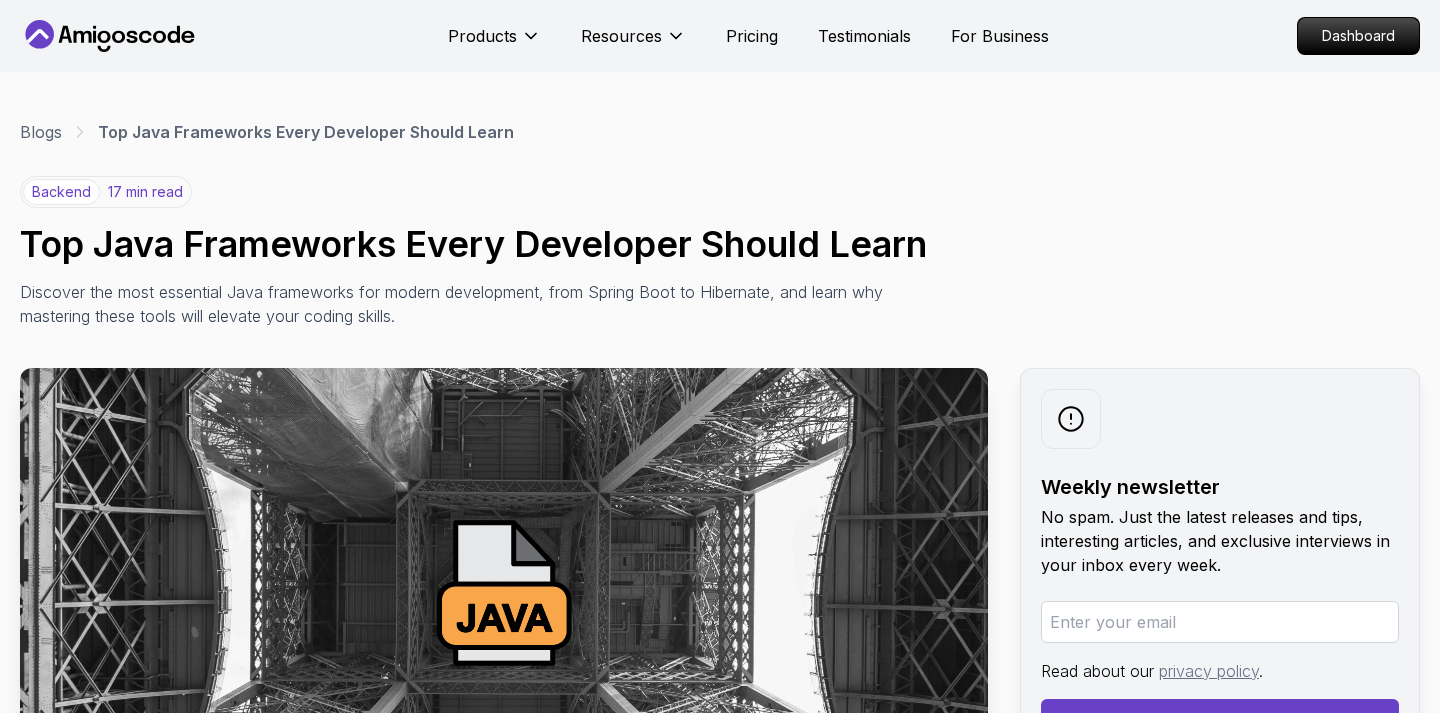 scroll, scrollTop: 1961, scrollLeft: 0, axis: vertical 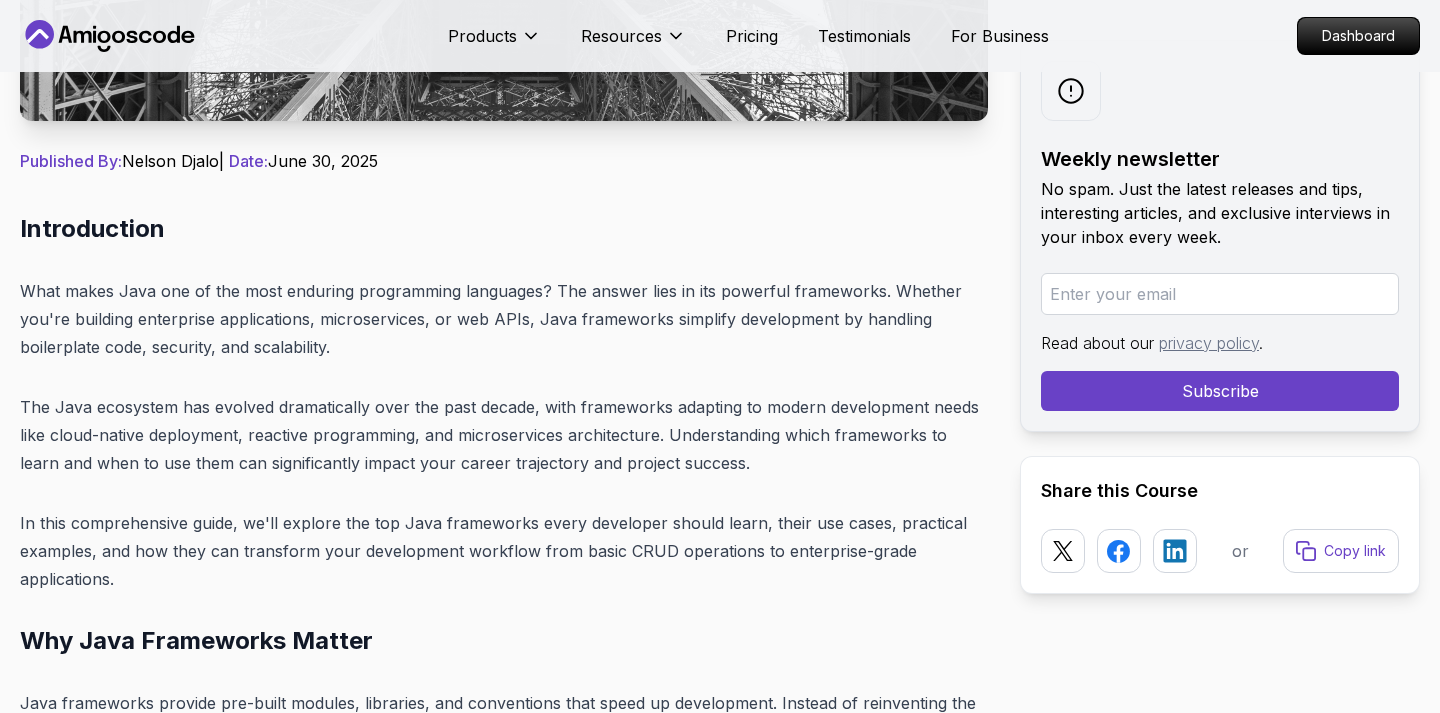click on "The Java ecosystem has evolved dramatically over the past decade, with frameworks adapting to modern development needs like cloud-native deployment, reactive programming, and microservices architecture. Understanding which frameworks to learn and when to use them can significantly impact your career trajectory and project success." at bounding box center [504, 435] 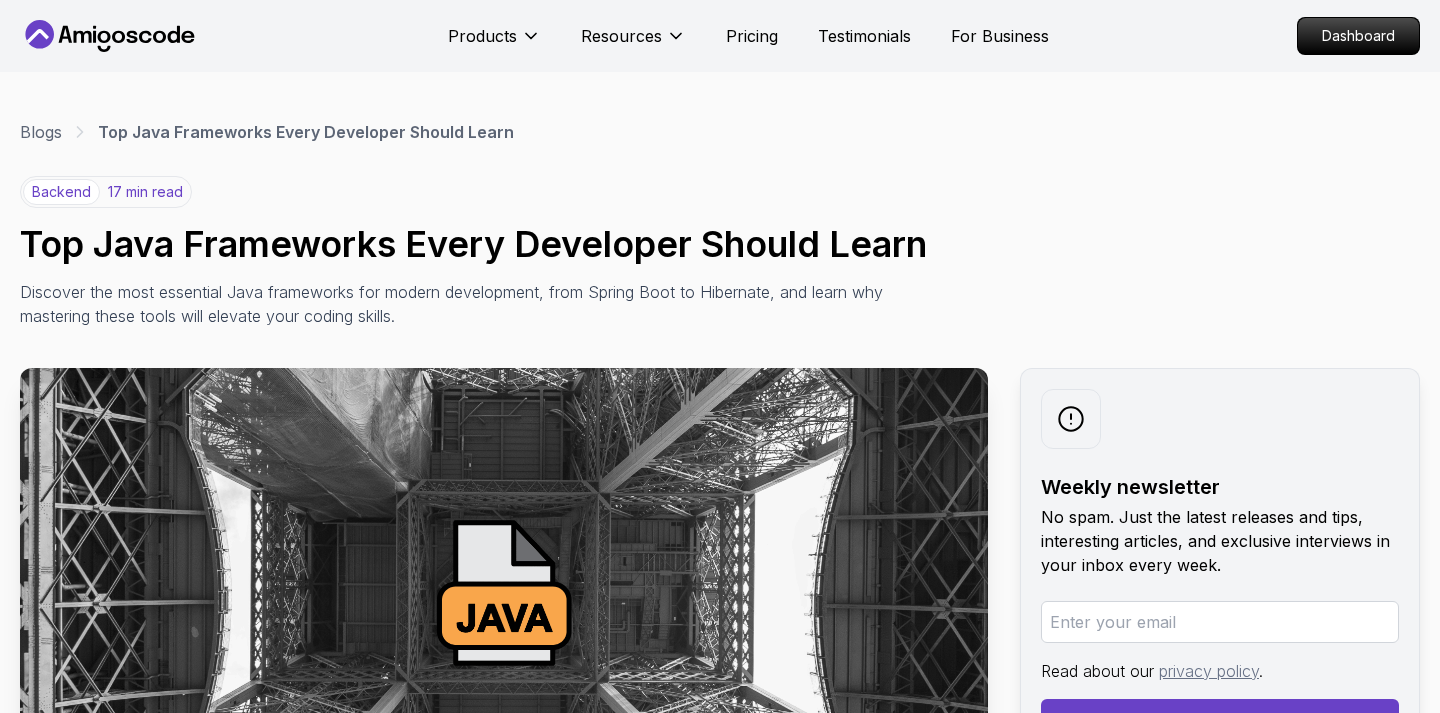 scroll, scrollTop: 0, scrollLeft: 0, axis: both 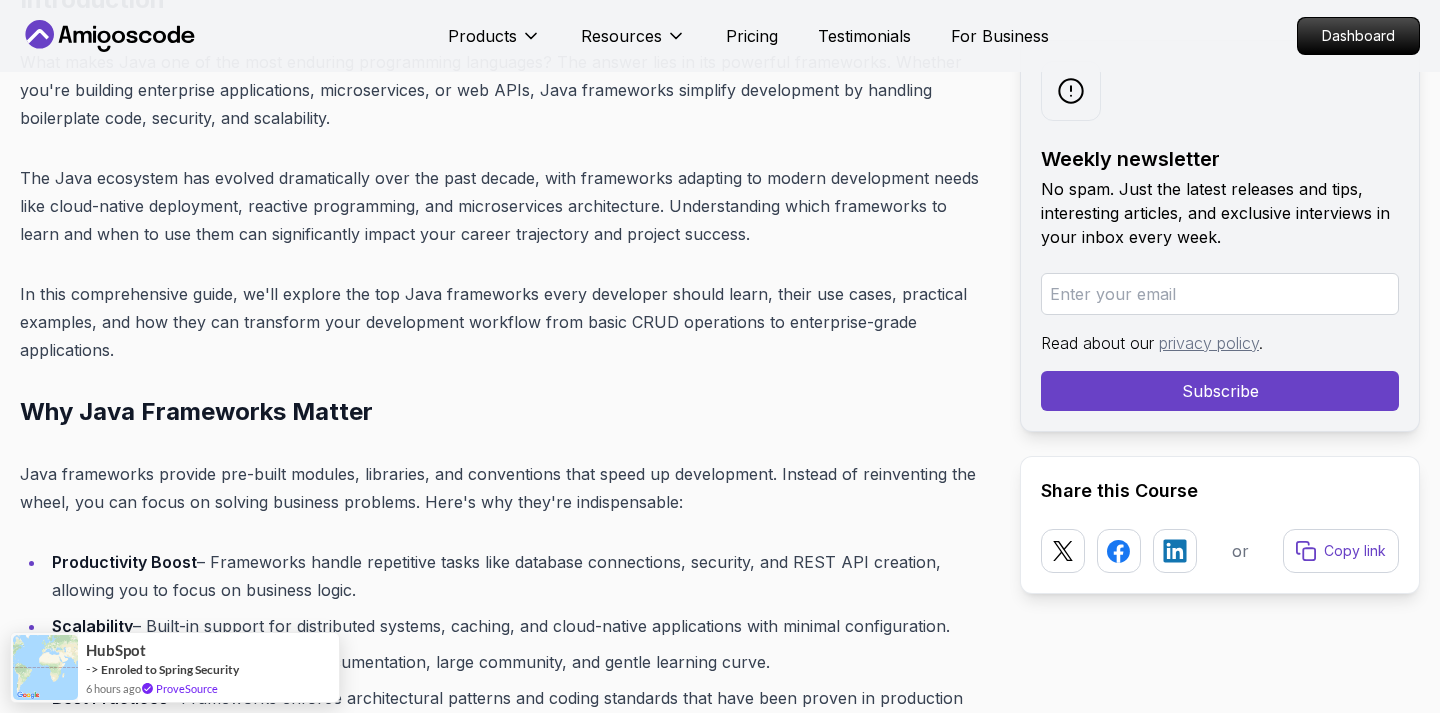 click on "Published By: [FULL_NAME] | Date: [DATE] Introduction
What makes Java one of the most enduring programming languages? The answer lies in its powerful frameworks. Whether you're building enterprise applications, microservices, or web APIs, Java frameworks simplify development by handling boilerplate code, security, and scalability.
The Java ecosystem has evolved dramatically over the past decade, with frameworks adapting to modern development needs like cloud-native deployment, reactive programming, and microservices architecture. Understanding which frameworks to learn and when to use them can significantly impact your career trajectory and project success.
In this comprehensive guide, we'll explore the top Java frameworks every developer should learn, their use cases, practical examples, and how they can transform your development workflow from basic CRUD operations to enterprise-grade applications.
Why Java Frameworks Matter
Productivity Boost
Scalability
Community & Support" at bounding box center [720, 12014] 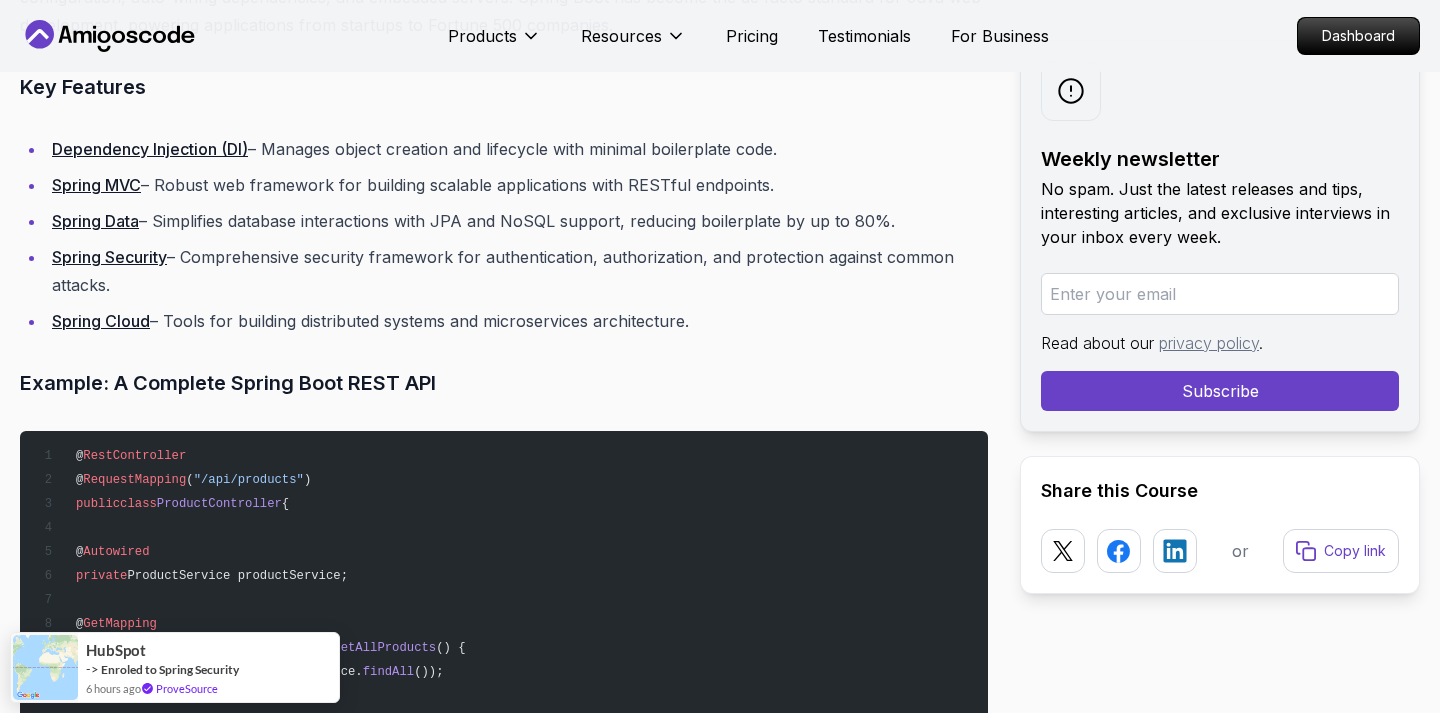 scroll, scrollTop: 2006, scrollLeft: 0, axis: vertical 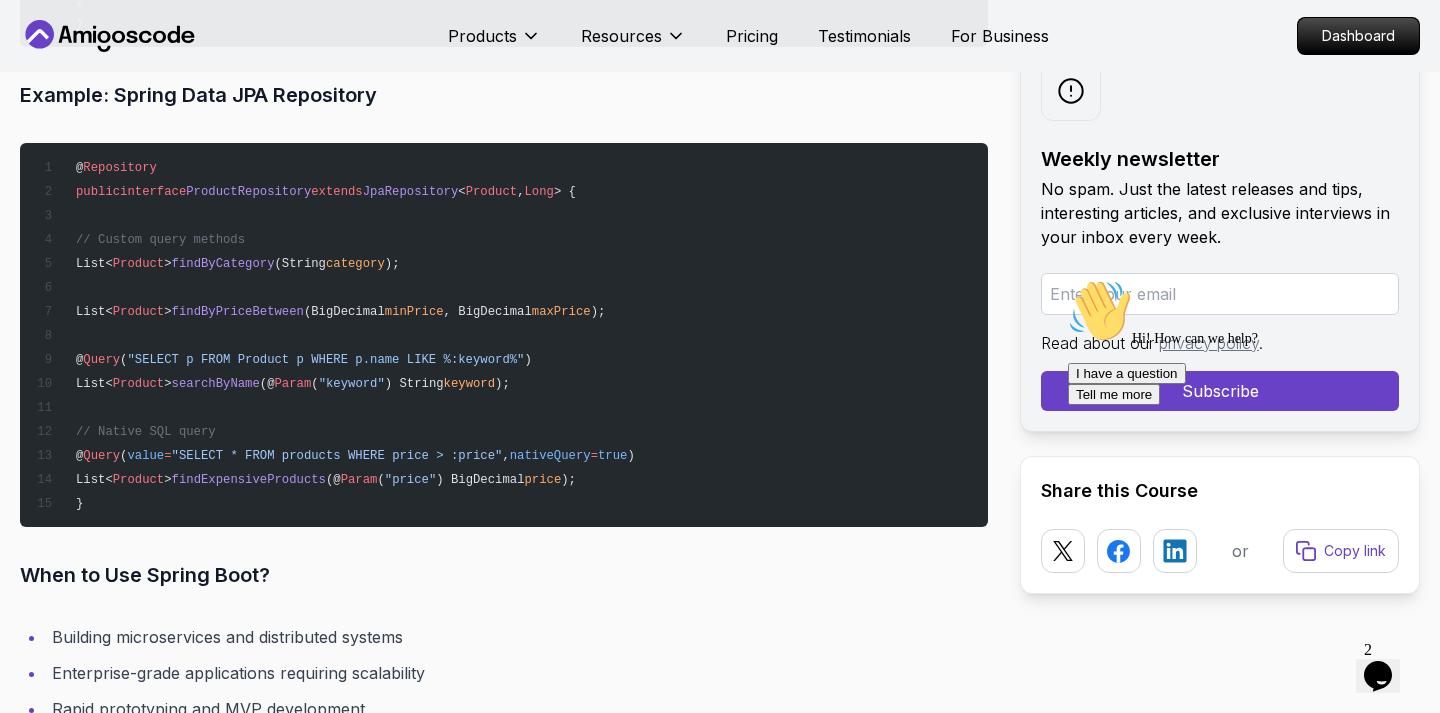 drag, startPoint x: 127, startPoint y: 265, endPoint x: 453, endPoint y: 279, distance: 326.30048 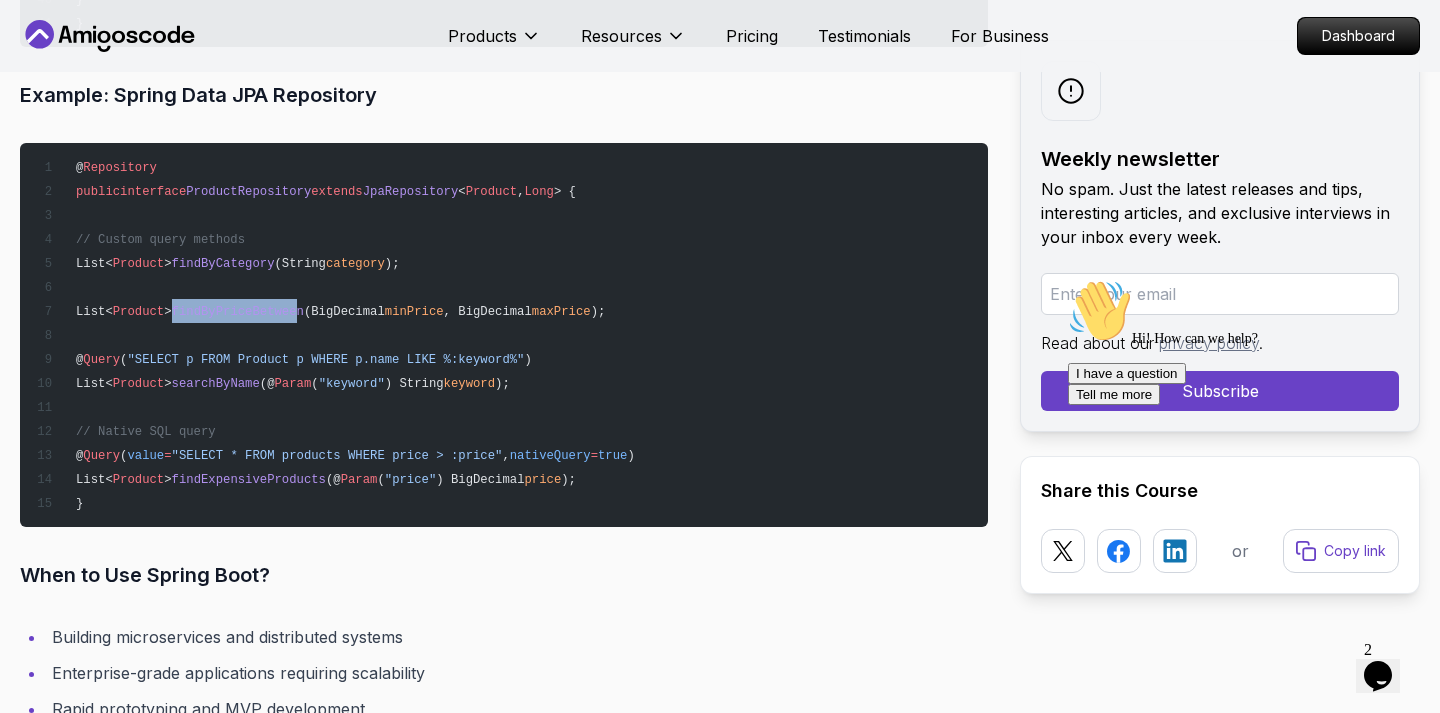 drag, startPoint x: 209, startPoint y: 310, endPoint x: 337, endPoint y: 311, distance: 128.0039 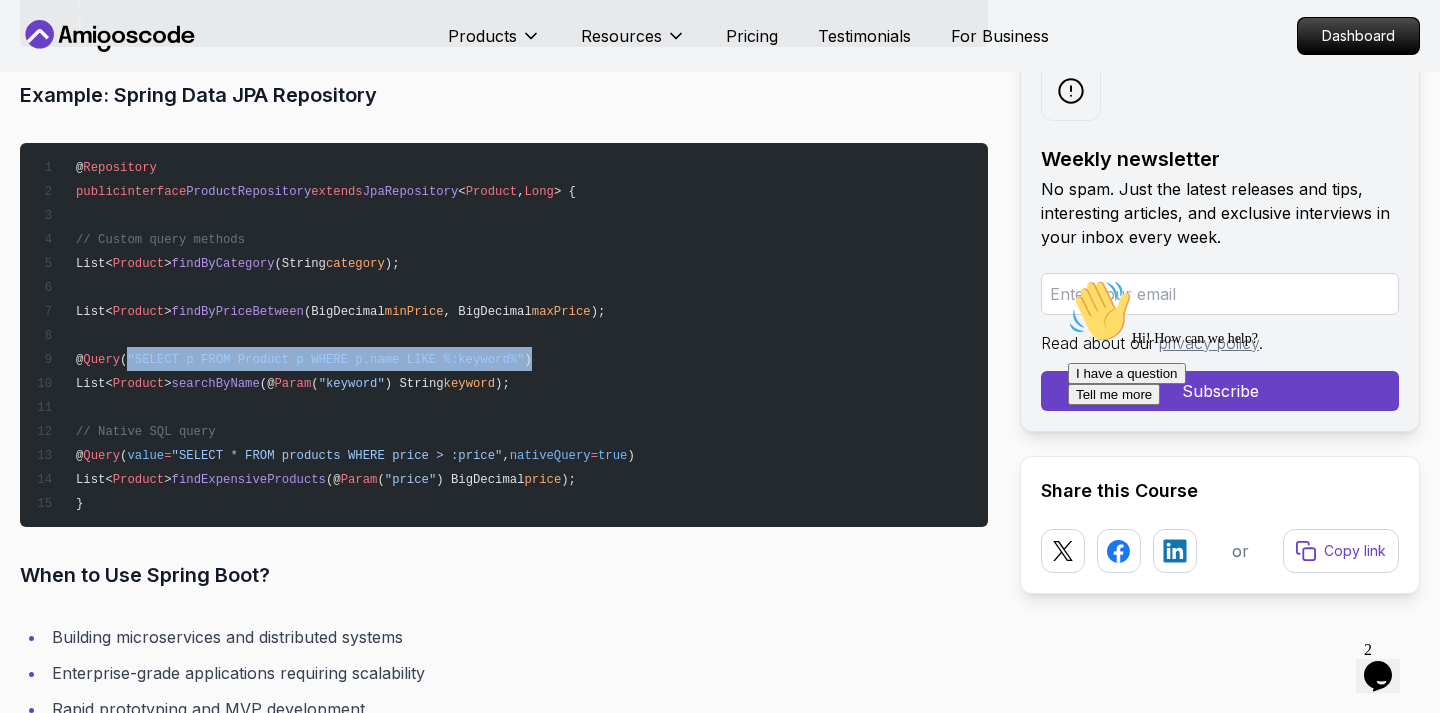 drag, startPoint x: 159, startPoint y: 356, endPoint x: 691, endPoint y: 361, distance: 532.0235 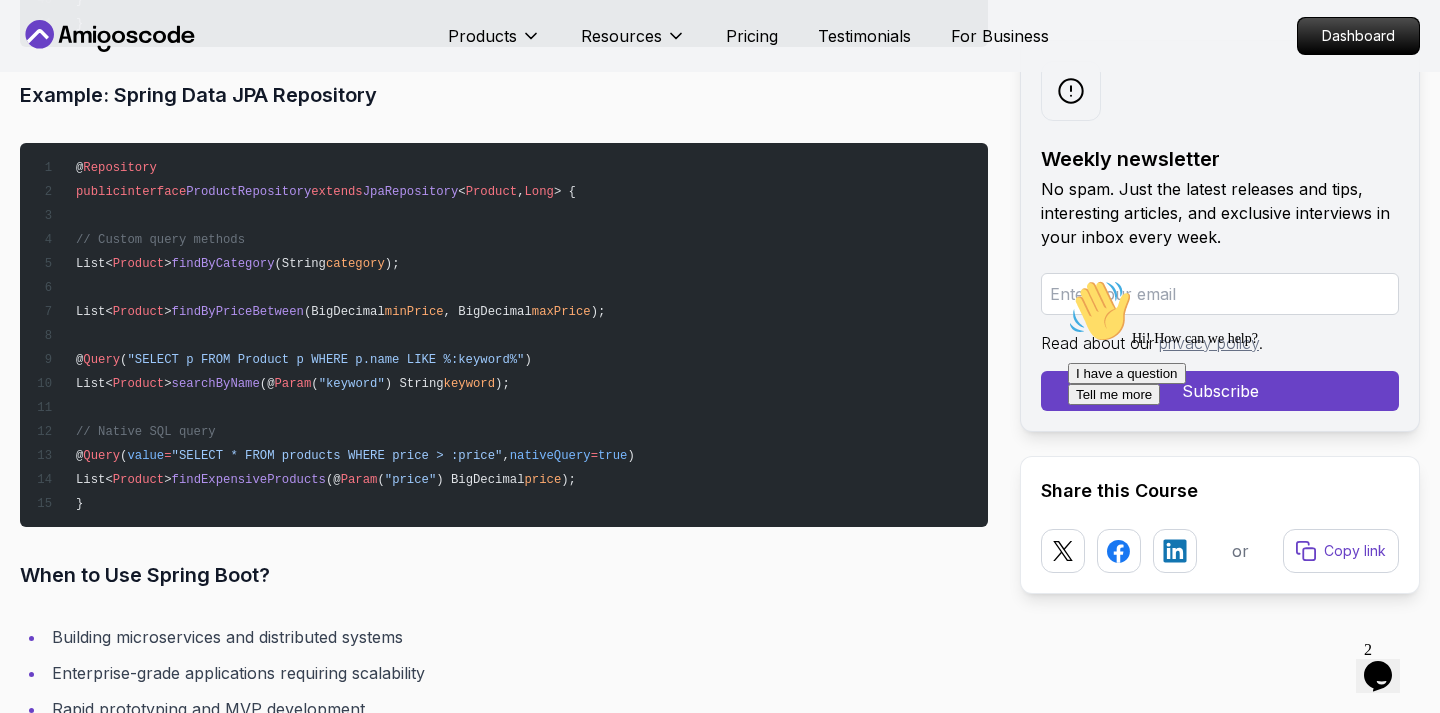 click on "searchByName" at bounding box center (216, 384) 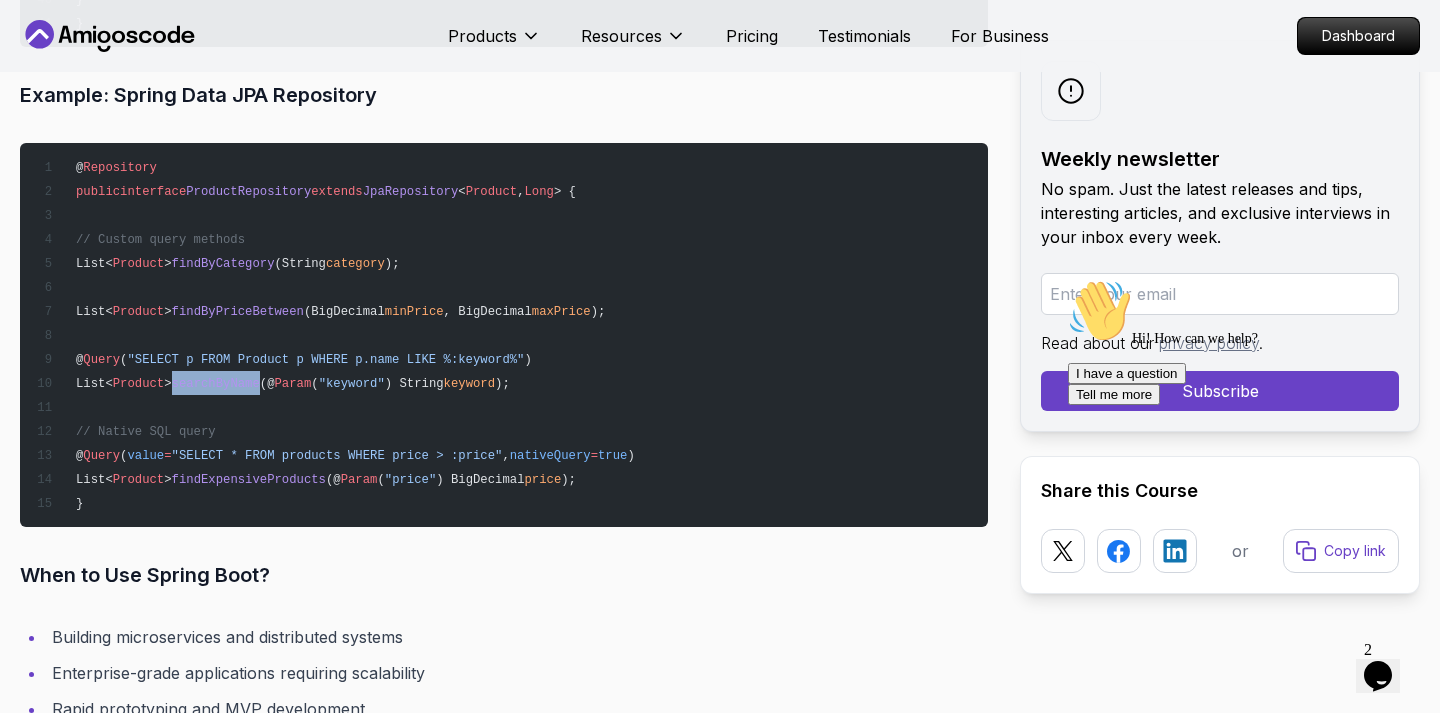 click on "searchByName" at bounding box center [216, 384] 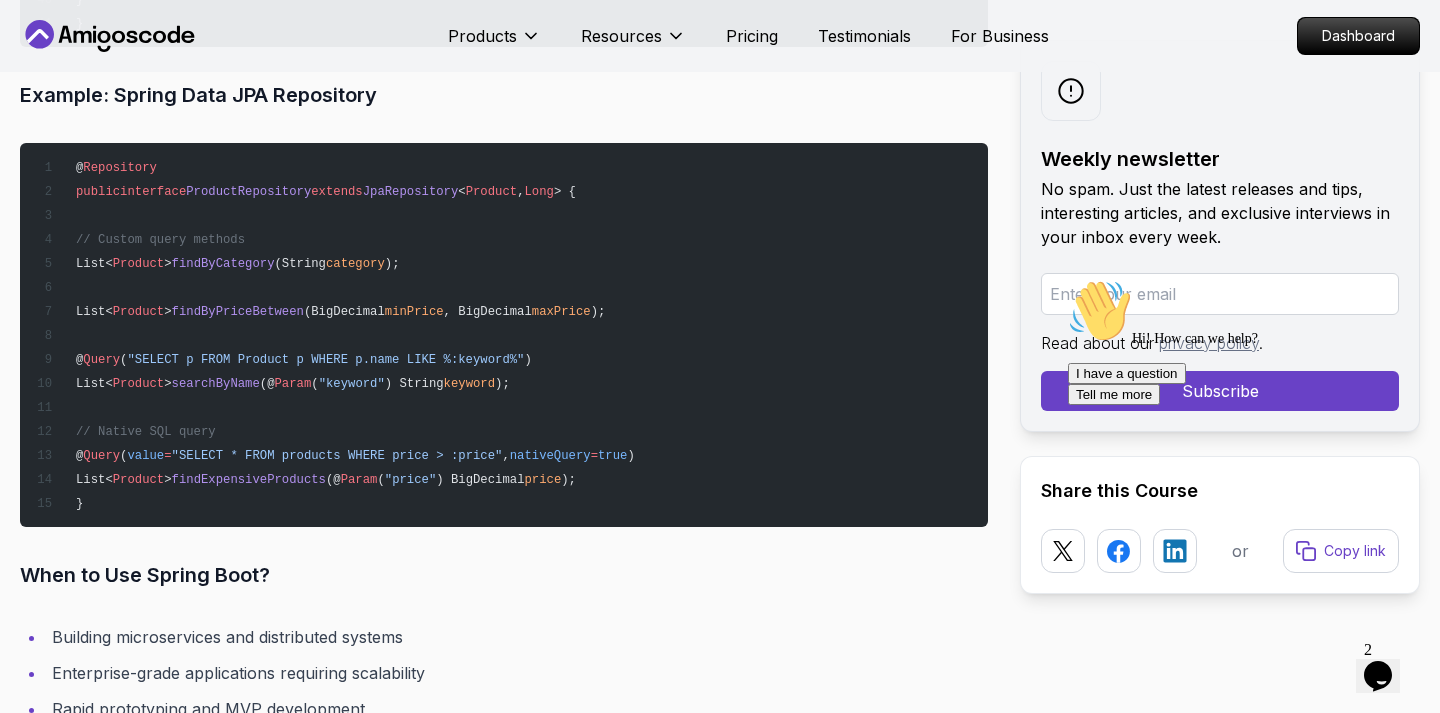 click on "Param" at bounding box center [293, 384] 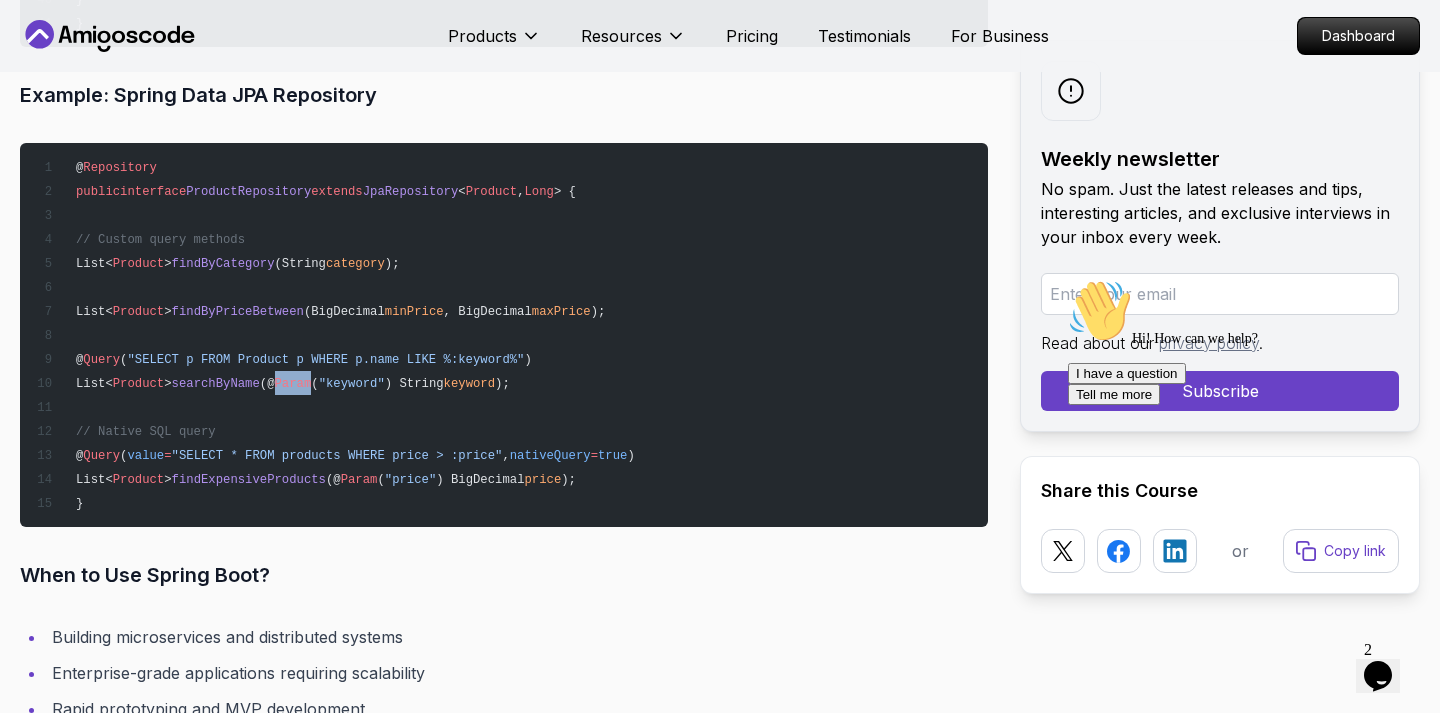 click on "Param" at bounding box center [293, 384] 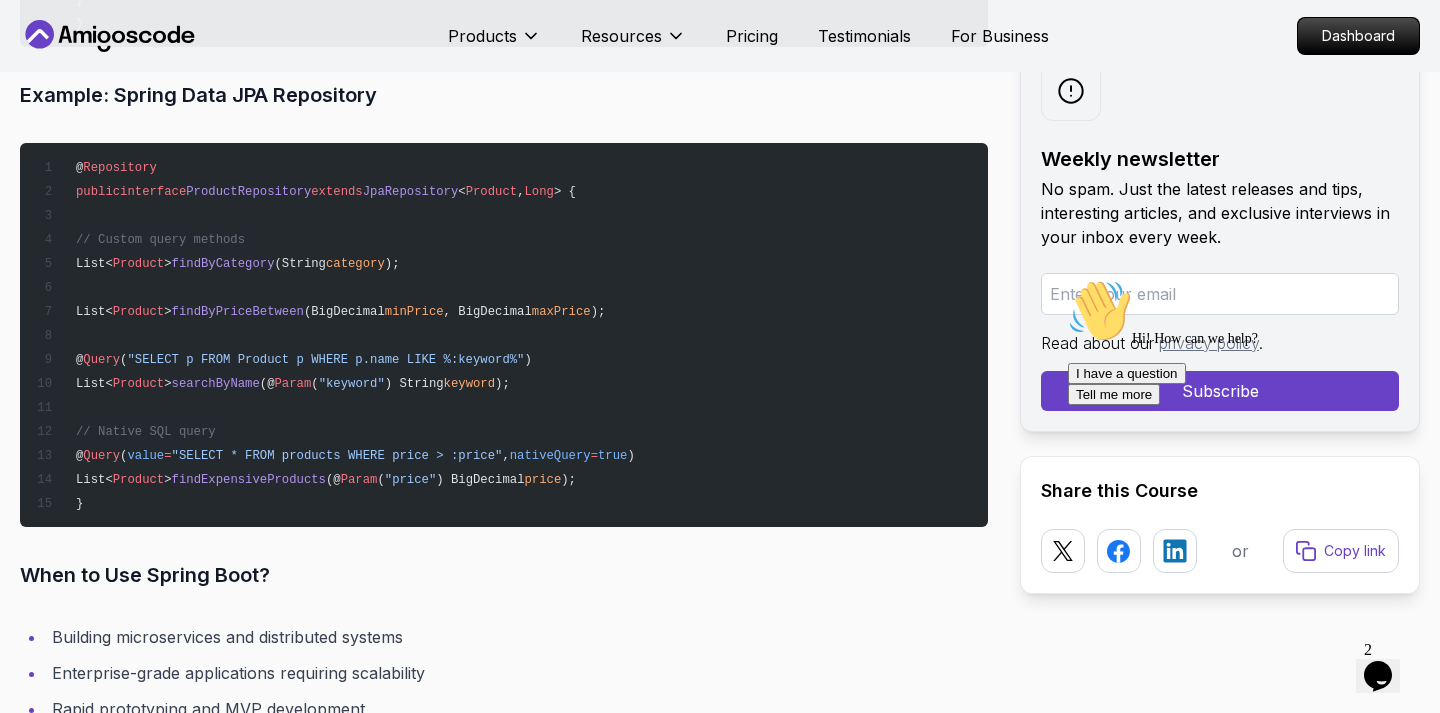 click on "searchByName" at bounding box center [216, 384] 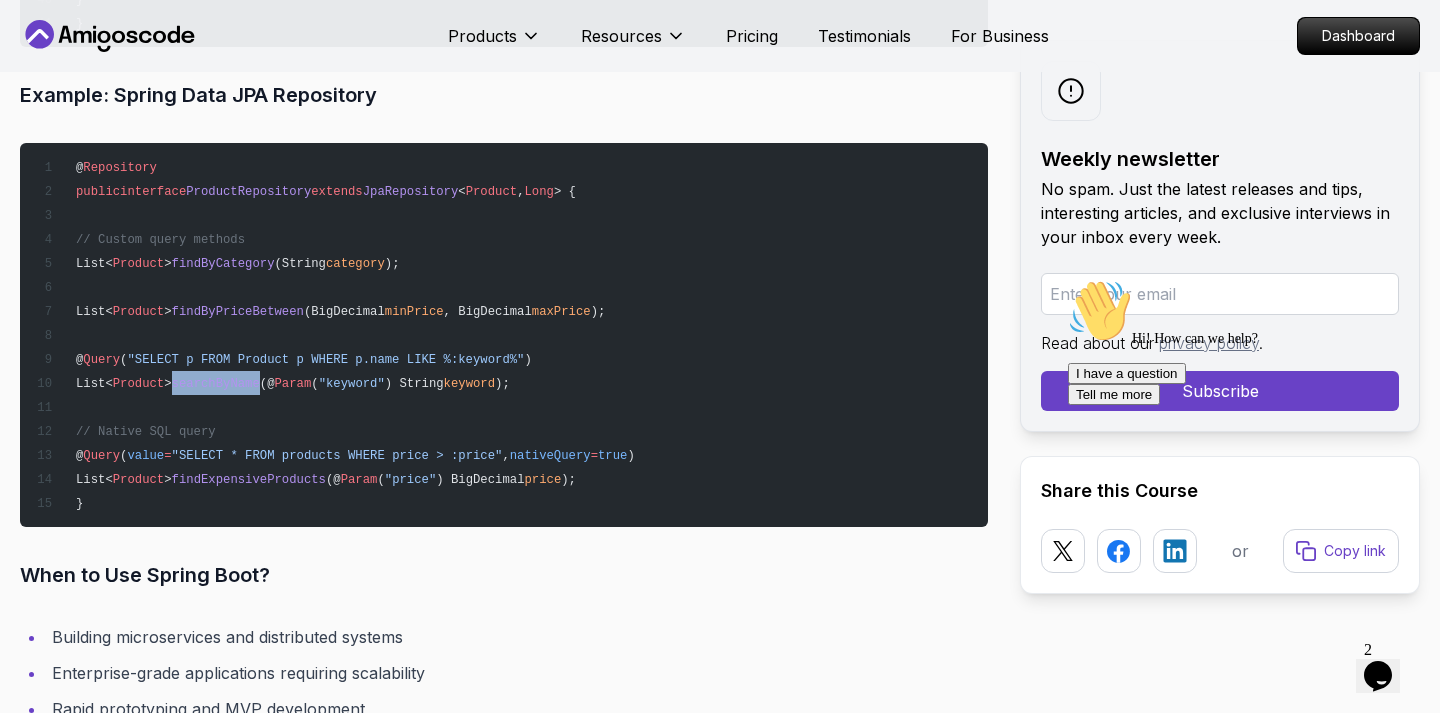 click on "searchByName" at bounding box center (216, 384) 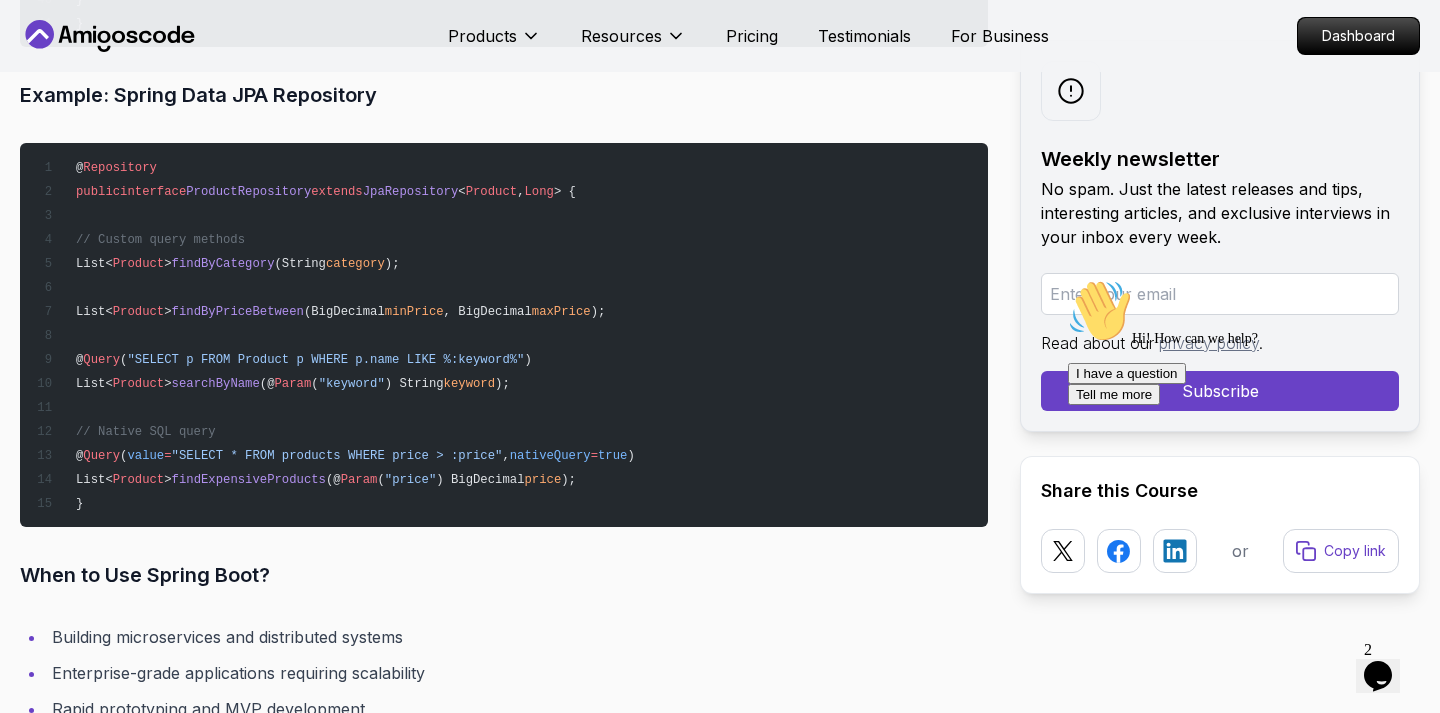 click on "Param" at bounding box center [293, 384] 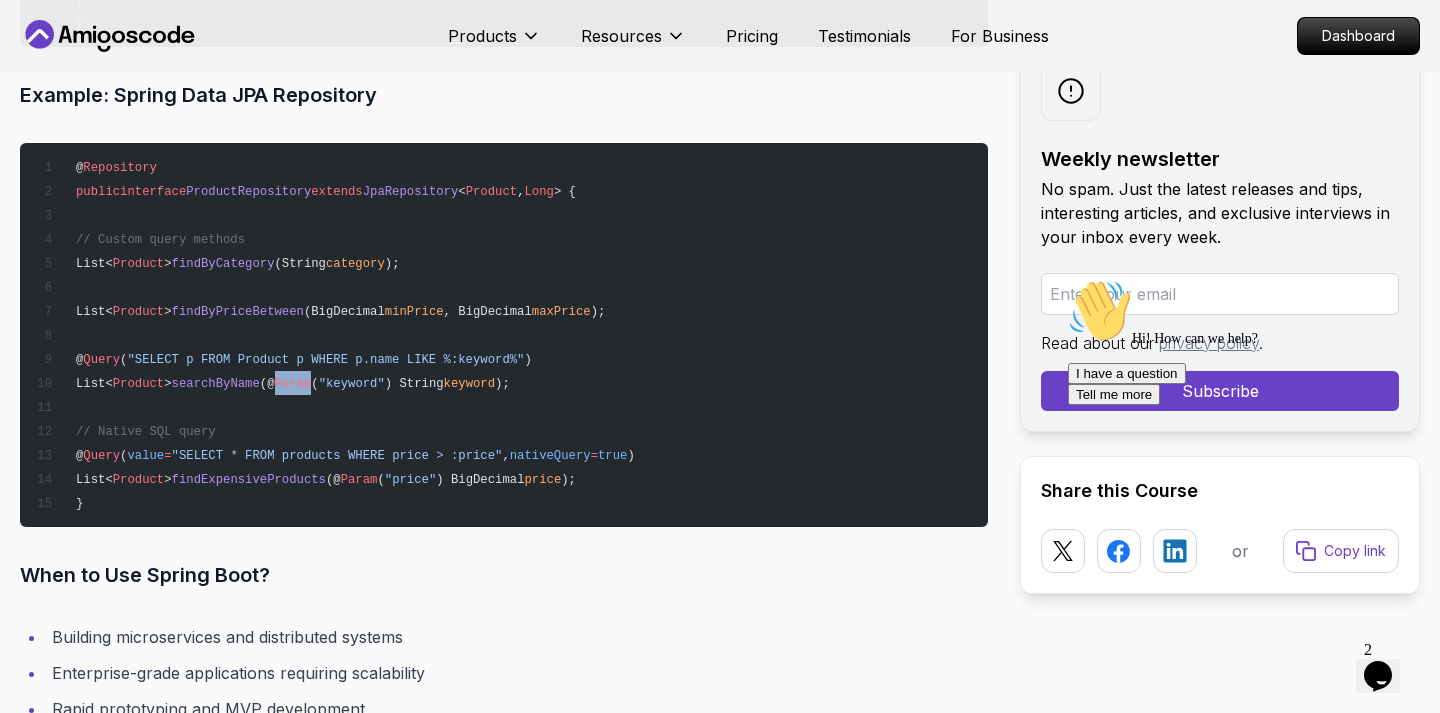 click on "Param" at bounding box center (293, 384) 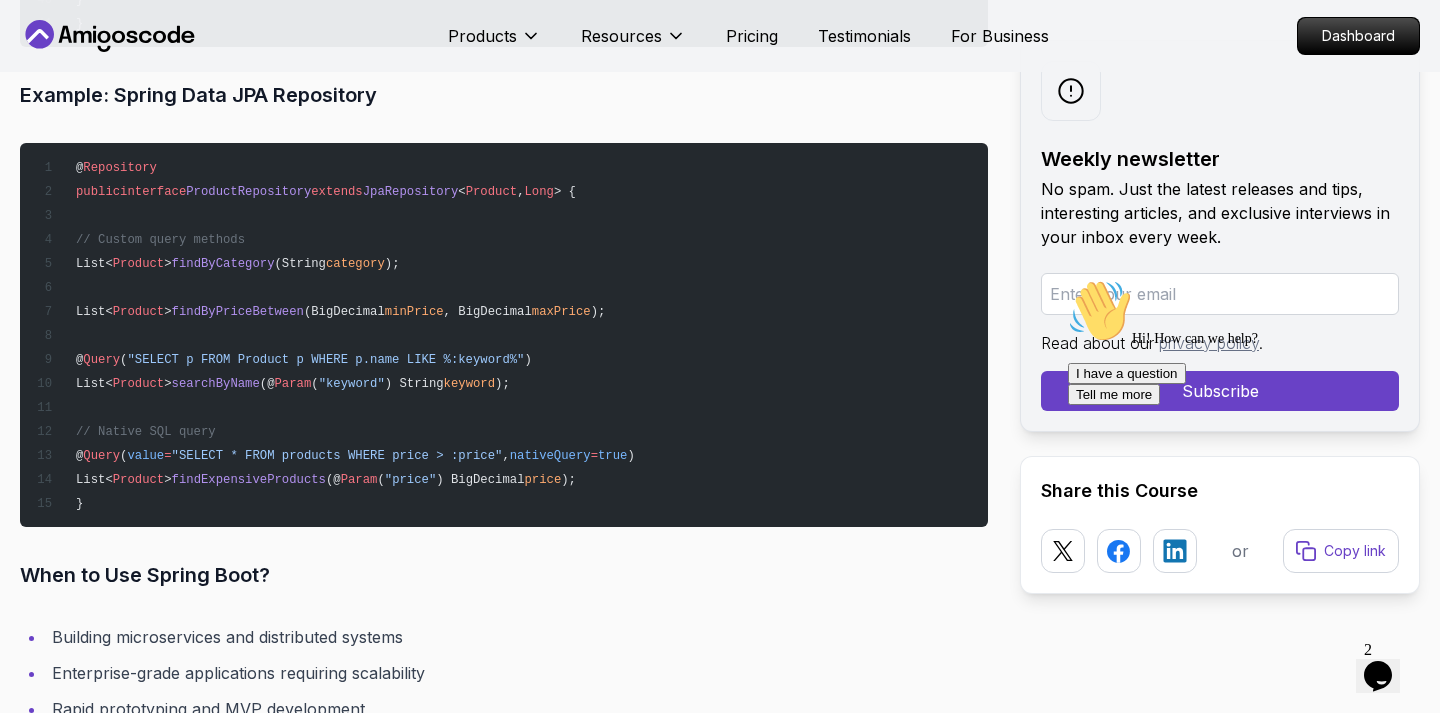 click on ""keyword"" at bounding box center [352, 384] 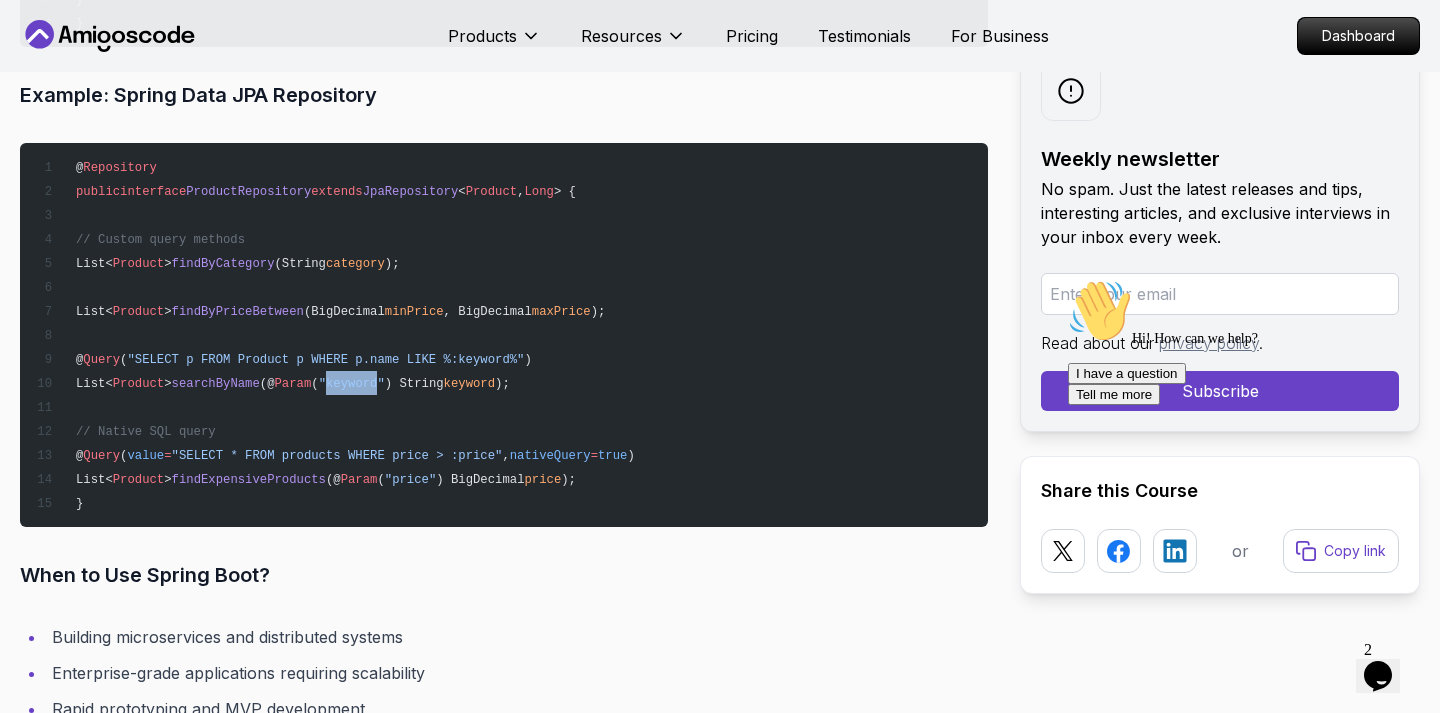 click on ""keyword"" at bounding box center (352, 384) 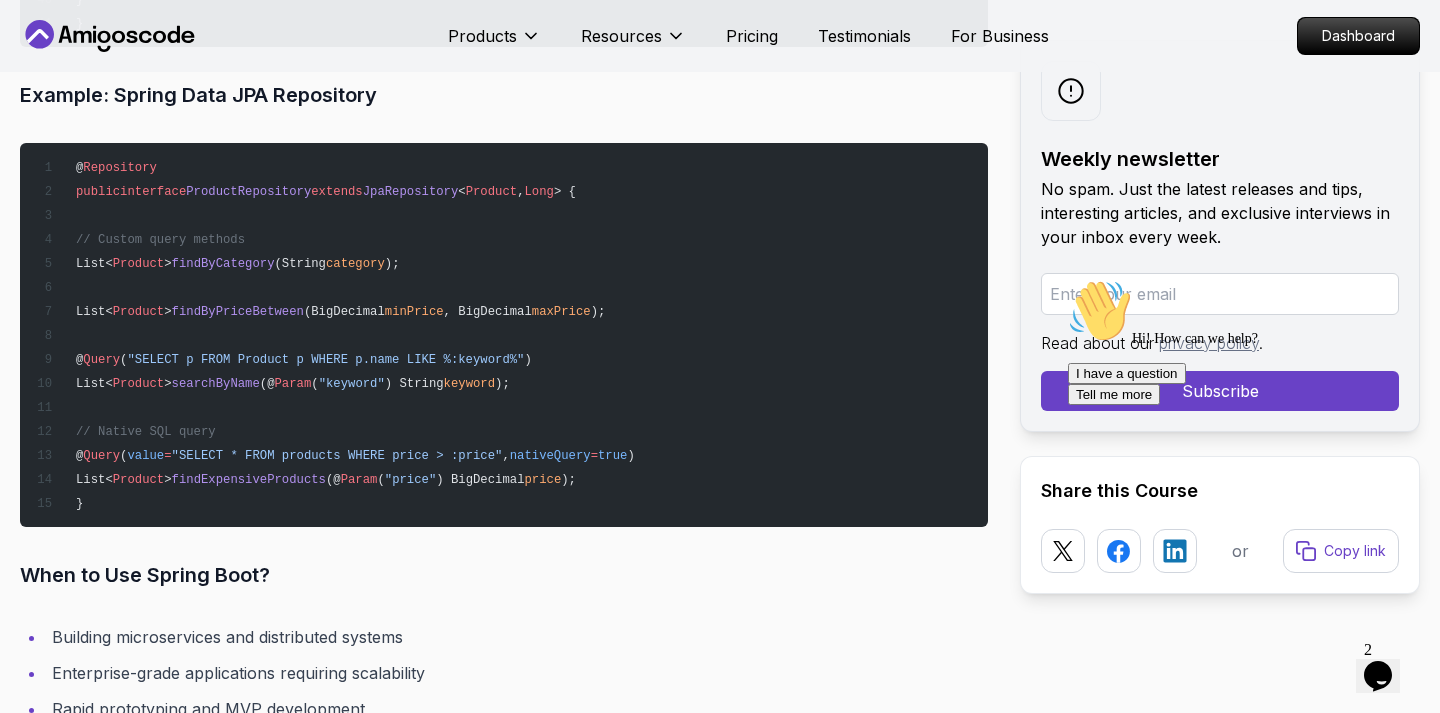 click on "keyword" at bounding box center (469, 384) 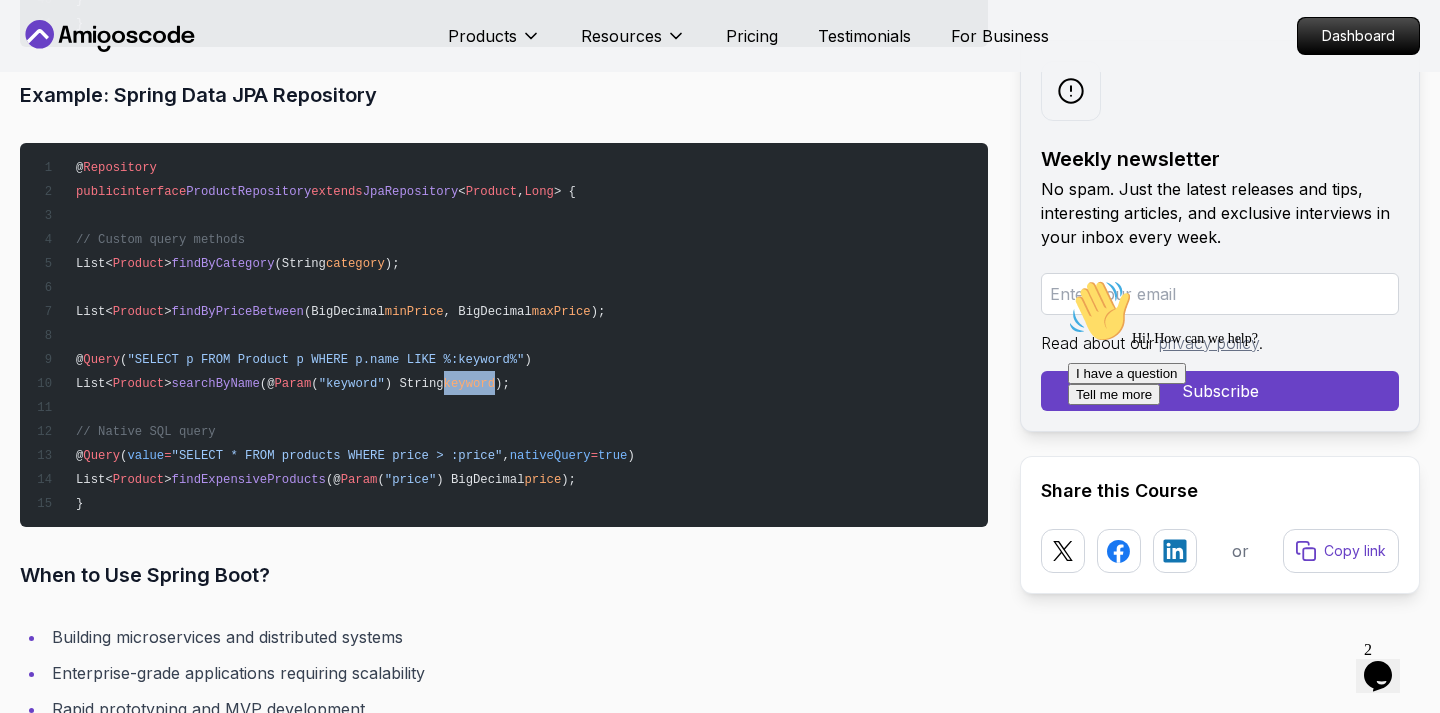 click on "keyword" at bounding box center (469, 384) 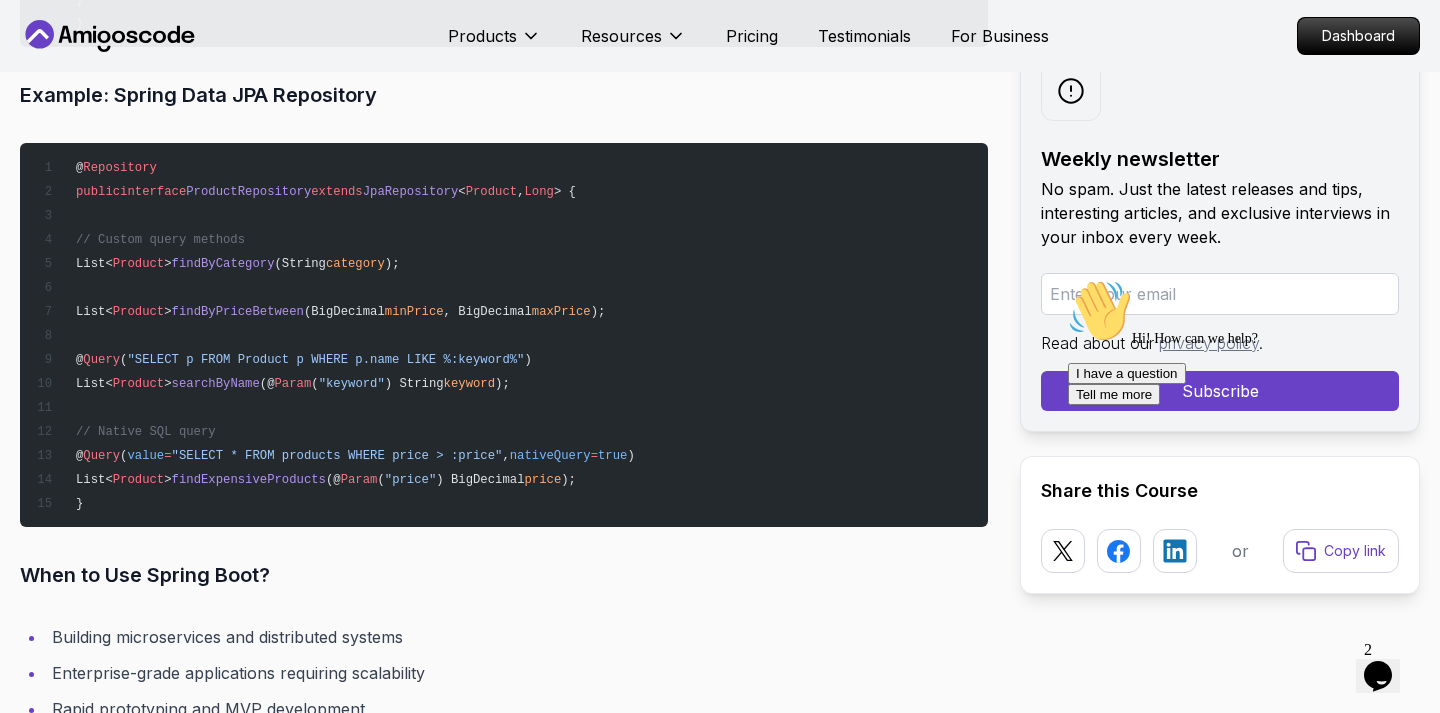 click on "@ Repository
public  interface  ProductRepository  extends  JpaRepository < Product ,  Long > {
// Custom query methods
List< Product >  findByCategory (String  category );
List< Product >  findByPriceBetween (BigDecimal  minPrice , BigDecimal  maxPrice );
@ Query ( "SELECT p FROM Product p WHERE p.name LIKE %:keyword%" )
List< Product >  searchByName (@ Param ( "keyword" ) String  keyword );
// Native SQL query
@ Query ( value  =  "SELECT * FROM products WHERE price > :price" ,  nativeQuery  =  true )
List< Product >  findExpensiveProducts (@ Param ( "price" ) BigDecimal  price );
}" at bounding box center [504, 335] 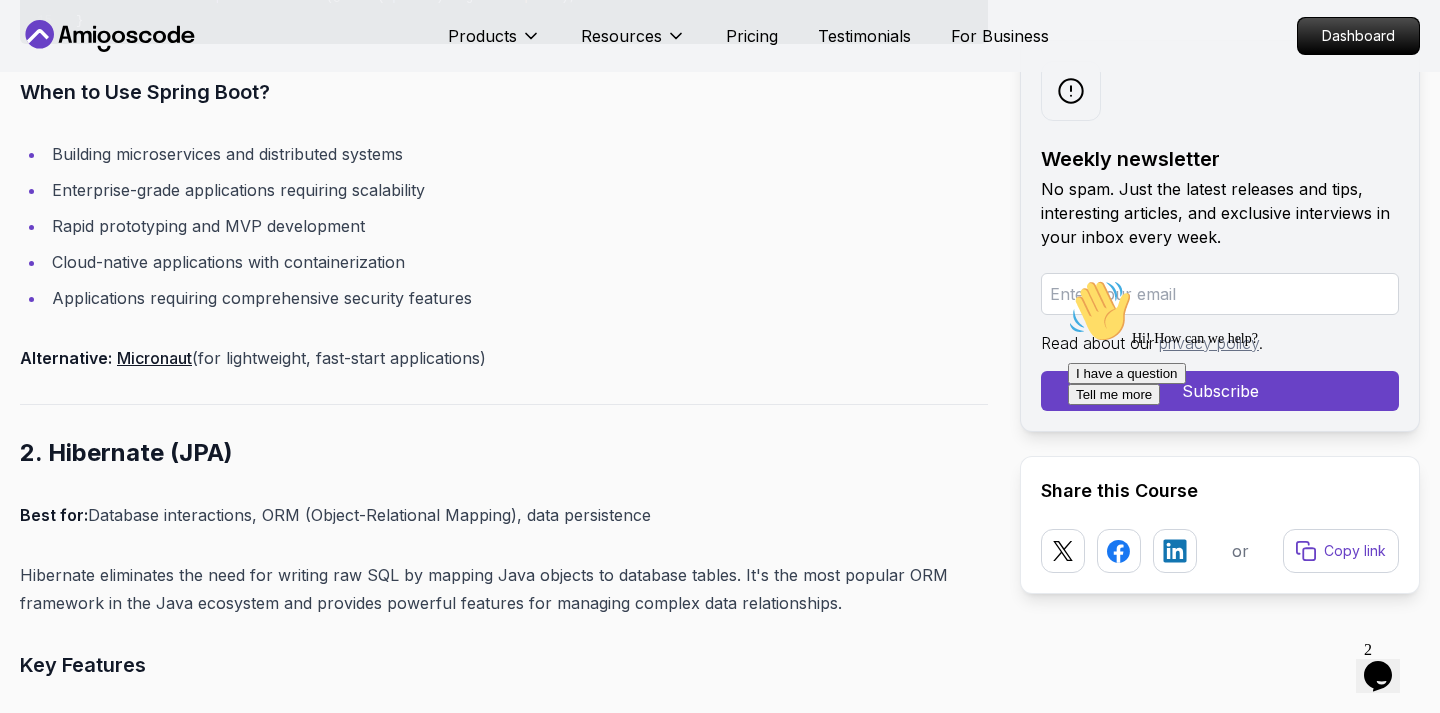 scroll, scrollTop: 3875, scrollLeft: 0, axis: vertical 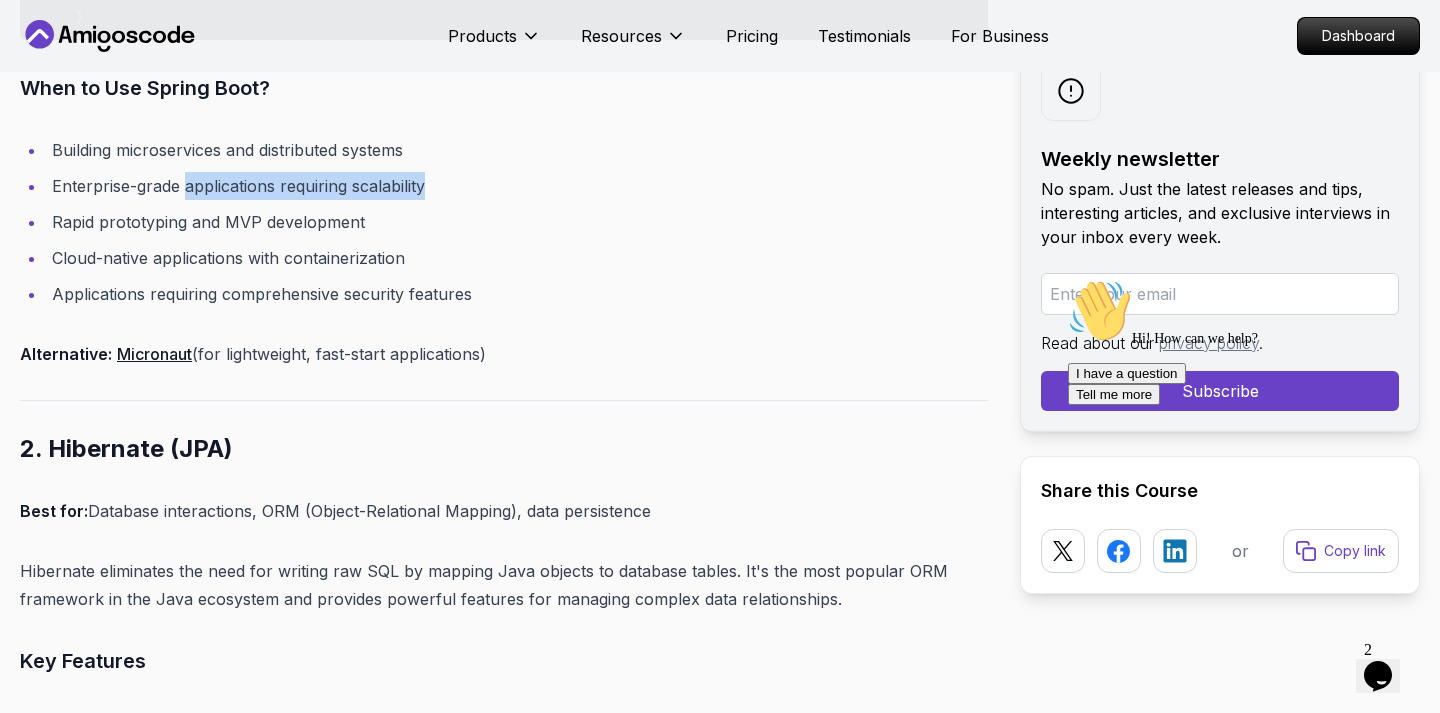 drag, startPoint x: 187, startPoint y: 188, endPoint x: 445, endPoint y: 182, distance: 258.06976 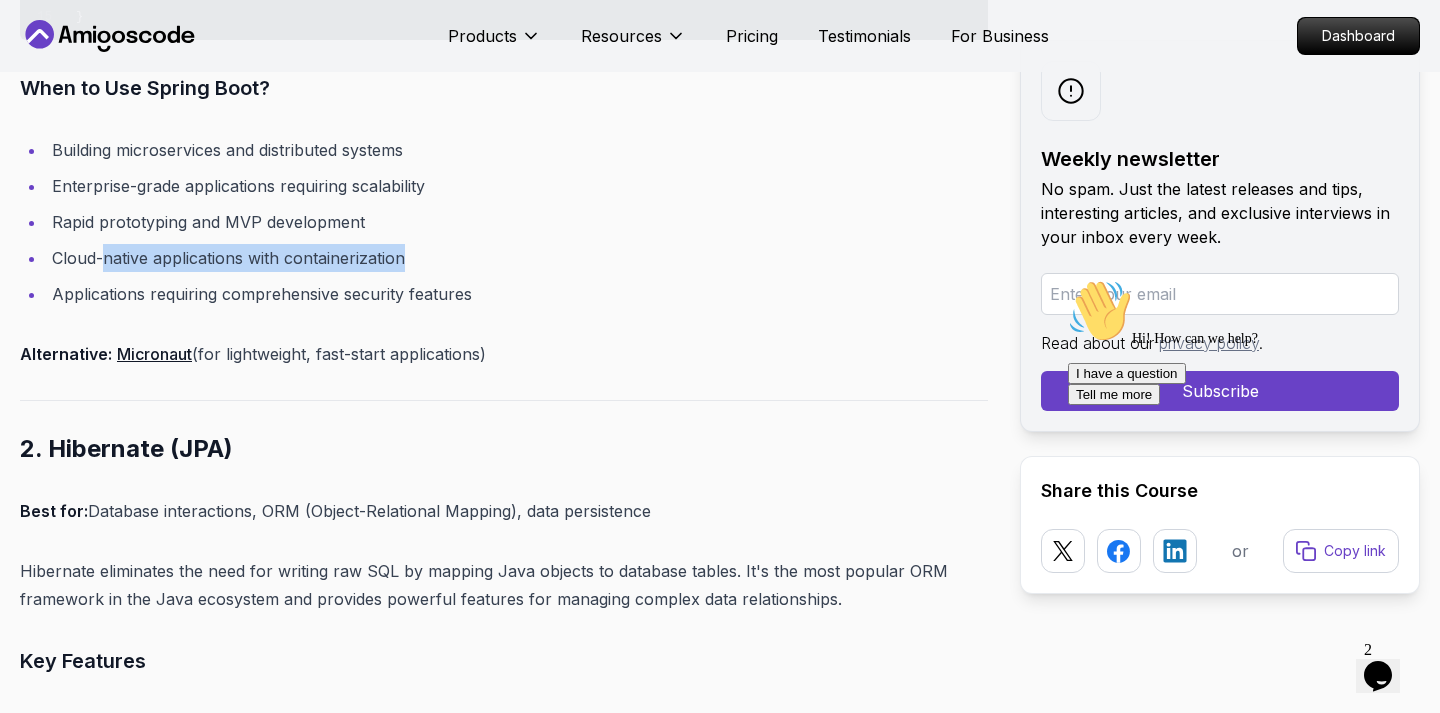 drag, startPoint x: 102, startPoint y: 263, endPoint x: 432, endPoint y: 261, distance: 330.00607 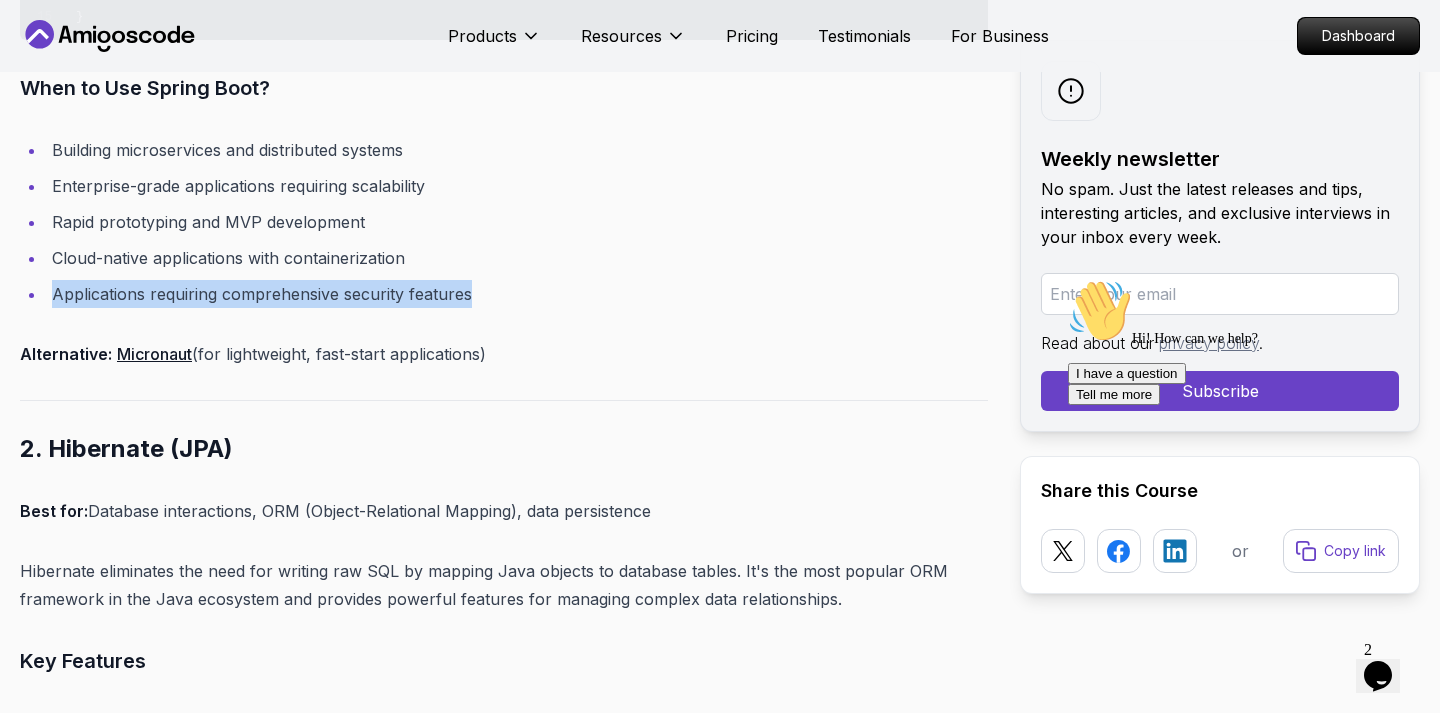 drag, startPoint x: 54, startPoint y: 295, endPoint x: 563, endPoint y: 297, distance: 509.00394 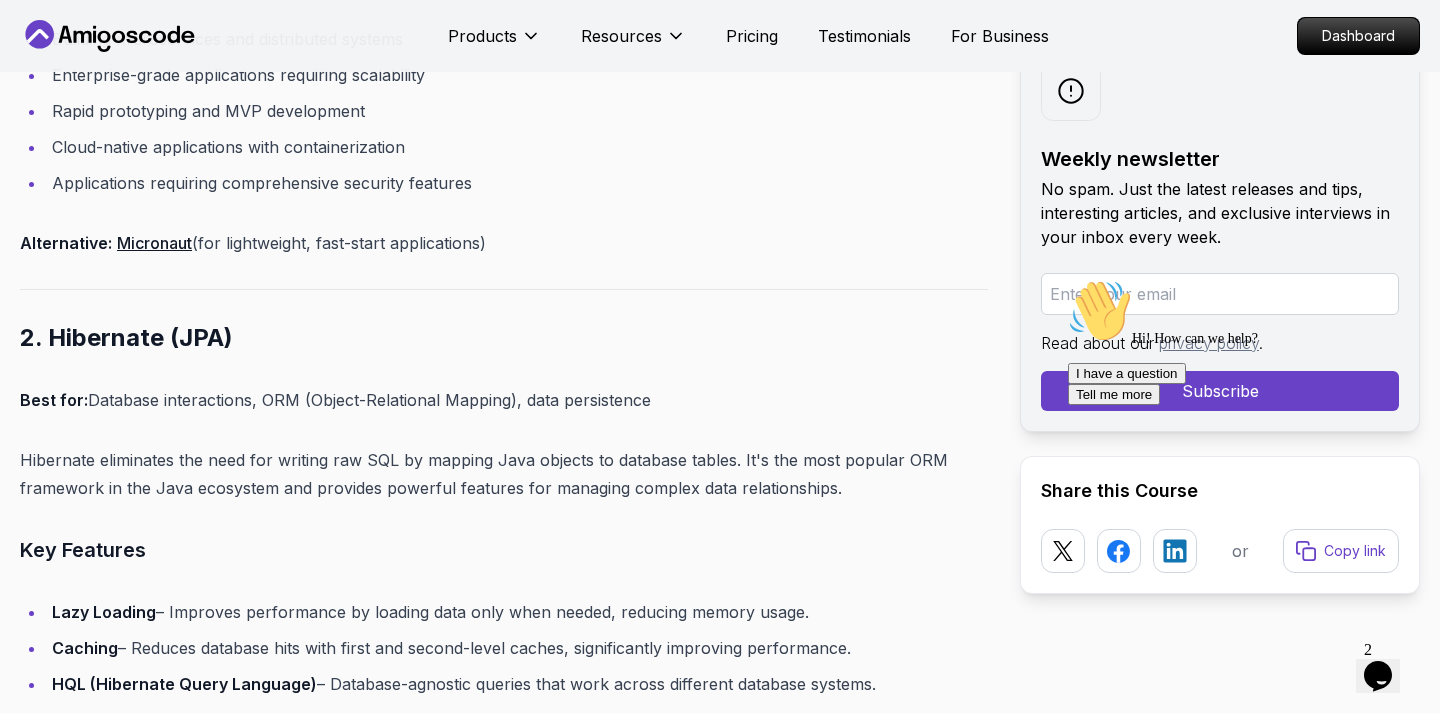 scroll, scrollTop: 3987, scrollLeft: 0, axis: vertical 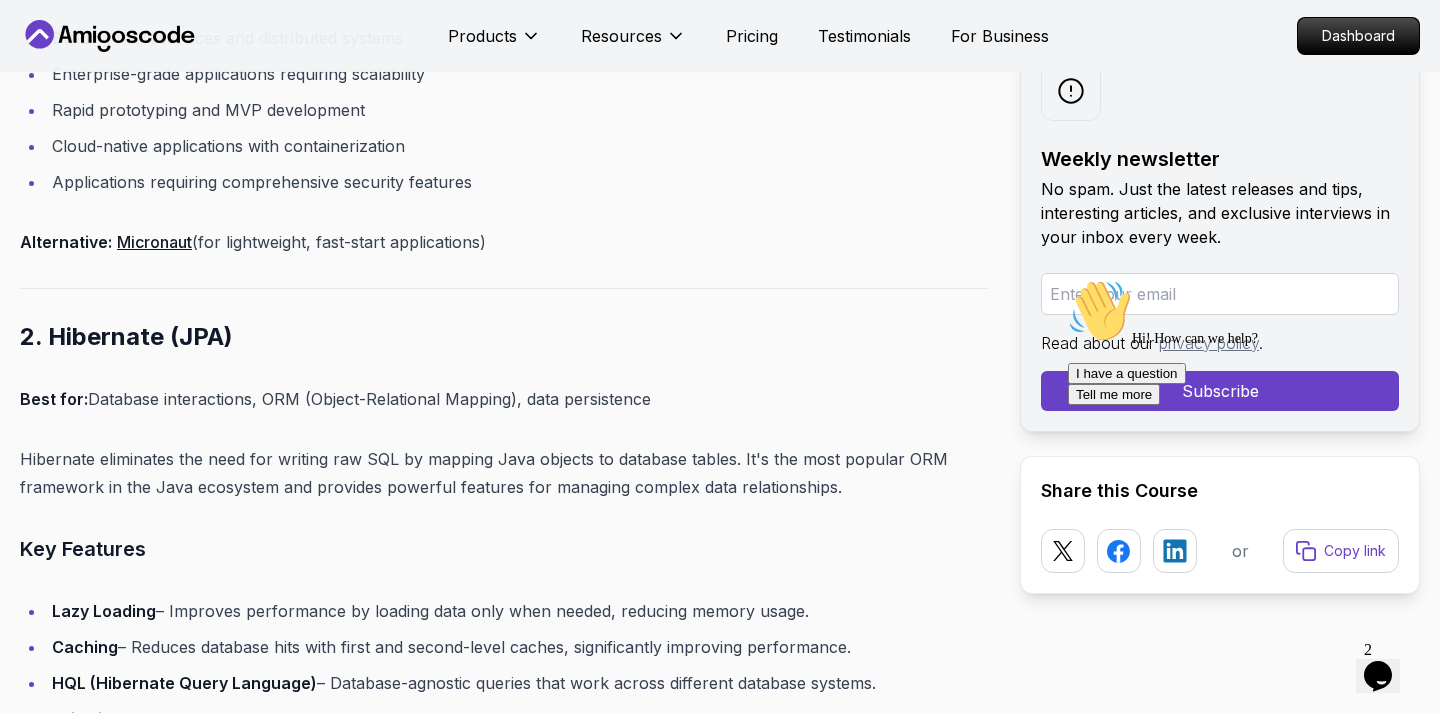 drag, startPoint x: 201, startPoint y: 244, endPoint x: 562, endPoint y: 242, distance: 361.00555 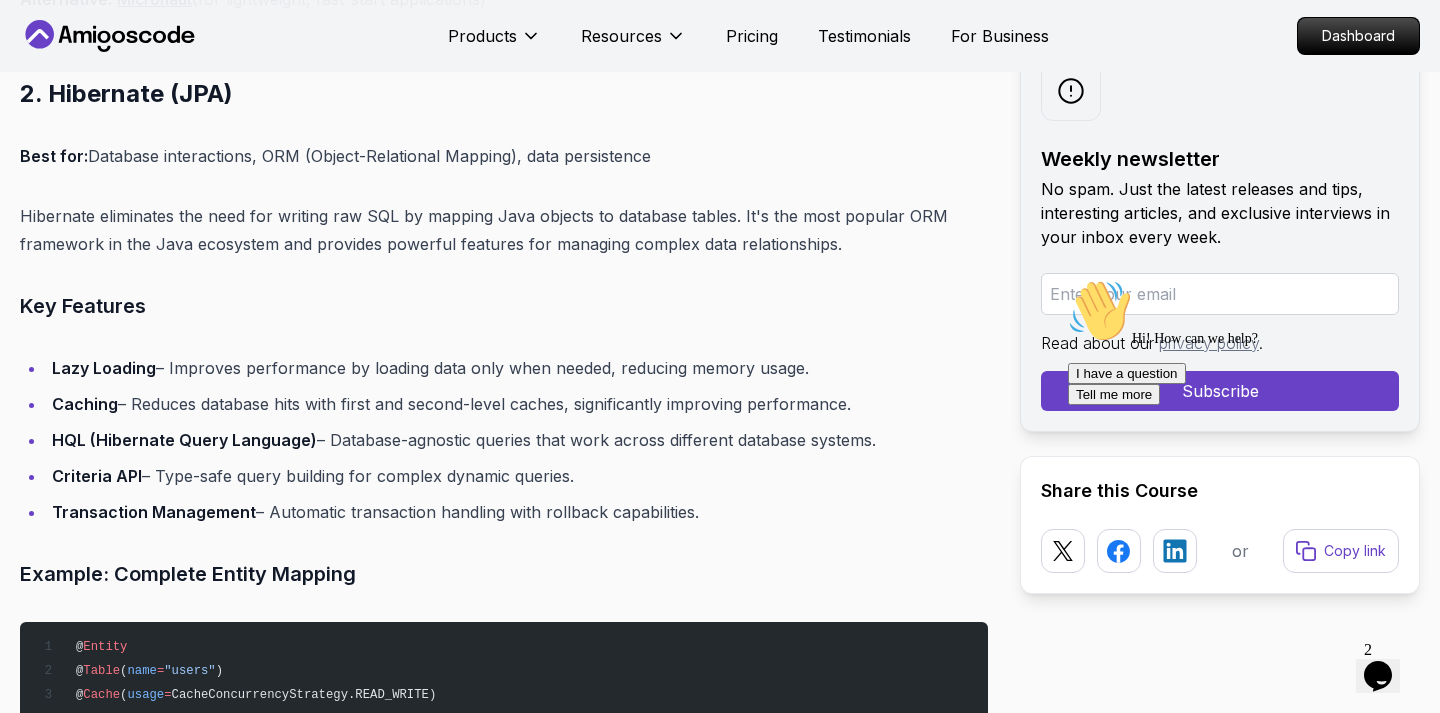 scroll, scrollTop: 4233, scrollLeft: 0, axis: vertical 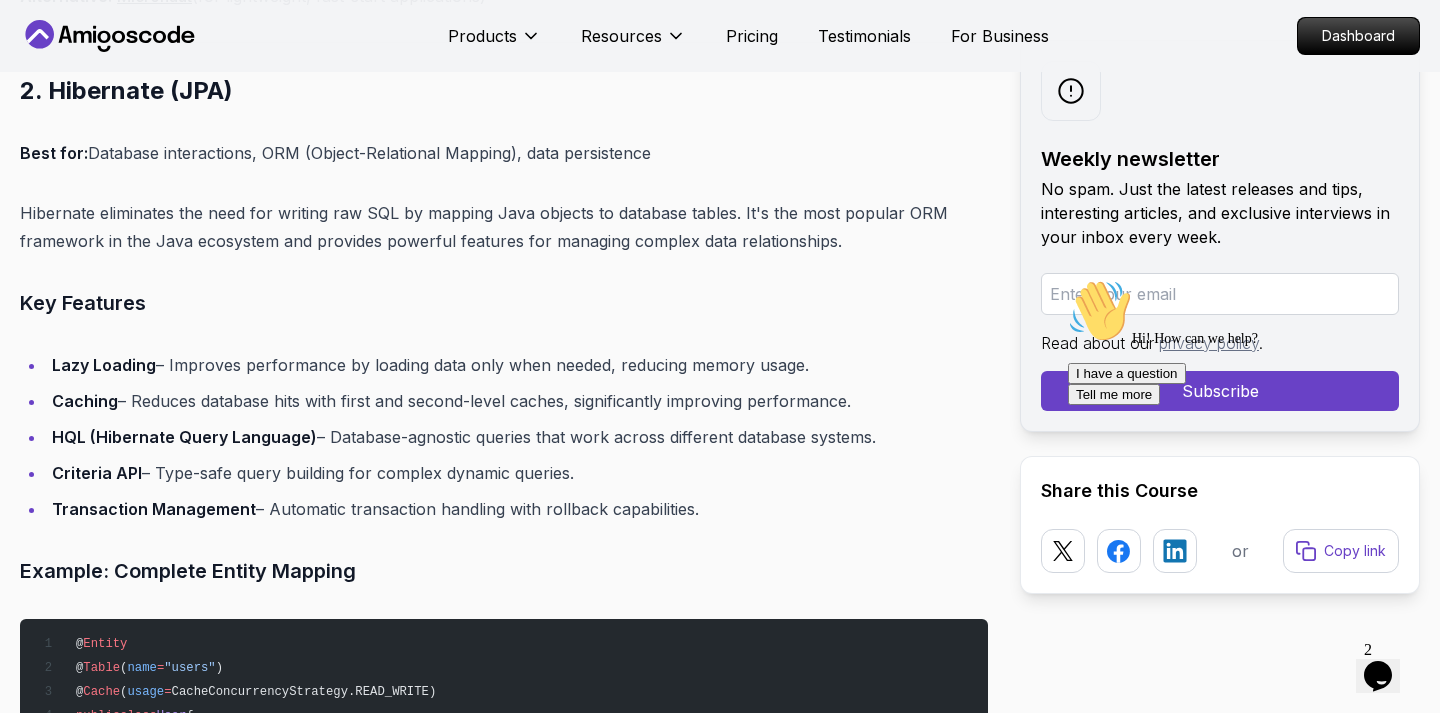 drag, startPoint x: 266, startPoint y: 151, endPoint x: 680, endPoint y: 156, distance: 414.03018 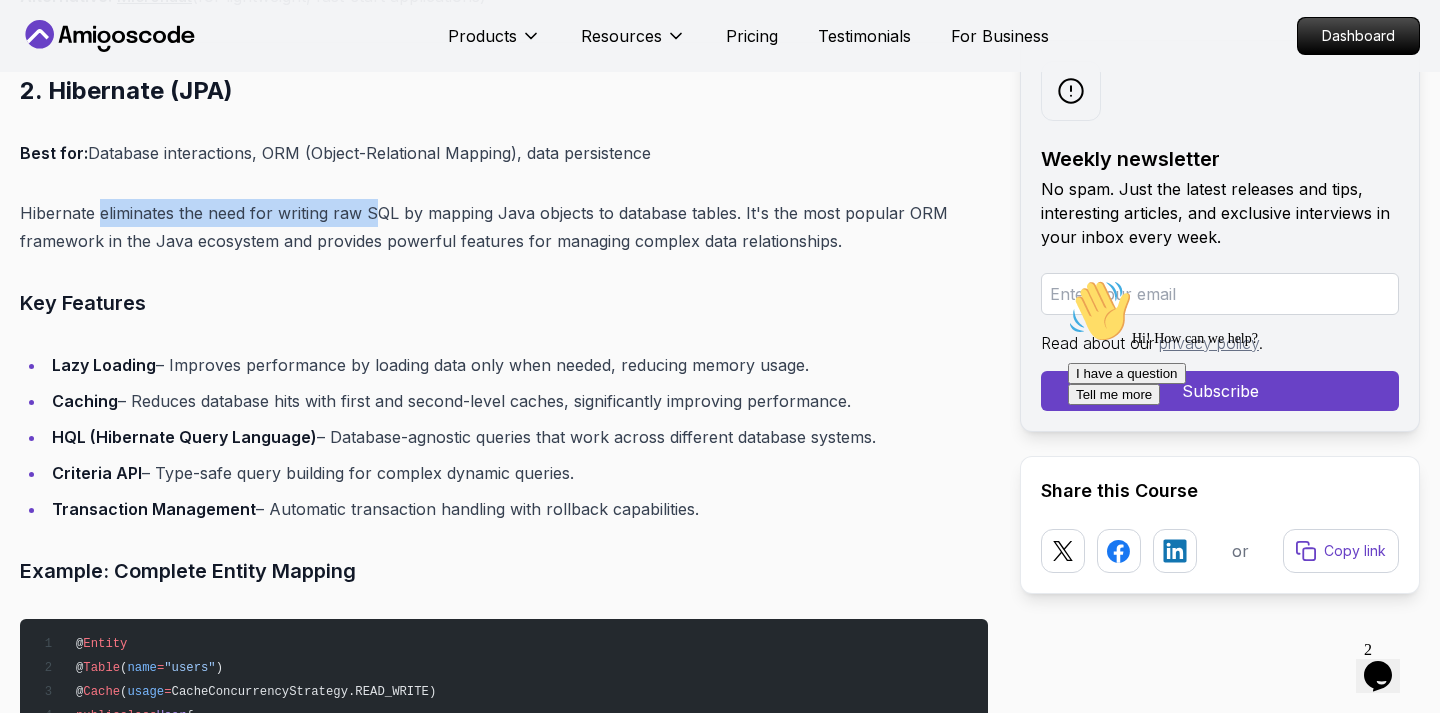 drag, startPoint x: 97, startPoint y: 218, endPoint x: 373, endPoint y: 216, distance: 276.00723 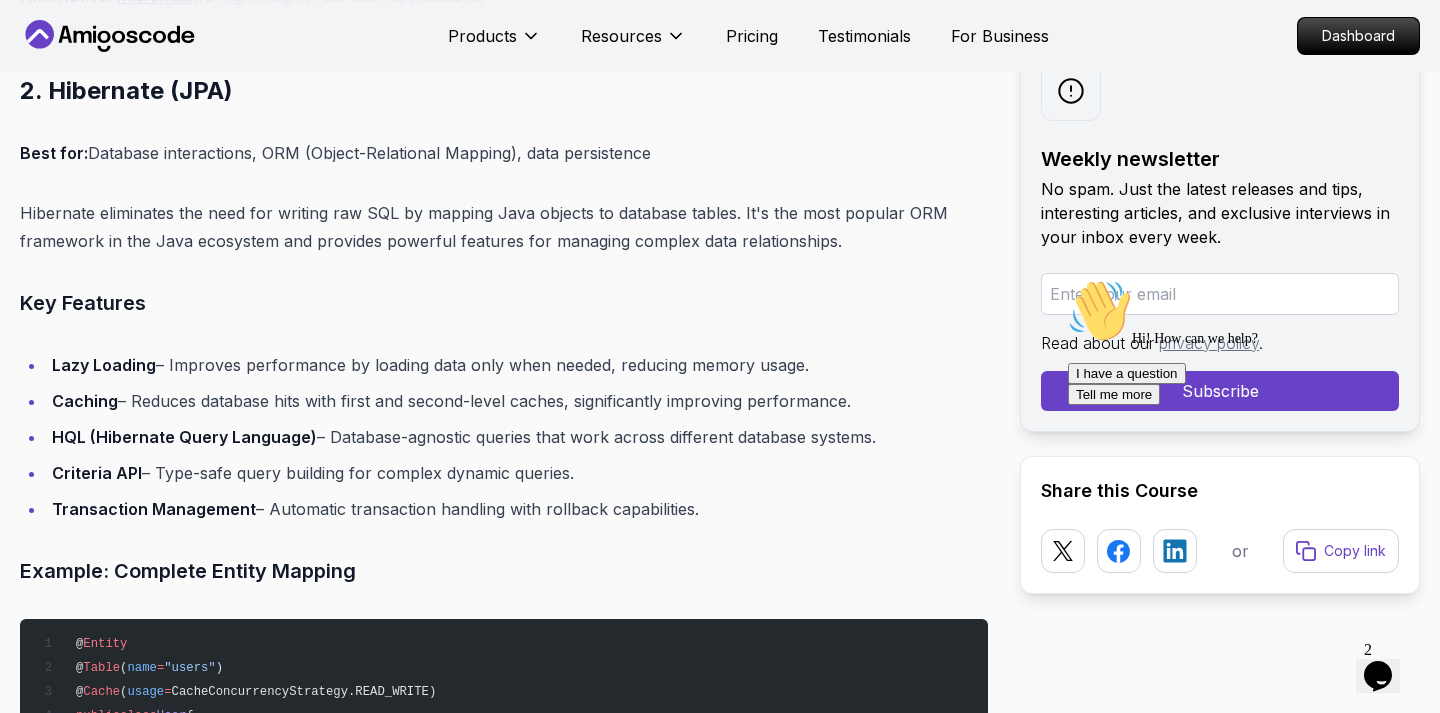 click on "Hibernate eliminates the need for writing raw SQL by mapping Java objects to database tables. It's the most popular ORM framework in the Java ecosystem and provides powerful features for managing complex data relationships." at bounding box center (504, 227) 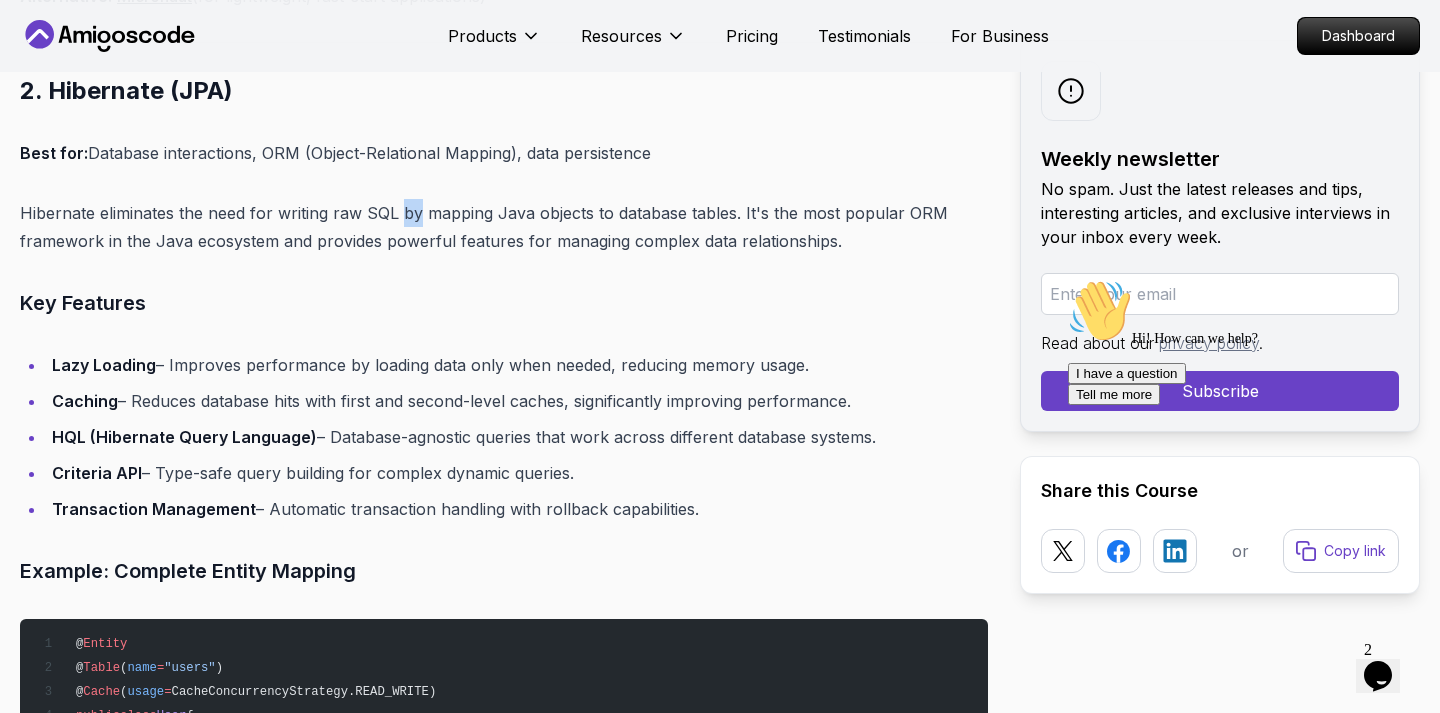 click on "Hibernate eliminates the need for writing raw SQL by mapping Java objects to database tables. It's the most popular ORM framework in the Java ecosystem and provides powerful features for managing complex data relationships." at bounding box center (504, 227) 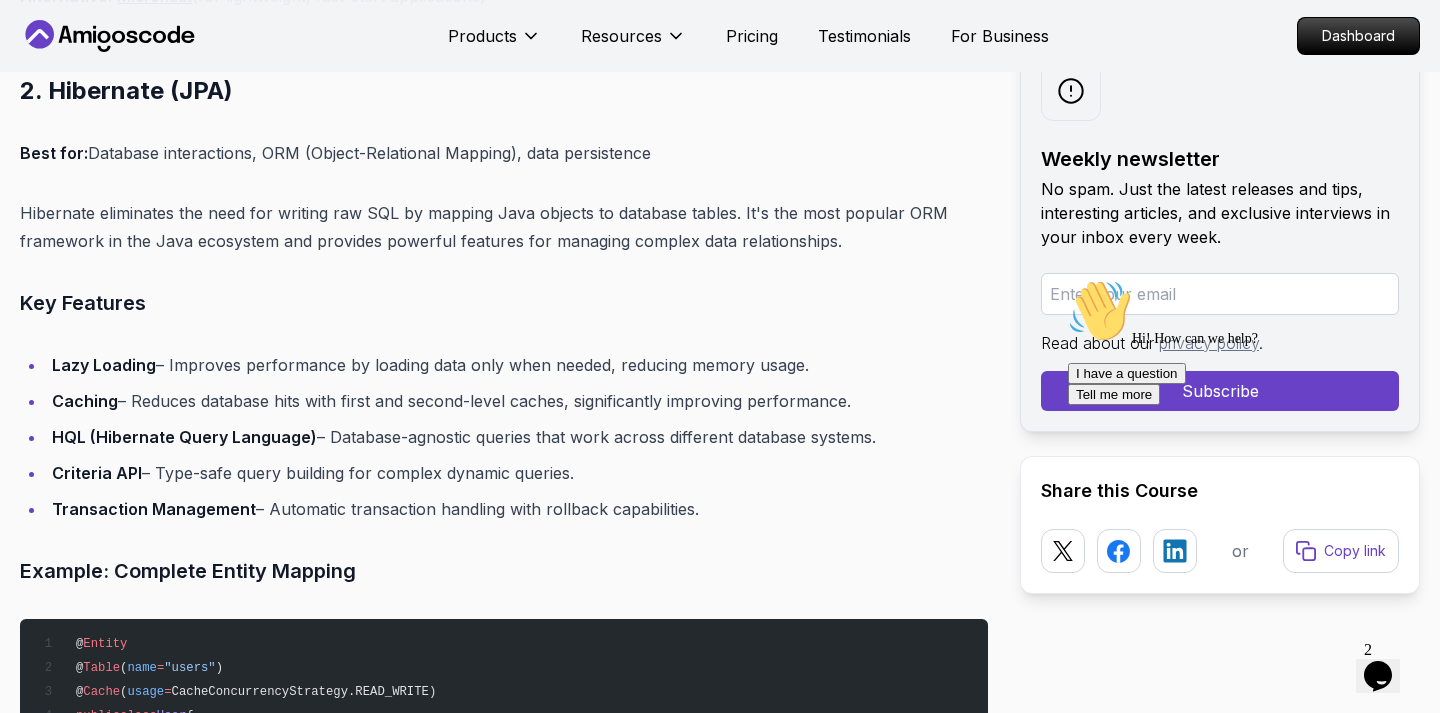 click on "Hibernate eliminates the need for writing raw SQL by mapping Java objects to database tables. It's the most popular ORM framework in the Java ecosystem and provides powerful features for managing complex data relationships." at bounding box center (504, 227) 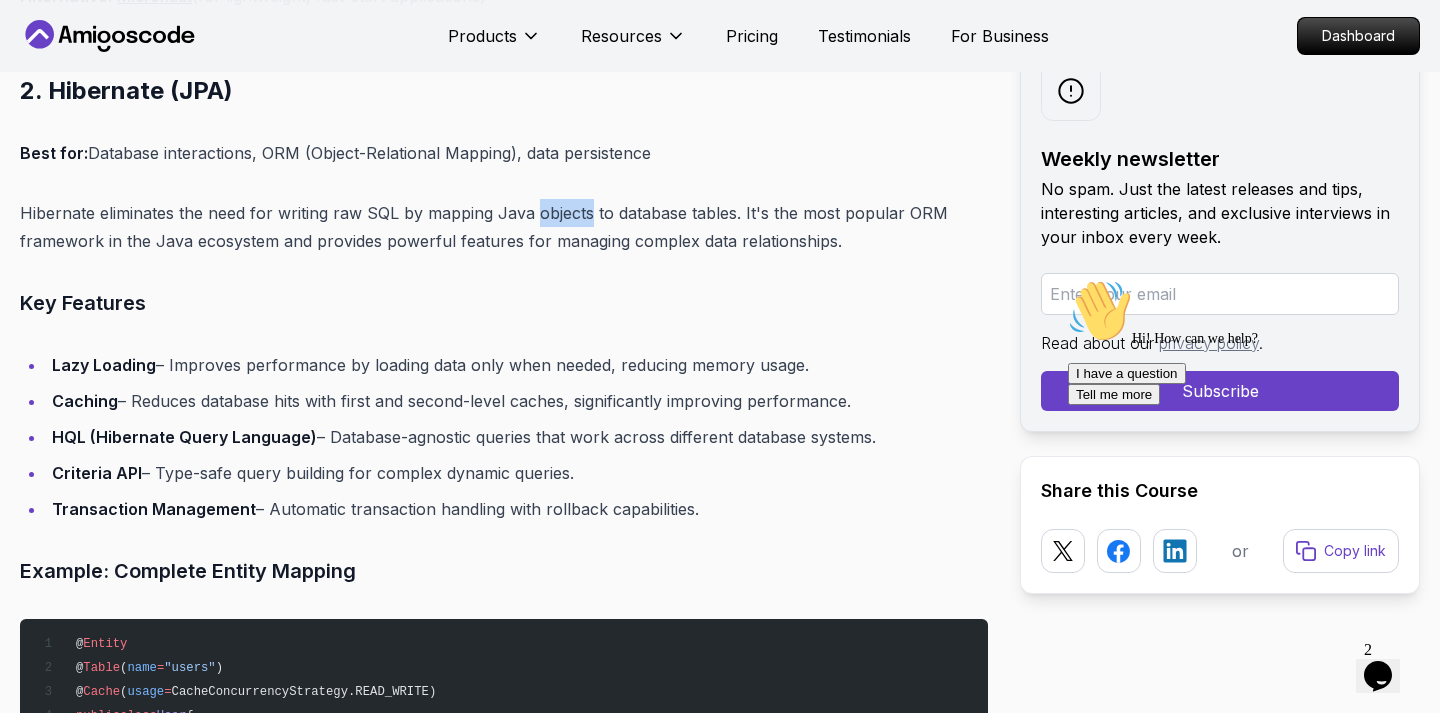 click on "Hibernate eliminates the need for writing raw SQL by mapping Java objects to database tables. It's the most popular ORM framework in the Java ecosystem and provides powerful features for managing complex data relationships." at bounding box center [504, 227] 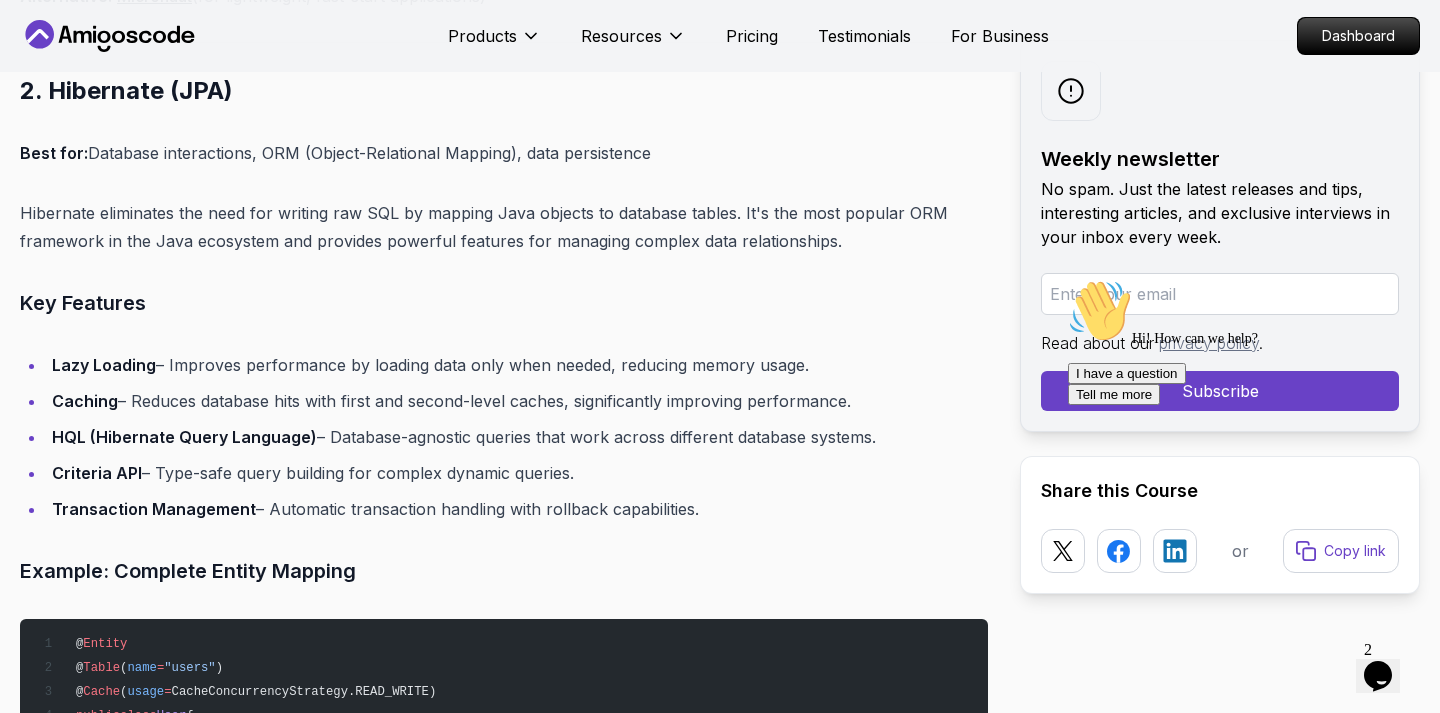 click on "Hibernate eliminates the need for writing raw SQL by mapping Java objects to database tables. It's the most popular ORM framework in the Java ecosystem and provides powerful features for managing complex data relationships." at bounding box center (504, 227) 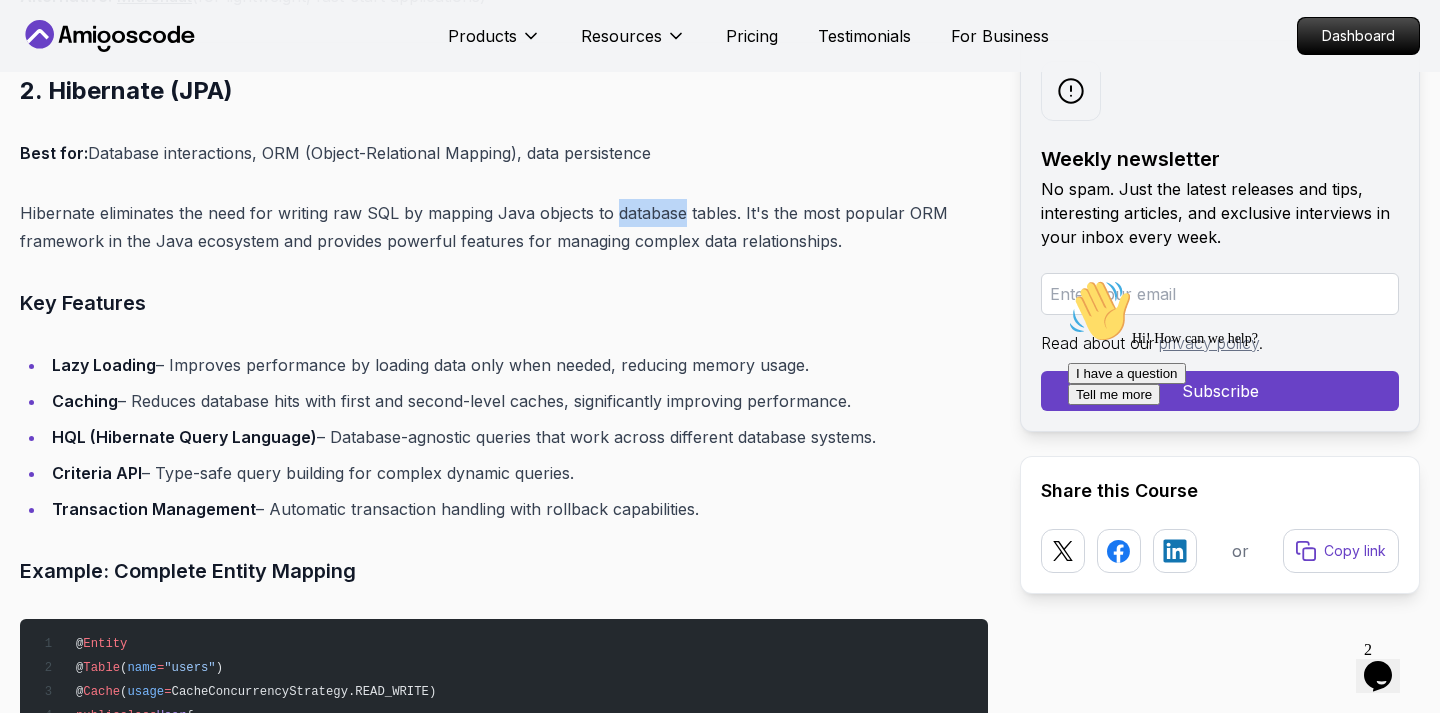 click on "Hibernate eliminates the need for writing raw SQL by mapping Java objects to database tables. It's the most popular ORM framework in the Java ecosystem and provides powerful features for managing complex data relationships." at bounding box center (504, 227) 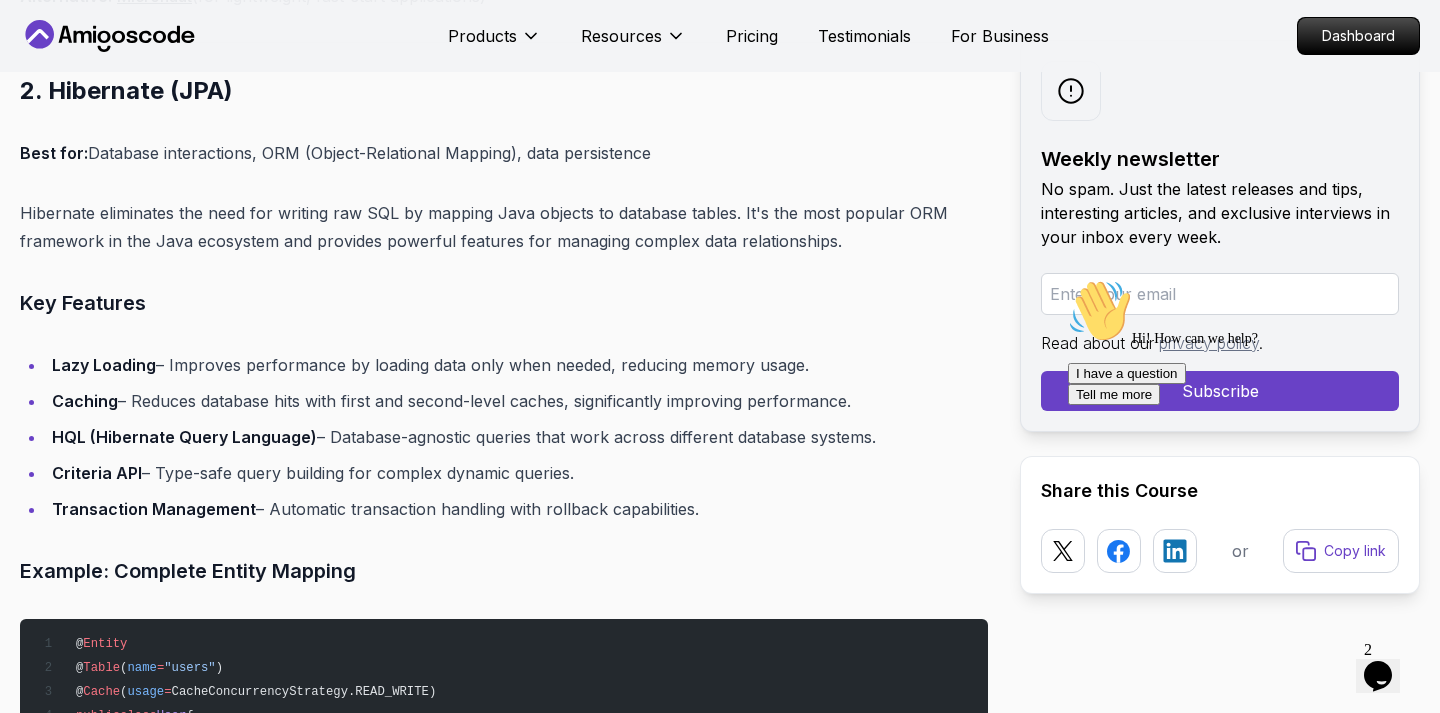 click on "Hibernate eliminates the need for writing raw SQL by mapping Java objects to database tables. It's the most popular ORM framework in the Java ecosystem and provides powerful features for managing complex data relationships." at bounding box center [504, 227] 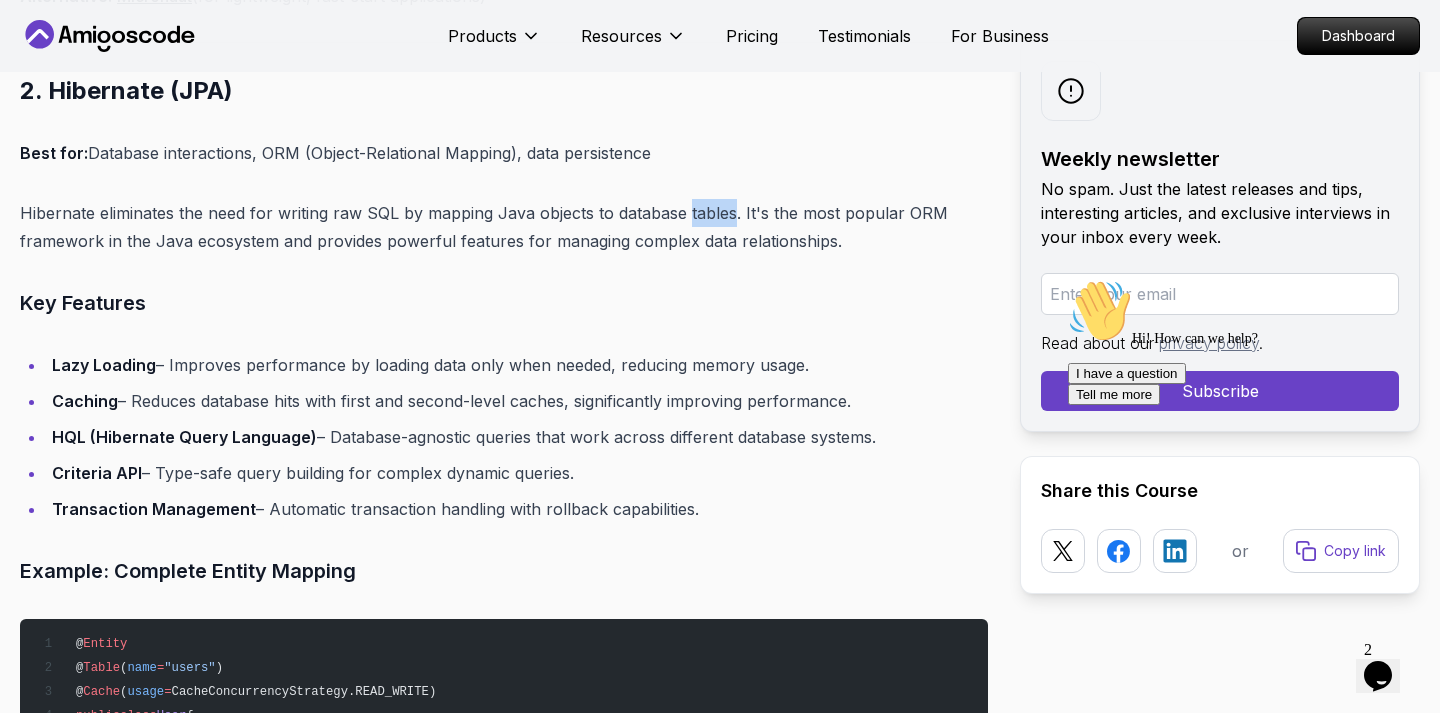 click on "Hibernate eliminates the need for writing raw SQL by mapping Java objects to database tables. It's the most popular ORM framework in the Java ecosystem and provides powerful features for managing complex data relationships." at bounding box center (504, 227) 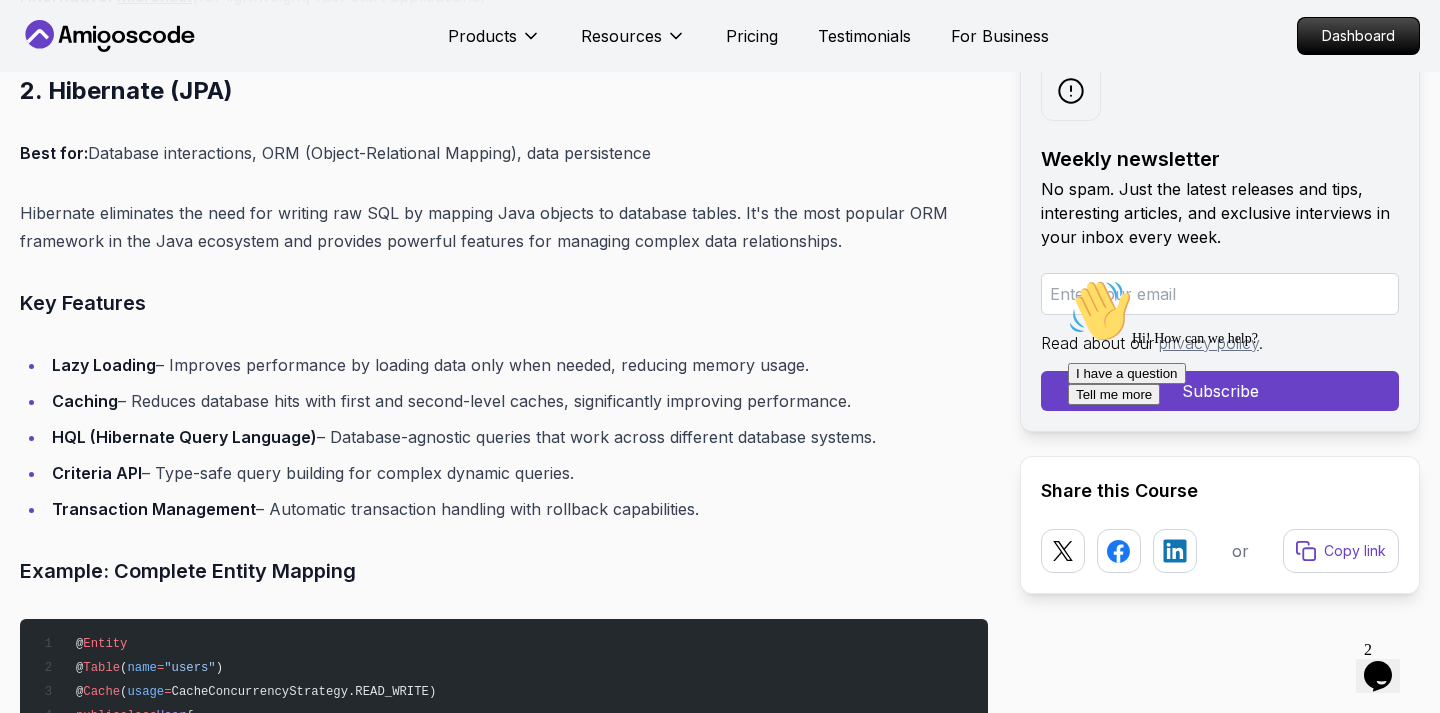 click on "Hibernate eliminates the need for writing raw SQL by mapping Java objects to database tables. It's the most popular ORM framework in the Java ecosystem and provides powerful features for managing complex data relationships." at bounding box center (504, 227) 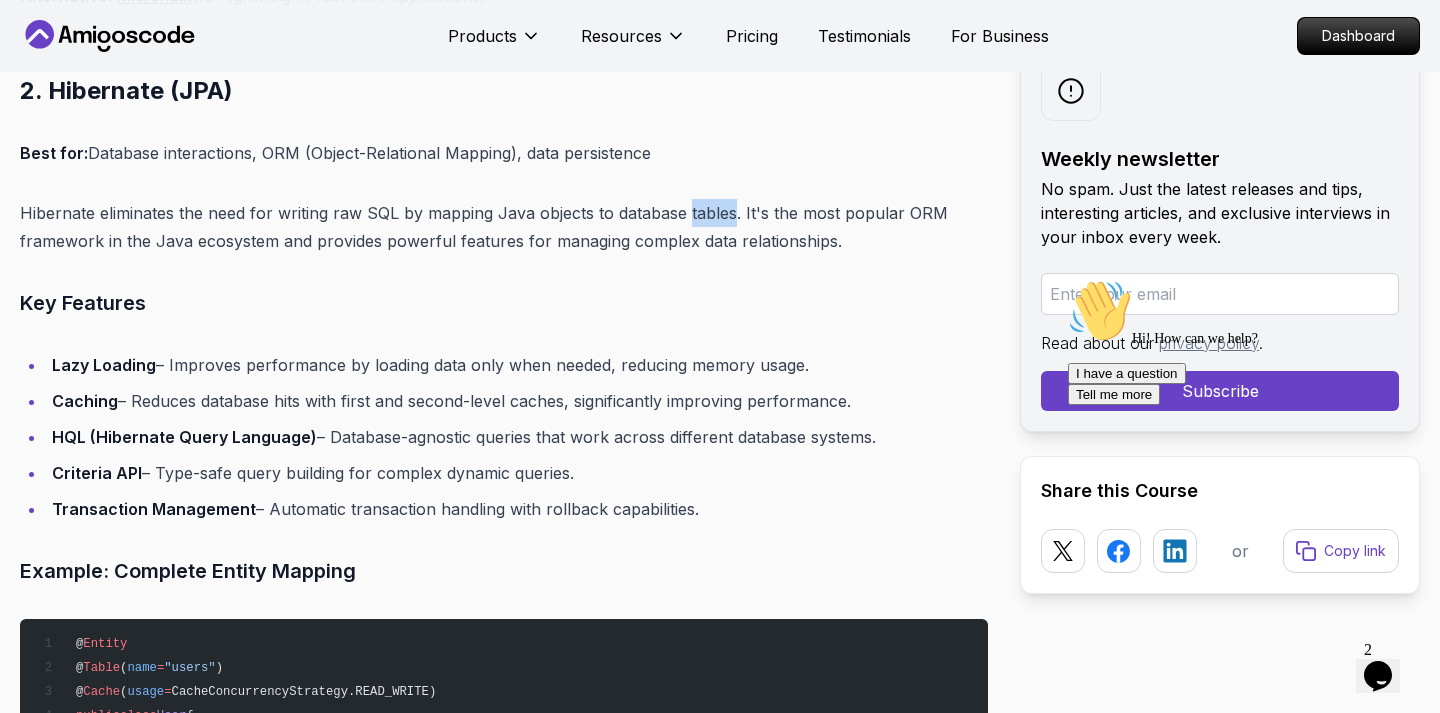 click on "Hibernate eliminates the need for writing raw SQL by mapping Java objects to database tables. It's the most popular ORM framework in the Java ecosystem and provides powerful features for managing complex data relationships." at bounding box center (504, 227) 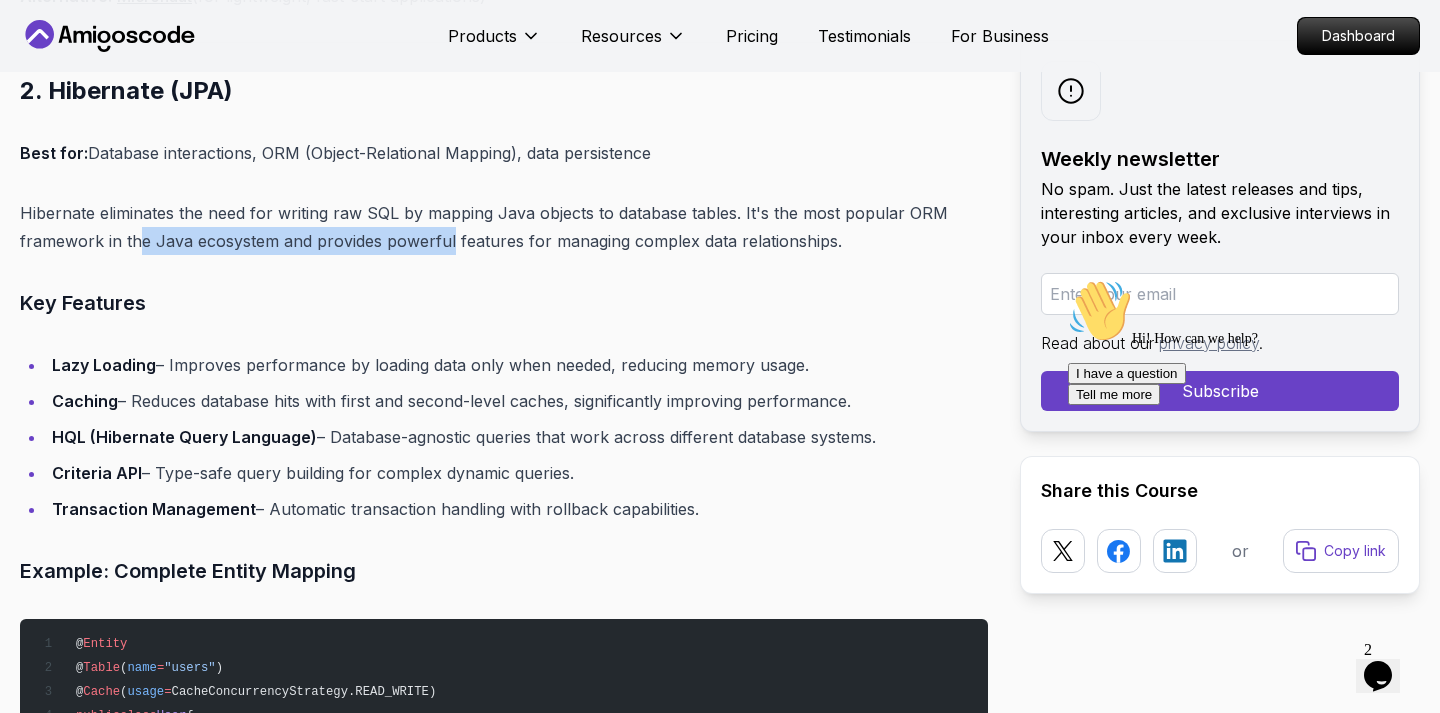 drag, startPoint x: 135, startPoint y: 239, endPoint x: 447, endPoint y: 234, distance: 312.04007 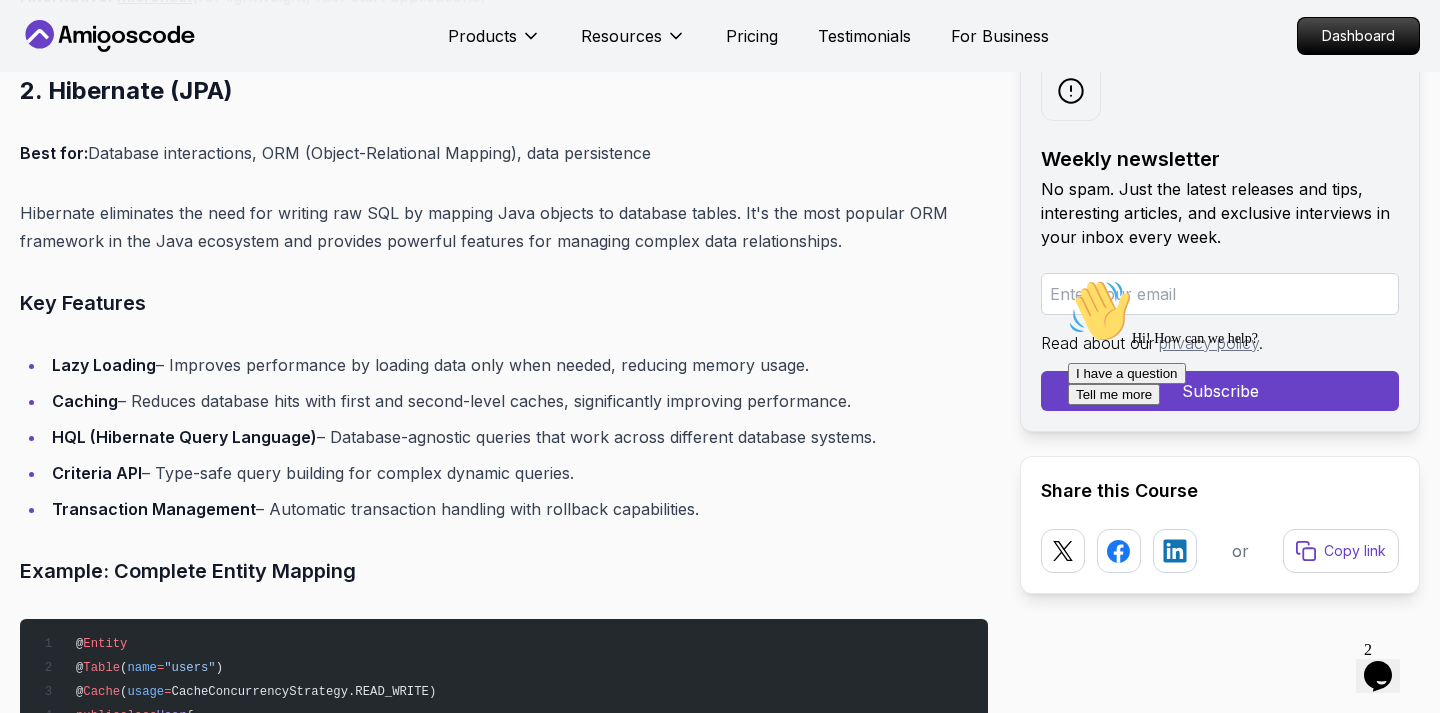 click on "Hibernate eliminates the need for writing raw SQL by mapping Java objects to database tables. It's the most popular ORM framework in the Java ecosystem and provides powerful features for managing complex data relationships." at bounding box center [504, 227] 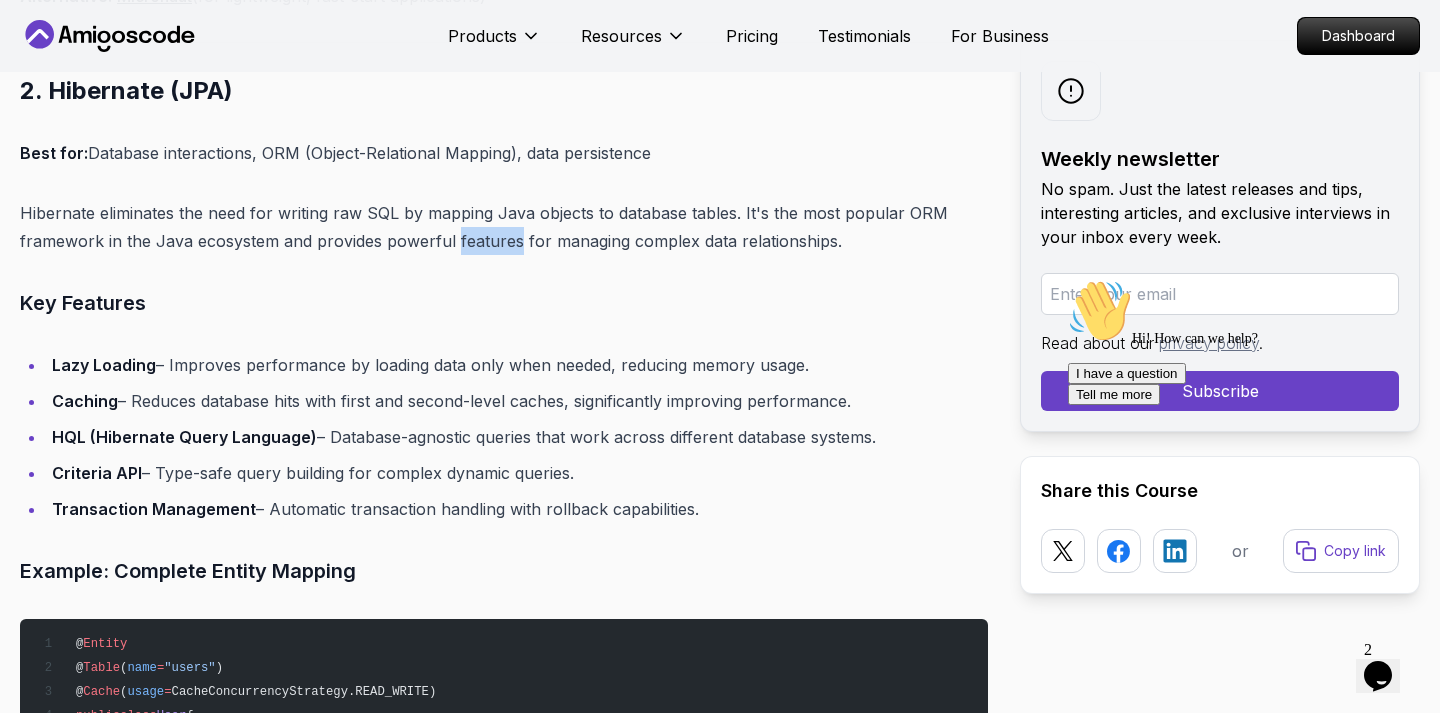 click on "Hibernate eliminates the need for writing raw SQL by mapping Java objects to database tables. It's the most popular ORM framework in the Java ecosystem and provides powerful features for managing complex data relationships." at bounding box center [504, 227] 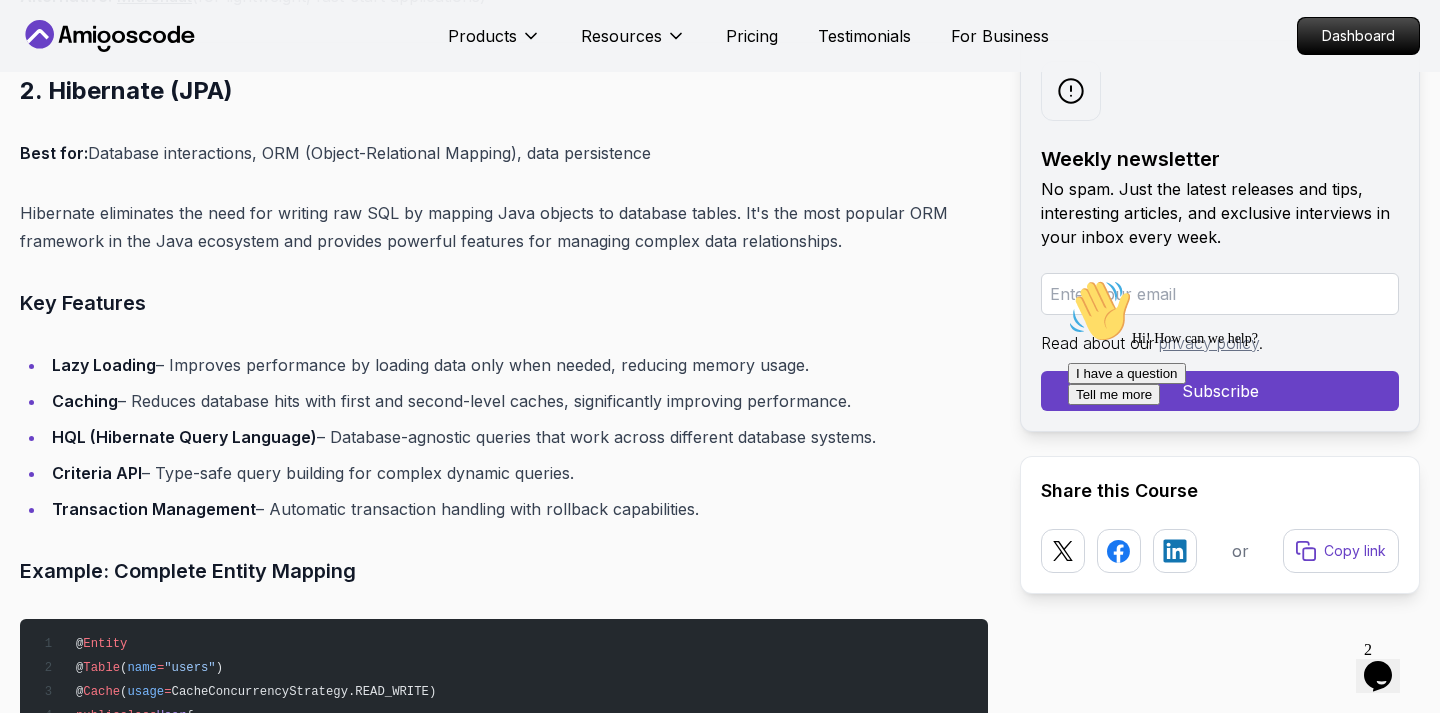 click on "Hibernate eliminates the need for writing raw SQL by mapping Java objects to database tables. It's the most popular ORM framework in the Java ecosystem and provides powerful features for managing complex data relationships." at bounding box center (504, 227) 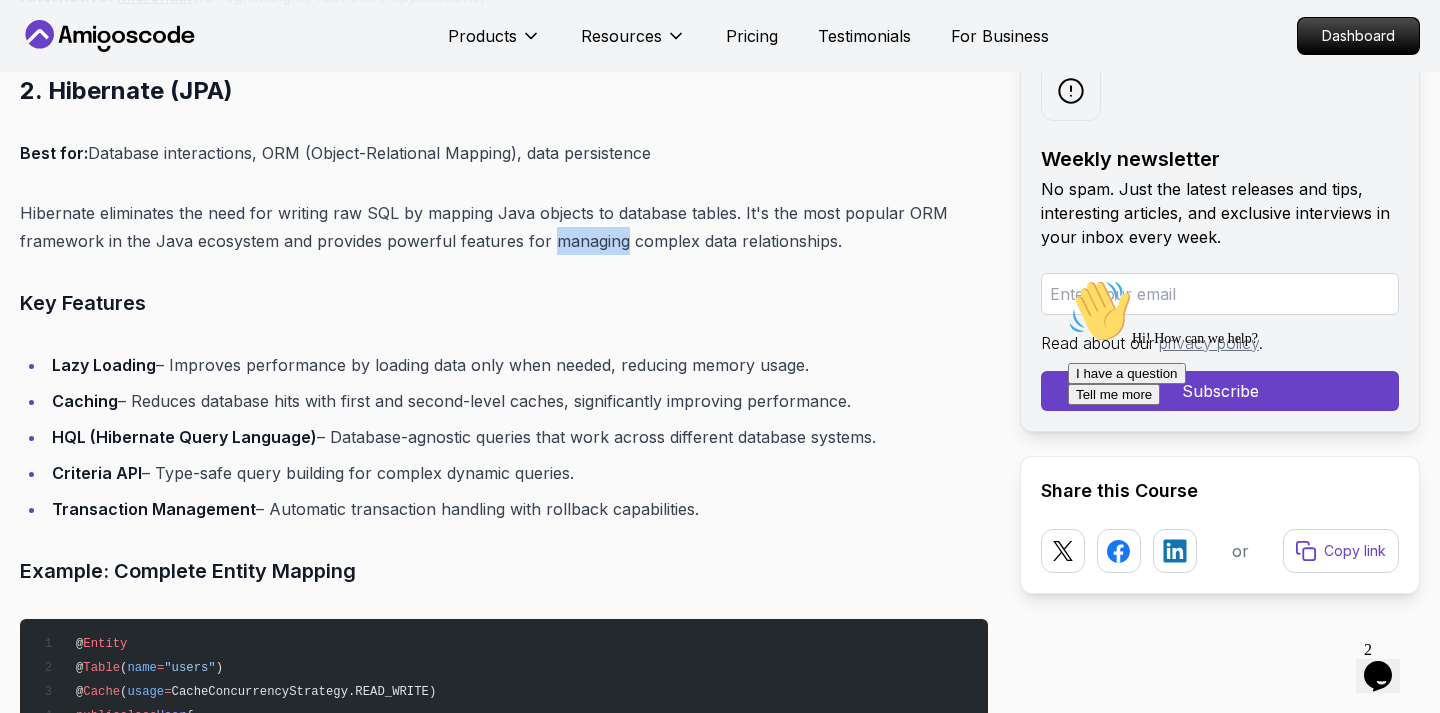 click on "Hibernate eliminates the need for writing raw SQL by mapping Java objects to database tables. It's the most popular ORM framework in the Java ecosystem and provides powerful features for managing complex data relationships." at bounding box center [504, 227] 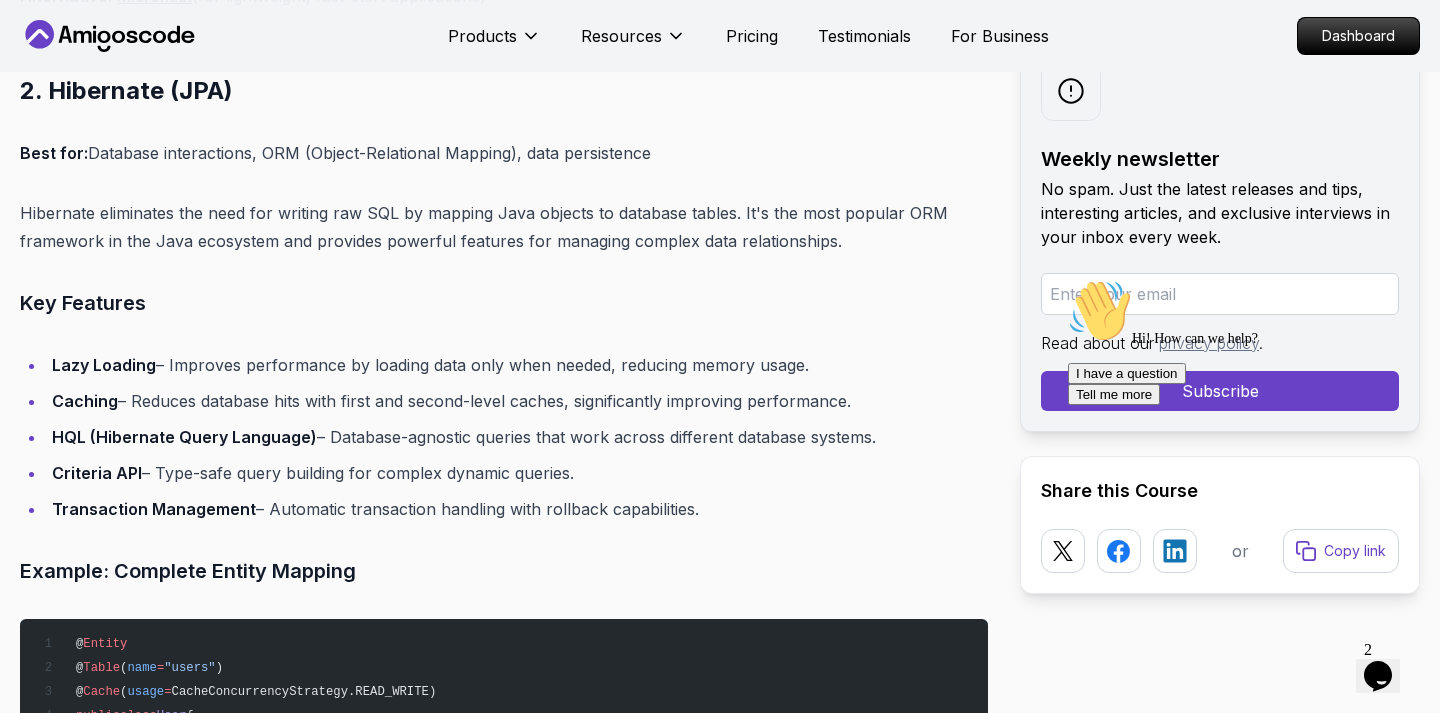 click on "Hibernate eliminates the need for writing raw SQL by mapping Java objects to database tables. It's the most popular ORM framework in the Java ecosystem and provides powerful features for managing complex data relationships." at bounding box center [504, 227] 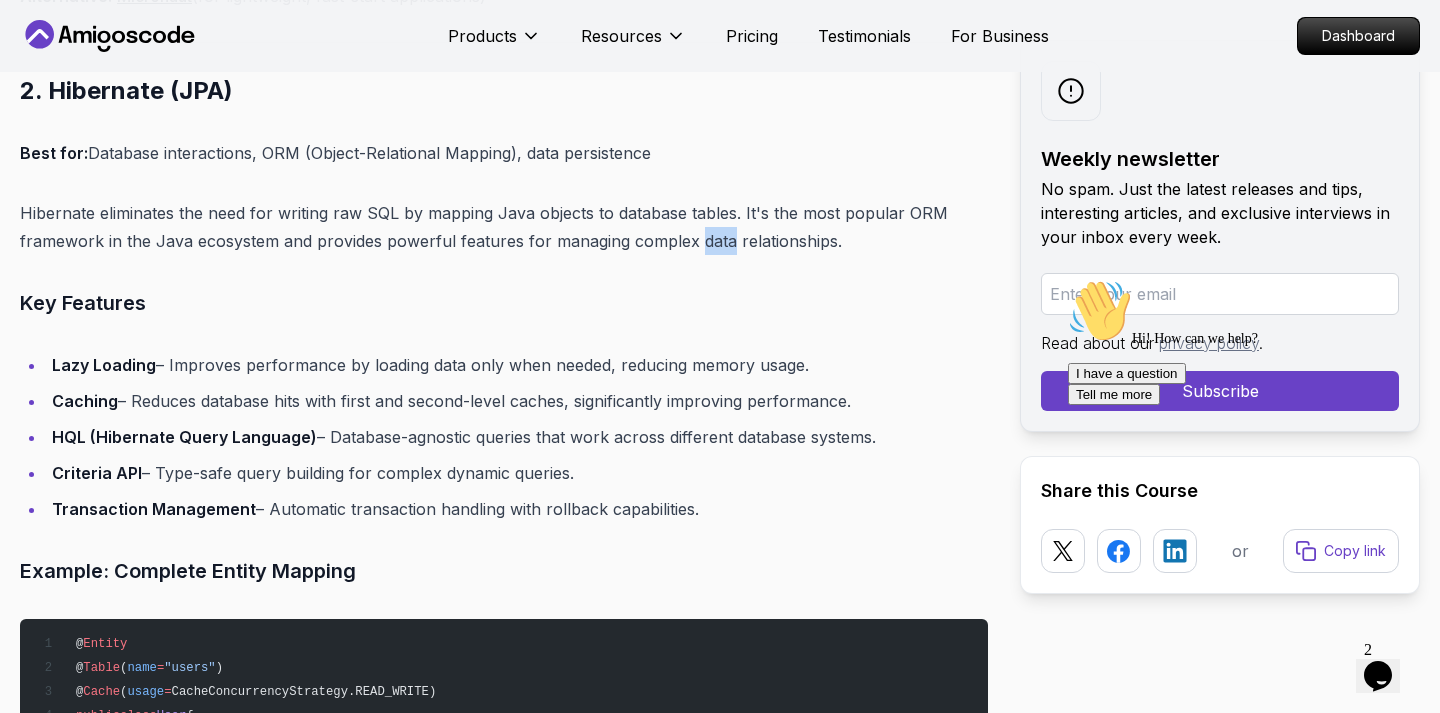 click on "Hibernate eliminates the need for writing raw SQL by mapping Java objects to database tables. It's the most popular ORM framework in the Java ecosystem and provides powerful features for managing complex data relationships." at bounding box center (504, 227) 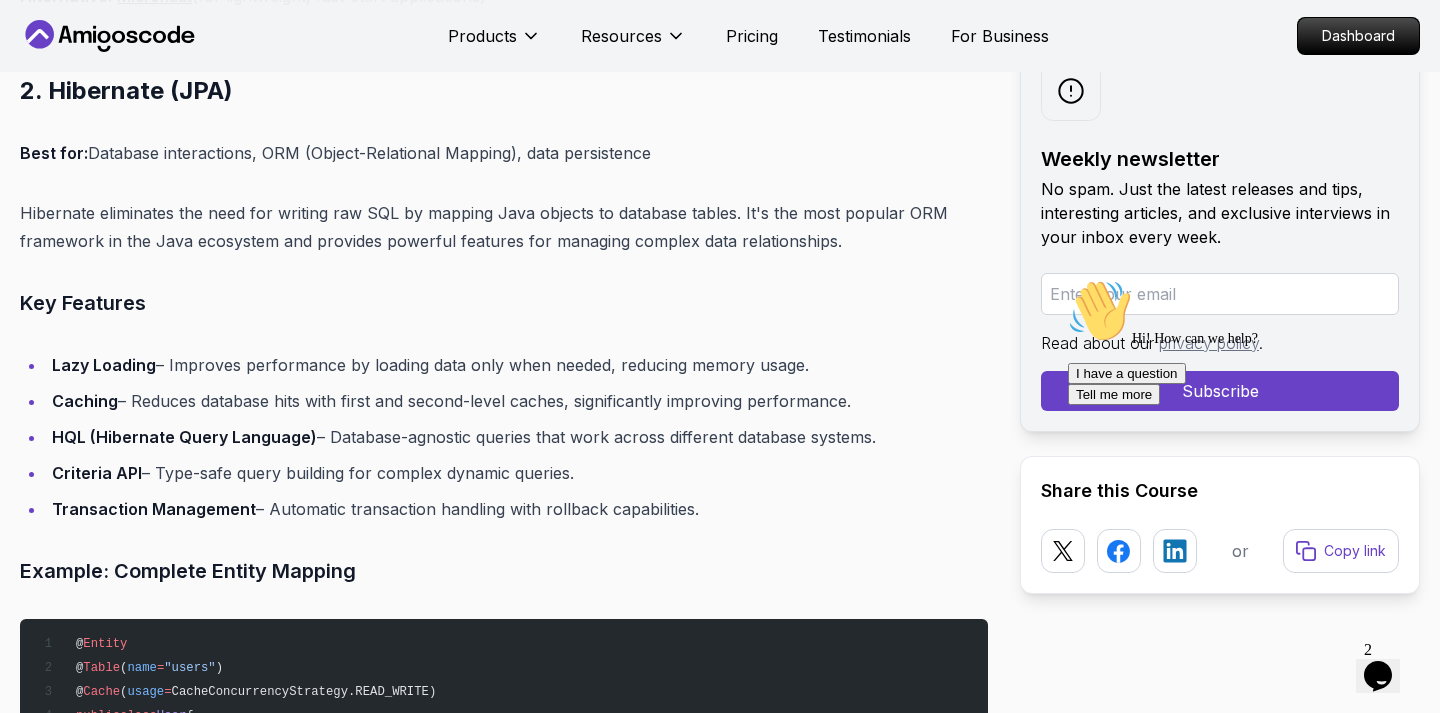 click on "Hibernate eliminates the need for writing raw SQL by mapping Java objects to database tables. It's the most popular ORM framework in the Java ecosystem and provides powerful features for managing complex data relationships." at bounding box center [504, 227] 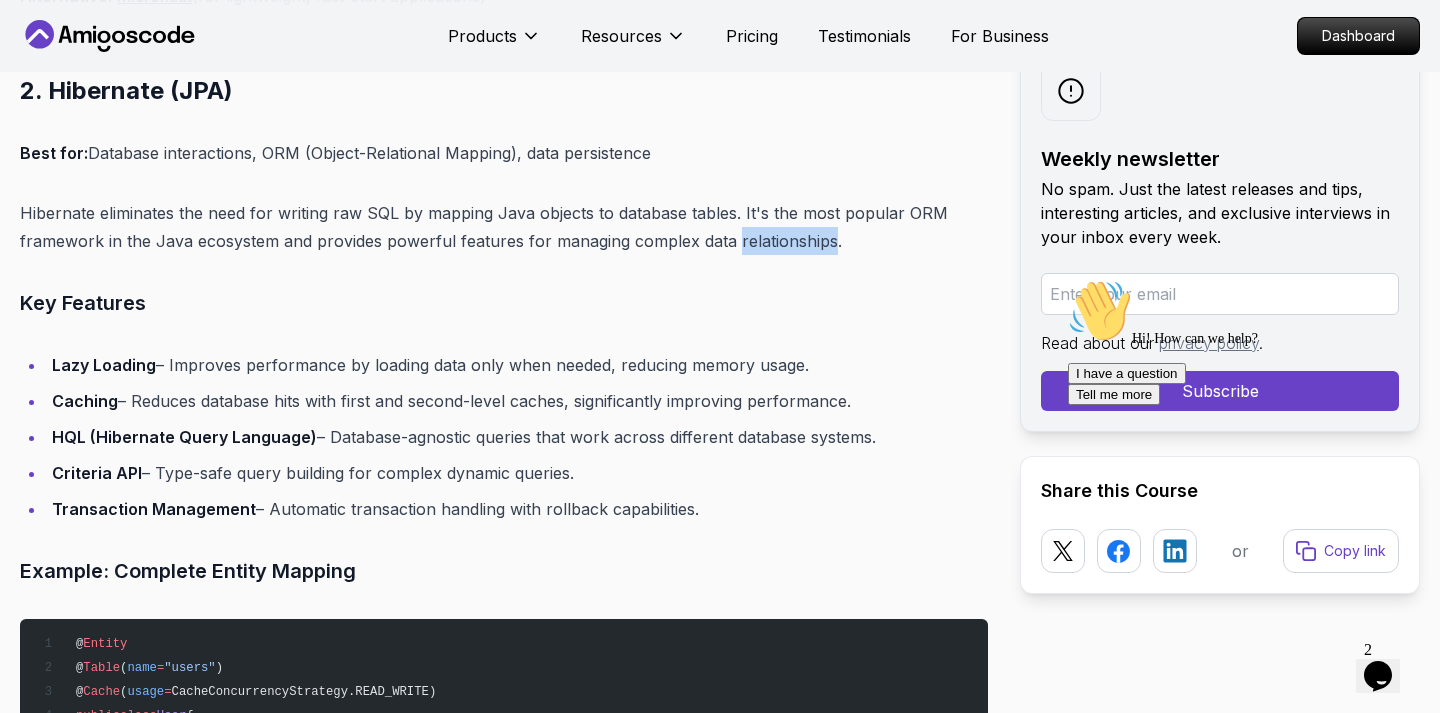 click on "Hibernate eliminates the need for writing raw SQL by mapping Java objects to database tables. It's the most popular ORM framework in the Java ecosystem and provides powerful features for managing complex data relationships." at bounding box center [504, 227] 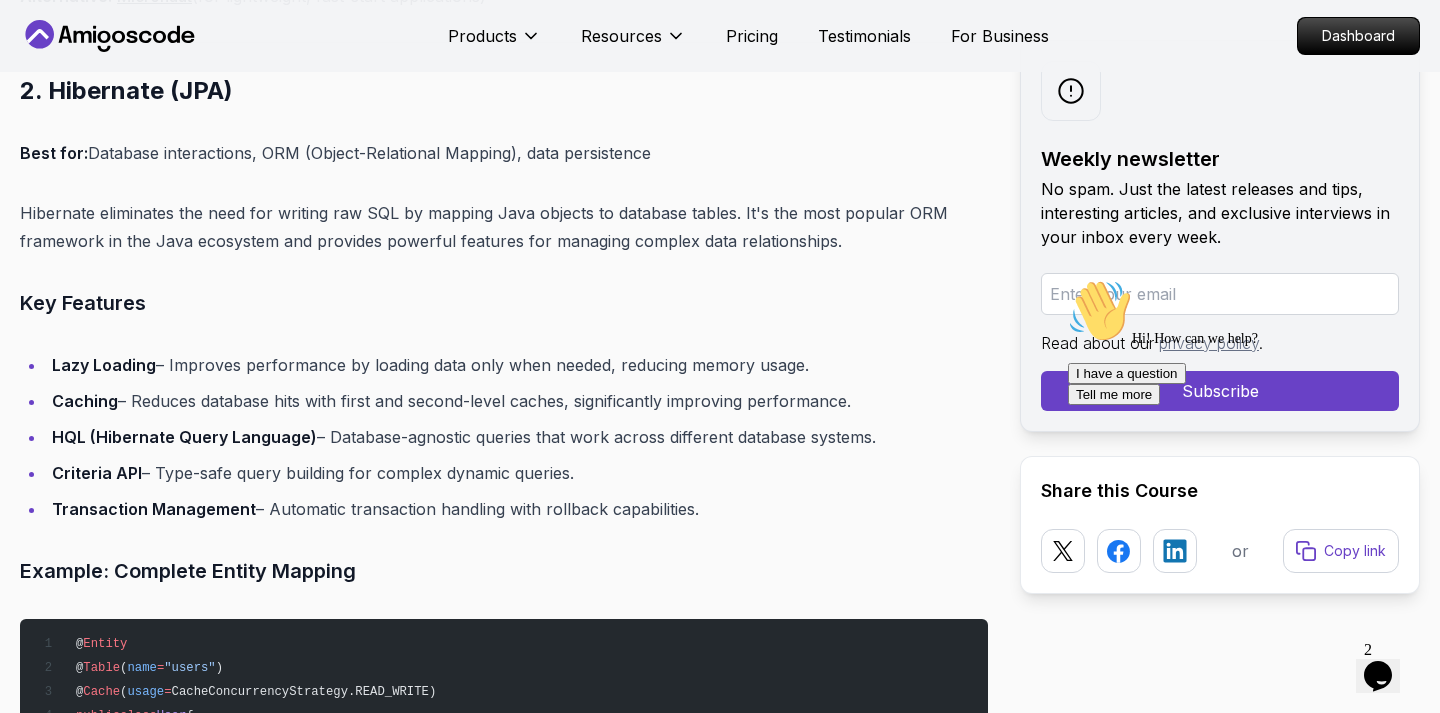 click on "Hibernate eliminates the need for writing raw SQL by mapping Java objects to database tables. It's the most popular ORM framework in the Java ecosystem and provides powerful features for managing complex data relationships." at bounding box center [504, 227] 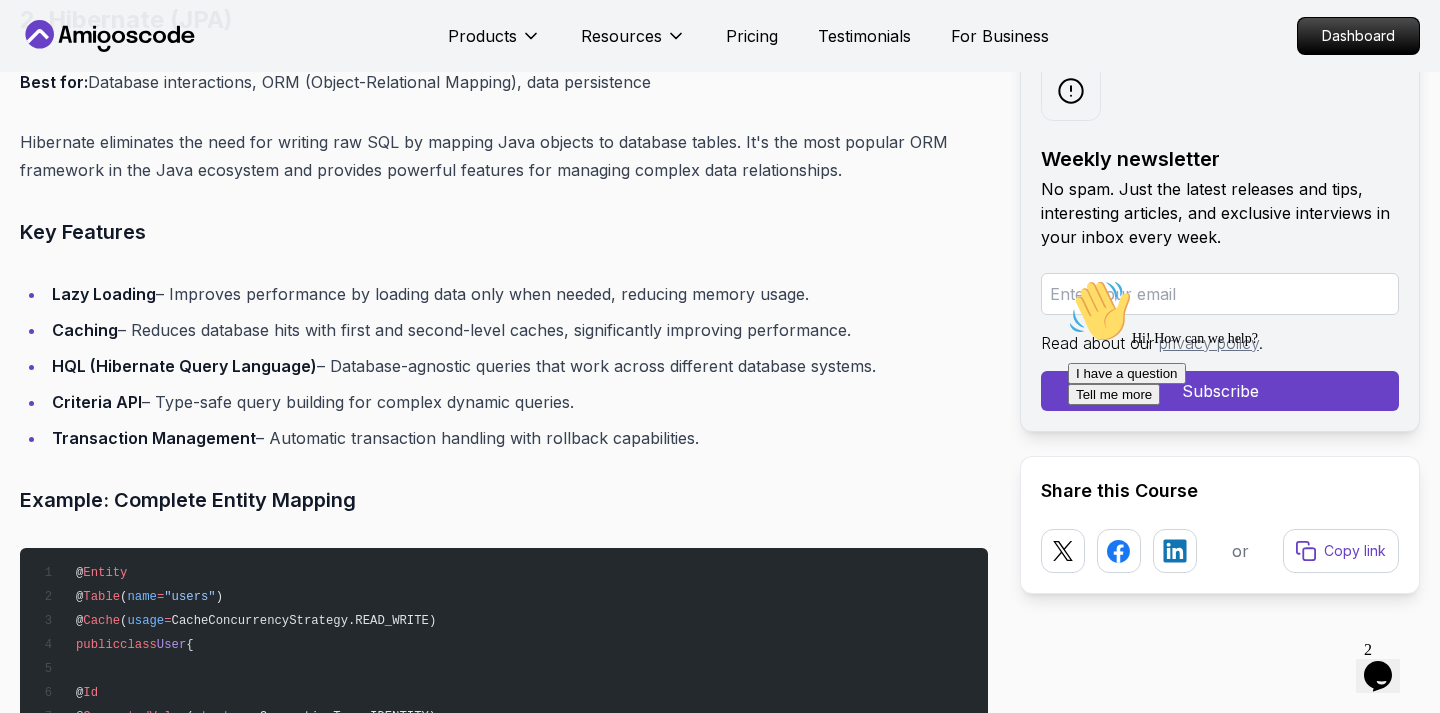 scroll, scrollTop: 4288, scrollLeft: 0, axis: vertical 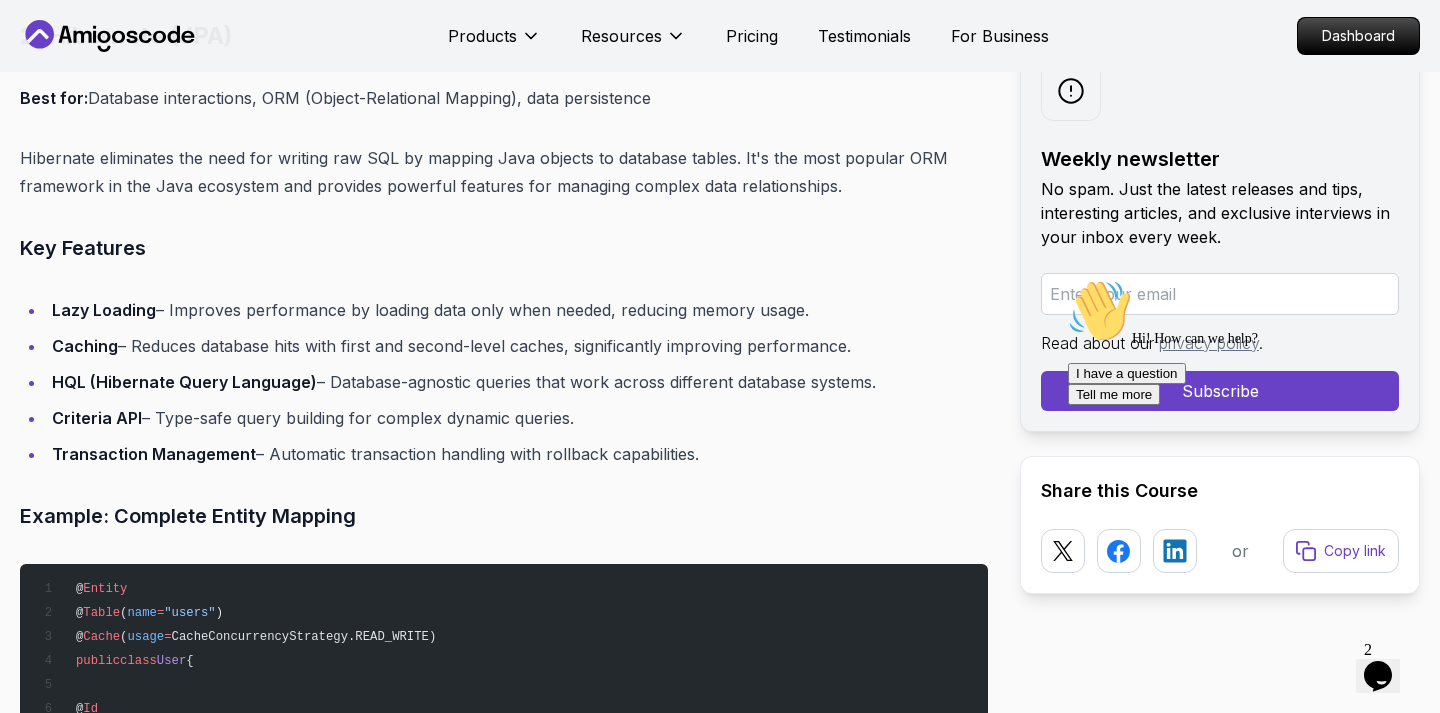 drag, startPoint x: 173, startPoint y: 309, endPoint x: 826, endPoint y: 311, distance: 653.00305 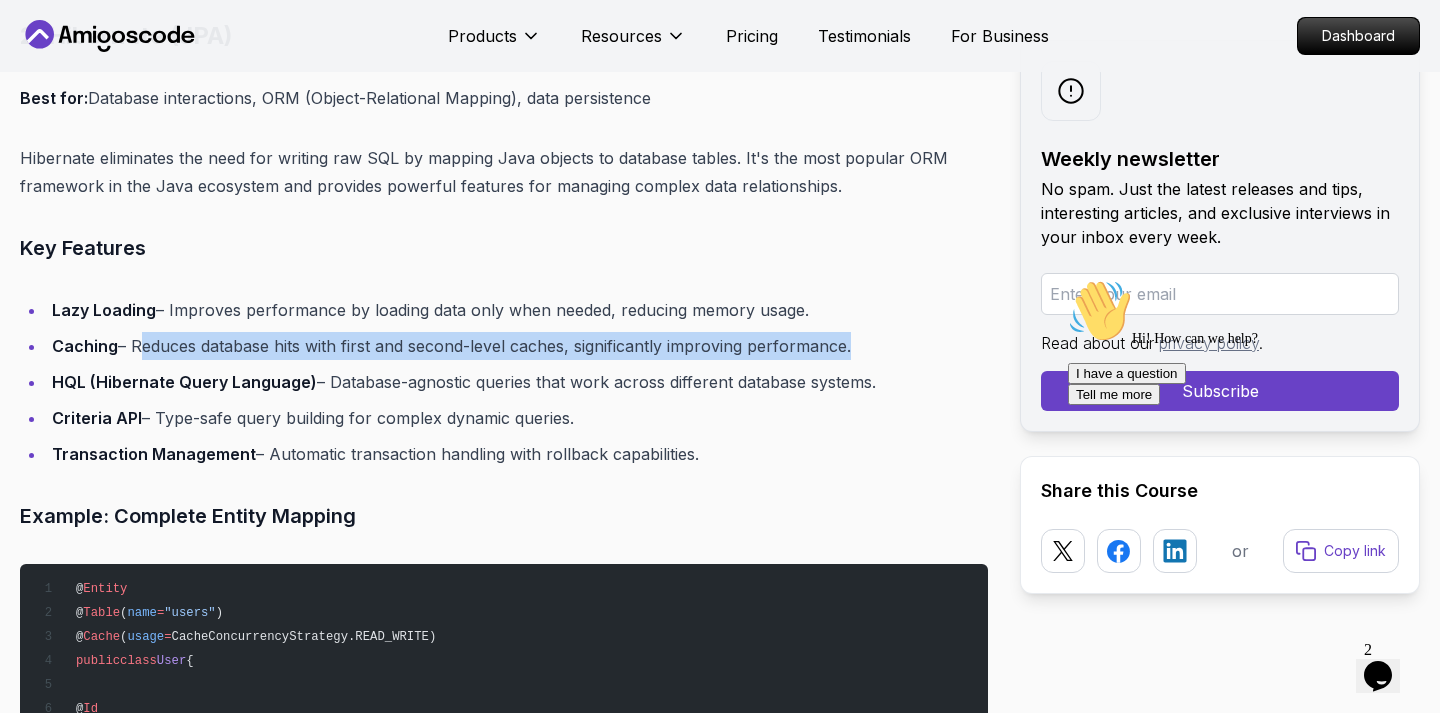 drag, startPoint x: 134, startPoint y: 343, endPoint x: 482, endPoint y: 367, distance: 348.8266 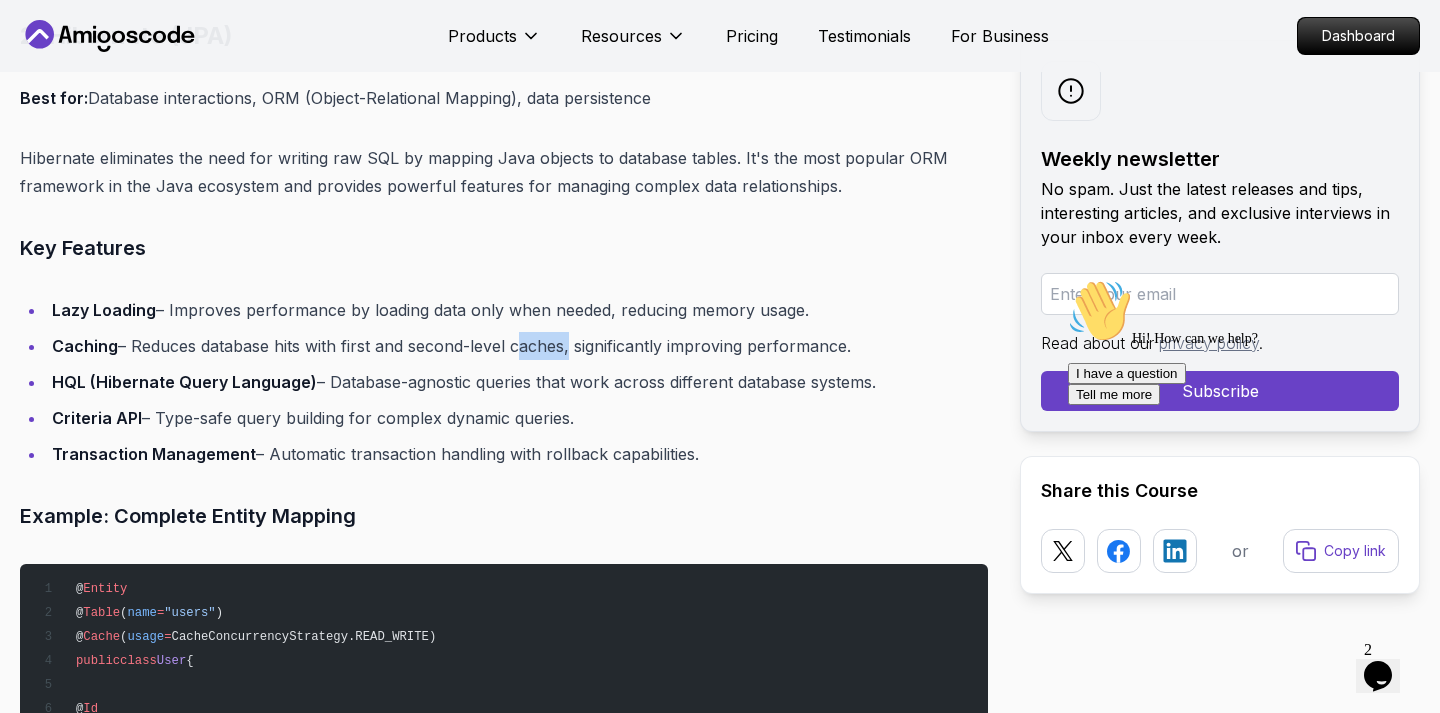click on "Caching  – Reduces database hits with first and second-level caches, significantly improving performance." at bounding box center (517, 346) 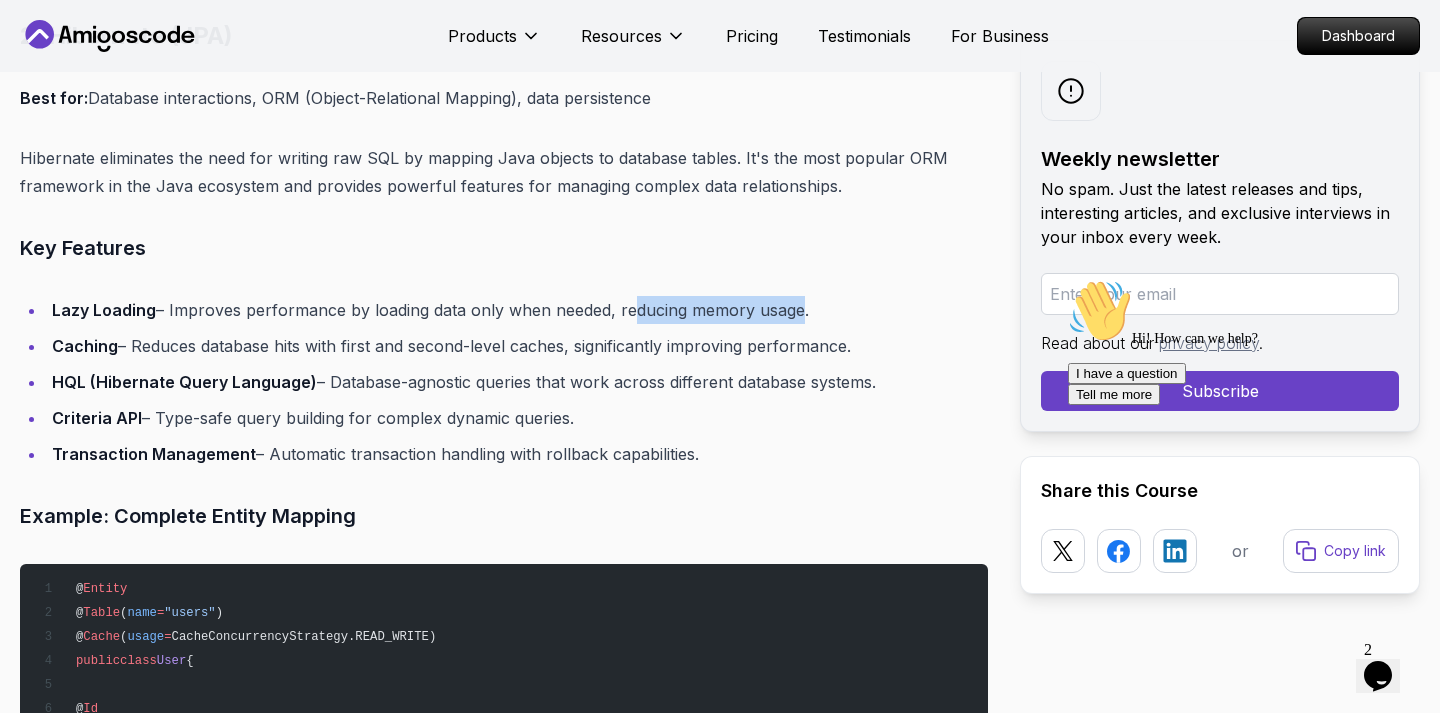 drag, startPoint x: 623, startPoint y: 309, endPoint x: 788, endPoint y: 310, distance: 165.00304 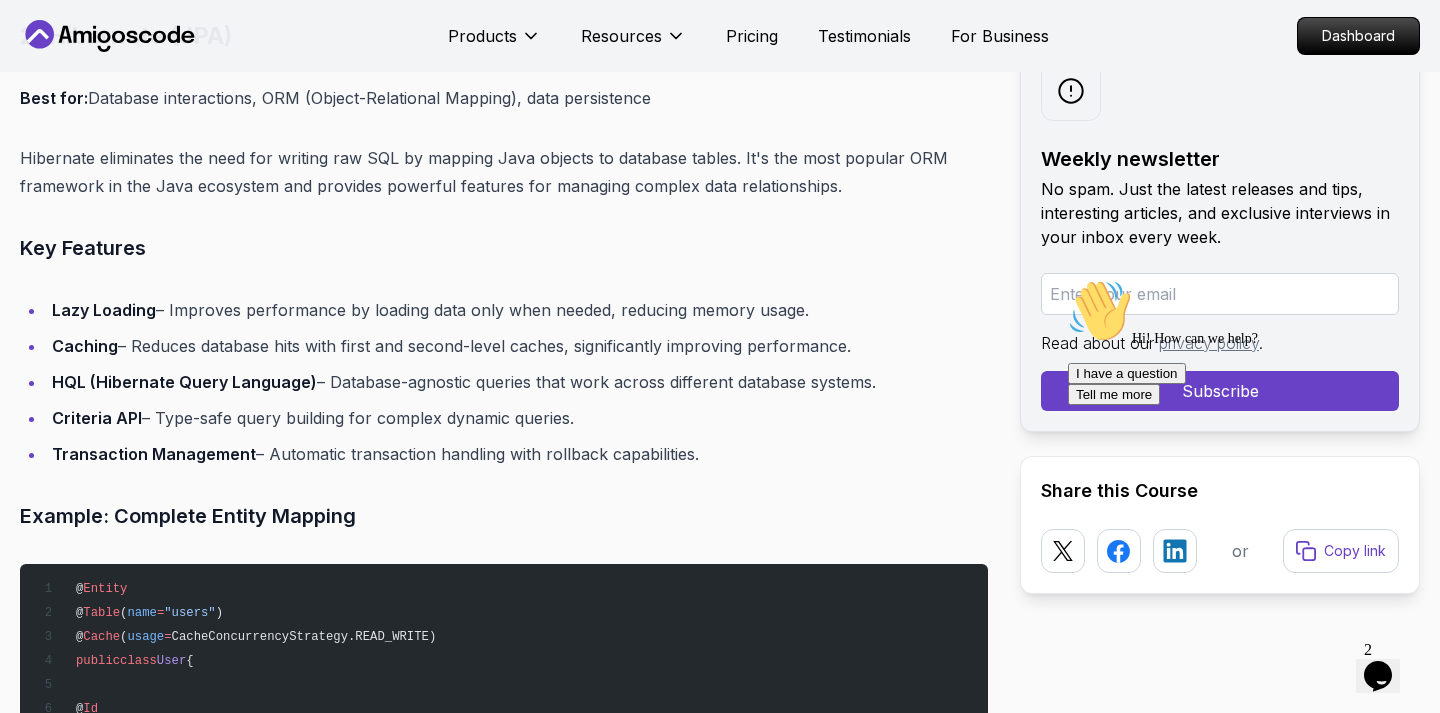 click on "Lazy Loading – Improves performance by loading data only when needed, reducing memory usage." at bounding box center [517, 310] 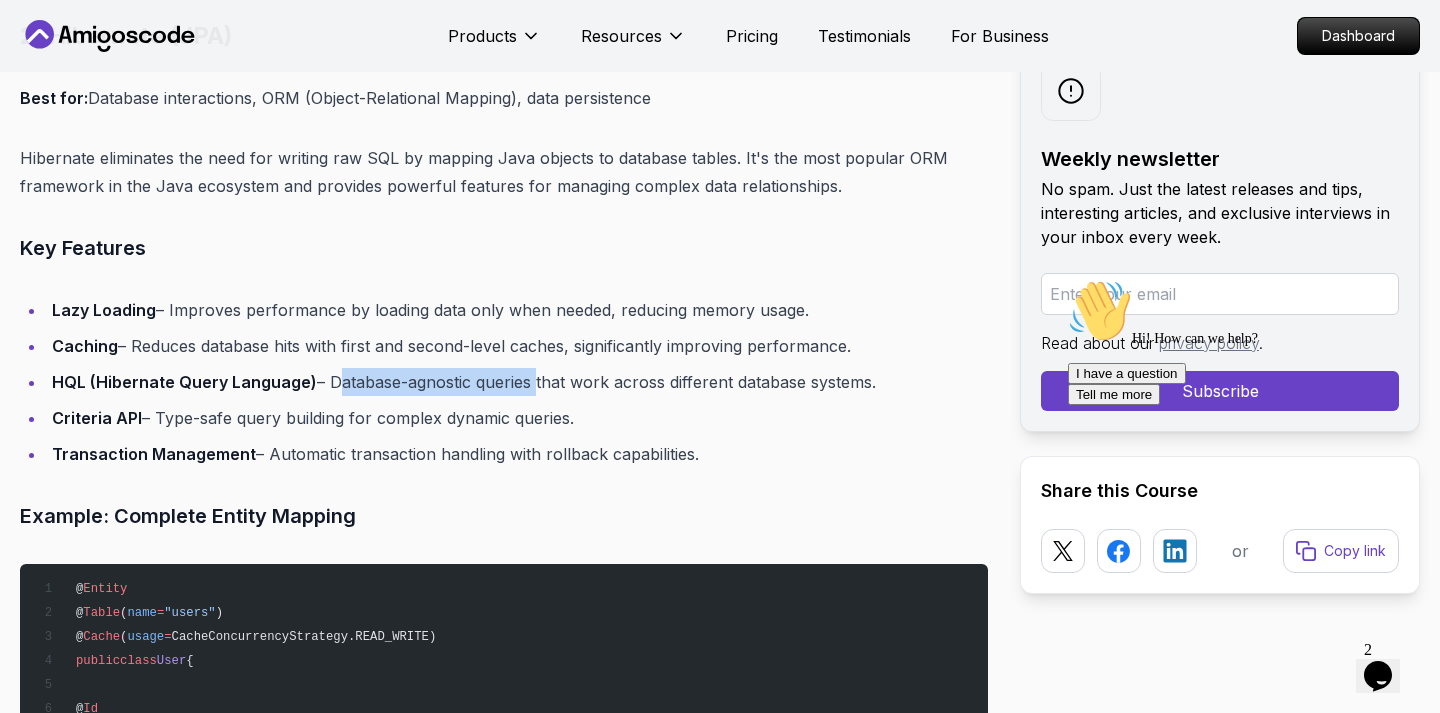 drag, startPoint x: 328, startPoint y: 383, endPoint x: 531, endPoint y: 386, distance: 203.02217 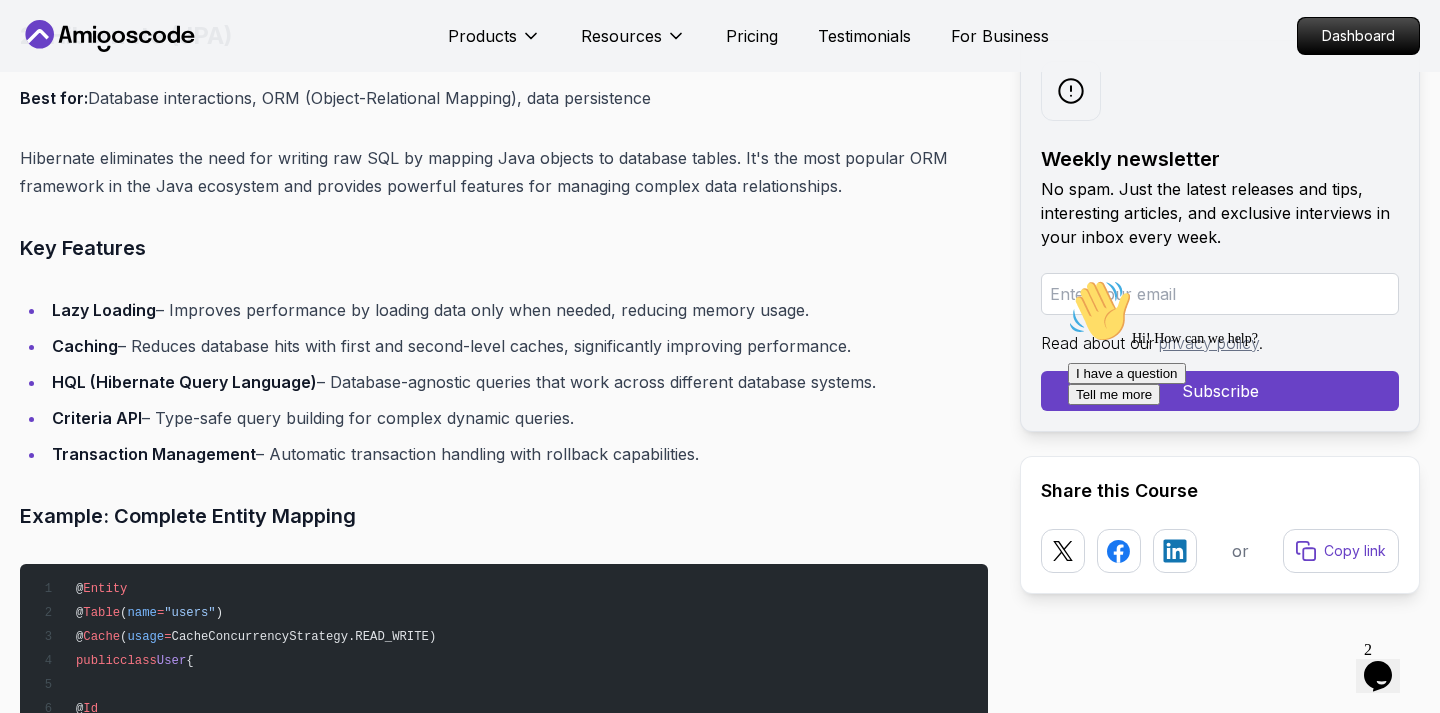 click on "HQL (Hibernate Query Language) – Database-agnostic queries that work across different database systems." at bounding box center [517, 382] 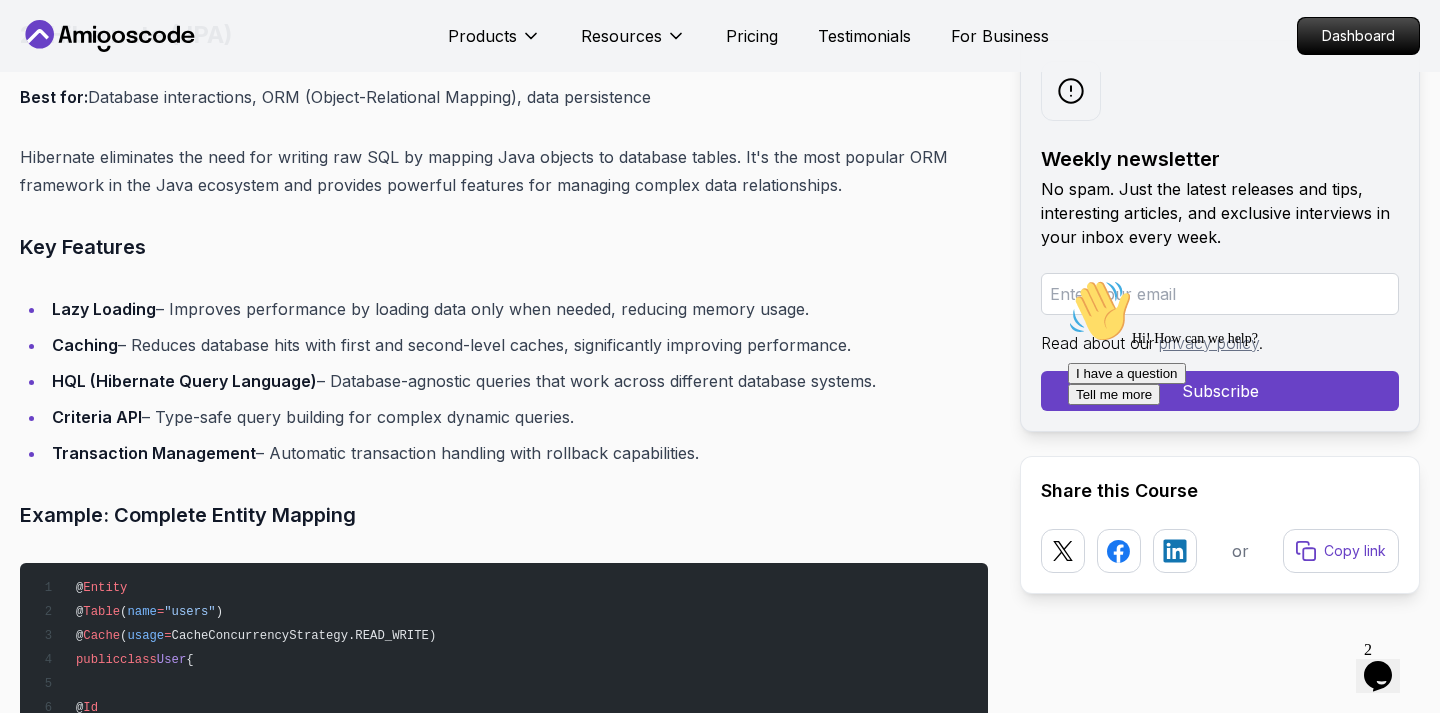 scroll, scrollTop: 4291, scrollLeft: 0, axis: vertical 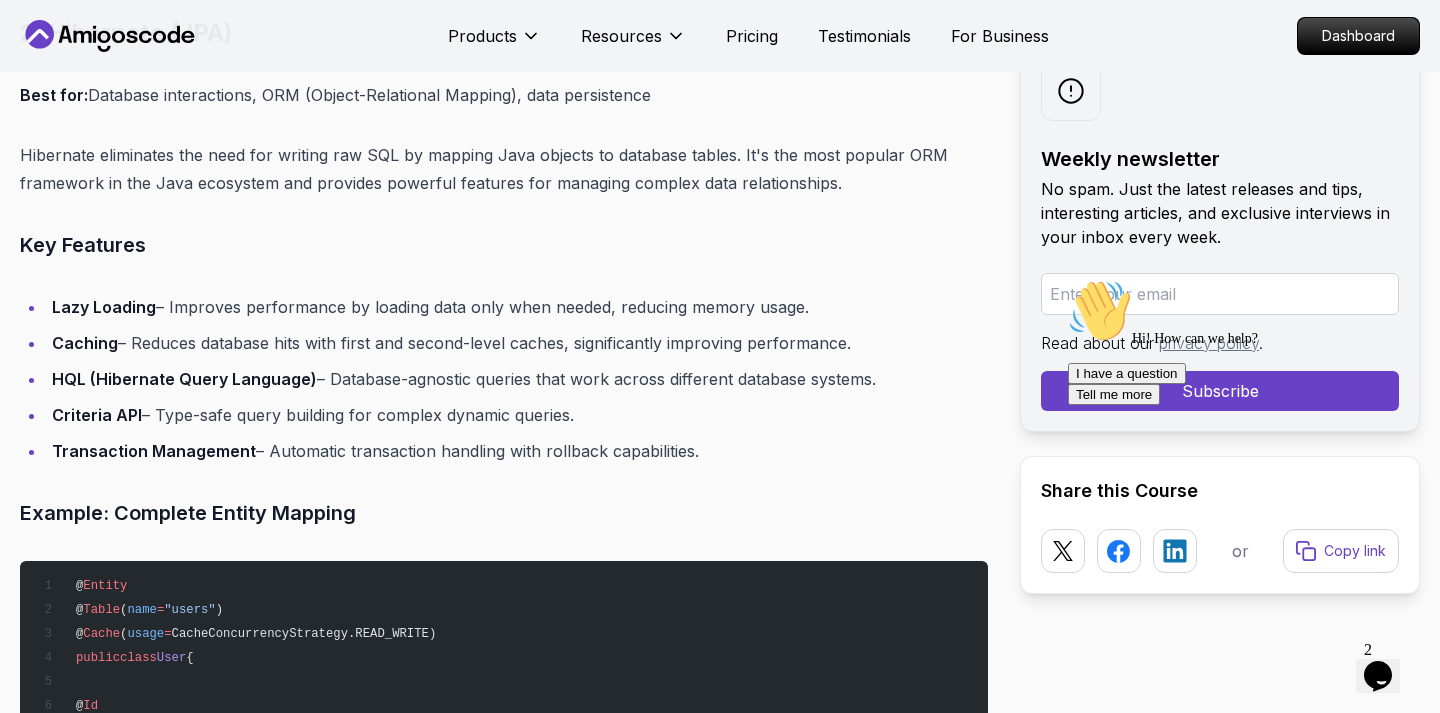 drag, startPoint x: 235, startPoint y: 415, endPoint x: 347, endPoint y: 415, distance: 112 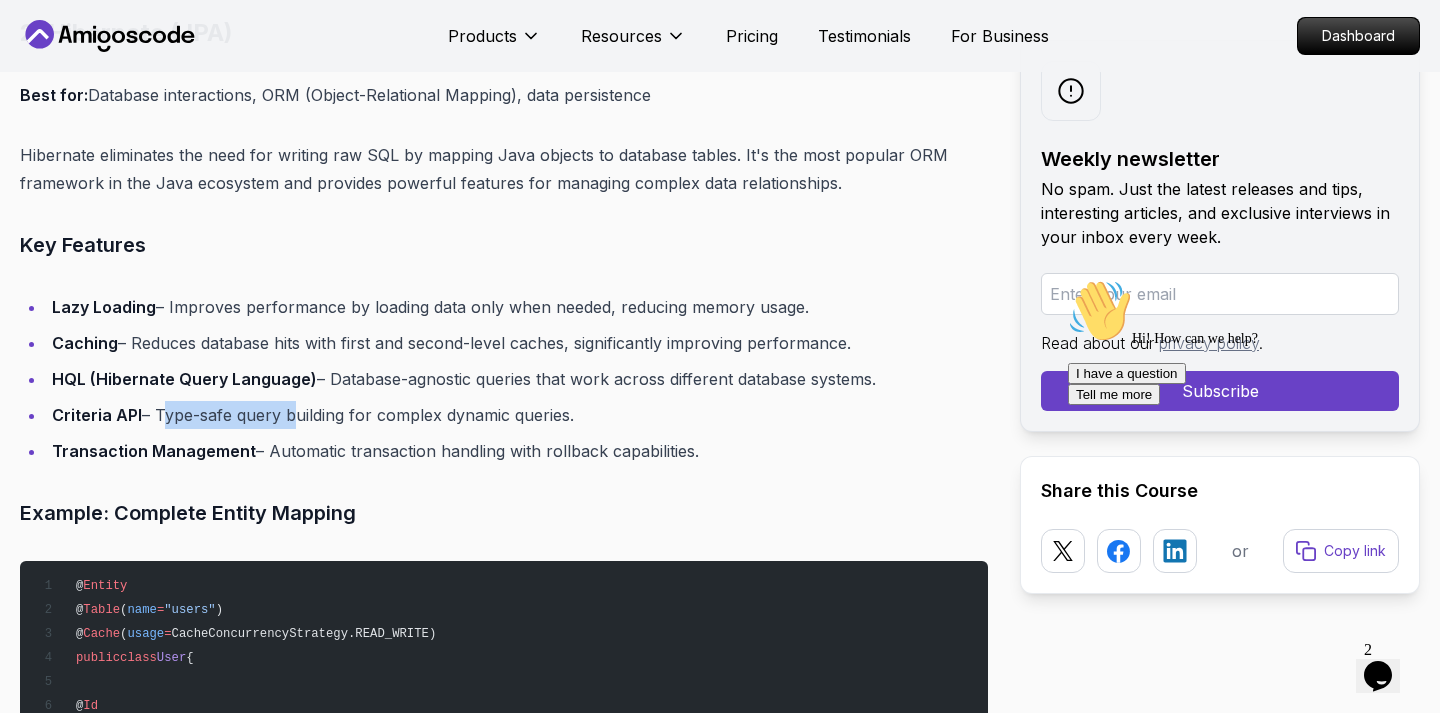drag, startPoint x: 159, startPoint y: 418, endPoint x: 290, endPoint y: 416, distance: 131.01526 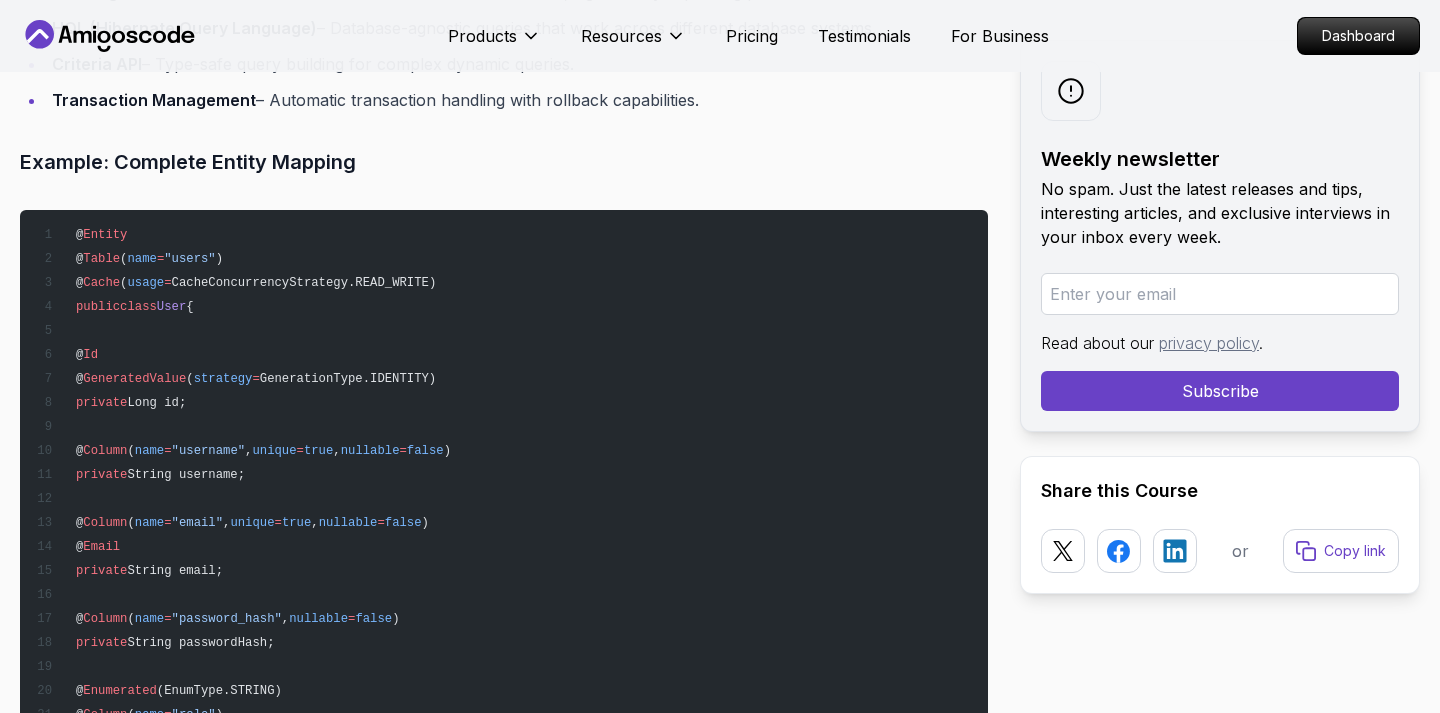 scroll, scrollTop: 4663, scrollLeft: 0, axis: vertical 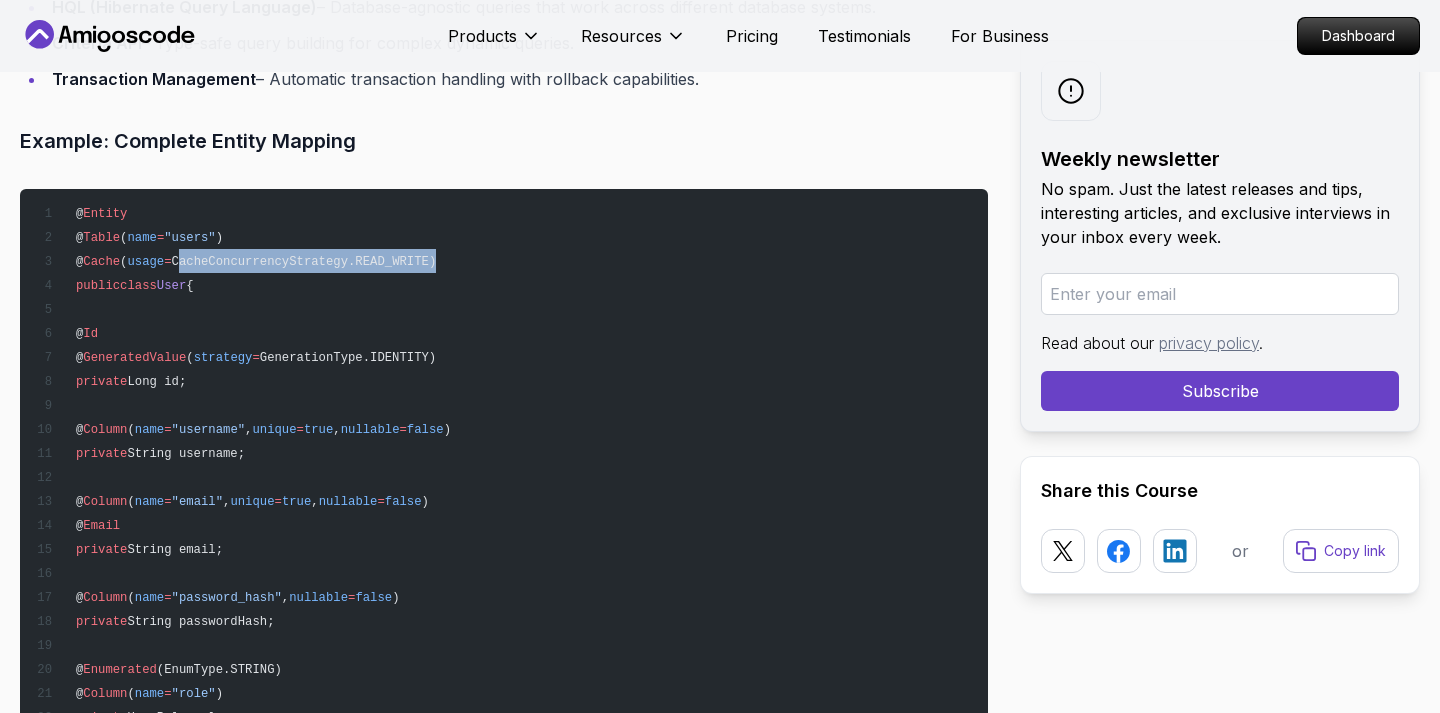 drag, startPoint x: 189, startPoint y: 260, endPoint x: 444, endPoint y: 252, distance: 255.12546 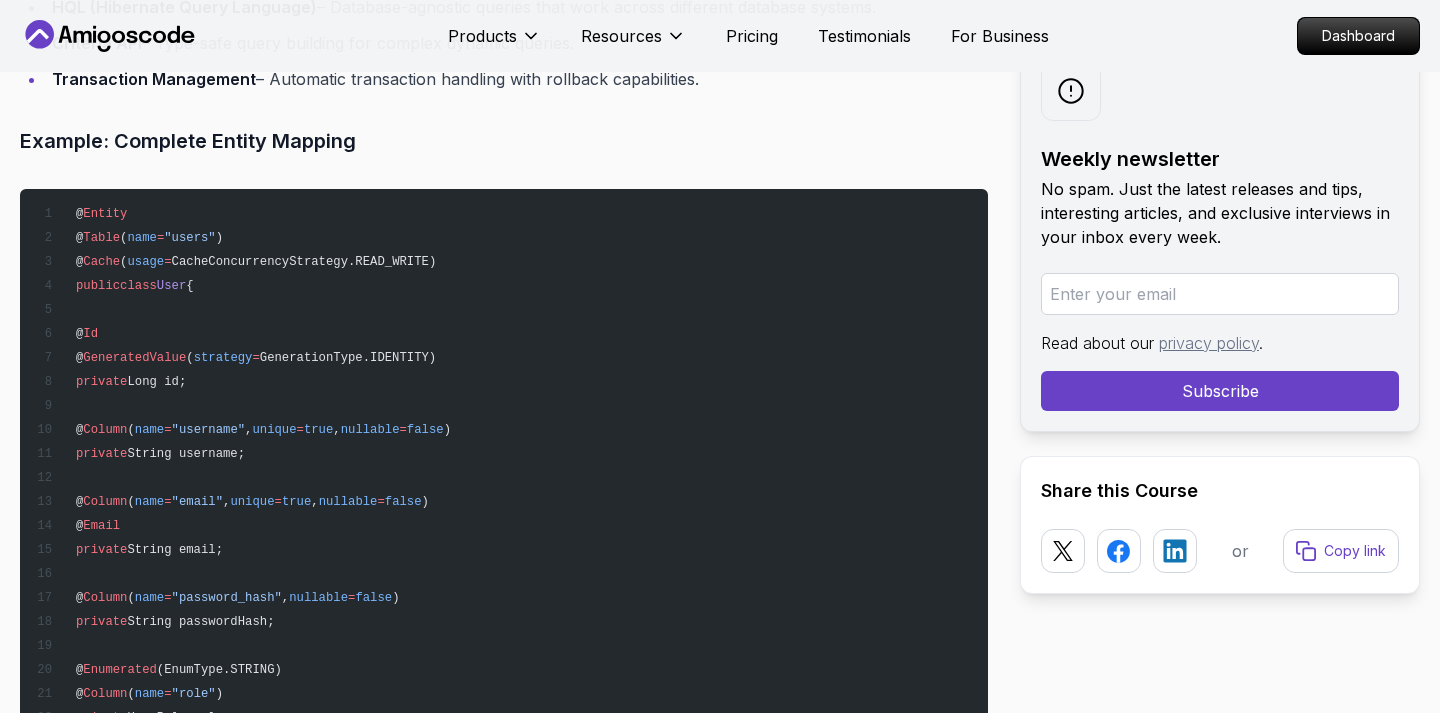 click on "@ Entity
@ Table ( name  =  "users" )
@ Cache ( usage  =  CacheConcurrencyStrategy.READ_WRITE)
public  class  User  {
@ Id
@ GeneratedValue ( strategy  =  GenerationType.IDENTITY)
private  Long id;
@ Column ( name  =  "username" ,  unique  =  true ,  nullable  =  false )
private  String username;
@ Column ( name  =  "email" ,  unique  =  true ,  nullable  =  false )
@ Email
private  String email;
@ Column ( name  =  "password_hash" ,  nullable  =  false )
private  String passwordHash;
@ Enumerated (EnumType.STRING)
@ Column ( name  =  "role" )
private  UserRole role;
@ OneToMany ( mappedBy  =  "user" ,  cascade  =  CascadeType.ALL,  fetch  =  FetchType.LAZY)
private  List< Order > orders  =  new  ArrayList<>();
@ Column ( name  =  "created_at" )
@ CreationTimestamp
private  LocalDateTime createdAt;
@ Column ( name  =  "updated_at" )" at bounding box center (504, 633) 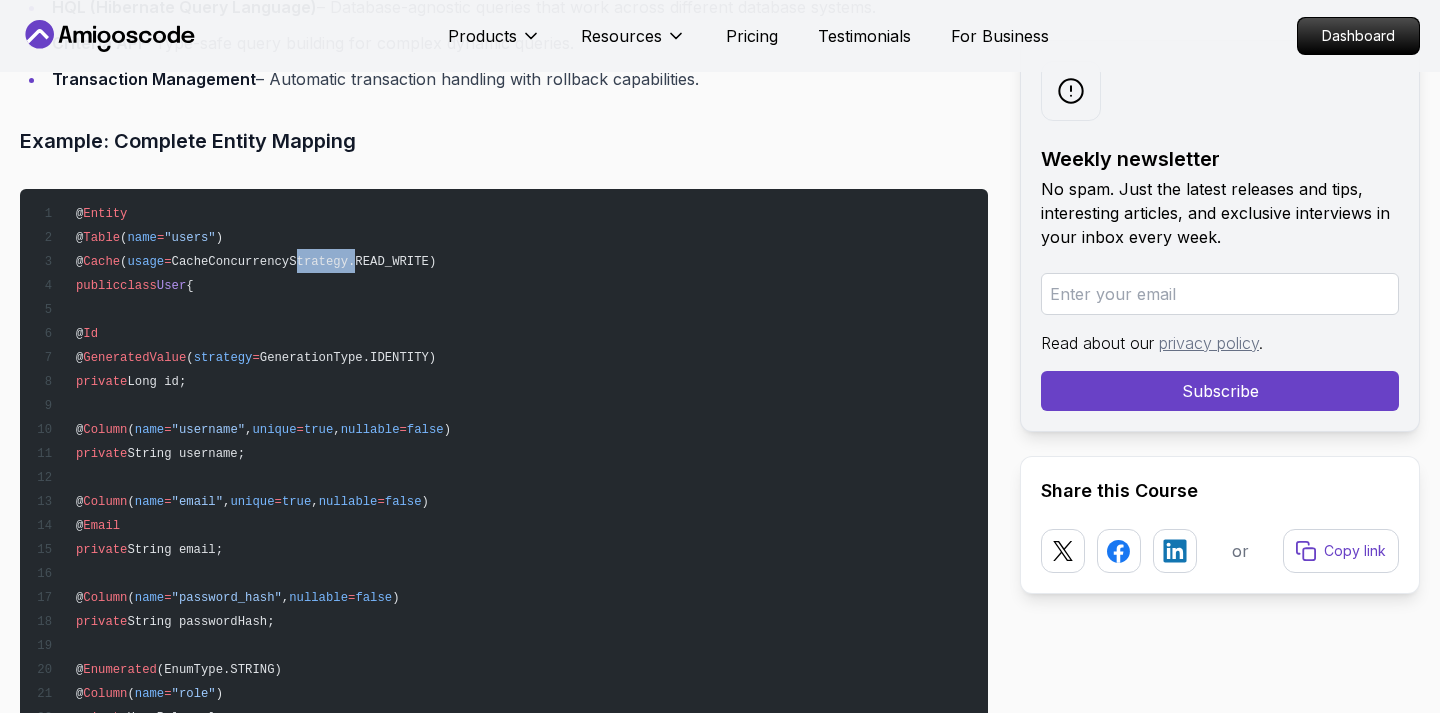 drag, startPoint x: 302, startPoint y: 265, endPoint x: 362, endPoint y: 261, distance: 60.133186 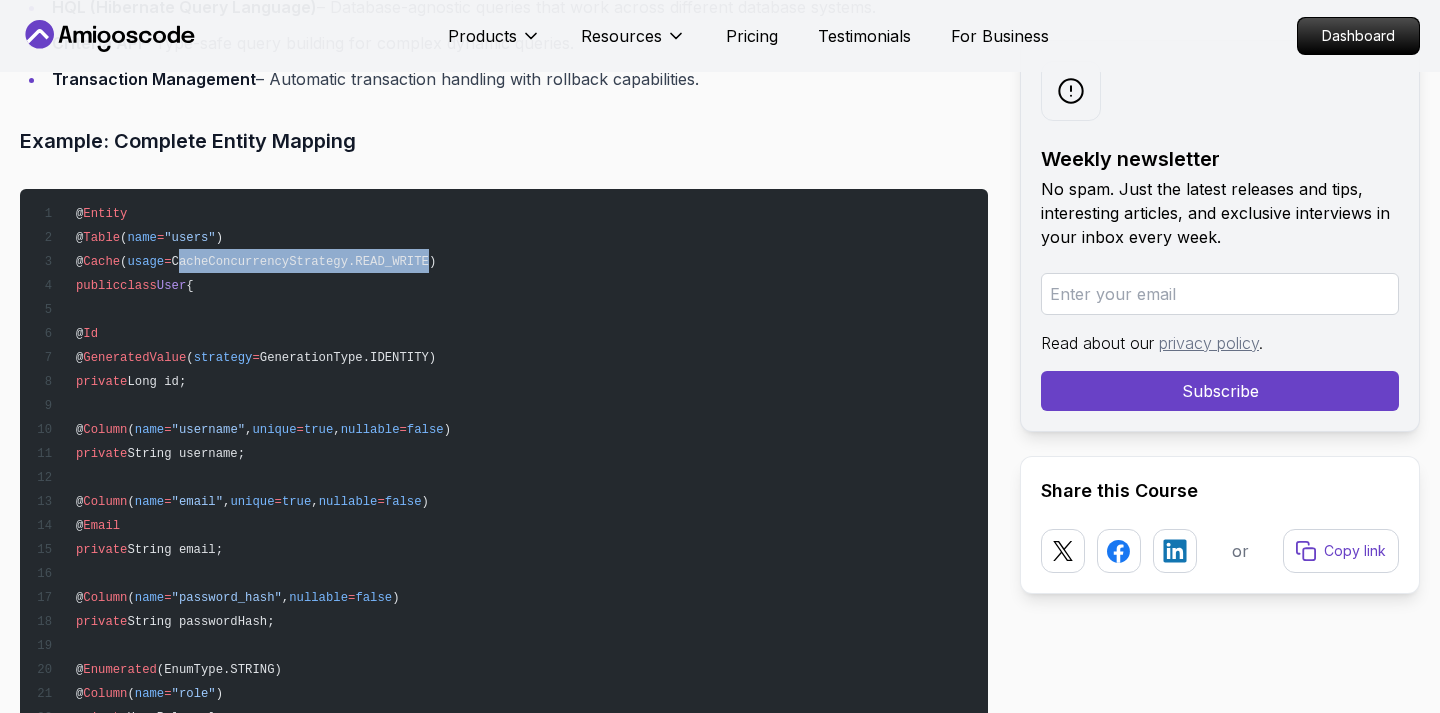 drag, startPoint x: 186, startPoint y: 262, endPoint x: 437, endPoint y: 265, distance: 251.01793 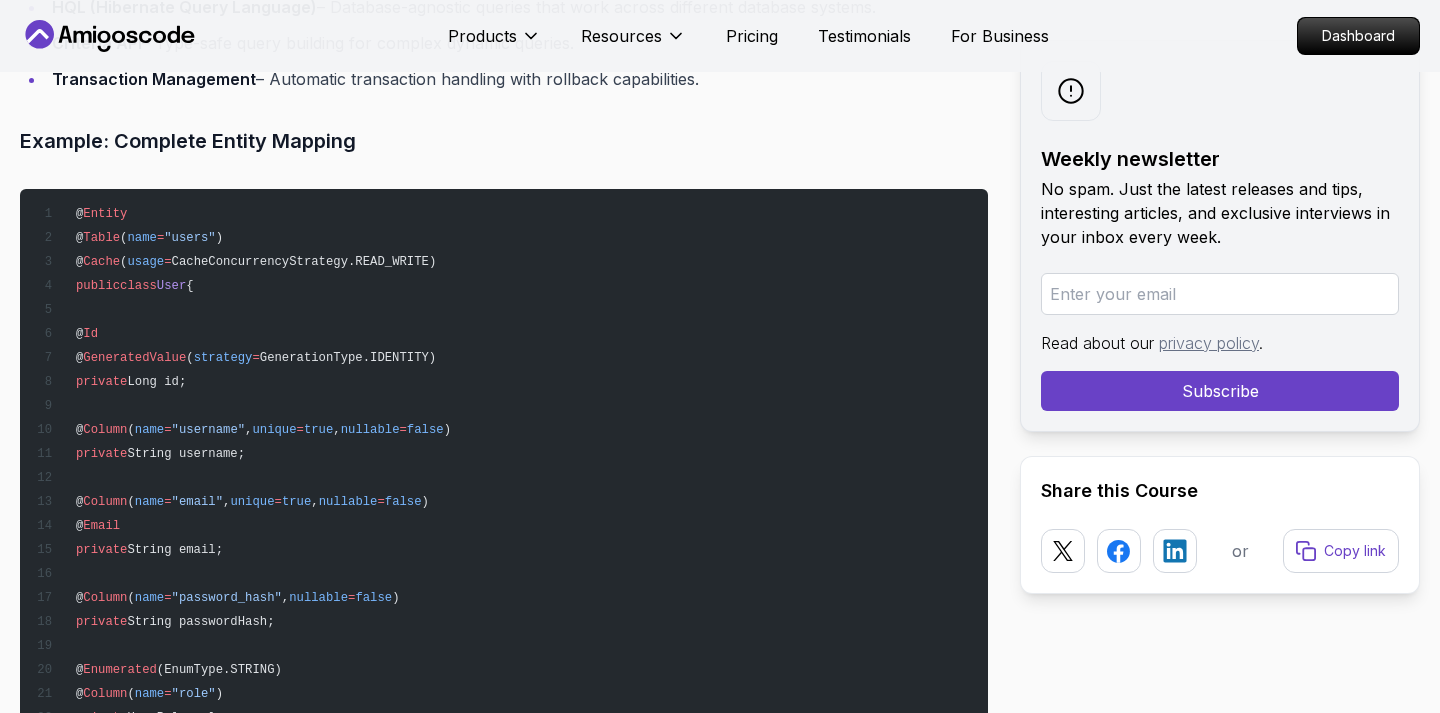 click on "@ Entity
@ Table ( name  =  "users" )
@ Cache ( usage  =  CacheConcurrencyStrategy.READ_WRITE)
public  class  User  {
@ Id
@ GeneratedValue ( strategy  =  GenerationType.IDENTITY)
private  Long id;
@ Column ( name  =  "username" ,  unique  =  true ,  nullable  =  false )
private  String username;
@ Column ( name  =  "email" ,  unique  =  true ,  nullable  =  false )
@ Email
private  String email;
@ Column ( name  =  "password_hash" ,  nullable  =  false )
private  String passwordHash;
@ Enumerated (EnumType.STRING)
@ Column ( name  =  "role" )
private  UserRole role;
@ OneToMany ( mappedBy  =  "user" ,  cascade  =  CascadeType.ALL,  fetch  =  FetchType.LAZY)
private  List< Order > orders  =  new  ArrayList<>();
@ Column ( name  =  "created_at" )
@ CreationTimestamp
private  LocalDateTime createdAt;
@ Column ( name  =  "updated_at" )" at bounding box center (504, 633) 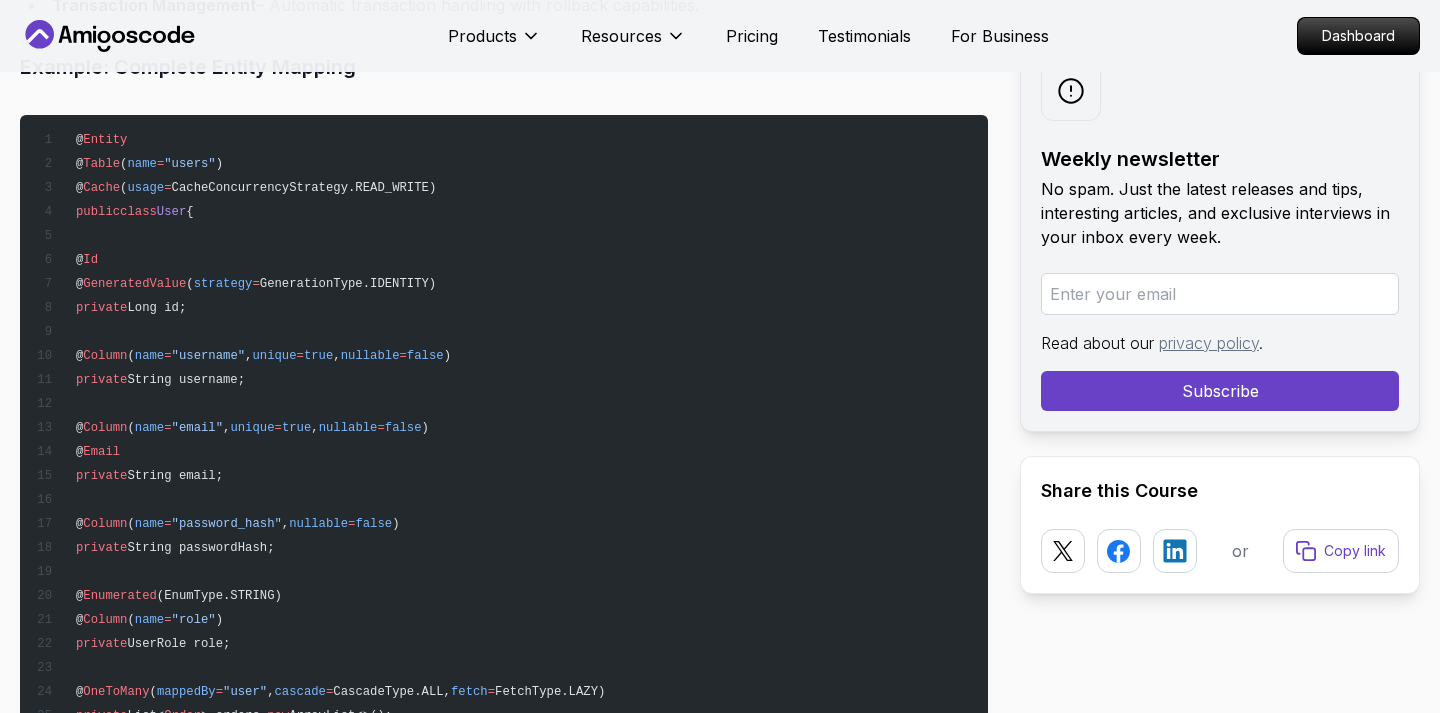 scroll, scrollTop: 4738, scrollLeft: 0, axis: vertical 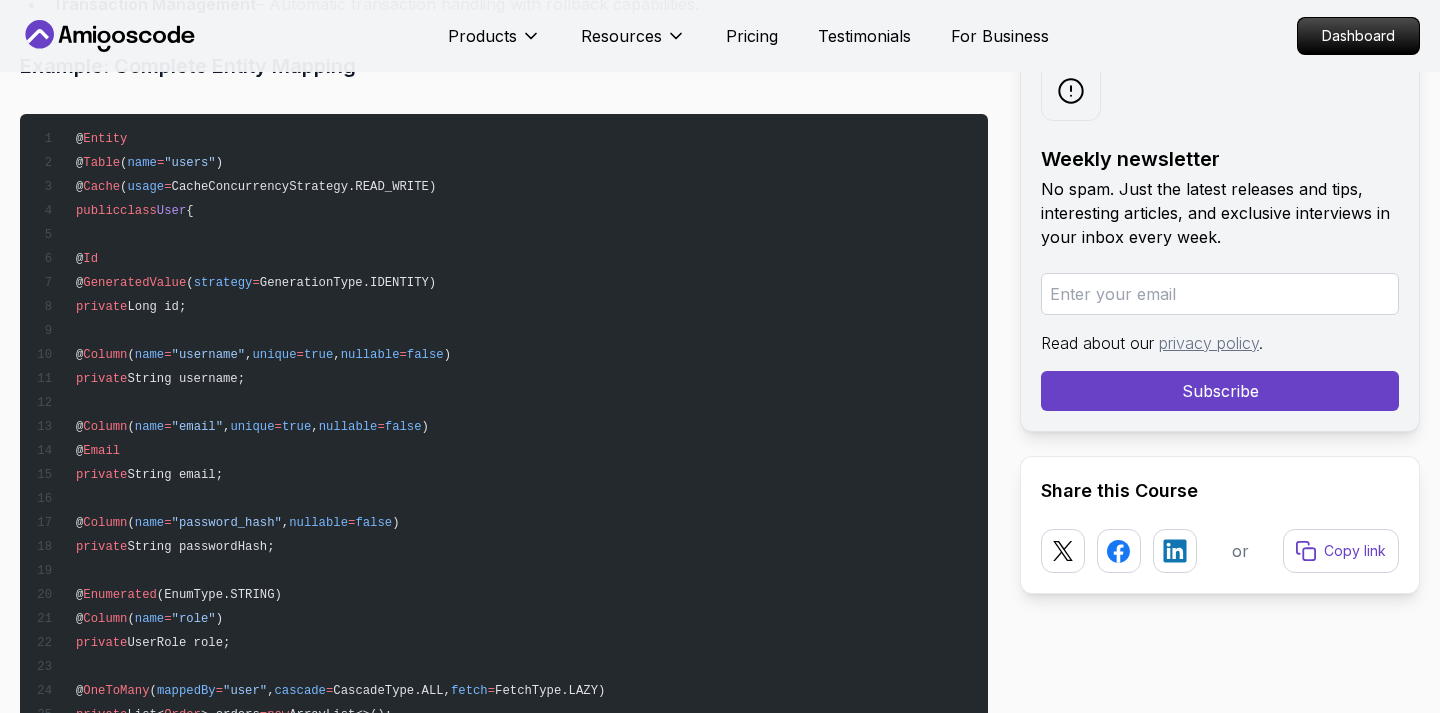 click on "GenerationType.IDENTITY)" at bounding box center (348, 283) 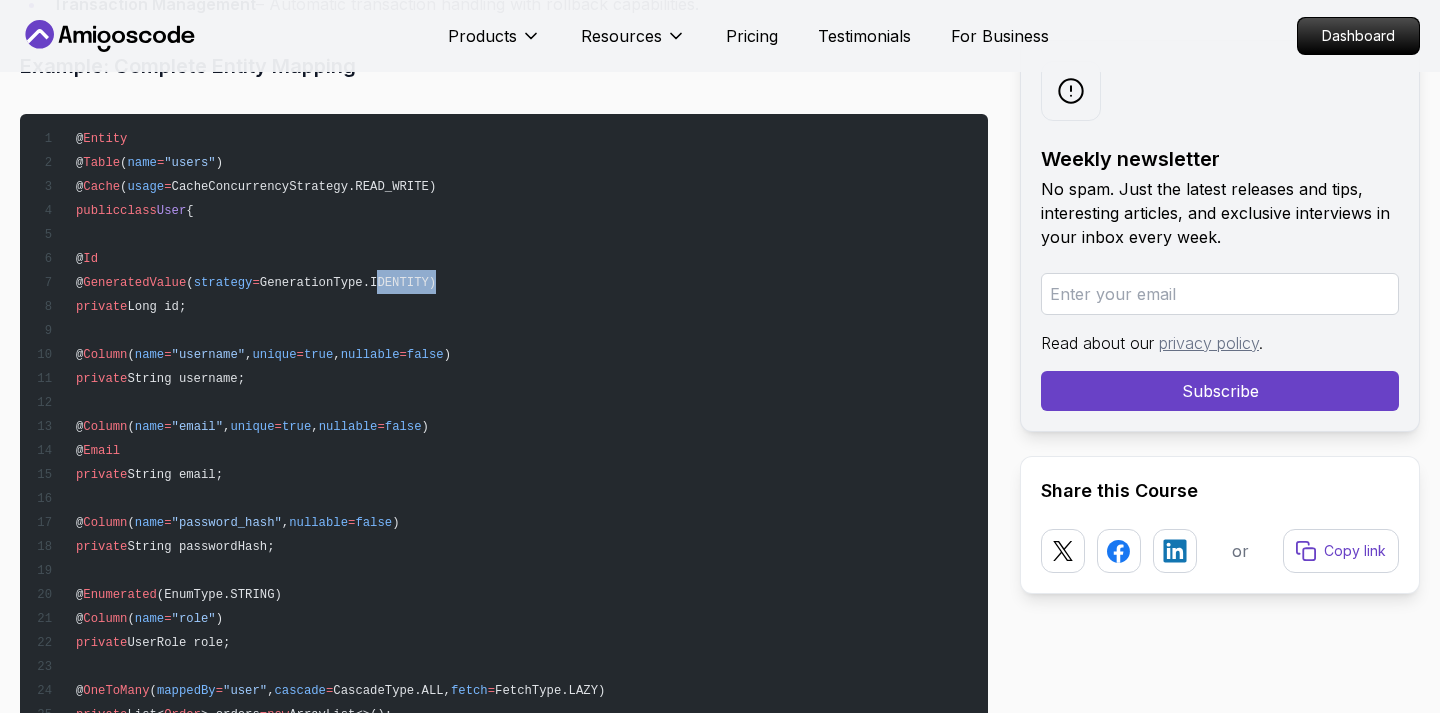 click on "GenerationType.IDENTITY)" at bounding box center [348, 283] 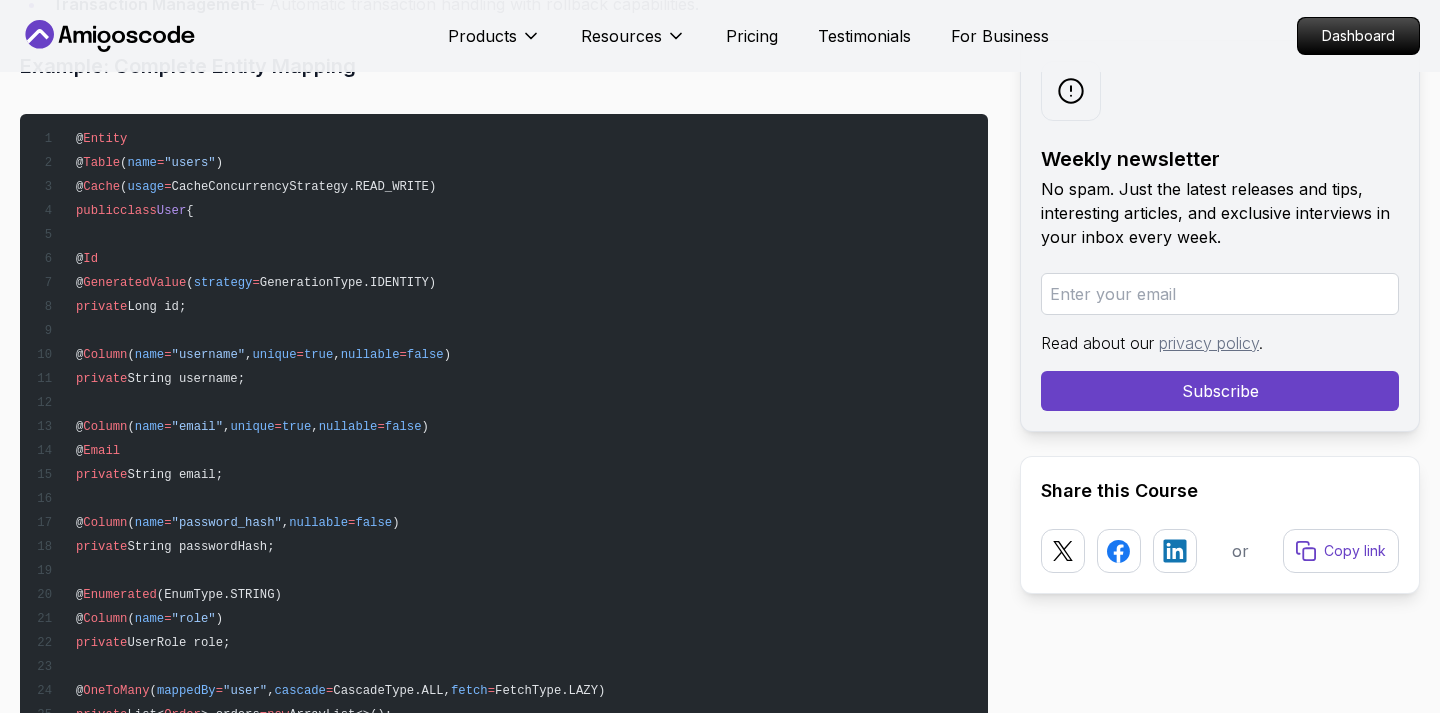 click on "strategy" at bounding box center (223, 283) 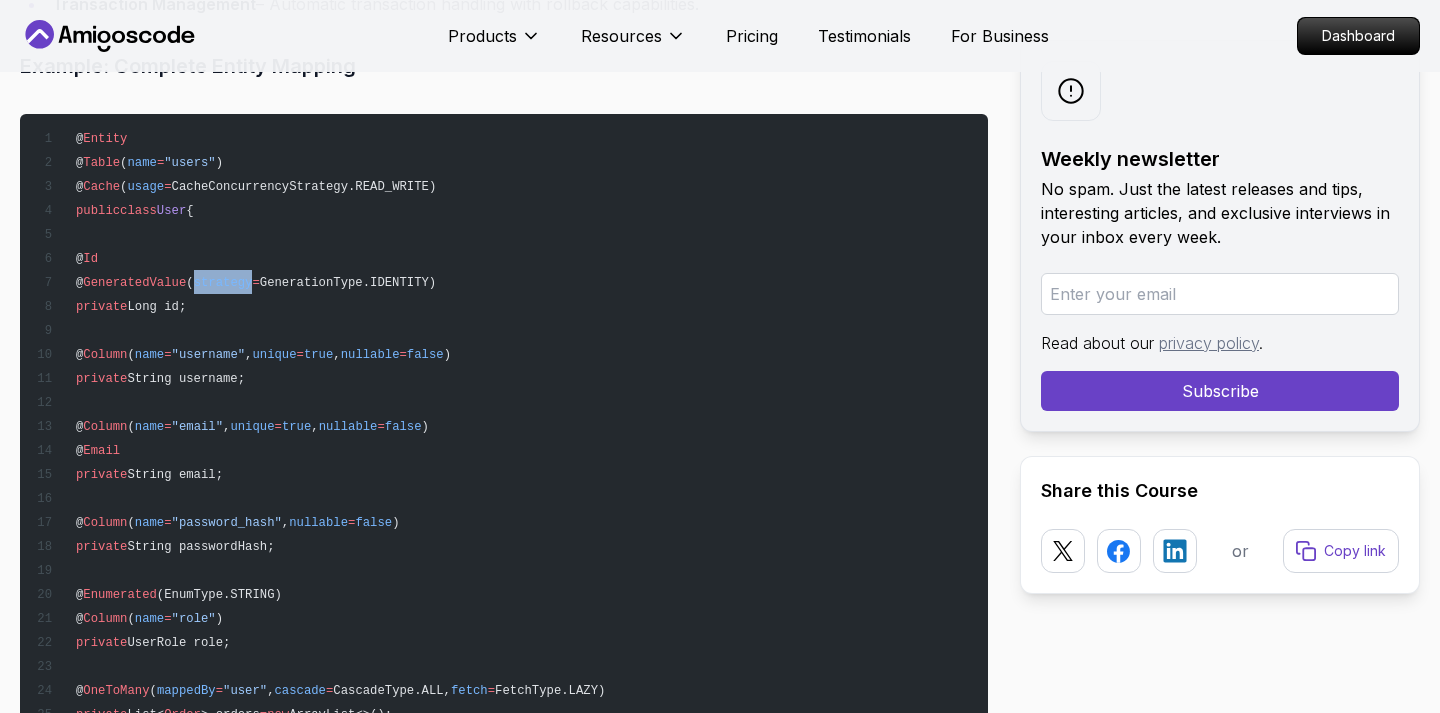 click on "strategy" at bounding box center [223, 283] 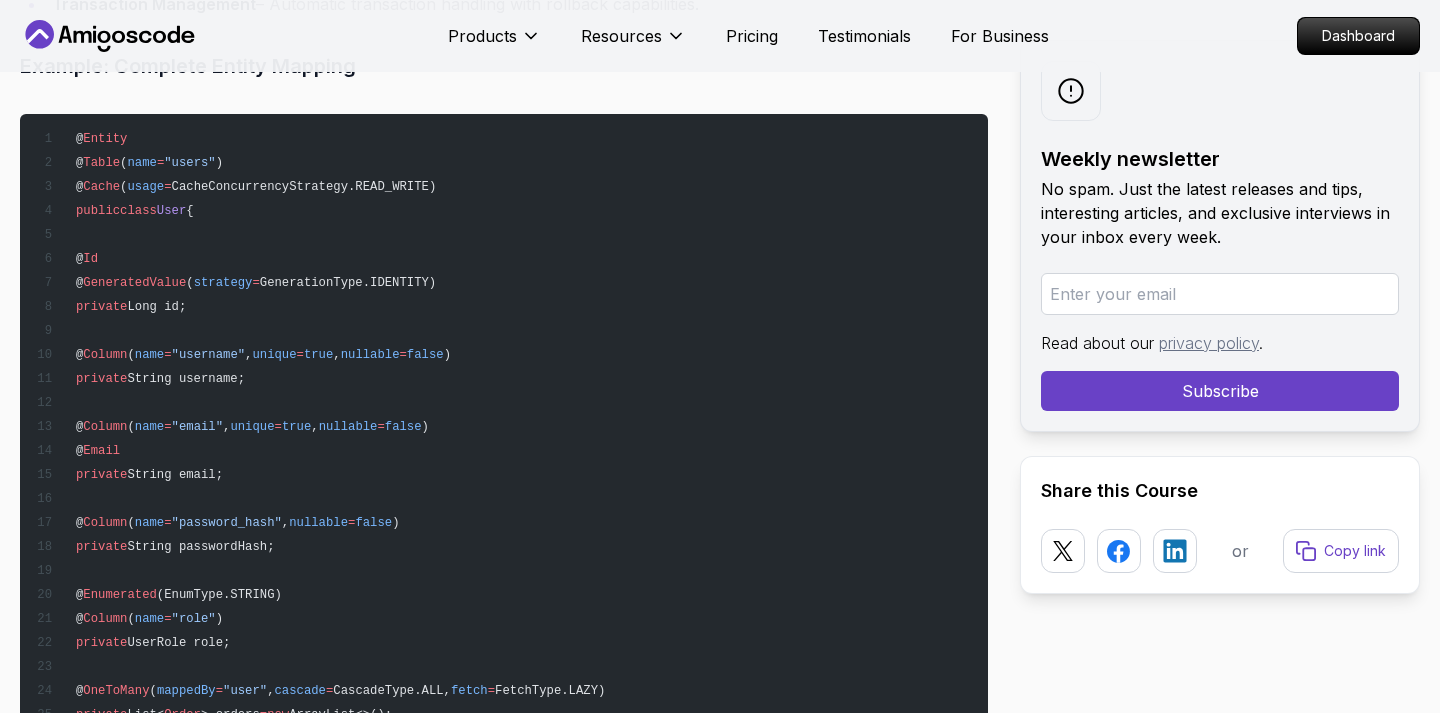 click on "GenerationType.IDENTITY)" at bounding box center (348, 283) 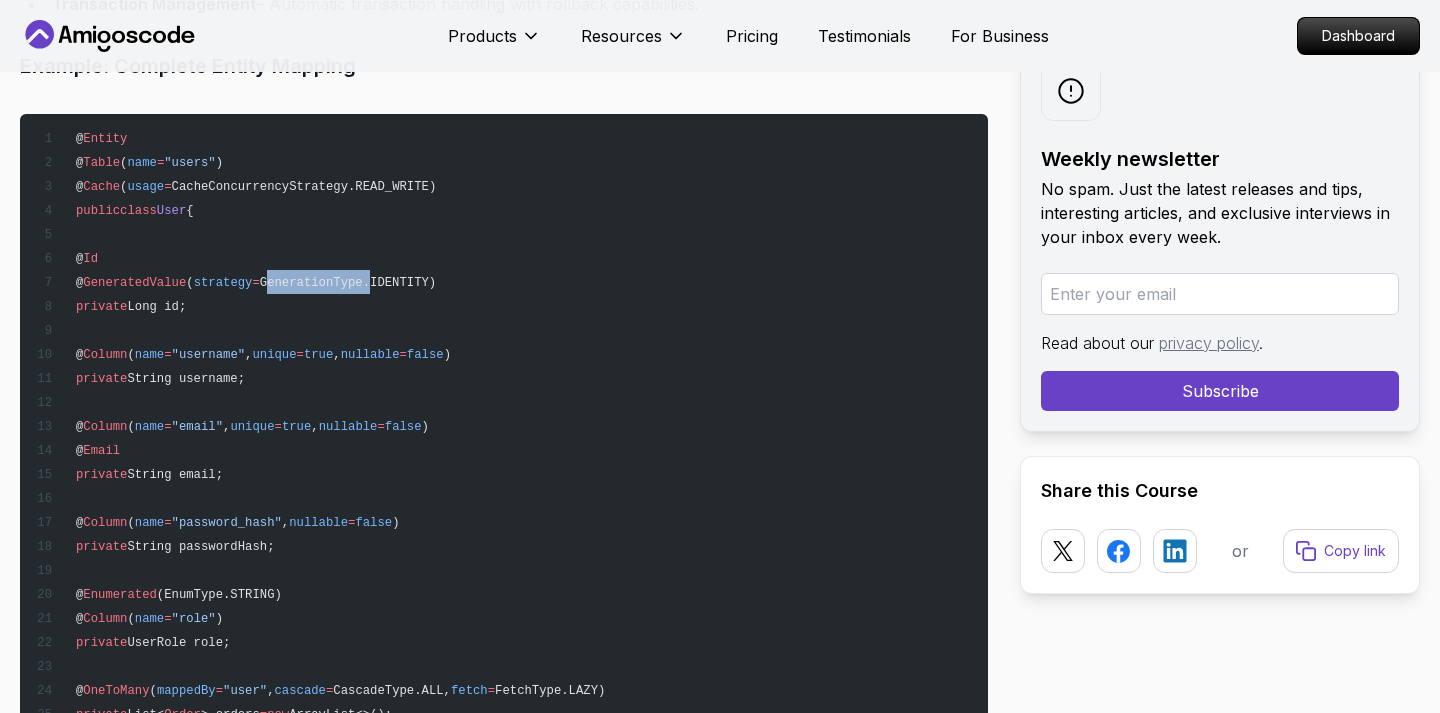 click on "GenerationType.IDENTITY)" at bounding box center [348, 283] 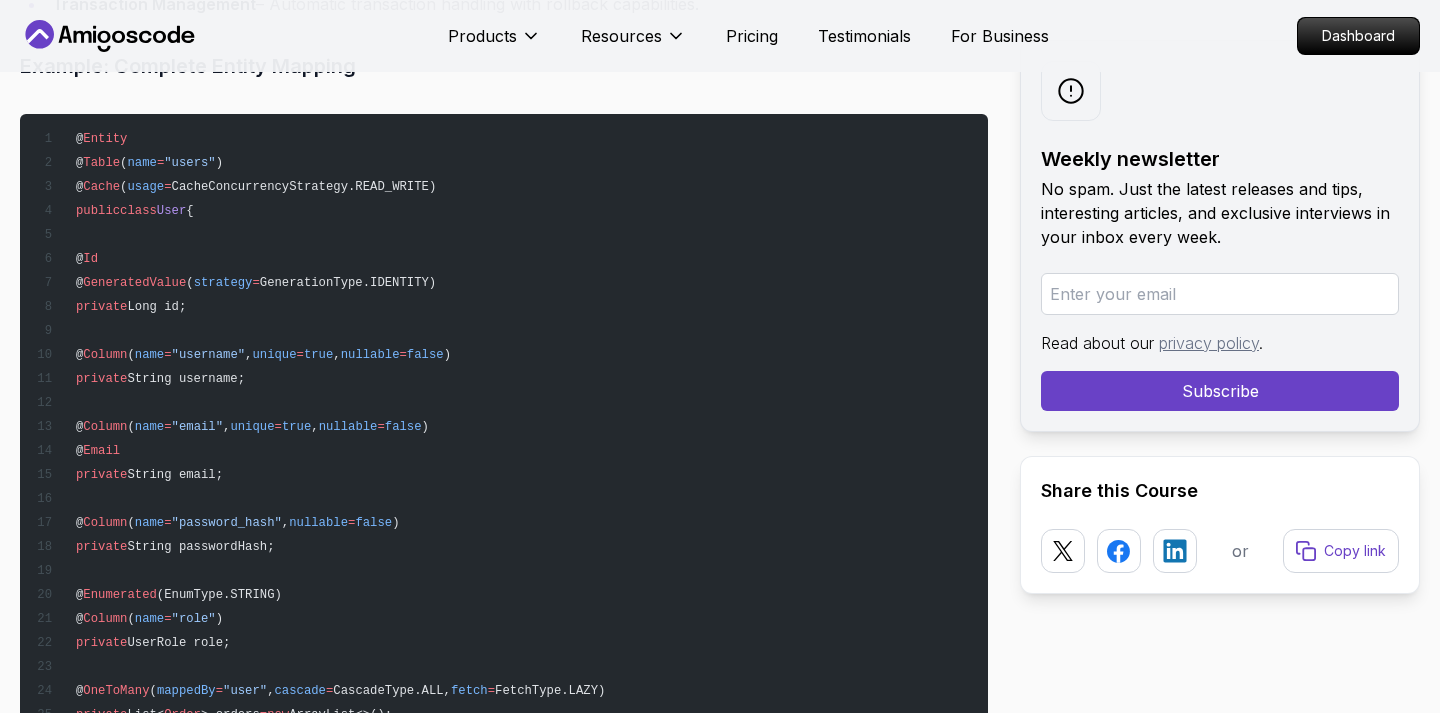 click on "GeneratedValue" at bounding box center (134, 283) 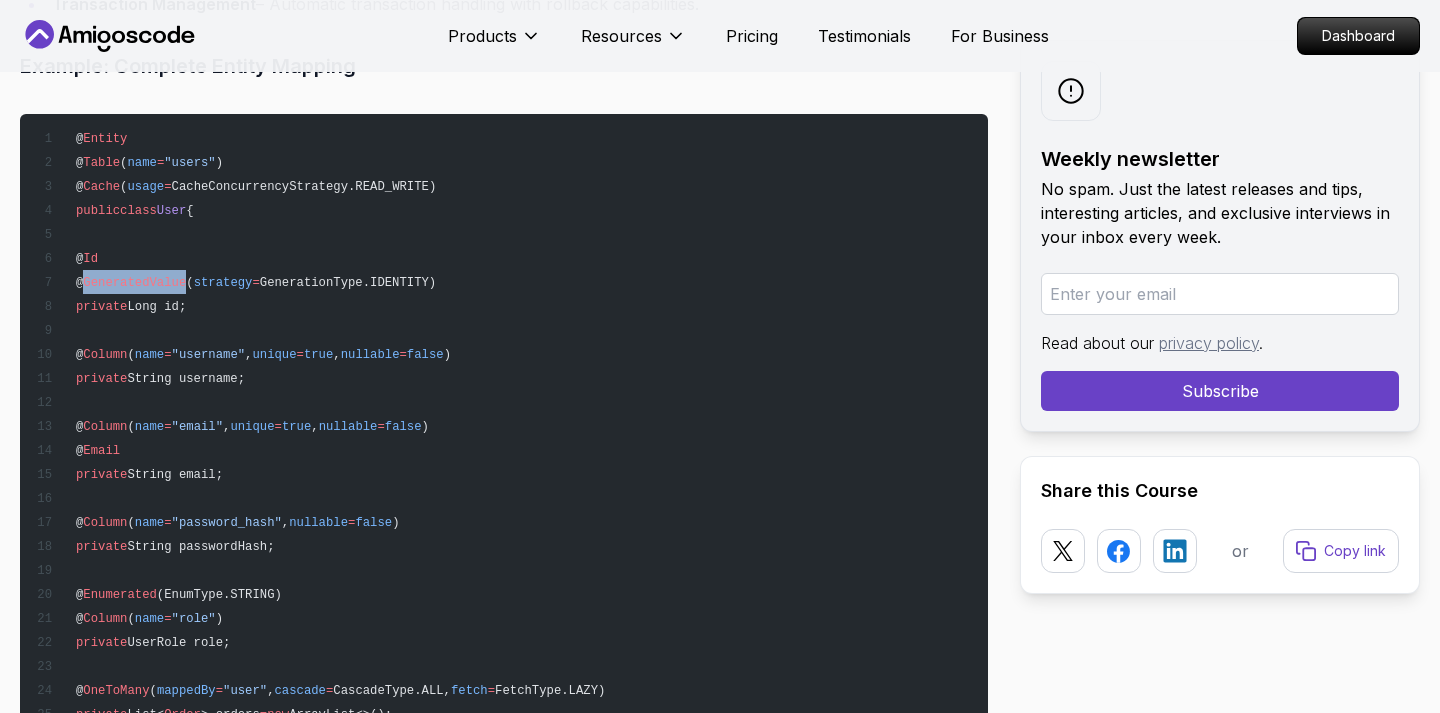click on "GeneratedValue" at bounding box center (134, 283) 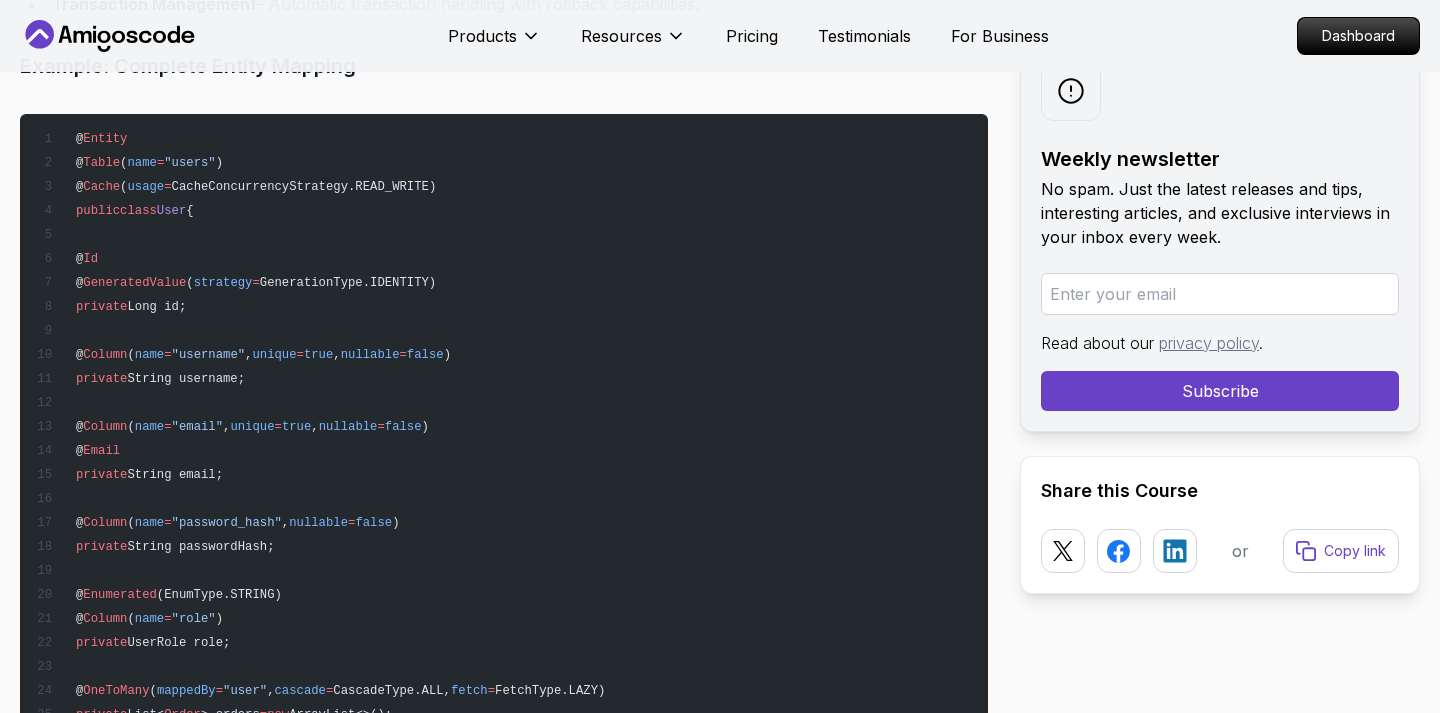 click on "strategy" at bounding box center (223, 283) 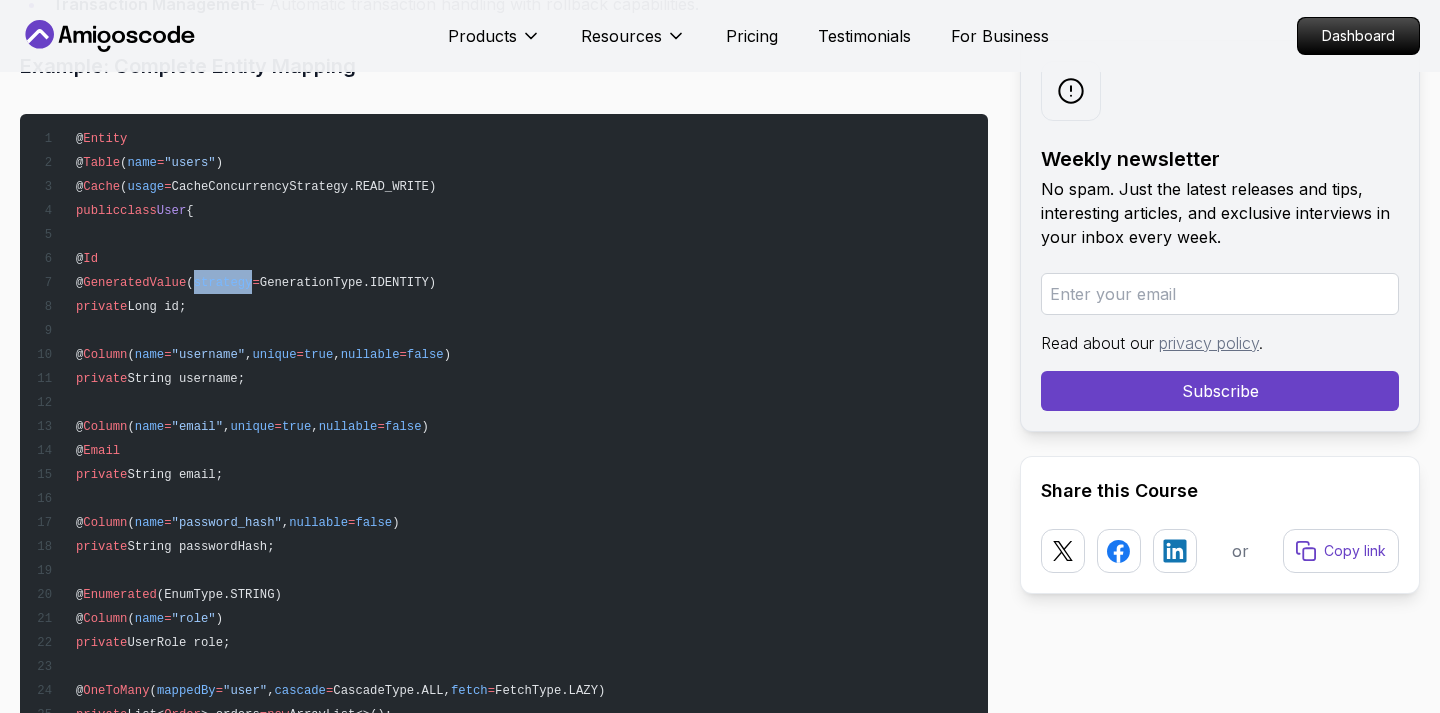 click on "strategy" at bounding box center [223, 283] 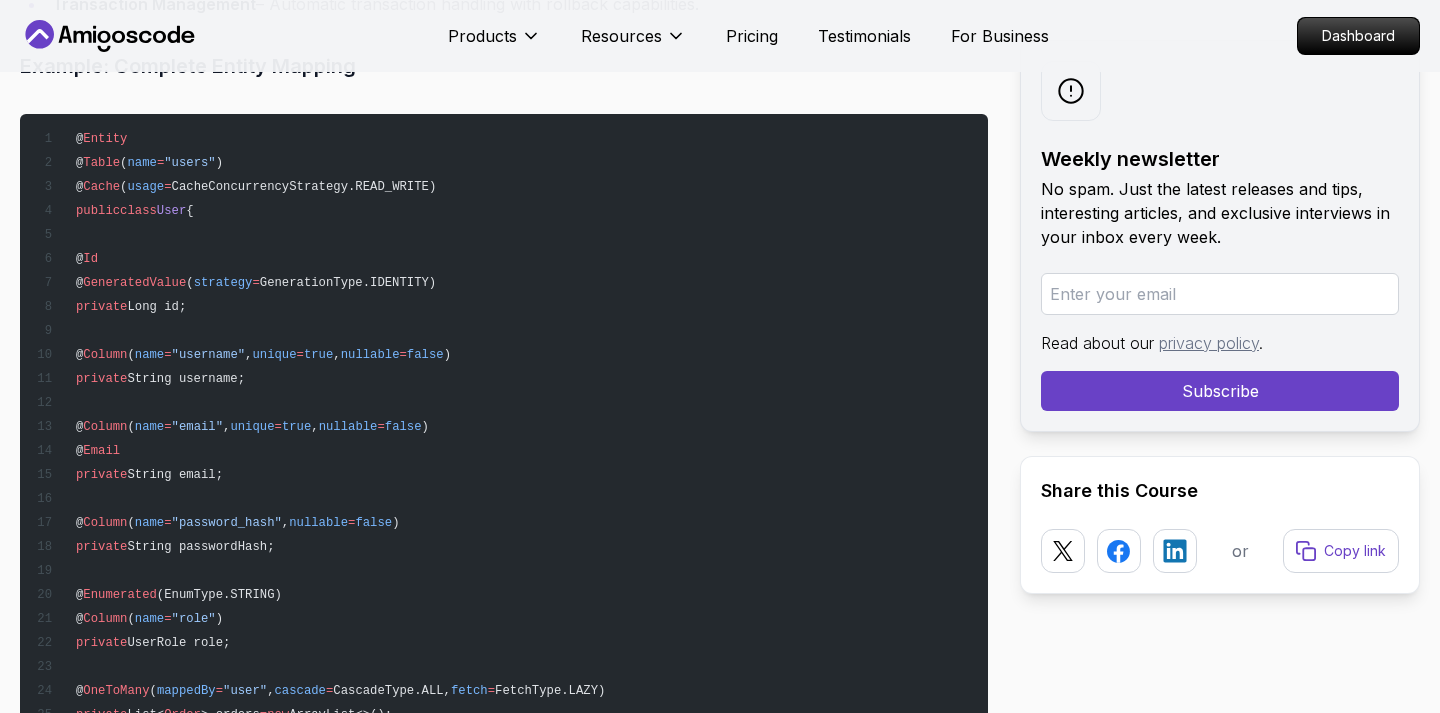 click on "GenerationType.IDENTITY)" at bounding box center [348, 283] 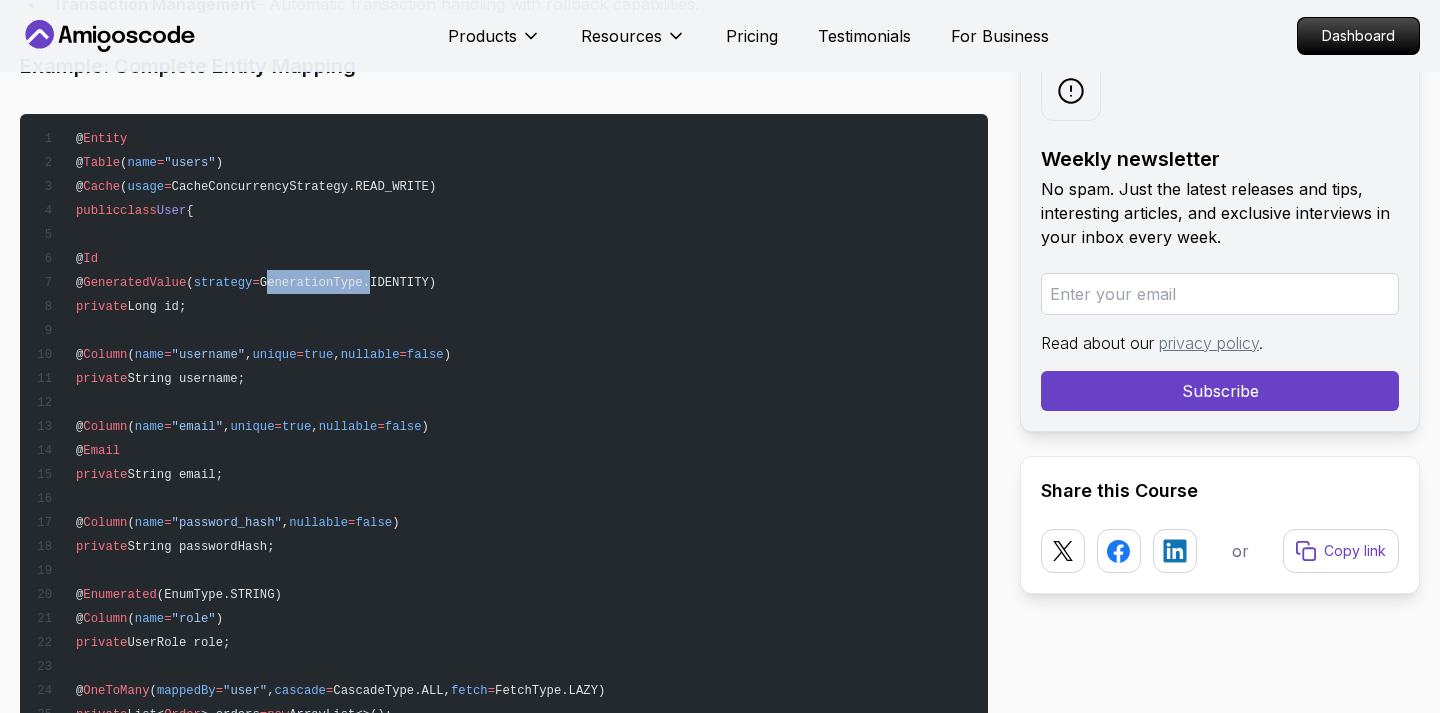 click on "GenerationType.IDENTITY)" at bounding box center [348, 283] 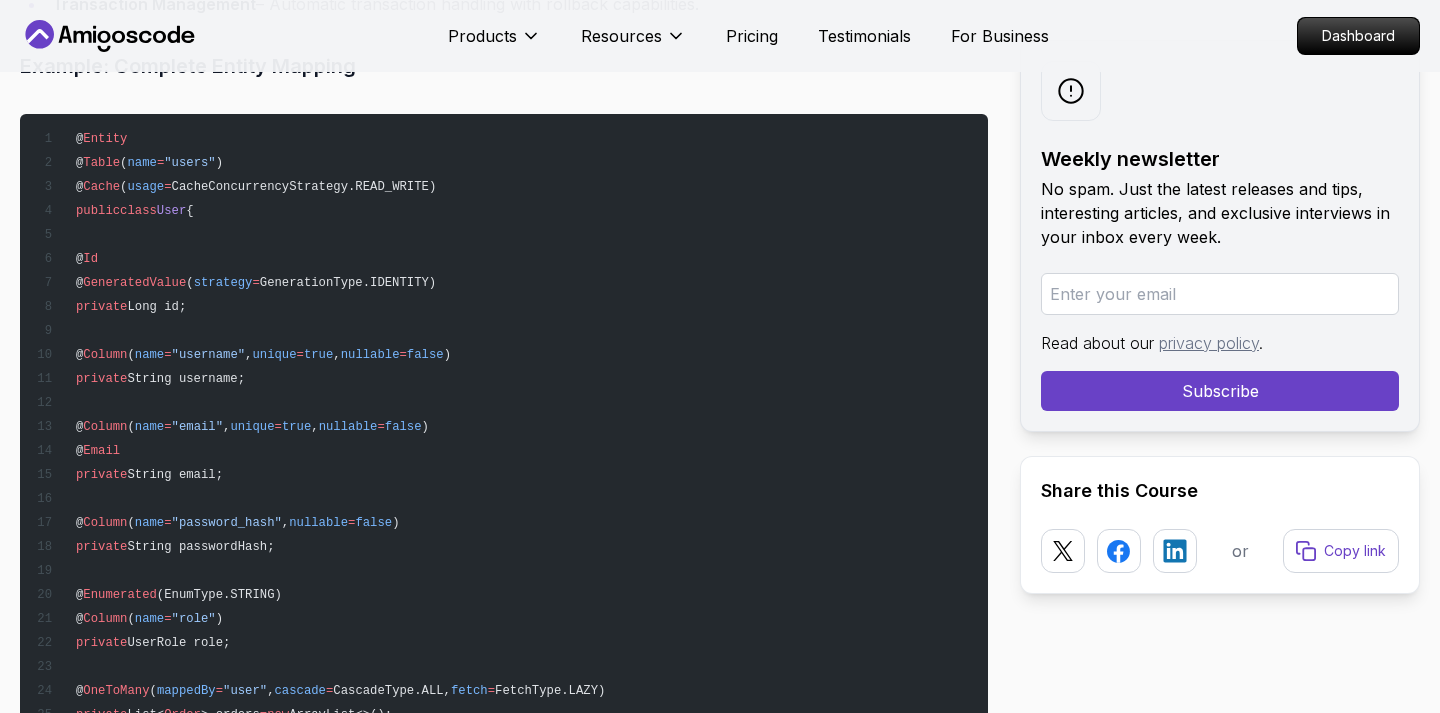 click on "GenerationType.IDENTITY)" at bounding box center (348, 283) 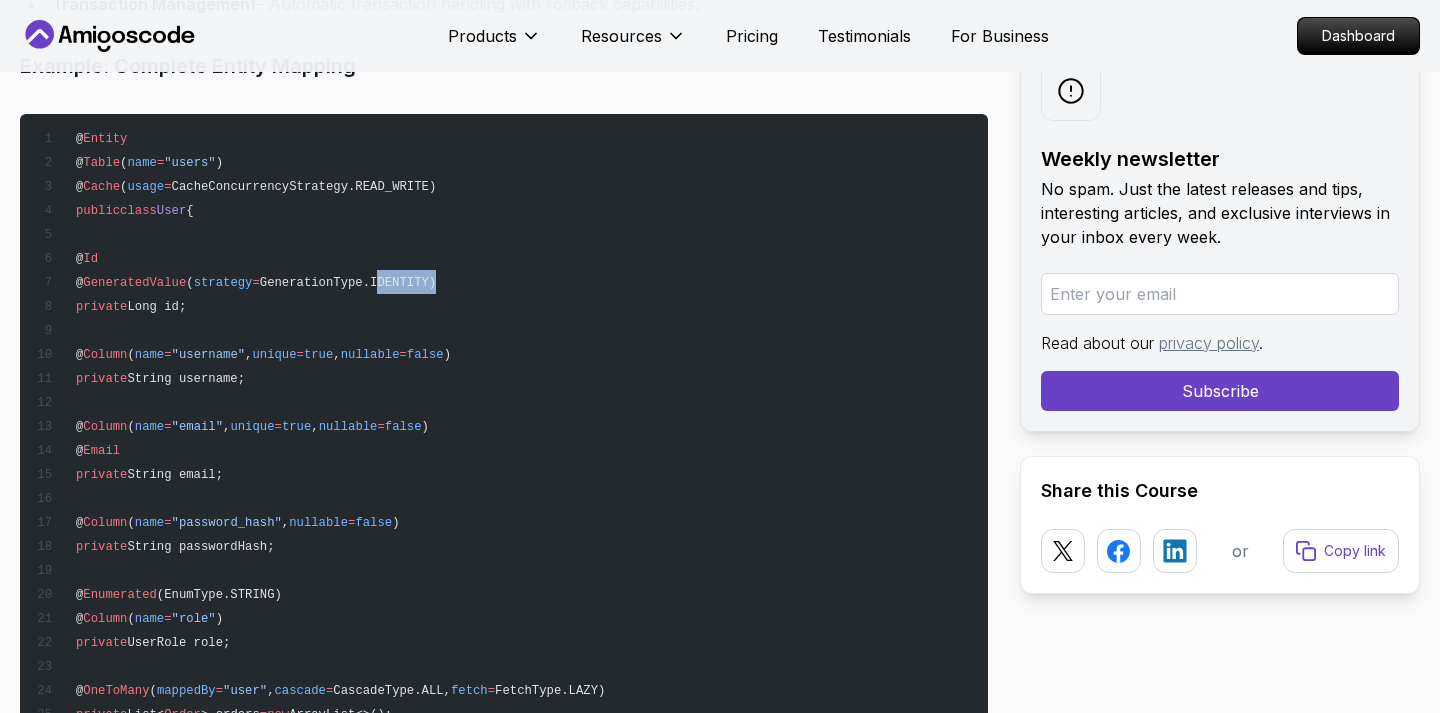 click on "GenerationType.IDENTITY)" at bounding box center [348, 283] 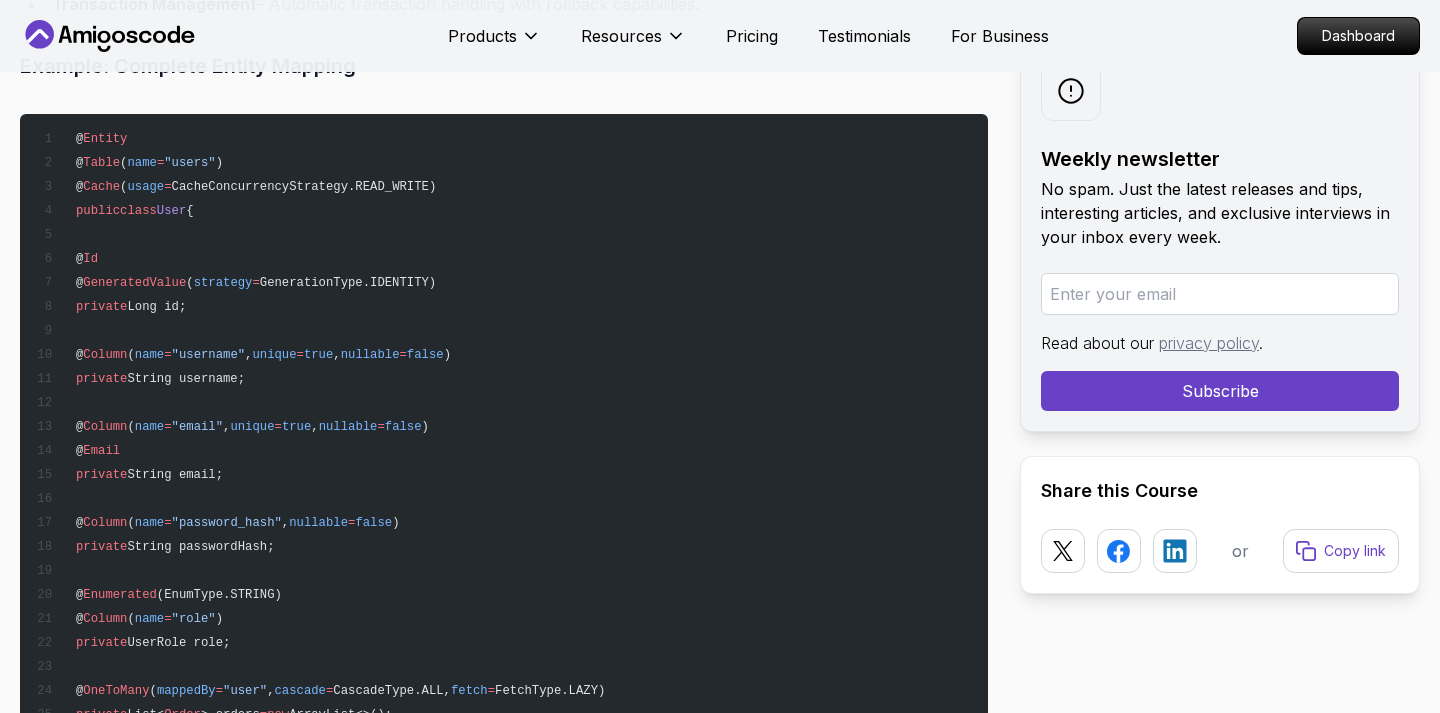 click on "GenerationType.IDENTITY)" at bounding box center (348, 283) 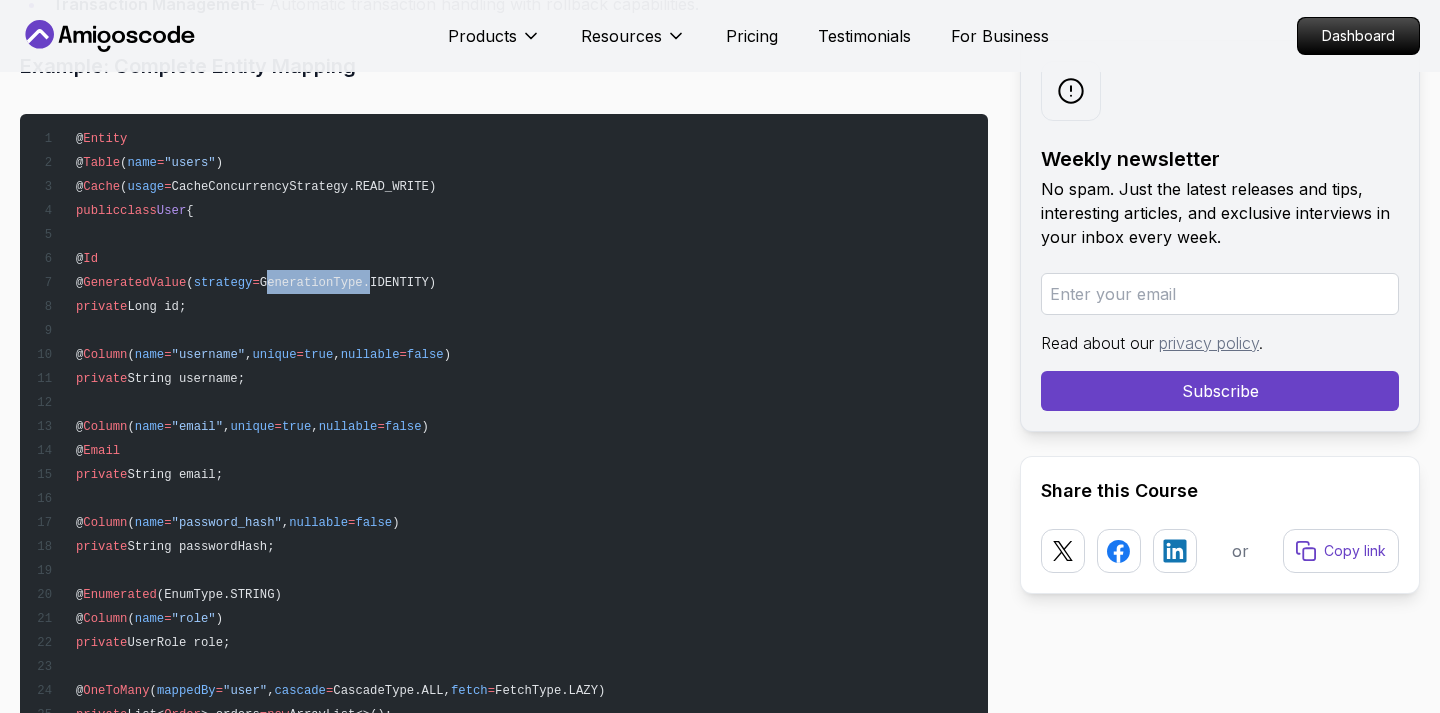 click on "GenerationType.IDENTITY)" at bounding box center [348, 283] 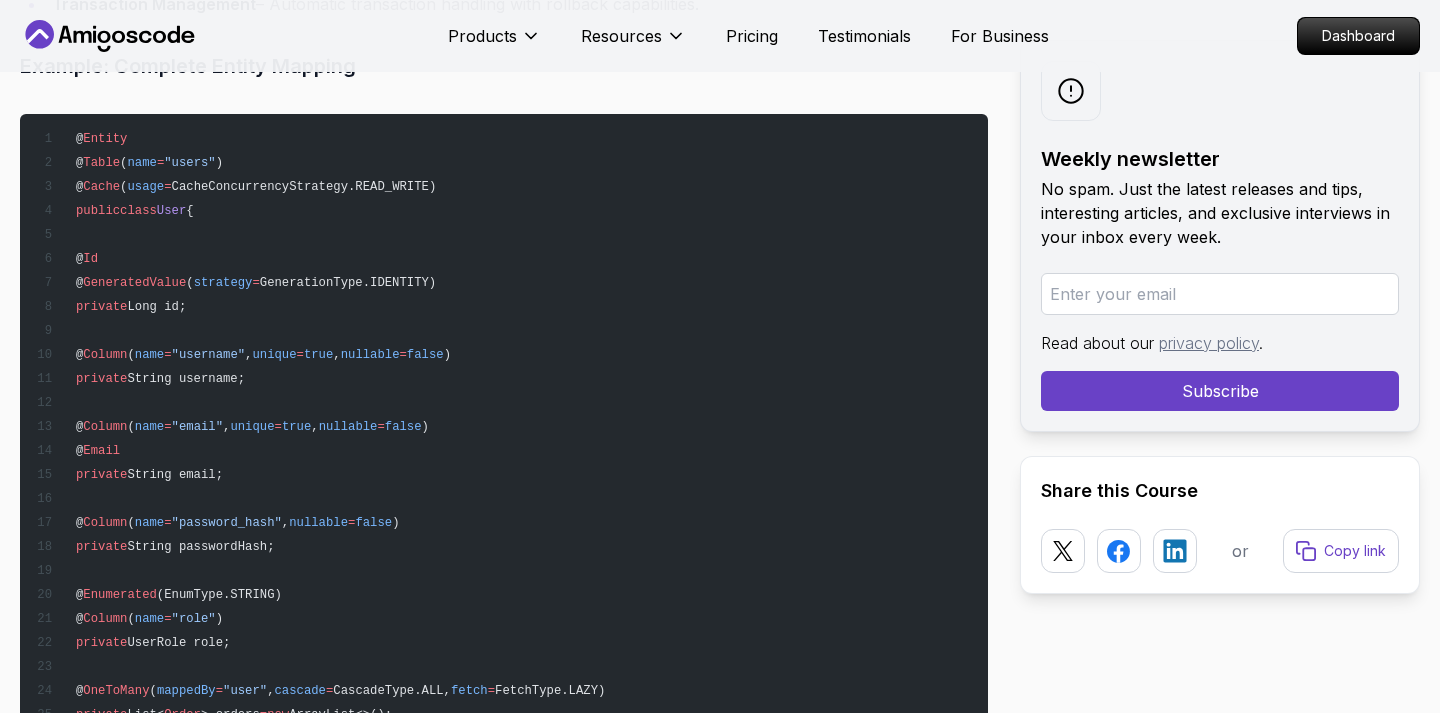 click on "GenerationType.IDENTITY)" at bounding box center (348, 283) 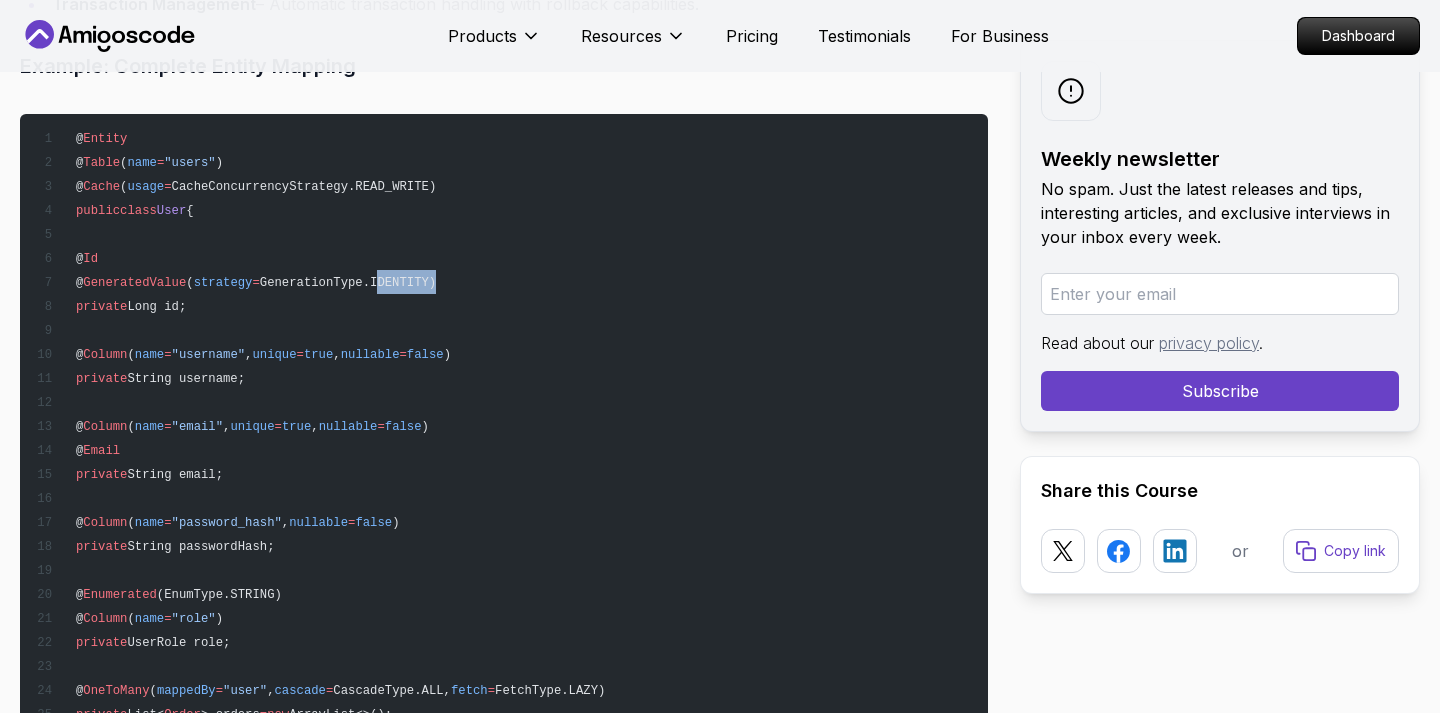 click on "GenerationType.IDENTITY)" at bounding box center [348, 283] 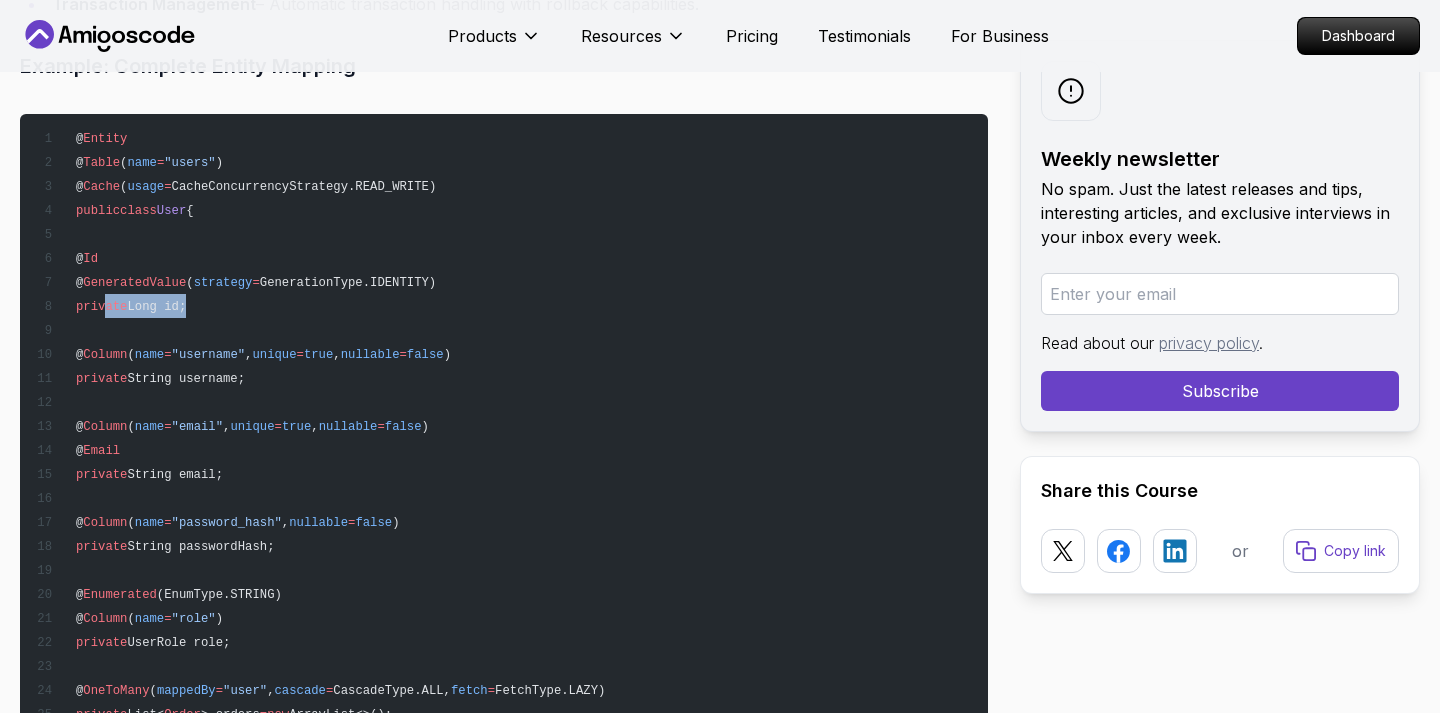 drag, startPoint x: 105, startPoint y: 306, endPoint x: 217, endPoint y: 309, distance: 112.04017 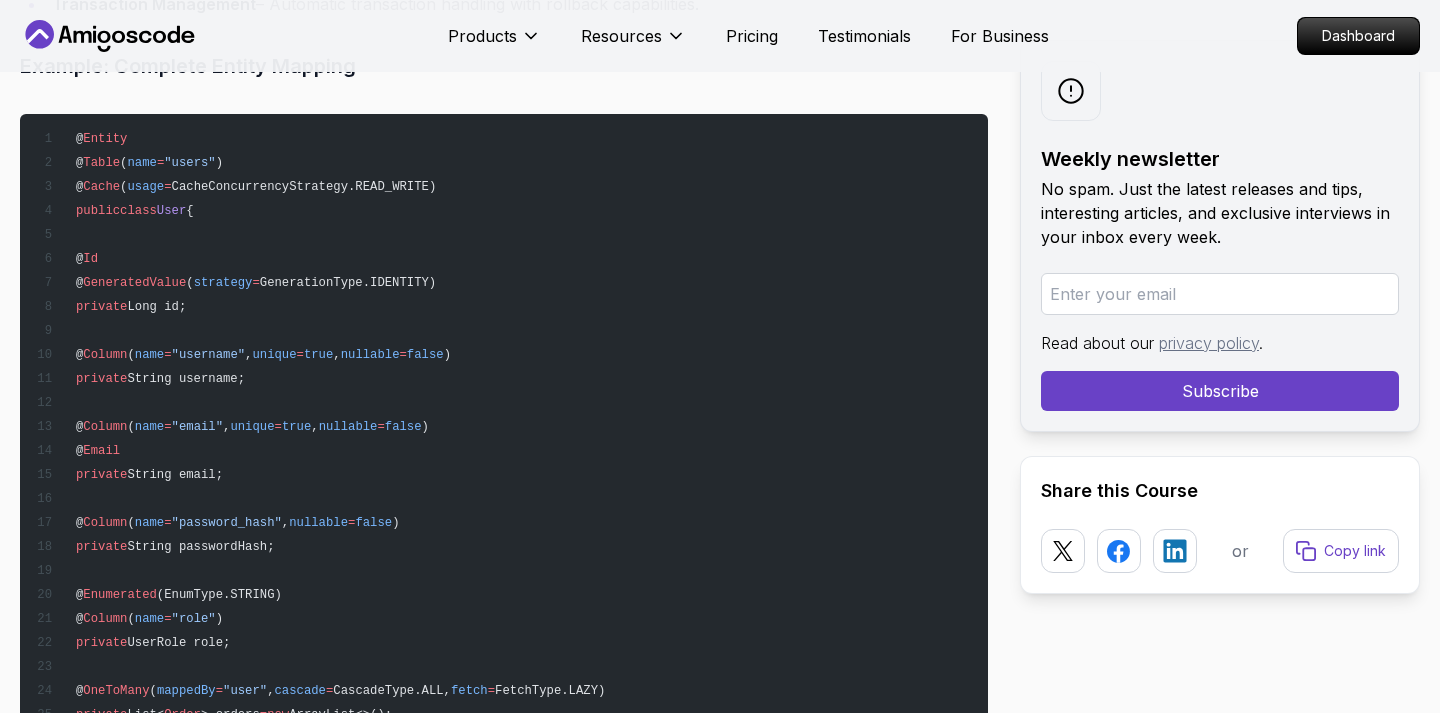 click on "@ Entity
@ Table ( name  =  "users" )
@ Cache ( usage  =  CacheConcurrencyStrategy.READ_WRITE)
public  class  User  {
@ Id
@ GeneratedValue ( strategy  =  GenerationType.IDENTITY)
private  Long id;
@ Column ( name  =  "username" ,  unique  =  true ,  nullable  =  false )
private  String username;
@ Column ( name  =  "email" ,  unique  =  true ,  nullable  =  false )
@ Email
private  String email;
@ Column ( name  =  "password_hash" ,  nullable  =  false )
private  String passwordHash;
@ Enumerated (EnumType.STRING)
@ Column ( name  =  "role" )
private  UserRole role;
@ OneToMany ( mappedBy  =  "user" ,  cascade  =  CascadeType.ALL,  fetch  =  FetchType.LAZY)
private  List< Order > orders  =  new  ArrayList<>();
@ Column ( name  =  "created_at" )
@ CreationTimestamp
private  LocalDateTime createdAt;
@ Column ( name  =  "updated_at" )" at bounding box center [504, 558] 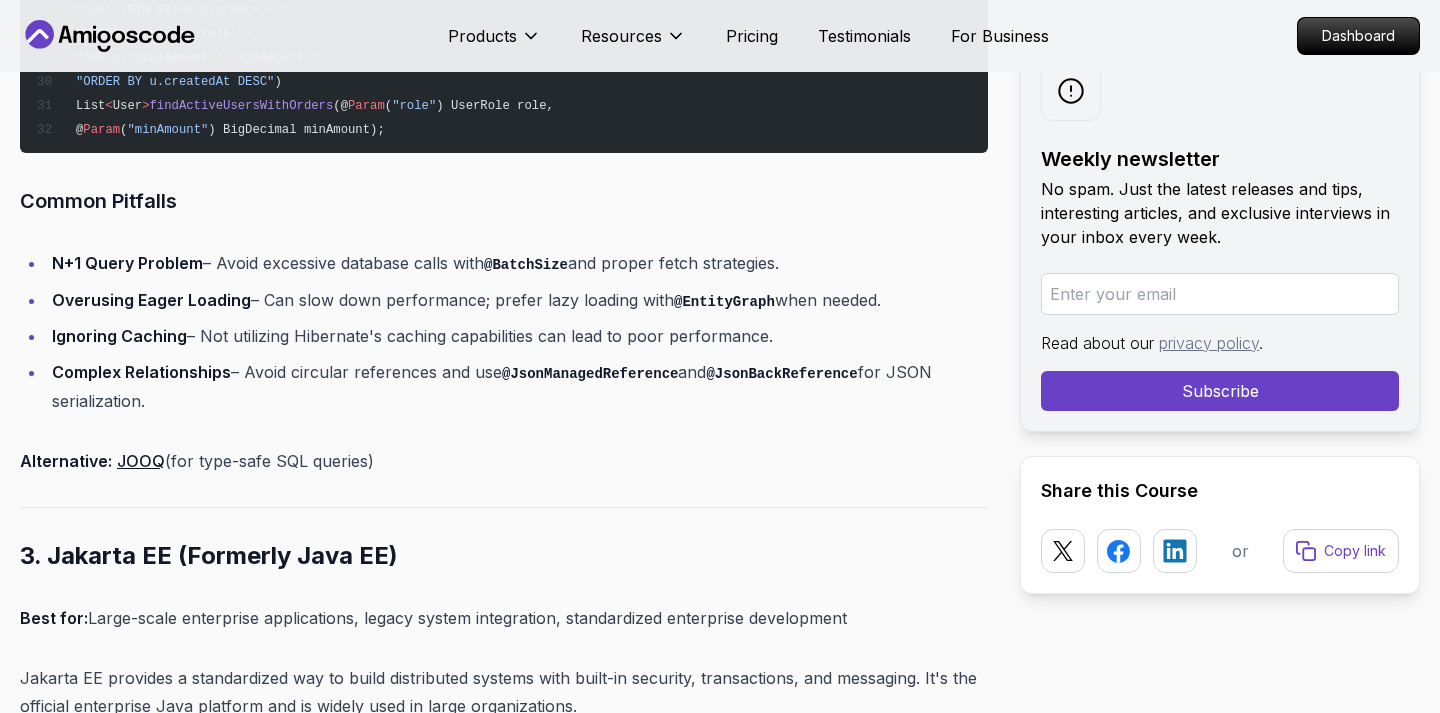 scroll, scrollTop: 6476, scrollLeft: 0, axis: vertical 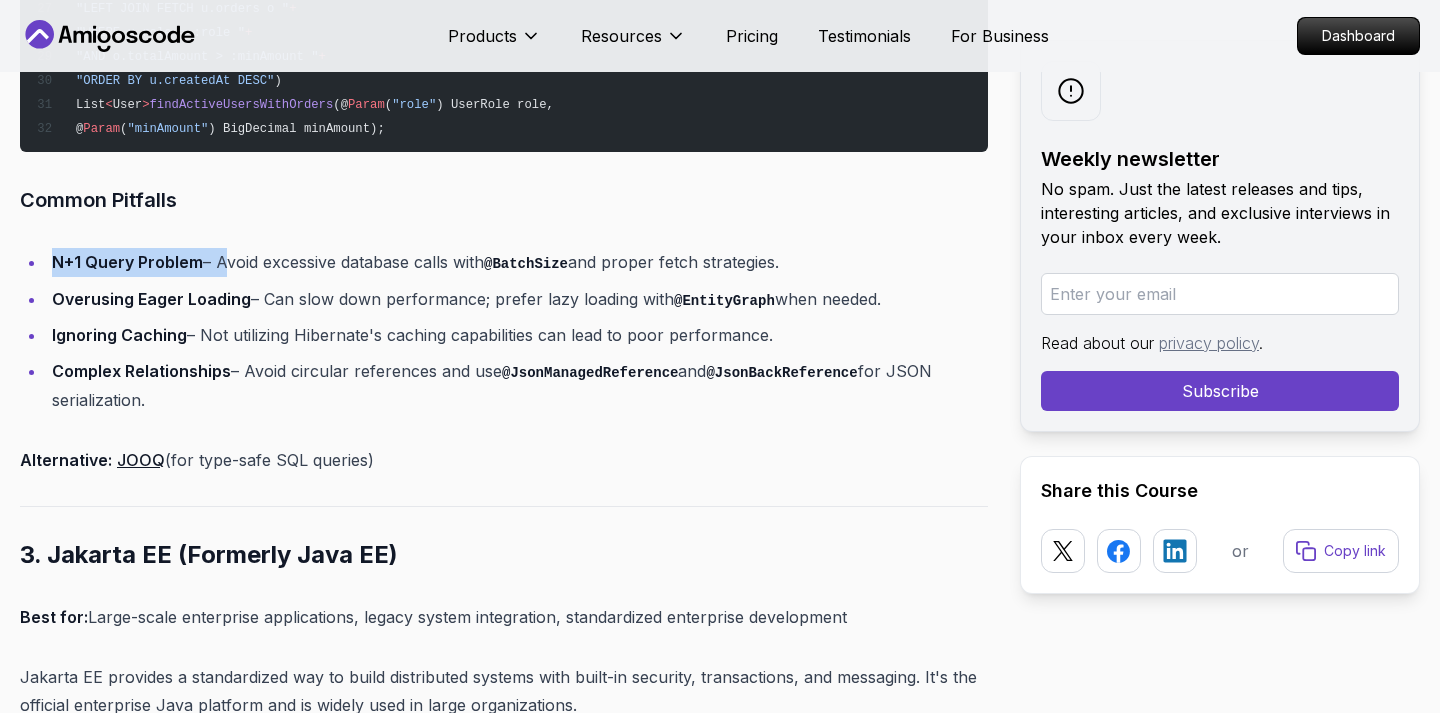 drag, startPoint x: 57, startPoint y: 261, endPoint x: 217, endPoint y: 261, distance: 160 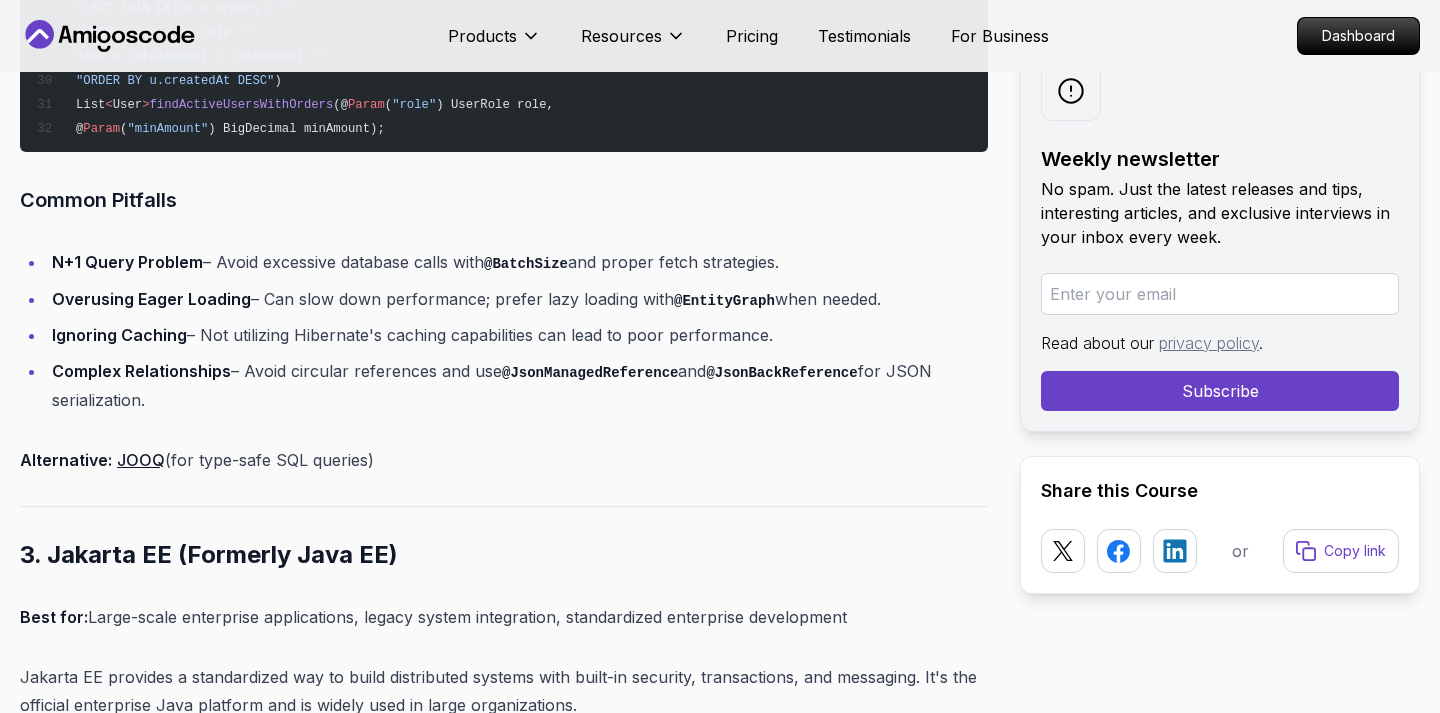 click on "N+1 Query Problem  – Avoid excessive database calls with  @BatchSize  and proper fetch strategies." at bounding box center (517, 262) 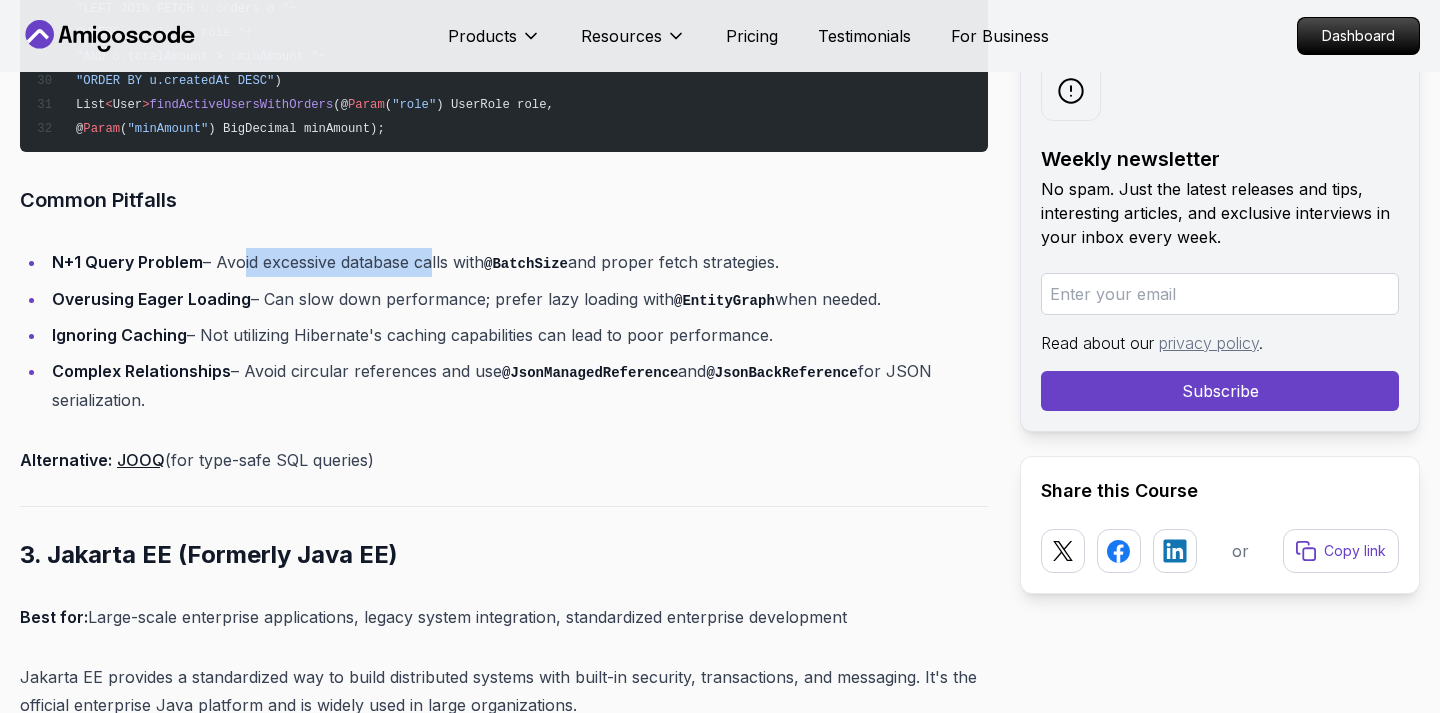 drag, startPoint x: 239, startPoint y: 261, endPoint x: 430, endPoint y: 263, distance: 191.01047 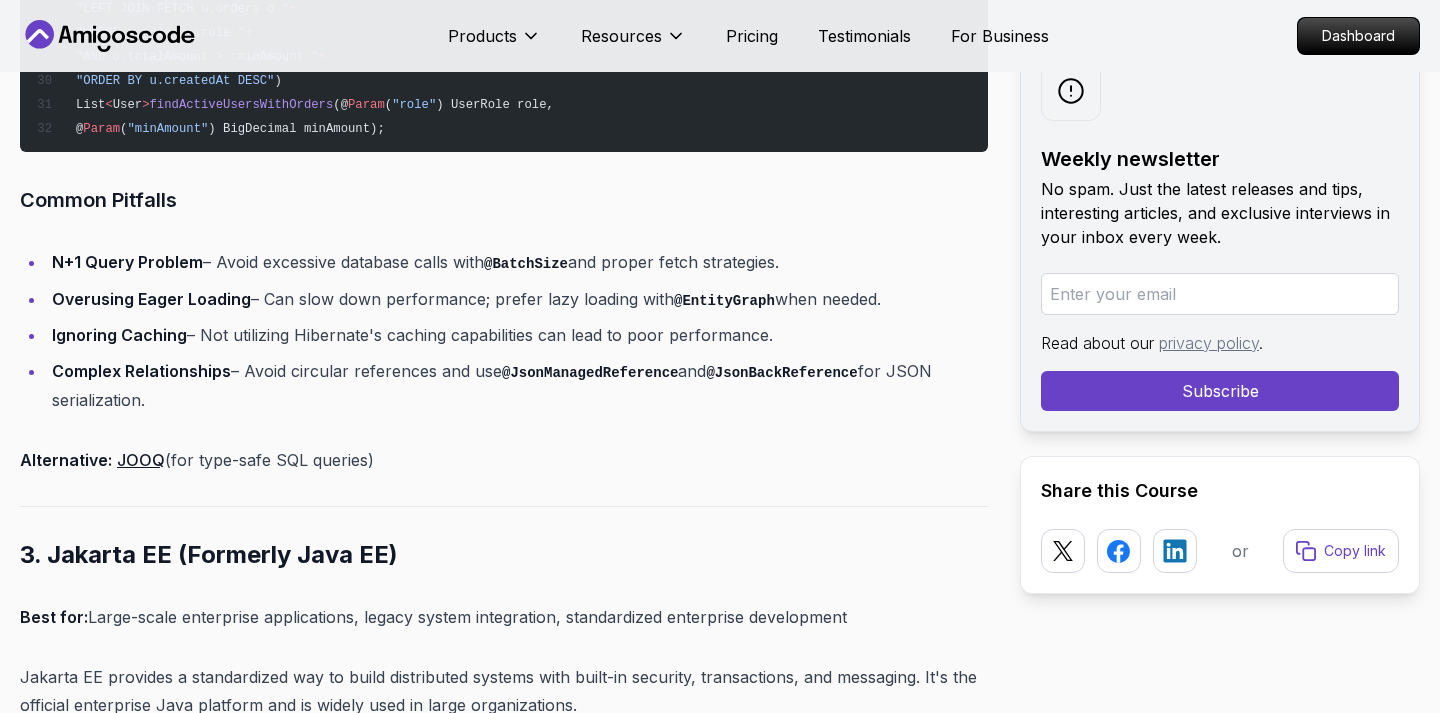 click on "N+1 Query Problem  – Avoid excessive database calls with  @BatchSize  and proper fetch strategies." at bounding box center [517, 262] 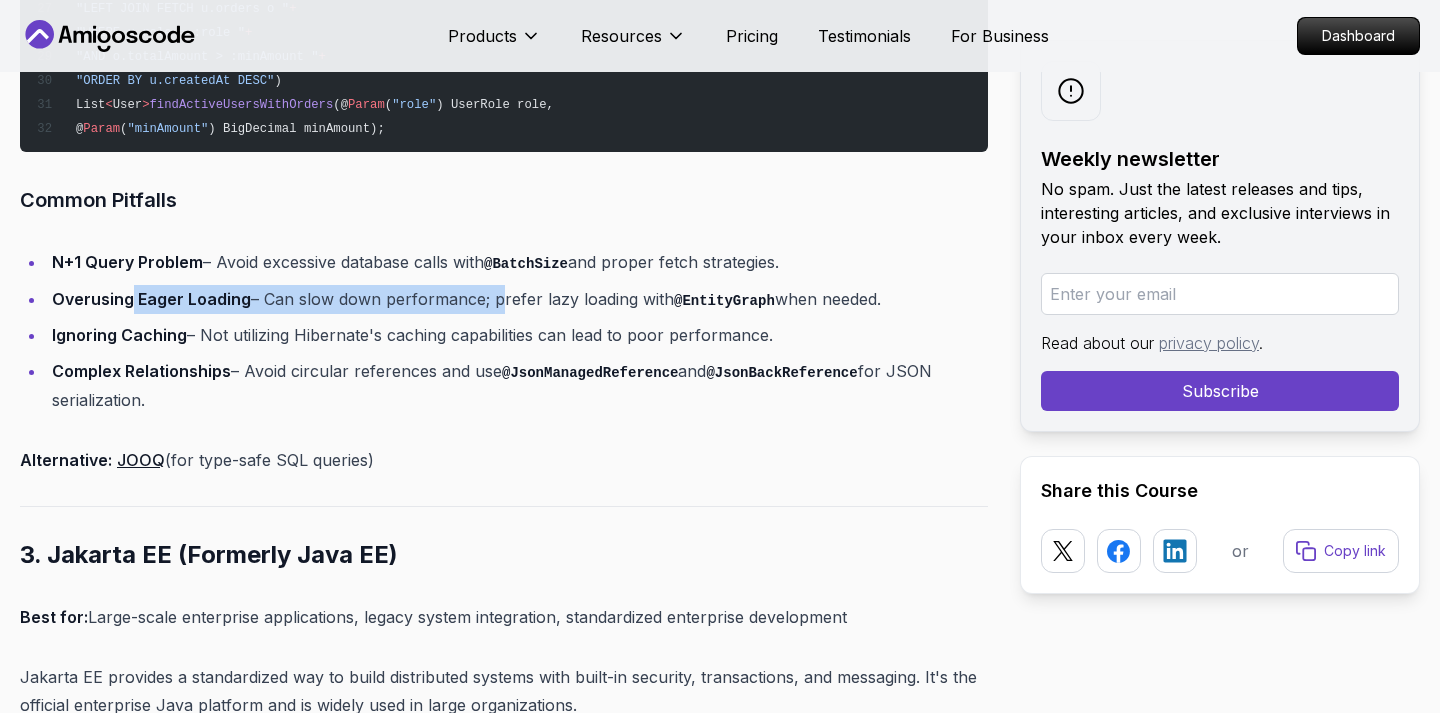 drag, startPoint x: 130, startPoint y: 298, endPoint x: 509, endPoint y: 310, distance: 379.1899 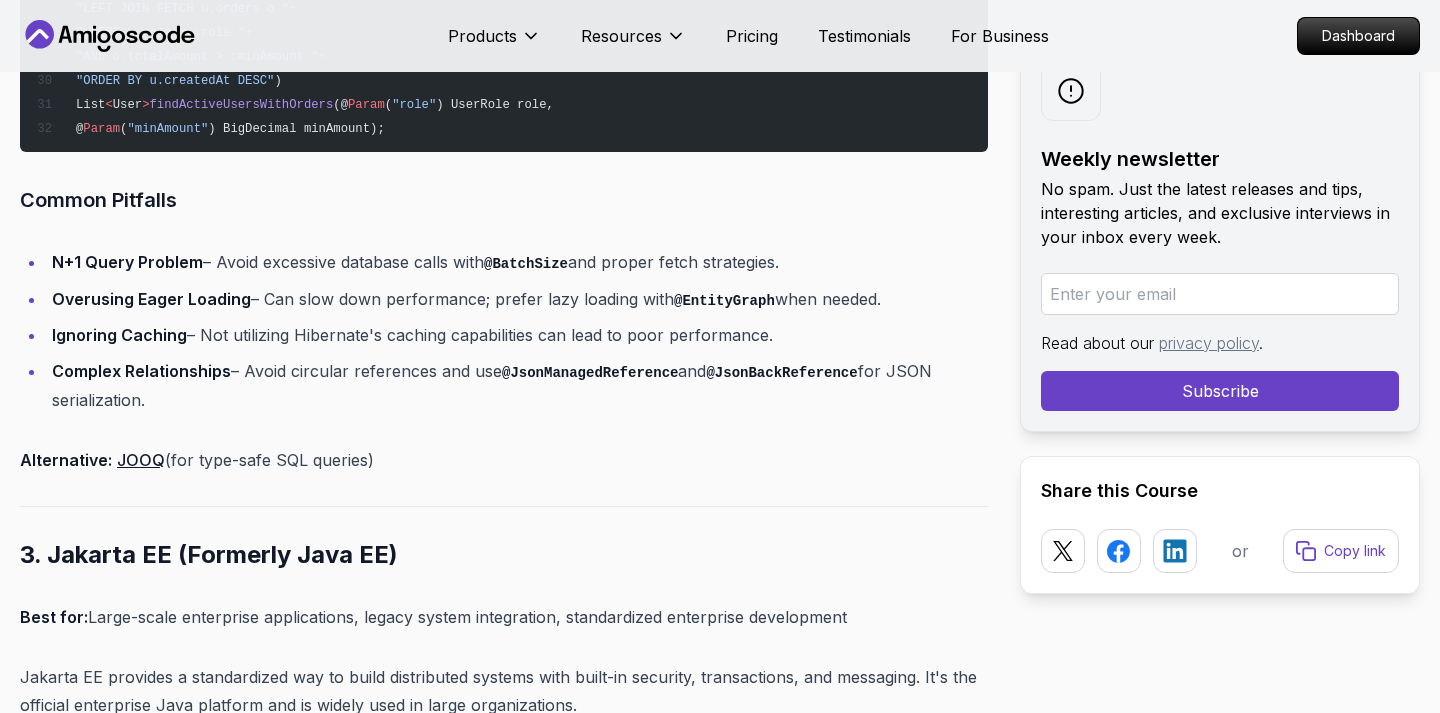 click on "Overusing Eager Loading  – Can slow down performance; prefer lazy loading with  @EntityGraph  when needed." at bounding box center (517, 299) 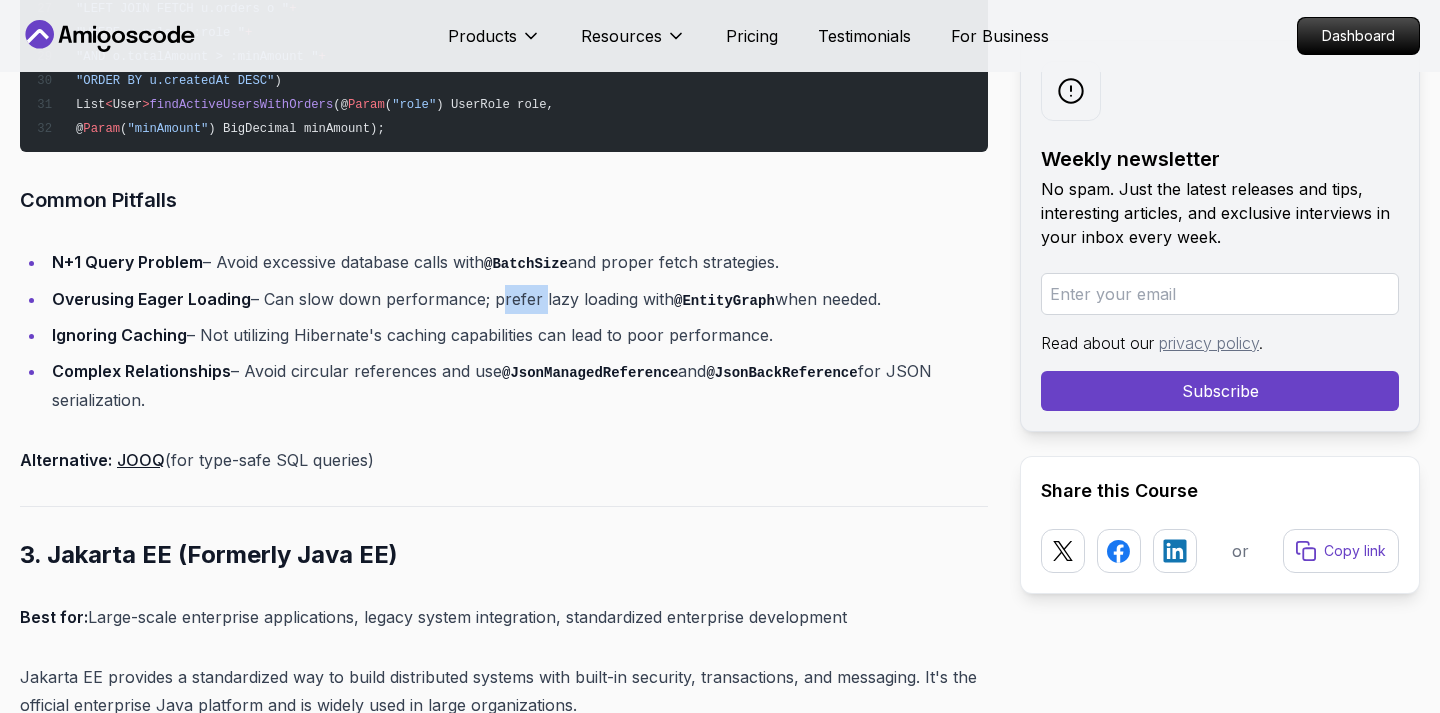 click on "Overusing Eager Loading  – Can slow down performance; prefer lazy loading with  @EntityGraph  when needed." at bounding box center [517, 299] 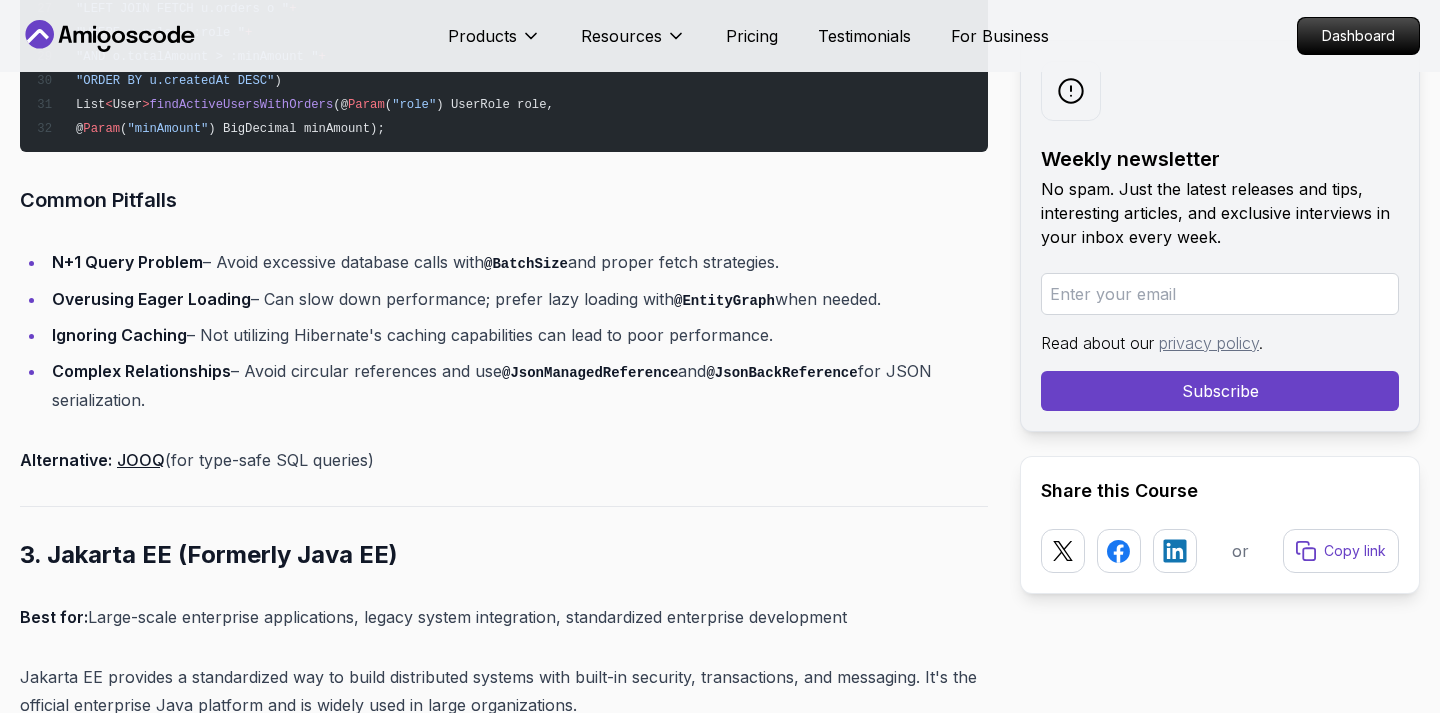 click on "Overusing Eager Loading  – Can slow down performance; prefer lazy loading with  @EntityGraph  when needed." at bounding box center (517, 299) 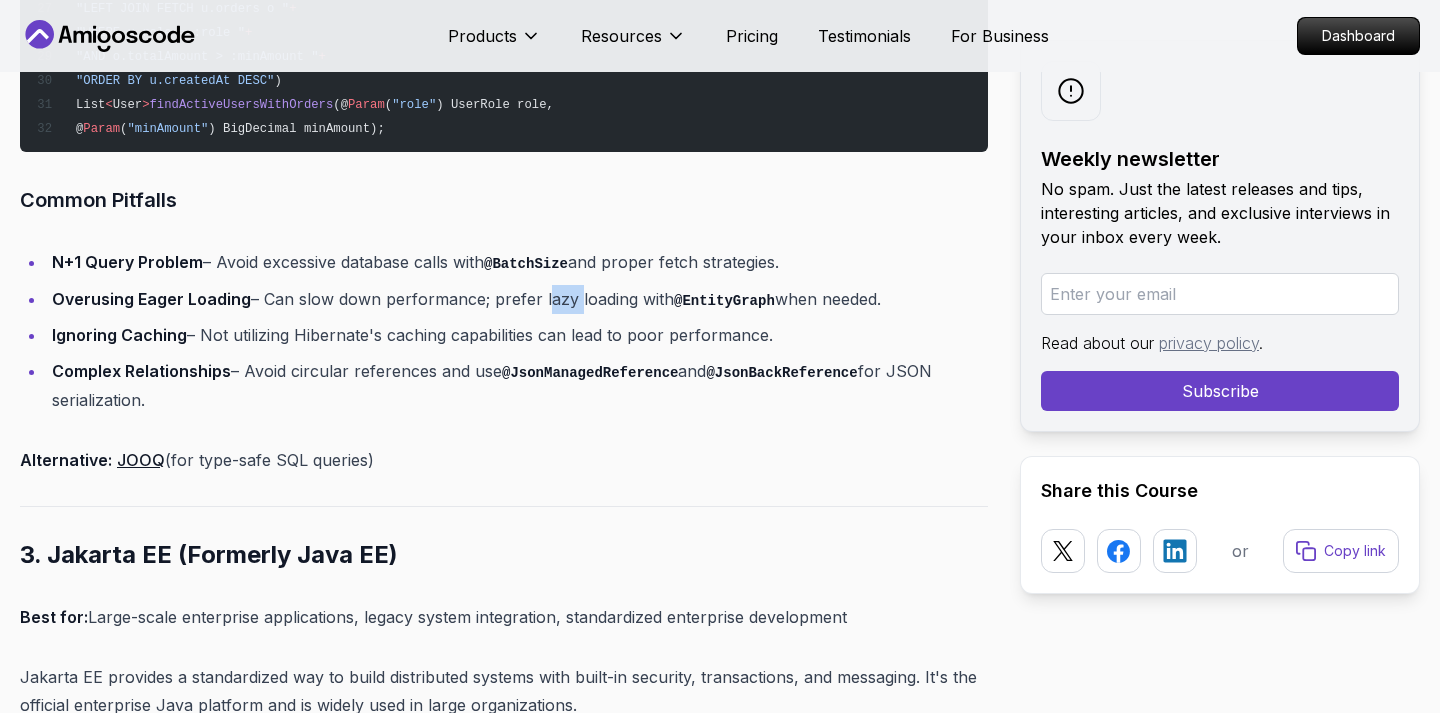 click on "Overusing Eager Loading  – Can slow down performance; prefer lazy loading with  @EntityGraph  when needed." at bounding box center (517, 299) 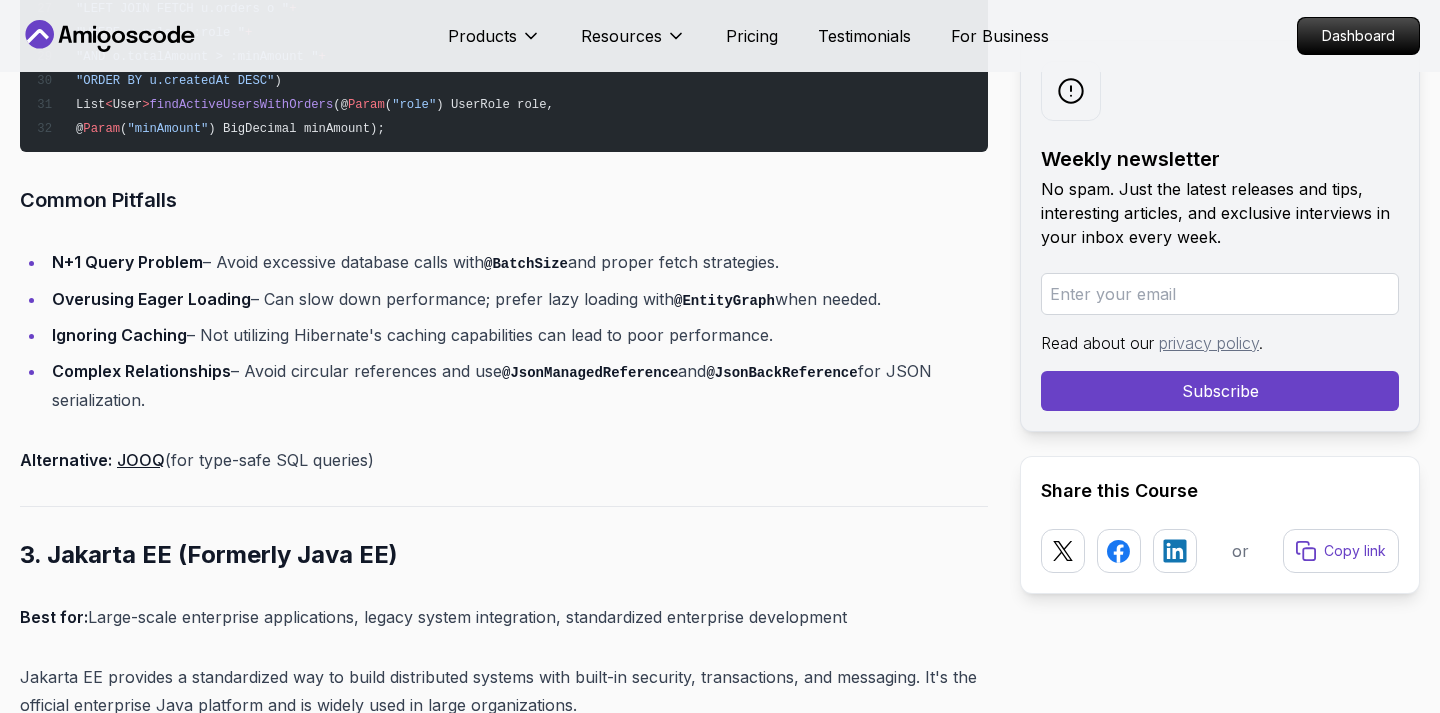click on "Overusing Eager Loading  – Can slow down performance; prefer lazy loading with  @EntityGraph  when needed." at bounding box center (517, 299) 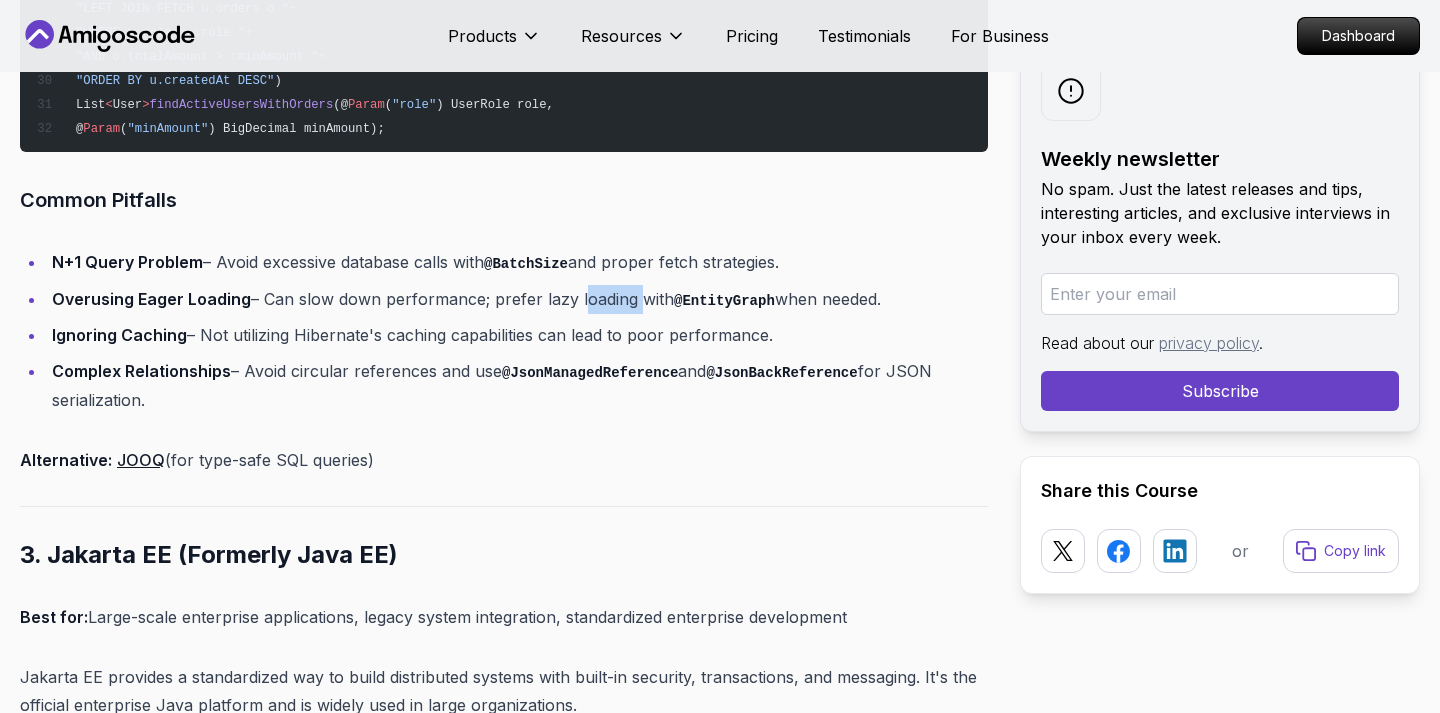 click on "Overusing Eager Loading  – Can slow down performance; prefer lazy loading with  @EntityGraph  when needed." at bounding box center [517, 299] 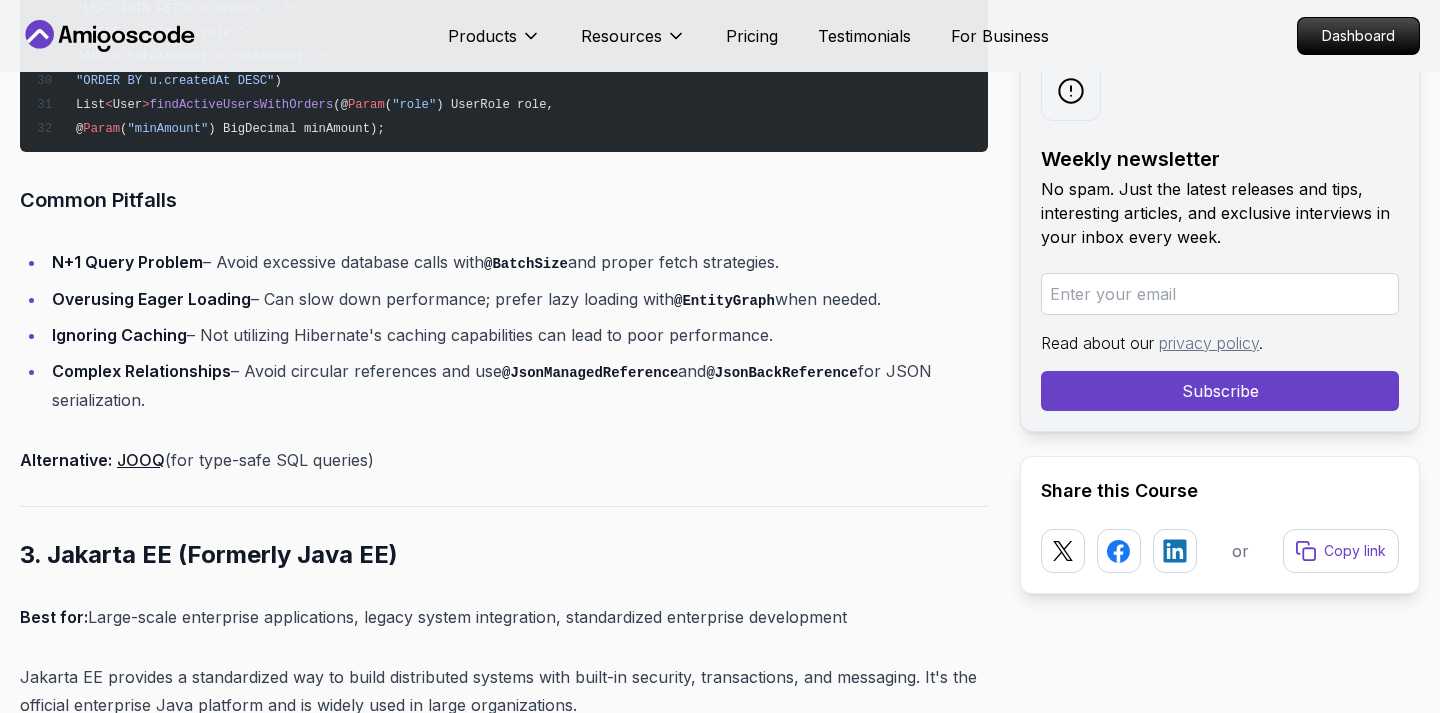 click on "Overusing Eager Loading  – Can slow down performance; prefer lazy loading with  @EntityGraph  when needed." at bounding box center (517, 299) 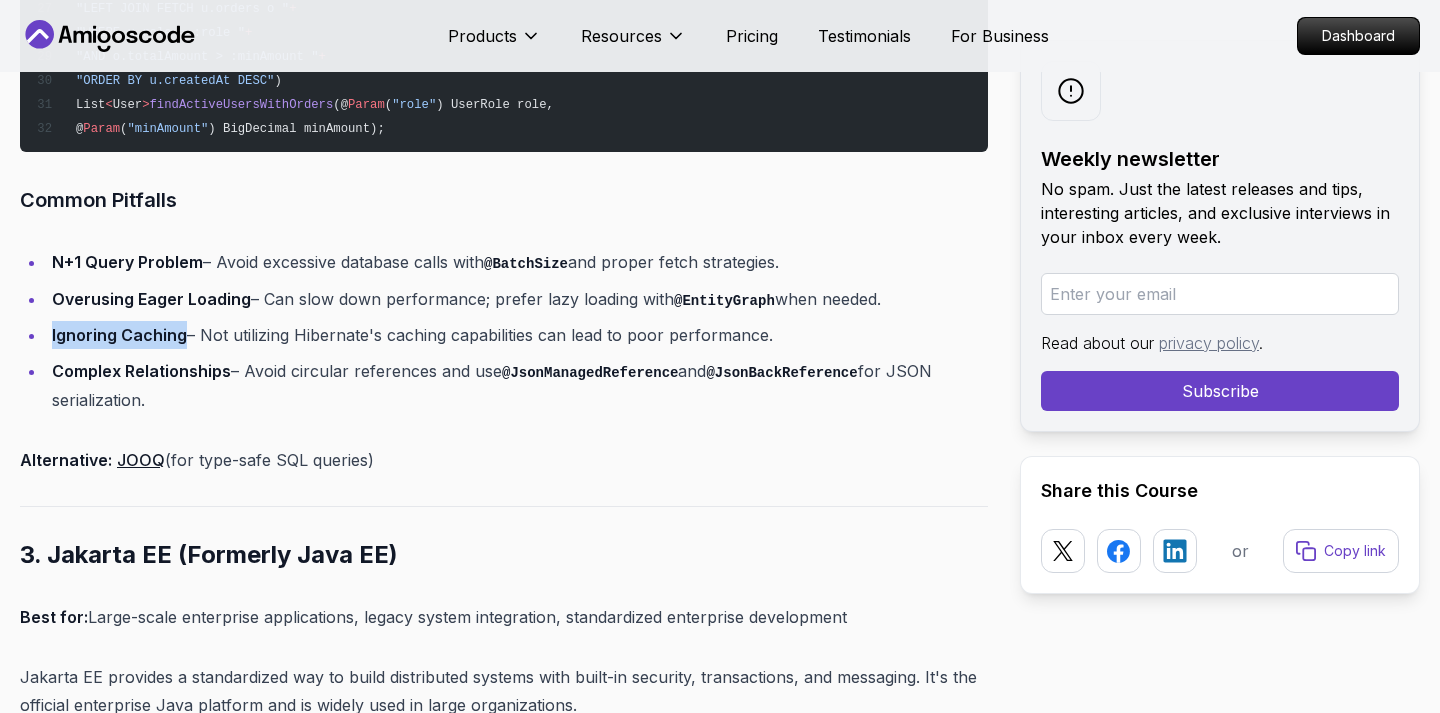 drag, startPoint x: 51, startPoint y: 332, endPoint x: 184, endPoint y: 334, distance: 133.01503 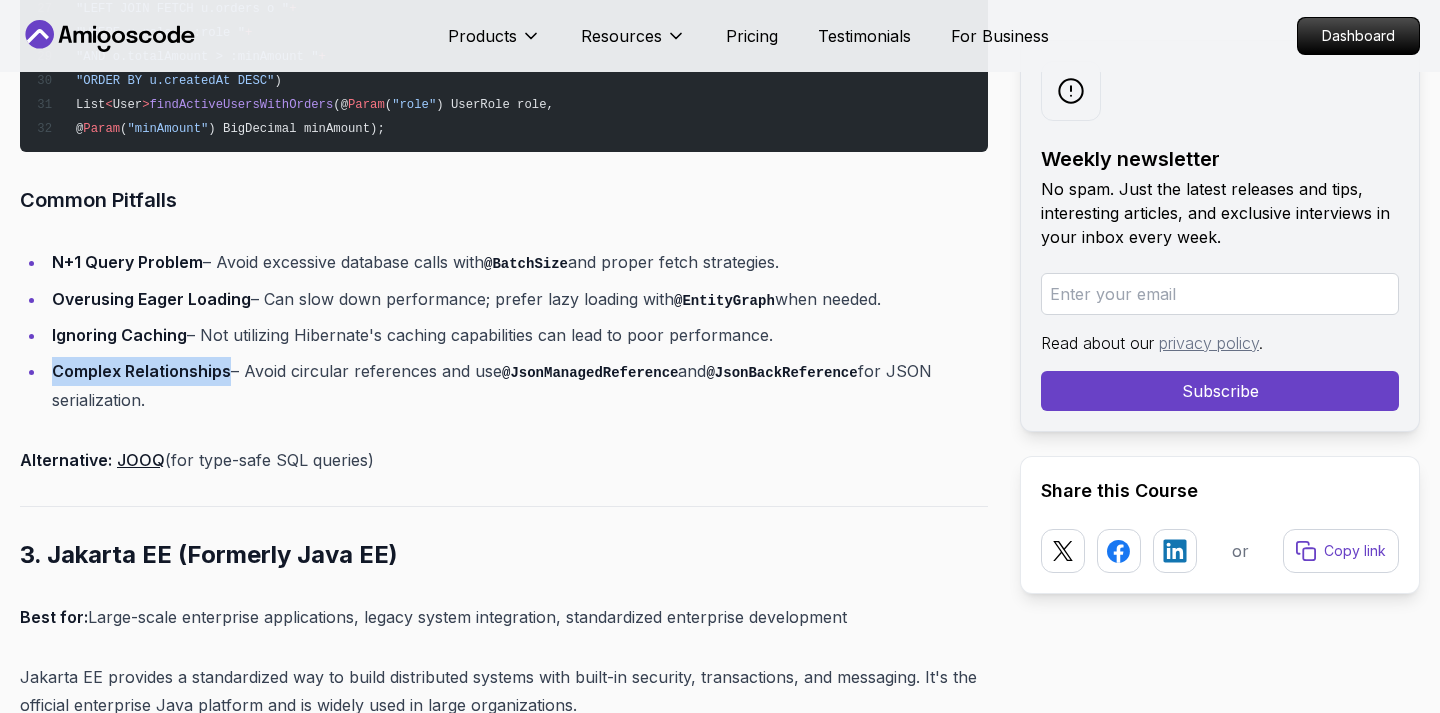drag, startPoint x: 51, startPoint y: 370, endPoint x: 228, endPoint y: 375, distance: 177.0706 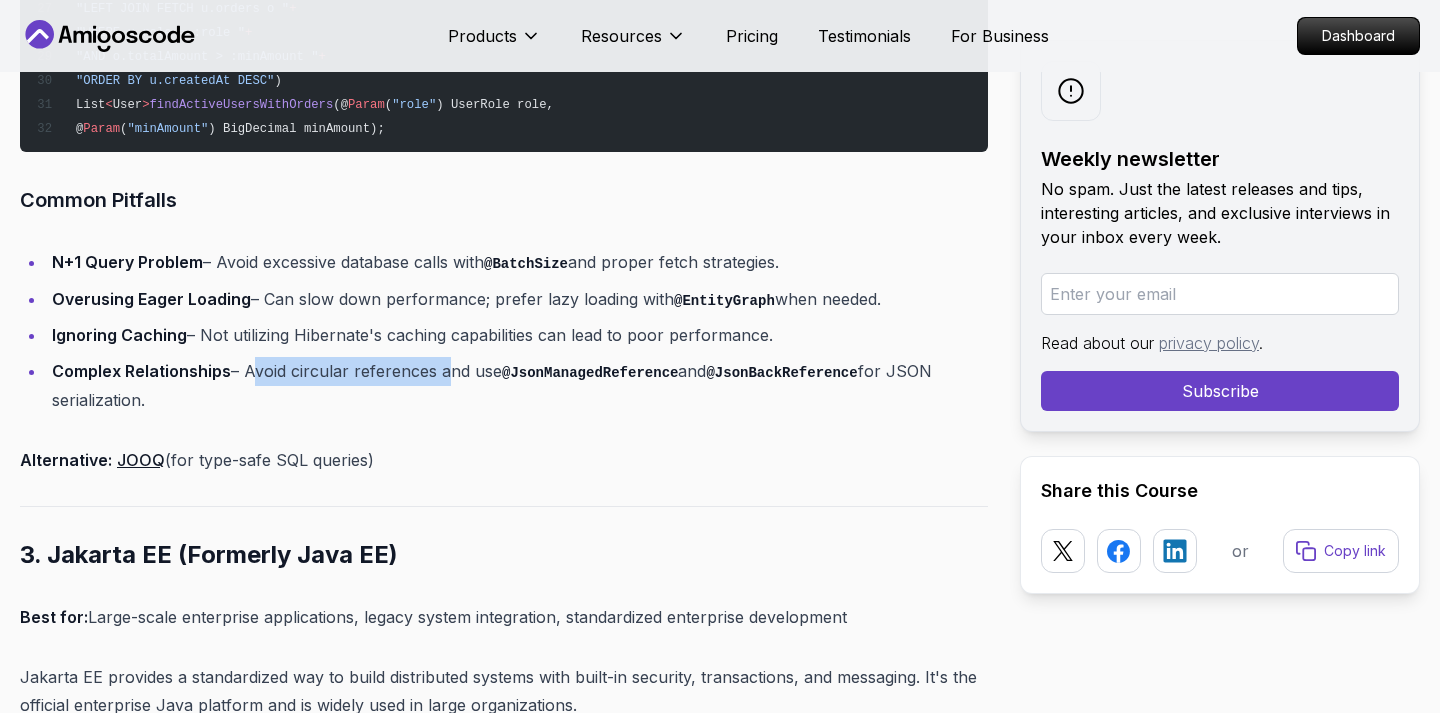 drag, startPoint x: 246, startPoint y: 370, endPoint x: 439, endPoint y: 377, distance: 193.1269 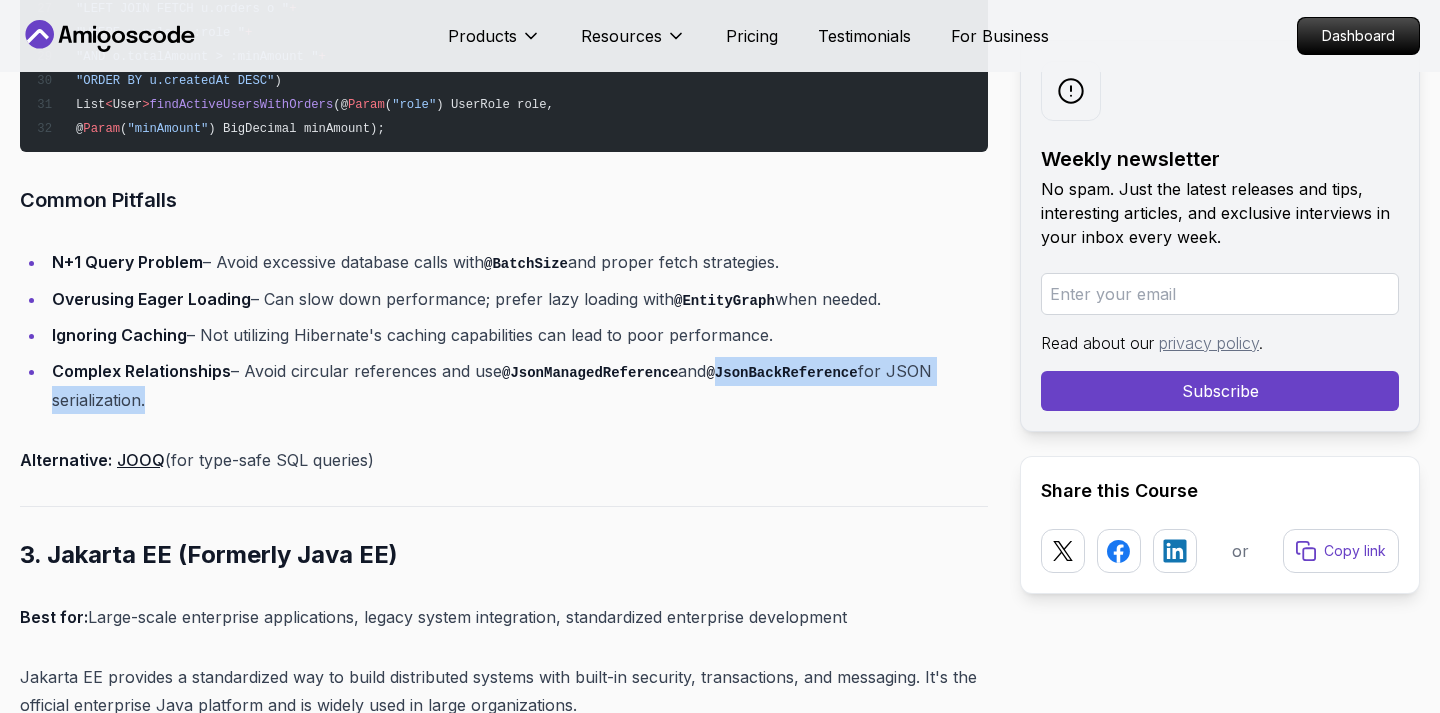 drag, startPoint x: 723, startPoint y: 374, endPoint x: 143, endPoint y: 399, distance: 580.5385 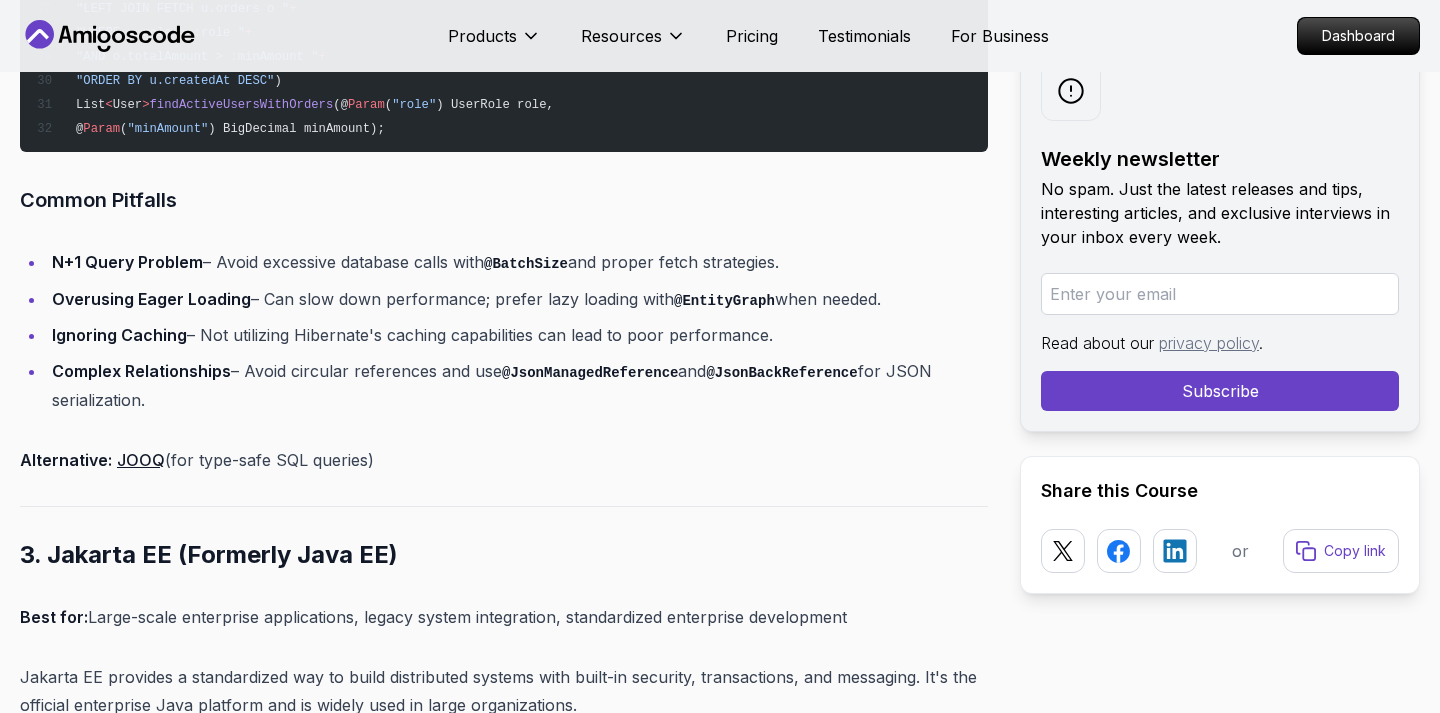 click on "Complex Relationships  – Avoid circular references and use  @JsonManagedReference  and  @JsonBackReference  for JSON serialization." at bounding box center [517, 385] 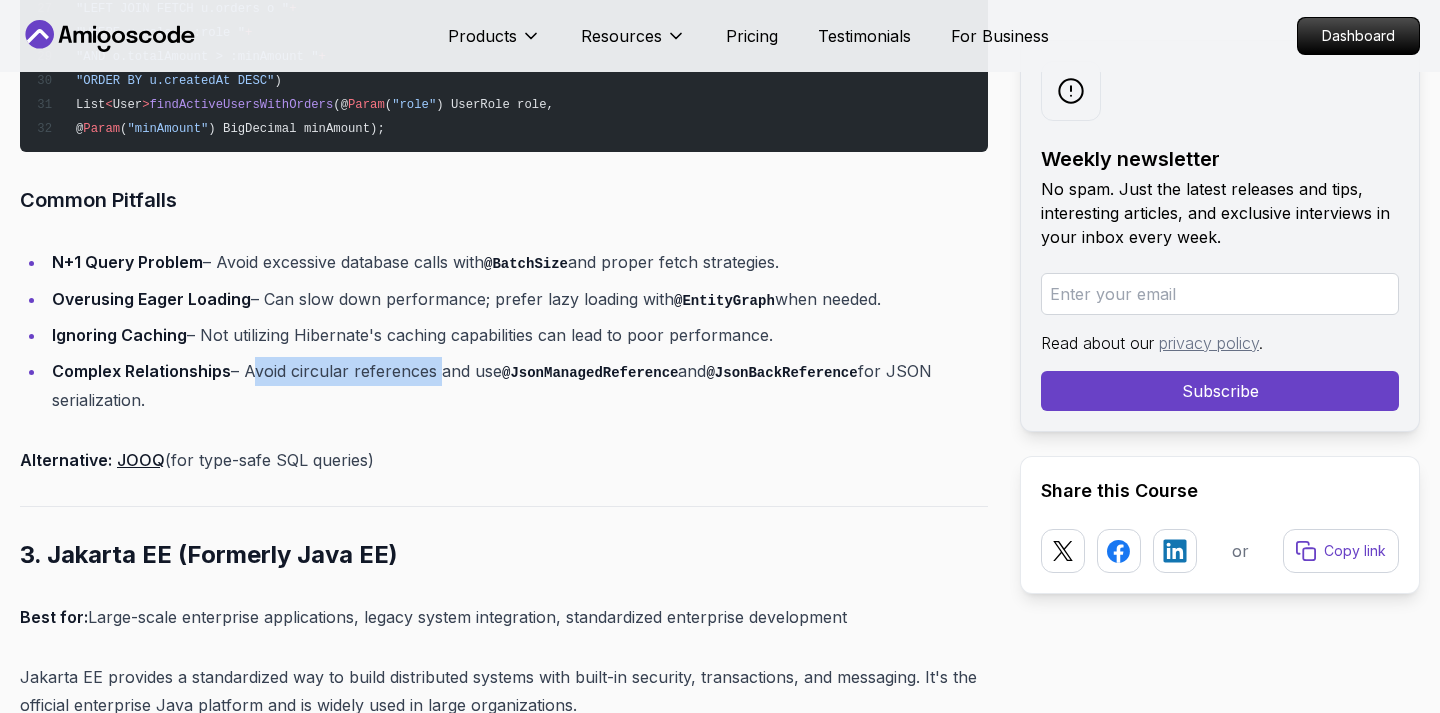 drag, startPoint x: 247, startPoint y: 372, endPoint x: 434, endPoint y: 373, distance: 187.00267 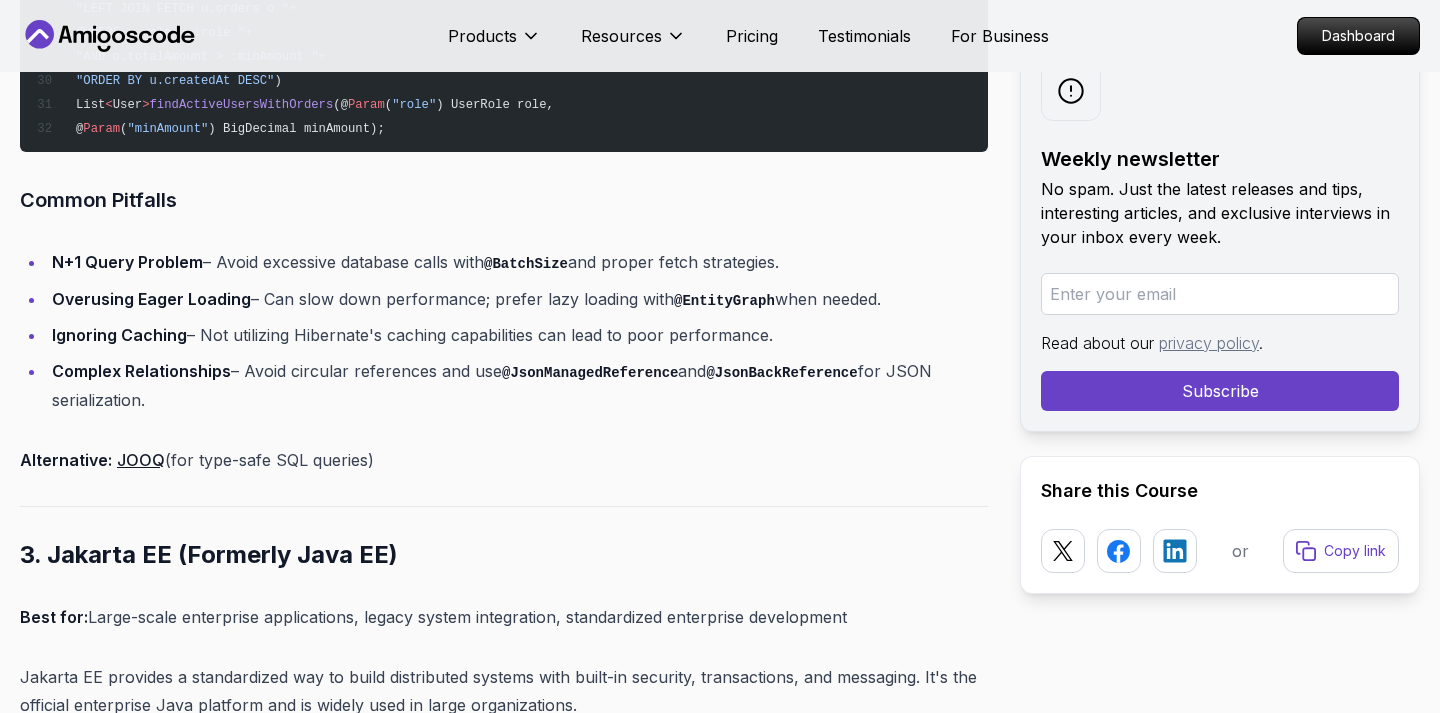 click on "Introduction
What makes Java one of the most enduring programming languages? The answer lies in its powerful frameworks. Whether you're building enterprise applications, microservices, or web APIs, Java frameworks simplify development by handling boilerplate code, security, and scalability.
The Java ecosystem has evolved dramatically over the past decade, with frameworks adapting to modern development needs like cloud-native deployment, reactive programming, and microservices architecture. Understanding which frameworks to learn and when to use them can significantly impact your career trajectory and project success.
In this comprehensive guide, we'll explore the top Java frameworks every developer should learn, their use cases, practical examples, and how they can transform your development workflow from basic CRUD operations to enterprise-grade applications.
Why Java Frameworks Matter
Productivity Boost
Scalability
Community & Support
Best Practices
Security
Best for:" at bounding box center [504, 6735] 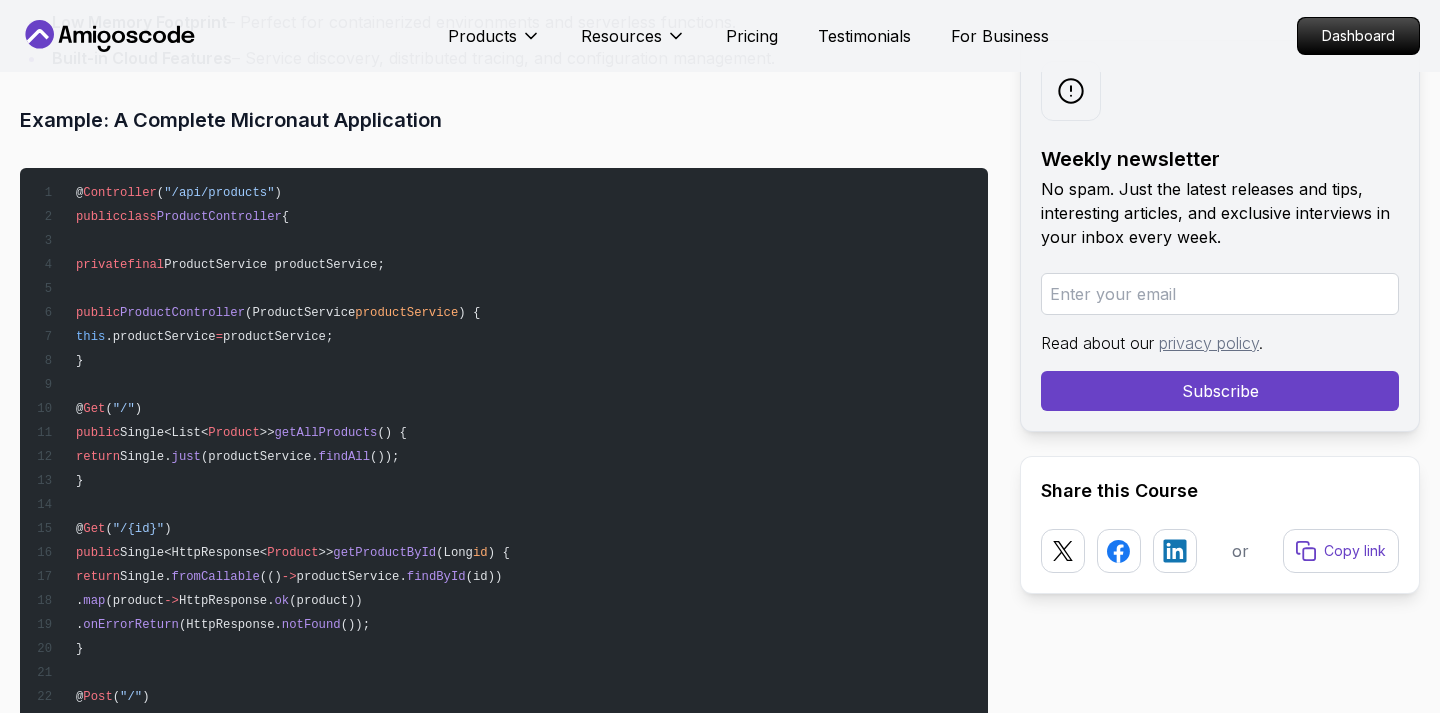 scroll, scrollTop: 10488, scrollLeft: 0, axis: vertical 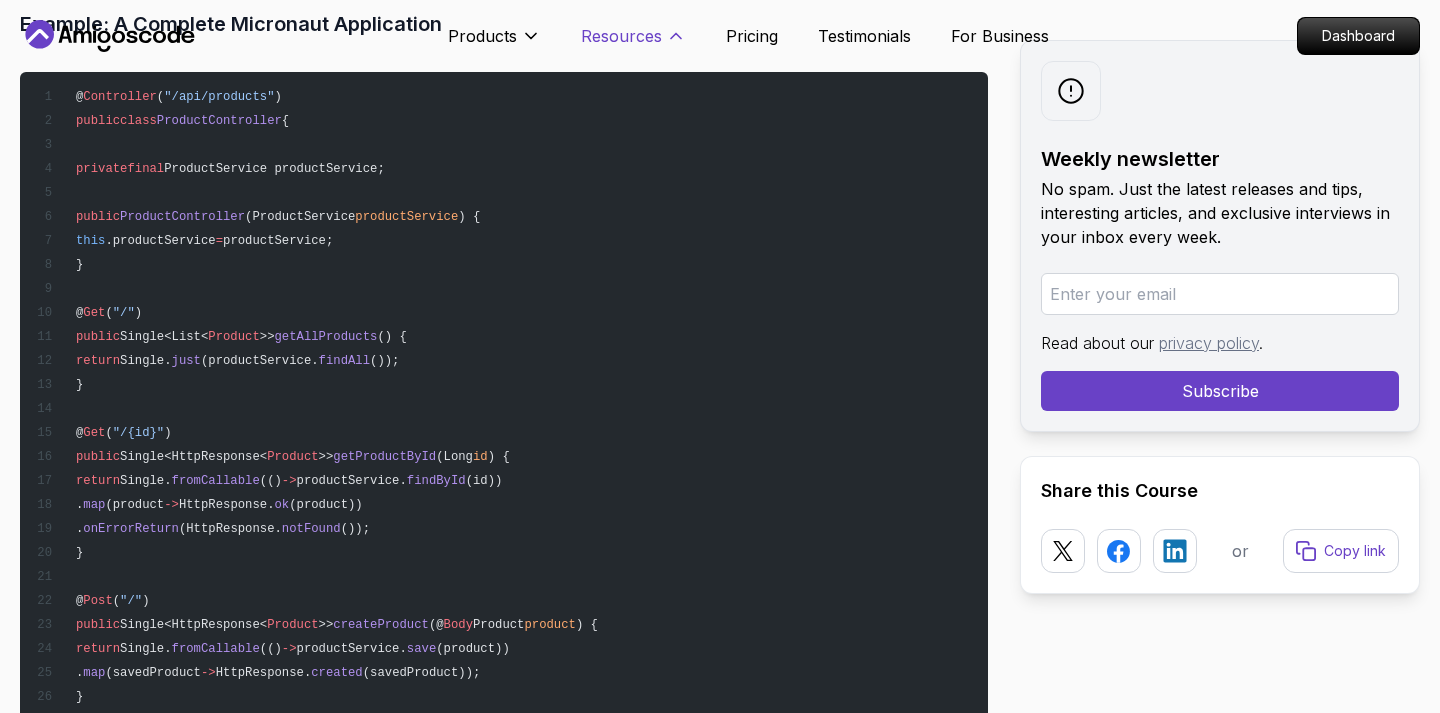 click 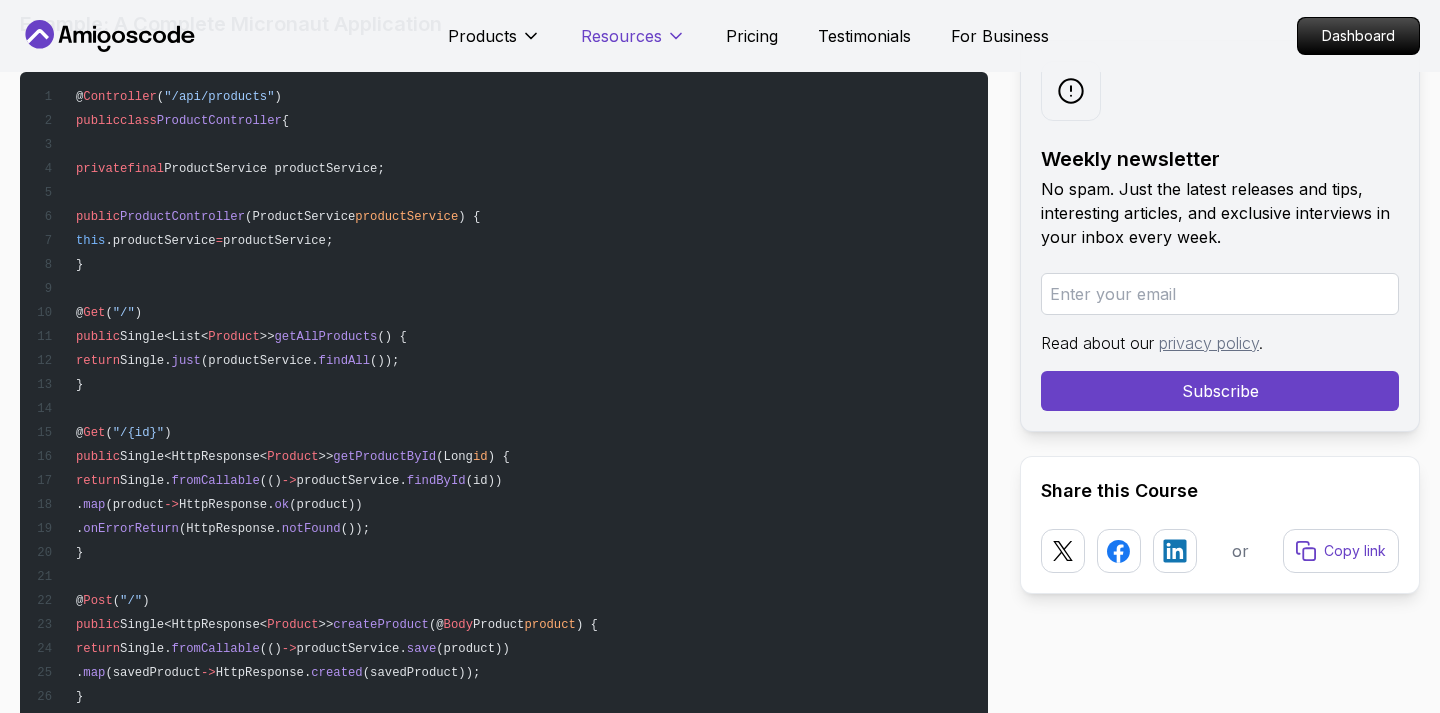 click 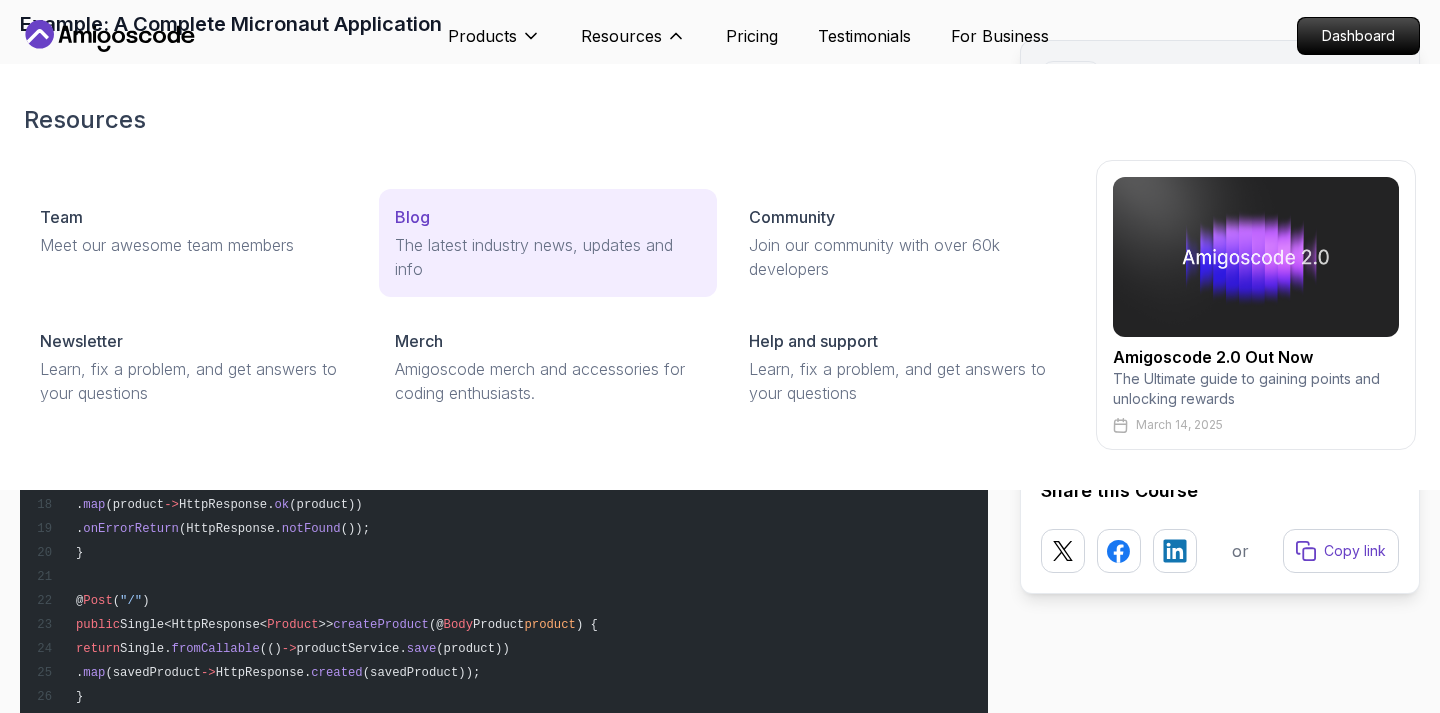 click on "Blog" at bounding box center [412, 217] 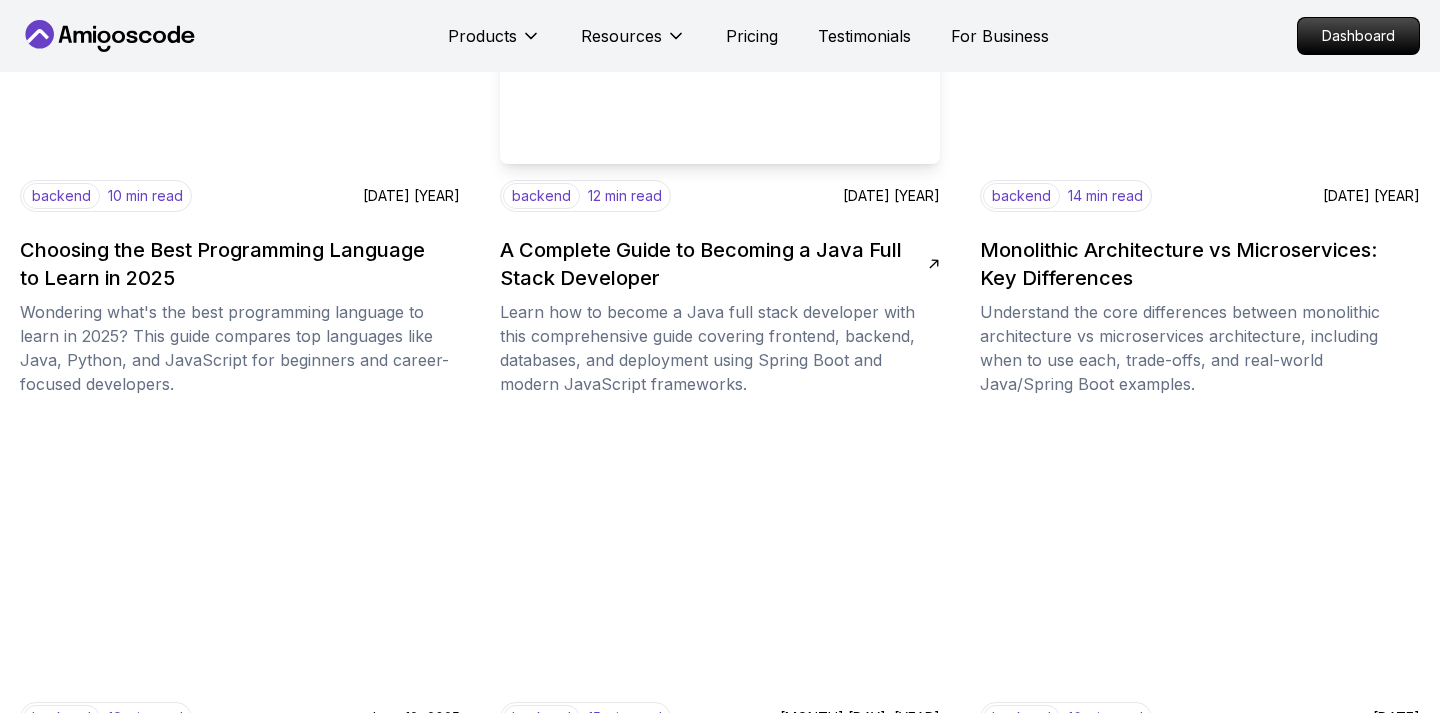 scroll, scrollTop: 953, scrollLeft: 0, axis: vertical 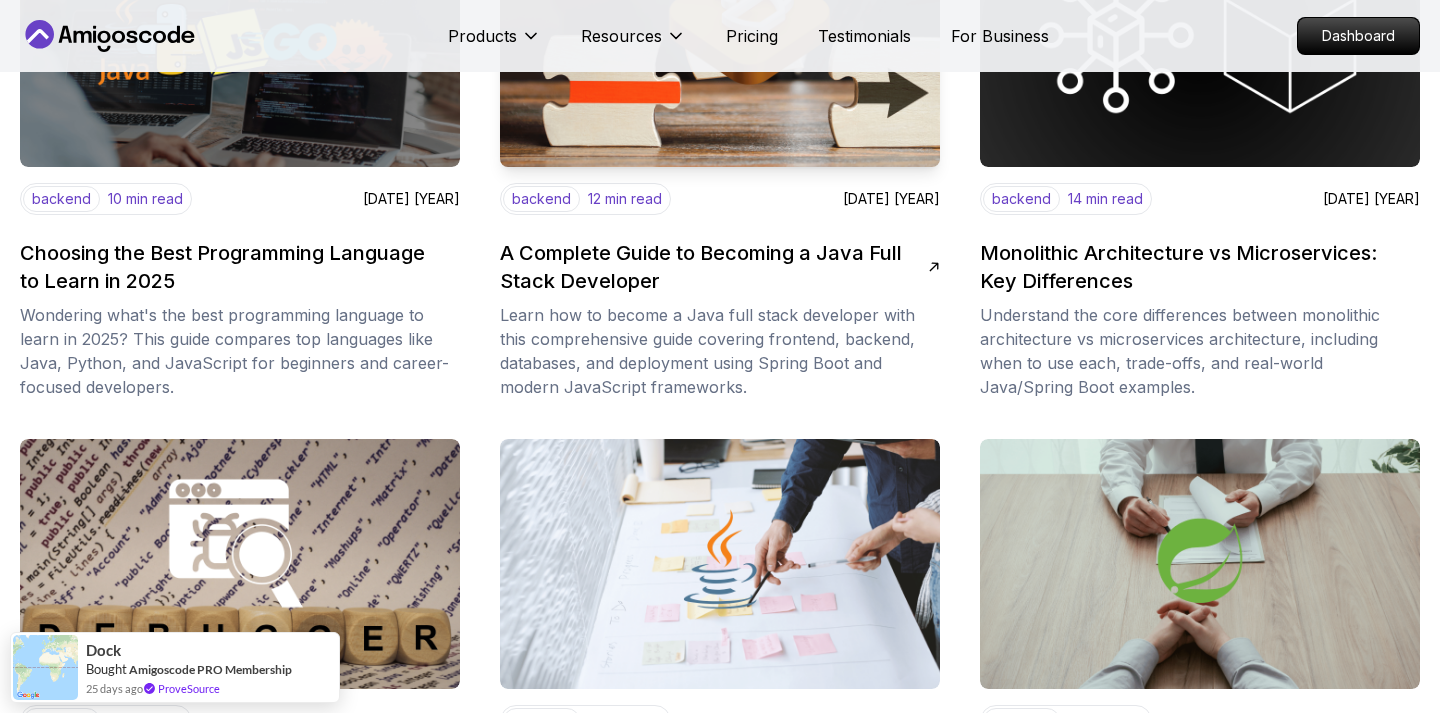 click on "backend 12 min read June 26, 2025" at bounding box center (720, 199) 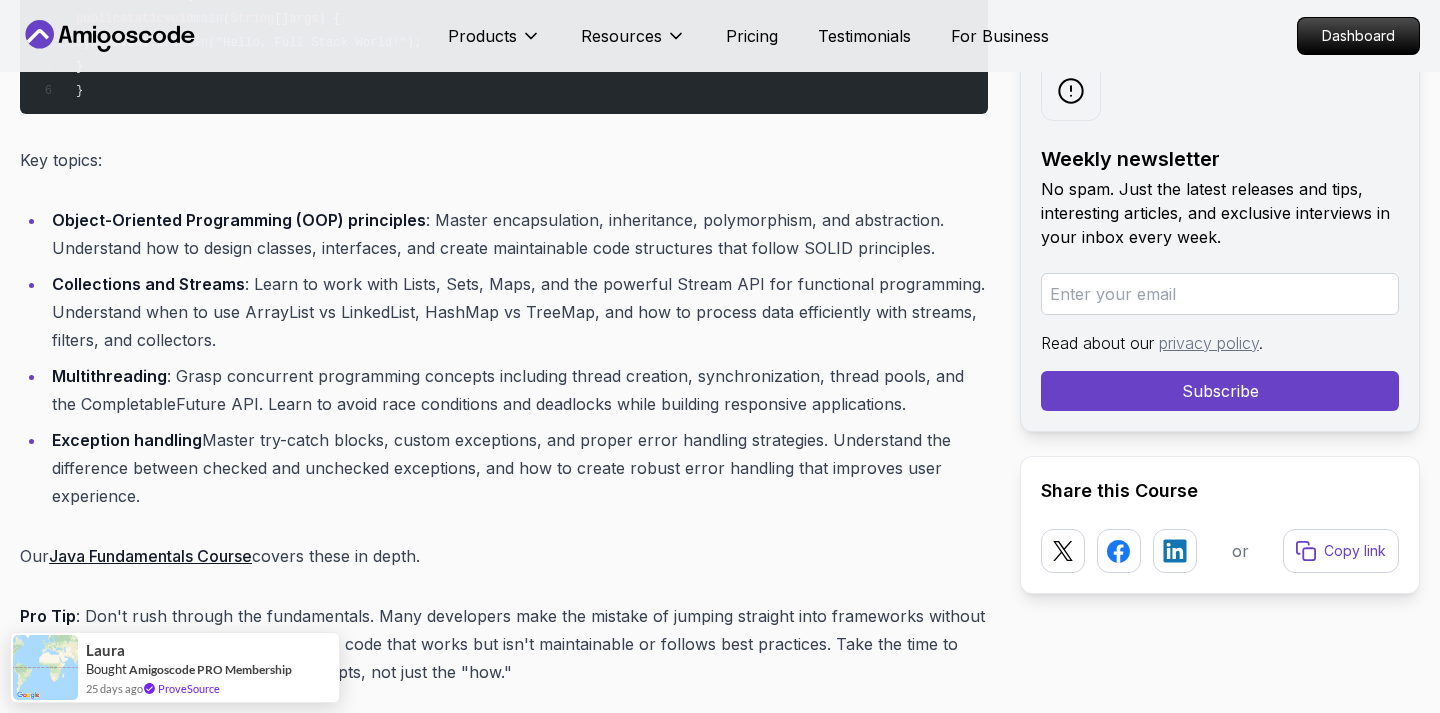 scroll, scrollTop: 2758, scrollLeft: 0, axis: vertical 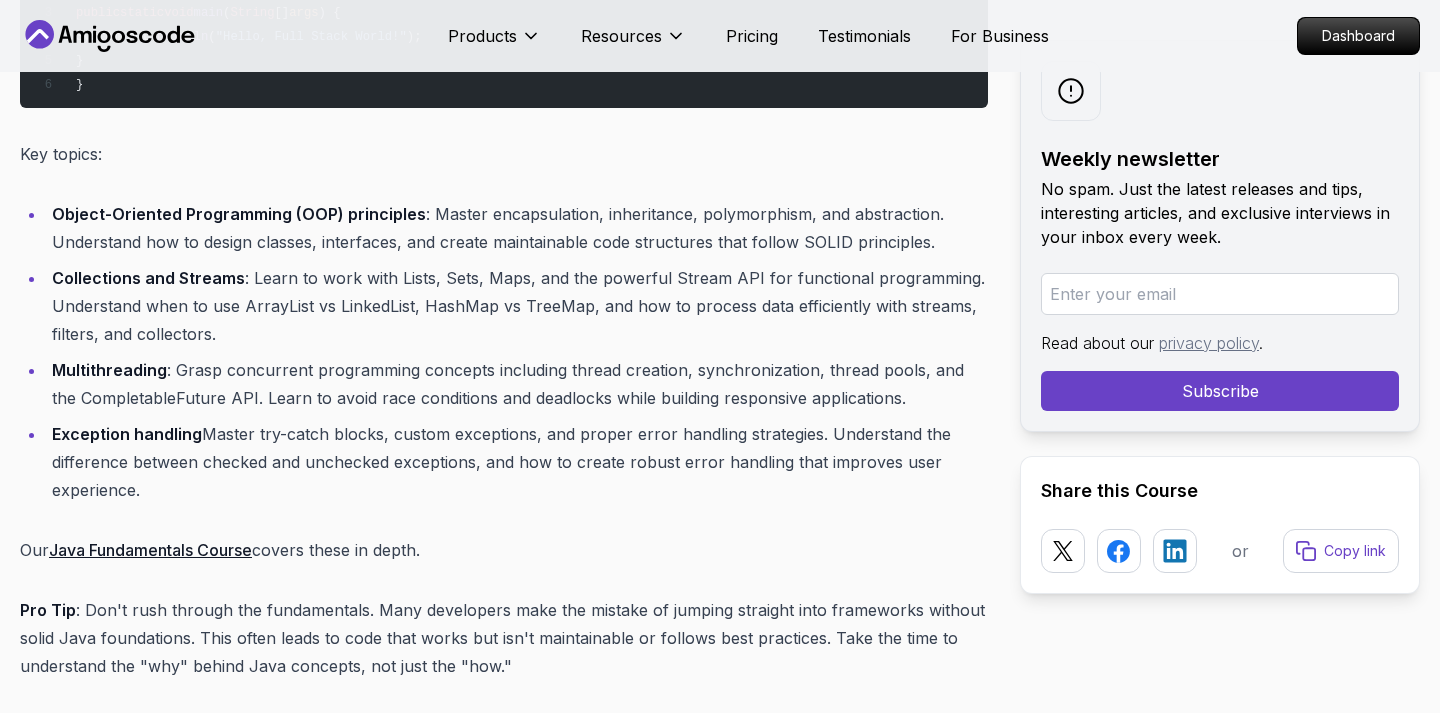 click on "Object-Oriented Programming (OOP) principles : Master encapsulation, inheritance, polymorphism, and abstraction. Understand how to design classes, interfaces, and create maintainable code structures that follow SOLID principles." at bounding box center (517, 228) 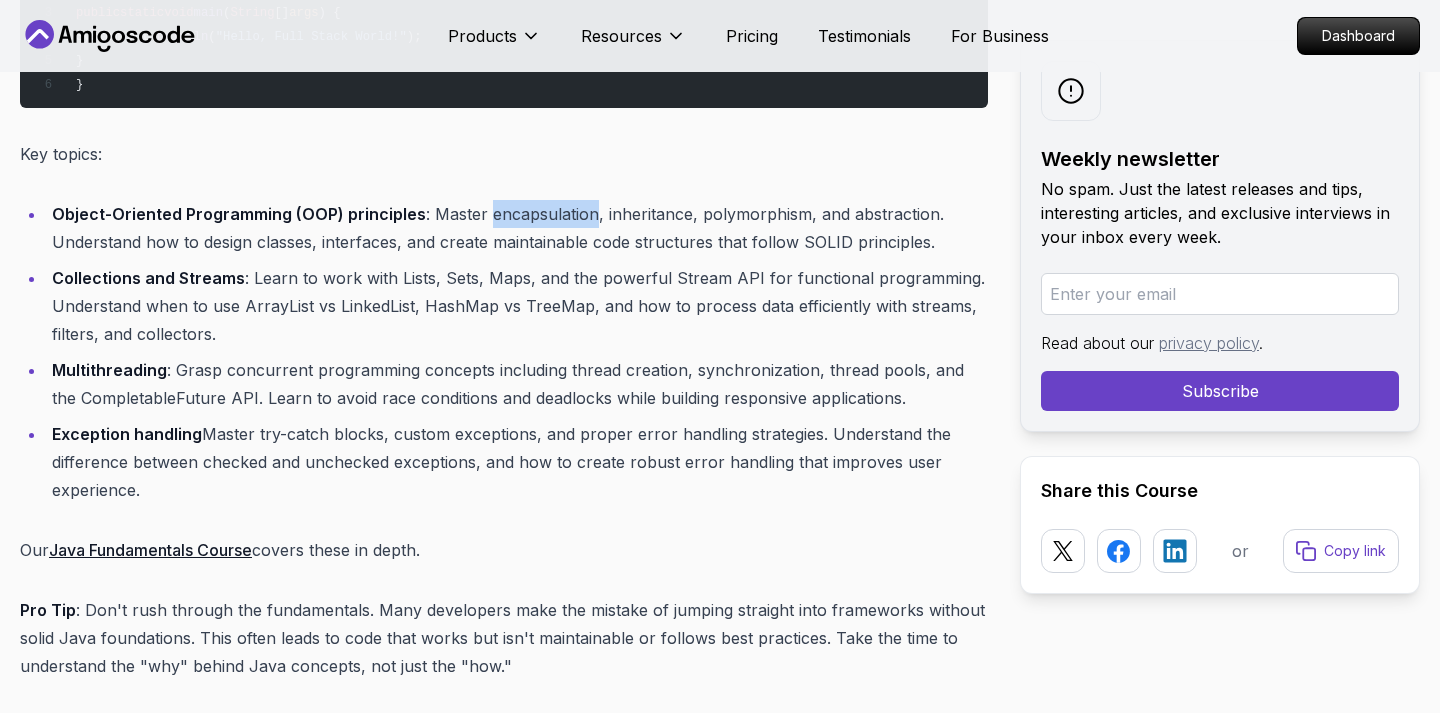 click on "Object-Oriented Programming (OOP) principles : Master encapsulation, inheritance, polymorphism, and abstraction. Understand how to design classes, interfaces, and create maintainable code structures that follow SOLID principles." at bounding box center [517, 228] 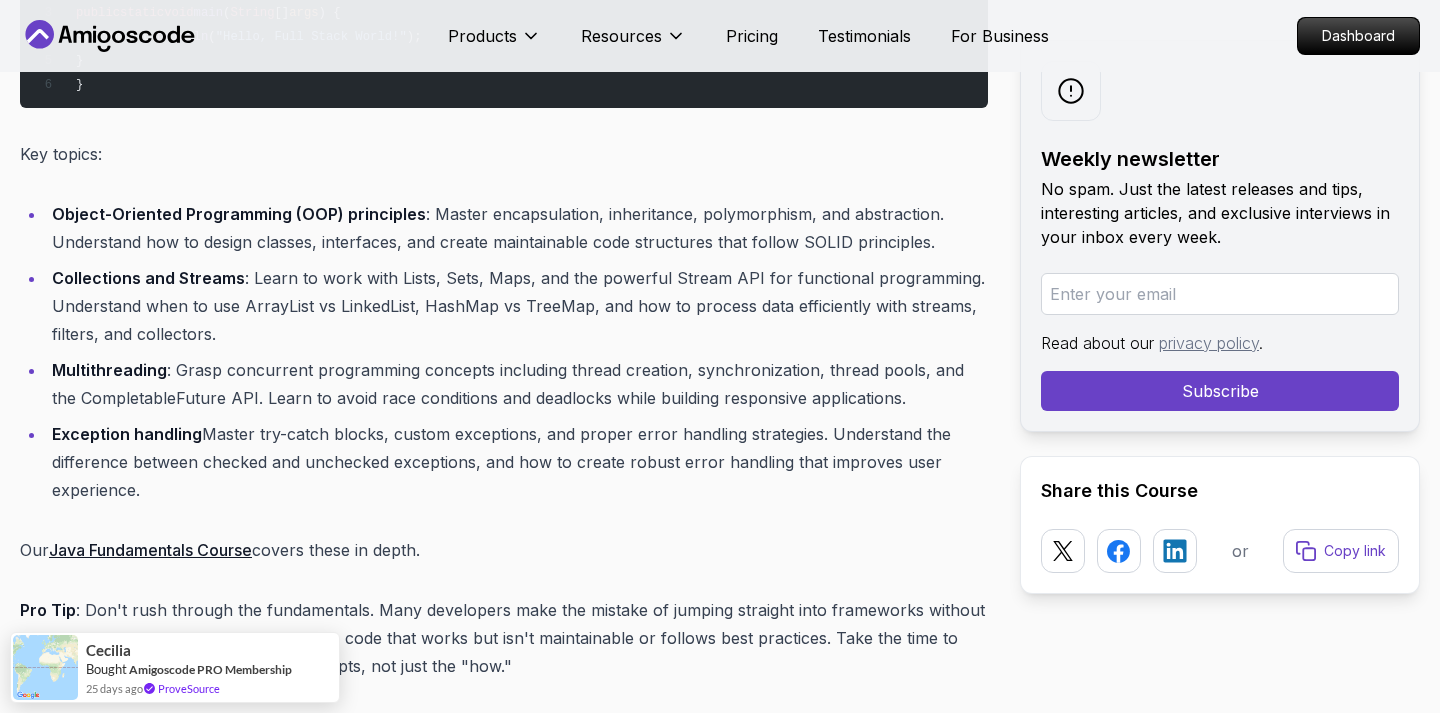 click on "Object-Oriented Programming (OOP) principles : Master encapsulation, inheritance, polymorphism, and abstraction. Understand how to design classes, interfaces, and create maintainable code structures that follow SOLID principles." at bounding box center (517, 228) 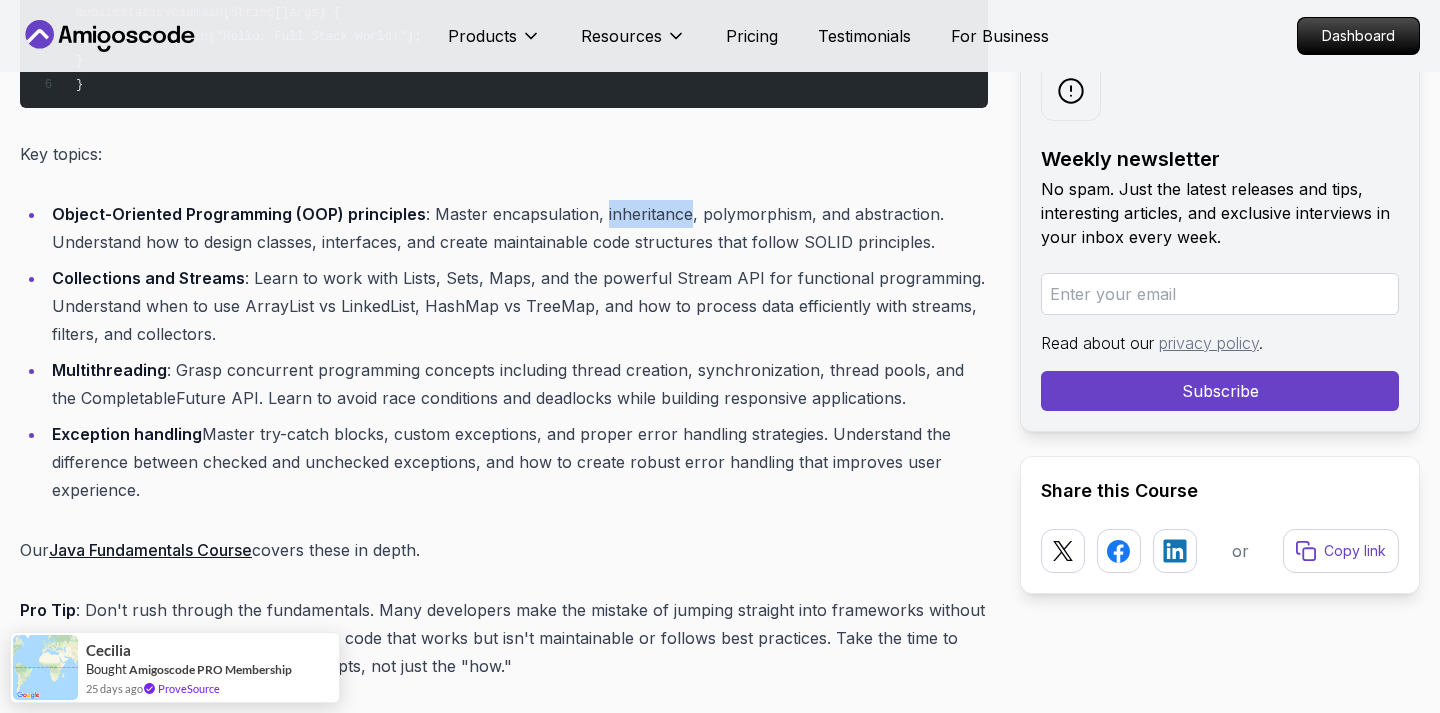 click on "Object-Oriented Programming (OOP) principles : Master encapsulation, inheritance, polymorphism, and abstraction. Understand how to design classes, interfaces, and create maintainable code structures that follow SOLID principles." at bounding box center [517, 228] 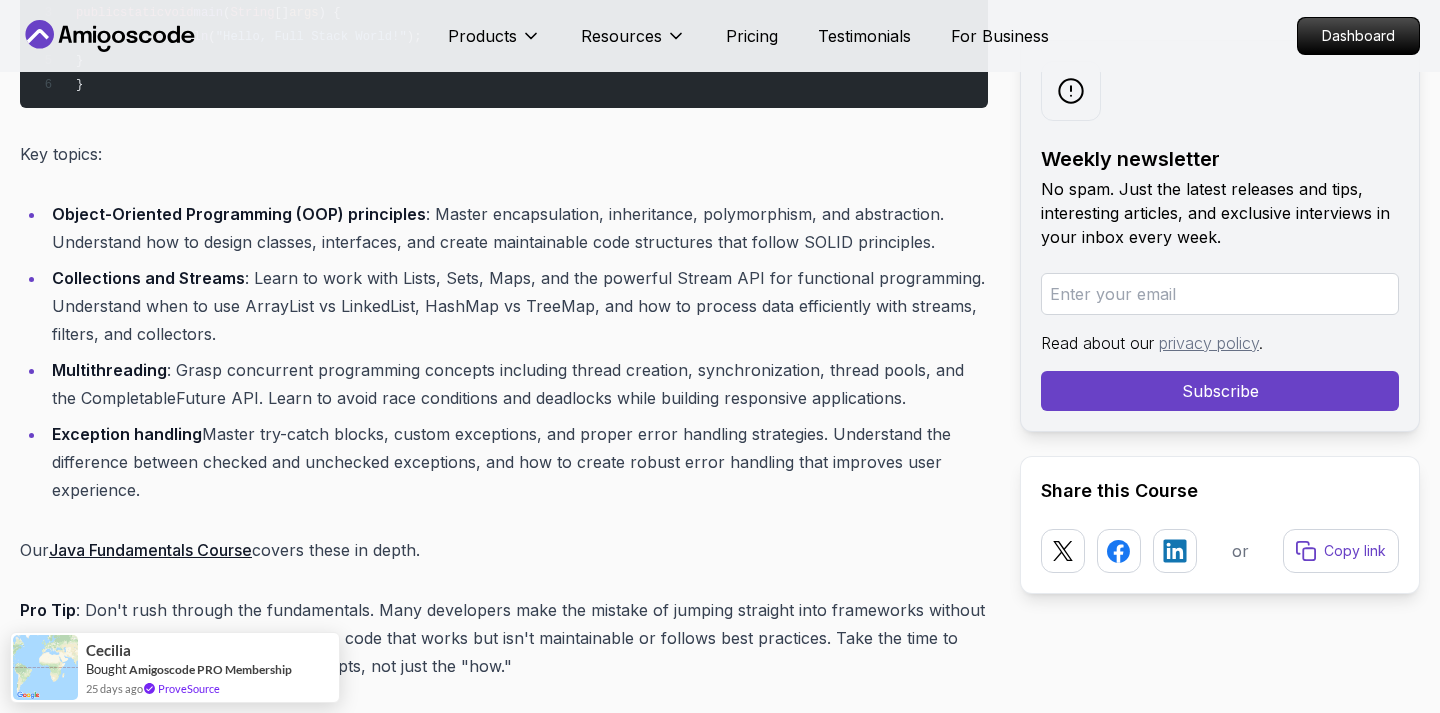 click on "Object-Oriented Programming (OOP) principles : Master encapsulation, inheritance, polymorphism, and abstraction. Understand how to design classes, interfaces, and create maintainable code structures that follow SOLID principles." at bounding box center [517, 228] 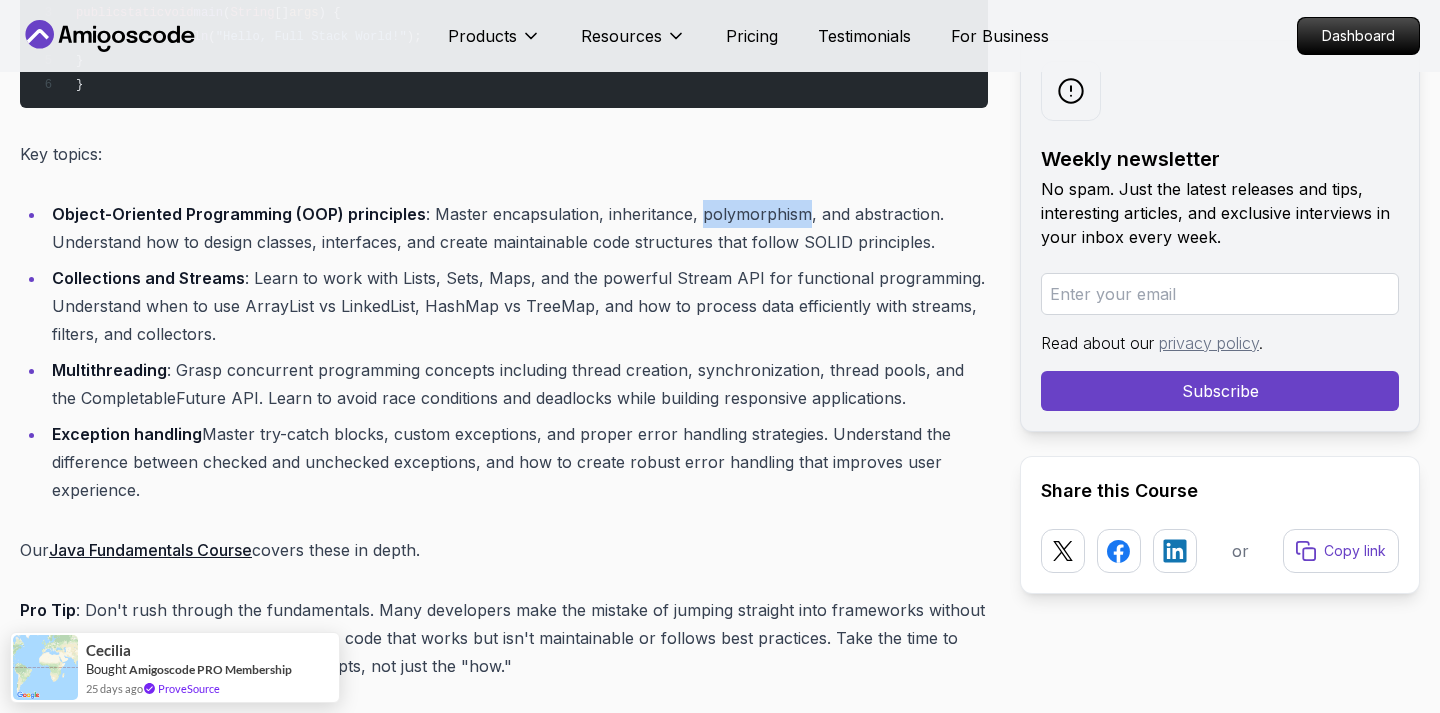 click on "Object-Oriented Programming (OOP) principles : Master encapsulation, inheritance, polymorphism, and abstraction. Understand how to design classes, interfaces, and create maintainable code structures that follow SOLID principles." at bounding box center [517, 228] 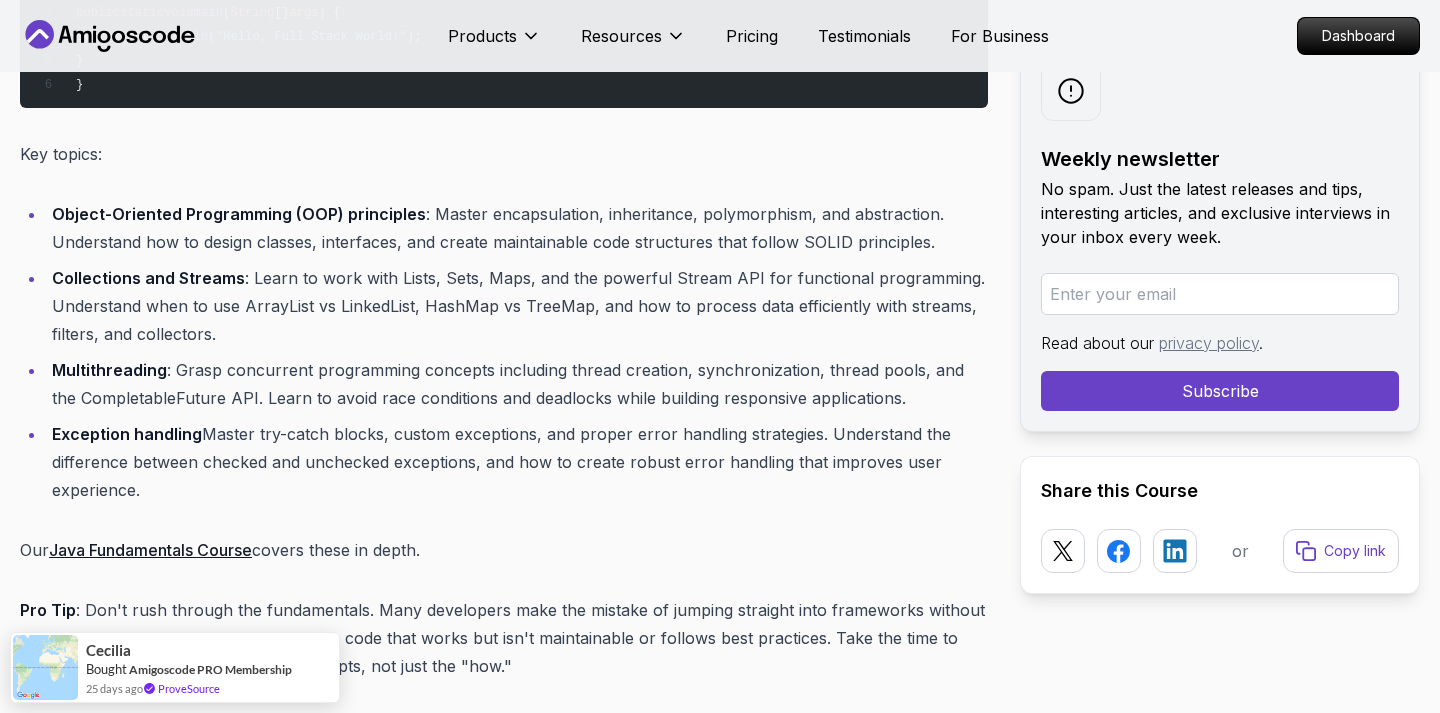 click on "Object-Oriented Programming (OOP) principles : Master encapsulation, inheritance, polymorphism, and abstraction. Understand how to design classes, interfaces, and create maintainable code structures that follow SOLID principles." at bounding box center (517, 228) 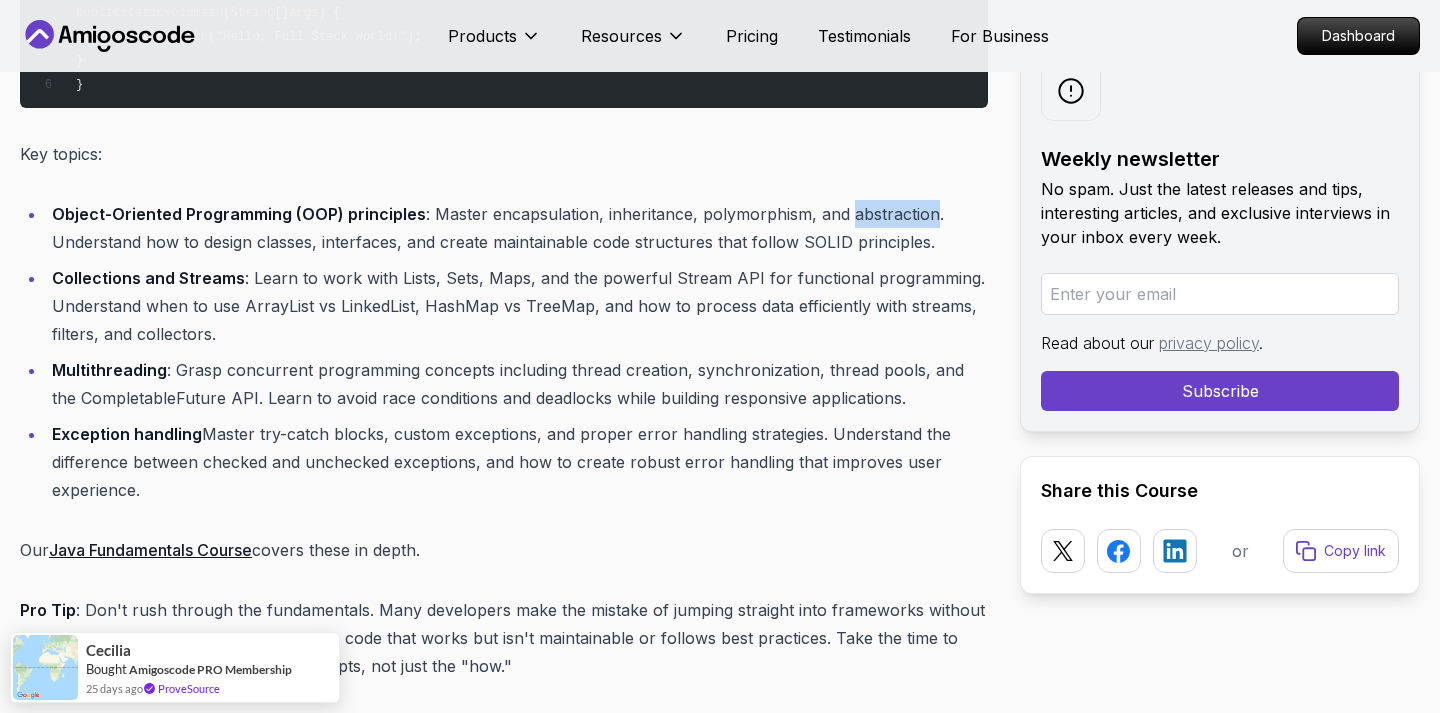 click on "Object-Oriented Programming (OOP) principles : Master encapsulation, inheritance, polymorphism, and abstraction. Understand how to design classes, interfaces, and create maintainable code structures that follow SOLID principles." at bounding box center [517, 228] 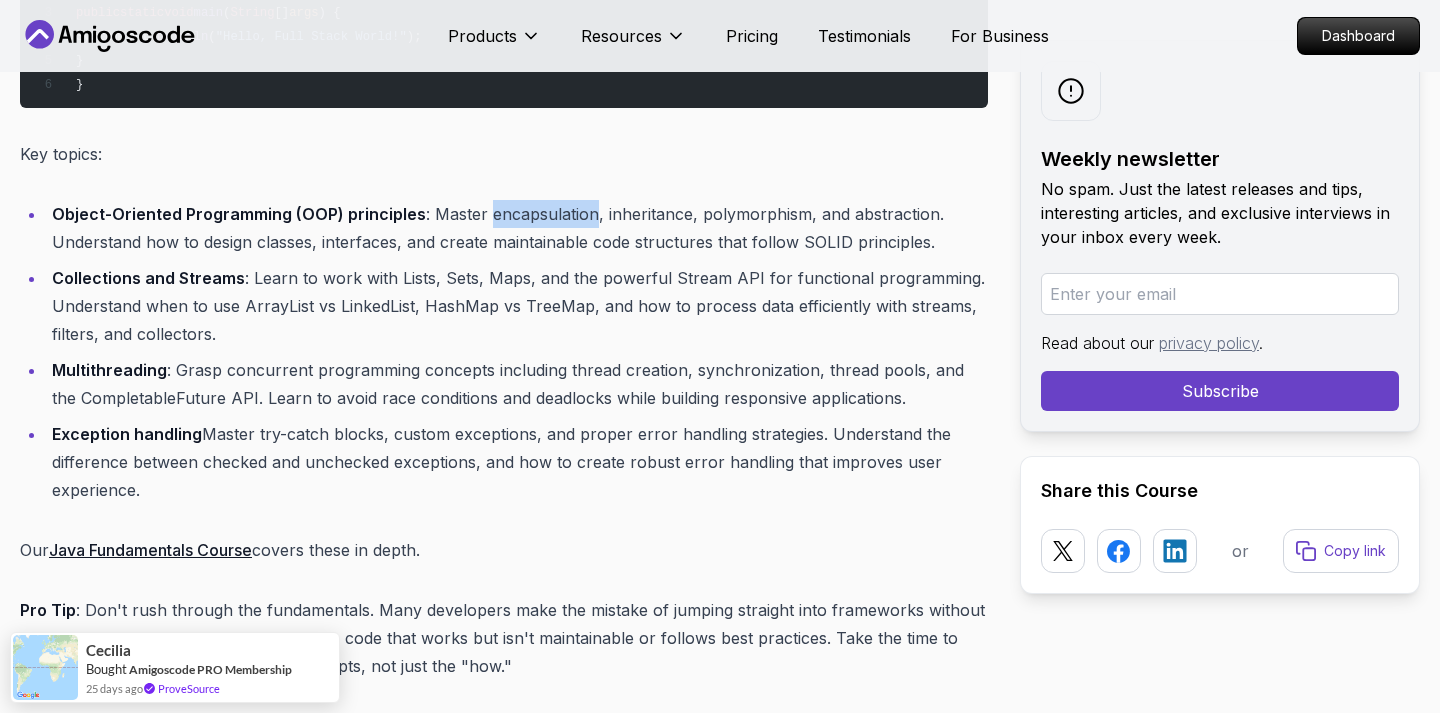 drag, startPoint x: 486, startPoint y: 216, endPoint x: 588, endPoint y: 209, distance: 102.239914 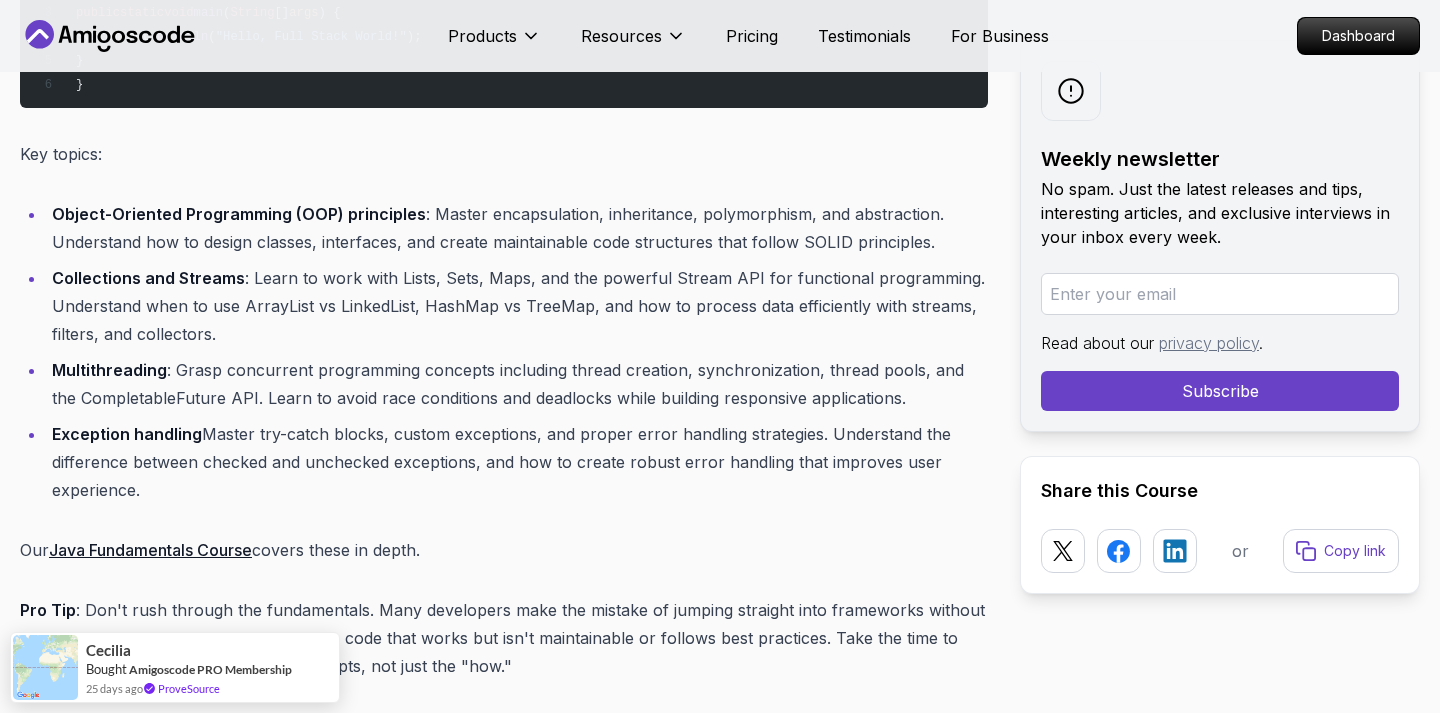 click on "Object-Oriented Programming (OOP) principles : Master encapsulation, inheritance, polymorphism, and abstraction. Understand how to design classes, interfaces, and create maintainable code structures that follow SOLID principles." at bounding box center [517, 228] 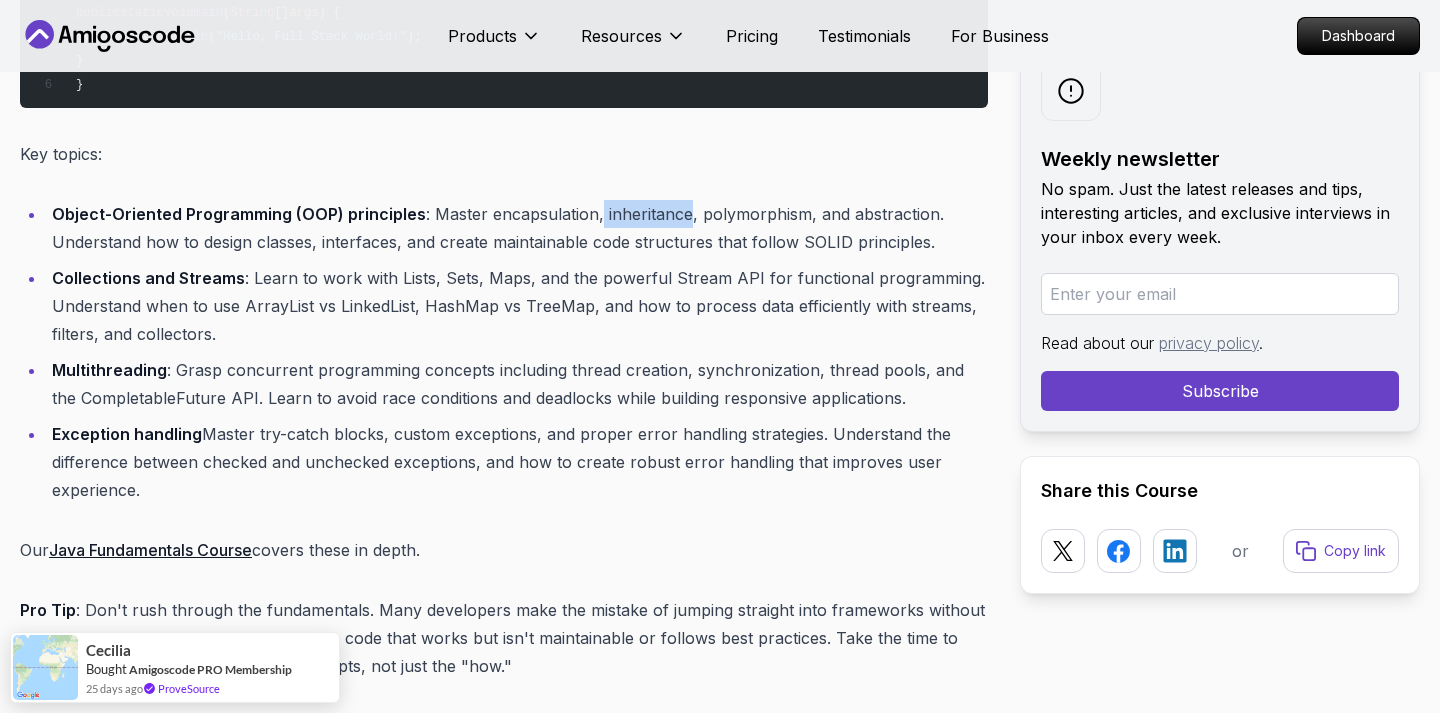 drag, startPoint x: 595, startPoint y: 215, endPoint x: 682, endPoint y: 216, distance: 87.005745 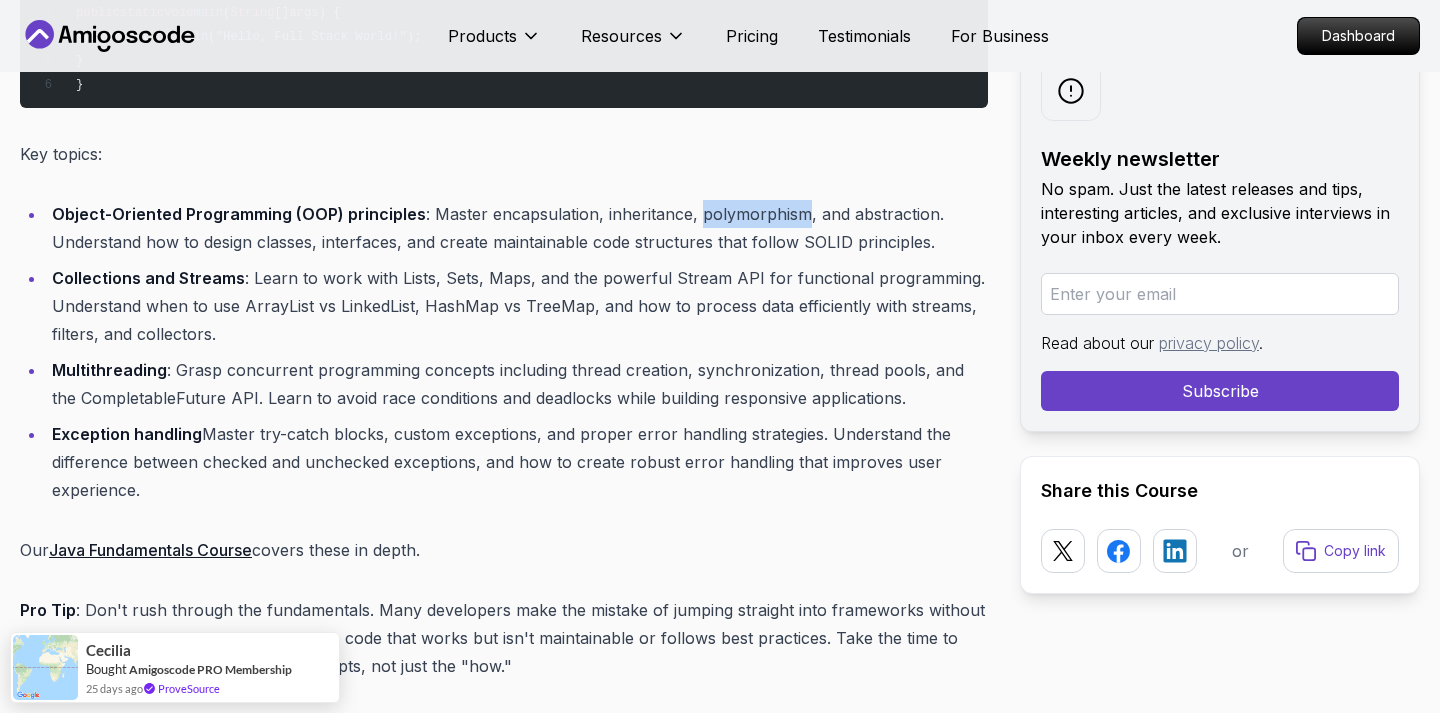 drag, startPoint x: 690, startPoint y: 216, endPoint x: 798, endPoint y: 217, distance: 108.00463 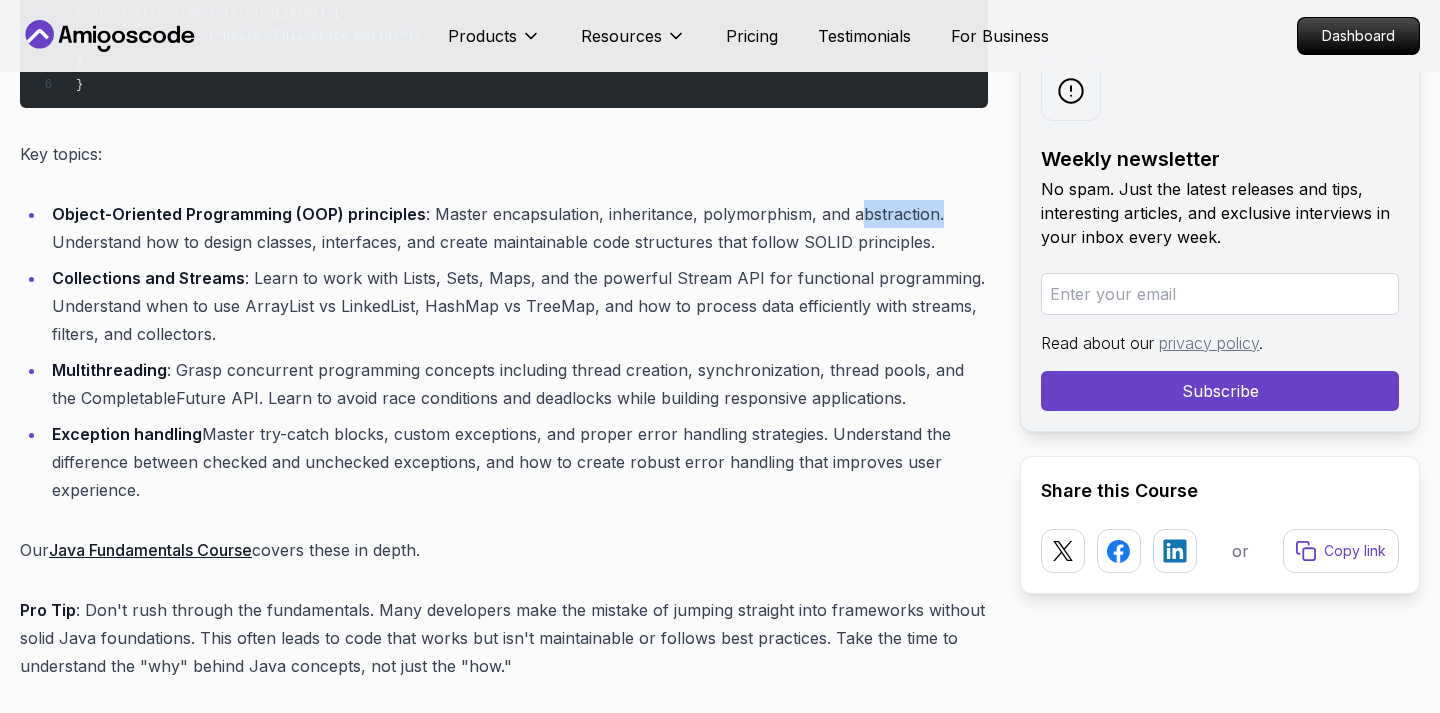 drag, startPoint x: 847, startPoint y: 215, endPoint x: 934, endPoint y: 213, distance: 87.02299 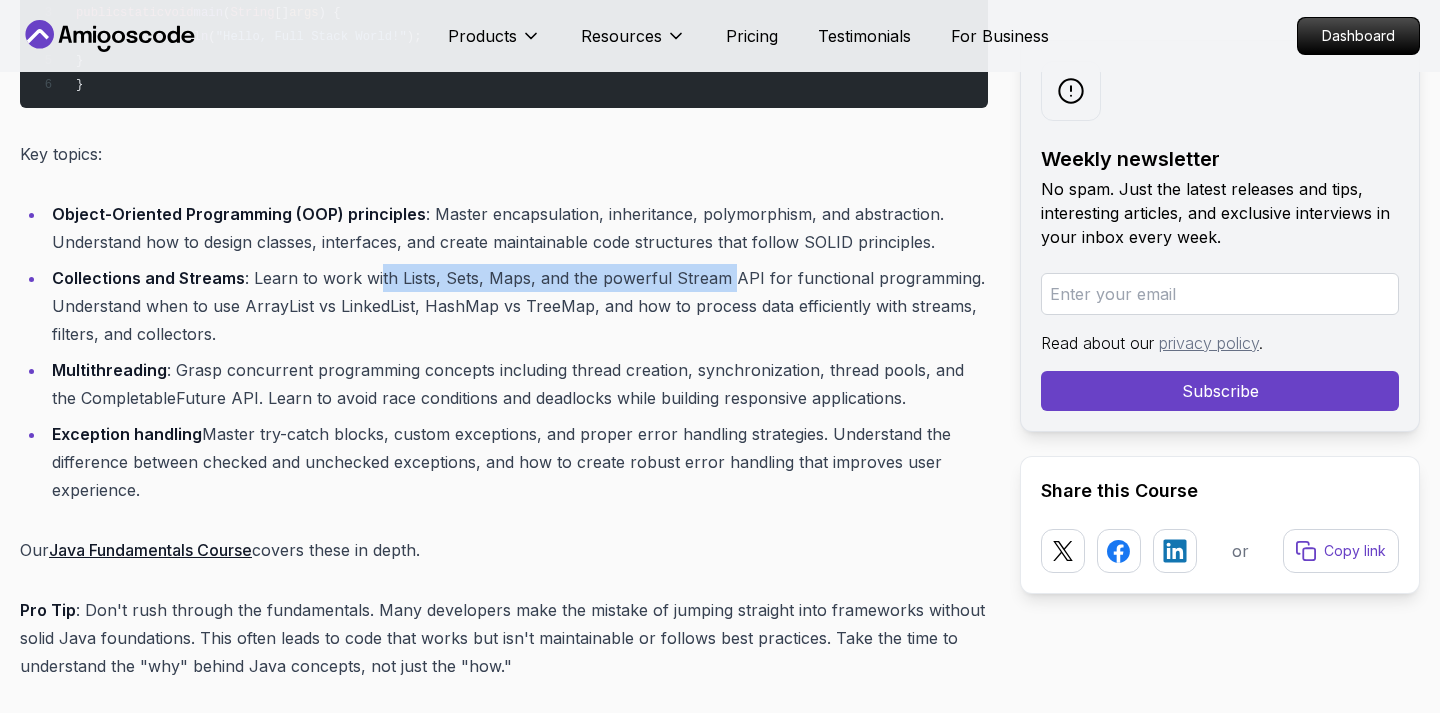 drag, startPoint x: 376, startPoint y: 282, endPoint x: 748, endPoint y: 294, distance: 372.1935 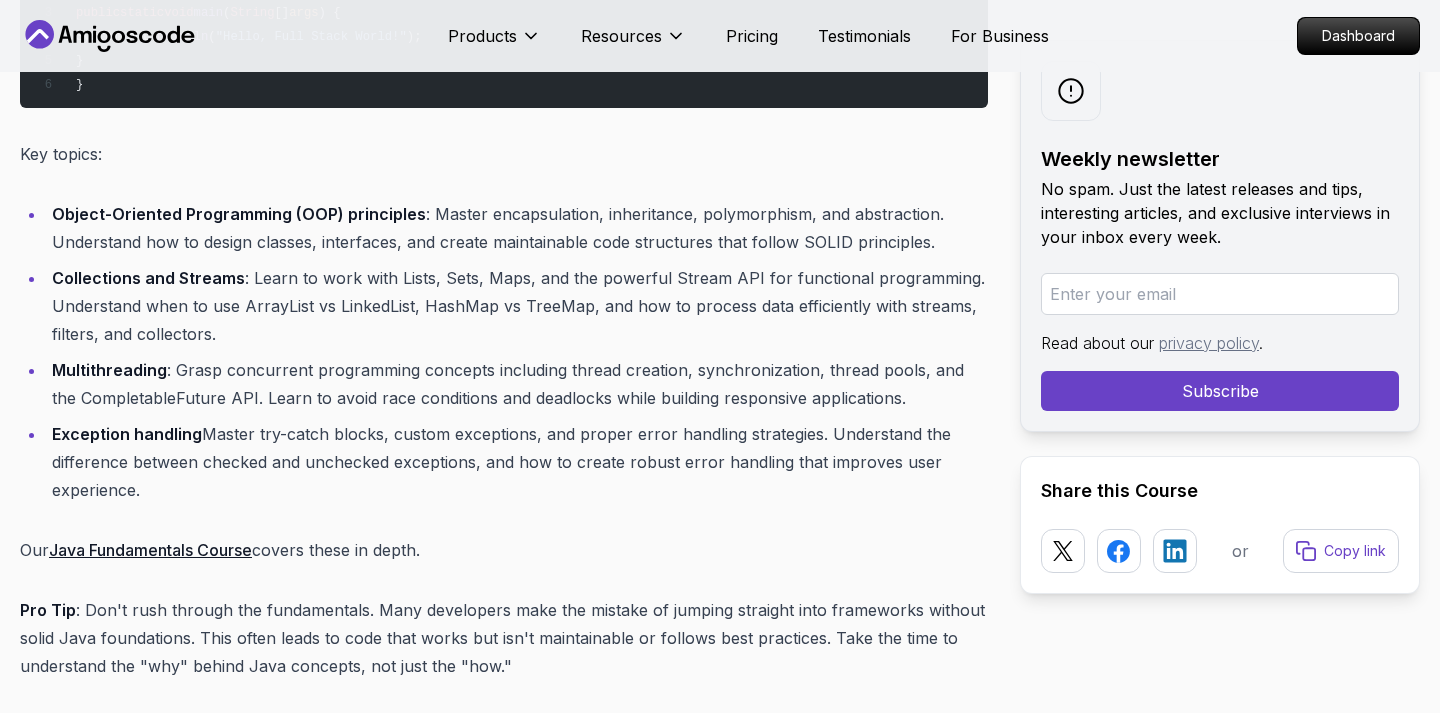 click on "Collections and Streams : Learn to work with Lists, Sets, Maps, and the powerful Stream API for functional programming. Understand when to use ArrayList vs LinkedList, HashMap vs TreeMap, and how to process data efficiently with streams, filters, and collectors." at bounding box center [517, 306] 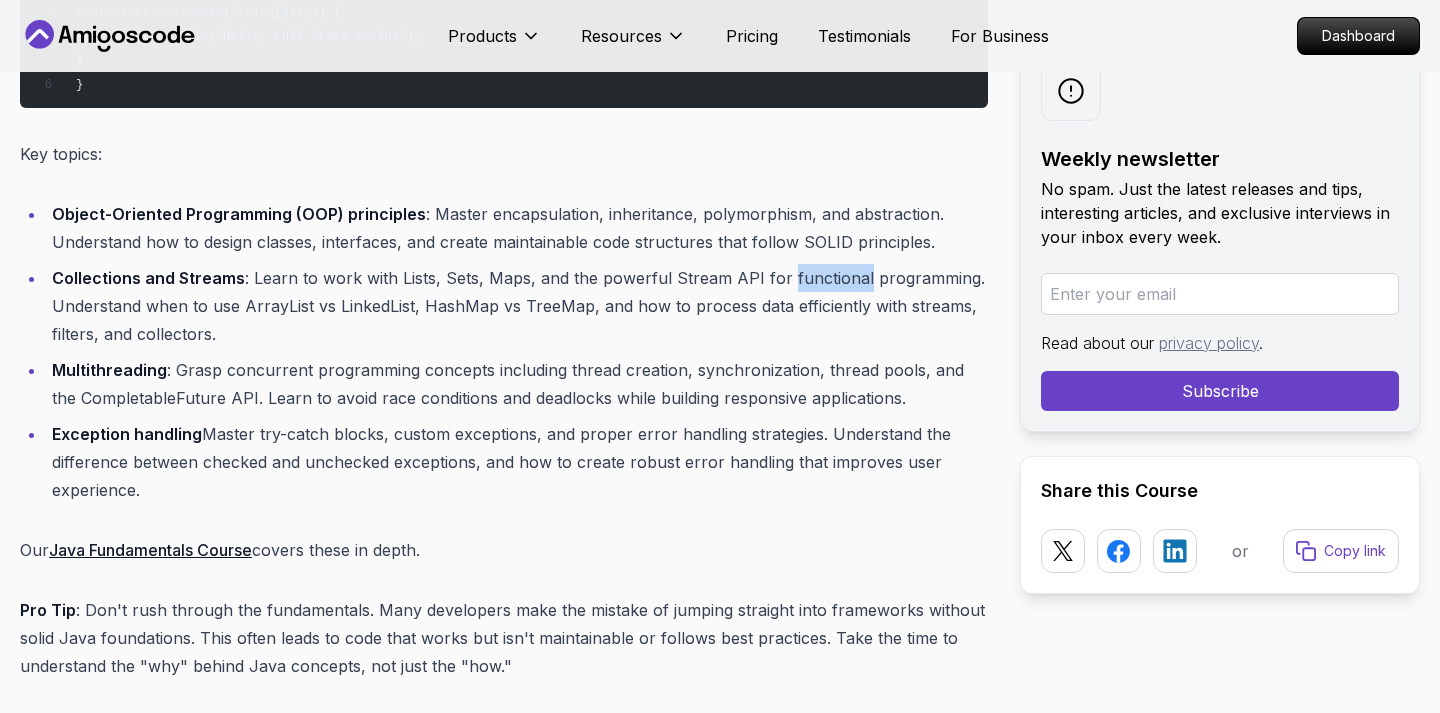 click on "Collections and Streams : Learn to work with Lists, Sets, Maps, and the powerful Stream API for functional programming. Understand when to use ArrayList vs LinkedList, HashMap vs TreeMap, and how to process data efficiently with streams, filters, and collectors." at bounding box center [517, 306] 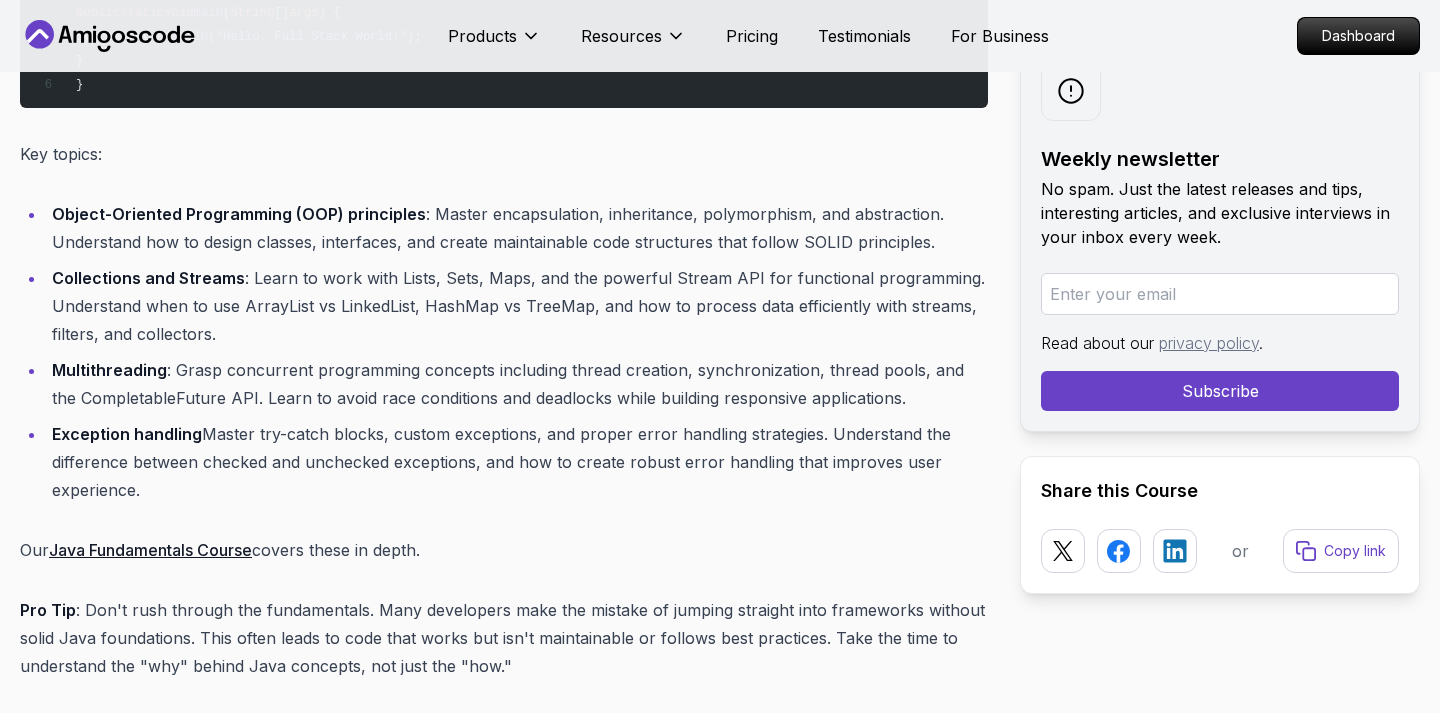 drag, startPoint x: 152, startPoint y: 310, endPoint x: 342, endPoint y: 310, distance: 190 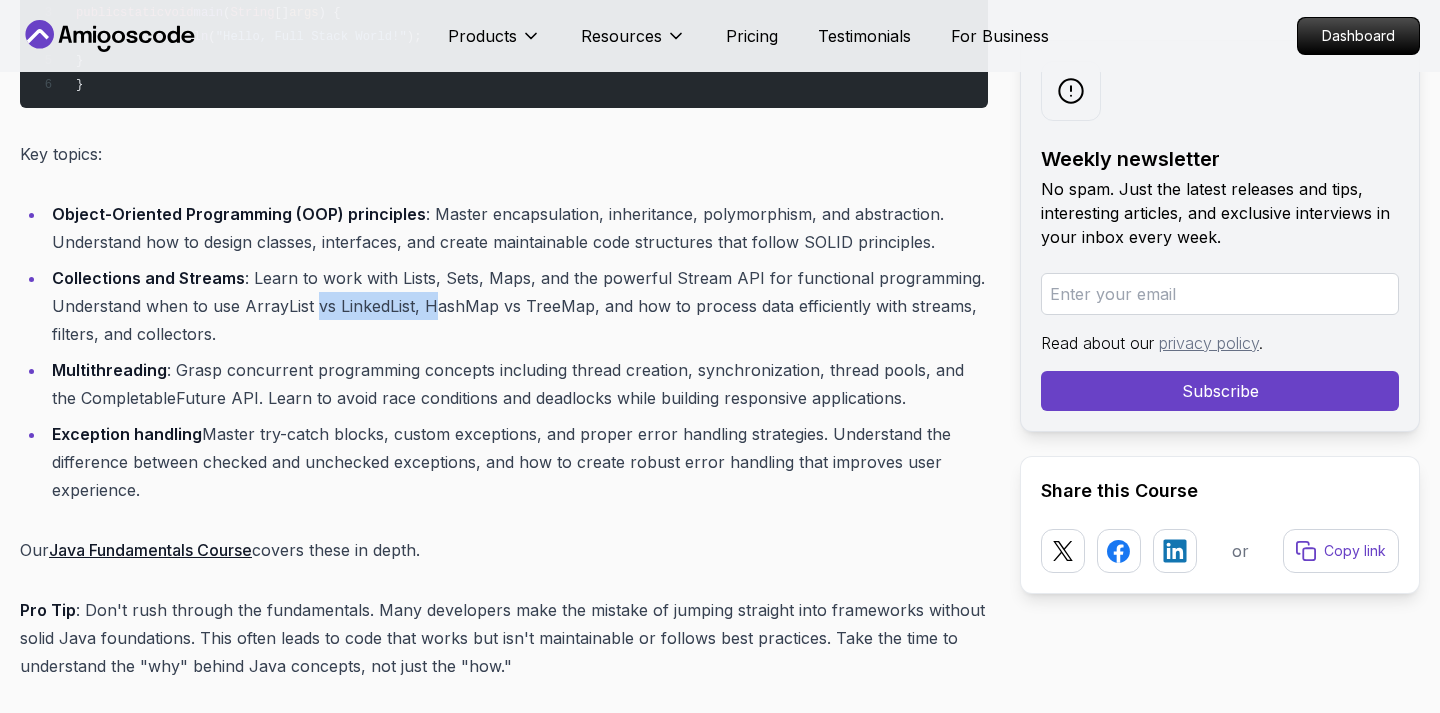 drag, startPoint x: 313, startPoint y: 307, endPoint x: 437, endPoint y: 312, distance: 124.10077 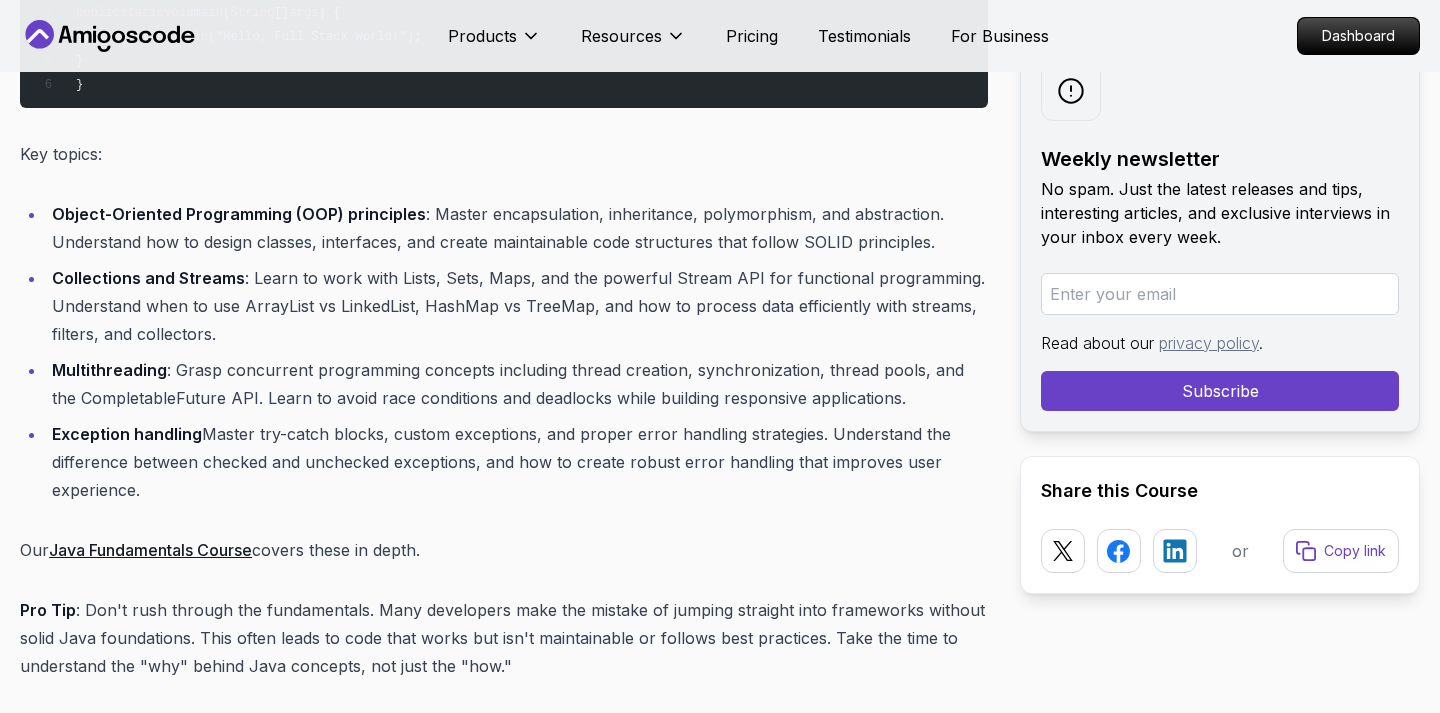 click on "Collections and Streams : Learn to work with Lists, Sets, Maps, and the powerful Stream API for functional programming. Understand when to use ArrayList vs LinkedList, HashMap vs TreeMap, and how to process data efficiently with streams, filters, and collectors." at bounding box center (517, 306) 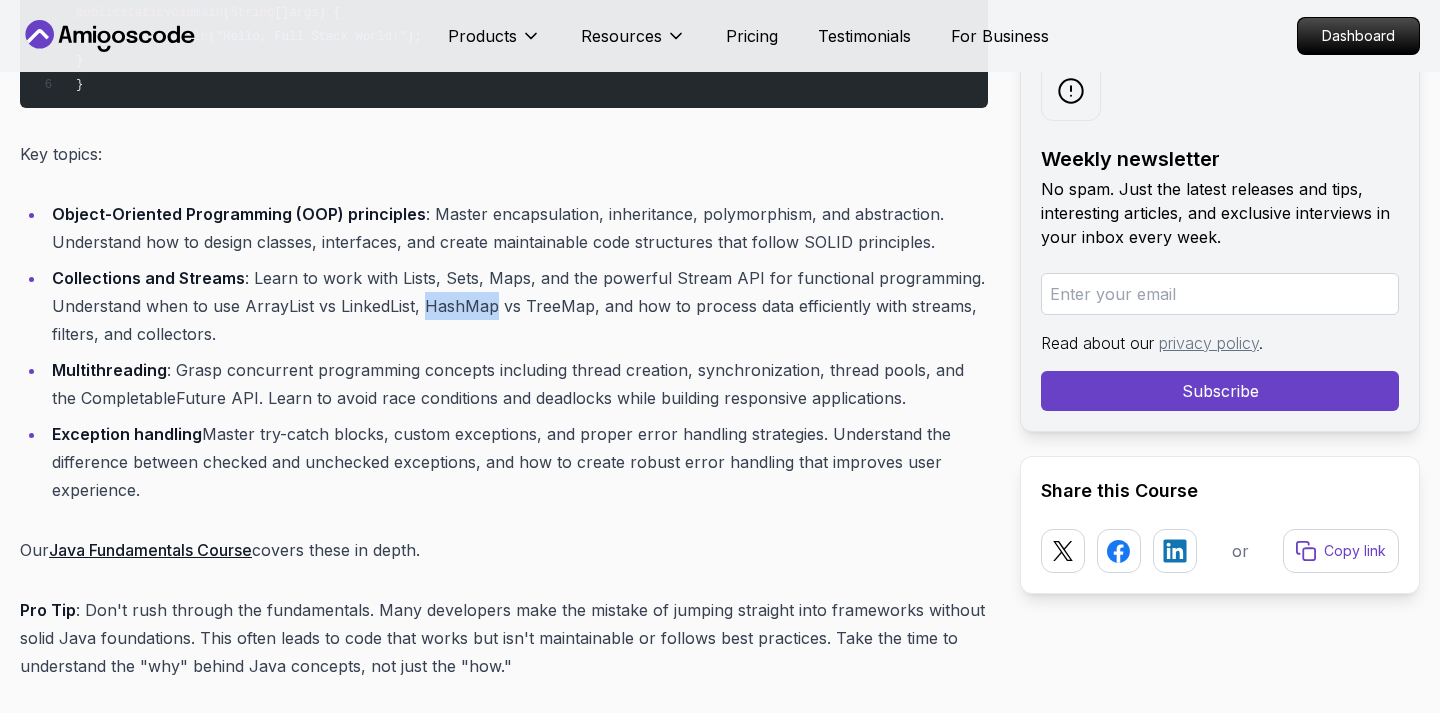 click on "Collections and Streams : Learn to work with Lists, Sets, Maps, and the powerful Stream API for functional programming. Understand when to use ArrayList vs LinkedList, HashMap vs TreeMap, and how to process data efficiently with streams, filters, and collectors." at bounding box center [517, 306] 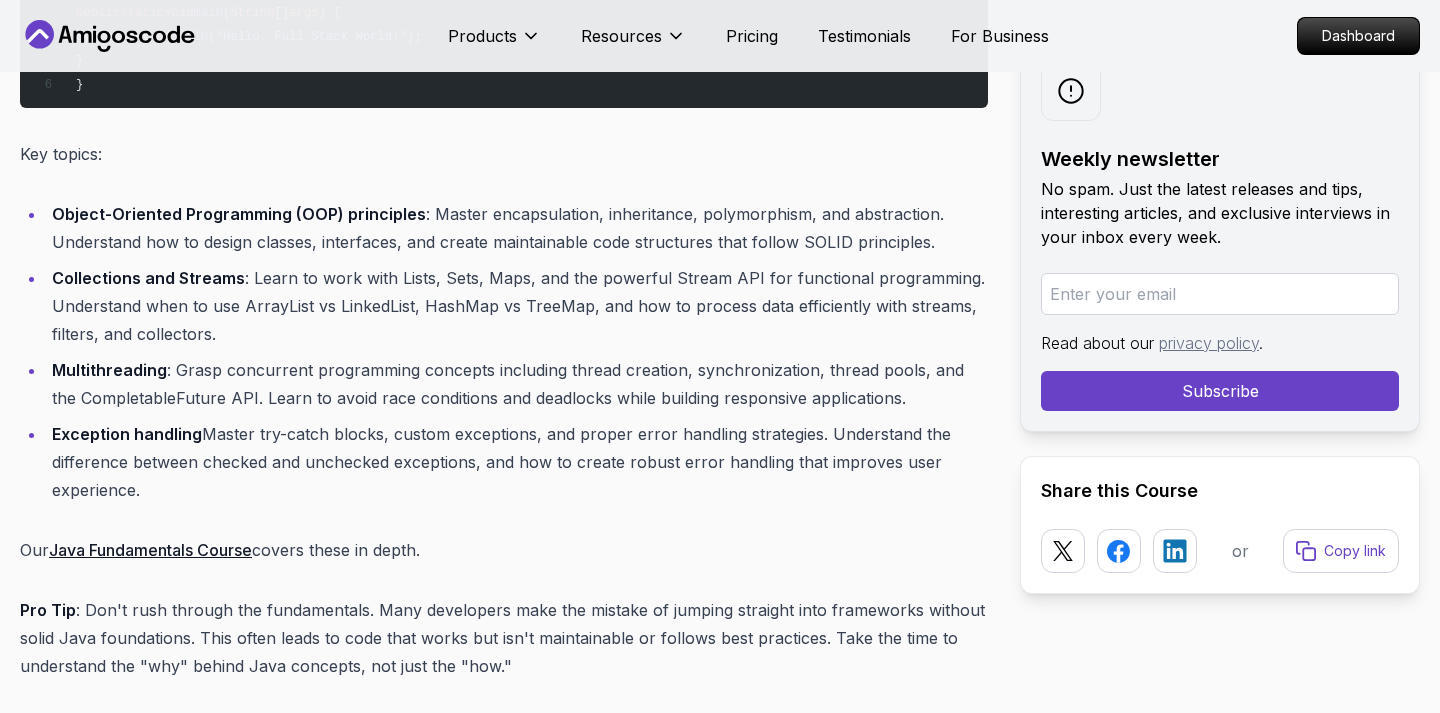 click on "Collections and Streams : Learn to work with Lists, Sets, Maps, and the powerful Stream API for functional programming. Understand when to use ArrayList vs LinkedList, HashMap vs TreeMap, and how to process data efficiently with streams, filters, and collectors." at bounding box center [517, 306] 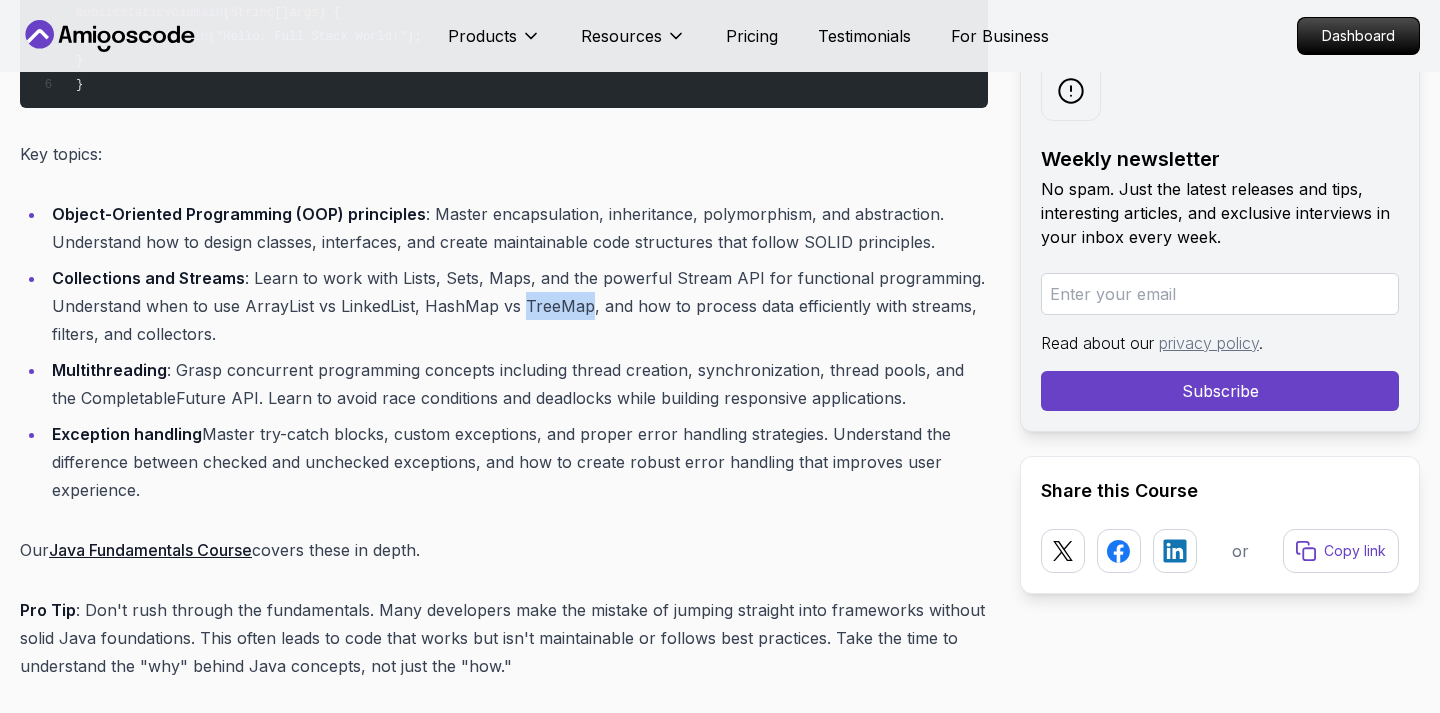 click on "Collections and Streams : Learn to work with Lists, Sets, Maps, and the powerful Stream API for functional programming. Understand when to use ArrayList vs LinkedList, HashMap vs TreeMap, and how to process data efficiently with streams, filters, and collectors." at bounding box center [517, 306] 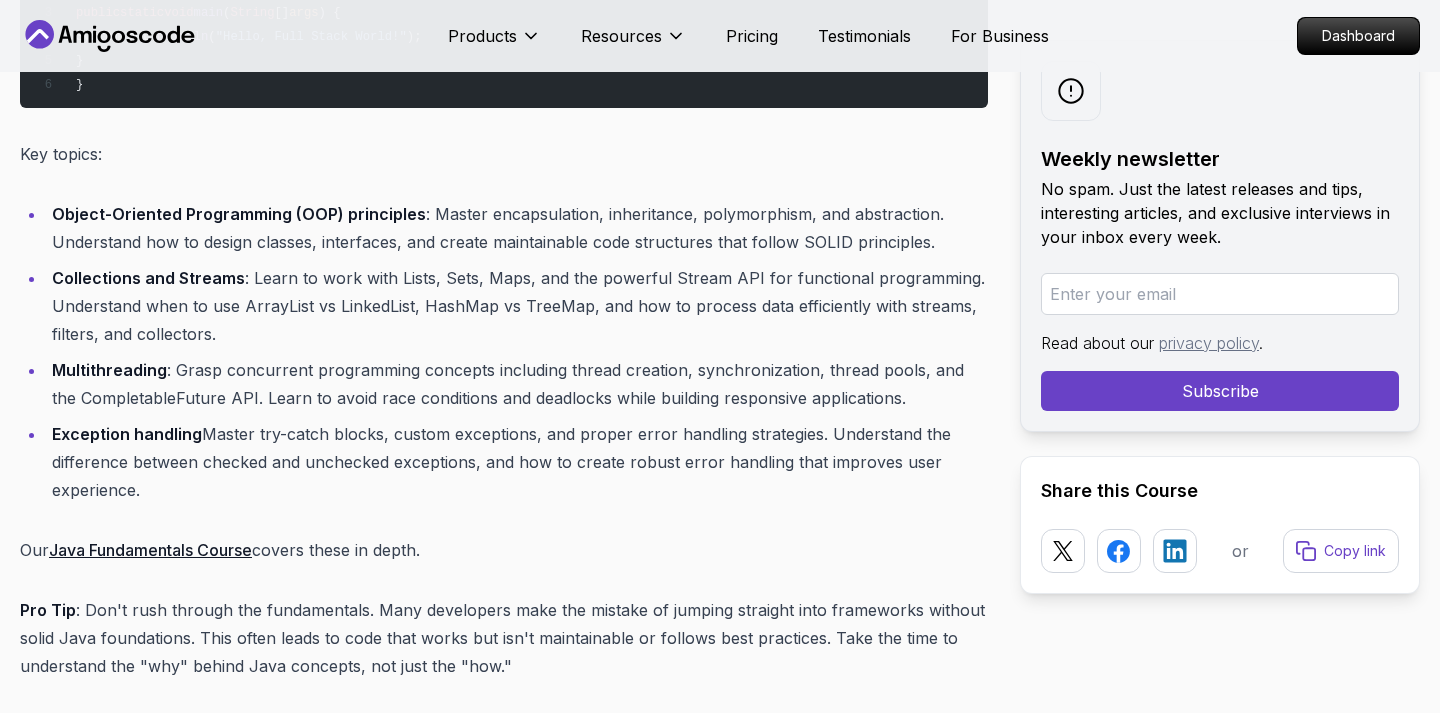 click on "Collections and Streams : Learn to work with Lists, Sets, Maps, and the powerful Stream API for functional programming. Understand when to use ArrayList vs LinkedList, HashMap vs TreeMap, and how to process data efficiently with streams, filters, and collectors." at bounding box center (517, 306) 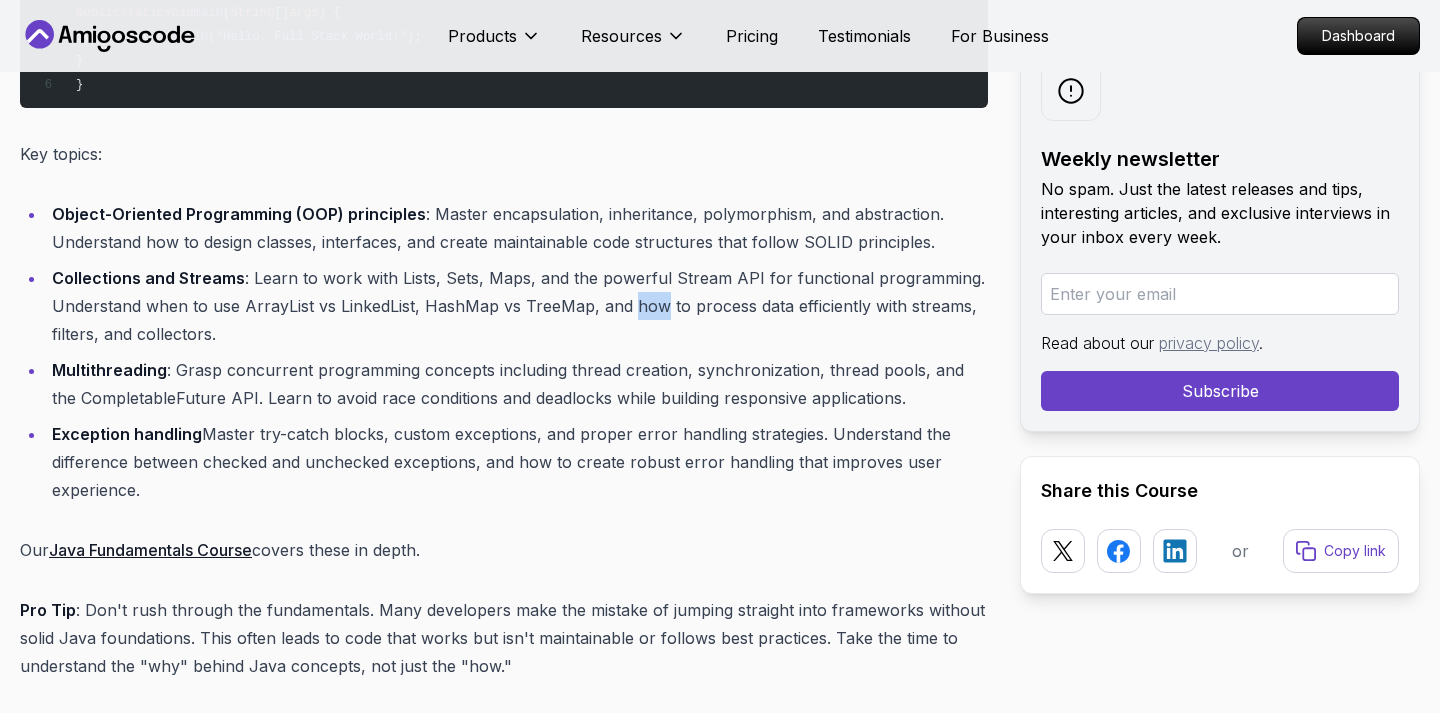click on "Collections and Streams : Learn to work with Lists, Sets, Maps, and the powerful Stream API for functional programming. Understand when to use ArrayList vs LinkedList, HashMap vs TreeMap, and how to process data efficiently with streams, filters, and collectors." at bounding box center (517, 306) 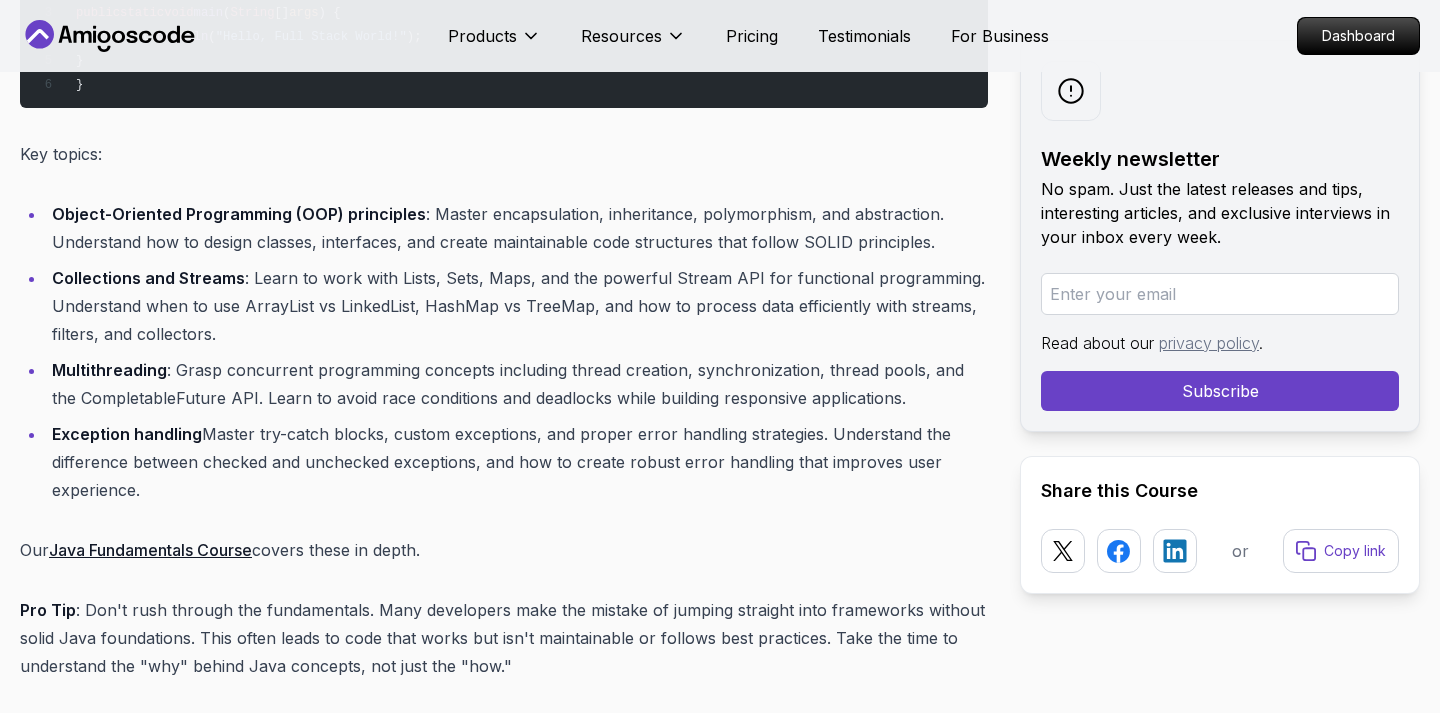 click on "Collections and Streams : Learn to work with Lists, Sets, Maps, and the powerful Stream API for functional programming. Understand when to use ArrayList vs LinkedList, HashMap vs TreeMap, and how to process data efficiently with streams, filters, and collectors." at bounding box center (517, 306) 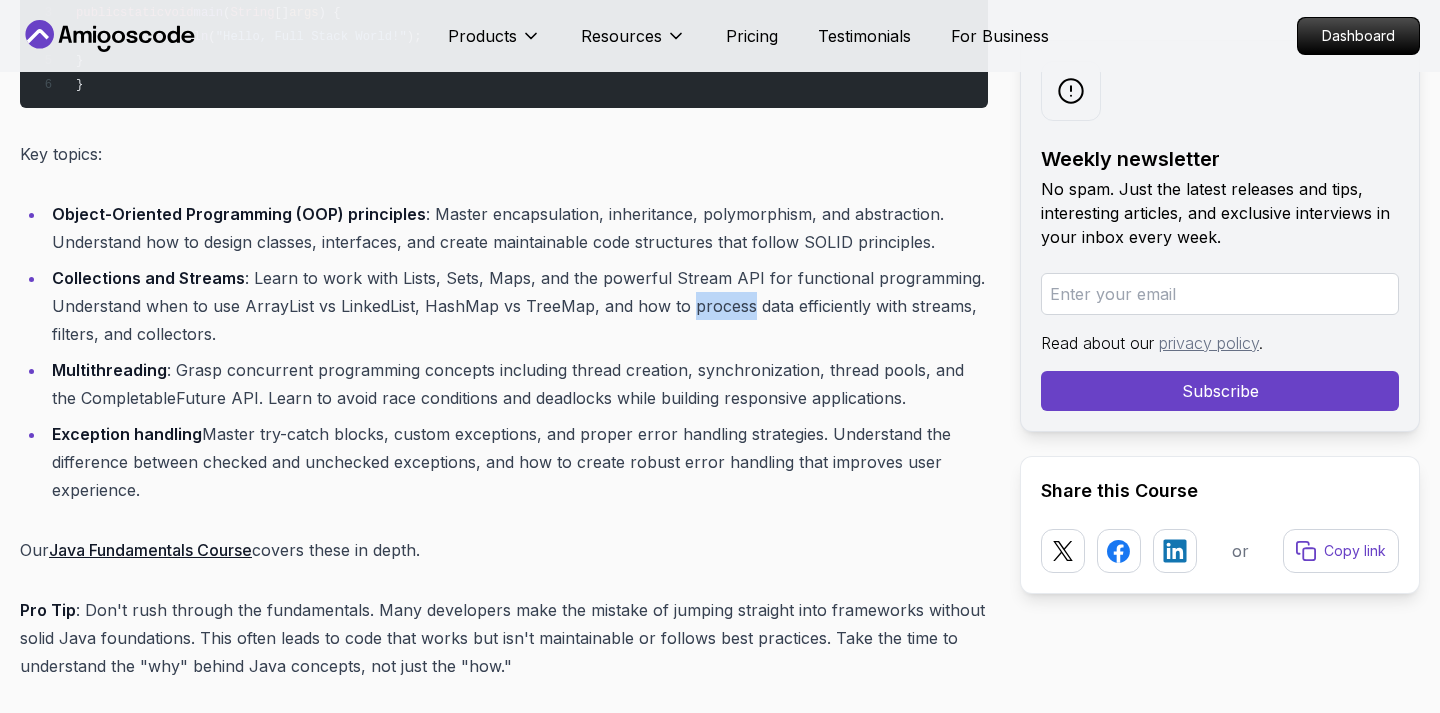 click on "Collections and Streams : Learn to work with Lists, Sets, Maps, and the powerful Stream API for functional programming. Understand when to use ArrayList vs LinkedList, HashMap vs TreeMap, and how to process data efficiently with streams, filters, and collectors." at bounding box center (517, 306) 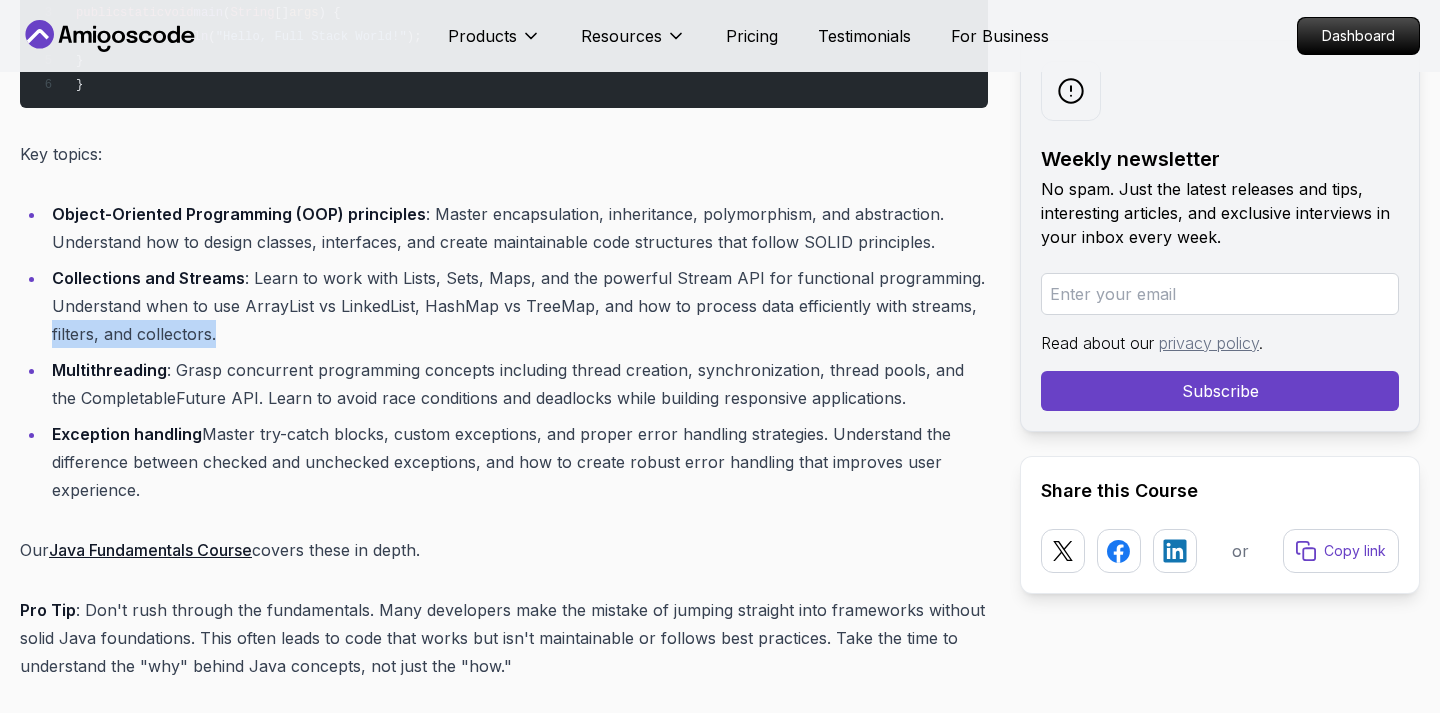 drag, startPoint x: 52, startPoint y: 334, endPoint x: 259, endPoint y: 334, distance: 207 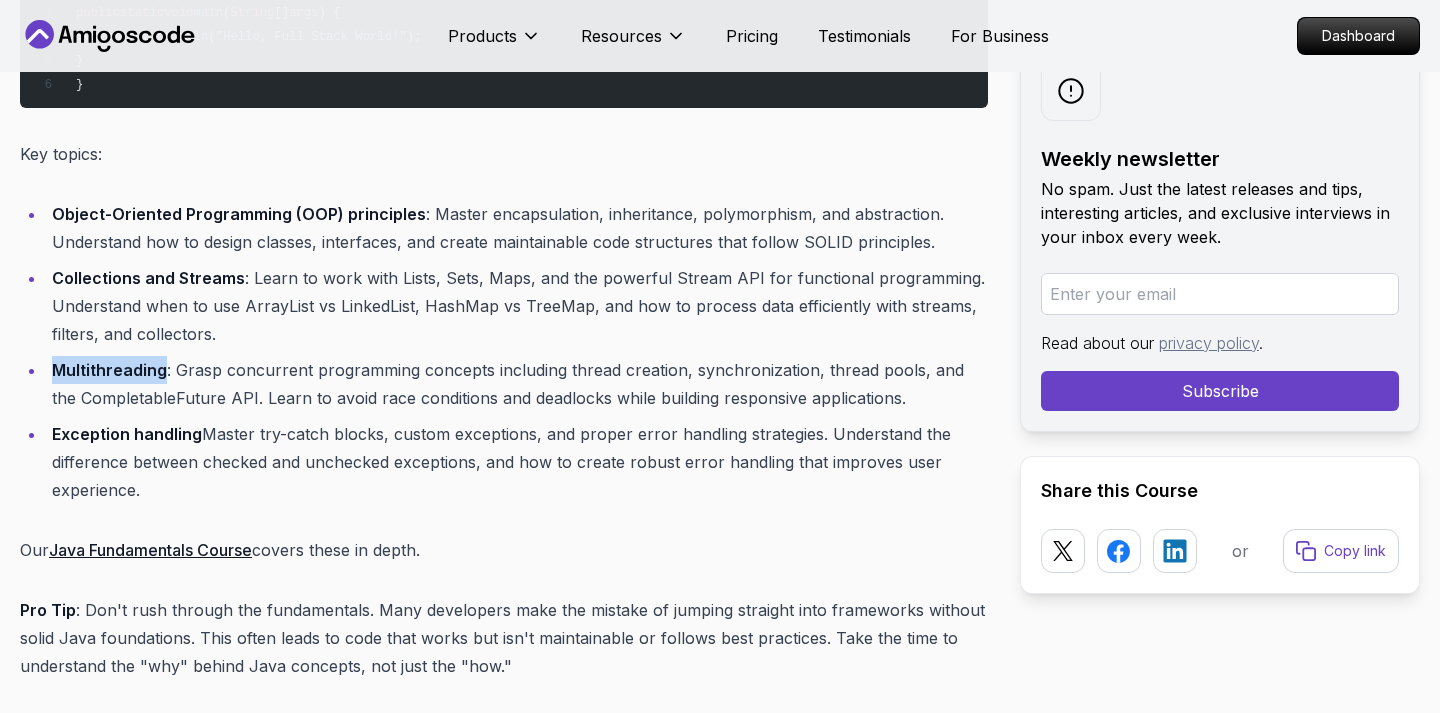 drag, startPoint x: 53, startPoint y: 368, endPoint x: 167, endPoint y: 370, distance: 114.01754 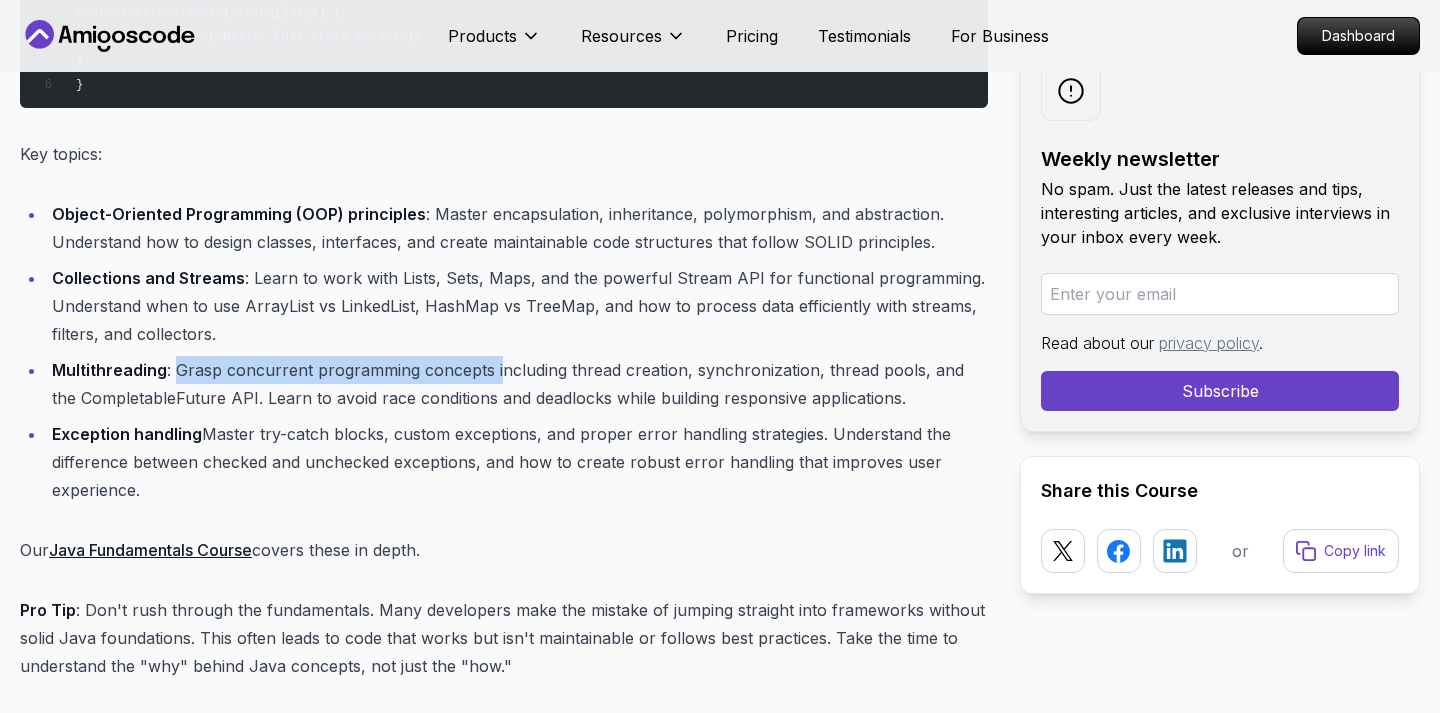 drag, startPoint x: 176, startPoint y: 372, endPoint x: 495, endPoint y: 372, distance: 319 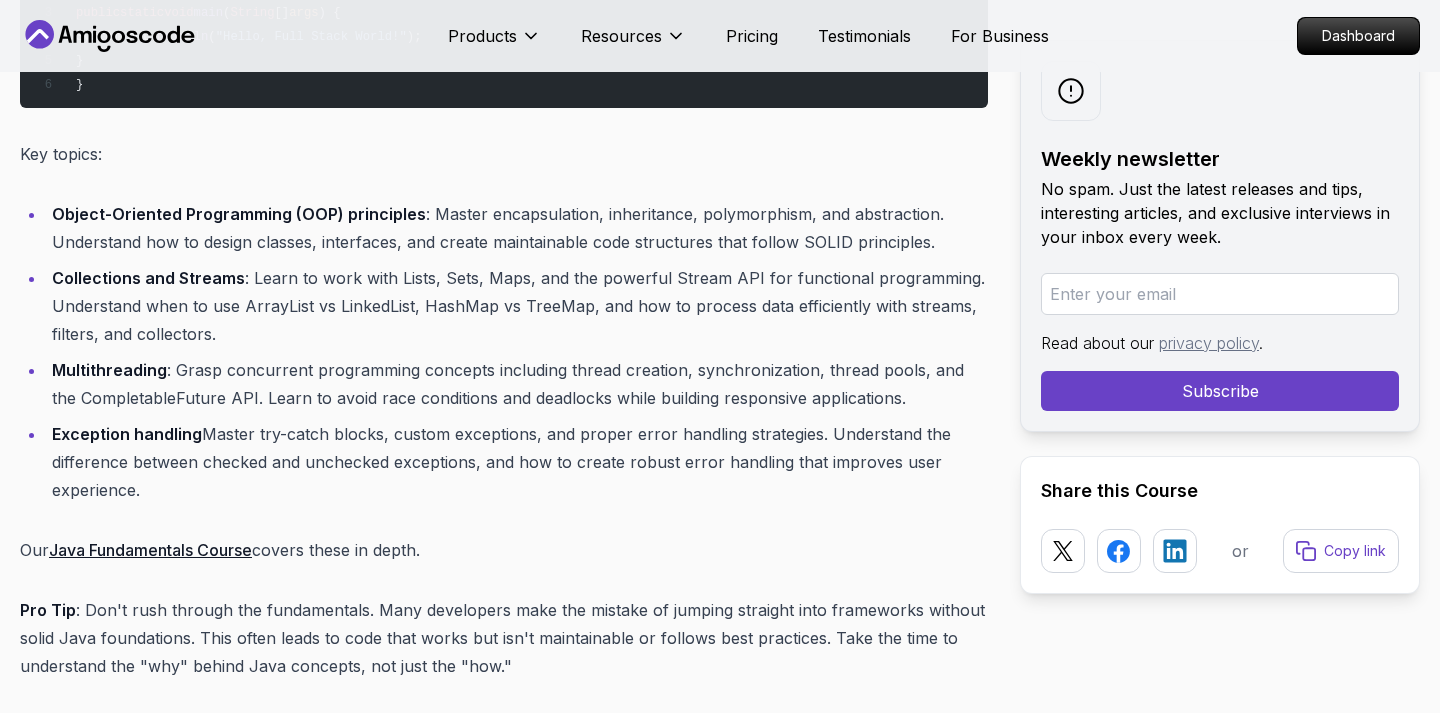 click on "Multithreading : Grasp concurrent programming concepts including thread creation, synchronization, thread pools, and the CompletableFuture API. Learn to avoid race conditions and deadlocks while building responsive applications." at bounding box center (517, 384) 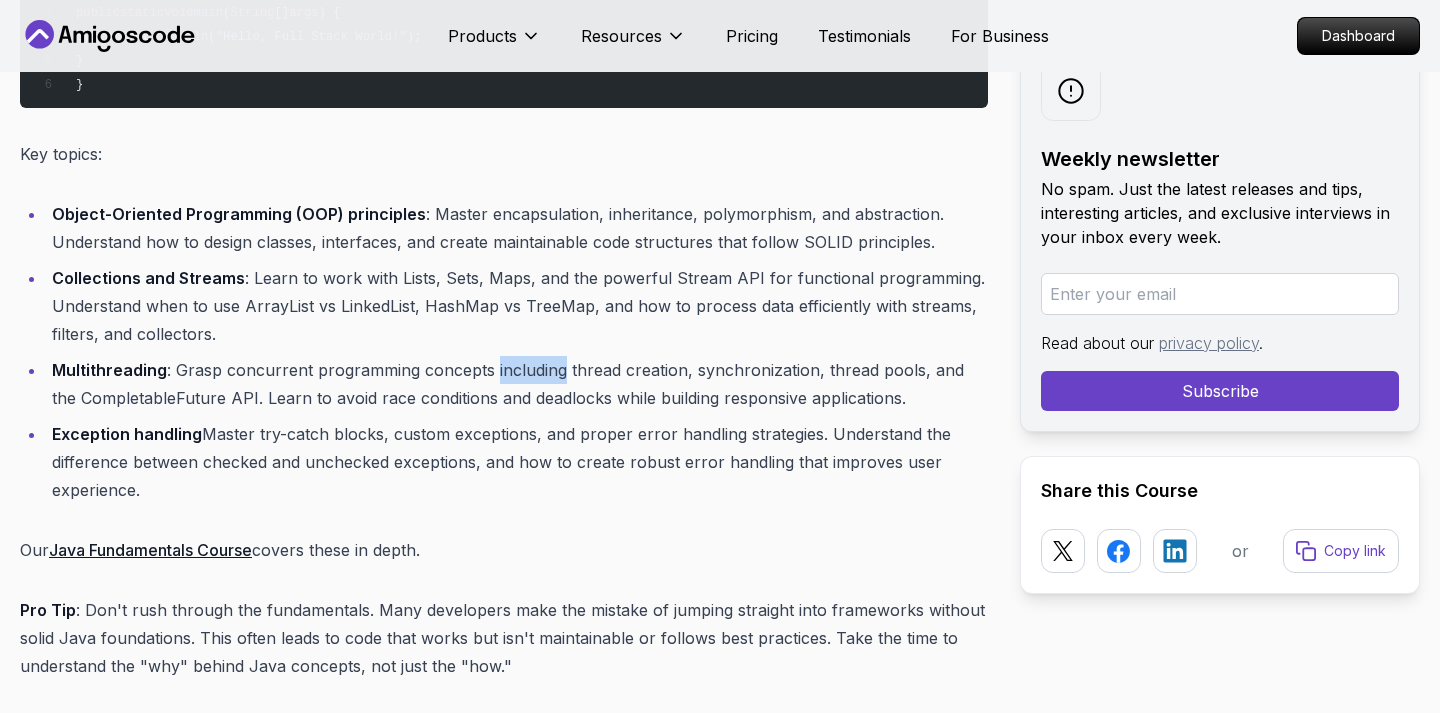 click on "Multithreading : Grasp concurrent programming concepts including thread creation, synchronization, thread pools, and the CompletableFuture API. Learn to avoid race conditions and deadlocks while building responsive applications." at bounding box center (517, 384) 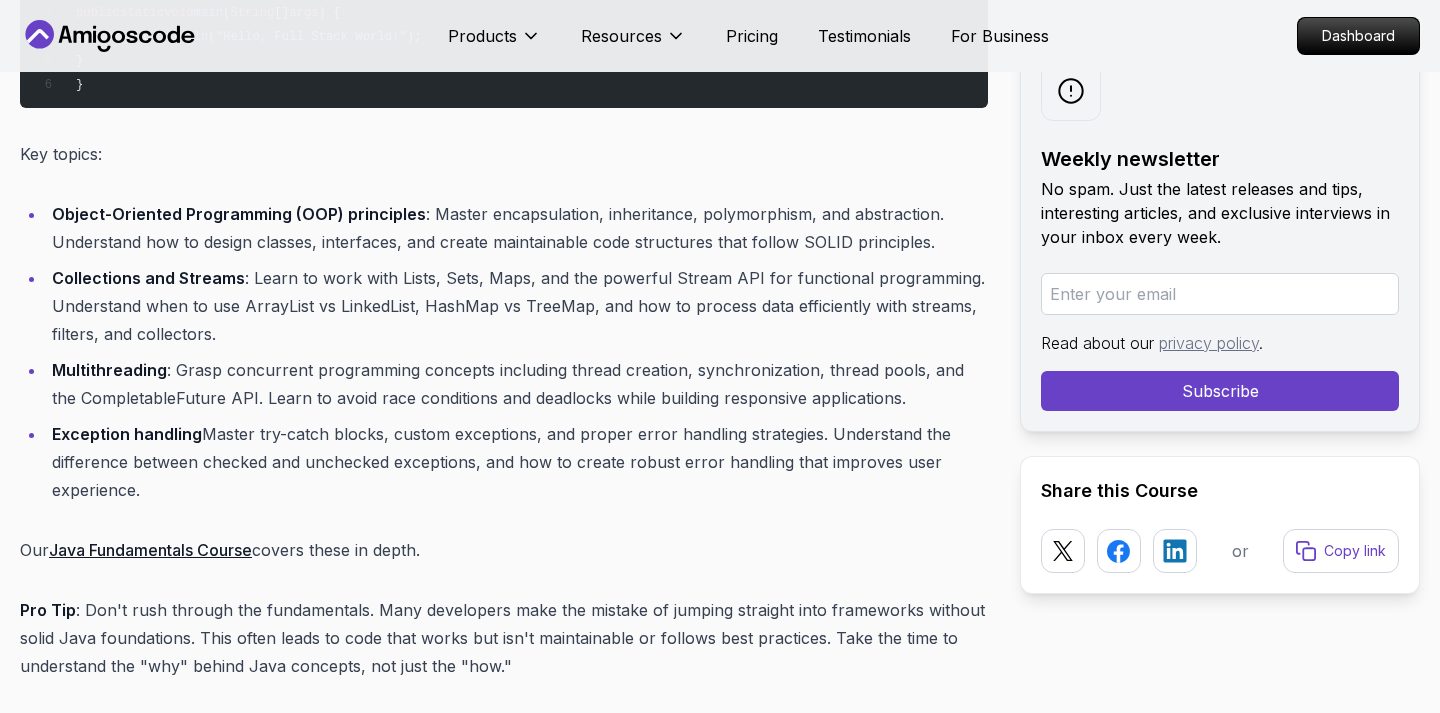click on "Multithreading : Grasp concurrent programming concepts including thread creation, synchronization, thread pools, and the CompletableFuture API. Learn to avoid race conditions and deadlocks while building responsive applications." at bounding box center (517, 384) 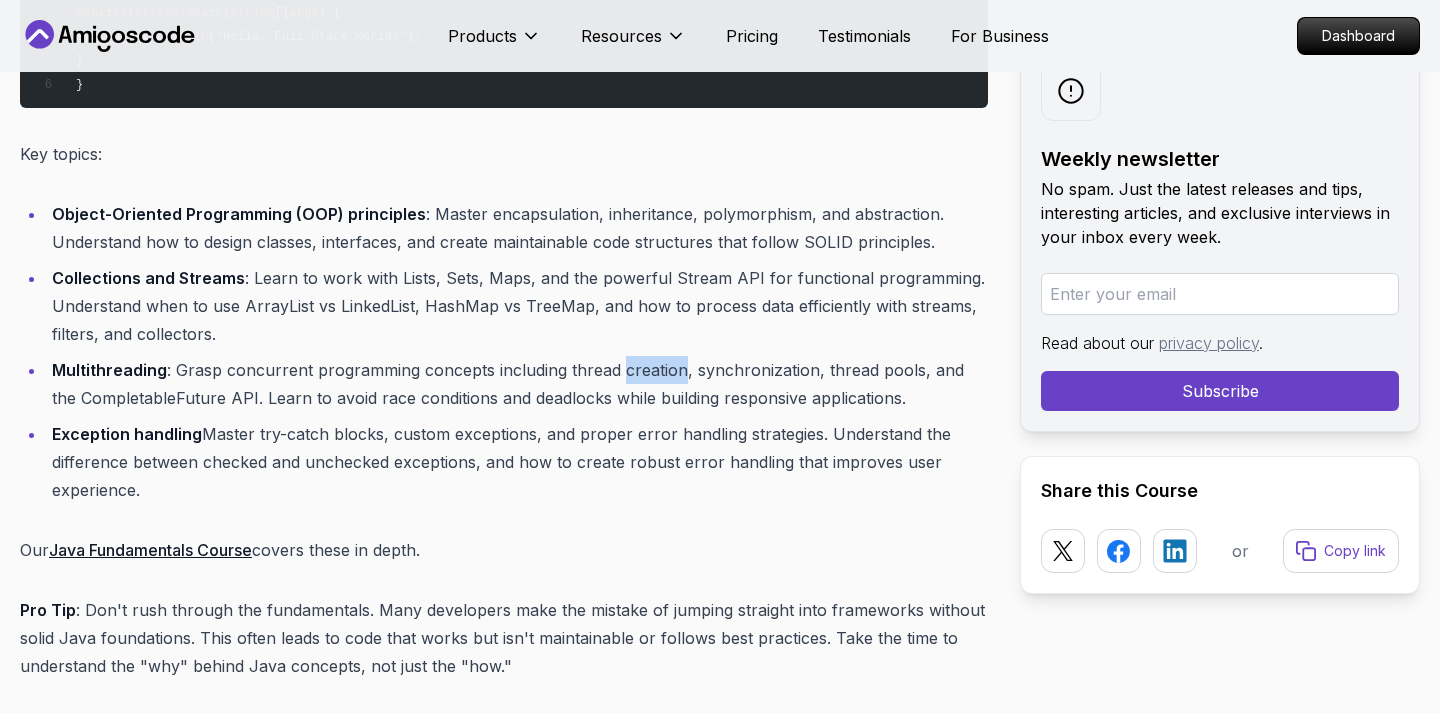 click on "Multithreading : Grasp concurrent programming concepts including thread creation, synchronization, thread pools, and the CompletableFuture API. Learn to avoid race conditions and deadlocks while building responsive applications." at bounding box center (517, 384) 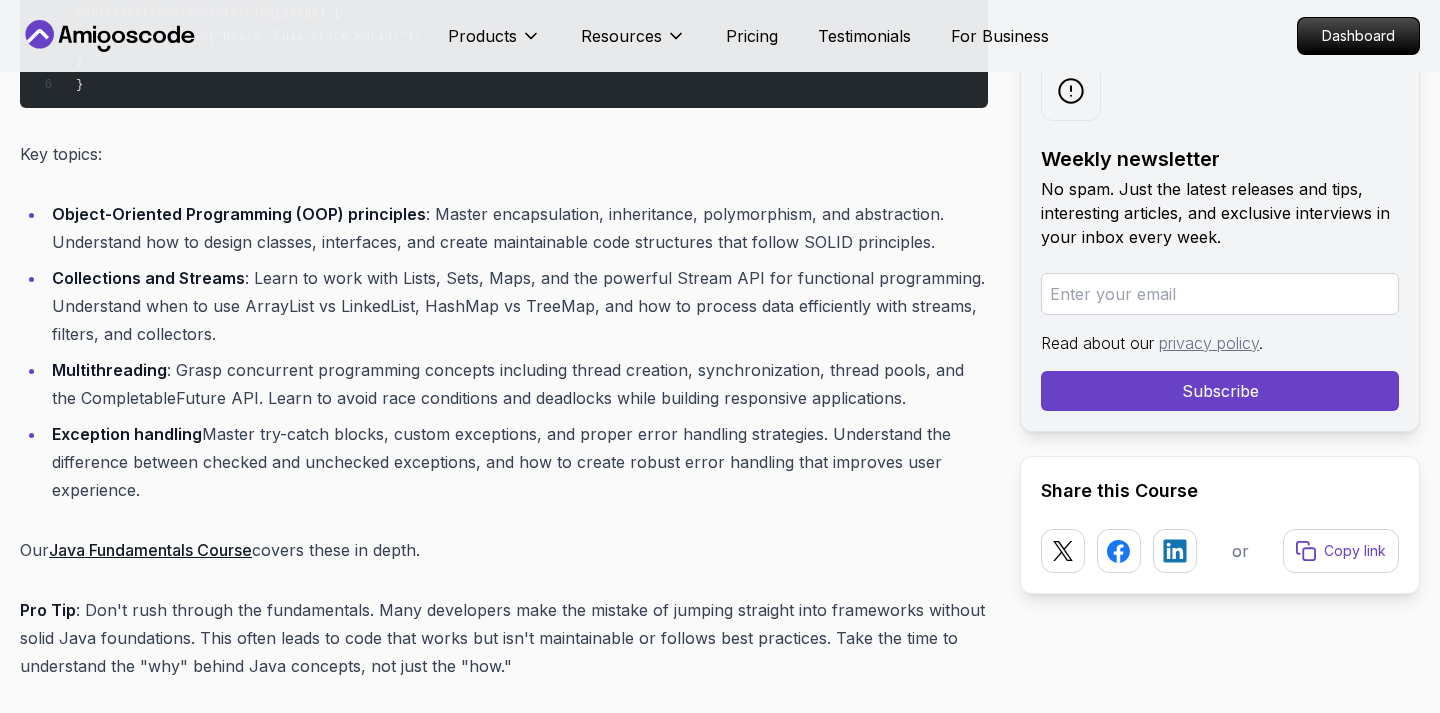 click on "Multithreading : Grasp concurrent programming concepts including thread creation, synchronization, thread pools, and the CompletableFuture API. Learn to avoid race conditions and deadlocks while building responsive applications." at bounding box center (517, 384) 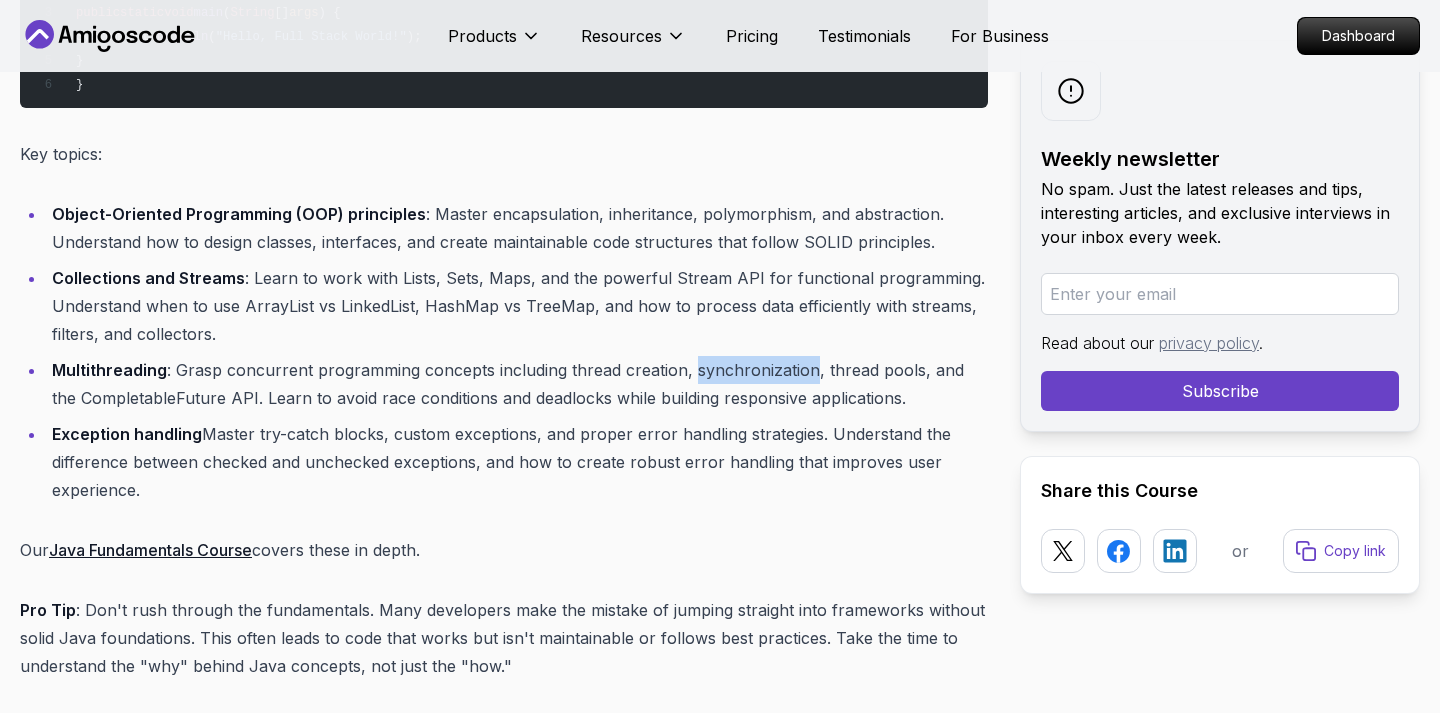 click on "Multithreading : Grasp concurrent programming concepts including thread creation, synchronization, thread pools, and the CompletableFuture API. Learn to avoid race conditions and deadlocks while building responsive applications." at bounding box center (517, 384) 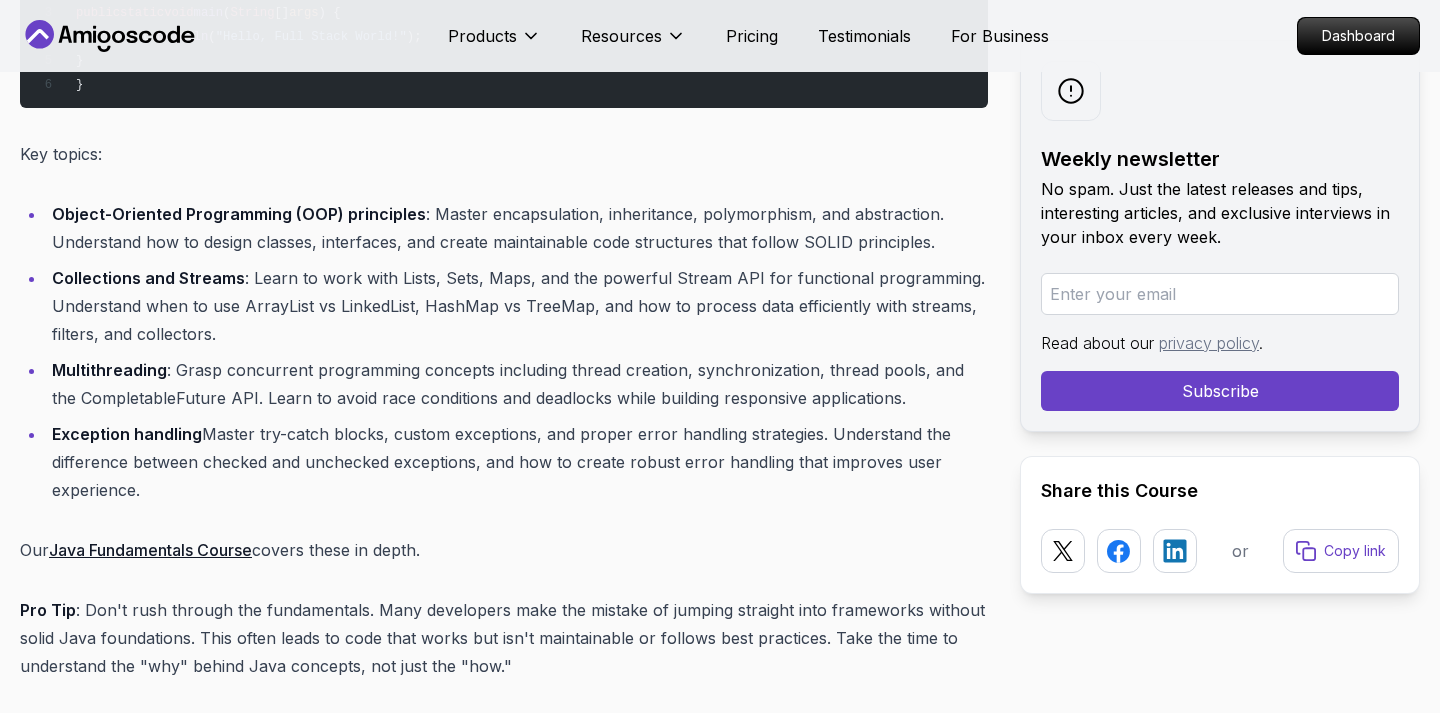 click on "Multithreading : Grasp concurrent programming concepts including thread creation, synchronization, thread pools, and the CompletableFuture API. Learn to avoid race conditions and deadlocks while building responsive applications." at bounding box center [517, 384] 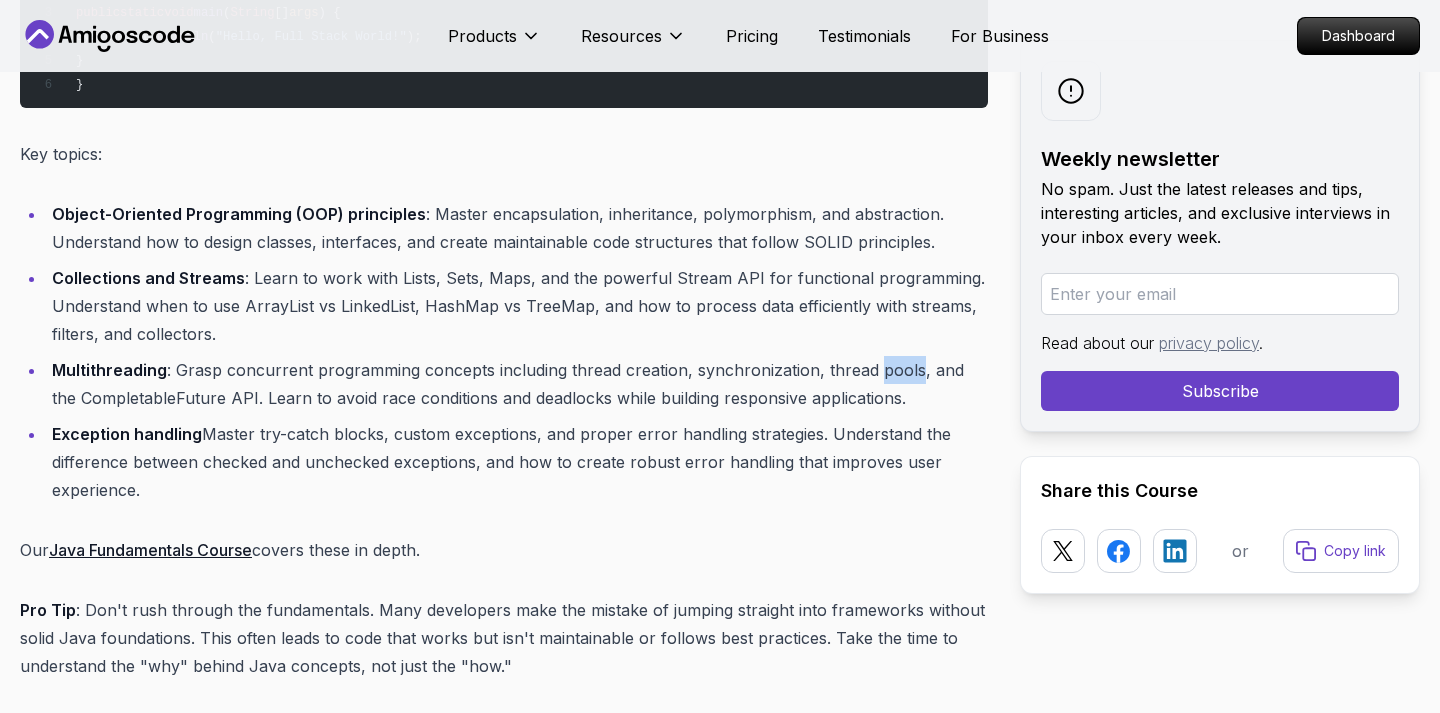 click on "Multithreading : Grasp concurrent programming concepts including thread creation, synchronization, thread pools, and the CompletableFuture API. Learn to avoid race conditions and deadlocks while building responsive applications." at bounding box center (517, 384) 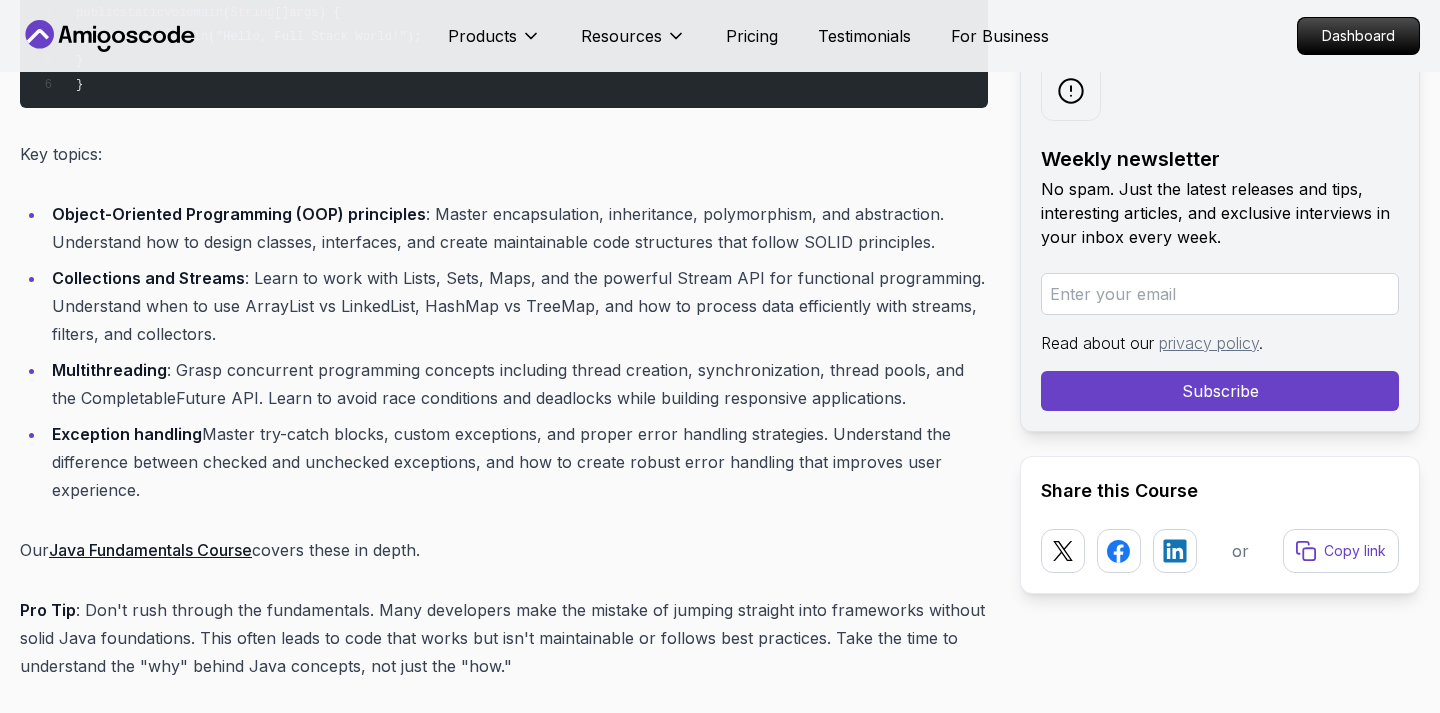 click on "Multithreading : Grasp concurrent programming concepts including thread creation, synchronization, thread pools, and the CompletableFuture API. Learn to avoid race conditions and deadlocks while building responsive applications." at bounding box center [517, 384] 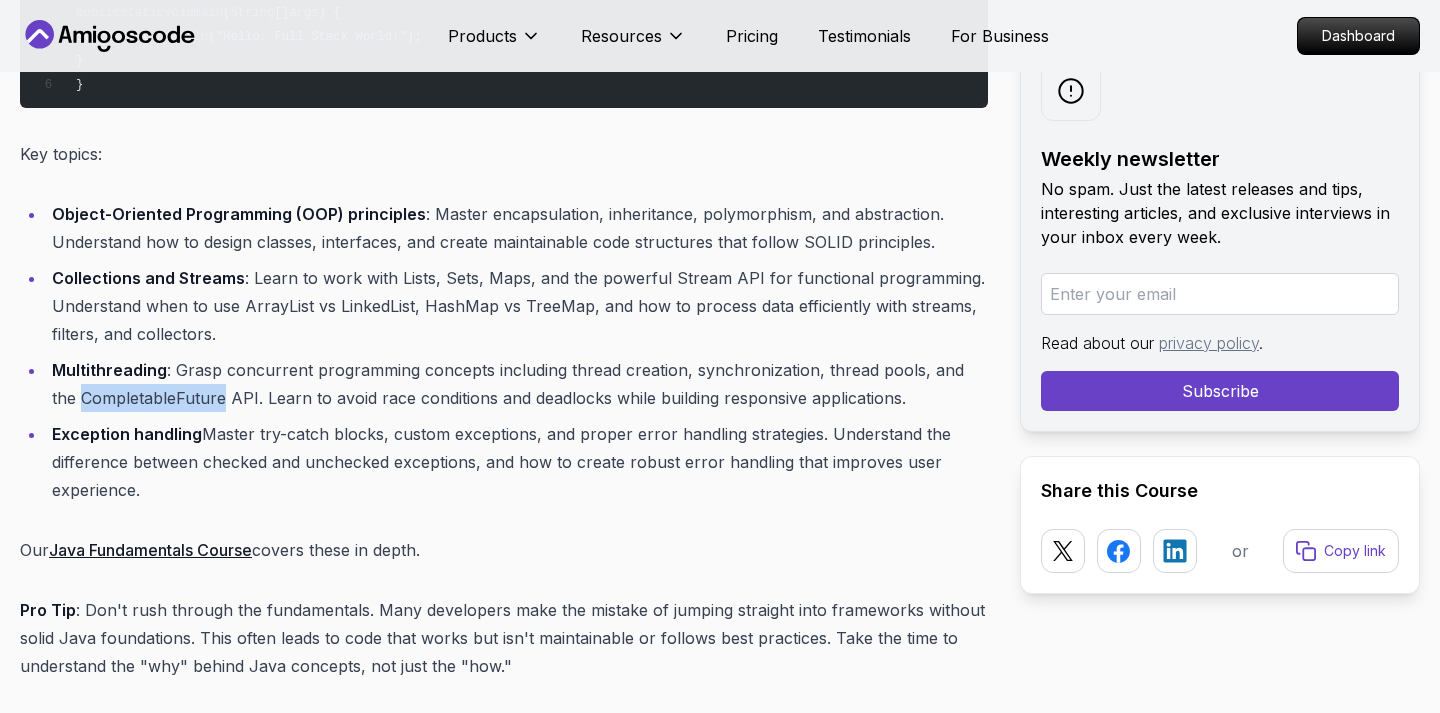click on "Multithreading : Grasp concurrent programming concepts including thread creation, synchronization, thread pools, and the CompletableFuture API. Learn to avoid race conditions and deadlocks while building responsive applications." at bounding box center [517, 384] 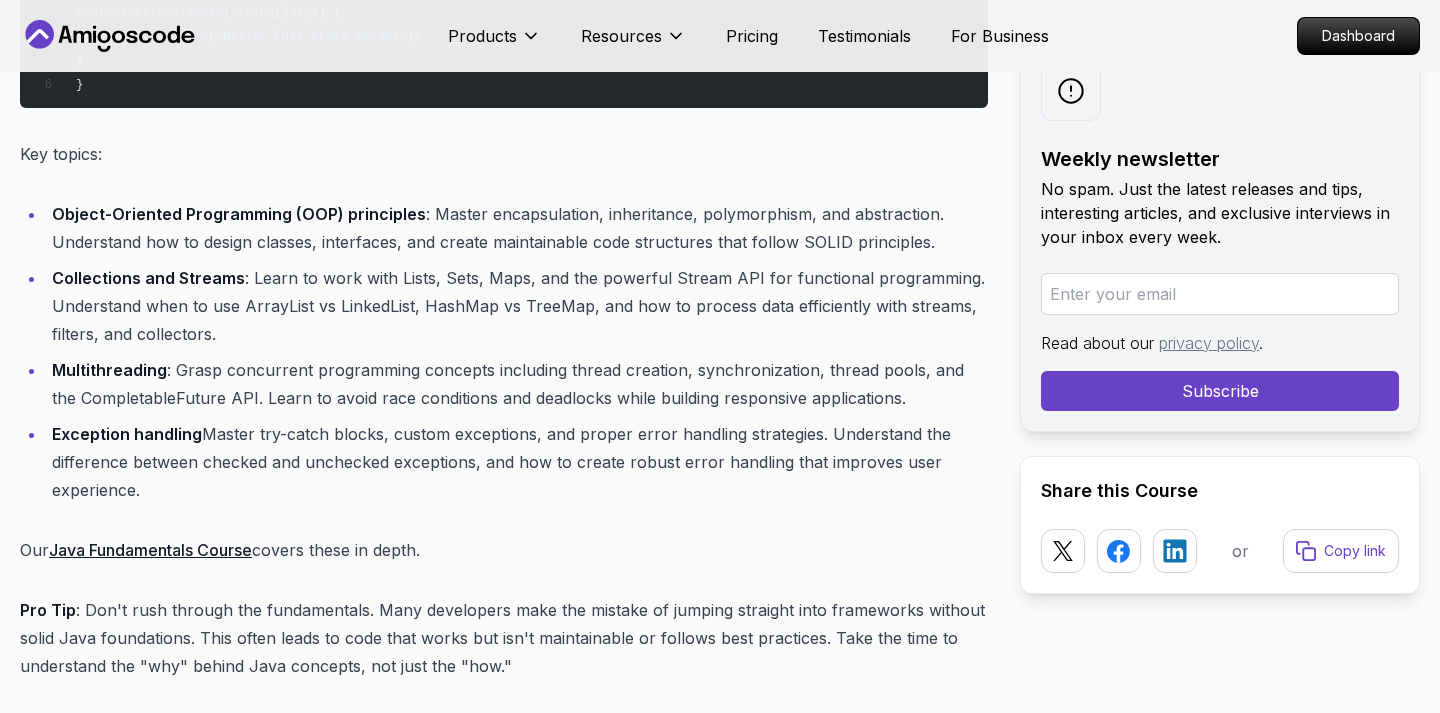 click on "Multithreading : Grasp concurrent programming concepts including thread creation, synchronization, thread pools, and the CompletableFuture API. Learn to avoid race conditions and deadlocks while building responsive applications." at bounding box center [517, 384] 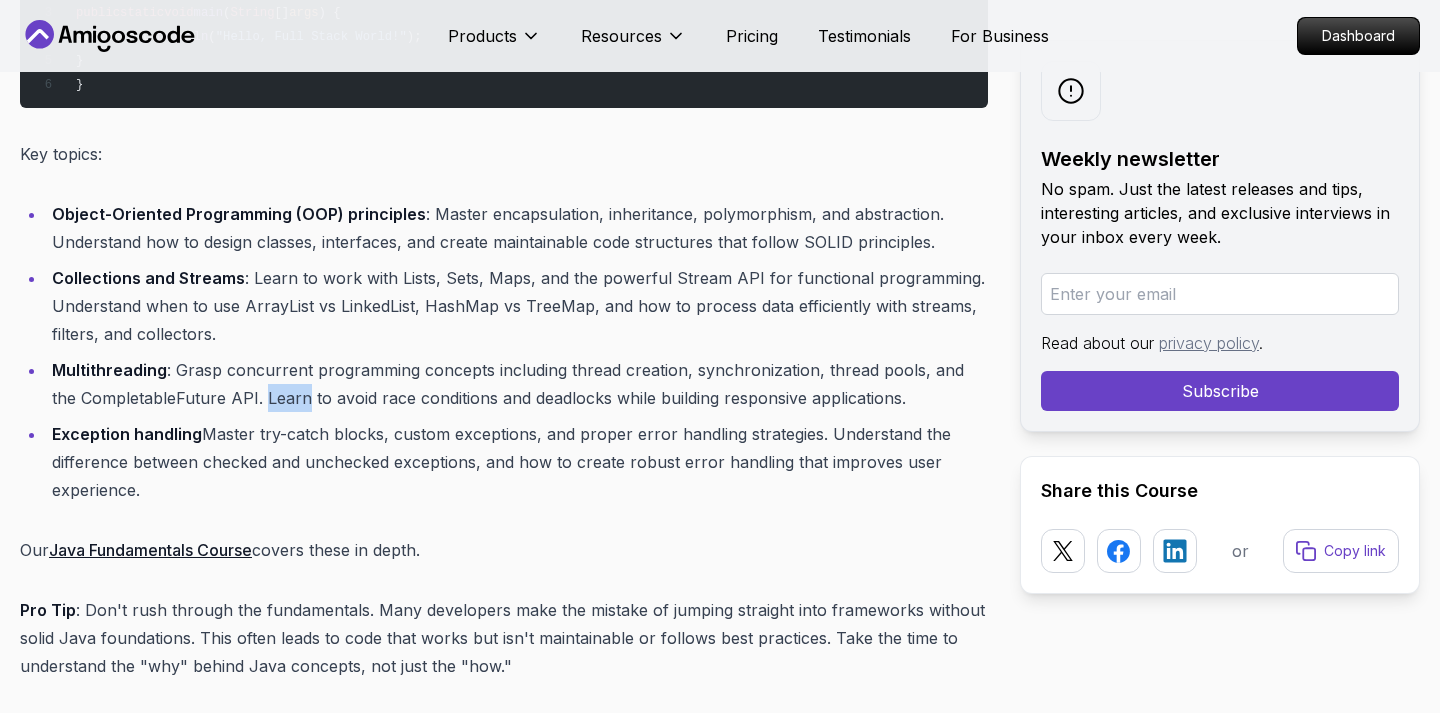 click on "Multithreading : Grasp concurrent programming concepts including thread creation, synchronization, thread pools, and the CompletableFuture API. Learn to avoid race conditions and deadlocks while building responsive applications." at bounding box center (517, 384) 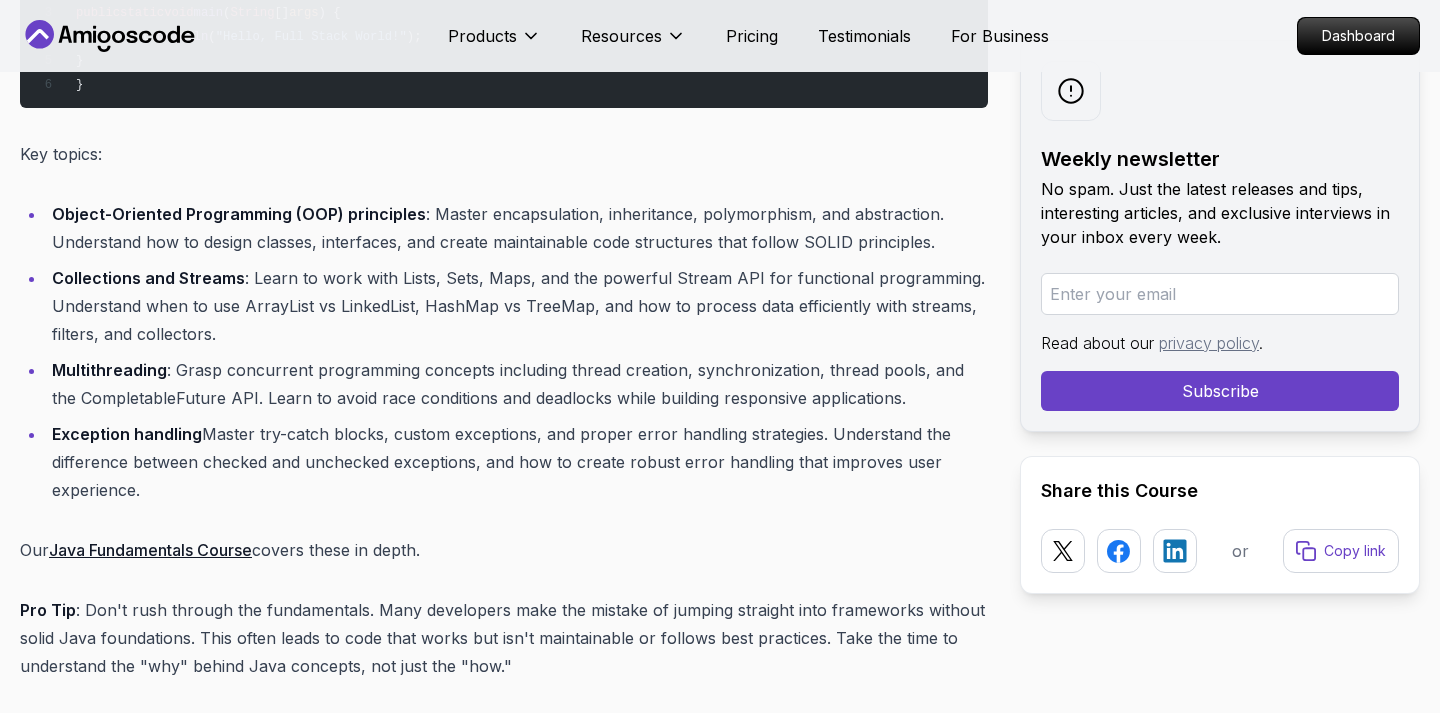 click on "Multithreading : Grasp concurrent programming concepts including thread creation, synchronization, thread pools, and the CompletableFuture API. Learn to avoid race conditions and deadlocks while building responsive applications." at bounding box center (517, 384) 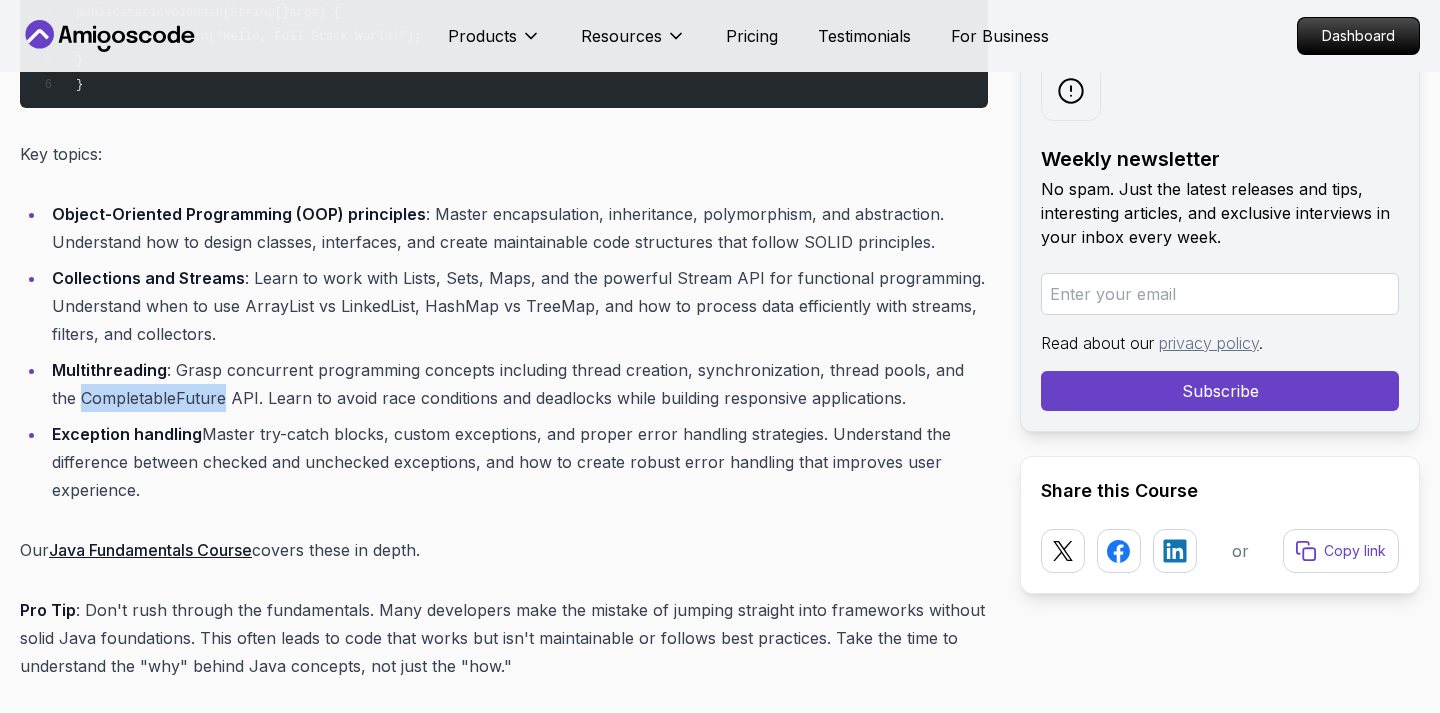 click on "Multithreading : Grasp concurrent programming concepts including thread creation, synchronization, thread pools, and the CompletableFuture API. Learn to avoid race conditions and deadlocks while building responsive applications." at bounding box center (517, 384) 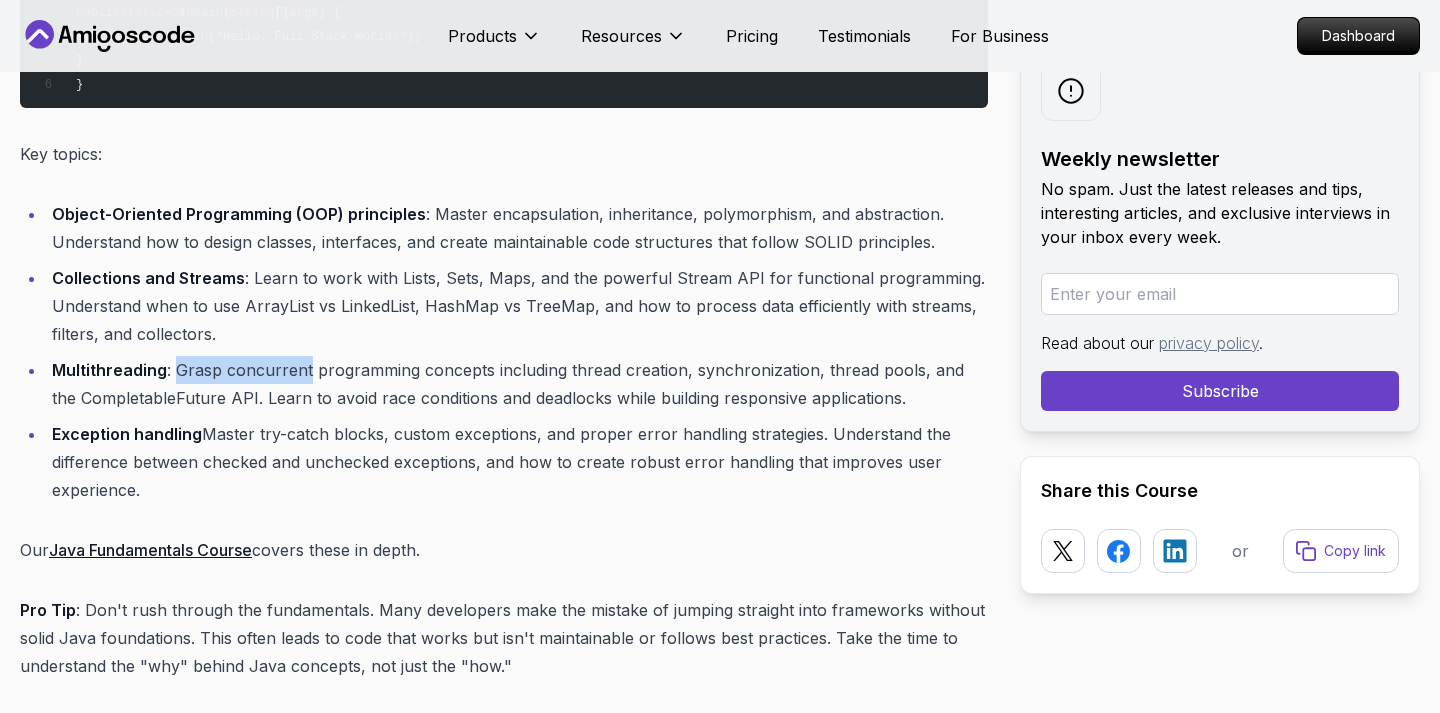 drag, startPoint x: 175, startPoint y: 371, endPoint x: 306, endPoint y: 375, distance: 131.06105 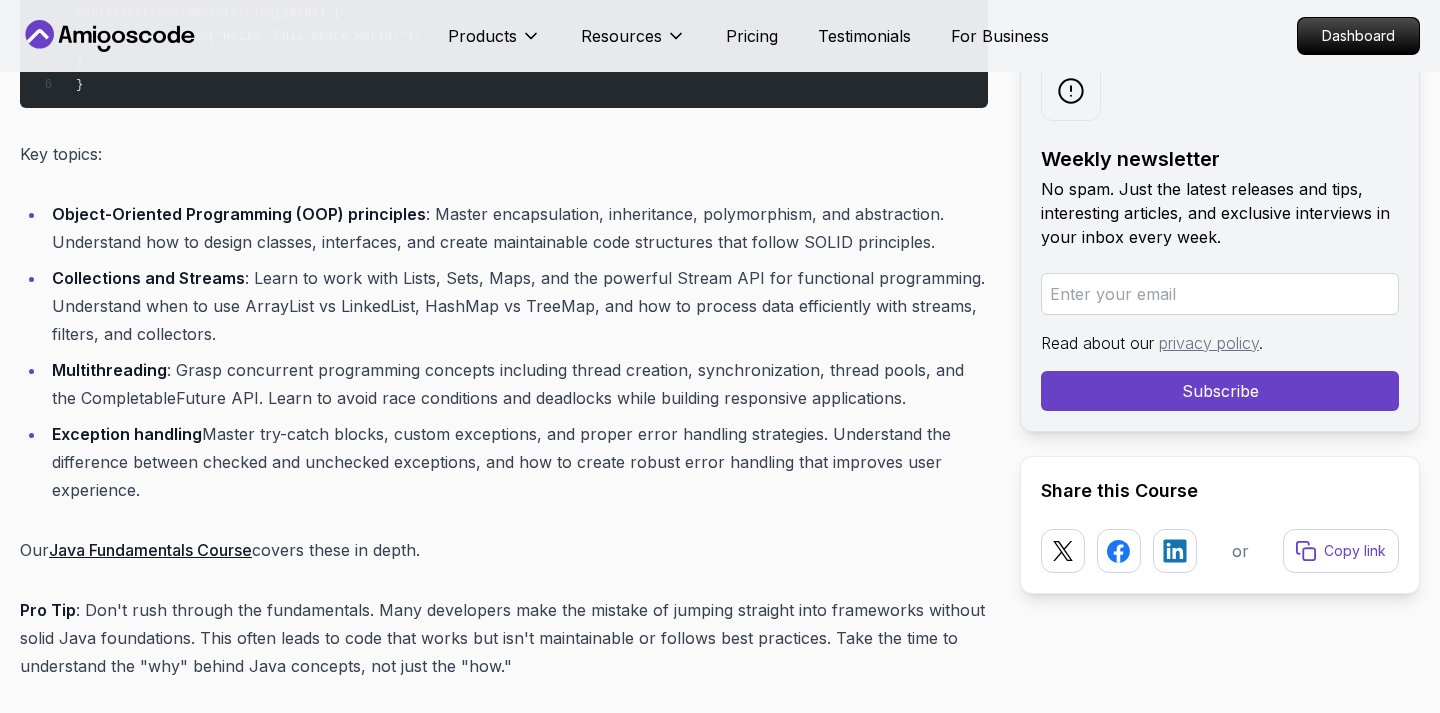 click on "Multithreading : Grasp concurrent programming concepts including thread creation, synchronization, thread pools, and the CompletableFuture API. Learn to avoid race conditions and deadlocks while building responsive applications." at bounding box center [517, 384] 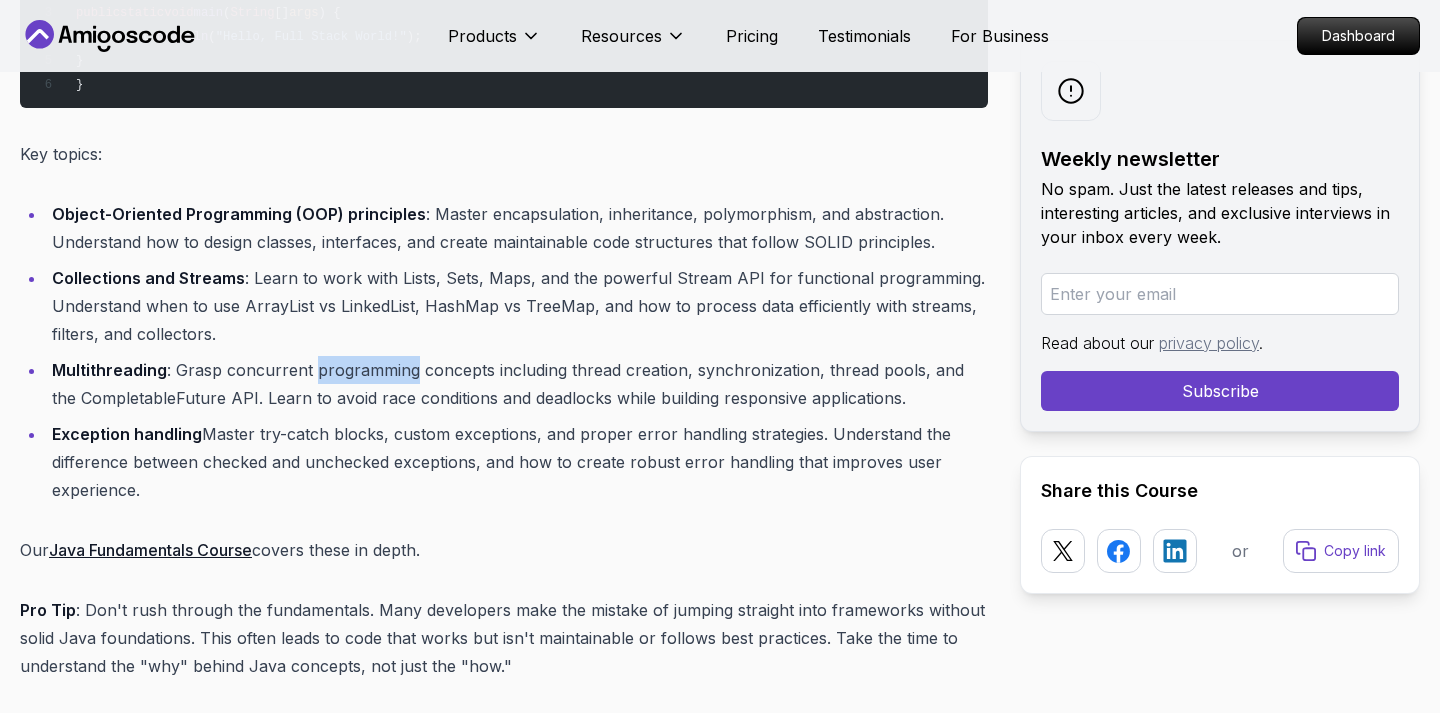 click on "Multithreading : Grasp concurrent programming concepts including thread creation, synchronization, thread pools, and the CompletableFuture API. Learn to avoid race conditions and deadlocks while building responsive applications." at bounding box center (517, 384) 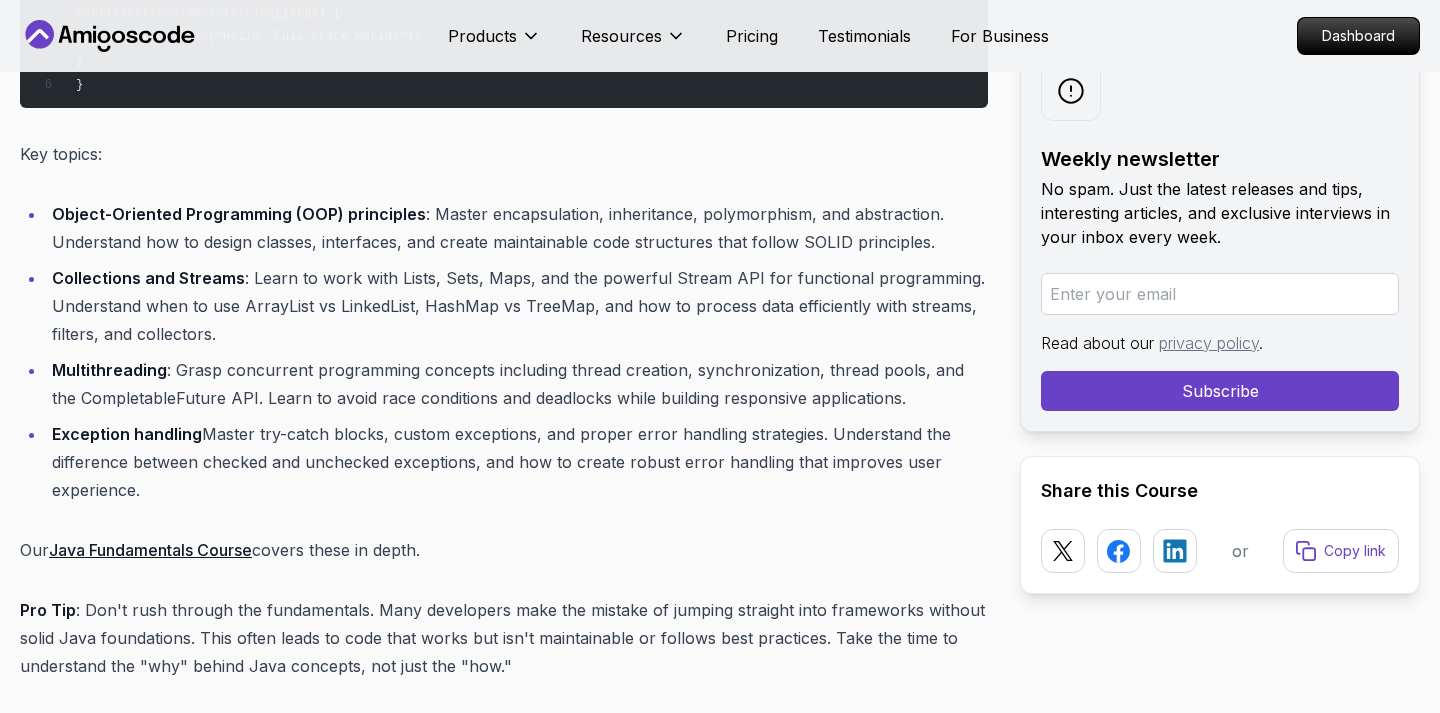 click on "Multithreading : Grasp concurrent programming concepts including thread creation, synchronization, thread pools, and the CompletableFuture API. Learn to avoid race conditions and deadlocks while building responsive applications." at bounding box center [517, 384] 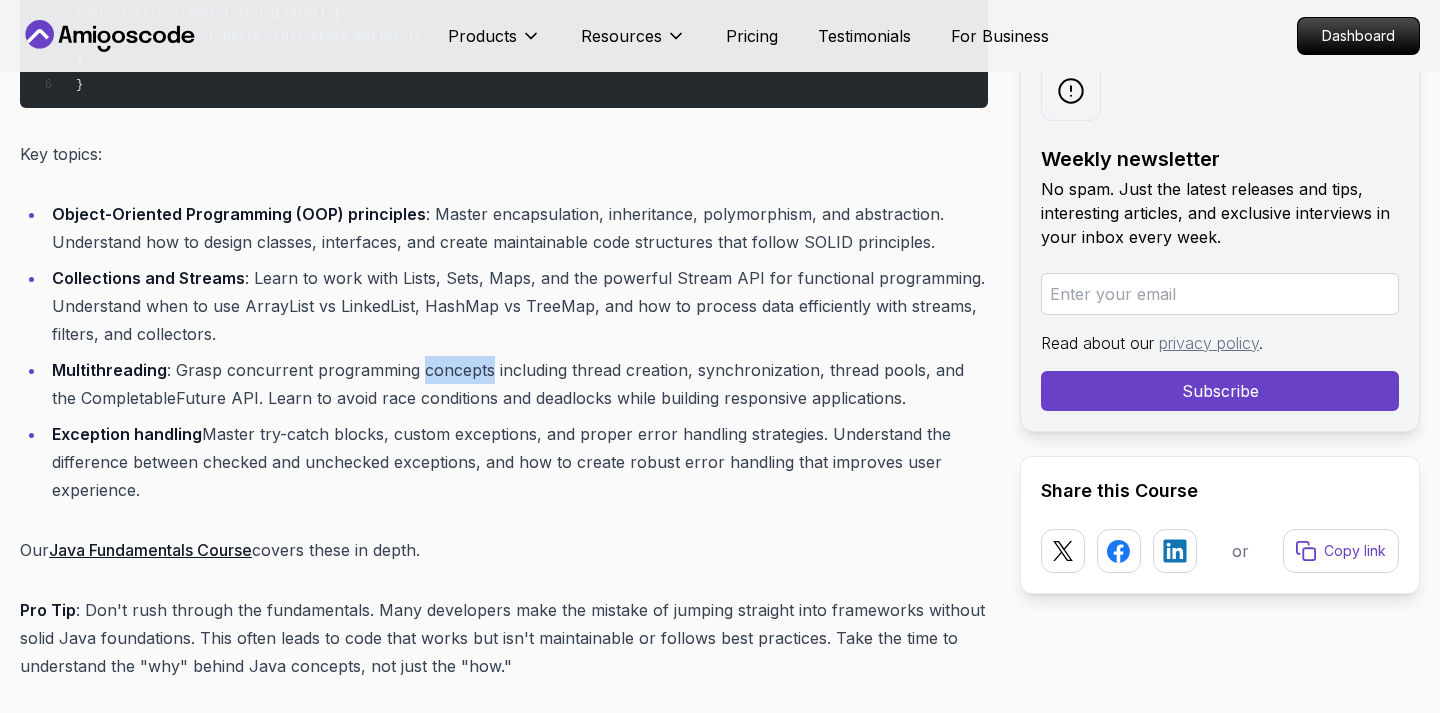 click on "Multithreading : Grasp concurrent programming concepts including thread creation, synchronization, thread pools, and the CompletableFuture API. Learn to avoid race conditions and deadlocks while building responsive applications." at bounding box center (517, 384) 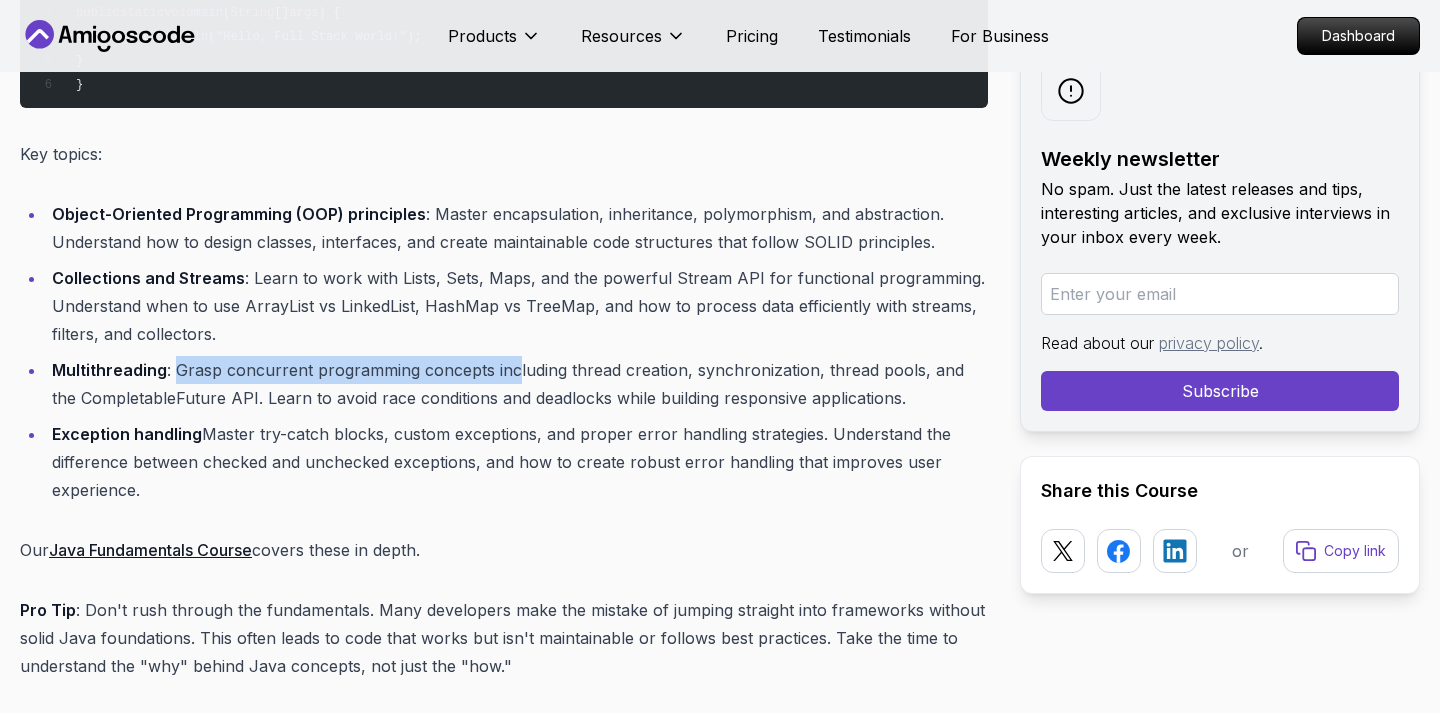 drag, startPoint x: 172, startPoint y: 367, endPoint x: 524, endPoint y: 380, distance: 352.24 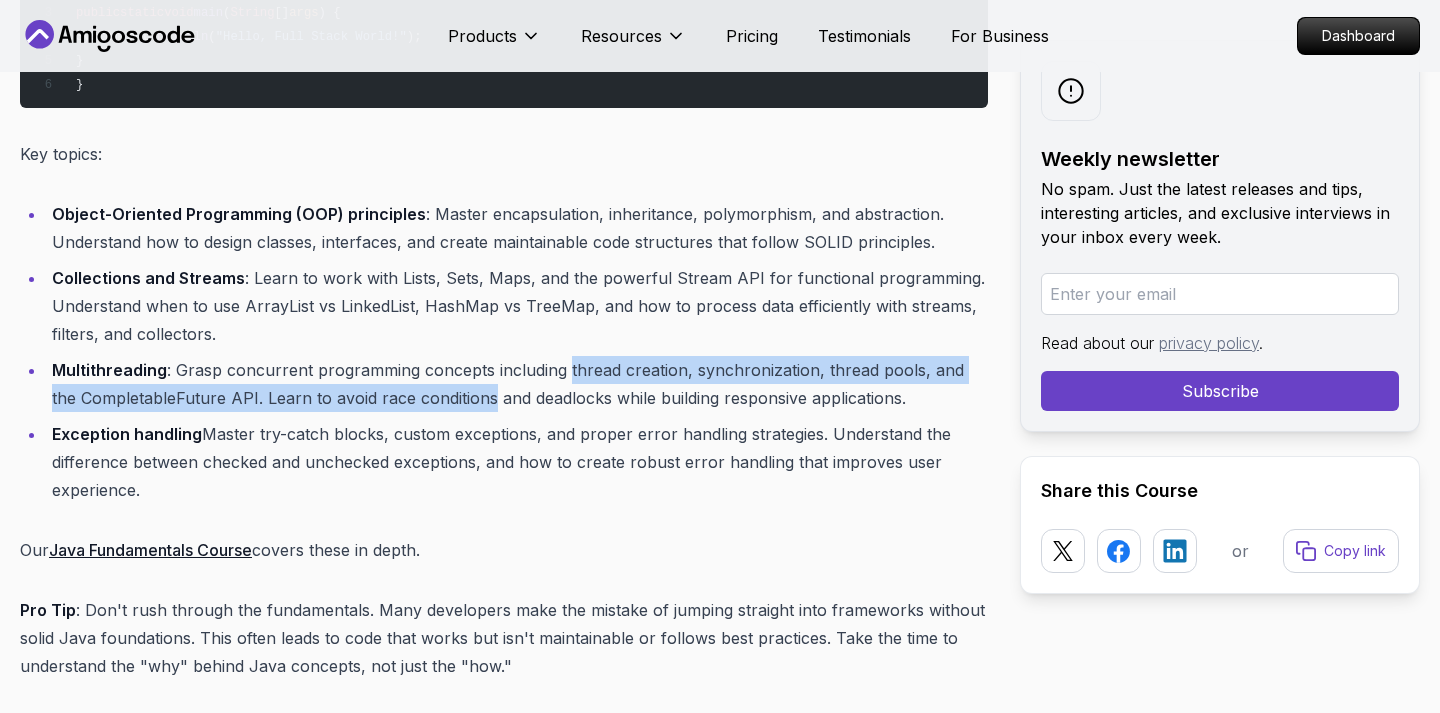 drag, startPoint x: 564, startPoint y: 371, endPoint x: 462, endPoint y: 401, distance: 106.320274 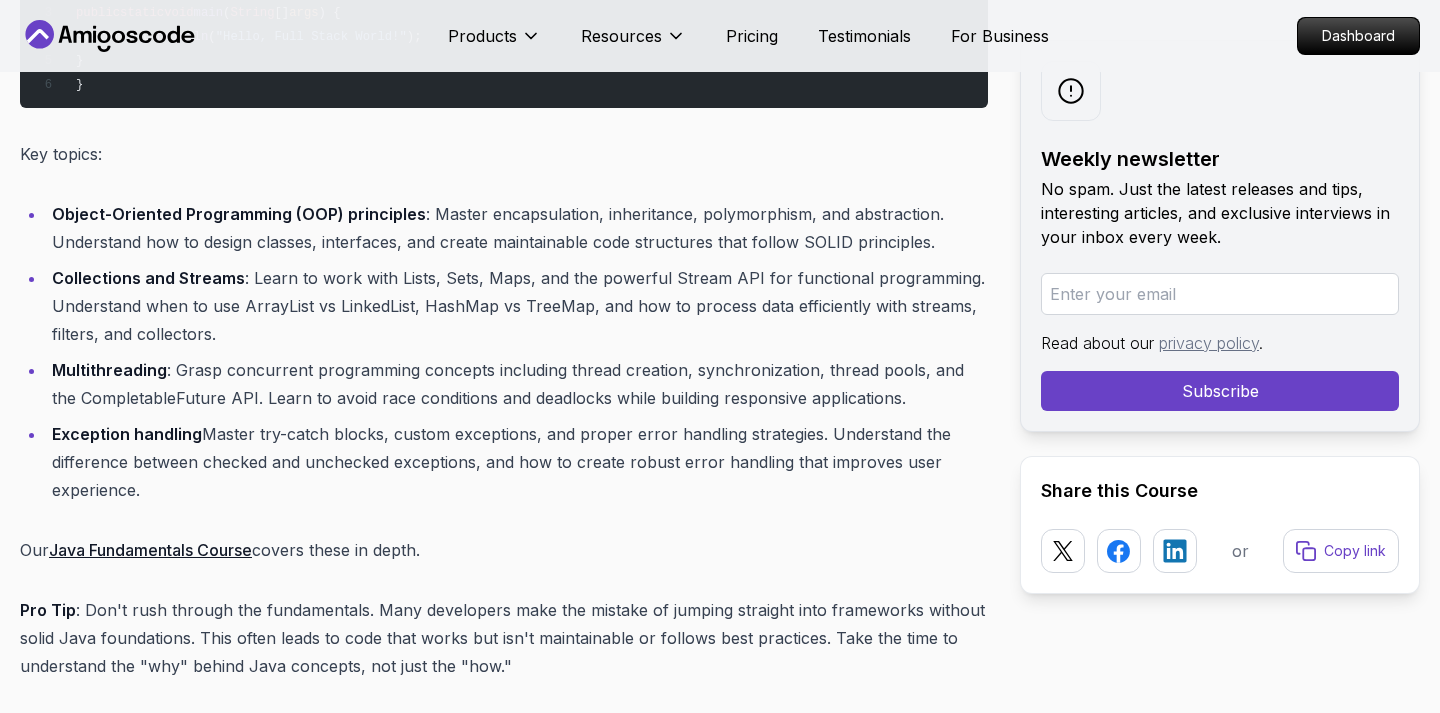click on "Multithreading : Grasp concurrent programming concepts including thread creation, synchronization, thread pools, and the CompletableFuture API. Learn to avoid race conditions and deadlocks while building responsive applications." at bounding box center (517, 384) 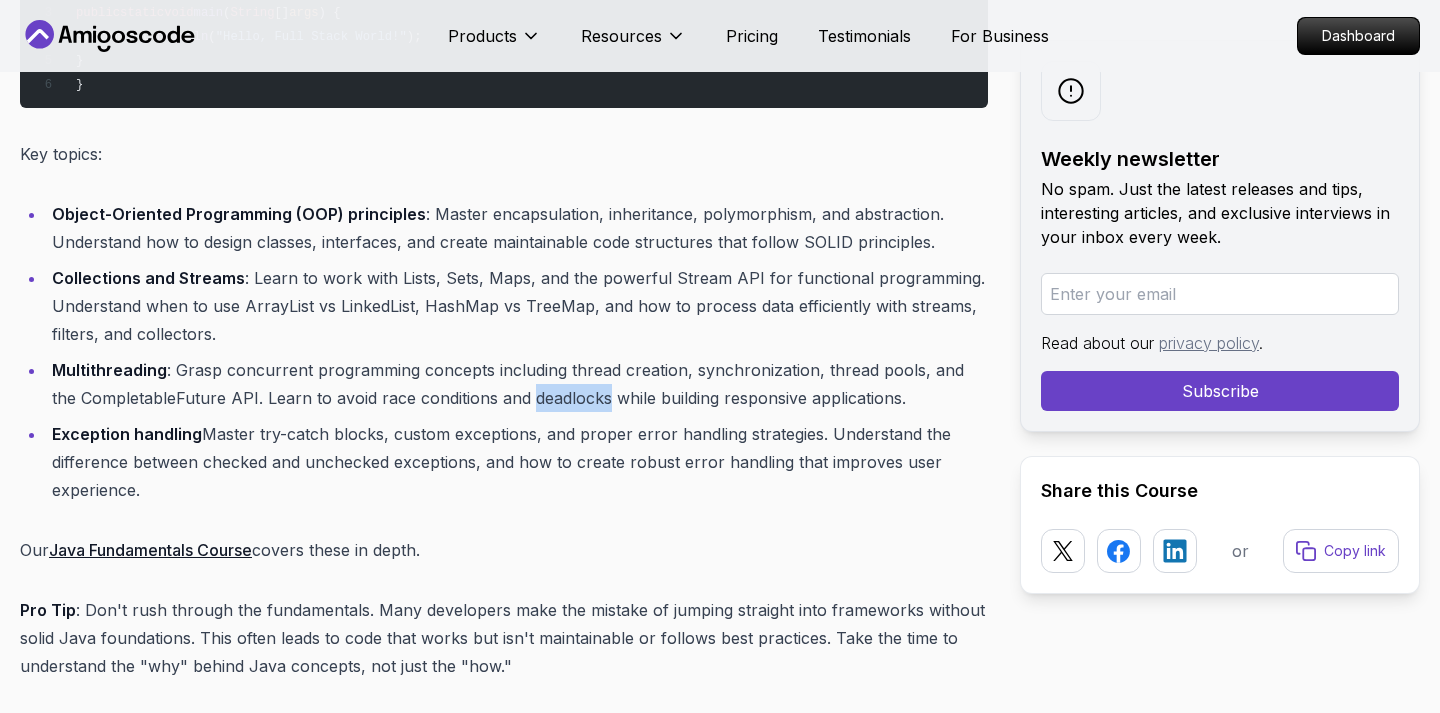 click on "Multithreading : Grasp concurrent programming concepts including thread creation, synchronization, thread pools, and the CompletableFuture API. Learn to avoid race conditions and deadlocks while building responsive applications." at bounding box center (517, 384) 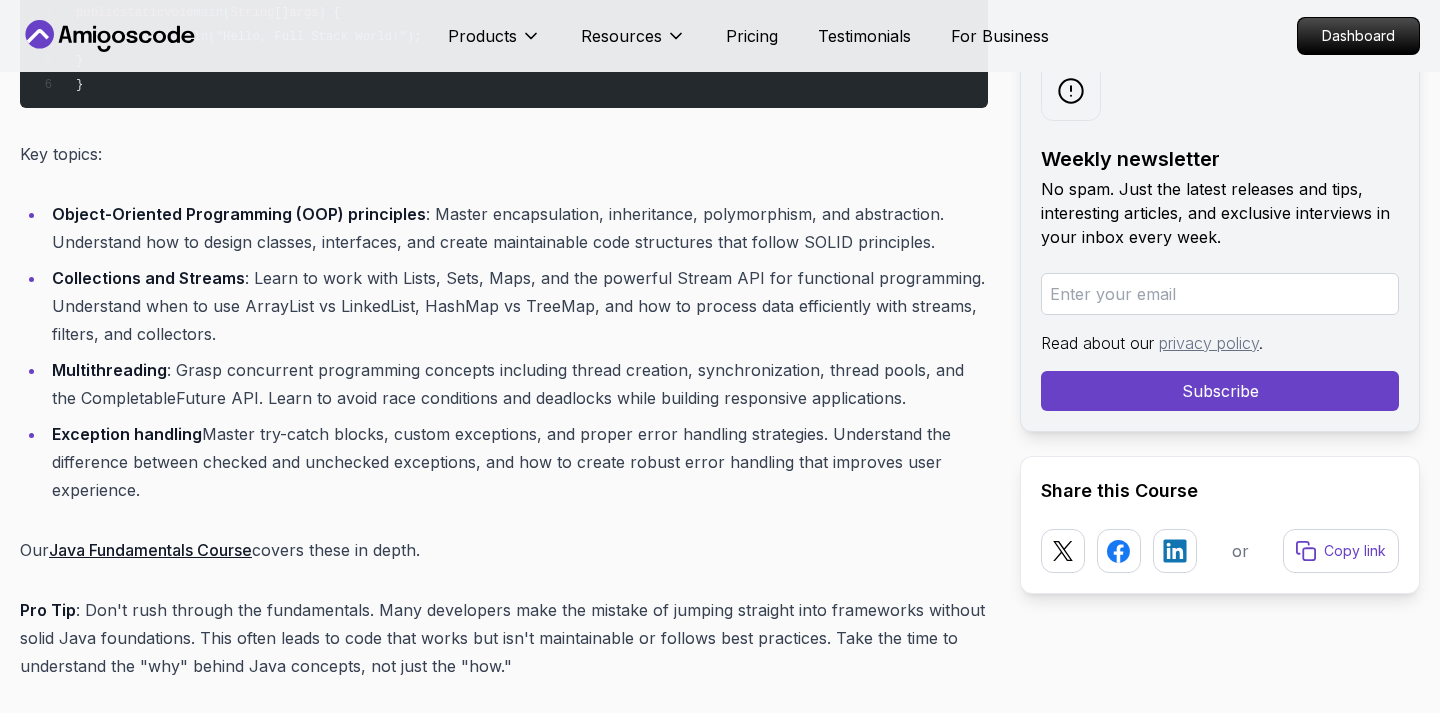 click on "Multithreading : Grasp concurrent programming concepts including thread creation, synchronization, thread pools, and the CompletableFuture API. Learn to avoid race conditions and deadlocks while building responsive applications." at bounding box center [517, 384] 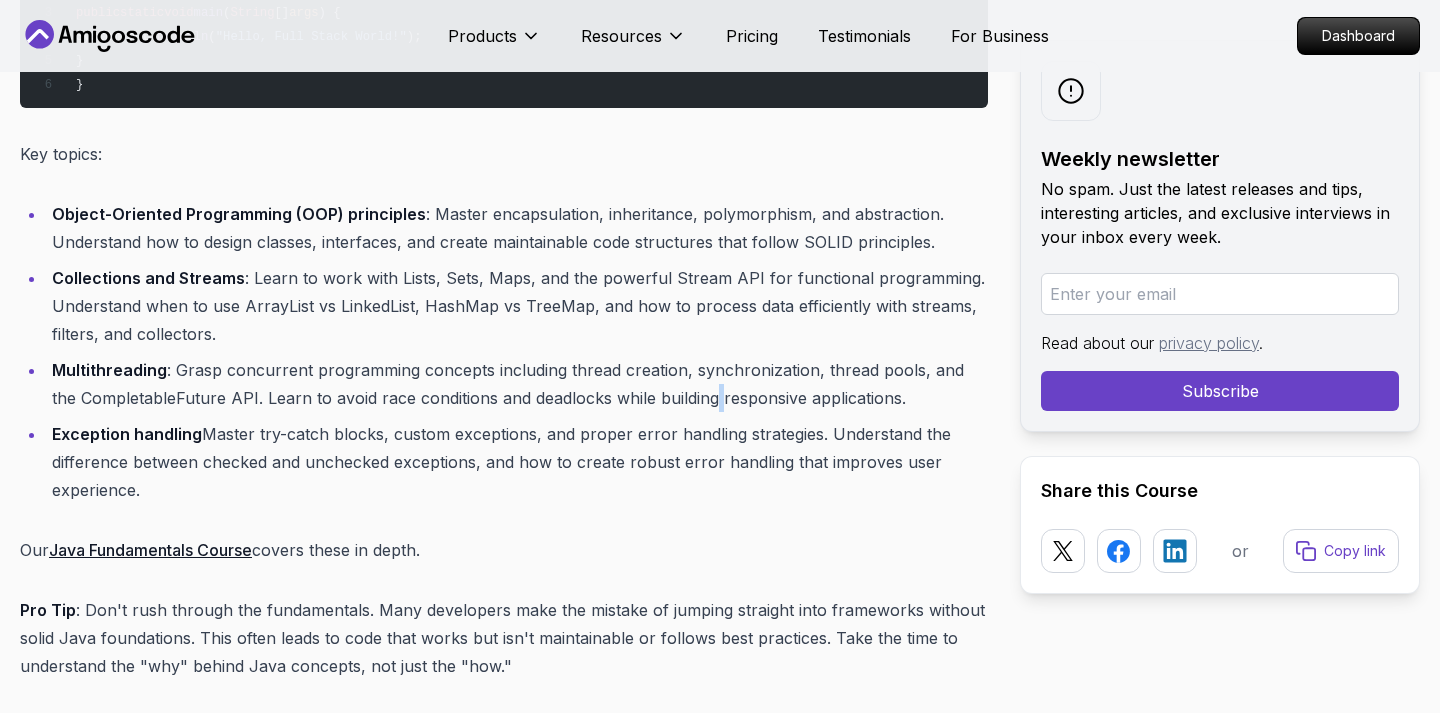 click on "Multithreading : Grasp concurrent programming concepts including thread creation, synchronization, thread pools, and the CompletableFuture API. Learn to avoid race conditions and deadlocks while building responsive applications." at bounding box center [517, 384] 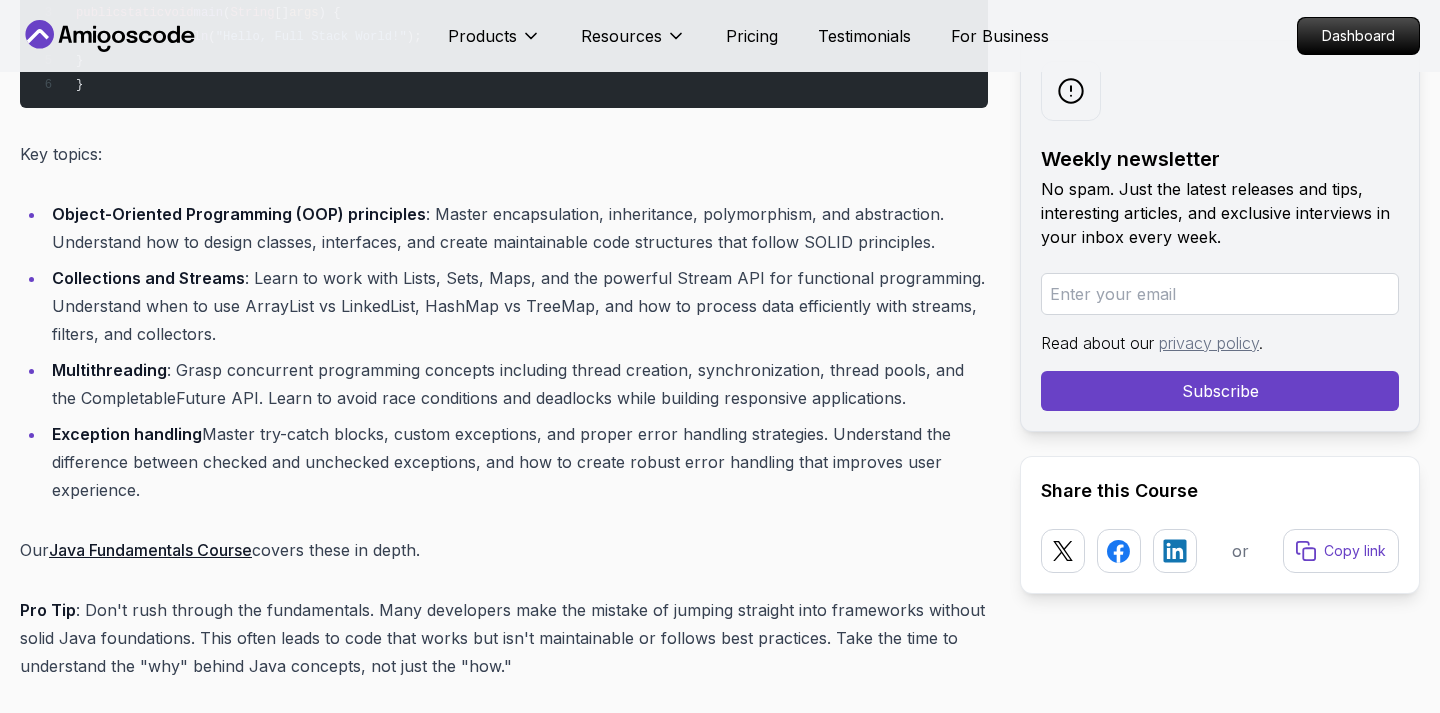click on "Exception handling : Master try-catch blocks, custom exceptions, and proper error handling strategies. Understand the difference between checked and unchecked exceptions, and how to create robust error handling that improves user experience." at bounding box center (517, 462) 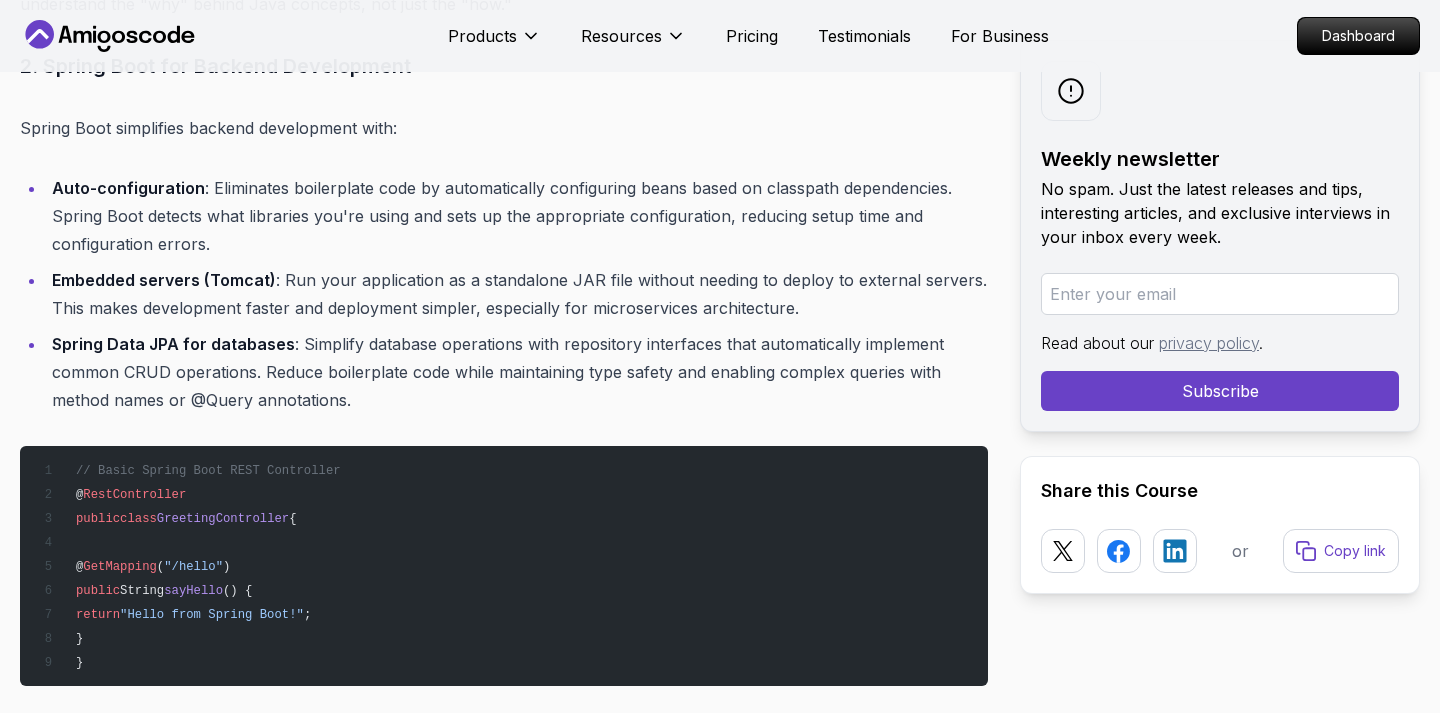 scroll, scrollTop: 3427, scrollLeft: 0, axis: vertical 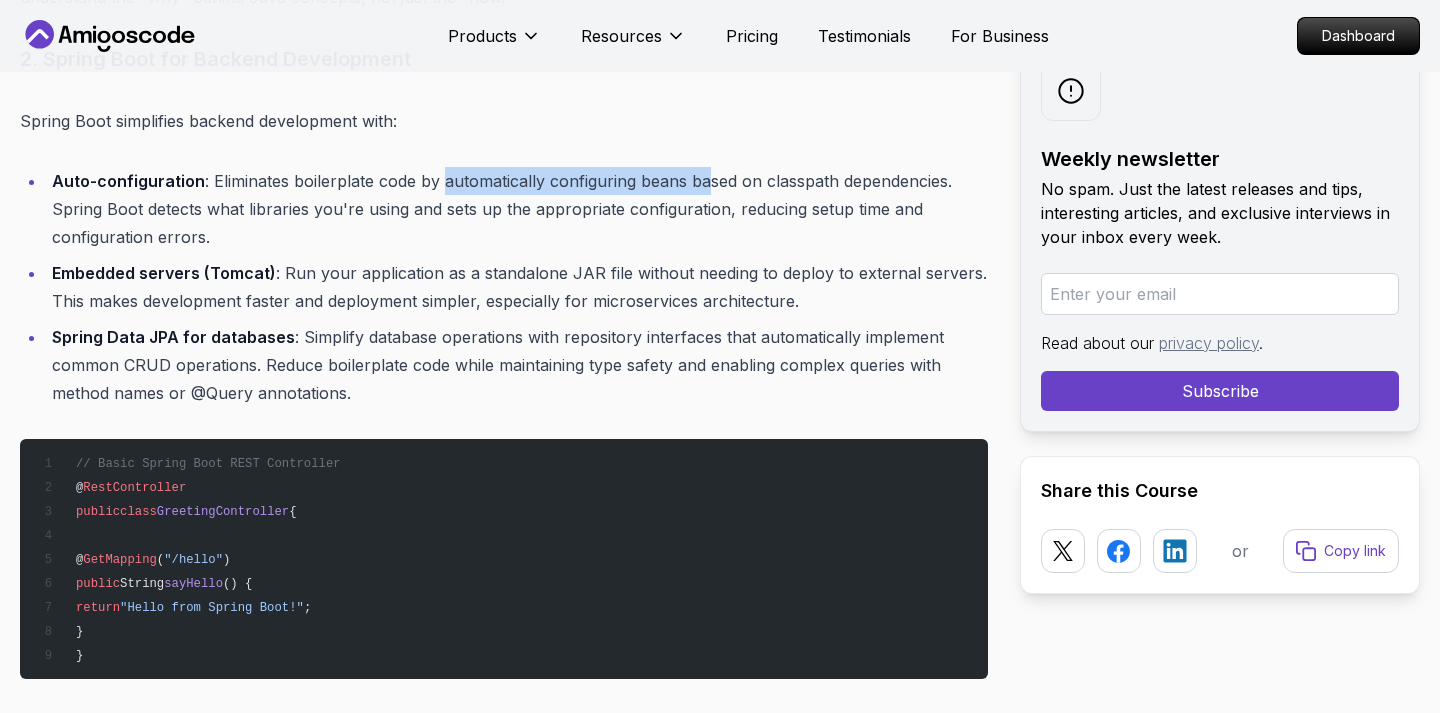 drag, startPoint x: 439, startPoint y: 182, endPoint x: 703, endPoint y: 176, distance: 264.06818 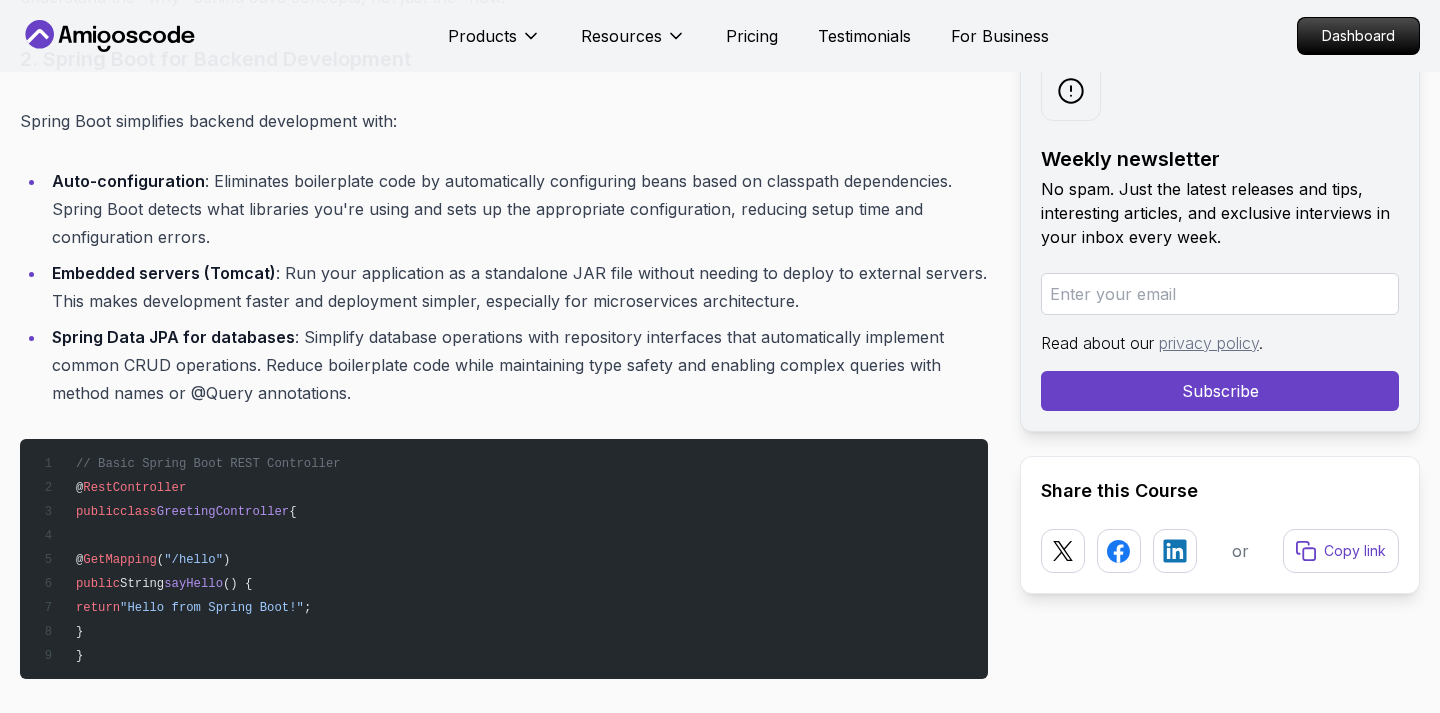 click on "Auto-configuration : Eliminates boilerplate code by automatically configuring beans based on classpath dependencies. Spring Boot detects what libraries you're using and sets up the appropriate configuration, reducing setup time and configuration errors." at bounding box center [517, 209] 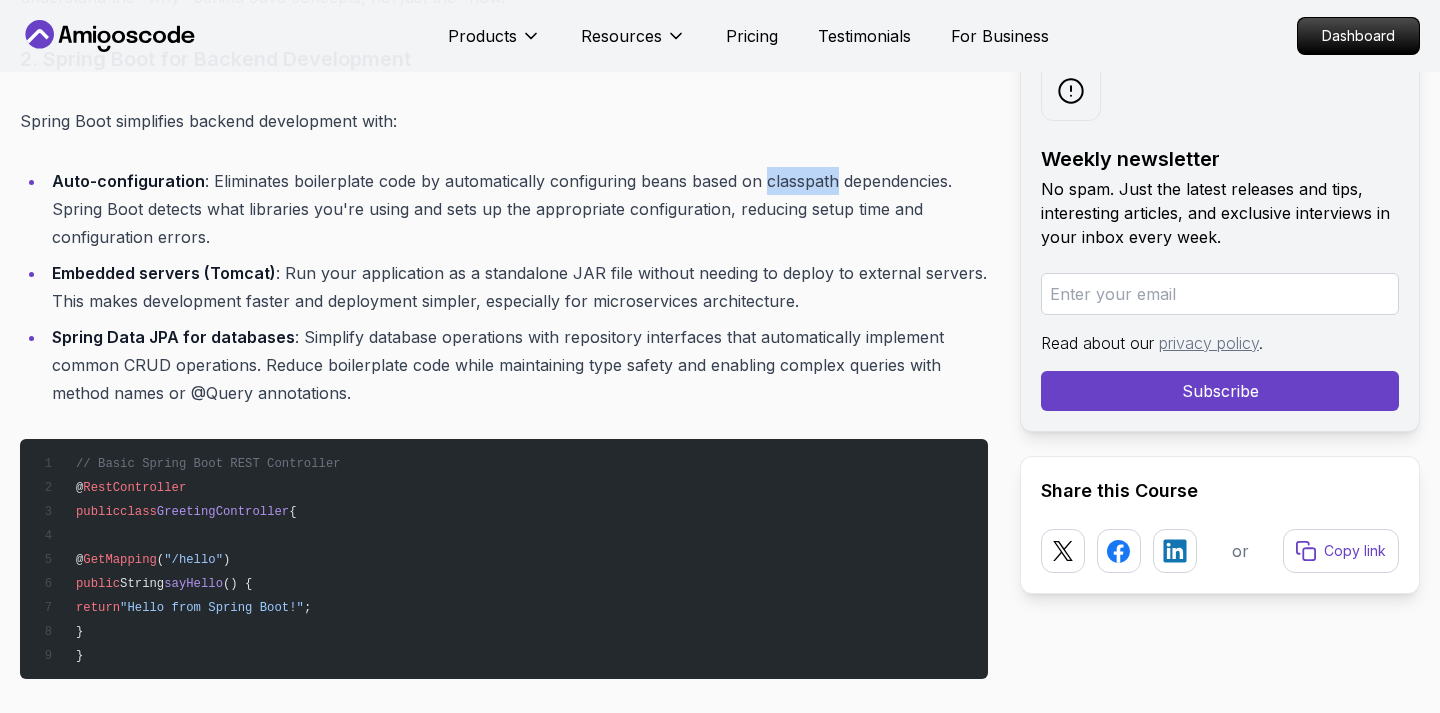click on "Auto-configuration : Eliminates boilerplate code by automatically configuring beans based on classpath dependencies. Spring Boot detects what libraries you're using and sets up the appropriate configuration, reducing setup time and configuration errors." at bounding box center (517, 209) 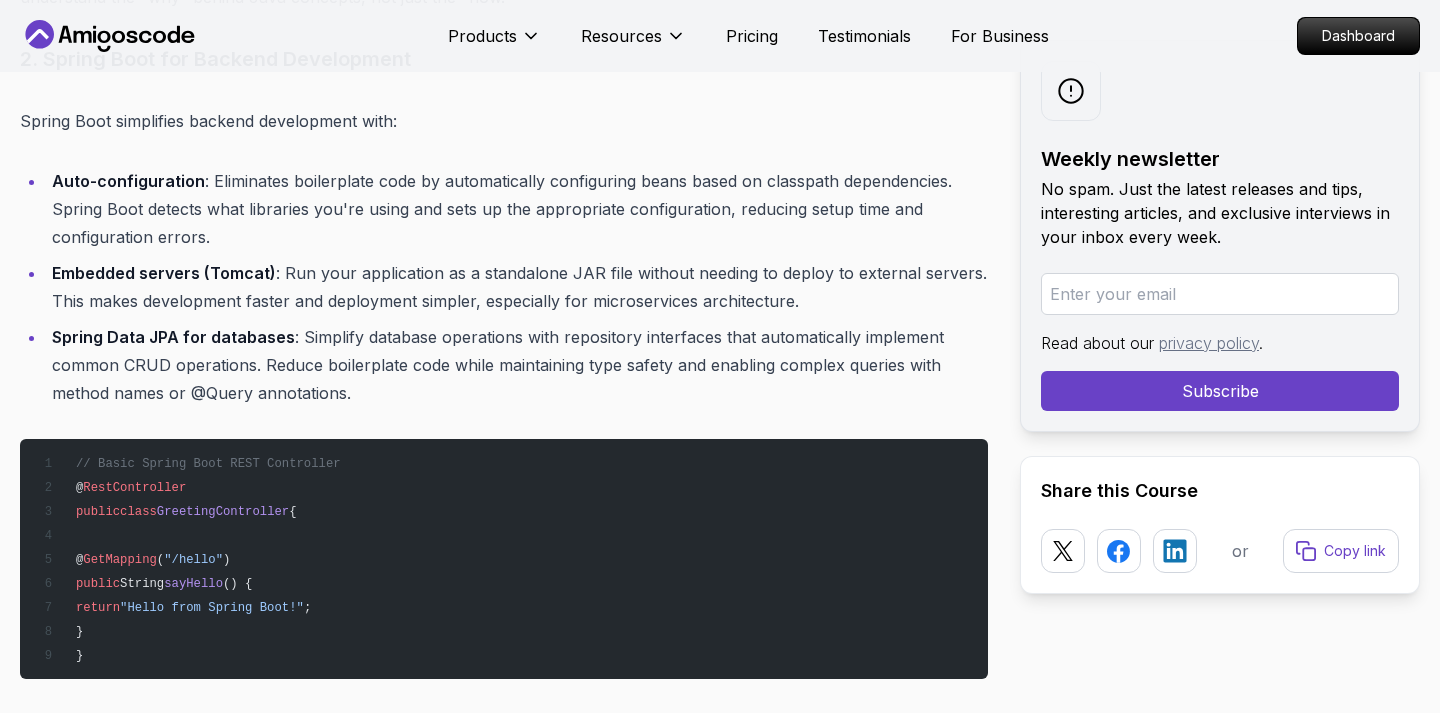 click on "Auto-configuration : Eliminates boilerplate code by automatically configuring beans based on classpath dependencies. Spring Boot detects what libraries you're using and sets up the appropriate configuration, reducing setup time and configuration errors." at bounding box center (517, 209) 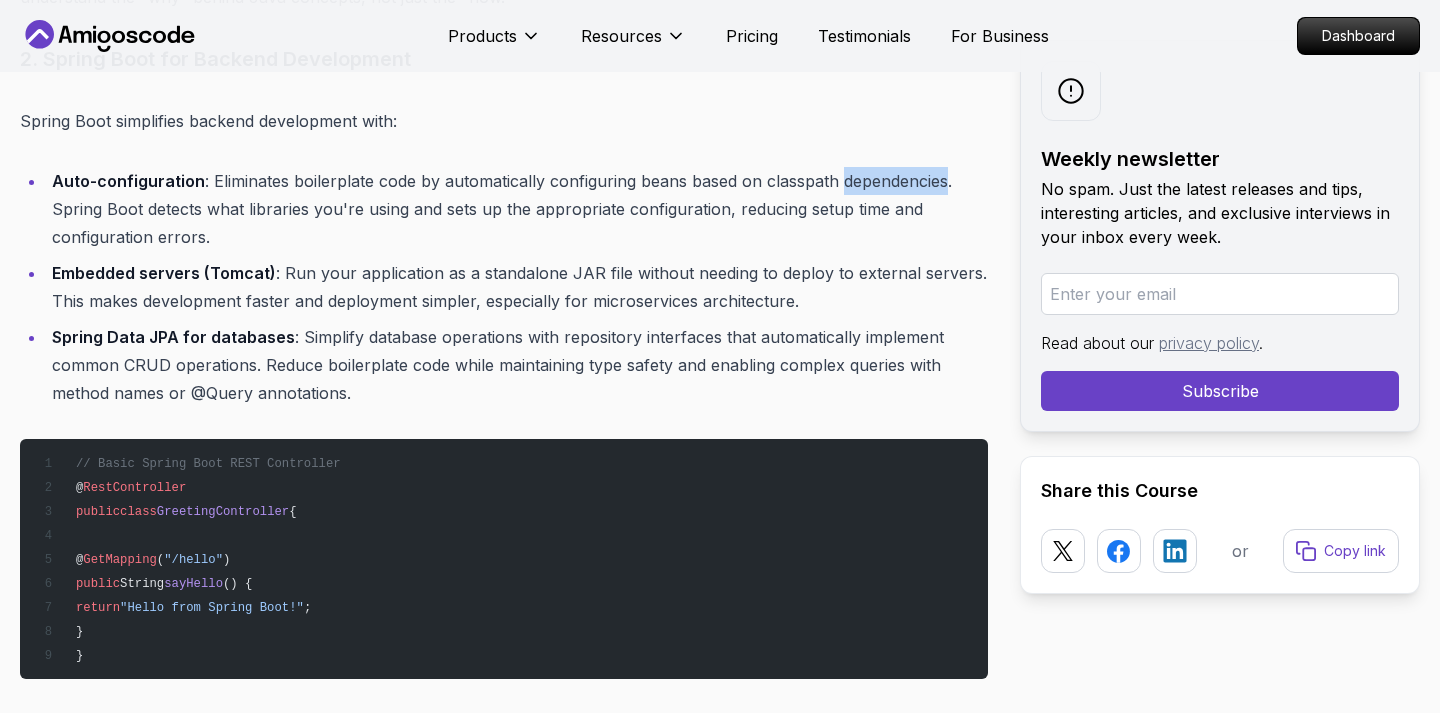 click on "Auto-configuration : Eliminates boilerplate code by automatically configuring beans based on classpath dependencies. Spring Boot detects what libraries you're using and sets up the appropriate configuration, reducing setup time and configuration errors." at bounding box center (517, 209) 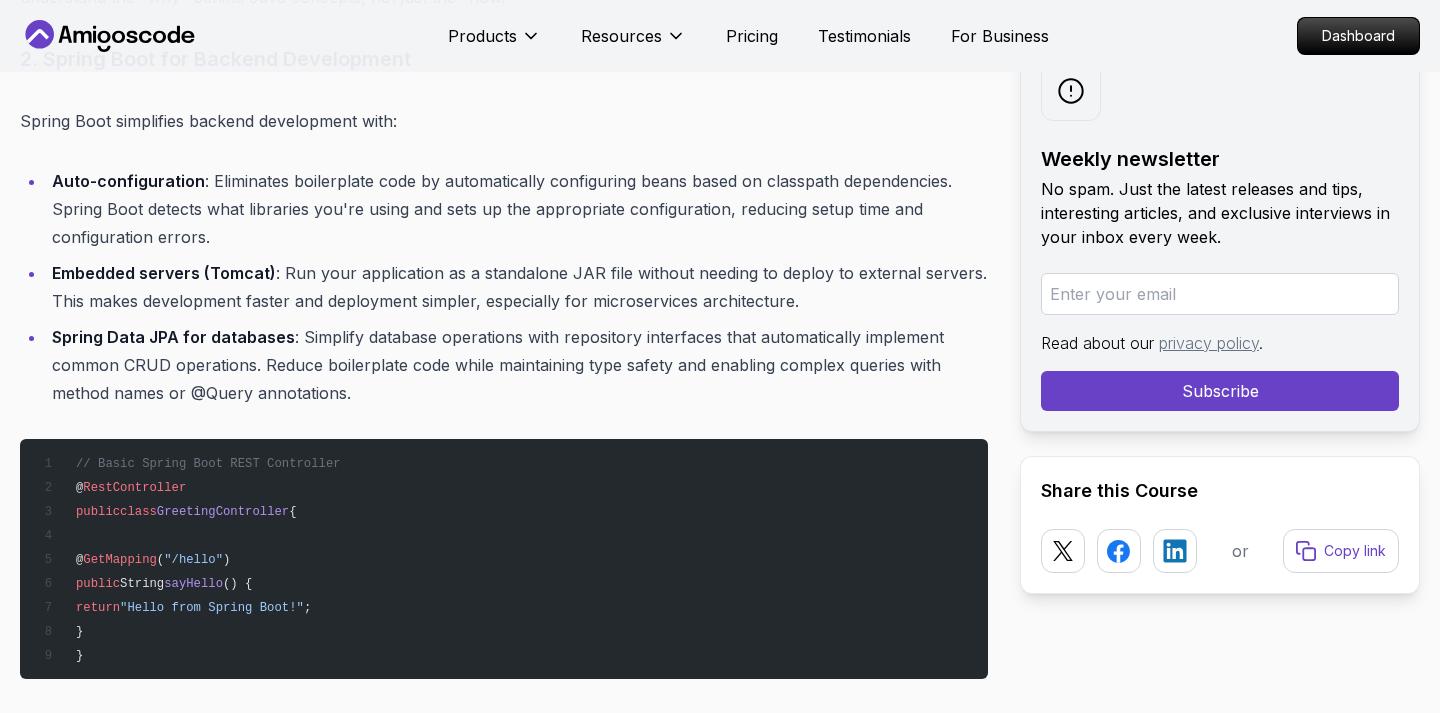 click on "Auto-configuration : Eliminates boilerplate code by automatically configuring beans based on classpath dependencies. Spring Boot detects what libraries you're using and sets up the appropriate configuration, reducing setup time and configuration errors." at bounding box center (517, 209) 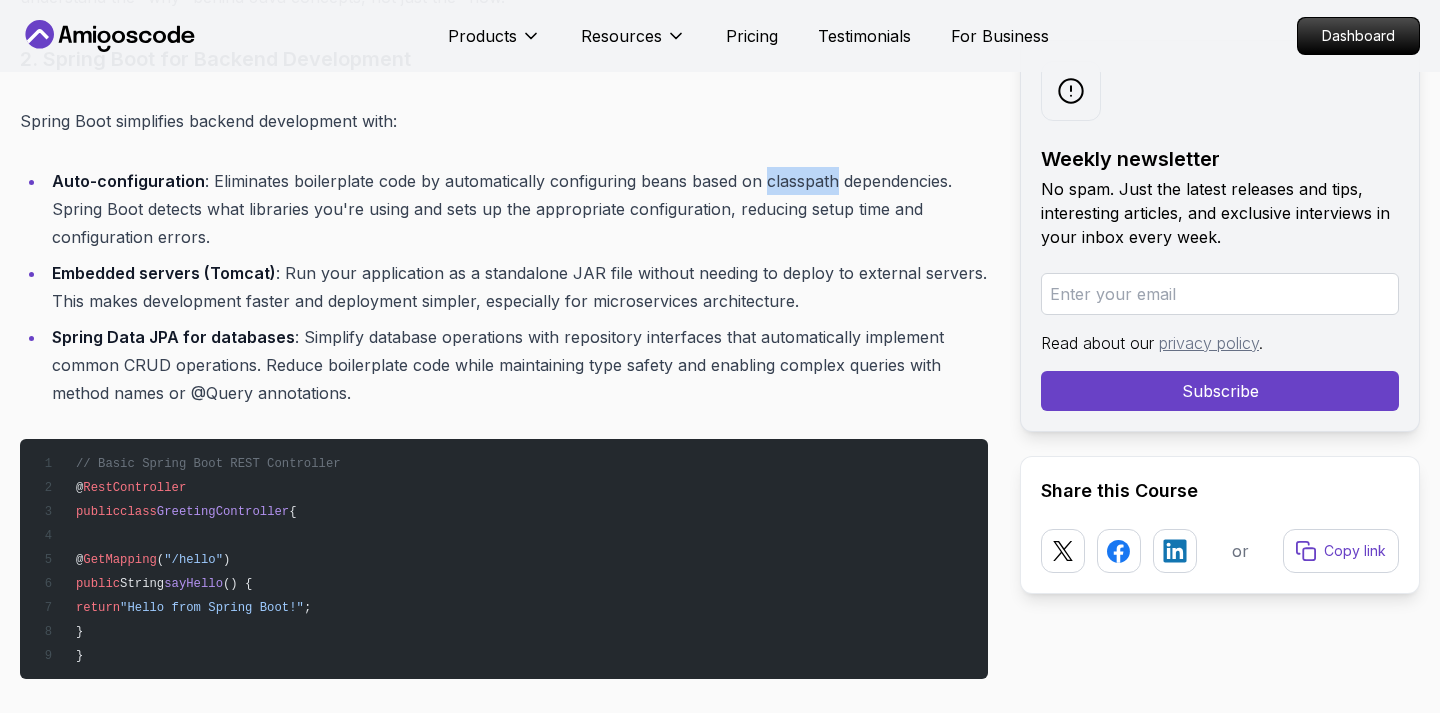 click on "Auto-configuration : Eliminates boilerplate code by automatically configuring beans based on classpath dependencies. Spring Boot detects what libraries you're using and sets up the appropriate configuration, reducing setup time and configuration errors." at bounding box center [517, 209] 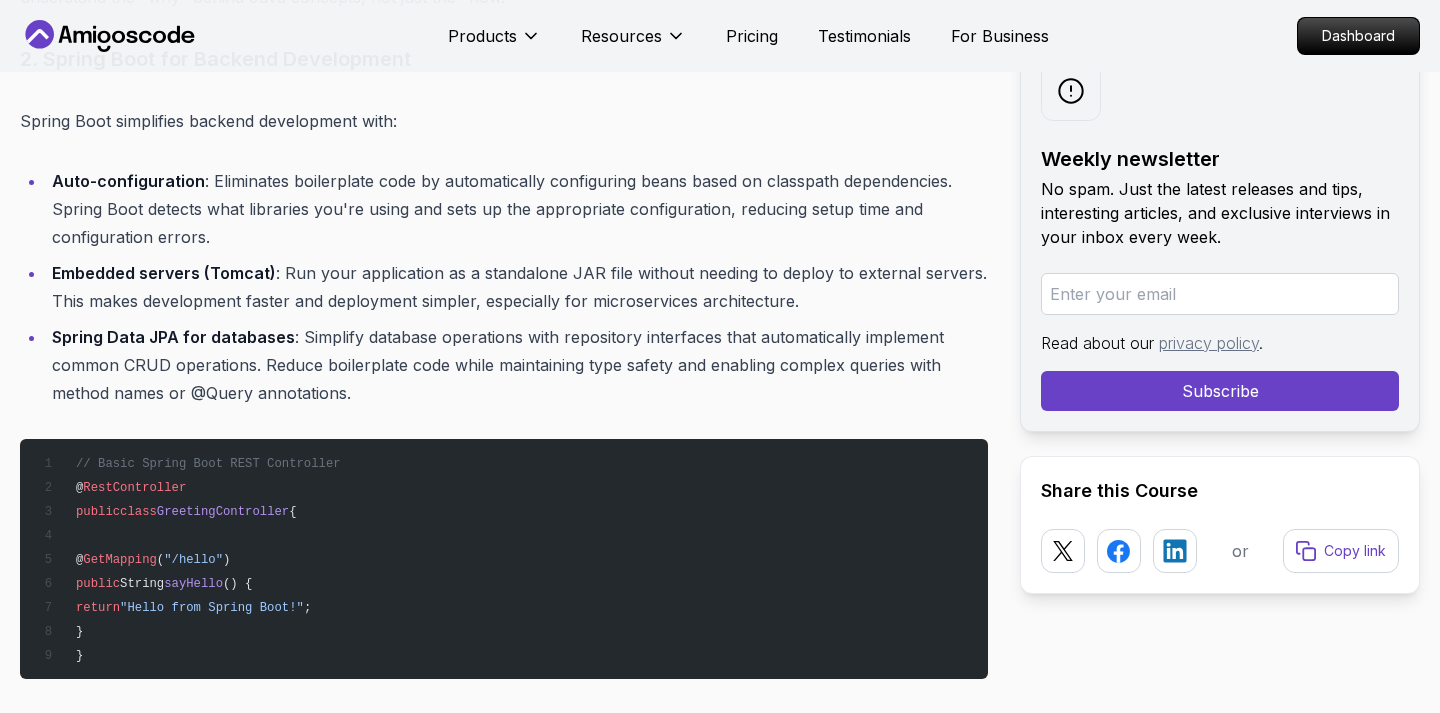 click on "Auto-configuration : Eliminates boilerplate code by automatically configuring beans based on classpath dependencies. Spring Boot detects what libraries you're using and sets up the appropriate configuration, reducing setup time and configuration errors." at bounding box center [517, 209] 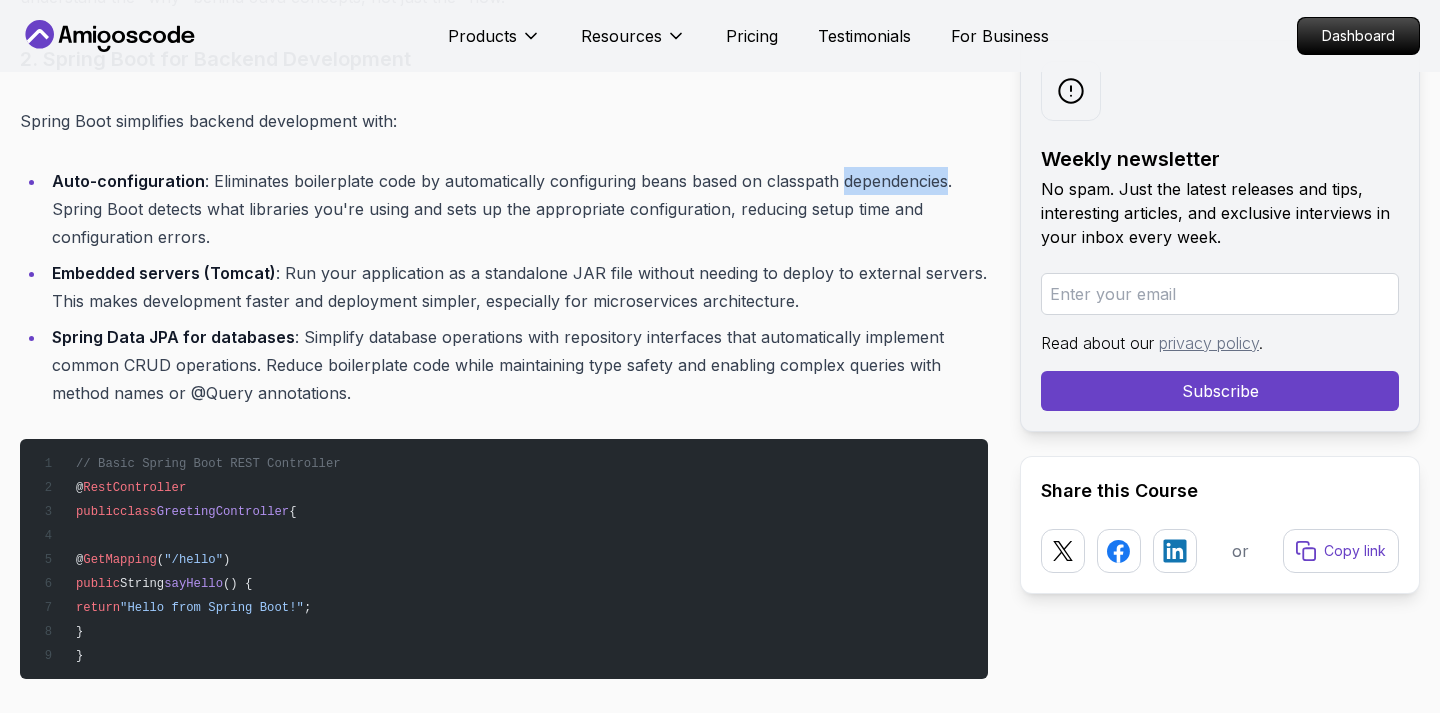 click on "Auto-configuration : Eliminates boilerplate code by automatically configuring beans based on classpath dependencies. Spring Boot detects what libraries you're using and sets up the appropriate configuration, reducing setup time and configuration errors." at bounding box center (517, 209) 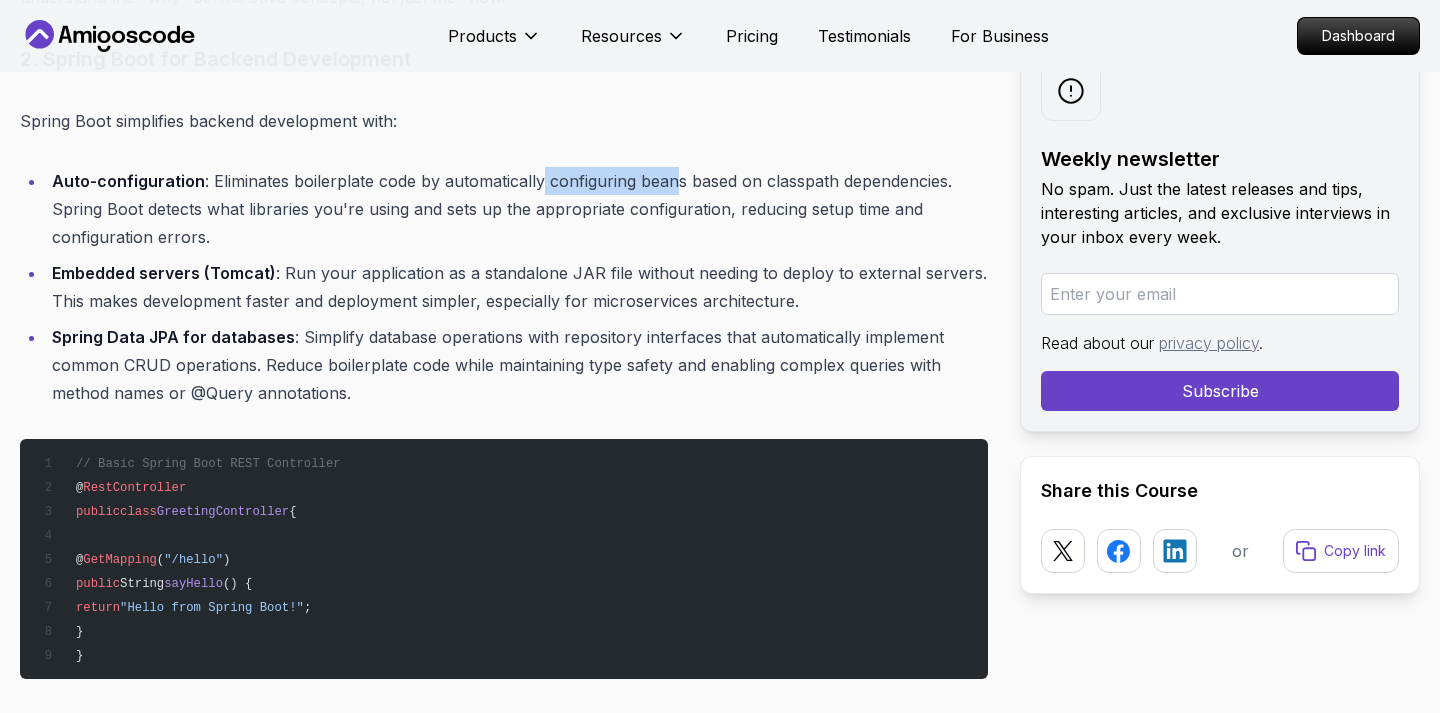 drag, startPoint x: 539, startPoint y: 182, endPoint x: 672, endPoint y: 182, distance: 133 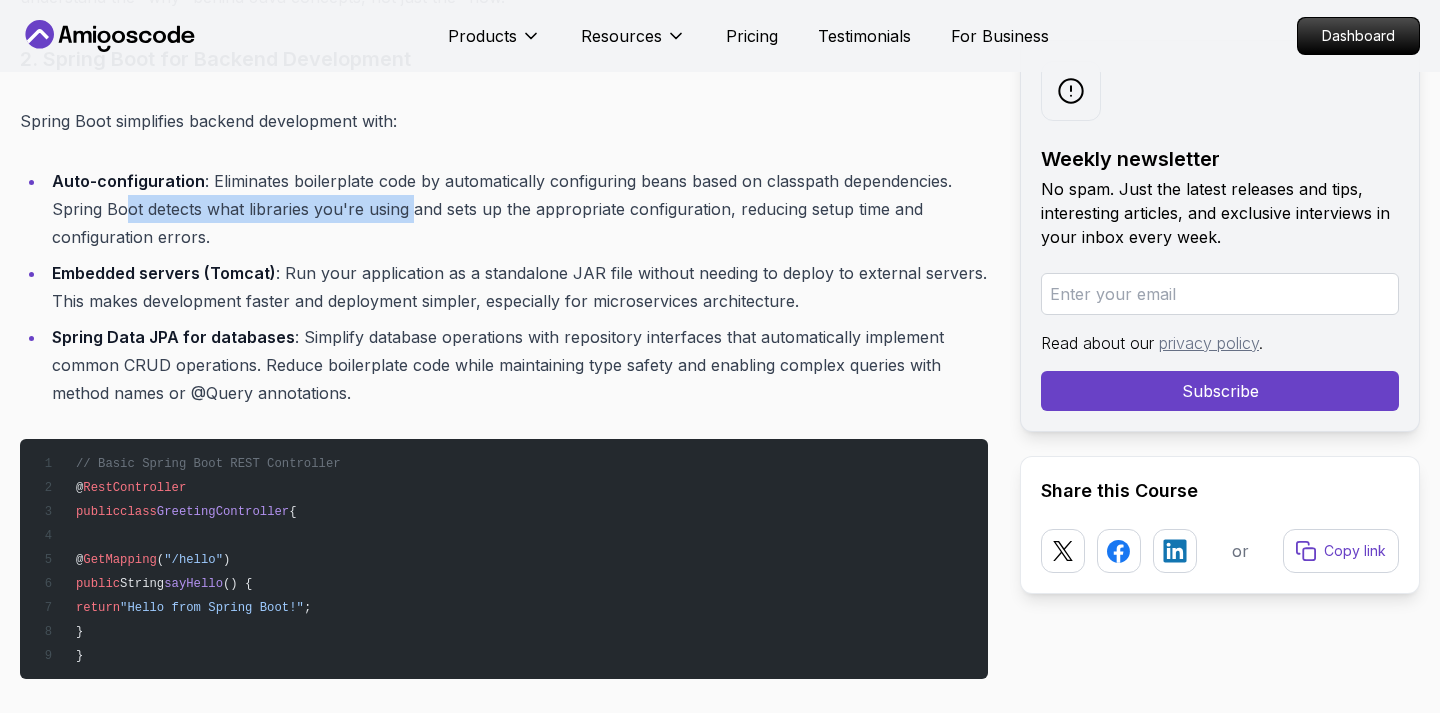 drag, startPoint x: 126, startPoint y: 205, endPoint x: 428, endPoint y: 223, distance: 302.53595 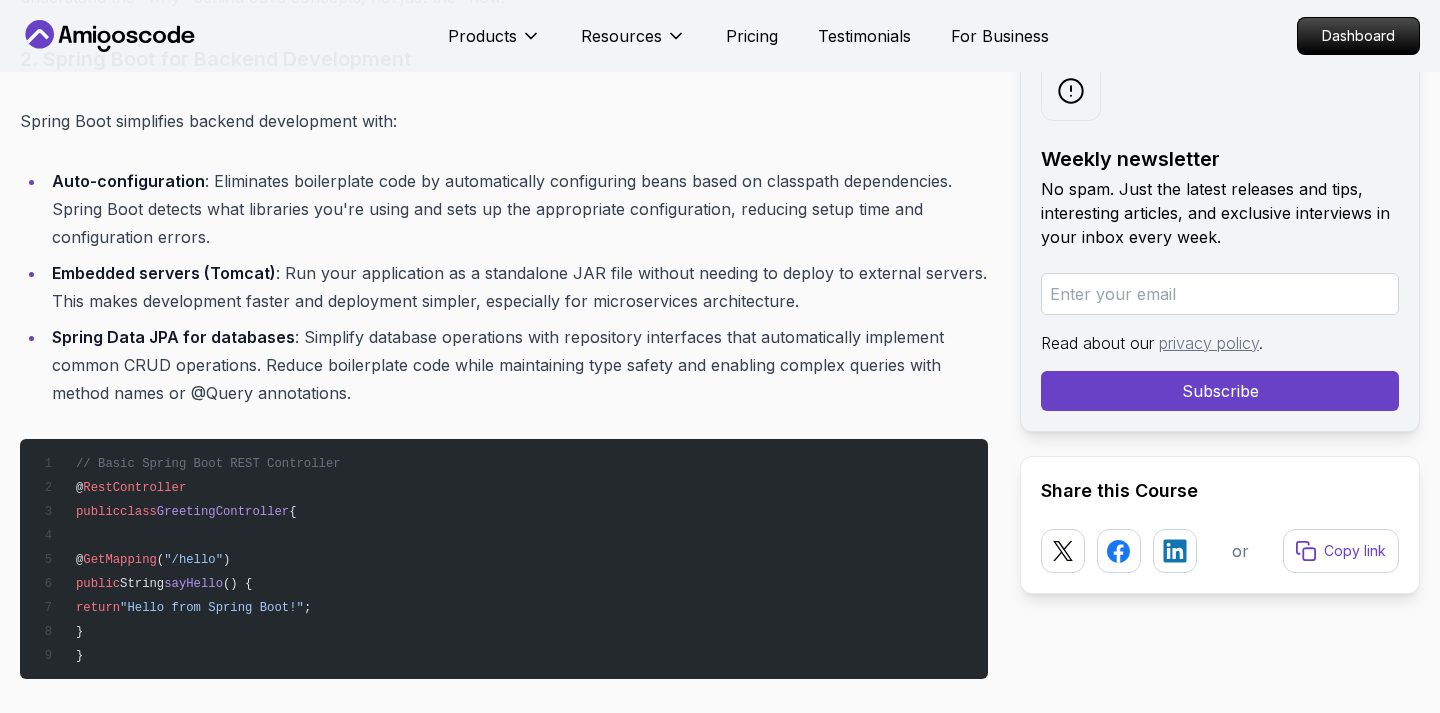click on "Auto-configuration : Eliminates boilerplate code by automatically configuring beans based on classpath dependencies. Spring Boot detects what libraries you're using and sets up the appropriate configuration, reducing setup time and configuration errors." at bounding box center [517, 209] 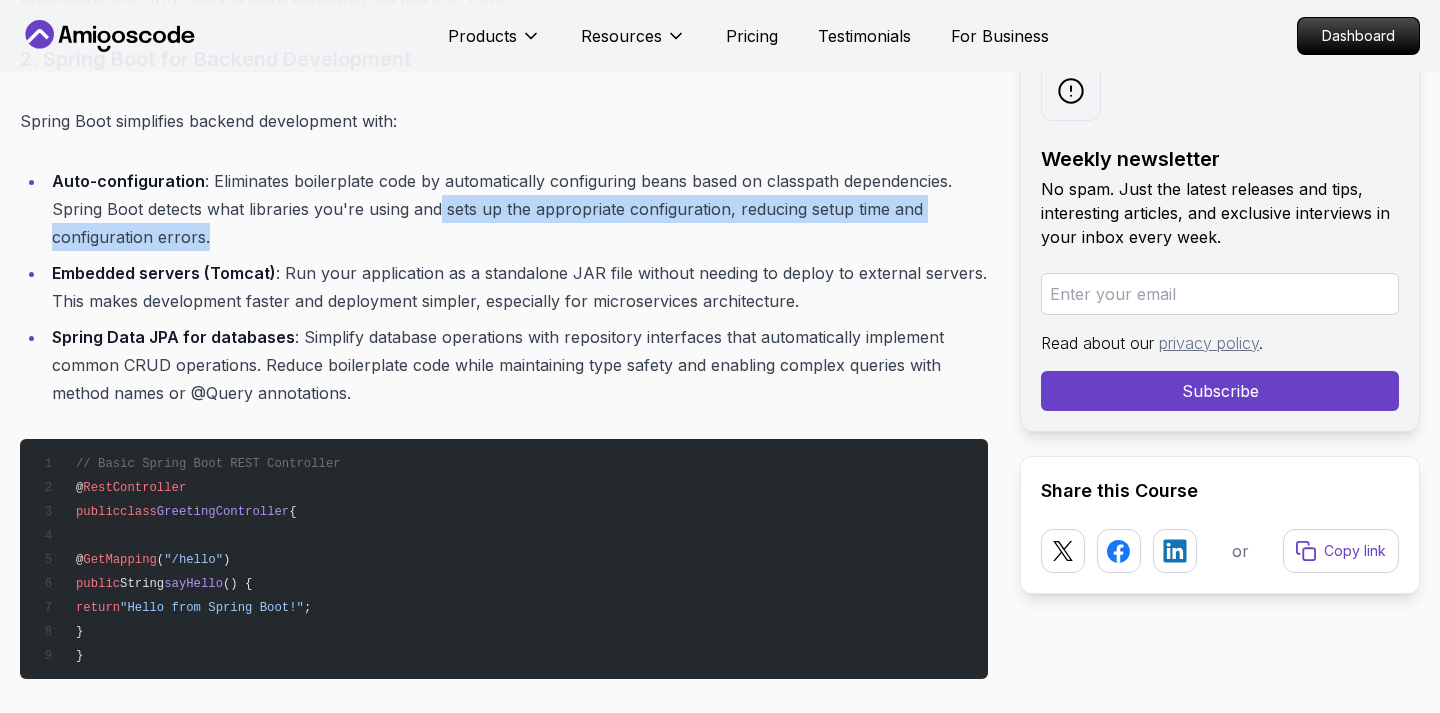 drag, startPoint x: 438, startPoint y: 210, endPoint x: 663, endPoint y: 241, distance: 227.12552 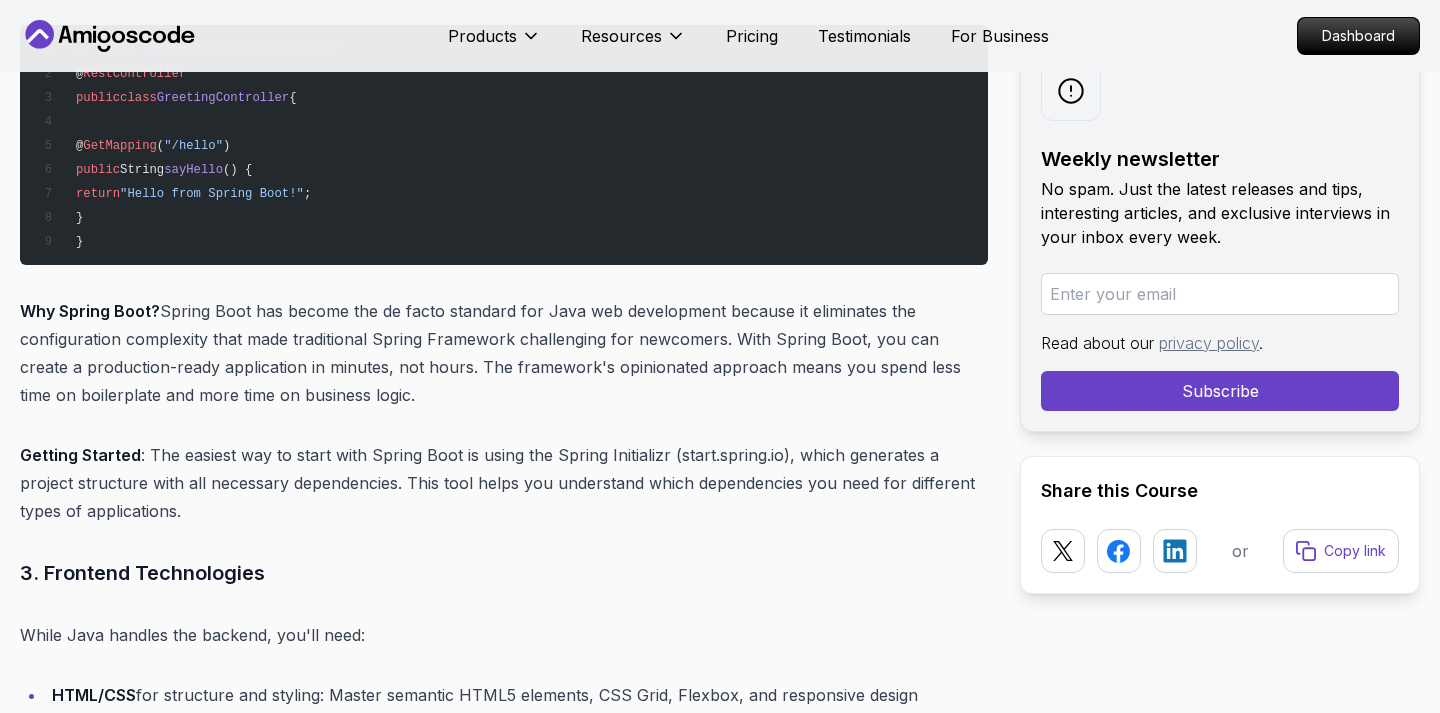 scroll, scrollTop: 3844, scrollLeft: 0, axis: vertical 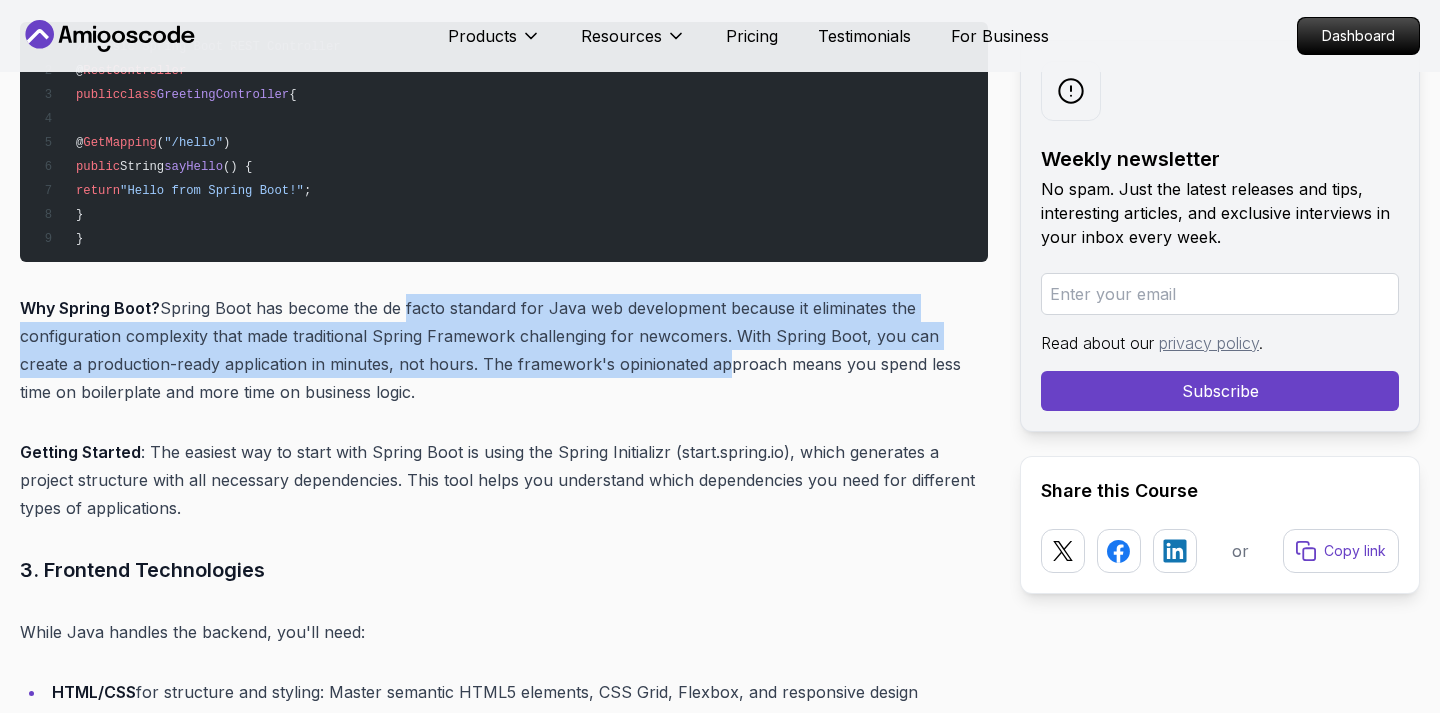 drag, startPoint x: 396, startPoint y: 308, endPoint x: 664, endPoint y: 357, distance: 272.44266 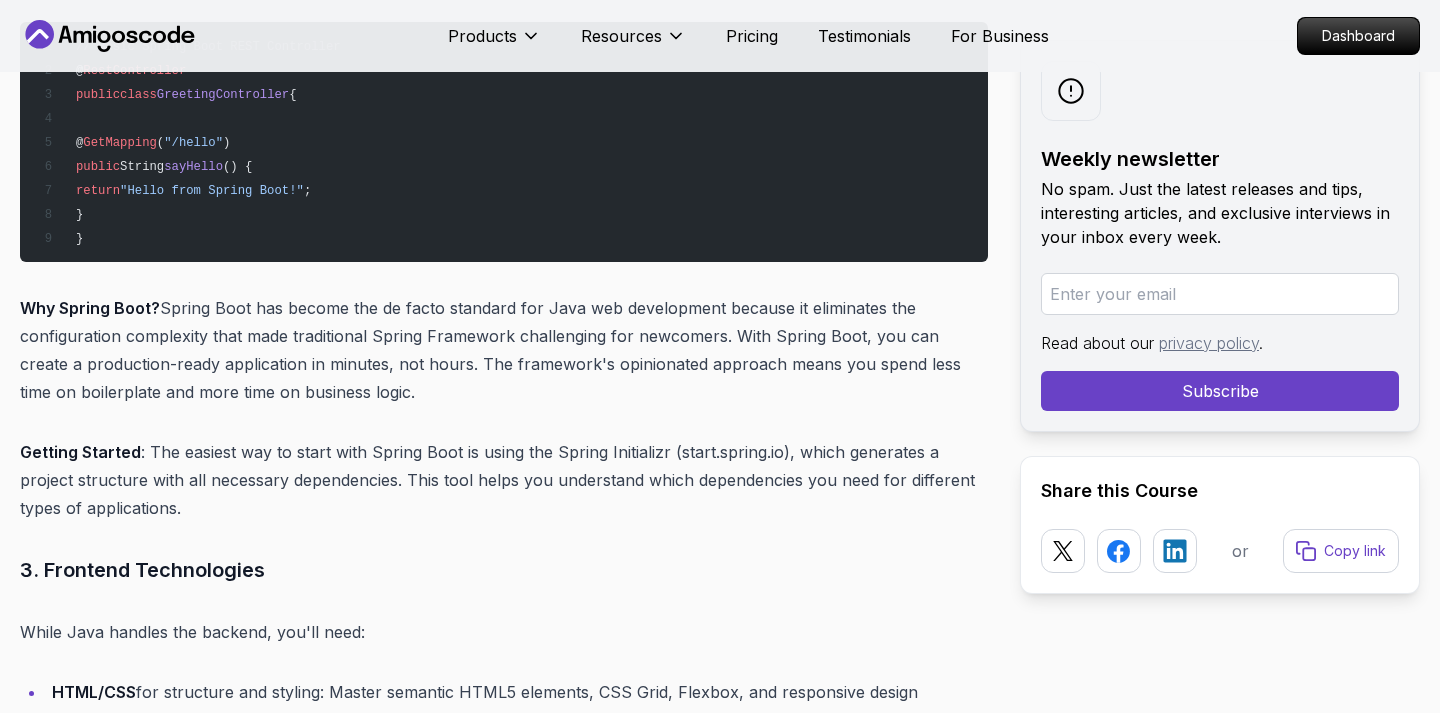 click on "Why Spring Boot?  Spring Boot has become the de facto standard for Java web development because it eliminates the configuration complexity that made traditional Spring Framework challenging for newcomers. With Spring Boot, you can create a production-ready application in minutes, not hours. The framework's opinionated approach means you spend less time on boilerplate and more time on business logic." at bounding box center [504, 350] 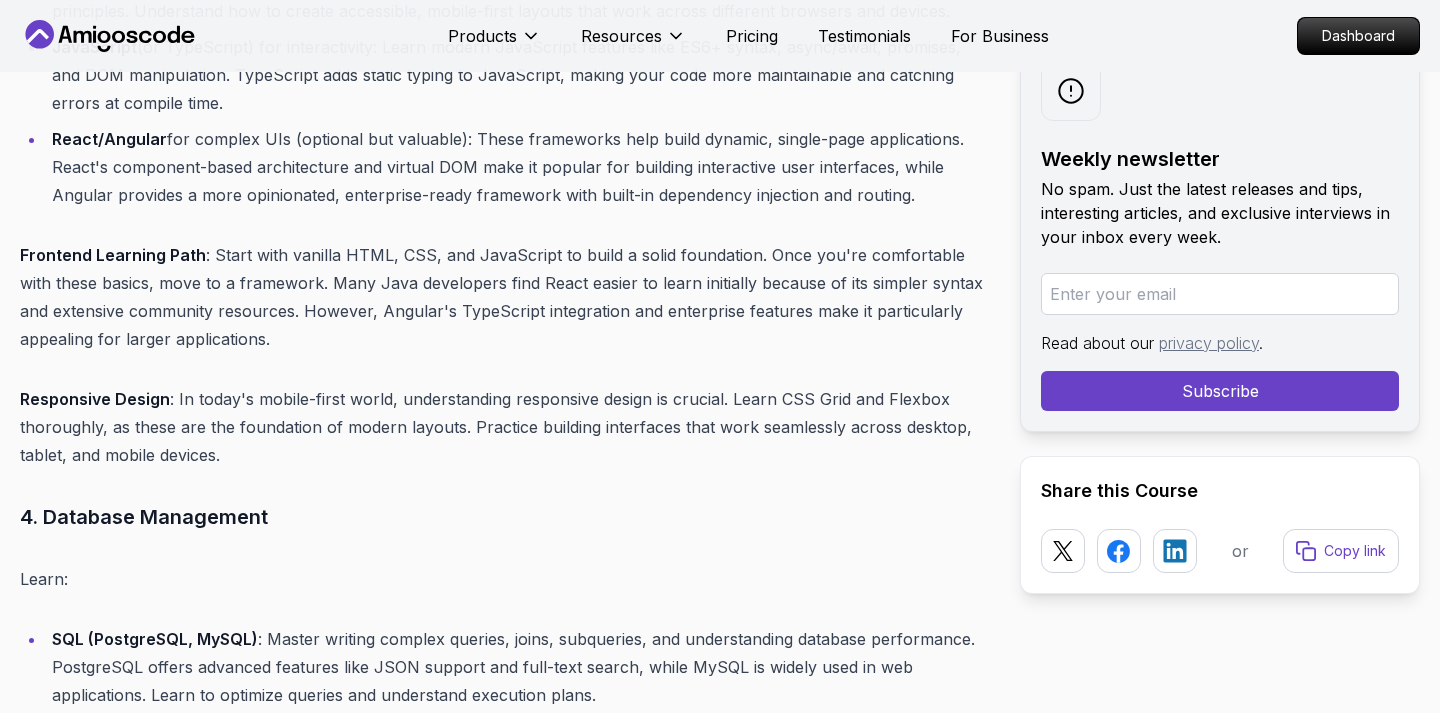scroll, scrollTop: 4573, scrollLeft: 0, axis: vertical 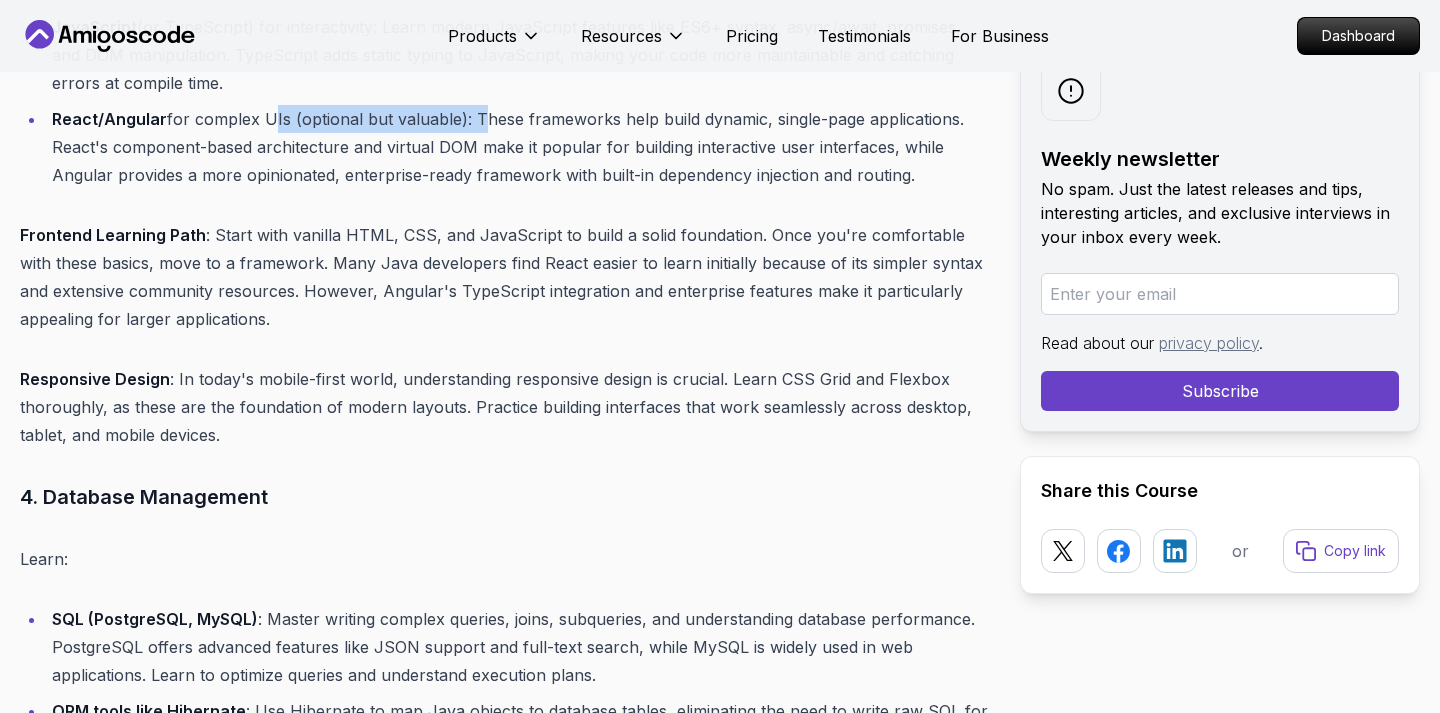 drag, startPoint x: 264, startPoint y: 121, endPoint x: 473, endPoint y: 120, distance: 209.0024 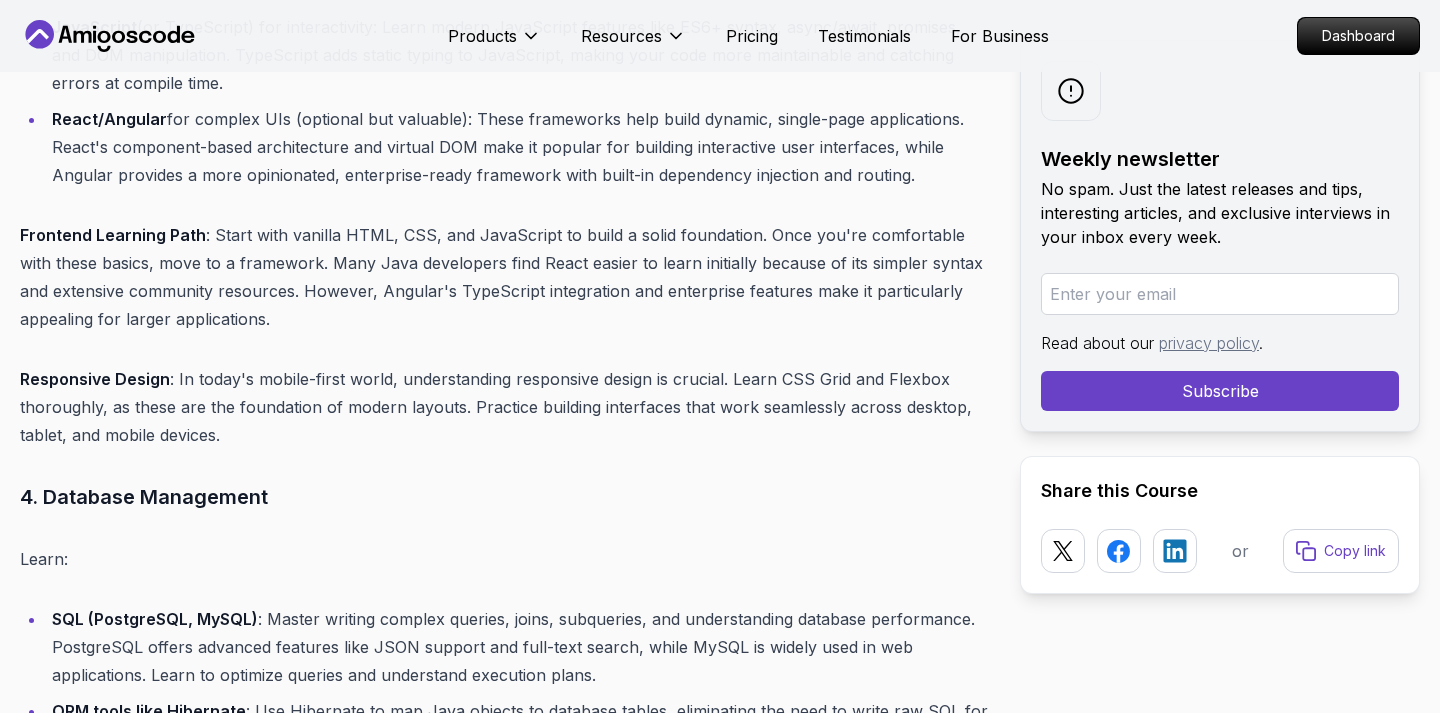 click on "React/Angular  for complex UIs (optional but valuable): These frameworks help build dynamic, single-page applications. React's component-based architecture and virtual DOM make it popular for building interactive user interfaces, while Angular provides a more opinionated, enterprise-ready framework with built-in dependency injection and routing." at bounding box center (517, 147) 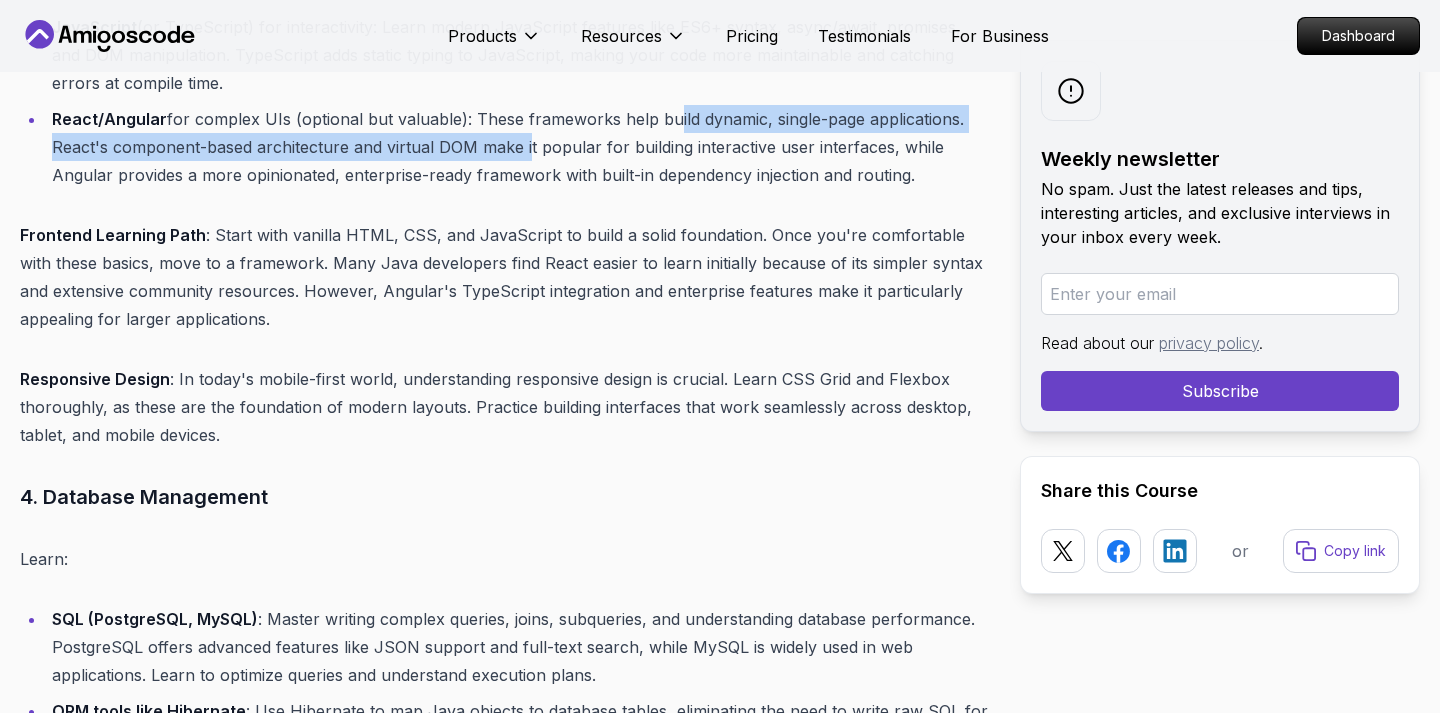drag, startPoint x: 659, startPoint y: 122, endPoint x: 521, endPoint y: 154, distance: 141.66158 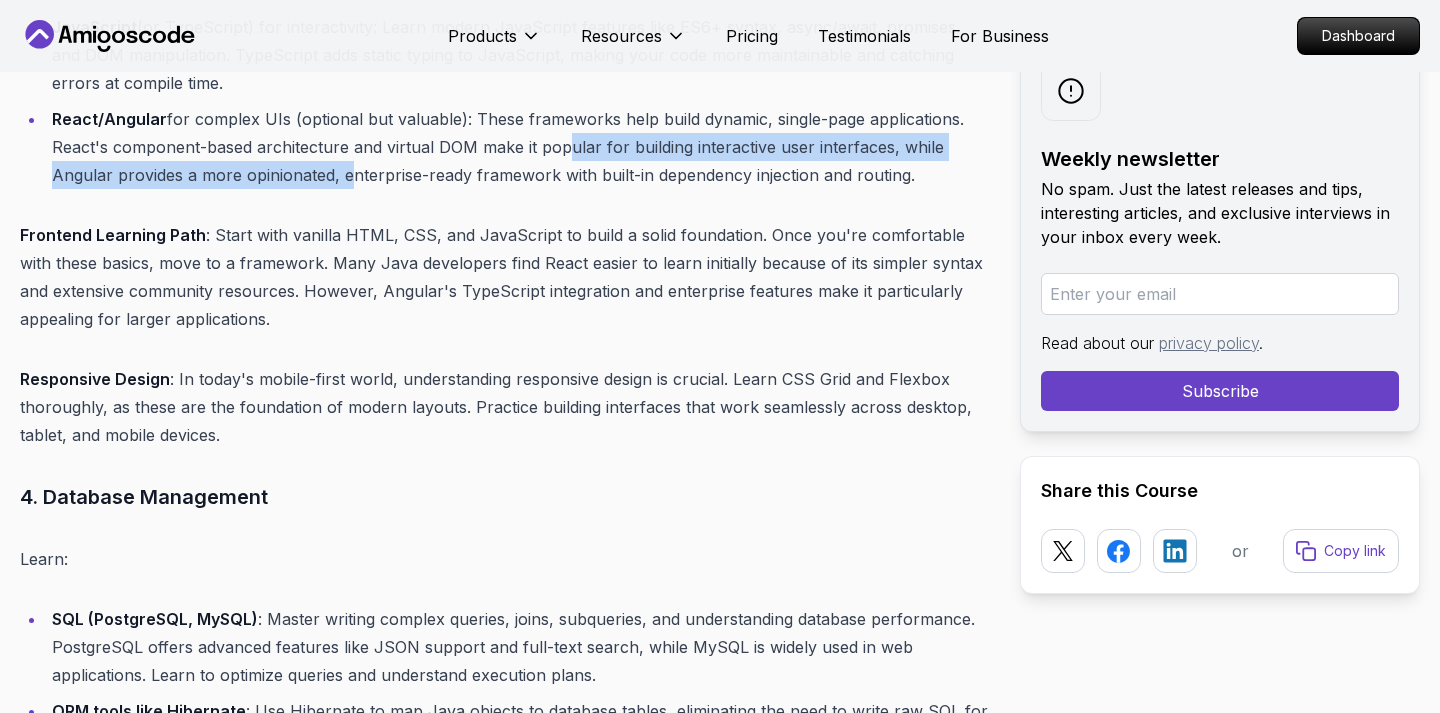 drag, startPoint x: 552, startPoint y: 154, endPoint x: 341, endPoint y: 178, distance: 212.36055 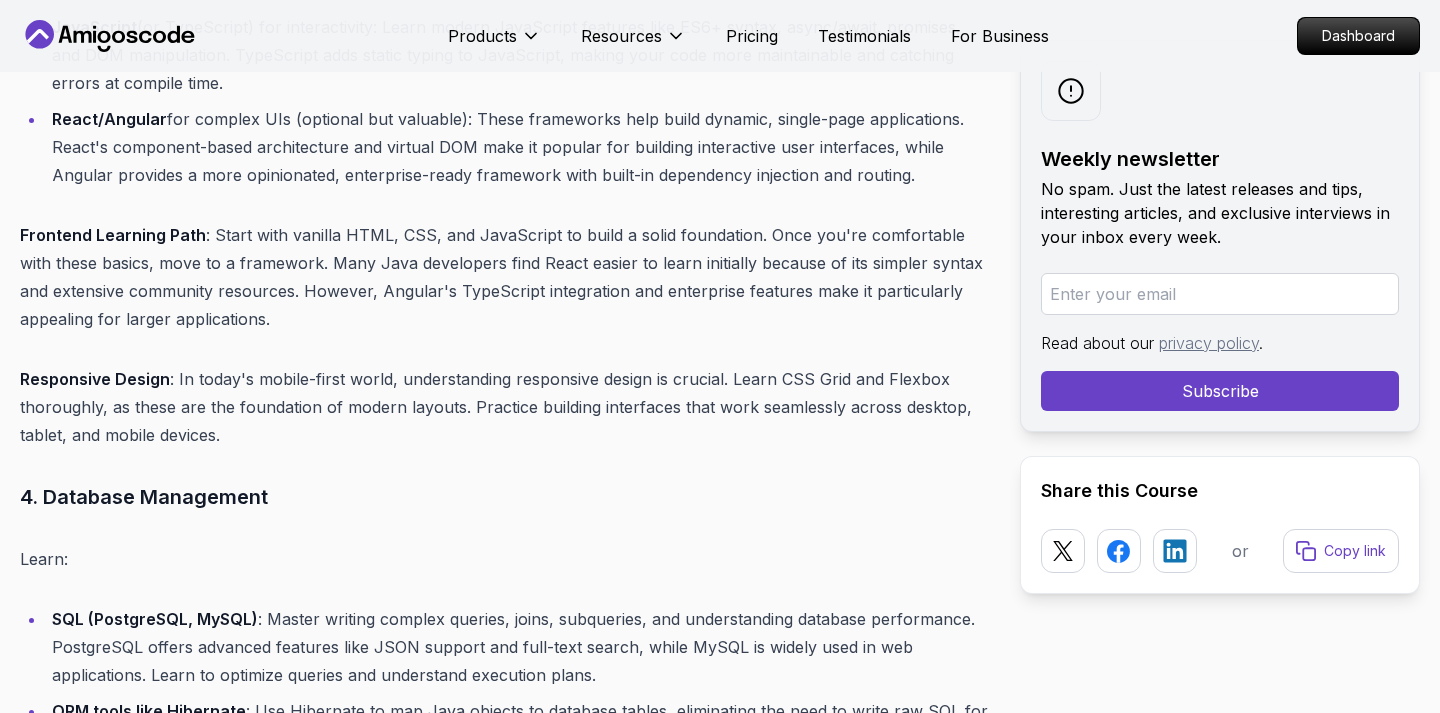 click on "React/Angular  for complex UIs (optional but valuable): These frameworks help build dynamic, single-page applications. React's component-based architecture and virtual DOM make it popular for building interactive user interfaces, while Angular provides a more opinionated, enterprise-ready framework with built-in dependency injection and routing." at bounding box center [517, 147] 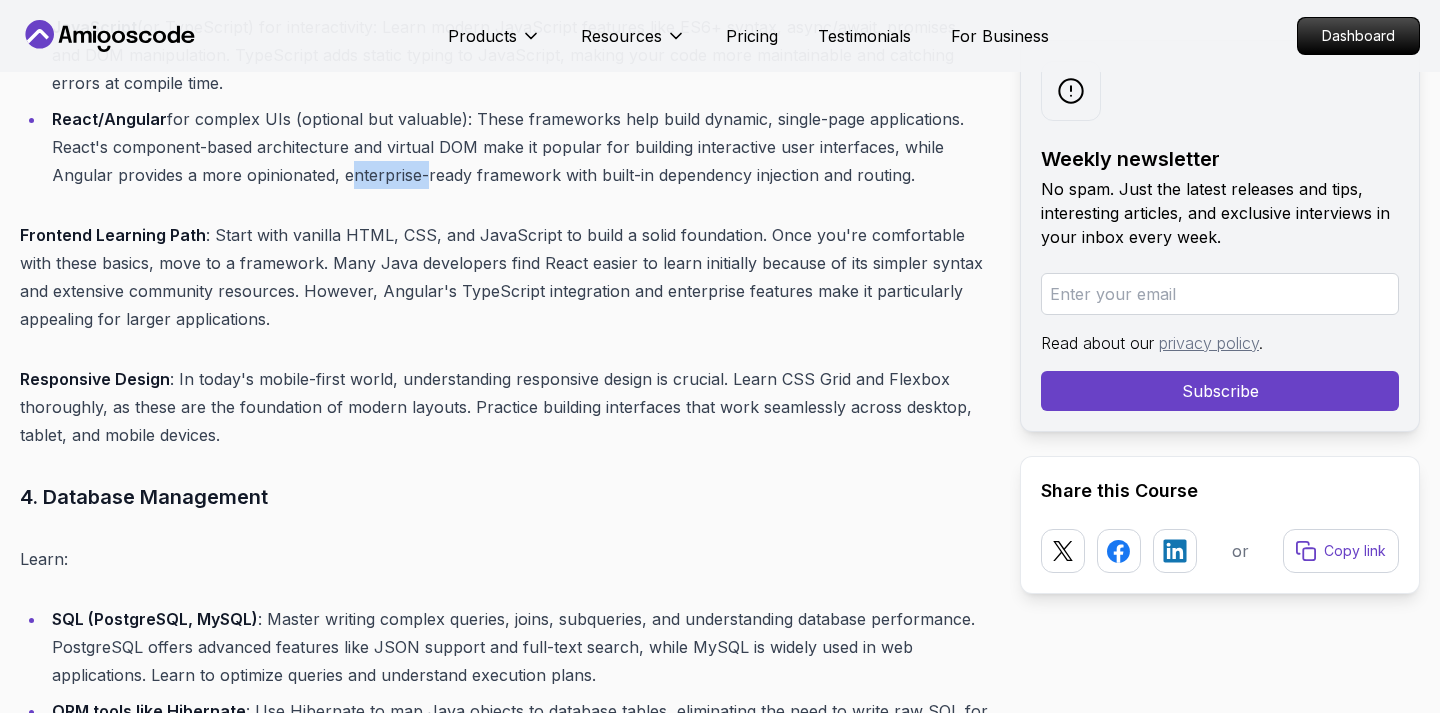 click on "React/Angular  for complex UIs (optional but valuable): These frameworks help build dynamic, single-page applications. React's component-based architecture and virtual DOM make it popular for building interactive user interfaces, while Angular provides a more opinionated, enterprise-ready framework with built-in dependency injection and routing." at bounding box center (517, 147) 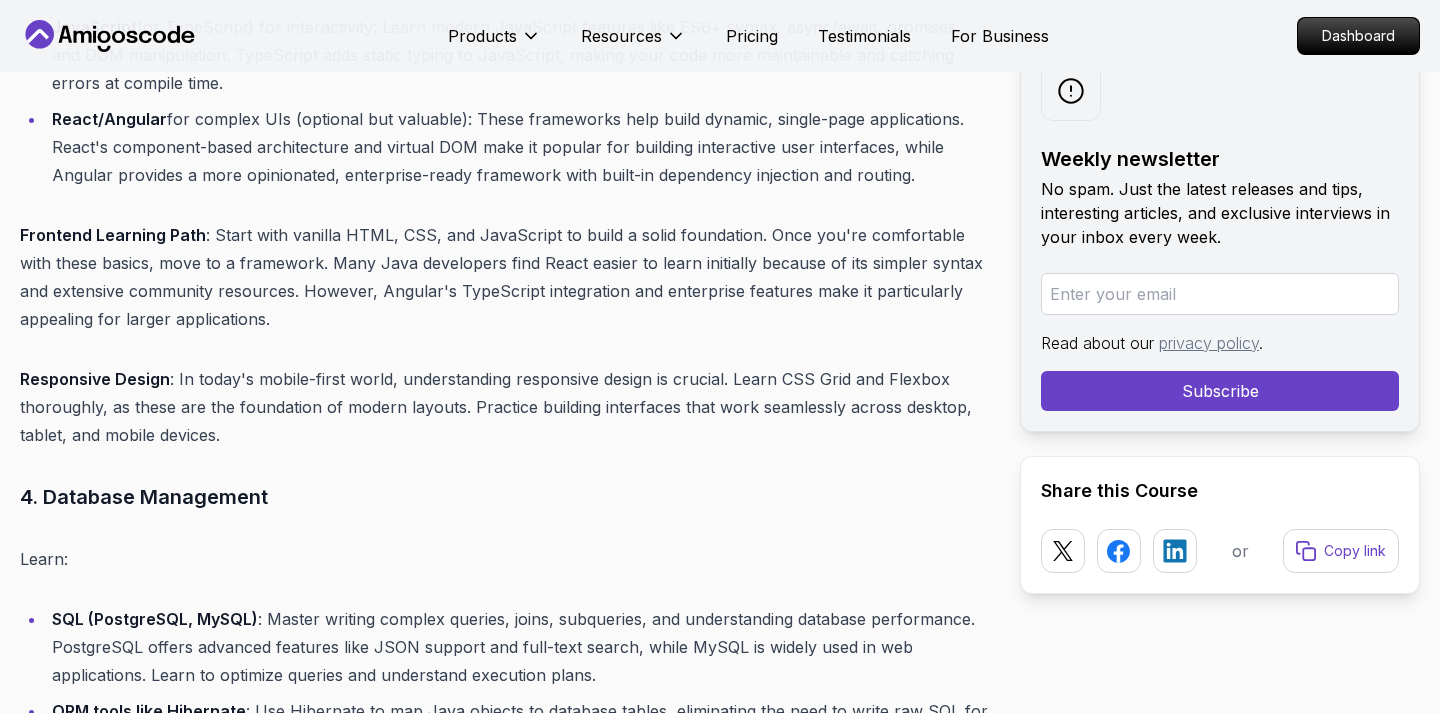 click on "React/Angular  for complex UIs (optional but valuable): These frameworks help build dynamic, single-page applications. React's component-based architecture and virtual DOM make it popular for building interactive user interfaces, while Angular provides a more opinionated, enterprise-ready framework with built-in dependency injection and routing." at bounding box center (517, 147) 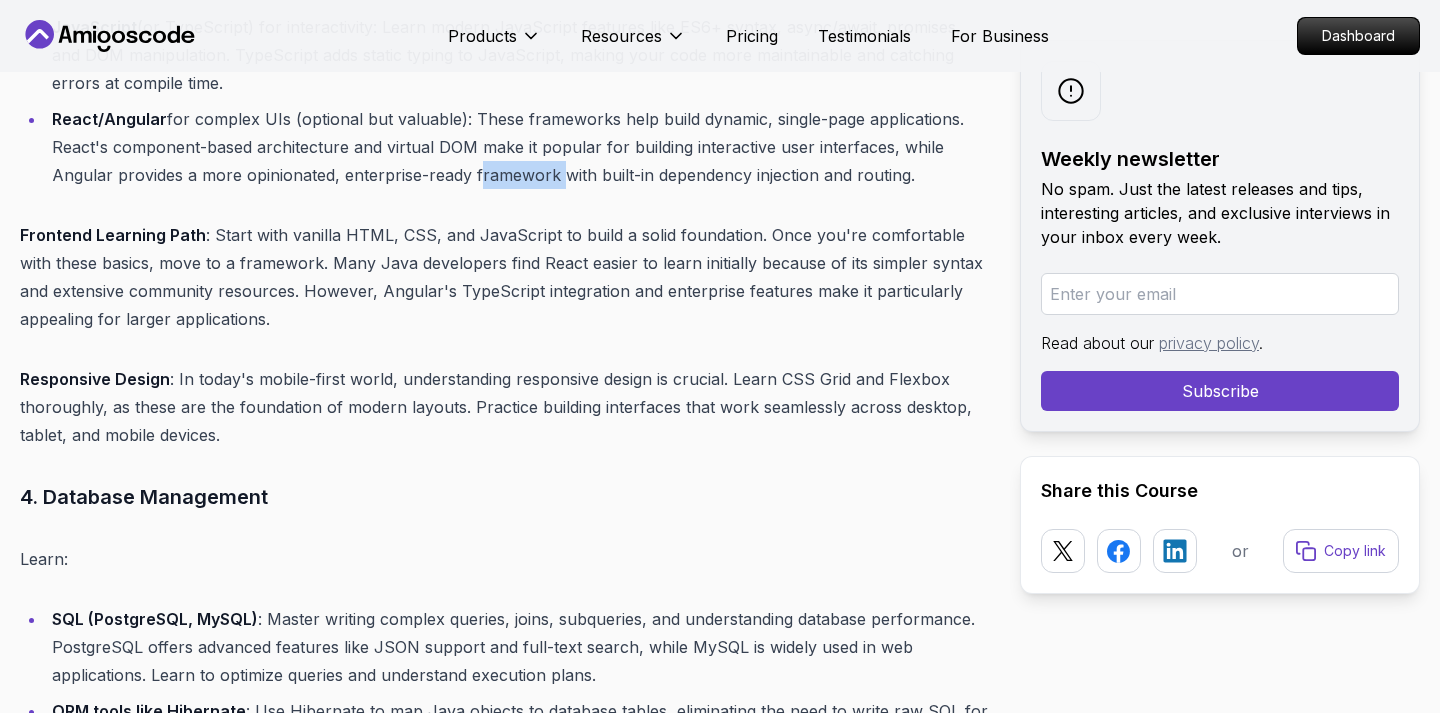 click on "React/Angular  for complex UIs (optional but valuable): These frameworks help build dynamic, single-page applications. React's component-based architecture and virtual DOM make it popular for building interactive user interfaces, while Angular provides a more opinionated, enterprise-ready framework with built-in dependency injection and routing." at bounding box center [517, 147] 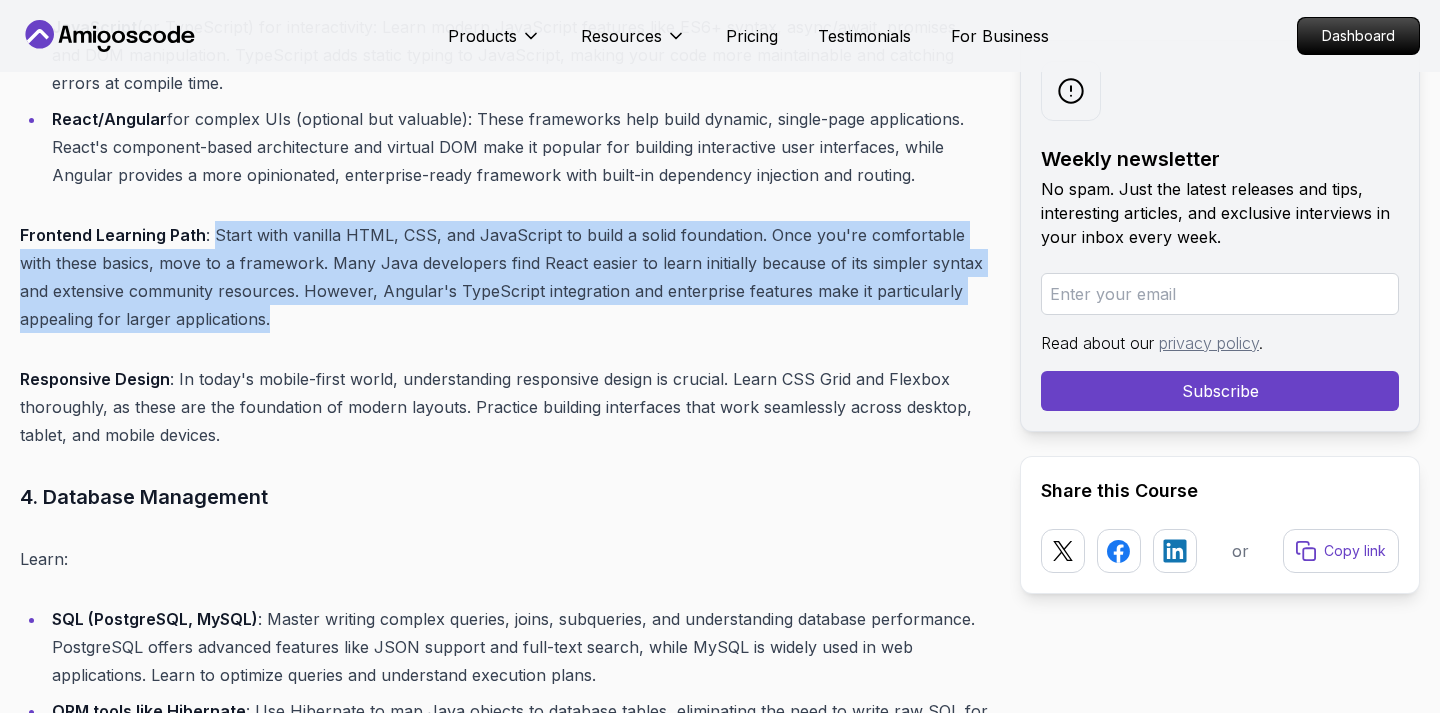 drag, startPoint x: 208, startPoint y: 237, endPoint x: 419, endPoint y: 356, distance: 242.24368 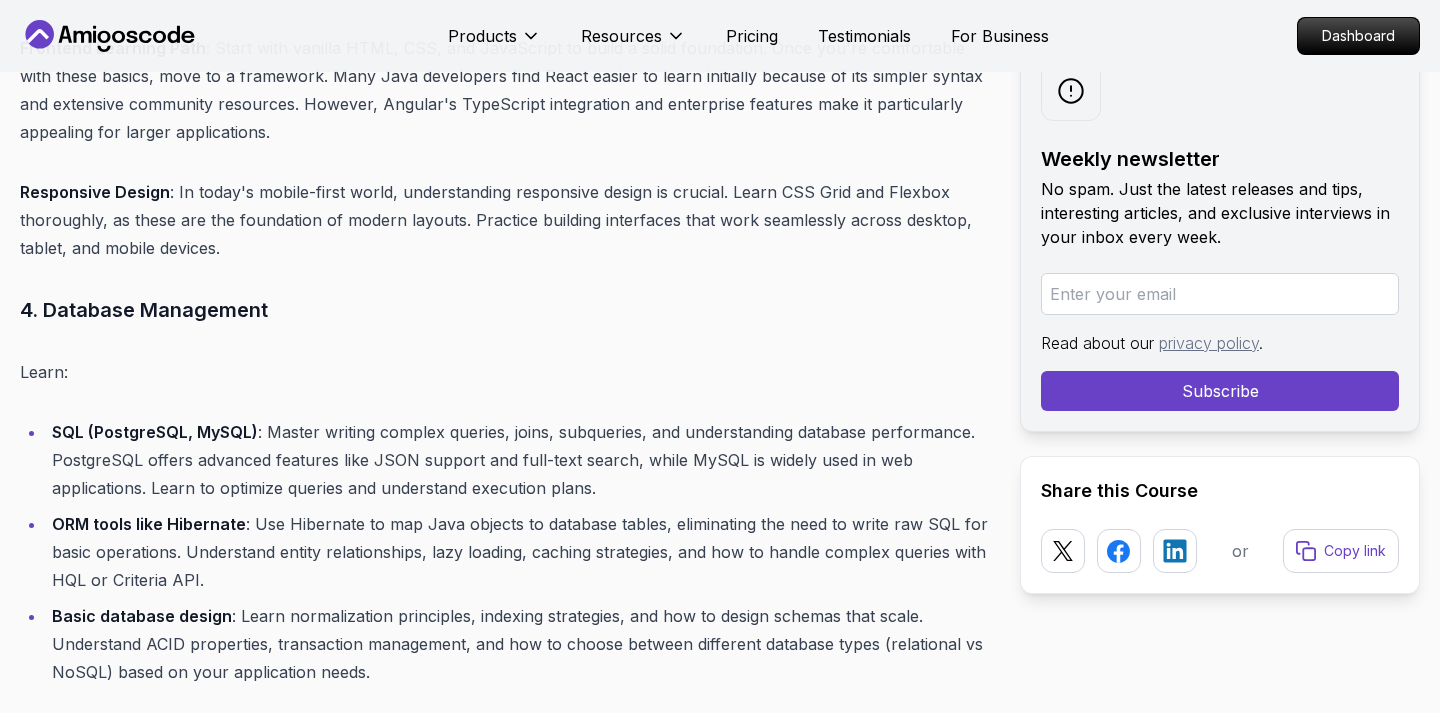 scroll, scrollTop: 4754, scrollLeft: 0, axis: vertical 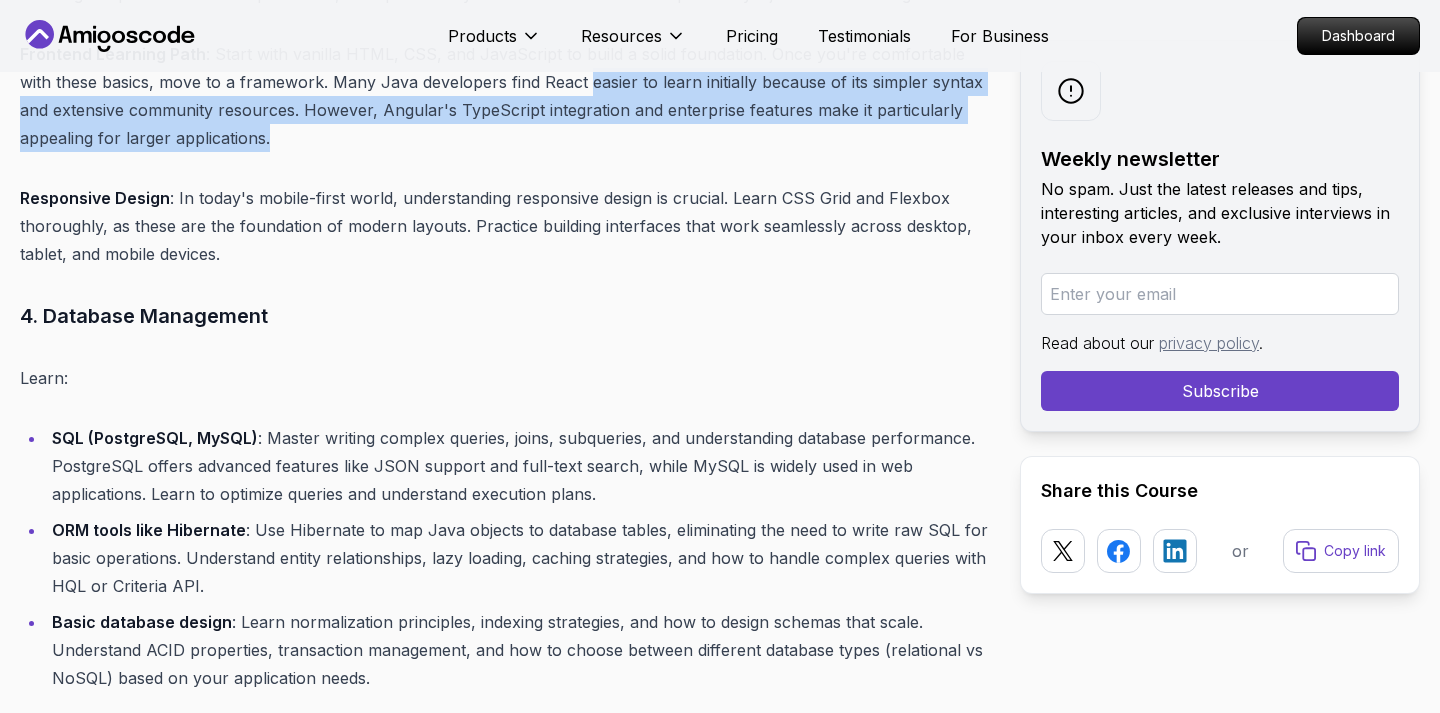 drag, startPoint x: 548, startPoint y: 85, endPoint x: 294, endPoint y: 132, distance: 258.31183 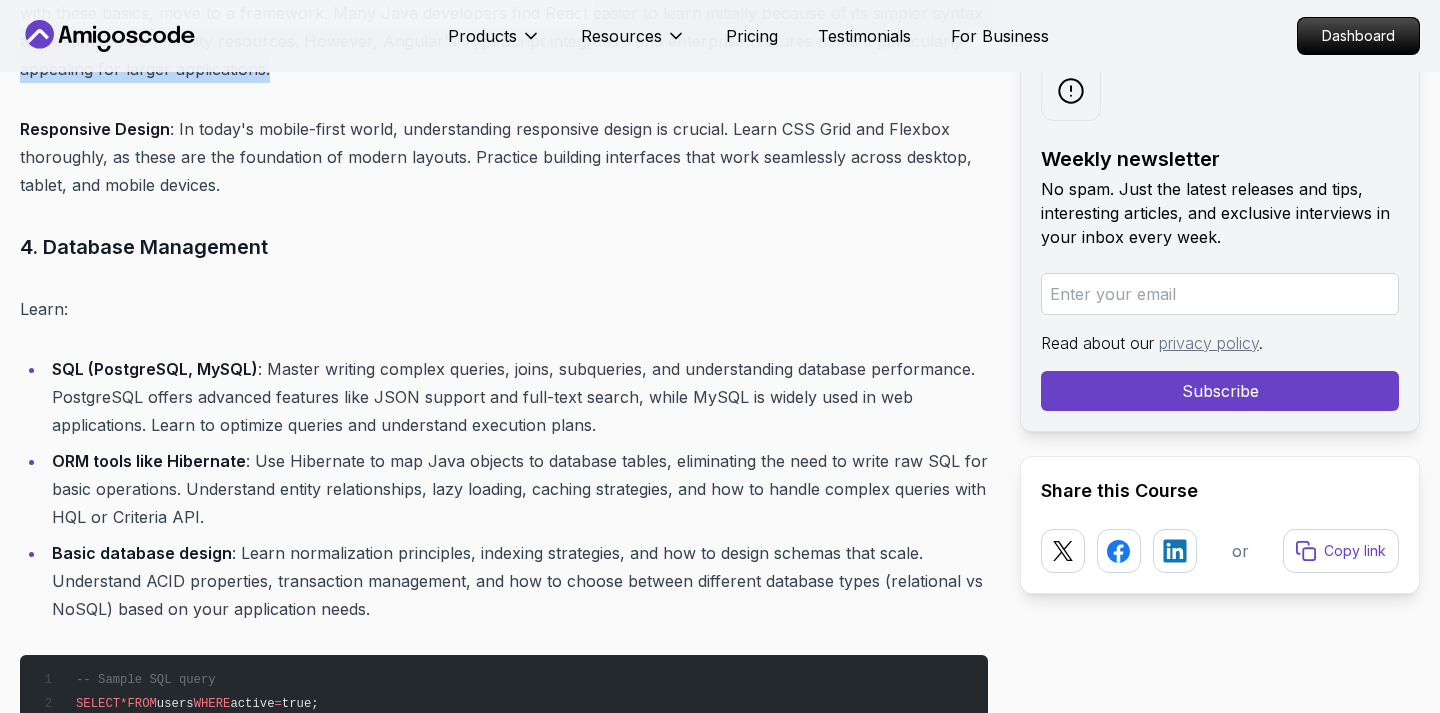 scroll, scrollTop: 4835, scrollLeft: 0, axis: vertical 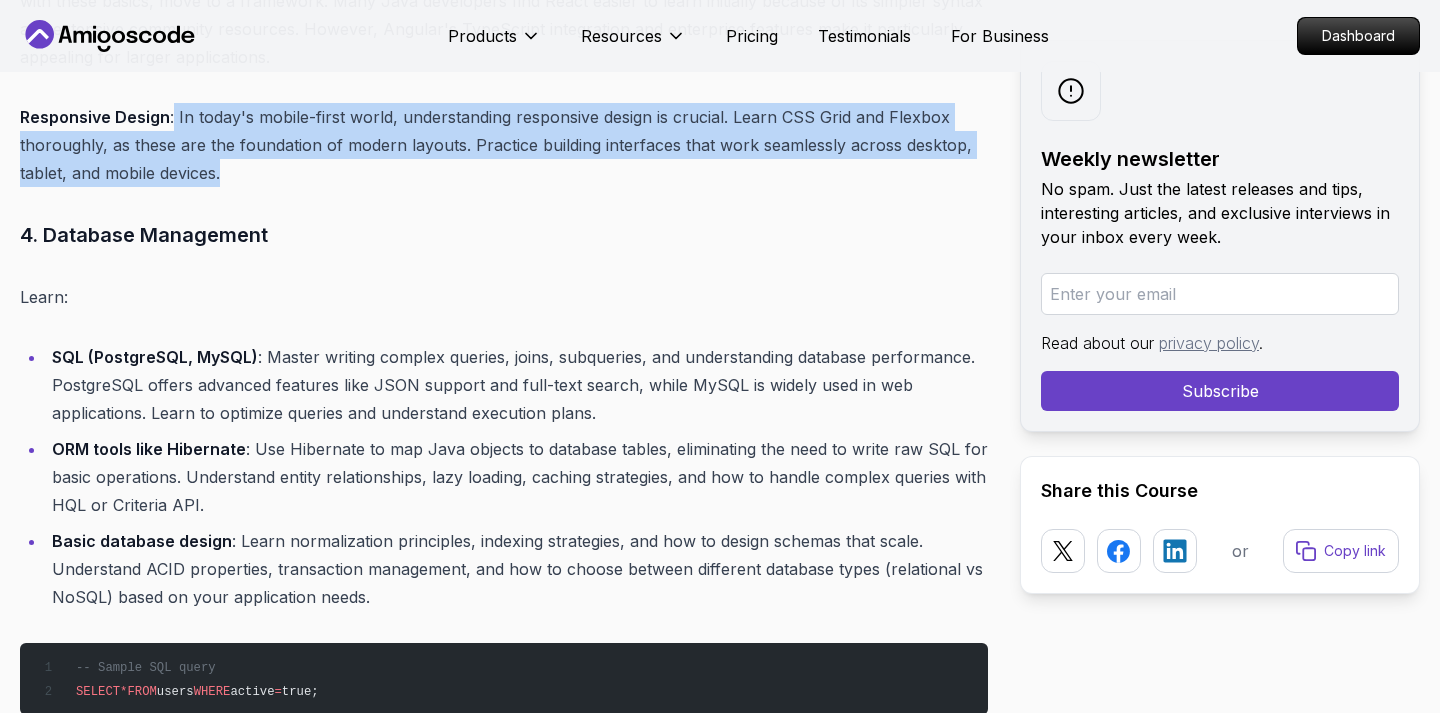 drag, startPoint x: 173, startPoint y: 116, endPoint x: 370, endPoint y: 178, distance: 206.52603 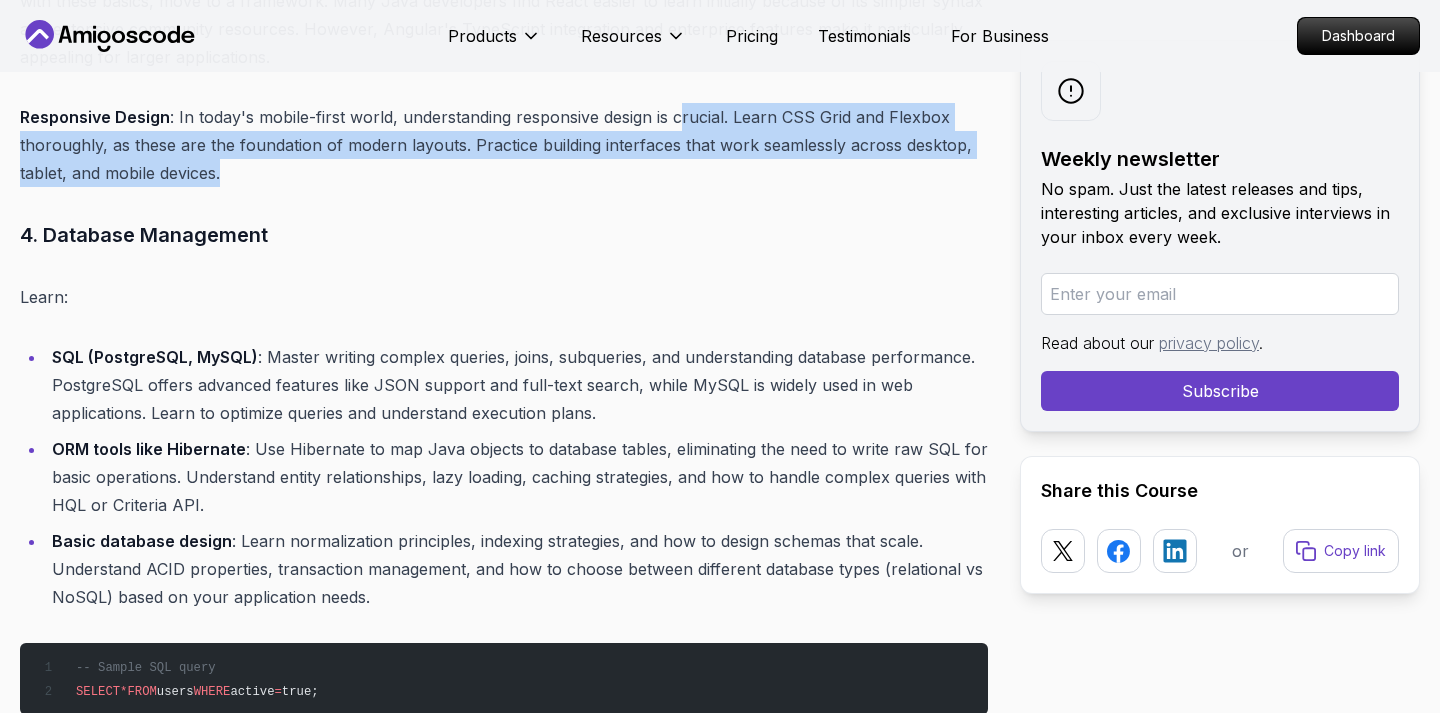 drag, startPoint x: 677, startPoint y: 120, endPoint x: 245, endPoint y: 174, distance: 435.3619 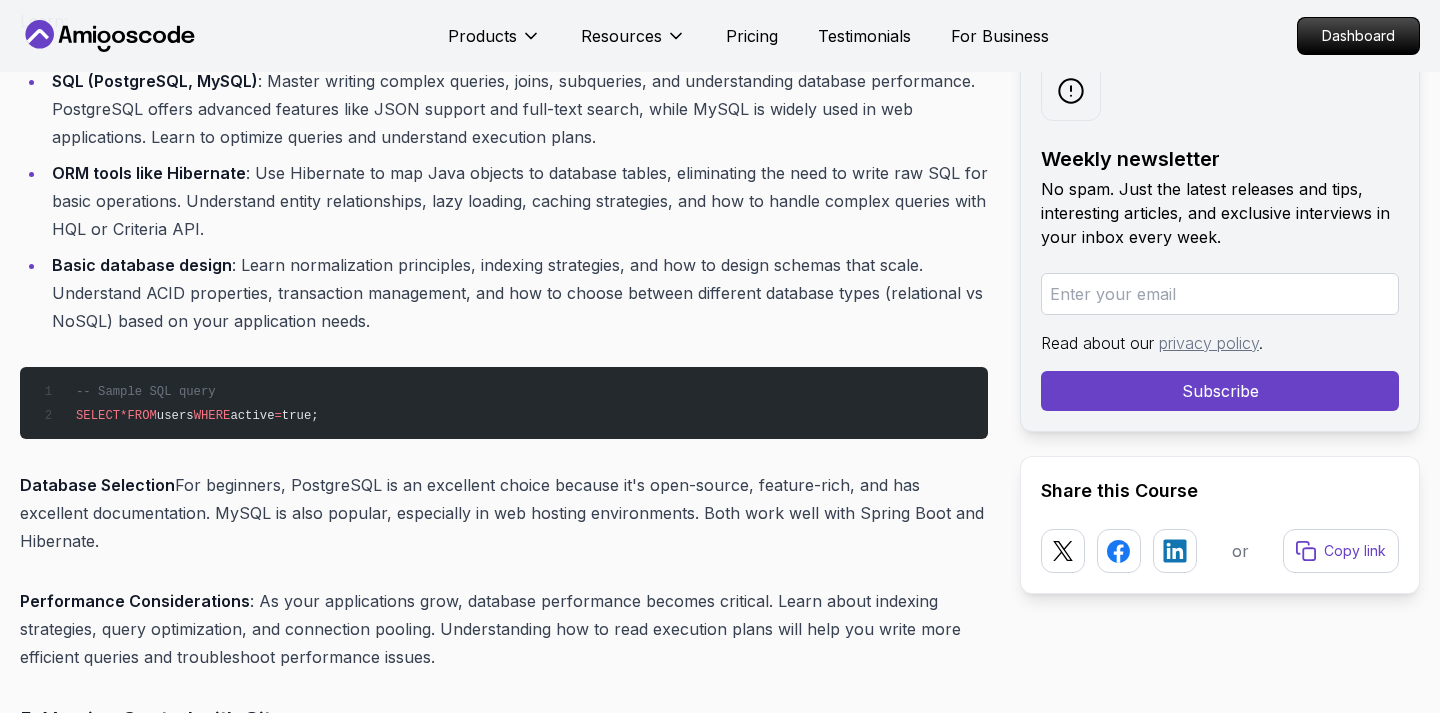 scroll, scrollTop: 5106, scrollLeft: 0, axis: vertical 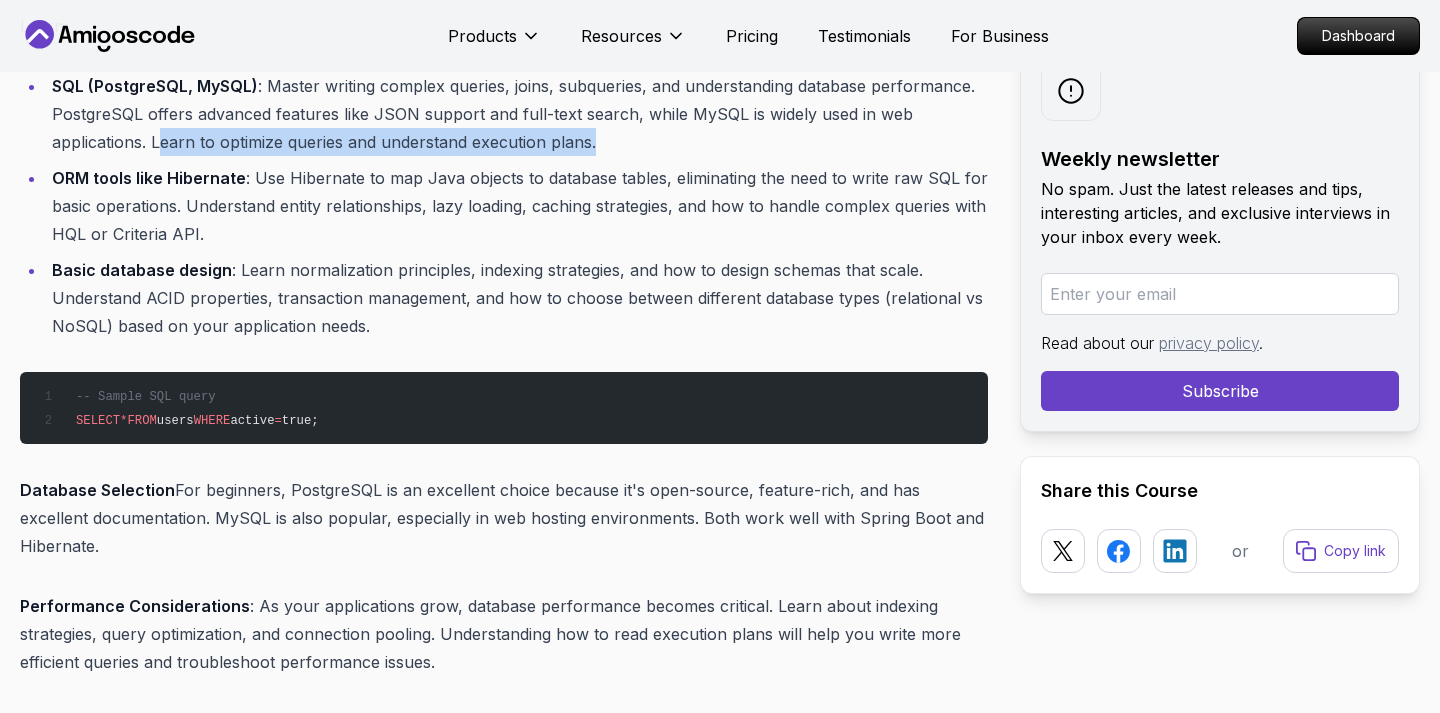 drag, startPoint x: 157, startPoint y: 144, endPoint x: 621, endPoint y: 142, distance: 464.0043 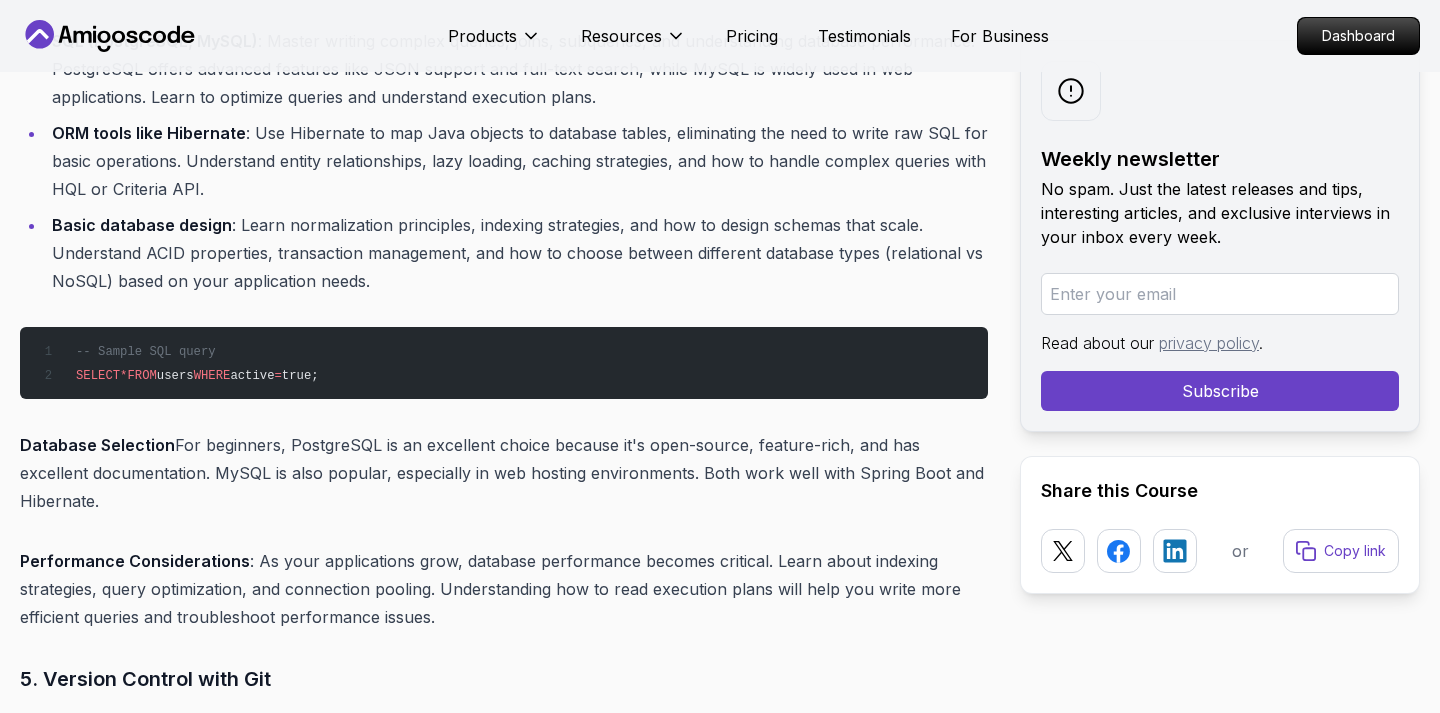 scroll, scrollTop: 5154, scrollLeft: 0, axis: vertical 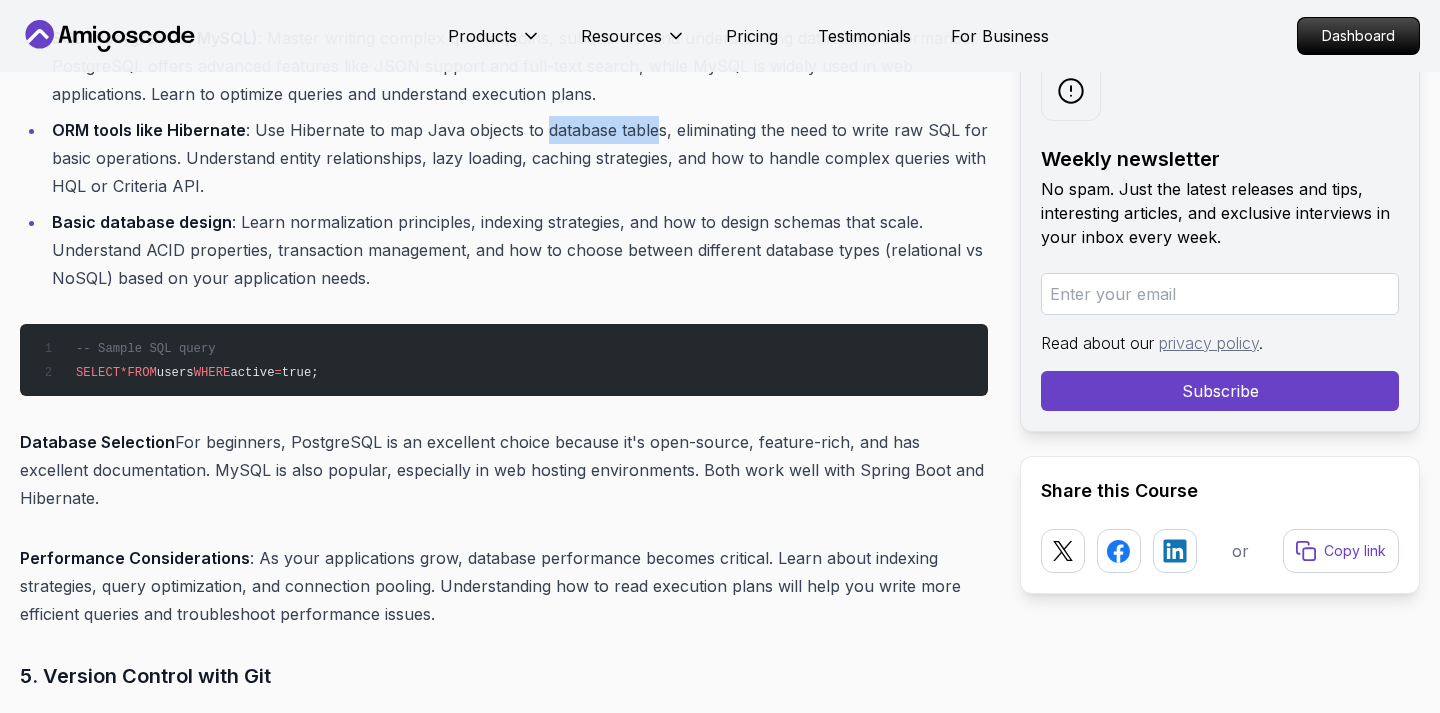 drag, startPoint x: 540, startPoint y: 129, endPoint x: 652, endPoint y: 133, distance: 112.0714 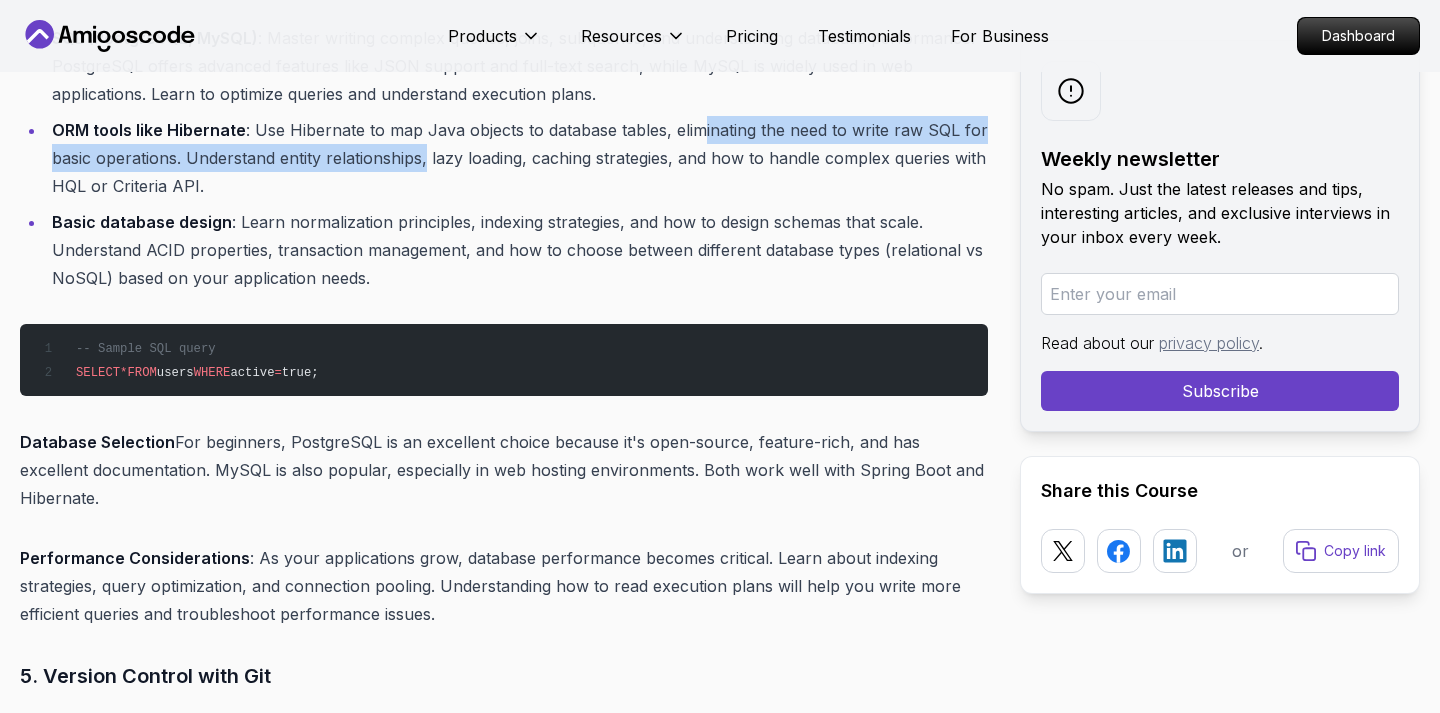 drag, startPoint x: 695, startPoint y: 136, endPoint x: 425, endPoint y: 161, distance: 271.15494 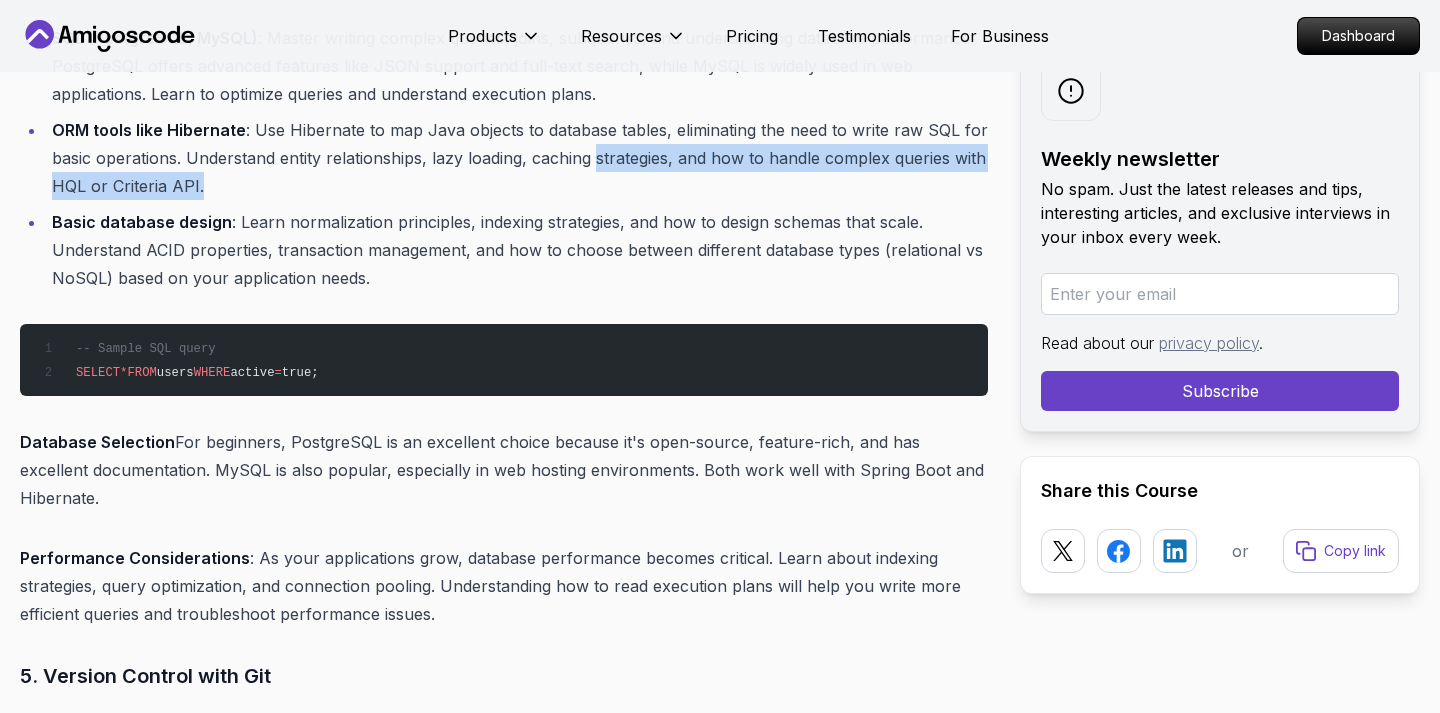 drag, startPoint x: 598, startPoint y: 160, endPoint x: 906, endPoint y: 188, distance: 309.2701 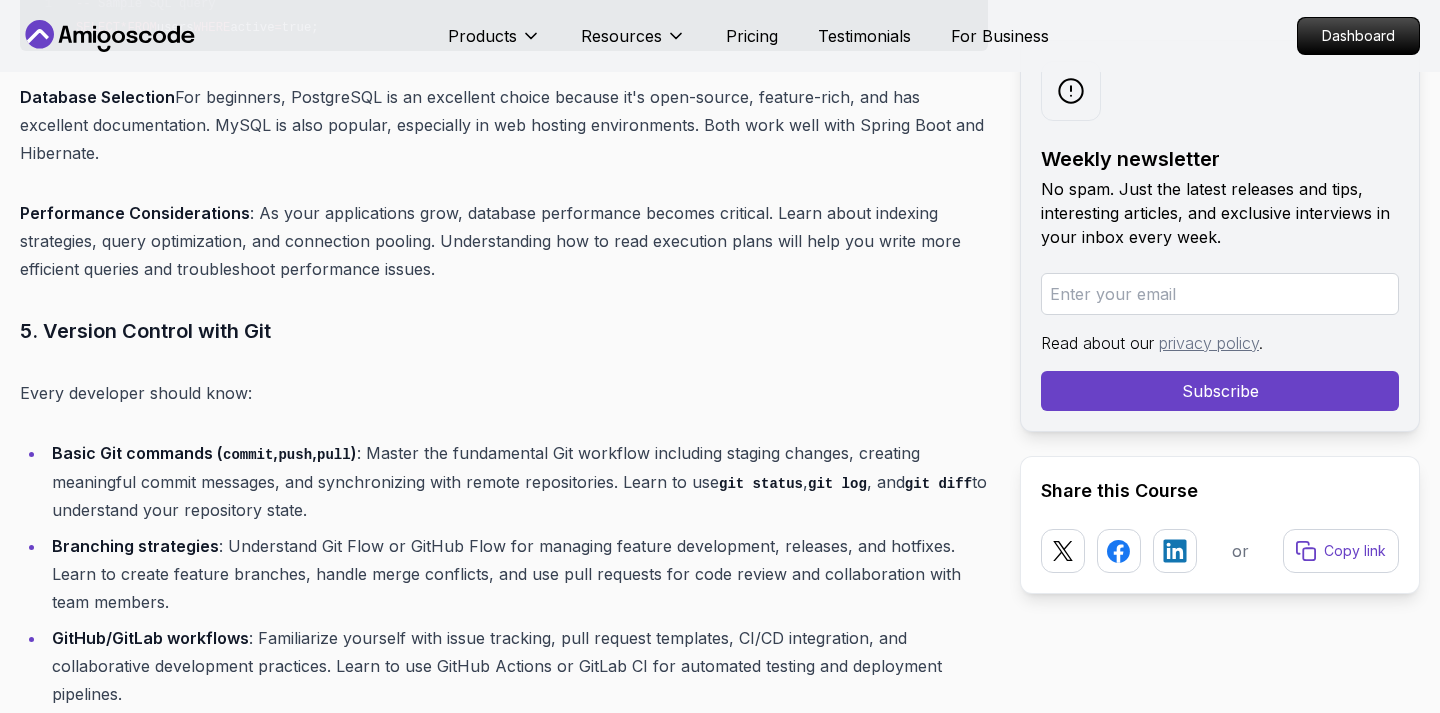 scroll, scrollTop: 5507, scrollLeft: 0, axis: vertical 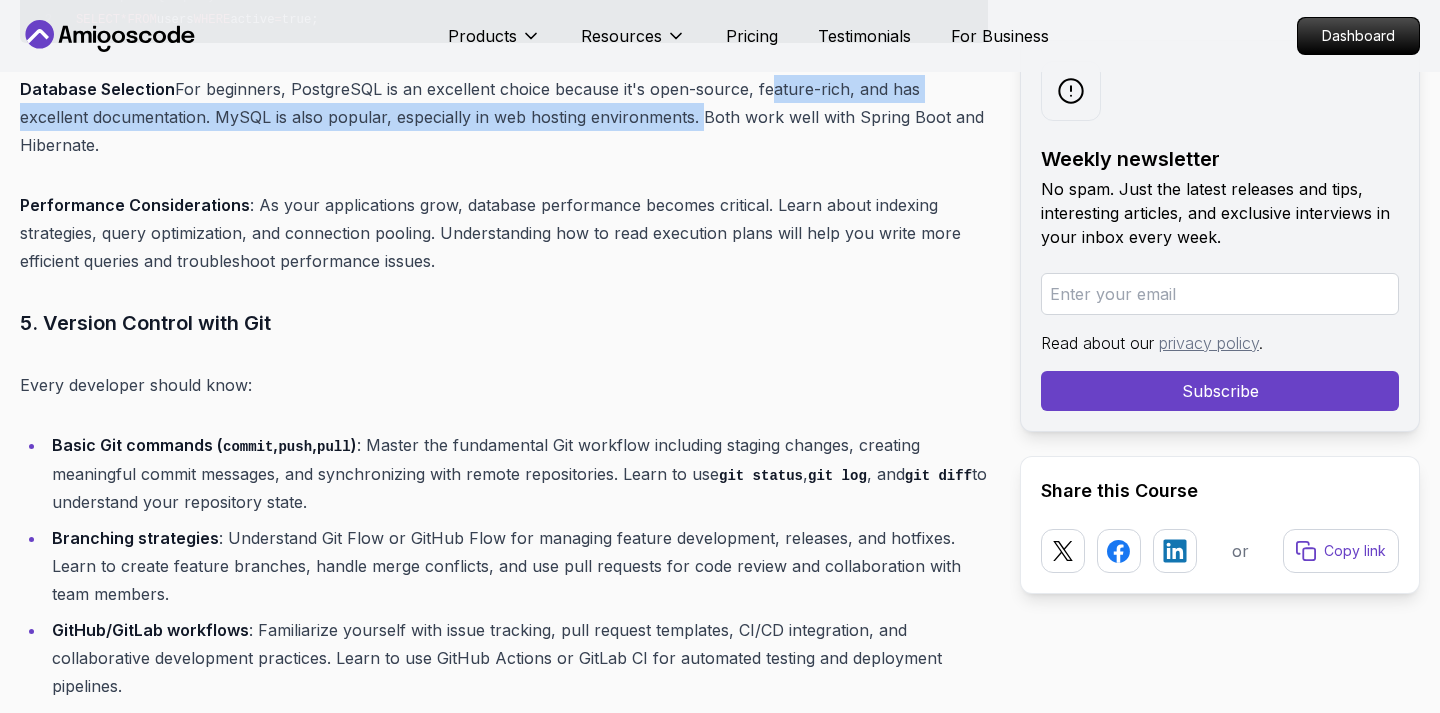 drag, startPoint x: 755, startPoint y: 91, endPoint x: 616, endPoint y: 111, distance: 140.43147 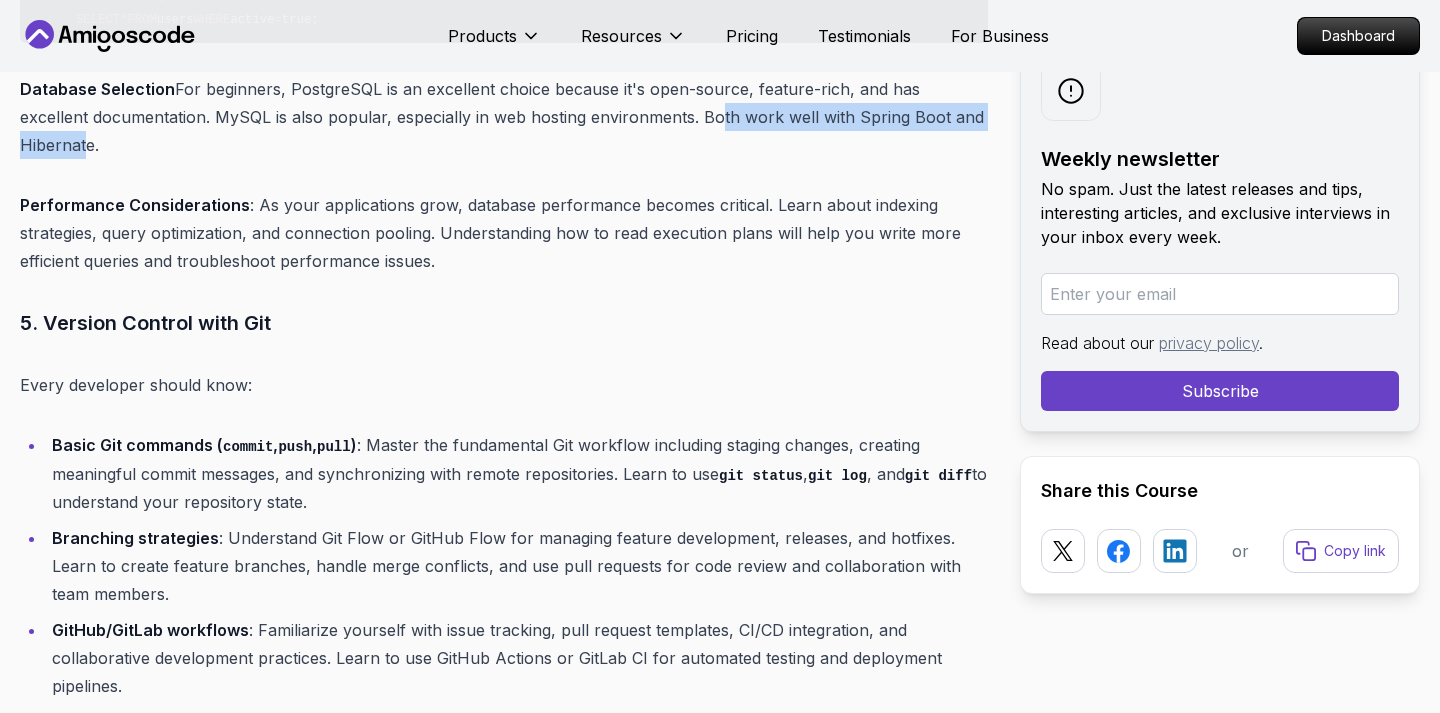 drag, startPoint x: 627, startPoint y: 116, endPoint x: 965, endPoint y: 128, distance: 338.21295 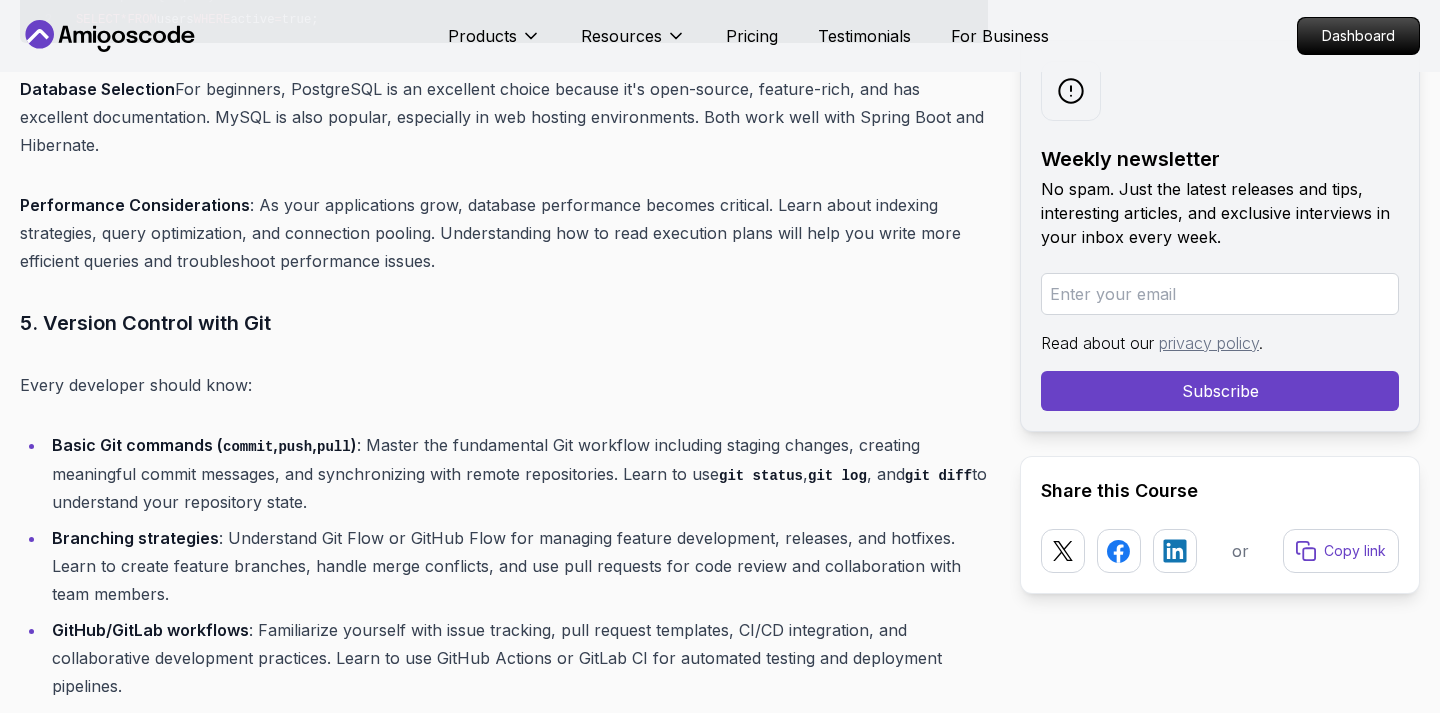 click on "Introduction
What does it take to become a Java full stack developer in today's competitive tech landscape? If you're looking to master both frontend and backend development with Java, this guide will walk you through everything from core concepts to real-world deployment strategies.
The demand for Java full stack developers has never been higher. Companies are seeking professionals who can handle the entire development stack - from database design to user interface creation. According to recent industry reports, Java full stack developers command competitive salaries and enjoy excellent job security due to Java's continued dominance in enterprise applications.
Table of Contents
What is a Java Full Stack Developer?
Essential Skills for Java Full Stack Development
1. Core Java Fundamentals
2. Spring Boot for Backend Development
3. Frontend Technologies
4. Database Management
5. Version Control with Git
Common Pitfalls to Avoid
Best Practices
FAQs
Conclusion" at bounding box center (504, -585) 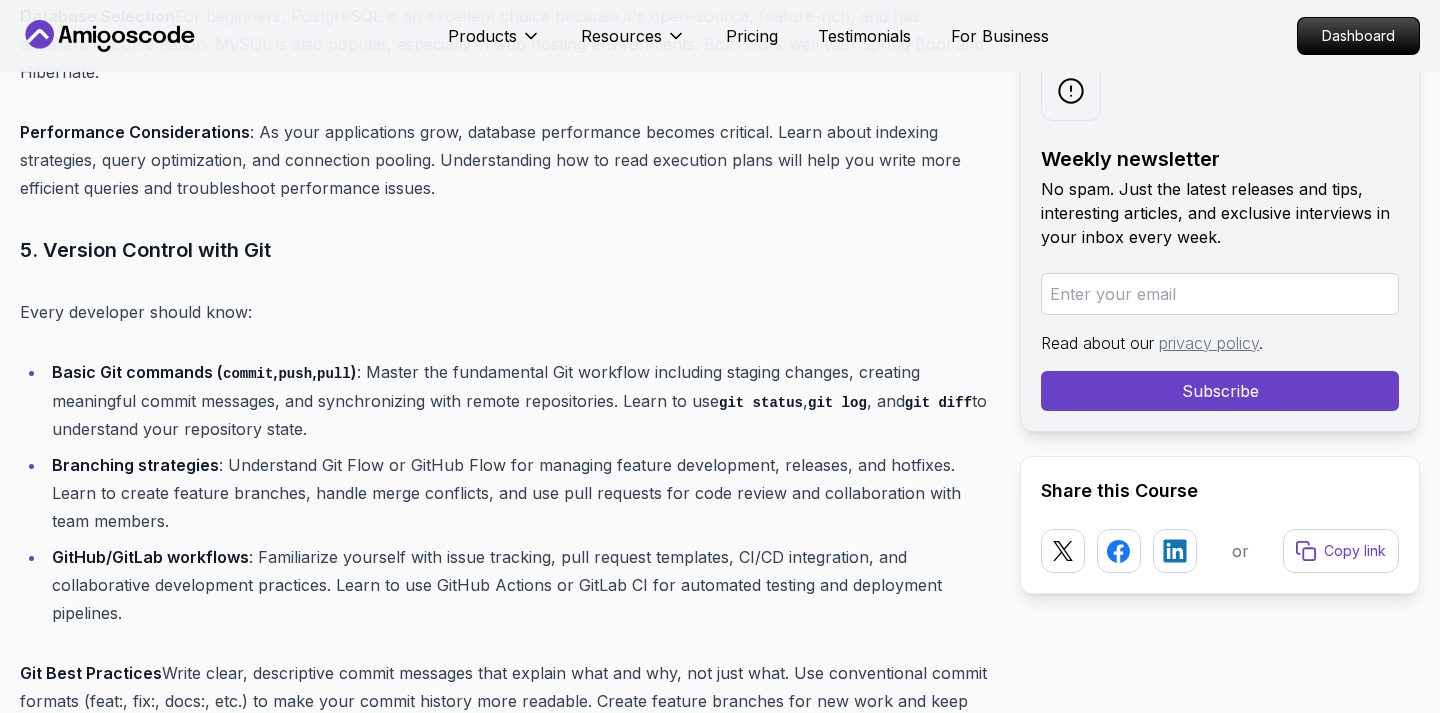 scroll, scrollTop: 5581, scrollLeft: 0, axis: vertical 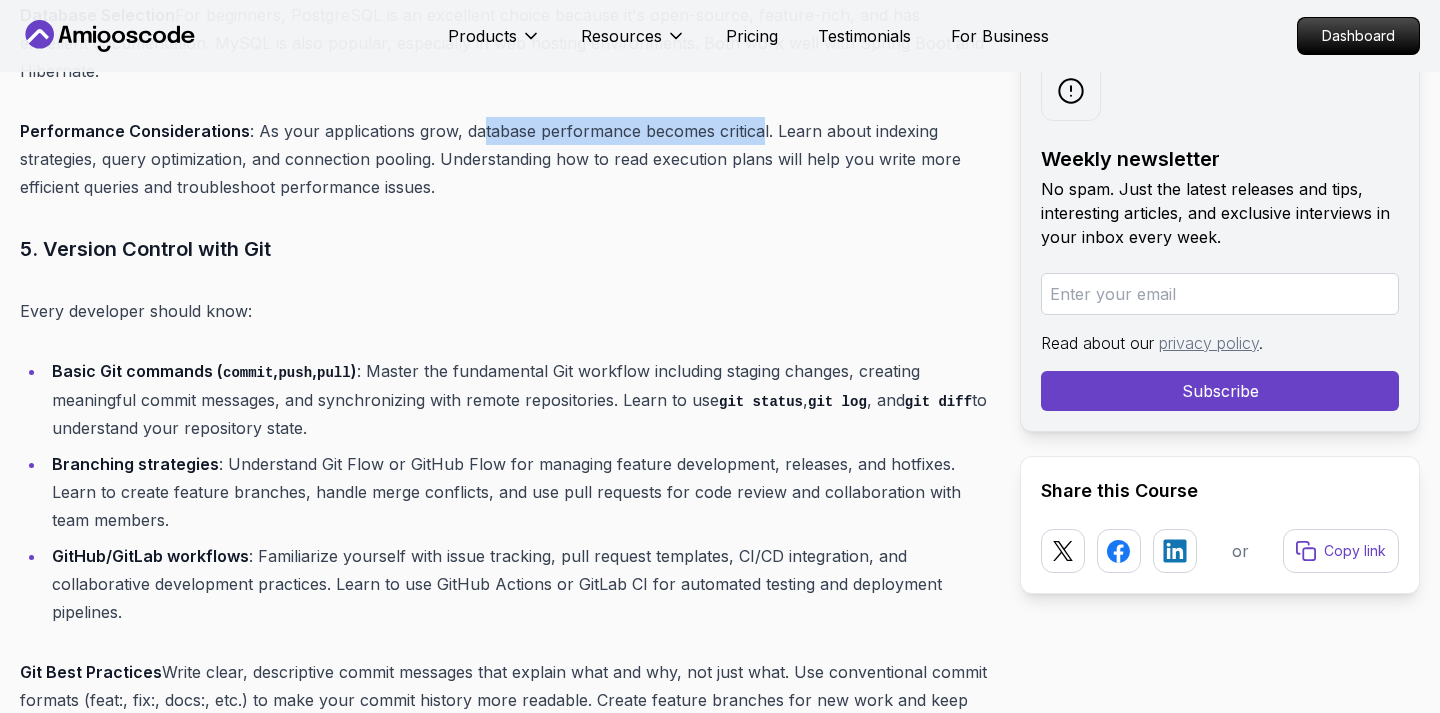 drag, startPoint x: 476, startPoint y: 112, endPoint x: 750, endPoint y: 108, distance: 274.0292 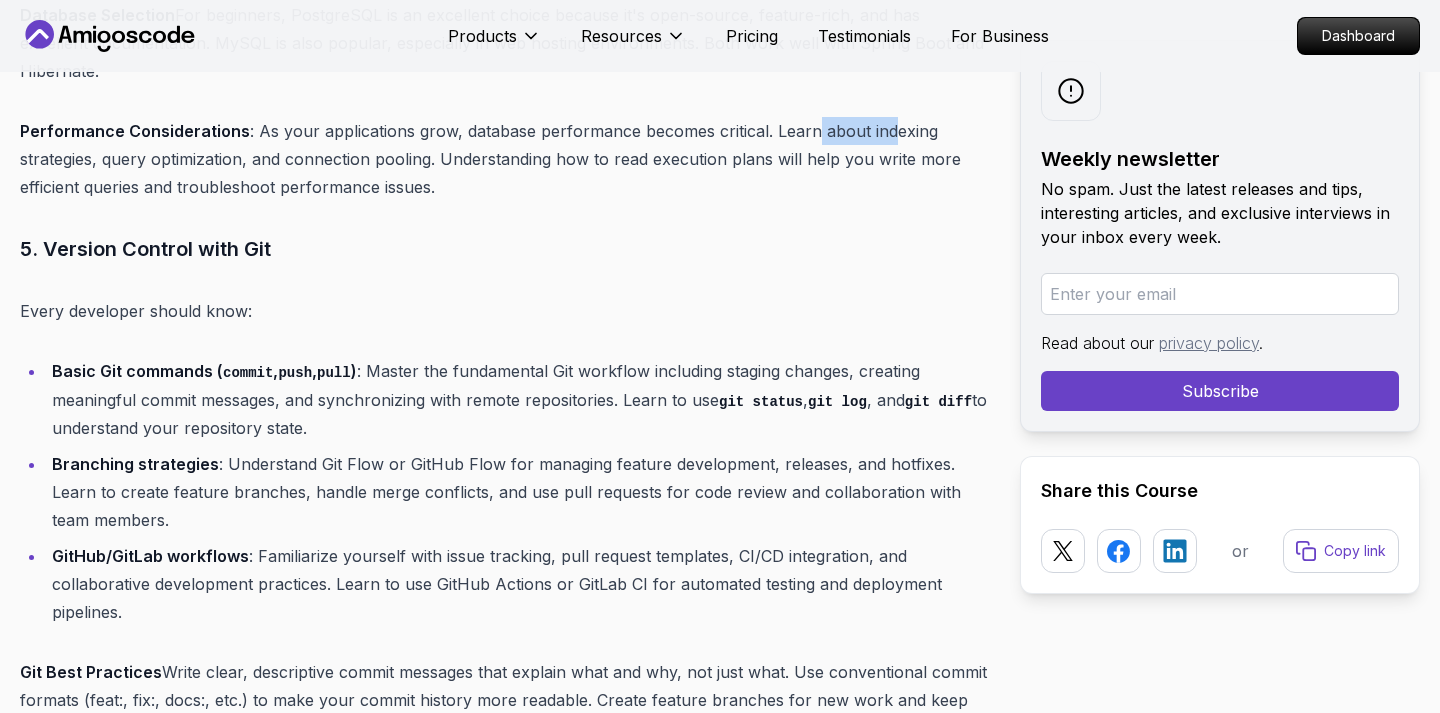 drag, startPoint x: 804, startPoint y: 114, endPoint x: 885, endPoint y: 114, distance: 81 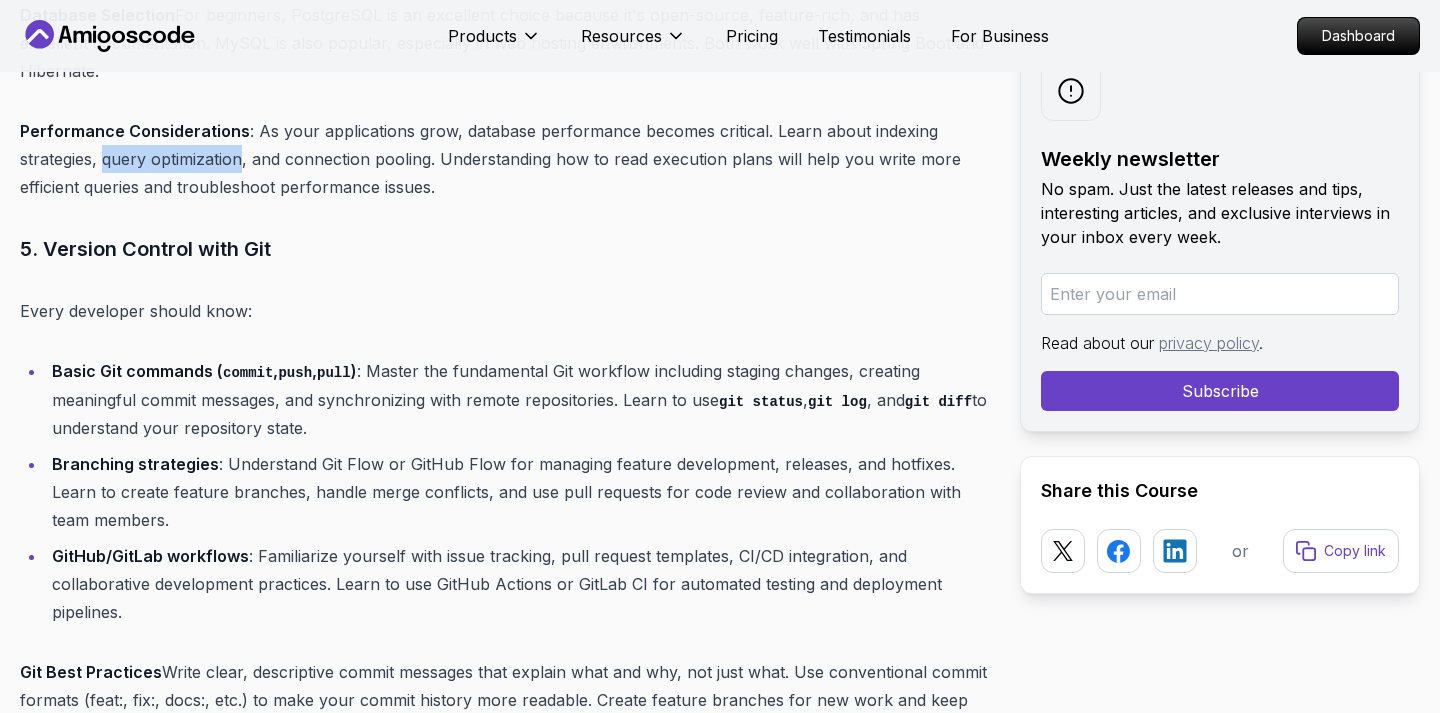 drag, startPoint x: 106, startPoint y: 133, endPoint x: 242, endPoint y: 133, distance: 136 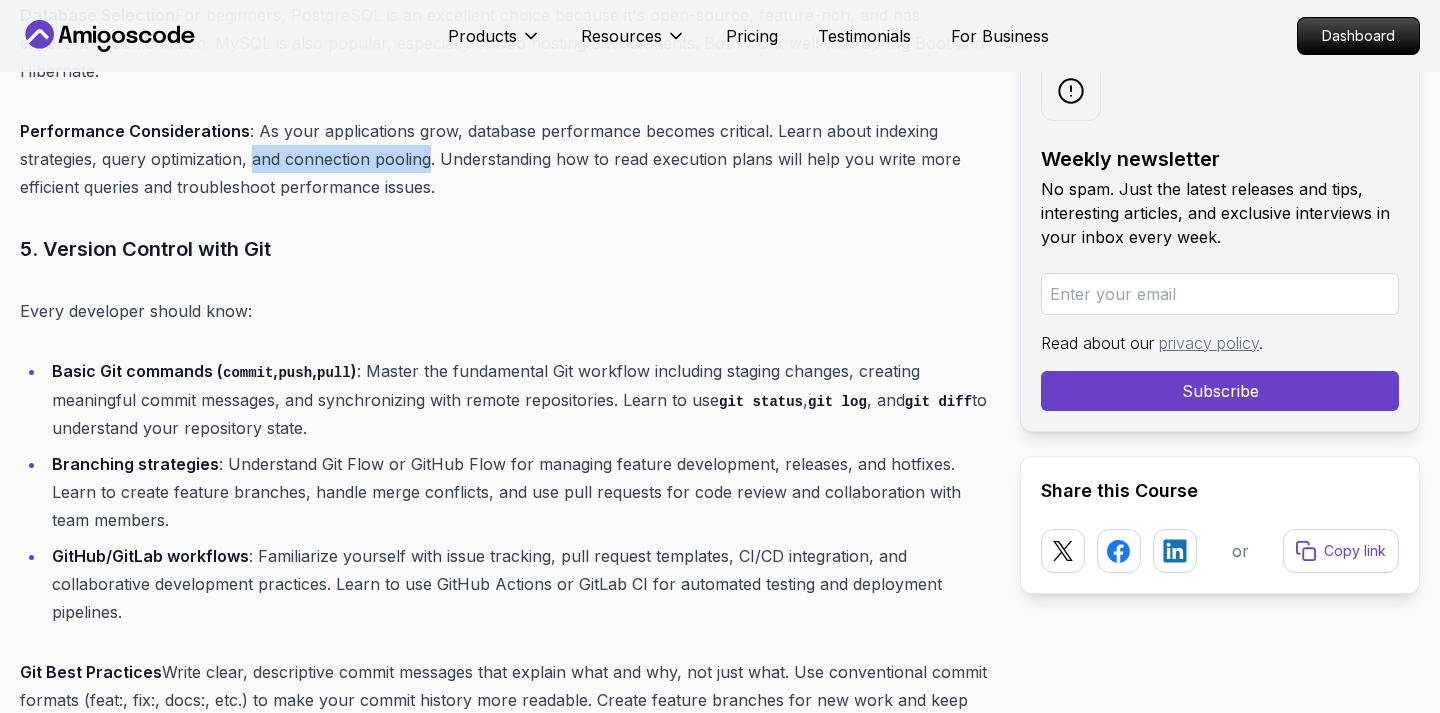 drag, startPoint x: 255, startPoint y: 132, endPoint x: 430, endPoint y: 129, distance: 175.02571 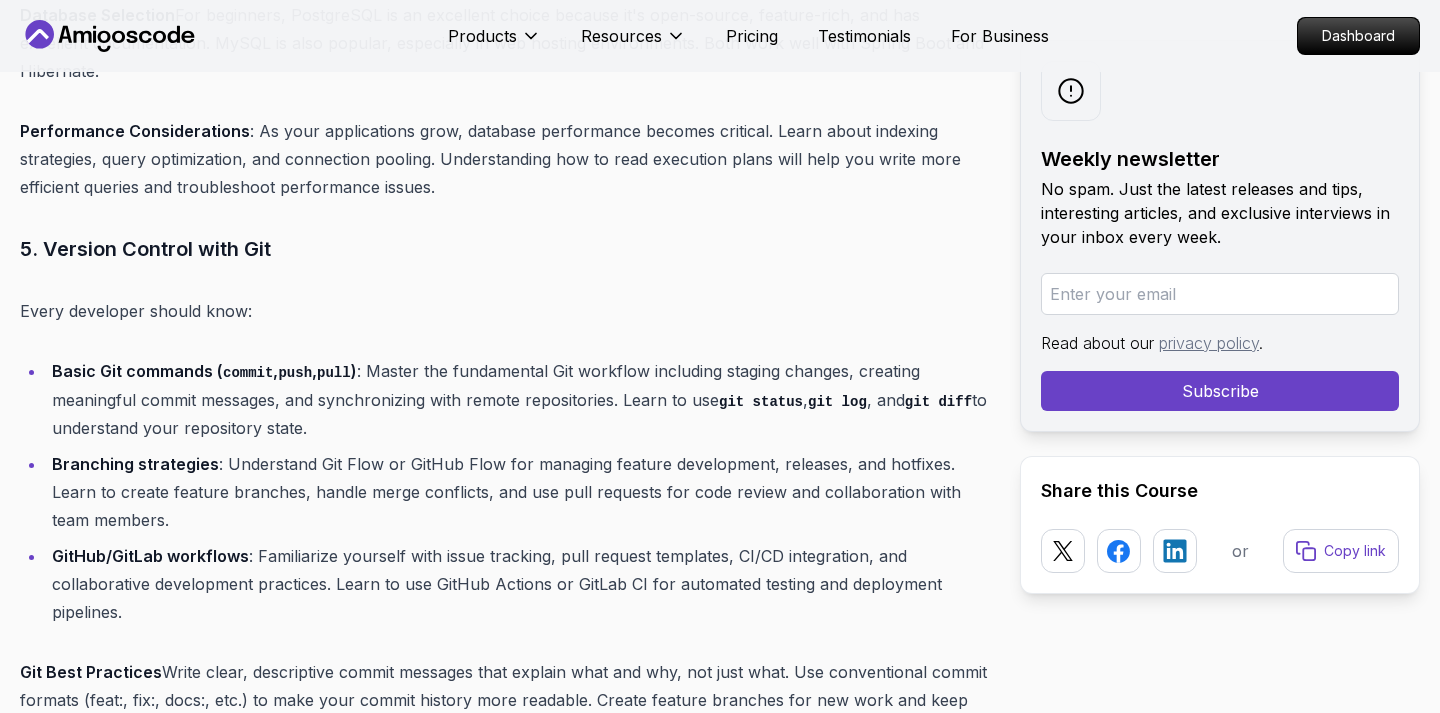click on "Performance Considerations : As your applications grow, database performance becomes critical. Learn about indexing strategies, query optimization, and connection pooling. Understanding how to read execution plans will help you write more efficient queries and troubleshoot performance issues." at bounding box center (504, 159) 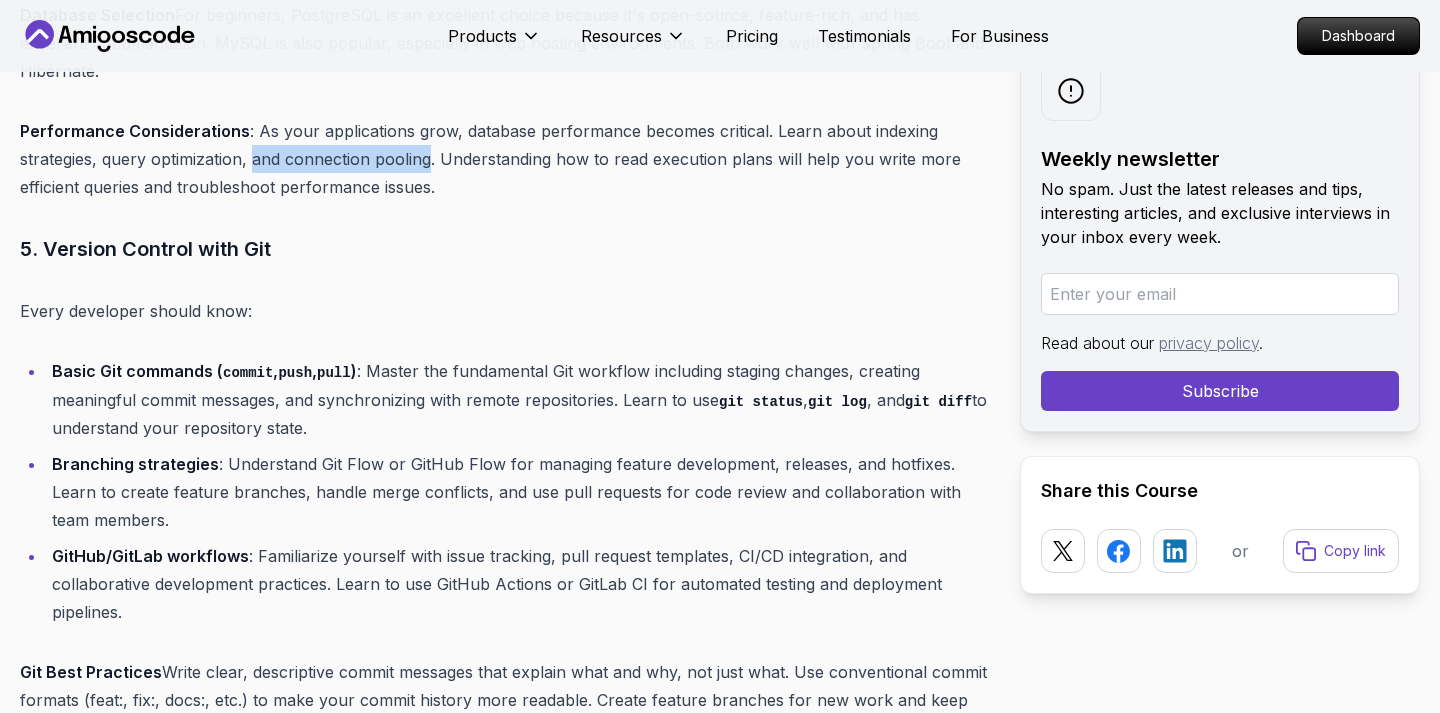drag, startPoint x: 252, startPoint y: 132, endPoint x: 433, endPoint y: 130, distance: 181.01105 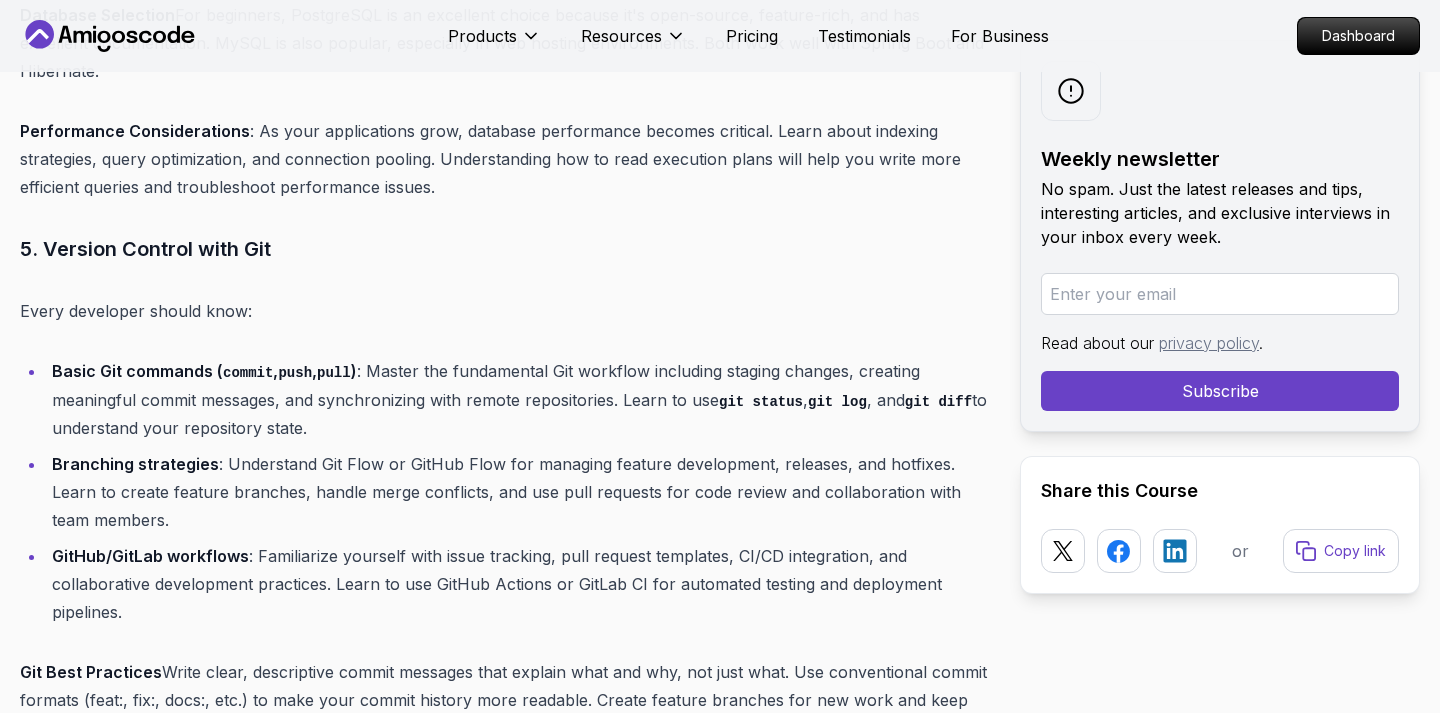 click on "Performance Considerations : As your applications grow, database performance becomes critical. Learn about indexing strategies, query optimization, and connection pooling. Understanding how to read execution plans will help you write more efficient queries and troubleshoot performance issues." at bounding box center (504, 159) 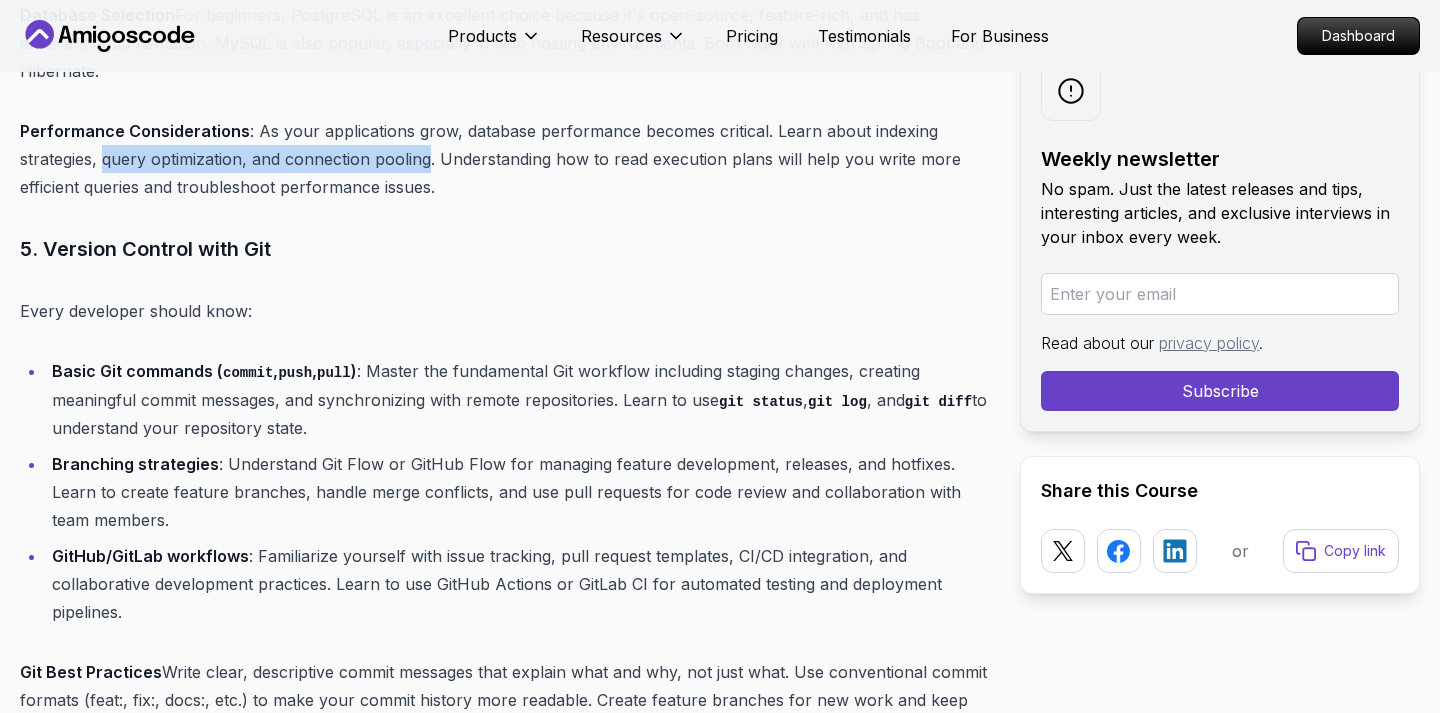 drag, startPoint x: 103, startPoint y: 130, endPoint x: 428, endPoint y: 128, distance: 325.00616 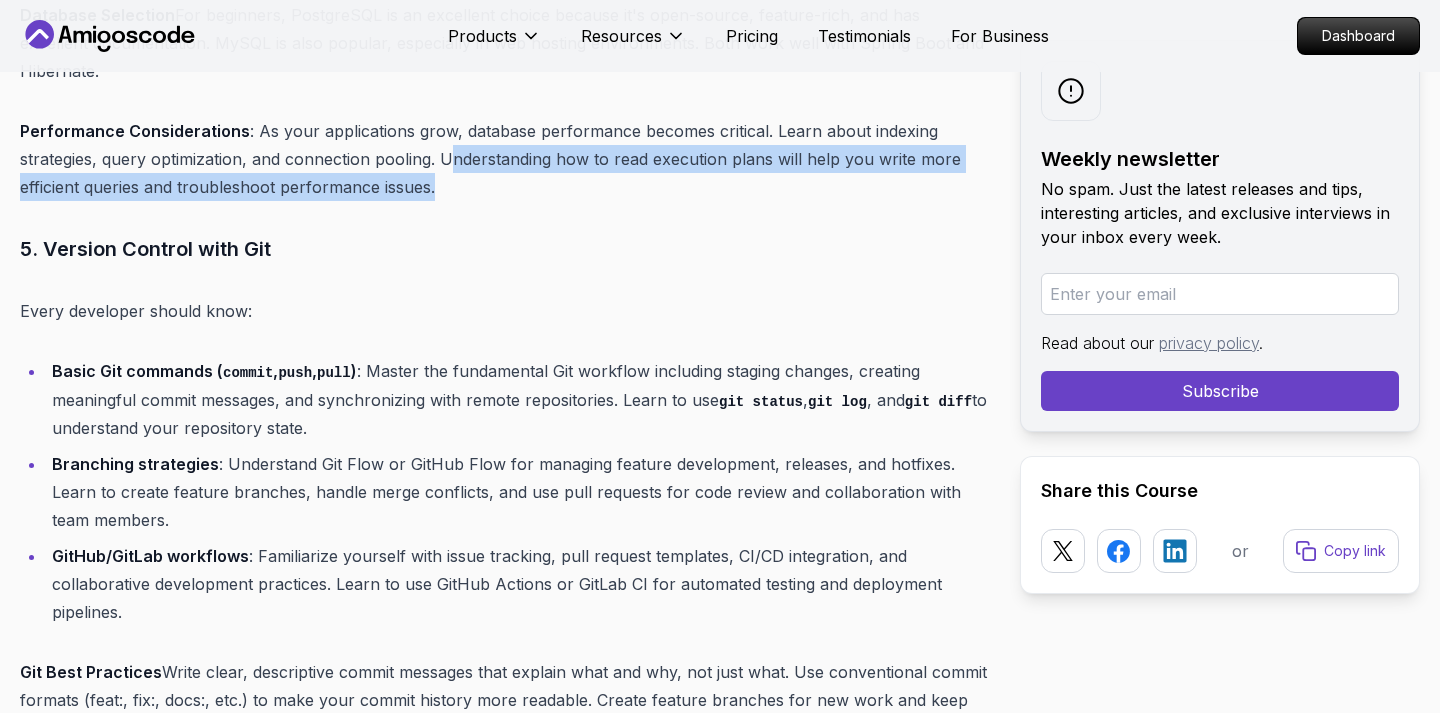 drag, startPoint x: 447, startPoint y: 131, endPoint x: 489, endPoint y: 162, distance: 52.201534 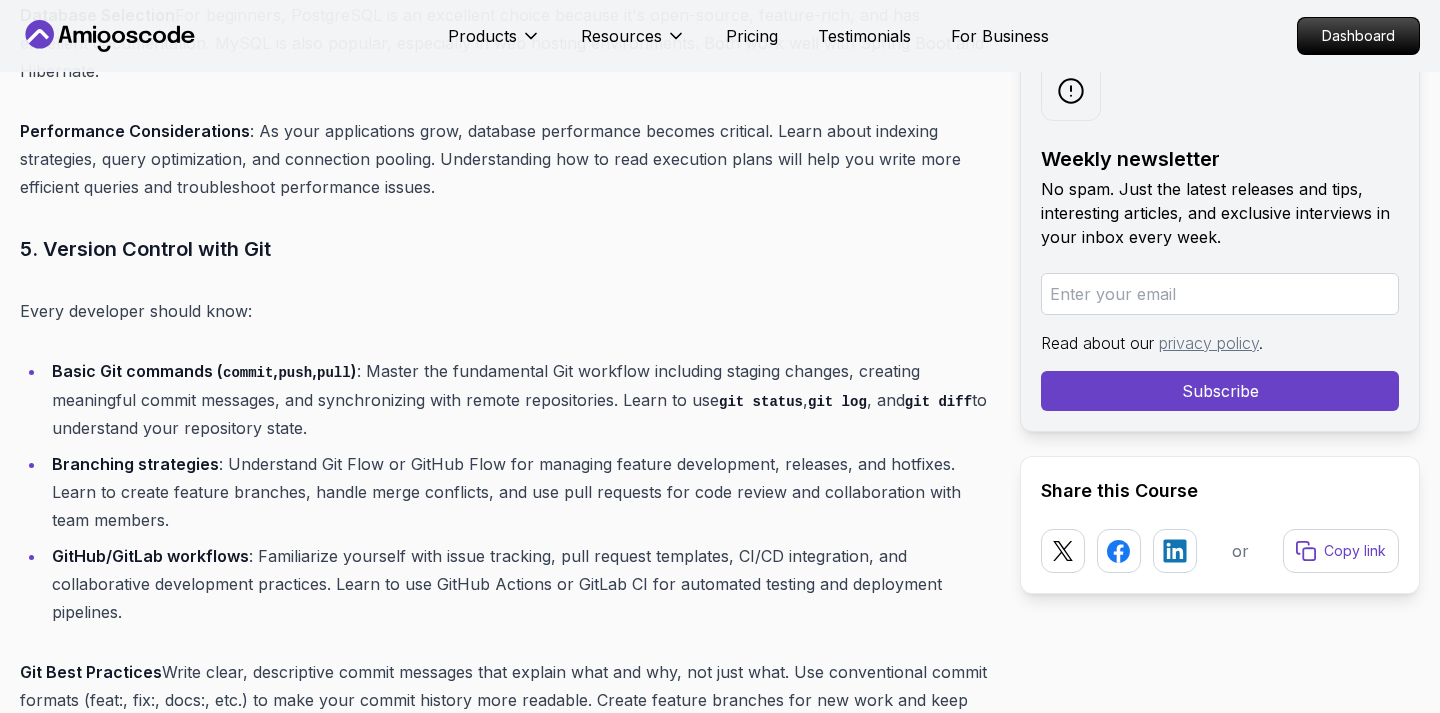 click on "5. Version Control with Git" at bounding box center [504, 249] 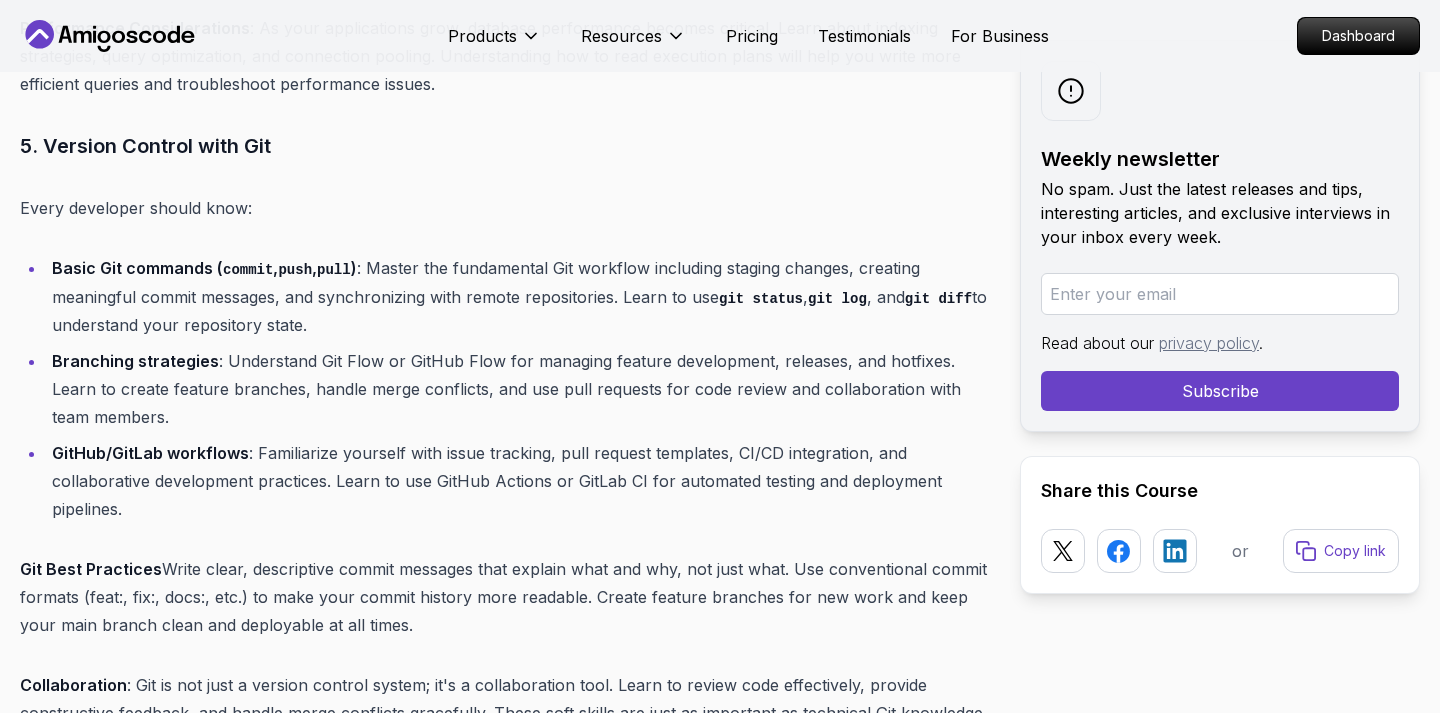 scroll, scrollTop: 5693, scrollLeft: 0, axis: vertical 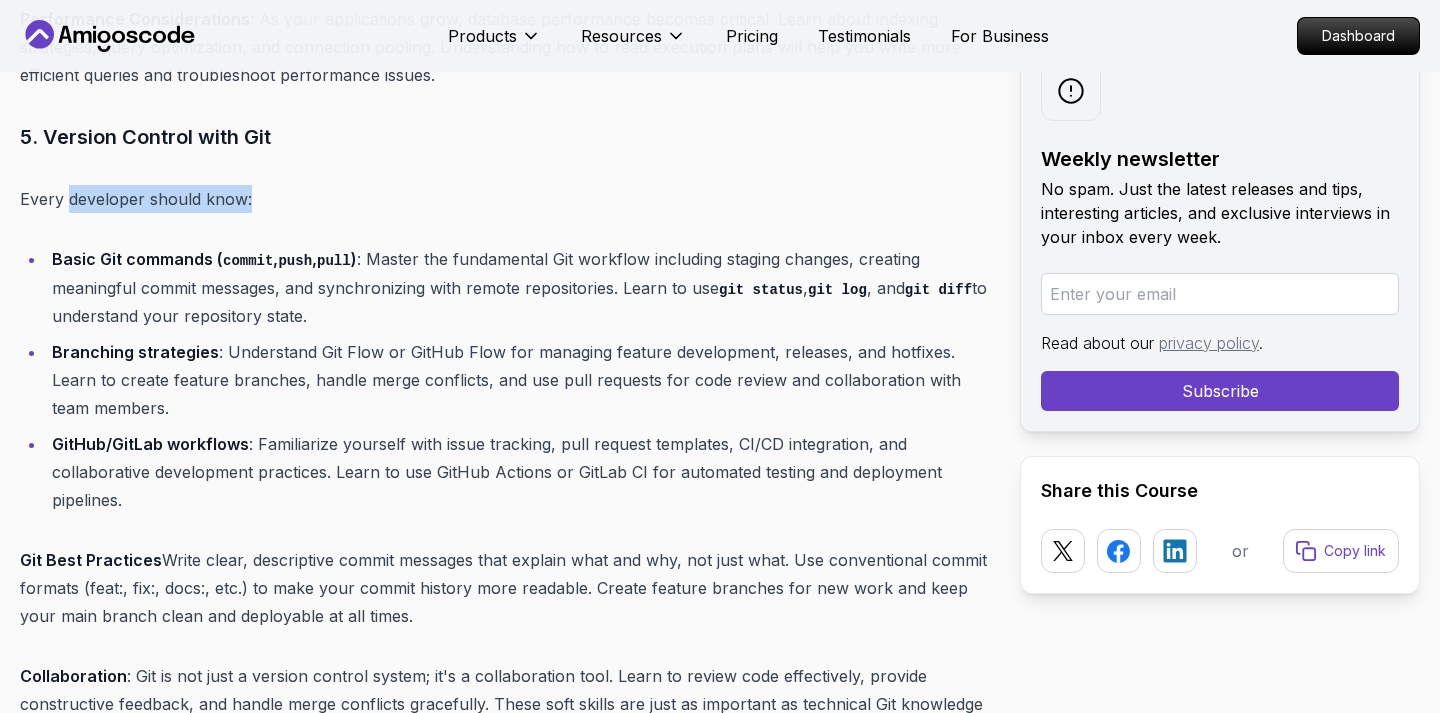 drag, startPoint x: 66, startPoint y: 173, endPoint x: 300, endPoint y: 178, distance: 234.0534 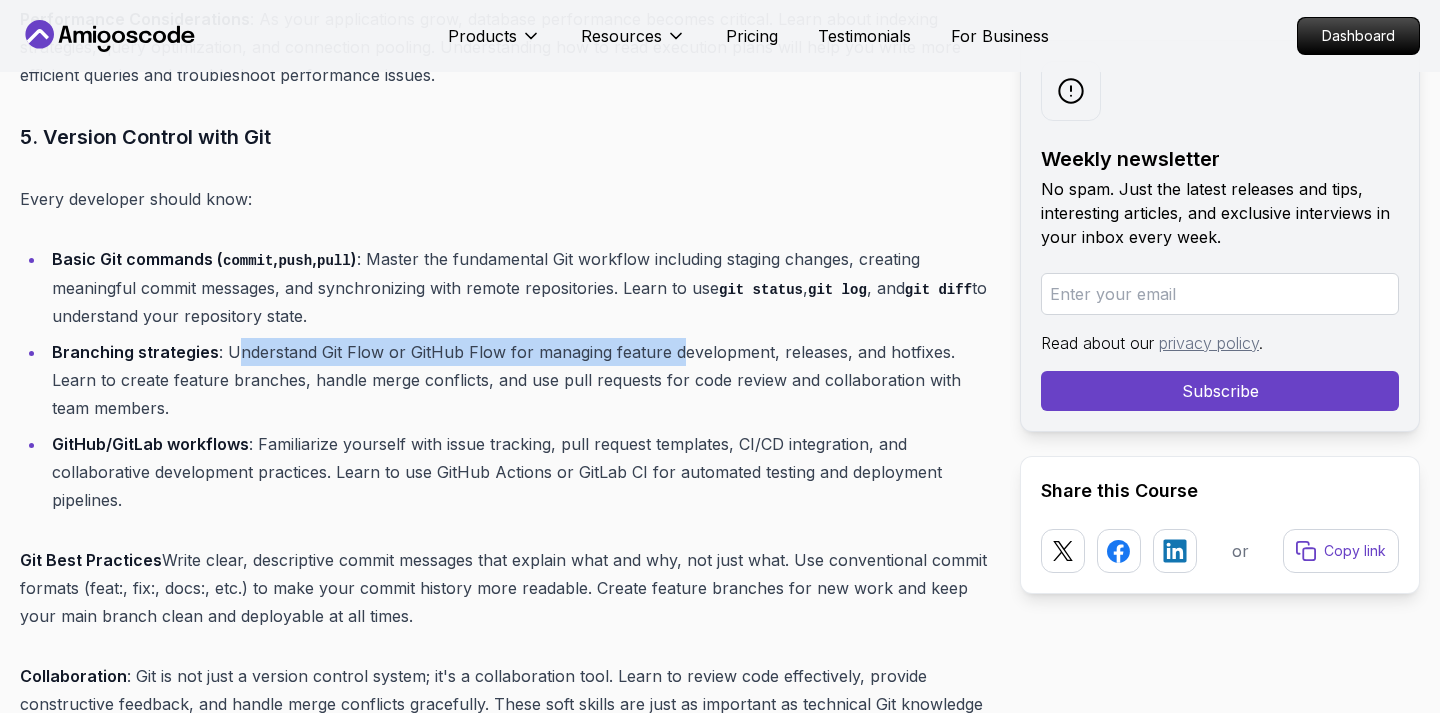 drag, startPoint x: 231, startPoint y: 322, endPoint x: 702, endPoint y: 317, distance: 471.02655 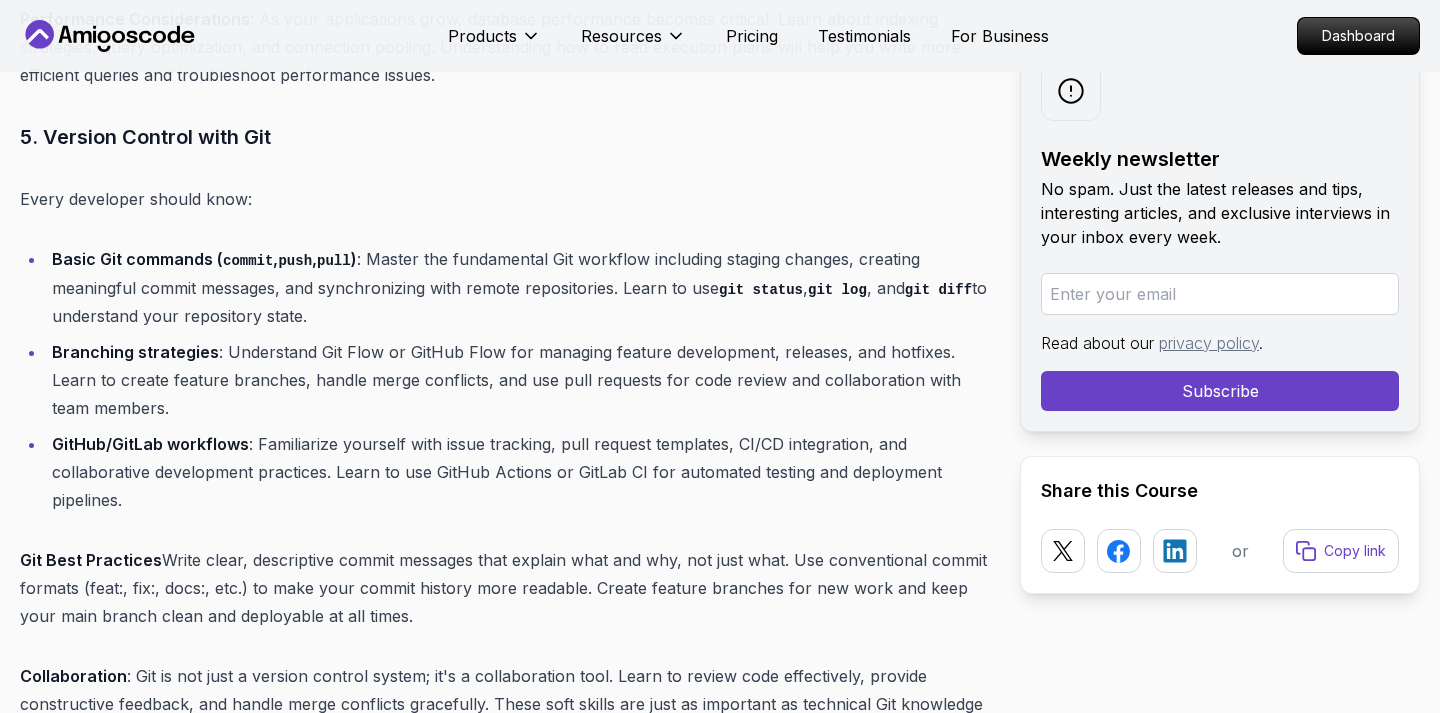 click on "Branching strategies : Understand Git Flow or GitHub Flow for managing feature development, releases, and hotfixes. Learn to create feature branches, handle merge conflicts, and use pull requests for code review and collaboration with team members." at bounding box center [517, 380] 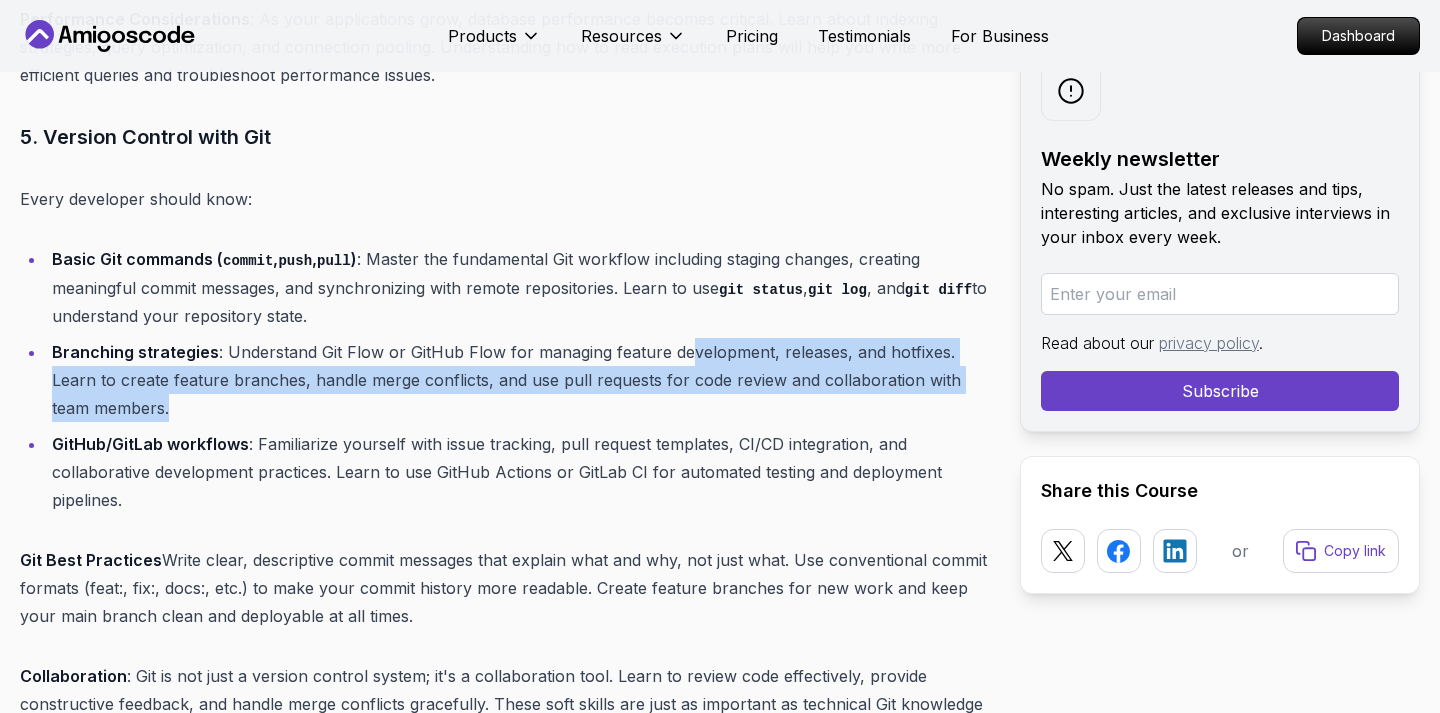 drag, startPoint x: 674, startPoint y: 322, endPoint x: 433, endPoint y: 366, distance: 244.98367 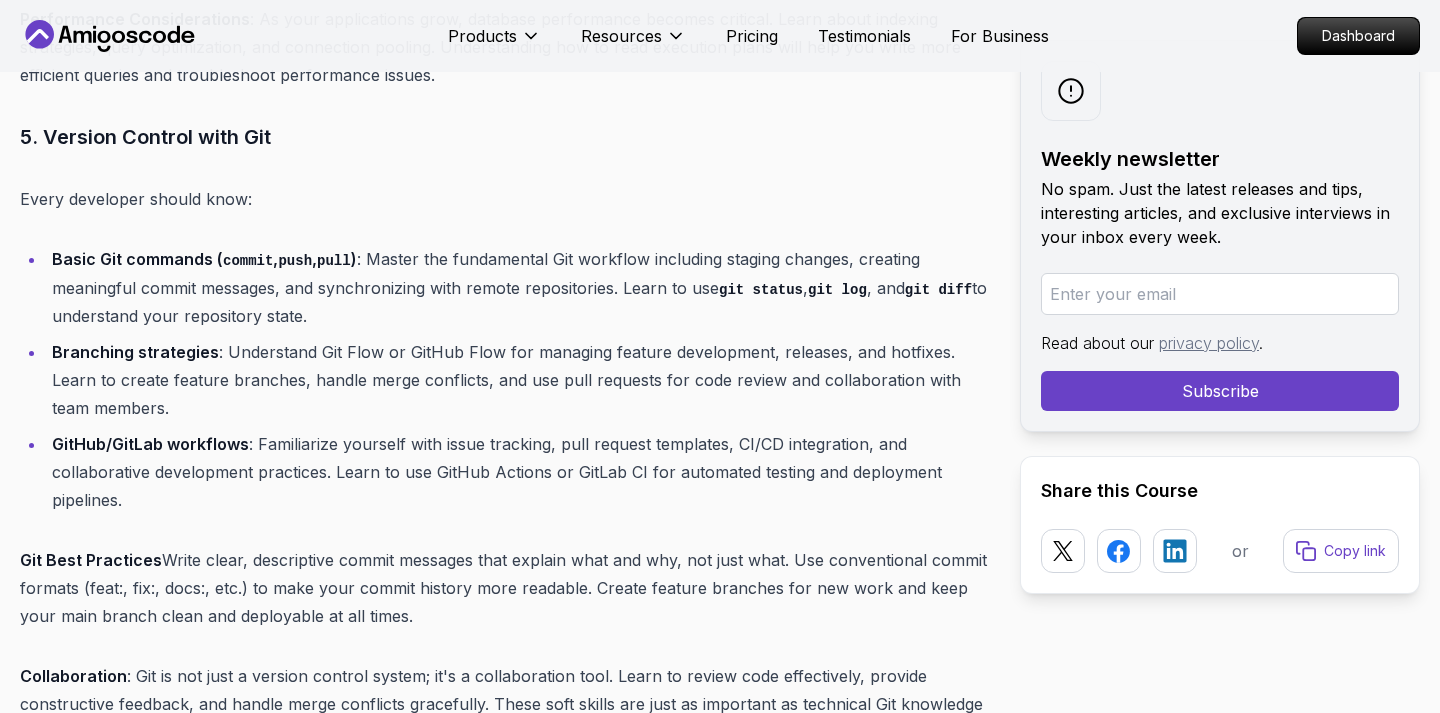 click on "Branching strategies : Understand Git Flow or GitHub Flow for managing feature development, releases, and hotfixes. Learn to create feature branches, handle merge conflicts, and use pull requests for code review and collaboration with team members." at bounding box center (517, 380) 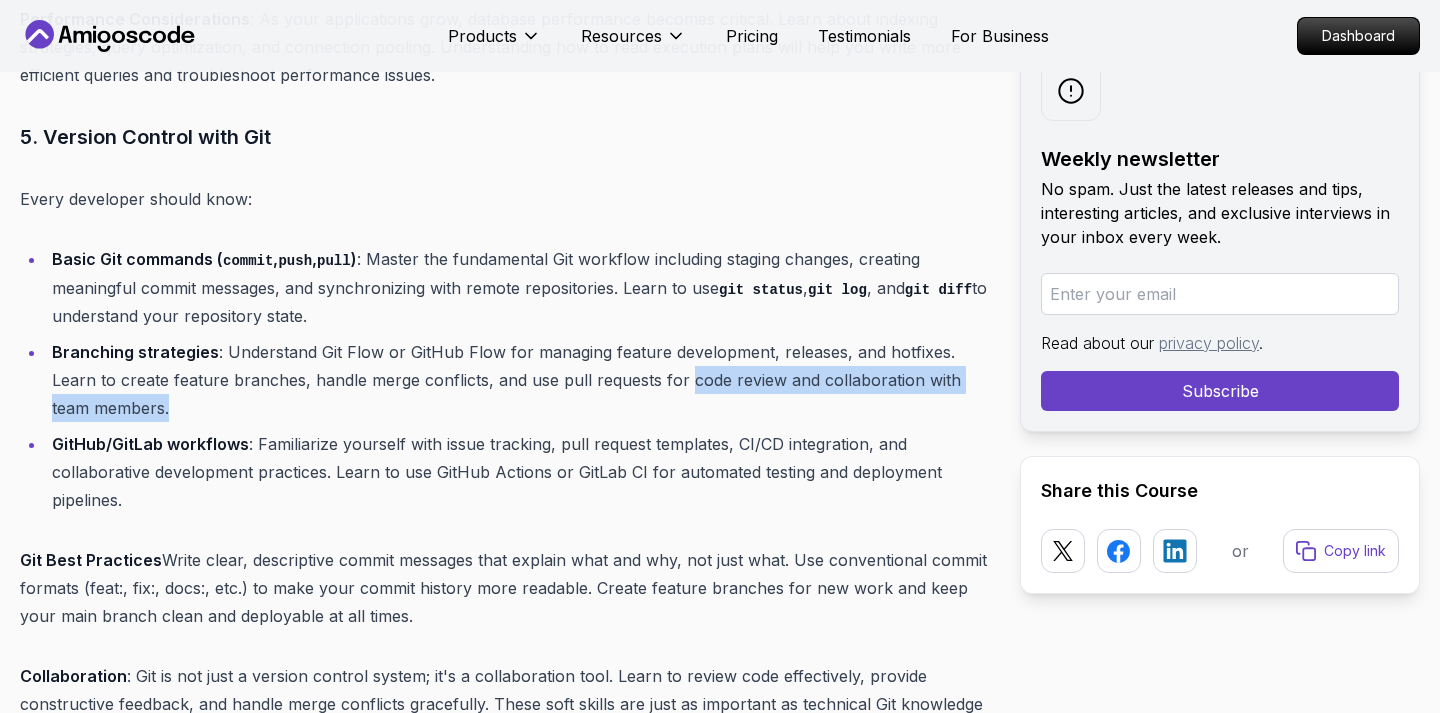 drag, startPoint x: 636, startPoint y: 355, endPoint x: 859, endPoint y: 373, distance: 223.72528 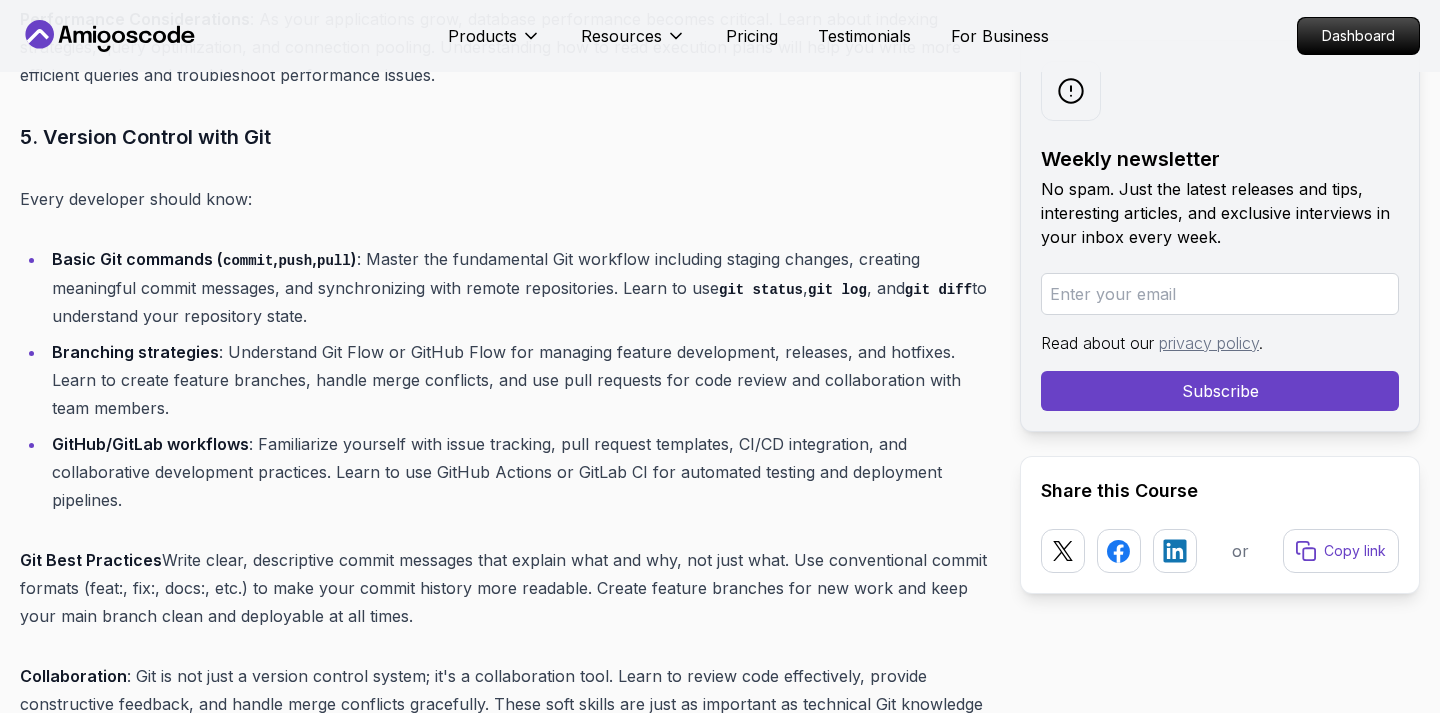 click on "Branching strategies : Understand Git Flow or GitHub Flow for managing feature development, releases, and hotfixes. Learn to create feature branches, handle merge conflicts, and use pull requests for code review and collaboration with team members." at bounding box center [517, 380] 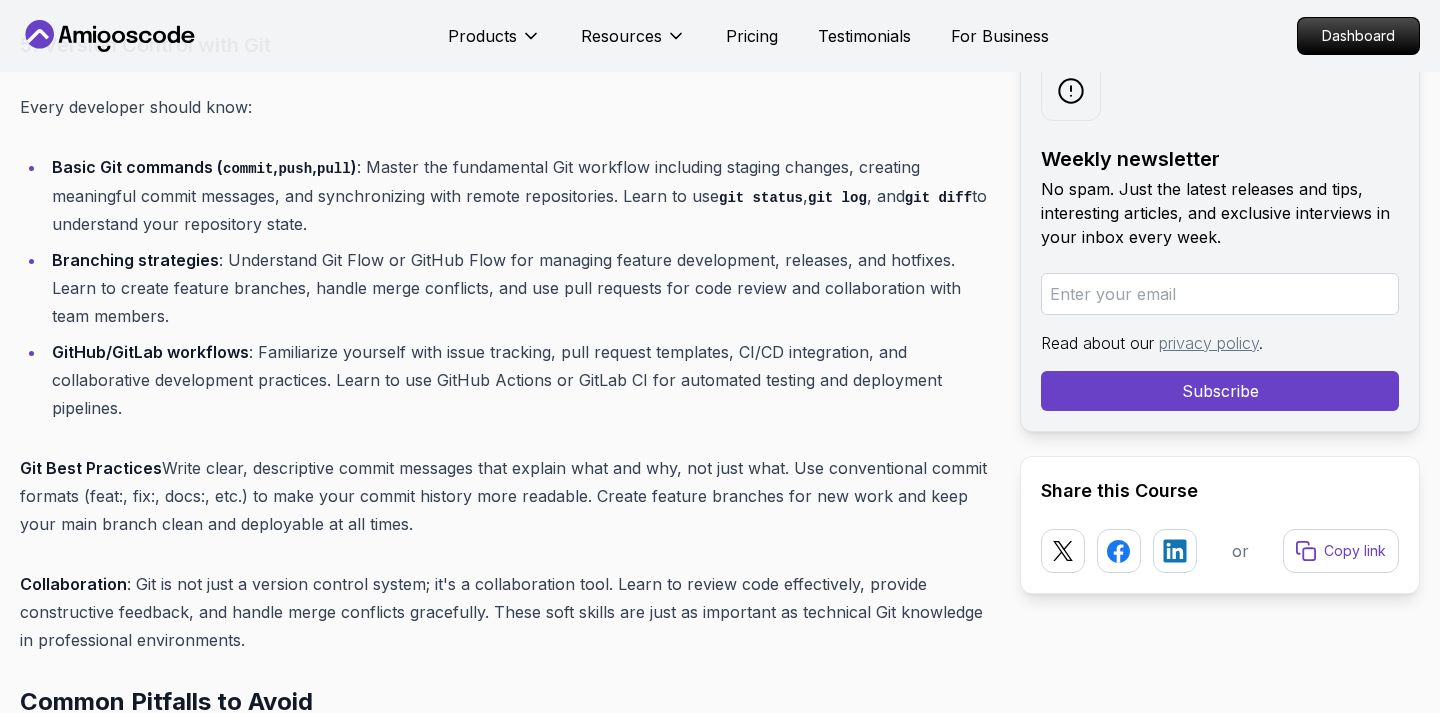 scroll, scrollTop: 5802, scrollLeft: 0, axis: vertical 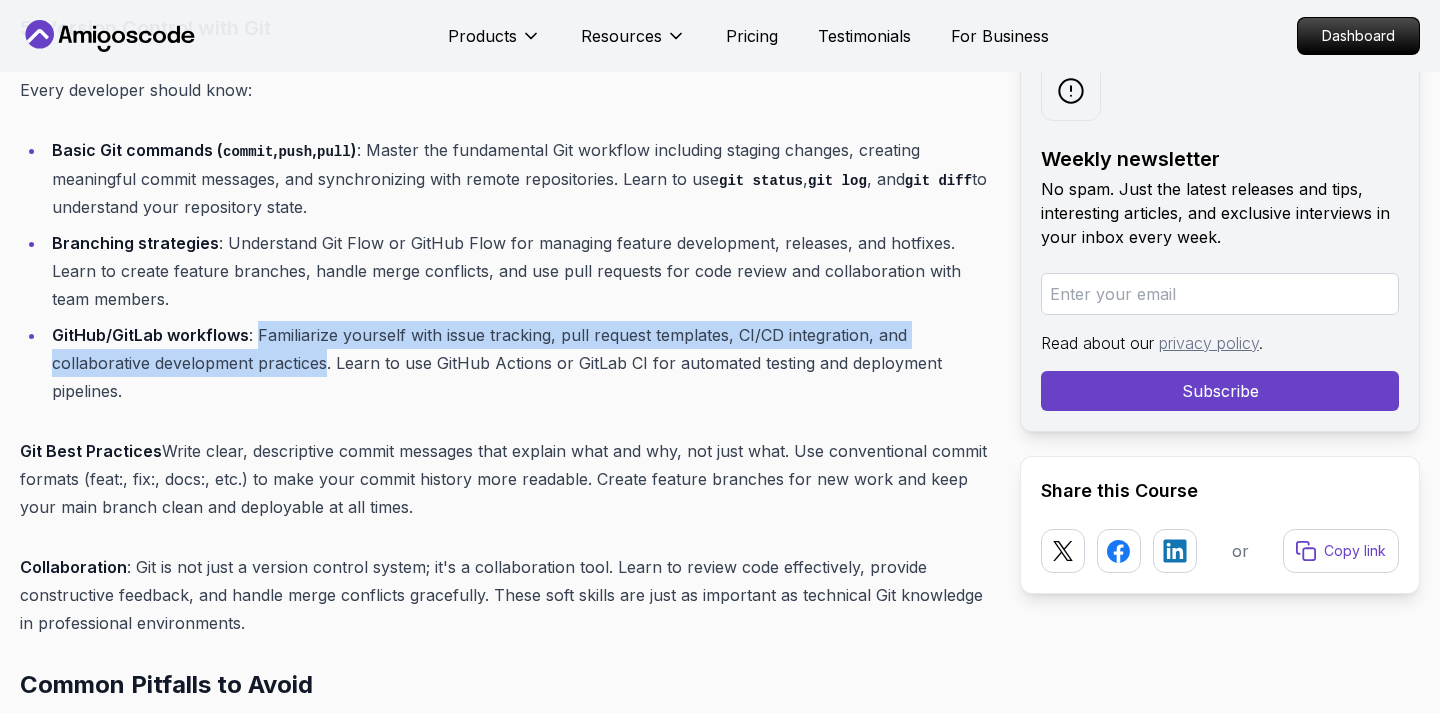 drag, startPoint x: 257, startPoint y: 304, endPoint x: 328, endPoint y: 337, distance: 78.29432 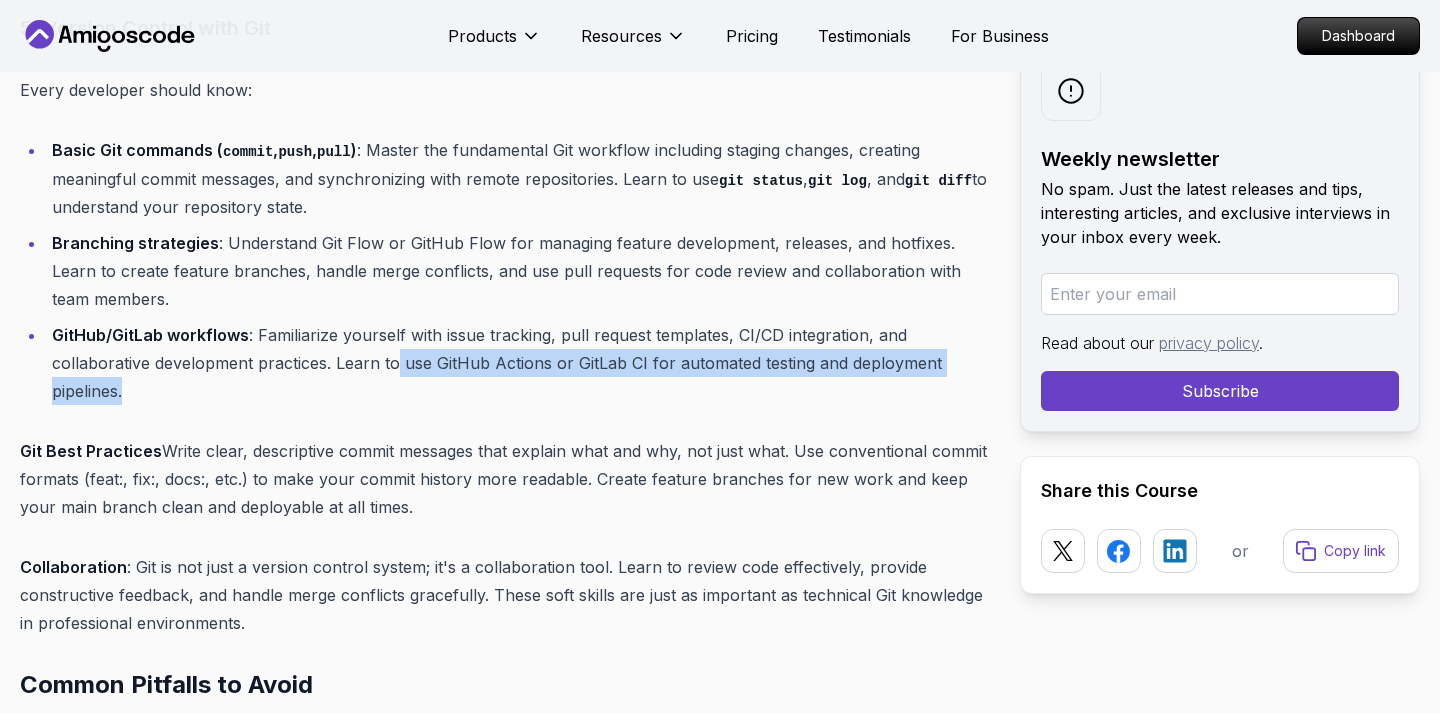 drag, startPoint x: 398, startPoint y: 337, endPoint x: 664, endPoint y: 374, distance: 268.56097 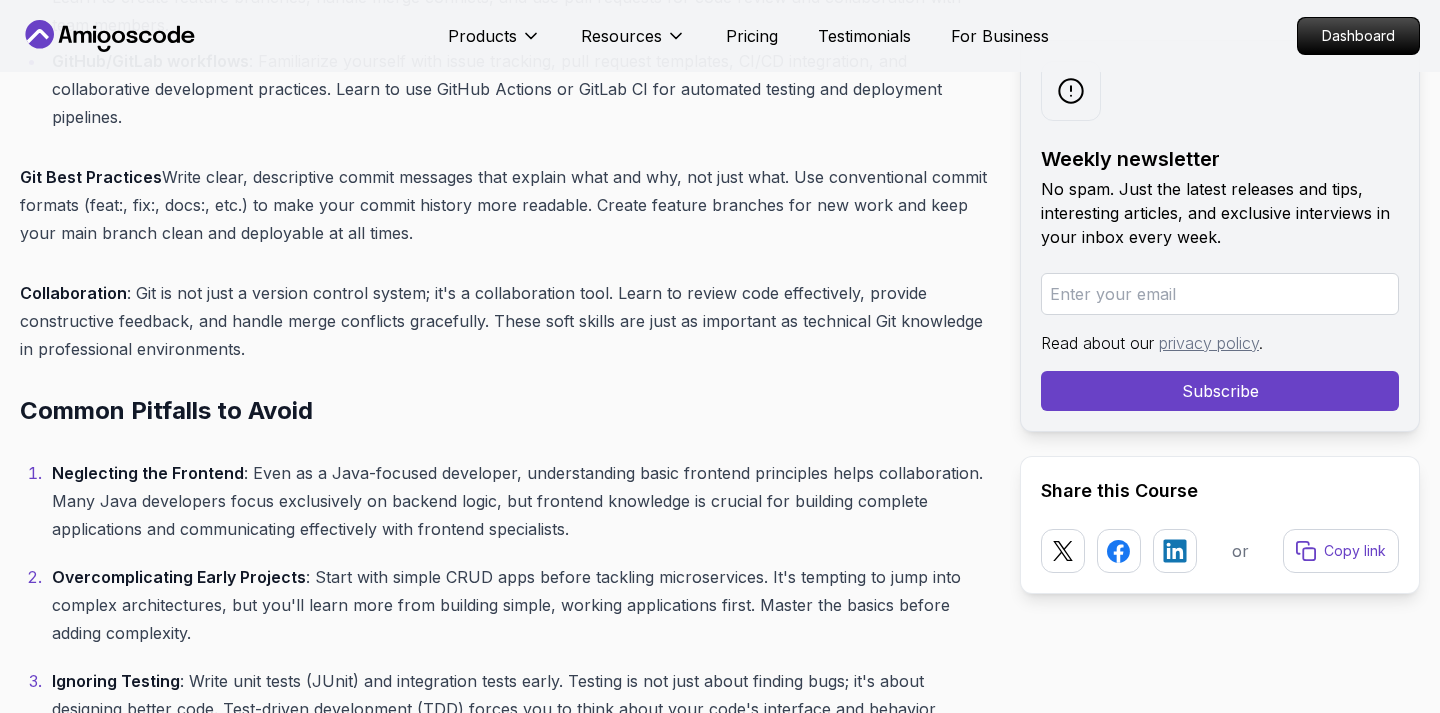 scroll, scrollTop: 6082, scrollLeft: 0, axis: vertical 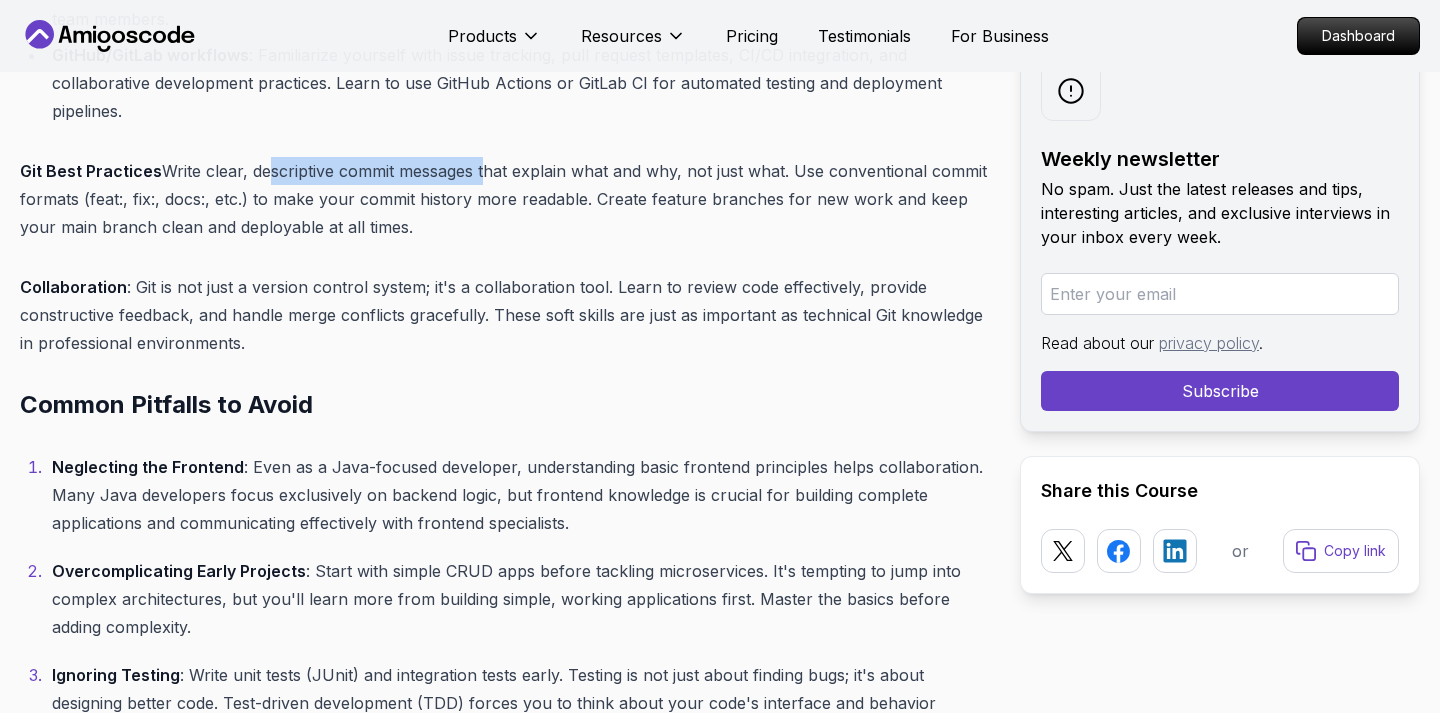 drag, startPoint x: 257, startPoint y: 142, endPoint x: 479, endPoint y: 139, distance: 222.02026 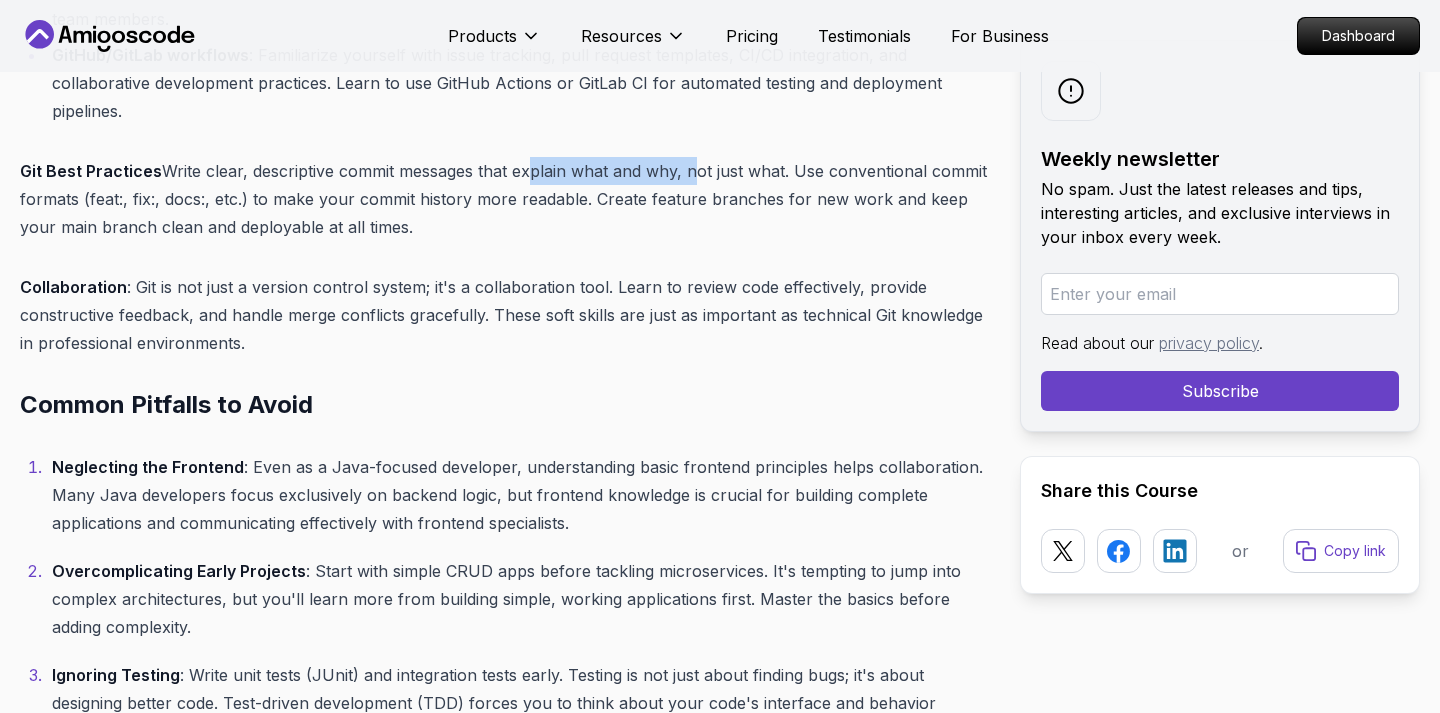 drag, startPoint x: 517, startPoint y: 142, endPoint x: 684, endPoint y: 140, distance: 167.01198 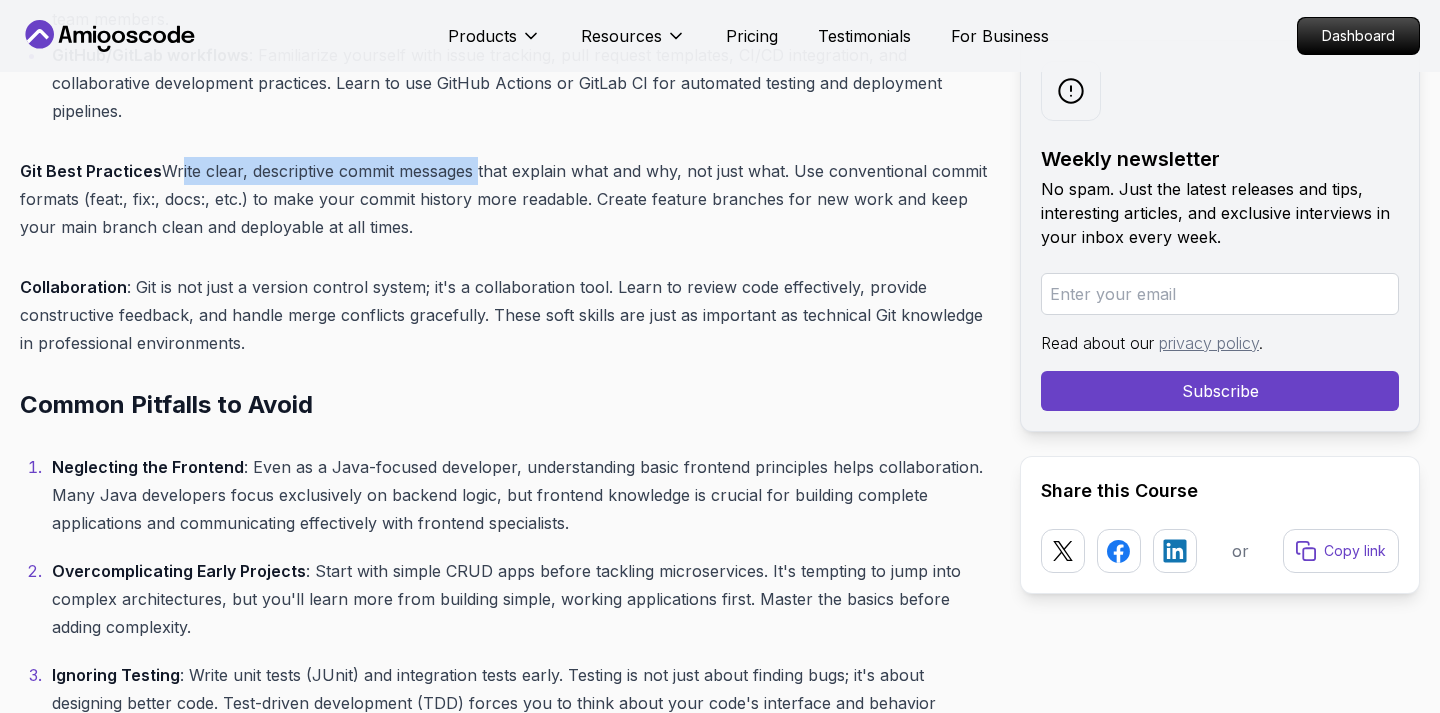 drag, startPoint x: 167, startPoint y: 140, endPoint x: 475, endPoint y: 143, distance: 308.01462 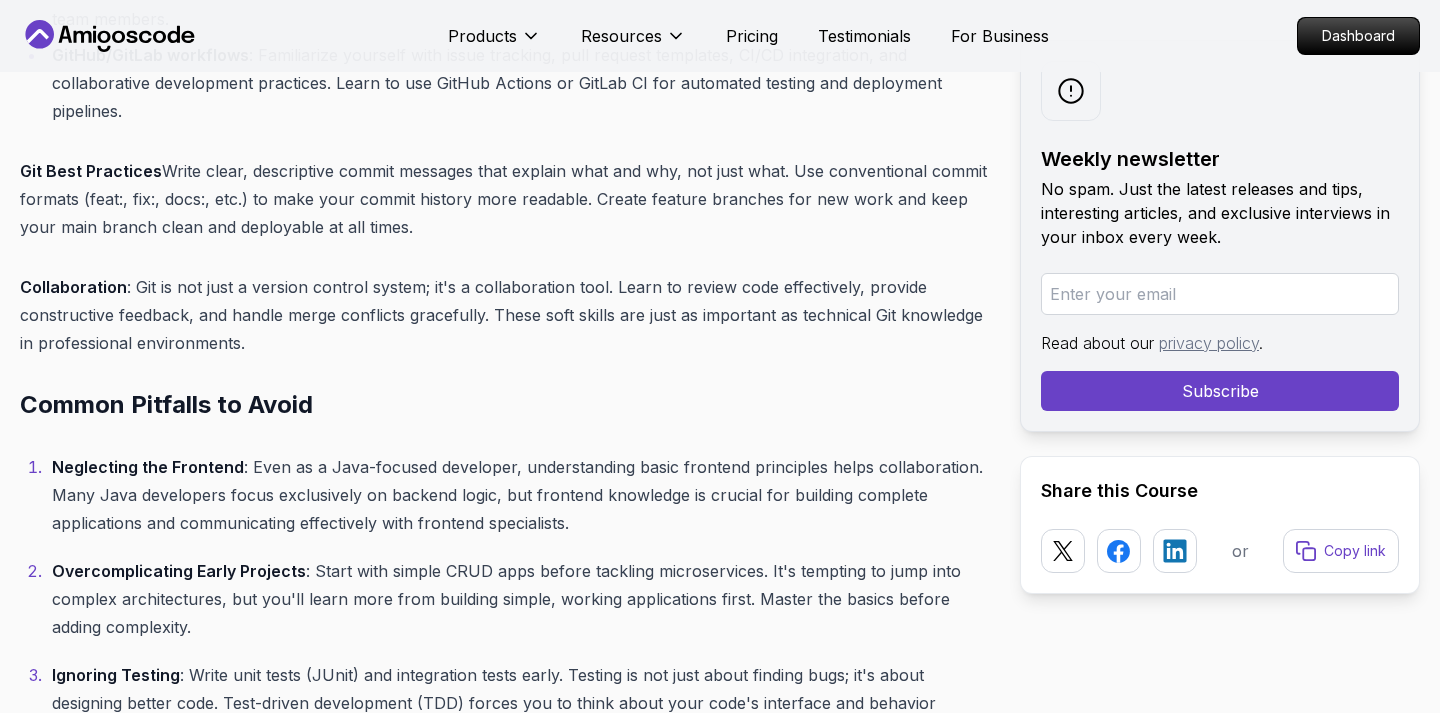 click on "Git Best Practices : Write clear, descriptive commit messages that explain what and why, not just what. Use conventional commit formats (feat:, fix:, docs:, etc.) to make your commit history more readable. Create feature branches for new work and keep your main branch clean and deployable at all times." at bounding box center [504, 199] 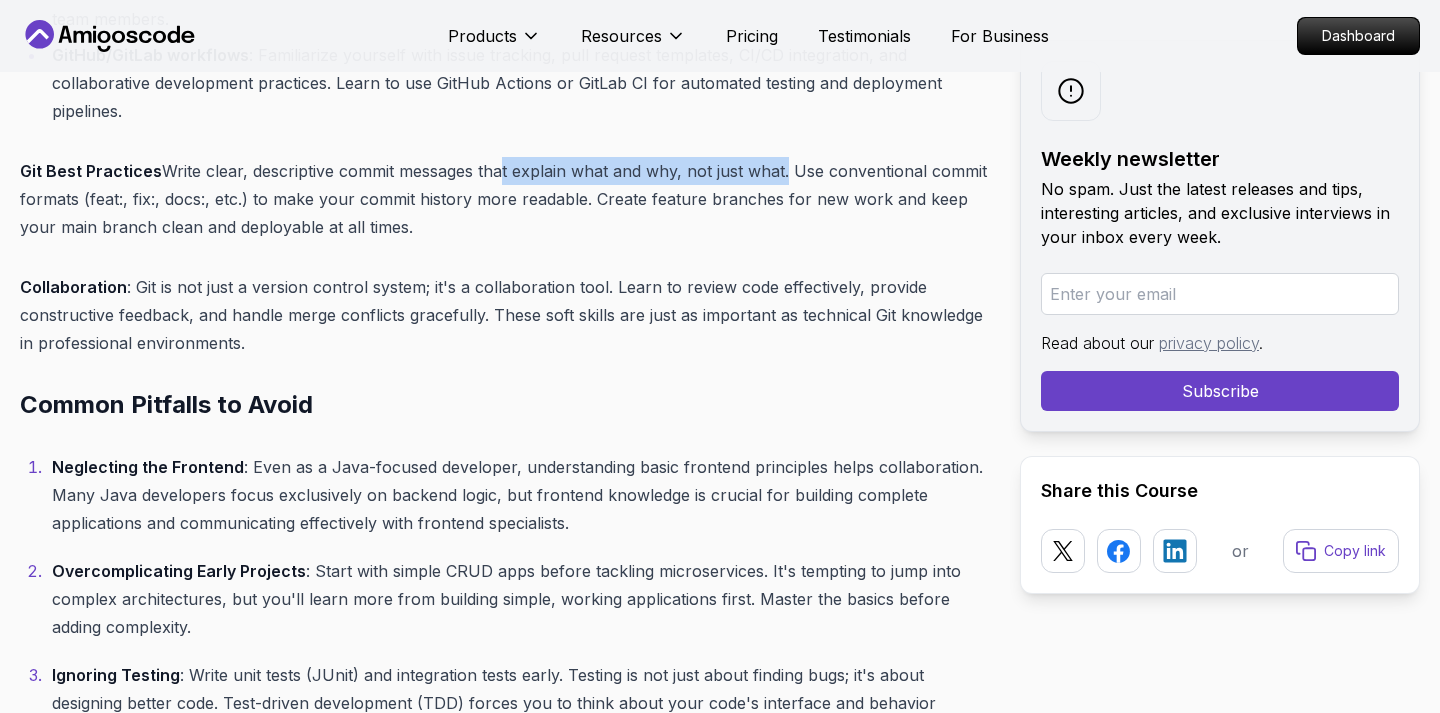 drag, startPoint x: 492, startPoint y: 143, endPoint x: 784, endPoint y: 146, distance: 292.0154 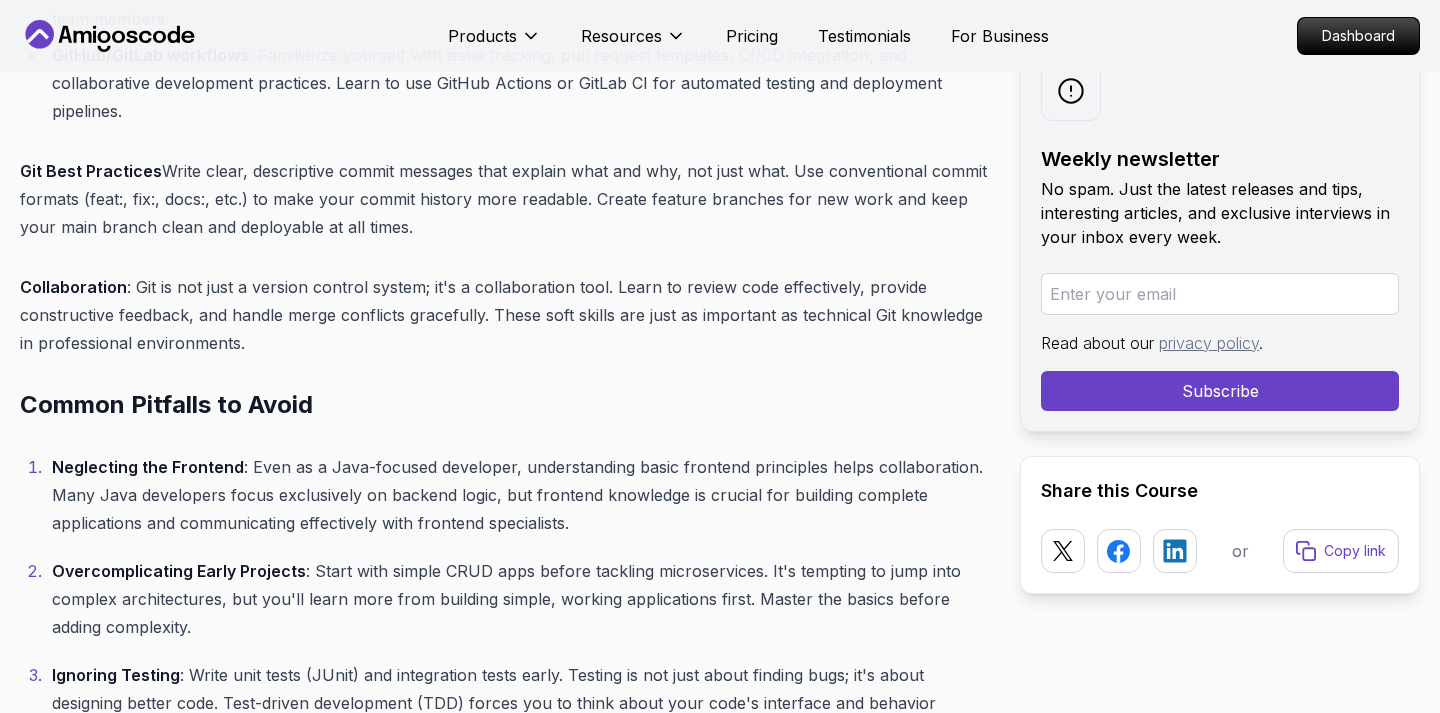 click on "Git Best Practices : Write clear, descriptive commit messages that explain what and why, not just what. Use conventional commit formats (feat:, fix:, docs:, etc.) to make your commit history more readable. Create feature branches for new work and keep your main branch clean and deployable at all times." at bounding box center (504, 199) 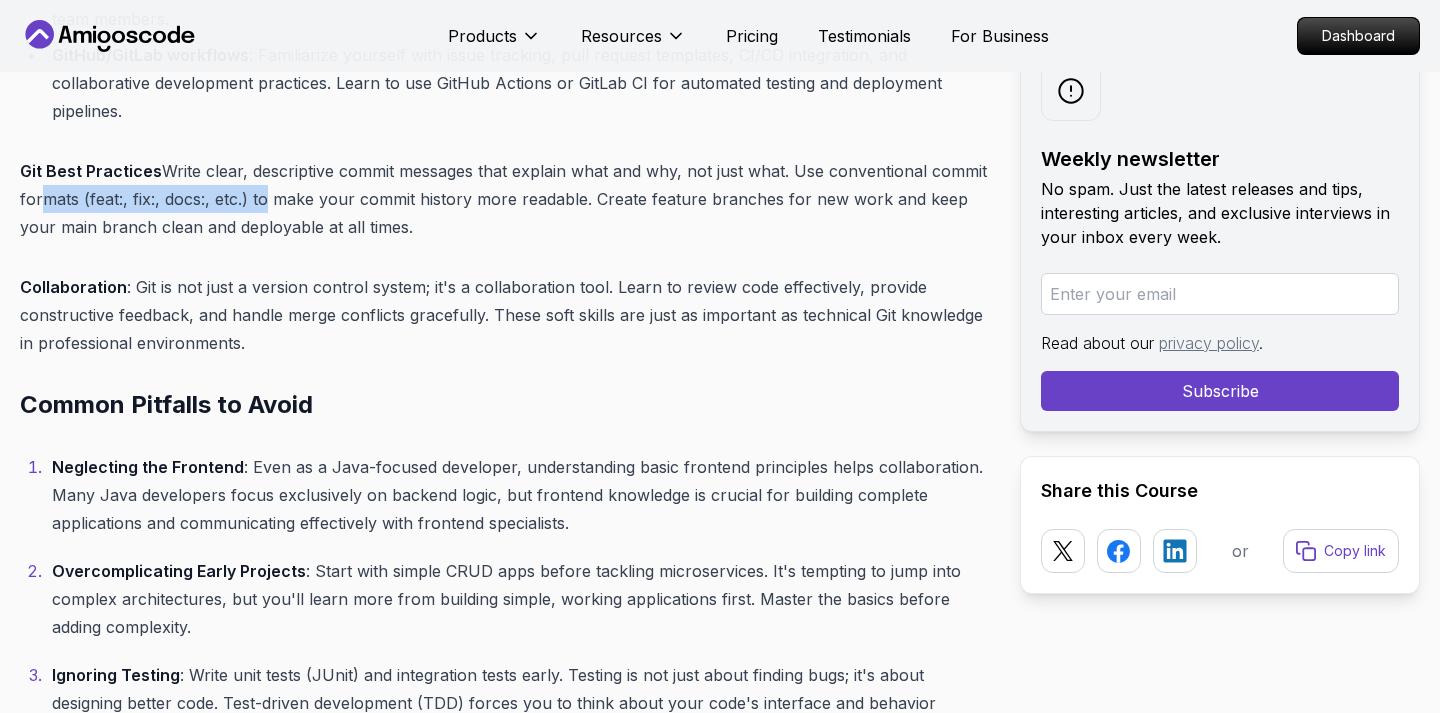 drag, startPoint x: 88, startPoint y: 167, endPoint x: 311, endPoint y: 175, distance: 223.14345 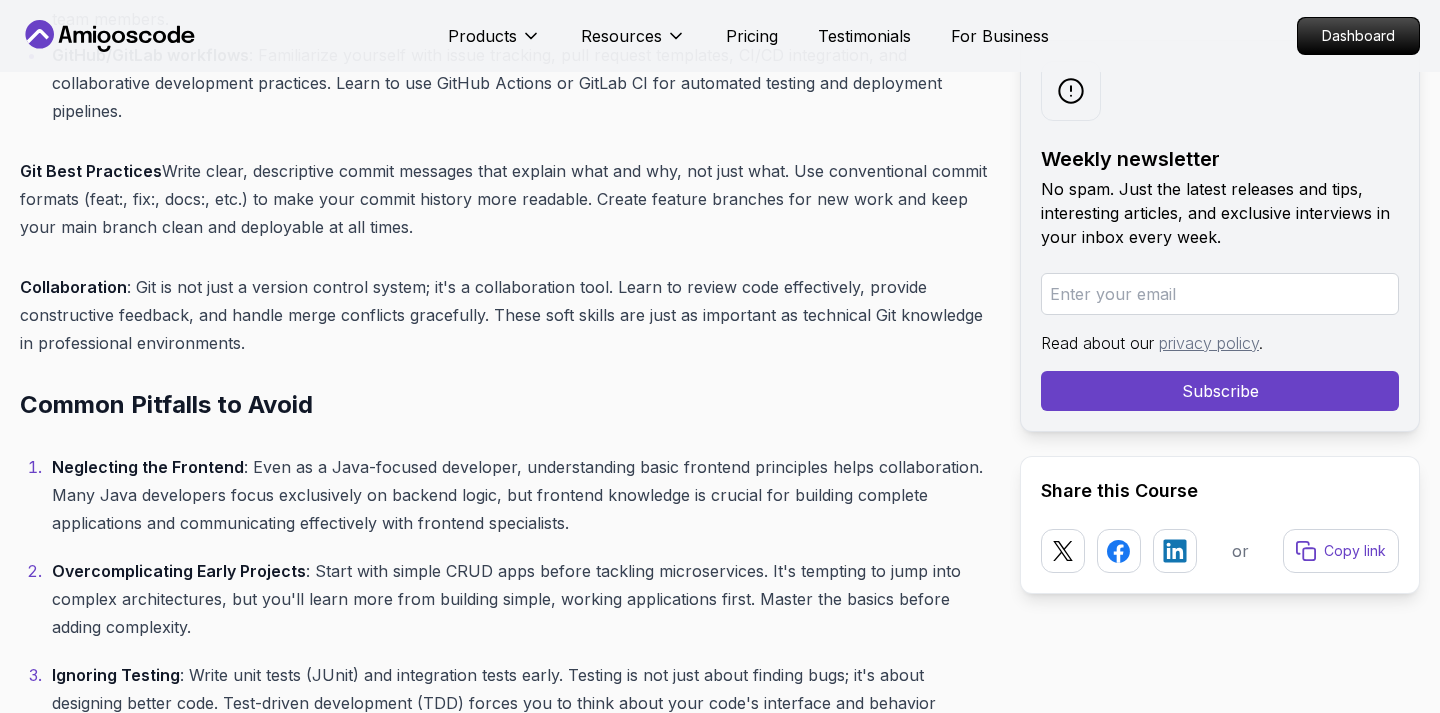 click on "Git Best Practices : Write clear, descriptive commit messages that explain what and why, not just what. Use conventional commit formats (feat:, fix:, docs:, etc.) to make your commit history more readable. Create feature branches for new work and keep your main branch clean and deployable at all times." at bounding box center (504, 199) 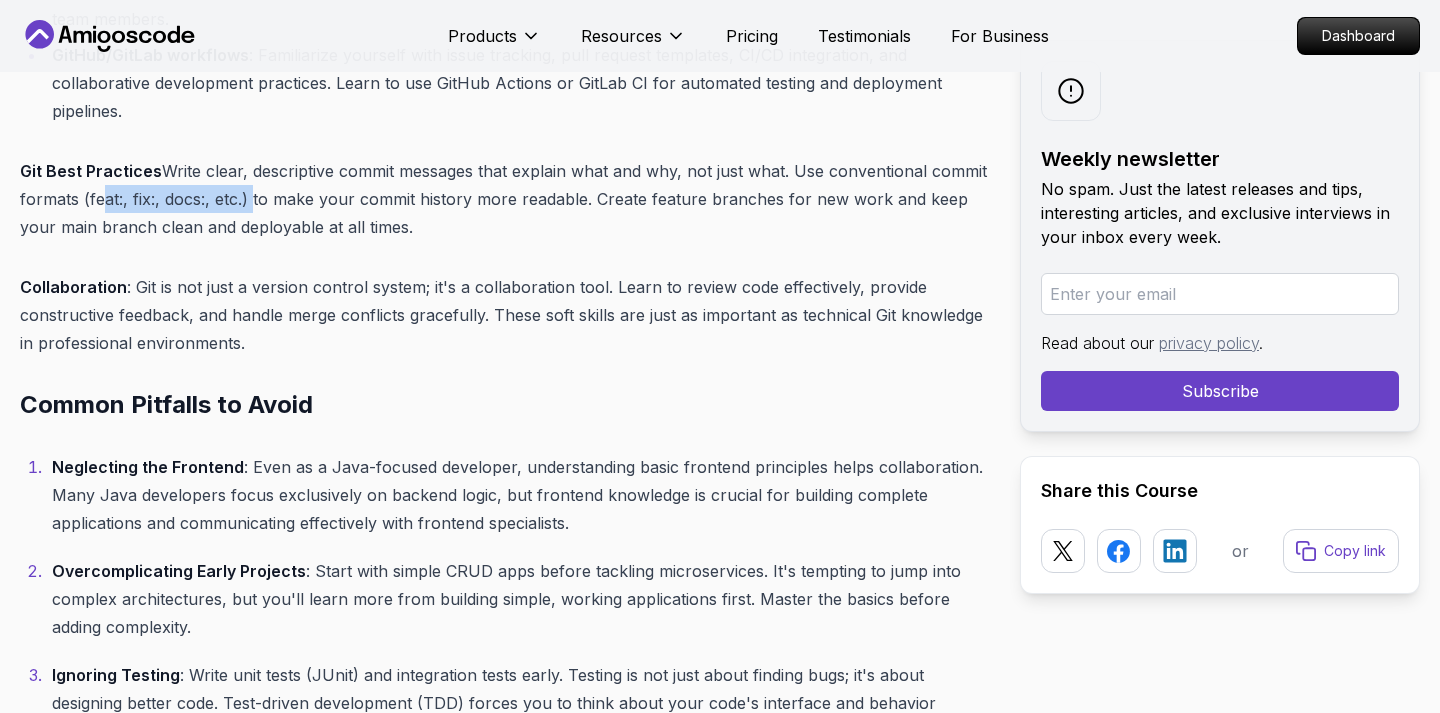 drag, startPoint x: 148, startPoint y: 173, endPoint x: 302, endPoint y: 172, distance: 154.00325 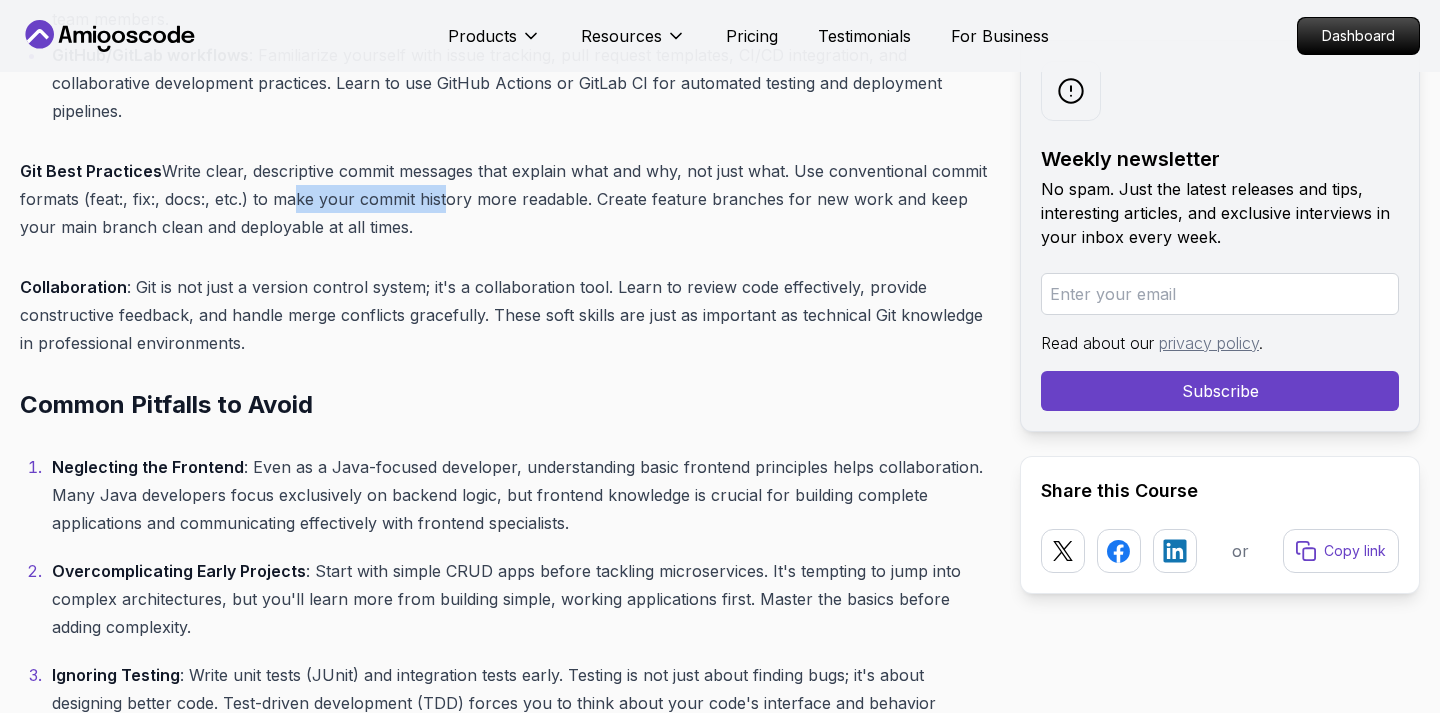drag, startPoint x: 331, startPoint y: 173, endPoint x: 518, endPoint y: 168, distance: 187.06683 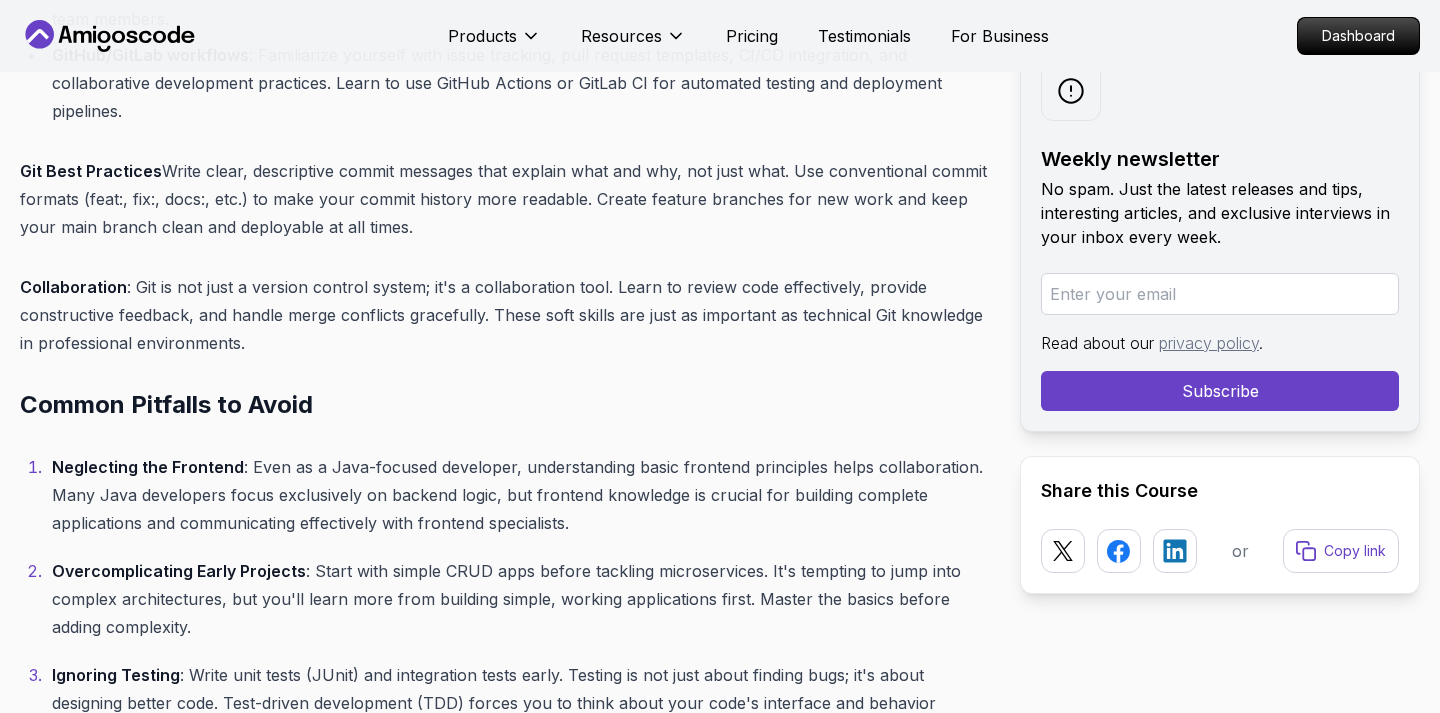 click on "Git Best Practices : Write clear, descriptive commit messages that explain what and why, not just what. Use conventional commit formats (feat:, fix:, docs:, etc.) to make your commit history more readable. Create feature branches for new work and keep your main branch clean and deployable at all times." at bounding box center [504, 199] 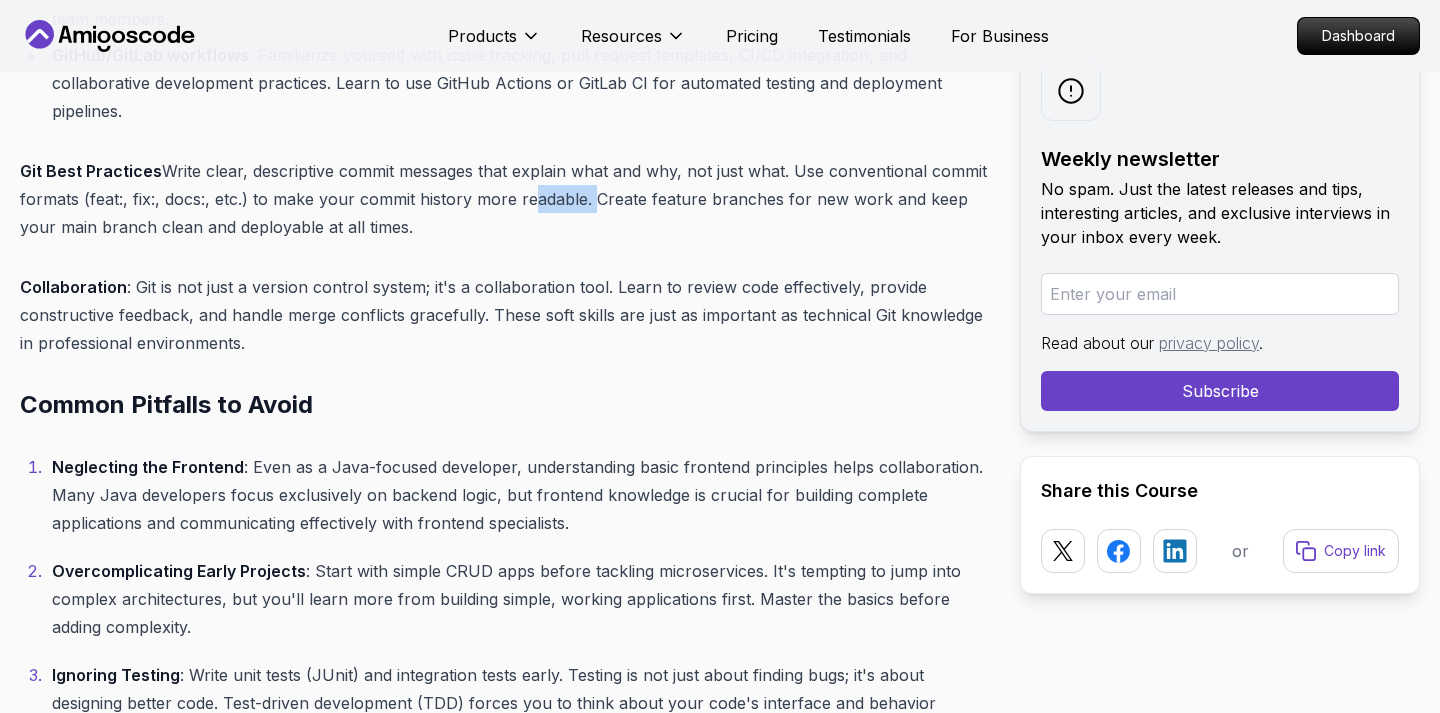 click on "Git Best Practices : Write clear, descriptive commit messages that explain what and why, not just what. Use conventional commit formats (feat:, fix:, docs:, etc.) to make your commit history more readable. Create feature branches for new work and keep your main branch clean and deployable at all times." at bounding box center [504, 199] 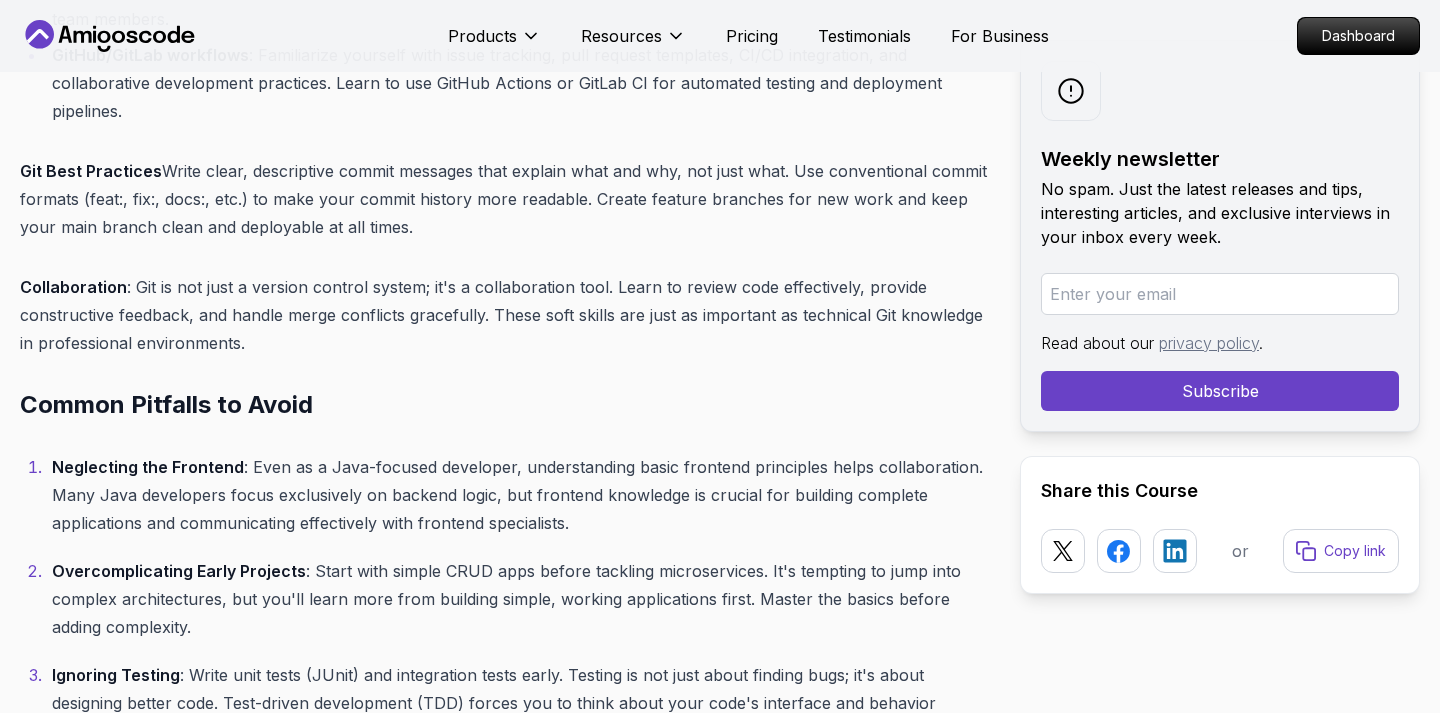 click on "Git Best Practices : Write clear, descriptive commit messages that explain what and why, not just what. Use conventional commit formats (feat:, fix:, docs:, etc.) to make your commit history more readable. Create feature branches for new work and keep your main branch clean and deployable at all times." at bounding box center [504, 199] 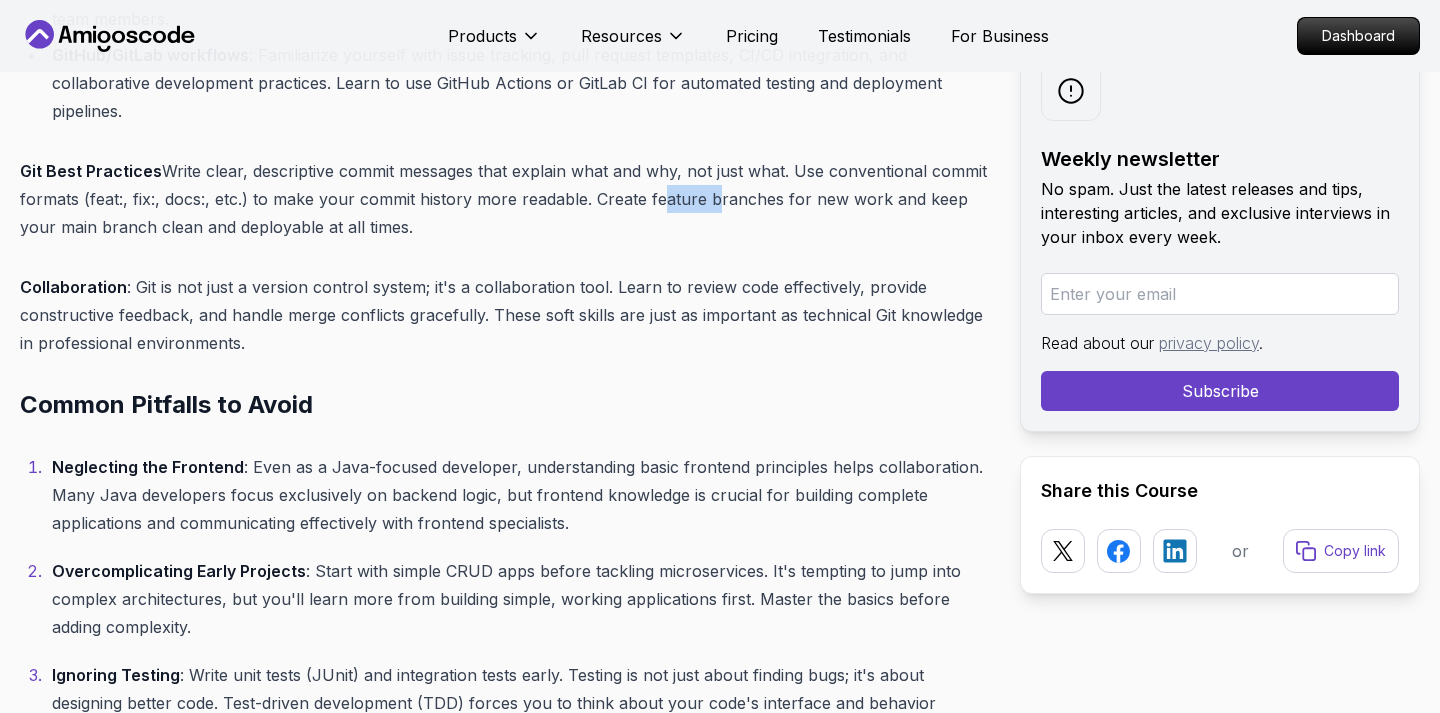 click on "Git Best Practices : Write clear, descriptive commit messages that explain what and why, not just what. Use conventional commit formats (feat:, fix:, docs:, etc.) to make your commit history more readable. Create feature branches for new work and keep your main branch clean and deployable at all times." at bounding box center [504, 199] 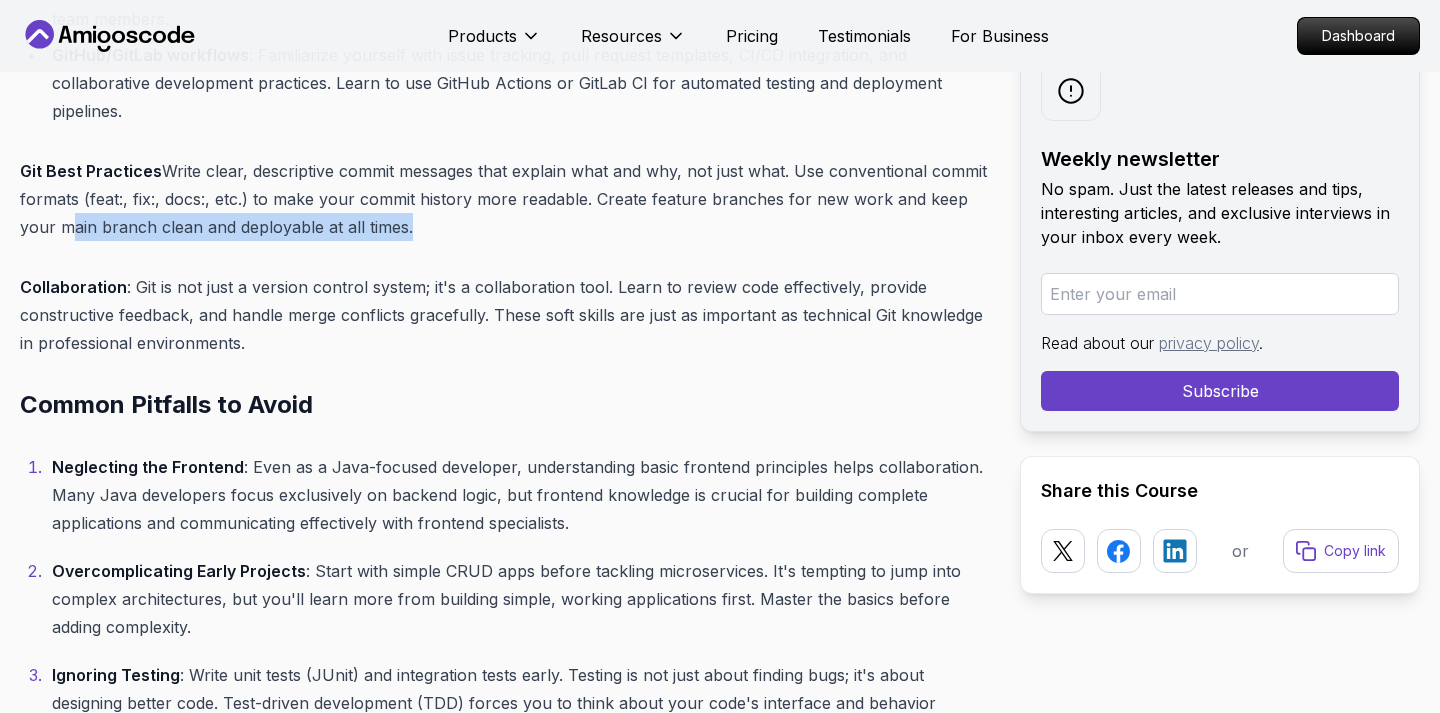 drag, startPoint x: 93, startPoint y: 196, endPoint x: 450, endPoint y: 211, distance: 357.31497 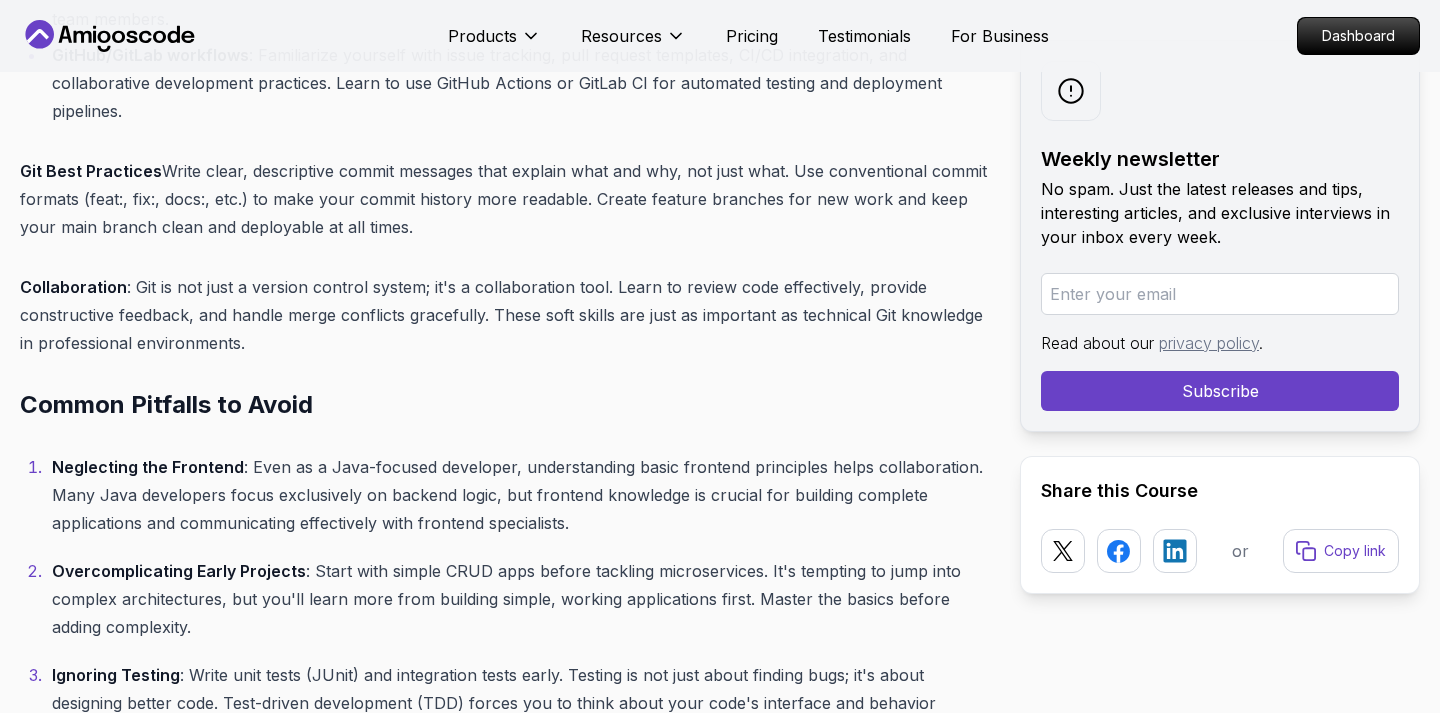 click on "Introduction
What does it take to become a Java full stack developer in today's competitive tech landscape? If you're looking to master both frontend and backend development with Java, this guide will walk you through everything from core concepts to real-world deployment strategies.
The demand for Java full stack developers has never been higher. Companies are seeking professionals who can handle the entire development stack - from database design to user interface creation. According to recent industry reports, Java full stack developers command competitive salaries and enjoy excellent job security due to Java's continued dominance in enterprise applications.
Table of Contents
What is a Java Full Stack Developer?
Essential Skills for Java Full Stack Development
1. Core Java Fundamentals
2. Spring Boot for Backend Development
3. Frontend Technologies
4. Database Management
5. Version Control with Git
Common Pitfalls to Avoid
Best Practices
FAQs
Conclusion" at bounding box center (504, -1160) 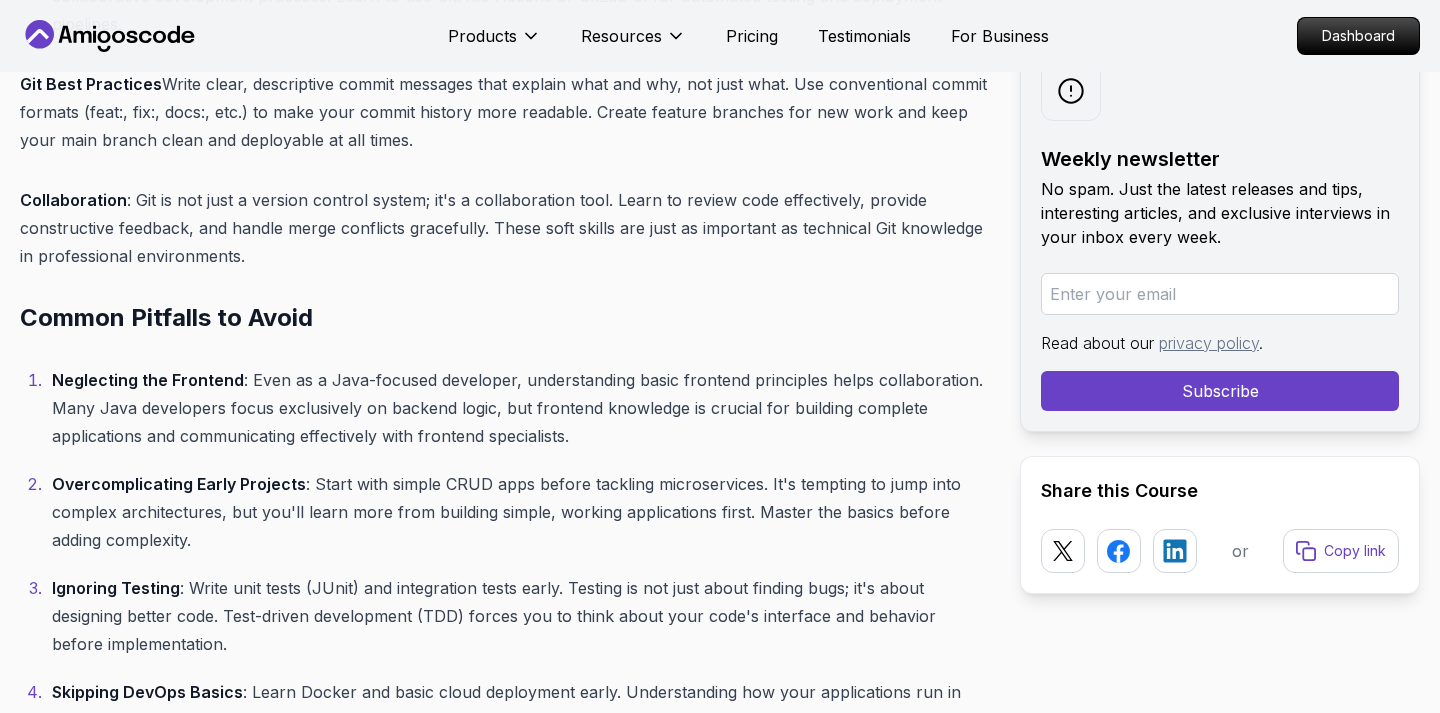 scroll, scrollTop: 6173, scrollLeft: 0, axis: vertical 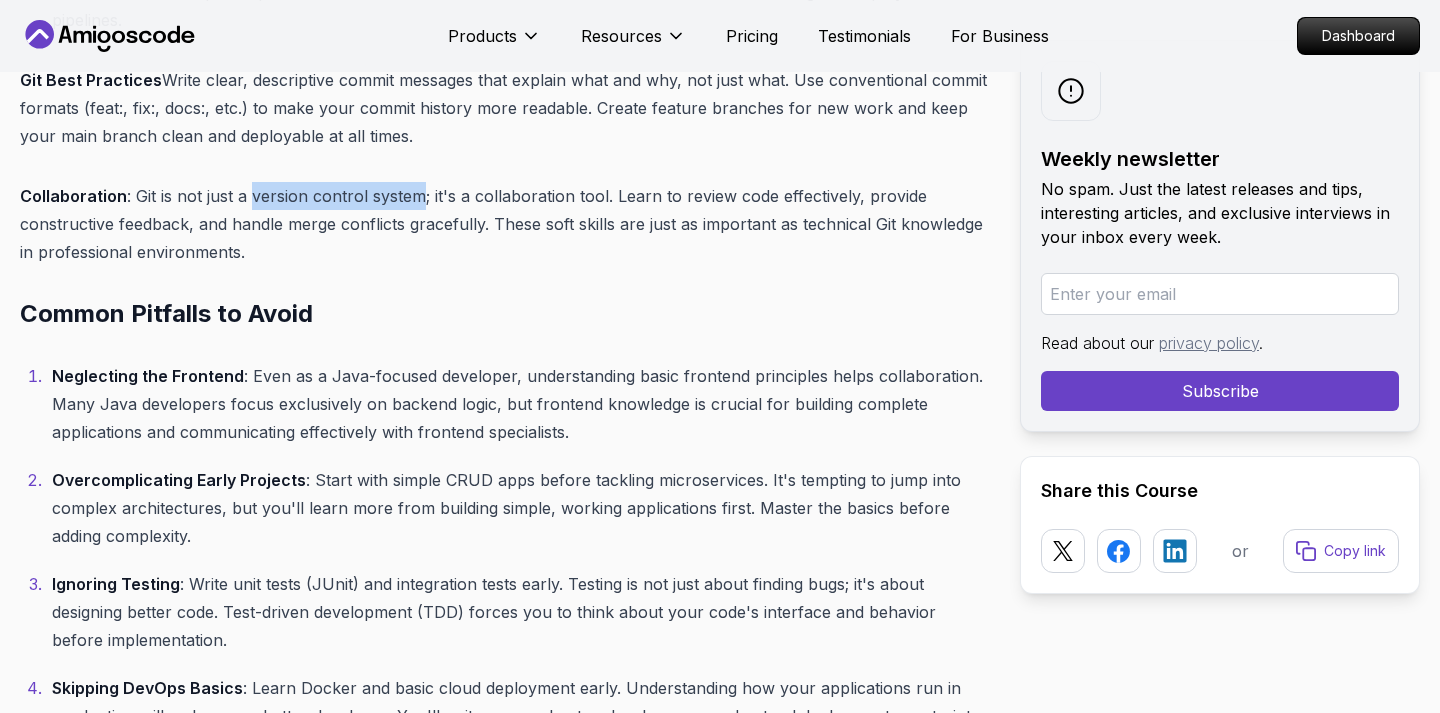 drag, startPoint x: 248, startPoint y: 173, endPoint x: 417, endPoint y: 176, distance: 169.02663 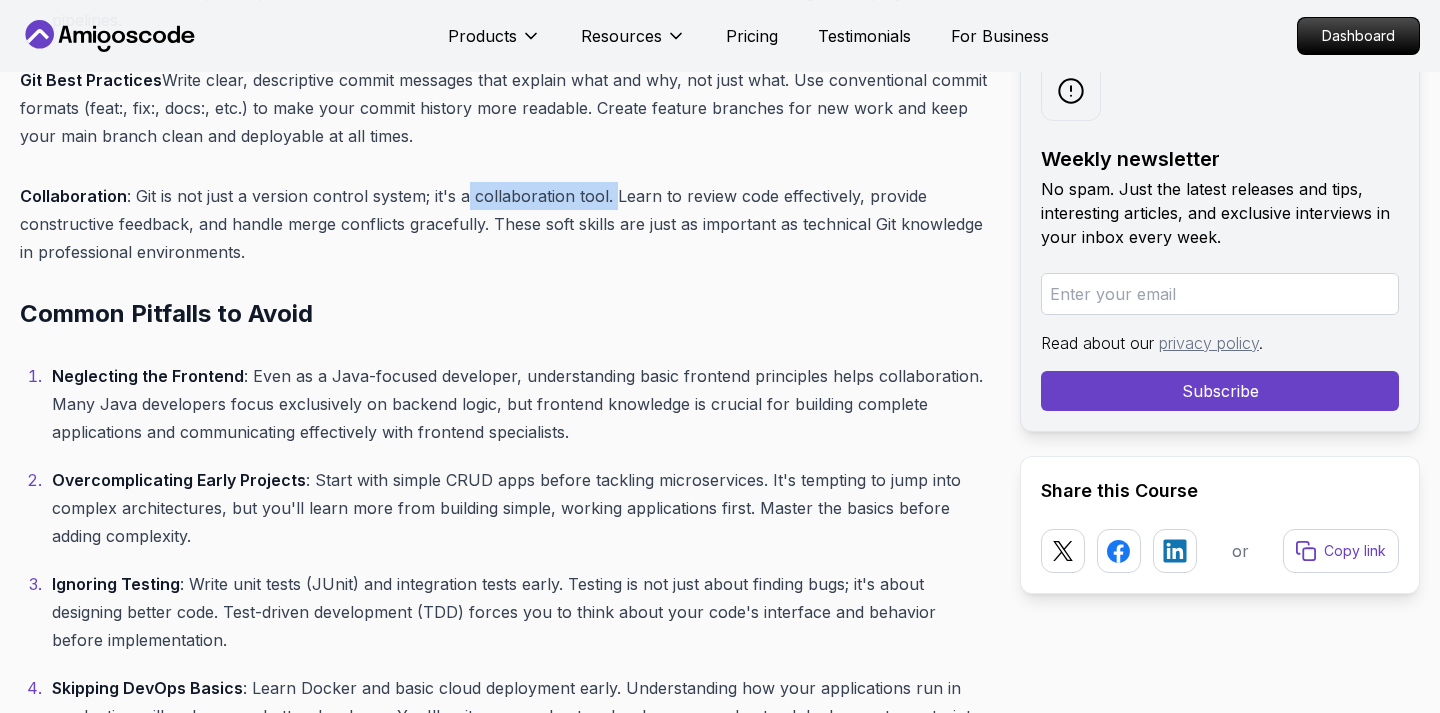 drag, startPoint x: 463, startPoint y: 174, endPoint x: 613, endPoint y: 175, distance: 150.00333 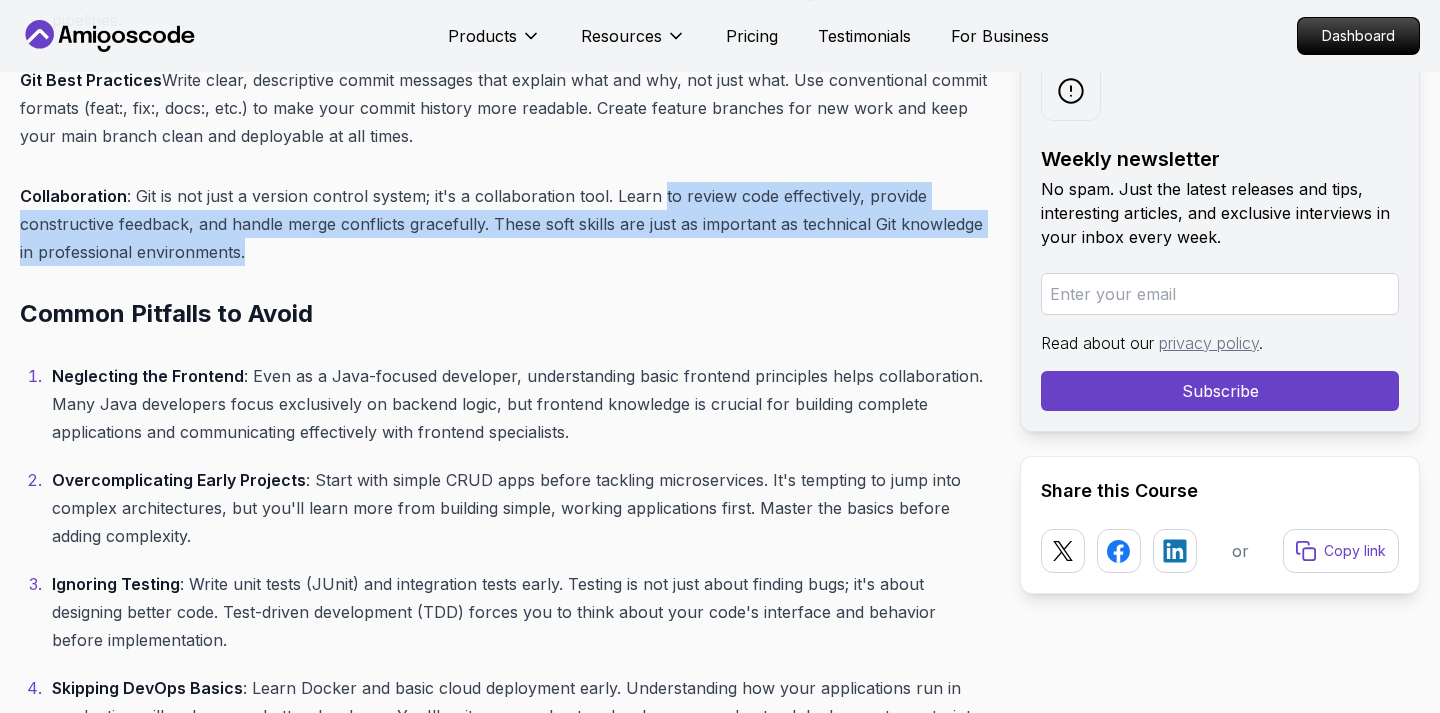 drag, startPoint x: 659, startPoint y: 178, endPoint x: 377, endPoint y: 223, distance: 285.56784 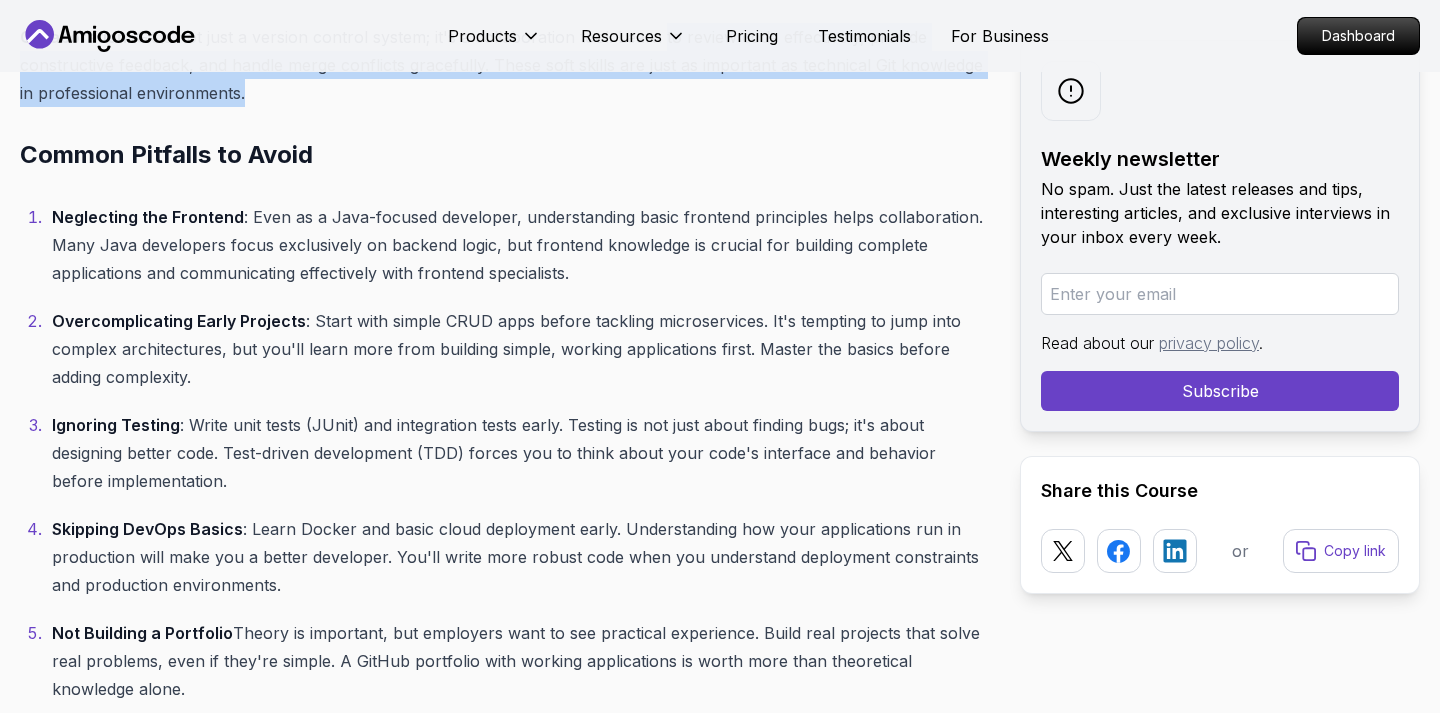 scroll, scrollTop: 6341, scrollLeft: 0, axis: vertical 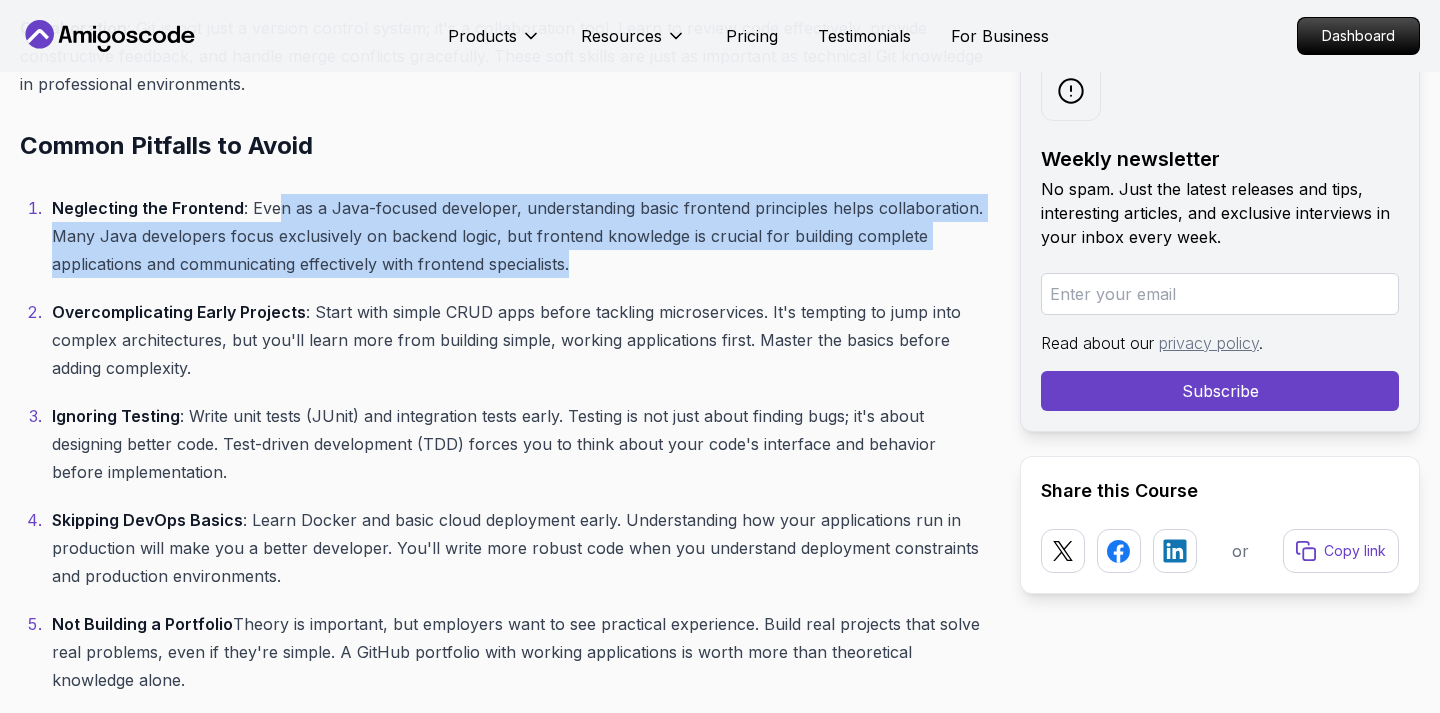 drag, startPoint x: 272, startPoint y: 182, endPoint x: 481, endPoint y: 276, distance: 229.16588 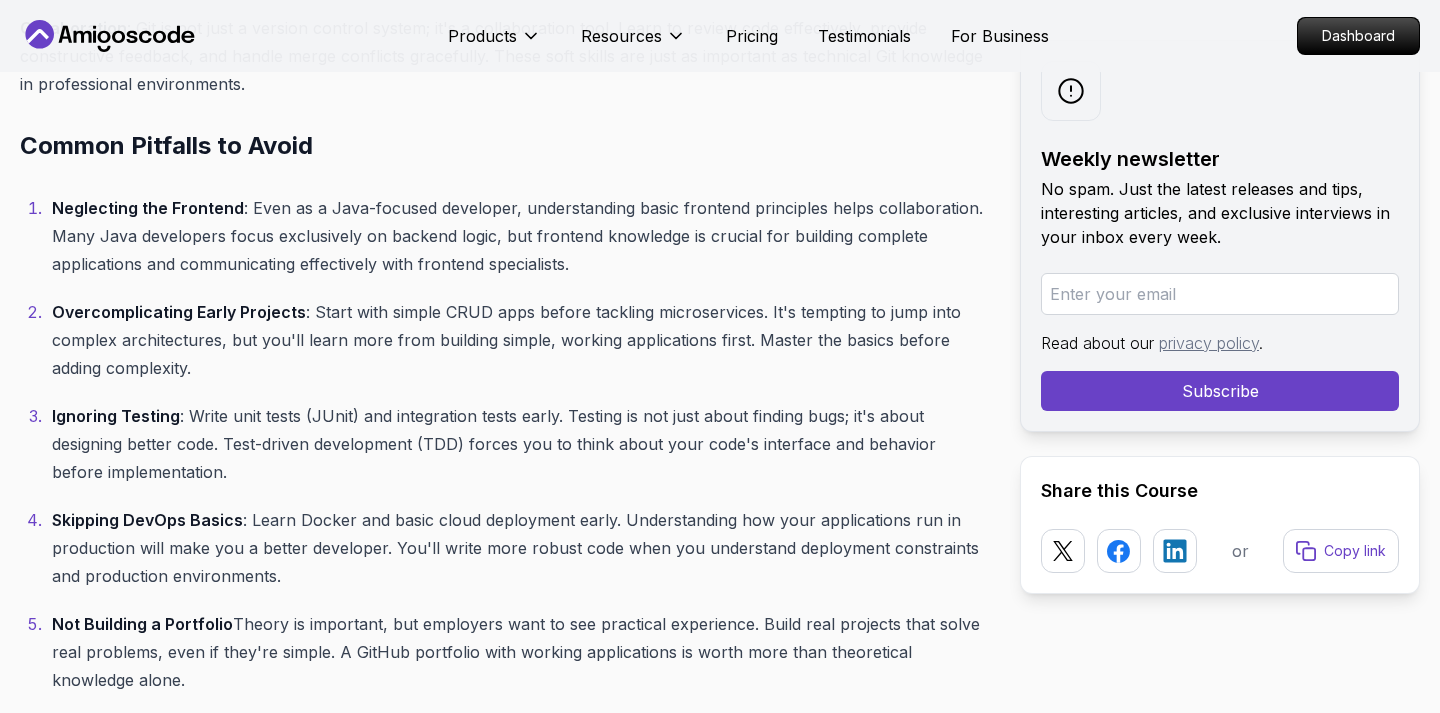 click on "Overcomplicating Early Projects : Start with simple CRUD apps before tackling microservices. It's tempting to jump into complex architectures, but you'll learn more from building simple, working applications first. Master the basics before adding complexity." at bounding box center (520, 340) 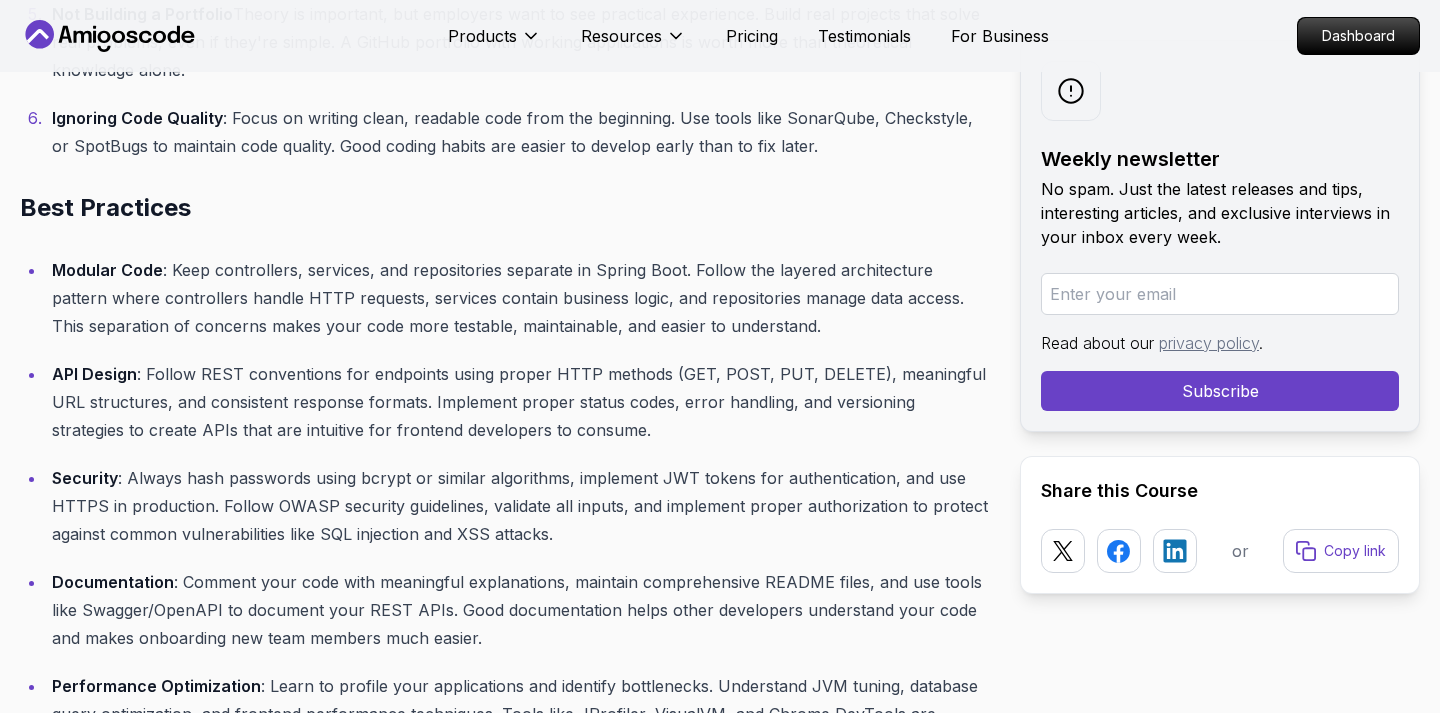 scroll, scrollTop: 6956, scrollLeft: 0, axis: vertical 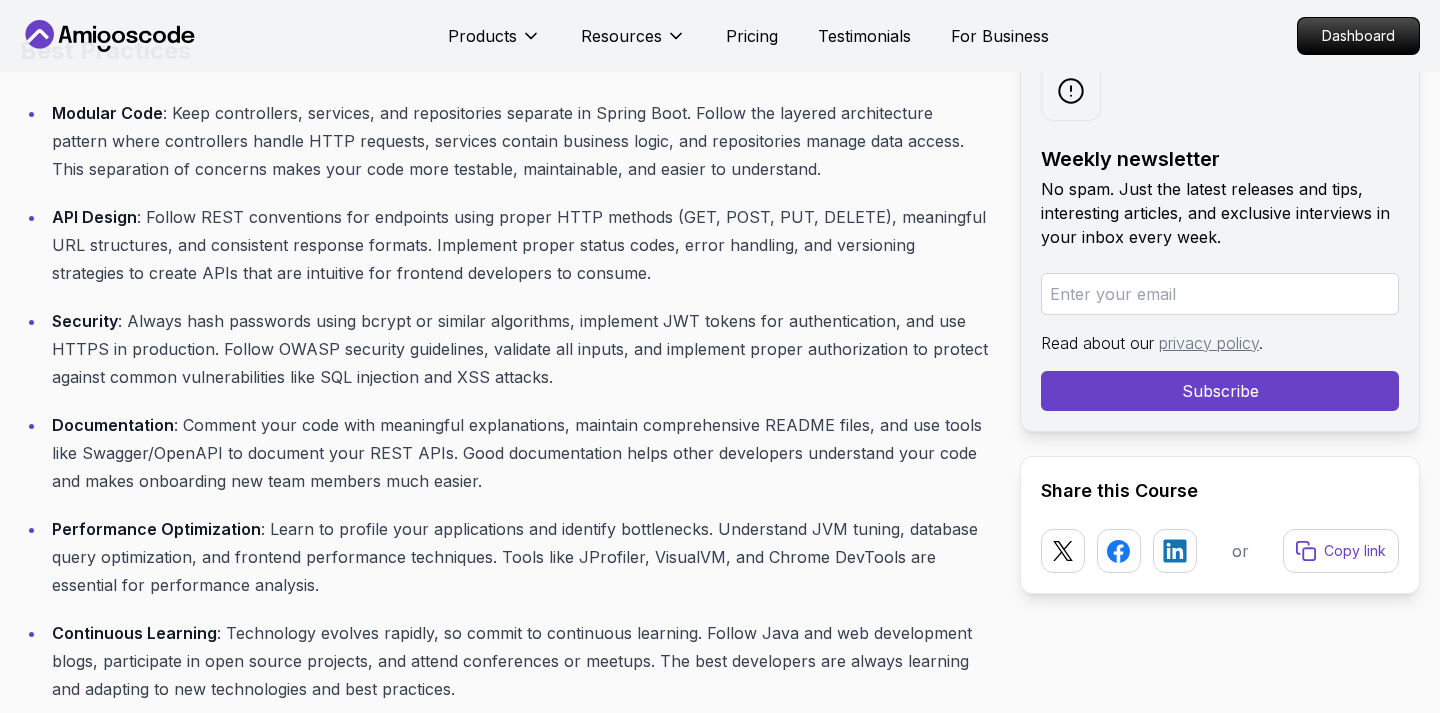 click on "Modular Code : Keep controllers, services, and repositories separate in Spring Boot. Follow the layered architecture pattern where controllers handle HTTP requests, services contain business logic, and repositories manage data access. This separation of concerns makes your code more testable, maintainable, and easier to understand." at bounding box center [520, 141] 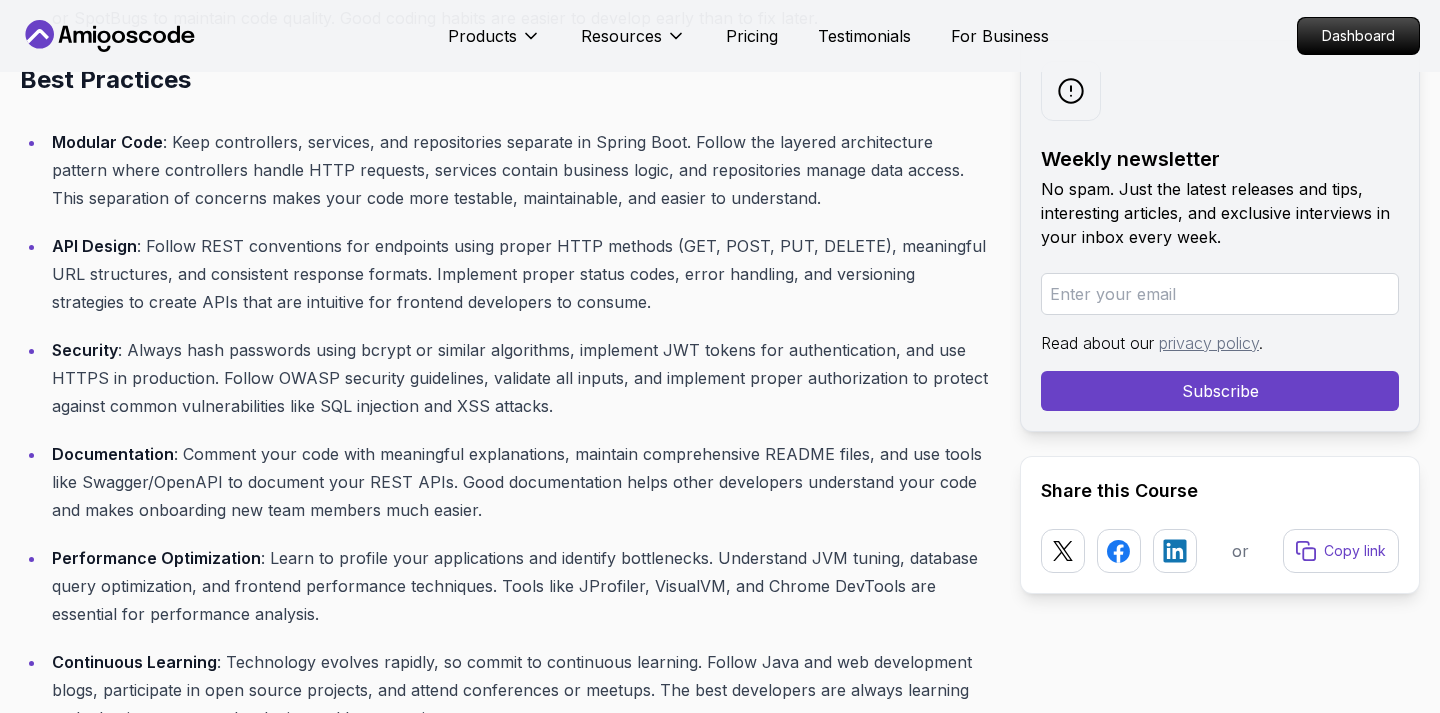 scroll, scrollTop: 7077, scrollLeft: 0, axis: vertical 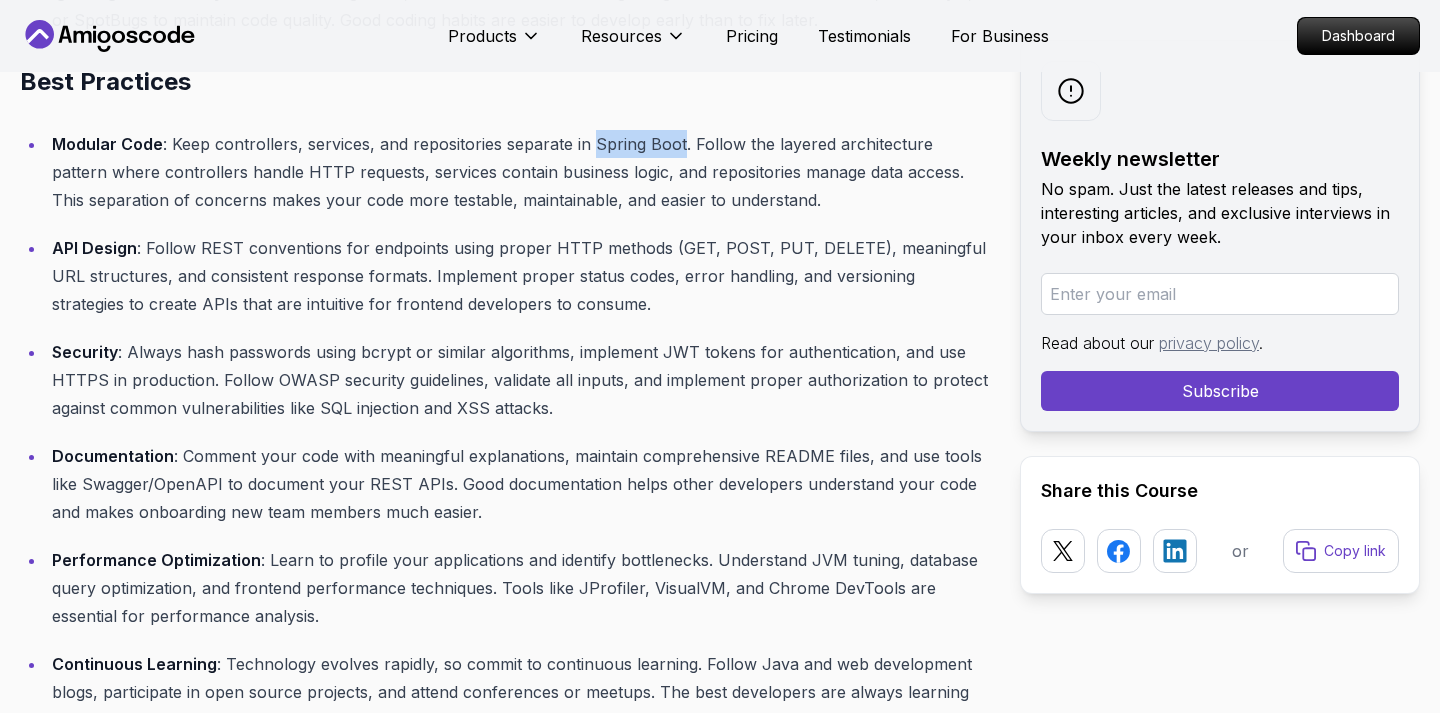 drag, startPoint x: 590, startPoint y: 115, endPoint x: 679, endPoint y: 114, distance: 89.005615 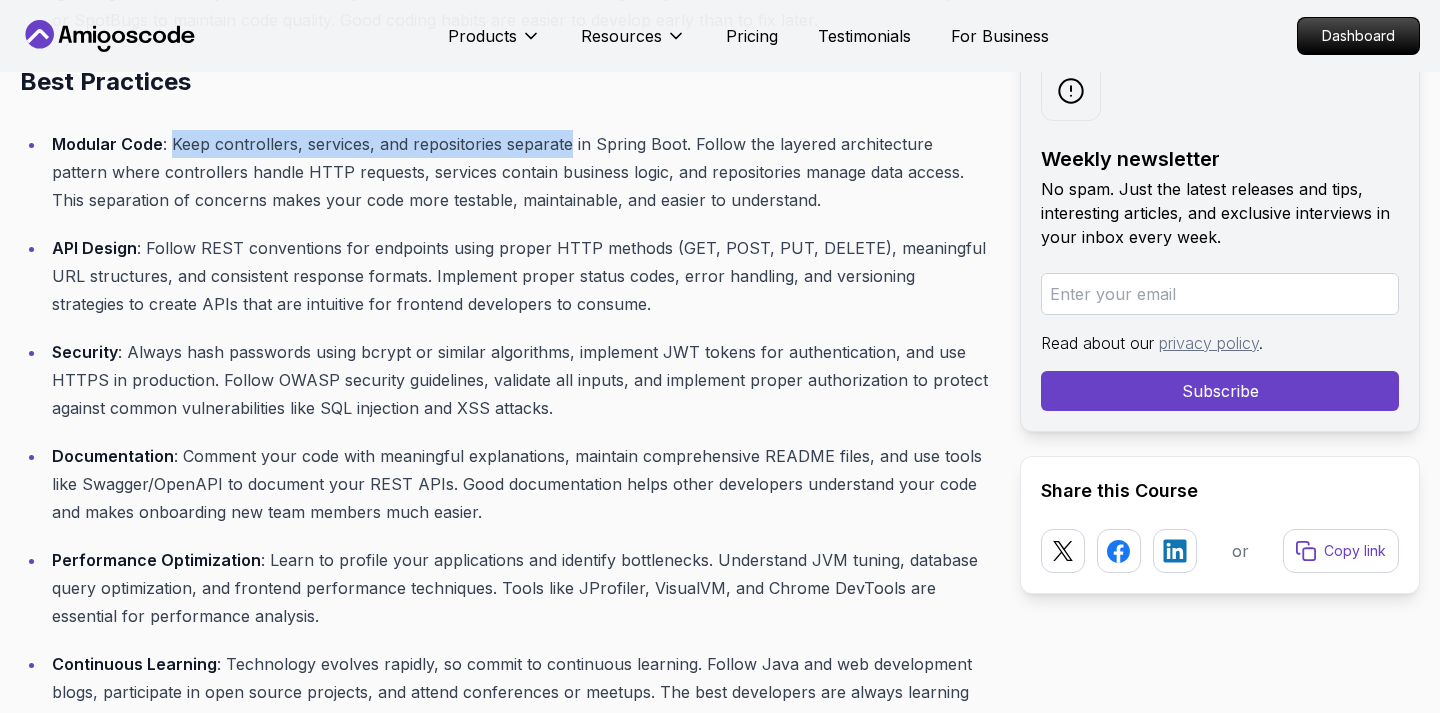 drag, startPoint x: 171, startPoint y: 117, endPoint x: 567, endPoint y: 114, distance: 396.01135 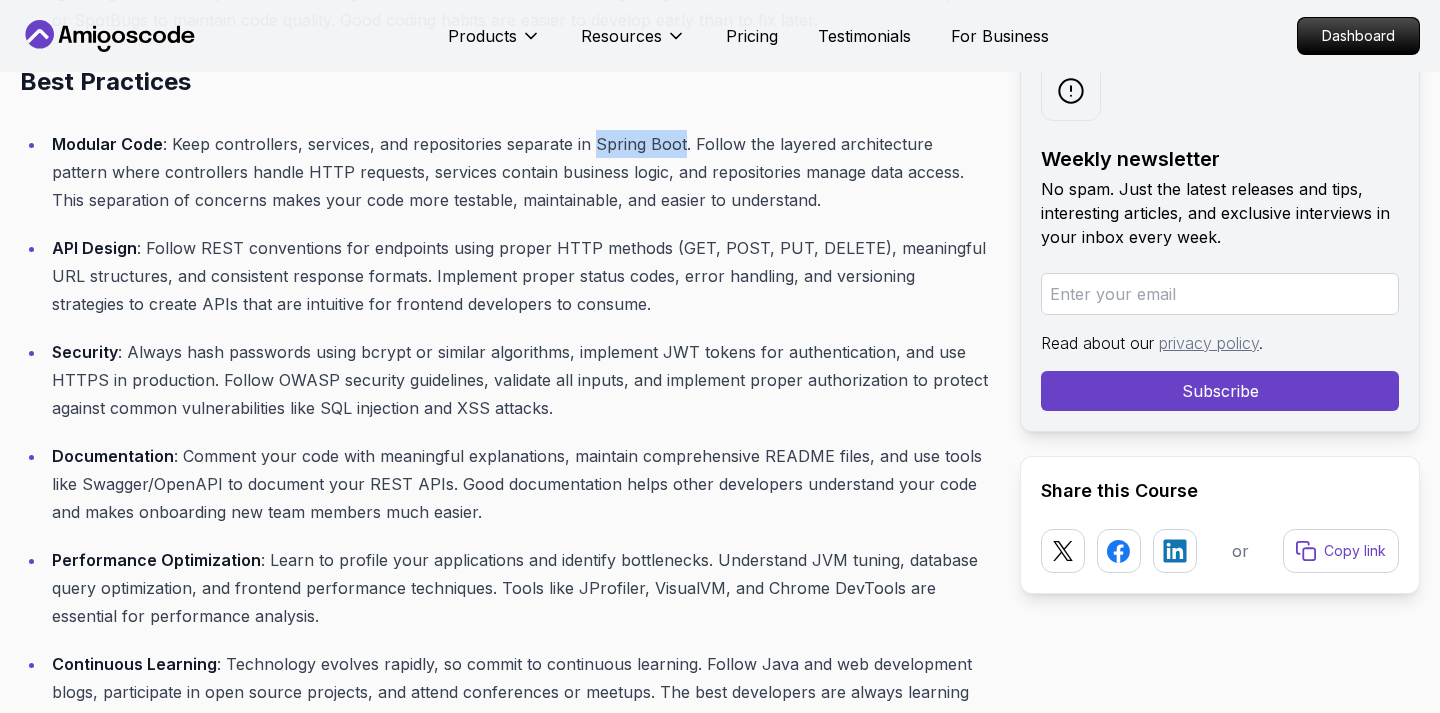 drag, startPoint x: 589, startPoint y: 116, endPoint x: 680, endPoint y: 118, distance: 91.02197 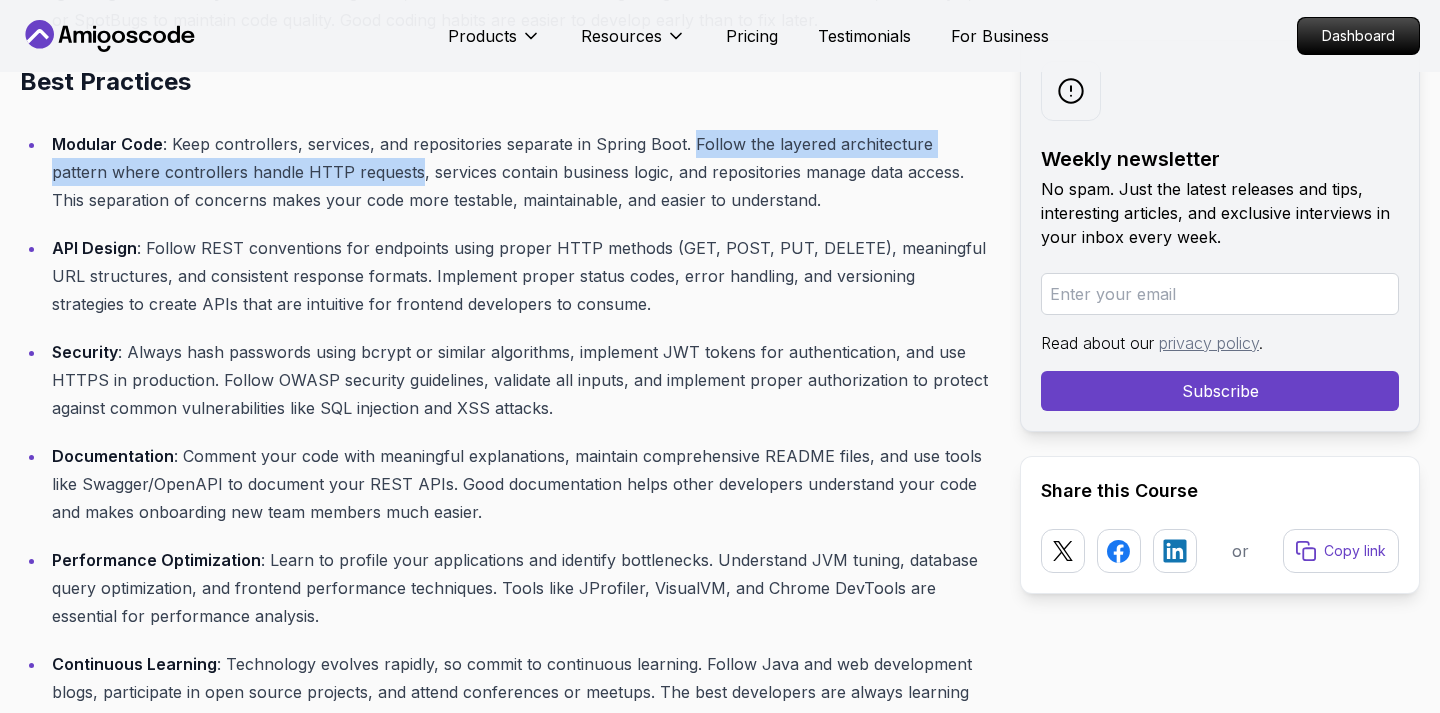 drag, startPoint x: 686, startPoint y: 117, endPoint x: 354, endPoint y: 147, distance: 333.35266 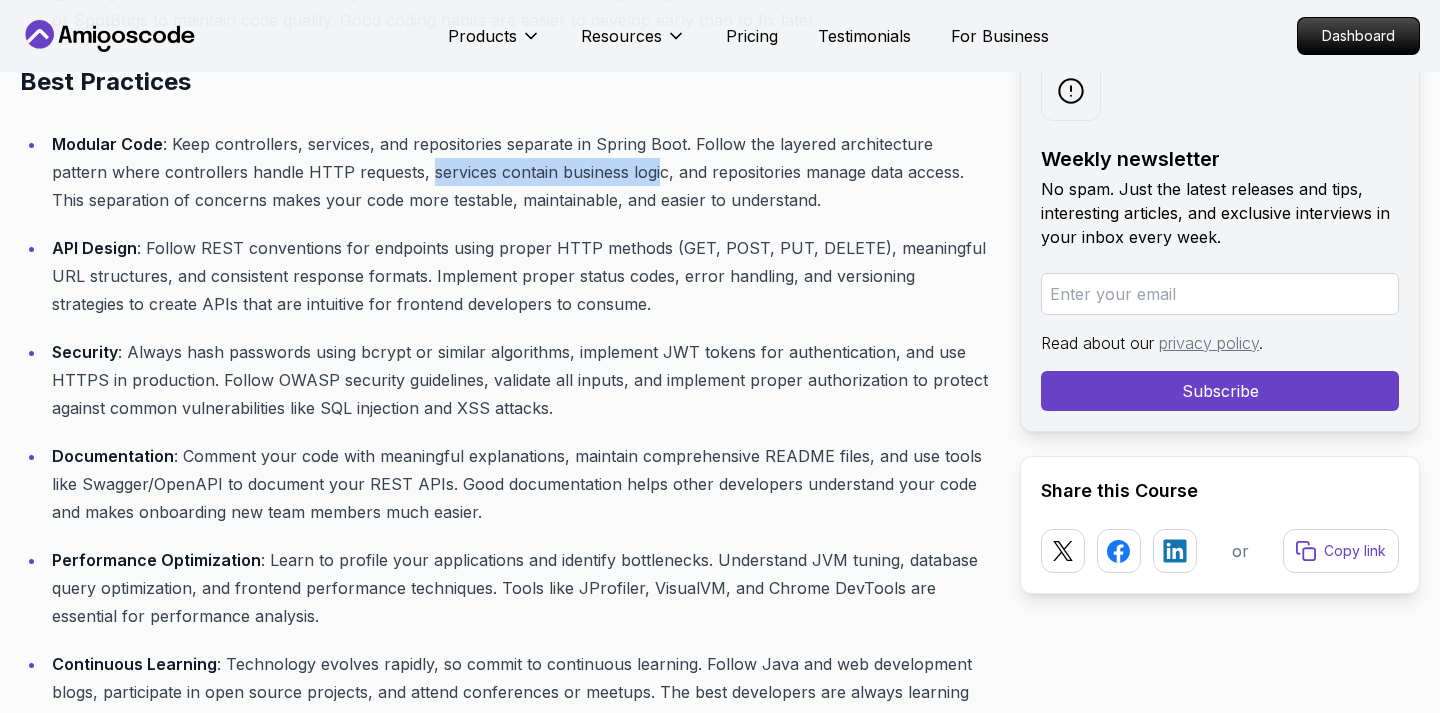 drag, startPoint x: 365, startPoint y: 147, endPoint x: 595, endPoint y: 145, distance: 230.0087 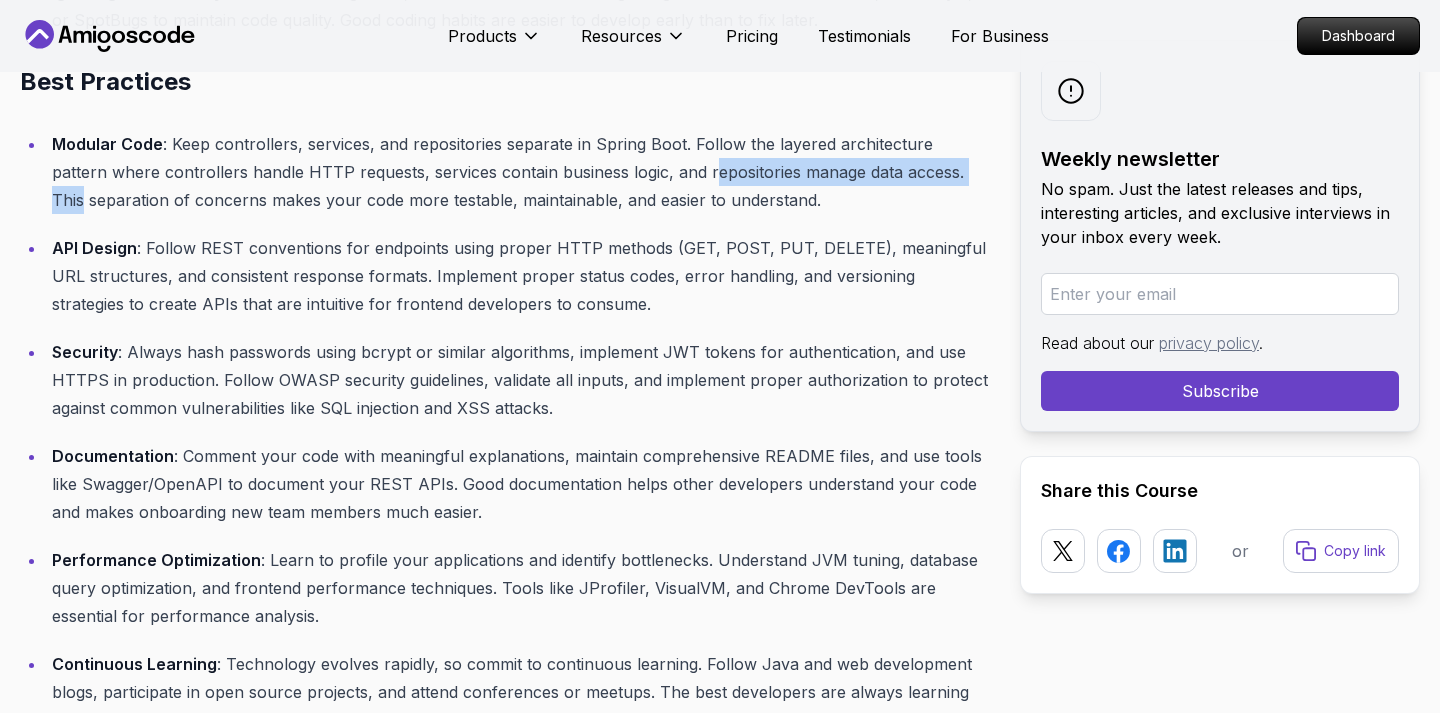 drag, startPoint x: 649, startPoint y: 143, endPoint x: 953, endPoint y: 144, distance: 304.00165 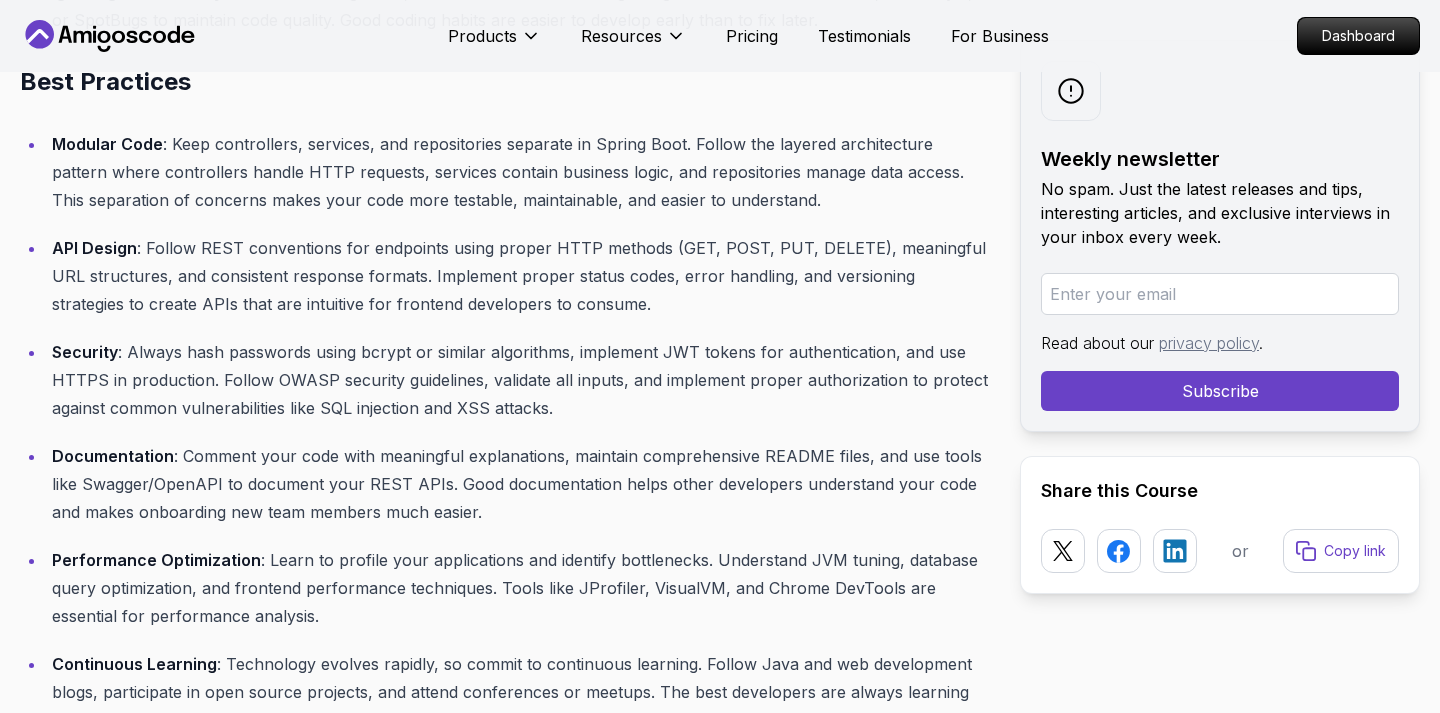 click on "API Design : Follow REST conventions for endpoints using proper HTTP methods (GET, POST, PUT, DELETE), meaningful URL structures, and consistent response formats. Implement proper status codes, error handling, and versioning strategies to create APIs that are intuitive for frontend developers to consume." at bounding box center (520, 276) 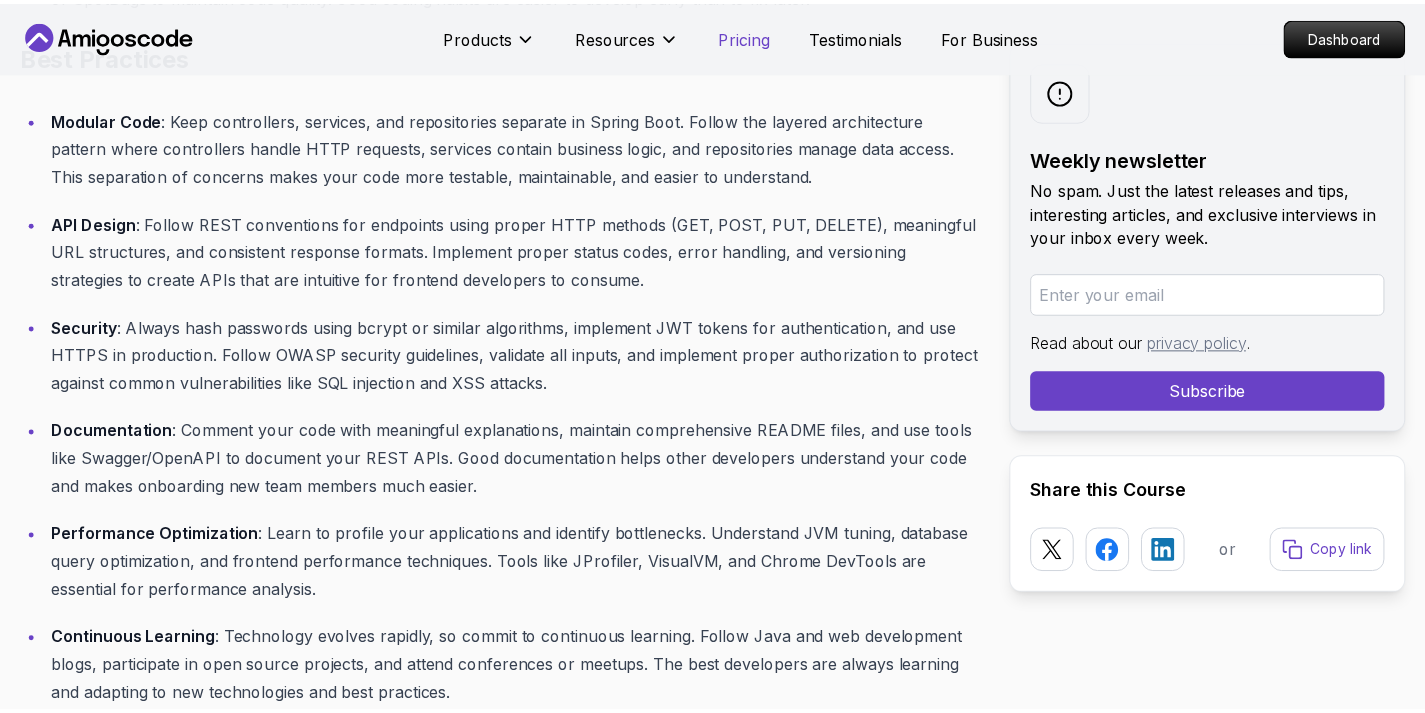 scroll, scrollTop: 7105, scrollLeft: 0, axis: vertical 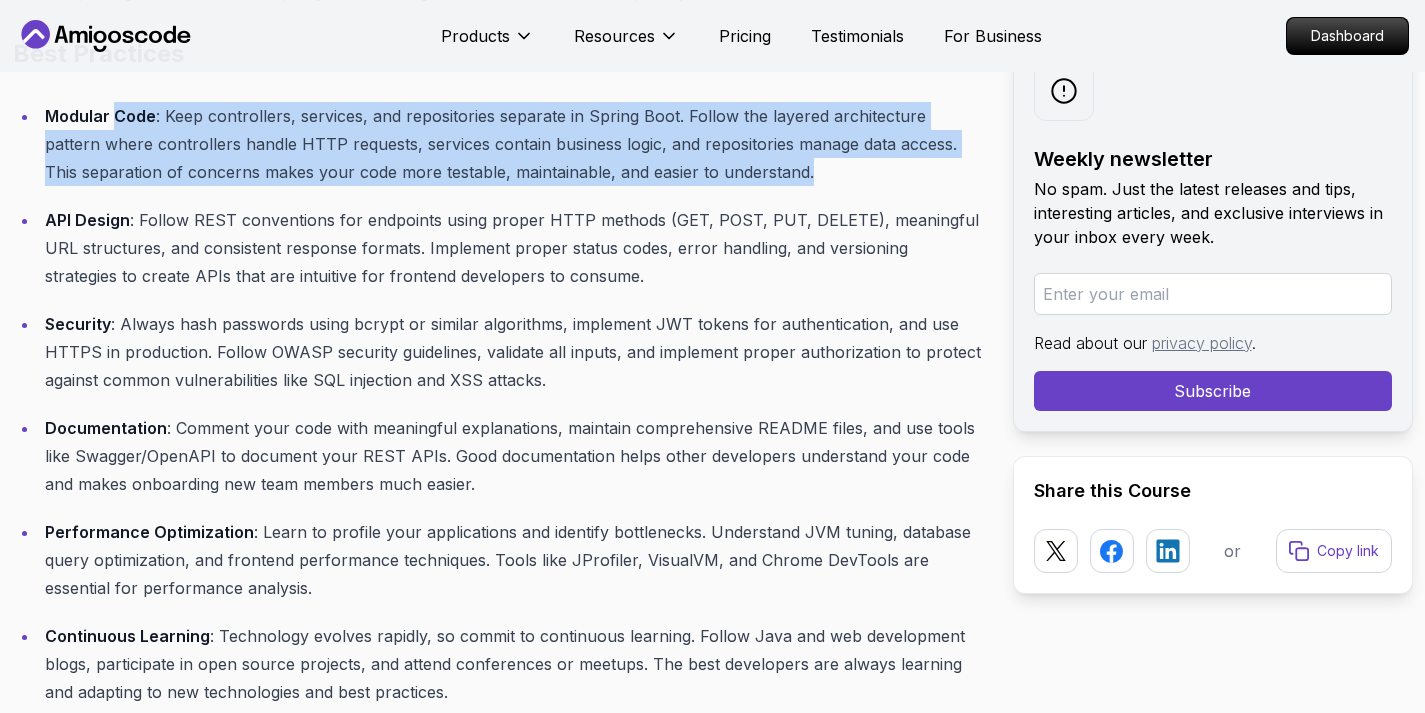 drag, startPoint x: 114, startPoint y: 89, endPoint x: 924, endPoint y: 130, distance: 811.037 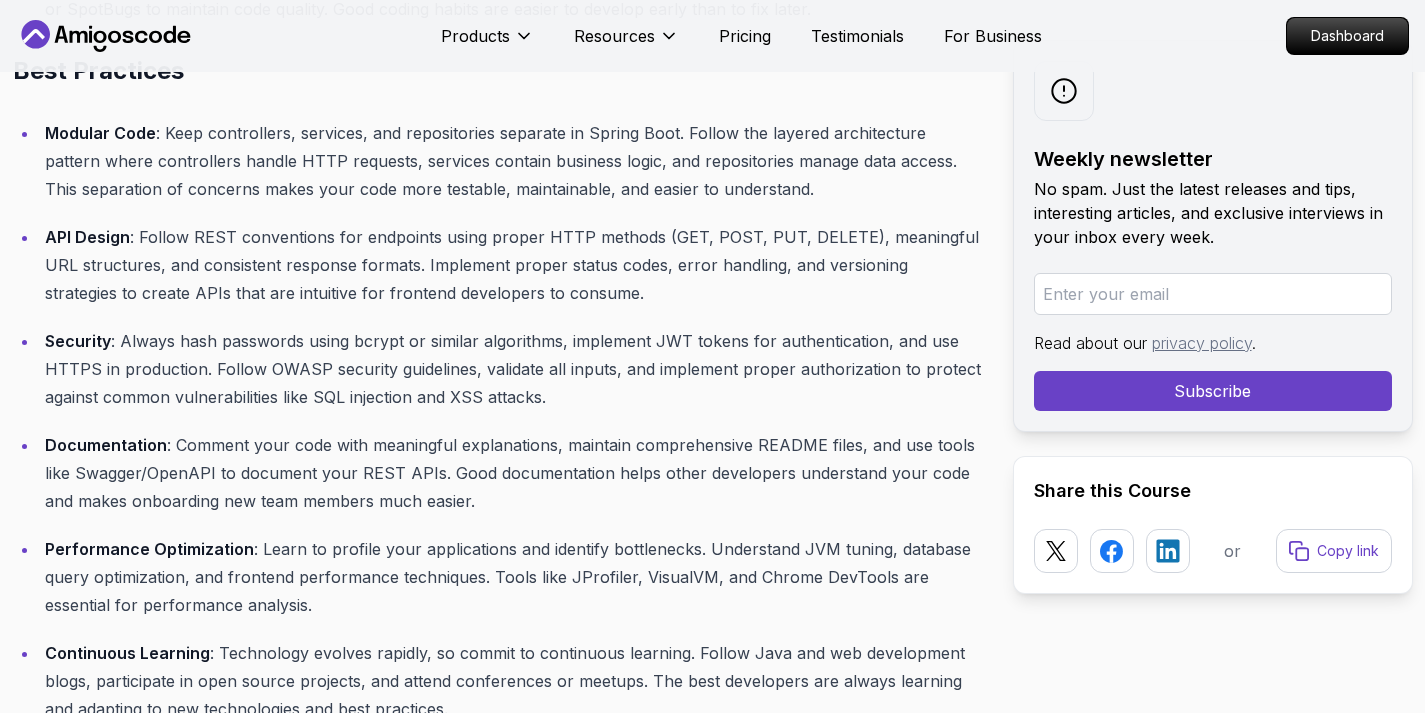 scroll, scrollTop: 7089, scrollLeft: 0, axis: vertical 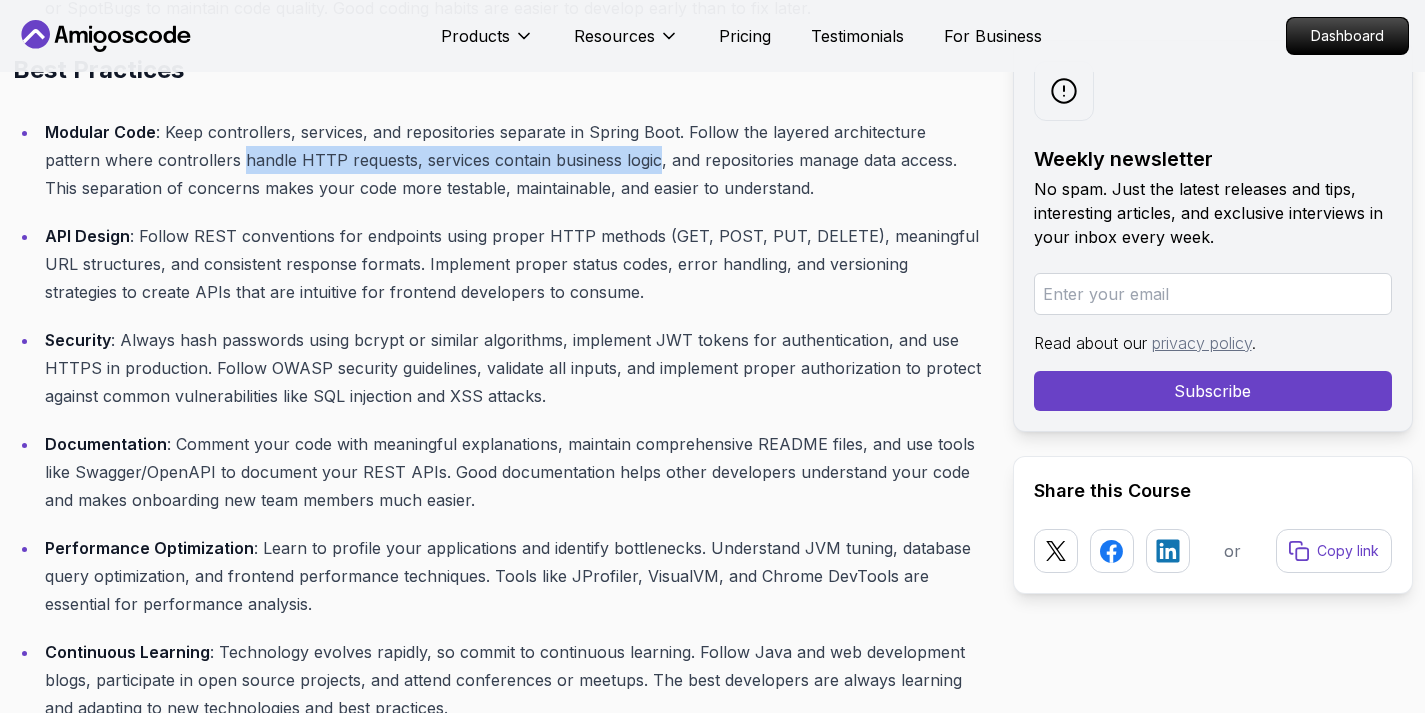 drag, startPoint x: 180, startPoint y: 128, endPoint x: 595, endPoint y: 131, distance: 415.01083 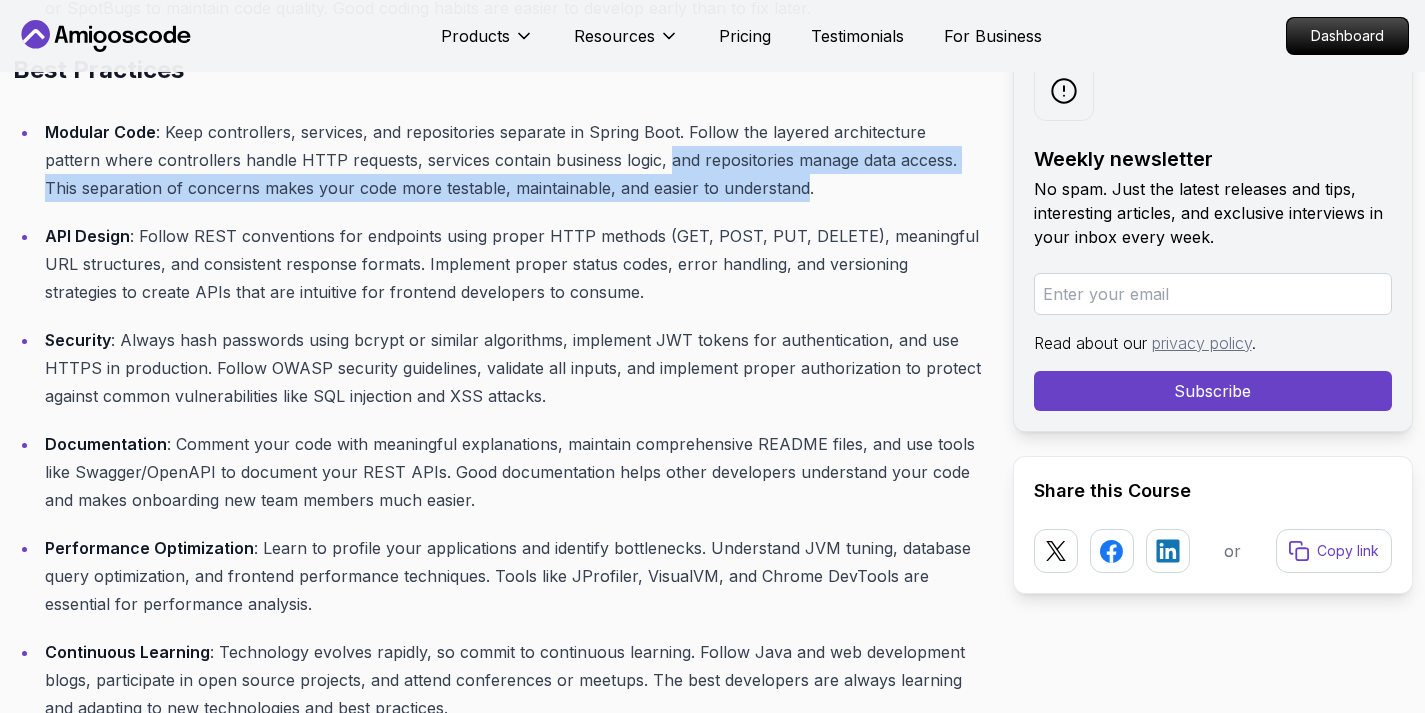 drag, startPoint x: 605, startPoint y: 134, endPoint x: 775, endPoint y: 164, distance: 172.62677 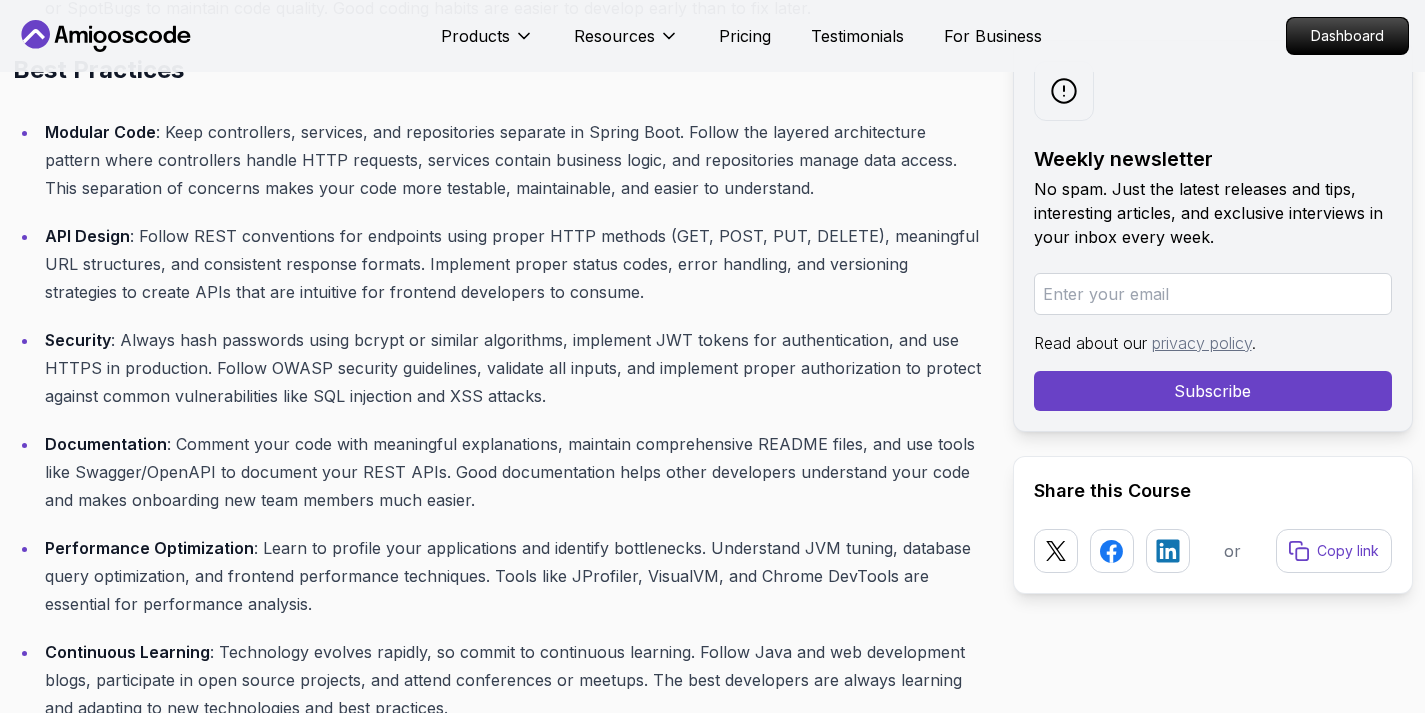 click on "Modular Code : Keep controllers, services, and repositories separate in Spring Boot. Follow the layered architecture pattern where controllers handle HTTP requests, services contain business logic, and repositories manage data access. This separation of concerns makes your code more testable, maintainable, and easier to understand." at bounding box center [513, 160] 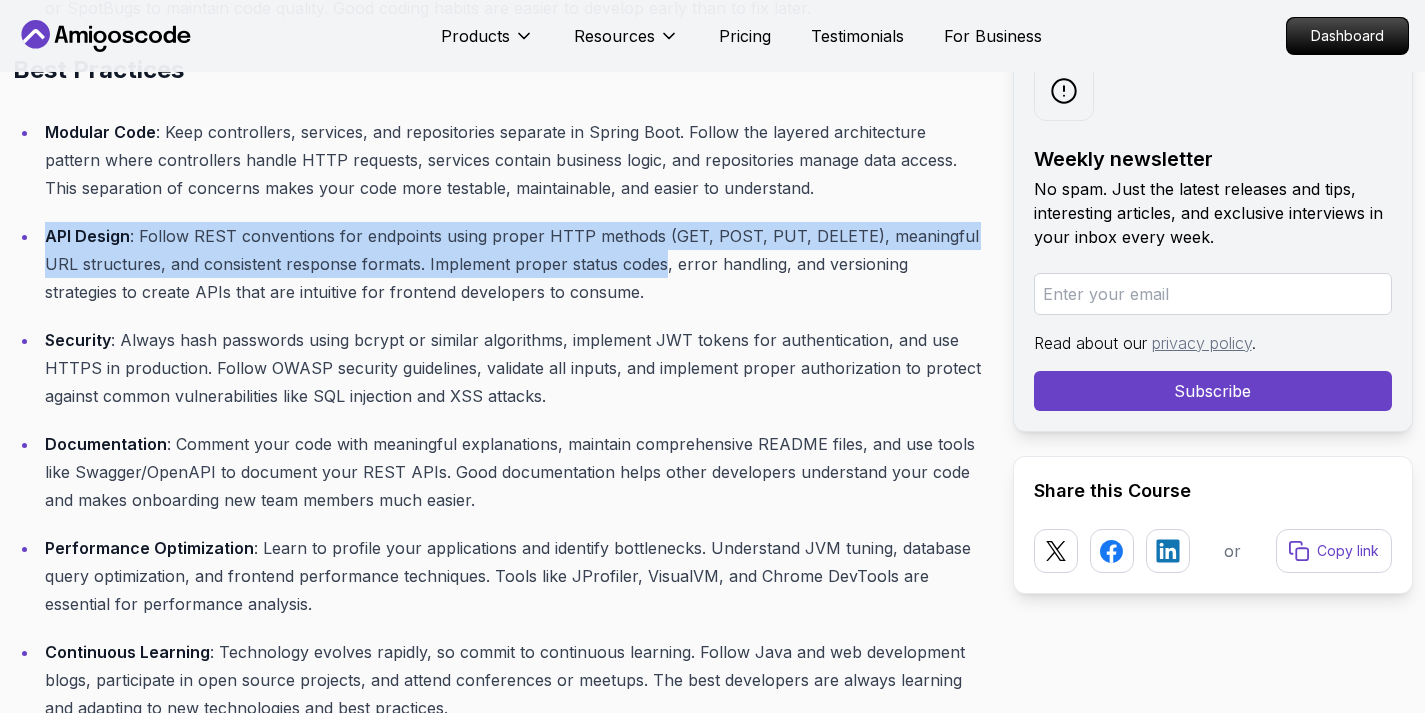 drag, startPoint x: 46, startPoint y: 208, endPoint x: 654, endPoint y: 236, distance: 608.6444 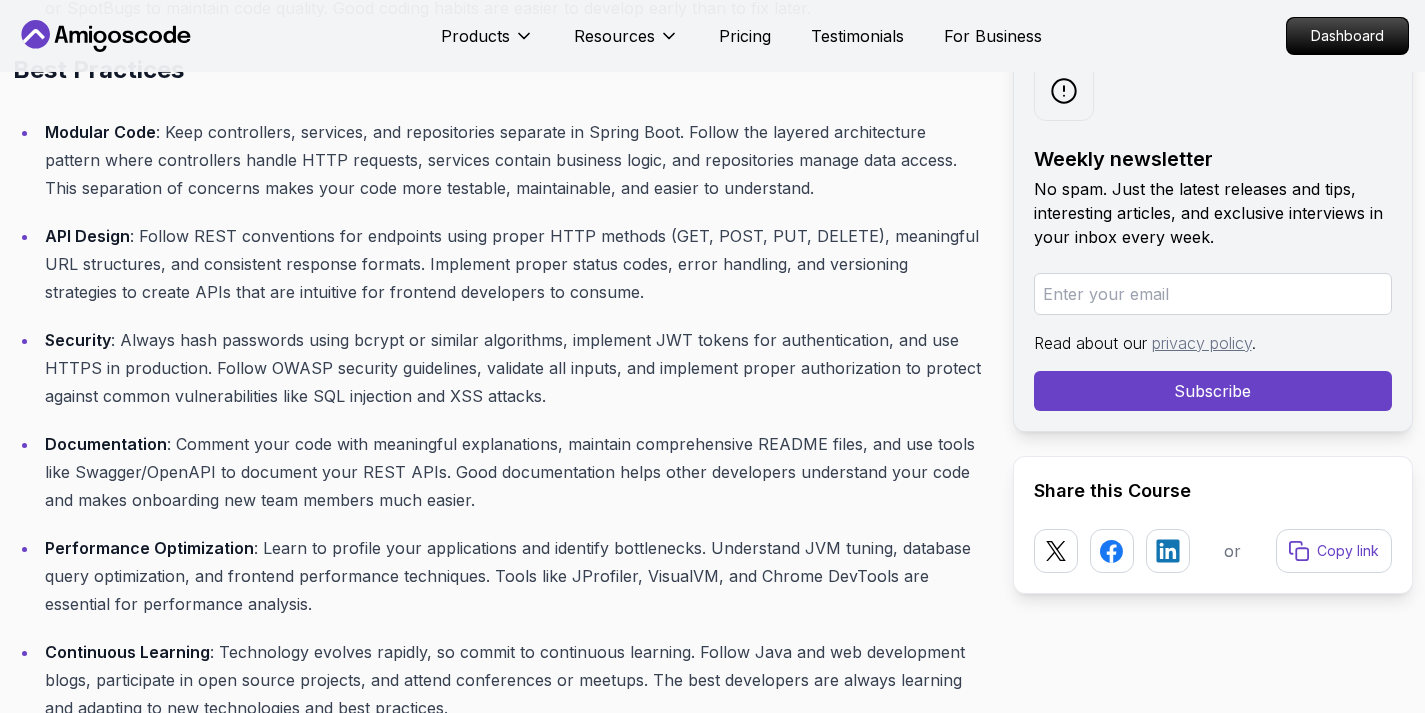 click on "API Design : Follow REST conventions for endpoints using proper HTTP methods (GET, POST, PUT, DELETE), meaningful URL structures, and consistent response formats. Implement proper status codes, error handling, and versioning strategies to create APIs that are intuitive for frontend developers to consume." at bounding box center [513, 264] 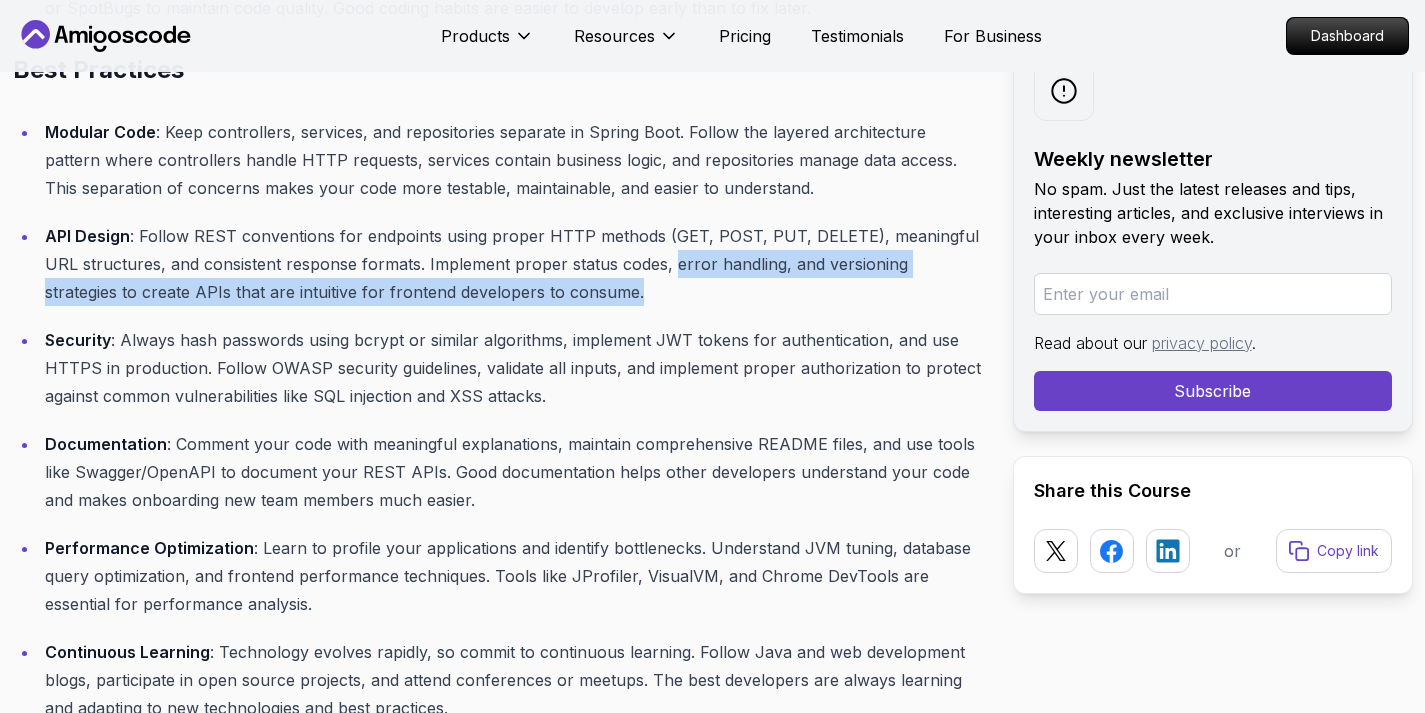 drag, startPoint x: 667, startPoint y: 237, endPoint x: 669, endPoint y: 275, distance: 38.052597 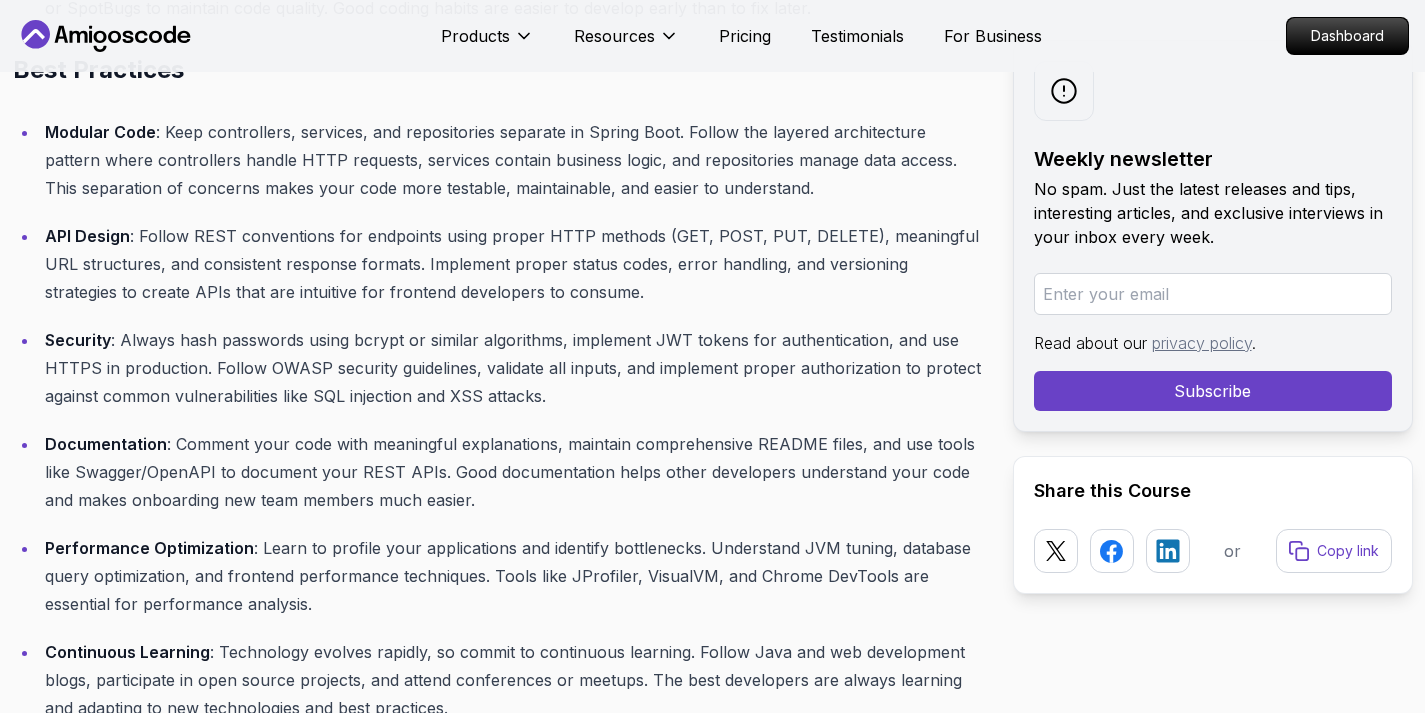 click on "Modular Code : Keep controllers, services, and repositories separate in Spring Boot. Follow the layered architecture pattern where controllers handle HTTP requests, services contain business logic, and repositories manage data access. This separation of concerns makes your code more testable, maintainable, and easier to understand.
API Design : Follow REST conventions for endpoints using proper HTTP methods (GET, POST, PUT, DELETE), meaningful URL structures, and consistent response formats. Implement proper status codes, error handling, and versioning strategies to create APIs that are intuitive for frontend developers to consume.
Security : Always hash passwords using bcrypt or similar algorithms, implement JWT tokens for authentication, and use HTTPS in production. Follow OWASP security guidelines, validate all inputs, and implement proper authorization to protect against common vulnerabilities like SQL injection and XSS attacks.
Documentation
Performance Optimization" at bounding box center [497, 420] 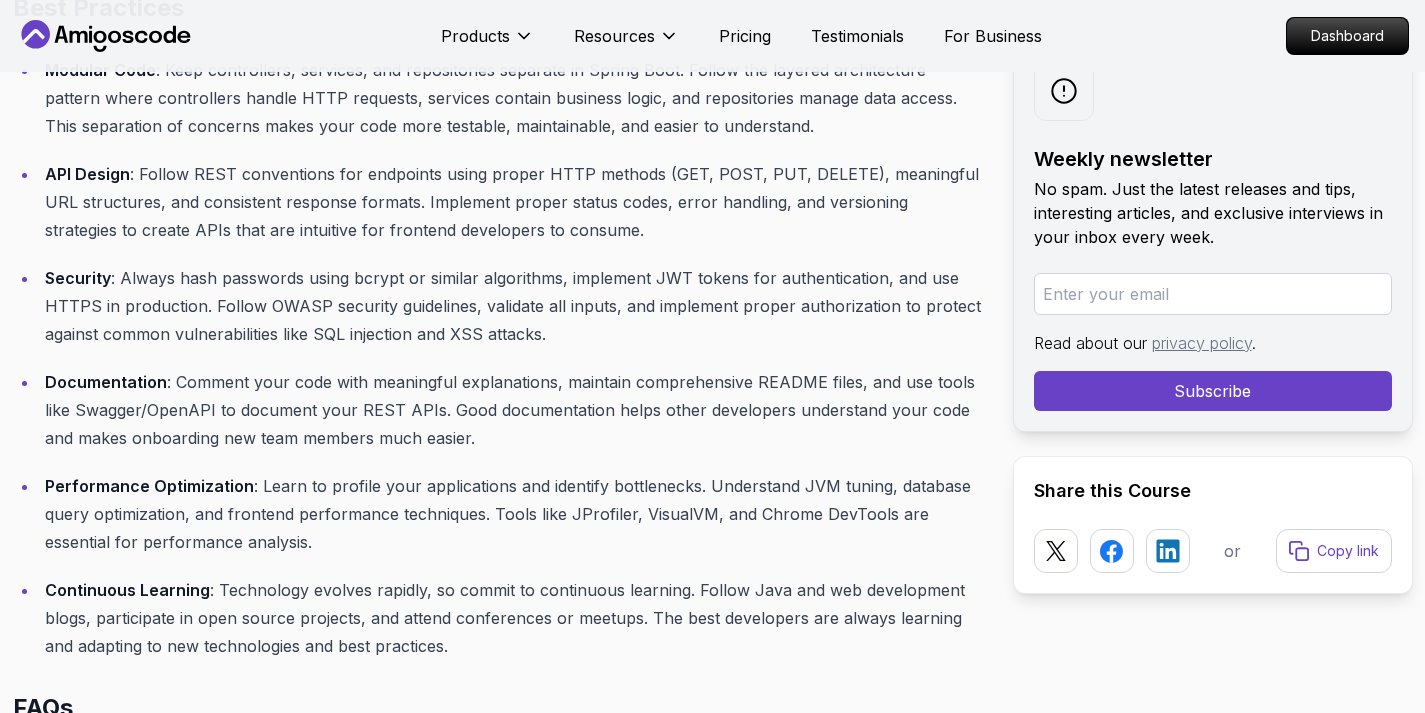 scroll, scrollTop: 7156, scrollLeft: 0, axis: vertical 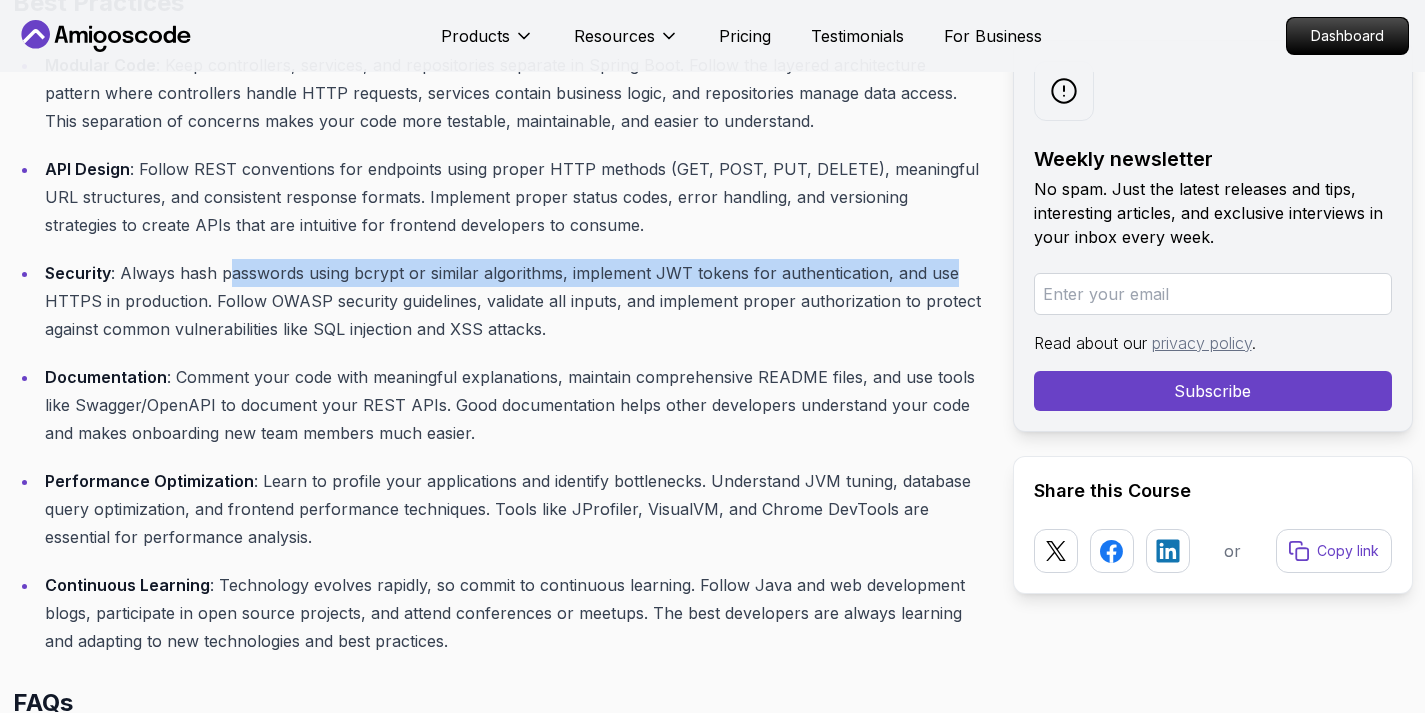 drag, startPoint x: 228, startPoint y: 244, endPoint x: 974, endPoint y: 251, distance: 746.03284 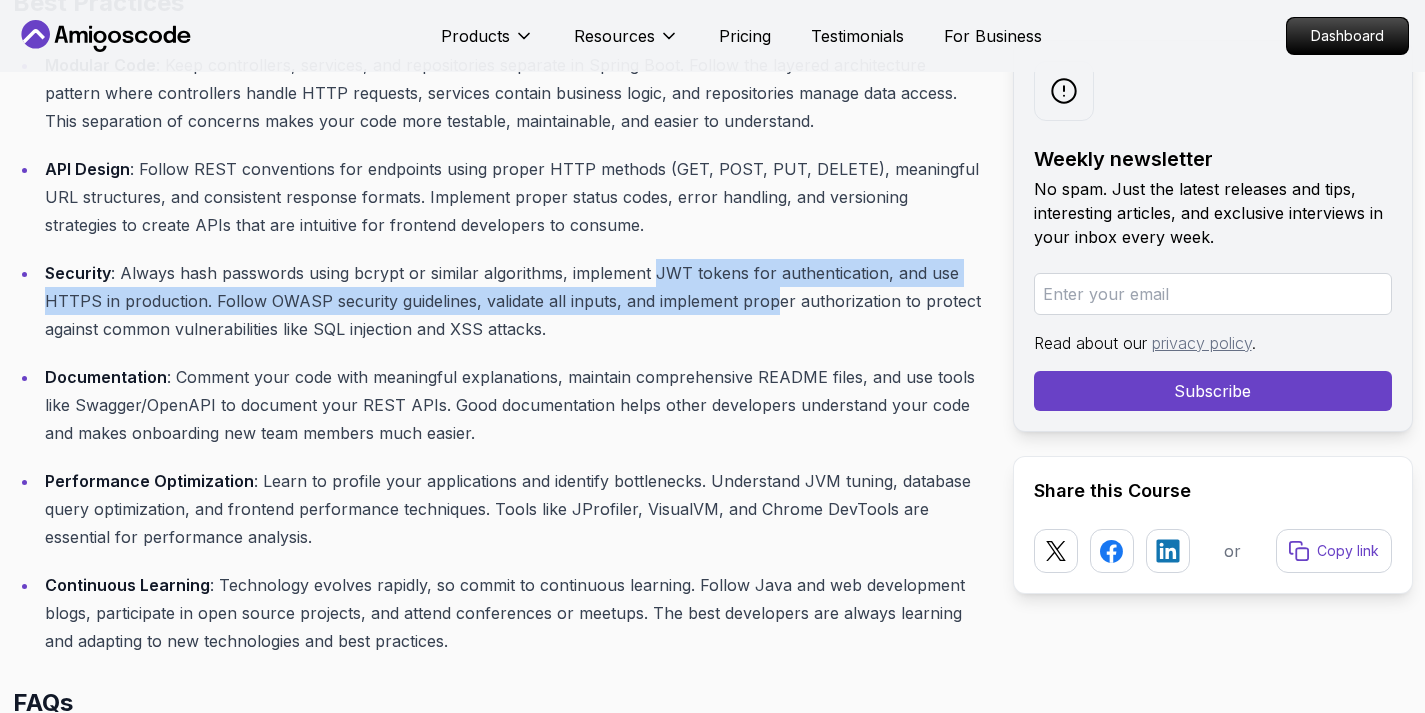 drag, startPoint x: 649, startPoint y: 240, endPoint x: 774, endPoint y: 275, distance: 129.80756 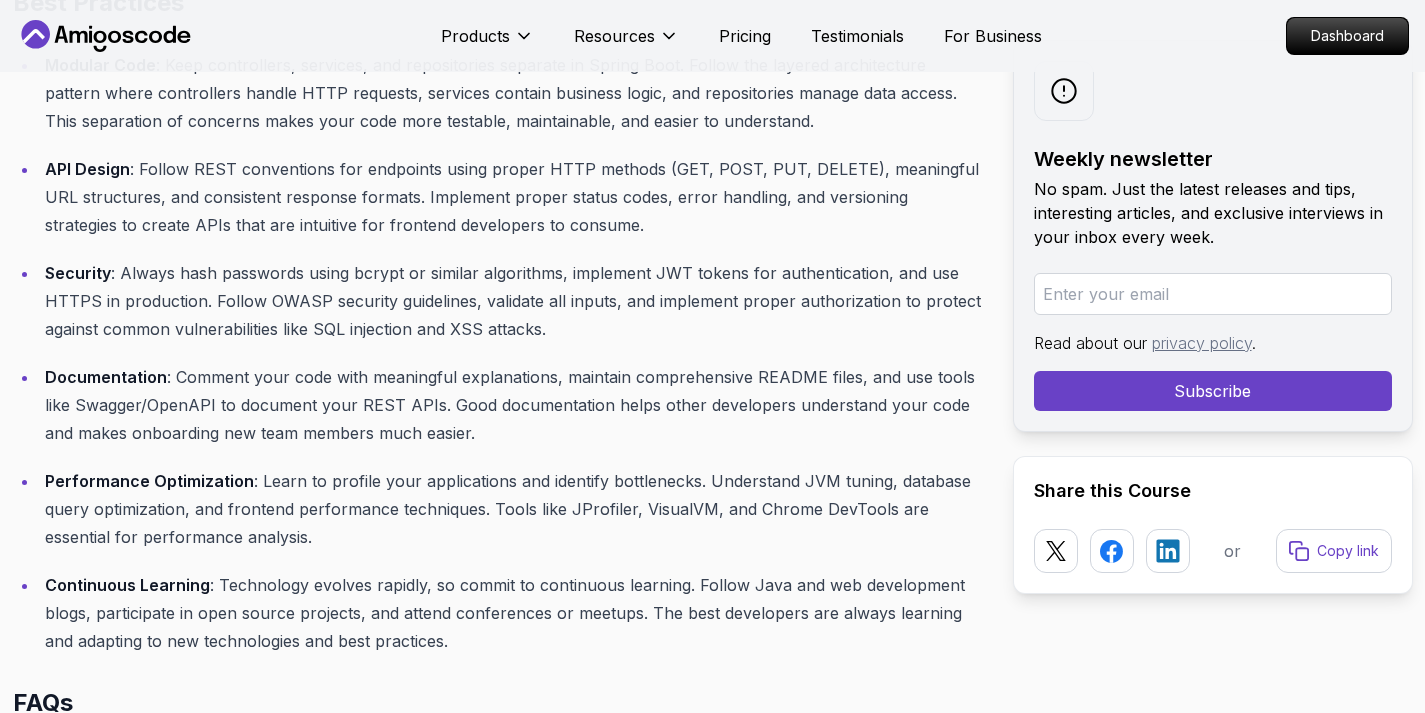 click on "Security : Always hash passwords using bcrypt or similar algorithms, implement JWT tokens for authentication, and use HTTPS in production. Follow OWASP security guidelines, validate all inputs, and implement proper authorization to protect against common vulnerabilities like SQL injection and XSS attacks." at bounding box center (513, 301) 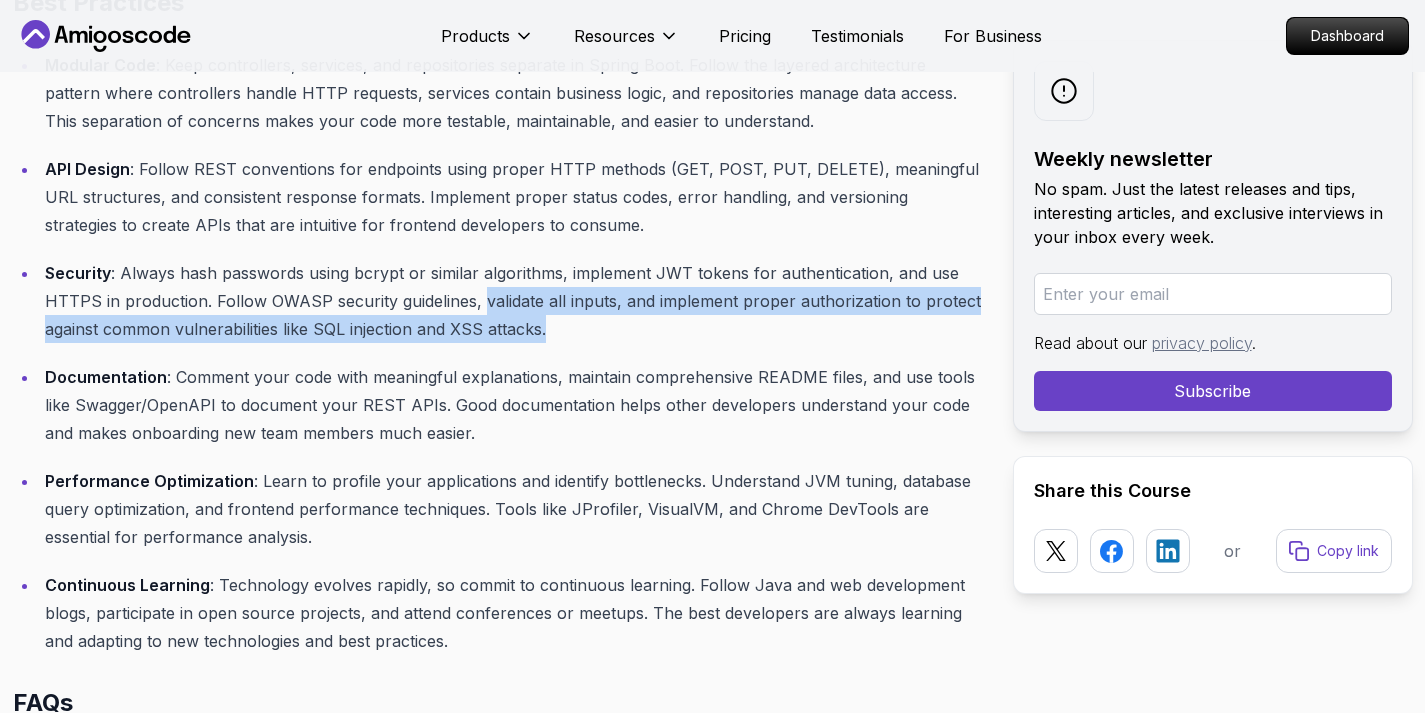 drag, startPoint x: 480, startPoint y: 276, endPoint x: 553, endPoint y: 309, distance: 80.11242 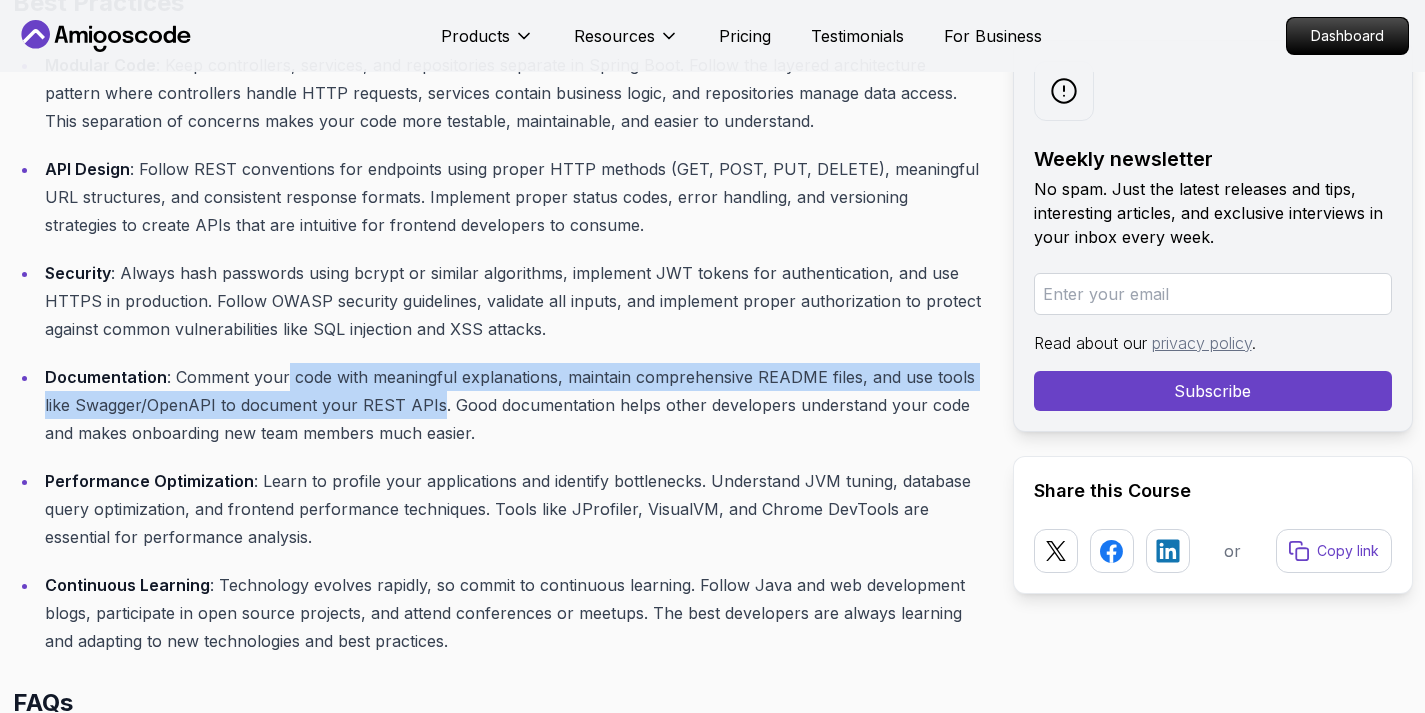 drag, startPoint x: 285, startPoint y: 345, endPoint x: 436, endPoint y: 372, distance: 153.39491 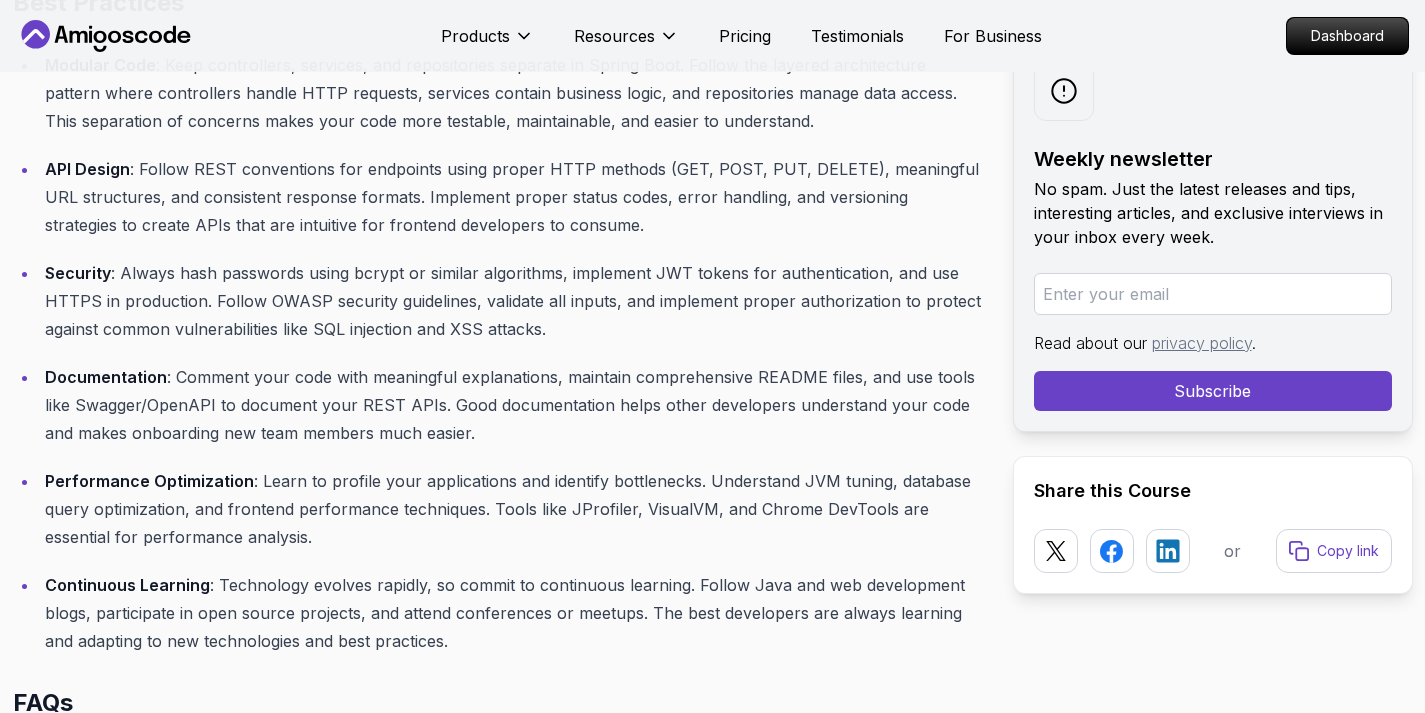 click on "Documentation : Comment your code with meaningful explanations, maintain comprehensive README files, and use tools like Swagger/OpenAPI to document your REST APIs. Good documentation helps other developers understand your code and makes onboarding new team members much easier." at bounding box center [513, 405] 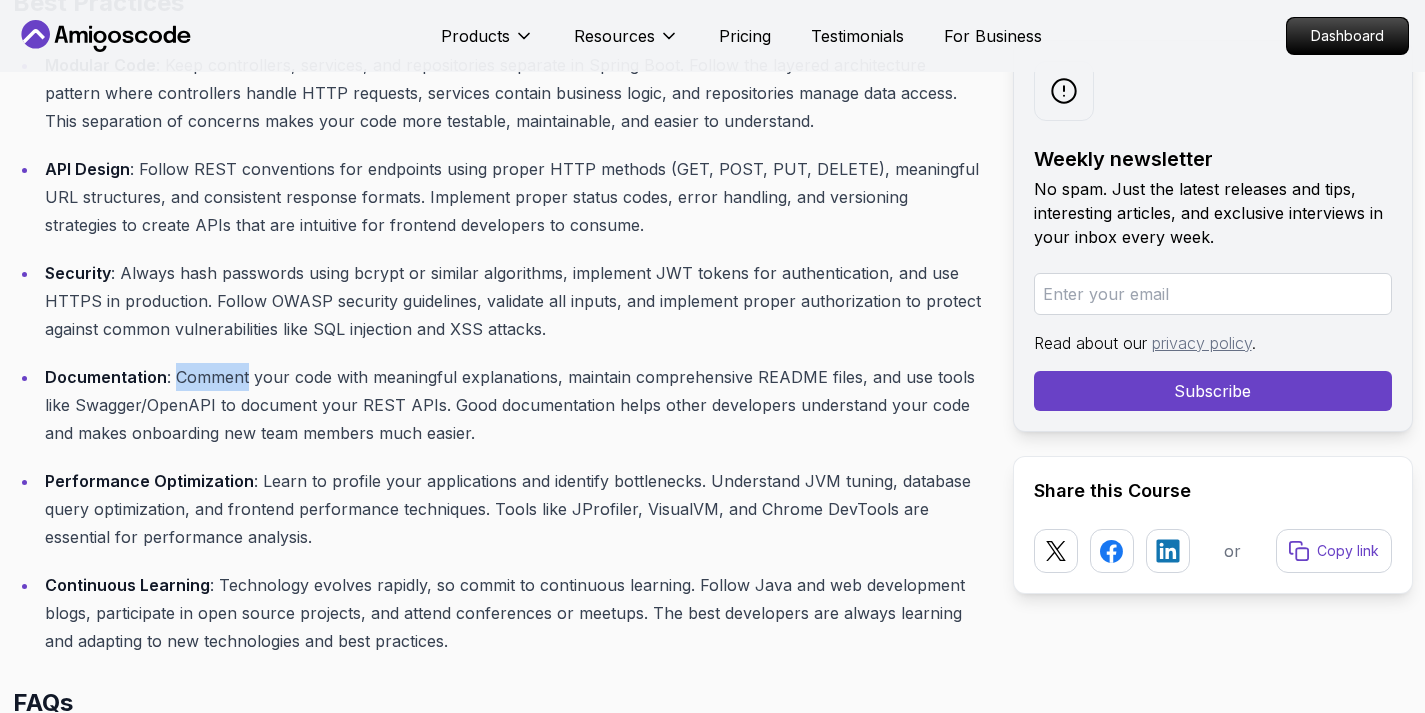 click on "Documentation : Comment your code with meaningful explanations, maintain comprehensive README files, and use tools like Swagger/OpenAPI to document your REST APIs. Good documentation helps other developers understand your code and makes onboarding new team members much easier." at bounding box center [513, 405] 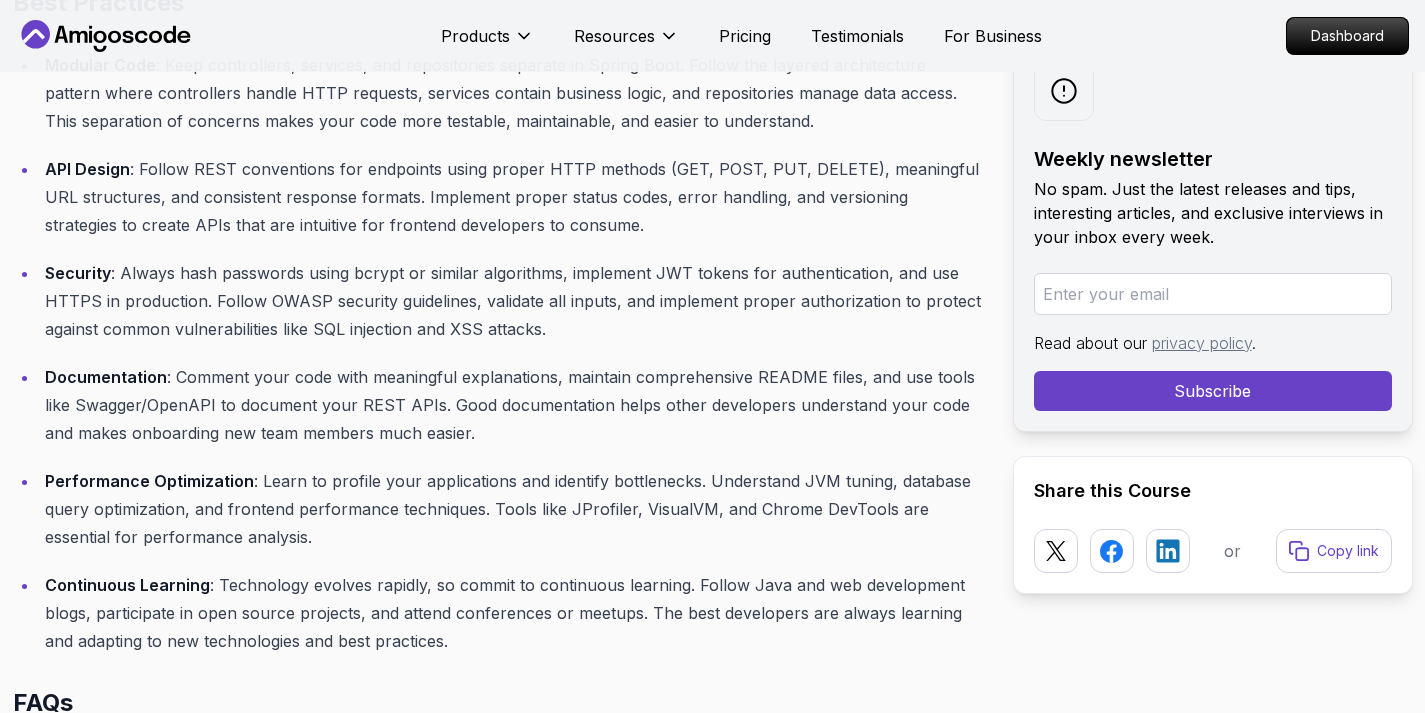 click on "Documentation" at bounding box center (106, 377) 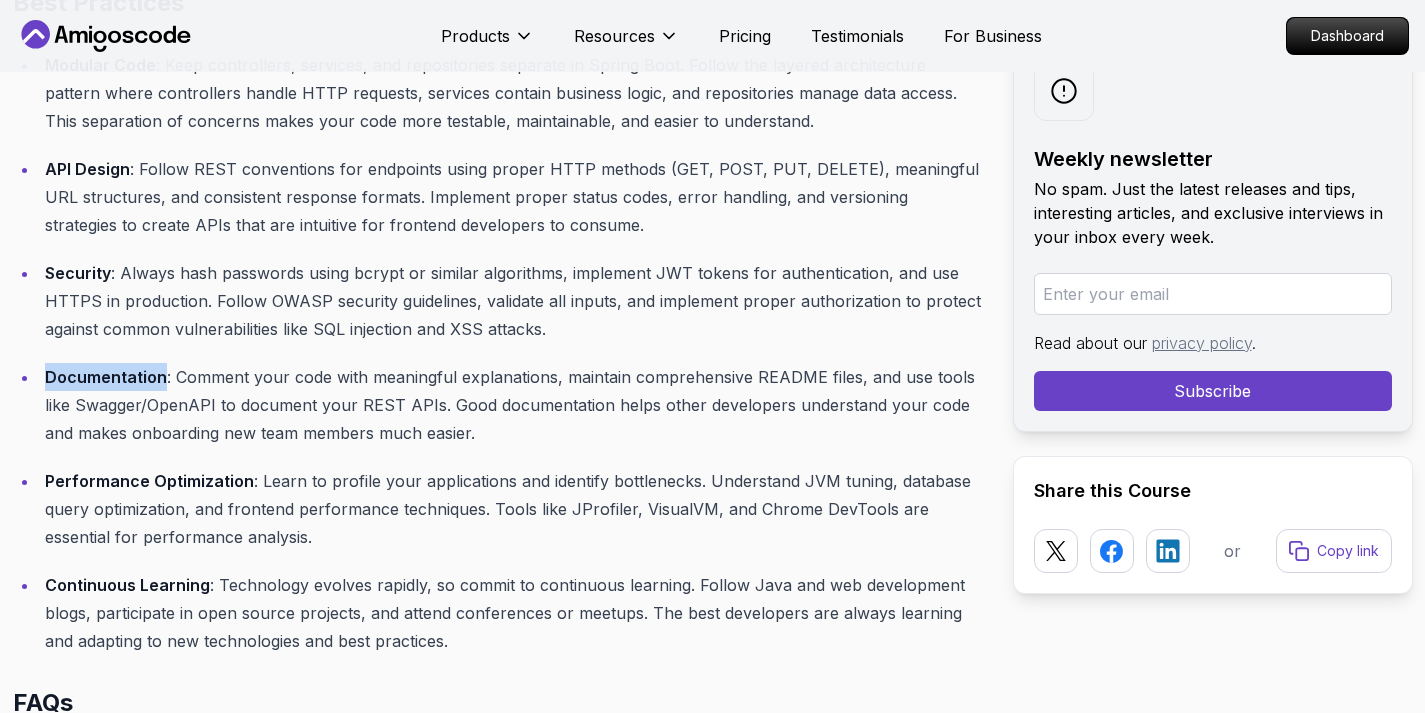 click on "Documentation" at bounding box center [106, 377] 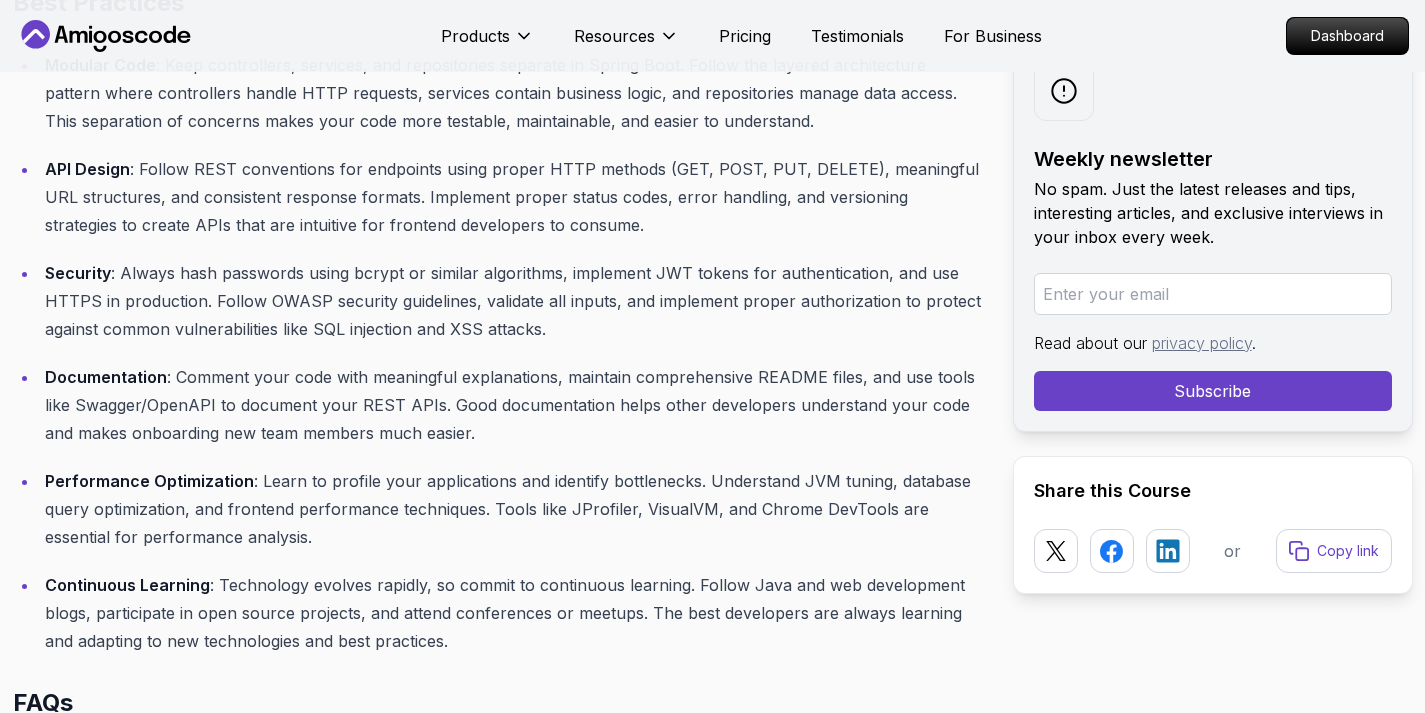 click on "Documentation : Comment your code with meaningful explanations, maintain comprehensive README files, and use tools like Swagger/OpenAPI to document your REST APIs. Good documentation helps other developers understand your code and makes onboarding new team members much easier." at bounding box center (513, 405) 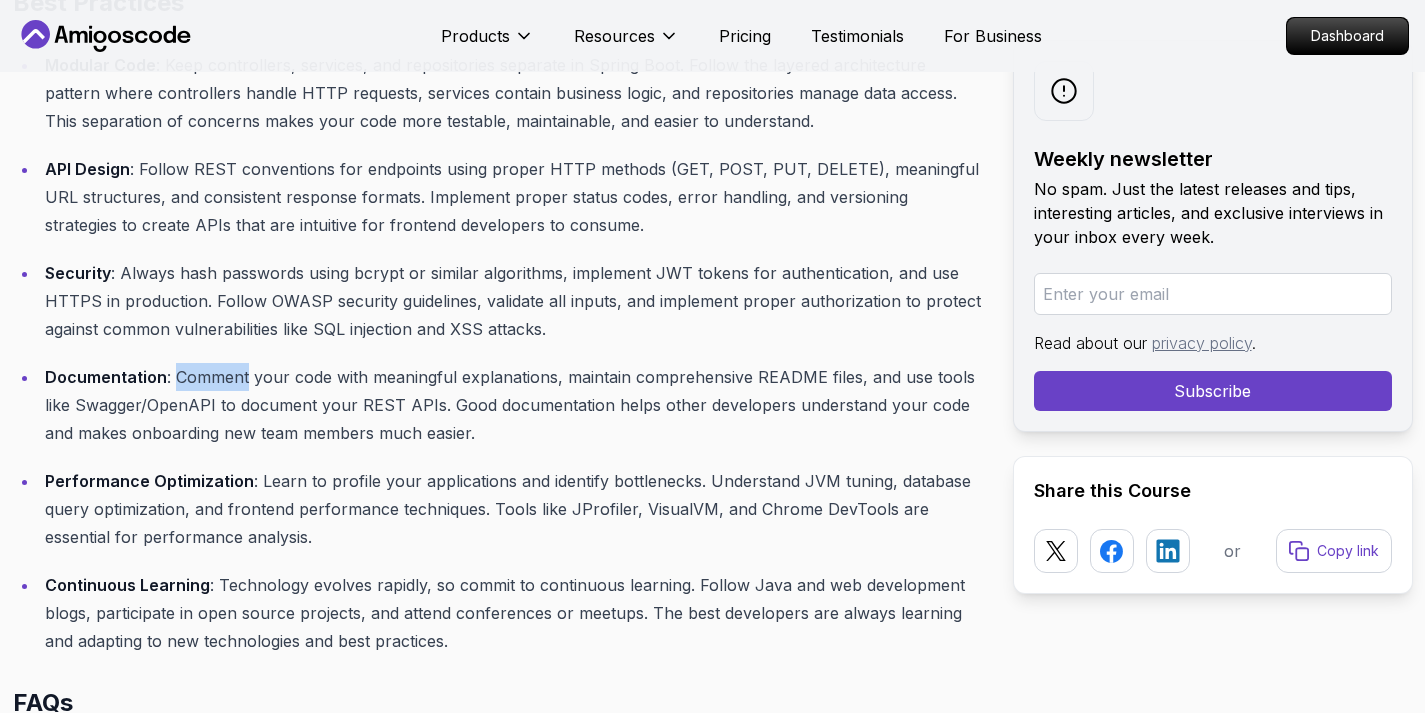 click on "Documentation : Comment your code with meaningful explanations, maintain comprehensive README files, and use tools like Swagger/OpenAPI to document your REST APIs. Good documentation helps other developers understand your code and makes onboarding new team members much easier." at bounding box center [513, 405] 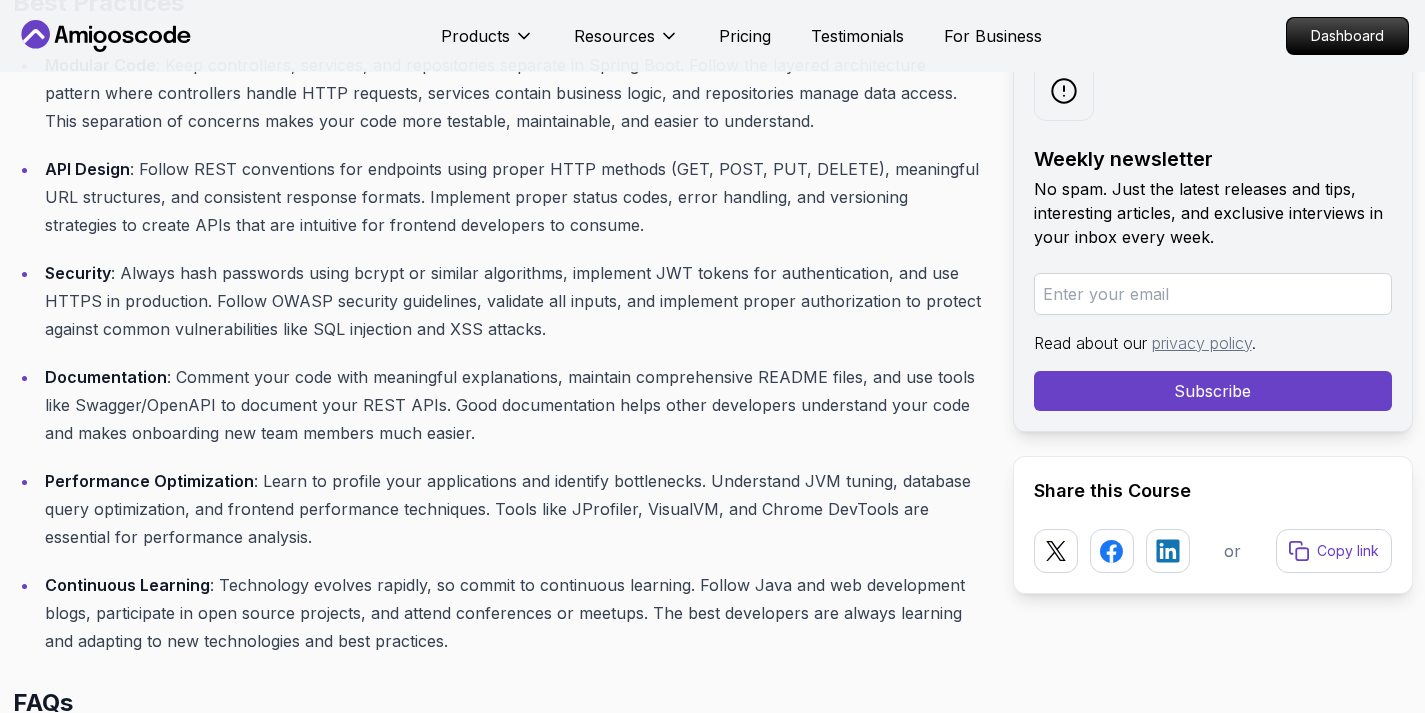 click on "Documentation : Comment your code with meaningful explanations, maintain comprehensive README files, and use tools like Swagger/OpenAPI to document your REST APIs. Good documentation helps other developers understand your code and makes onboarding new team members much easier." at bounding box center [513, 405] 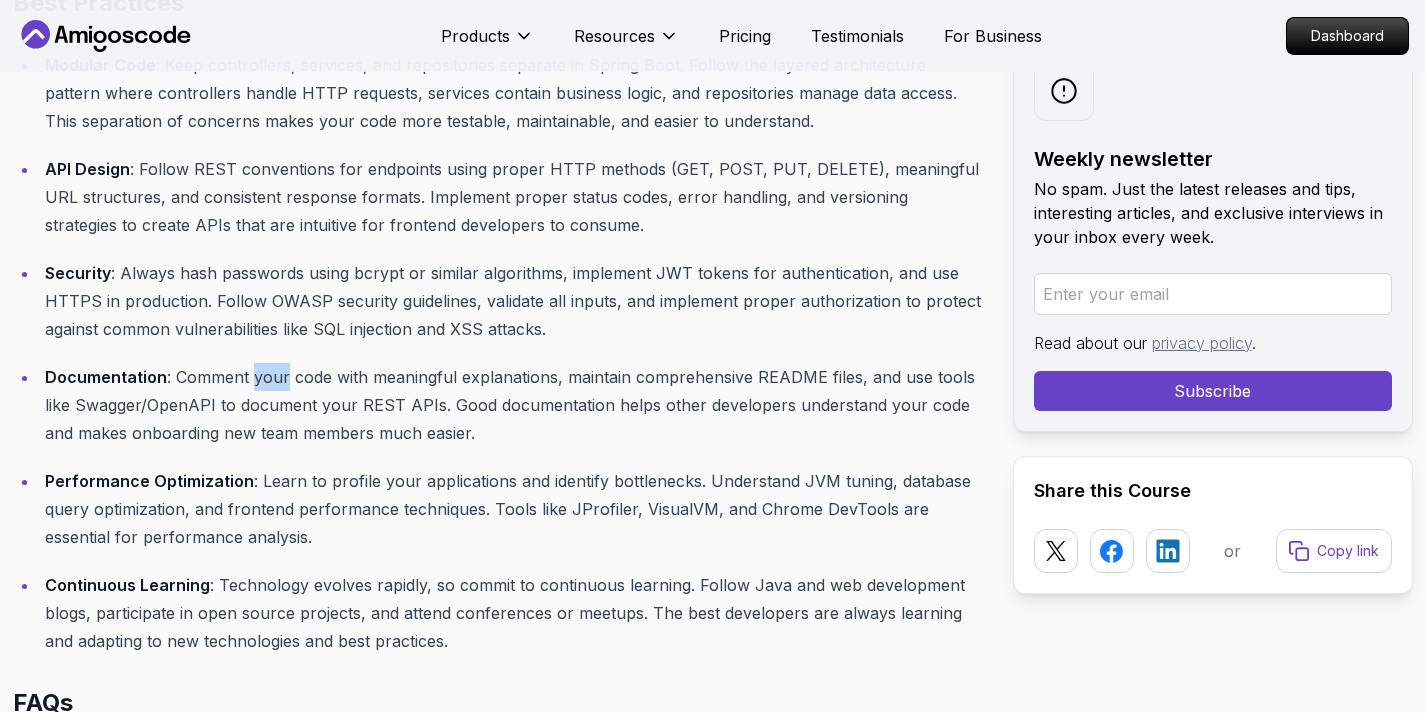 click on "Documentation : Comment your code with meaningful explanations, maintain comprehensive README files, and use tools like Swagger/OpenAPI to document your REST APIs. Good documentation helps other developers understand your code and makes onboarding new team members much easier." at bounding box center (513, 405) 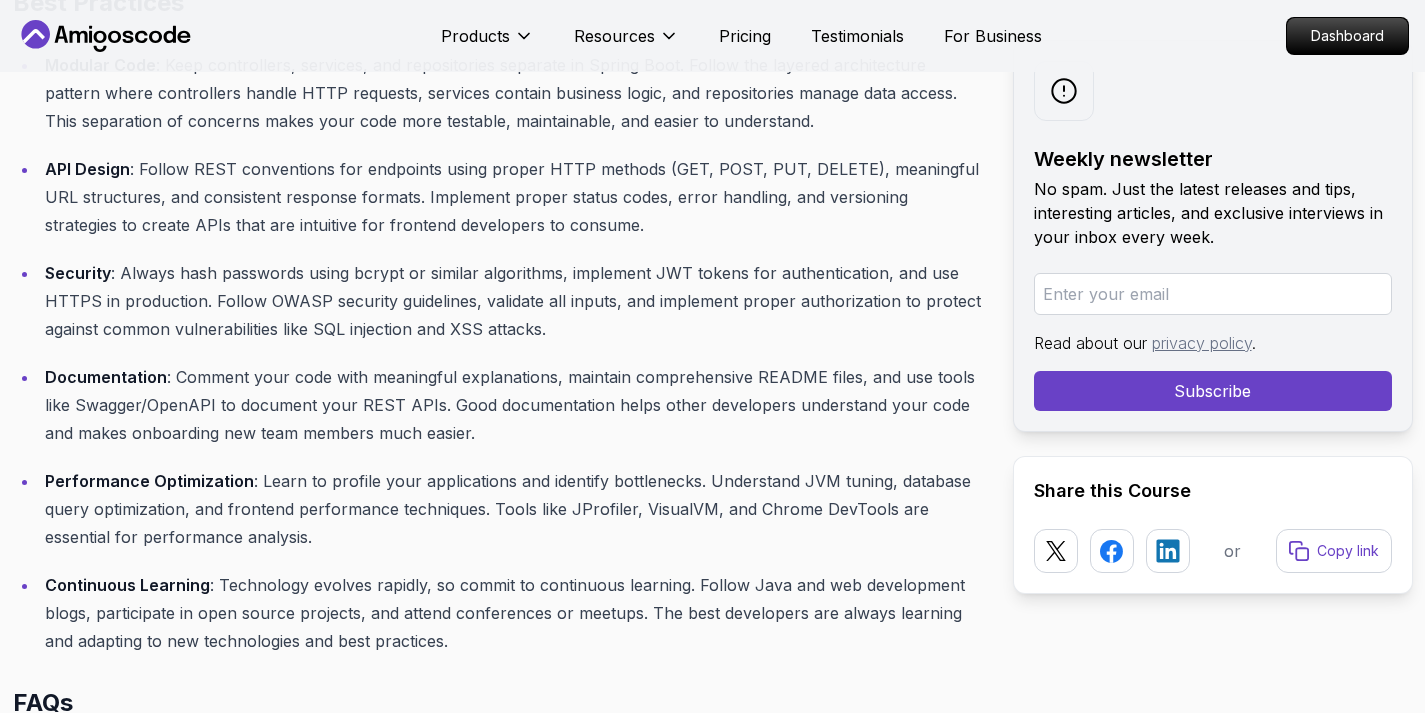 click on "Documentation : Comment your code with meaningful explanations, maintain comprehensive README files, and use tools like Swagger/OpenAPI to document your REST APIs. Good documentation helps other developers understand your code and makes onboarding new team members much easier." at bounding box center (513, 405) 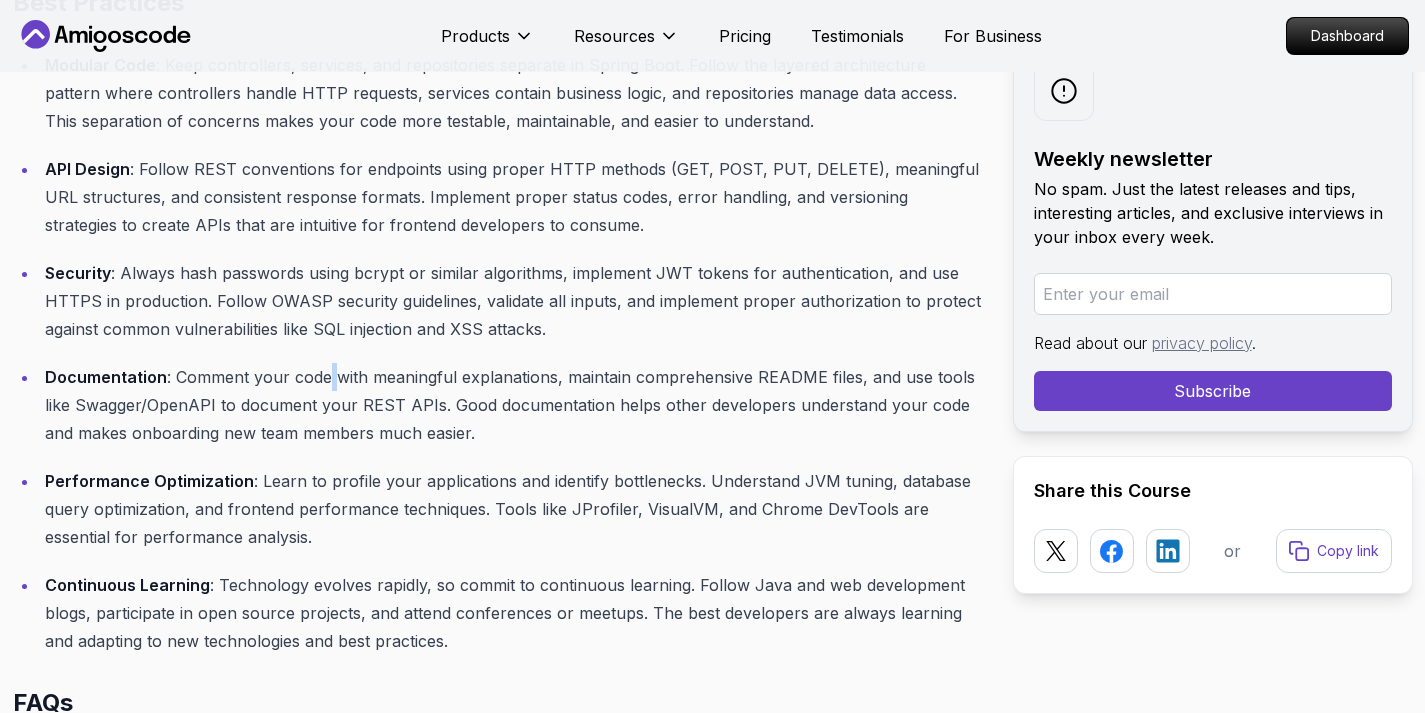 click on "Documentation : Comment your code with meaningful explanations, maintain comprehensive README files, and use tools like Swagger/OpenAPI to document your REST APIs. Good documentation helps other developers understand your code and makes onboarding new team members much easier." at bounding box center [513, 405] 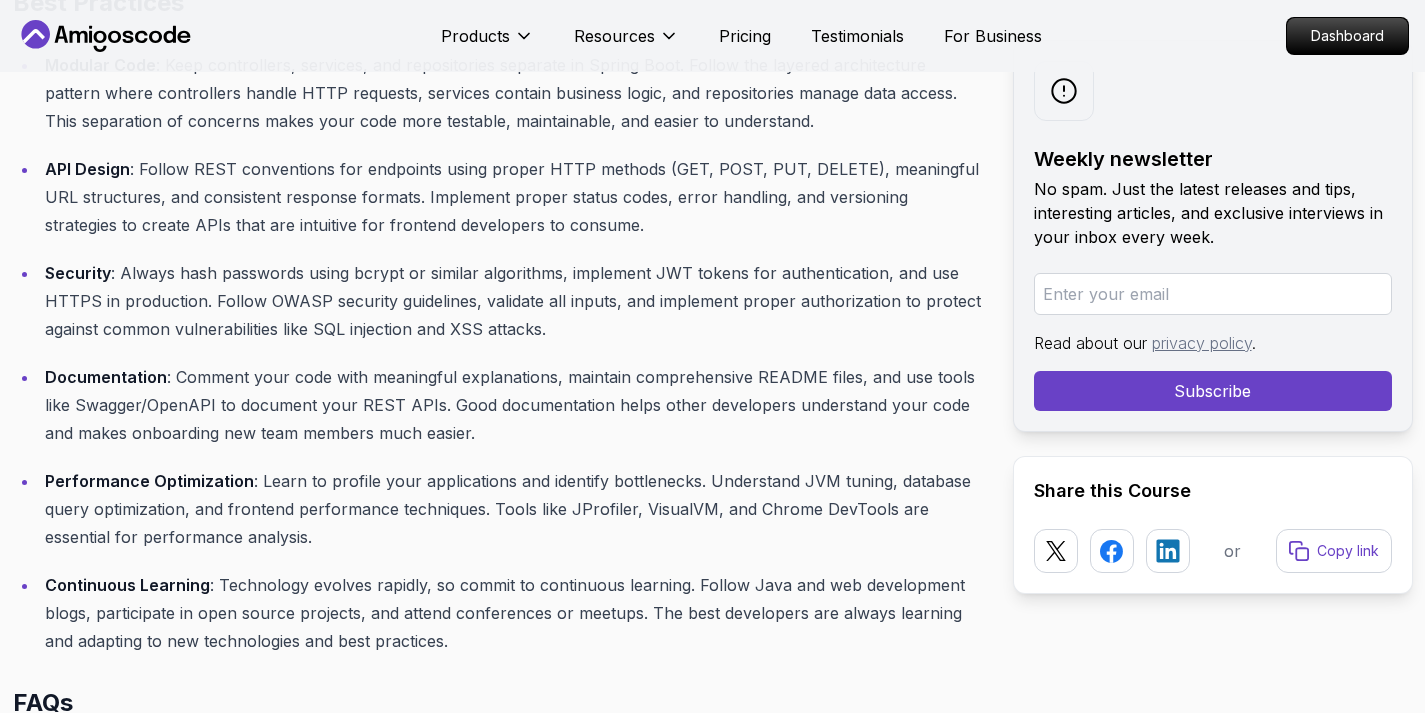 click on "Documentation : Comment your code with meaningful explanations, maintain comprehensive README files, and use tools like Swagger/OpenAPI to document your REST APIs. Good documentation helps other developers understand your code and makes onboarding new team members much easier." at bounding box center (513, 405) 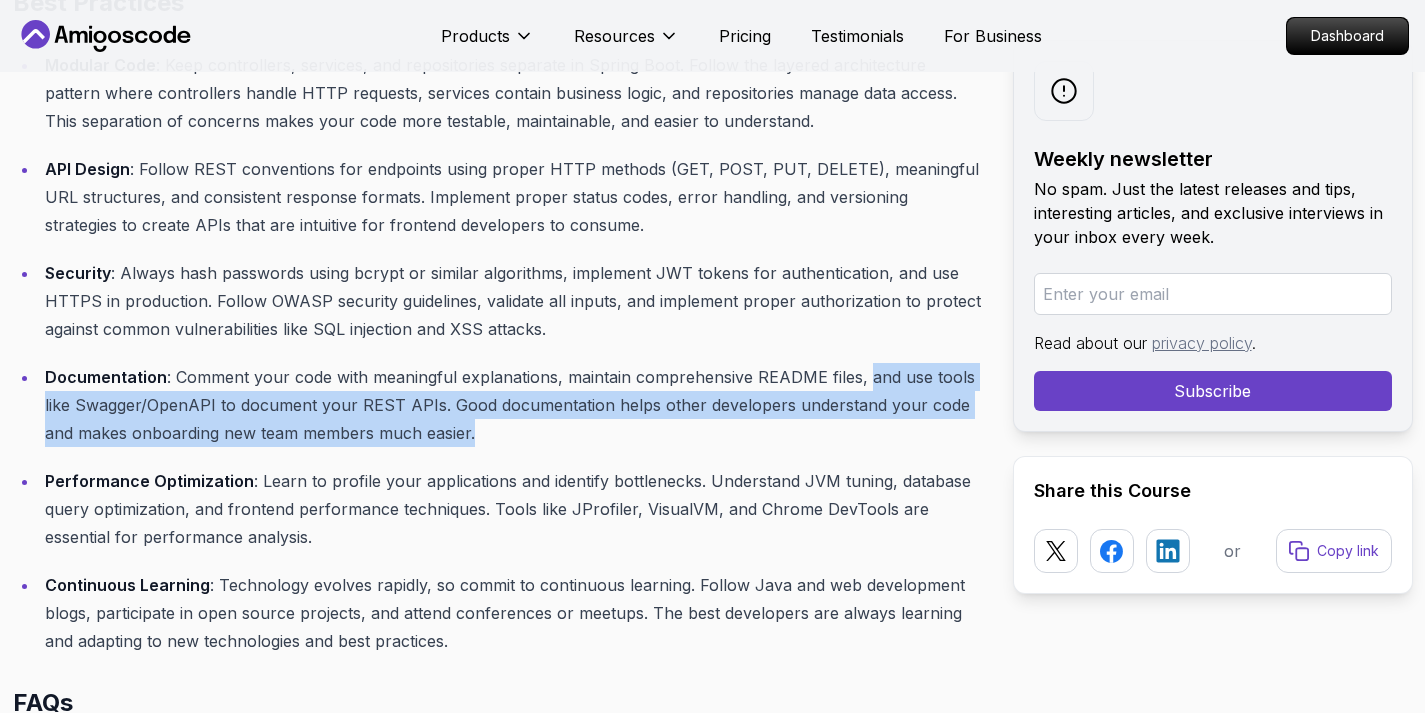 drag, startPoint x: 859, startPoint y: 352, endPoint x: 476, endPoint y: 401, distance: 386.12173 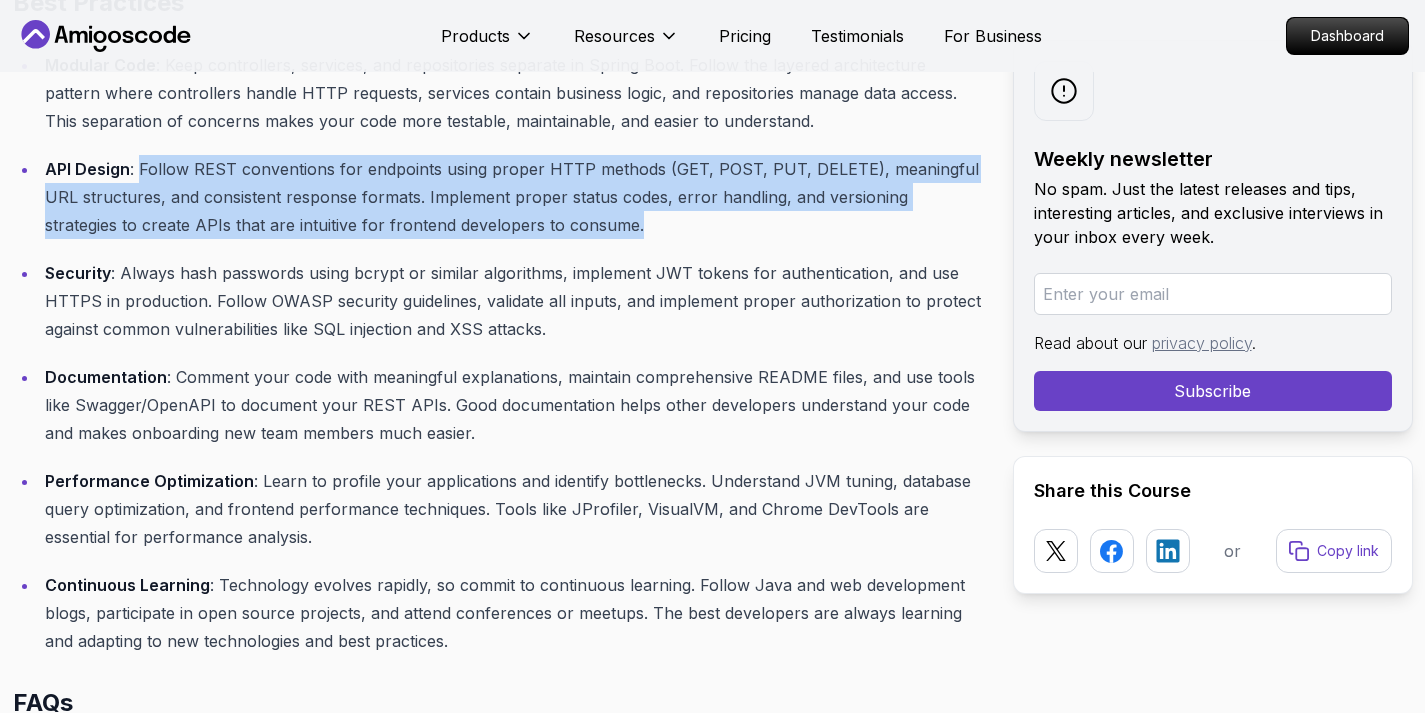 drag, startPoint x: 140, startPoint y: 142, endPoint x: 583, endPoint y: 199, distance: 446.65198 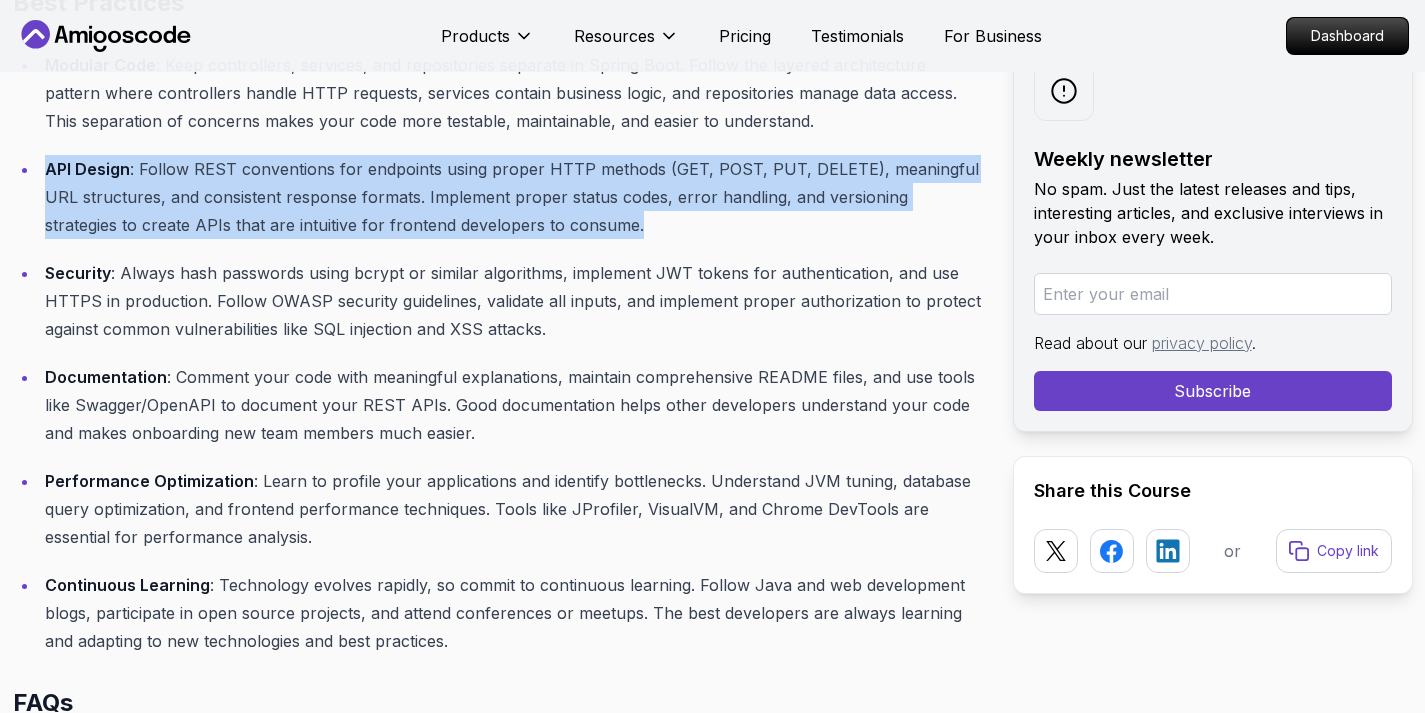 drag, startPoint x: 583, startPoint y: 199, endPoint x: 36, endPoint y: 138, distance: 550.39075 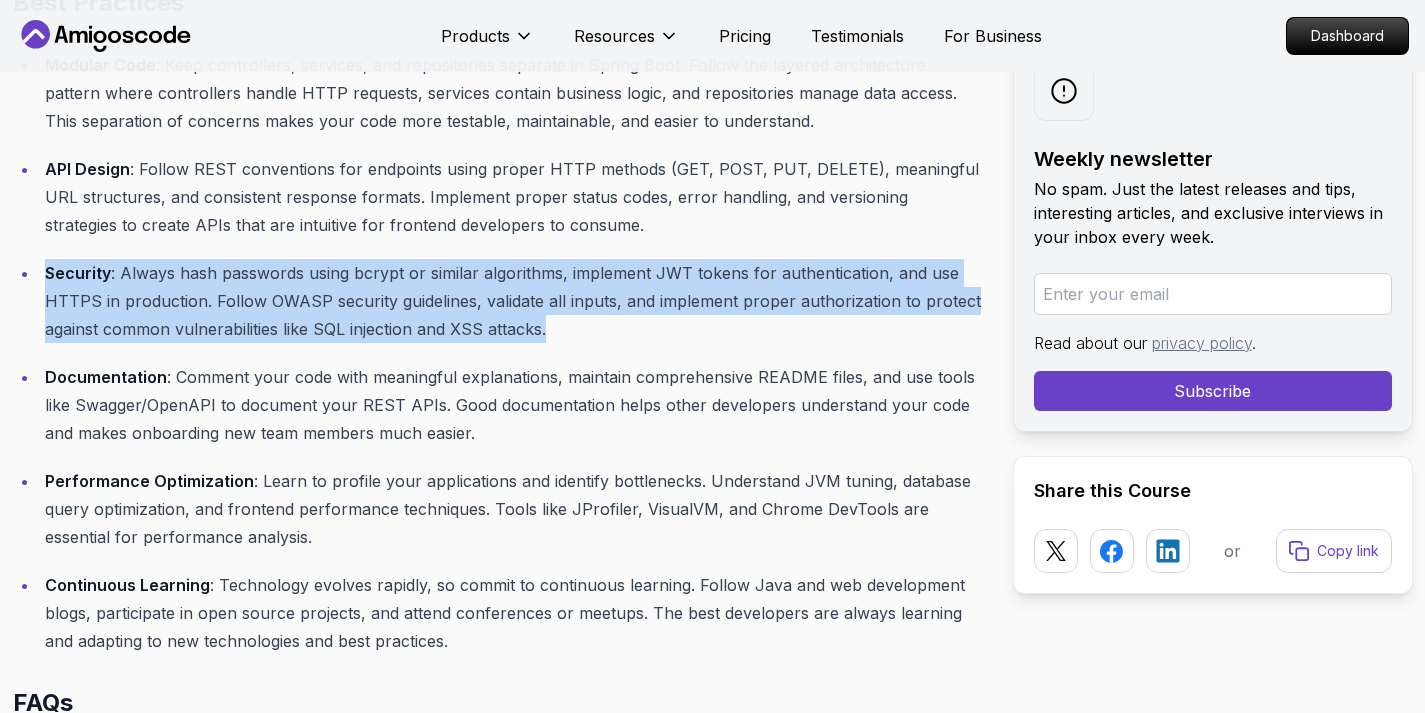 drag, startPoint x: 46, startPoint y: 246, endPoint x: 634, endPoint y: 315, distance: 592.0346 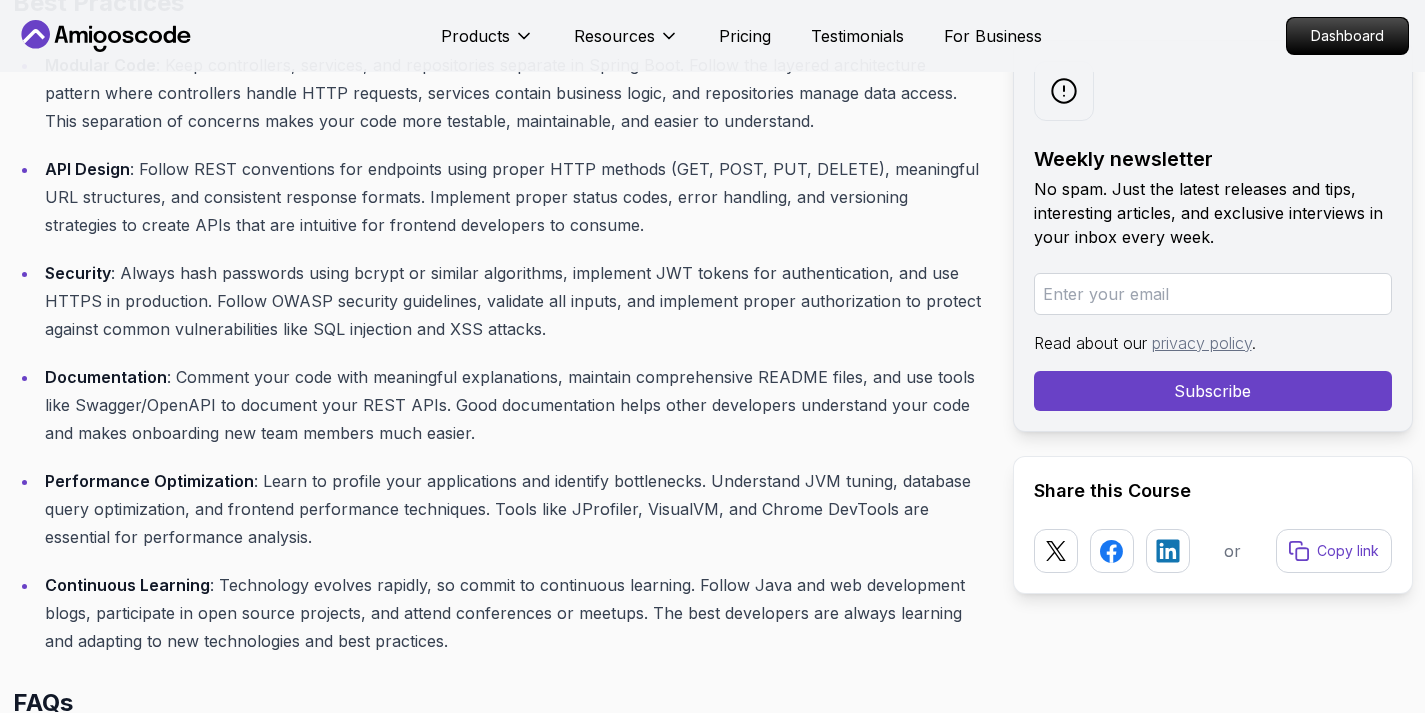 click on "Security : Always hash passwords using bcrypt or similar algorithms, implement JWT tokens for authentication, and use HTTPS in production. Follow OWASP security guidelines, validate all inputs, and implement proper authorization to protect against common vulnerabilities like SQL injection and XSS attacks." at bounding box center (513, 301) 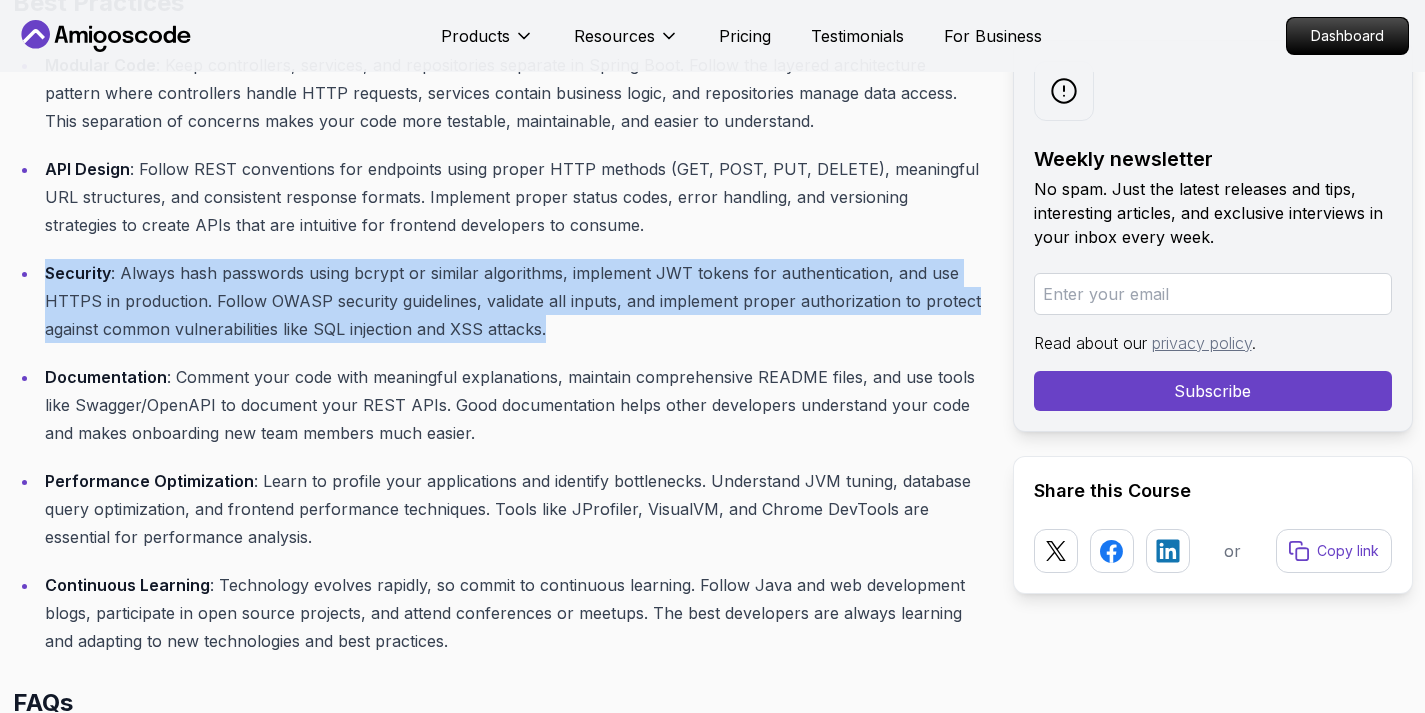 drag, startPoint x: 548, startPoint y: 297, endPoint x: 45, endPoint y: 248, distance: 505.38104 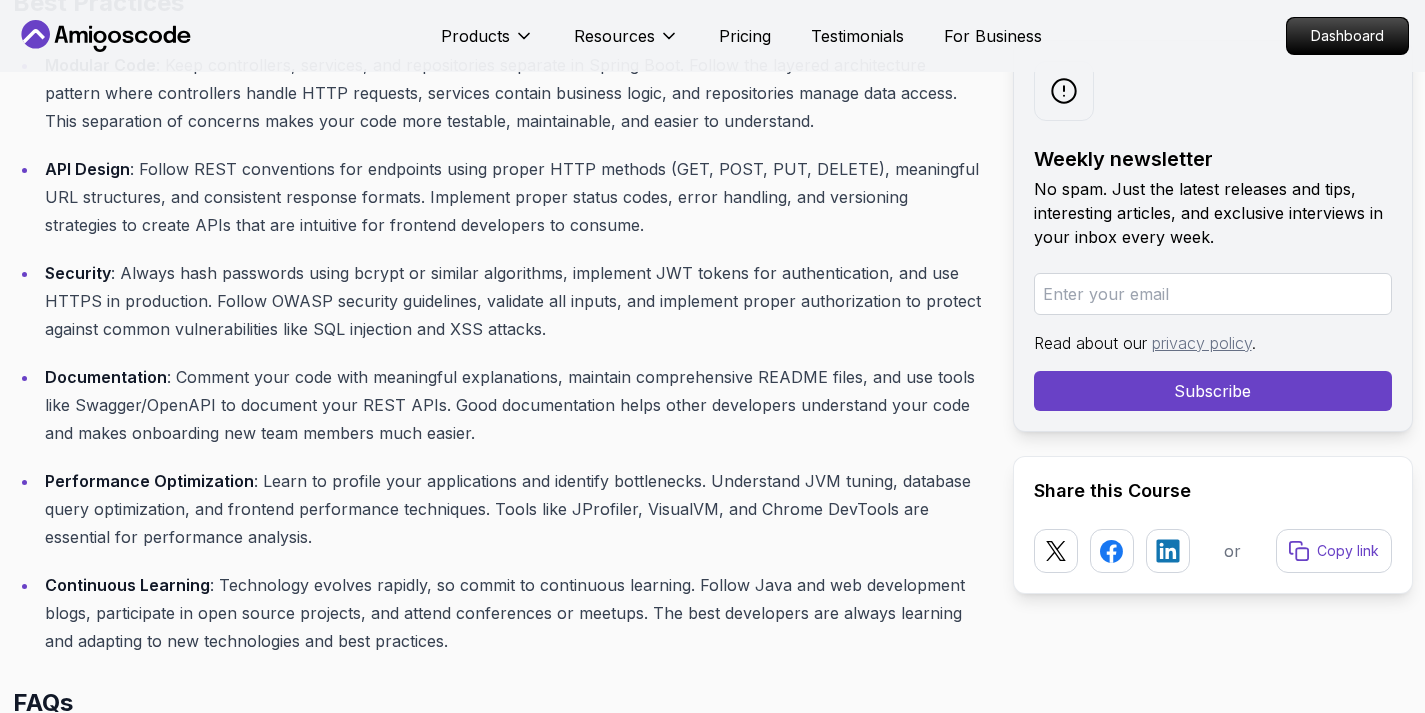 click on "Modular Code : Keep controllers, services, and repositories separate in Spring Boot. Follow the layered architecture pattern where controllers handle HTTP requests, services contain business logic, and repositories manage data access. This separation of concerns makes your code more testable, maintainable, and easier to understand.
API Design : Follow REST conventions for endpoints using proper HTTP methods (GET, POST, PUT, DELETE), meaningful URL structures, and consistent response formats. Implement proper status codes, error handling, and versioning strategies to create APIs that are intuitive for frontend developers to consume.
Security : Always hash passwords using bcrypt or similar algorithms, implement JWT tokens for authentication, and use HTTPS in production. Follow OWASP security guidelines, validate all inputs, and implement proper authorization to protect against common vulnerabilities like SQL injection and XSS attacks.
Documentation
Performance Optimization" at bounding box center (497, 353) 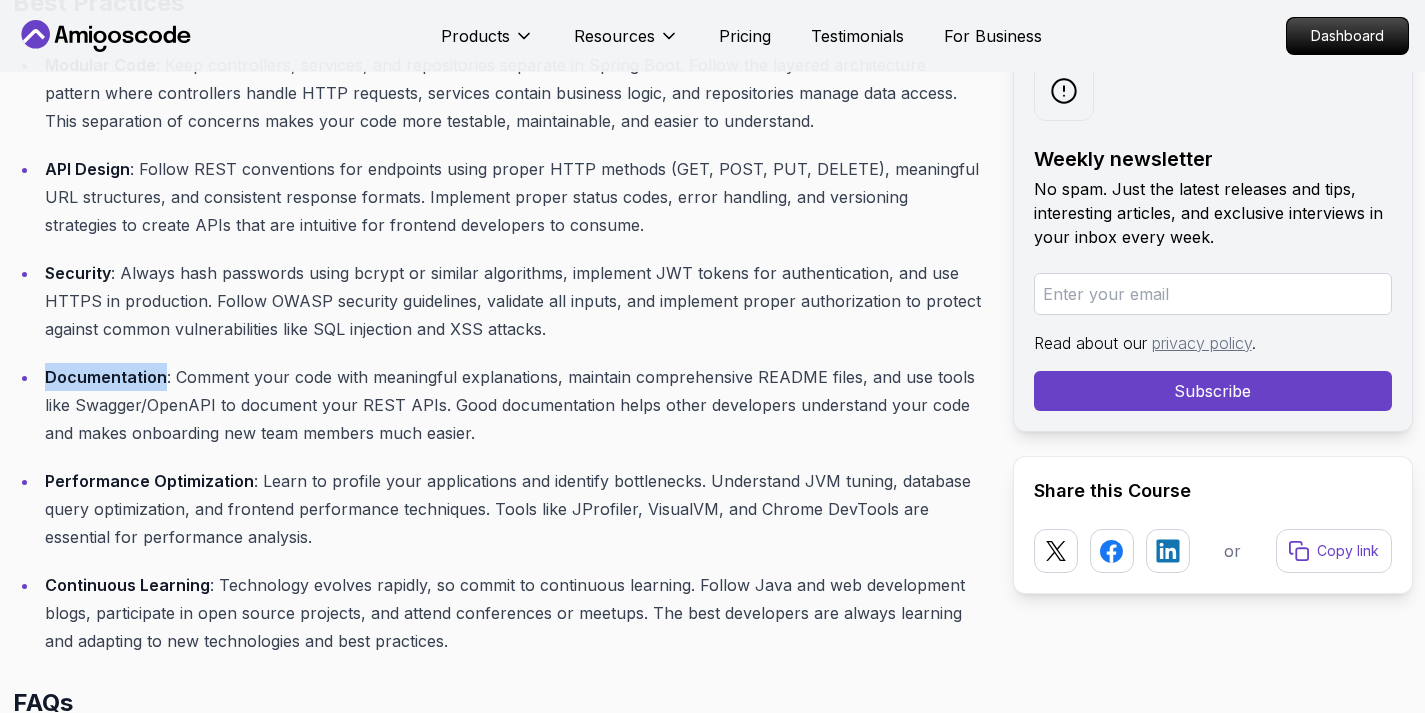 click on "Documentation" at bounding box center (106, 377) 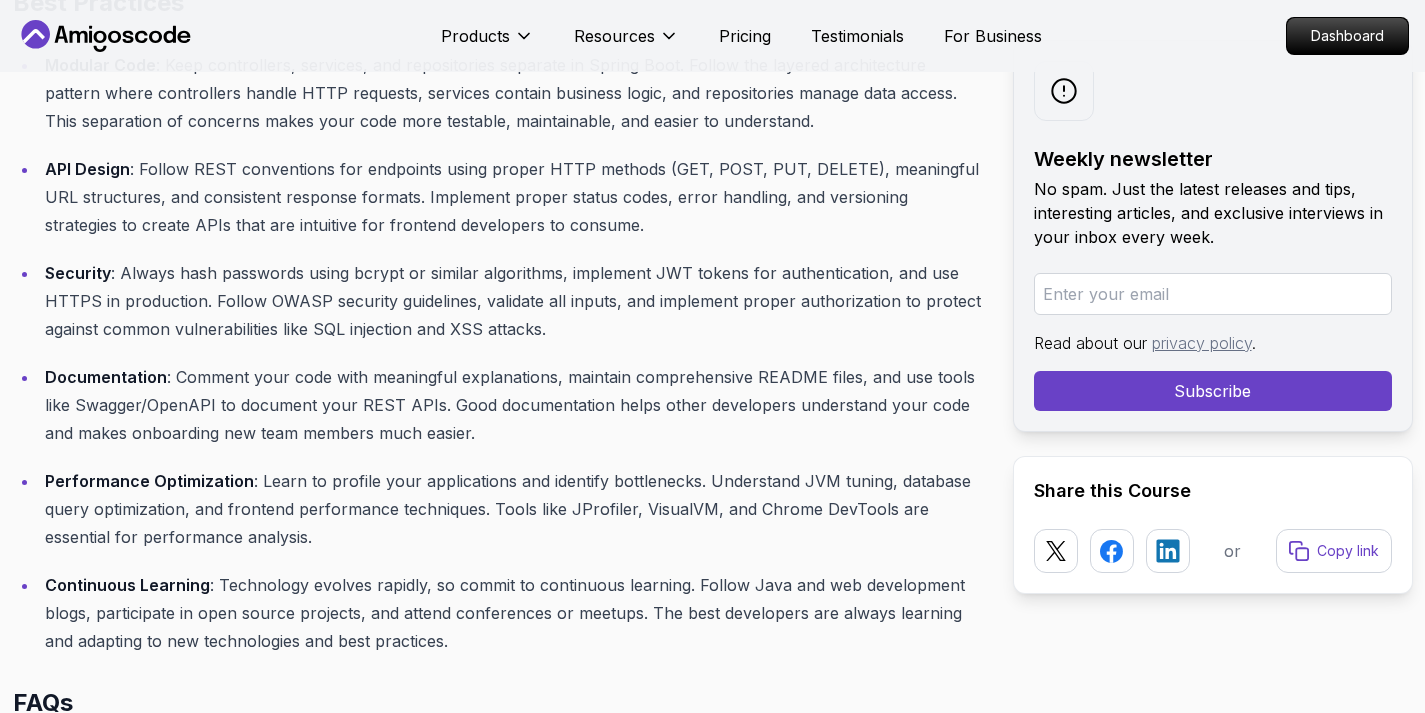 click on "Security" at bounding box center [78, 273] 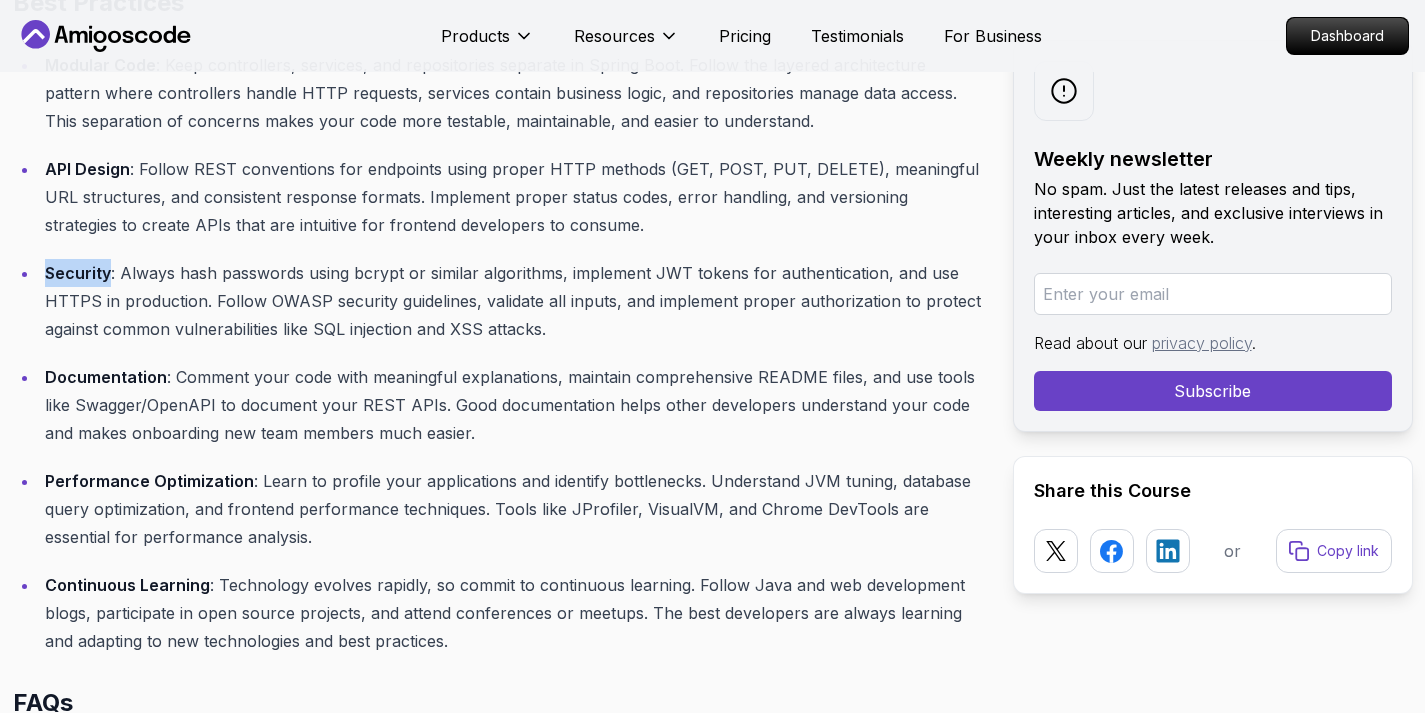 click on "Security" at bounding box center (78, 273) 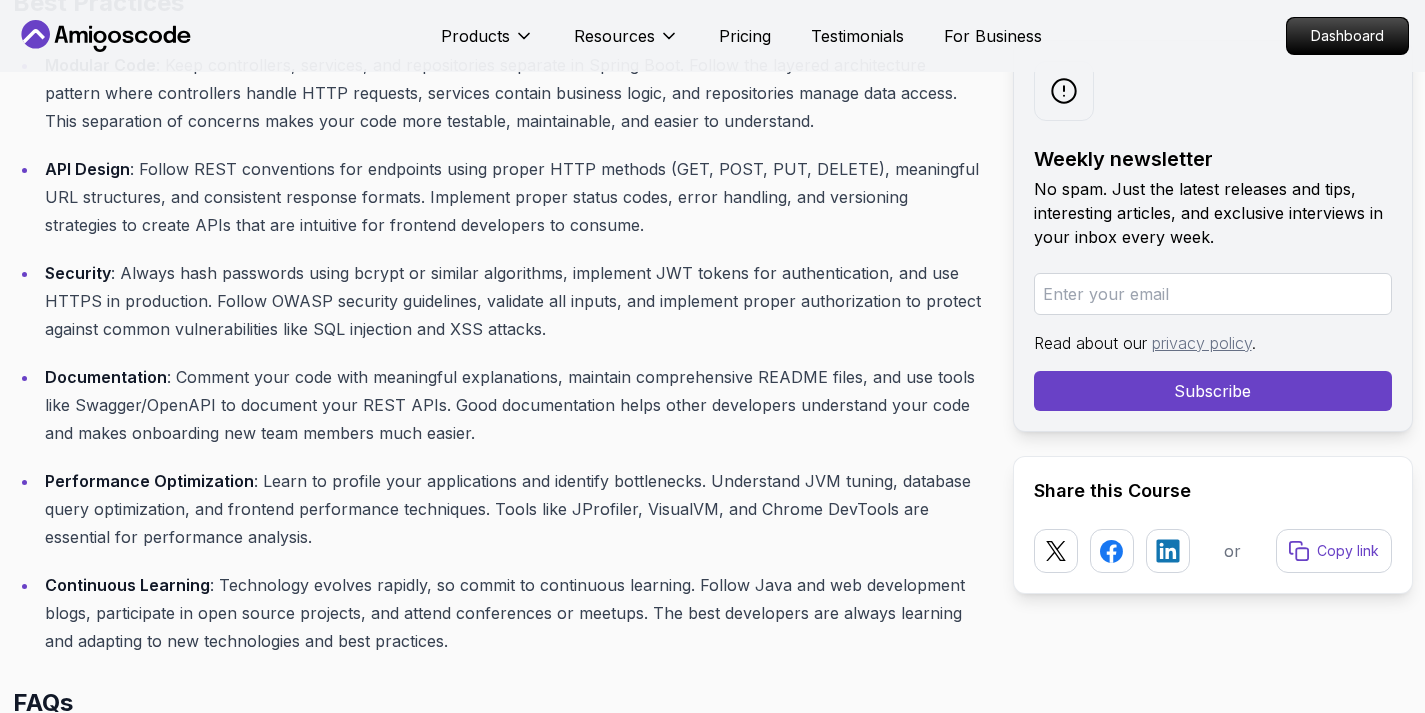 click on "API Design : Follow REST conventions for endpoints using proper HTTP methods (GET, POST, PUT, DELETE), meaningful URL structures, and consistent response formats. Implement proper status codes, error handling, and versioning strategies to create APIs that are intuitive for frontend developers to consume." at bounding box center [513, 197] 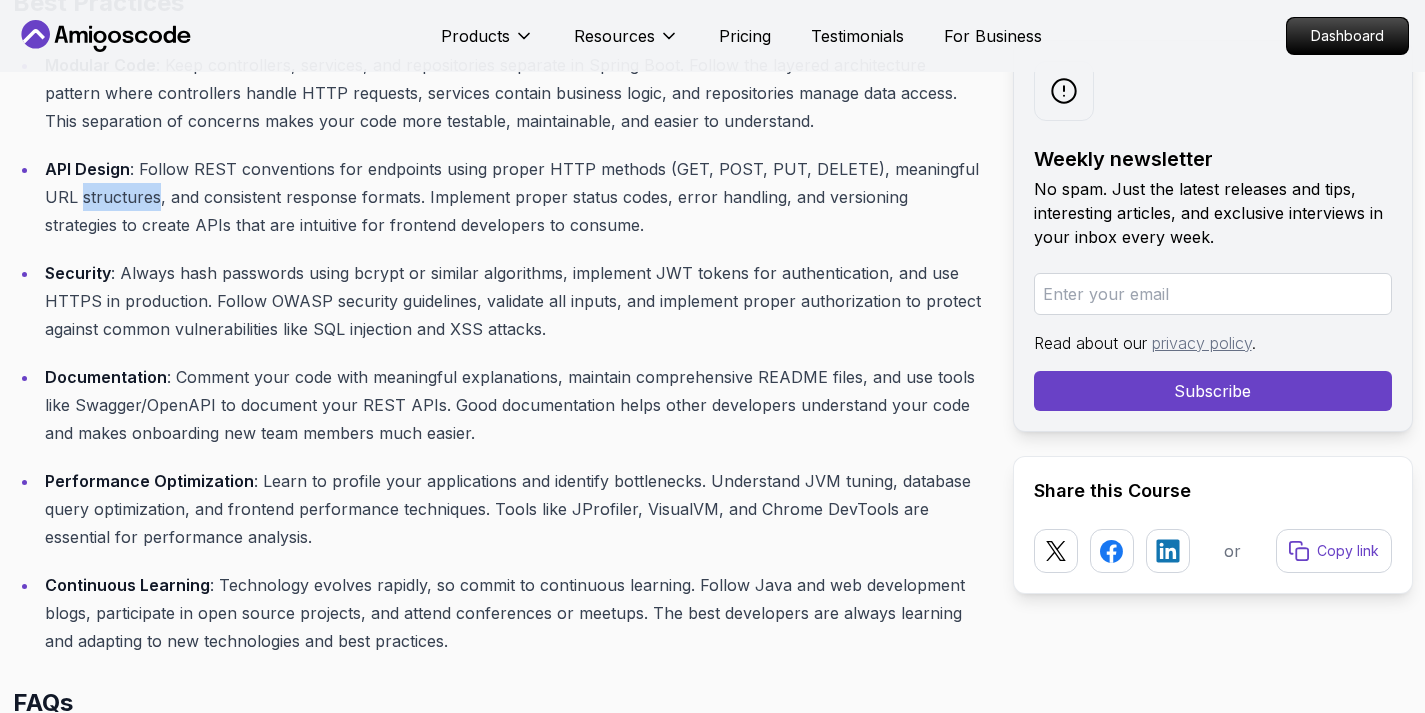 click on "API Design : Follow REST conventions for endpoints using proper HTTP methods (GET, POST, PUT, DELETE), meaningful URL structures, and consistent response formats. Implement proper status codes, error handling, and versioning strategies to create APIs that are intuitive for frontend developers to consume." at bounding box center (513, 197) 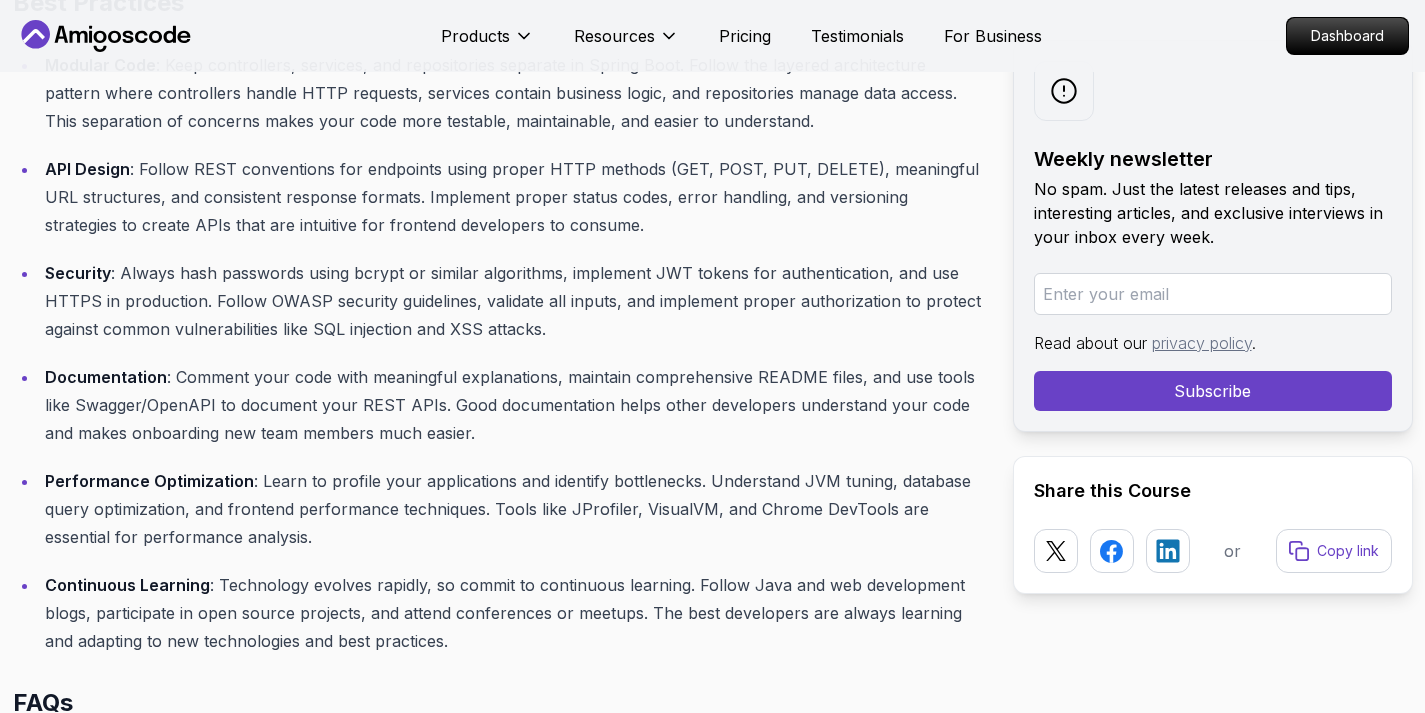 click on "API Design" at bounding box center (87, 169) 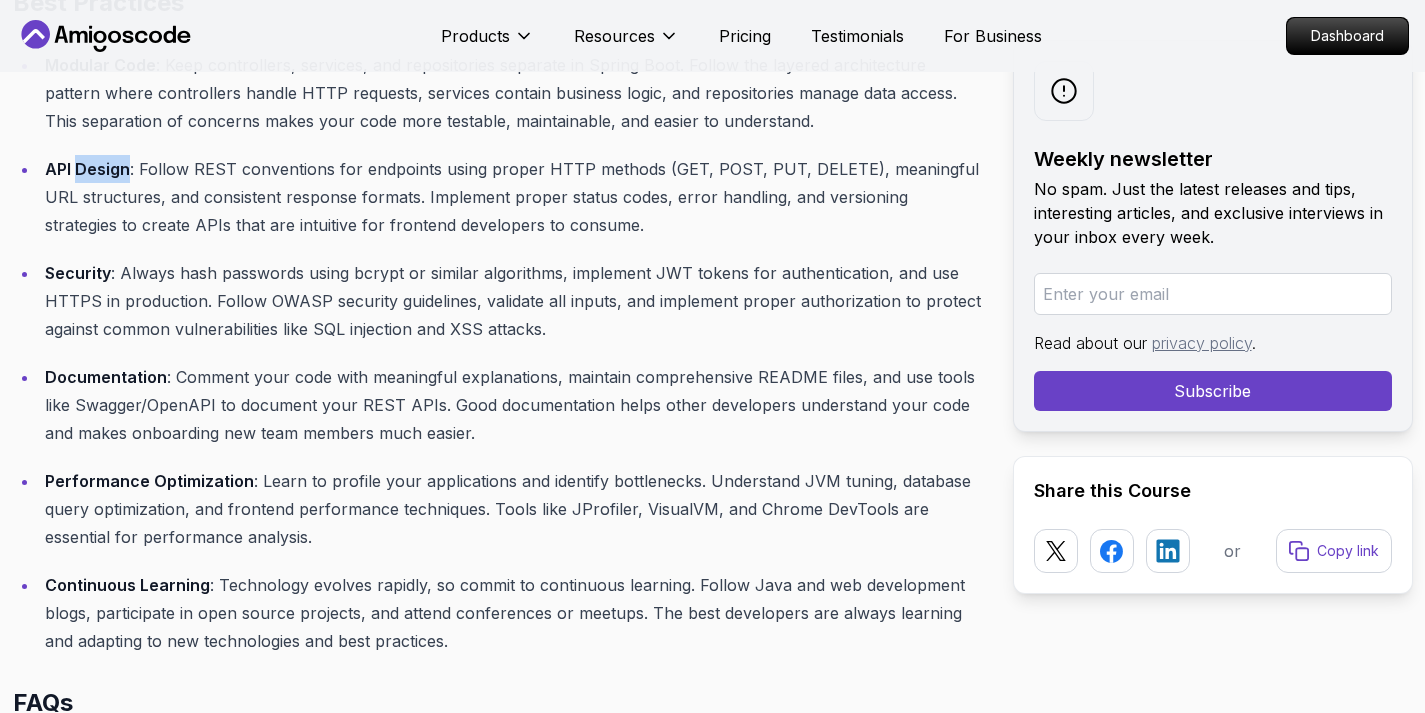 click on "API Design" at bounding box center (87, 169) 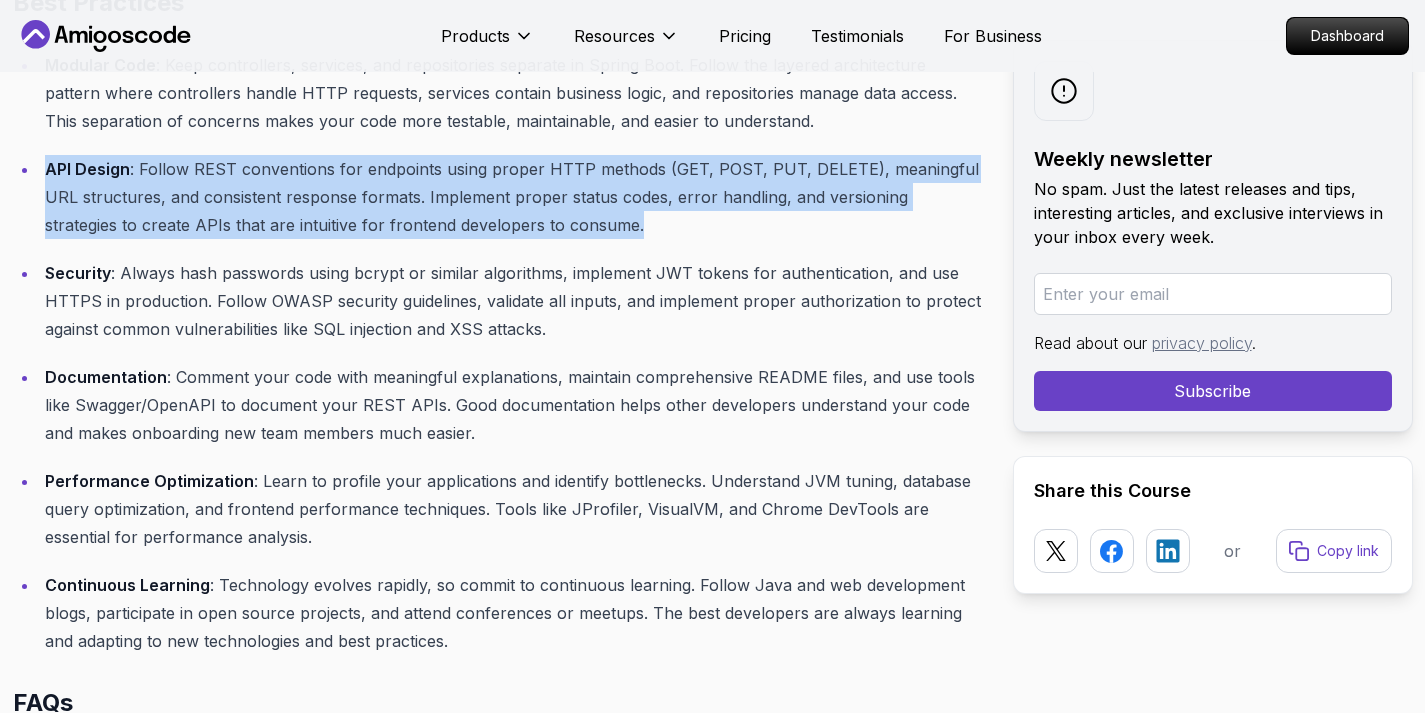 click on "API Design" at bounding box center (87, 169) 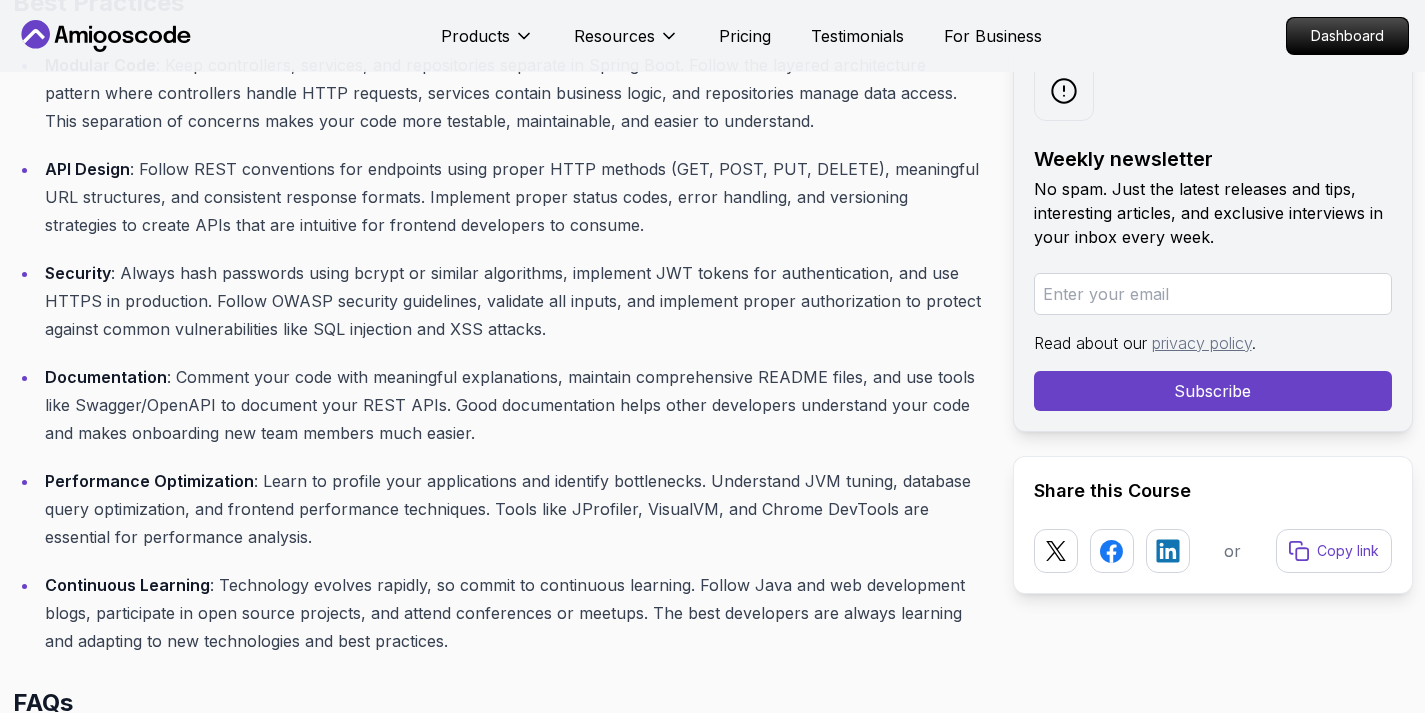 click on "Security" at bounding box center (78, 273) 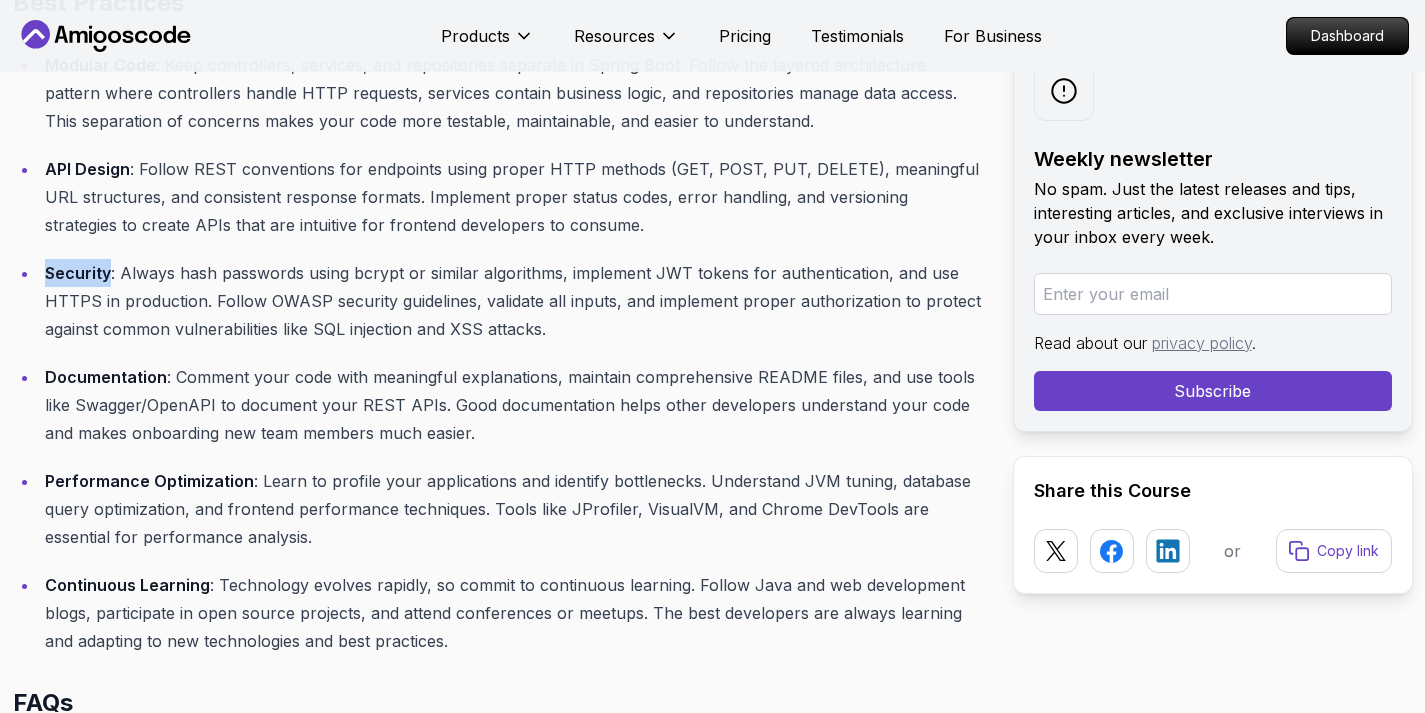 click on "Security" at bounding box center [78, 273] 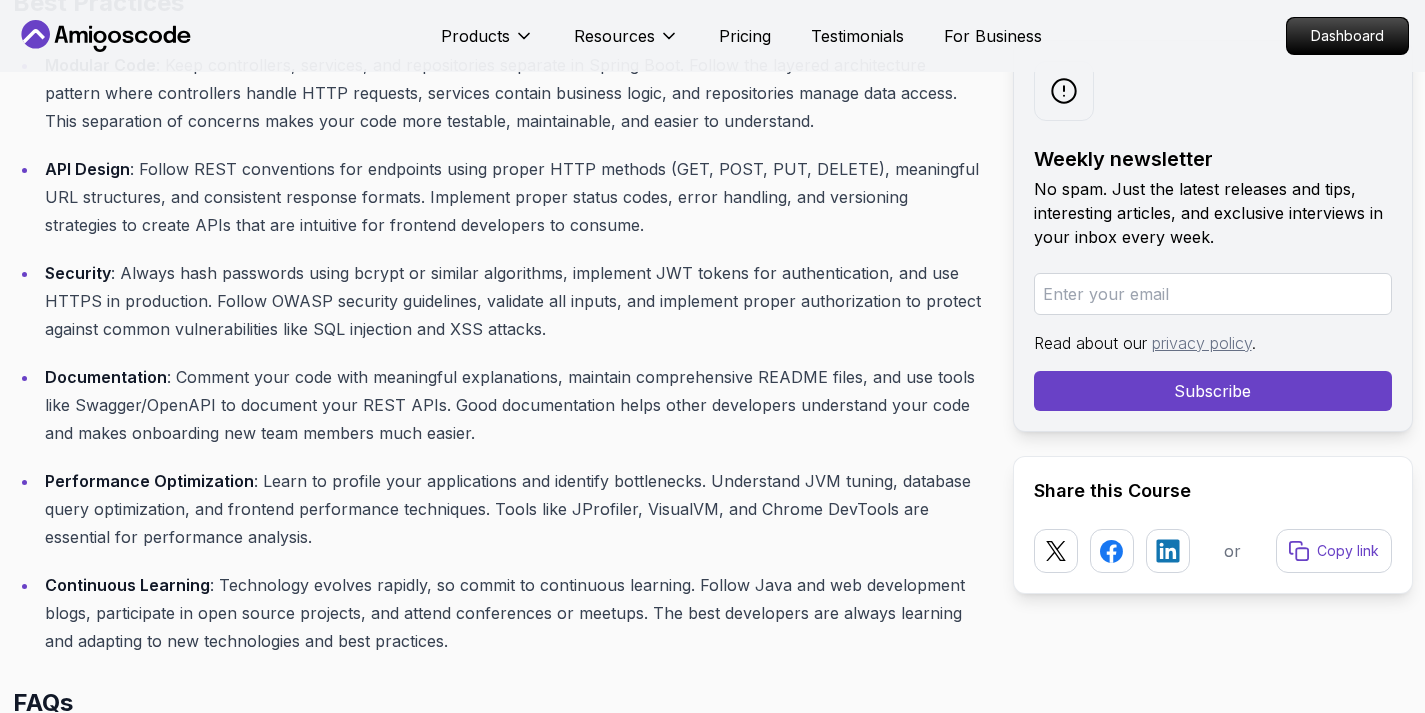 click on "Documentation" at bounding box center [106, 377] 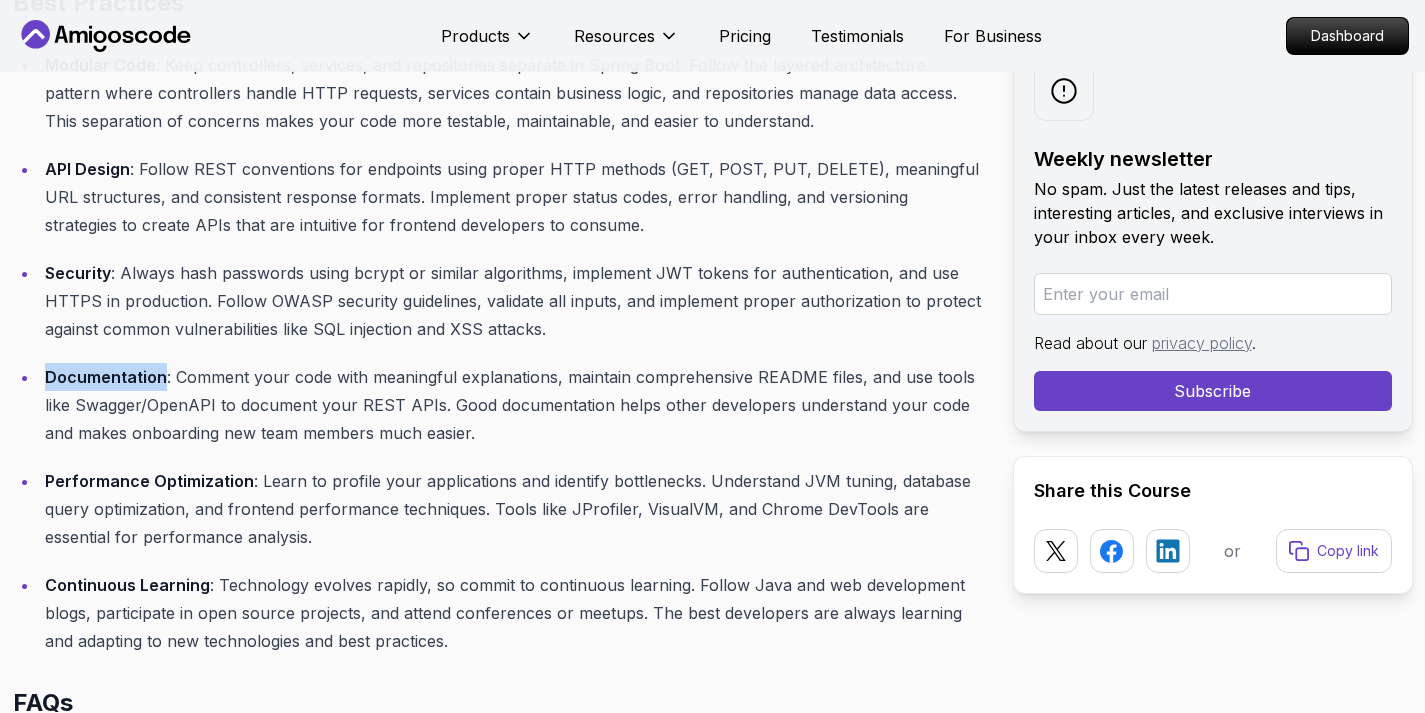click on "Documentation" at bounding box center (106, 377) 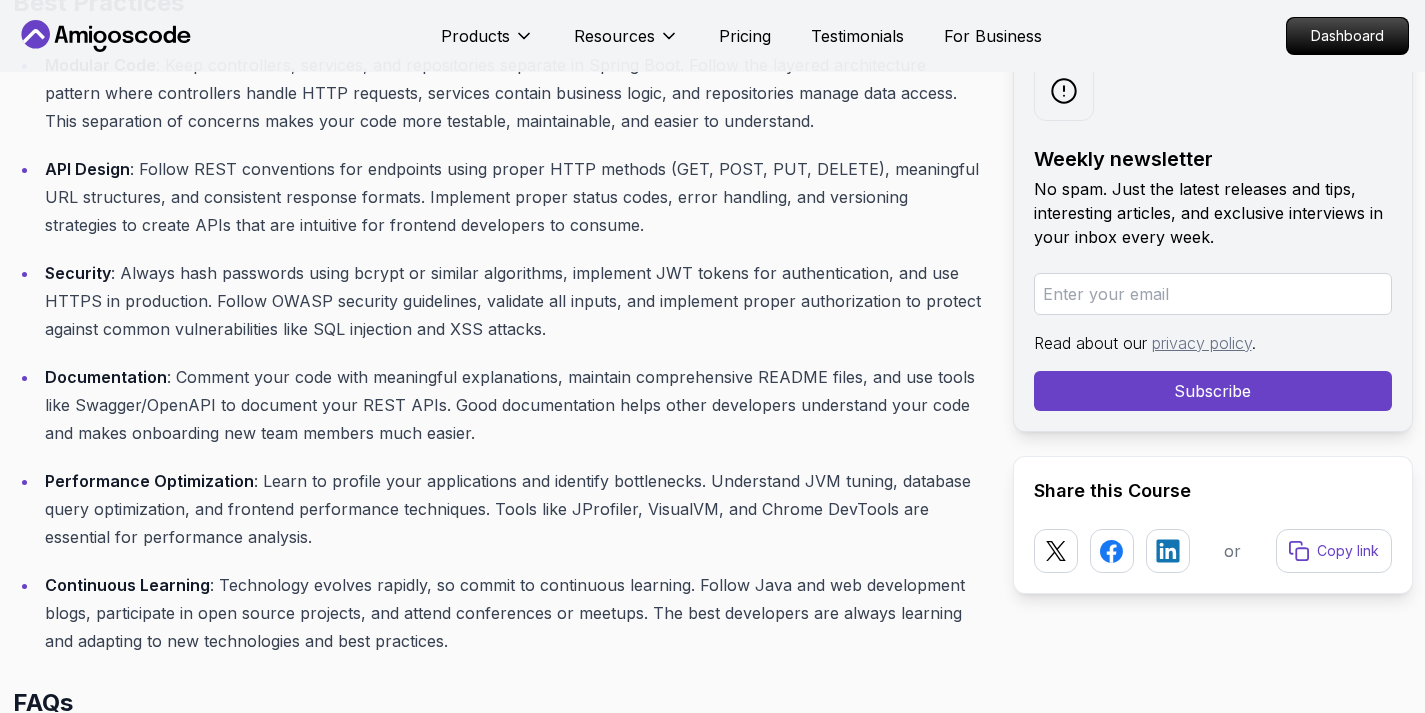 click on "Security : Always hash passwords using bcrypt or similar algorithms, implement JWT tokens for authentication, and use HTTPS in production. Follow OWASP security guidelines, validate all inputs, and implement proper authorization to protect against common vulnerabilities like SQL injection and XSS attacks." at bounding box center [513, 301] 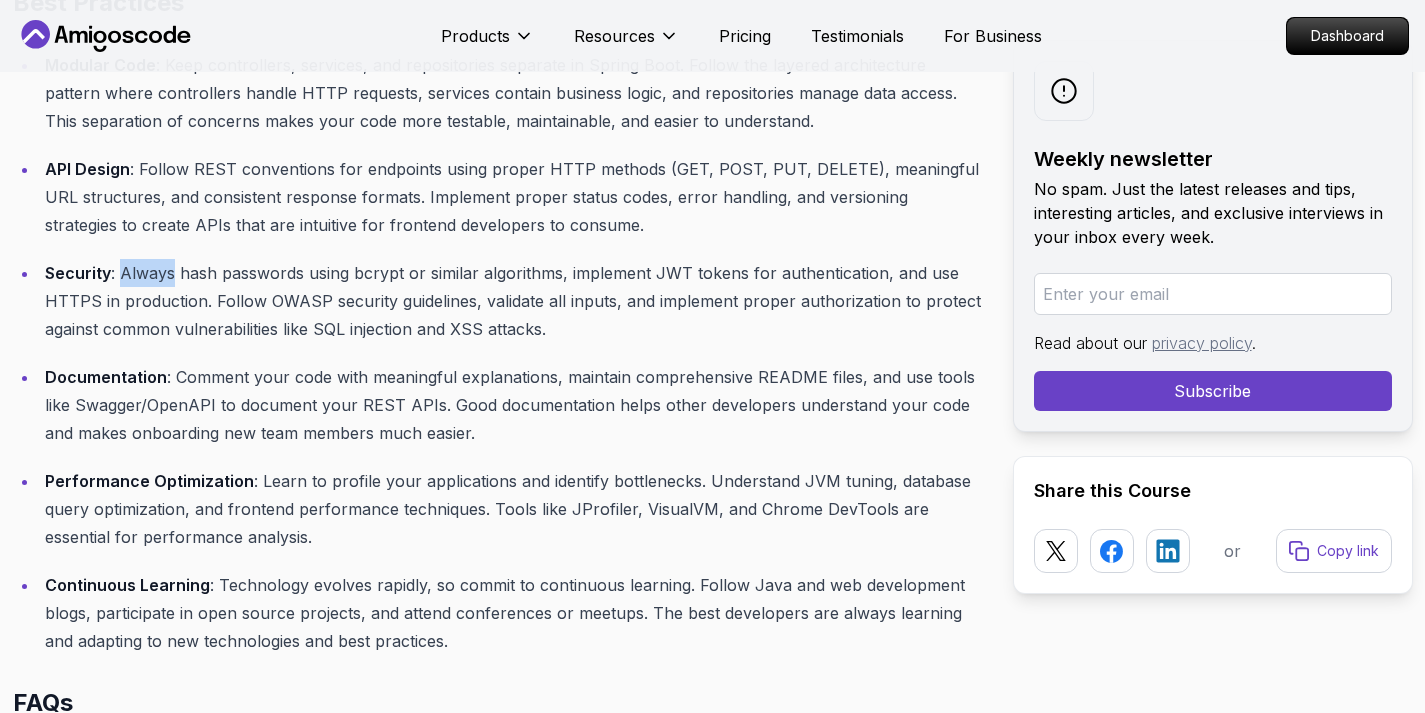 click on "Security : Always hash passwords using bcrypt or similar algorithms, implement JWT tokens for authentication, and use HTTPS in production. Follow OWASP security guidelines, validate all inputs, and implement proper authorization to protect against common vulnerabilities like SQL injection and XSS attacks." at bounding box center (513, 301) 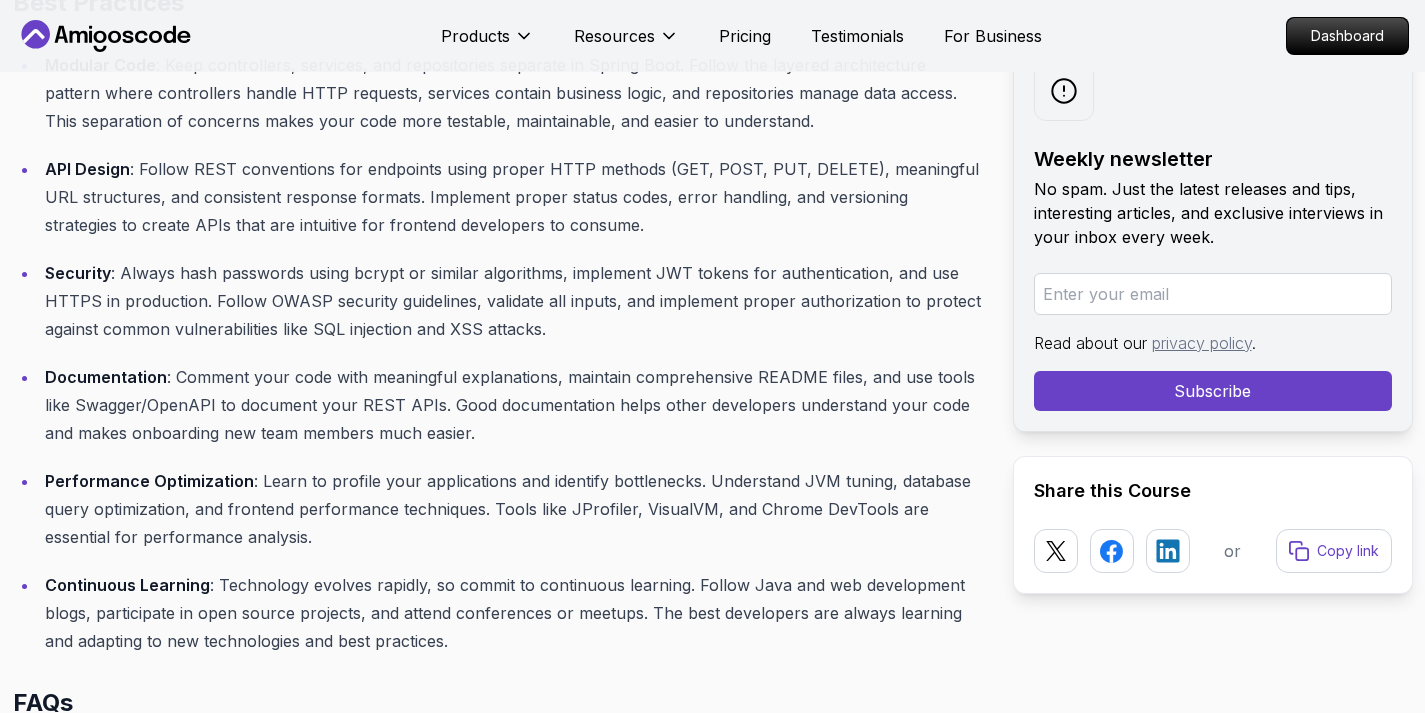 click on "Security : Always hash passwords using bcrypt or similar algorithms, implement JWT tokens for authentication, and use HTTPS in production. Follow OWASP security guidelines, validate all inputs, and implement proper authorization to protect against common vulnerabilities like SQL injection and XSS attacks." at bounding box center [513, 301] 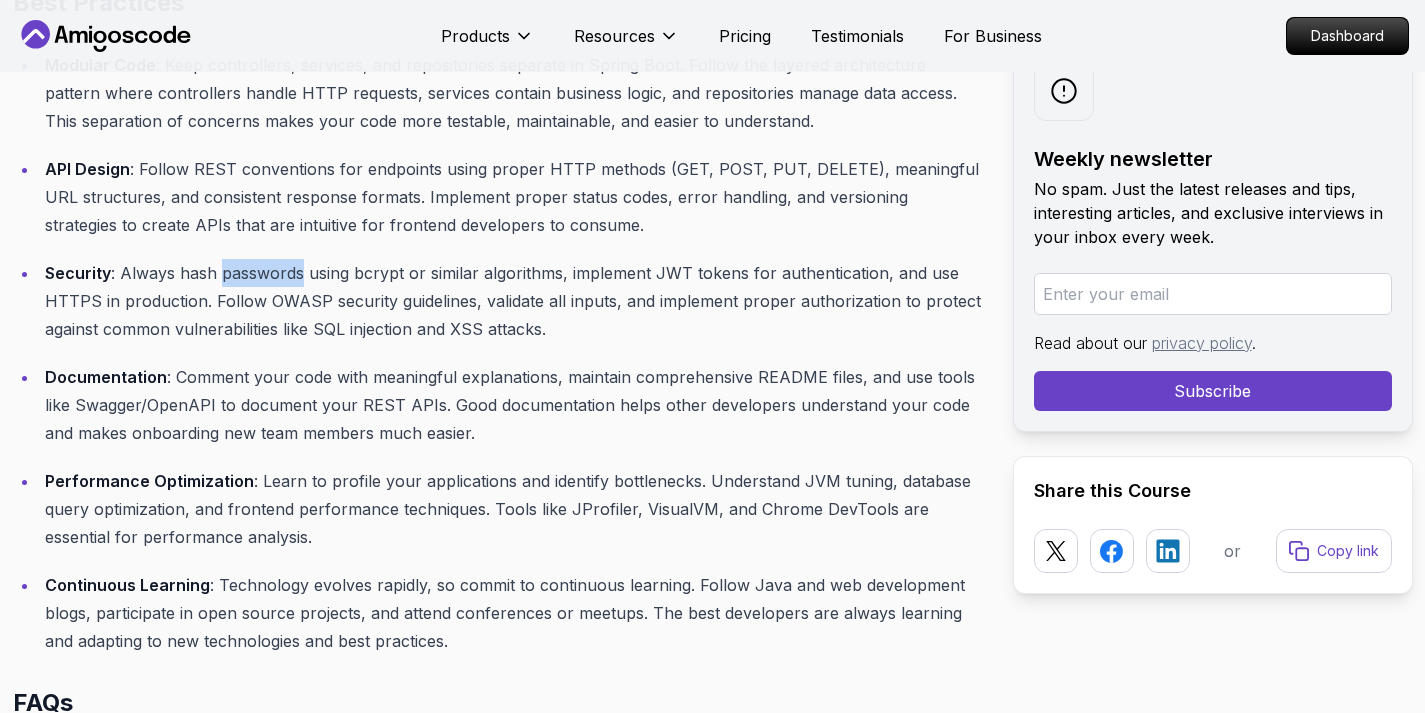 click on "Security : Always hash passwords using bcrypt or similar algorithms, implement JWT tokens for authentication, and use HTTPS in production. Follow OWASP security guidelines, validate all inputs, and implement proper authorization to protect against common vulnerabilities like SQL injection and XSS attacks." at bounding box center [513, 301] 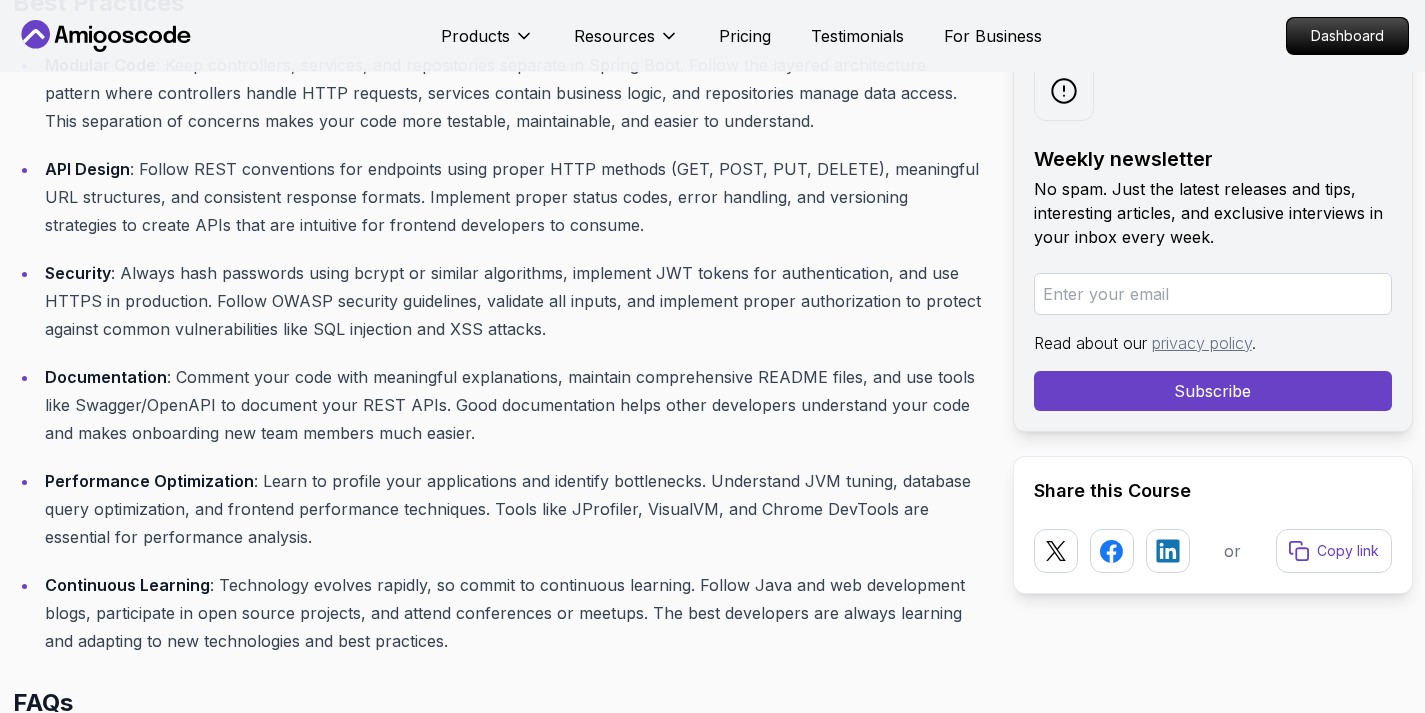 click on "Security : Always hash passwords using bcrypt or similar algorithms, implement JWT tokens for authentication, and use HTTPS in production. Follow OWASP security guidelines, validate all inputs, and implement proper authorization to protect against common vulnerabilities like SQL injection and XSS attacks." at bounding box center (513, 301) 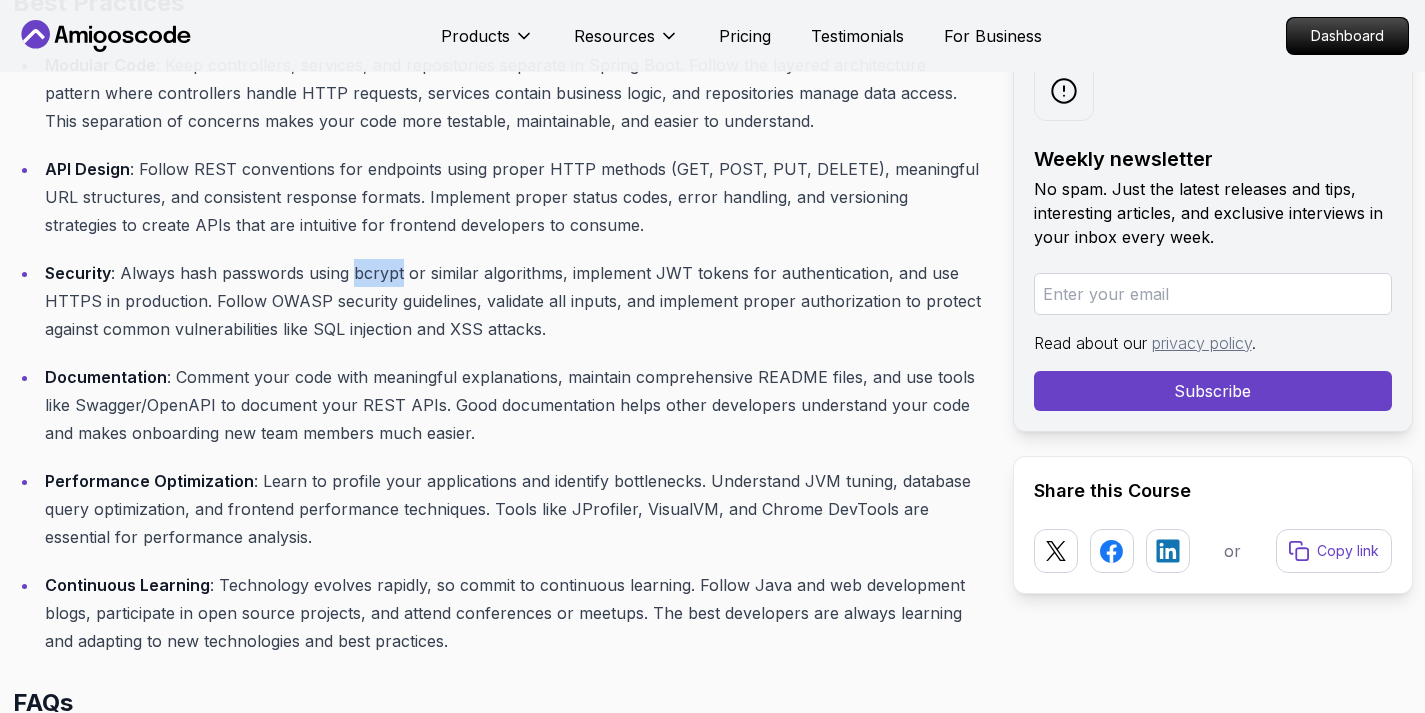 click on "Security : Always hash passwords using bcrypt or similar algorithms, implement JWT tokens for authentication, and use HTTPS in production. Follow OWASP security guidelines, validate all inputs, and implement proper authorization to protect against common vulnerabilities like SQL injection and XSS attacks." at bounding box center (513, 301) 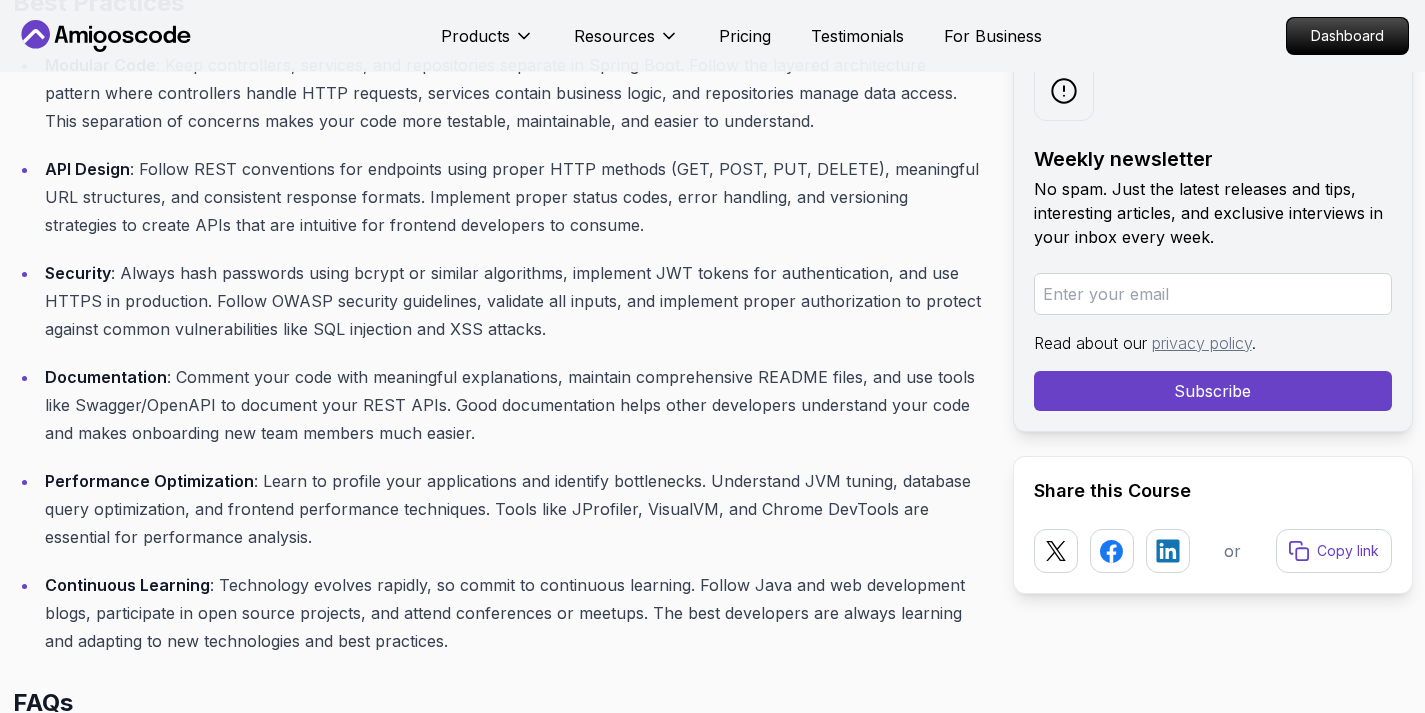 click on "Security : Always hash passwords using bcrypt or similar algorithms, implement JWT tokens for authentication, and use HTTPS in production. Follow OWASP security guidelines, validate all inputs, and implement proper authorization to protect against common vulnerabilities like SQL injection and XSS attacks." at bounding box center [513, 301] 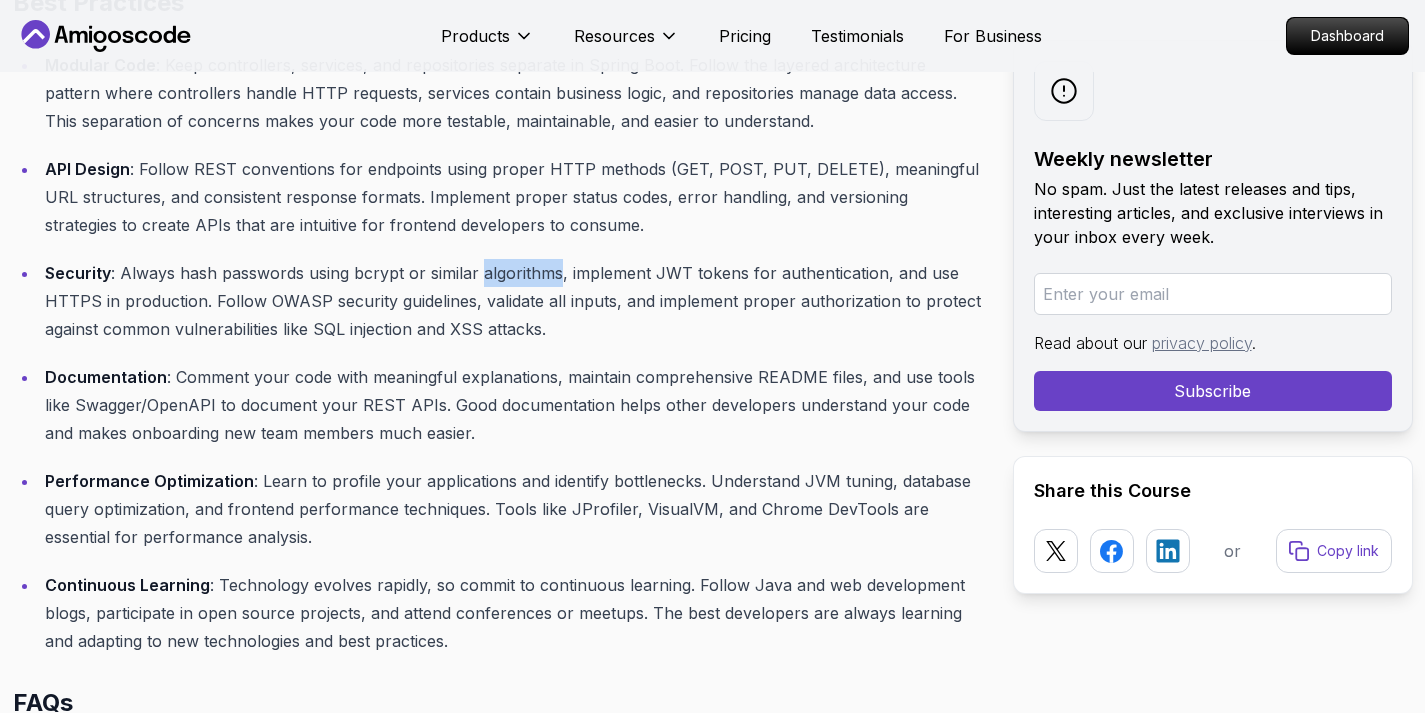 click on "Security : Always hash passwords using bcrypt or similar algorithms, implement JWT tokens for authentication, and use HTTPS in production. Follow OWASP security guidelines, validate all inputs, and implement proper authorization to protect against common vulnerabilities like SQL injection and XSS attacks." at bounding box center (513, 301) 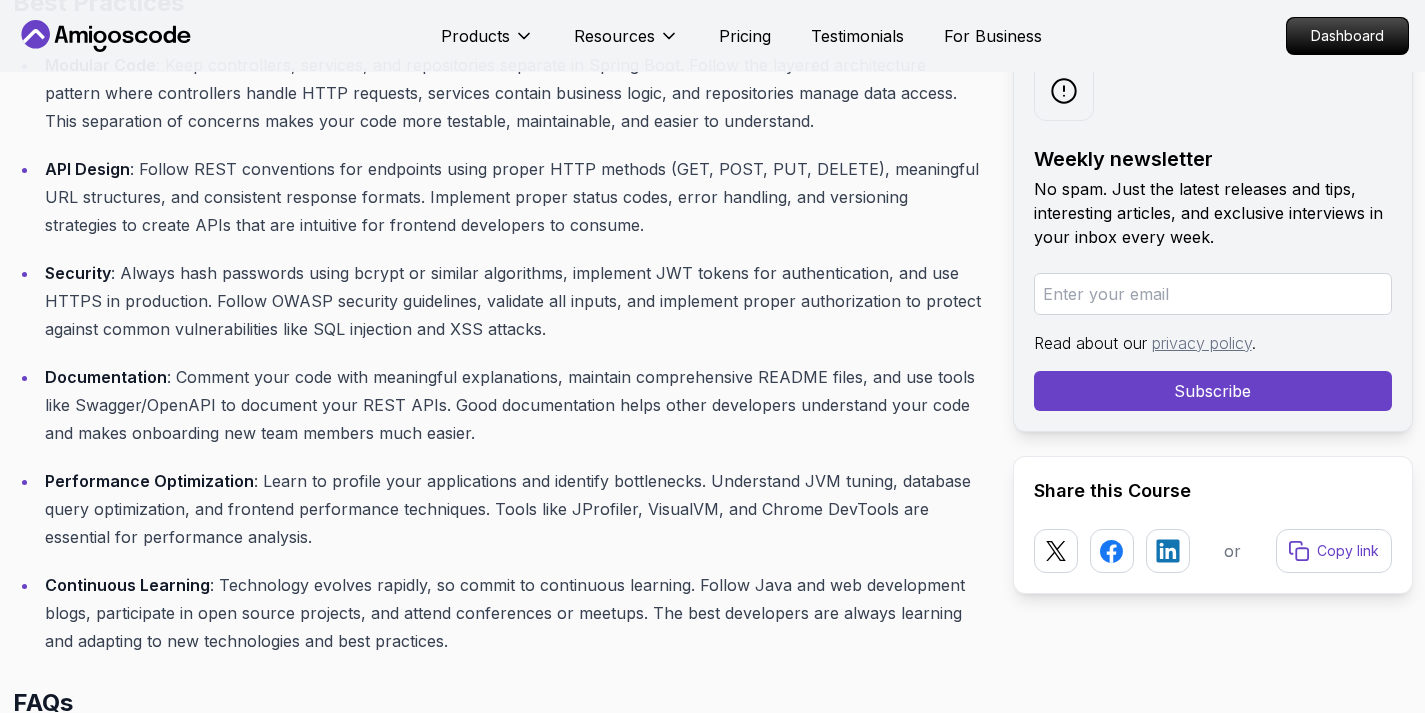 click on "Security : Always hash passwords using bcrypt or similar algorithms, implement JWT tokens for authentication, and use HTTPS in production. Follow OWASP security guidelines, validate all inputs, and implement proper authorization to protect against common vulnerabilities like SQL injection and XSS attacks." at bounding box center (513, 301) 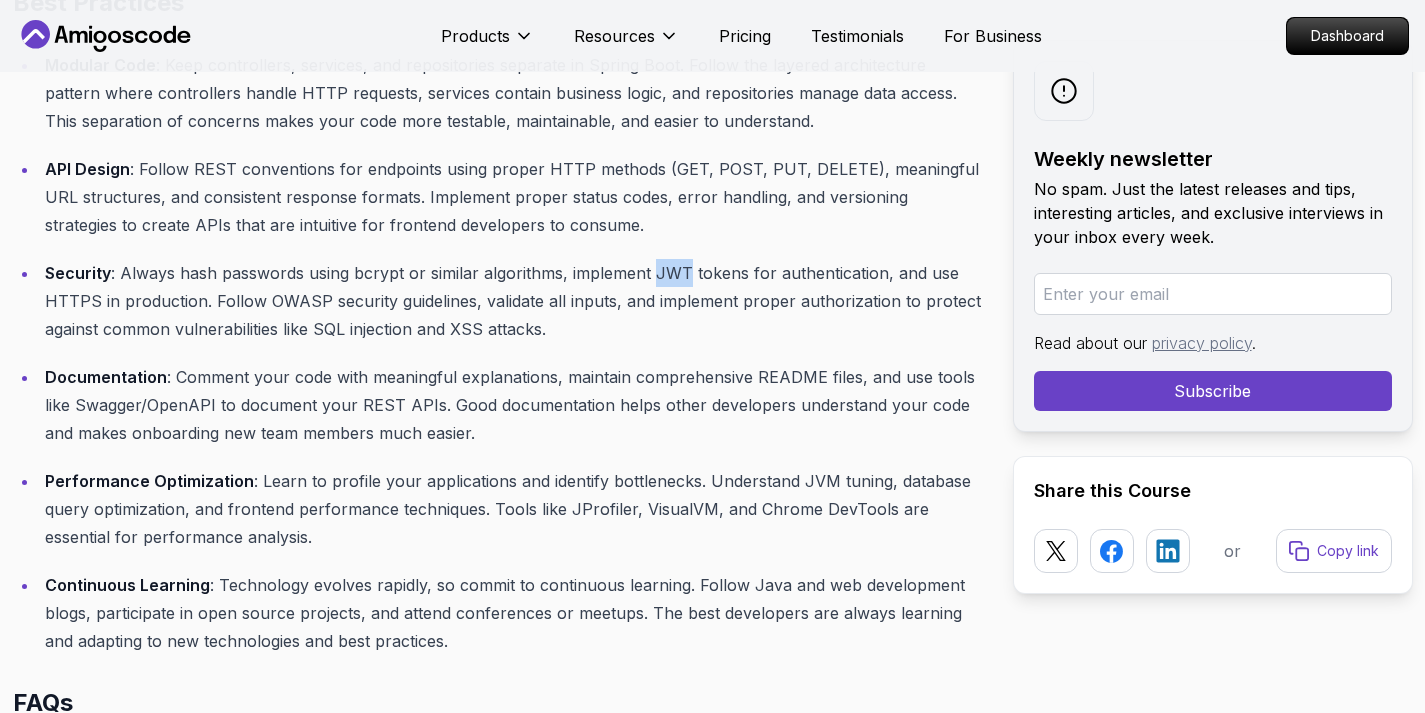click on "Security : Always hash passwords using bcrypt or similar algorithms, implement JWT tokens for authentication, and use HTTPS in production. Follow OWASP security guidelines, validate all inputs, and implement proper authorization to protect against common vulnerabilities like SQL injection and XSS attacks." at bounding box center [513, 301] 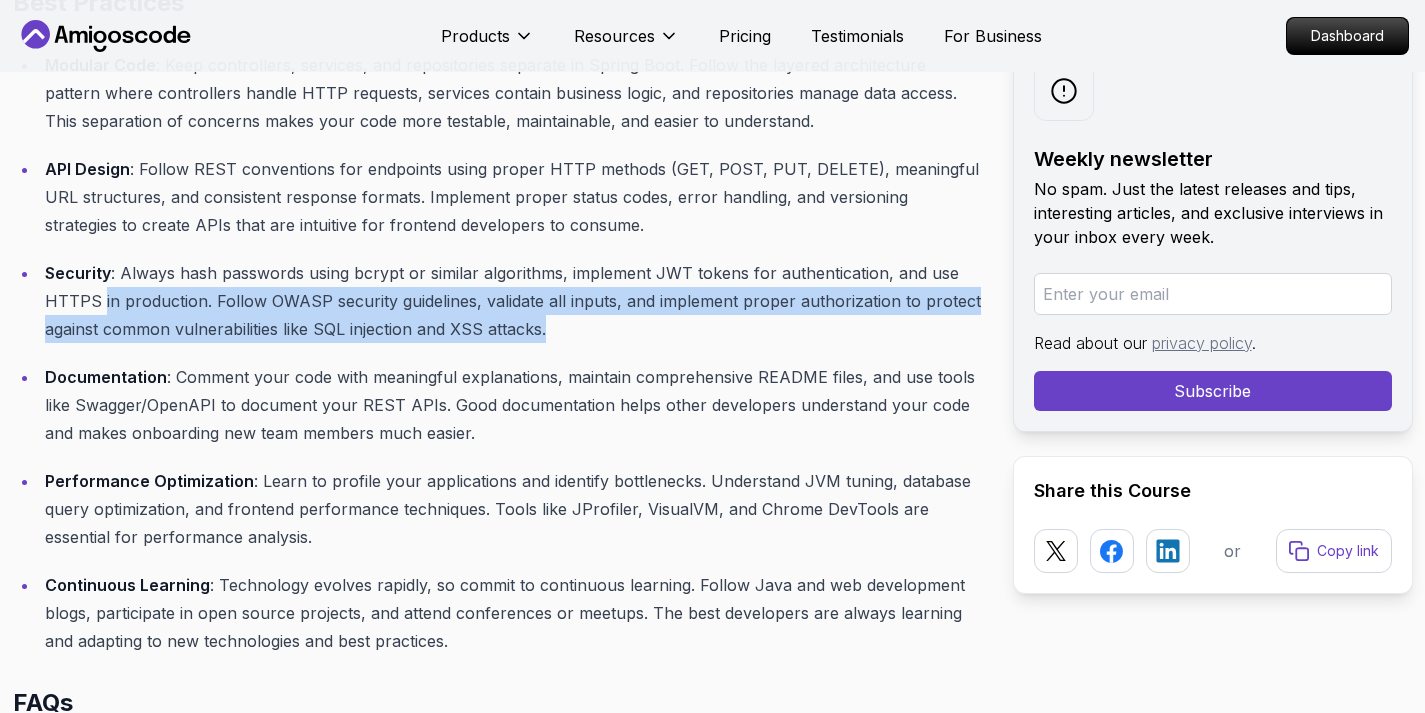 drag, startPoint x: 101, startPoint y: 270, endPoint x: 612, endPoint y: 315, distance: 512.9776 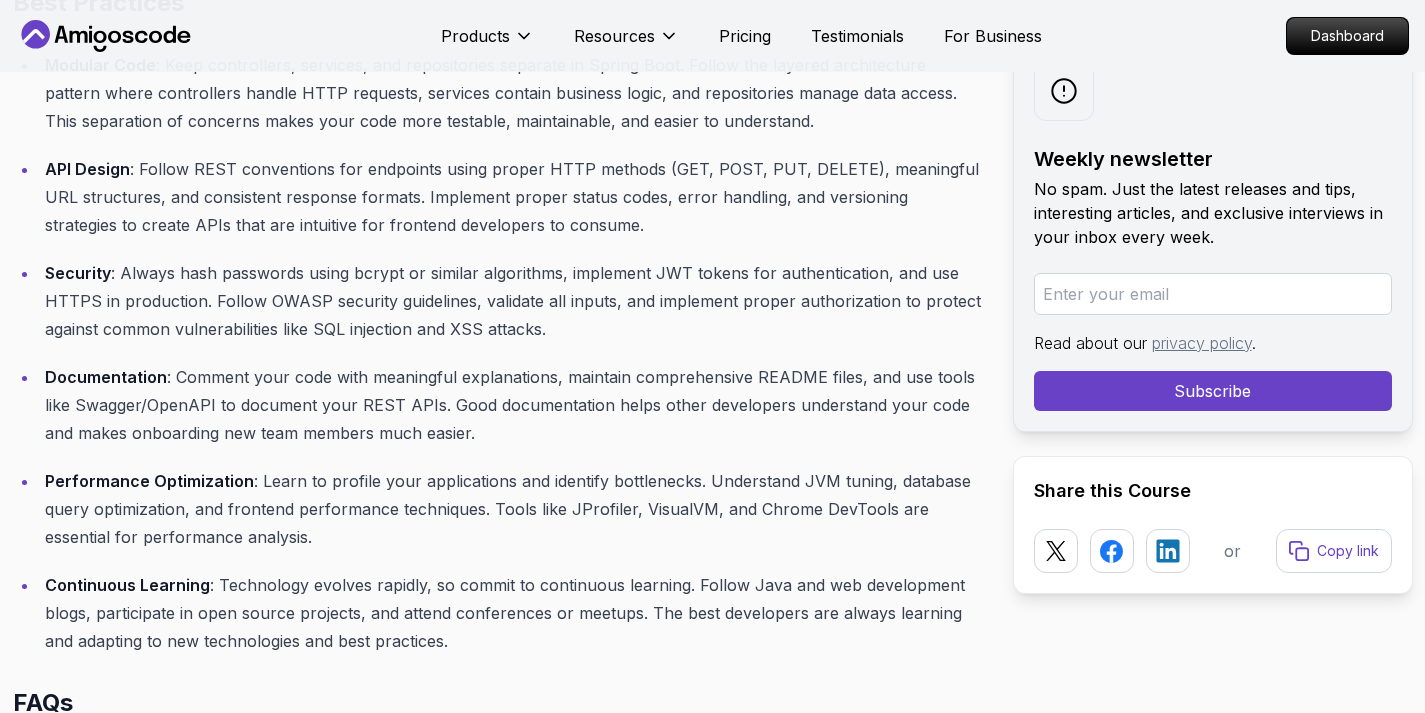 click on "Modular Code : Keep controllers, services, and repositories separate in Spring Boot. Follow the layered architecture pattern where controllers handle HTTP requests, services contain business logic, and repositories manage data access. This separation of concerns makes your code more testable, maintainable, and easier to understand.
API Design : Follow REST conventions for endpoints using proper HTTP methods (GET, POST, PUT, DELETE), meaningful URL structures, and consistent response formats. Implement proper status codes, error handling, and versioning strategies to create APIs that are intuitive for frontend developers to consume.
Security : Always hash passwords using bcrypt or similar algorithms, implement JWT tokens for authentication, and use HTTPS in production. Follow OWASP security guidelines, validate all inputs, and implement proper authorization to protect against common vulnerabilities like SQL injection and XSS attacks.
Documentation
Performance Optimization" at bounding box center (497, 353) 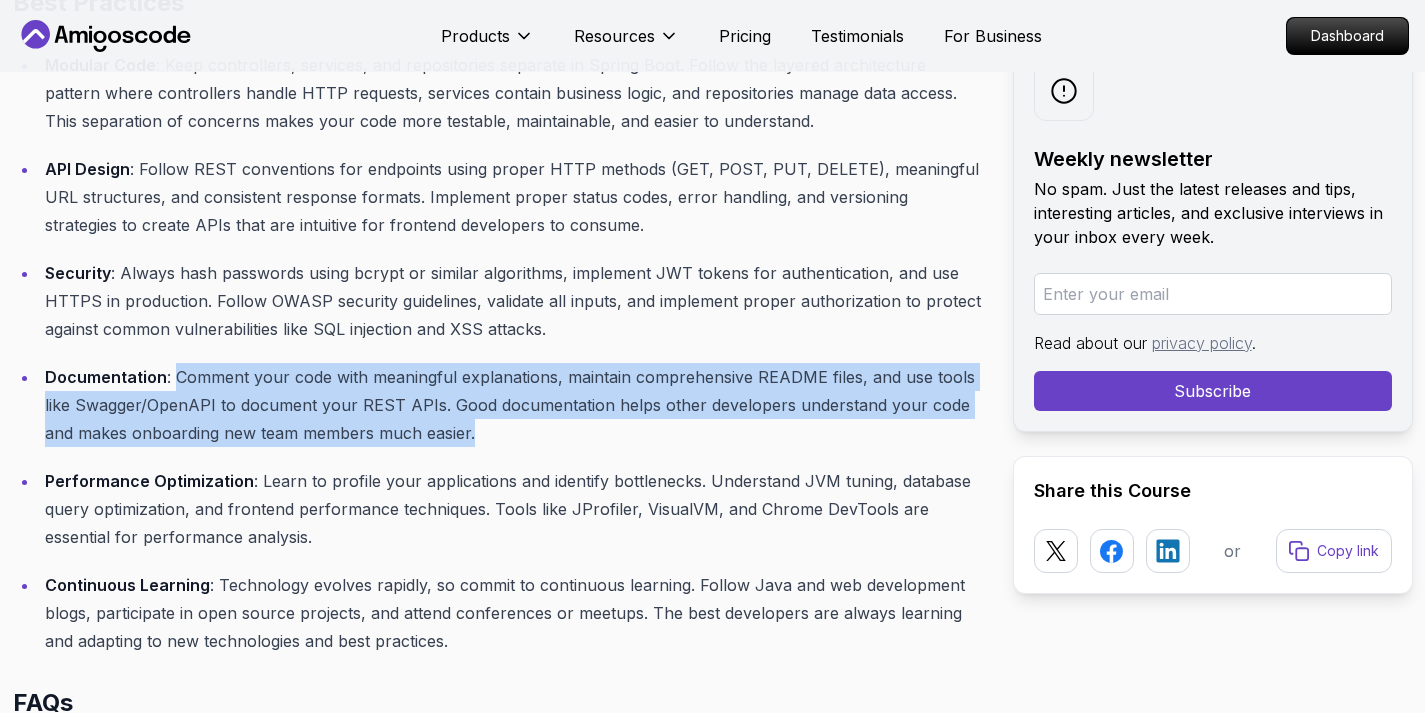 drag, startPoint x: 173, startPoint y: 349, endPoint x: 490, endPoint y: 409, distance: 322.62827 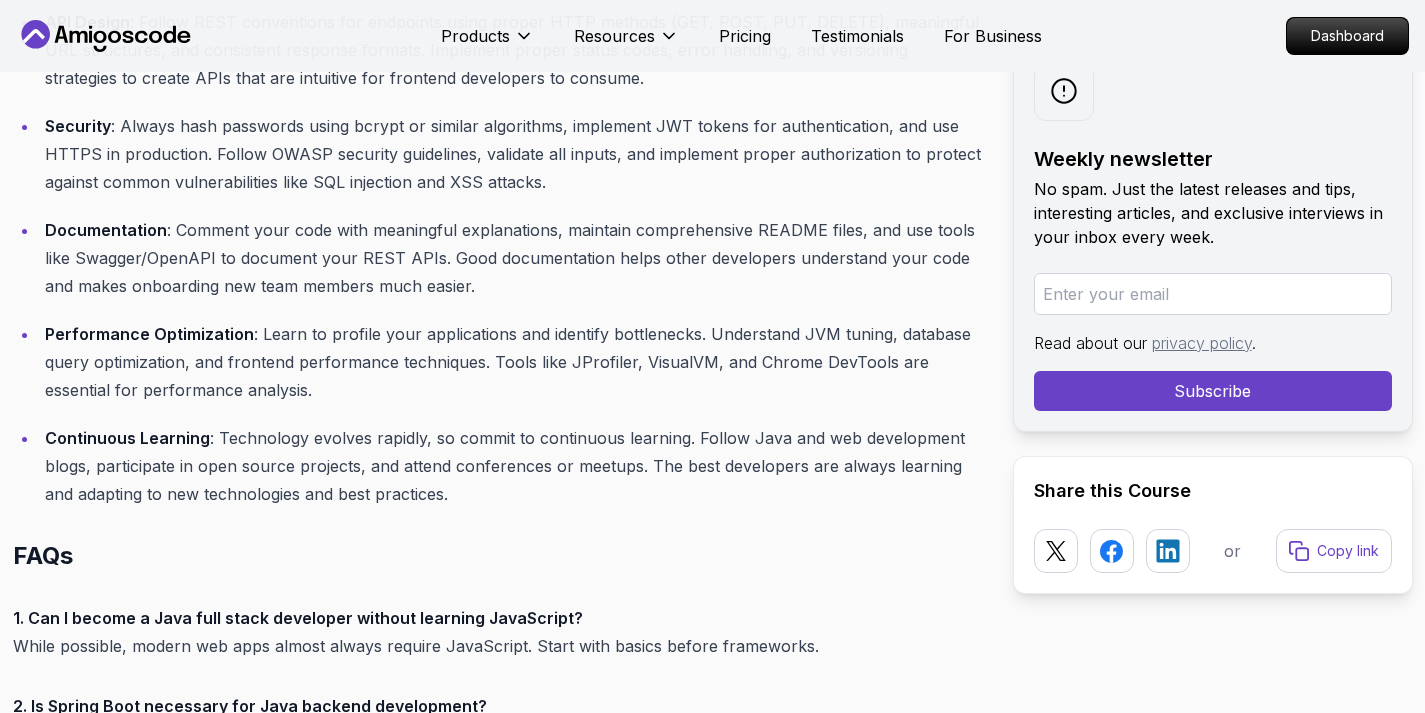 scroll, scrollTop: 7330, scrollLeft: 0, axis: vertical 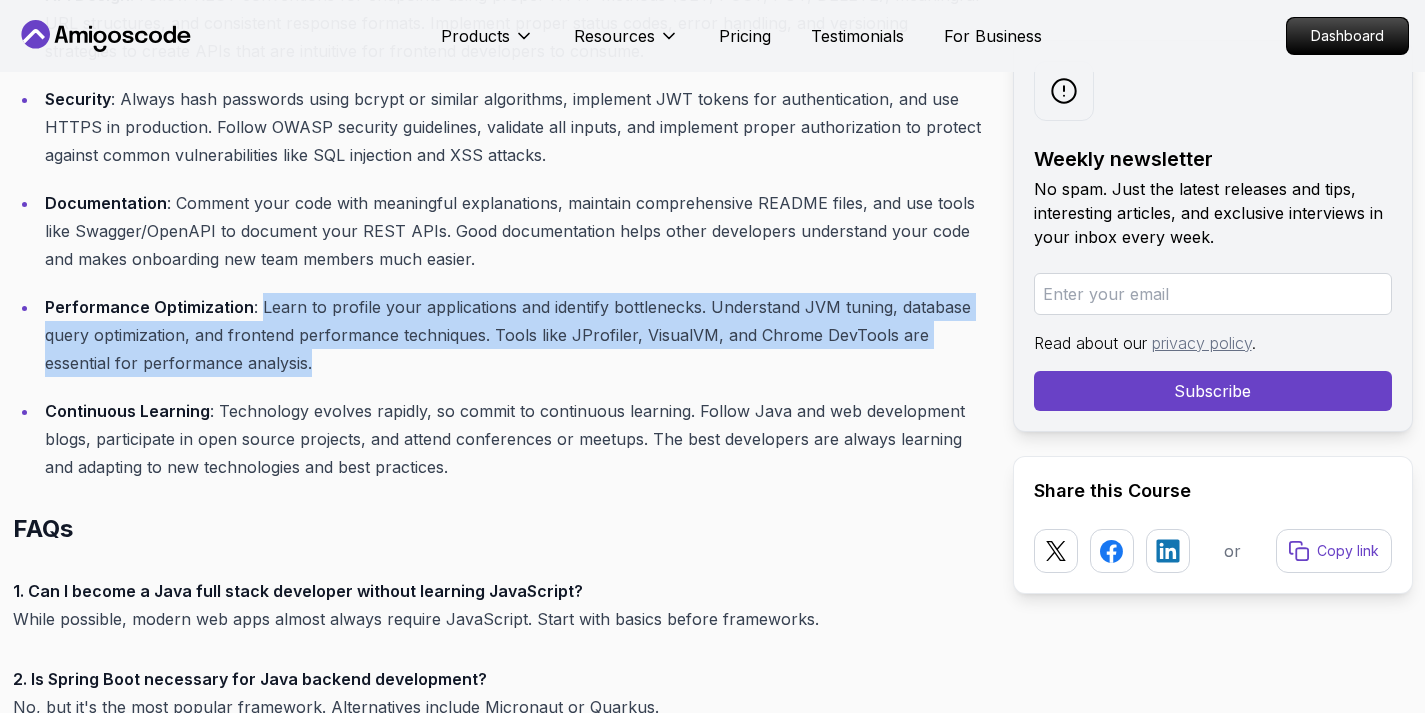 drag, startPoint x: 255, startPoint y: 275, endPoint x: 335, endPoint y: 338, distance: 101.828285 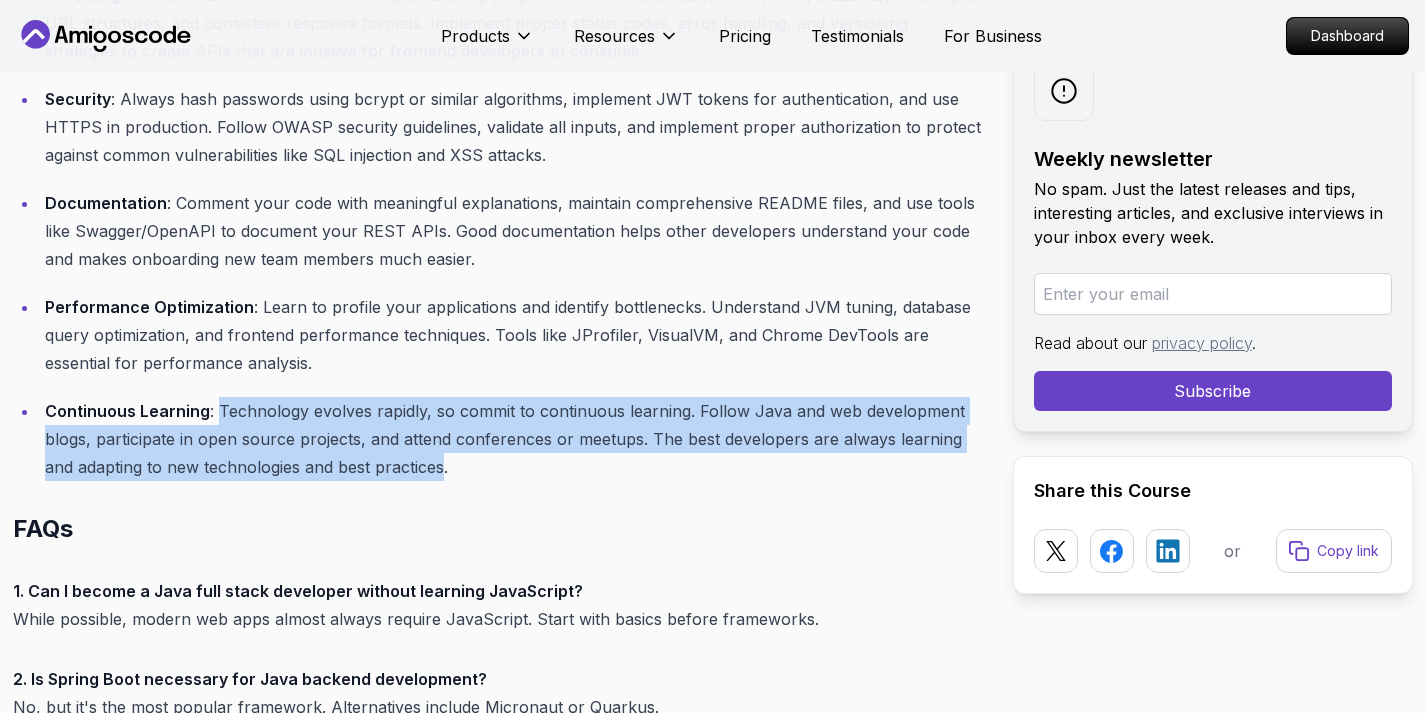 drag, startPoint x: 214, startPoint y: 381, endPoint x: 450, endPoint y: 443, distance: 244.0082 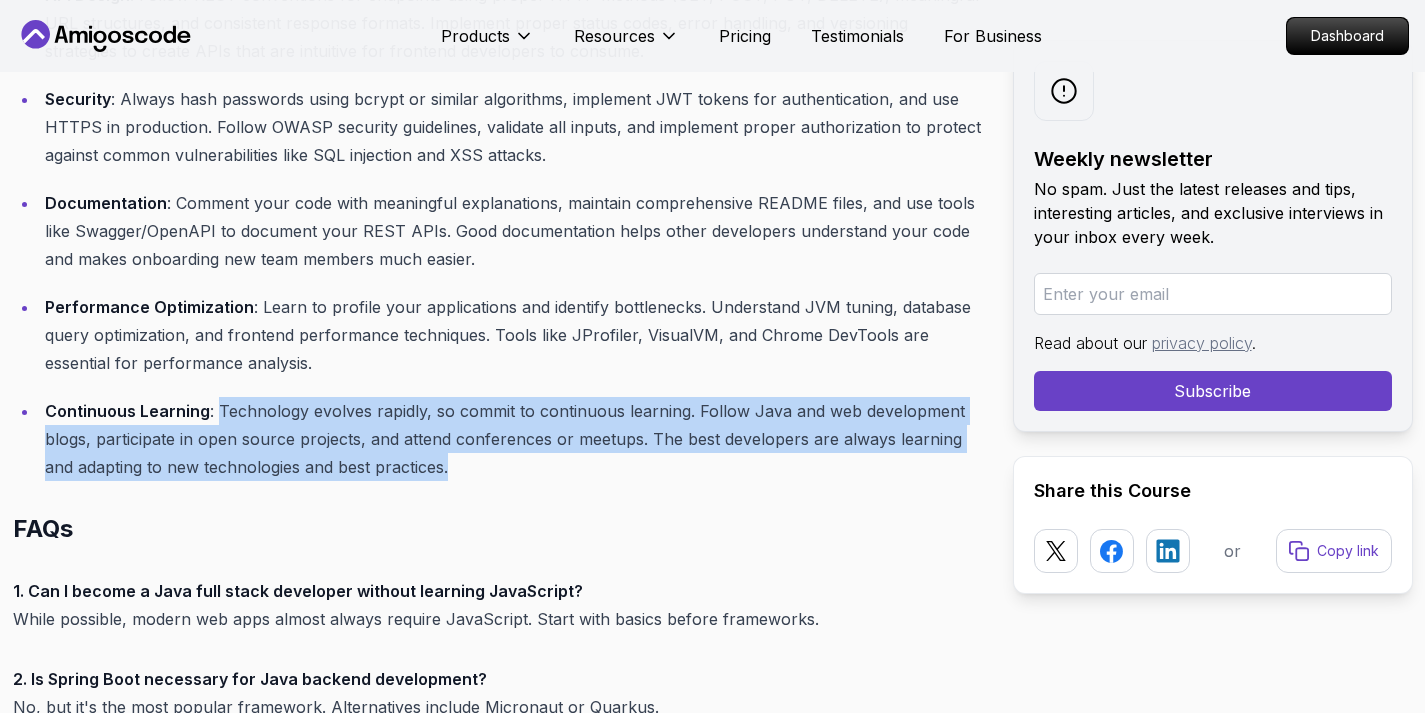 click on "Continuous Learning : Technology evolves rapidly, so commit to continuous learning. Follow Java and web development blogs, participate in open source projects, and attend conferences or meetups. The best developers are always learning and adapting to new technologies and best practices." at bounding box center [513, 439] 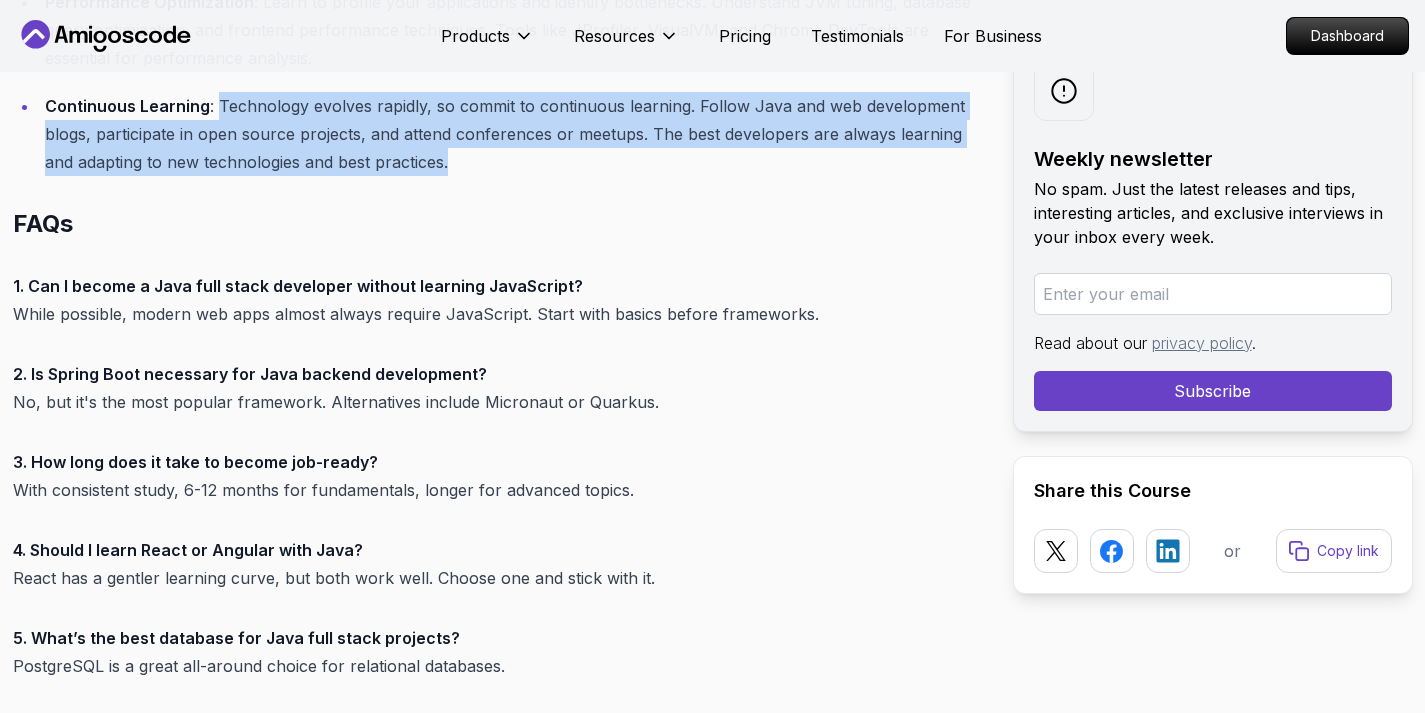 scroll, scrollTop: 7638, scrollLeft: 0, axis: vertical 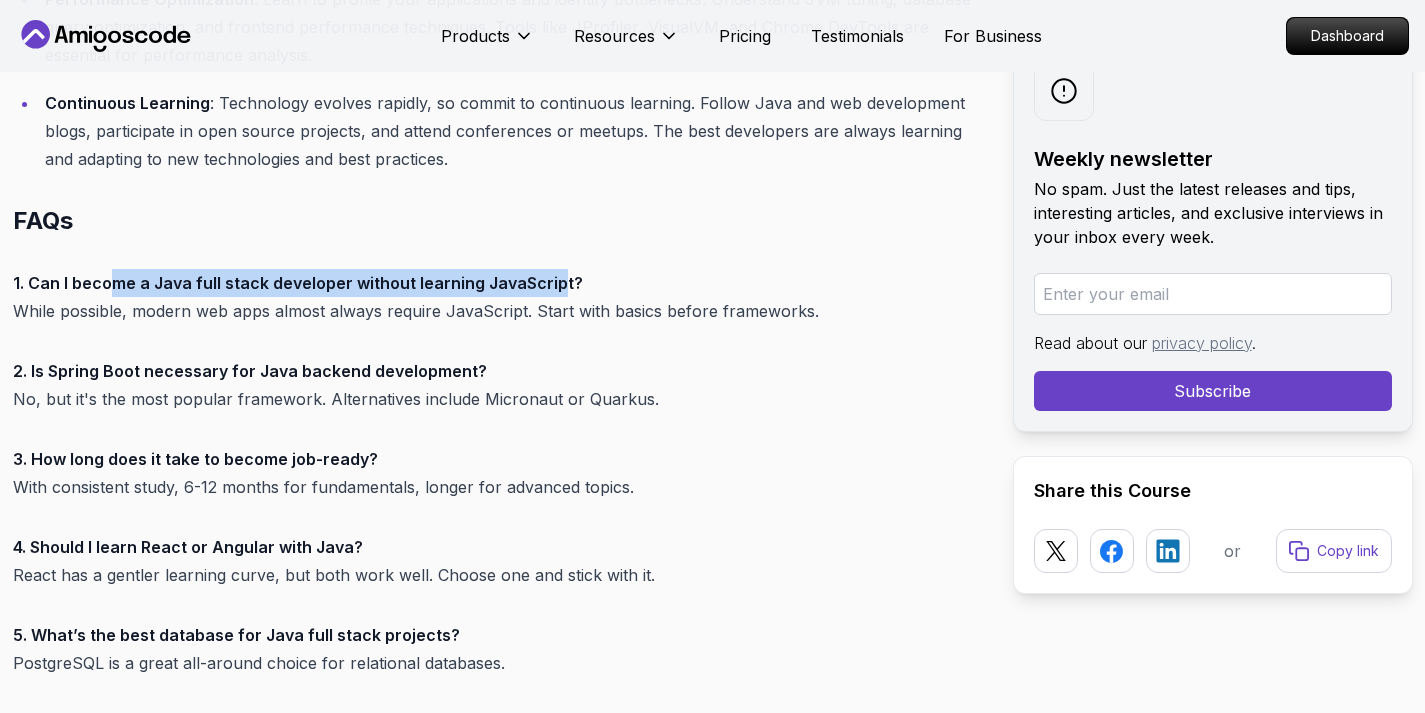 drag, startPoint x: 116, startPoint y: 260, endPoint x: 658, endPoint y: 243, distance: 542.26654 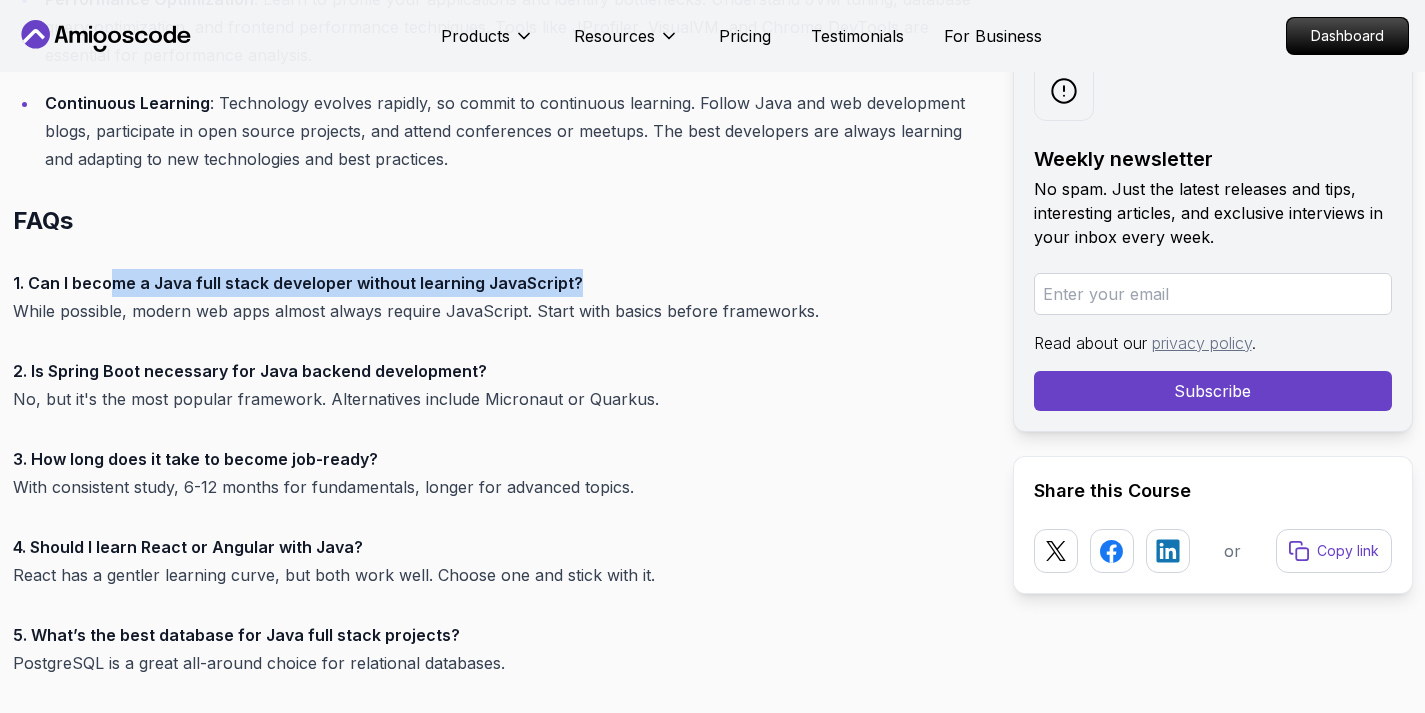 click on "1. Can I become a Java full stack developer without learning JavaScript?
While possible, modern web apps almost always require JavaScript. Start with basics before frameworks." at bounding box center [497, 297] 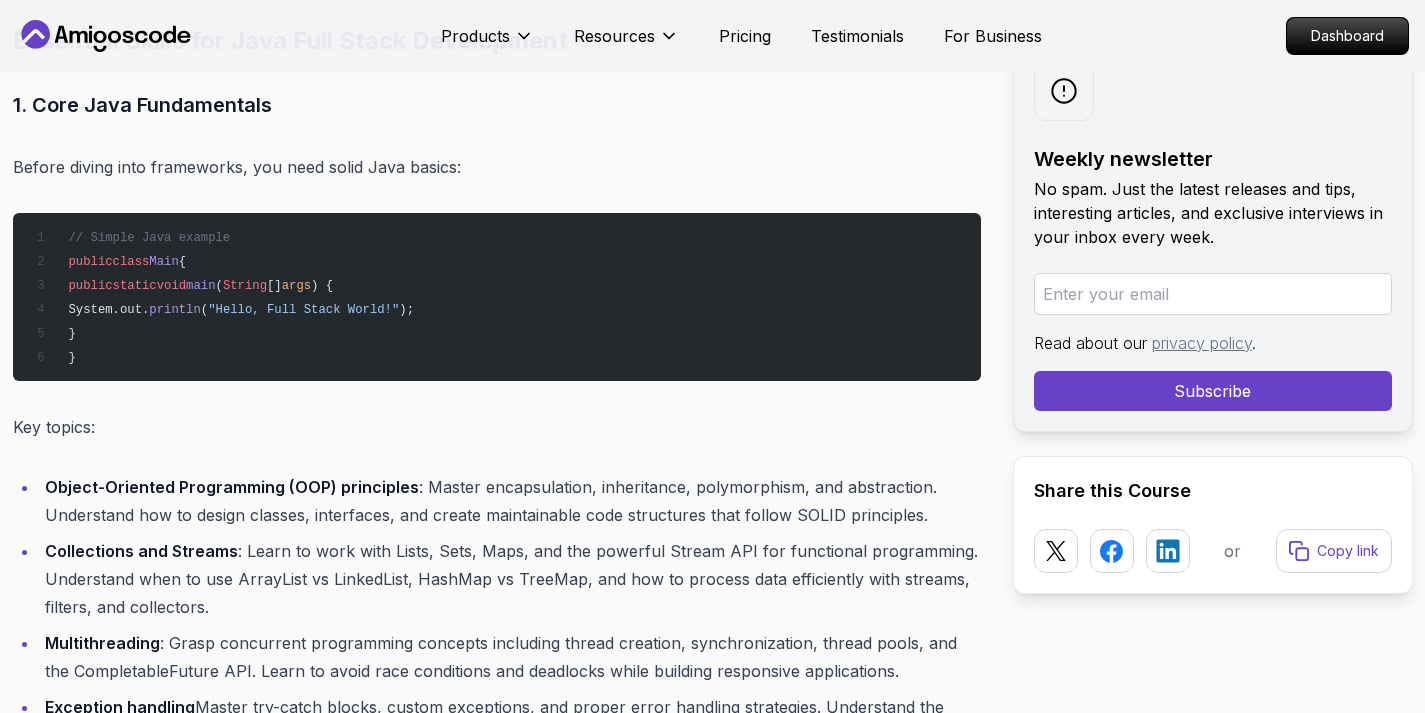 scroll, scrollTop: 1569, scrollLeft: 0, axis: vertical 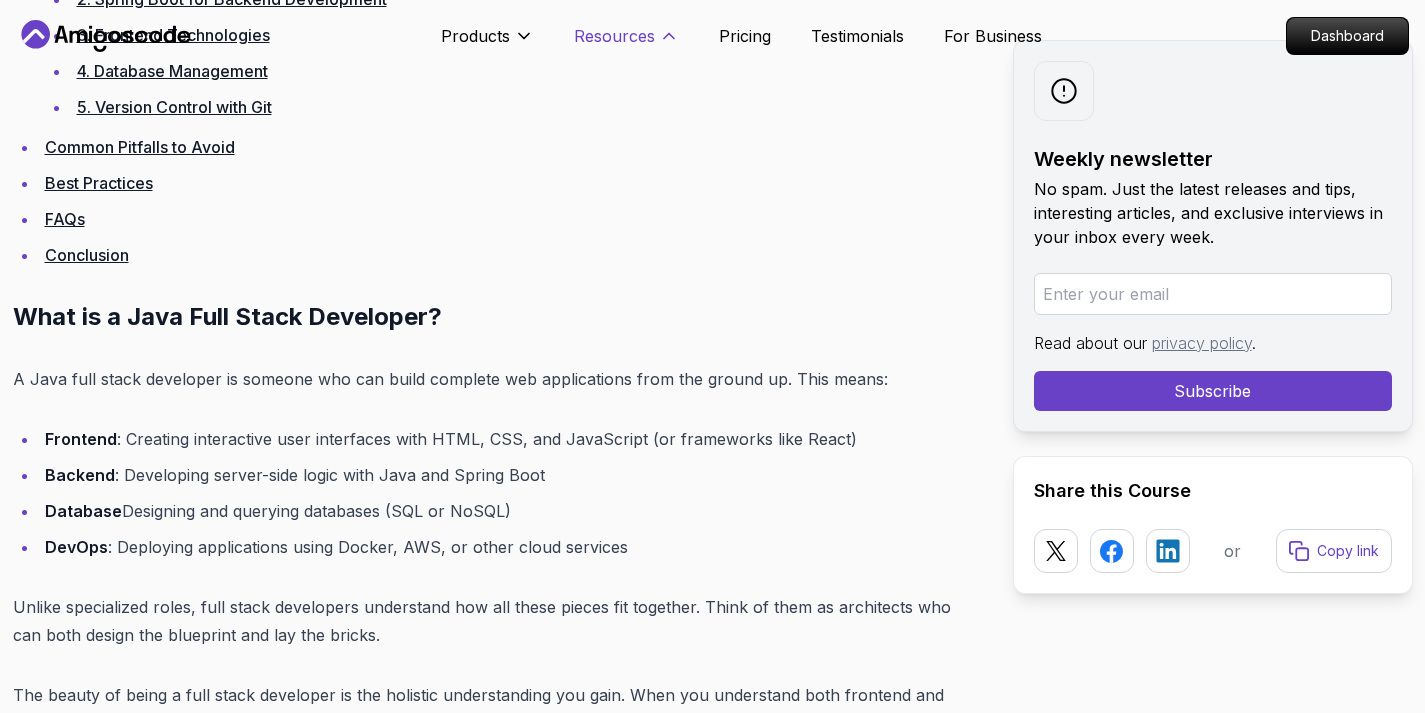 click on "Resources" at bounding box center [626, 44] 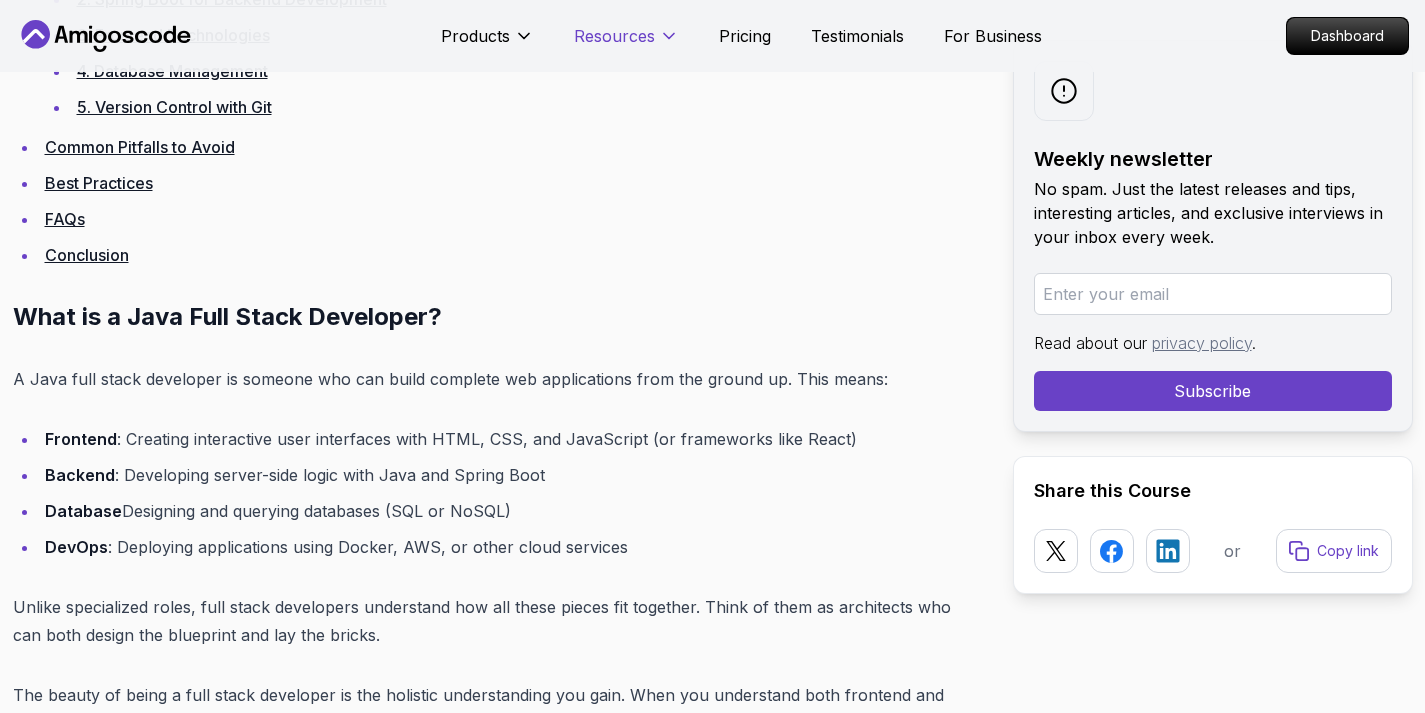 click on "Resources" at bounding box center (626, 44) 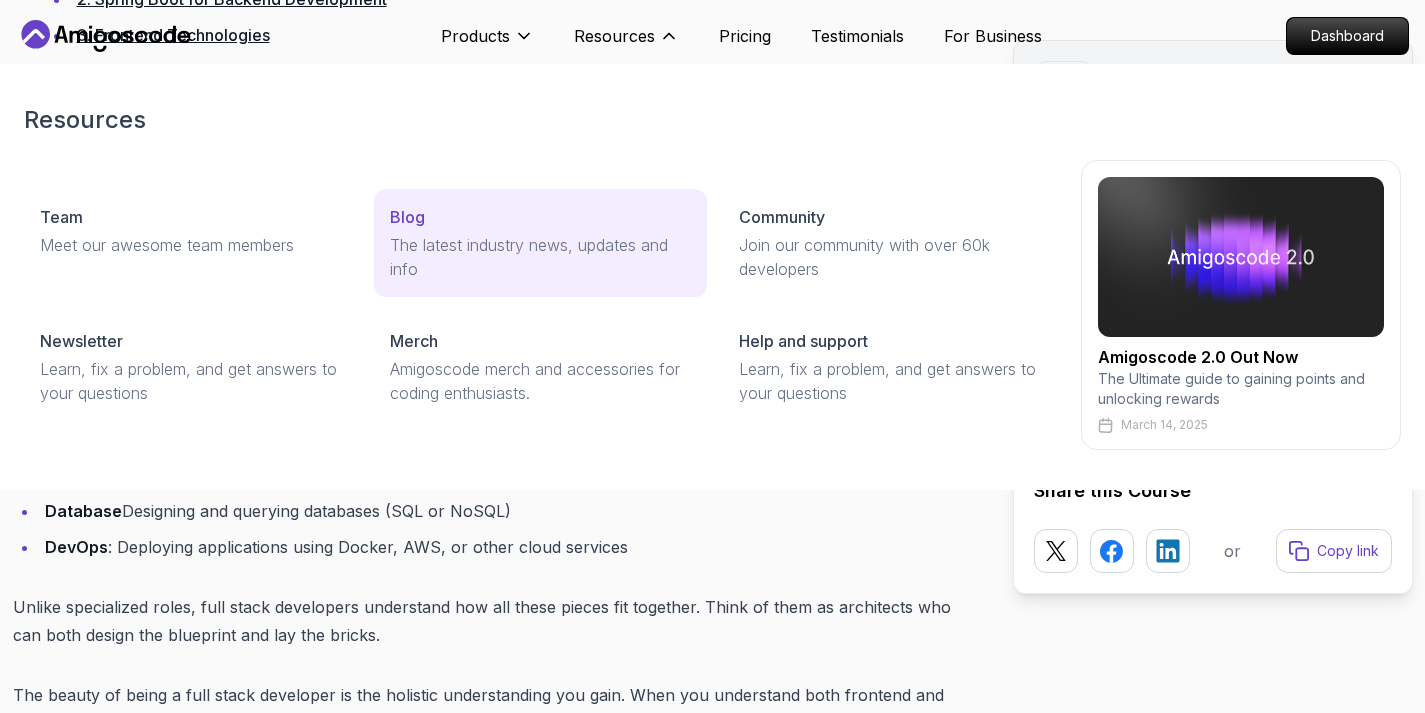 click on "The latest industry news, updates and info" at bounding box center [541, 257] 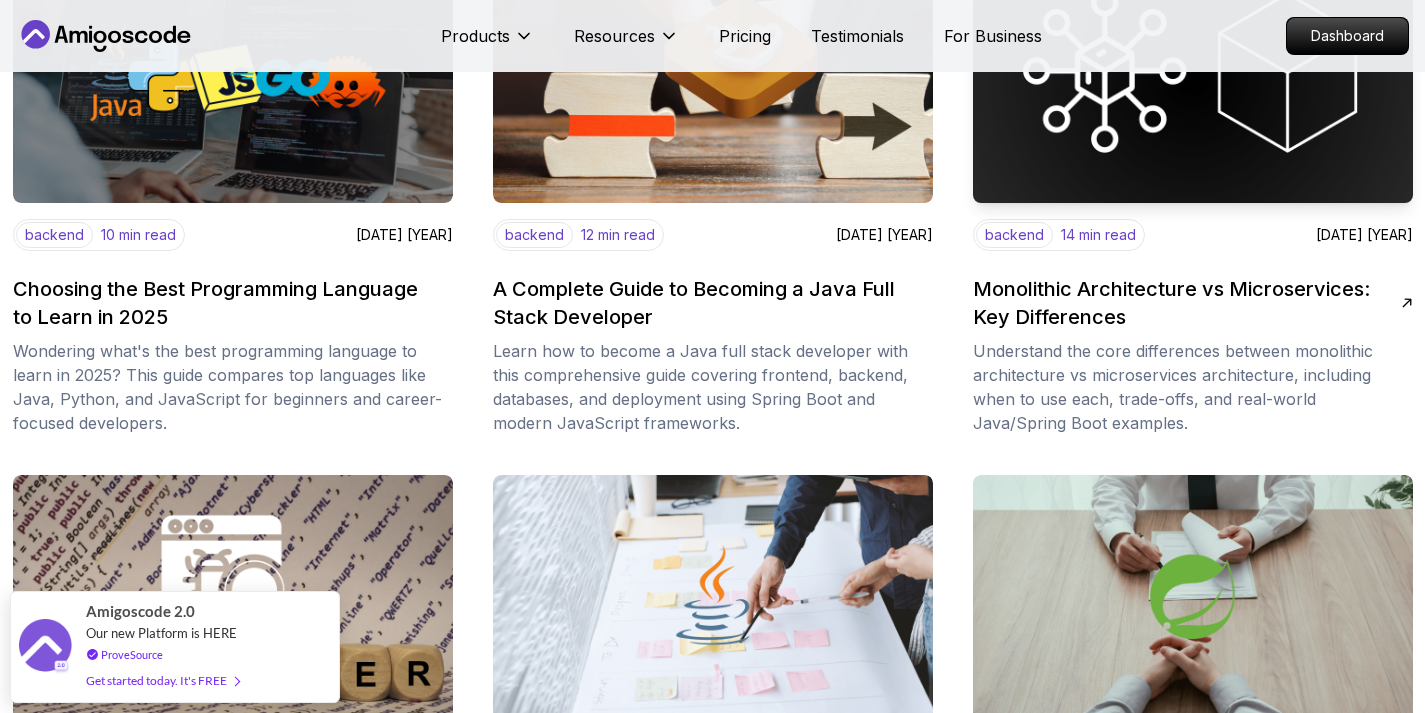 scroll, scrollTop: 1010, scrollLeft: 0, axis: vertical 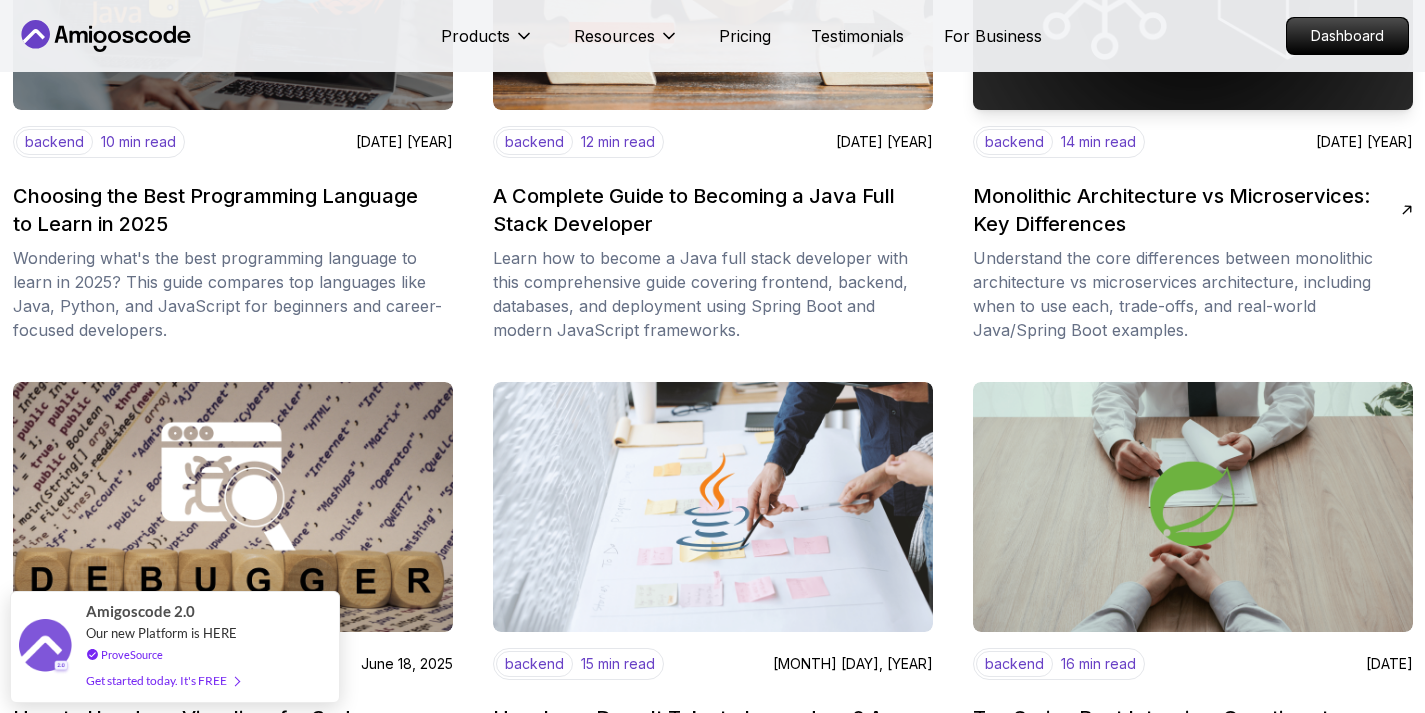 click on "Monolithic Architecture vs Microservices: Key Differences" at bounding box center [1187, 210] 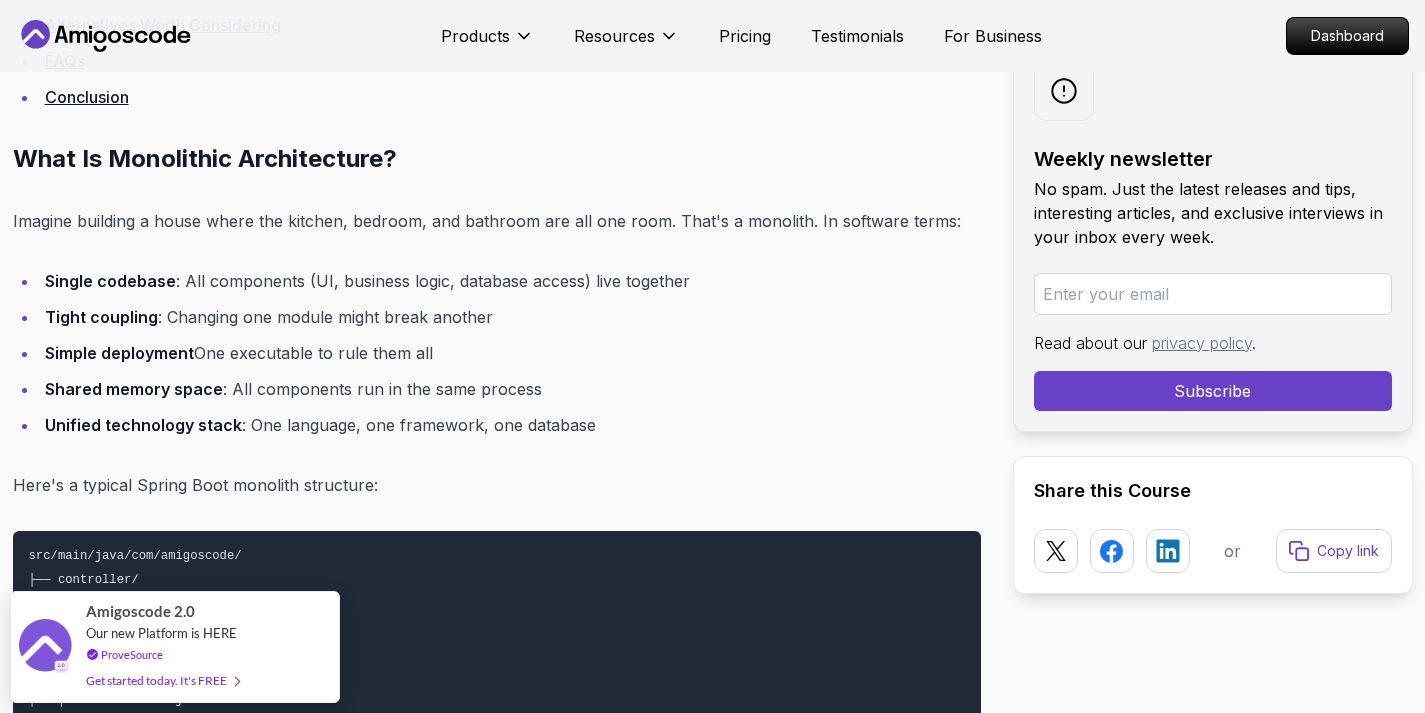 scroll, scrollTop: 1548, scrollLeft: 0, axis: vertical 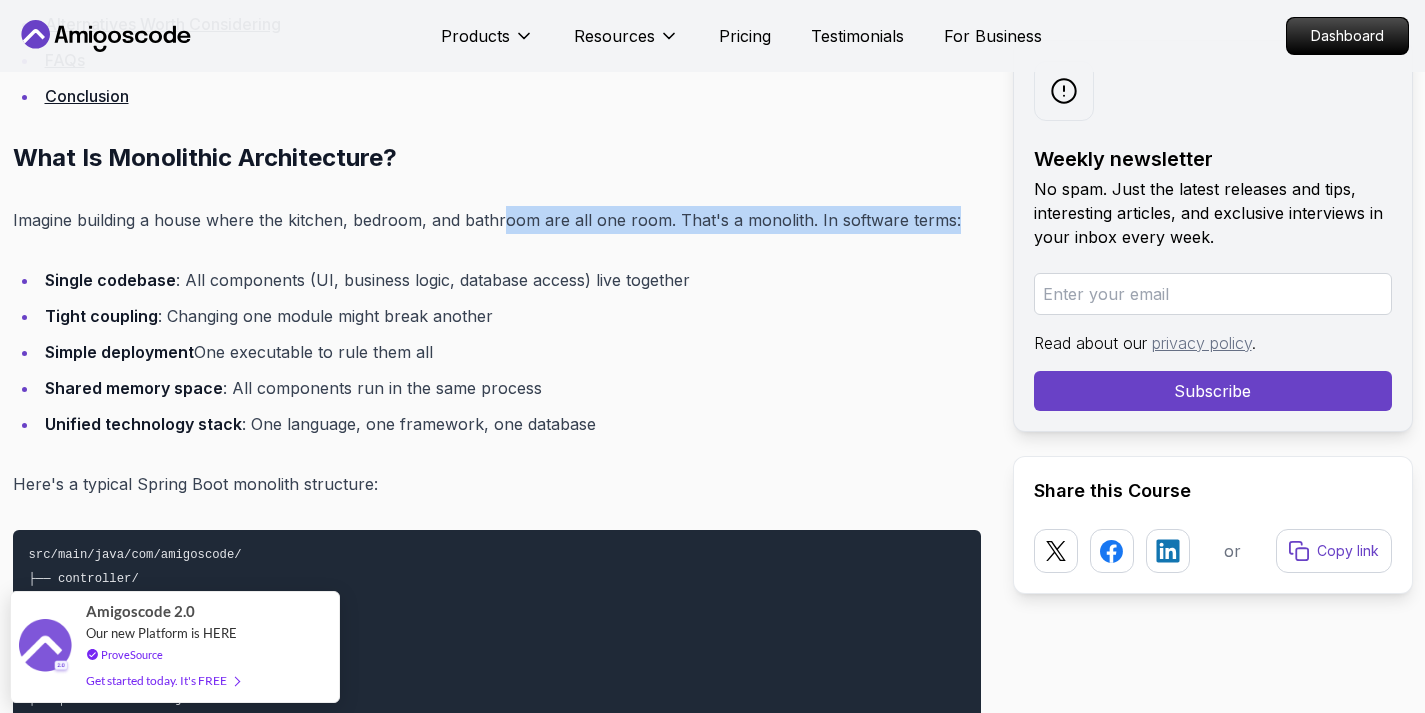 drag, startPoint x: 508, startPoint y: 220, endPoint x: 945, endPoint y: 219, distance: 437.00113 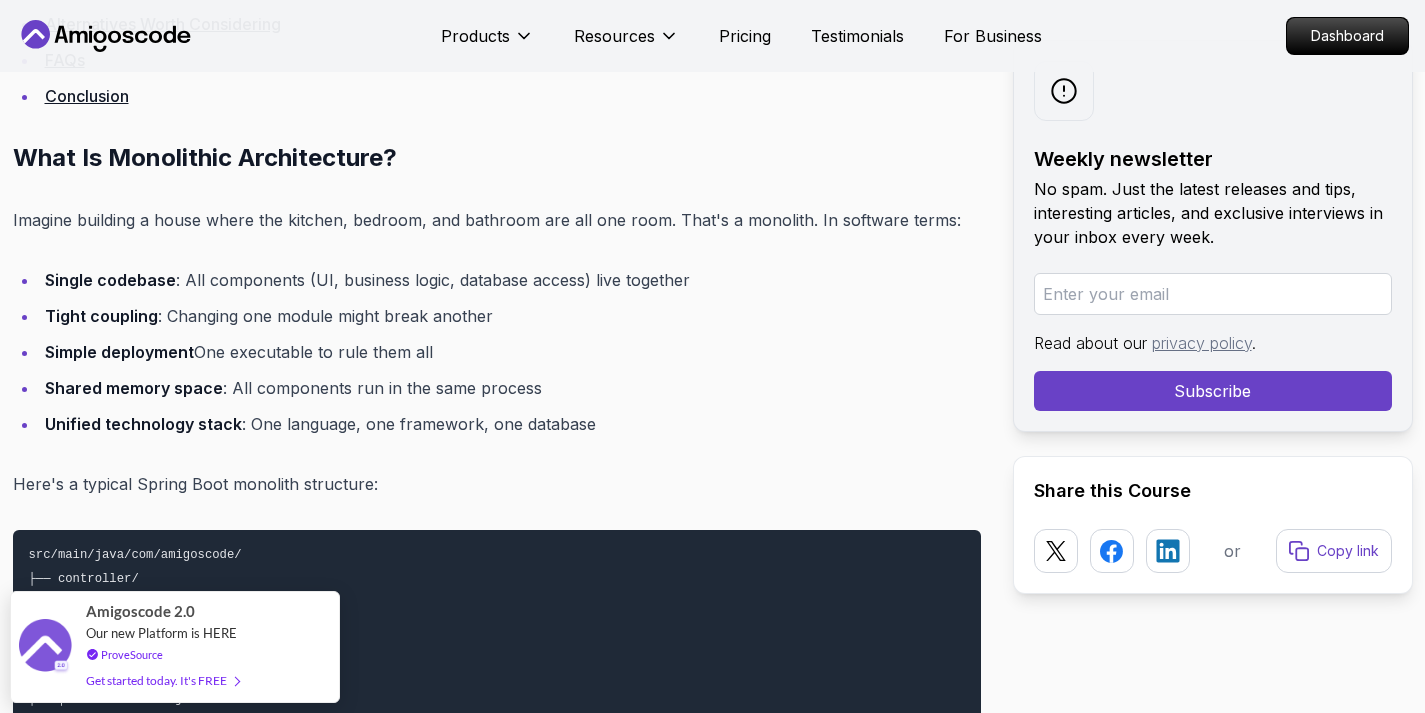 click on "Single codebase : All components (UI, business logic, database access) live together" at bounding box center (510, 280) 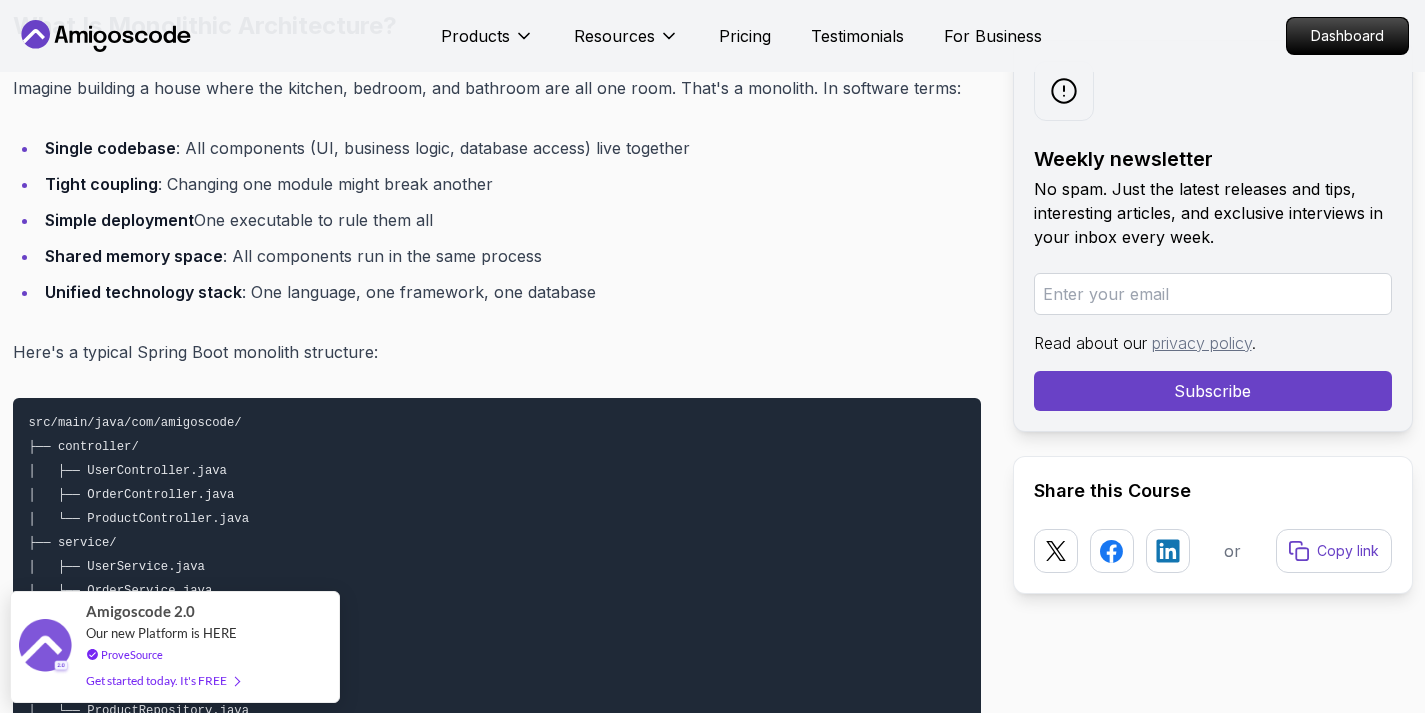 scroll, scrollTop: 1653, scrollLeft: 0, axis: vertical 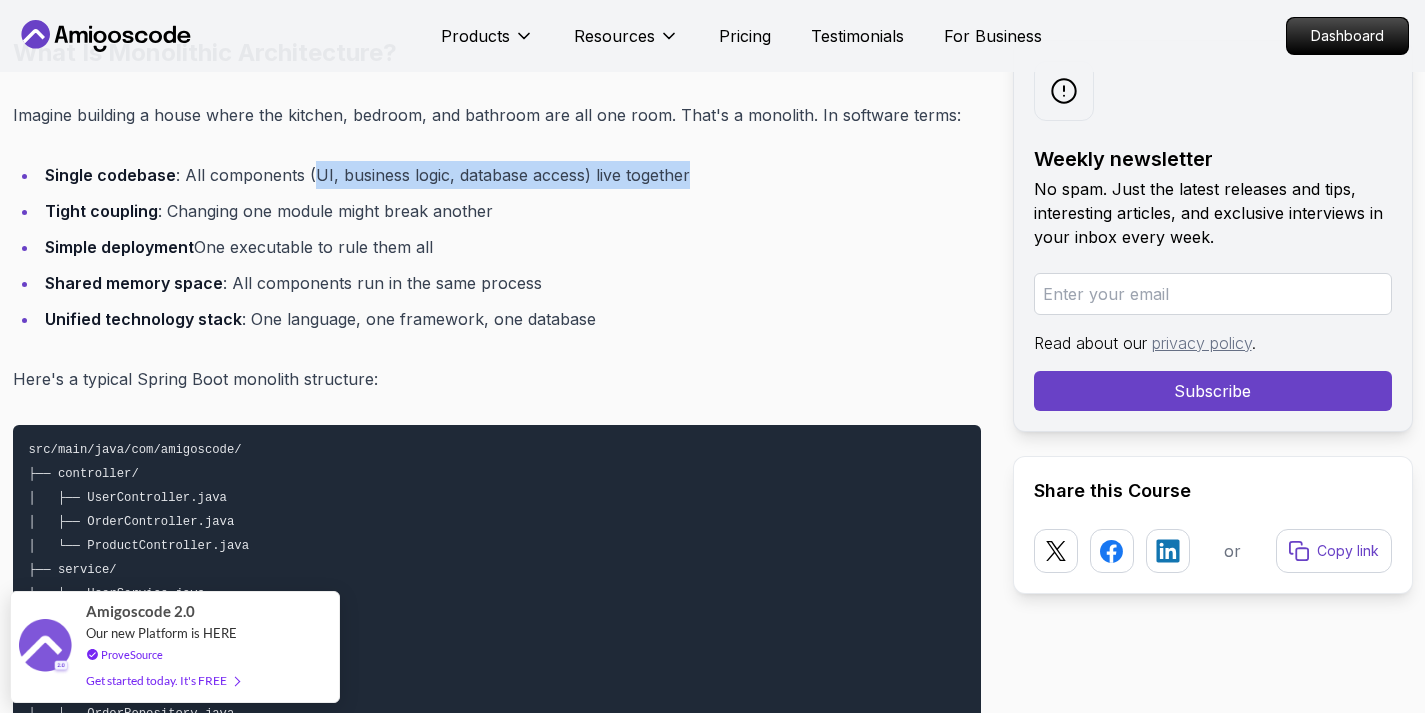 drag, startPoint x: 310, startPoint y: 178, endPoint x: 695, endPoint y: 176, distance: 385.0052 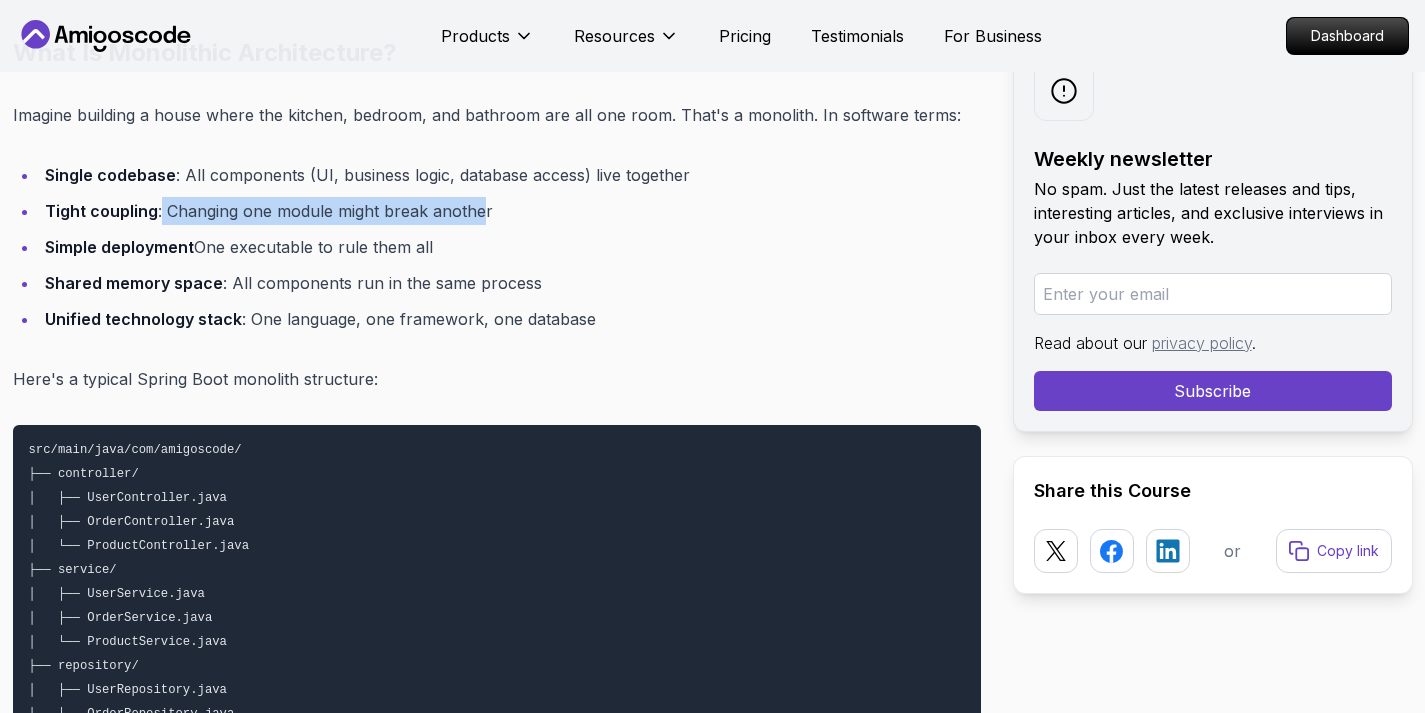 drag, startPoint x: 163, startPoint y: 211, endPoint x: 484, endPoint y: 207, distance: 321.02493 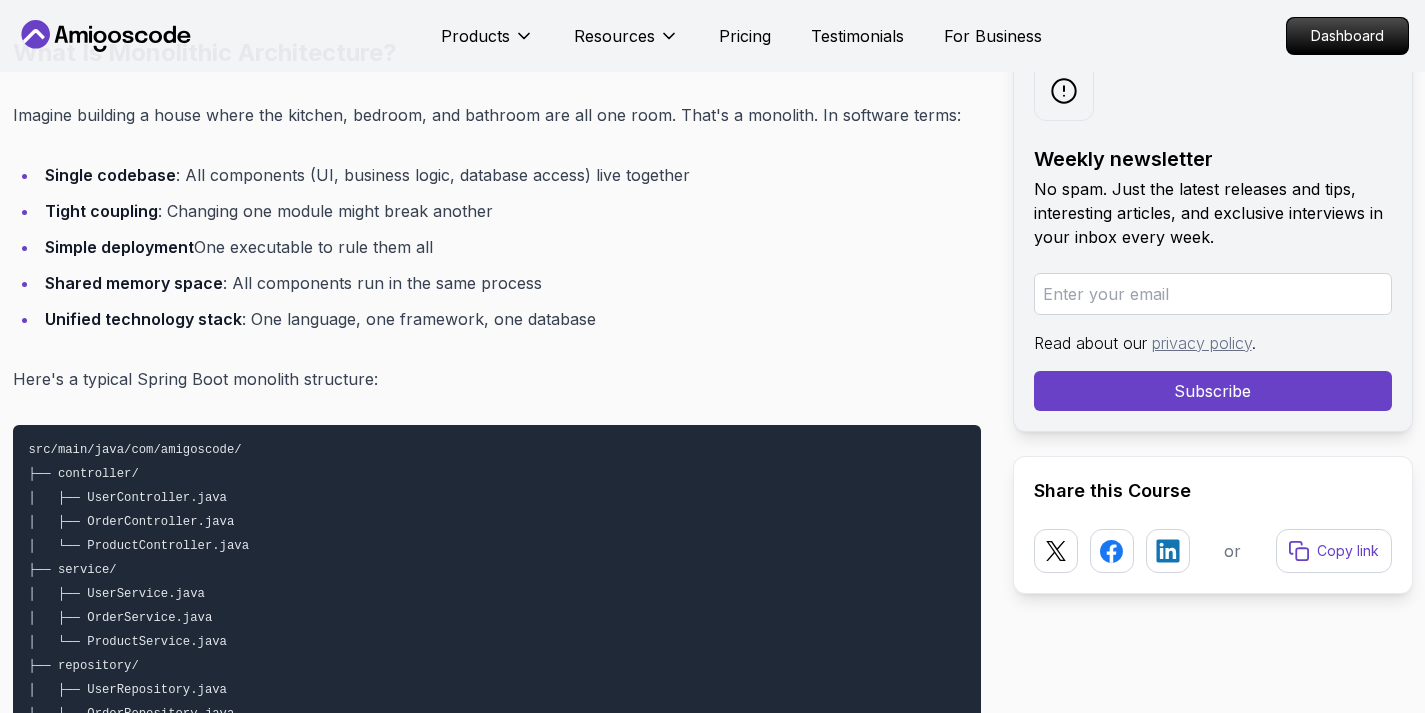 click on "Tight coupling : Changing one module might break another" at bounding box center (510, 211) 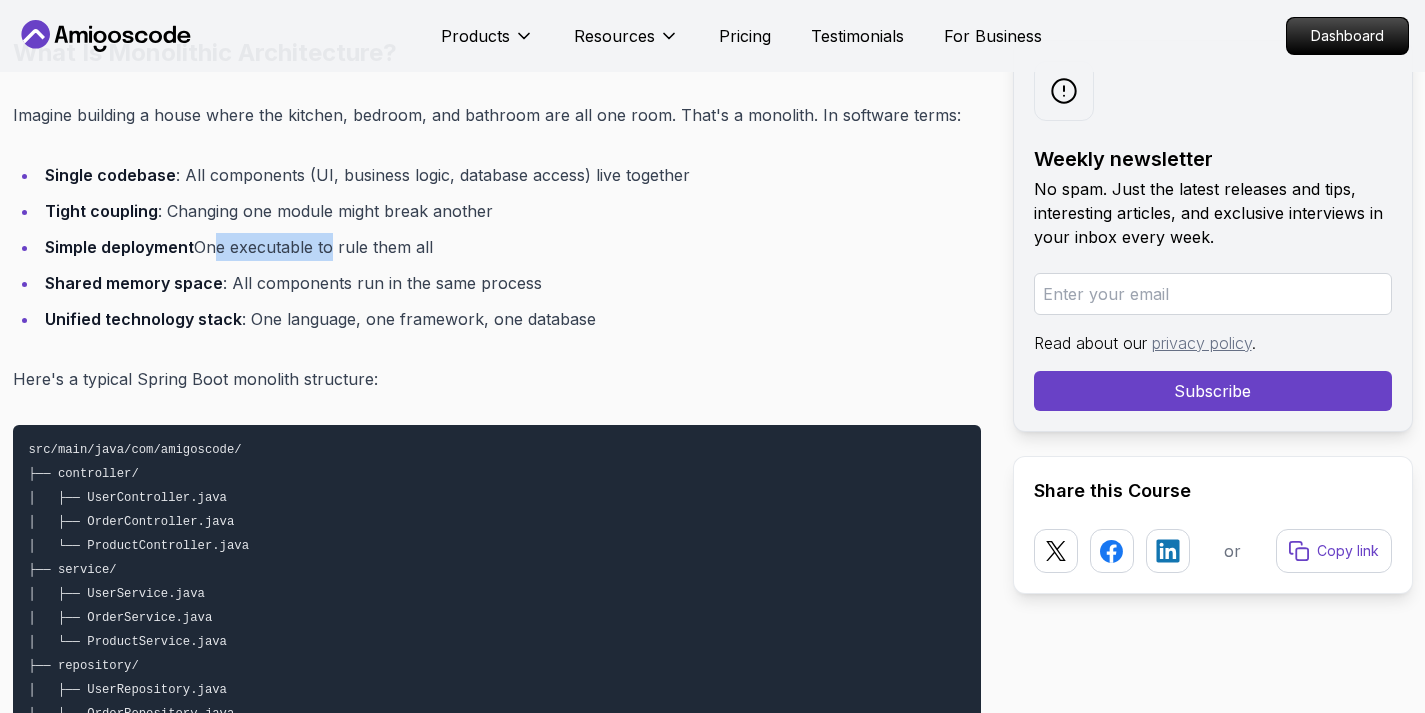 drag, startPoint x: 204, startPoint y: 245, endPoint x: 325, endPoint y: 247, distance: 121.016525 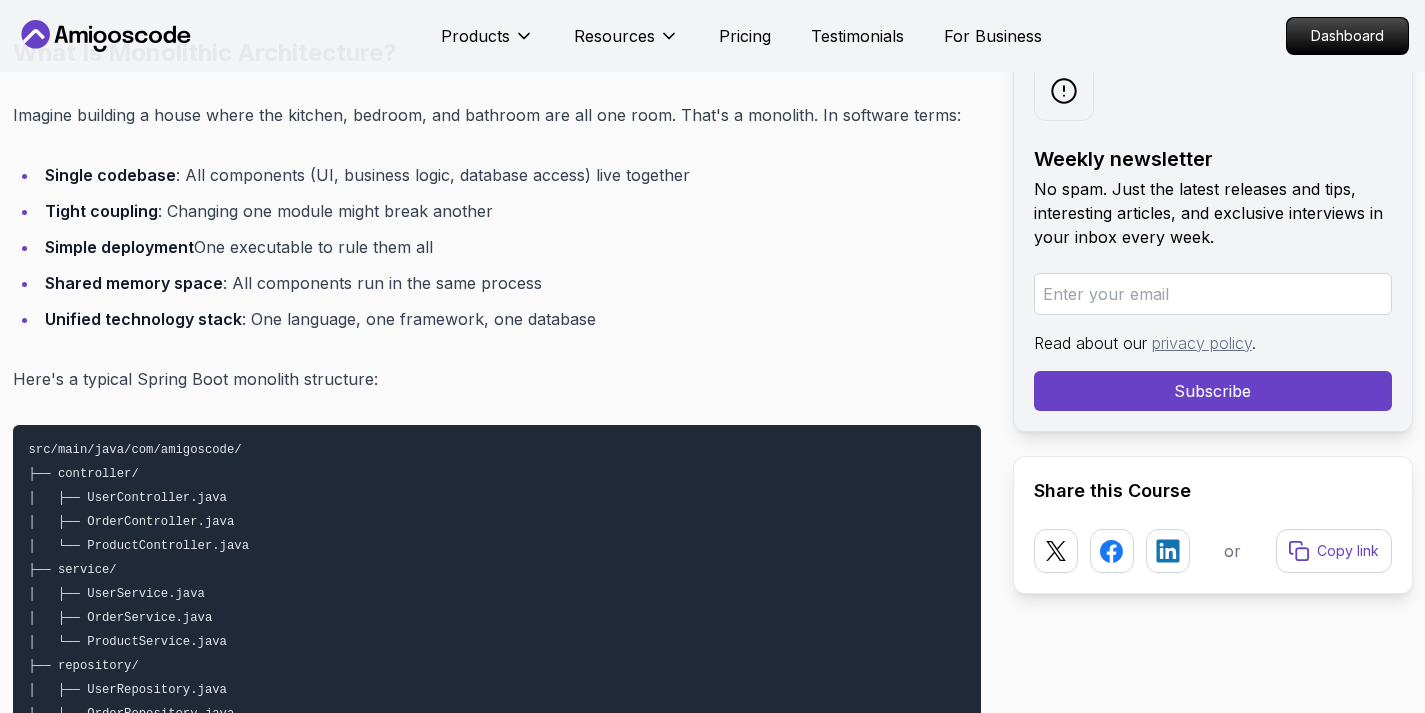 click on "Simple deployment : One executable to rule them all" at bounding box center [510, 247] 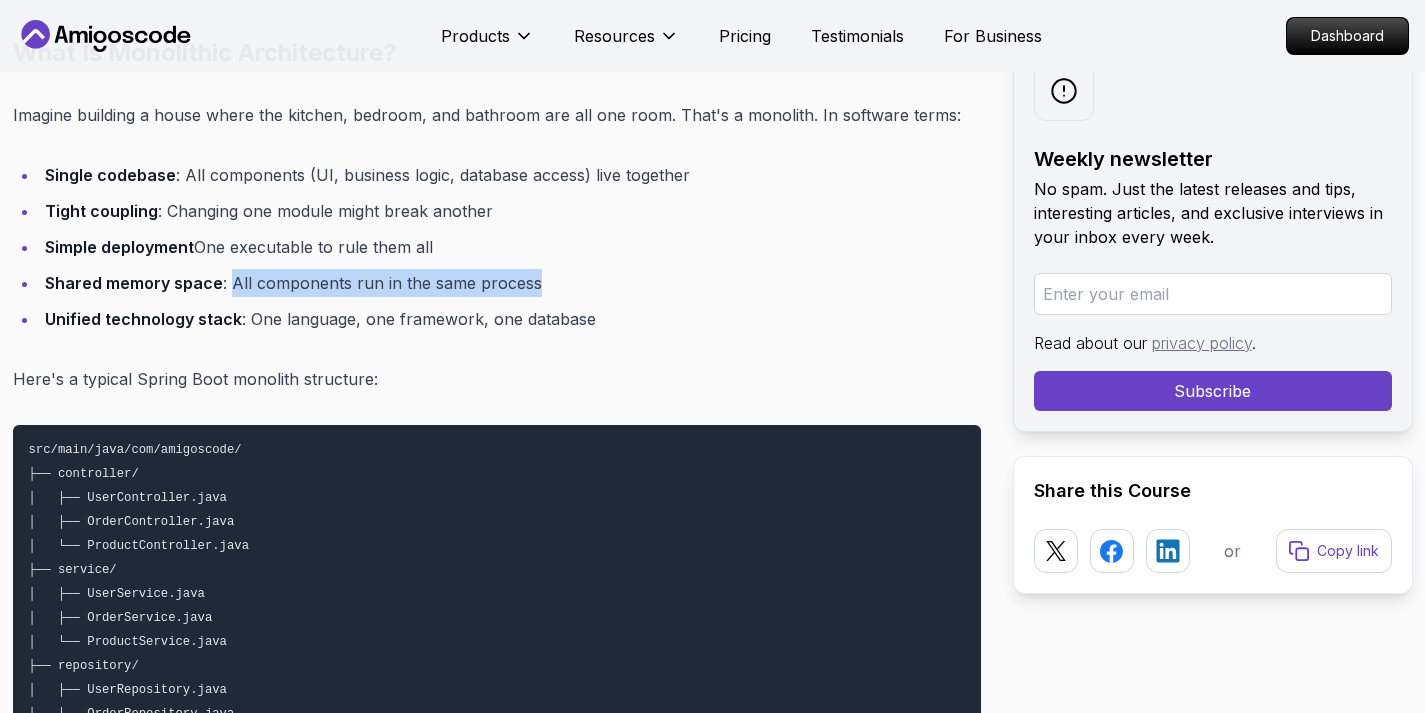 drag, startPoint x: 229, startPoint y: 291, endPoint x: 541, endPoint y: 272, distance: 312.578 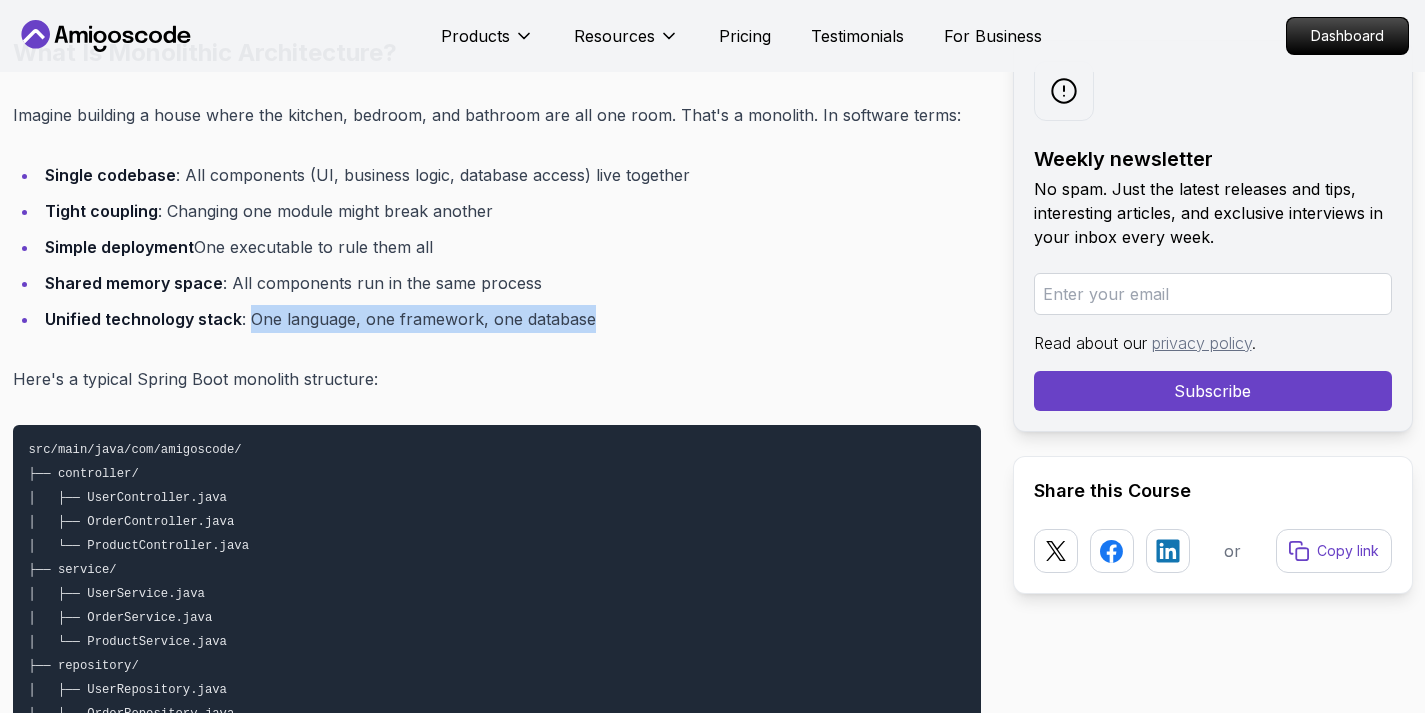 drag, startPoint x: 246, startPoint y: 324, endPoint x: 641, endPoint y: 324, distance: 395 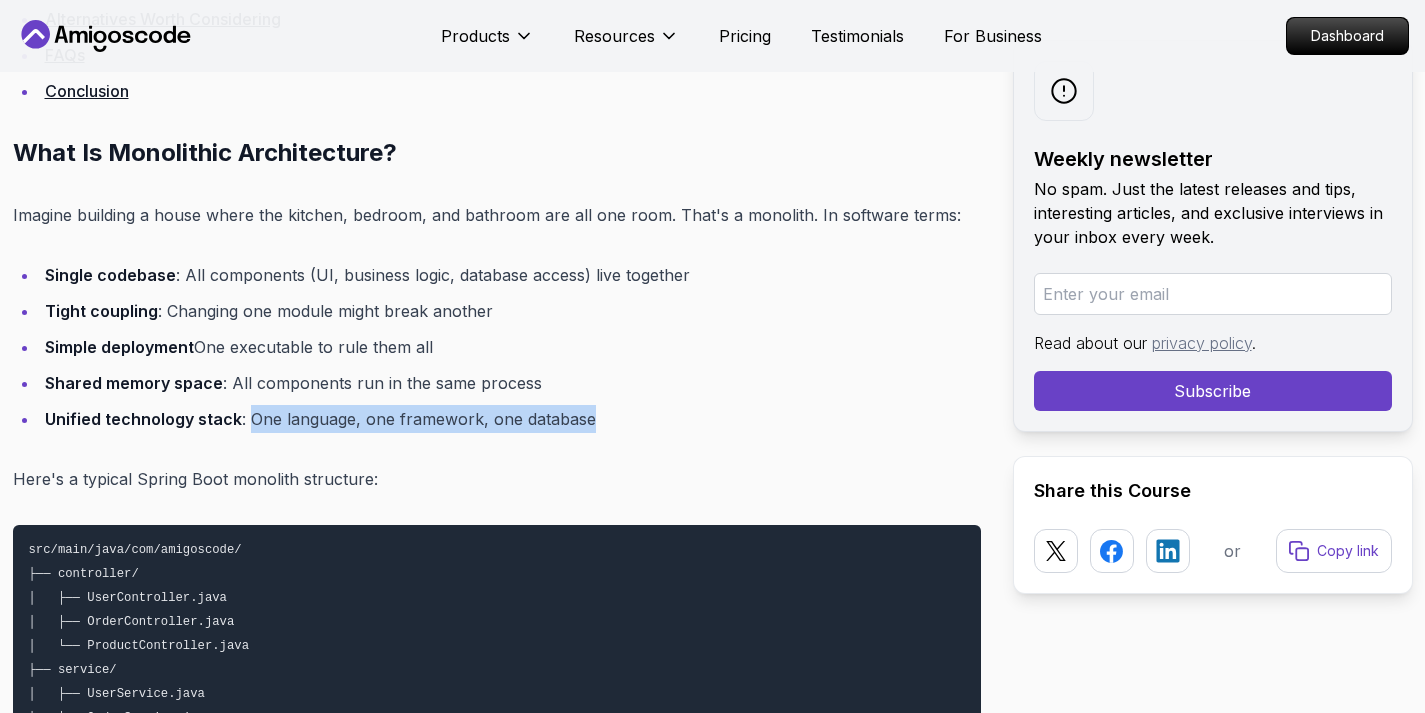 scroll, scrollTop: 1551, scrollLeft: 0, axis: vertical 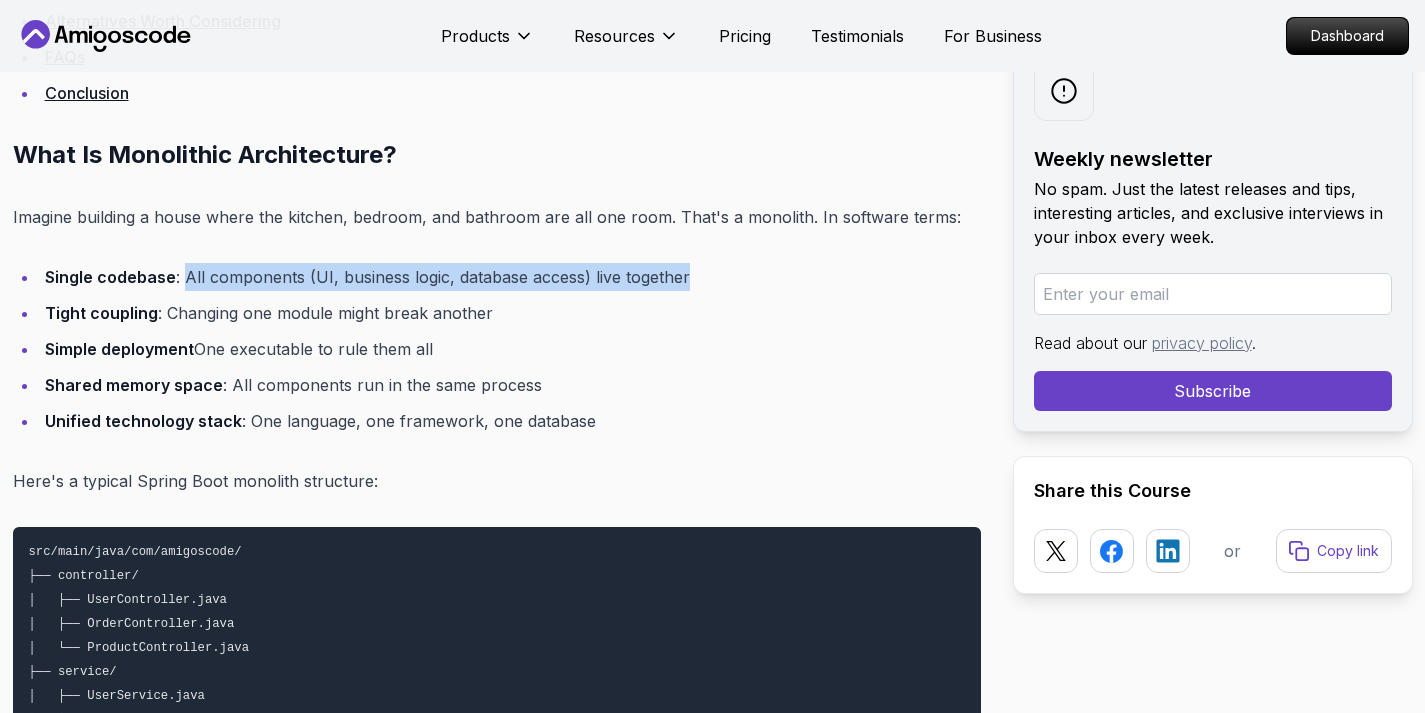 drag, startPoint x: 182, startPoint y: 280, endPoint x: 745, endPoint y: 268, distance: 563.12787 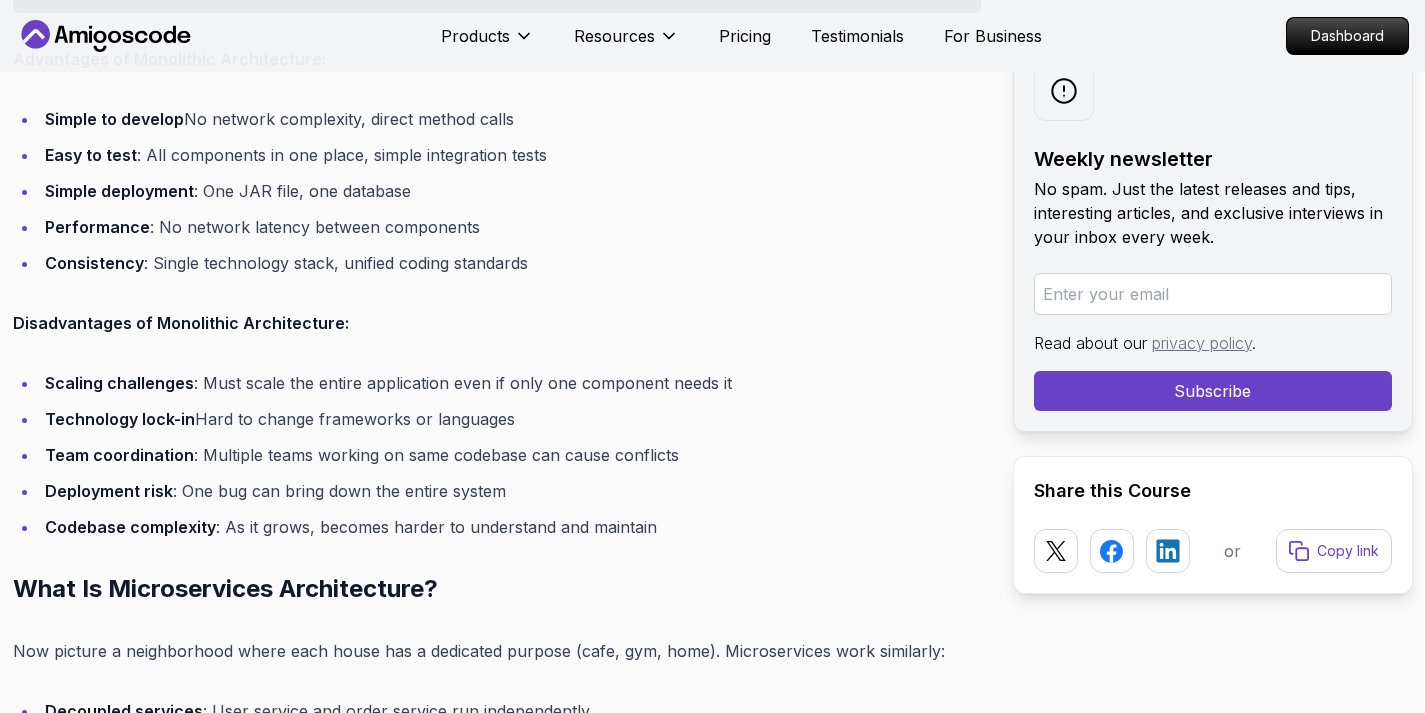 scroll, scrollTop: 3795, scrollLeft: 0, axis: vertical 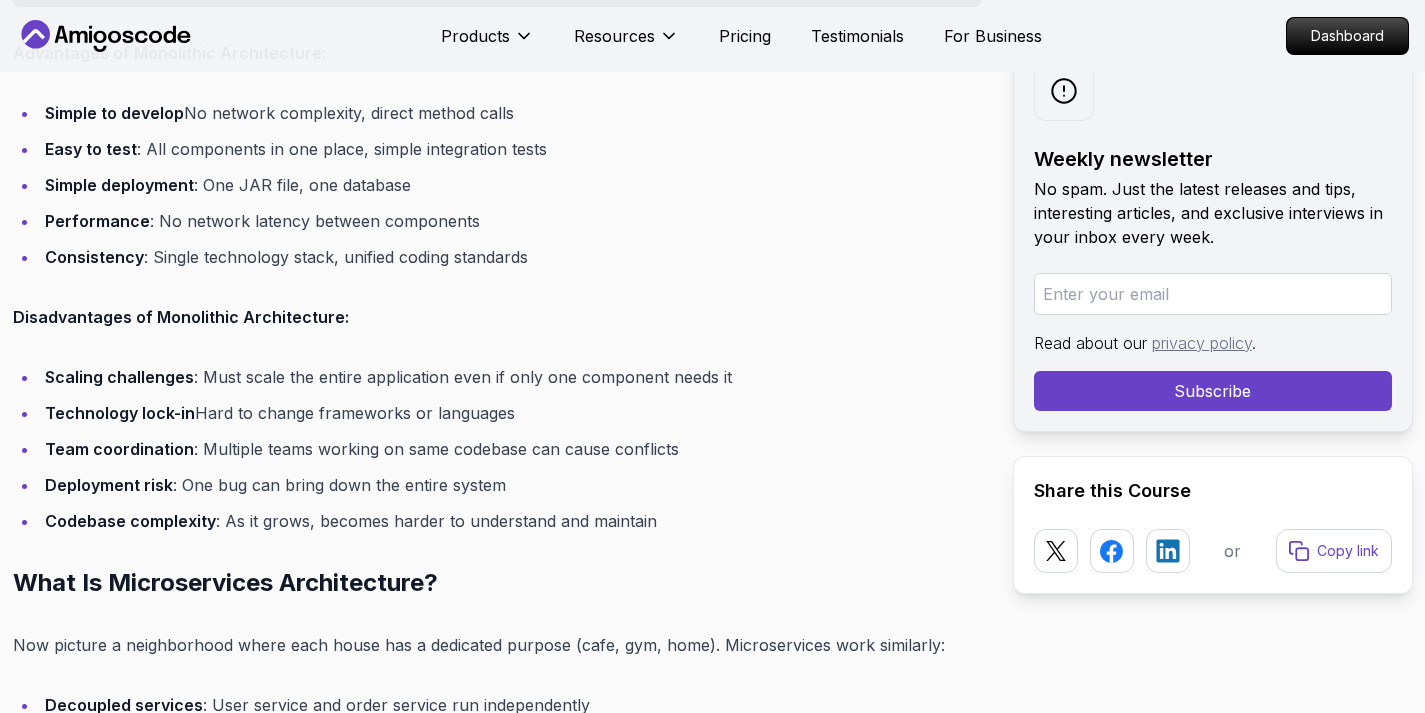 drag, startPoint x: 383, startPoint y: 119, endPoint x: 530, endPoint y: 101, distance: 148.09795 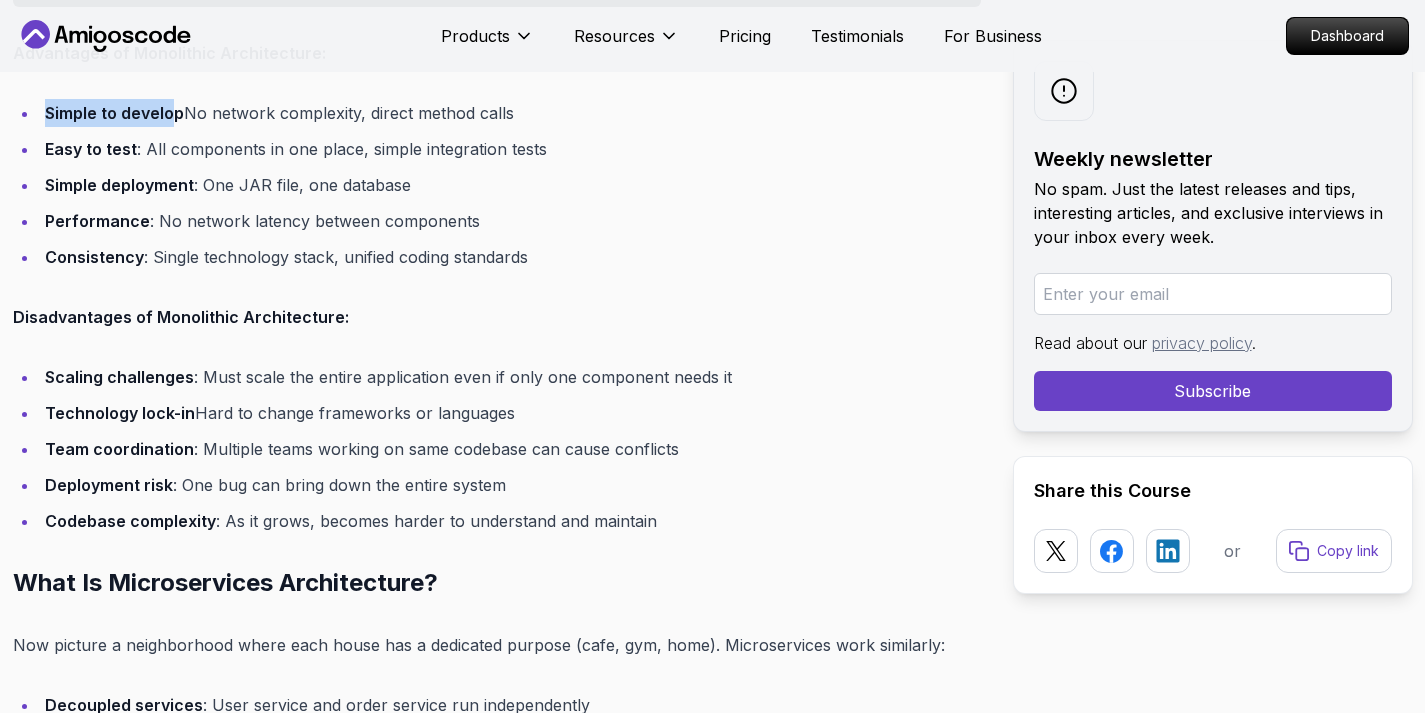 drag, startPoint x: 47, startPoint y: 117, endPoint x: 177, endPoint y: 112, distance: 130.09612 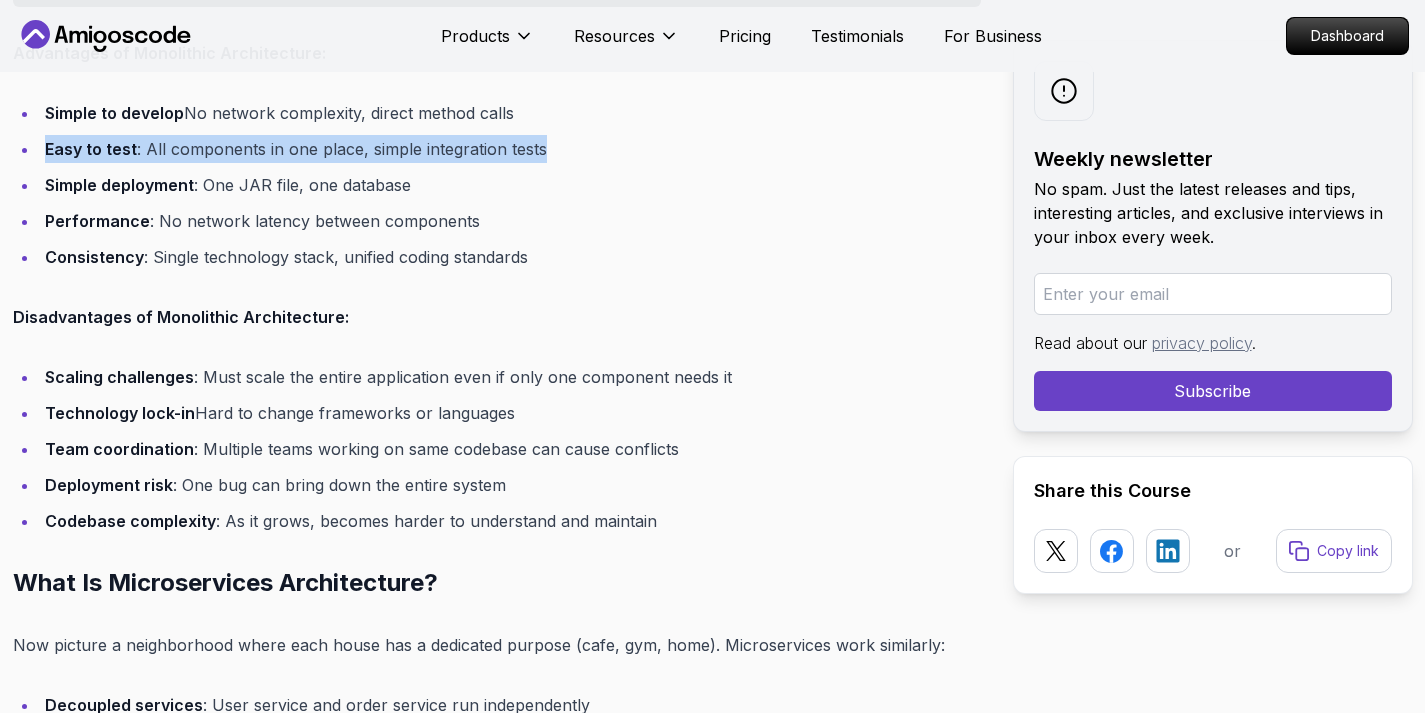 drag, startPoint x: 45, startPoint y: 147, endPoint x: 583, endPoint y: 155, distance: 538.05945 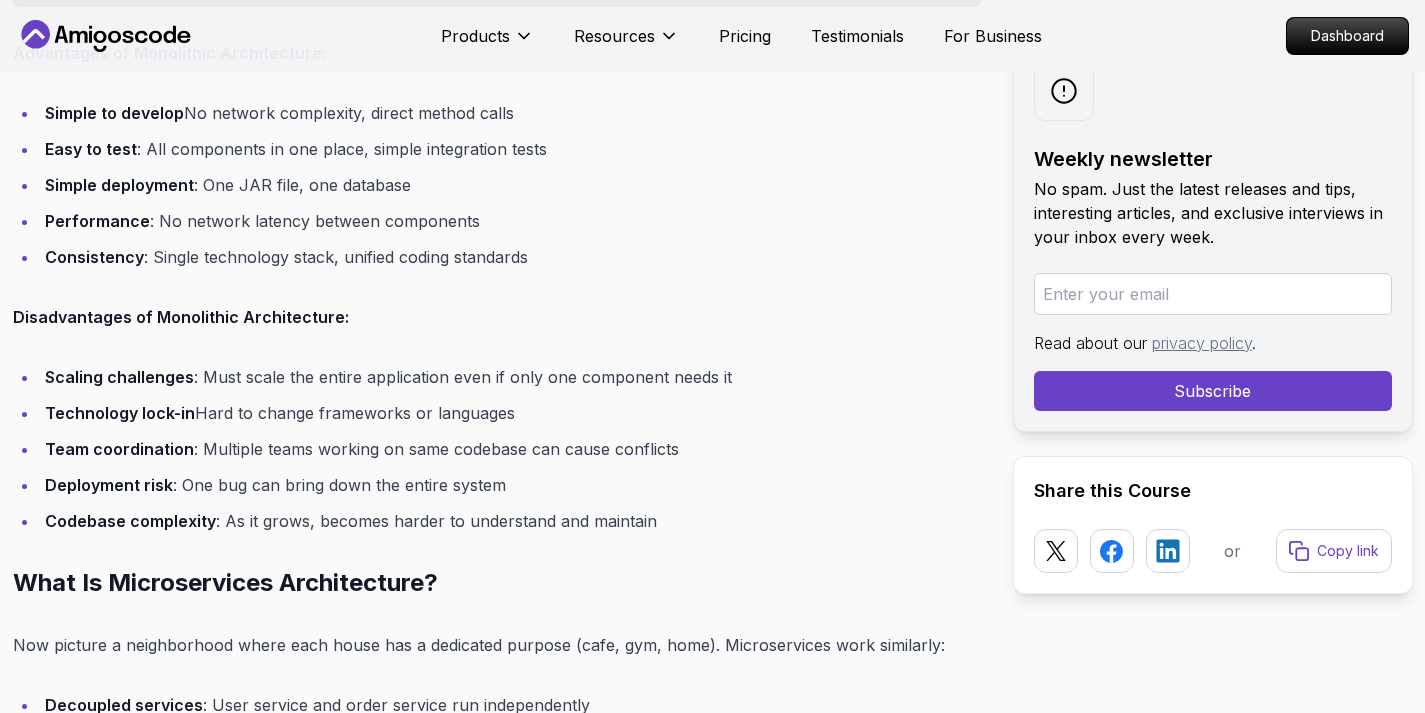 click on "Simple deployment : One JAR file, one database" at bounding box center [510, 185] 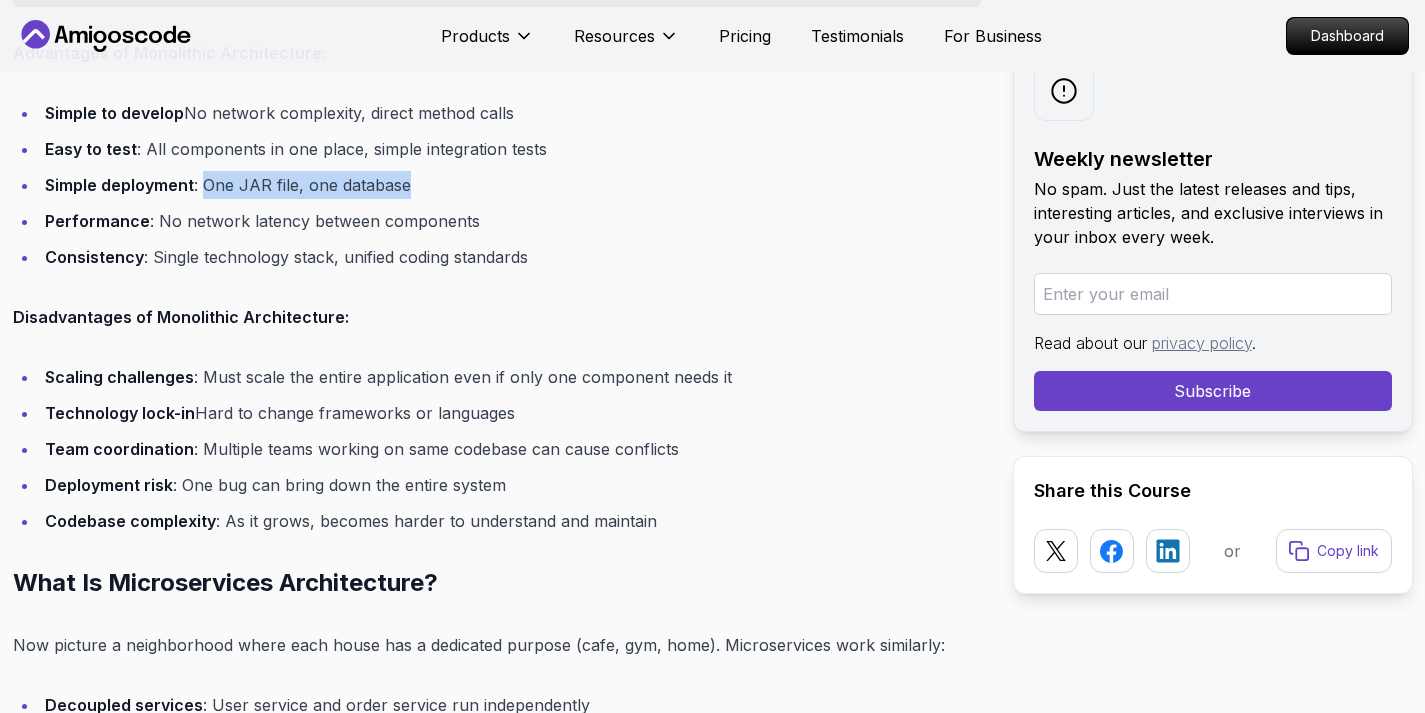 drag, startPoint x: 205, startPoint y: 189, endPoint x: 442, endPoint y: 185, distance: 237.03375 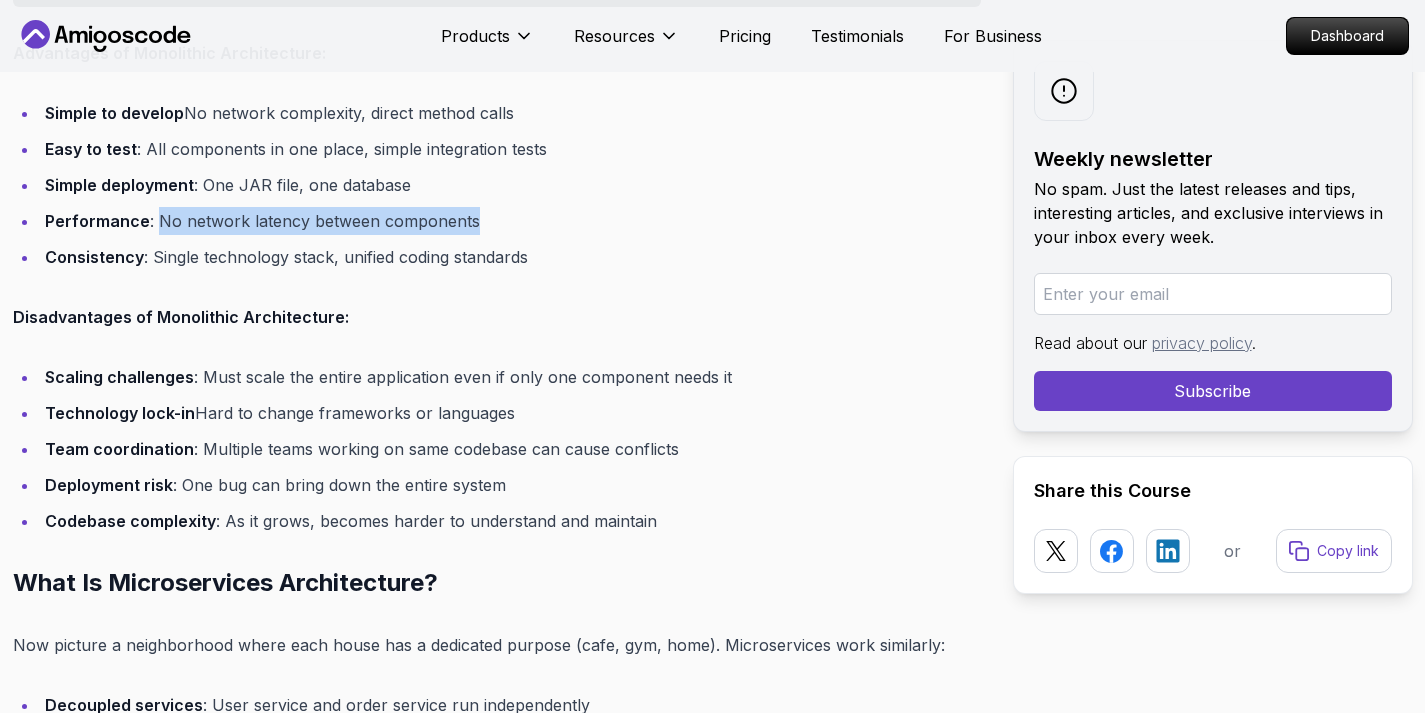 drag, startPoint x: 156, startPoint y: 223, endPoint x: 639, endPoint y: 233, distance: 483.10352 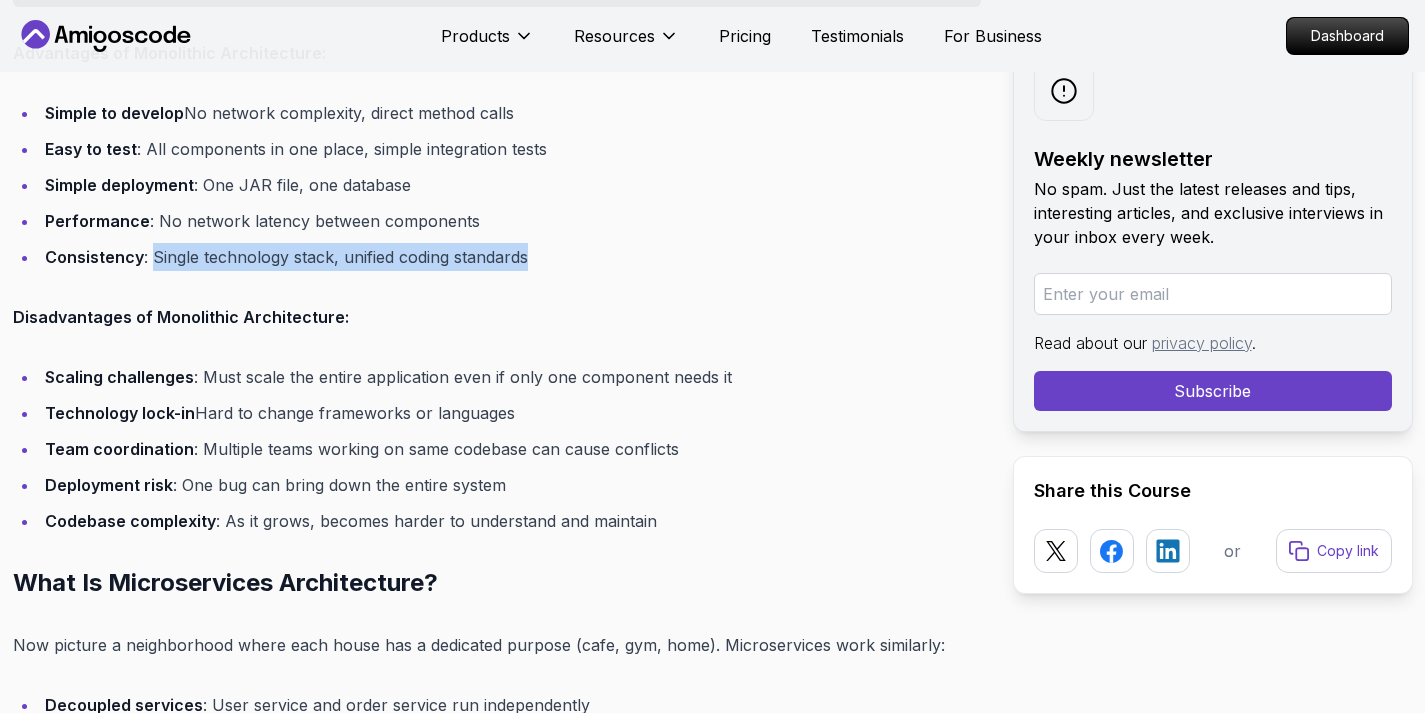 drag, startPoint x: 151, startPoint y: 255, endPoint x: 540, endPoint y: 265, distance: 389.1285 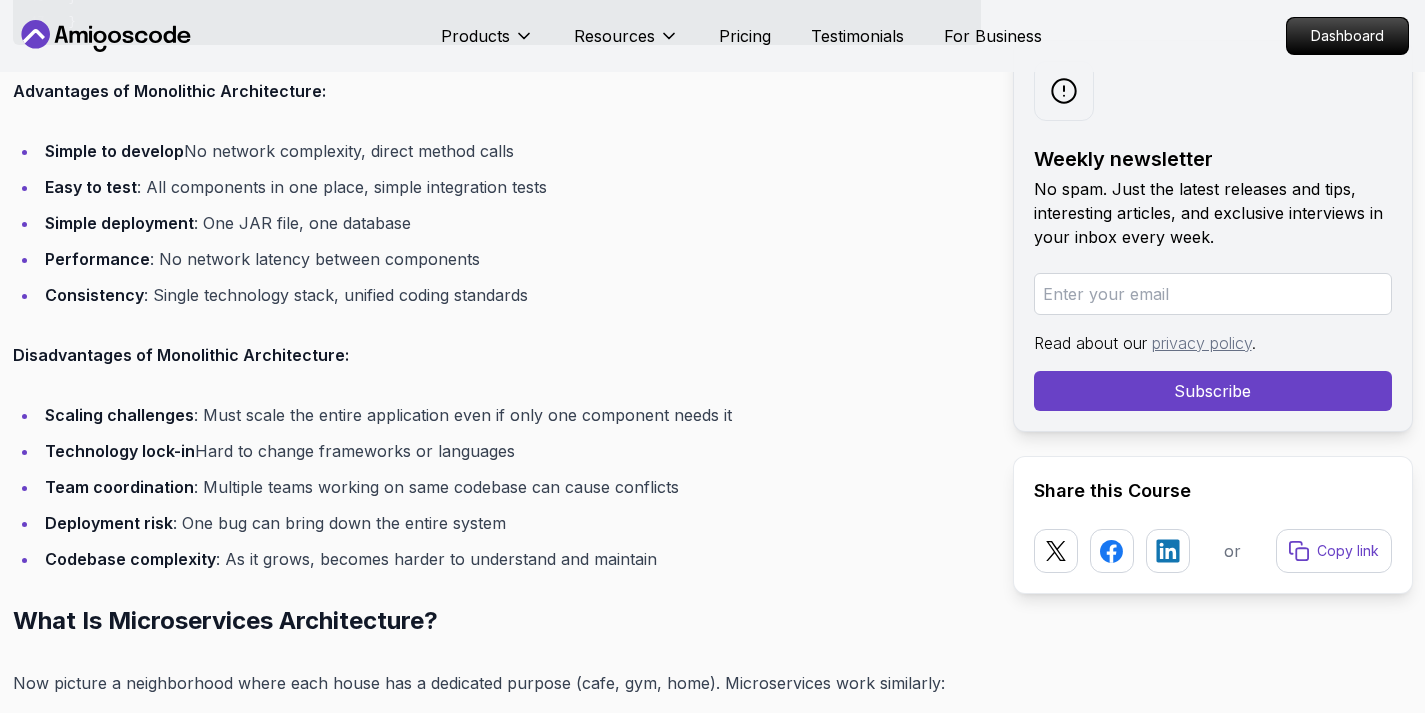scroll, scrollTop: 3761, scrollLeft: 0, axis: vertical 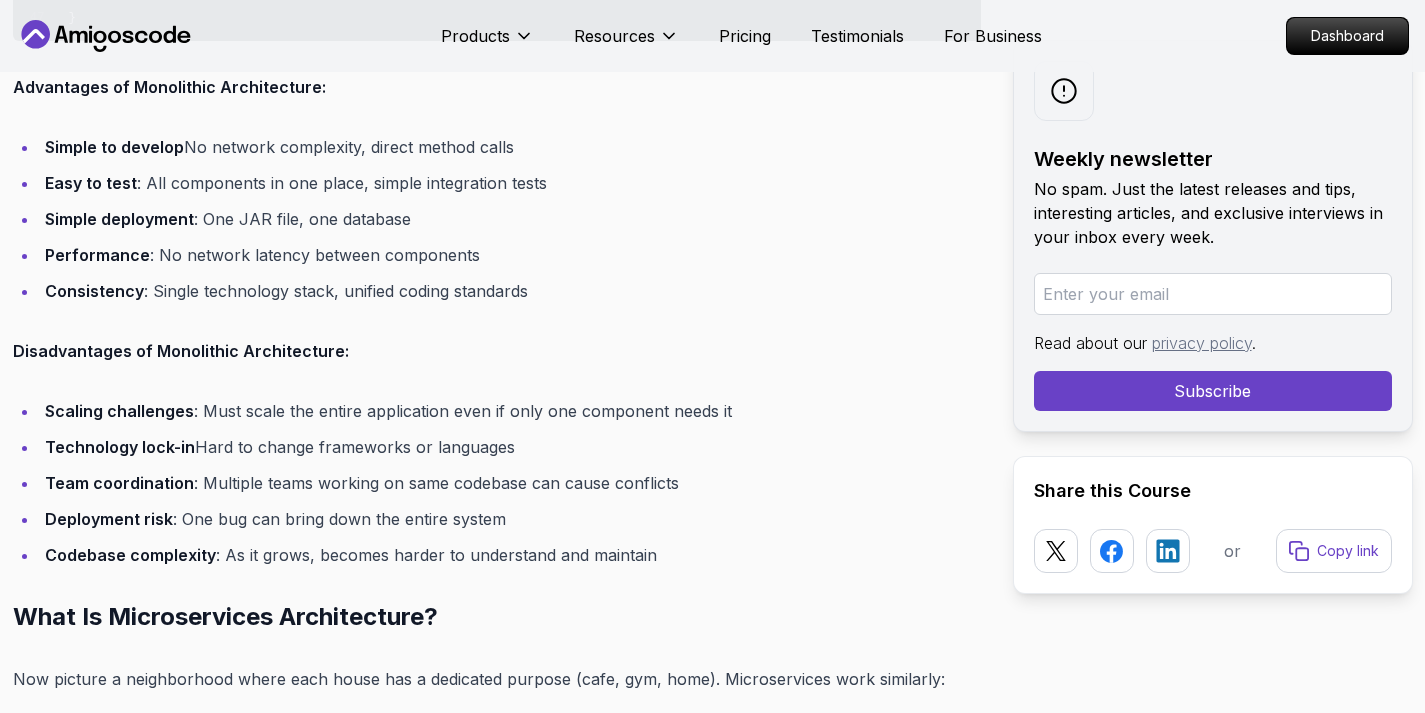 drag, startPoint x: 201, startPoint y: 450, endPoint x: 526, endPoint y: 443, distance: 325.07538 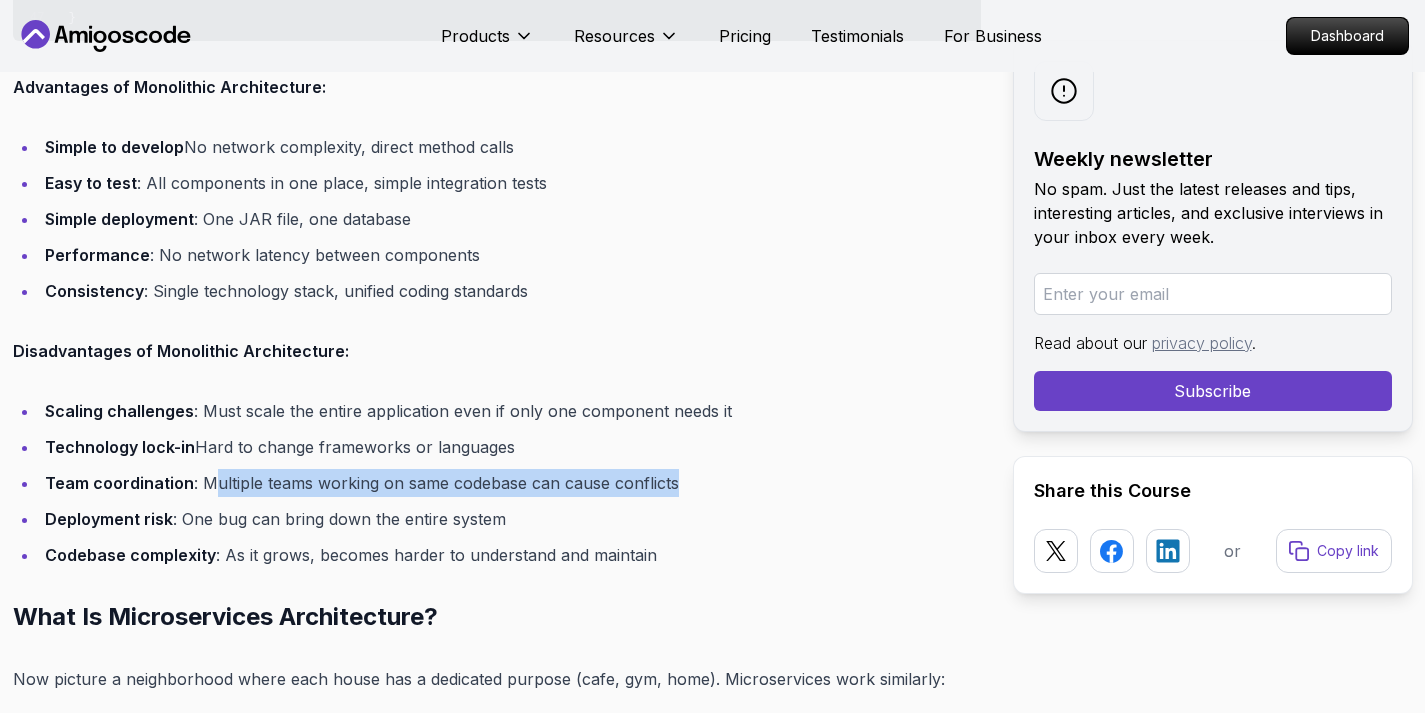 drag, startPoint x: 207, startPoint y: 485, endPoint x: 707, endPoint y: 484, distance: 500.001 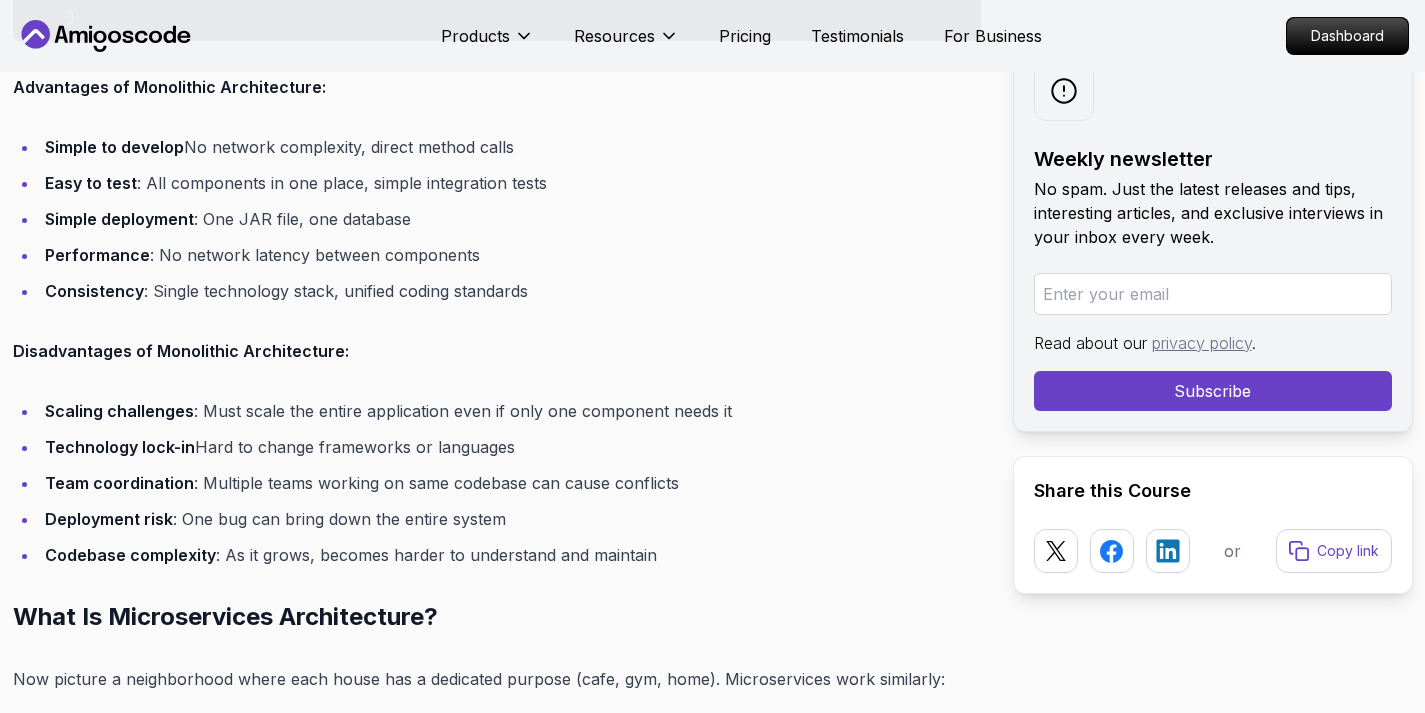 click on "Deployment risk : One bug can bring down the entire system" at bounding box center [510, 519] 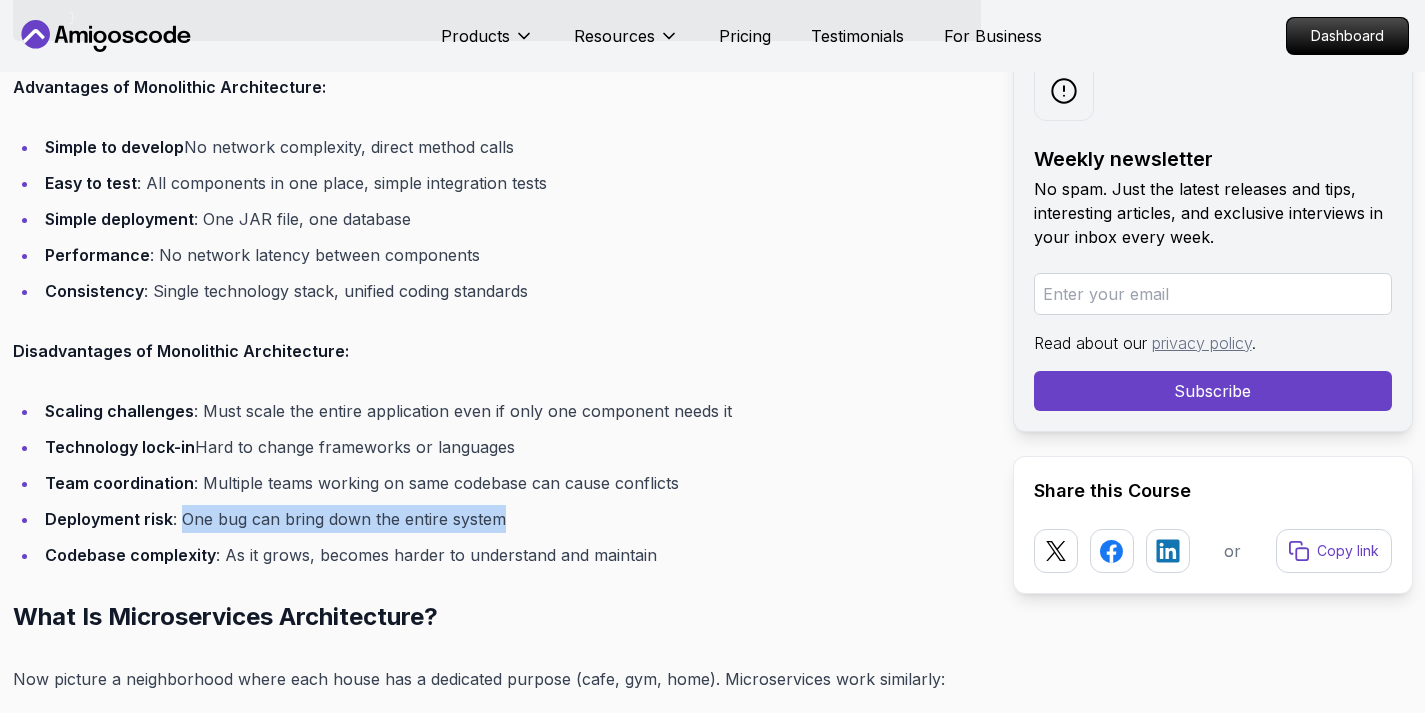 drag, startPoint x: 180, startPoint y: 519, endPoint x: 528, endPoint y: 528, distance: 348.11636 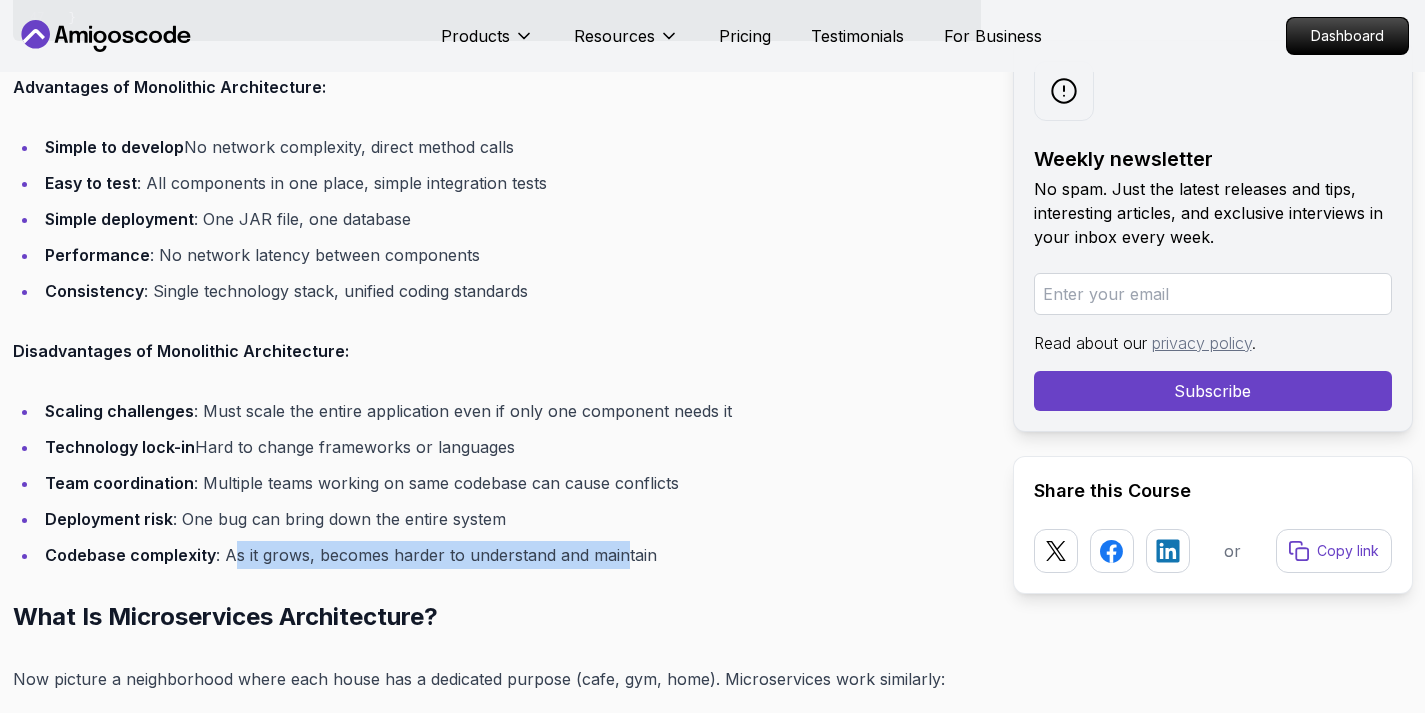 drag, startPoint x: 253, startPoint y: 558, endPoint x: 631, endPoint y: 546, distance: 378.19043 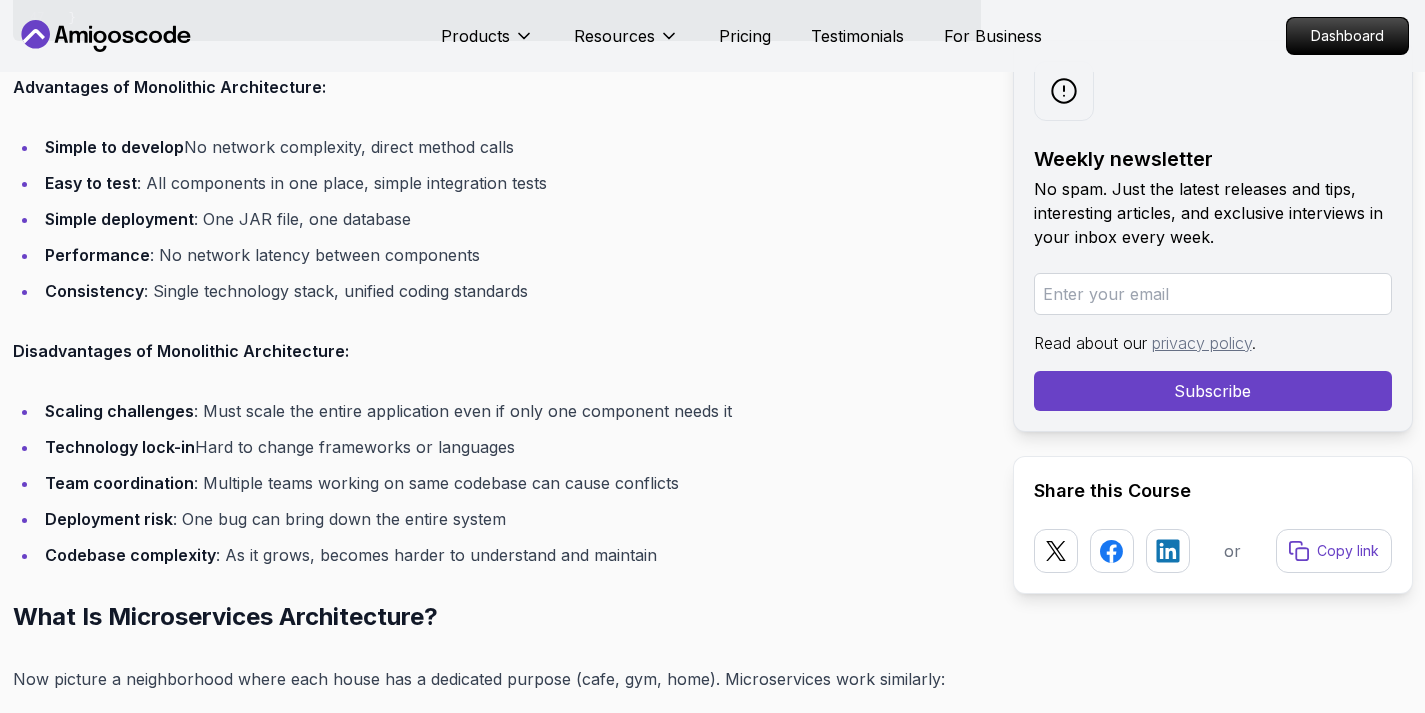click on "Codebase complexity : As it grows, becomes harder to understand and maintain" at bounding box center [510, 555] 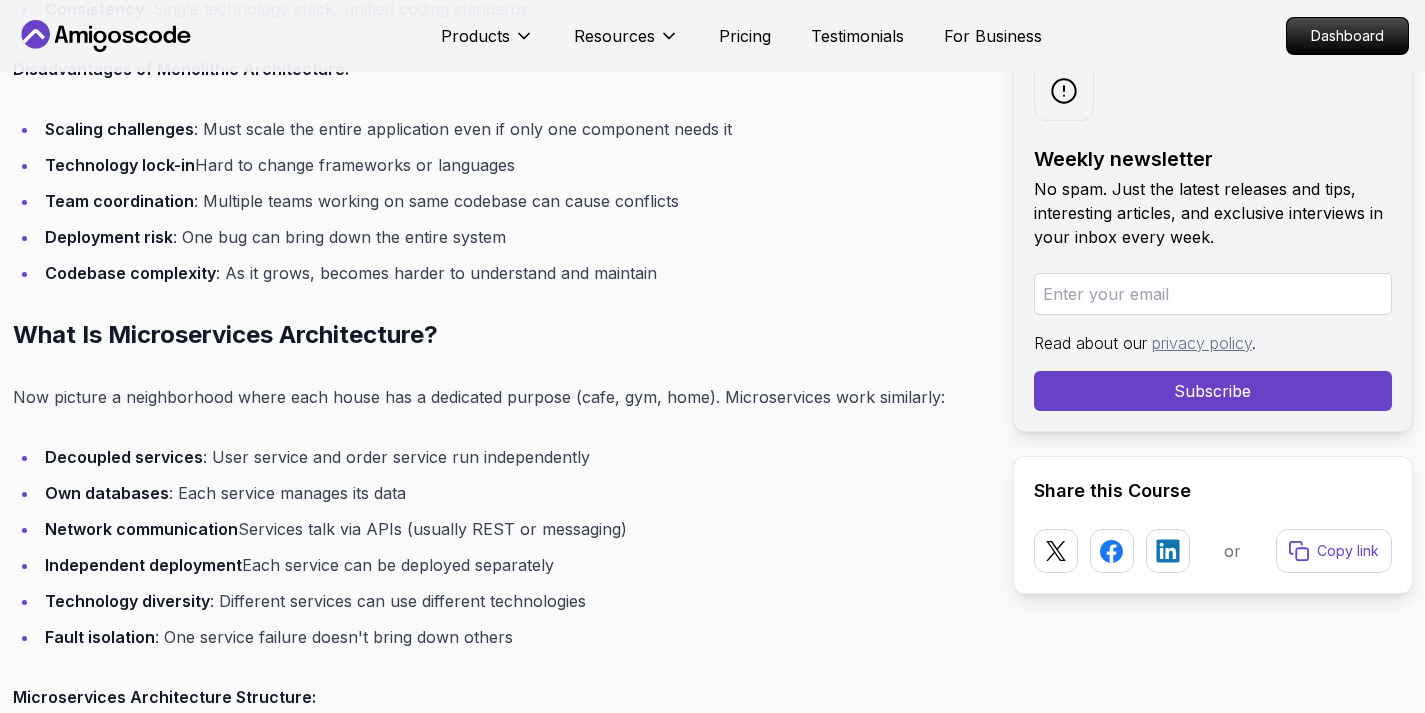 scroll, scrollTop: 4073, scrollLeft: 0, axis: vertical 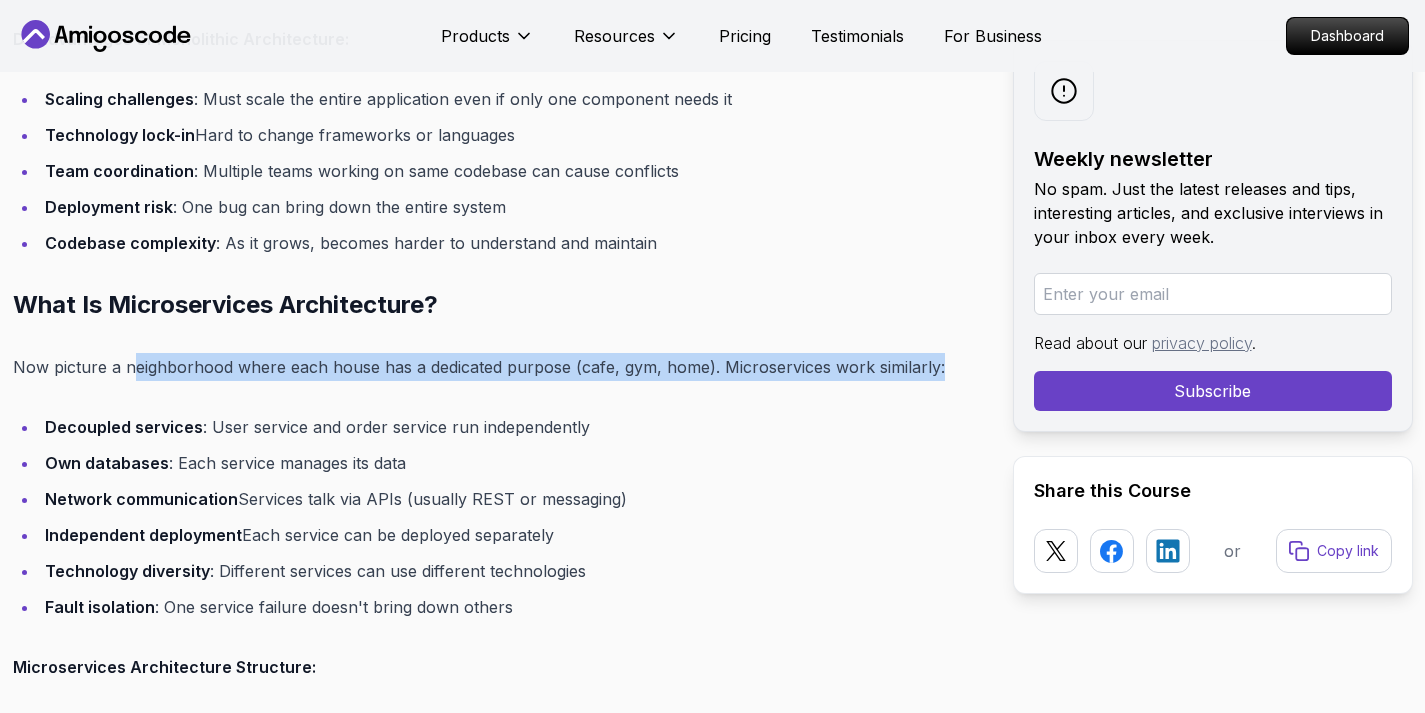 drag, startPoint x: 130, startPoint y: 370, endPoint x: 984, endPoint y: 380, distance: 854.05853 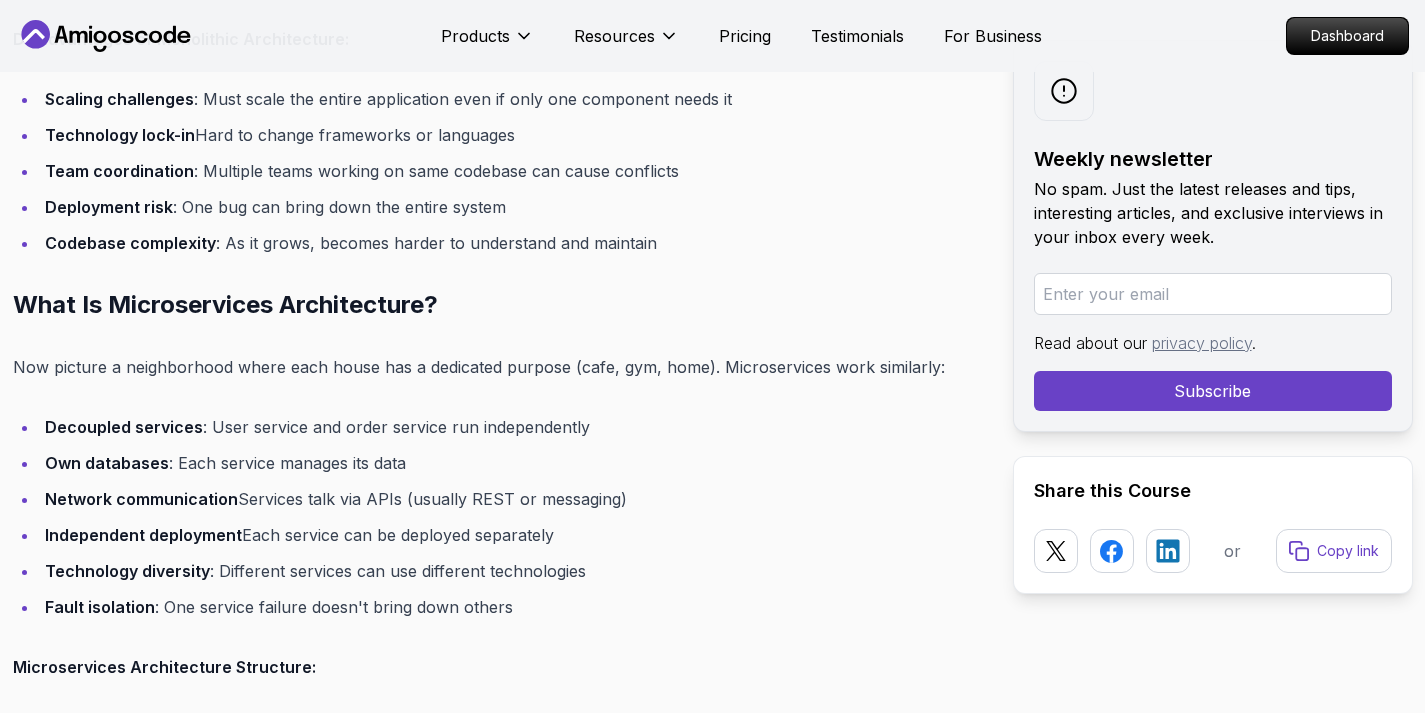click on "Decoupled services : User service and order service run independently
Own databases : Each service manages its data
Network communication : Services talk via APIs (usually REST or messaging)
Independent deployment : Each service can be deployed separately
Technology diversity : Different services can use different technologies
Fault isolation : One service failure doesn't bring down others" at bounding box center [497, 517] 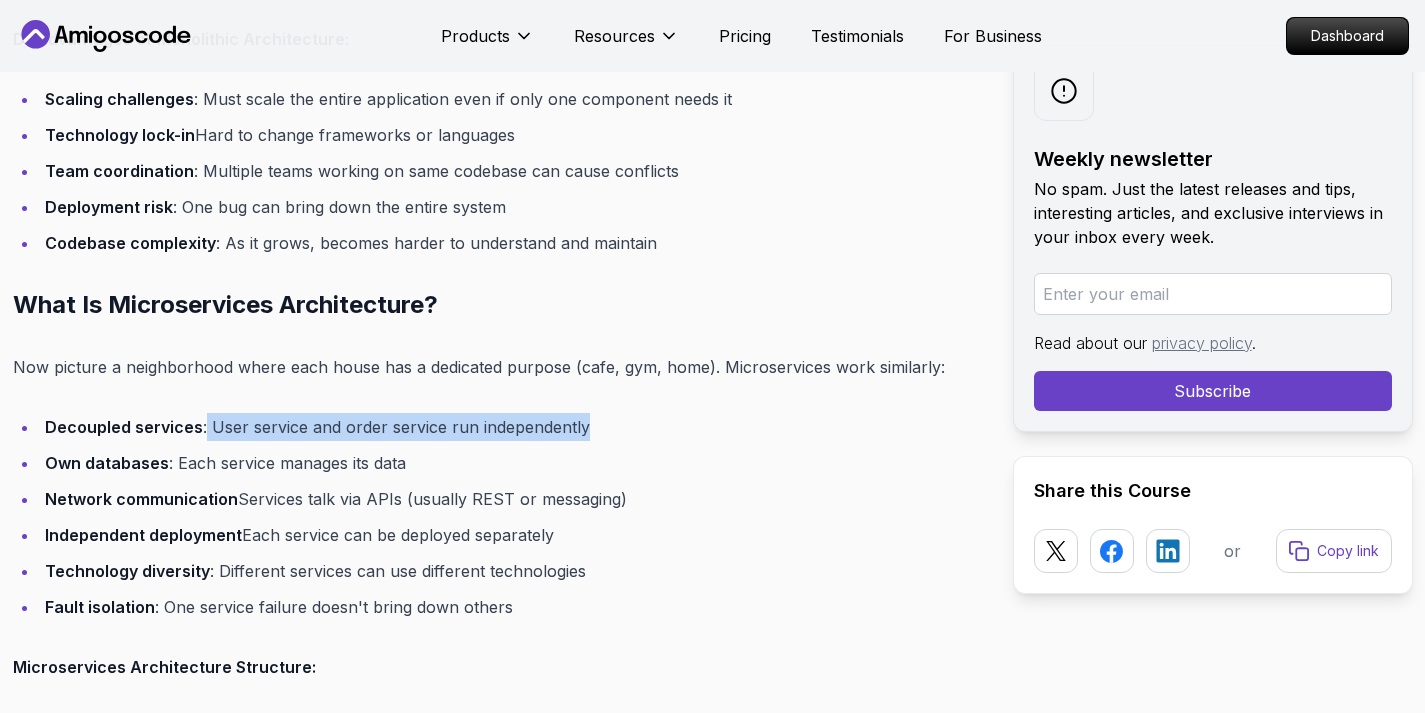drag, startPoint x: 202, startPoint y: 429, endPoint x: 581, endPoint y: 430, distance: 379.0013 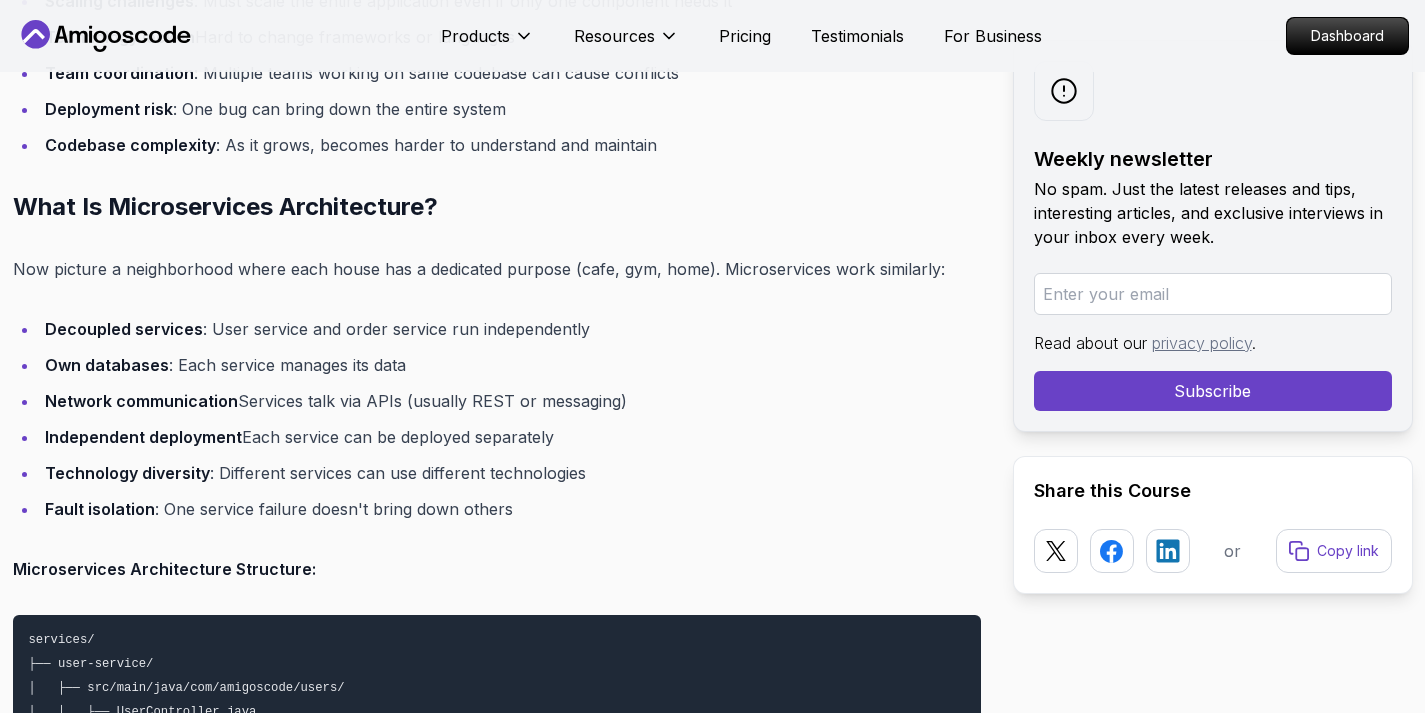 scroll, scrollTop: 4199, scrollLeft: 0, axis: vertical 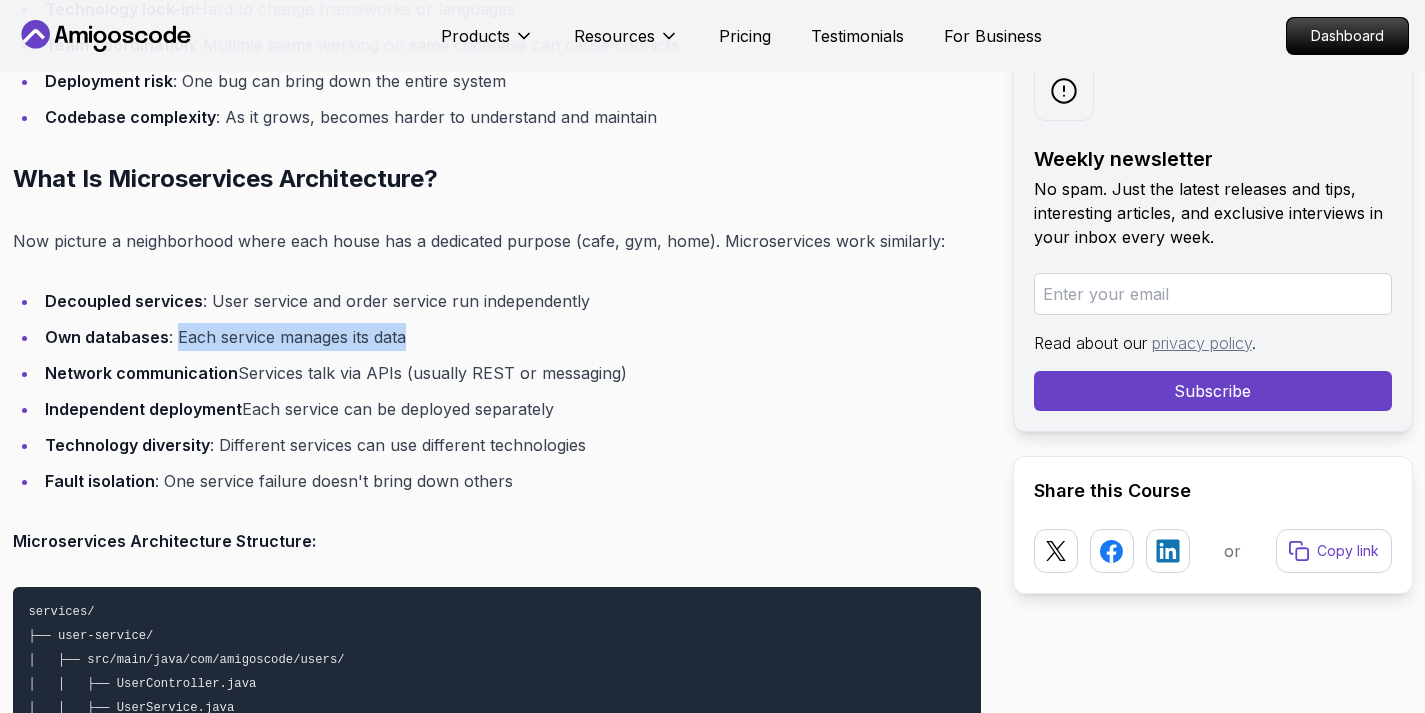 drag, startPoint x: 175, startPoint y: 342, endPoint x: 421, endPoint y: 336, distance: 246.07317 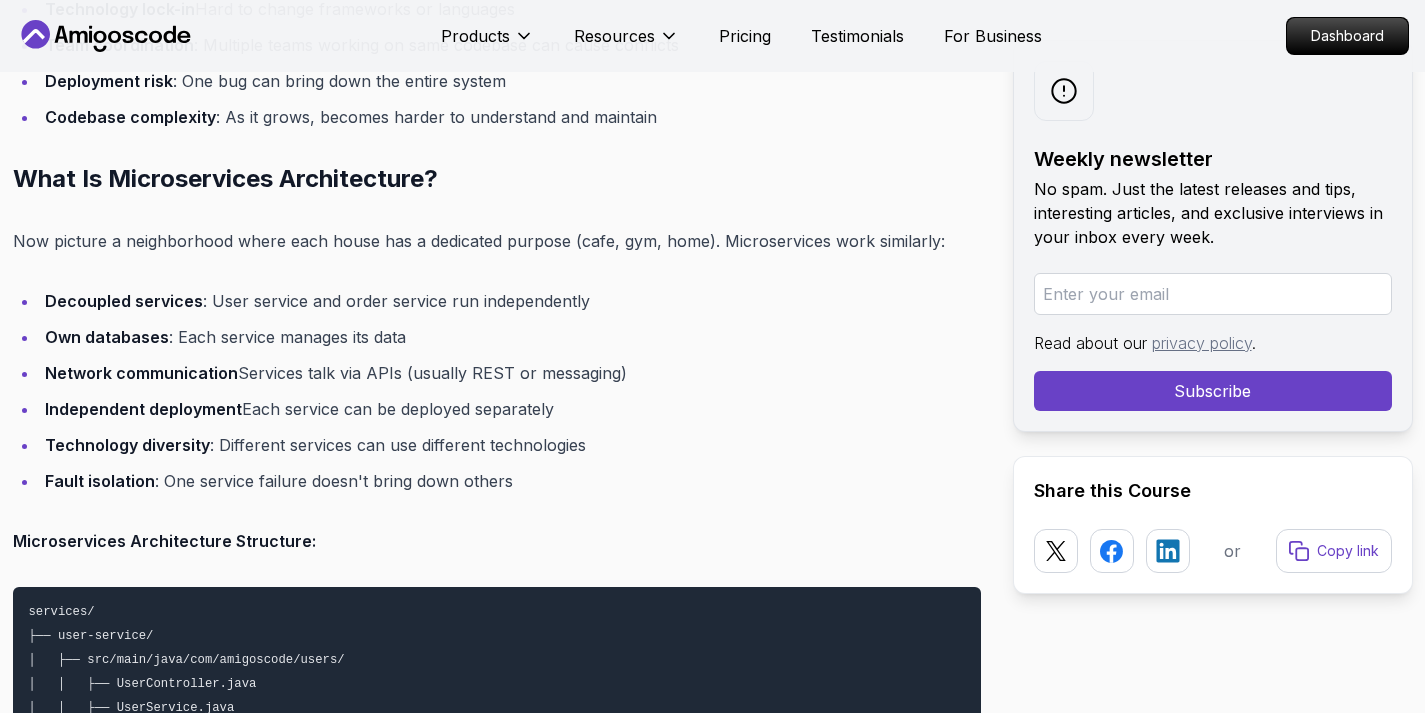 drag, startPoint x: 315, startPoint y: 374, endPoint x: 676, endPoint y: 375, distance: 361.00137 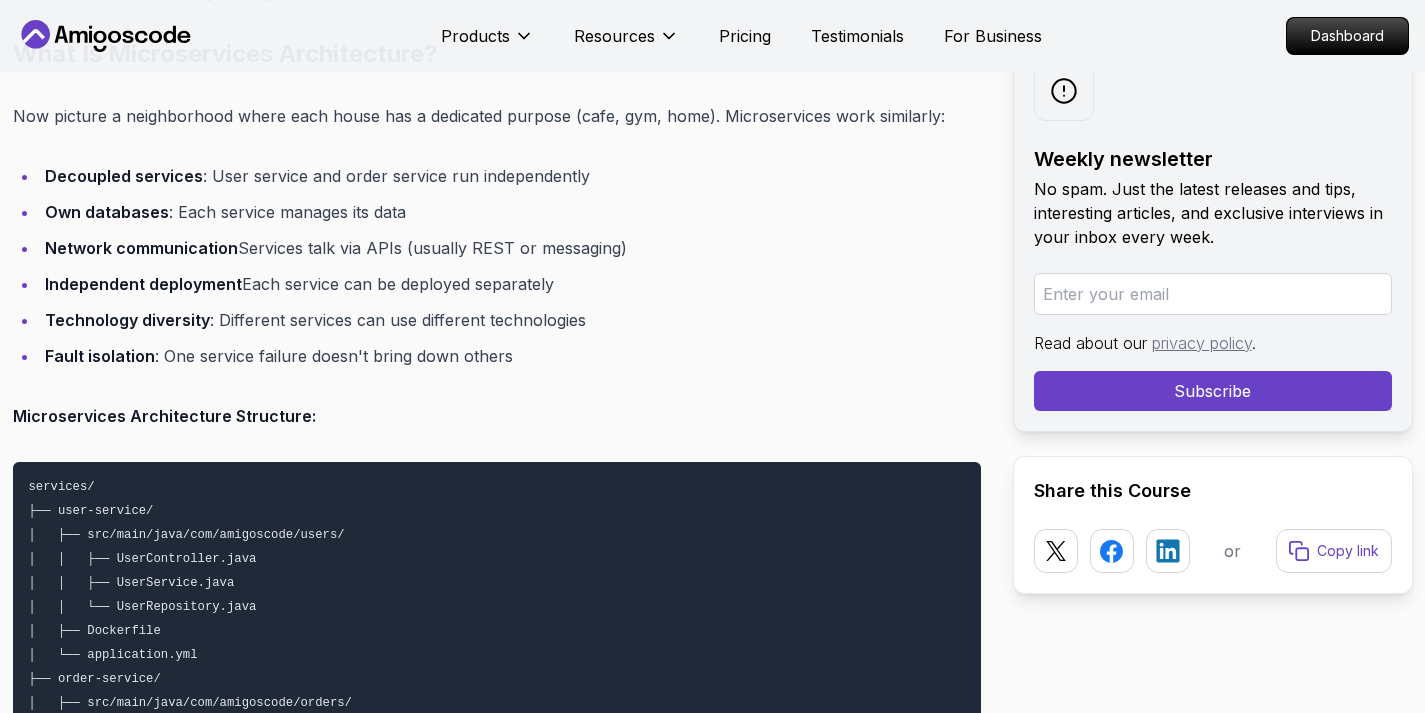 scroll, scrollTop: 4325, scrollLeft: 0, axis: vertical 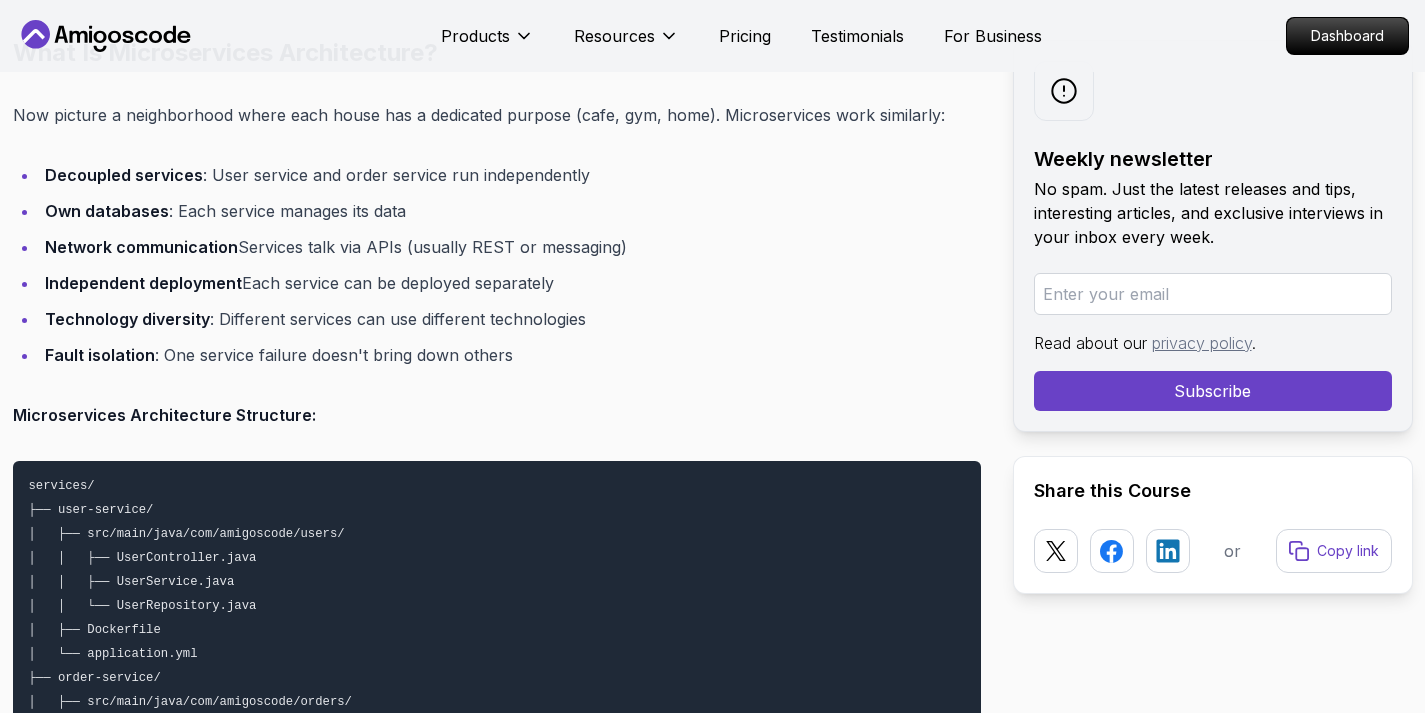 click on "Technology diversity : Different services can use different technologies" at bounding box center (510, 319) 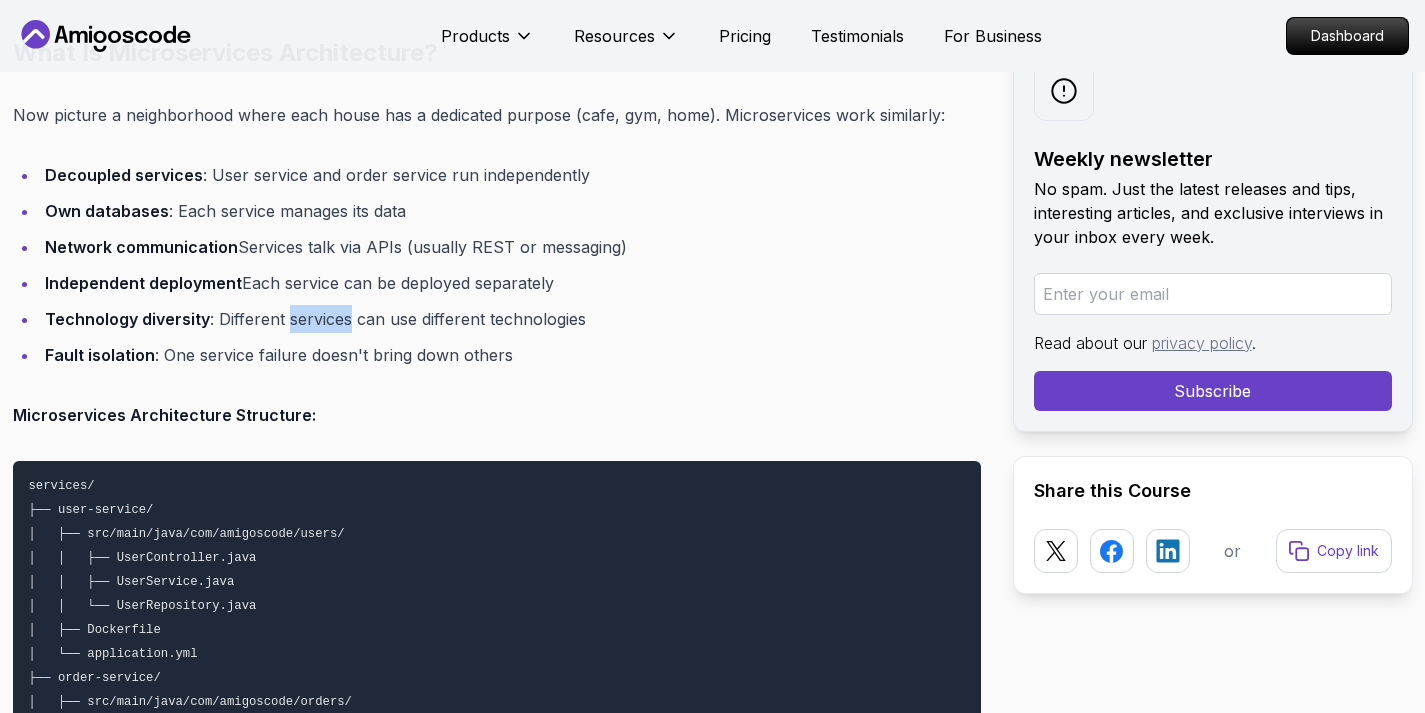 click on "Technology diversity : Different services can use different technologies" at bounding box center (510, 319) 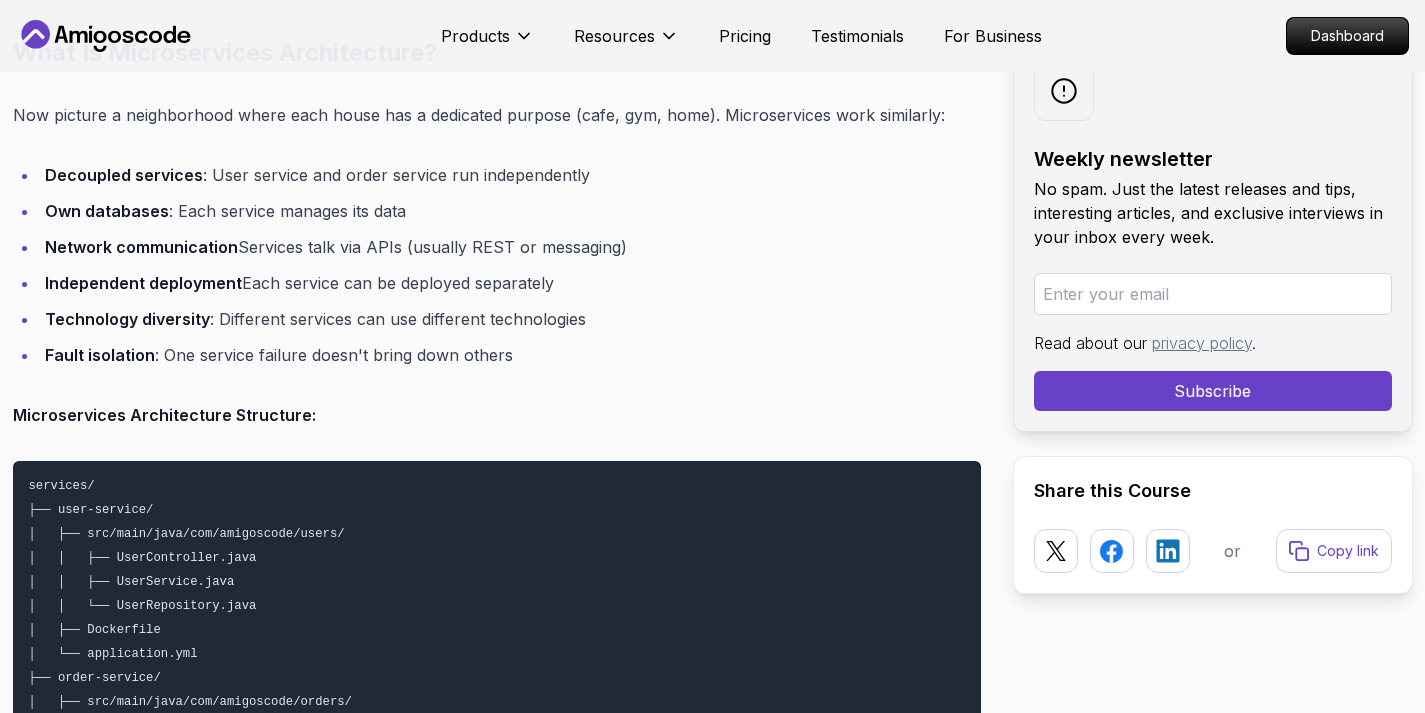 click on "Technology diversity : Different services can use different technologies" at bounding box center [510, 319] 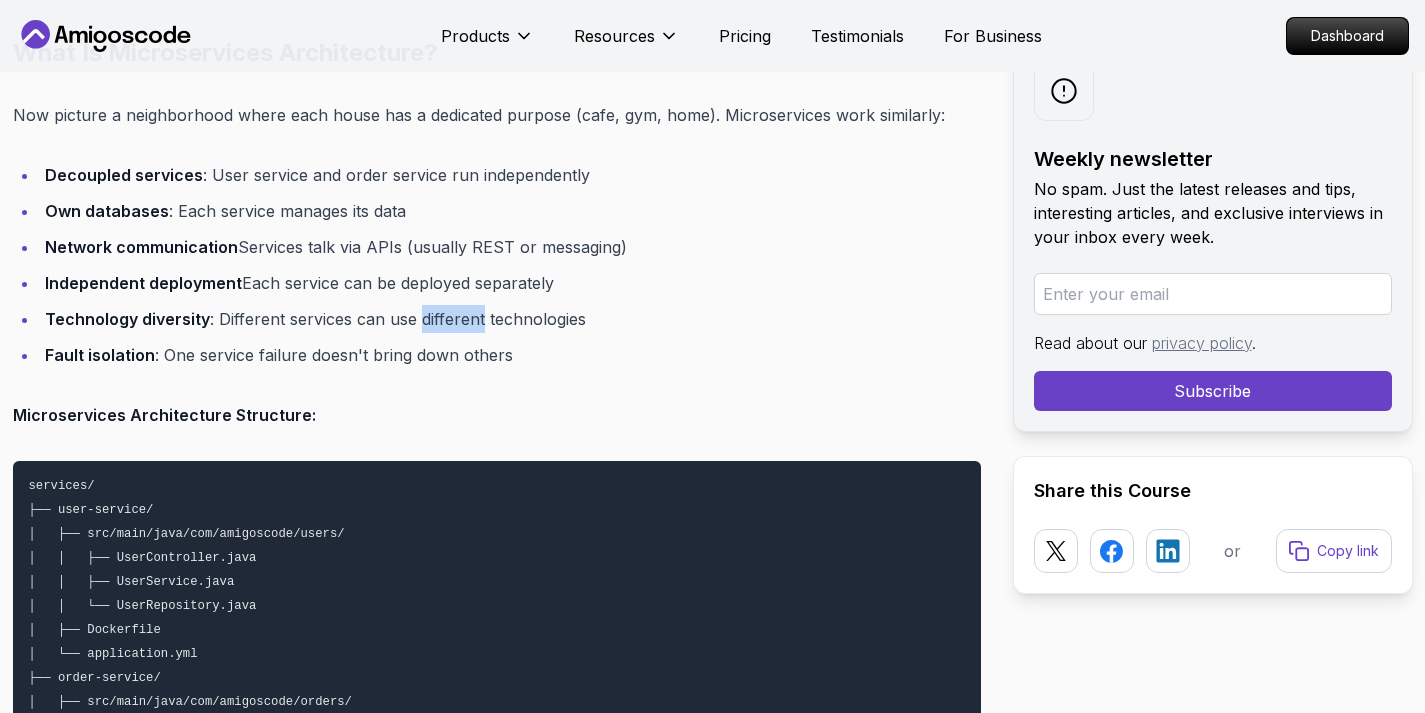 click on "Technology diversity : Different services can use different technologies" at bounding box center (510, 319) 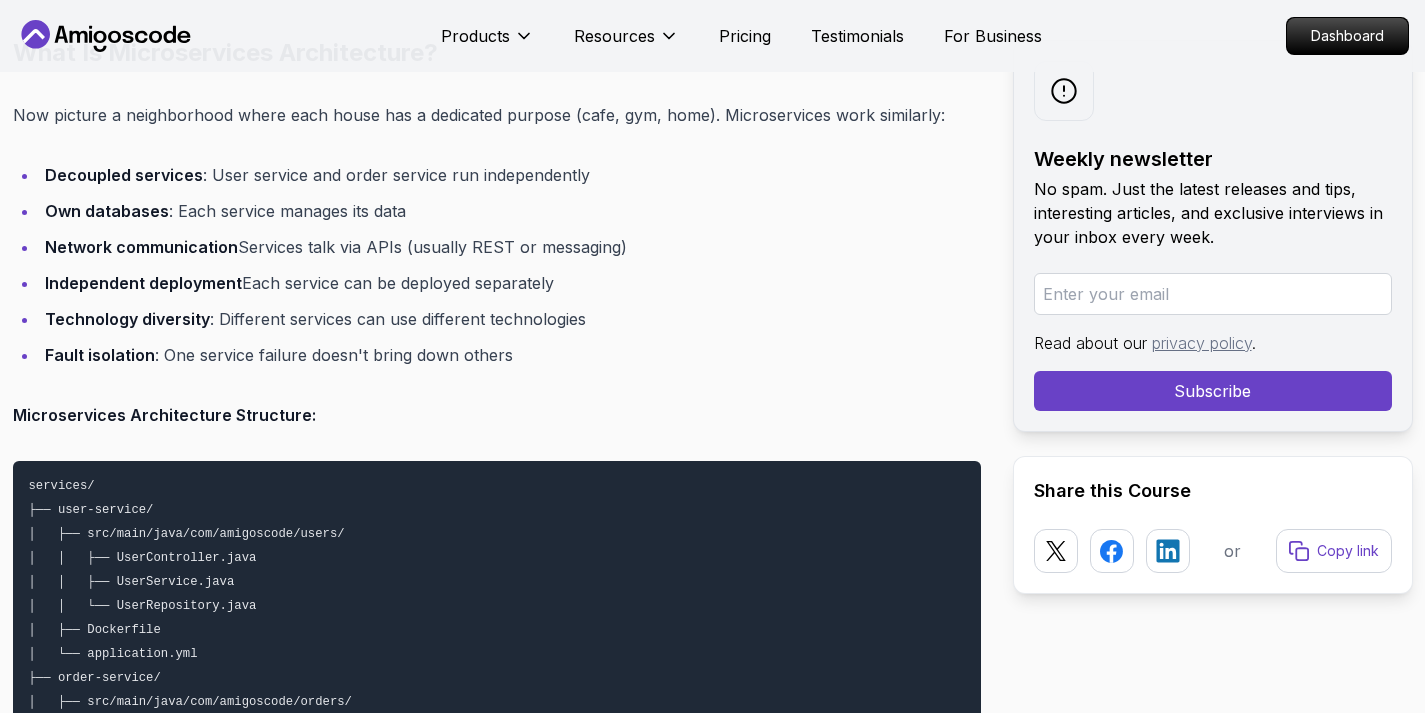 click on "Technology diversity : Different services can use different technologies" at bounding box center (510, 319) 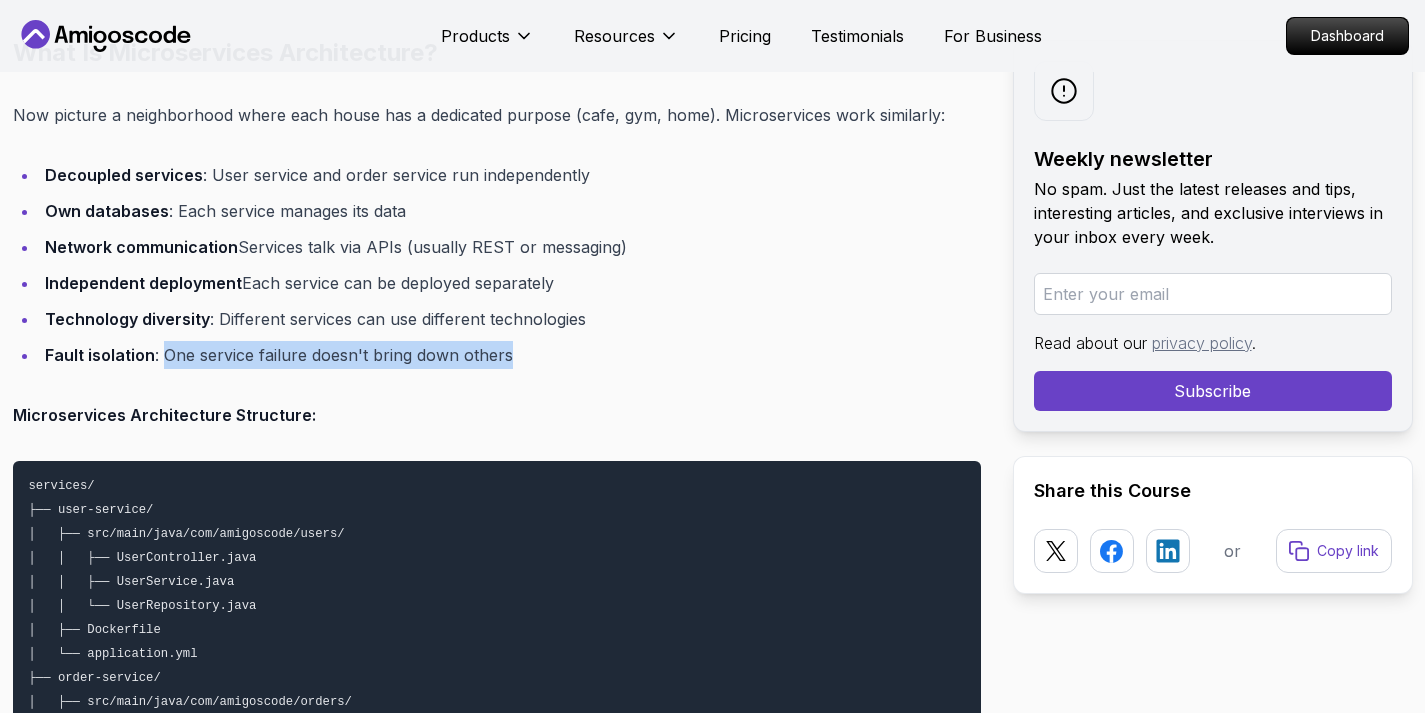 drag, startPoint x: 163, startPoint y: 354, endPoint x: 527, endPoint y: 365, distance: 364.16617 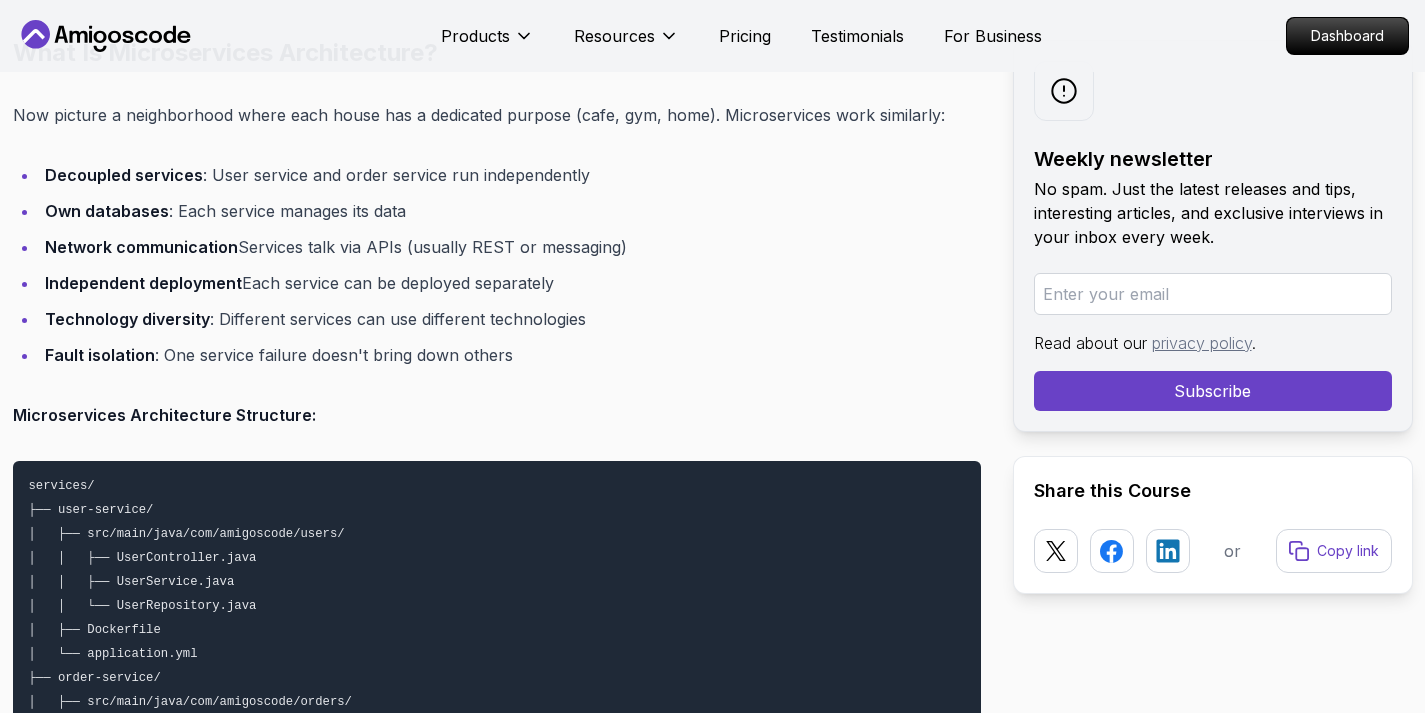 click on "Introduction
Ever found yourself stuck choosing between monolithic architecture vs microservices architecture for your next project? I've been there too. Early in my career, I inherited a sprawling monolith that became a nightmare to scale. Later, I overengineered a tiny app with microservices and spent more time debugging network calls than writing features. Let's break down these architectures so you can avoid my mistakes.
Table of Contents
What Is Monolithic Architecture?
What Is Microservices Architecture?
Key Differences
When to Use Each
Choose Monolithic If:
Choose Microservices If:
Common Pitfalls
Best Practices
For Monoliths:
For Microservices:
Alternatives Worth Considering
FAQs
Conclusion
What Is Monolithic Architecture?
Imagine building a house where the kitchen, bedroom, and bathroom are all one room. That's a monolith. In software terms:
Single codebase : All components (UI, business logic, database access) live together
Tight coupling" at bounding box center [497, 4789] 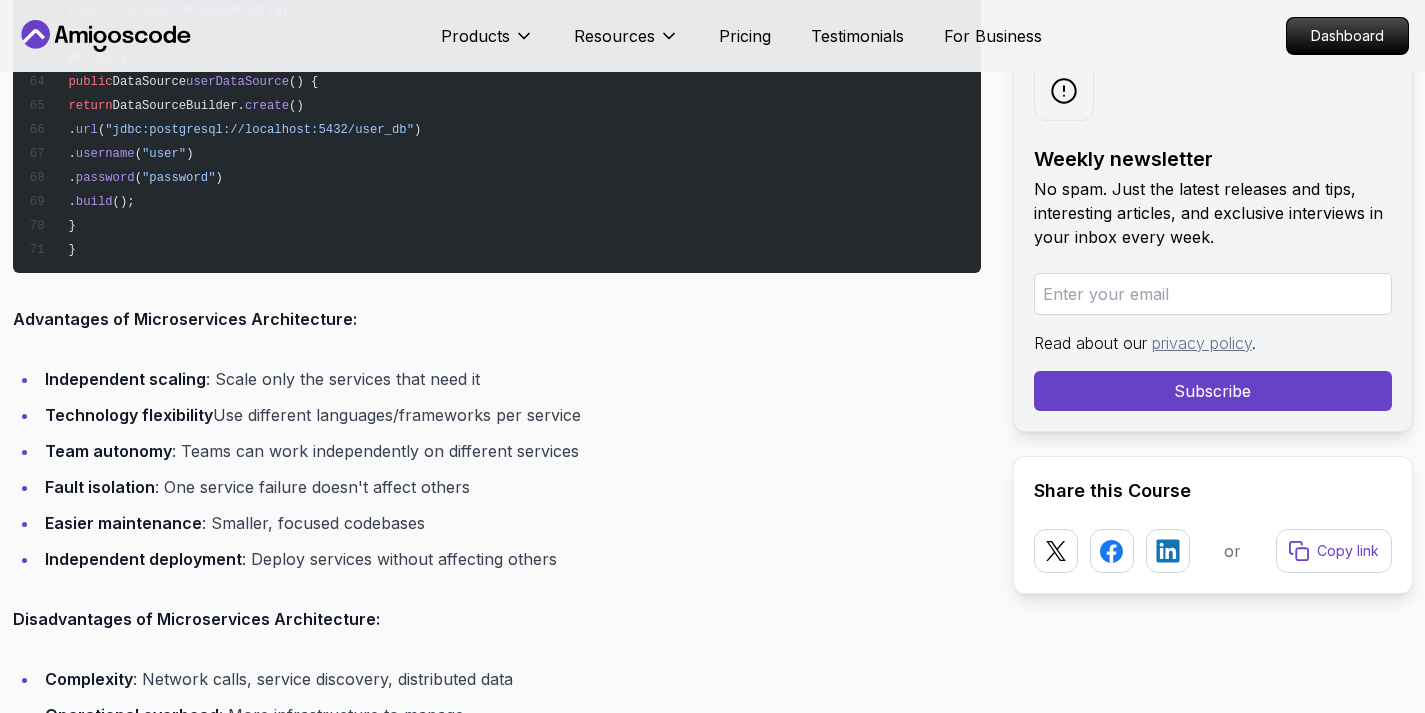 scroll, scrollTop: 7009, scrollLeft: 0, axis: vertical 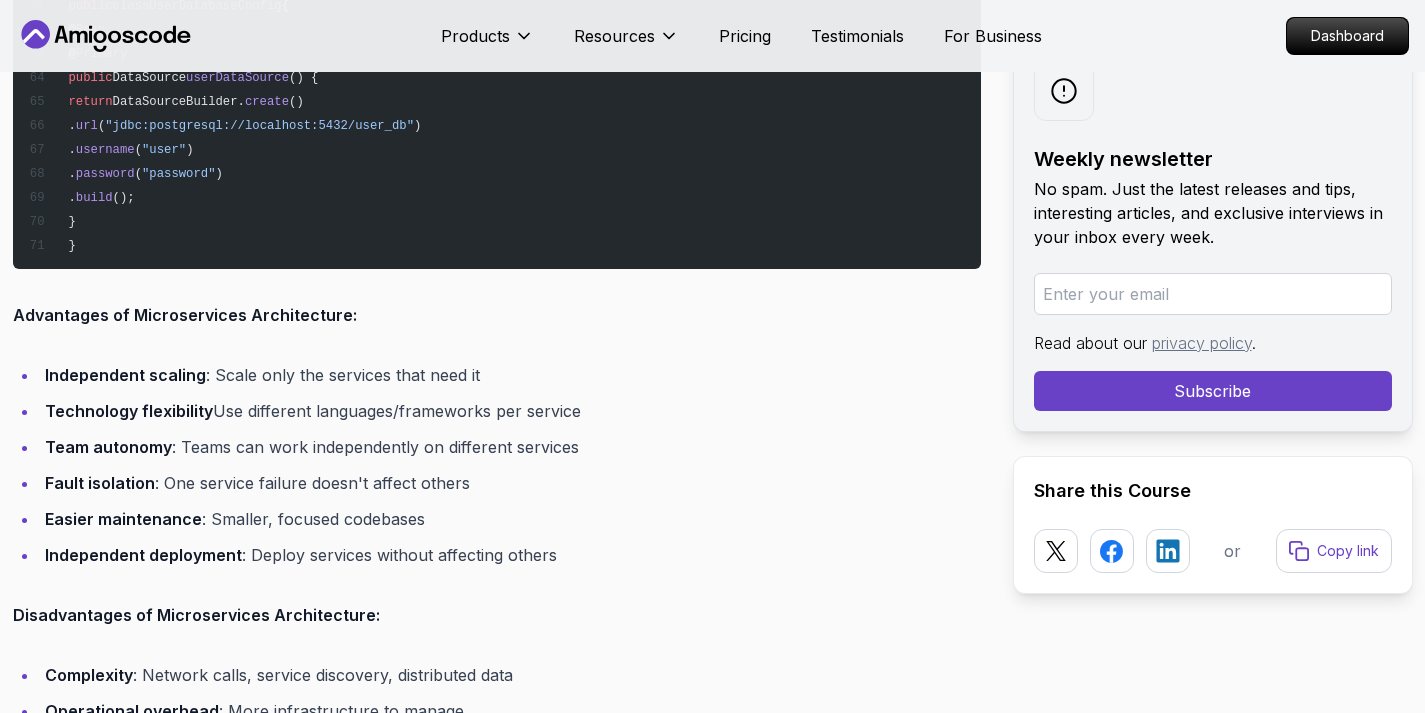 click on "Introduction
Ever found yourself stuck choosing between monolithic architecture vs microservices architecture for your next project? I've been there too. Early in my career, I inherited a sprawling monolith that became a nightmare to scale. Later, I overengineered a tiny app with microservices and spent more time debugging network calls than writing features. Let's break down these architectures so you can avoid my mistakes.
Table of Contents
What Is Monolithic Architecture?
What Is Microservices Architecture?
Key Differences
When to Use Each
Choose Monolithic If:
Choose Microservices If:
Common Pitfalls
Best Practices
For Monoliths:
For Microservices:
Alternatives Worth Considering
FAQs
Conclusion
What Is Monolithic Architecture?
Imagine building a house where the kitchen, bedroom, and bathroom are all one room. That's a monolith. In software terms:
Single codebase : All components (UI, business logic, database access) live together
Tight coupling" at bounding box center [497, 2105] 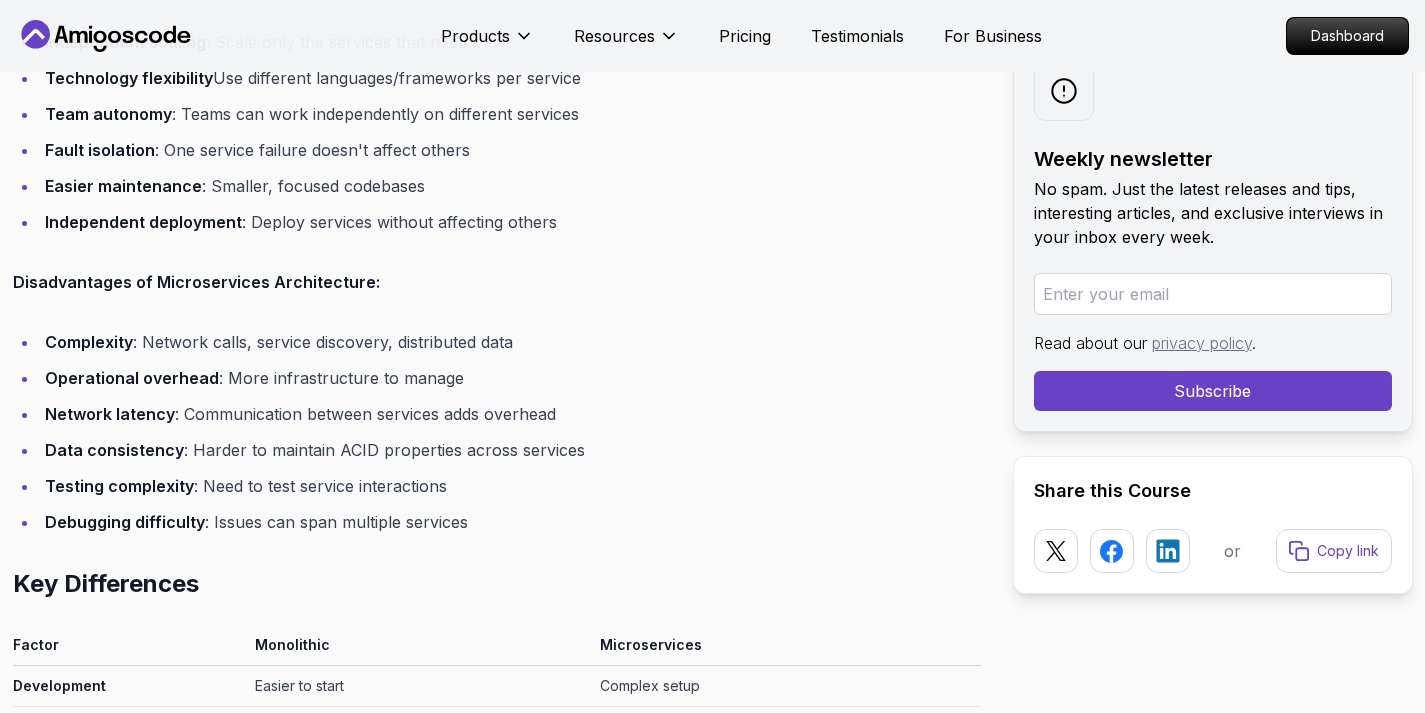 scroll, scrollTop: 7357, scrollLeft: 0, axis: vertical 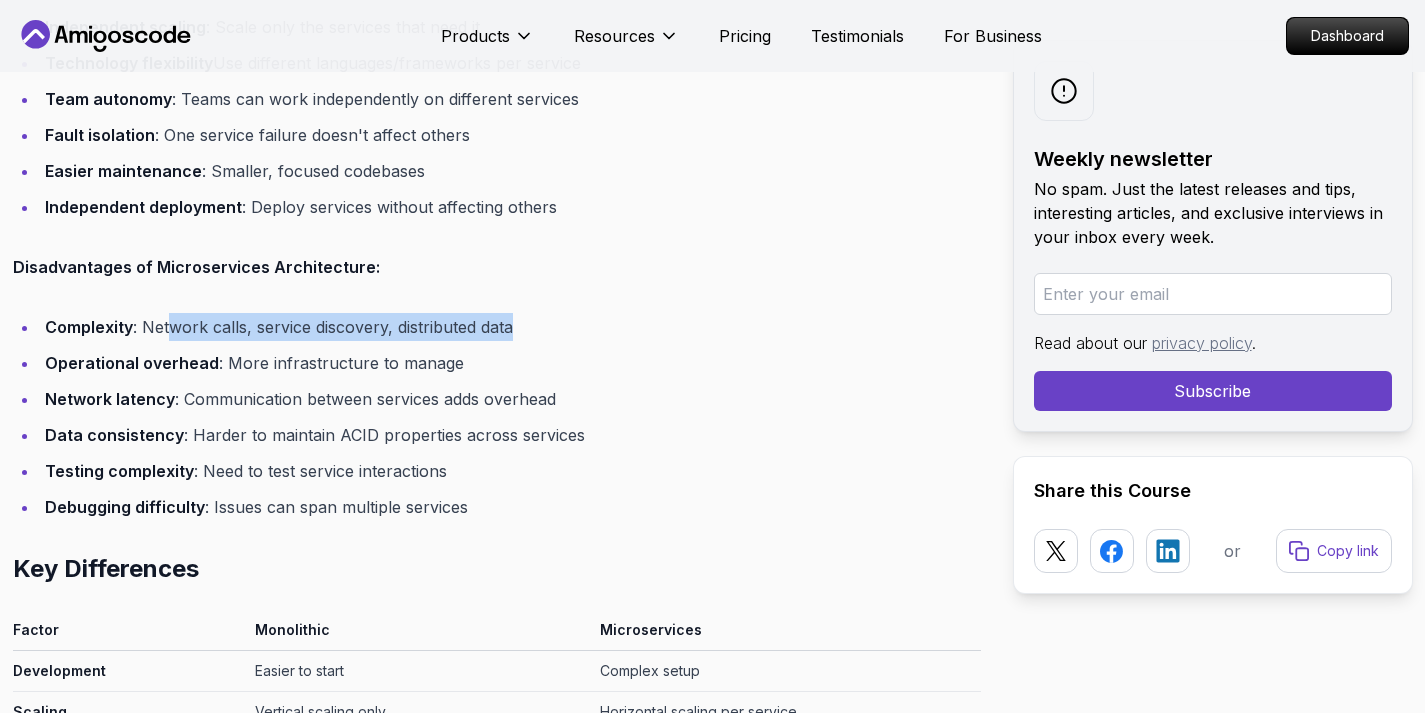 drag, startPoint x: 170, startPoint y: 327, endPoint x: 522, endPoint y: 324, distance: 352.0128 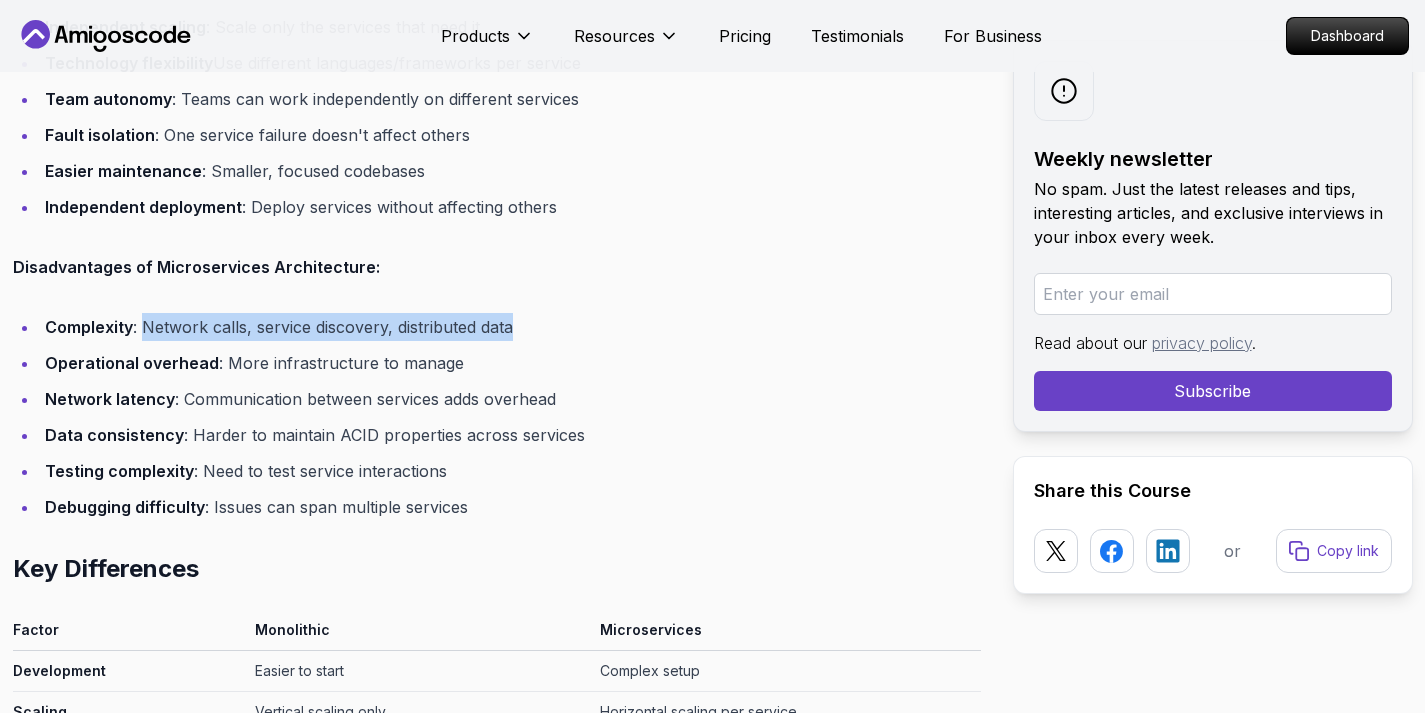 drag, startPoint x: 547, startPoint y: 323, endPoint x: 144, endPoint y: 327, distance: 403.01984 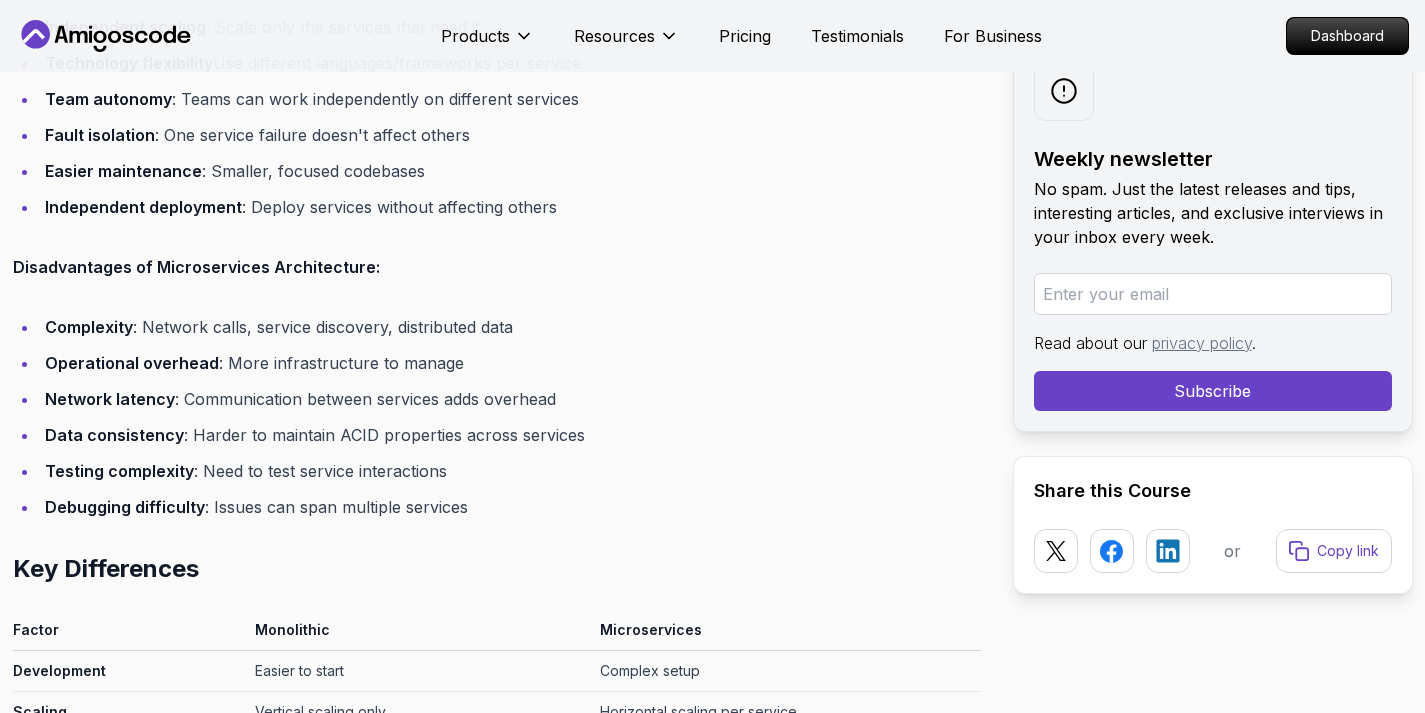 click on "Disadvantages of Microservices Architecture:" at bounding box center (497, 267) 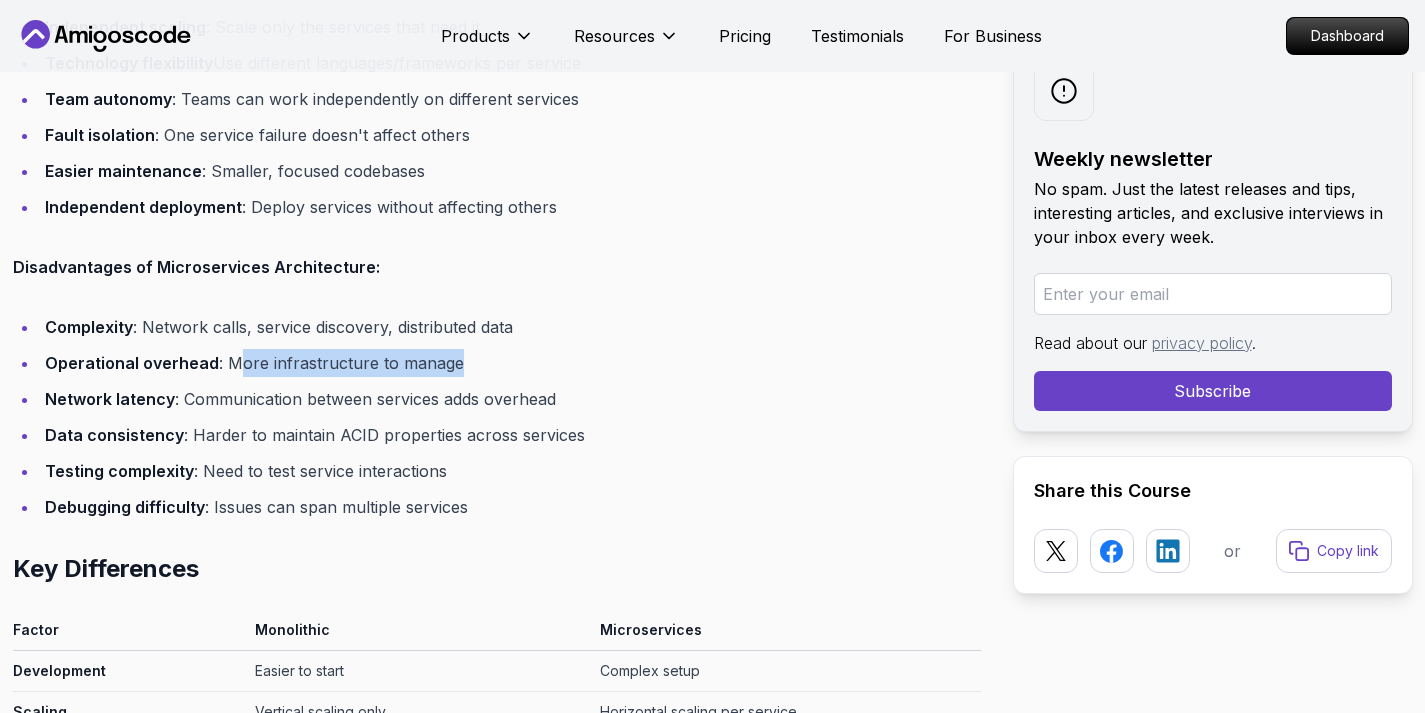 drag, startPoint x: 228, startPoint y: 363, endPoint x: 482, endPoint y: 358, distance: 254.04921 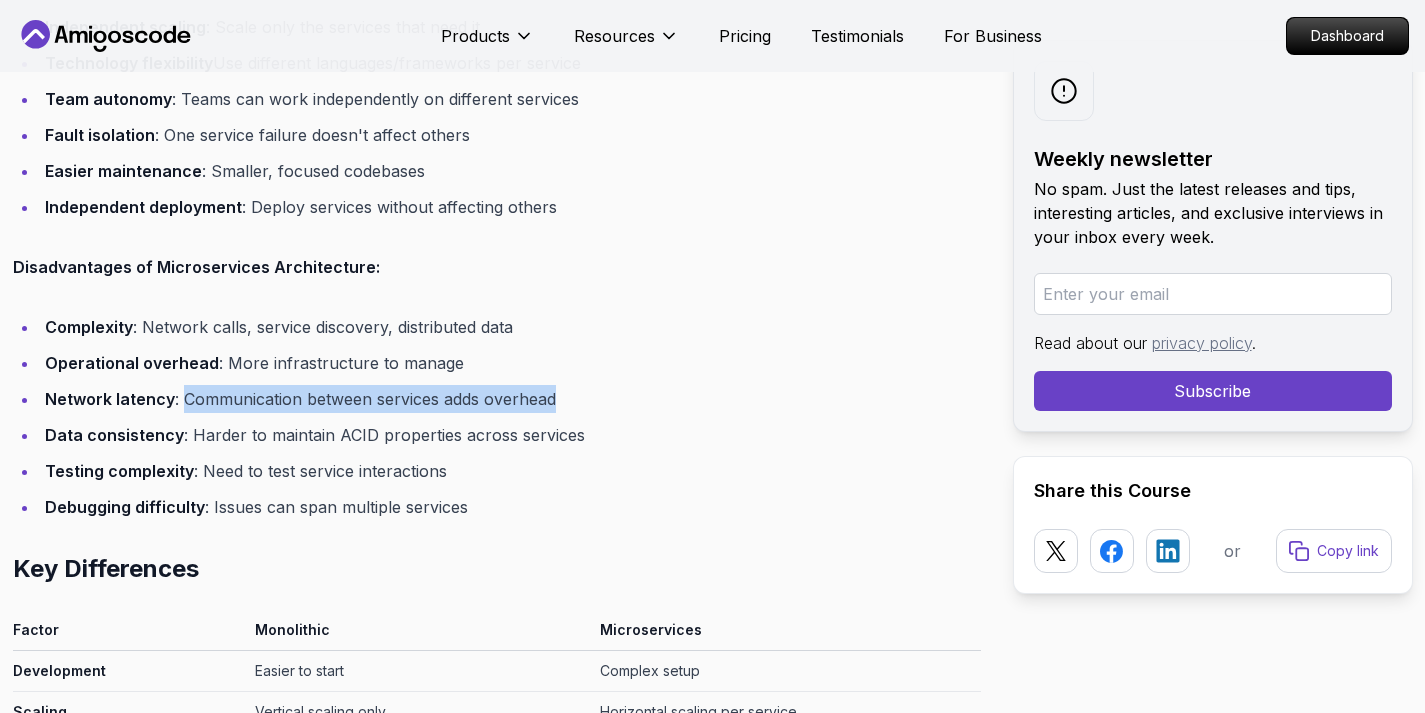 drag, startPoint x: 184, startPoint y: 402, endPoint x: 561, endPoint y: 402, distance: 377 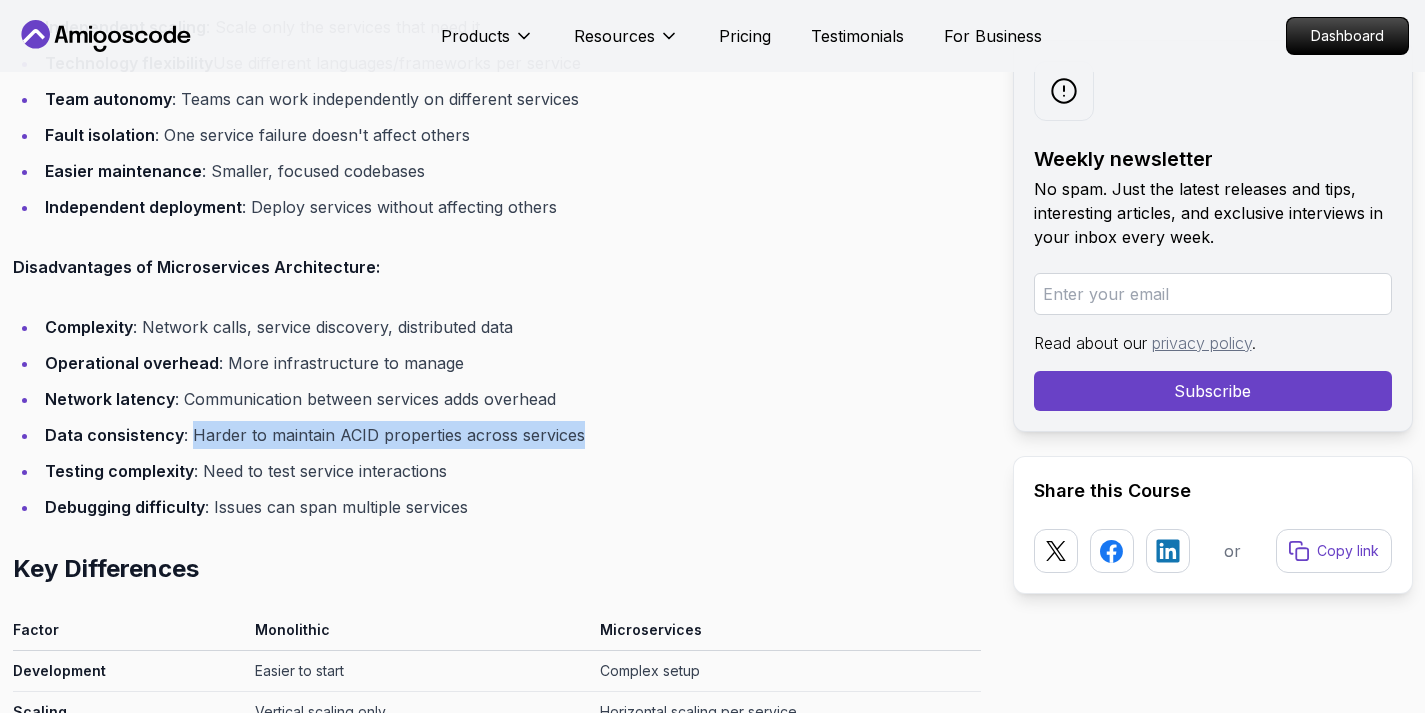 drag, startPoint x: 190, startPoint y: 437, endPoint x: 573, endPoint y: 441, distance: 383.02087 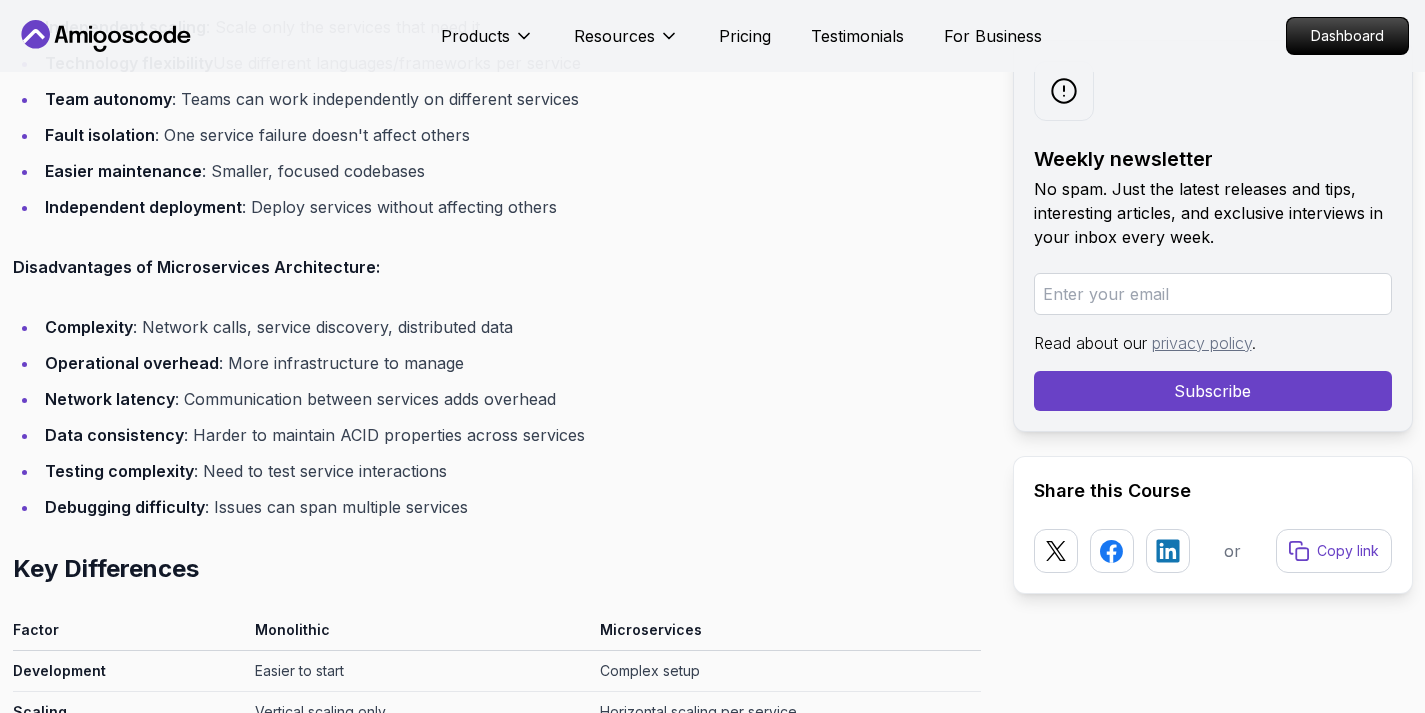 click on "Data consistency : Harder to maintain ACID properties across services" at bounding box center (510, 435) 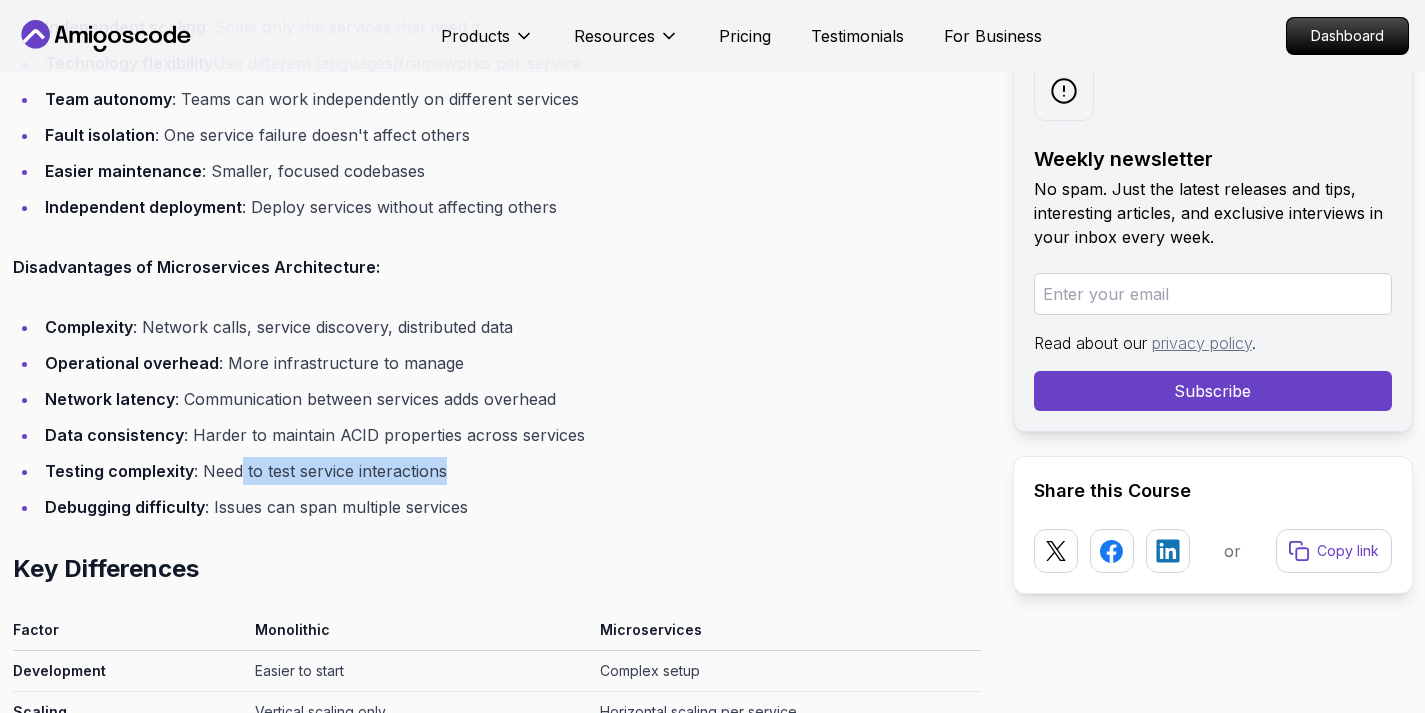 drag, startPoint x: 237, startPoint y: 468, endPoint x: 453, endPoint y: 464, distance: 216.03703 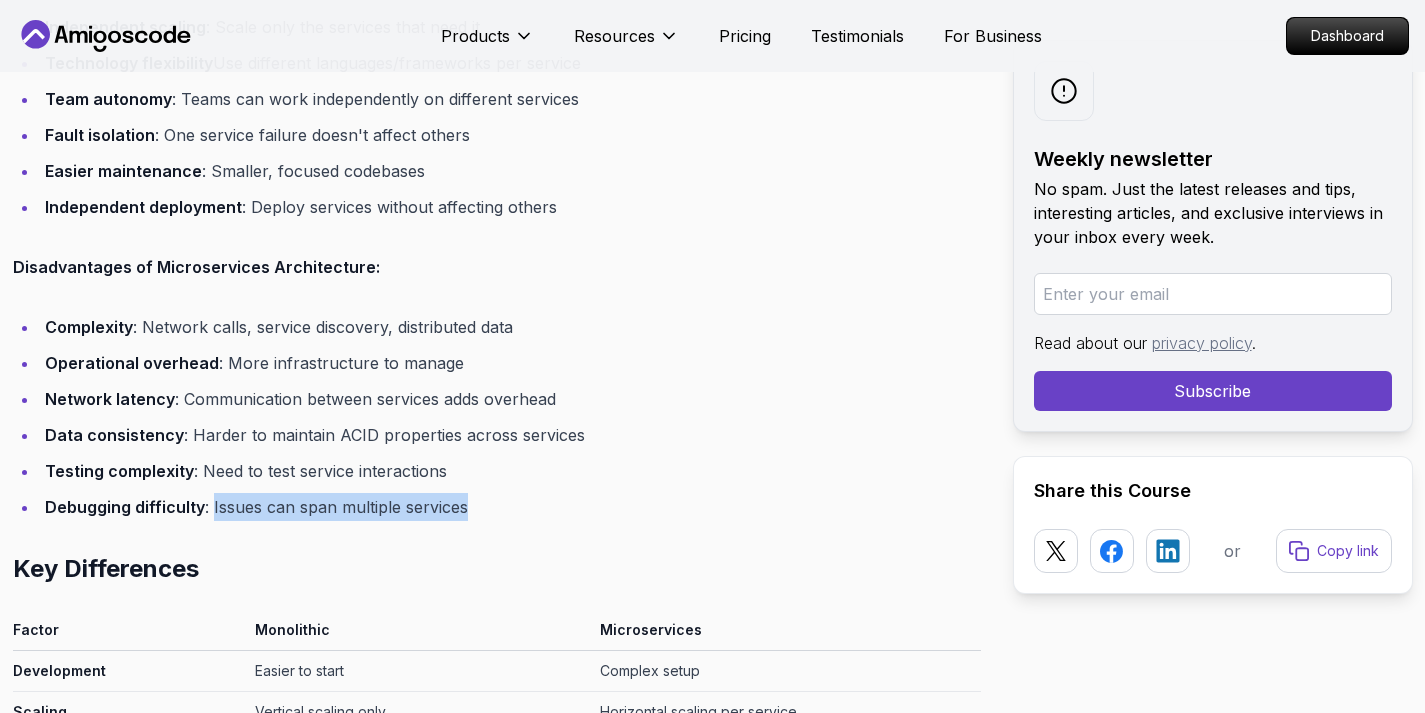 drag, startPoint x: 213, startPoint y: 512, endPoint x: 591, endPoint y: 514, distance: 378.00528 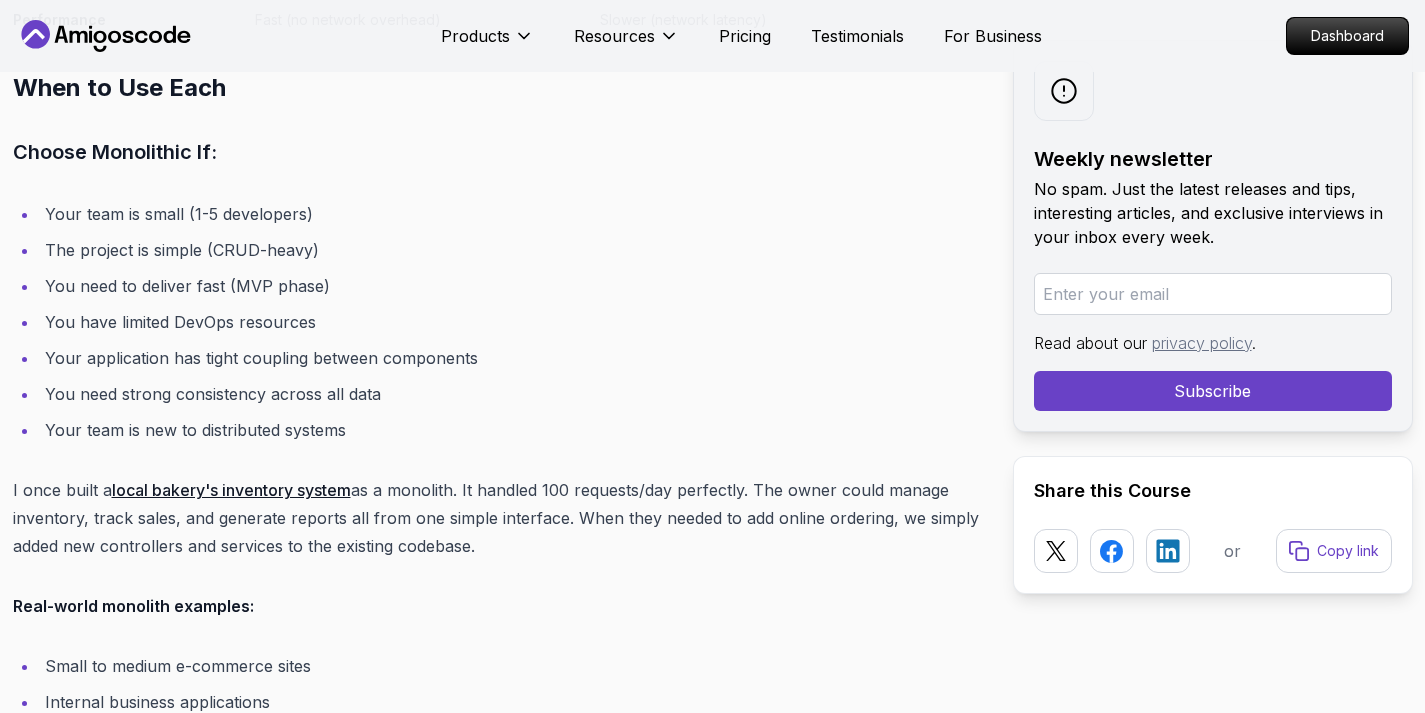 scroll, scrollTop: 8515, scrollLeft: 0, axis: vertical 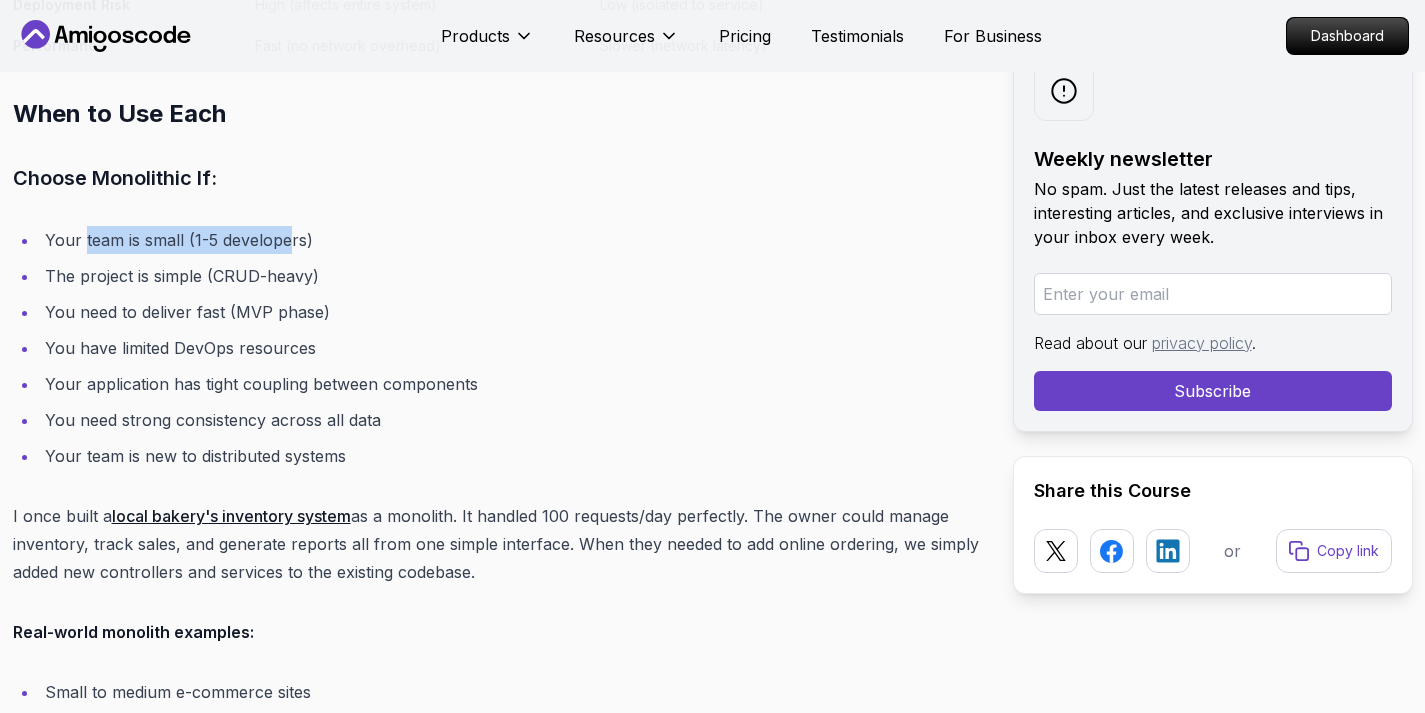 drag, startPoint x: 86, startPoint y: 243, endPoint x: 400, endPoint y: 236, distance: 314.078 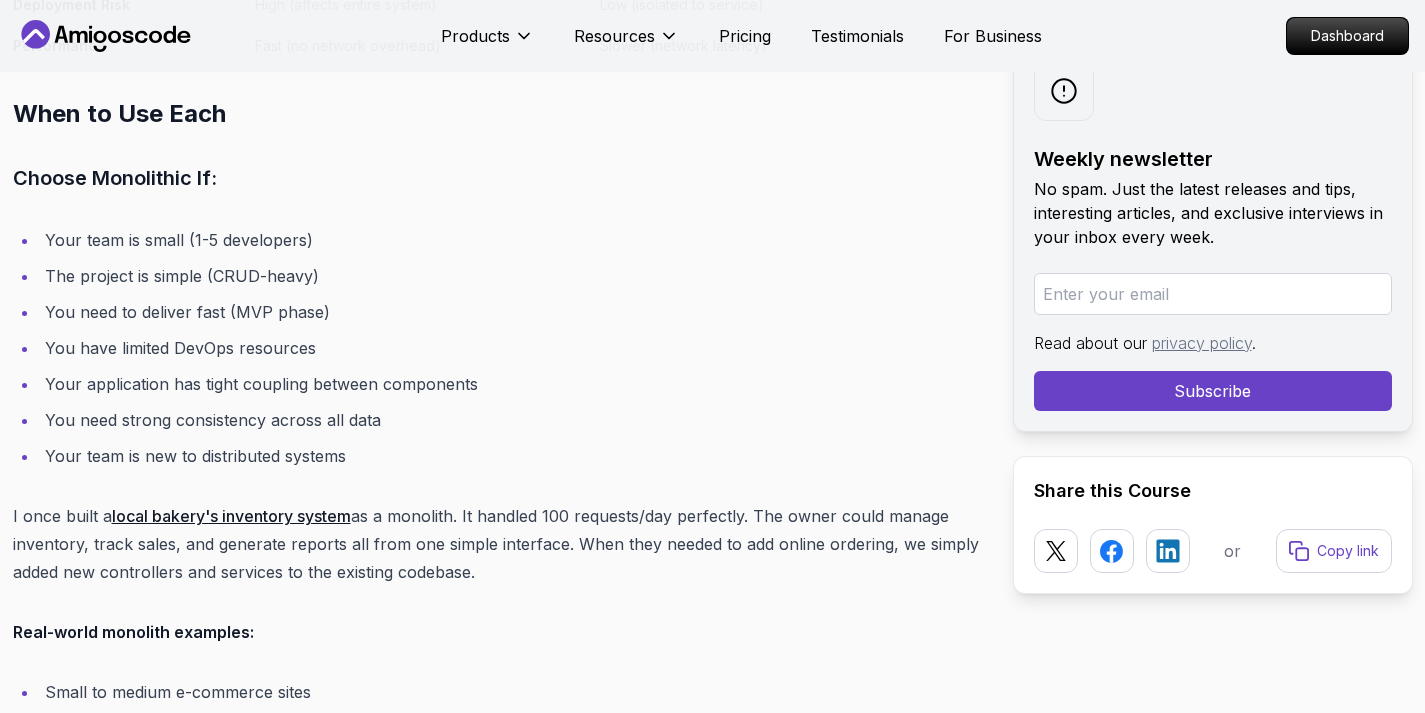 click on "Your team is small (1-5 developers)" at bounding box center (510, 240) 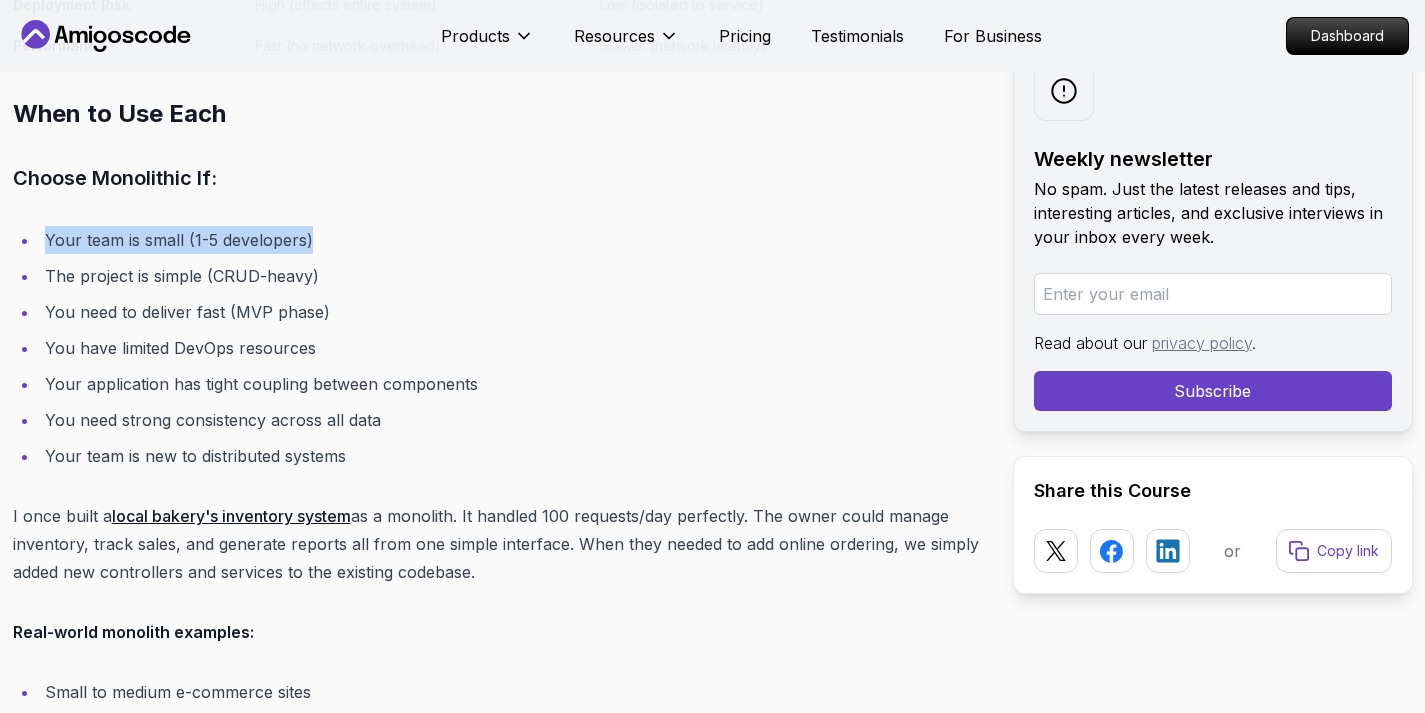 drag, startPoint x: 339, startPoint y: 244, endPoint x: 132, endPoint y: 274, distance: 209.16261 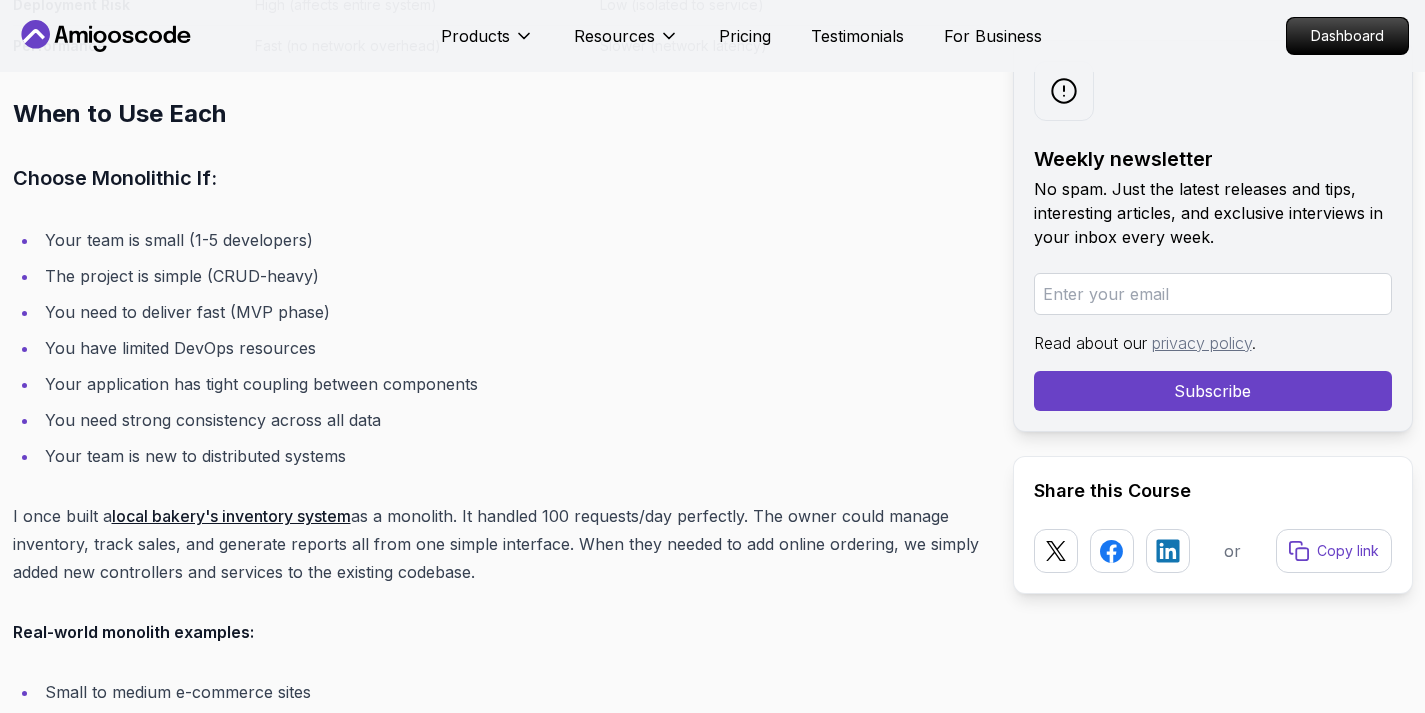click on "The project is simple (CRUD-heavy)" at bounding box center (510, 276) 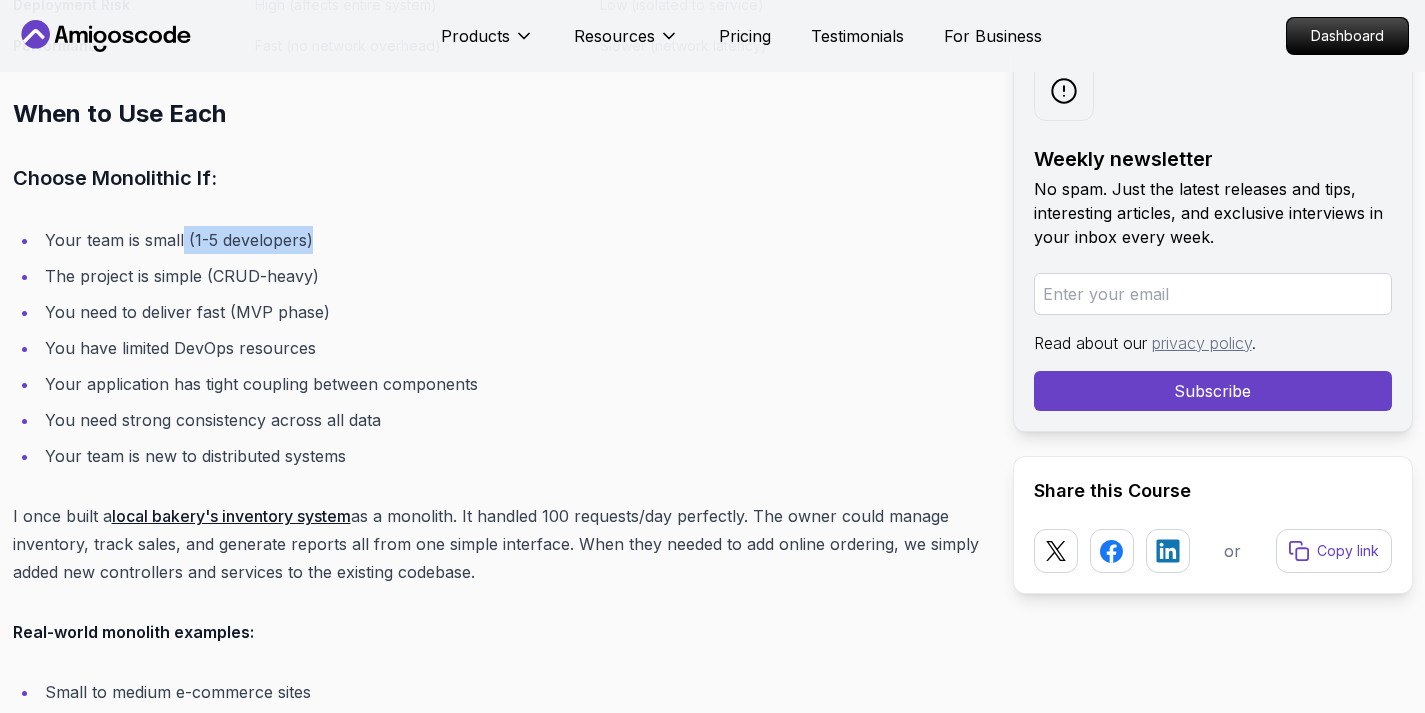 drag, startPoint x: 180, startPoint y: 240, endPoint x: 356, endPoint y: 236, distance: 176.04546 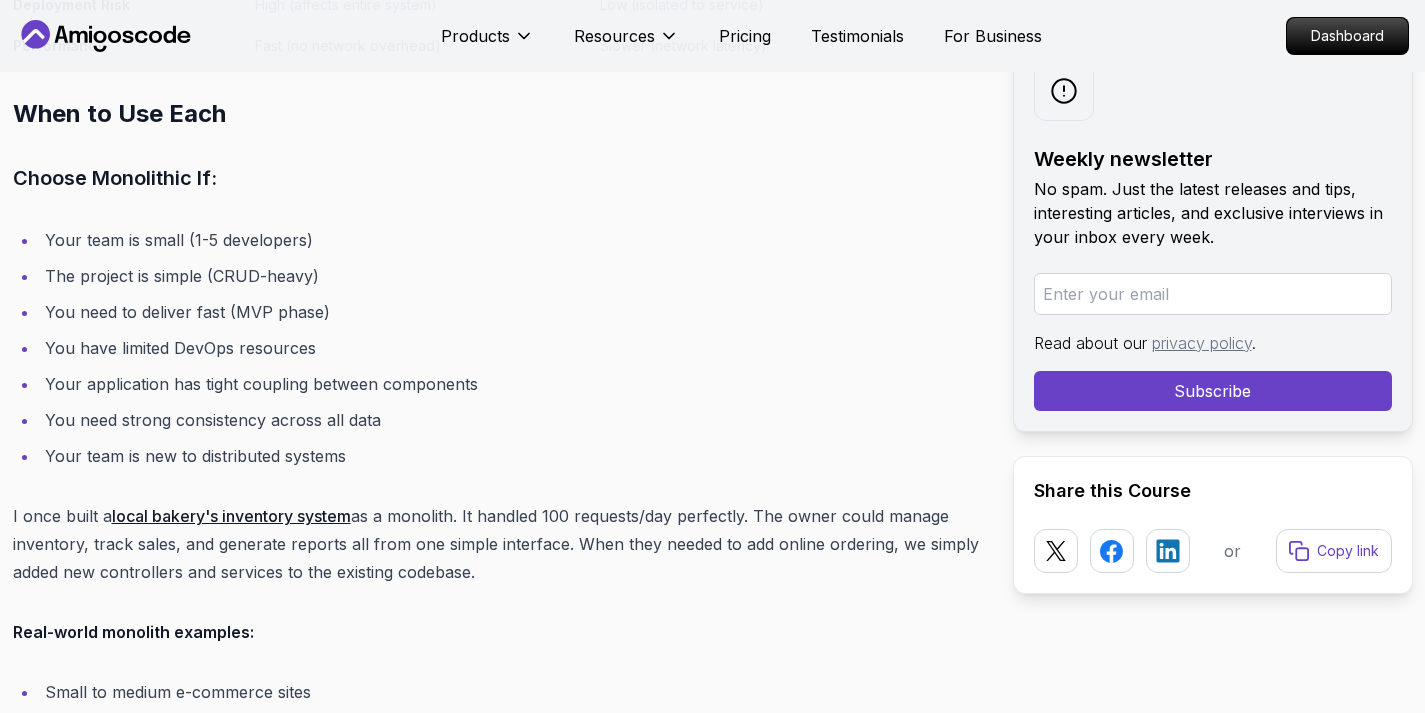 click on "Your team is small (1-5 developers)
The project is simple (CRUD-heavy)
You need to deliver fast (MVP phase)
You have limited DevOps resources
Your application has tight coupling between components
You need strong consistency across all data
Your team is new to distributed systems" at bounding box center (497, 348) 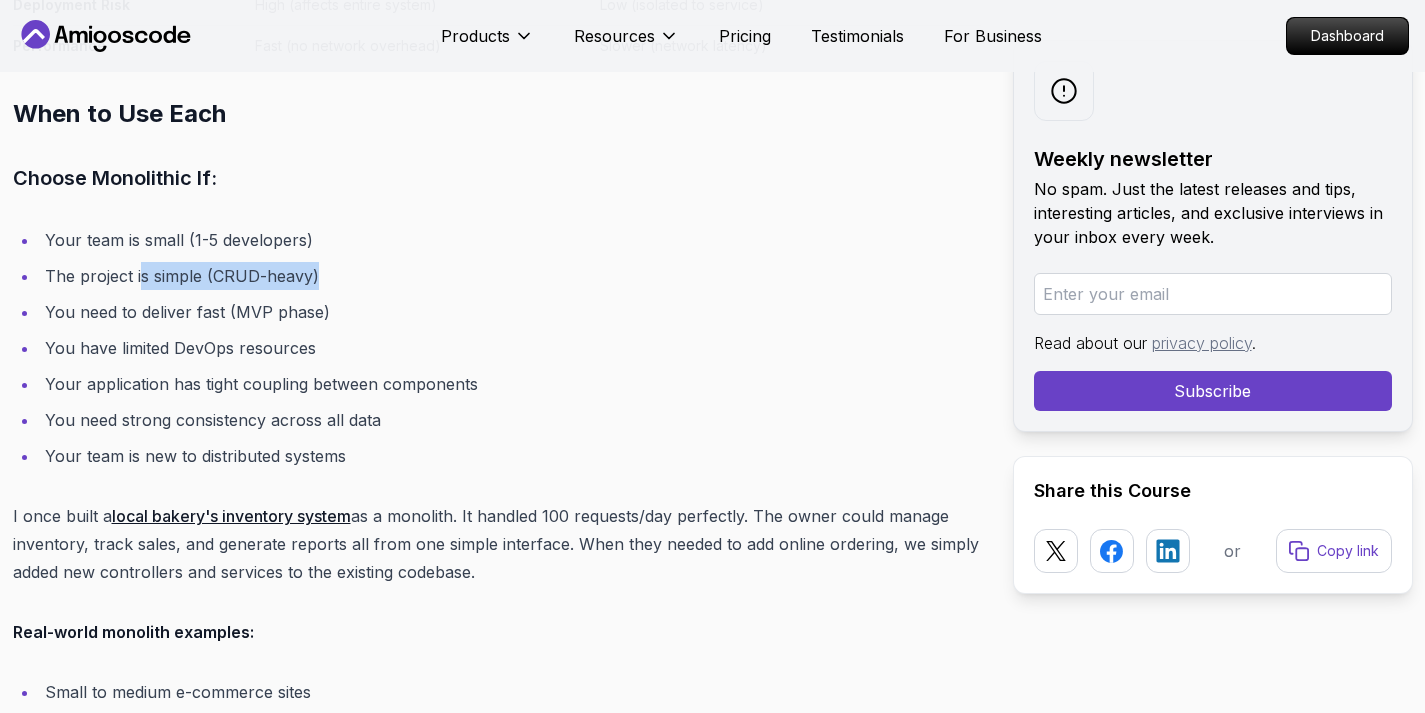 drag, startPoint x: 176, startPoint y: 278, endPoint x: 362, endPoint y: 282, distance: 186.043 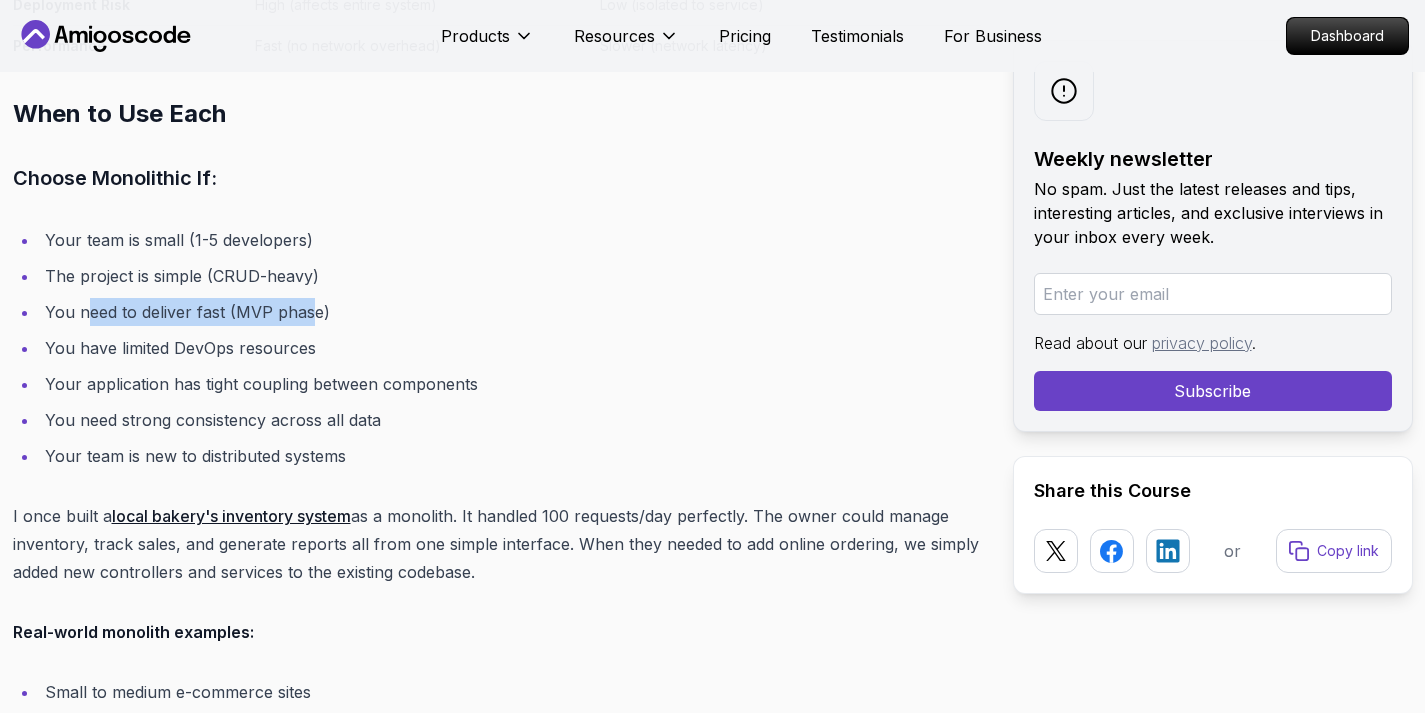 drag, startPoint x: 105, startPoint y: 310, endPoint x: 374, endPoint y: 315, distance: 269.04648 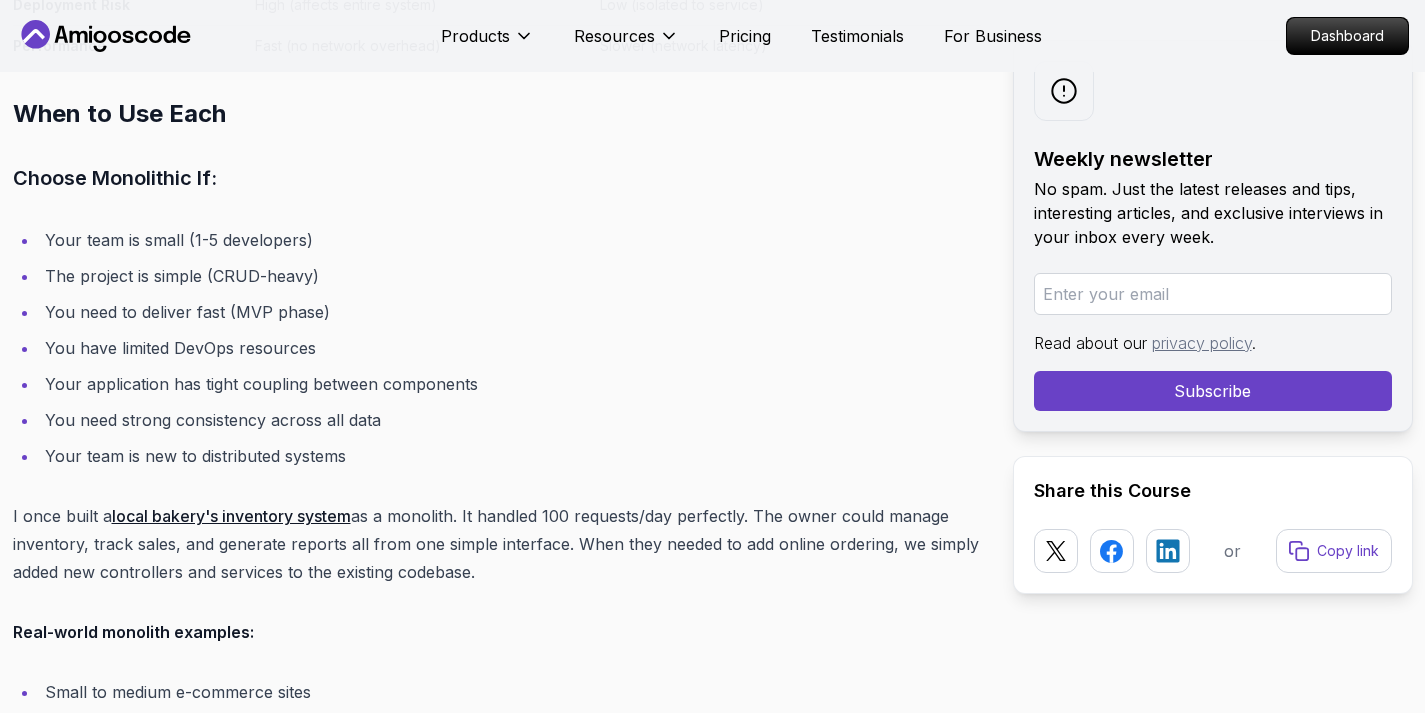 click on "Your team is small (1-5 developers)
The project is simple (CRUD-heavy)
You need to deliver fast (MVP phase)
You have limited DevOps resources
Your application has tight coupling between components
You need strong consistency across all data
Your team is new to distributed systems" at bounding box center [497, 348] 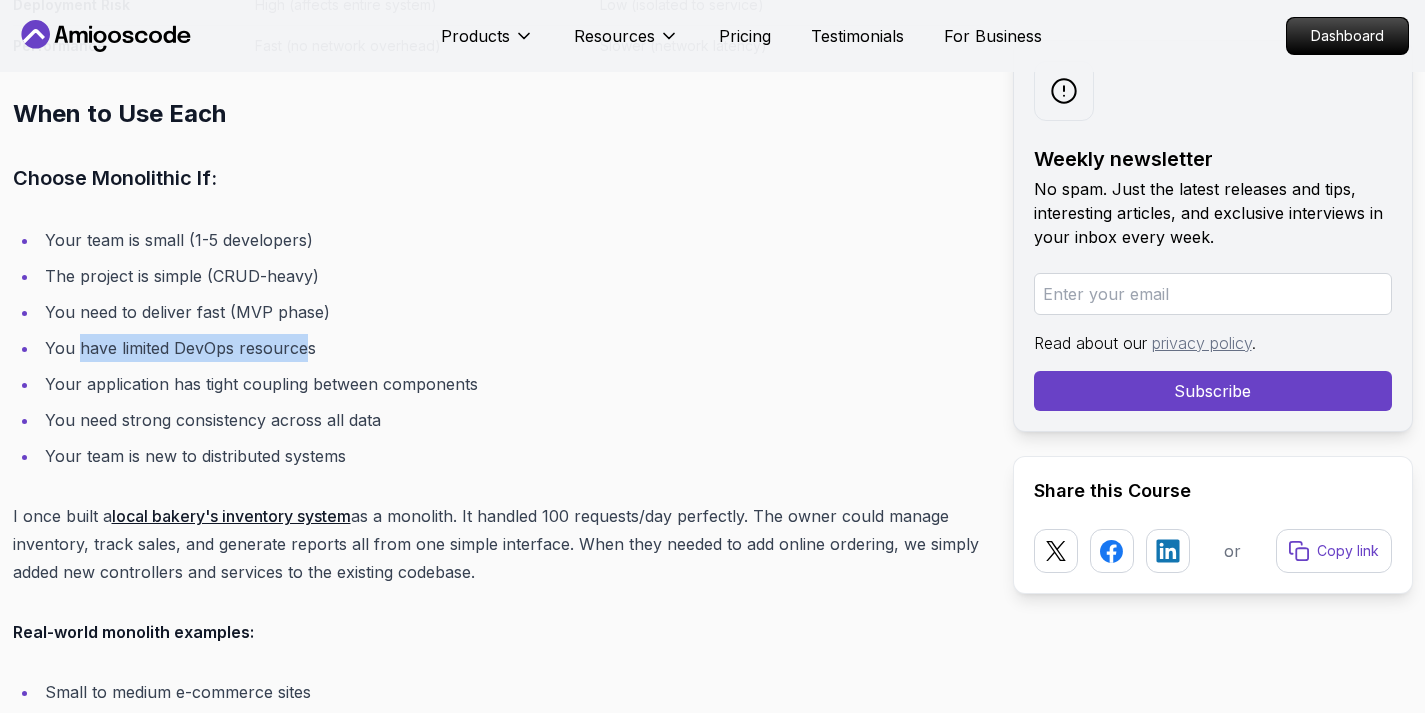 drag, startPoint x: 82, startPoint y: 349, endPoint x: 345, endPoint y: 353, distance: 263.03043 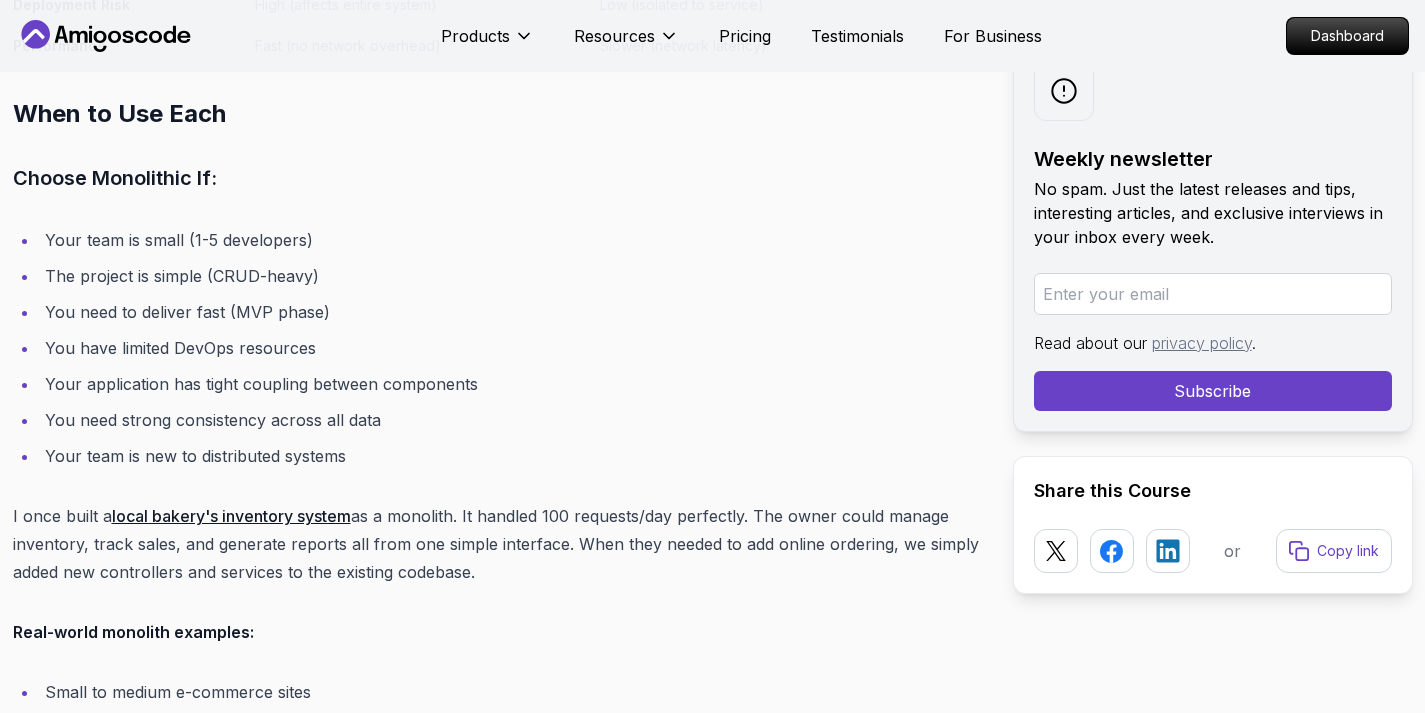 click on "Your team is small (1-5 developers)
The project is simple (CRUD-heavy)
You need to deliver fast (MVP phase)
You have limited DevOps resources
Your application has tight coupling between components
You need strong consistency across all data
Your team is new to distributed systems" at bounding box center (497, 348) 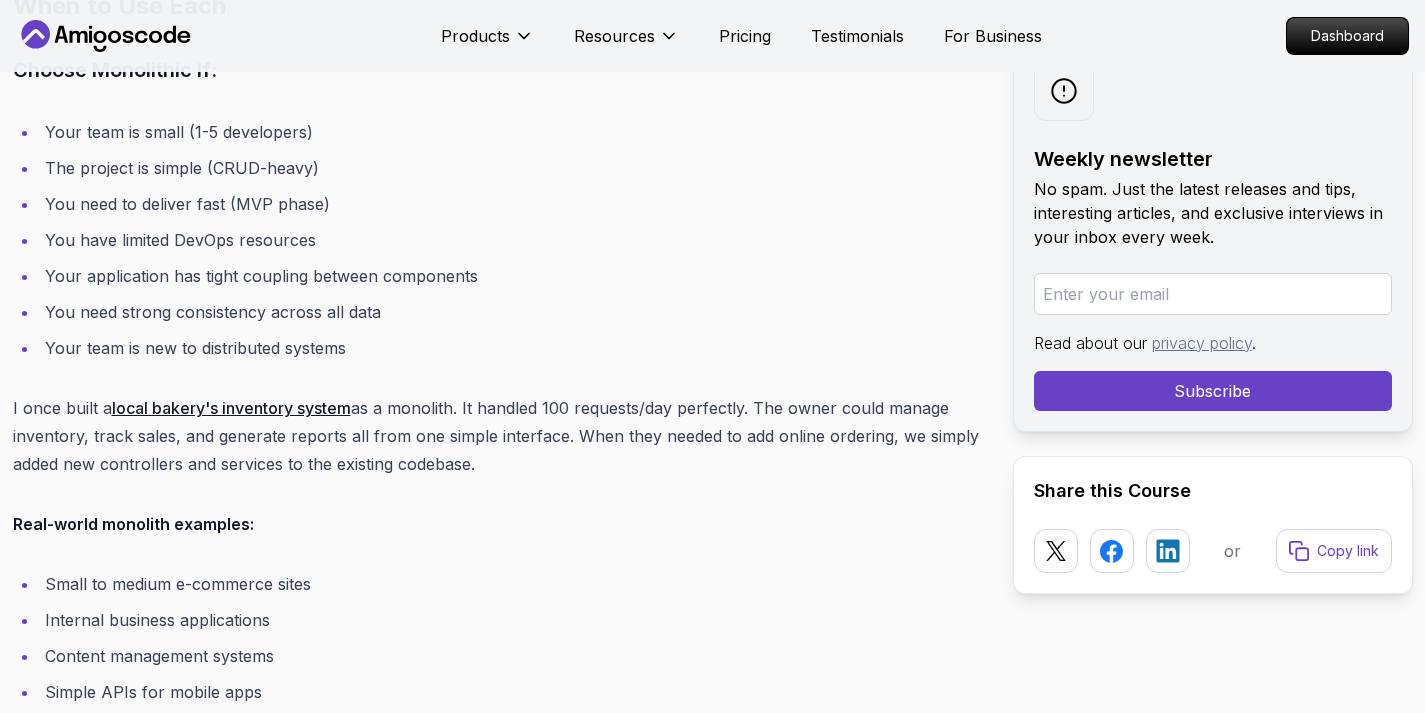 scroll, scrollTop: 8625, scrollLeft: 0, axis: vertical 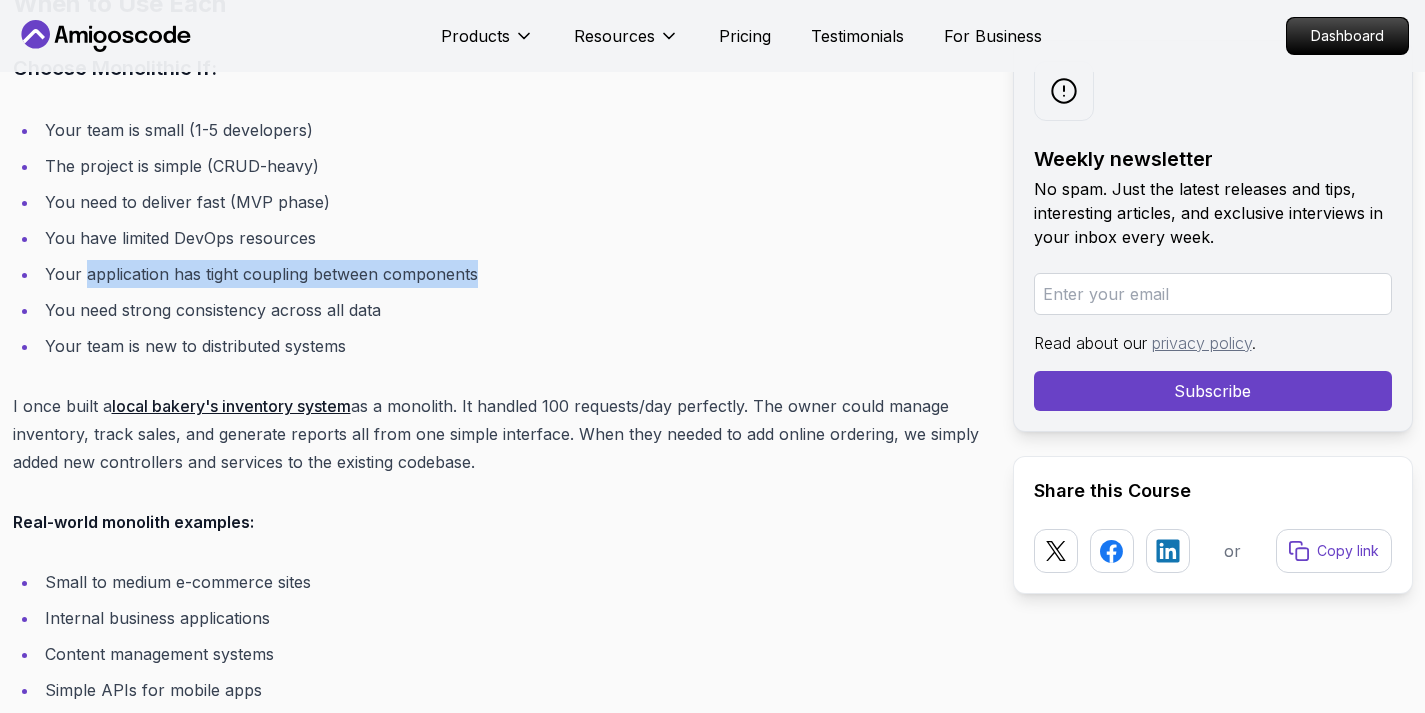 drag, startPoint x: 84, startPoint y: 279, endPoint x: 503, endPoint y: 272, distance: 419.05847 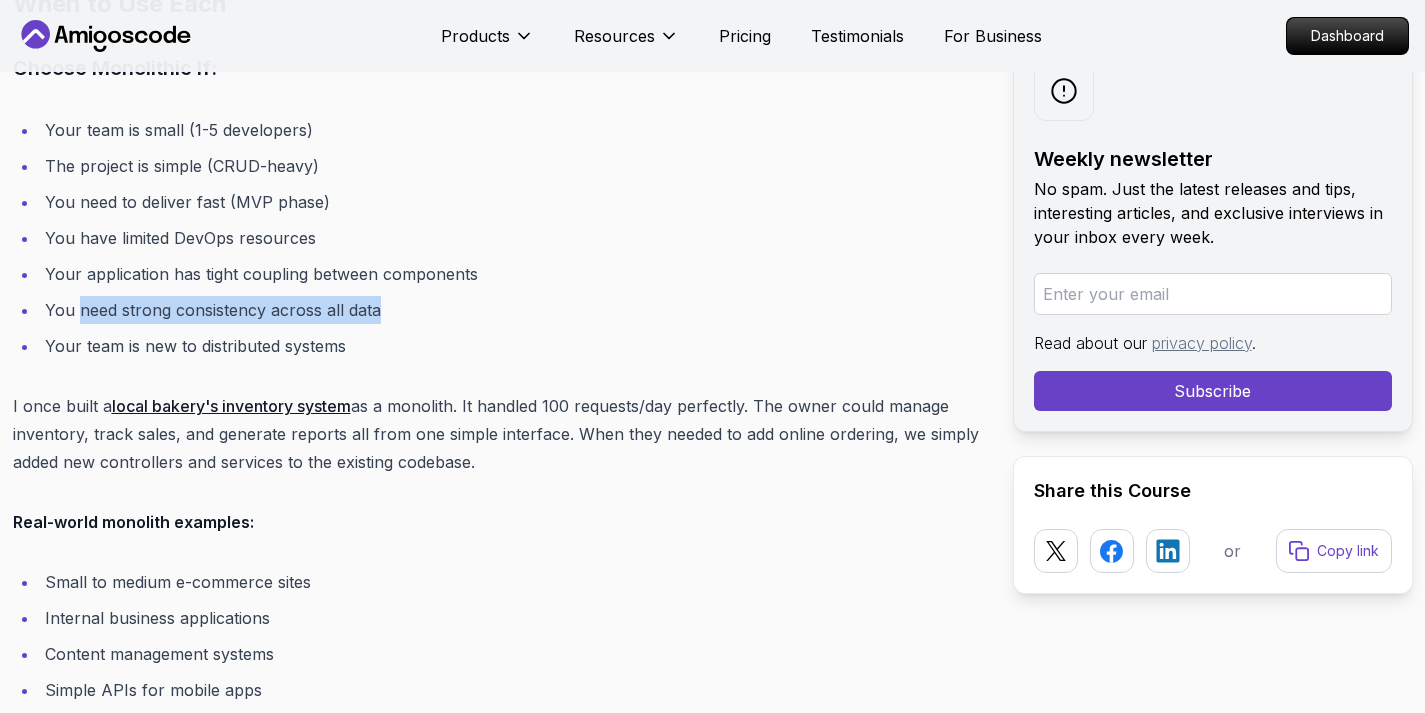 drag, startPoint x: 76, startPoint y: 315, endPoint x: 398, endPoint y: 313, distance: 322.00623 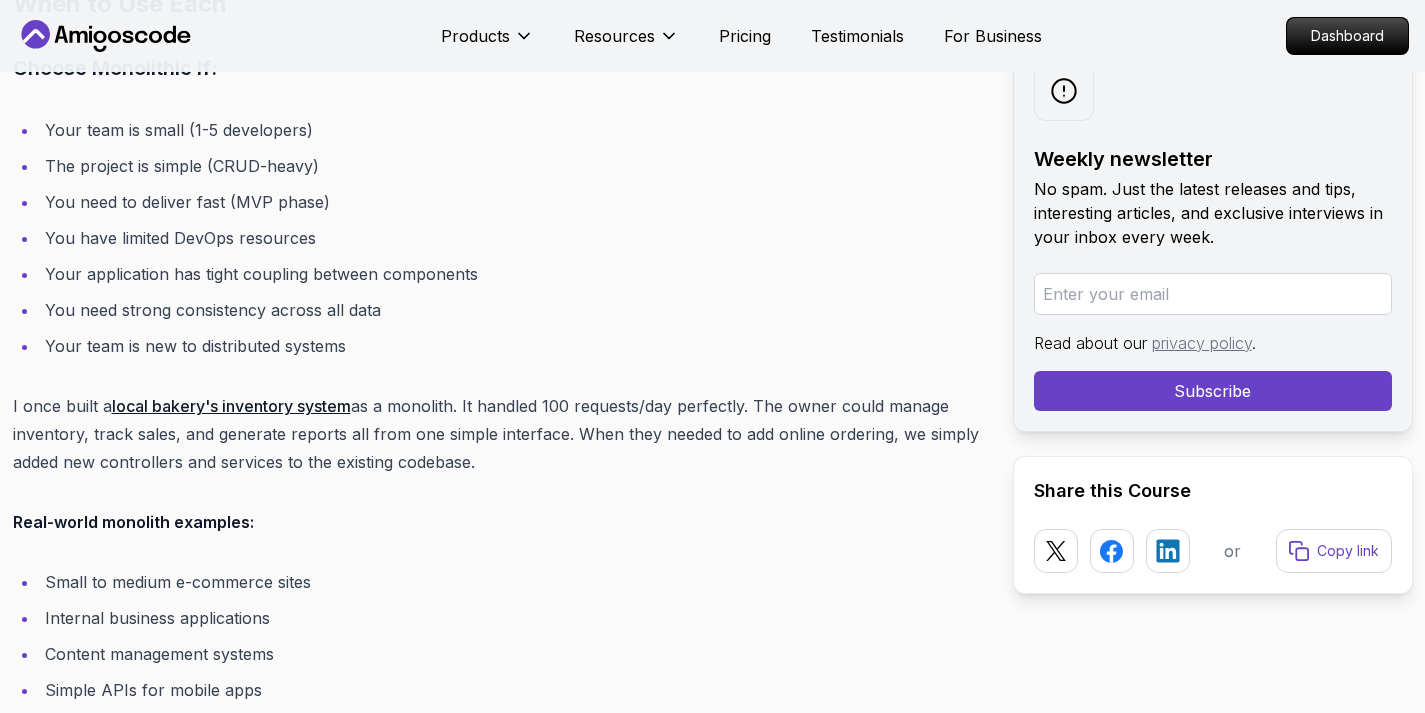 drag, startPoint x: 76, startPoint y: 348, endPoint x: 235, endPoint y: 344, distance: 159.05031 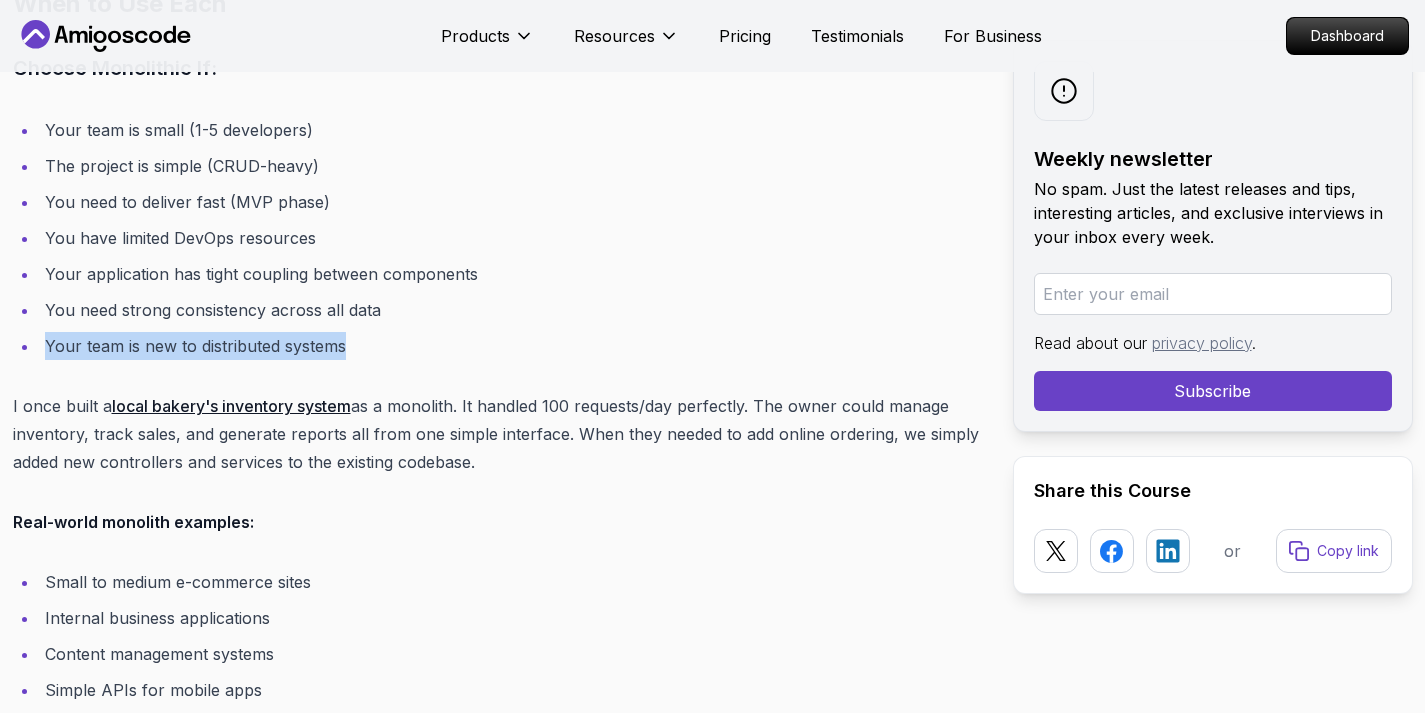 drag, startPoint x: 346, startPoint y: 346, endPoint x: 43, endPoint y: 349, distance: 303.01486 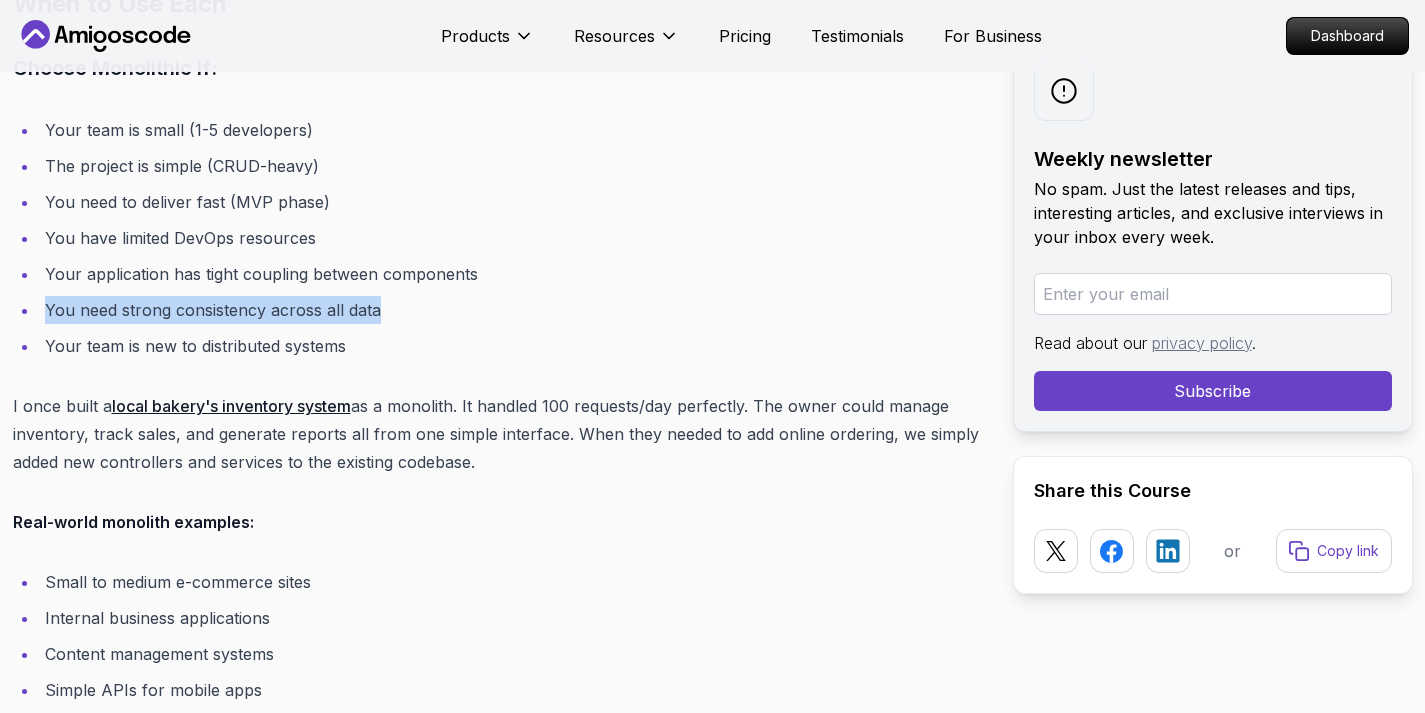 drag, startPoint x: 400, startPoint y: 305, endPoint x: 47, endPoint y: 317, distance: 353.20392 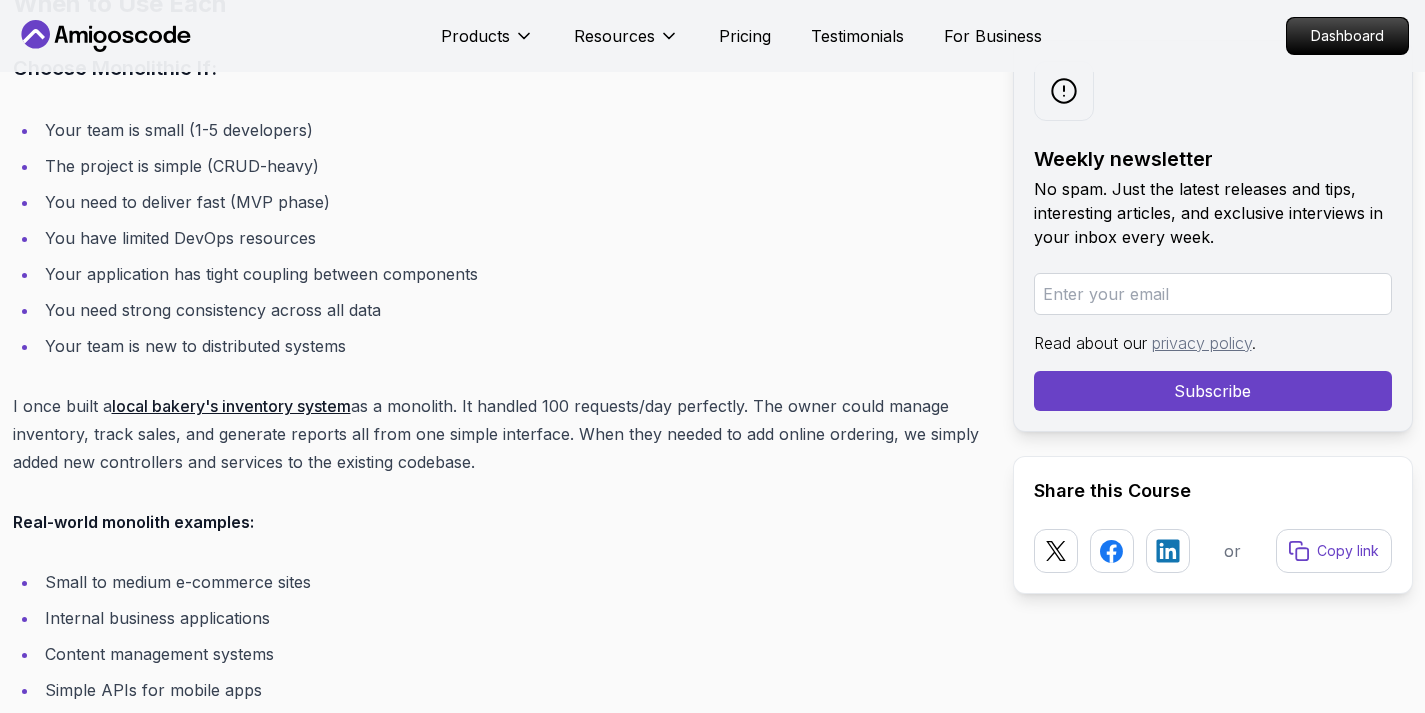 click on "Your team is new to distributed systems" at bounding box center (510, 346) 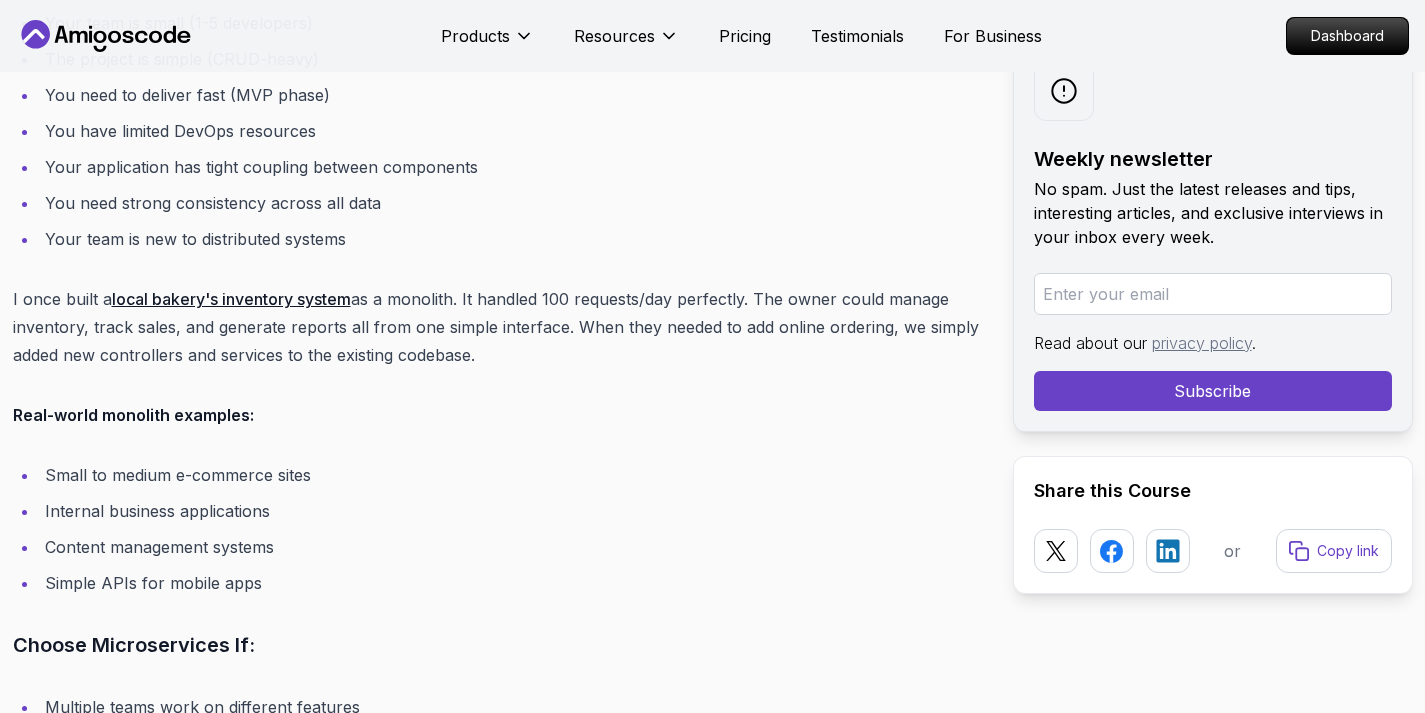 scroll, scrollTop: 8738, scrollLeft: 0, axis: vertical 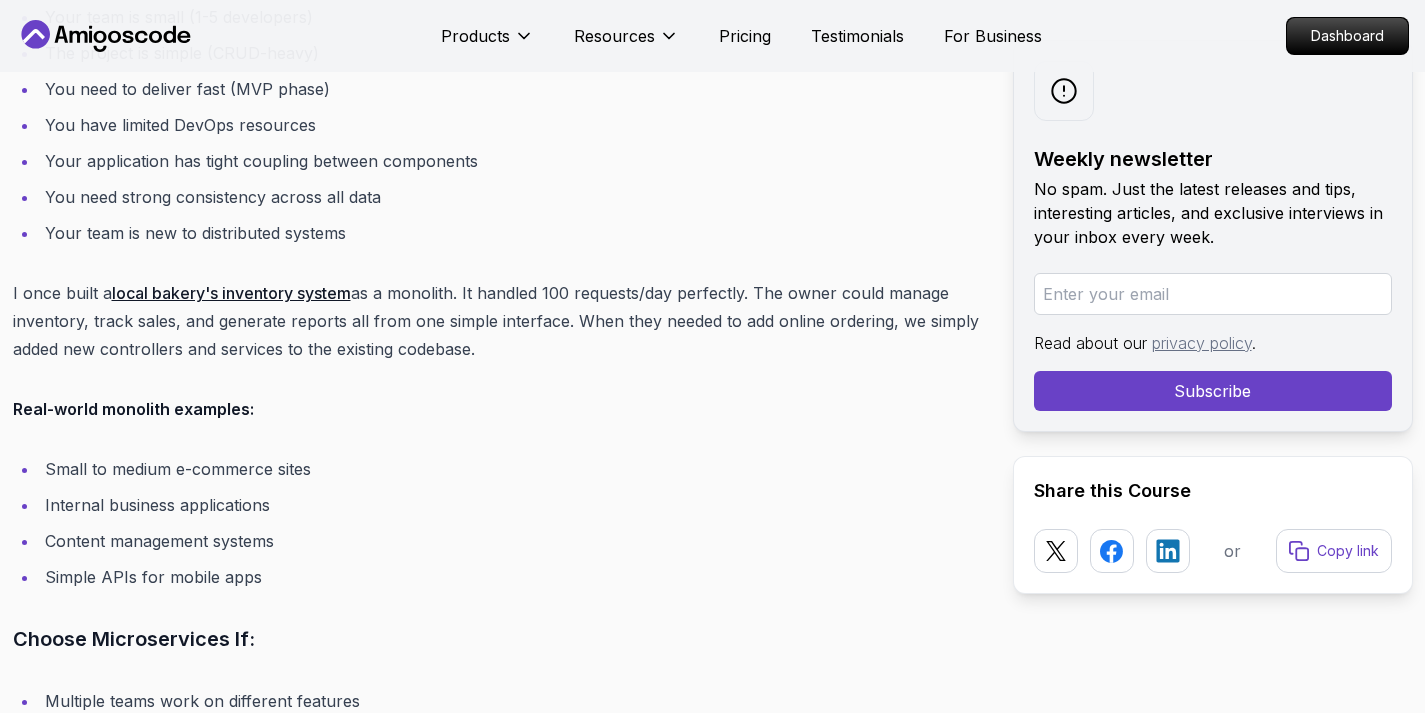 drag, startPoint x: 508, startPoint y: 293, endPoint x: 485, endPoint y: 348, distance: 59.615433 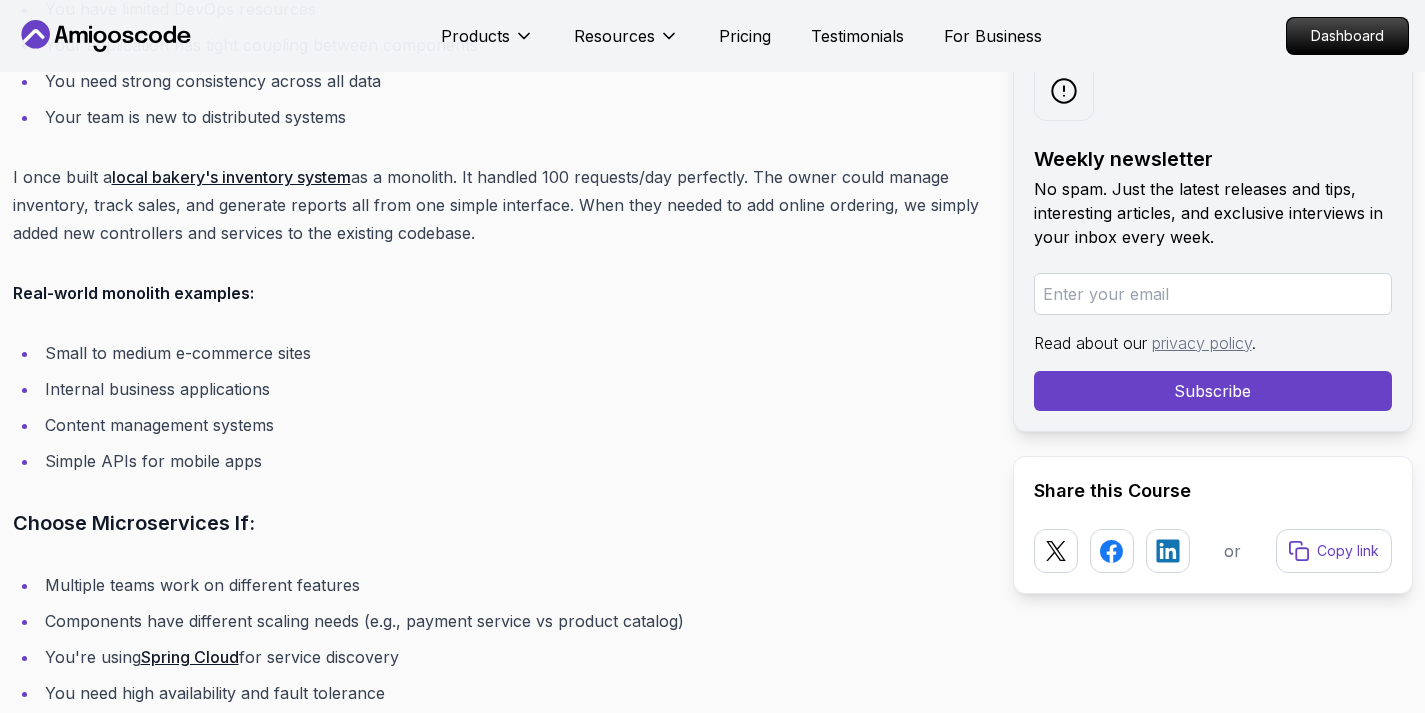 scroll, scrollTop: 8855, scrollLeft: 0, axis: vertical 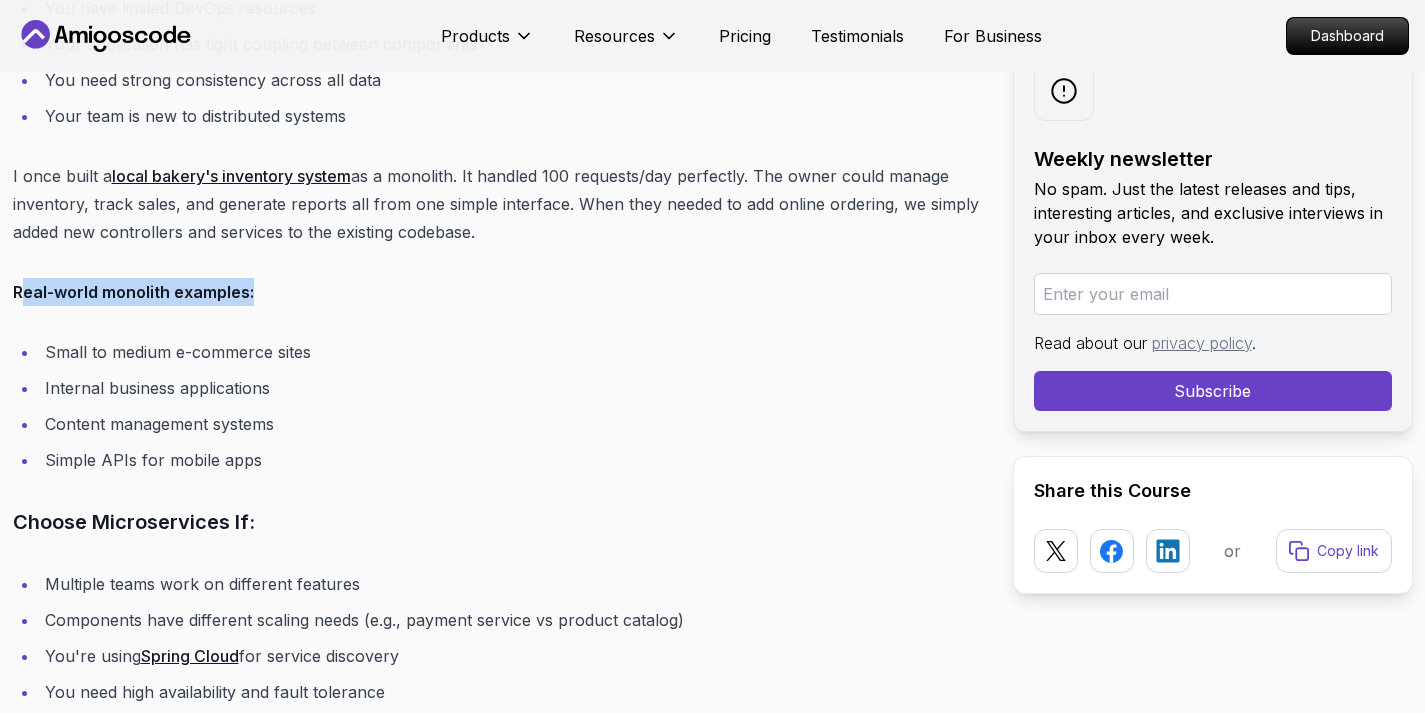 drag, startPoint x: 30, startPoint y: 291, endPoint x: 303, endPoint y: 301, distance: 273.18307 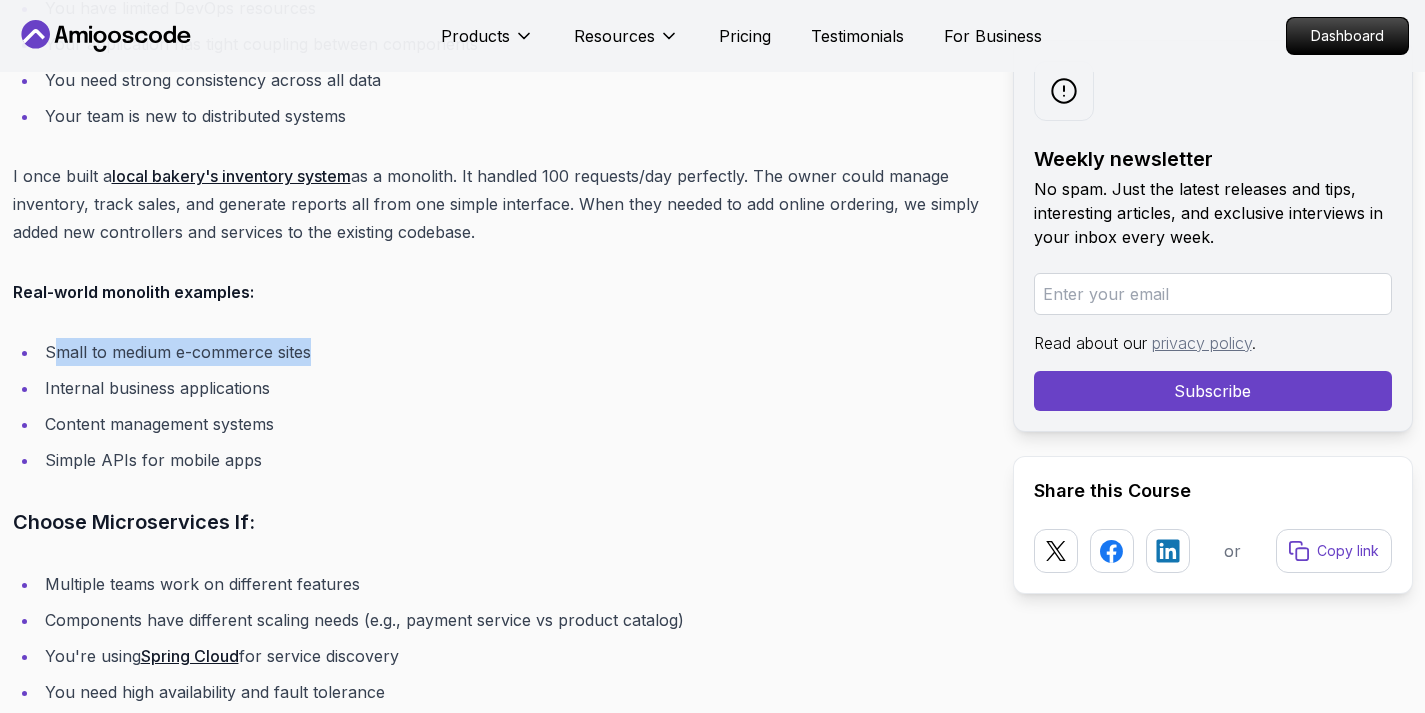 drag, startPoint x: 55, startPoint y: 355, endPoint x: 333, endPoint y: 352, distance: 278.01617 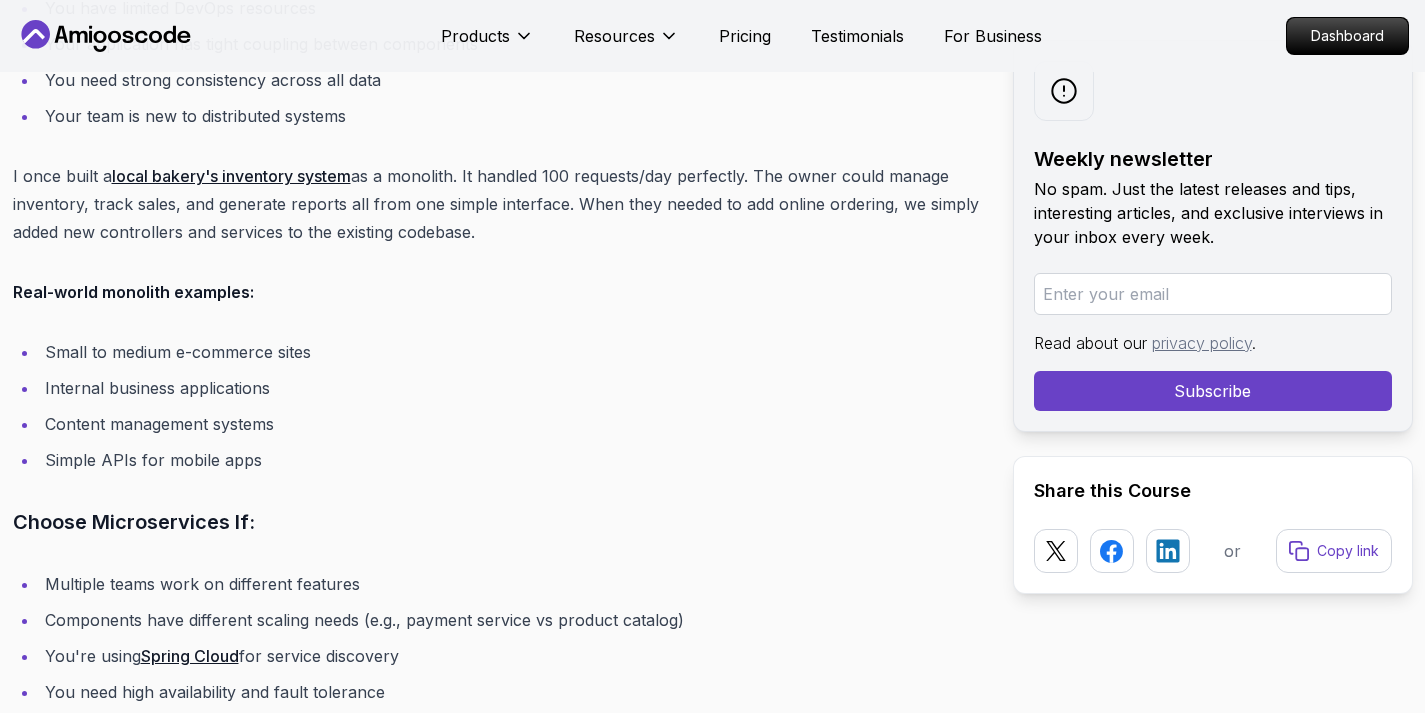 click on "Internal business applications" at bounding box center [510, 388] 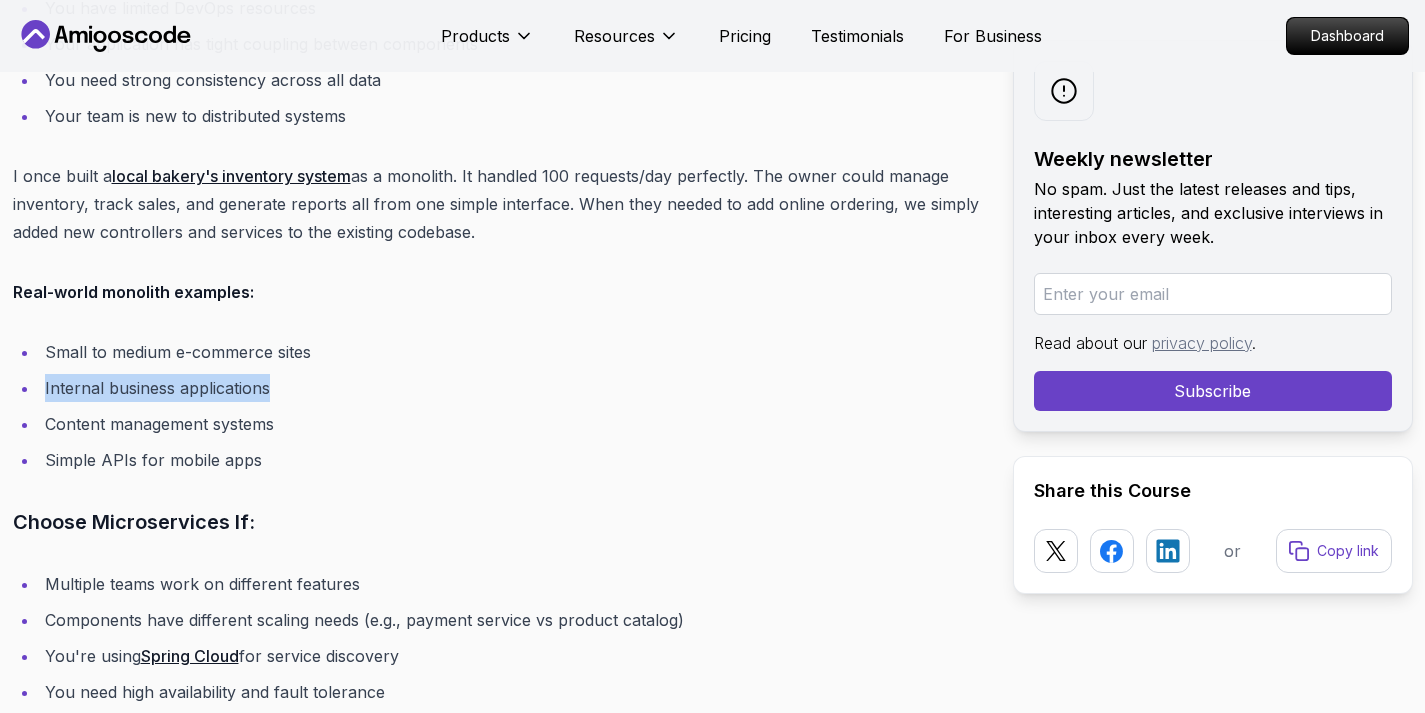 drag, startPoint x: 272, startPoint y: 398, endPoint x: 44, endPoint y: 393, distance: 228.05482 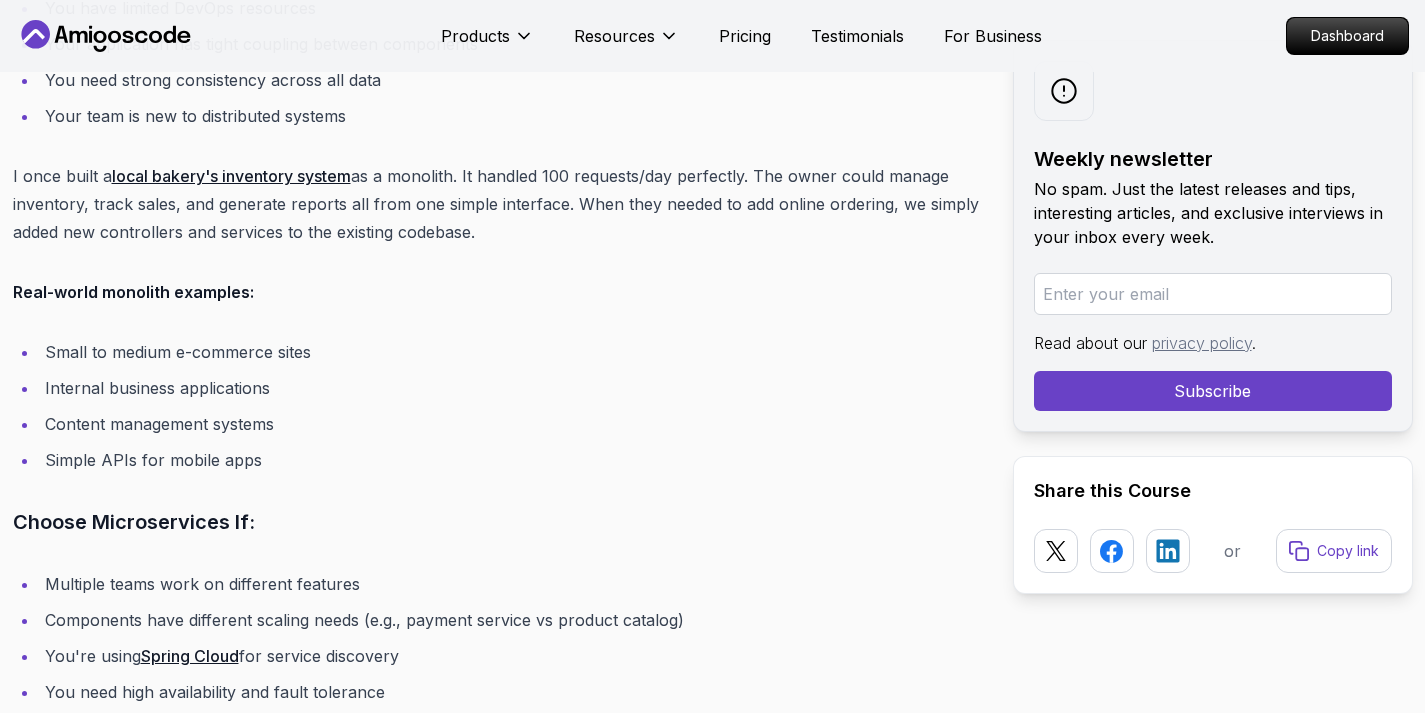 click on "Content management systems" at bounding box center [510, 424] 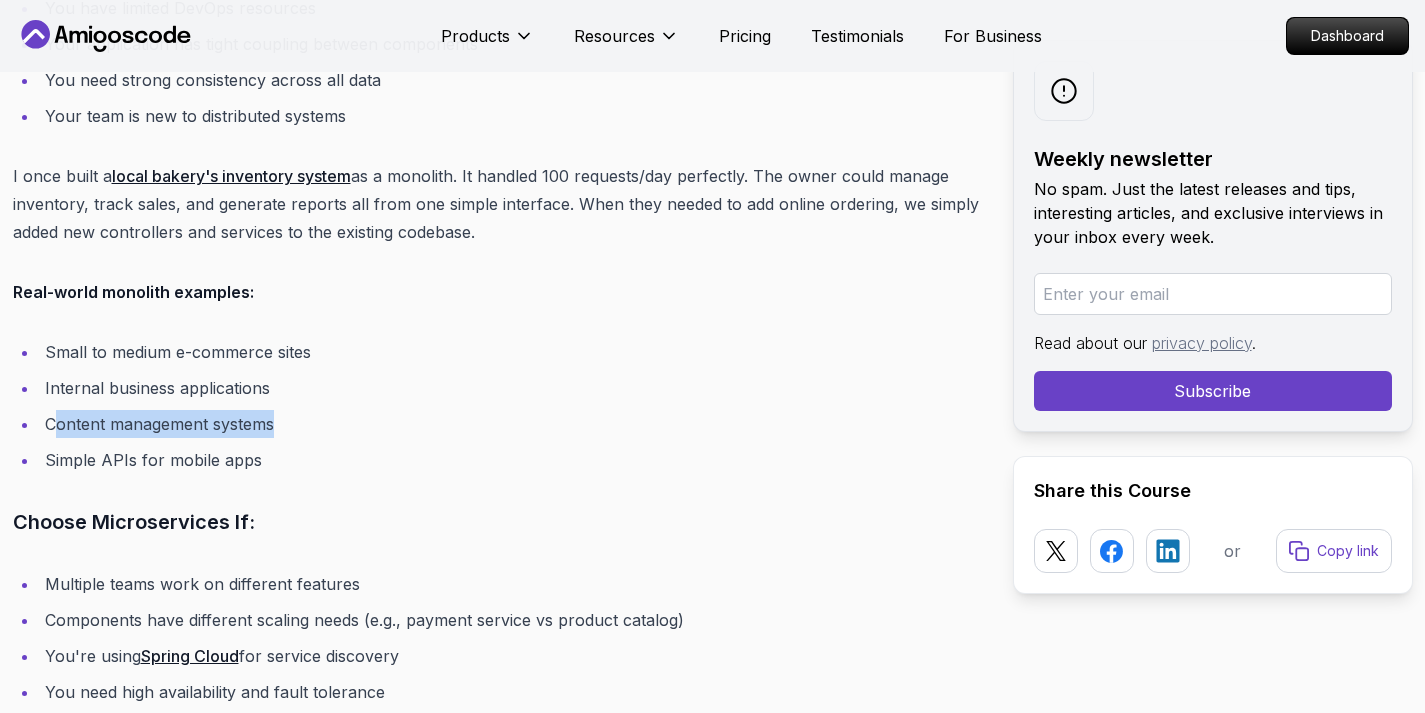 drag, startPoint x: 272, startPoint y: 430, endPoint x: 51, endPoint y: 430, distance: 221 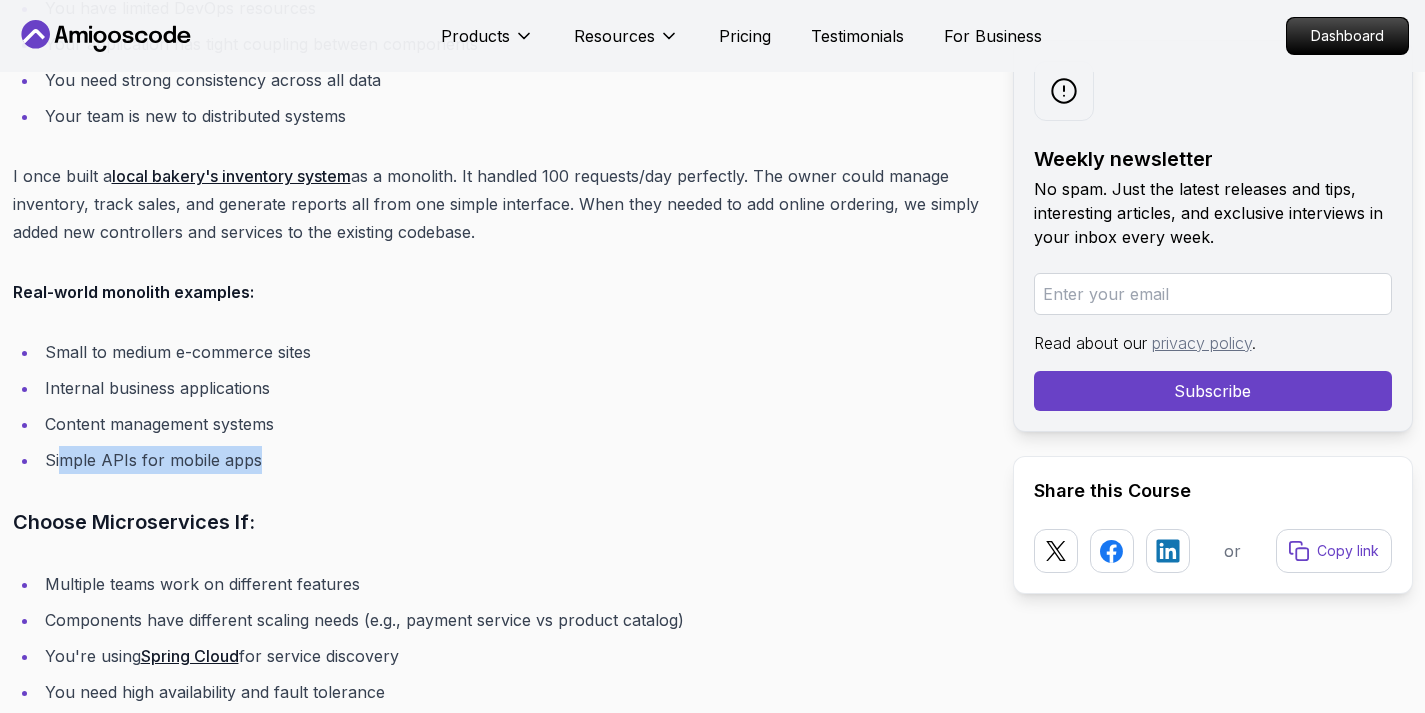 drag, startPoint x: 287, startPoint y: 462, endPoint x: 57, endPoint y: 462, distance: 230 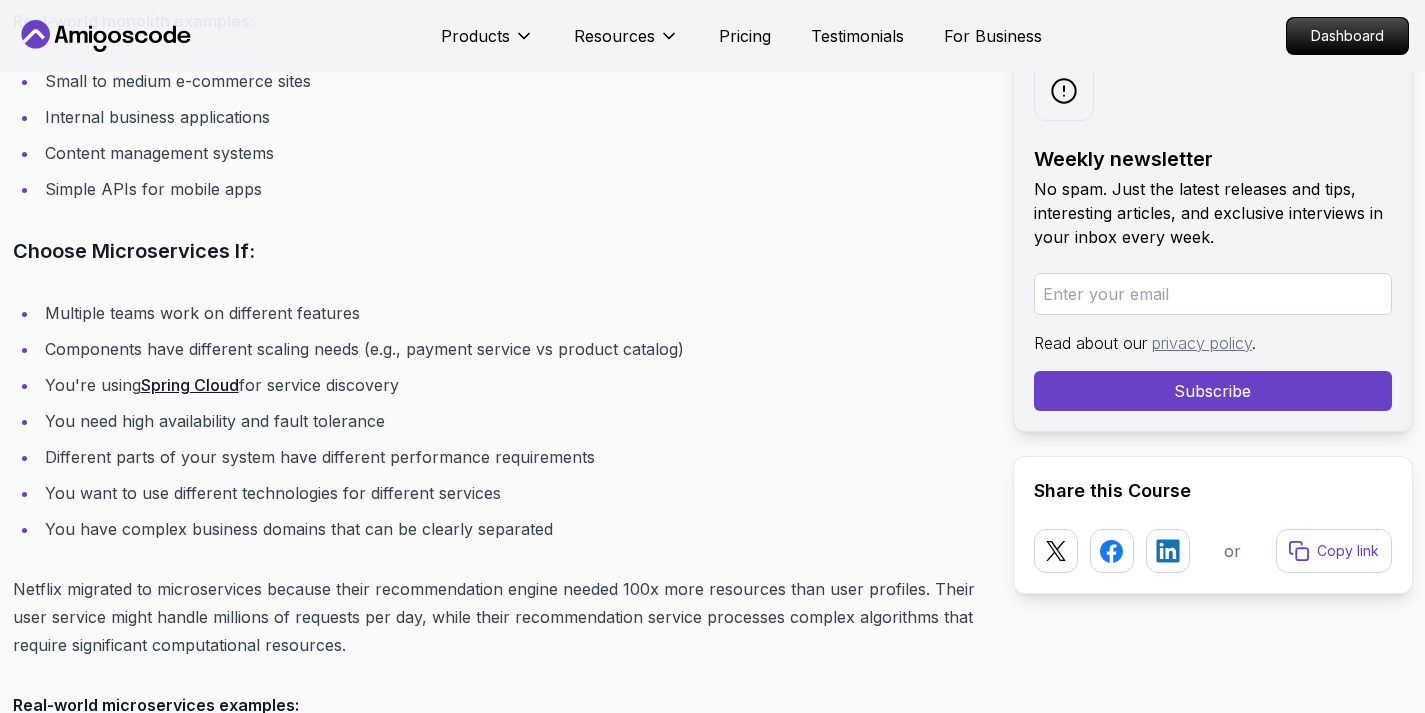 scroll, scrollTop: 9137, scrollLeft: 0, axis: vertical 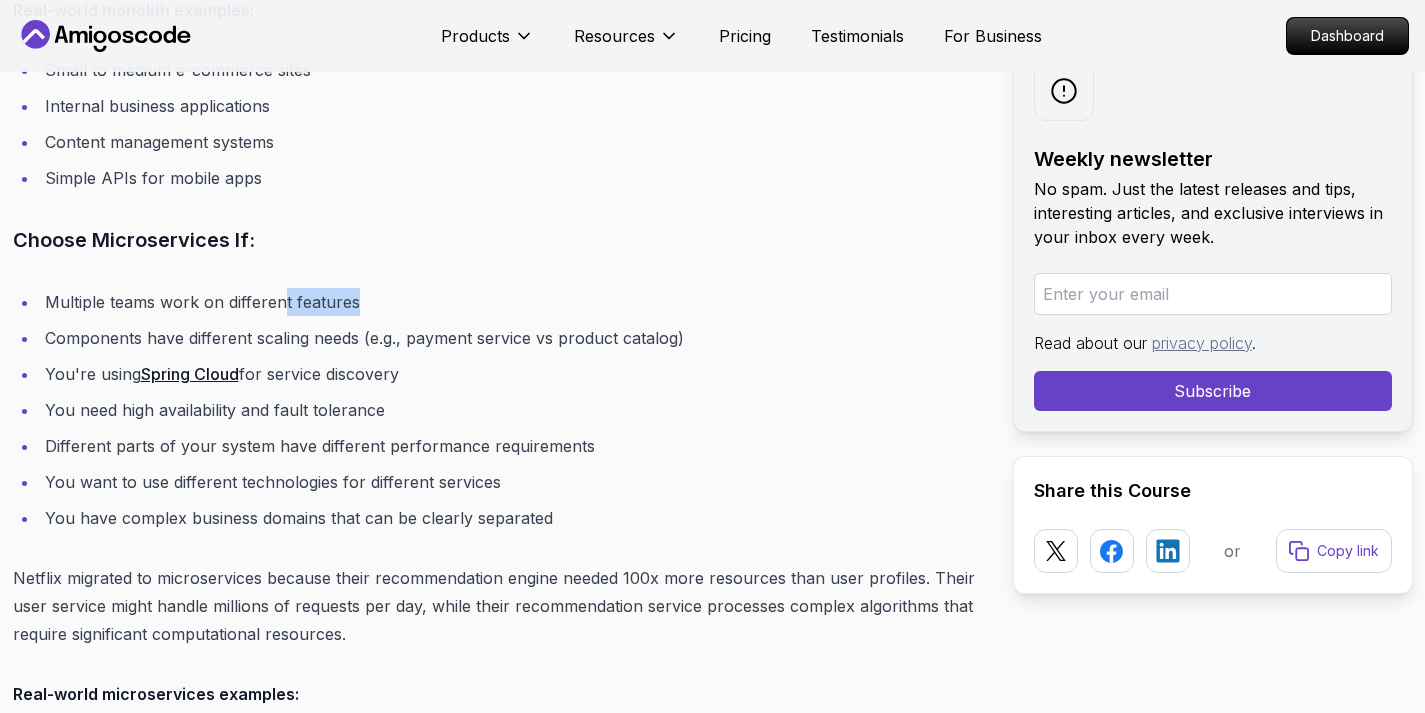 drag, startPoint x: 295, startPoint y: 306, endPoint x: 412, endPoint y: 292, distance: 117.83463 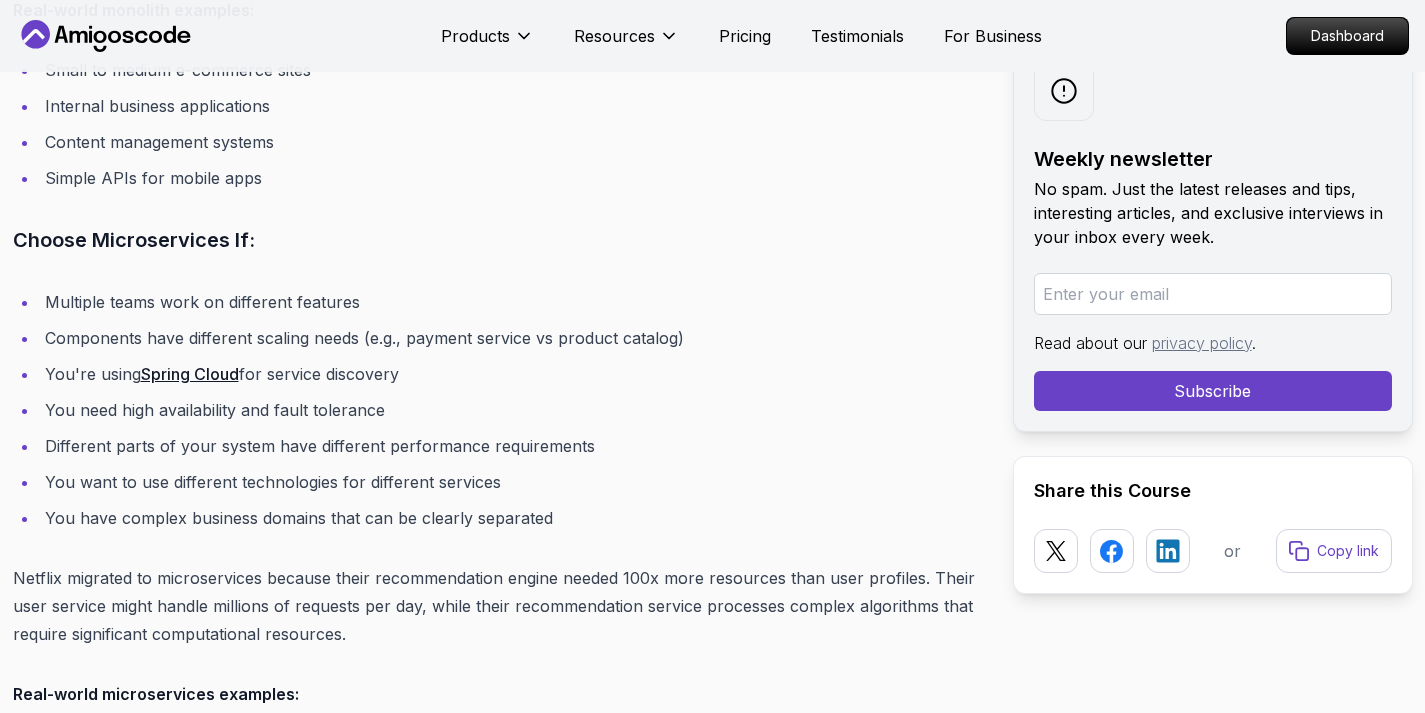 click on "Introduction
Ever found yourself stuck choosing between monolithic architecture vs microservices architecture for your next project? I've been there too. Early in my career, I inherited a sprawling monolith that became a nightmare to scale. Later, I overengineered a tiny app with microservices and spent more time debugging network calls than writing features. Let's break down these architectures so you can avoid my mistakes.
Table of Contents
What Is Monolithic Architecture?
What Is Microservices Architecture?
Key Differences
When to Use Each
Choose Monolithic If:
Choose Microservices If:
Common Pitfalls
Best Practices
For Monoliths:
For Microservices:
Alternatives Worth Considering
FAQs
Conclusion
What Is Monolithic Architecture?
Imagine building a house where the kitchen, bedroom, and bathroom are all one room. That's a monolith. In software terms:
Single codebase : All components (UI, business logic, database access) live together
Tight coupling" at bounding box center [497, -23] 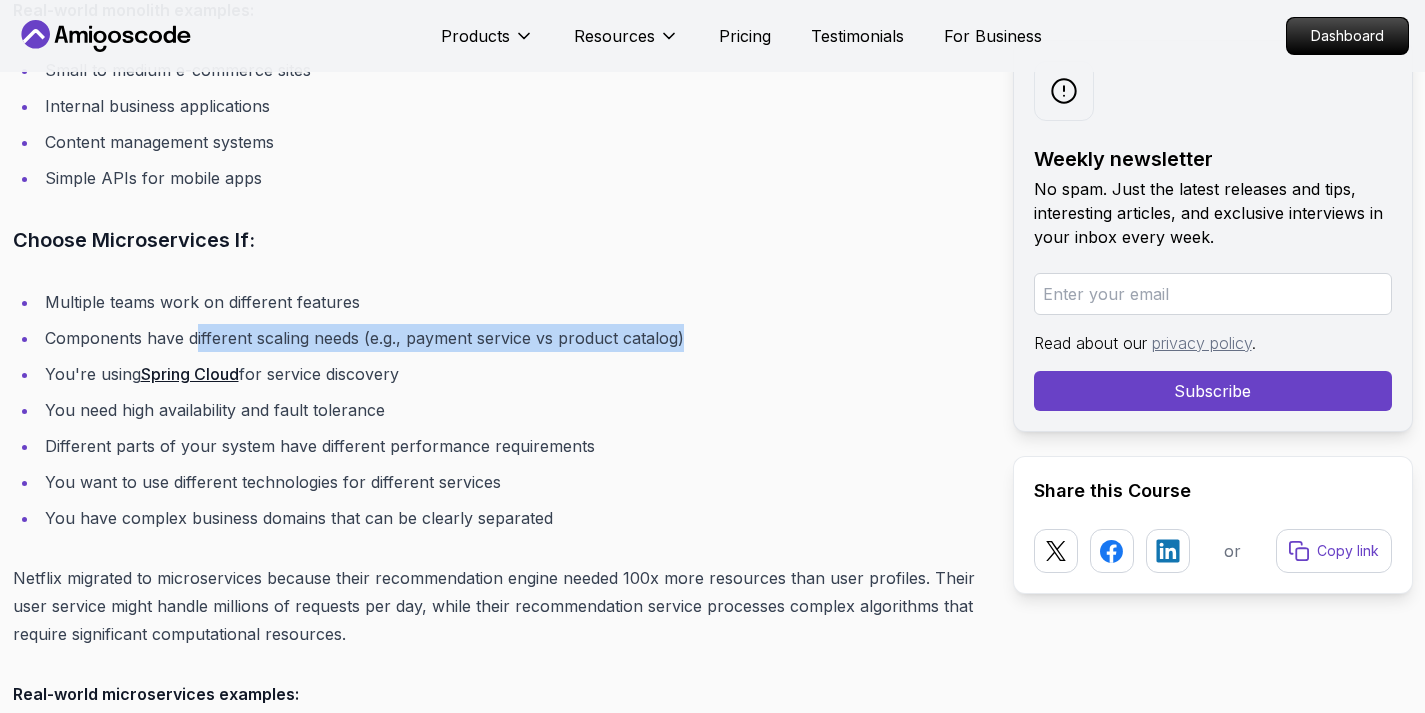 drag, startPoint x: 197, startPoint y: 338, endPoint x: 722, endPoint y: 332, distance: 525.0343 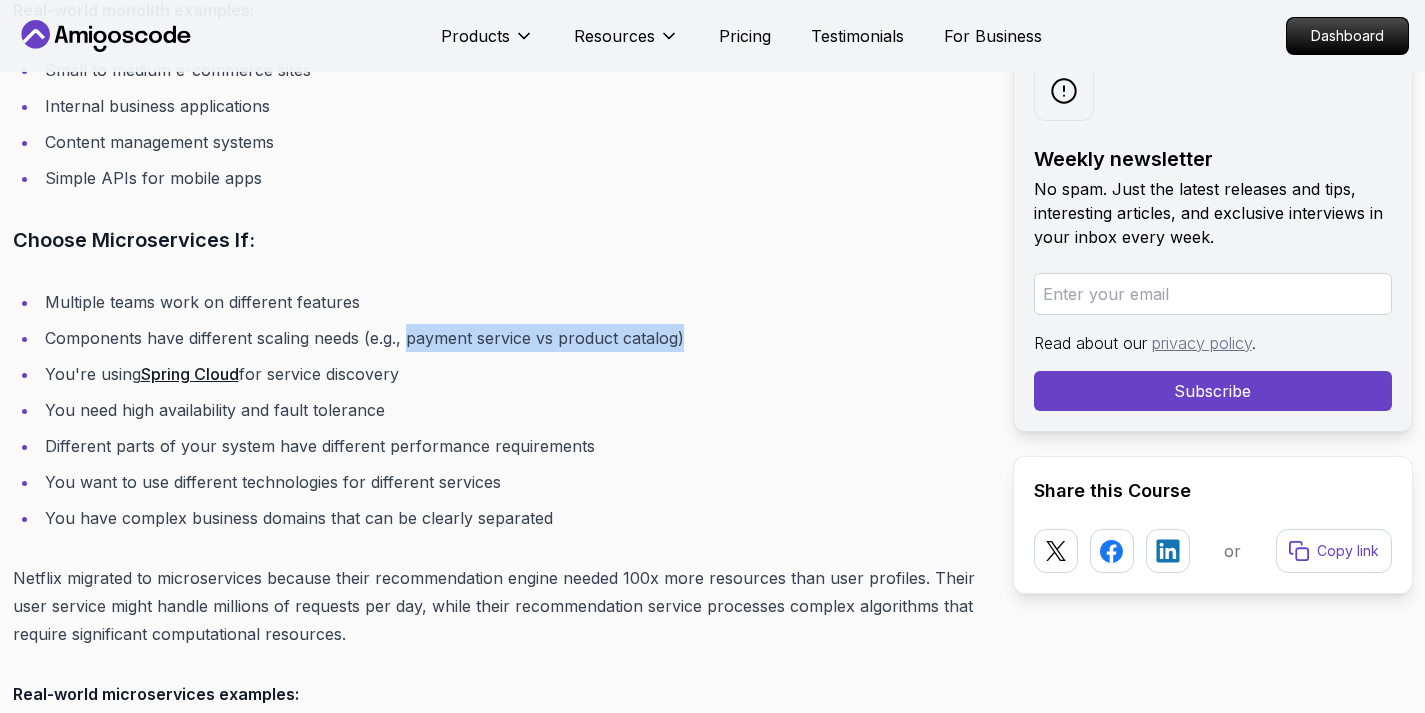 drag, startPoint x: 765, startPoint y: 337, endPoint x: 407, endPoint y: 339, distance: 358.00558 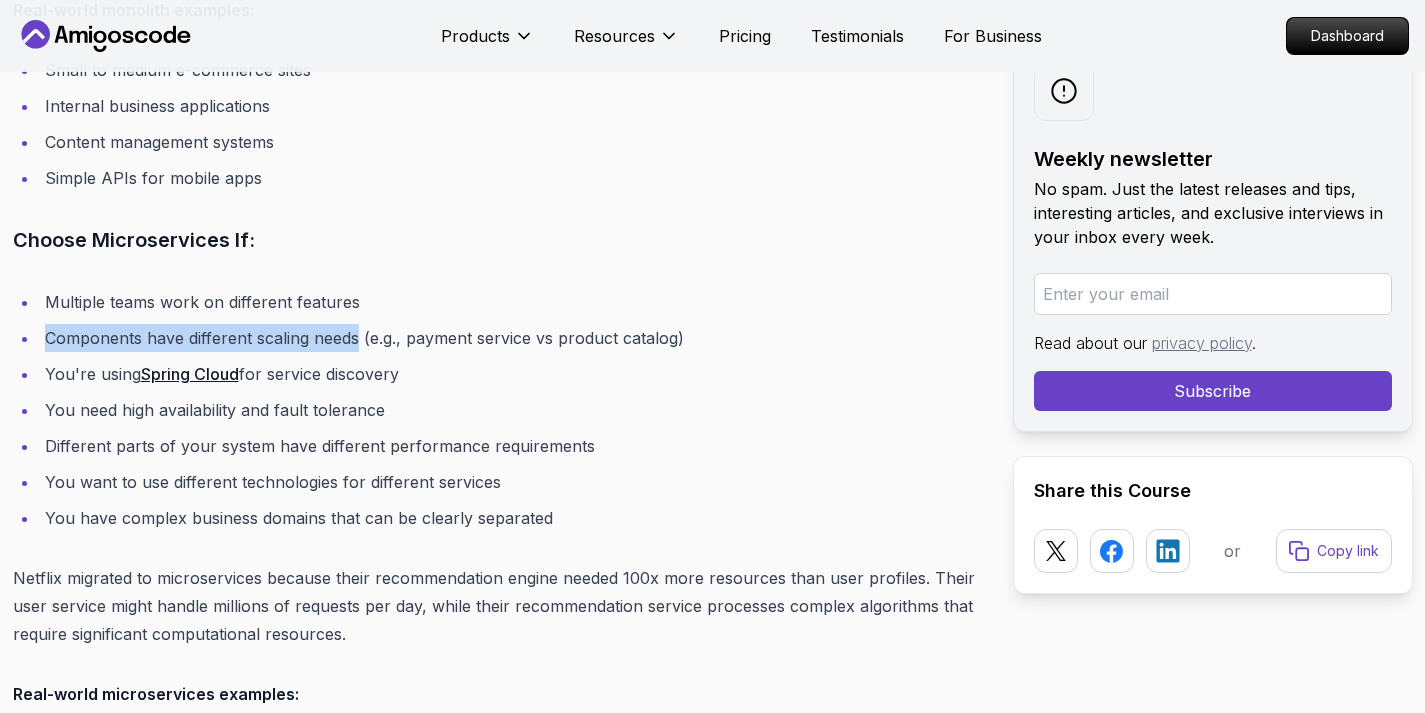 drag, startPoint x: 45, startPoint y: 340, endPoint x: 357, endPoint y: 336, distance: 312.02563 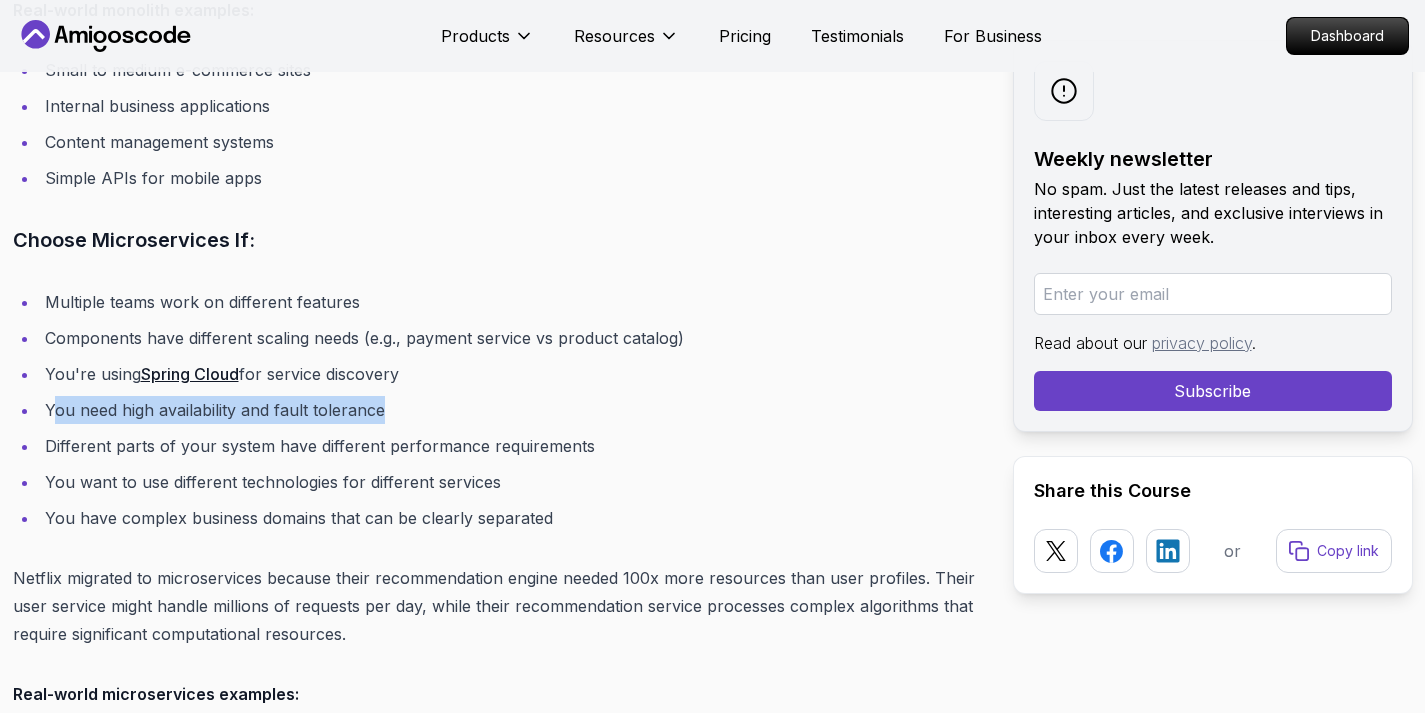 drag, startPoint x: 51, startPoint y: 412, endPoint x: 384, endPoint y: 411, distance: 333.0015 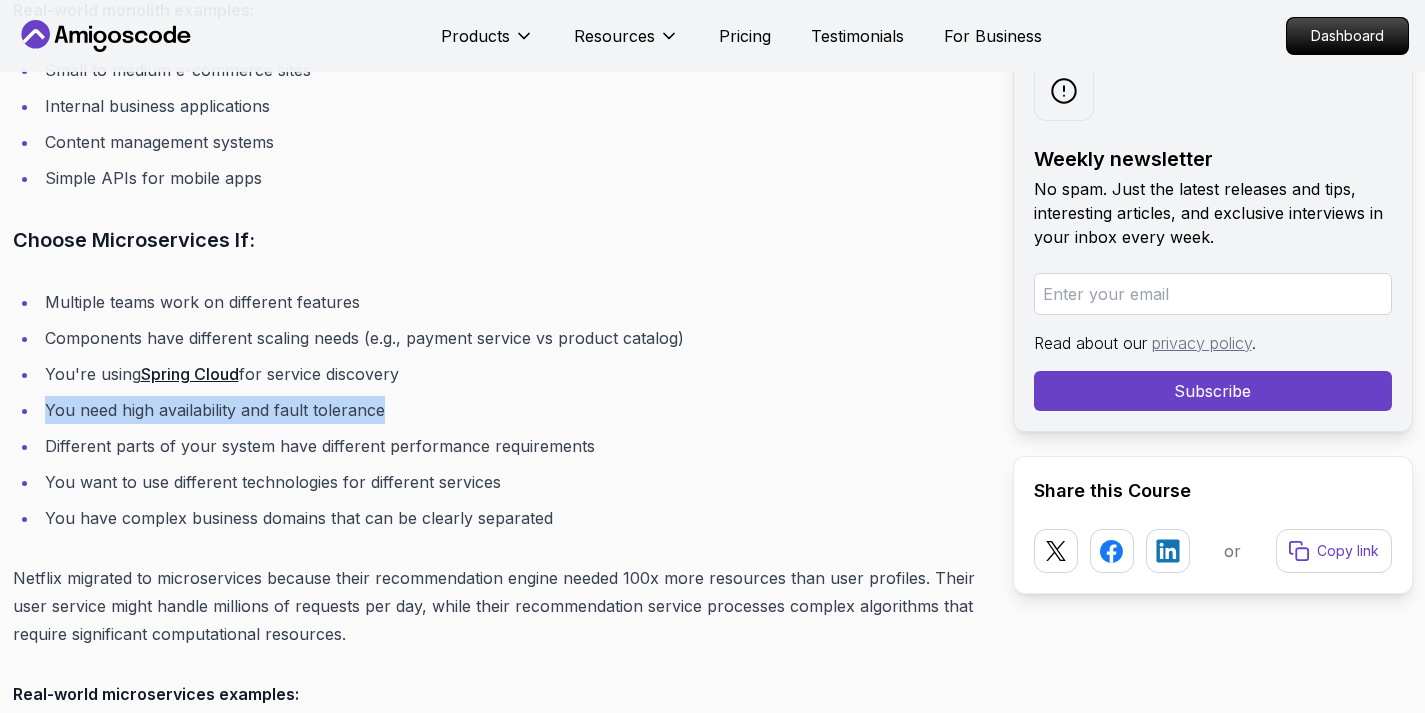 drag, startPoint x: 41, startPoint y: 411, endPoint x: 411, endPoint y: 405, distance: 370.04865 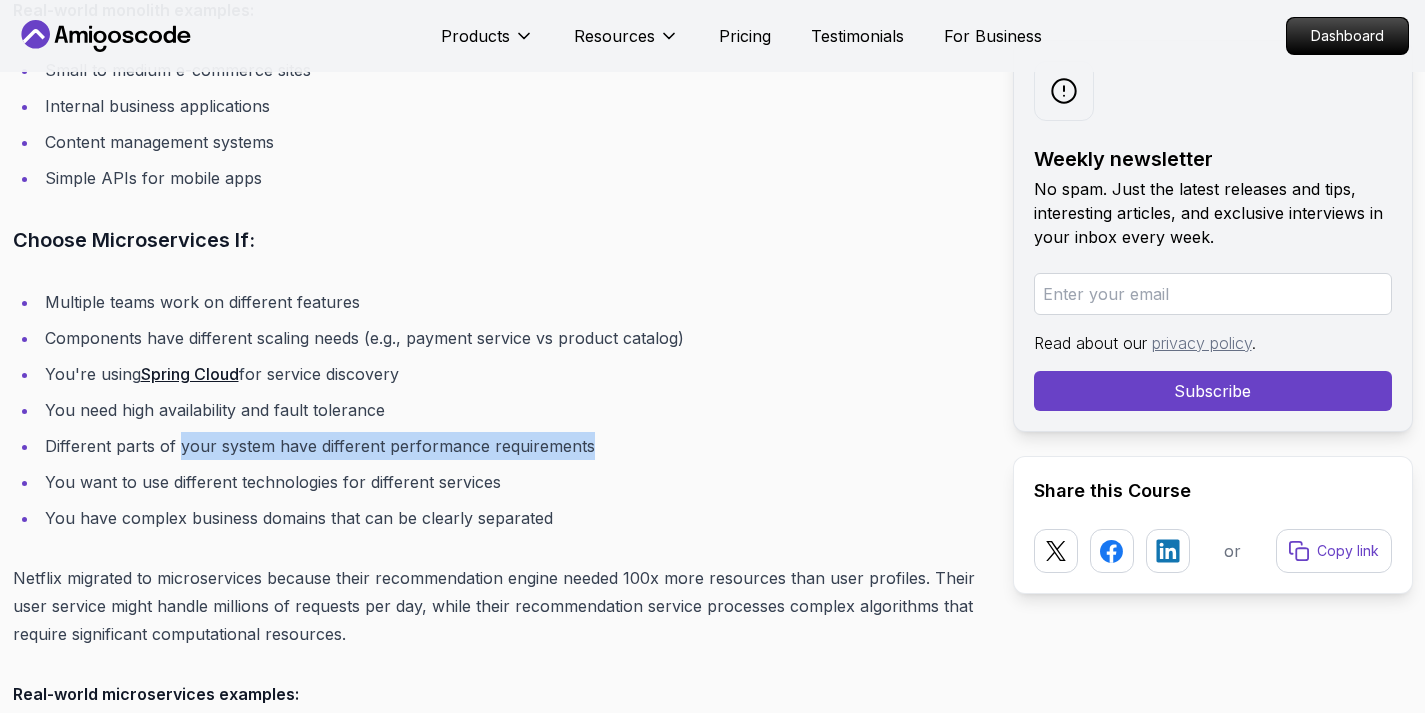 drag, startPoint x: 182, startPoint y: 452, endPoint x: 604, endPoint y: 447, distance: 422.02963 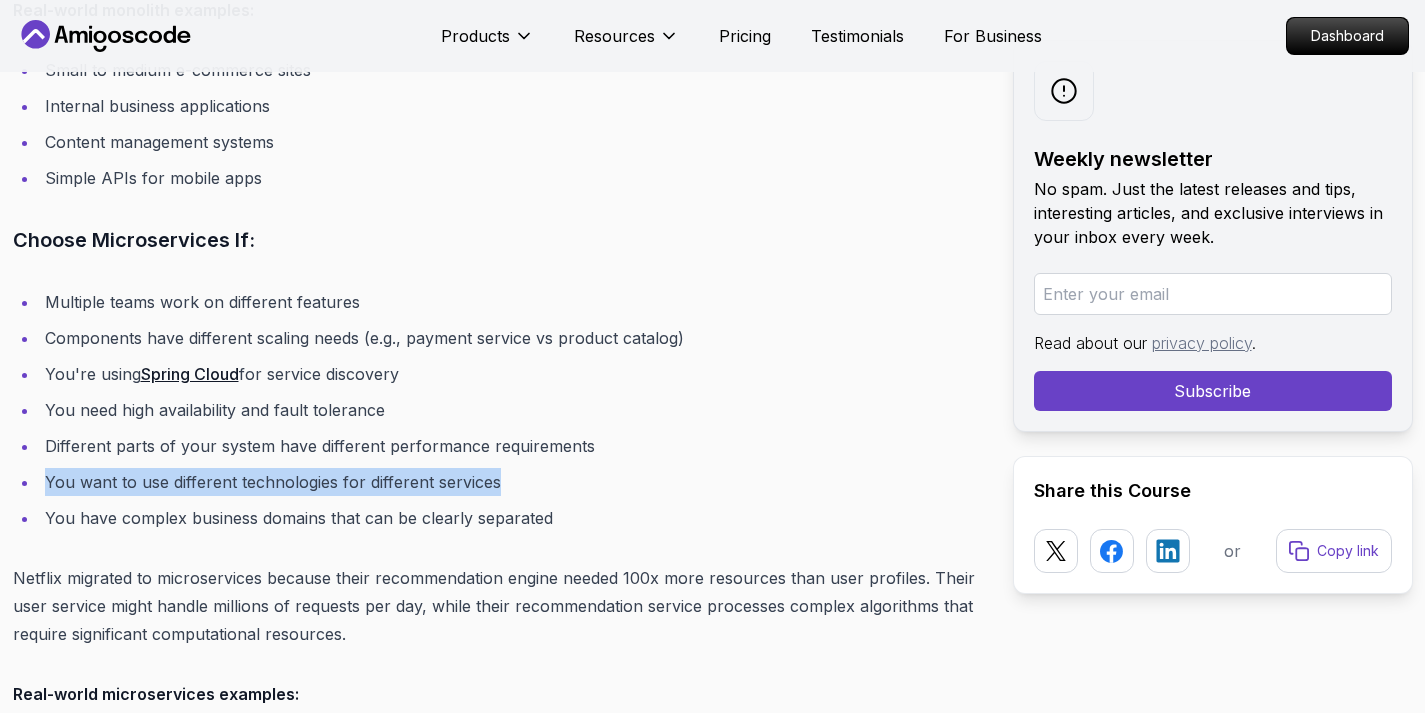 drag, startPoint x: 45, startPoint y: 485, endPoint x: 504, endPoint y: 486, distance: 459.0011 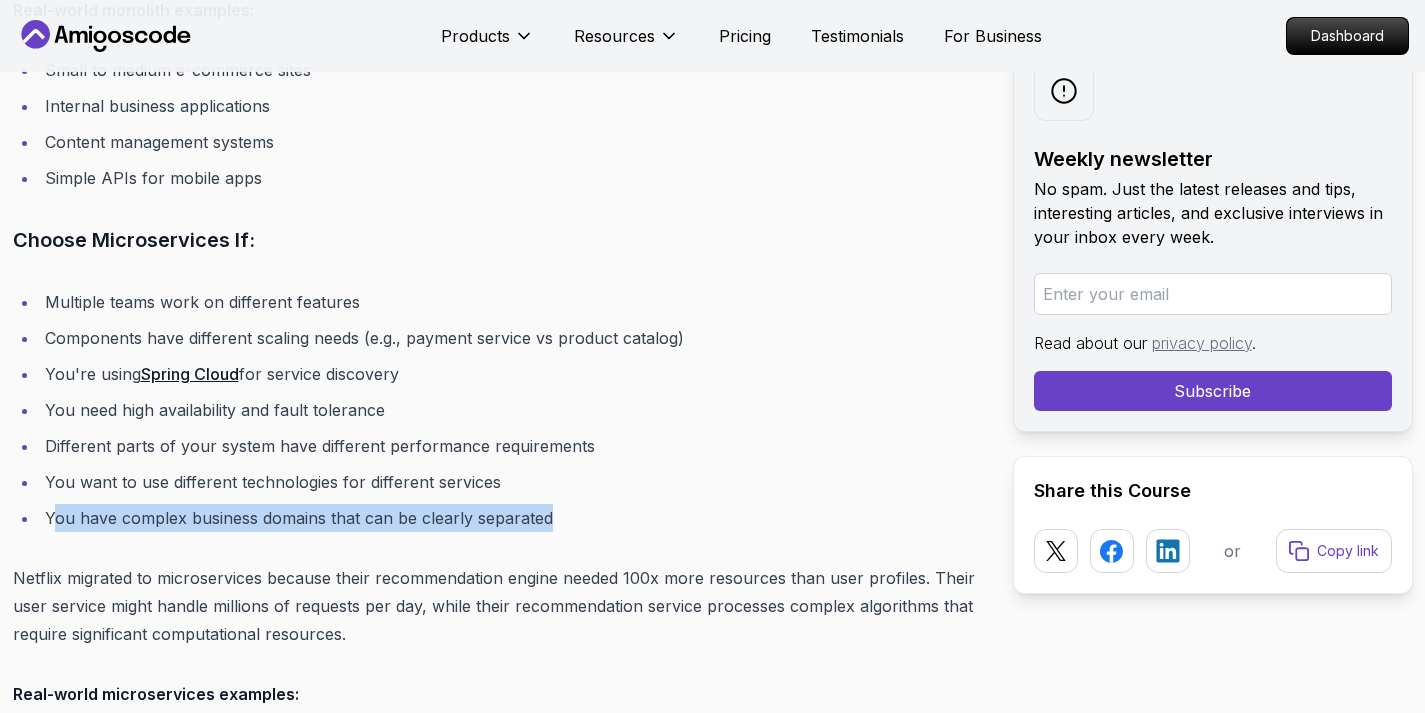 drag, startPoint x: 73, startPoint y: 517, endPoint x: 573, endPoint y: 517, distance: 500 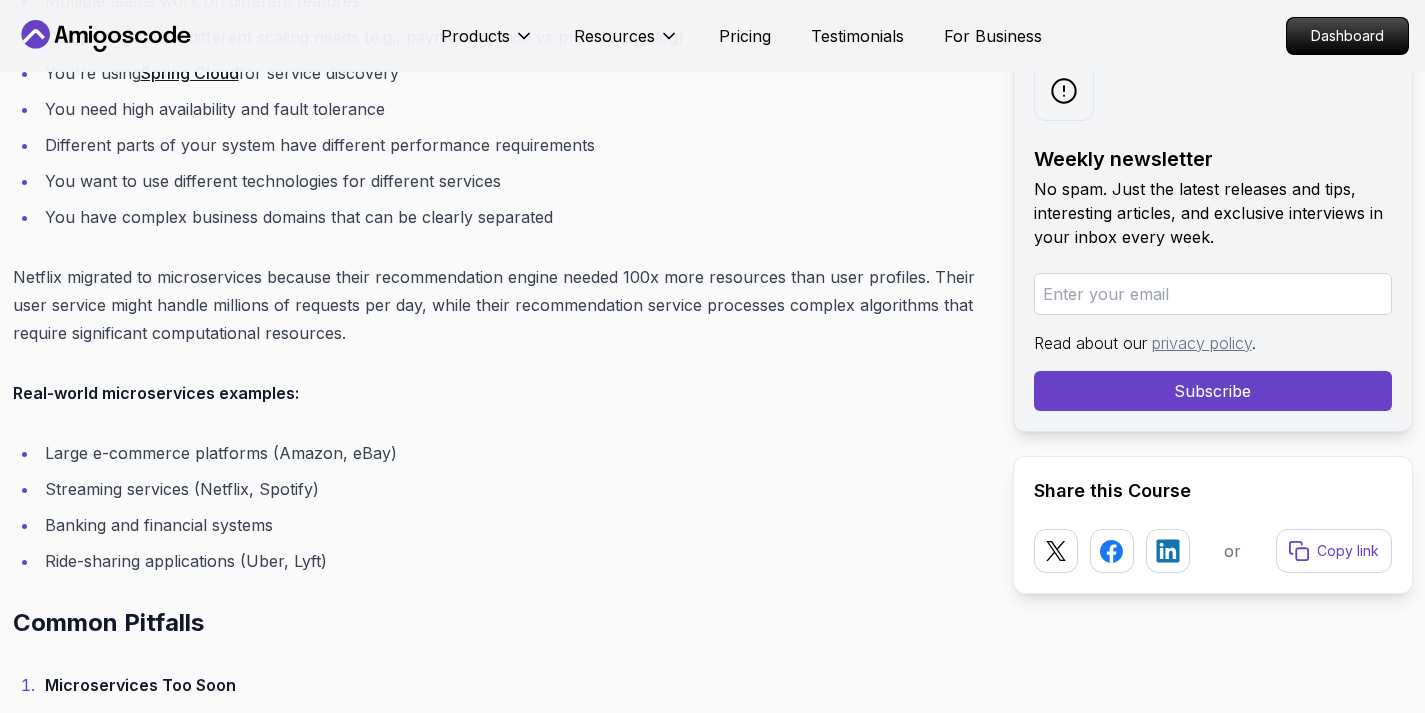 scroll, scrollTop: 9488, scrollLeft: 0, axis: vertical 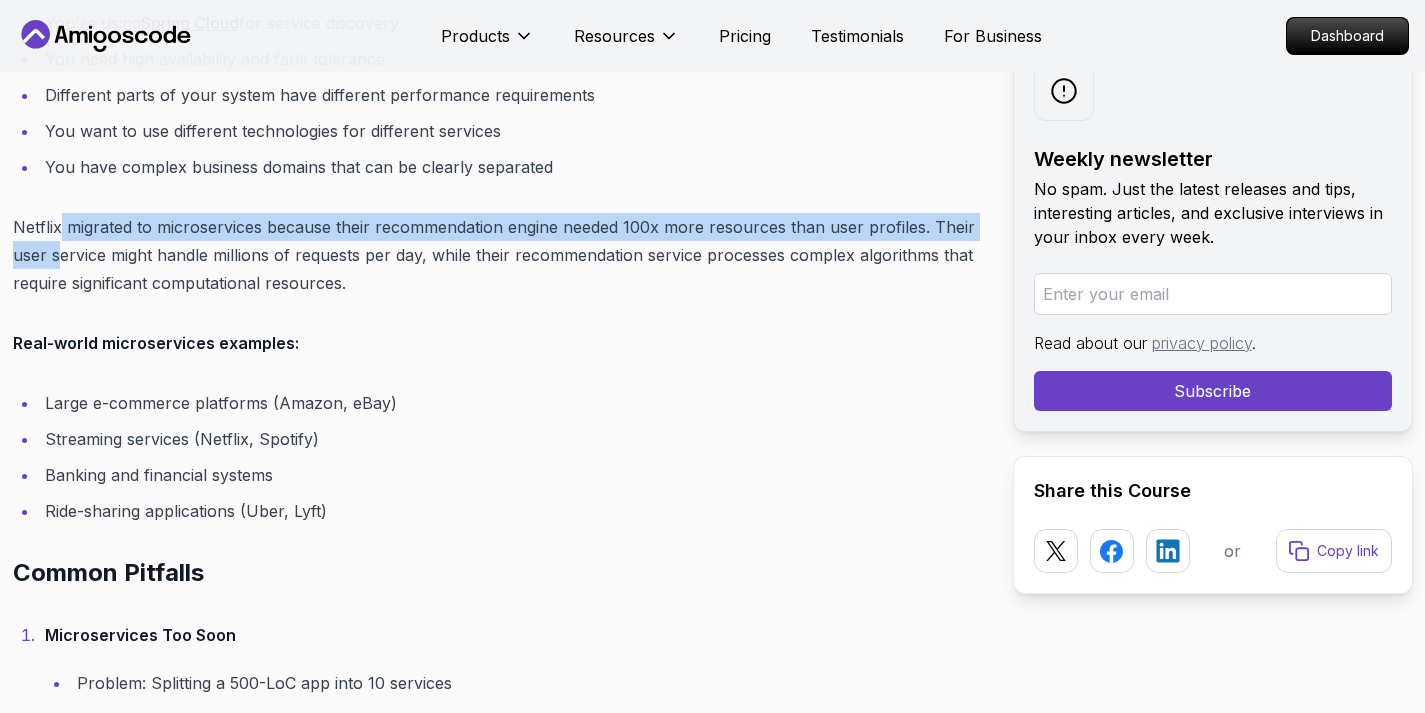 drag, startPoint x: 60, startPoint y: 229, endPoint x: 57, endPoint y: 256, distance: 27.166155 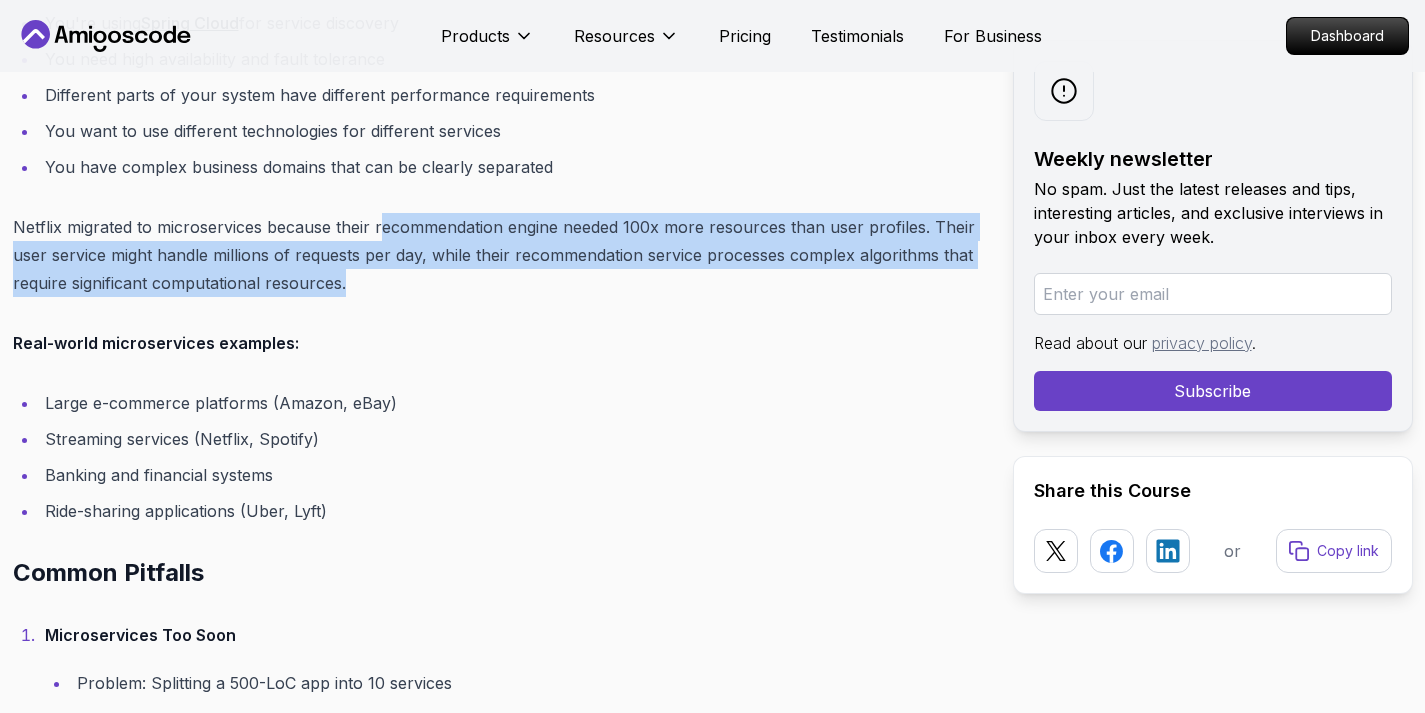 drag, startPoint x: 381, startPoint y: 229, endPoint x: 356, endPoint y: 284, distance: 60.41523 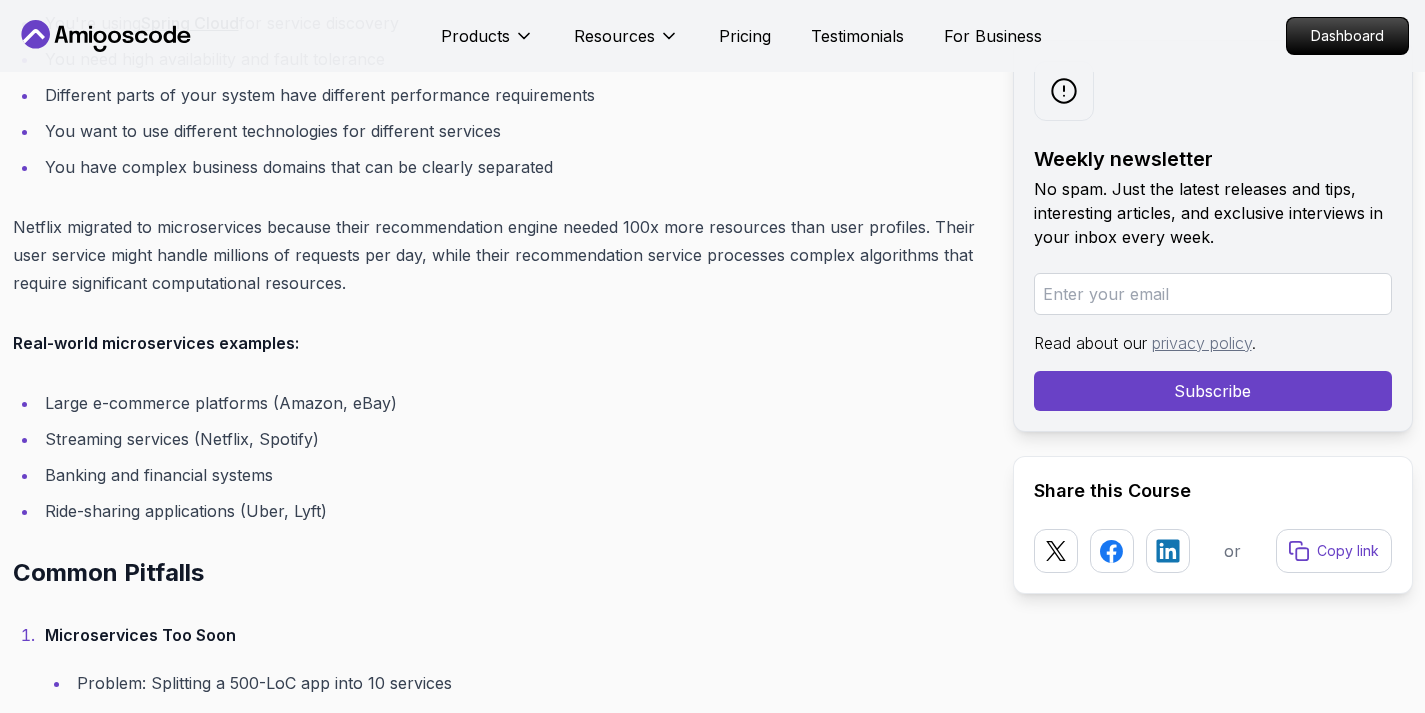 click on "Real-world microservices examples:" at bounding box center (497, 343) 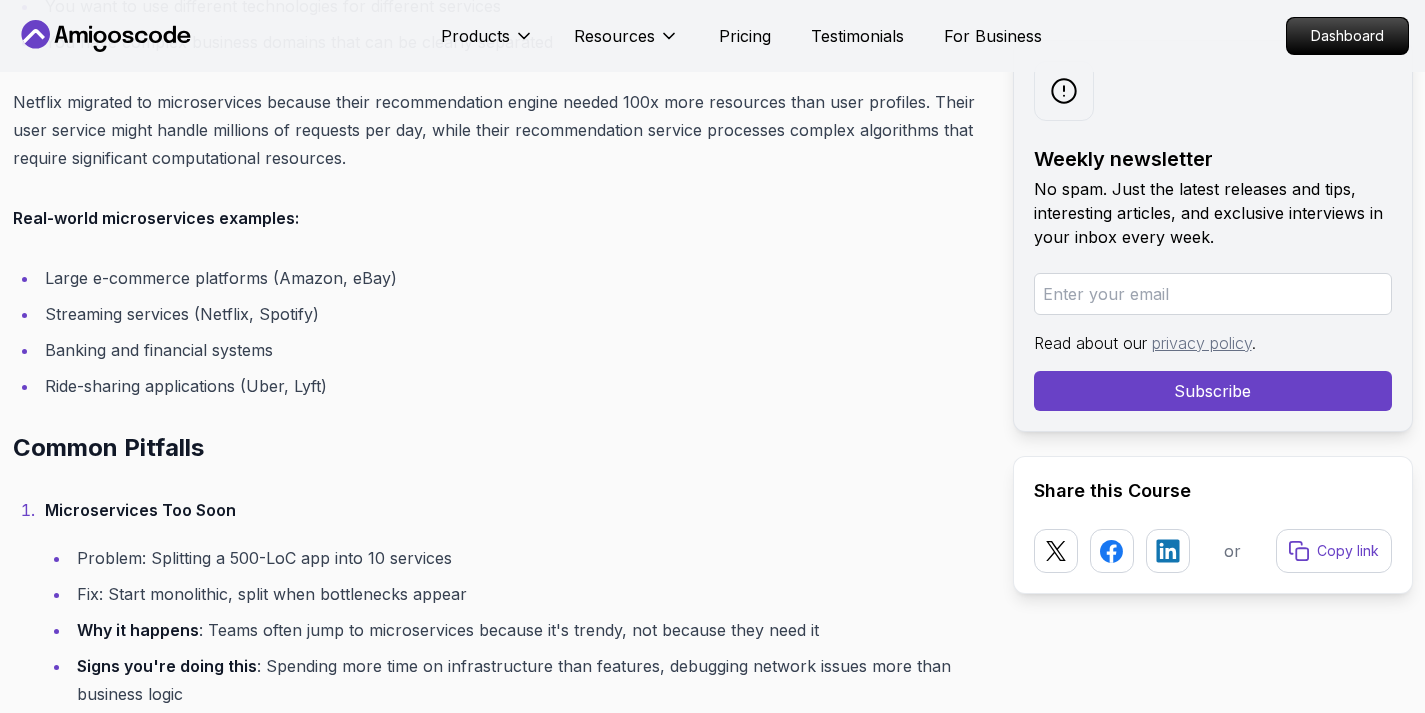scroll, scrollTop: 9644, scrollLeft: 0, axis: vertical 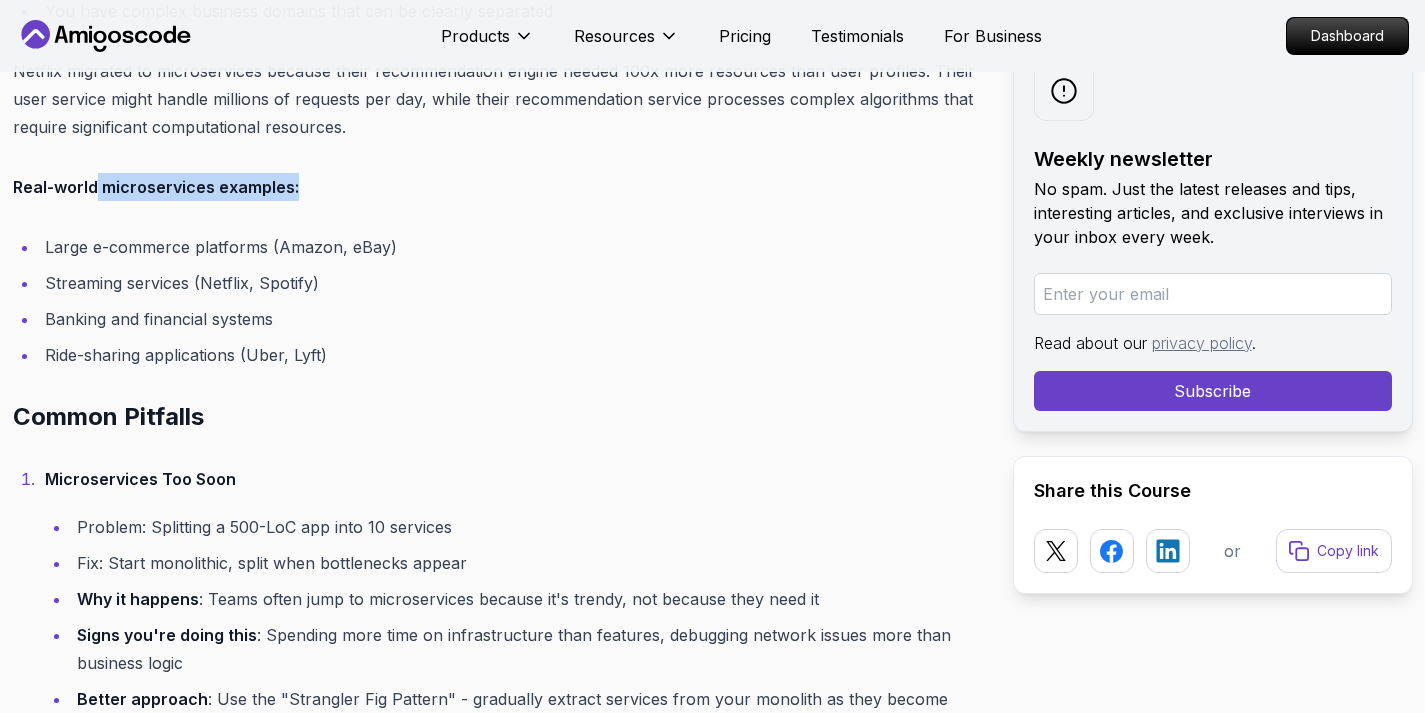 drag, startPoint x: 97, startPoint y: 191, endPoint x: 329, endPoint y: 189, distance: 232.00862 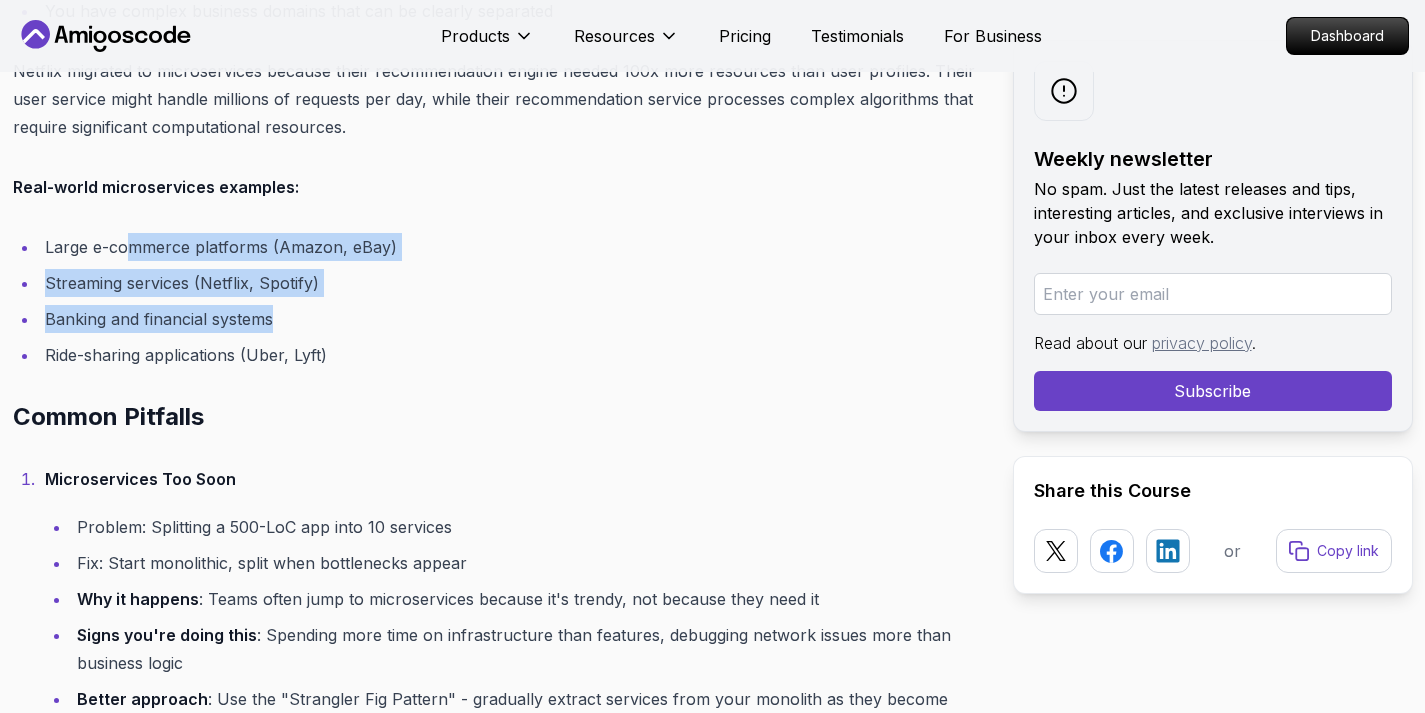 drag, startPoint x: 133, startPoint y: 245, endPoint x: 408, endPoint y: 307, distance: 281.90247 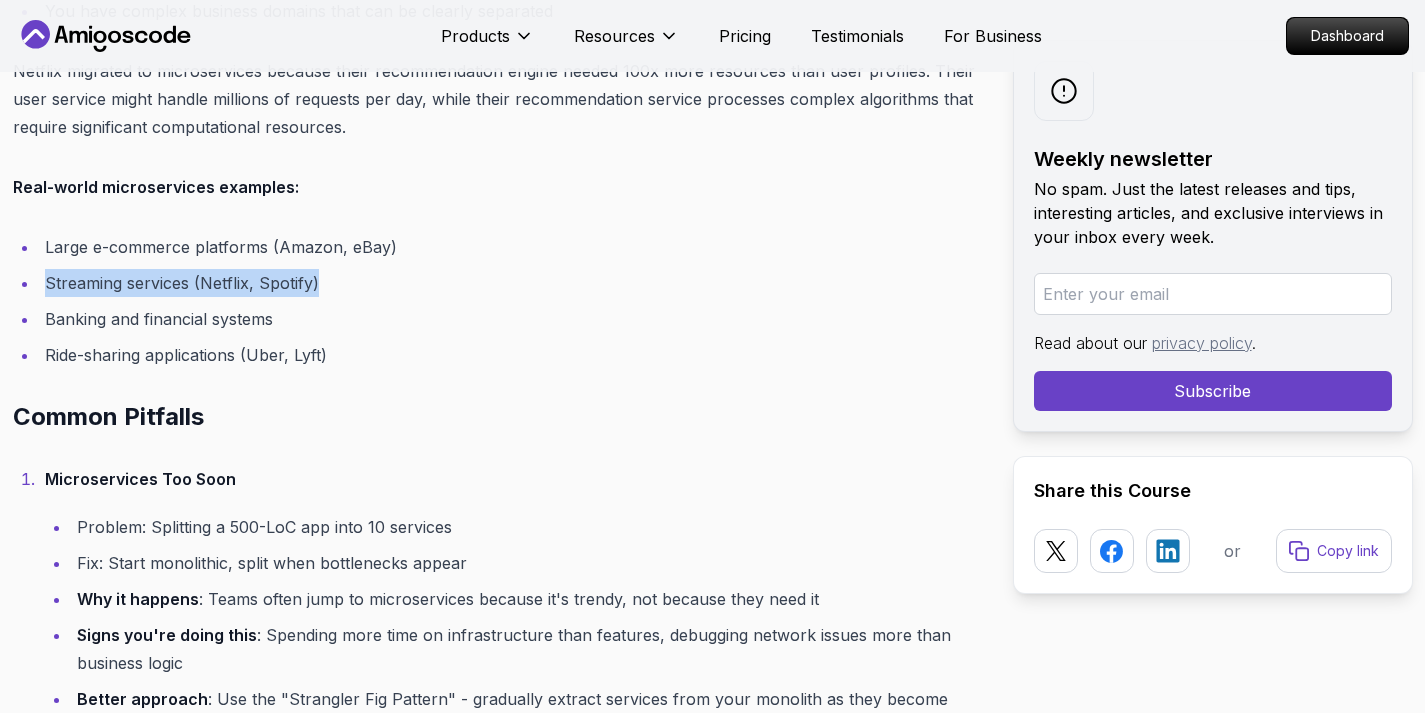 drag, startPoint x: 331, startPoint y: 265, endPoint x: 316, endPoint y: 275, distance: 18.027756 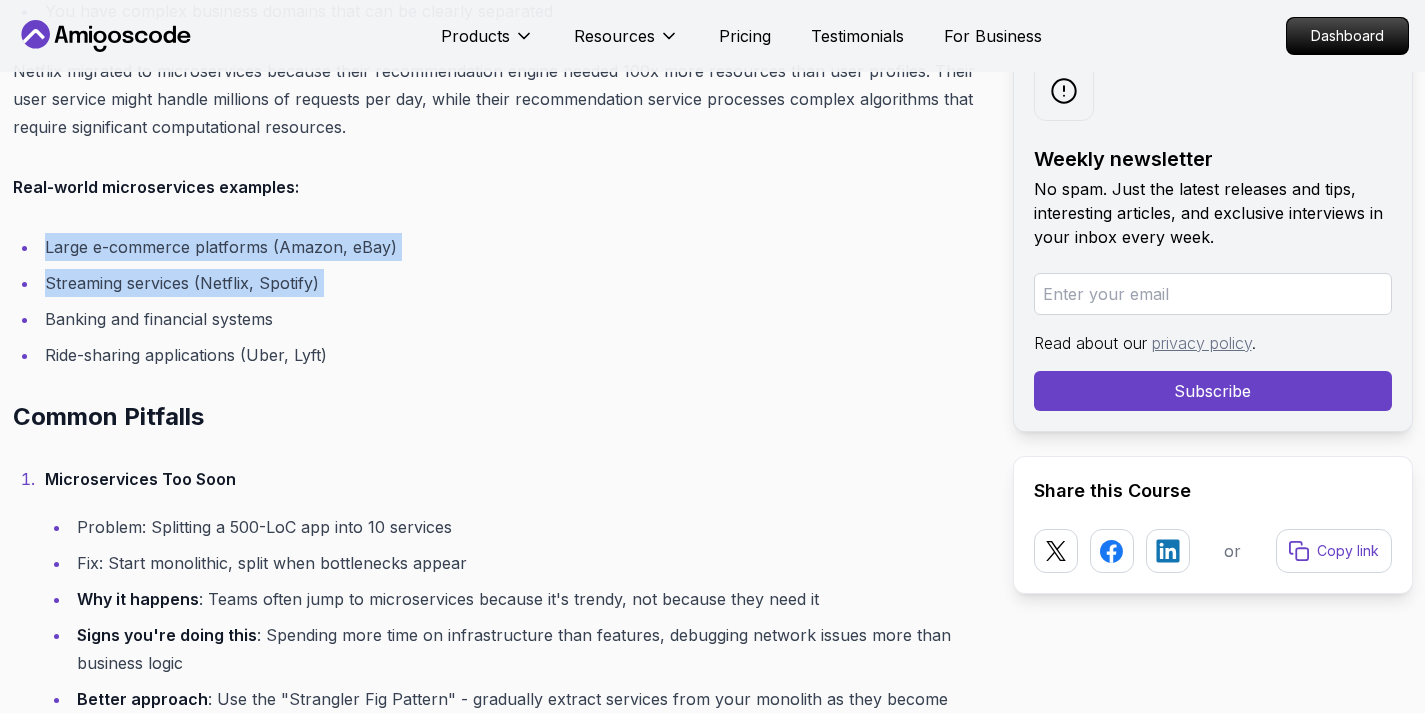 drag, startPoint x: 348, startPoint y: 282, endPoint x: 87, endPoint y: 226, distance: 266.94006 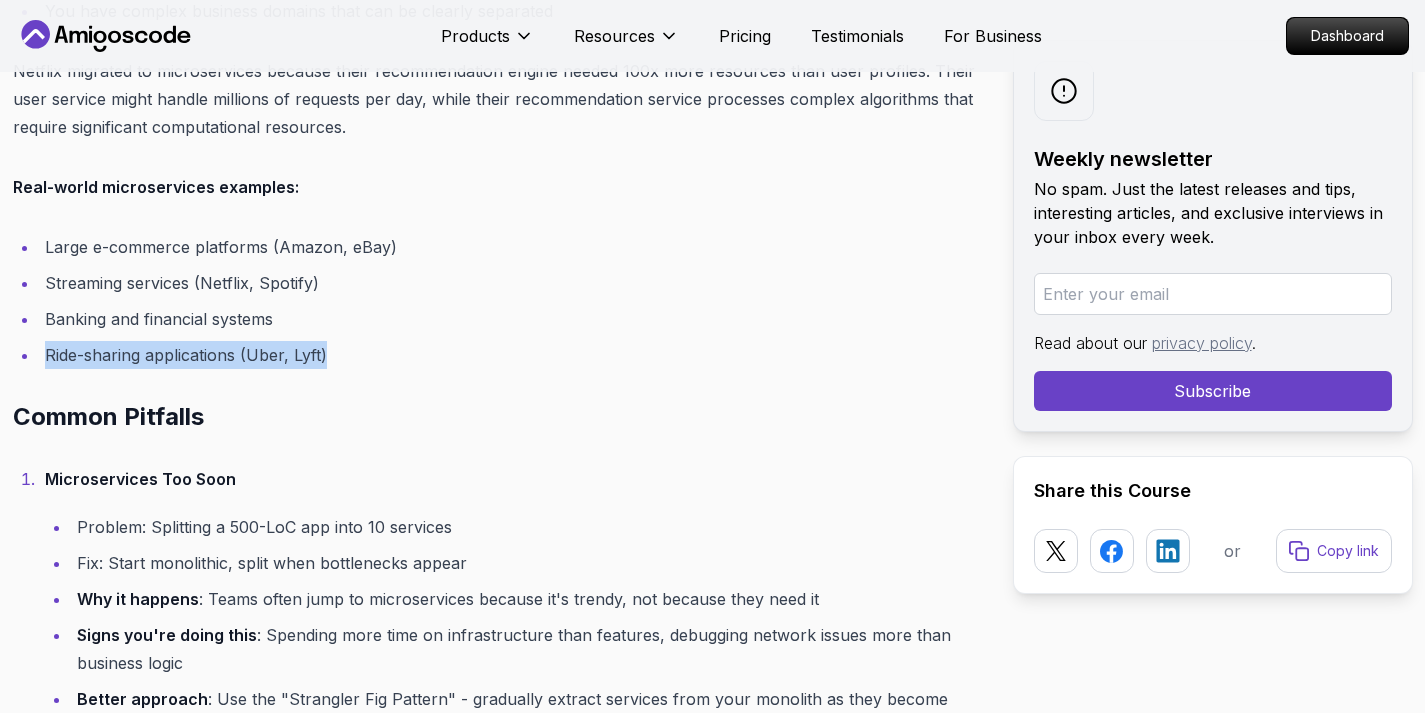 drag, startPoint x: 448, startPoint y: 353, endPoint x: 44, endPoint y: 361, distance: 404.0792 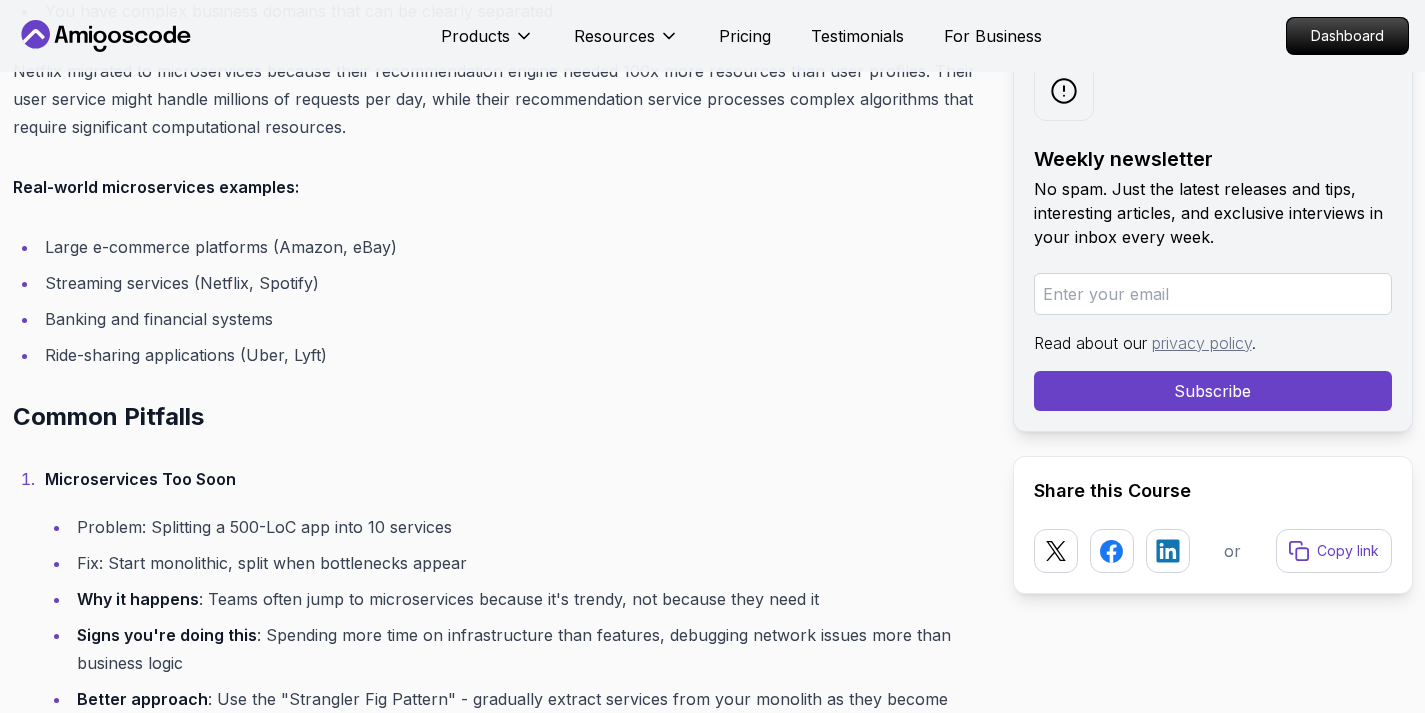click on "Common Pitfalls" at bounding box center [497, 417] 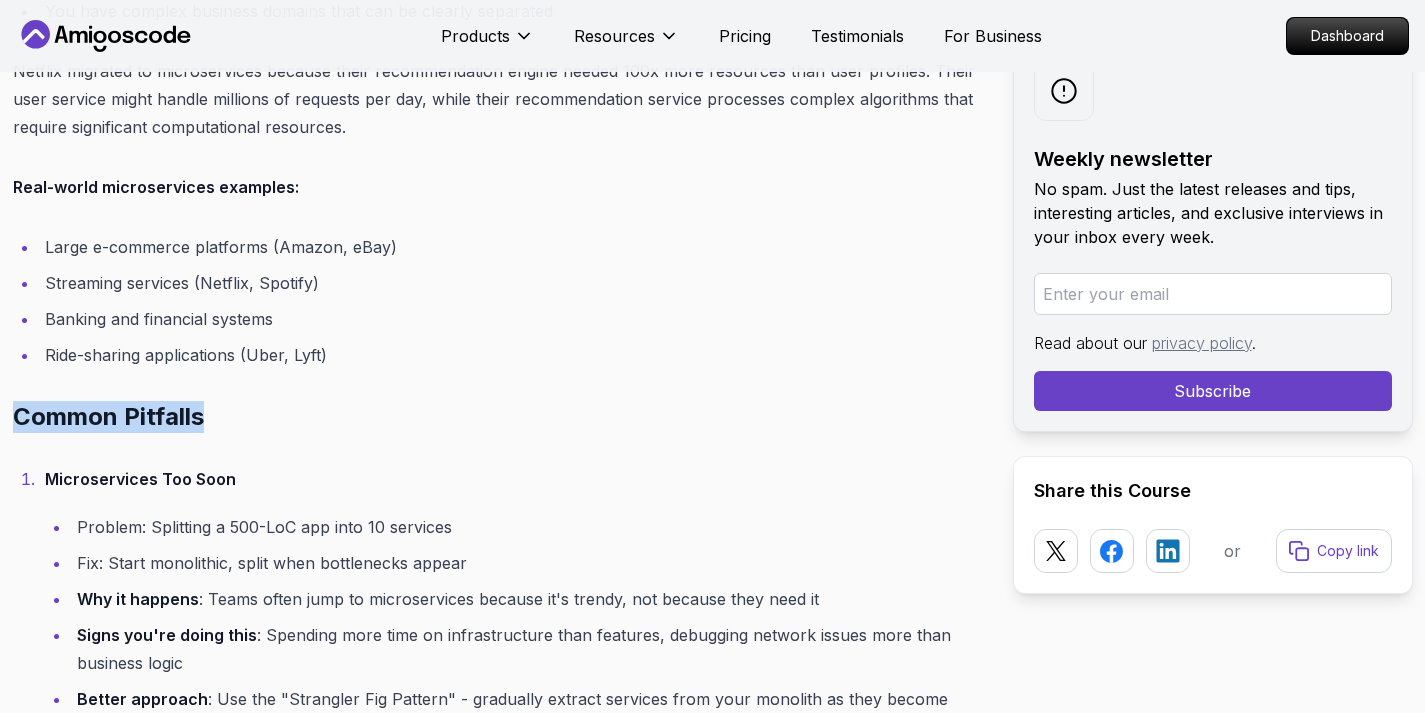 drag, startPoint x: 240, startPoint y: 426, endPoint x: 11, endPoint y: 419, distance: 229.10696 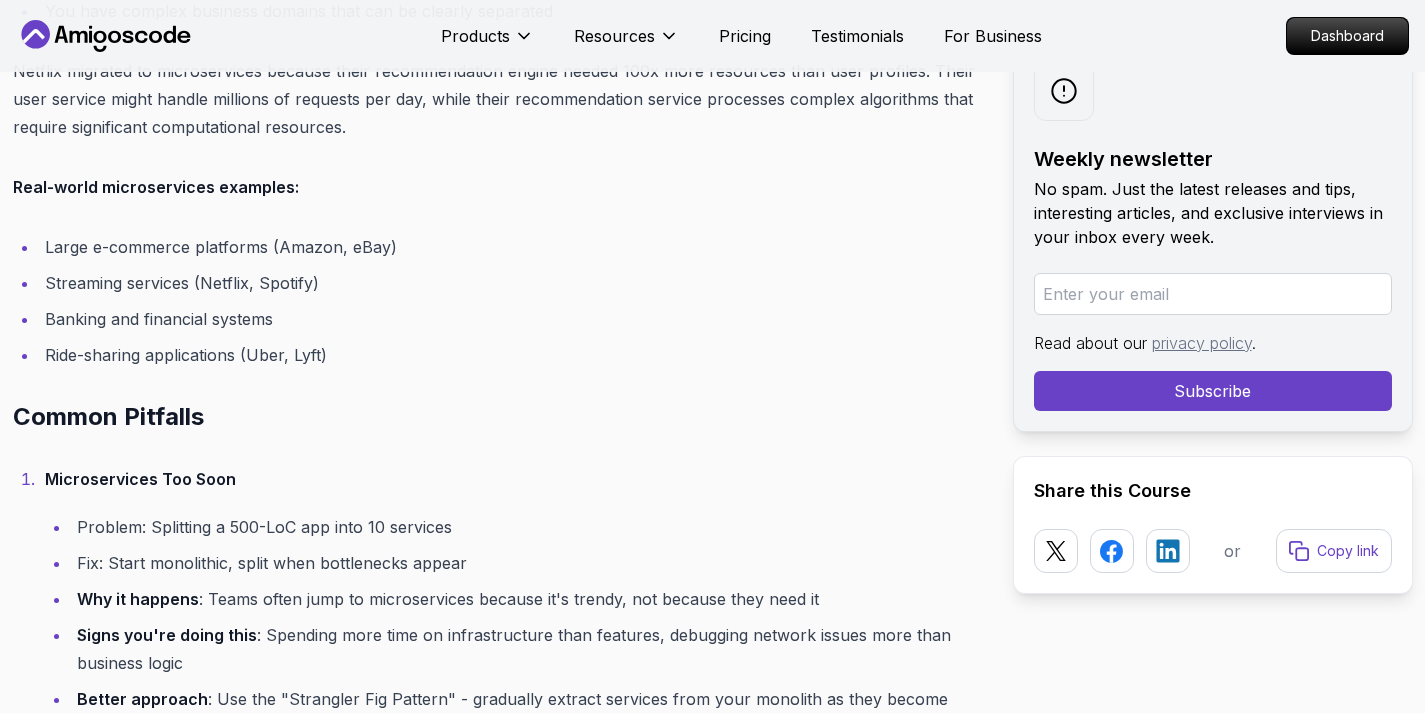 click on "Introduction
Ever found yourself stuck choosing between monolithic architecture vs microservices architecture for your next project? I've been there too. Early in my career, I inherited a sprawling monolith that became a nightmare to scale. Later, I overengineered a tiny app with microservices and spent more time debugging network calls than writing features. Let's break down these architectures so you can avoid my mistakes.
Table of Contents
What Is Monolithic Architecture?
What Is Microservices Architecture?
Key Differences
When to Use Each
Choose Monolithic If:
Choose Microservices If:
Common Pitfalls
Best Practices
For Monoliths:
For Microservices:
Alternatives Worth Considering
FAQs
Conclusion
What Is Monolithic Architecture?
Imagine building a house where the kitchen, bedroom, and bathroom are all one room. That's a monolith. In software terms:
Single codebase : All components (UI, business logic, database access) live together
Tight coupling" at bounding box center (497, -530) 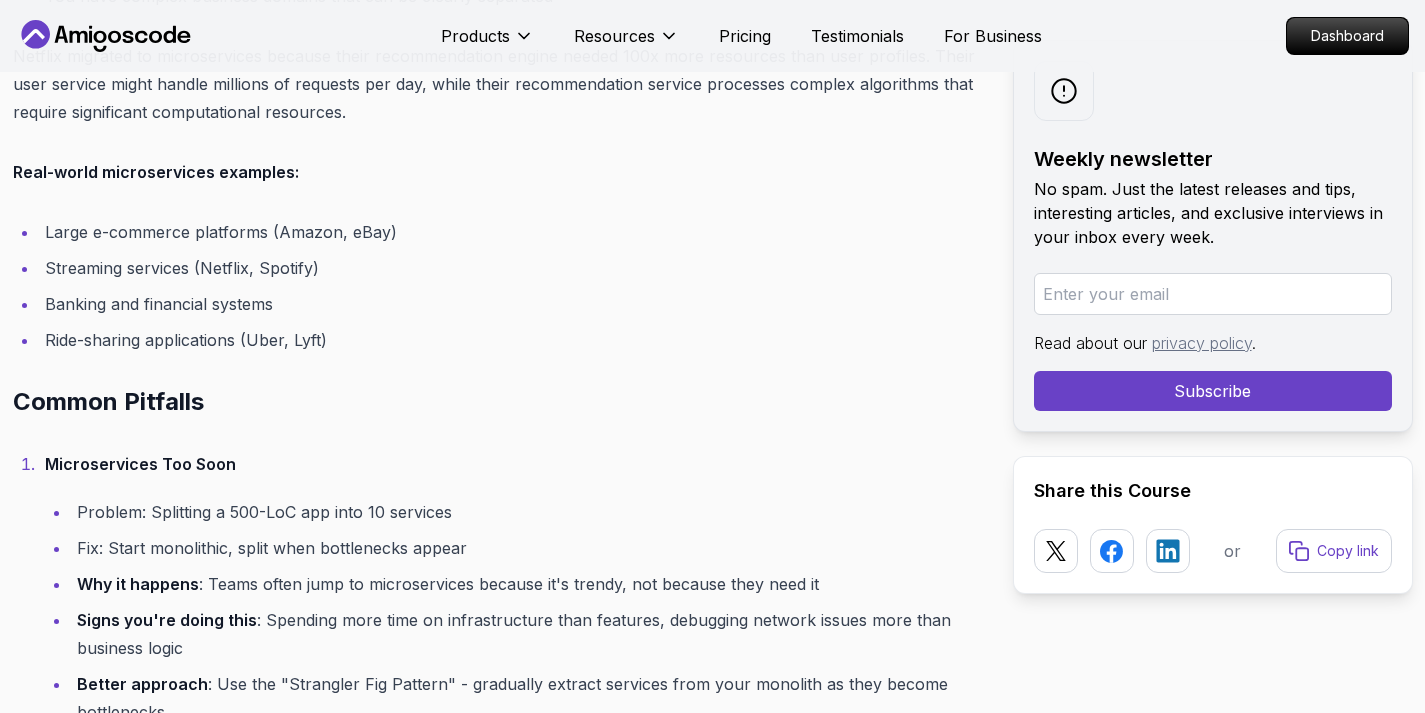 scroll, scrollTop: 9715, scrollLeft: 0, axis: vertical 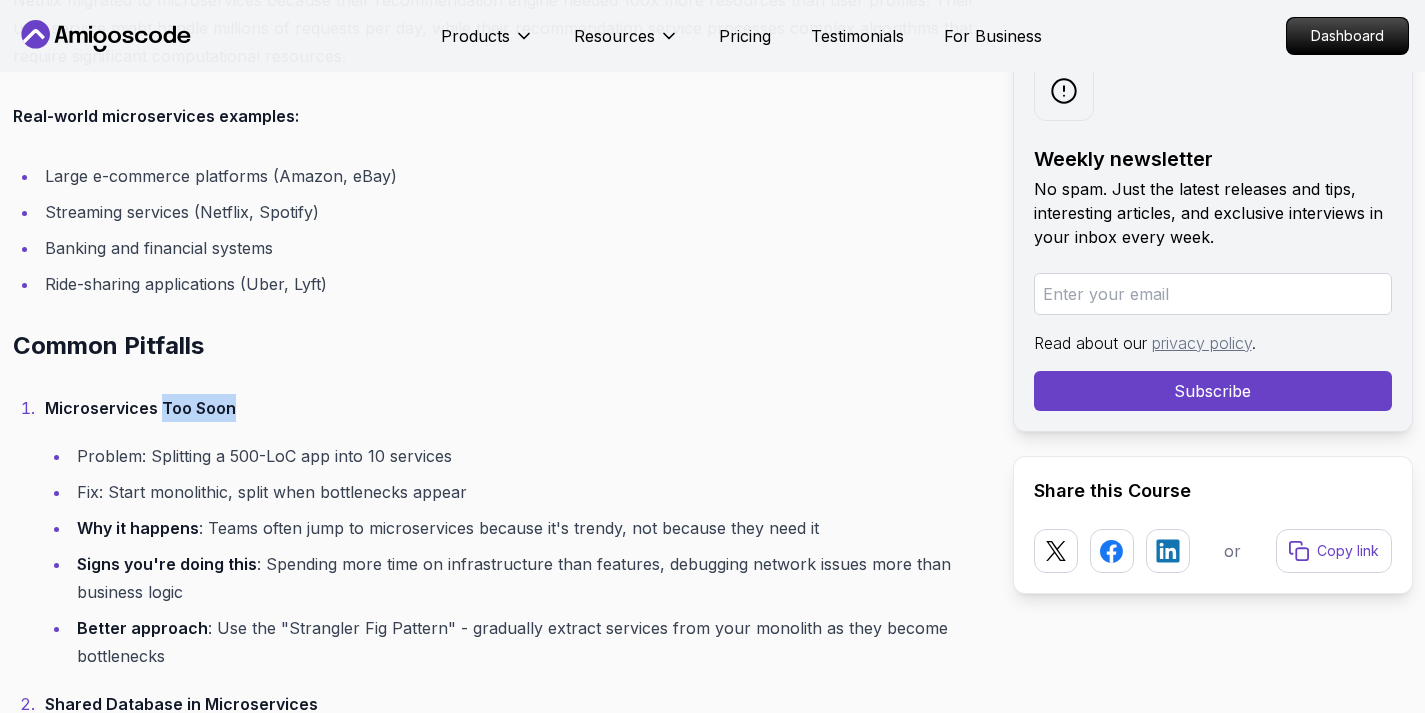 drag, startPoint x: 158, startPoint y: 406, endPoint x: 246, endPoint y: 402, distance: 88.09086 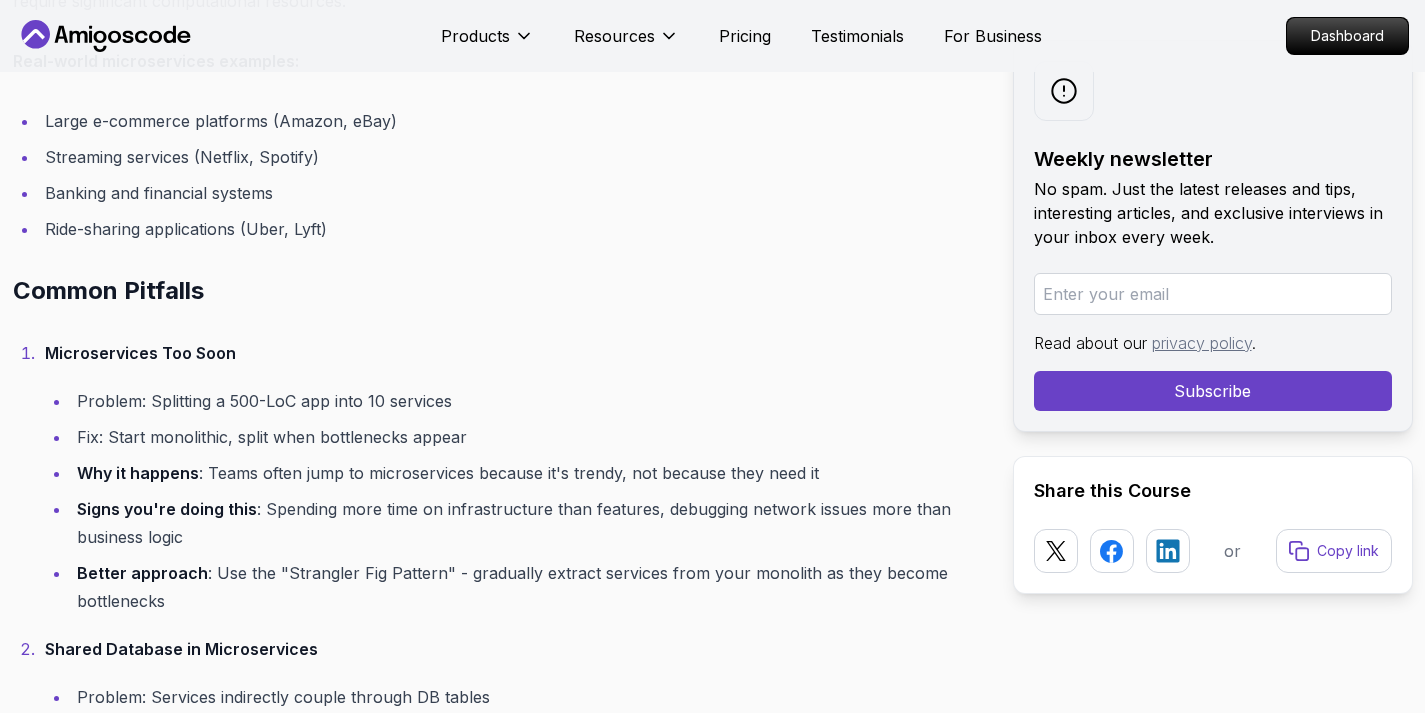 scroll, scrollTop: 9771, scrollLeft: 0, axis: vertical 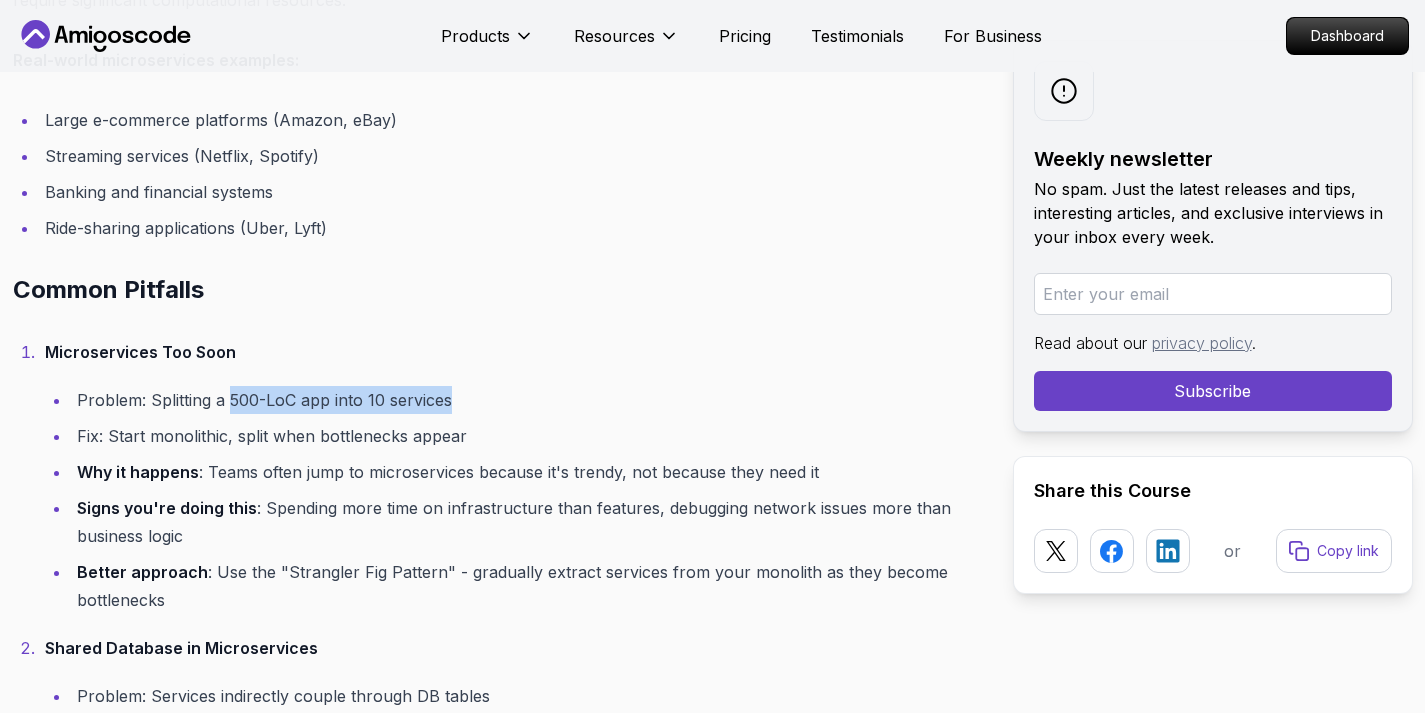 drag, startPoint x: 227, startPoint y: 399, endPoint x: 455, endPoint y: 402, distance: 228.01973 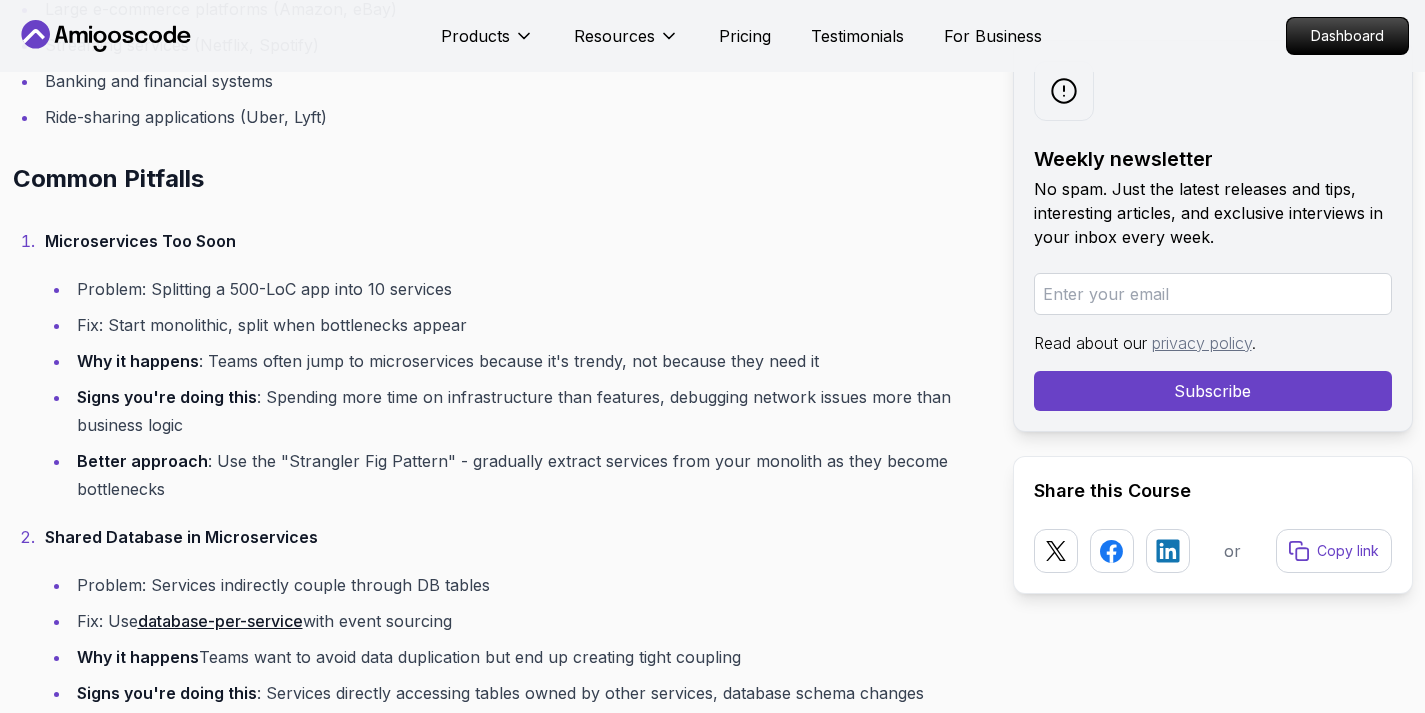 scroll, scrollTop: 9902, scrollLeft: 0, axis: vertical 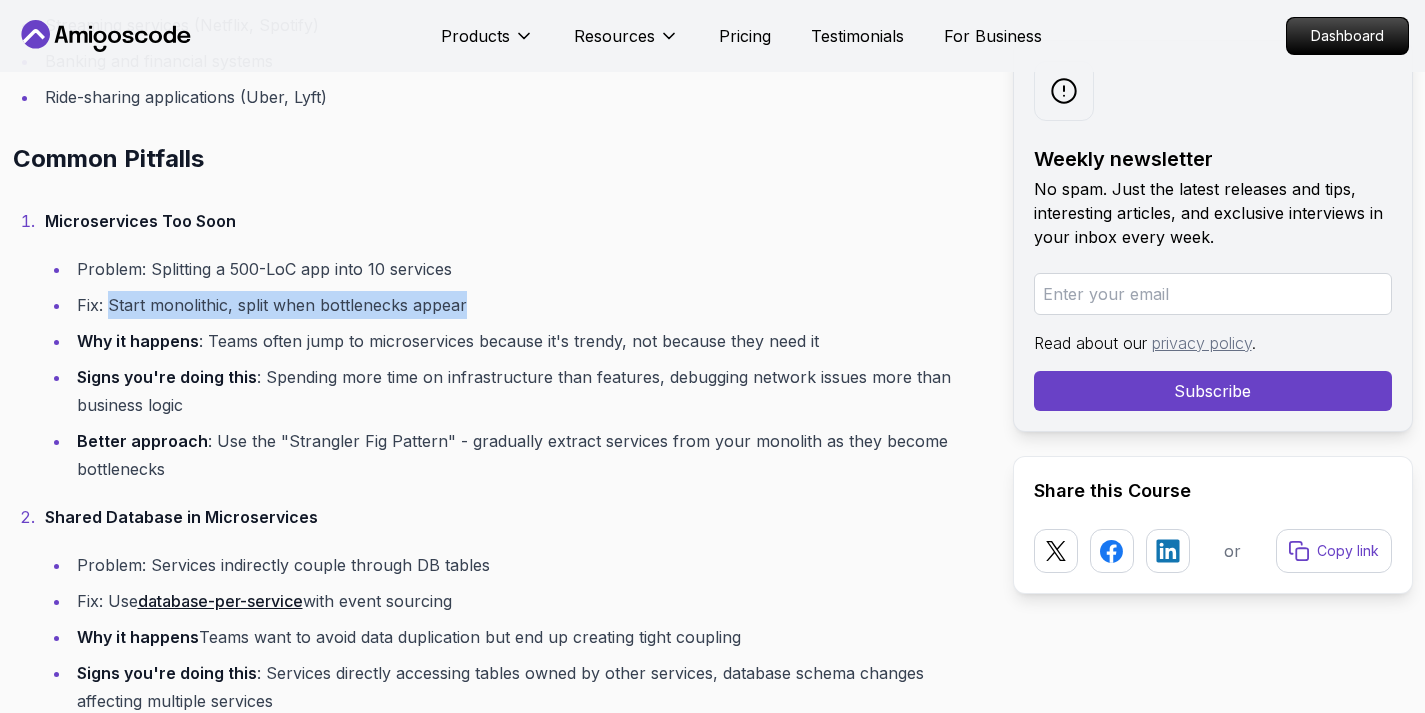 drag, startPoint x: 108, startPoint y: 300, endPoint x: 473, endPoint y: 305, distance: 365.03424 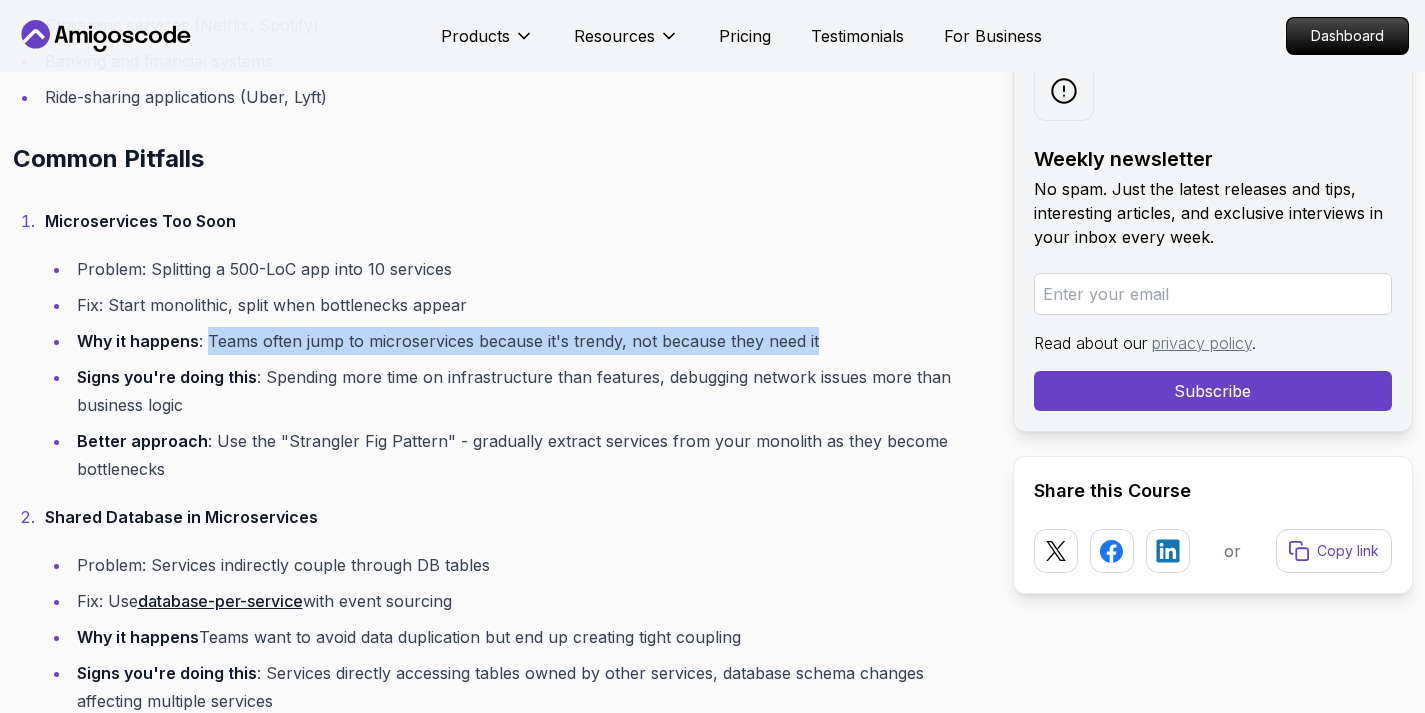 drag, startPoint x: 208, startPoint y: 342, endPoint x: 834, endPoint y: 351, distance: 626.0647 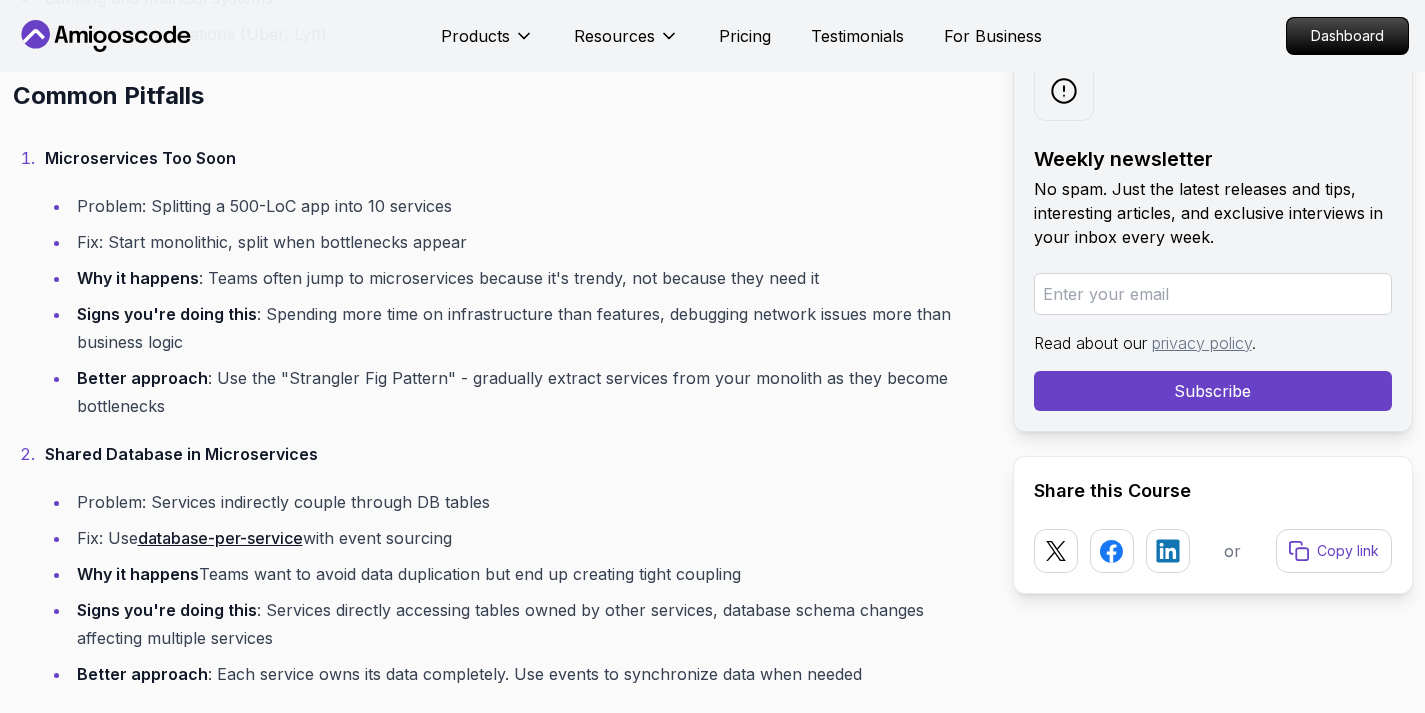 scroll, scrollTop: 9985, scrollLeft: 0, axis: vertical 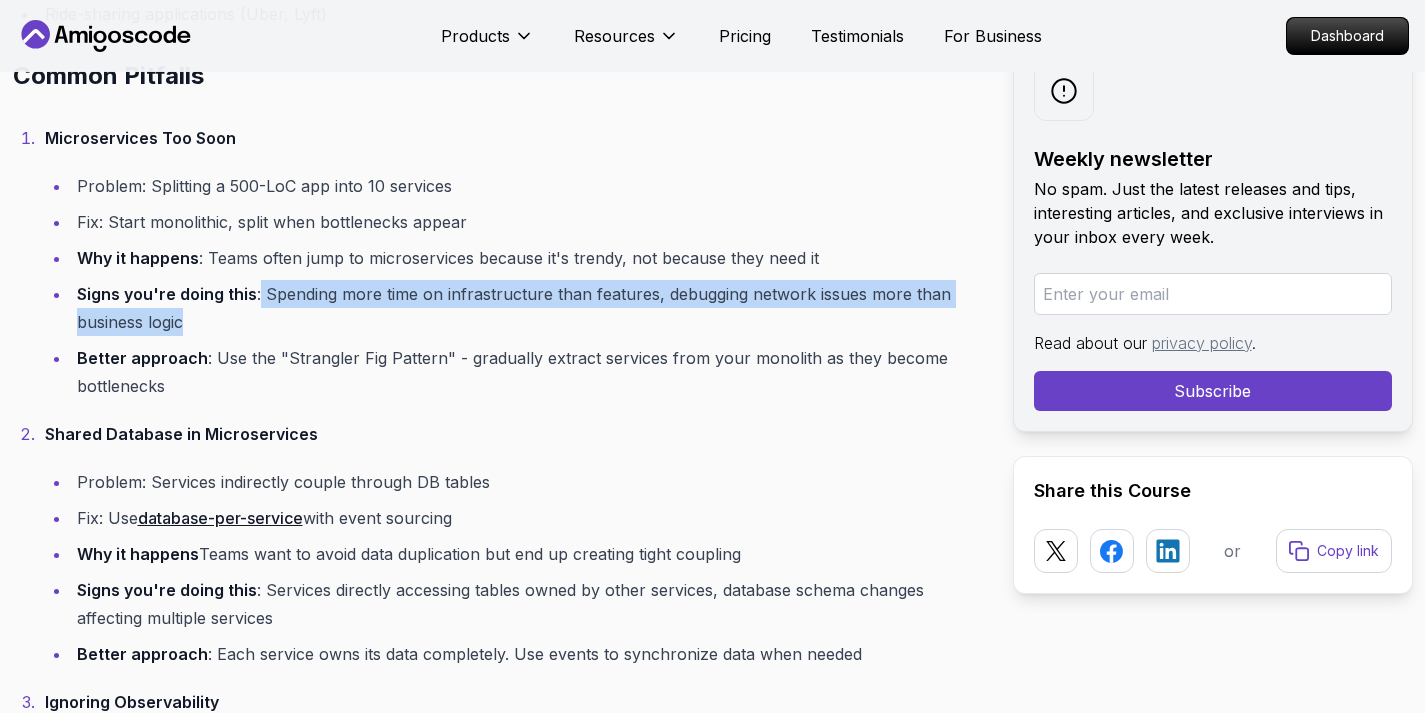 drag, startPoint x: 258, startPoint y: 295, endPoint x: 973, endPoint y: 335, distance: 716.118 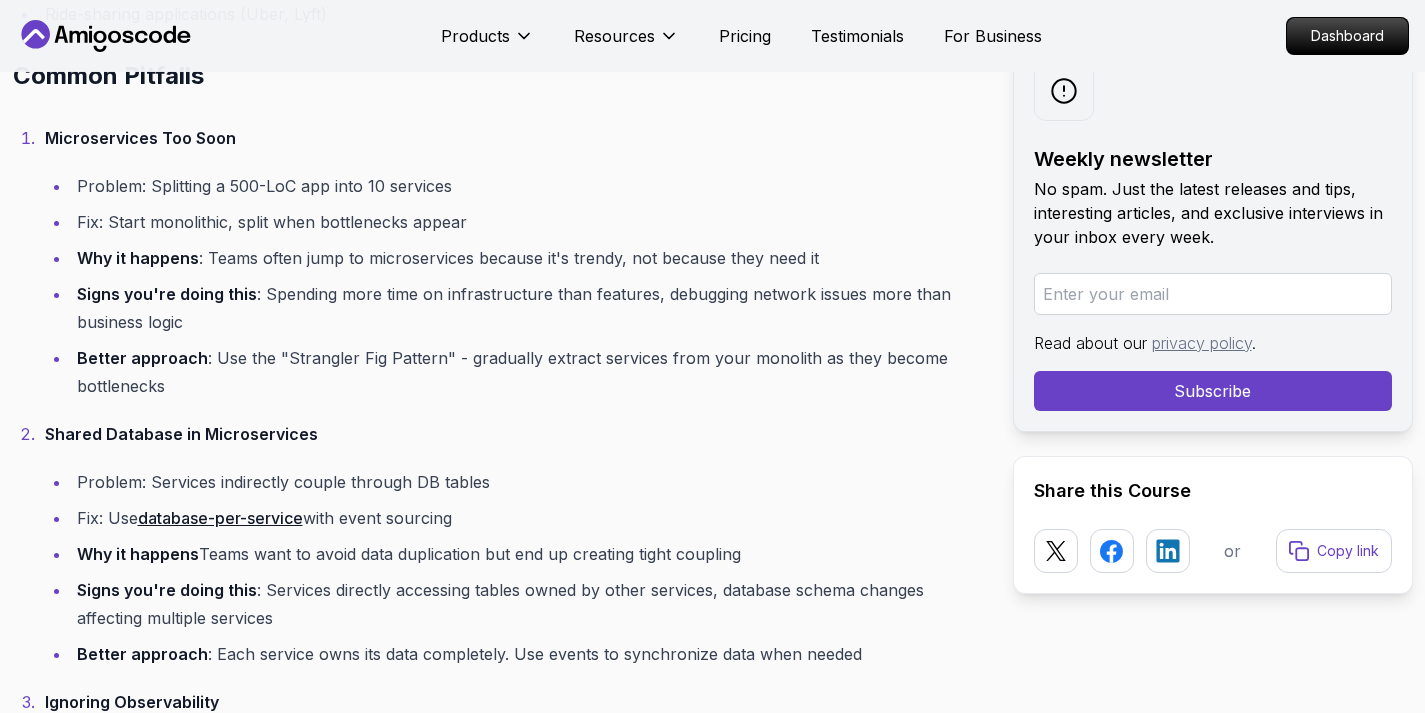 click on "Microservices Too Soon
Problem: Splitting a 500-LoC app into 10 services
Fix: Start monolithic, split when bottlenecks appear
Why it happens : Teams often jump to microservices because it's trendy, not because they need it
Signs you're doing this : Spending more time on infrastructure than features, debugging network issues more than business logic
Better approach : Use the "Strangler Fig Pattern" - gradually extract services from your monolith as they become bottlenecks
Shared Database in Microservices
Problem: Services indirectly couple through DB tables
Fix: Use  database-per-service  with event sourcing
Why it happens : Teams want to avoid data duplication but end up creating tight coupling
Signs you're doing this : Services directly accessing tables owned by other services, database schema changes affecting multiple services
Better approach : Each service owns its data completely. Use events to synchronize data when needed
Ignoring Observability" at bounding box center [497, 770] 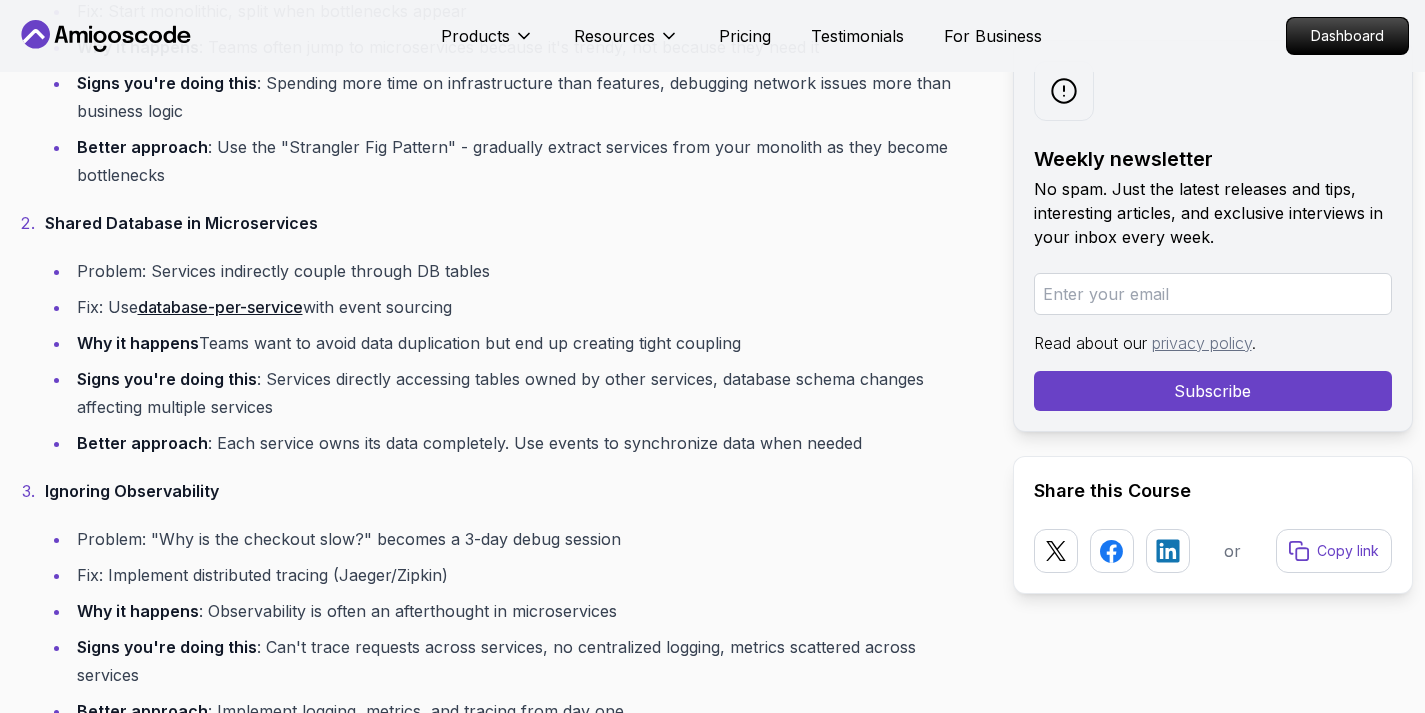scroll, scrollTop: 10197, scrollLeft: 0, axis: vertical 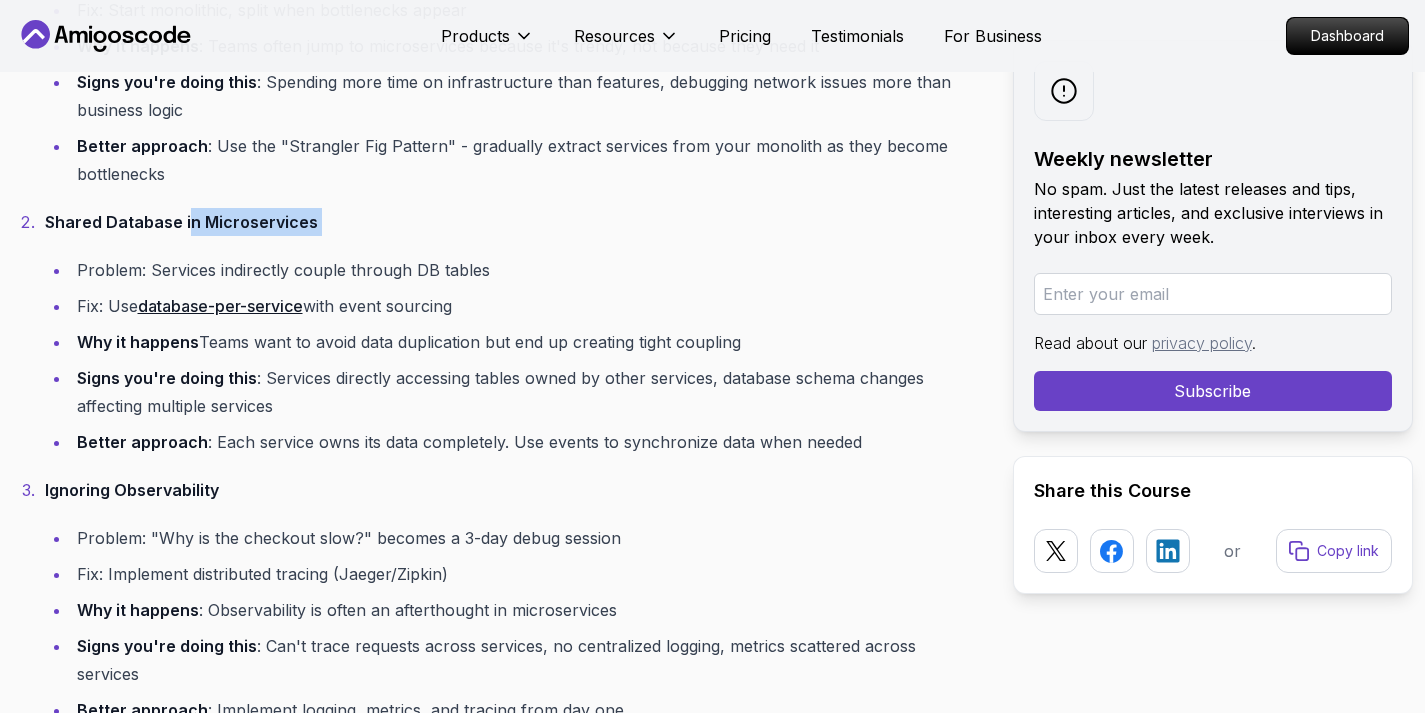 drag, startPoint x: 224, startPoint y: 223, endPoint x: 569, endPoint y: 237, distance: 345.28394 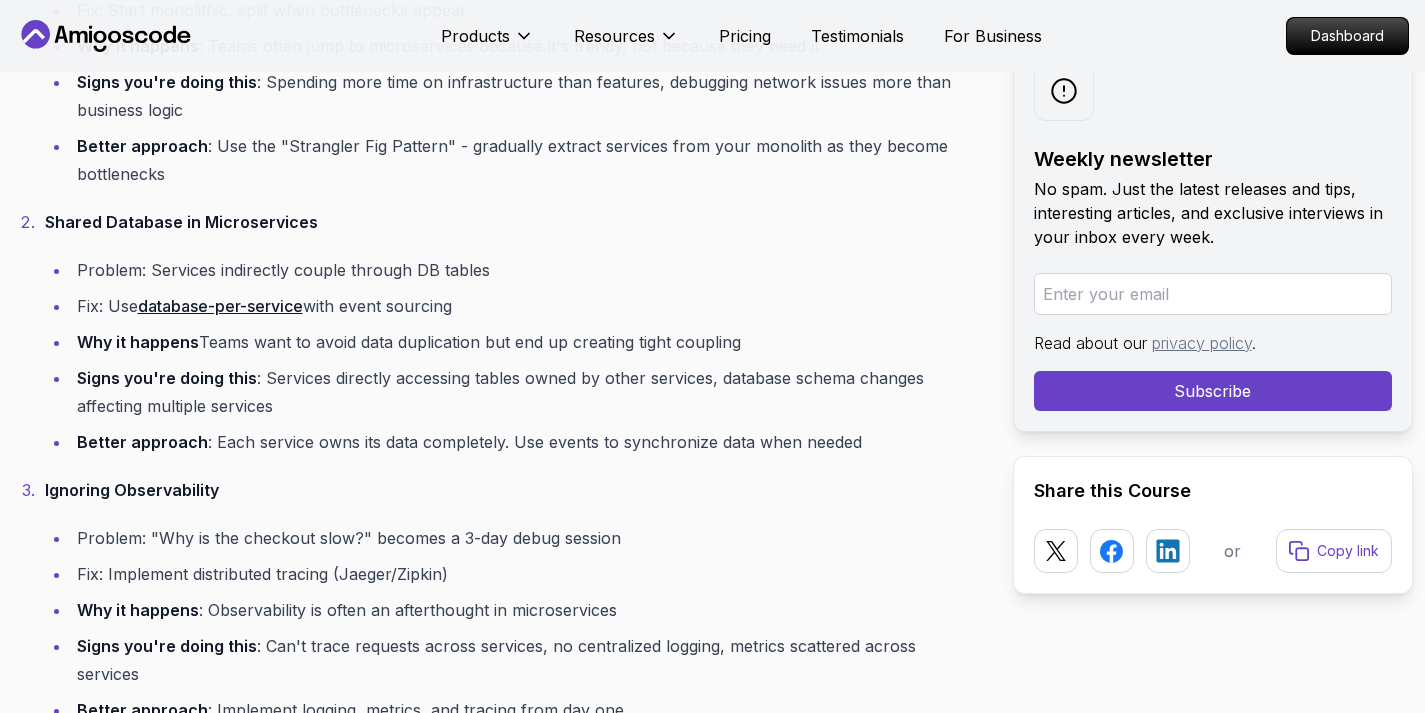 drag, startPoint x: 163, startPoint y: 270, endPoint x: 372, endPoint y: 277, distance: 209.11719 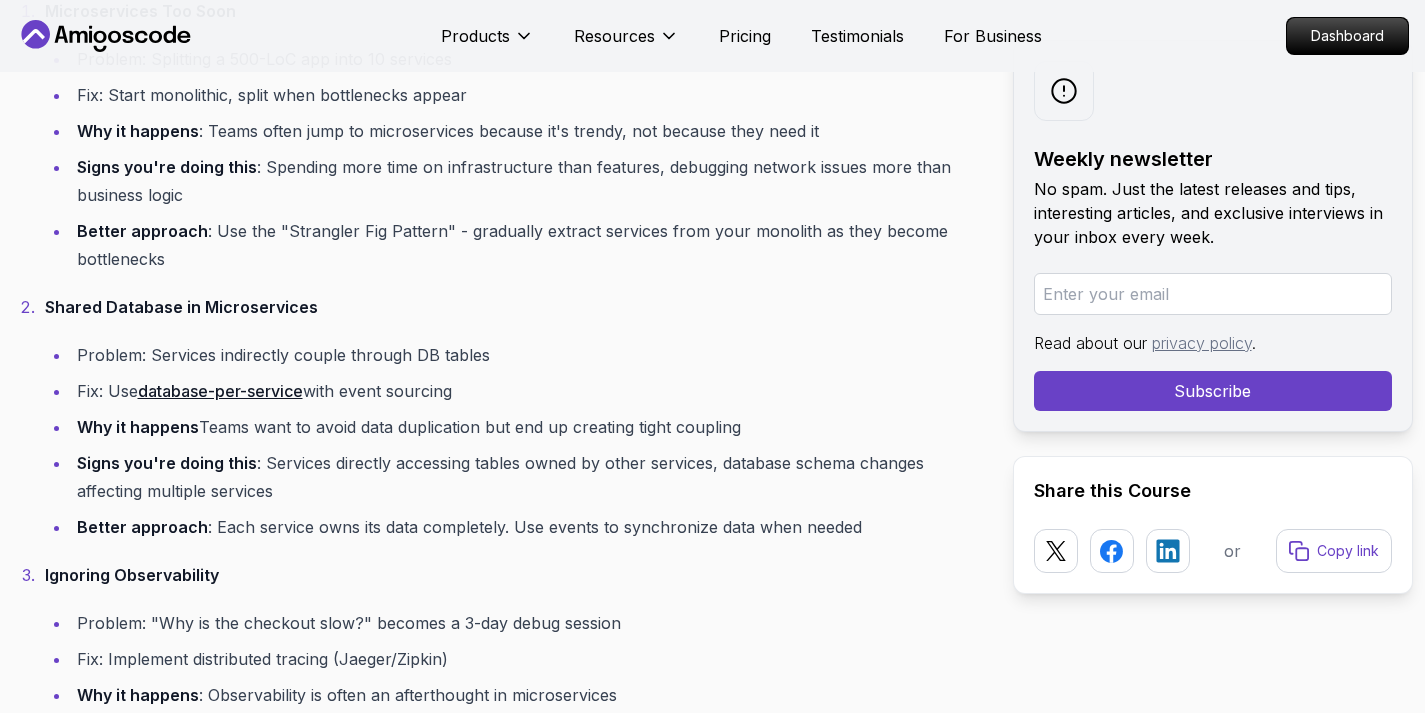 scroll, scrollTop: 10132, scrollLeft: 0, axis: vertical 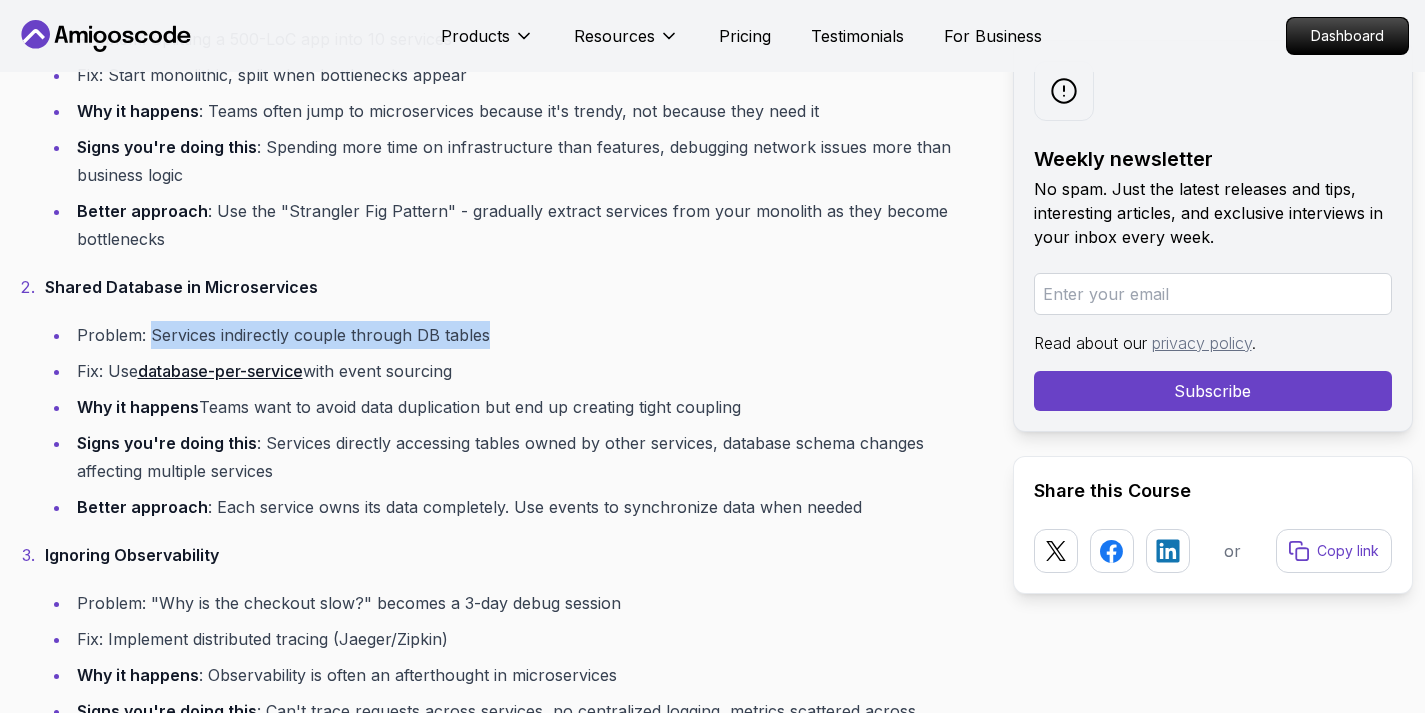 drag, startPoint x: 149, startPoint y: 337, endPoint x: 624, endPoint y: 340, distance: 475.00946 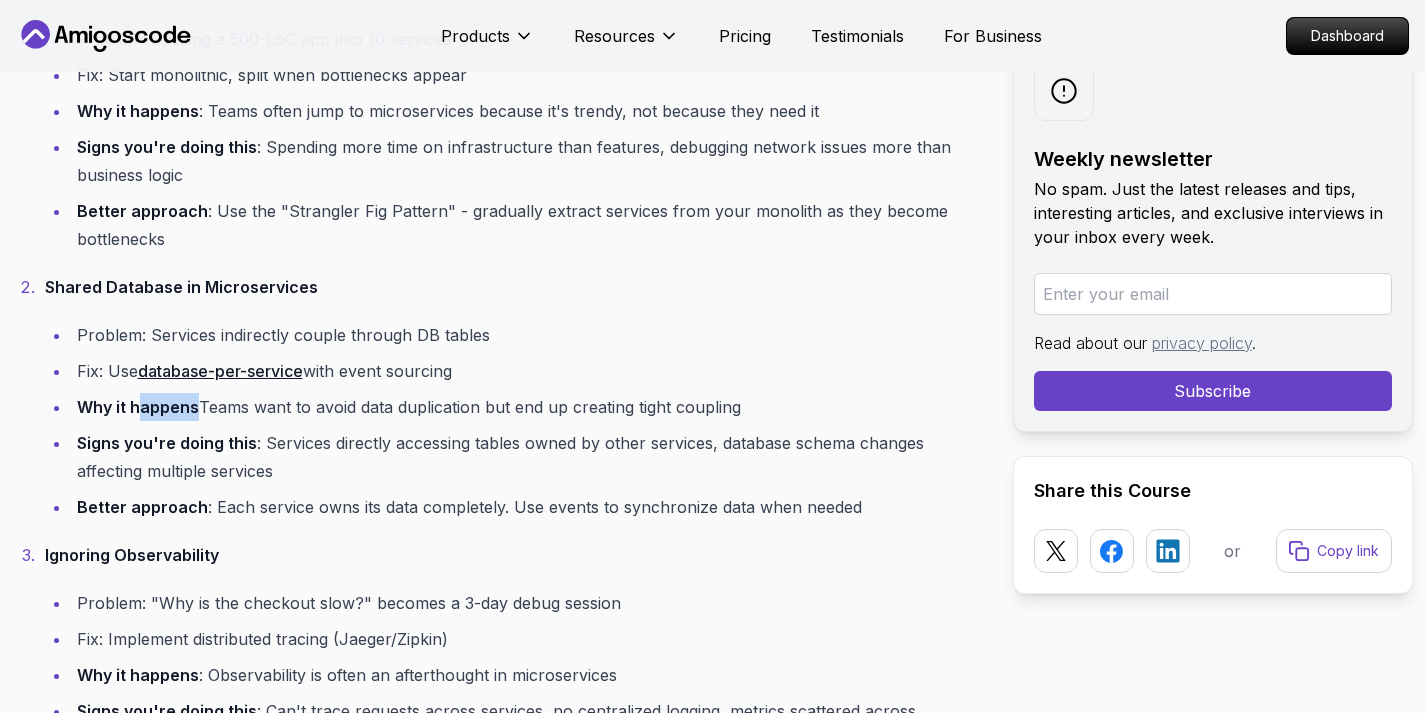 drag, startPoint x: 144, startPoint y: 407, endPoint x: 207, endPoint y: 409, distance: 63.03174 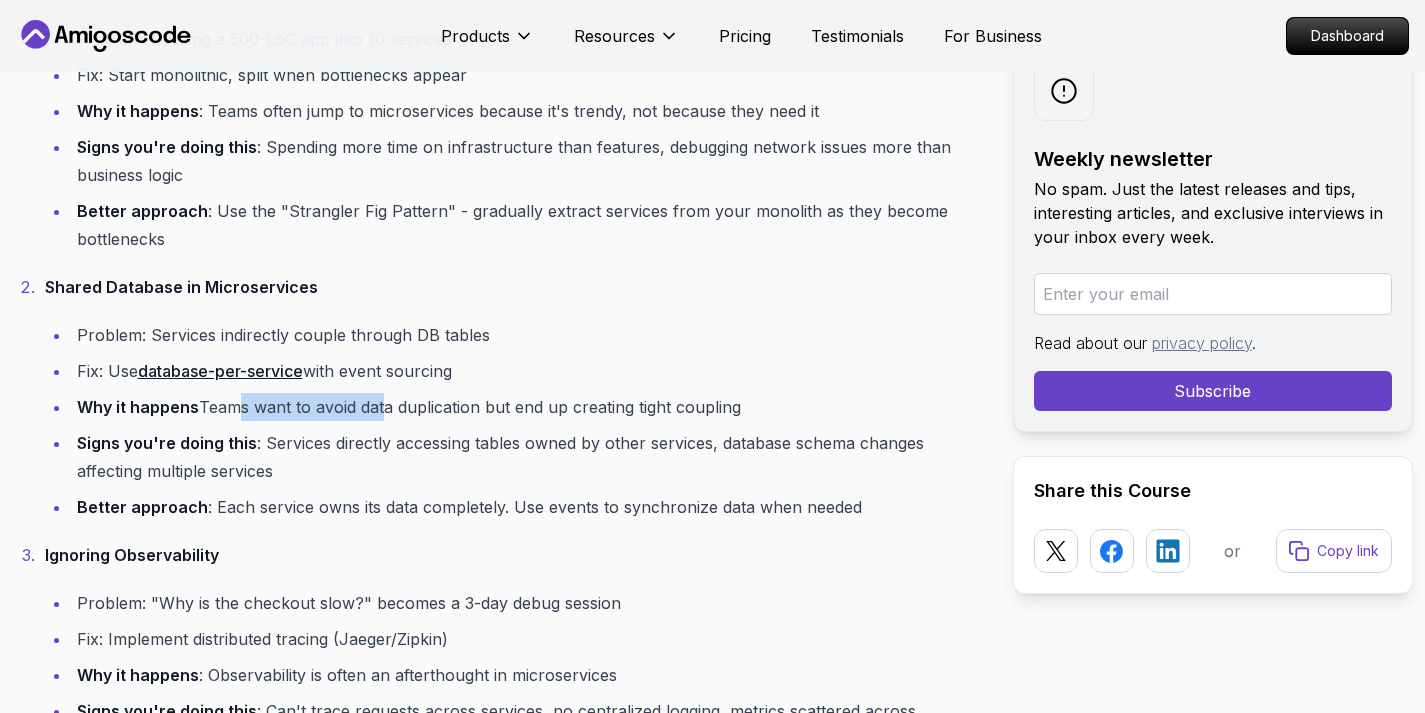 drag, startPoint x: 221, startPoint y: 410, endPoint x: 379, endPoint y: 397, distance: 158.5339 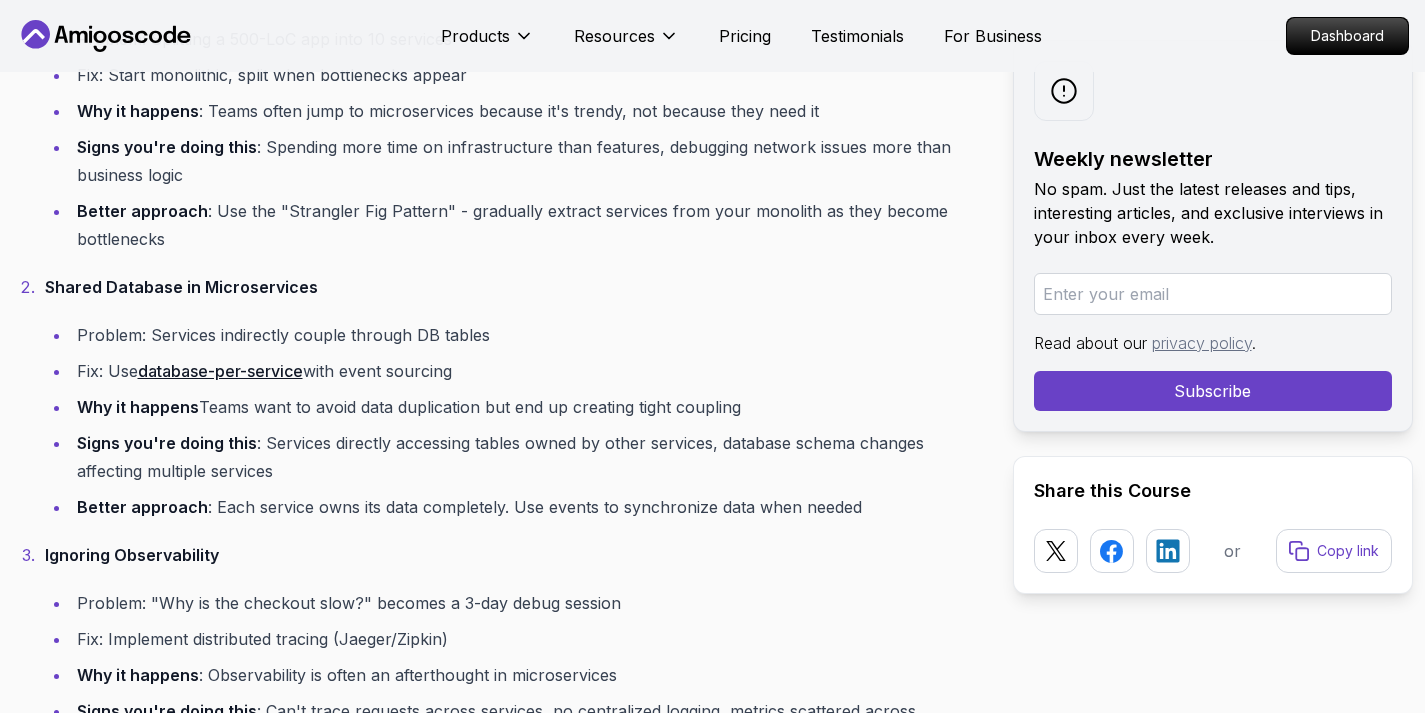 click on "Shared Database in Microservices" at bounding box center (181, 287) 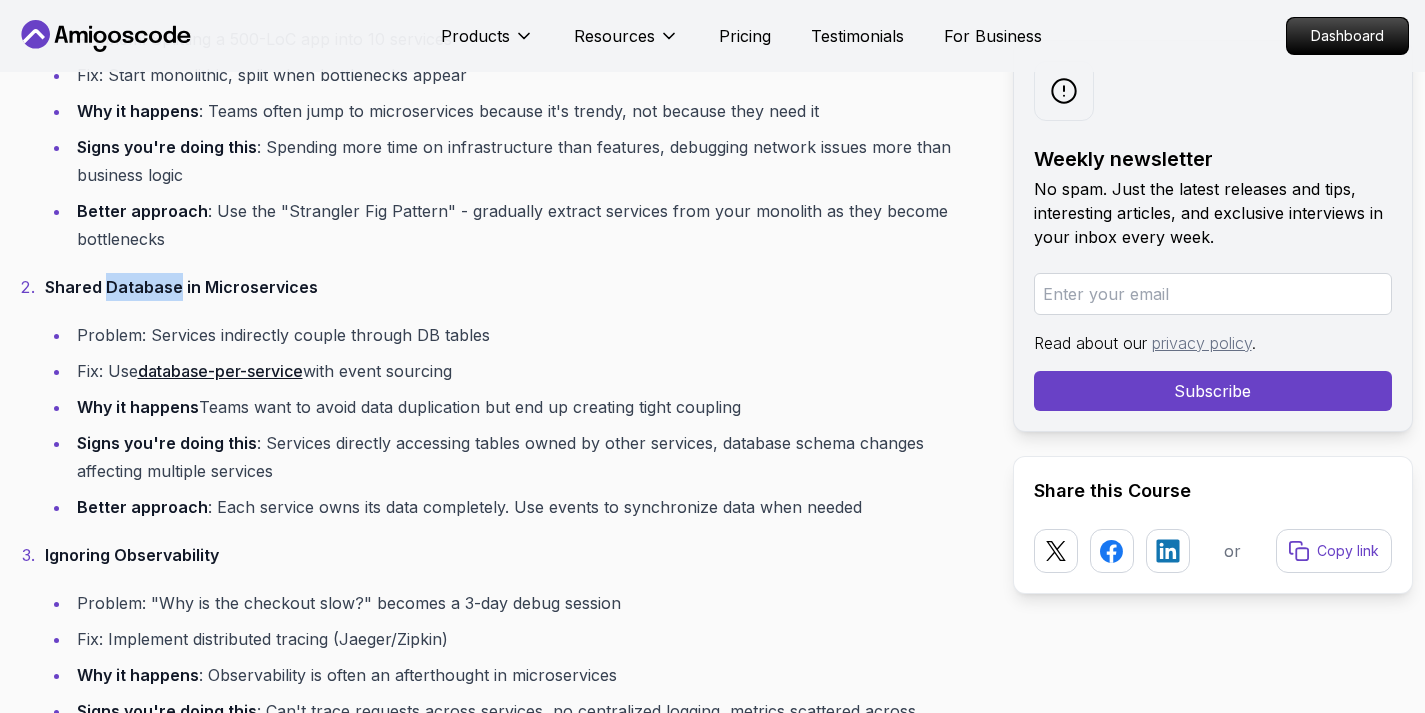 click on "Shared Database in Microservices" at bounding box center (181, 287) 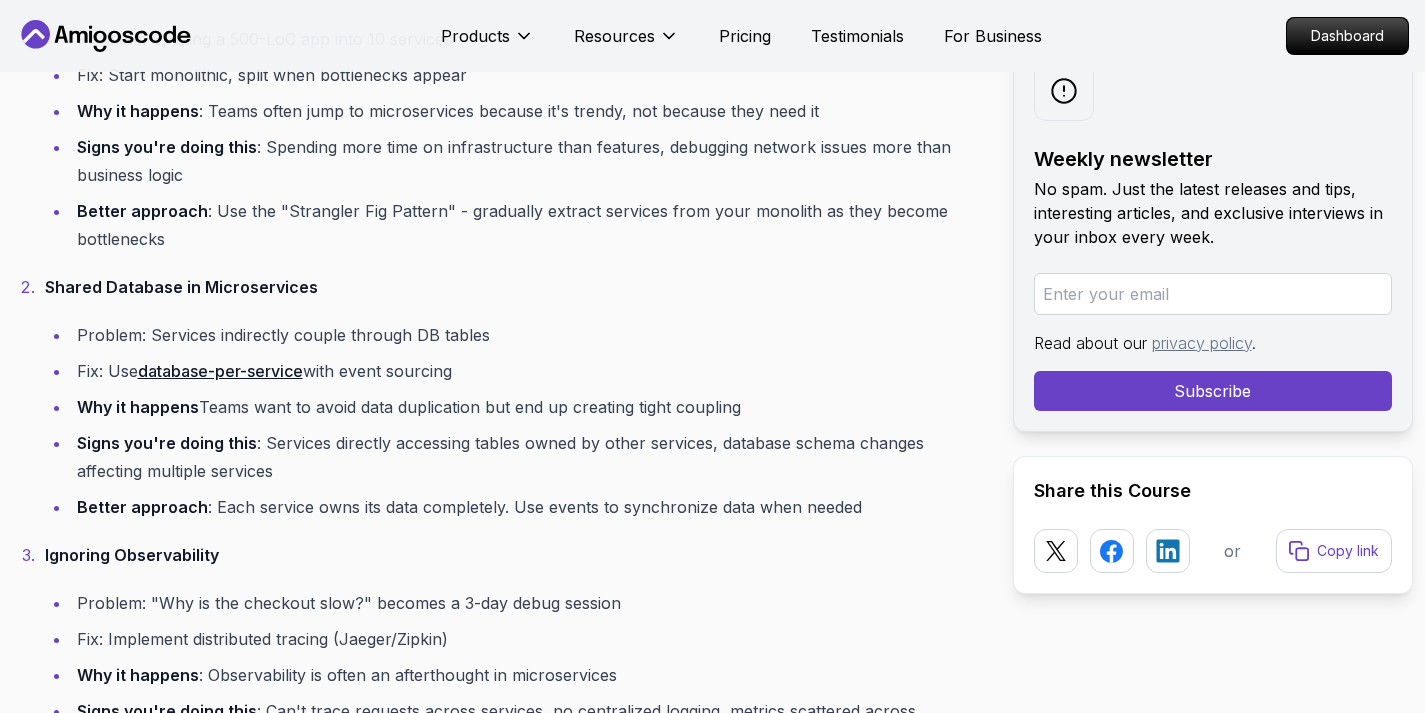 click on "Shared Database in Microservices" at bounding box center [181, 287] 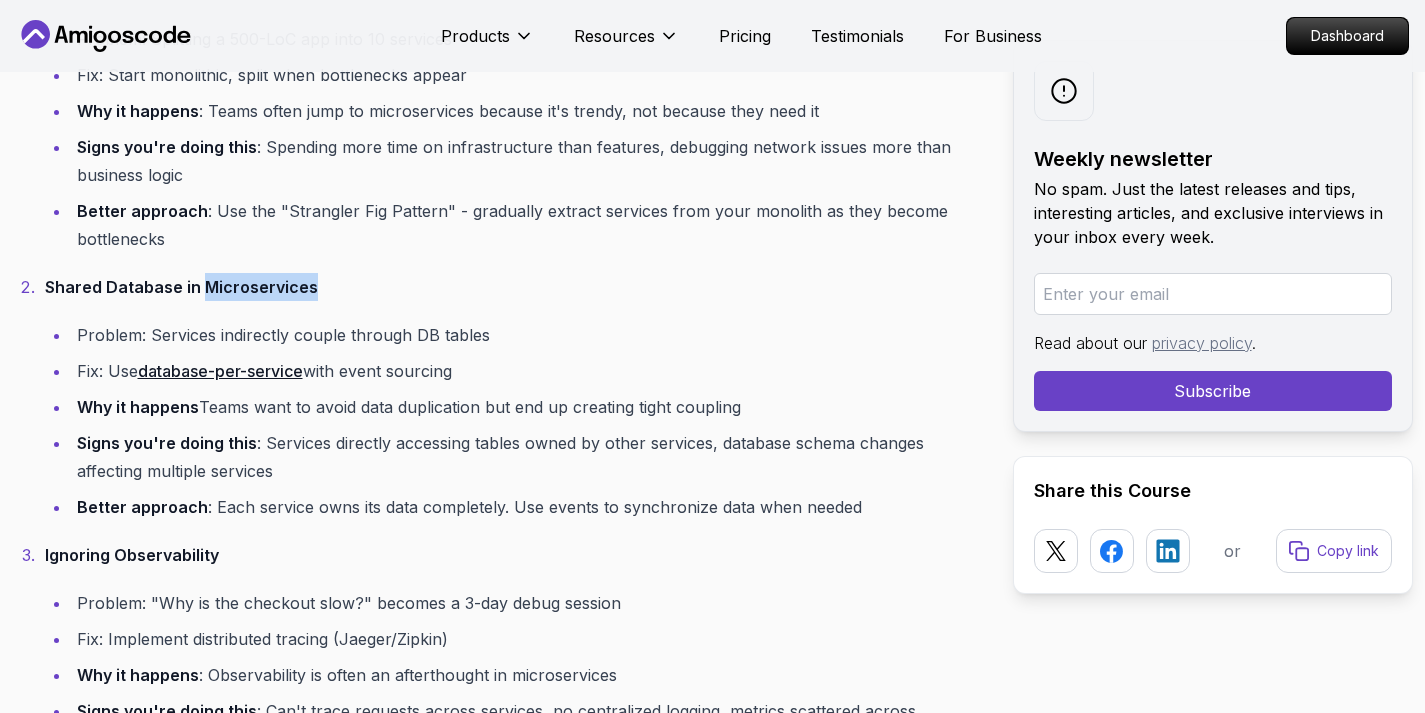 click on "Shared Database in Microservices" at bounding box center (181, 287) 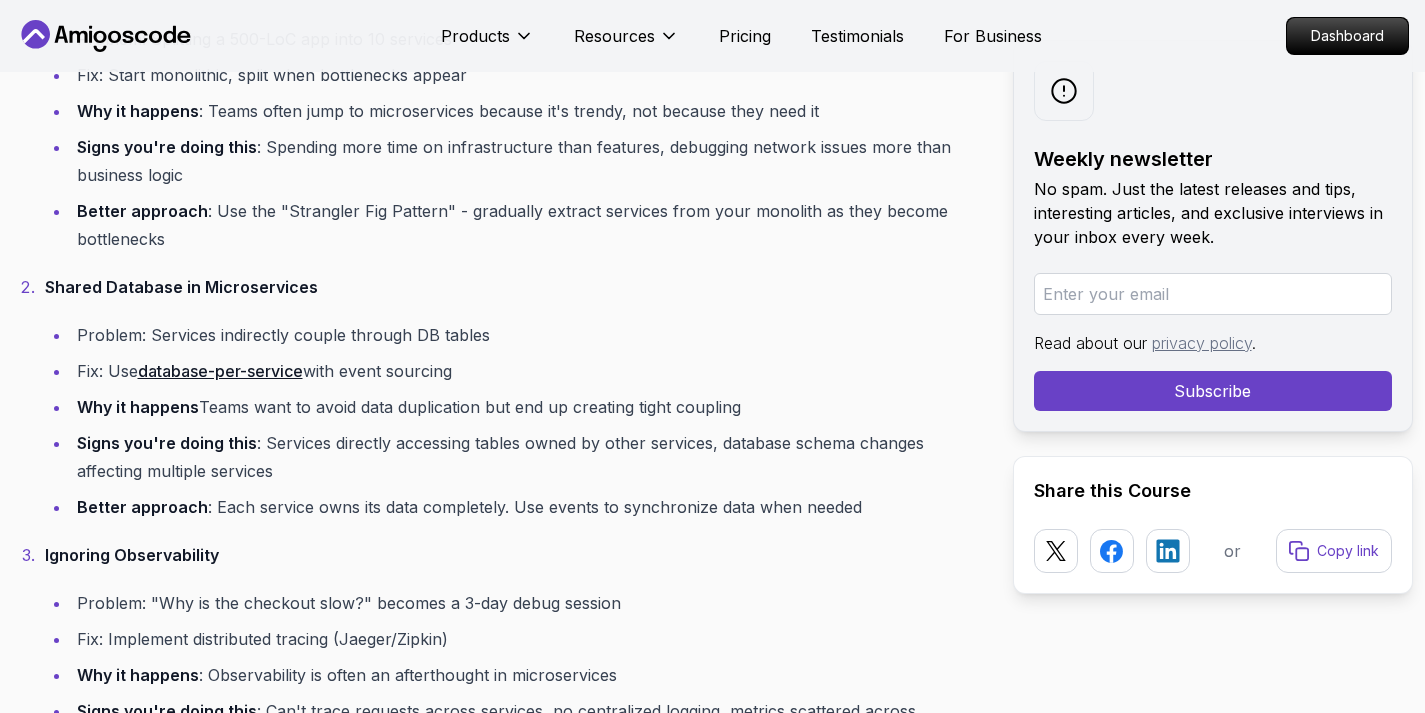 click on "Shared Database in Microservices" at bounding box center [181, 287] 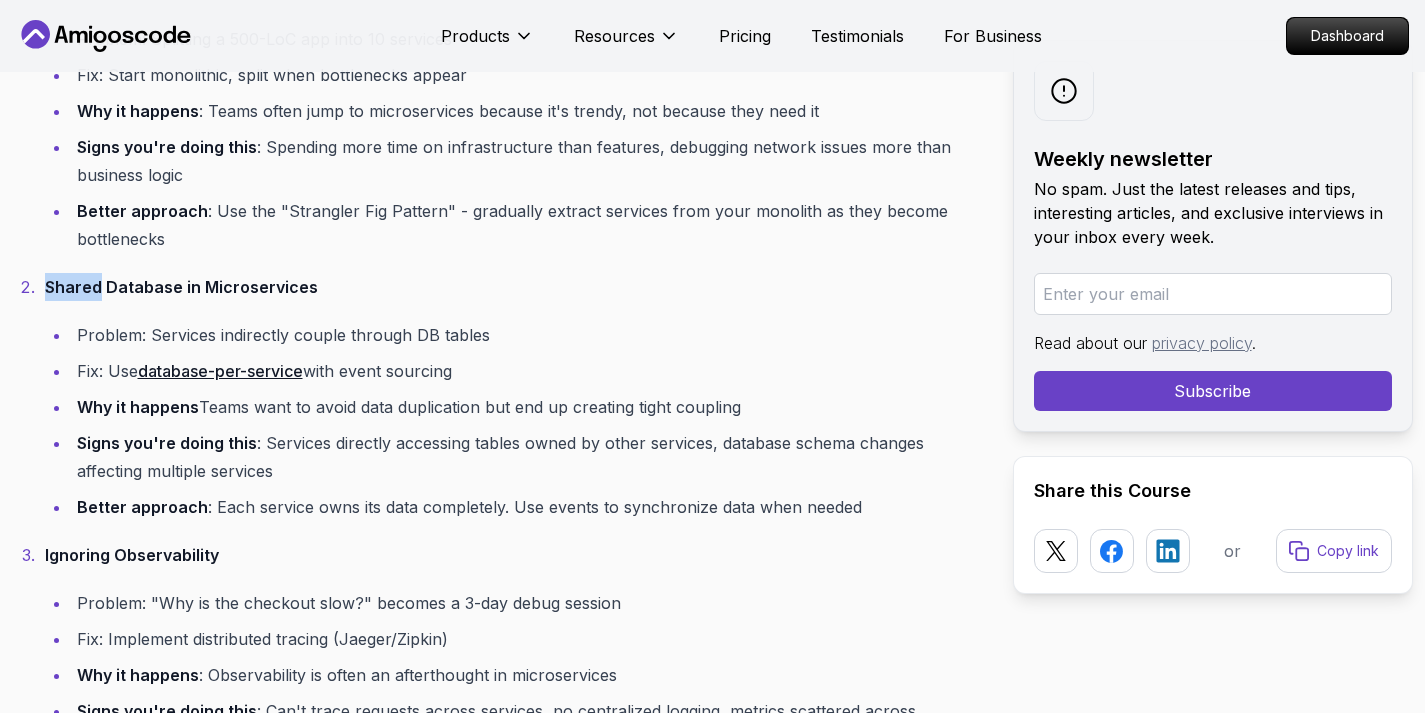 click on "Shared Database in Microservices" at bounding box center (181, 287) 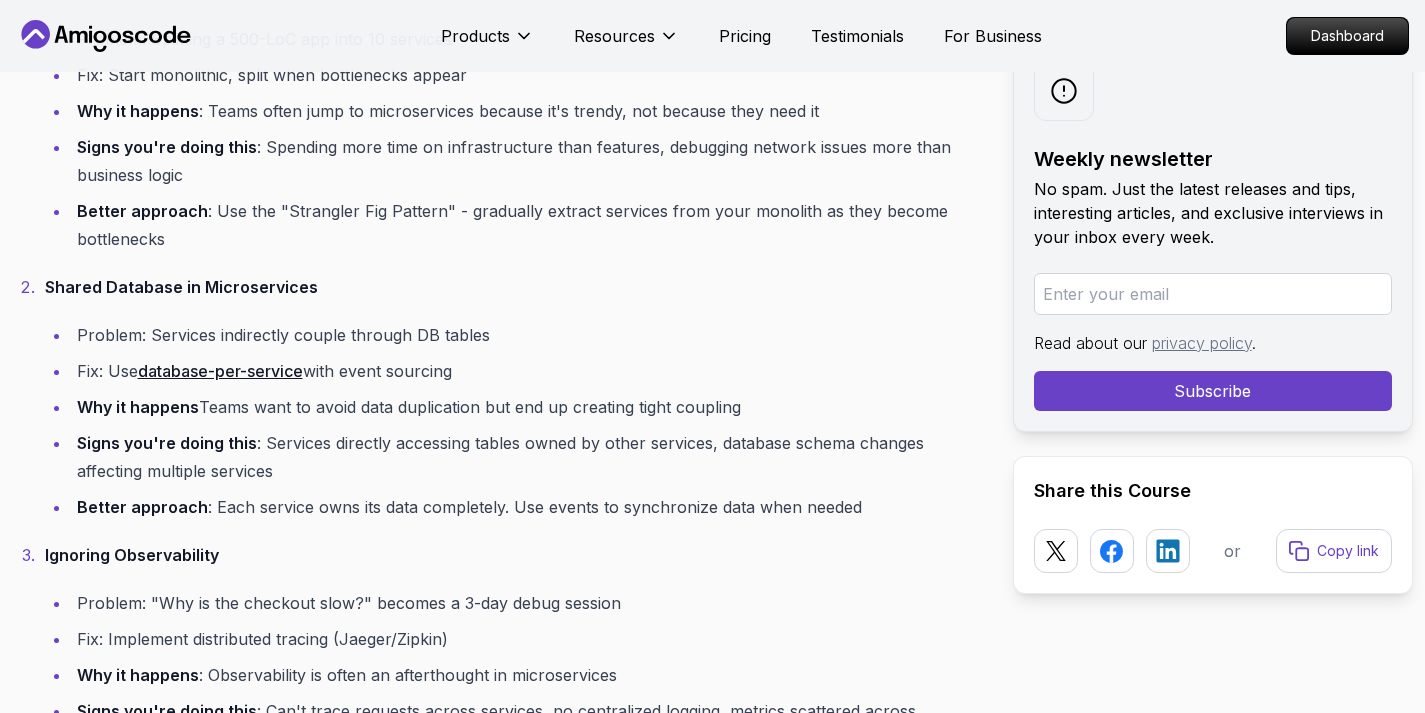 click on "Shared Database in Microservices" at bounding box center (181, 287) 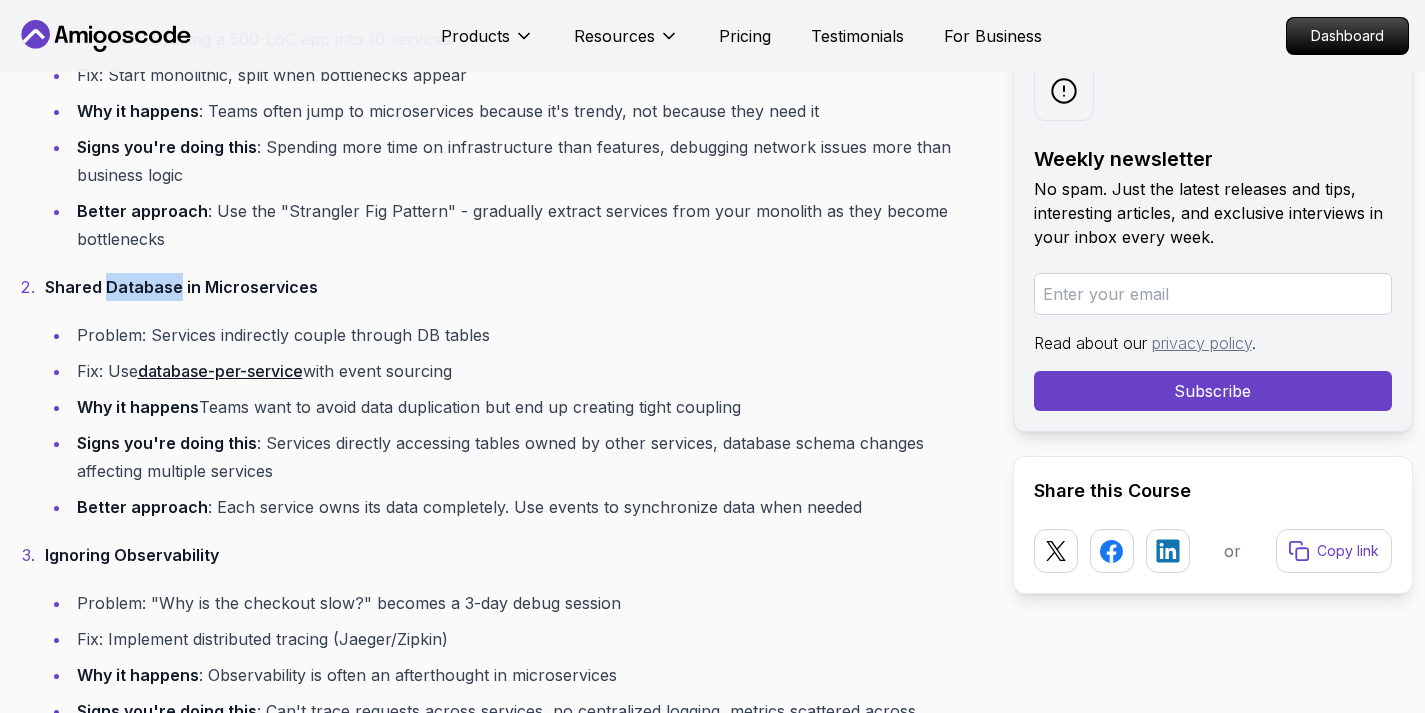 click on "Shared Database in Microservices" at bounding box center (181, 287) 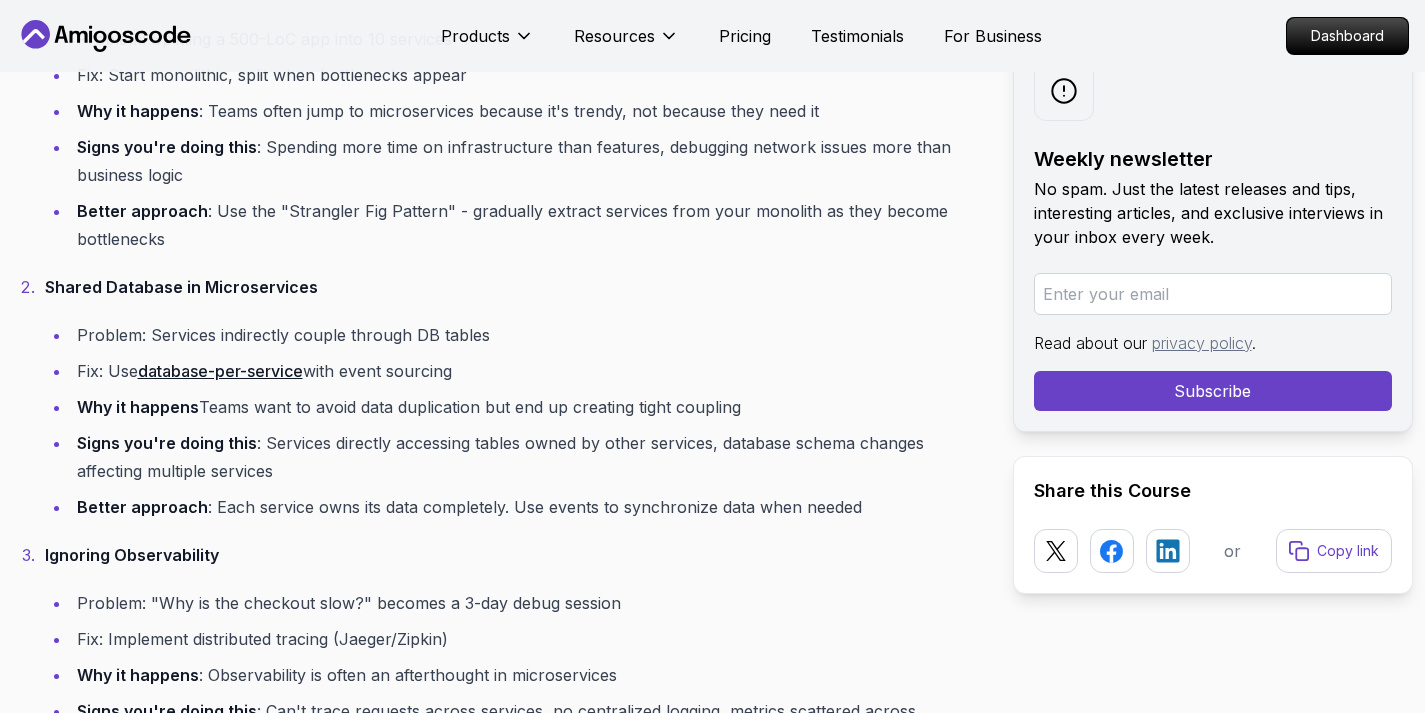 click on "Shared Database in Microservices" at bounding box center (181, 287) 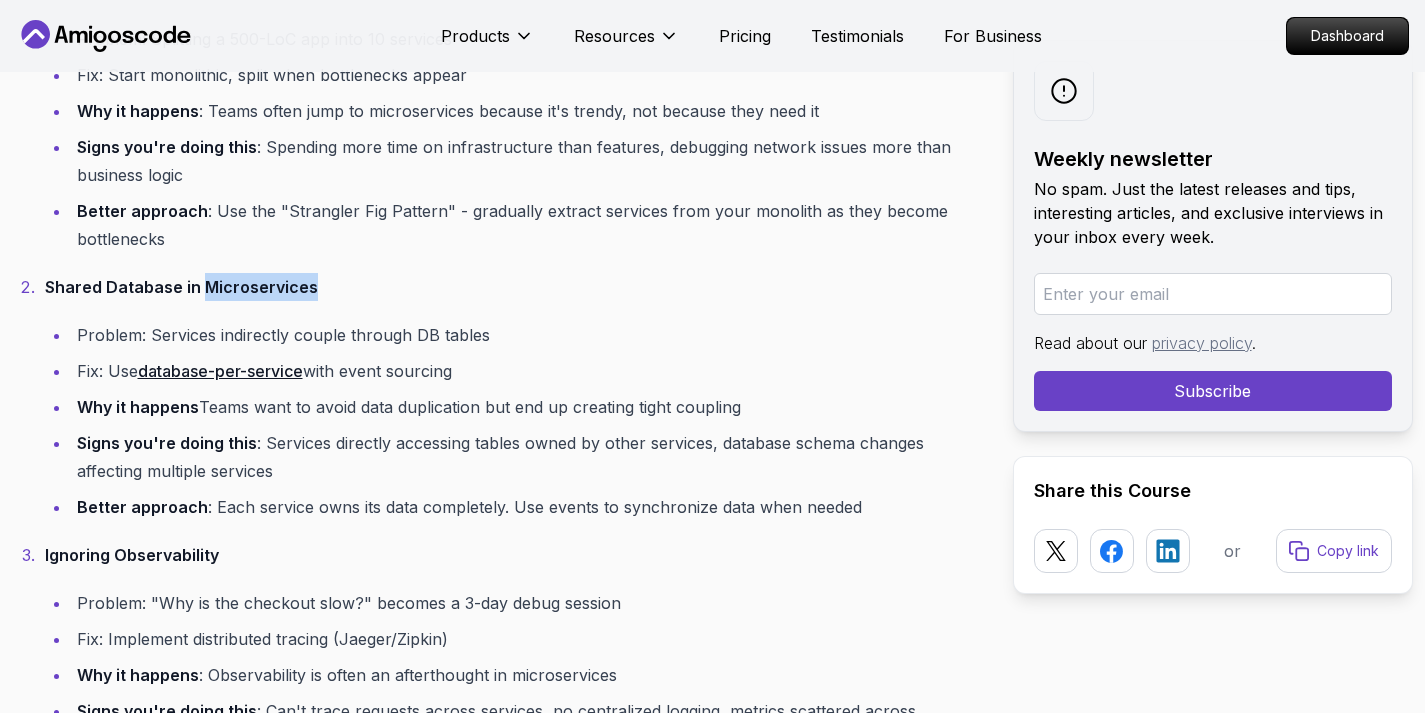 click on "Shared Database in Microservices" at bounding box center [181, 287] 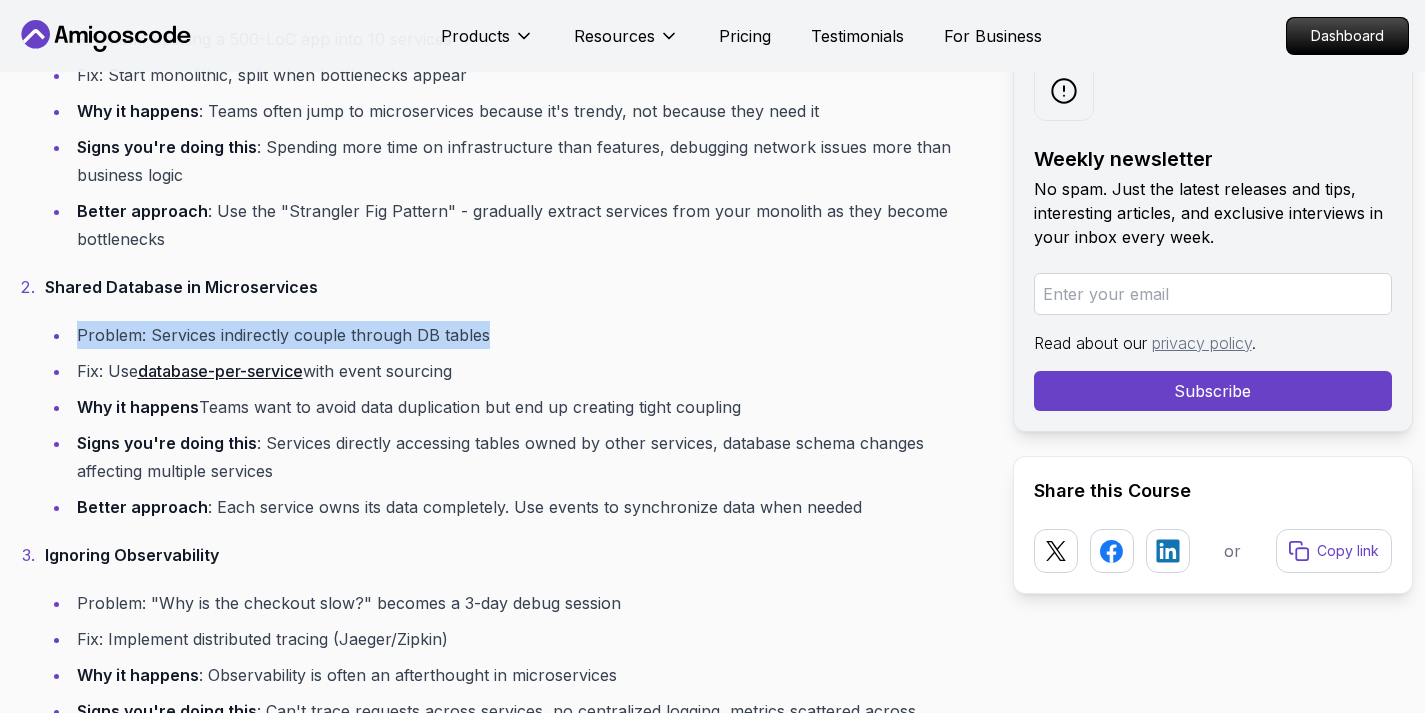 drag, startPoint x: 79, startPoint y: 336, endPoint x: 521, endPoint y: 334, distance: 442.00452 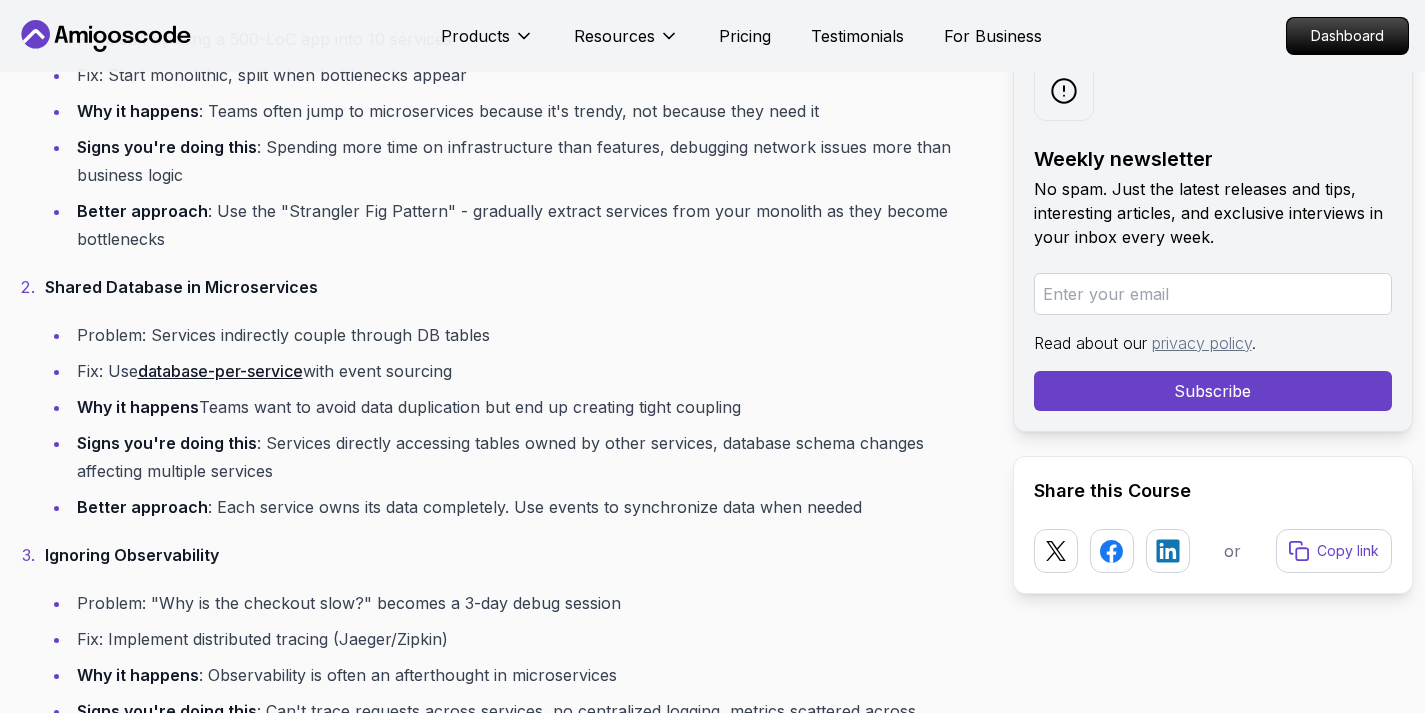 drag, startPoint x: 108, startPoint y: 365, endPoint x: 480, endPoint y: 379, distance: 372.26334 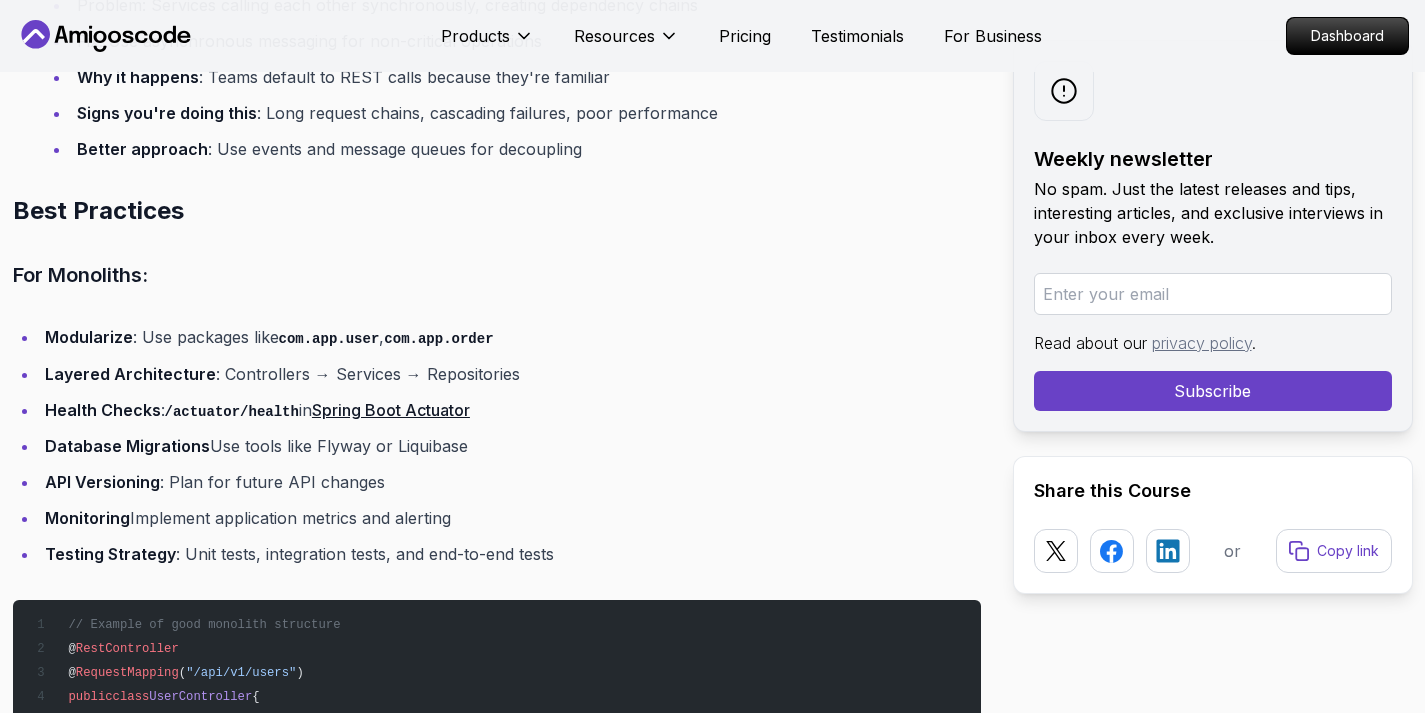 scroll, scrollTop: 11239, scrollLeft: 0, axis: vertical 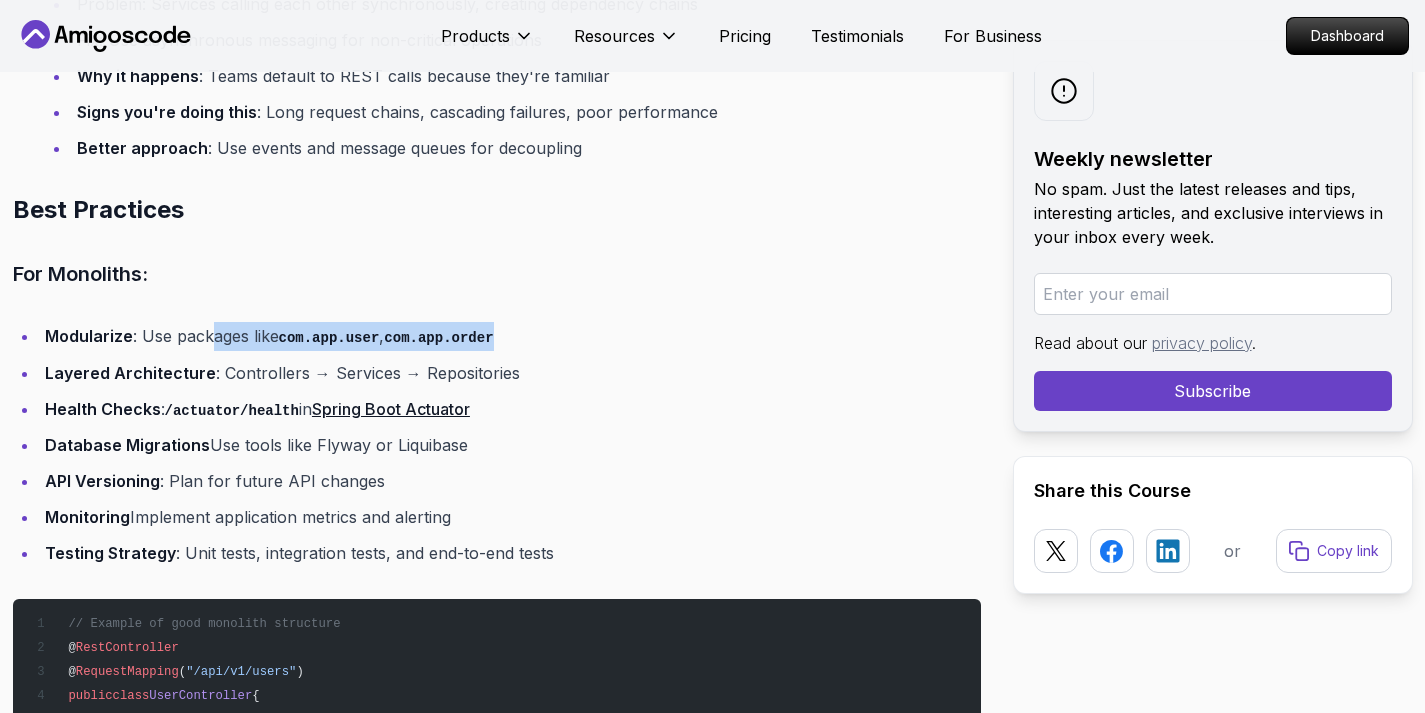drag, startPoint x: 210, startPoint y: 310, endPoint x: 517, endPoint y: 304, distance: 307.05862 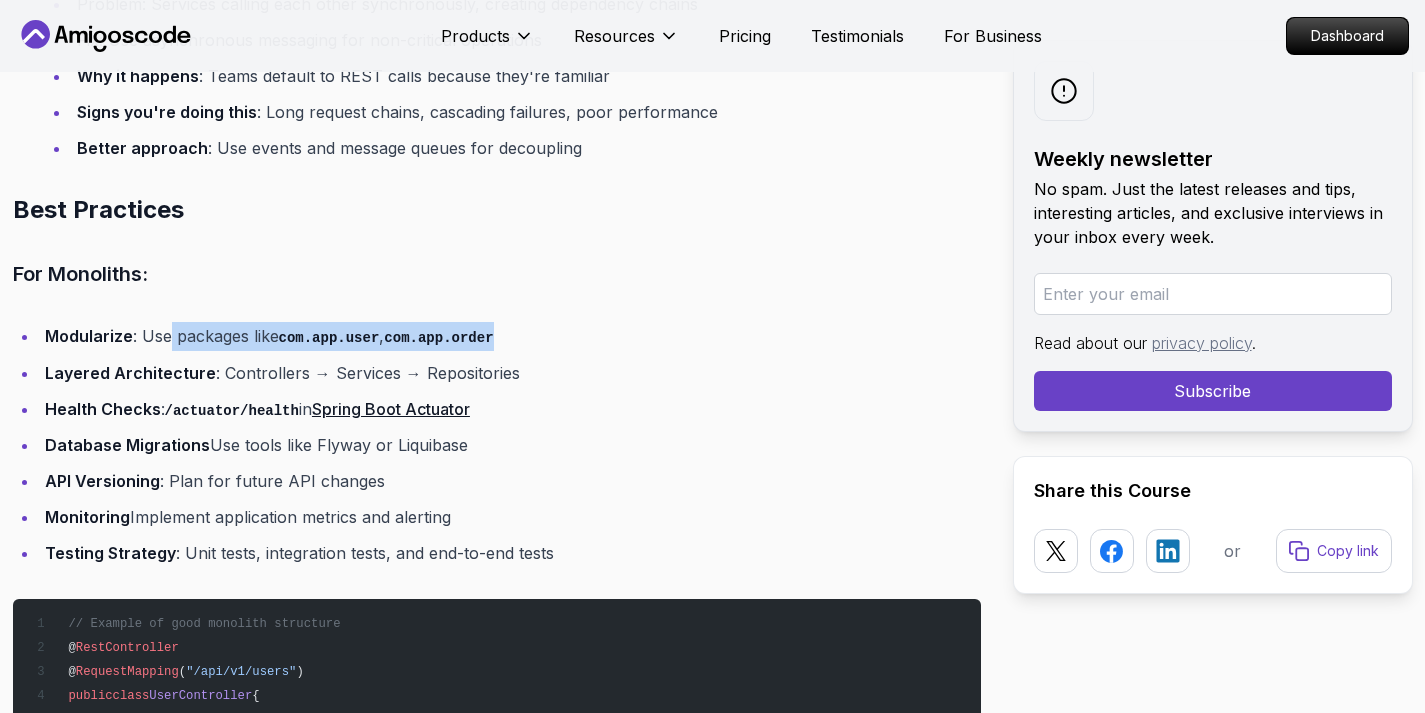 drag, startPoint x: 545, startPoint y: 318, endPoint x: 169, endPoint y: 311, distance: 376.06516 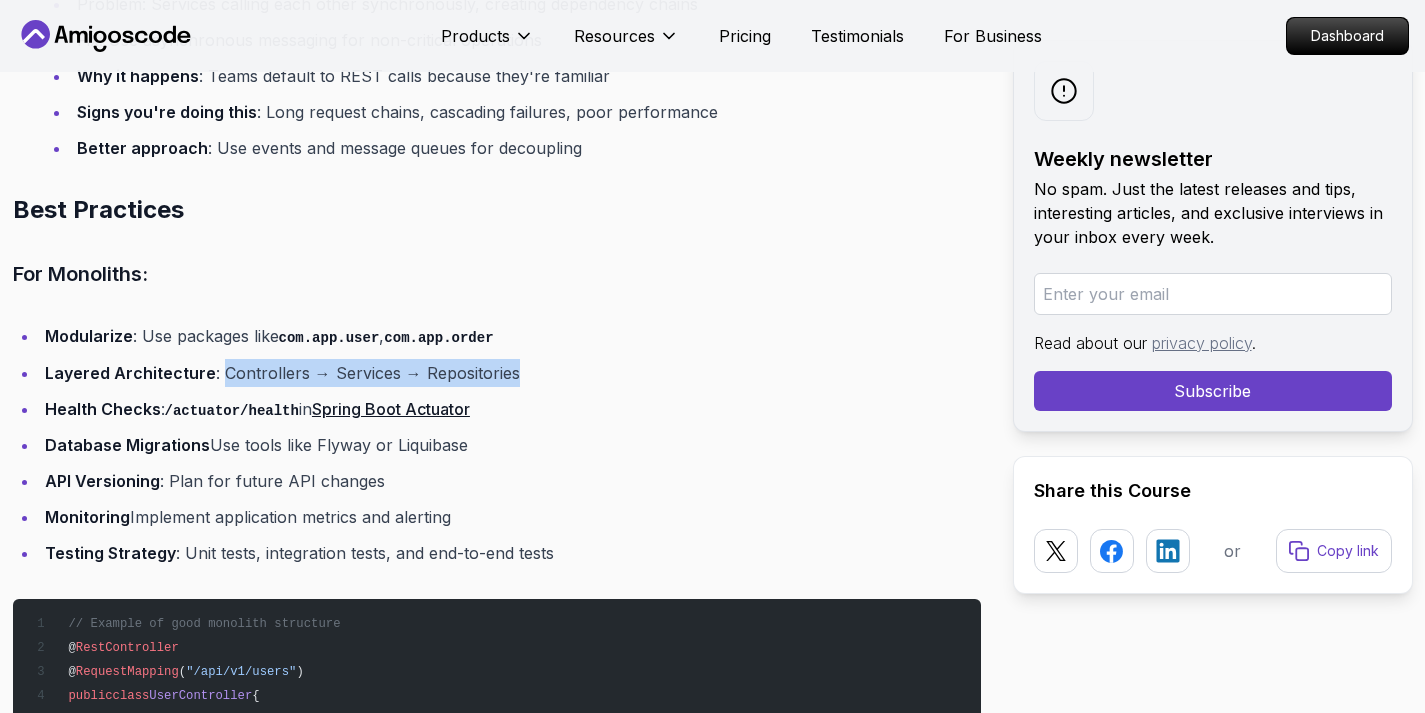 drag, startPoint x: 219, startPoint y: 347, endPoint x: 563, endPoint y: 347, distance: 344 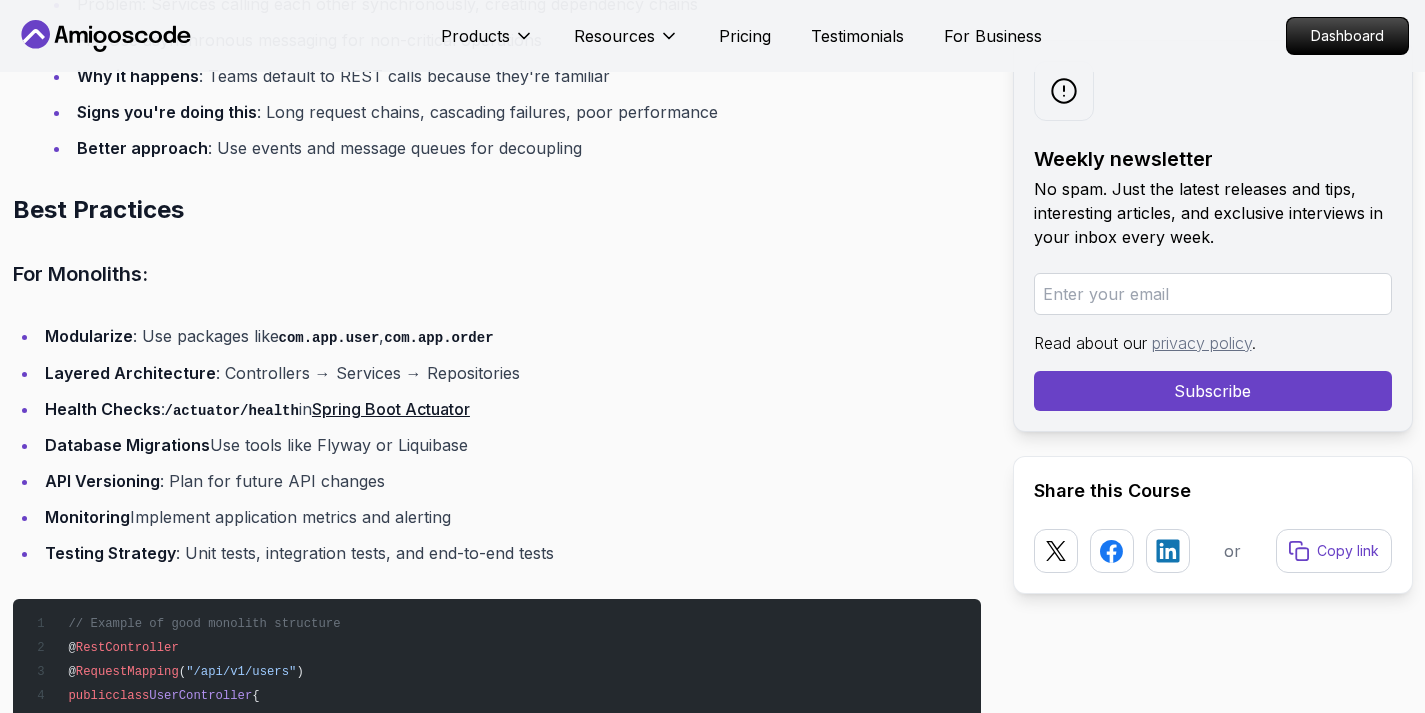 click on "Health Checks : /actuator/health in Spring Boot Actuator" at bounding box center (510, 409) 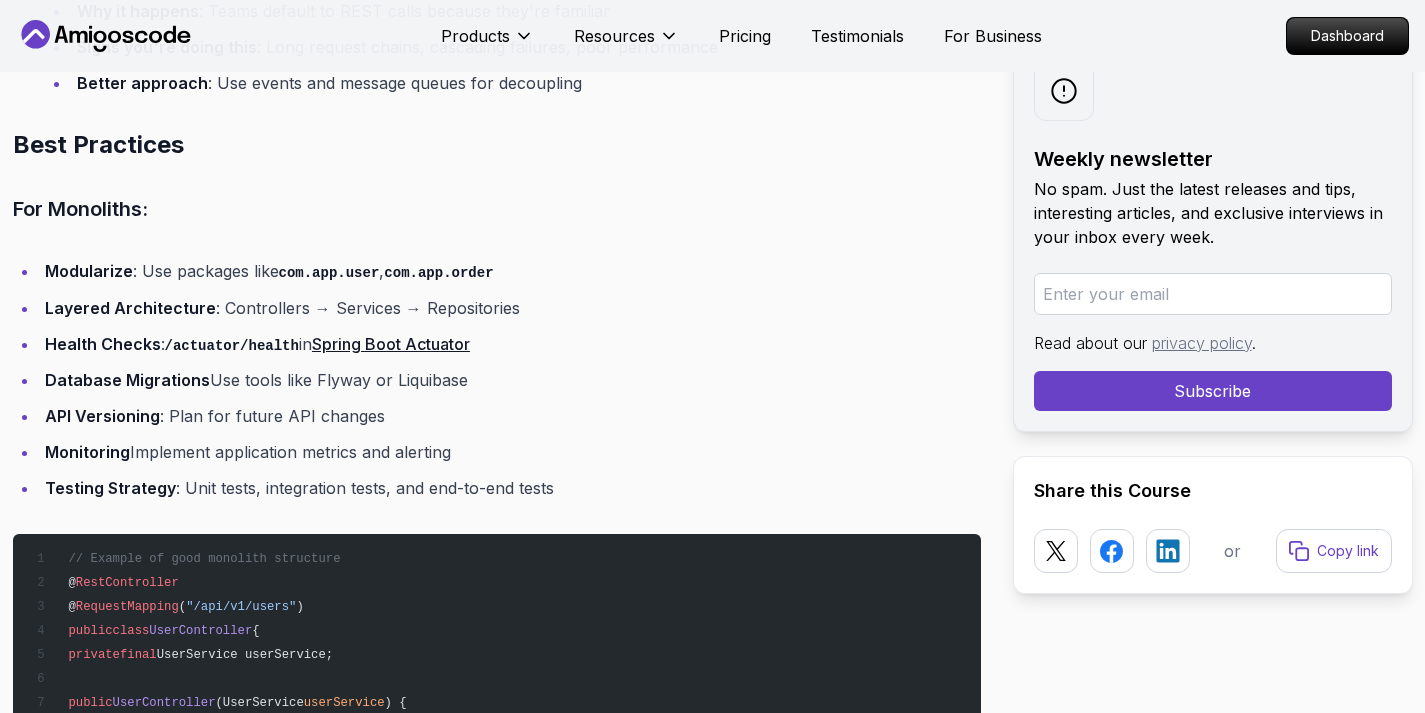 scroll, scrollTop: 11307, scrollLeft: 0, axis: vertical 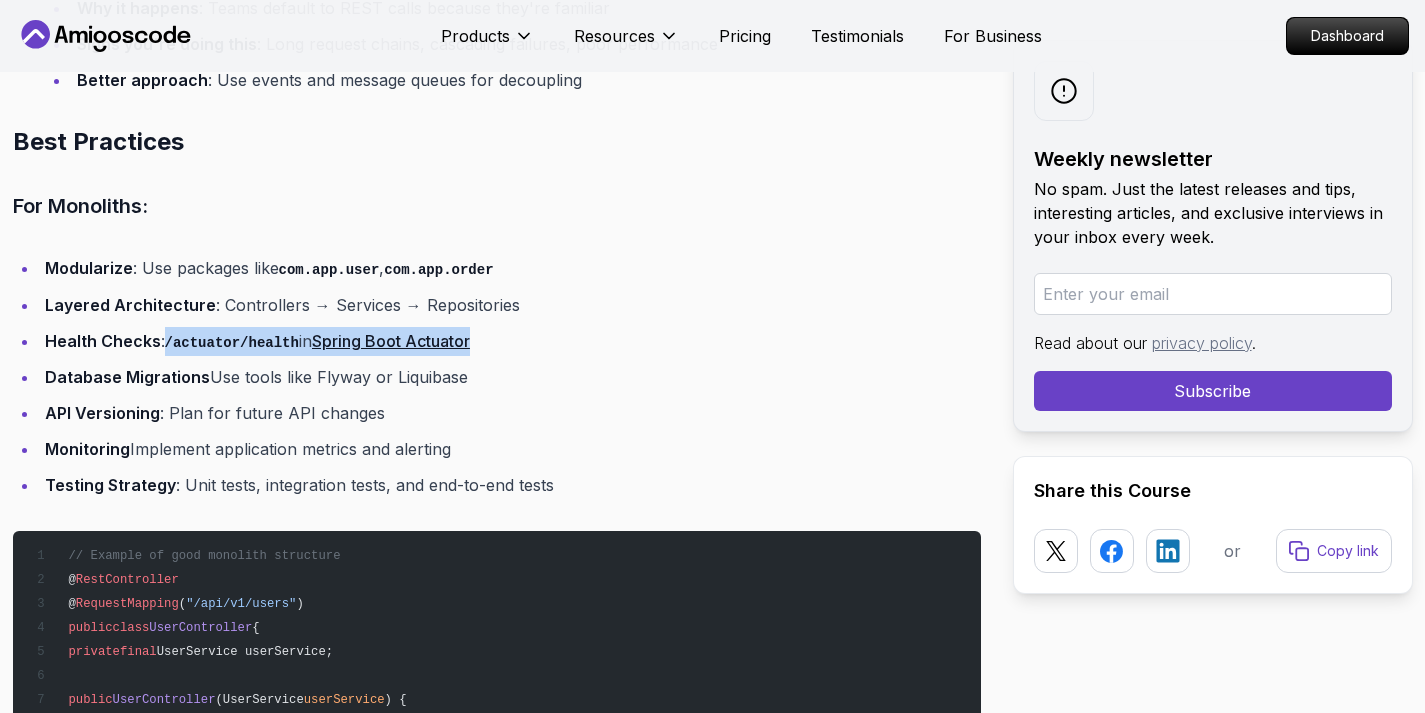 drag, startPoint x: 164, startPoint y: 309, endPoint x: 527, endPoint y: 309, distance: 363 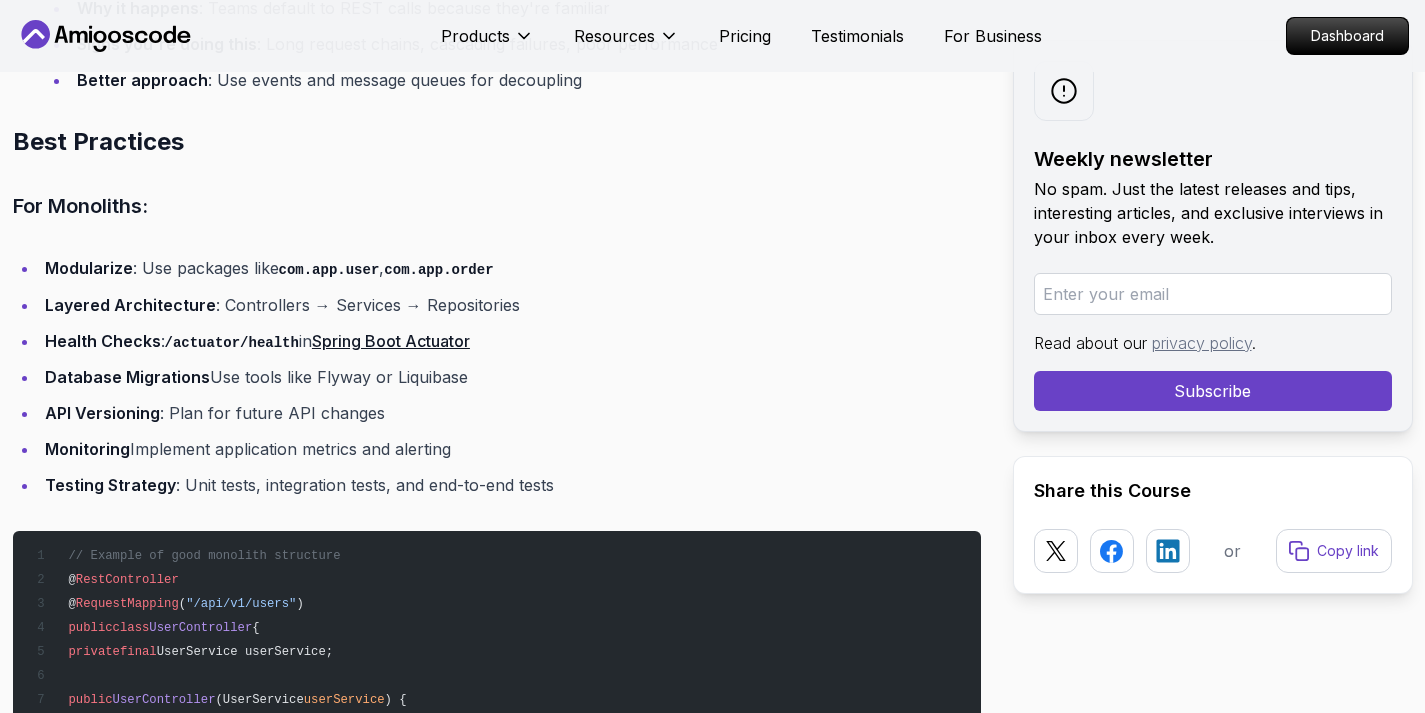 click on "Modularize : Use packages like  com.app.user ,  com.app.order
Layered Architecture : Controllers → Services → Repositories
Health Checks :  /actuator/health  in  Spring Boot Actuator
Database Migrations : Use tools like Flyway or Liquibase
API Versioning : Plan for future API changes
Monitoring : Implement application metrics and alerting
Testing Strategy : Unit tests, integration tests, and end-to-end tests" at bounding box center (497, 376) 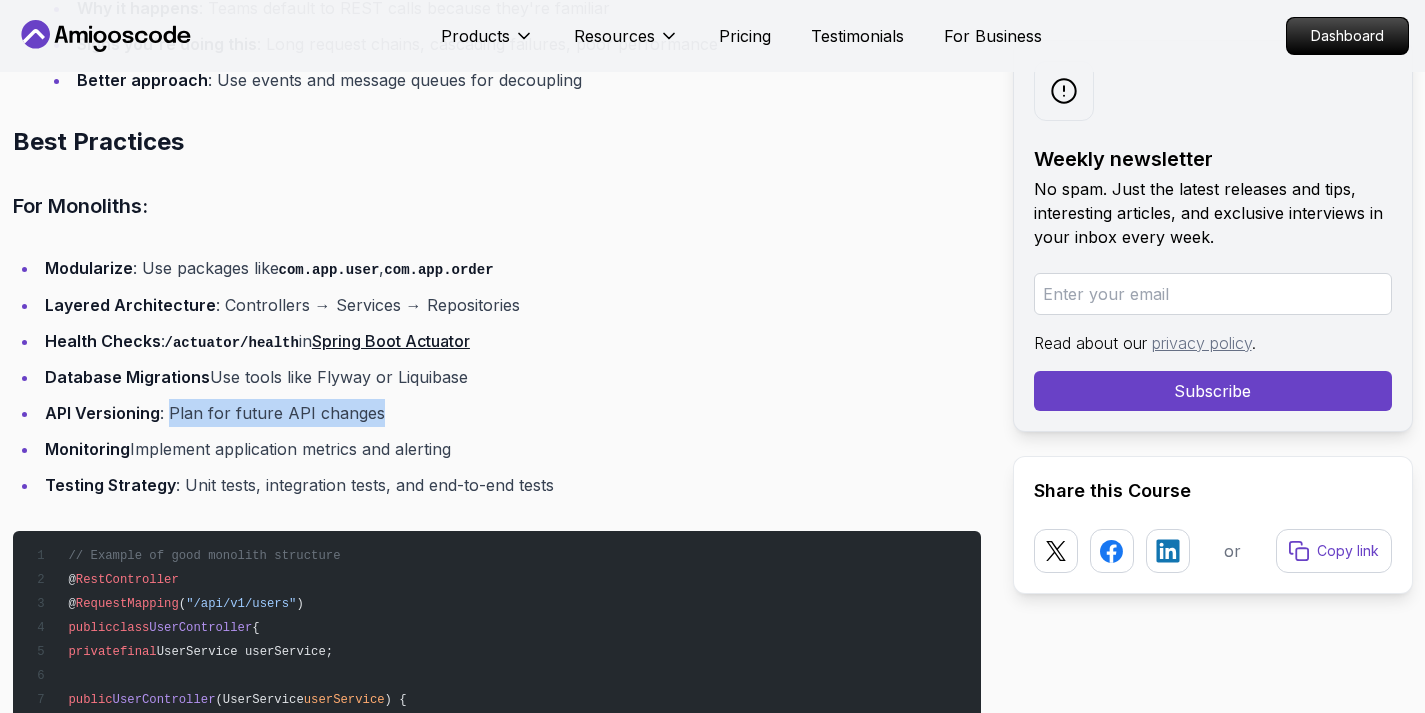 drag, startPoint x: 166, startPoint y: 388, endPoint x: 372, endPoint y: 385, distance: 206.02185 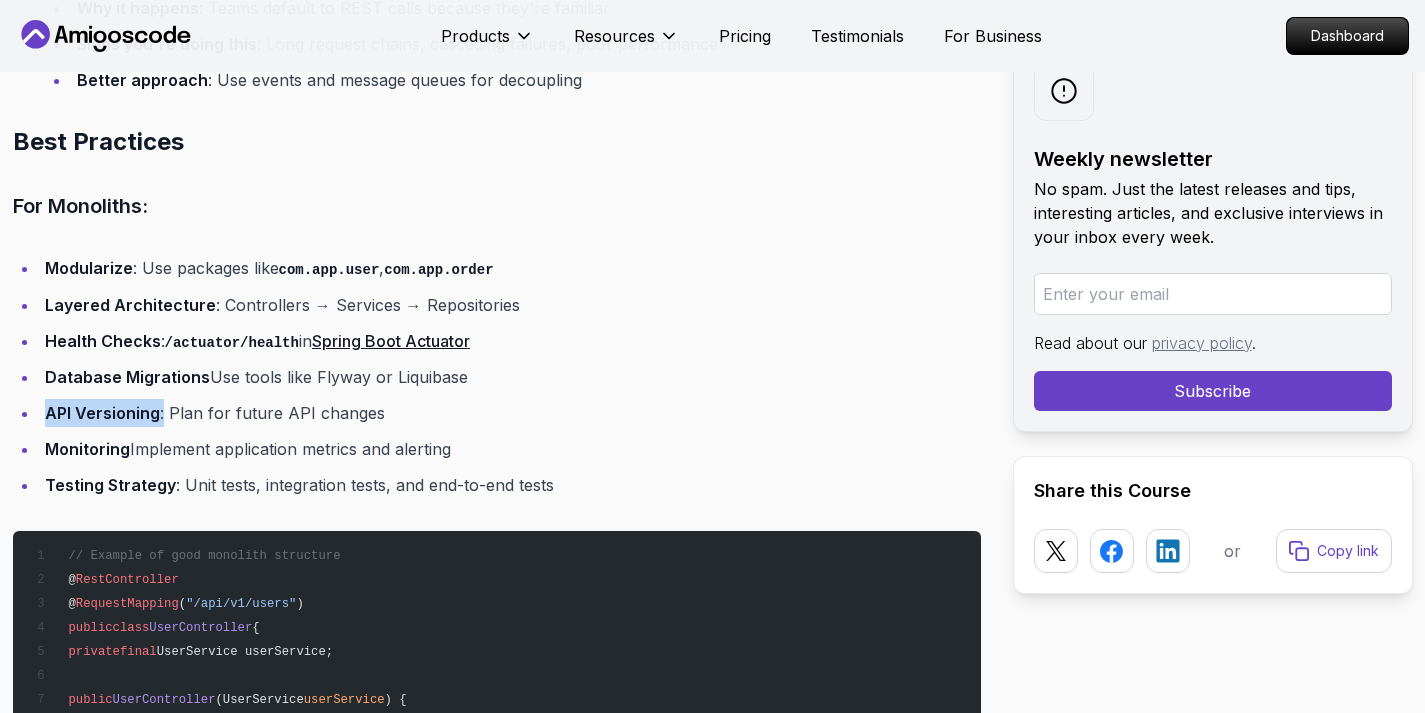 drag, startPoint x: 46, startPoint y: 383, endPoint x: 164, endPoint y: 384, distance: 118.004234 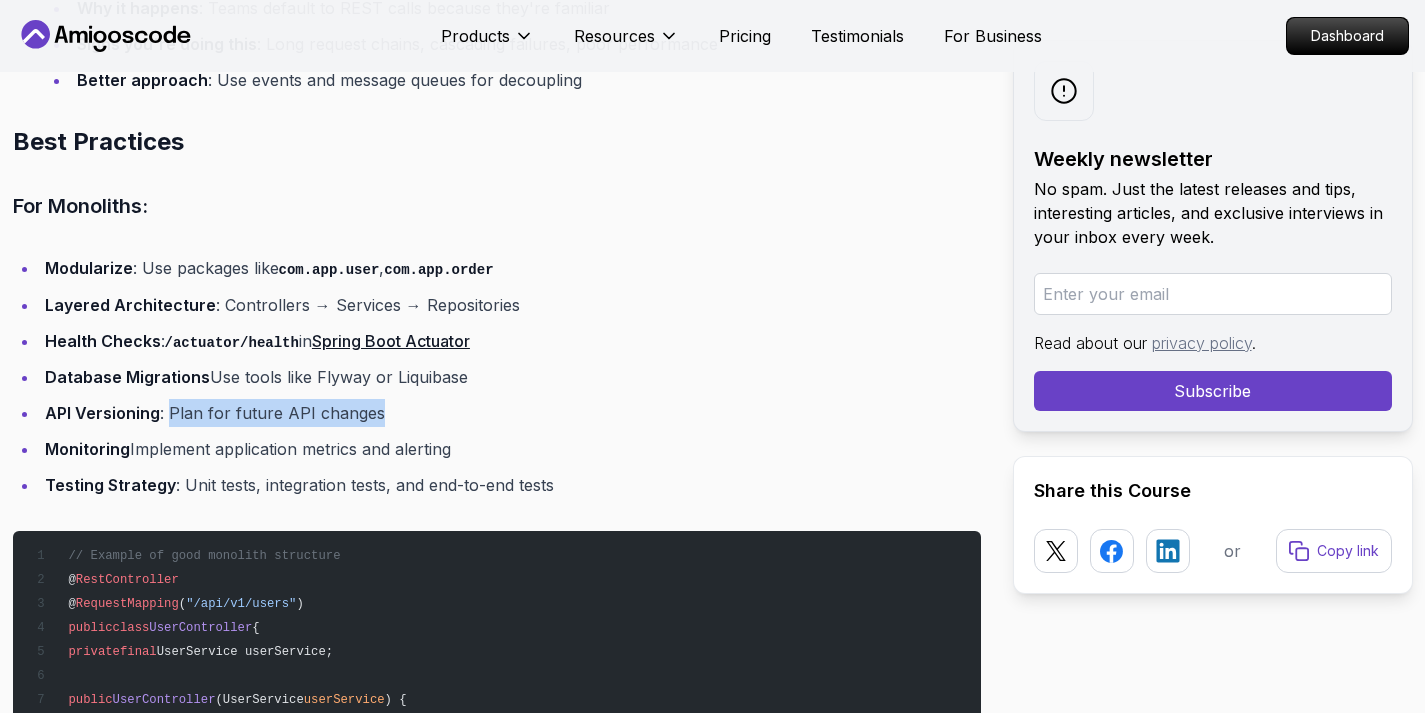 drag, startPoint x: 167, startPoint y: 386, endPoint x: 376, endPoint y: 386, distance: 209 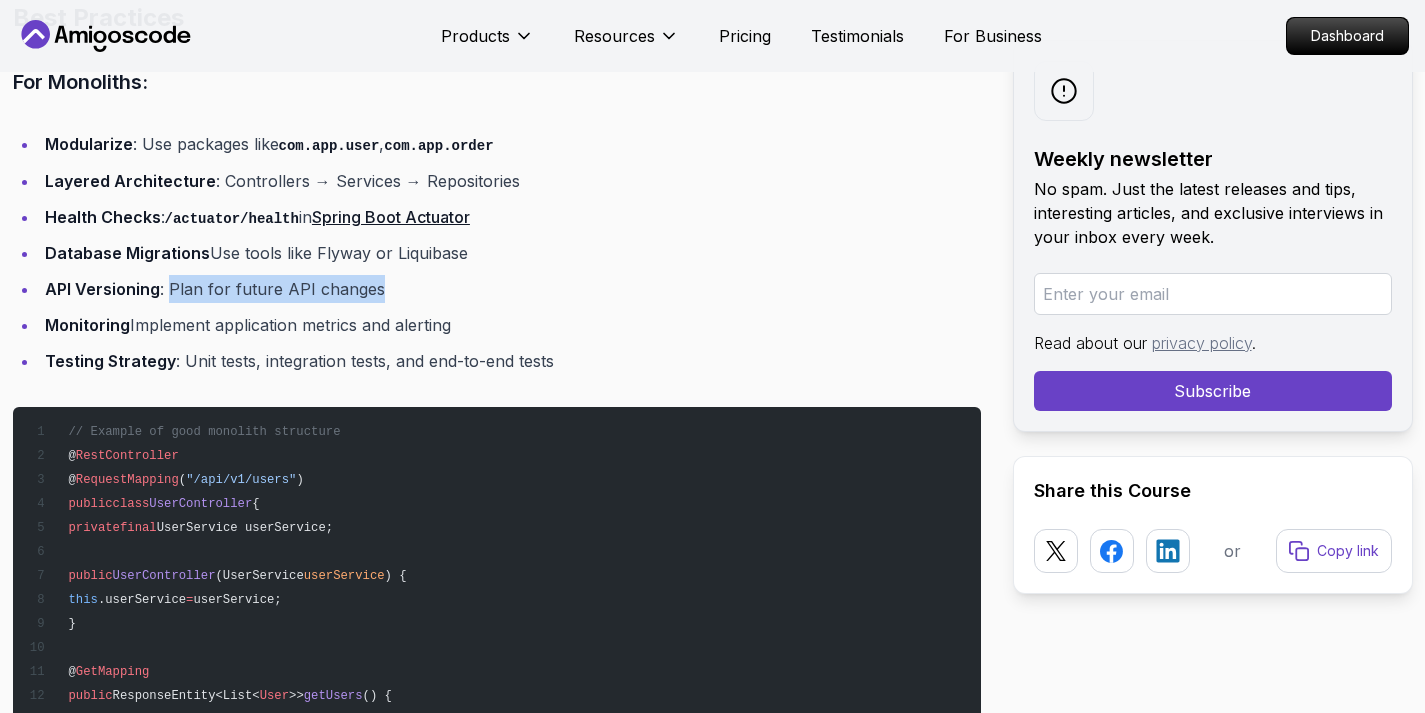 scroll, scrollTop: 11435, scrollLeft: 0, axis: vertical 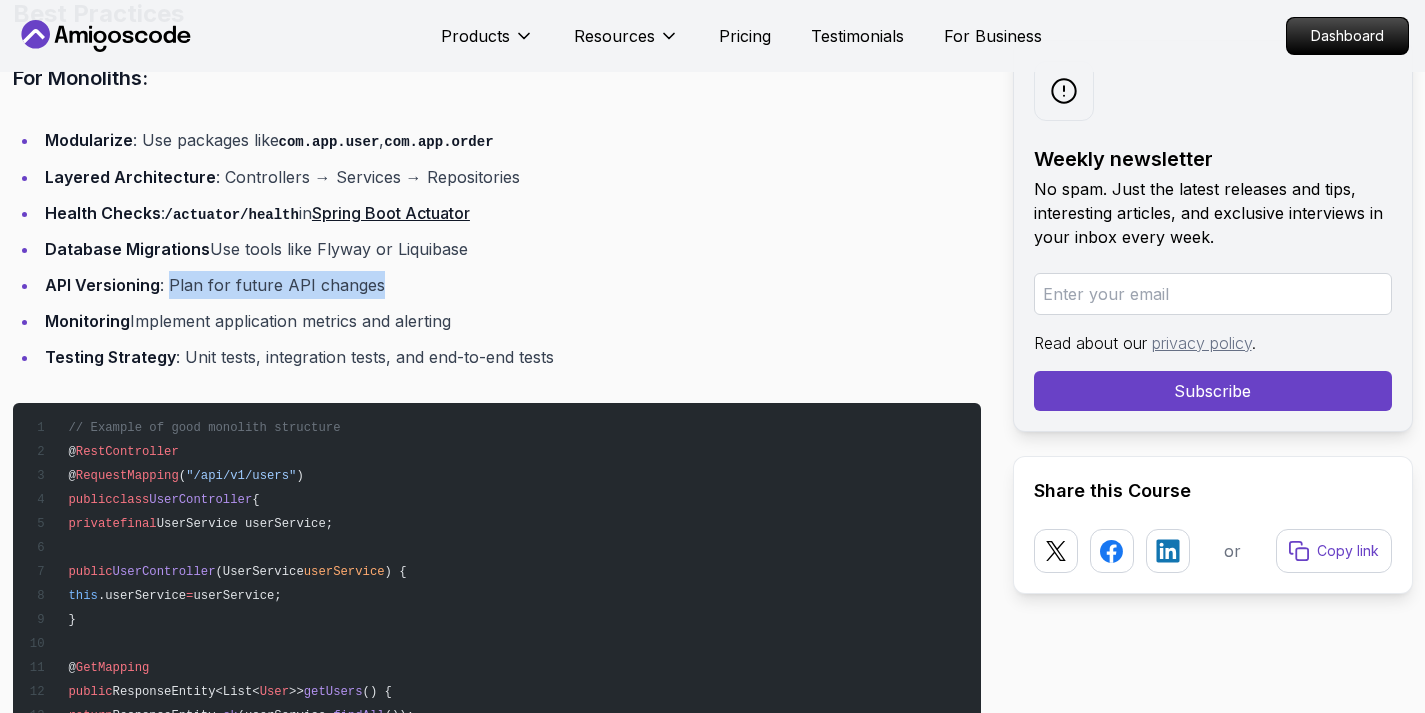 drag, startPoint x: 138, startPoint y: 292, endPoint x: 462, endPoint y: 290, distance: 324.00616 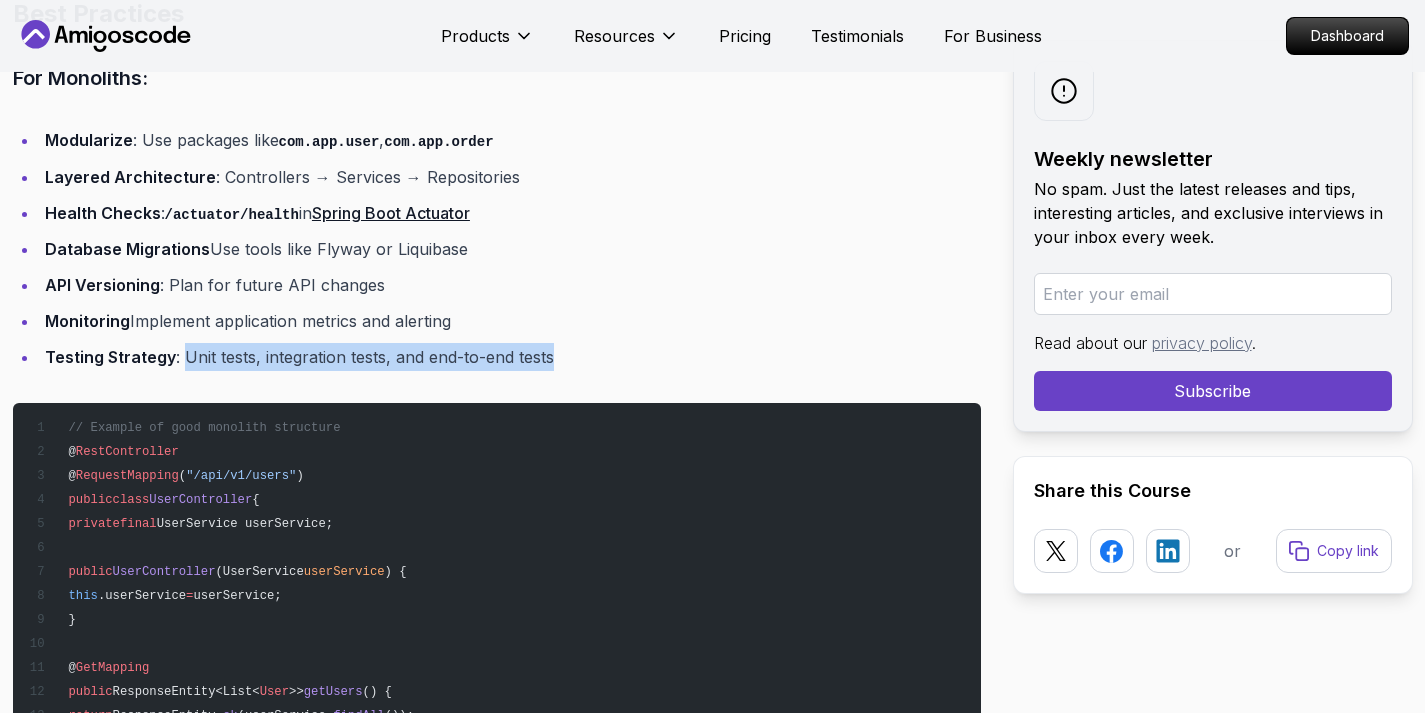 drag, startPoint x: 184, startPoint y: 331, endPoint x: 569, endPoint y: 326, distance: 385.03247 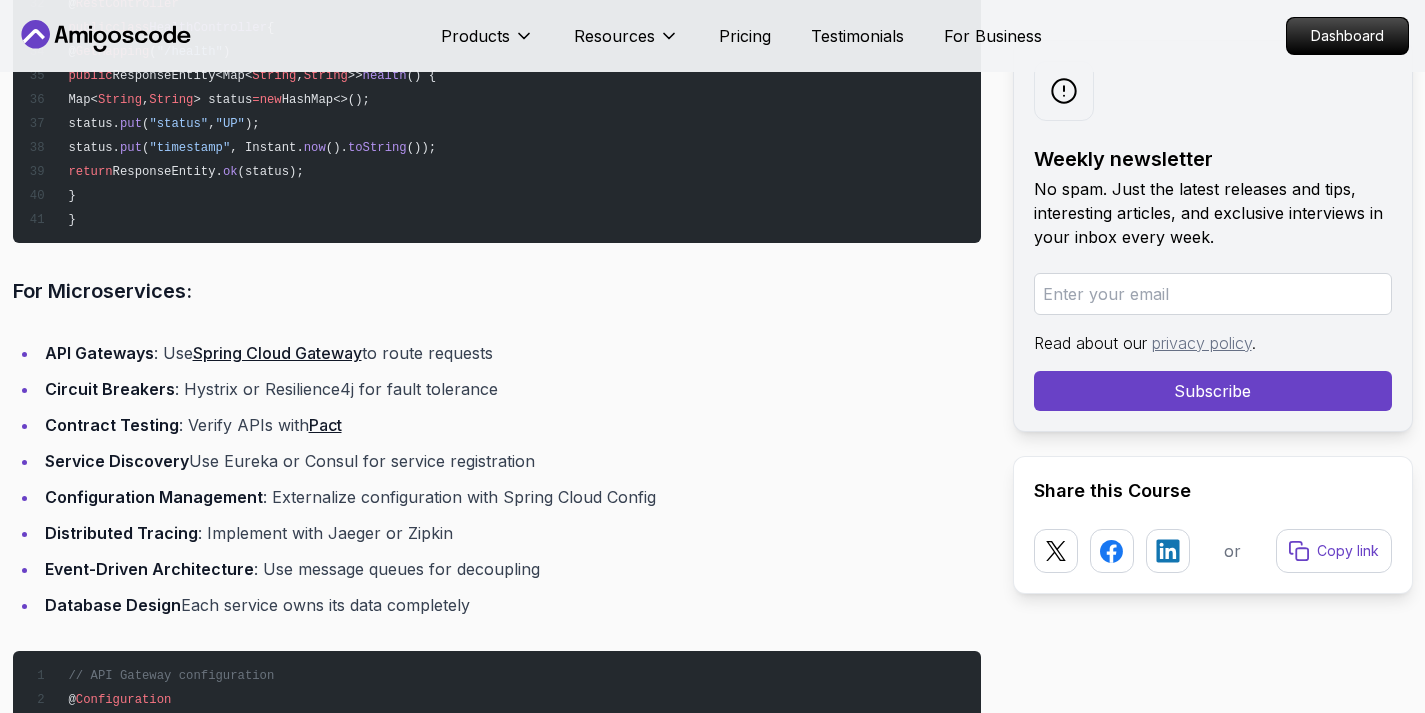 scroll, scrollTop: 12608, scrollLeft: 0, axis: vertical 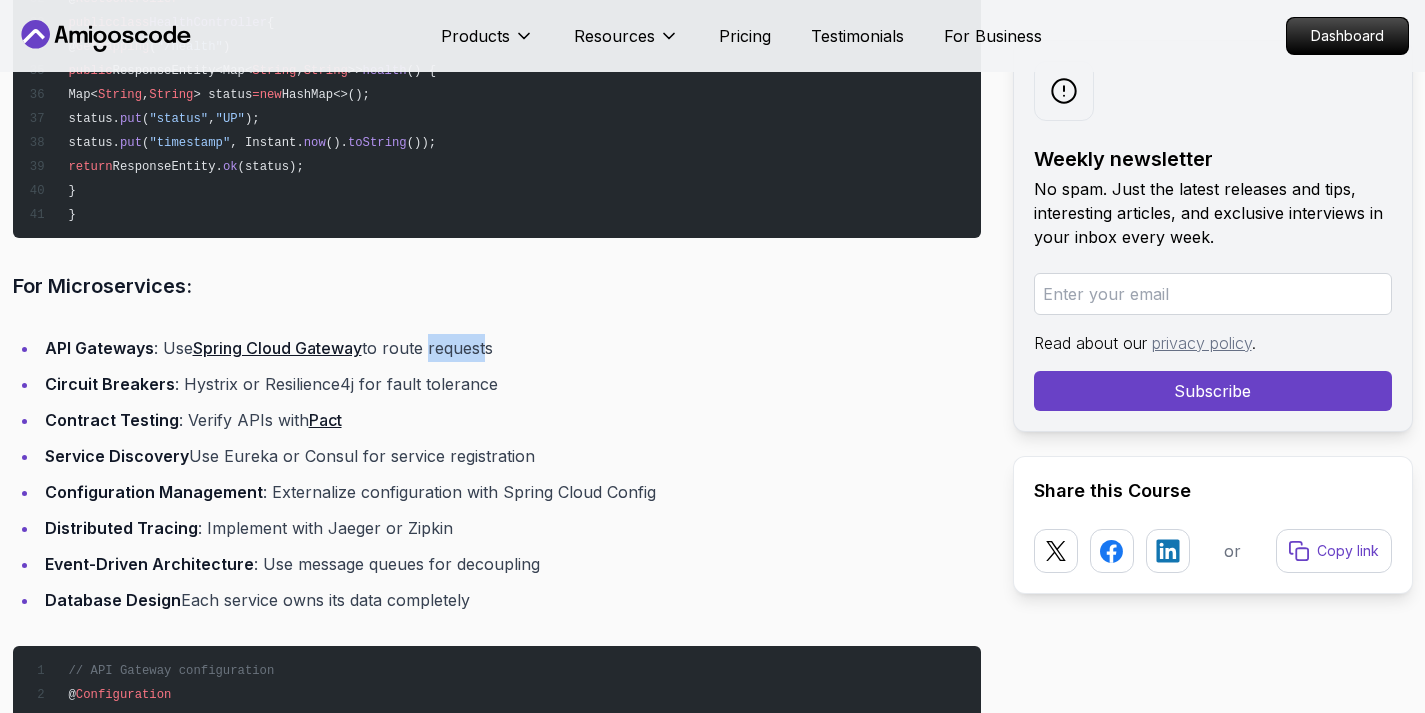 drag, startPoint x: 485, startPoint y: 321, endPoint x: 425, endPoint y: 322, distance: 60.00833 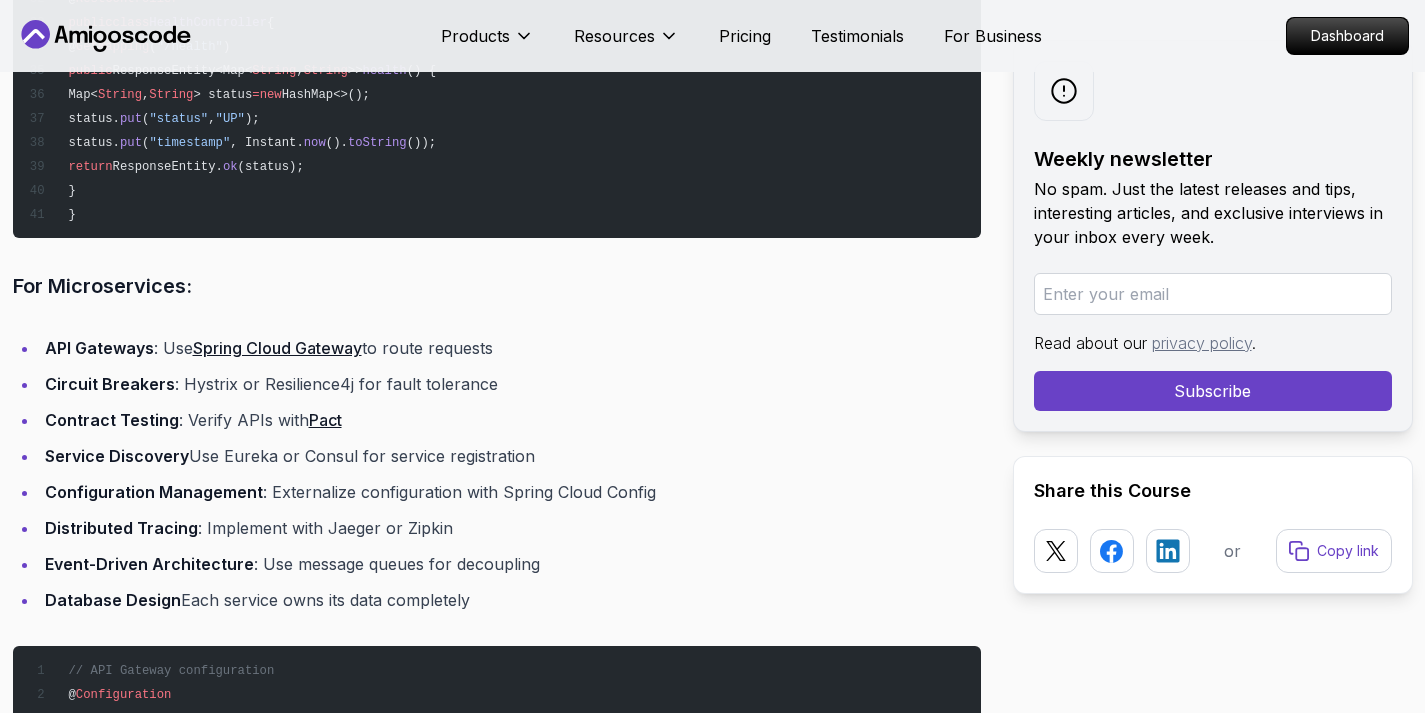 click on "API Gateways : Use  Spring Cloud Gateway  to route requests
Circuit Breakers : Hystrix or Resilience4j for fault tolerance
Contract Testing : Verify APIs with  Pact
Service Discovery : Use Eureka or Consul for service registration
Configuration Management : Externalize configuration with Spring Cloud Config
Distributed Tracing : Implement with Jaeger or Zipkin
Event-Driven Architecture : Use message queues for decoupling
Database Design : Each service owns its data completely" at bounding box center [497, 474] 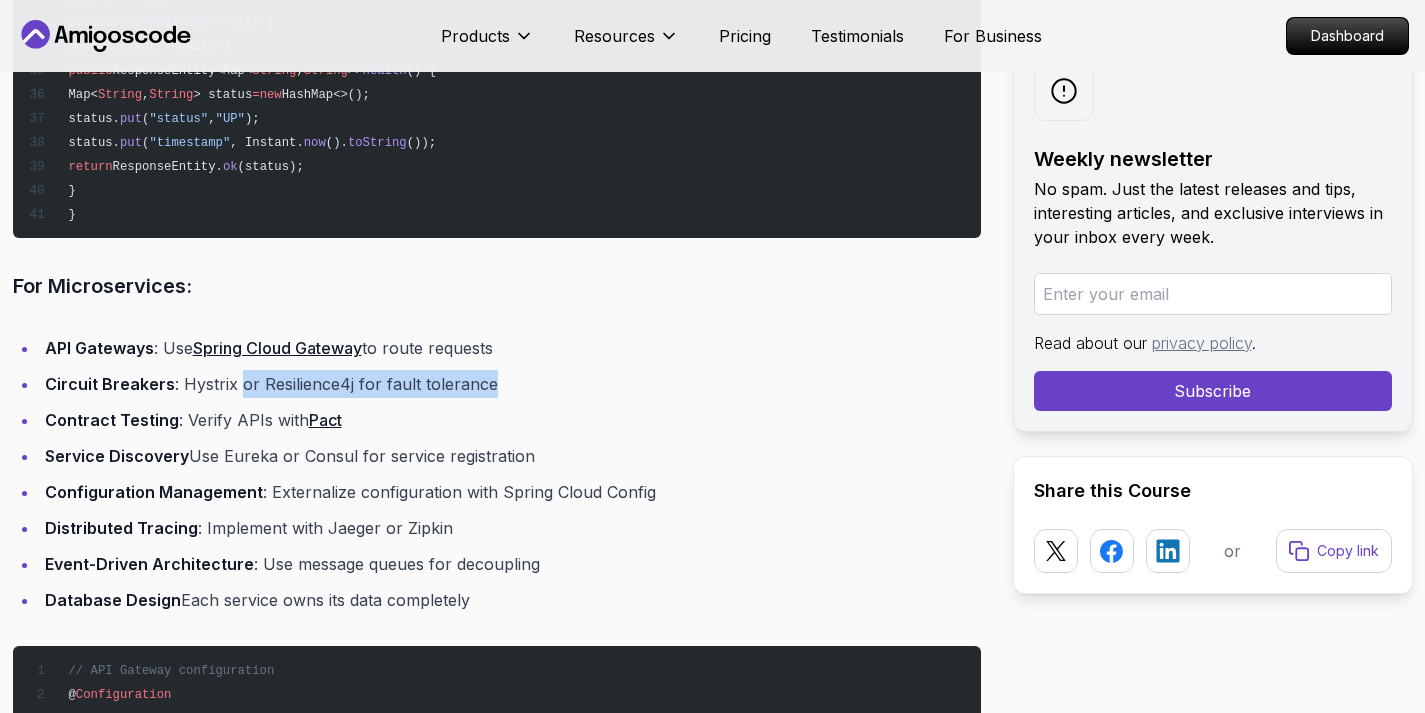 drag, startPoint x: 235, startPoint y: 359, endPoint x: 494, endPoint y: 354, distance: 259.04825 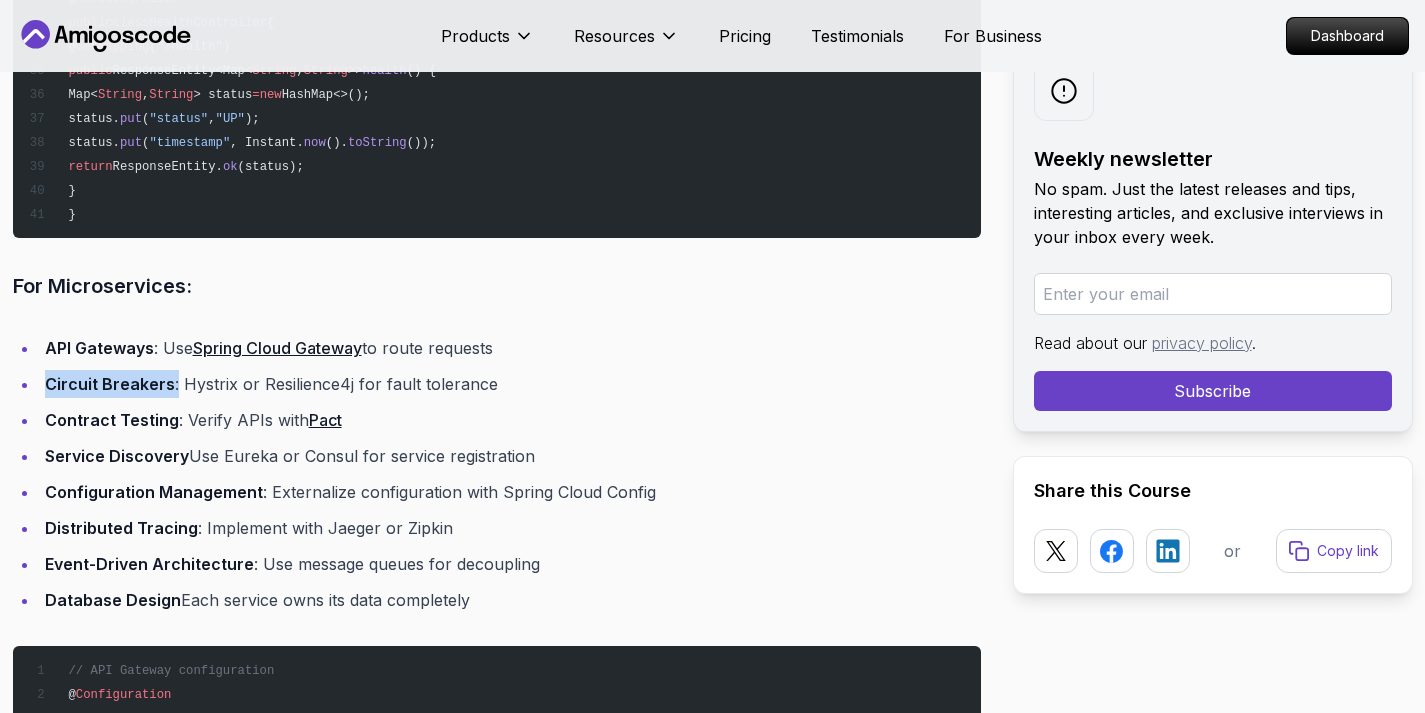drag, startPoint x: 46, startPoint y: 355, endPoint x: 171, endPoint y: 359, distance: 125.06398 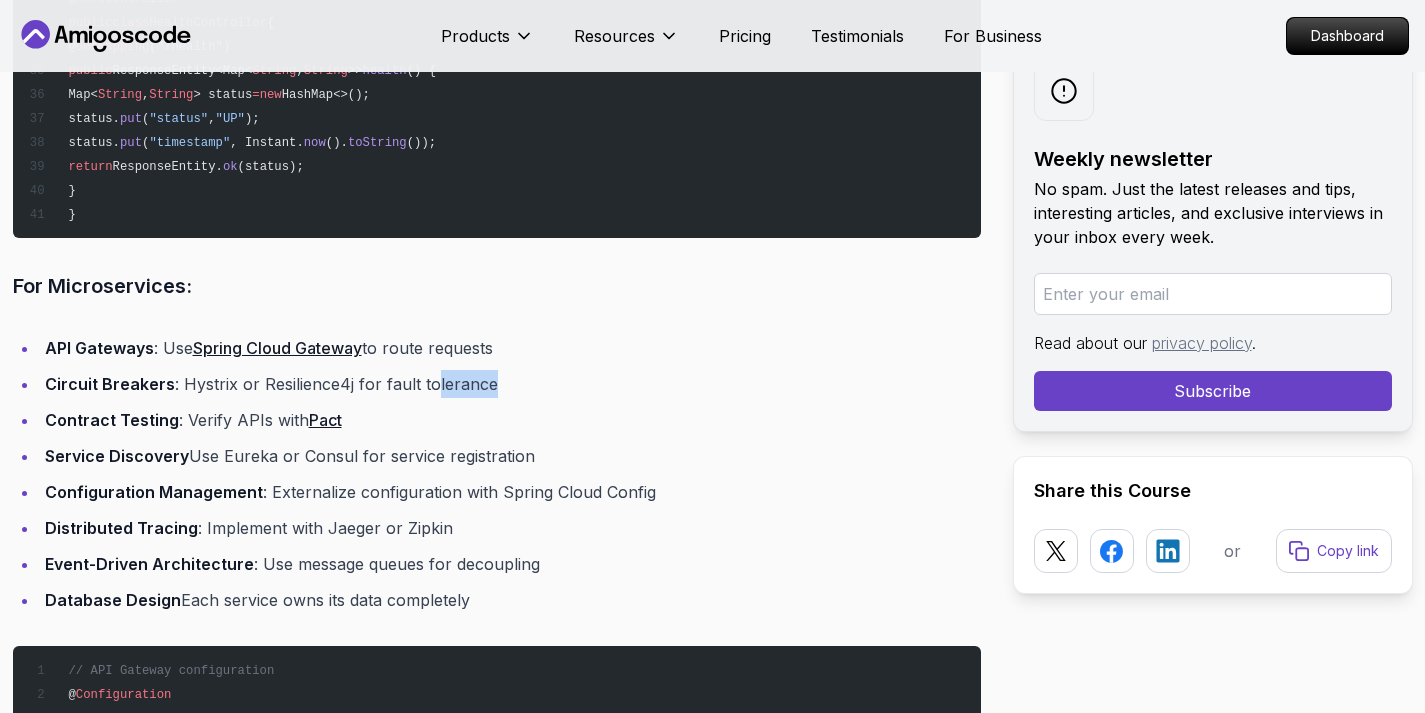 drag, startPoint x: 426, startPoint y: 357, endPoint x: 497, endPoint y: 354, distance: 71.063354 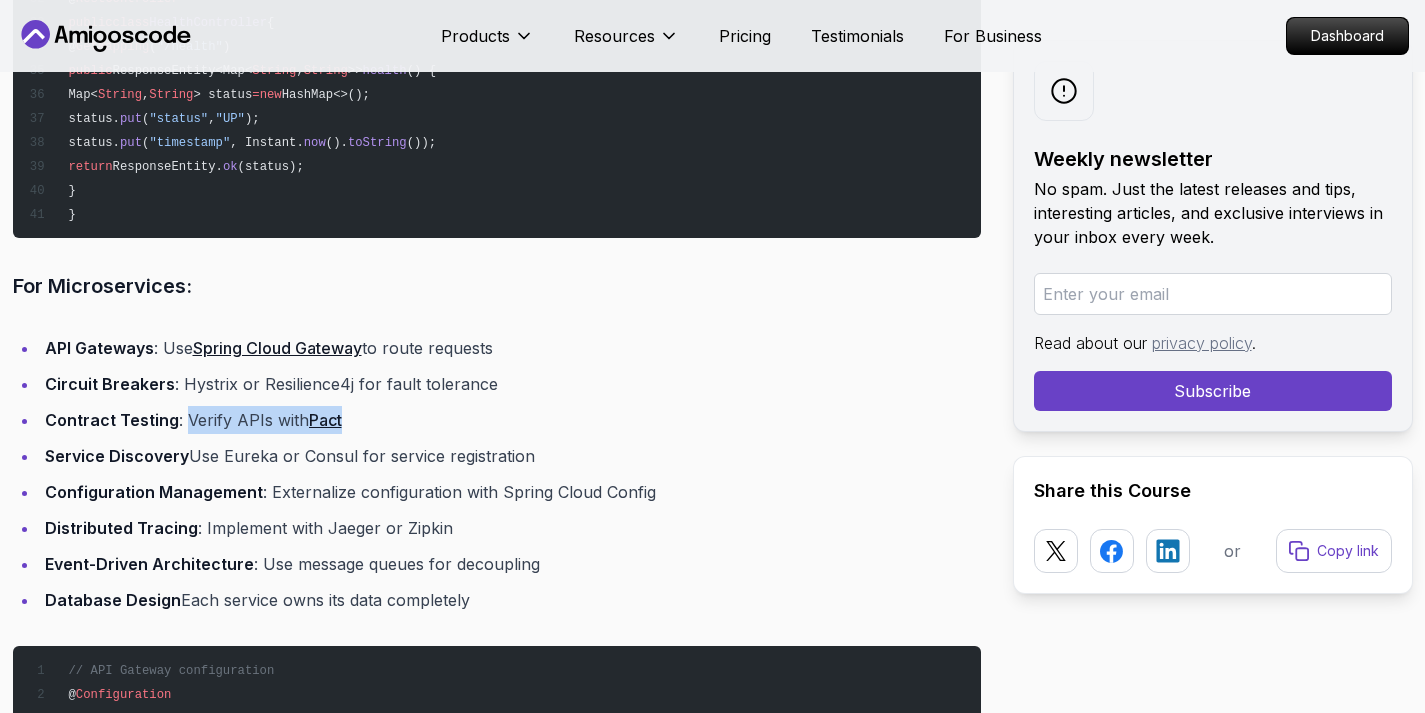 drag, startPoint x: 186, startPoint y: 391, endPoint x: 462, endPoint y: 394, distance: 276.0163 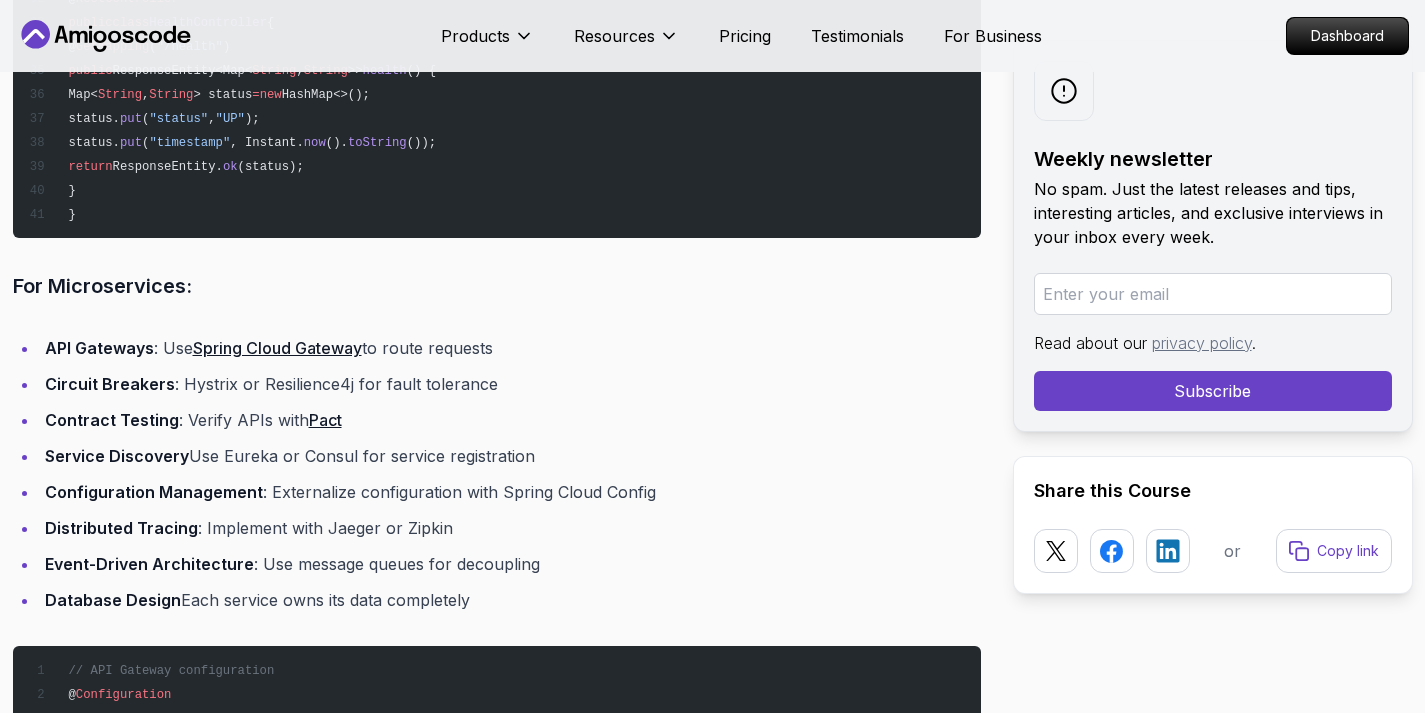 drag, startPoint x: 197, startPoint y: 427, endPoint x: 554, endPoint y: 431, distance: 357.0224 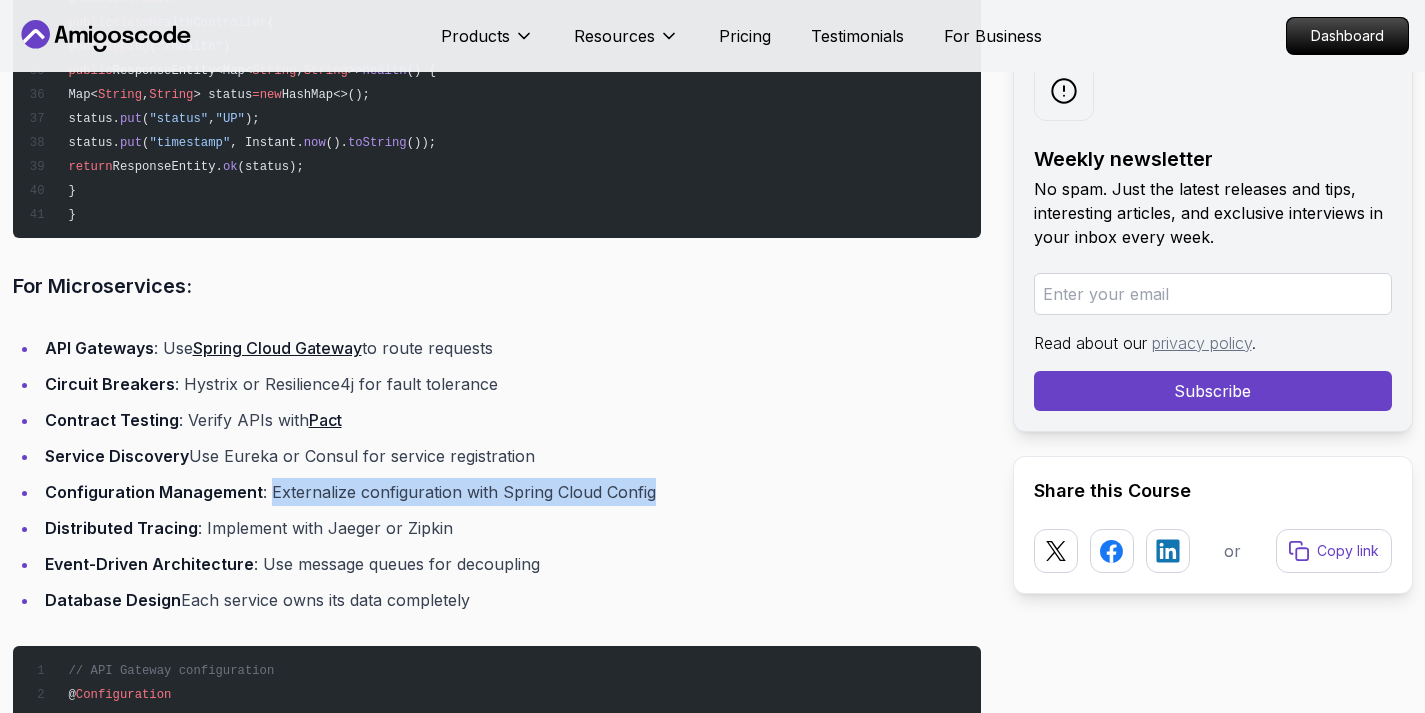 drag, startPoint x: 267, startPoint y: 466, endPoint x: 714, endPoint y: 469, distance: 447.01007 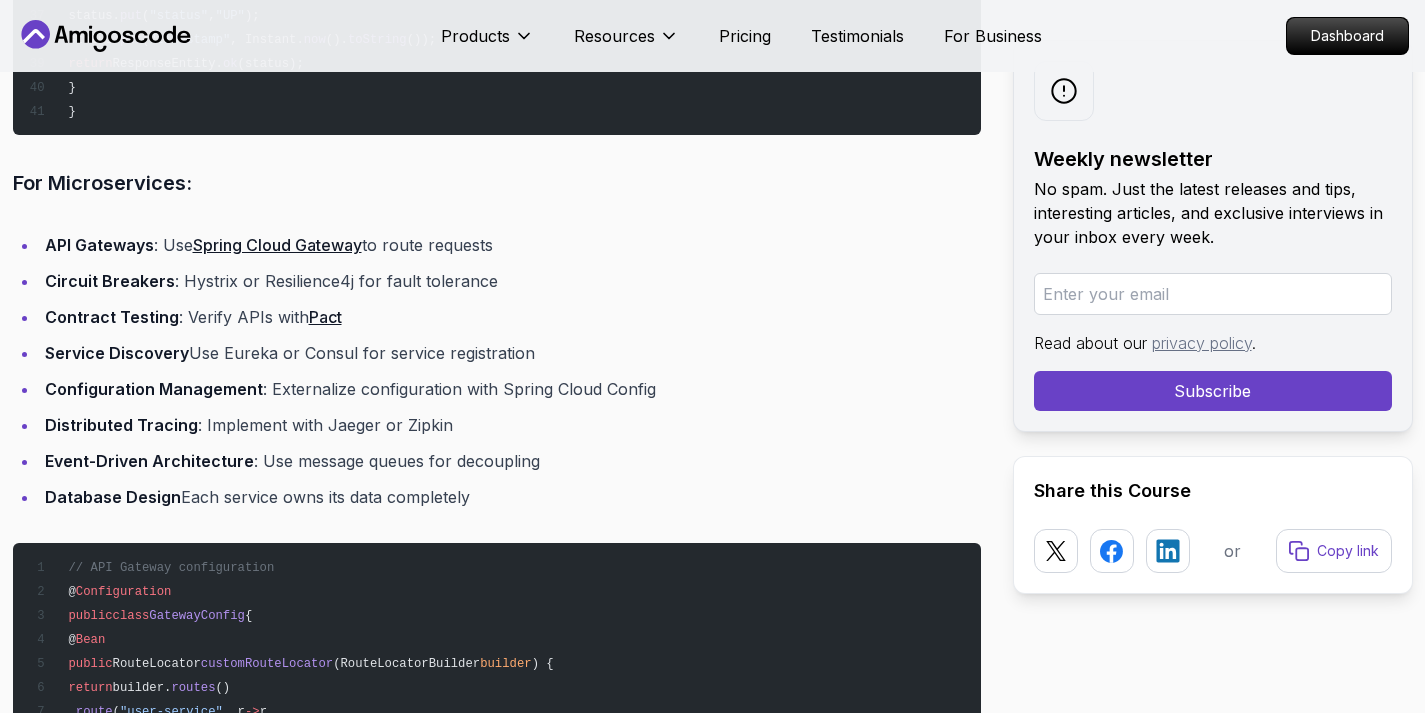scroll, scrollTop: 12743, scrollLeft: 0, axis: vertical 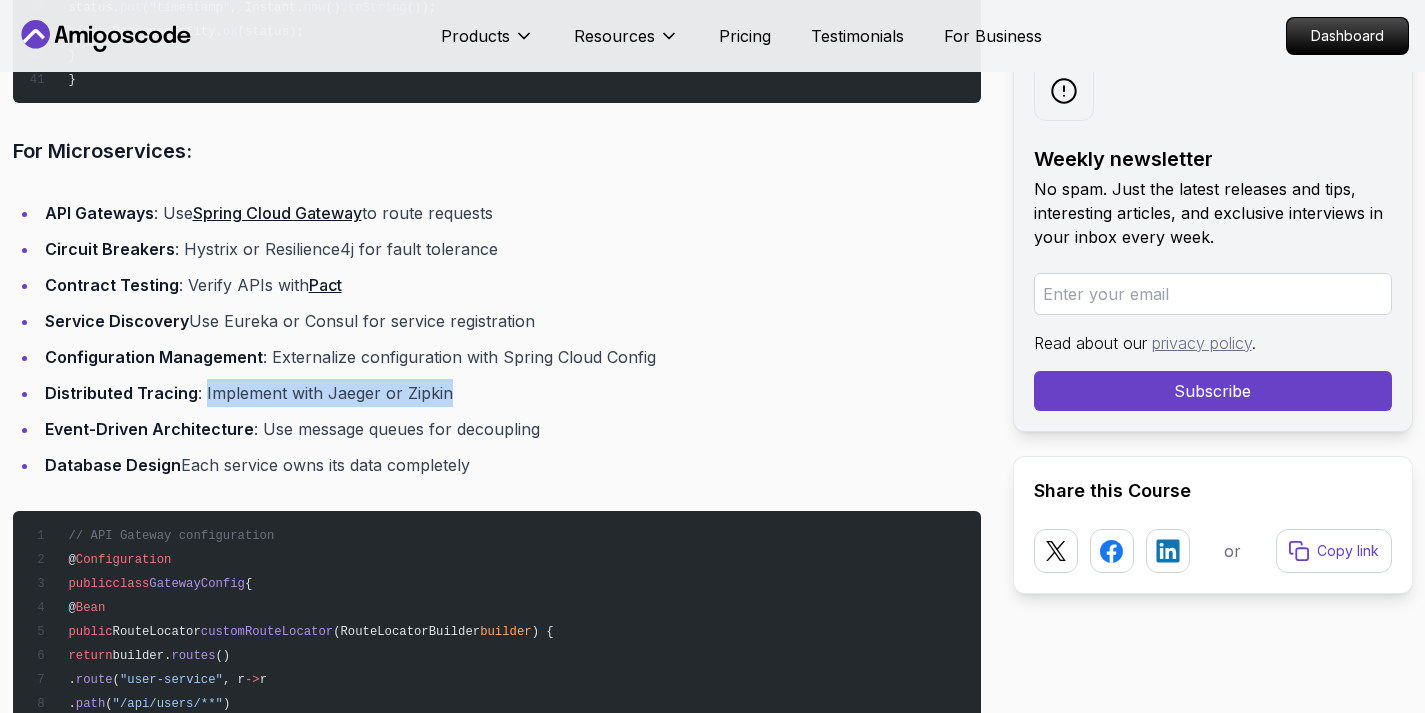 drag, startPoint x: 202, startPoint y: 364, endPoint x: 446, endPoint y: 361, distance: 244.01845 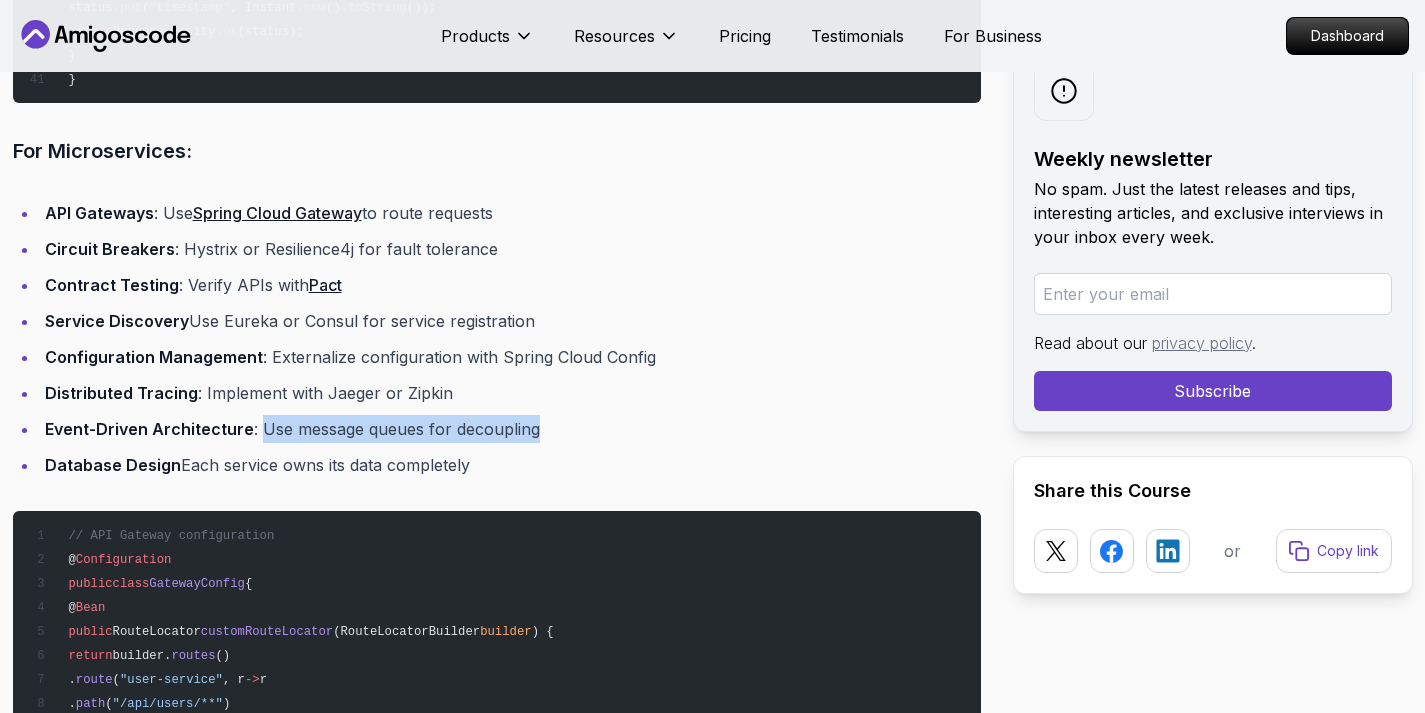 drag, startPoint x: 254, startPoint y: 401, endPoint x: 560, endPoint y: 400, distance: 306.00165 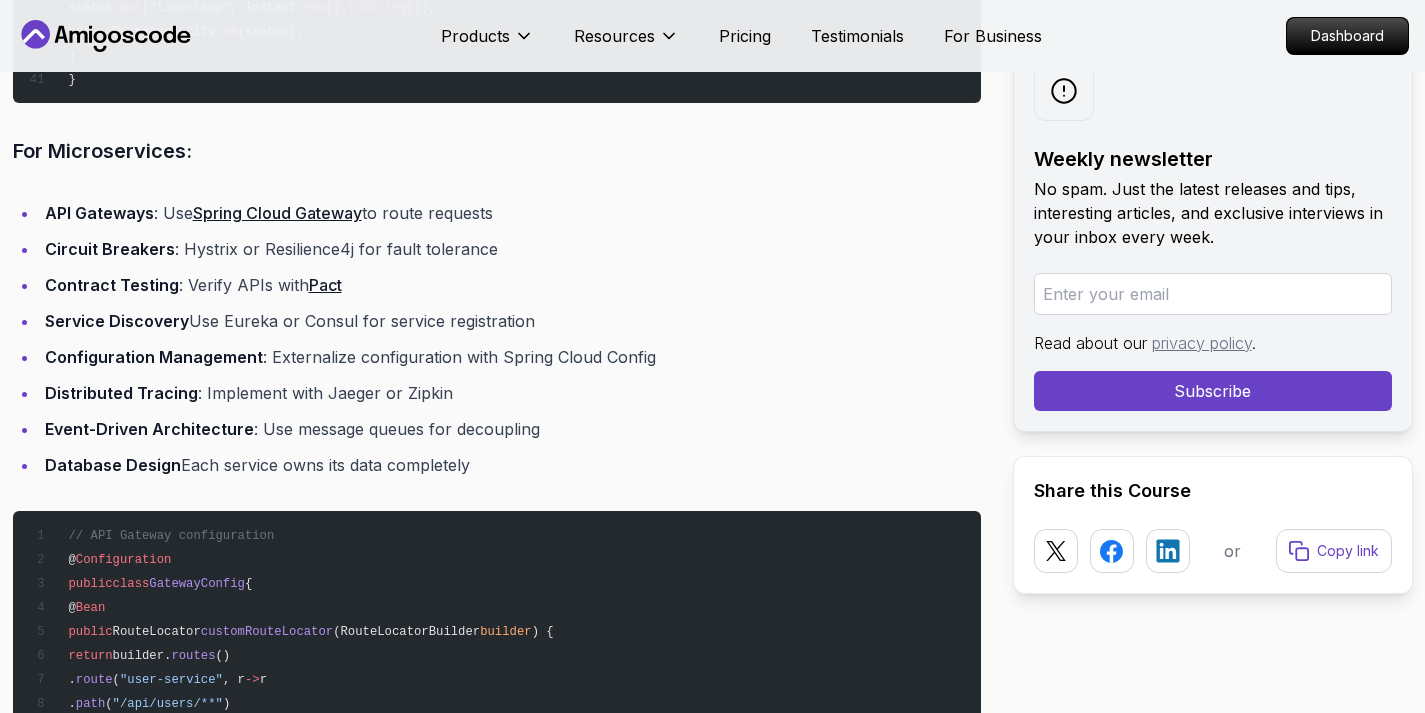 click on "Database Design : Each service owns its data completely" at bounding box center (510, 465) 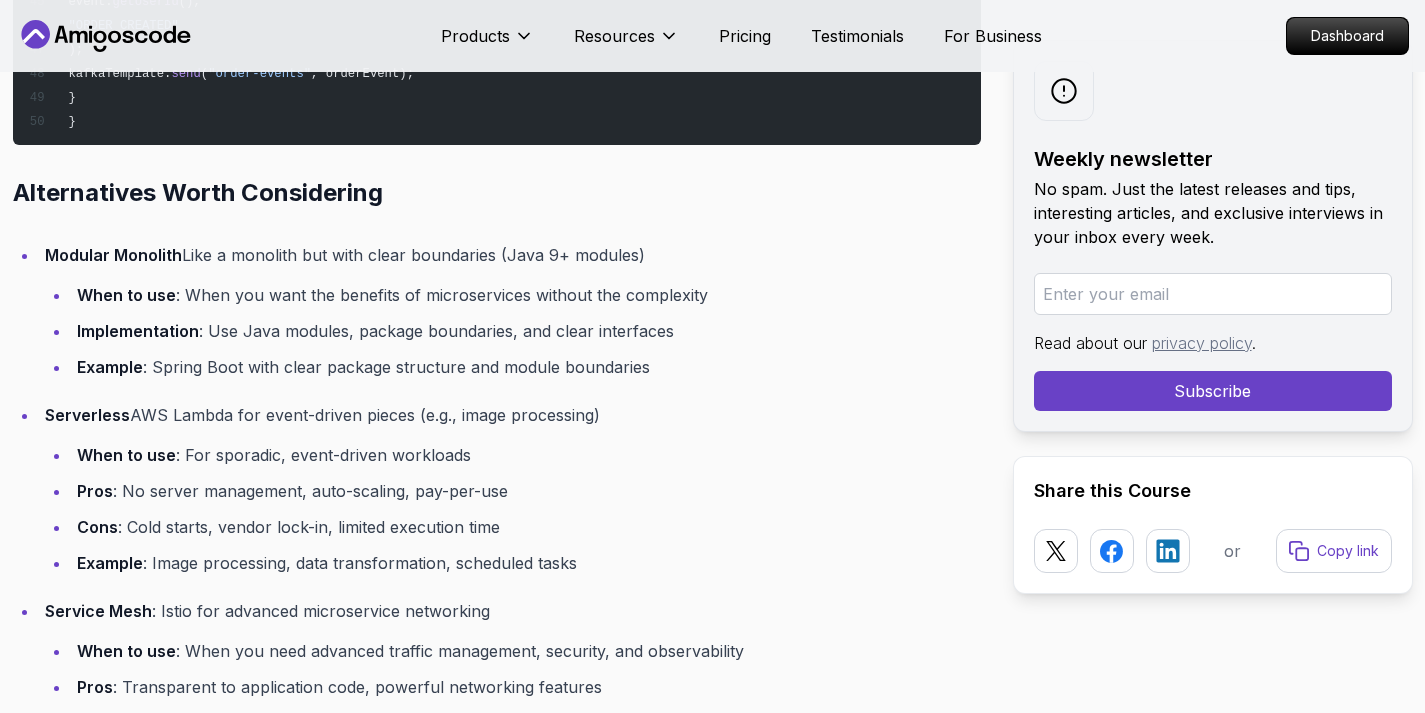scroll, scrollTop: 14341, scrollLeft: 0, axis: vertical 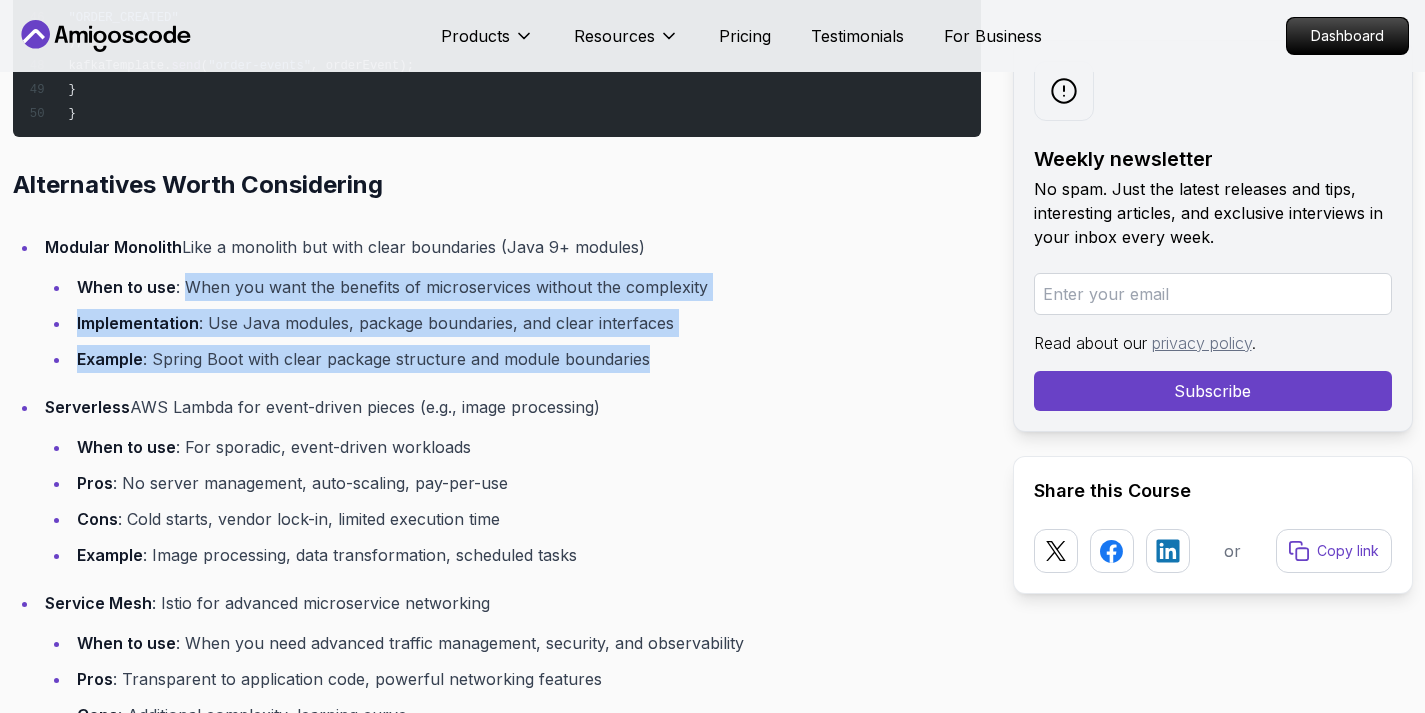 drag, startPoint x: 187, startPoint y: 260, endPoint x: 640, endPoint y: 327, distance: 457.92795 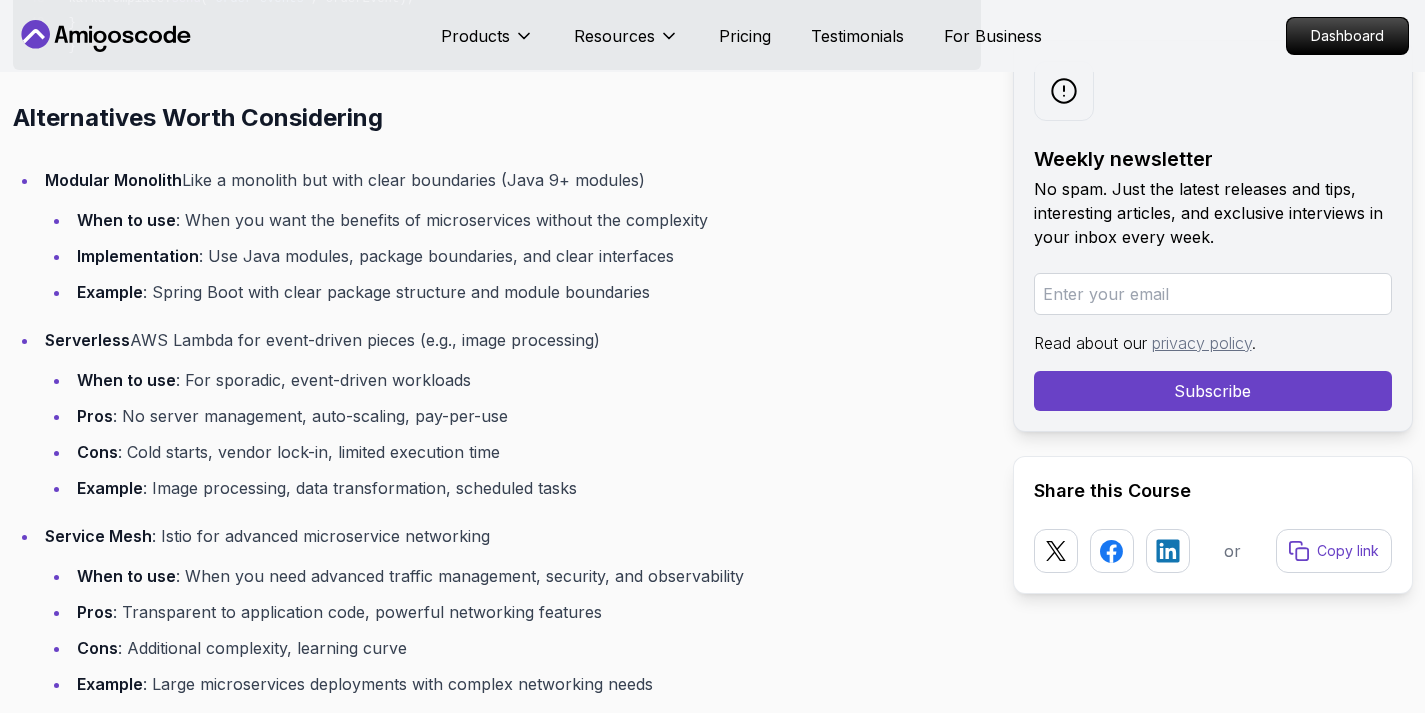 scroll, scrollTop: 14411, scrollLeft: 0, axis: vertical 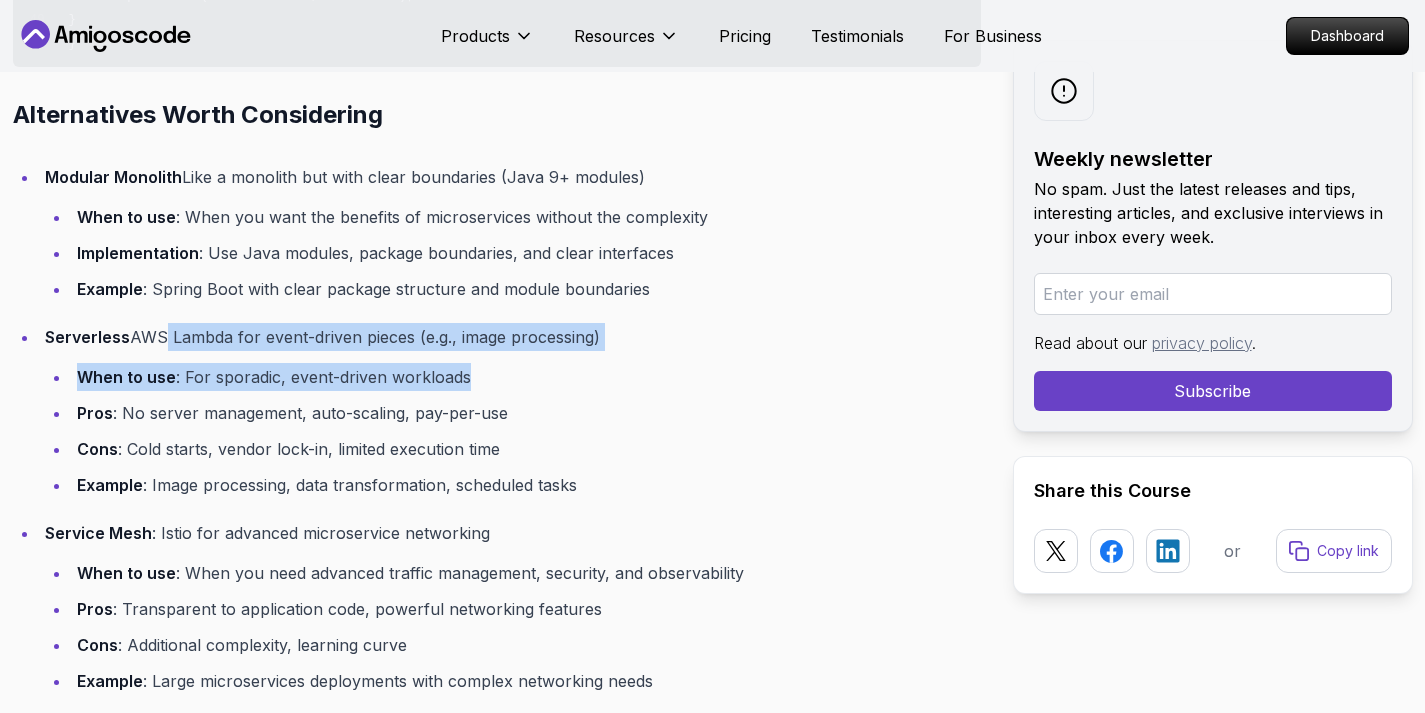 drag, startPoint x: 142, startPoint y: 307, endPoint x: 495, endPoint y: 338, distance: 354.35858 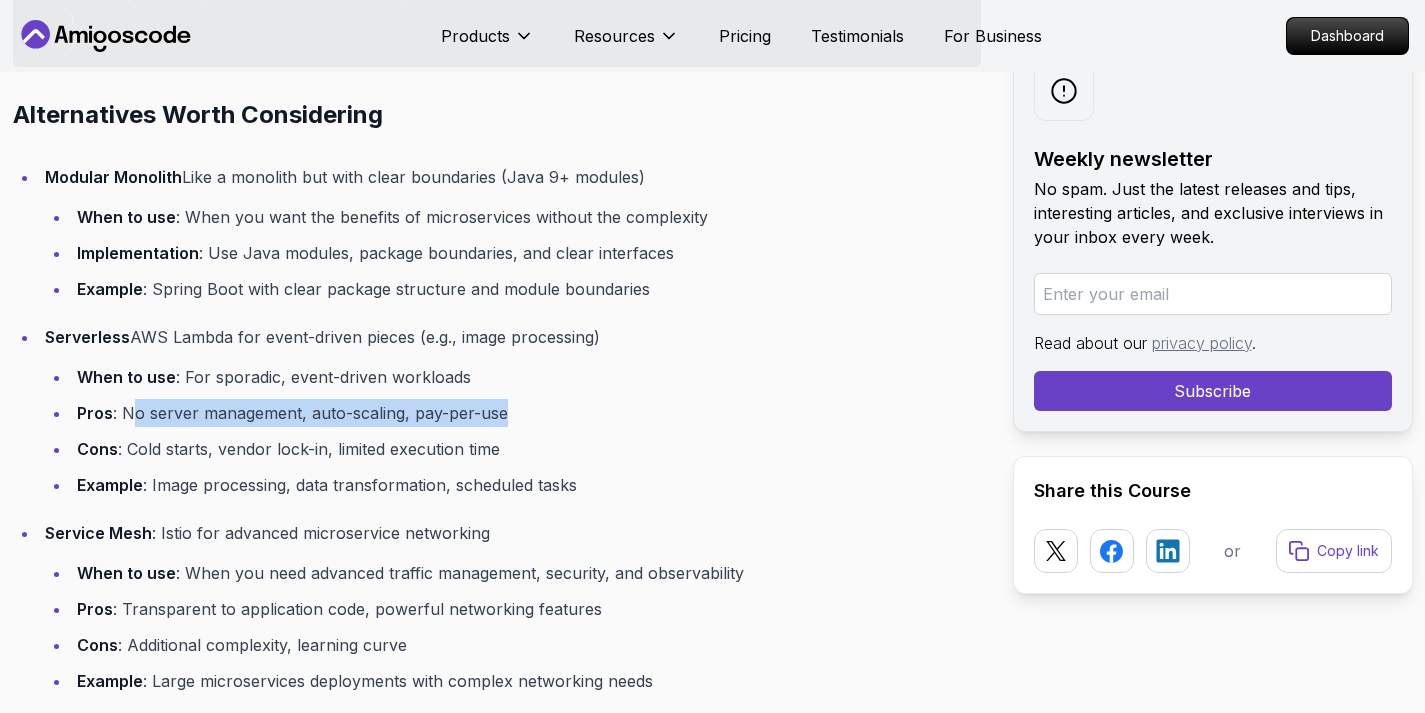 drag, startPoint x: 134, startPoint y: 386, endPoint x: 521, endPoint y: 379, distance: 387.0633 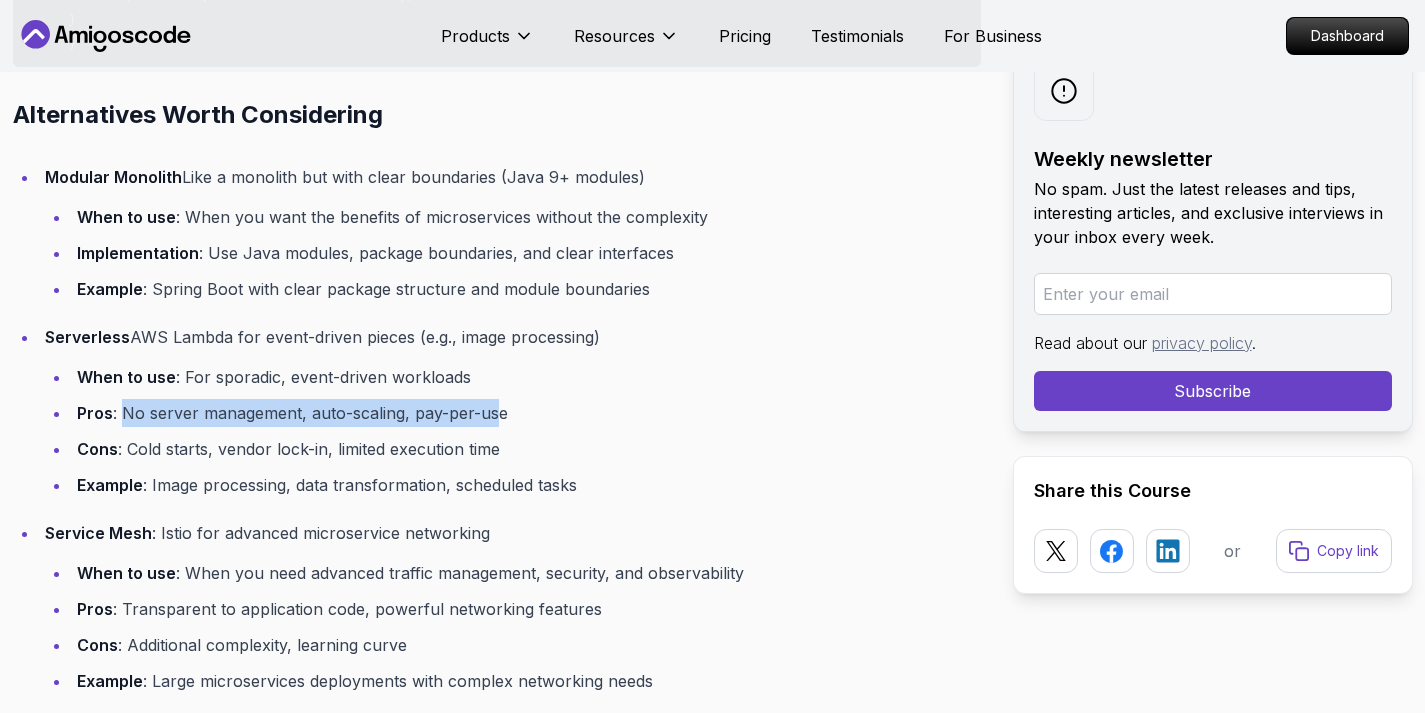 drag, startPoint x: 498, startPoint y: 390, endPoint x: 123, endPoint y: 394, distance: 375.02133 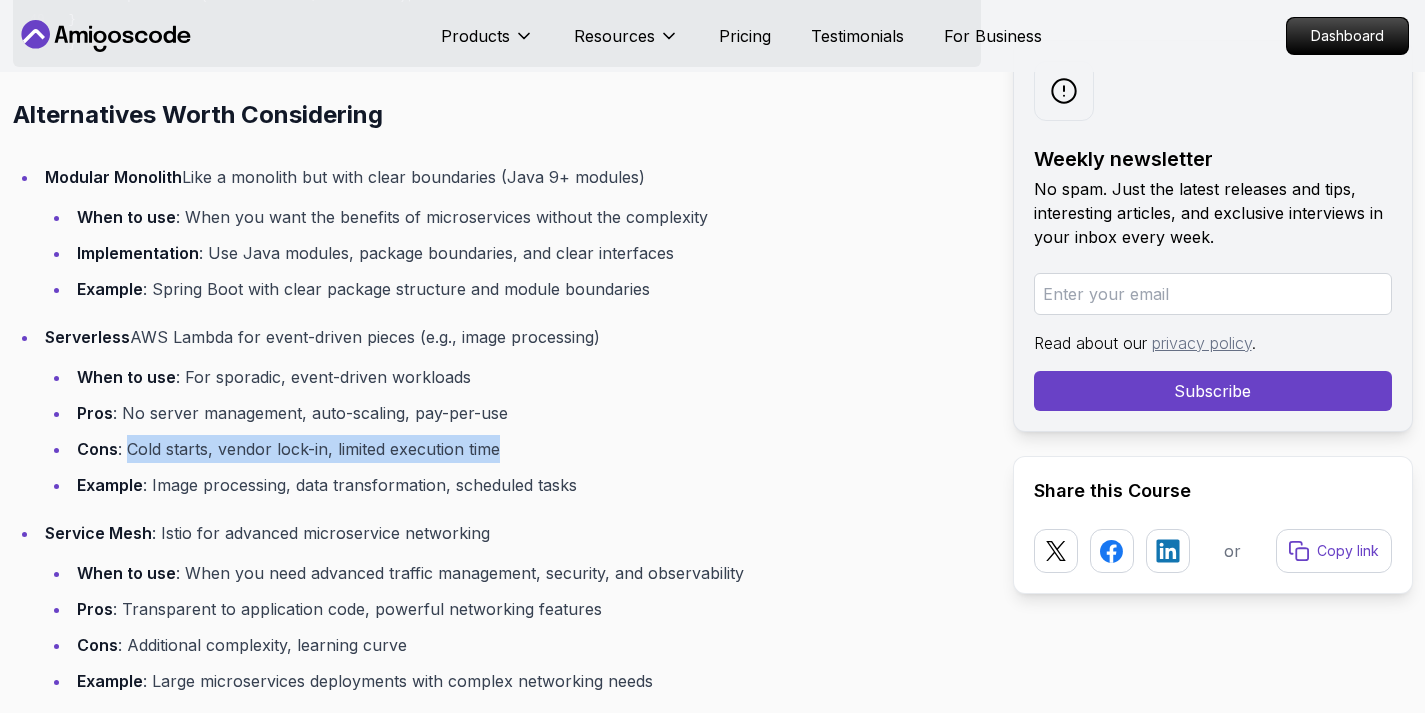 drag, startPoint x: 125, startPoint y: 418, endPoint x: 530, endPoint y: 421, distance: 405.0111 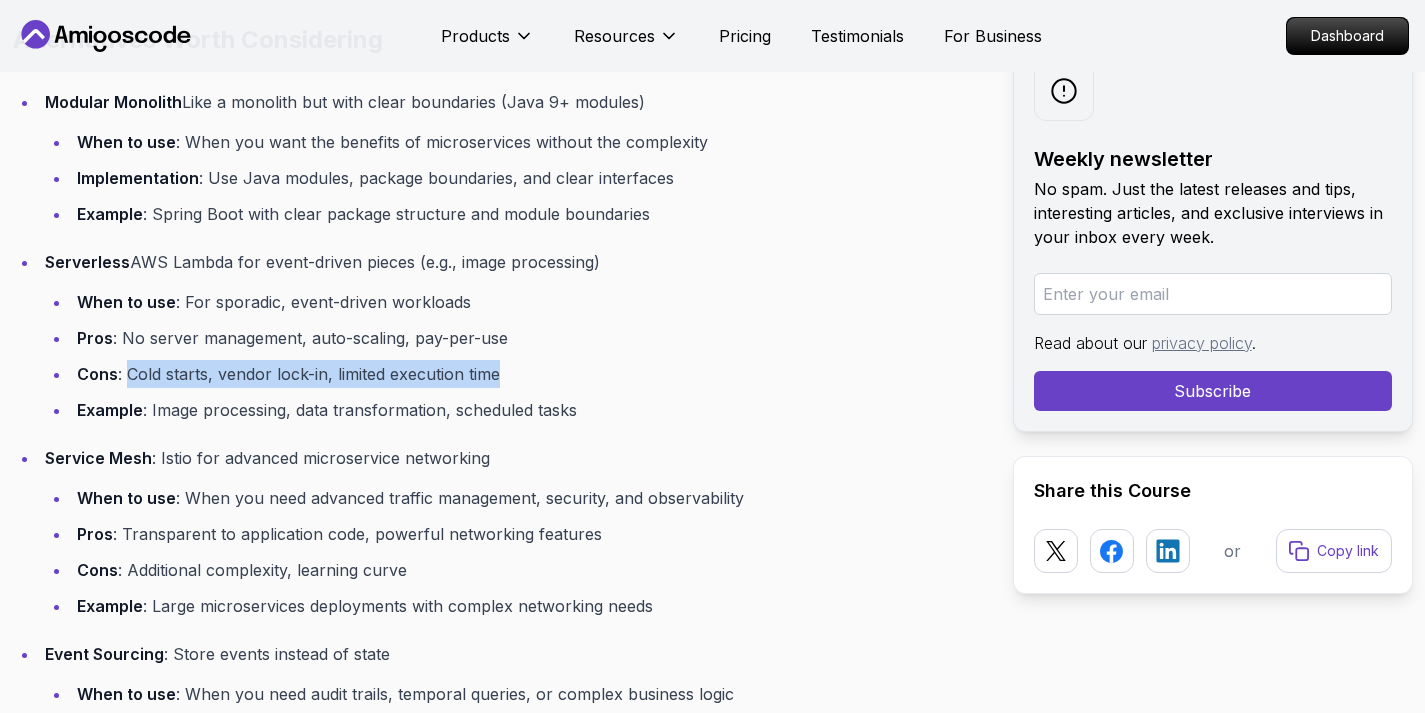scroll, scrollTop: 14512, scrollLeft: 0, axis: vertical 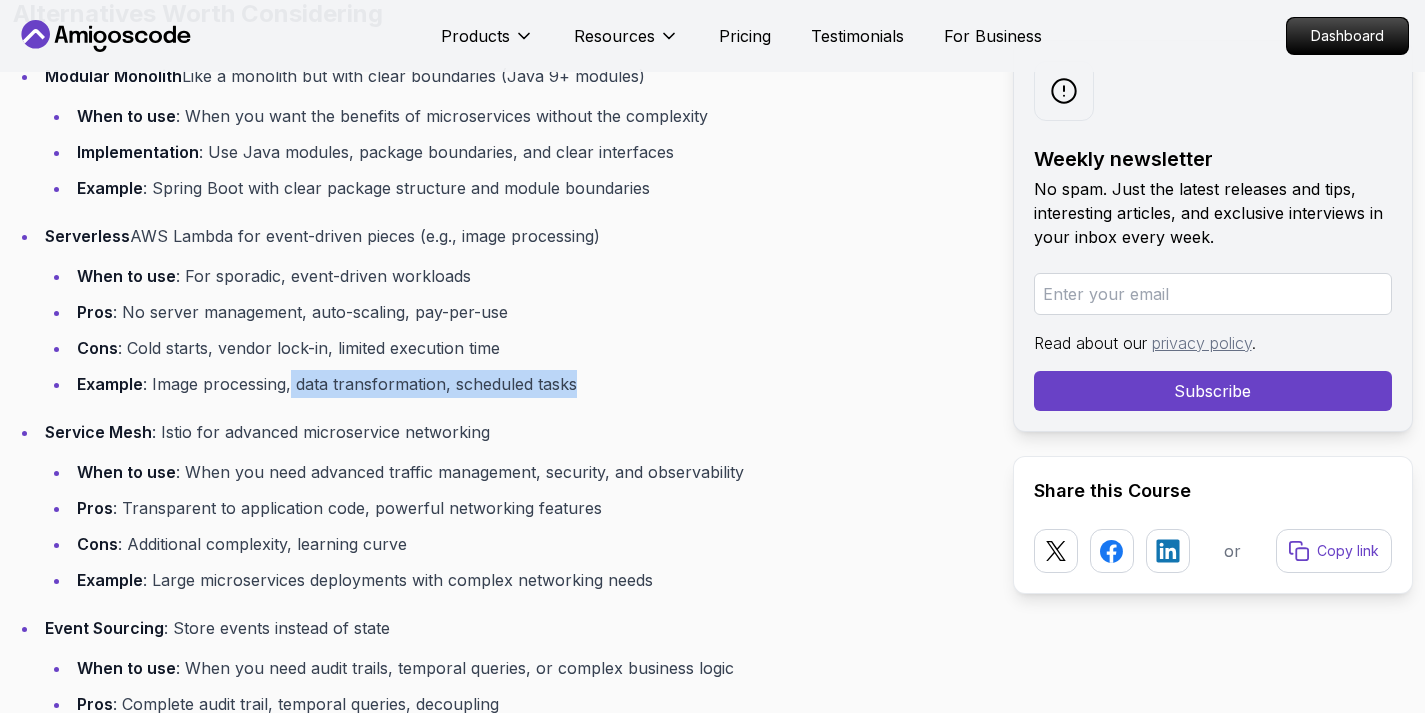 drag, startPoint x: 291, startPoint y: 353, endPoint x: 673, endPoint y: 357, distance: 382.02094 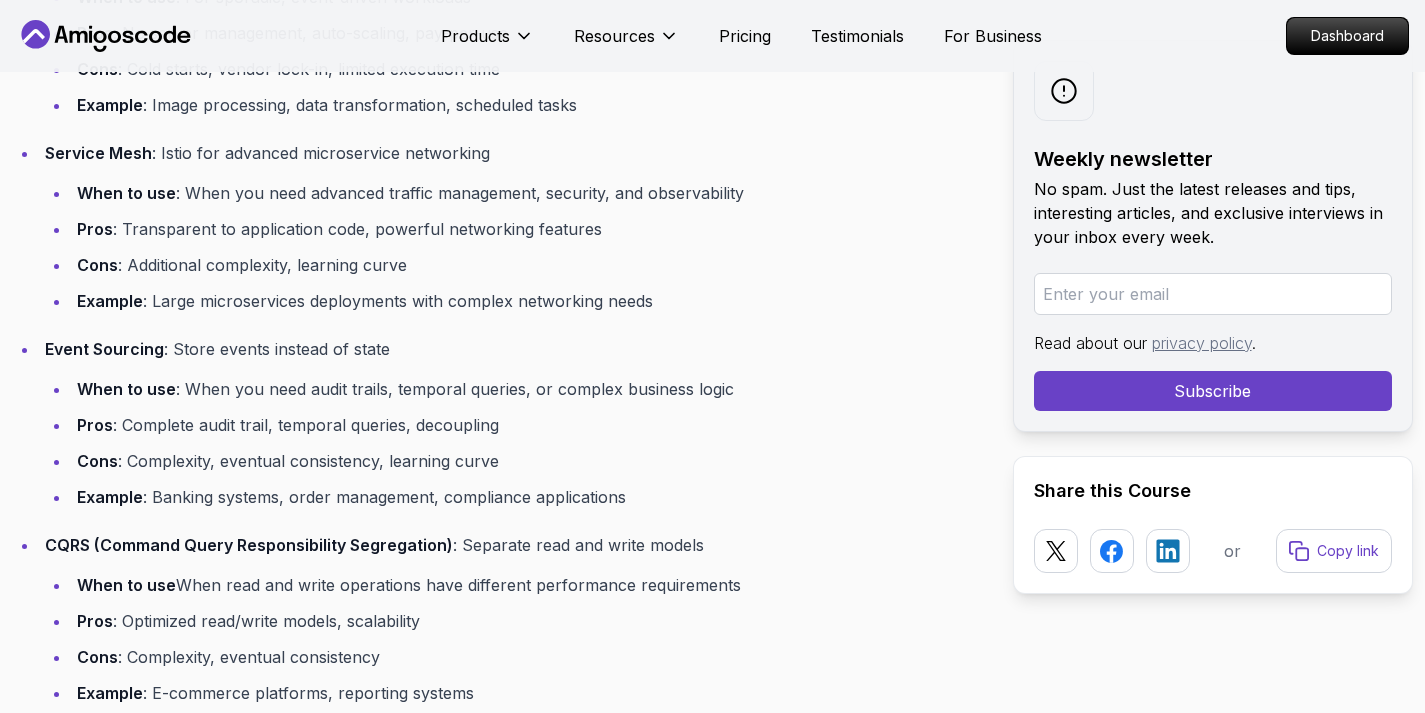 scroll, scrollTop: 14798, scrollLeft: 0, axis: vertical 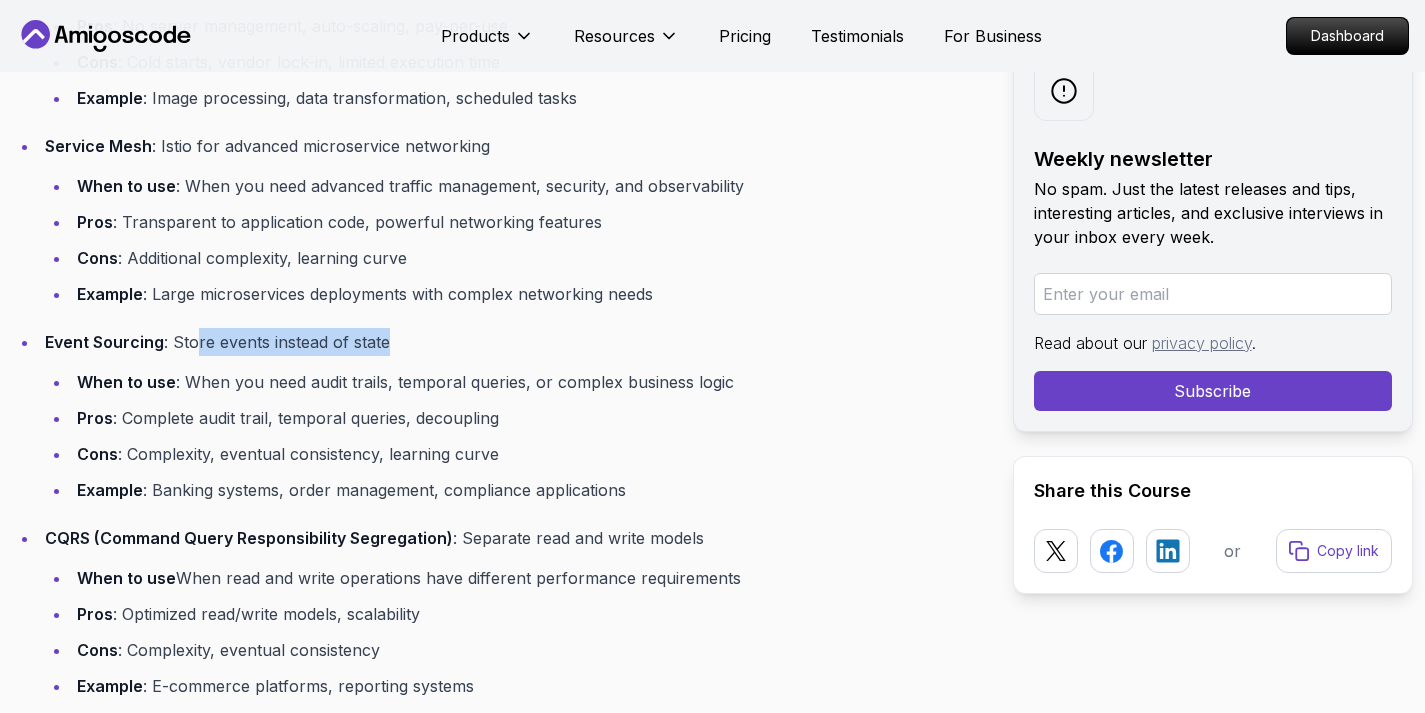 drag, startPoint x: 193, startPoint y: 315, endPoint x: 434, endPoint y: 320, distance: 241.05186 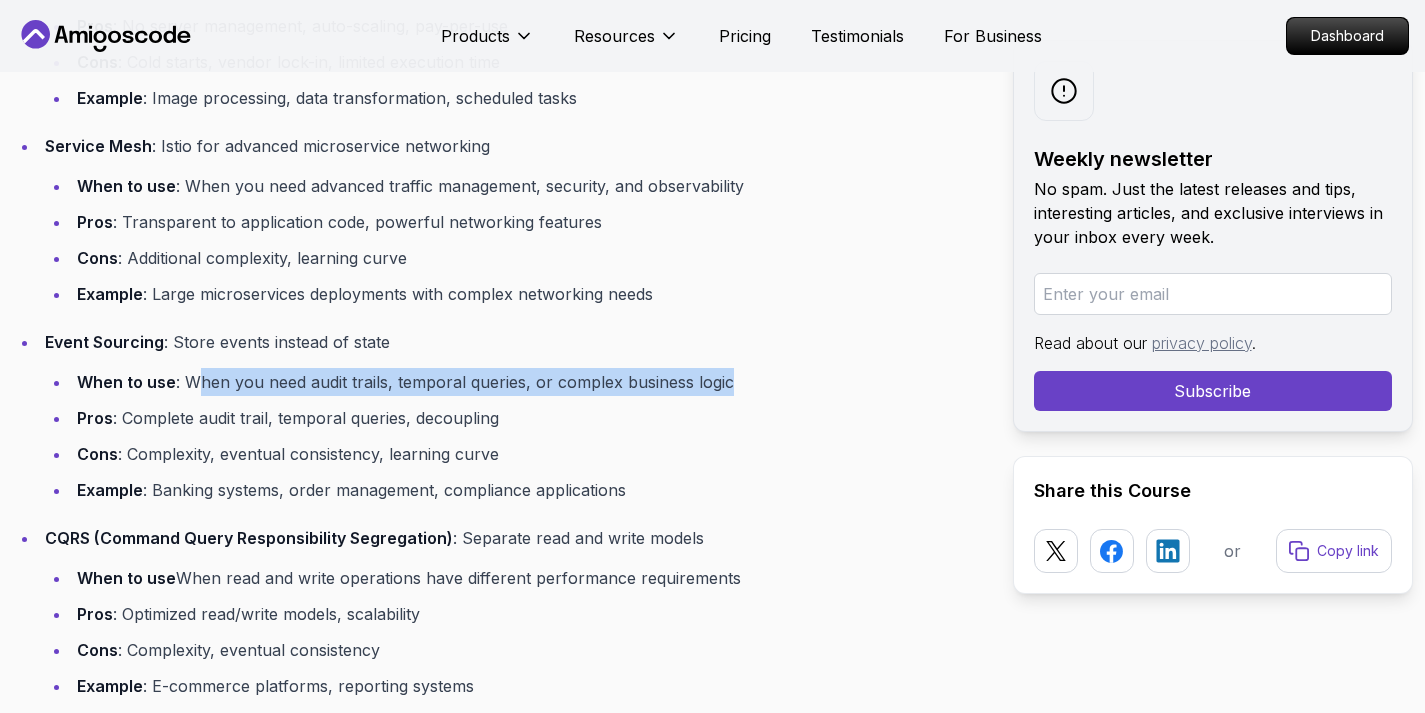 drag, startPoint x: 192, startPoint y: 355, endPoint x: 774, endPoint y: 359, distance: 582.01373 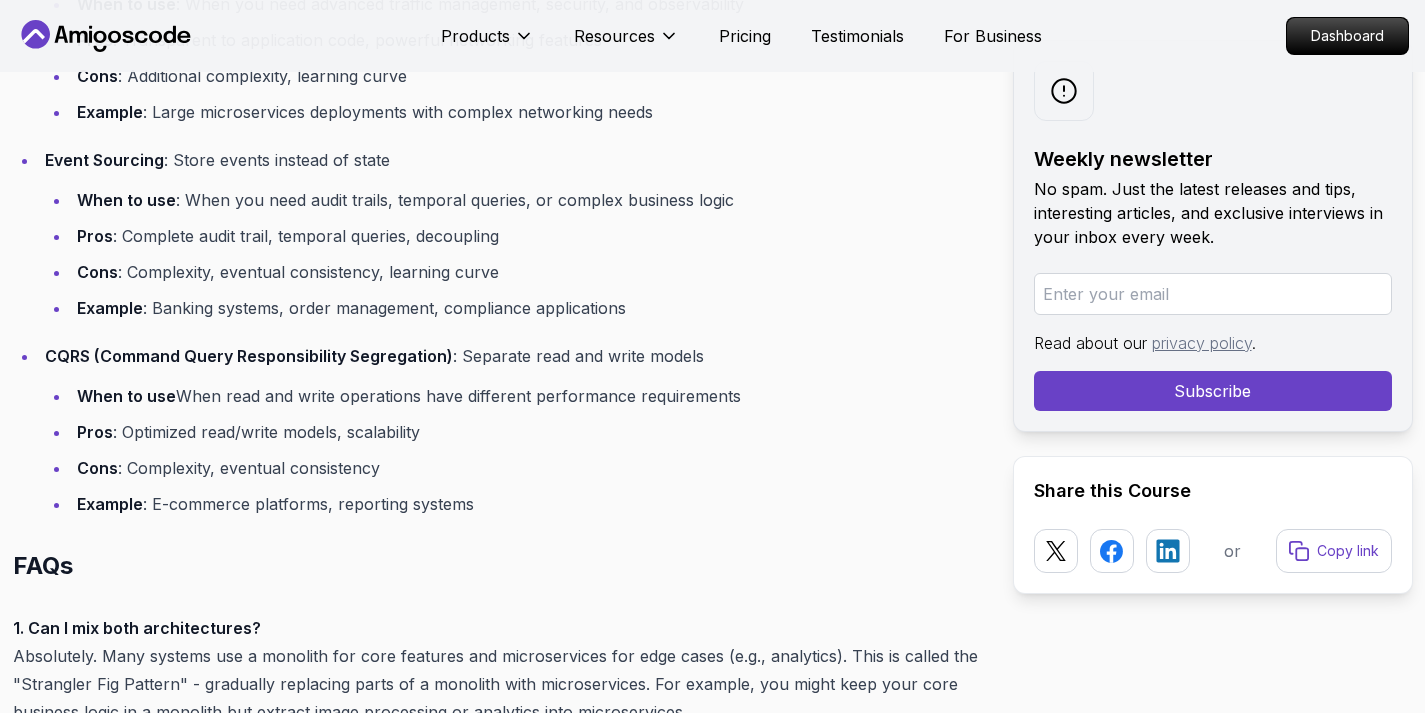 scroll, scrollTop: 15049, scrollLeft: 0, axis: vertical 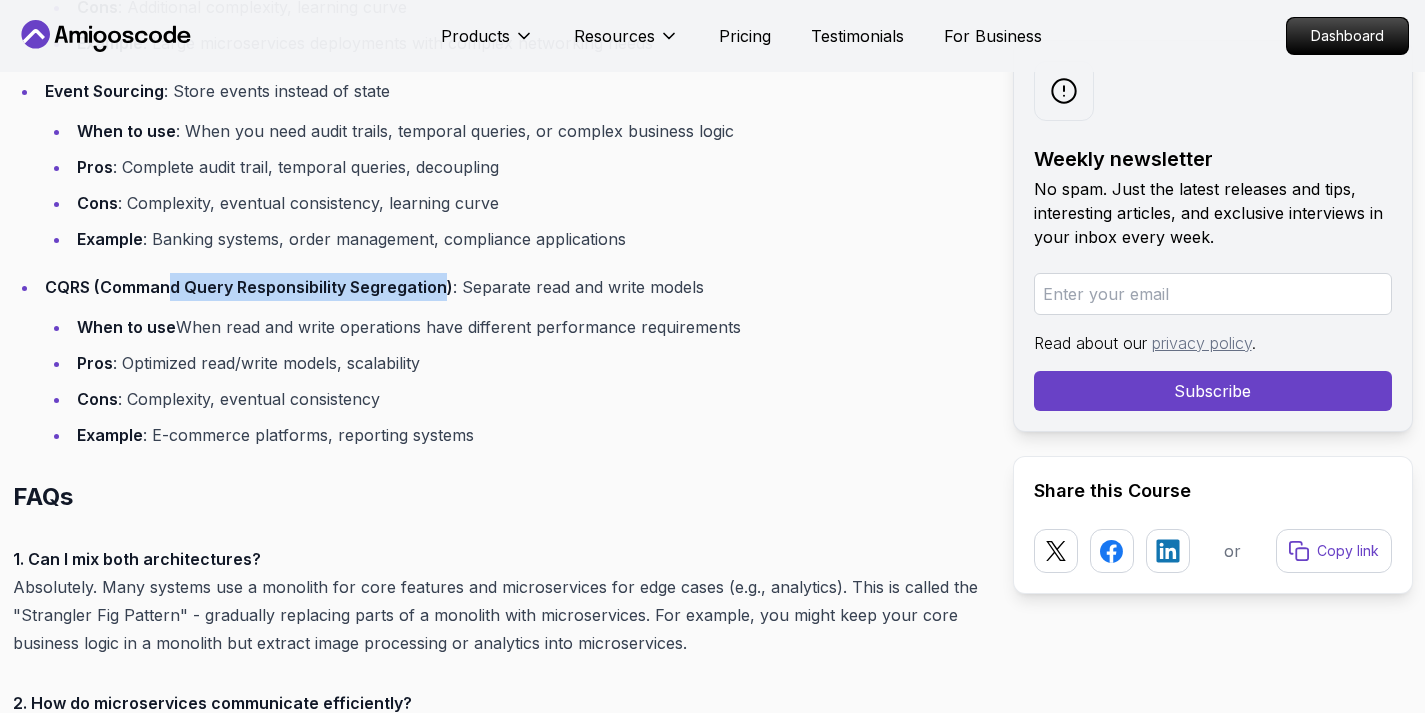 drag, startPoint x: 173, startPoint y: 252, endPoint x: 442, endPoint y: 260, distance: 269.11893 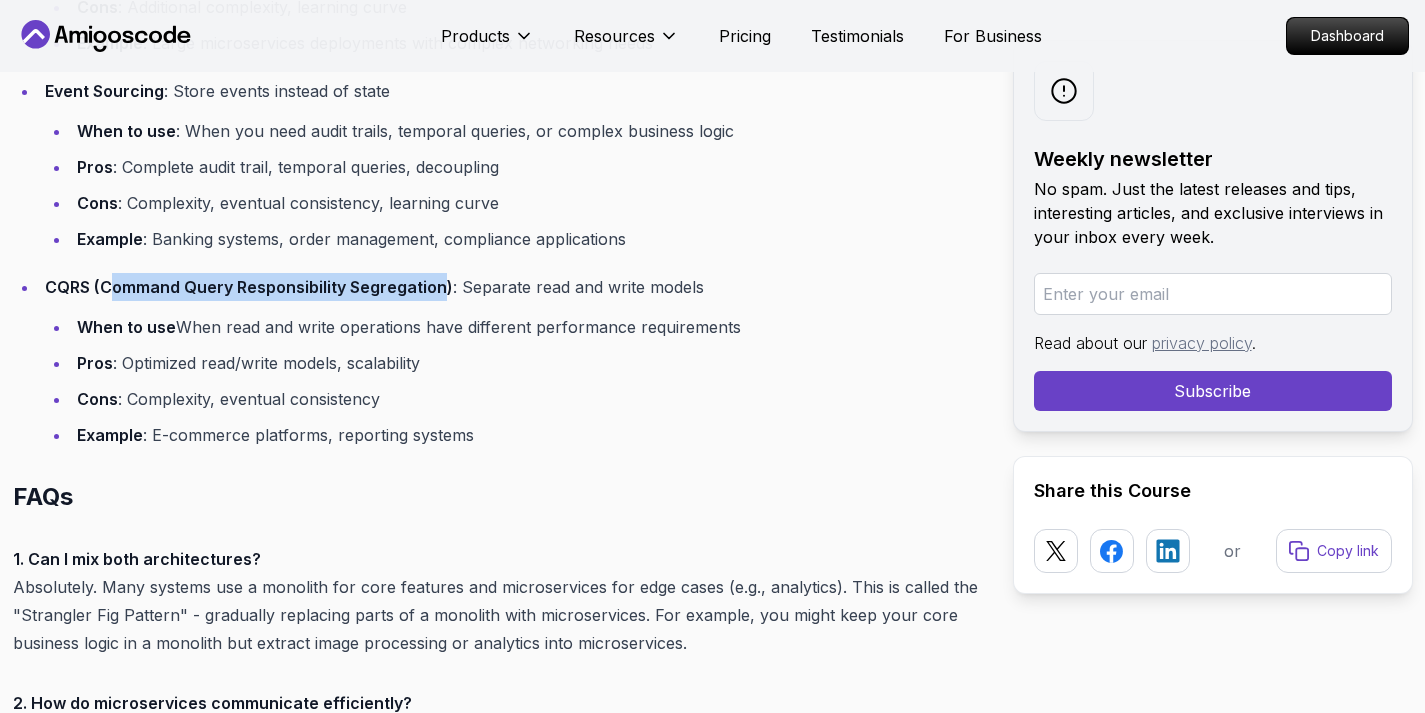 drag, startPoint x: 106, startPoint y: 261, endPoint x: 501, endPoint y: 257, distance: 395.02026 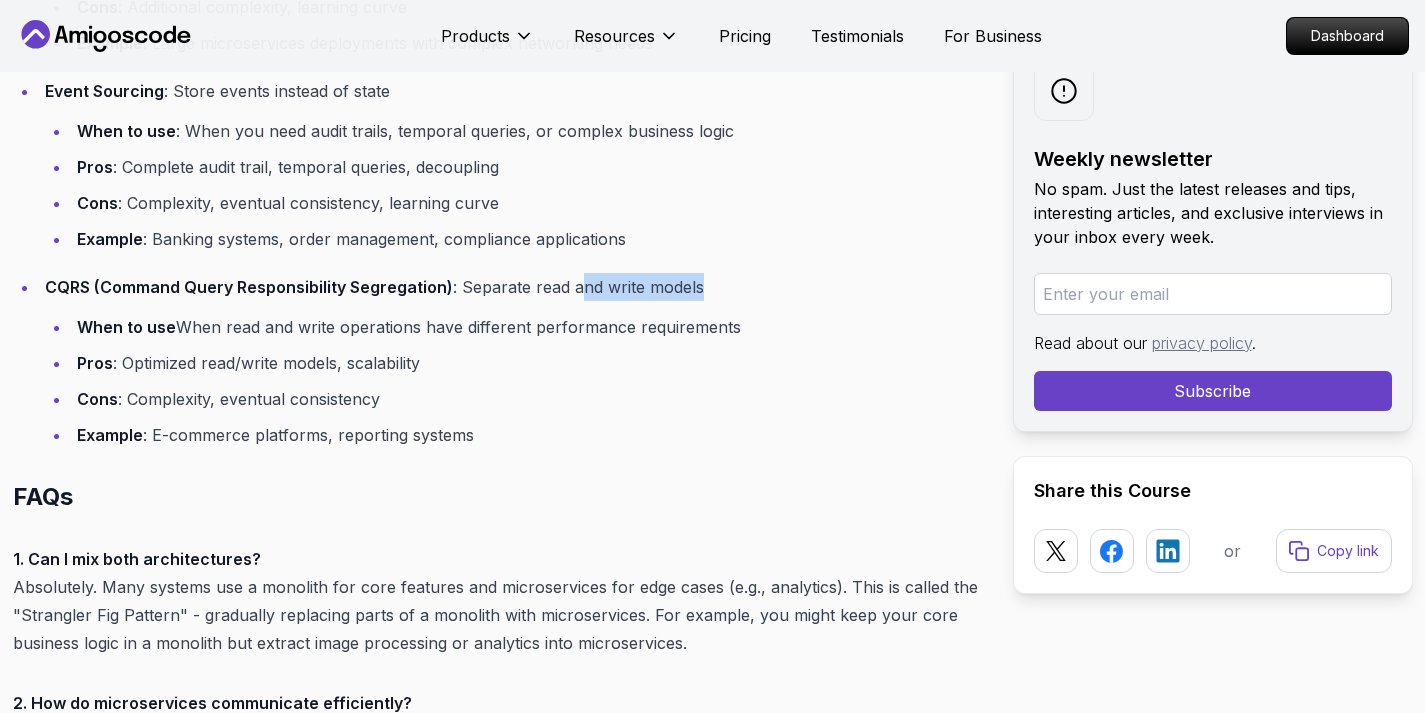 drag, startPoint x: 580, startPoint y: 259, endPoint x: 734, endPoint y: 255, distance: 154.05194 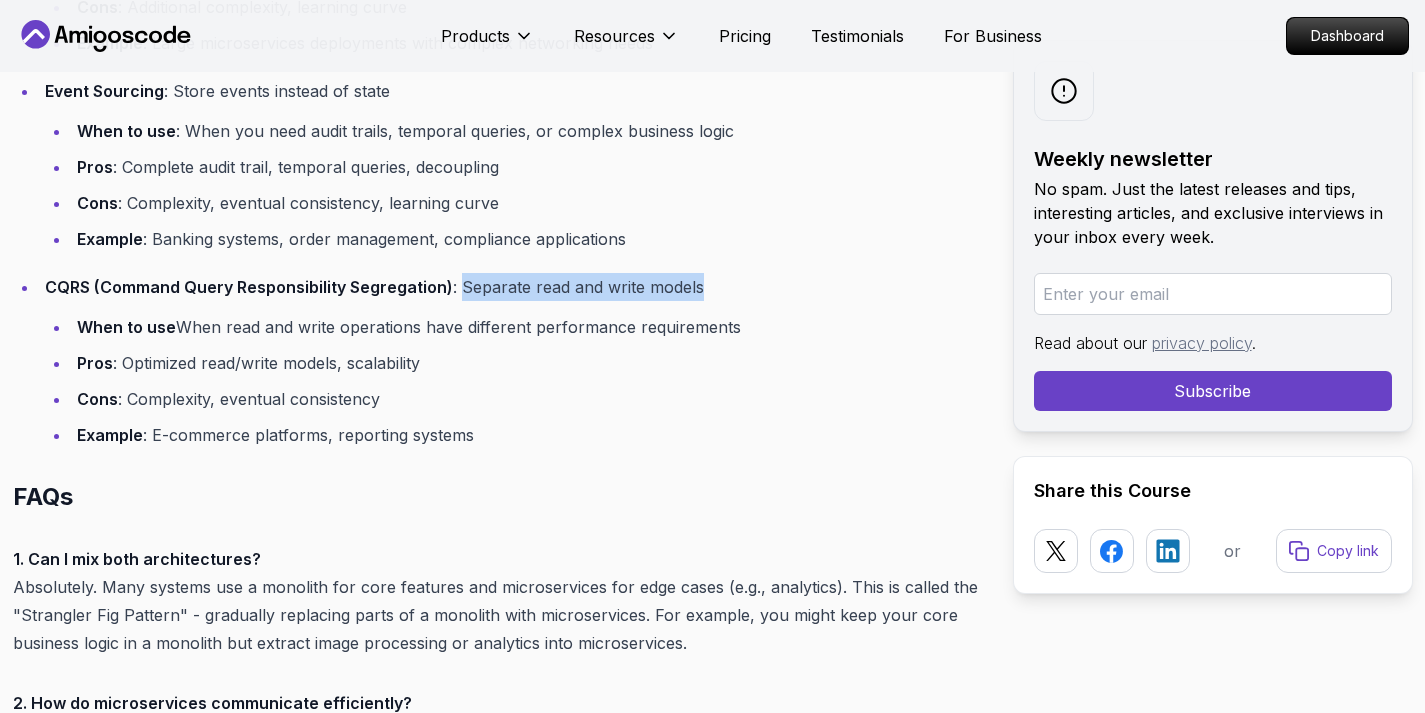 drag, startPoint x: 718, startPoint y: 260, endPoint x: 459, endPoint y: 265, distance: 259.04825 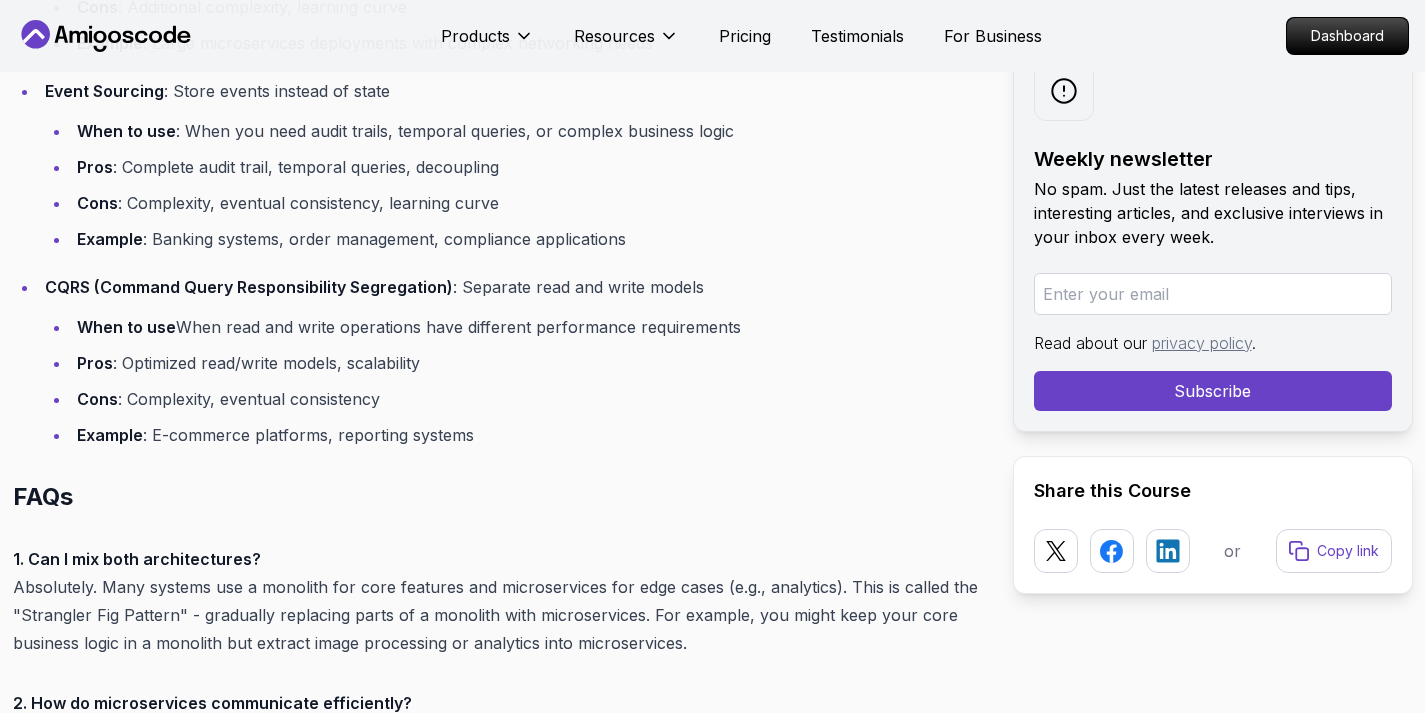 click on "When to use : When read and write operations have different performance requirements" at bounding box center (526, 327) 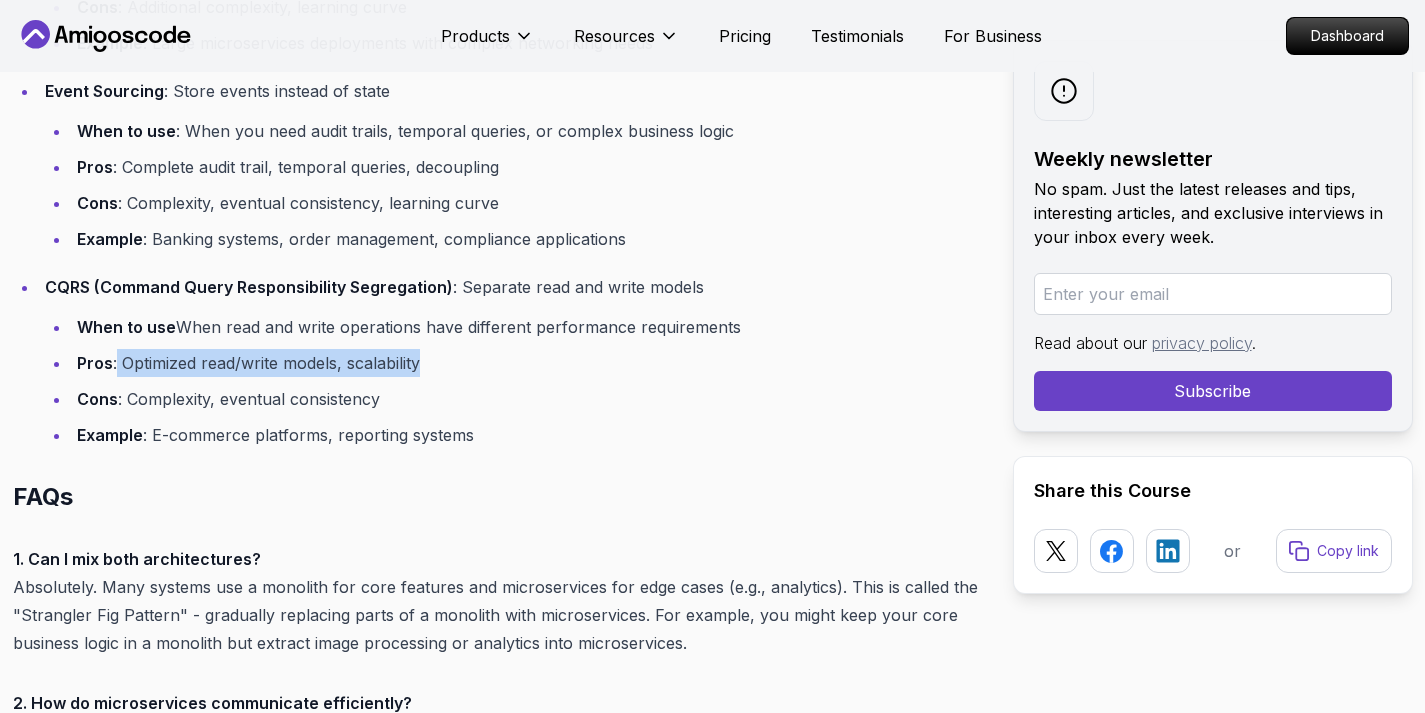 drag, startPoint x: 130, startPoint y: 340, endPoint x: 448, endPoint y: 332, distance: 318.10062 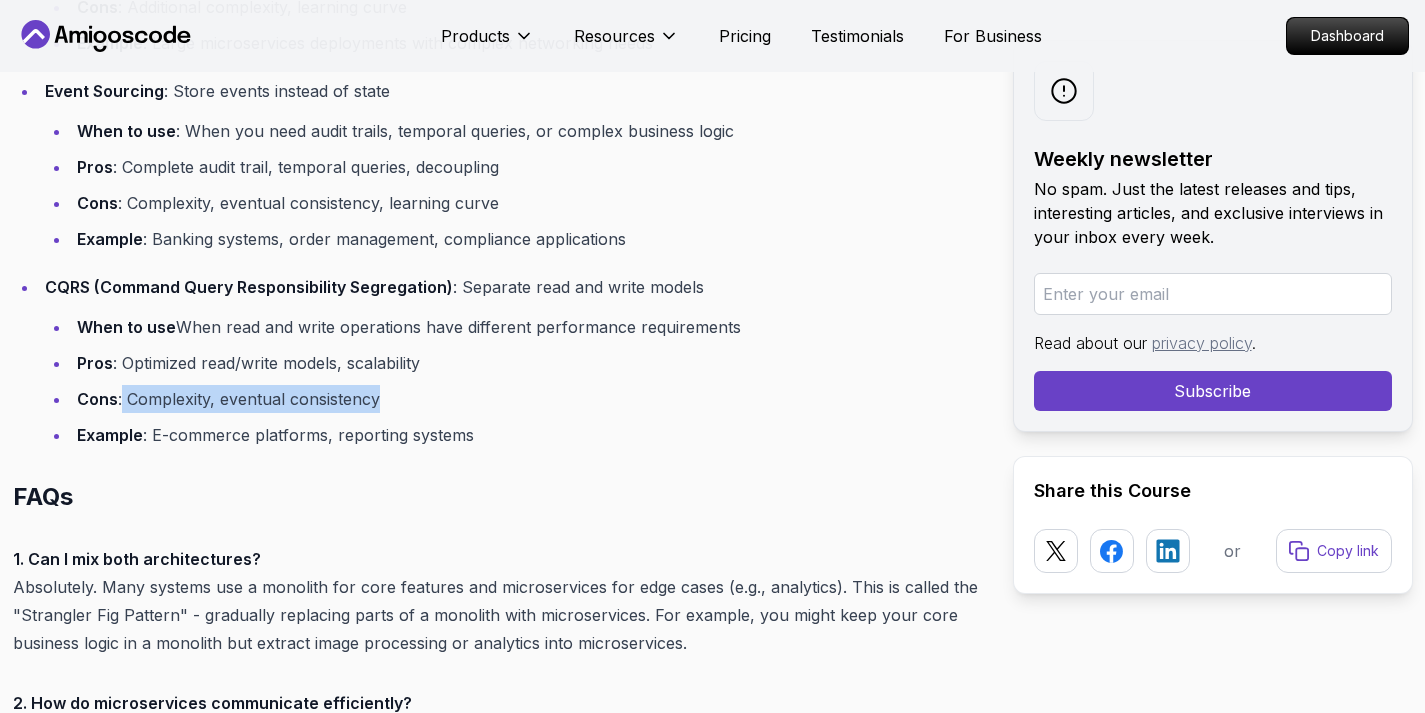 drag, startPoint x: 121, startPoint y: 370, endPoint x: 375, endPoint y: 368, distance: 254.00787 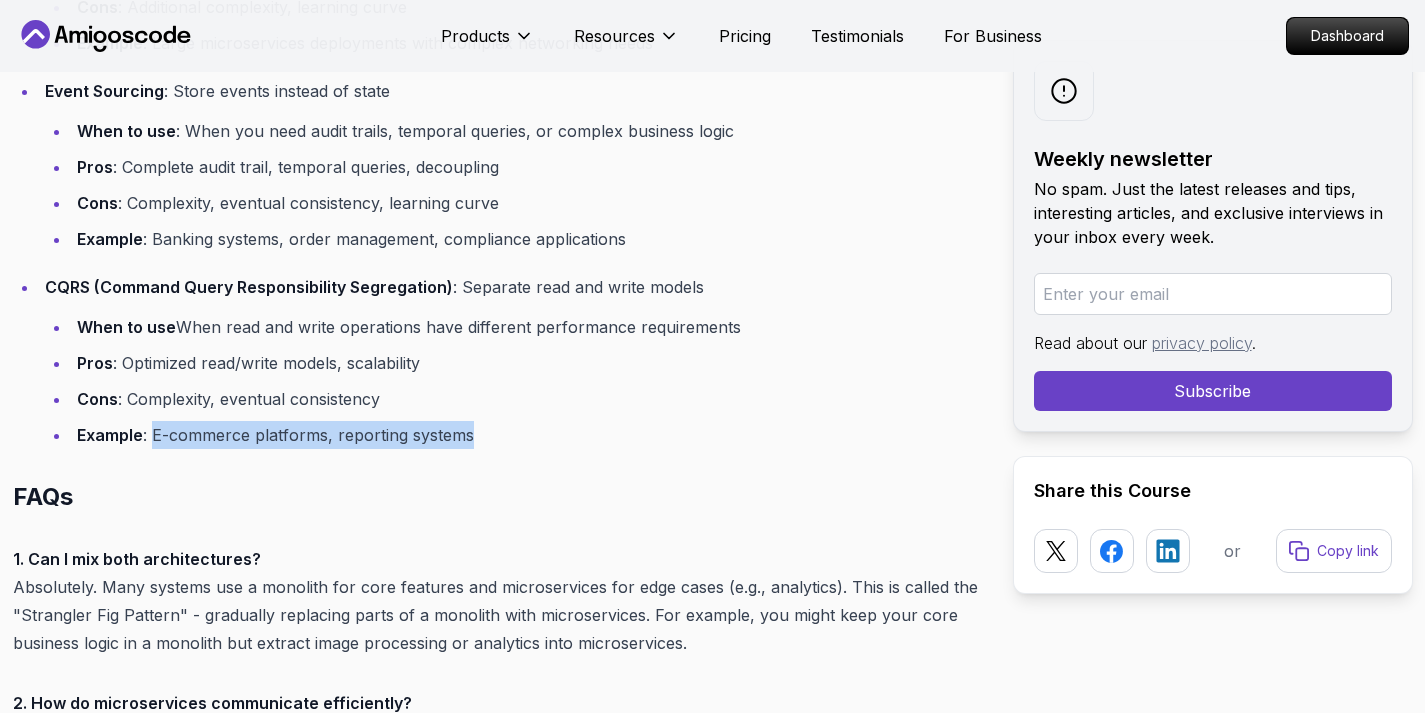 drag, startPoint x: 152, startPoint y: 408, endPoint x: 496, endPoint y: 403, distance: 344.03635 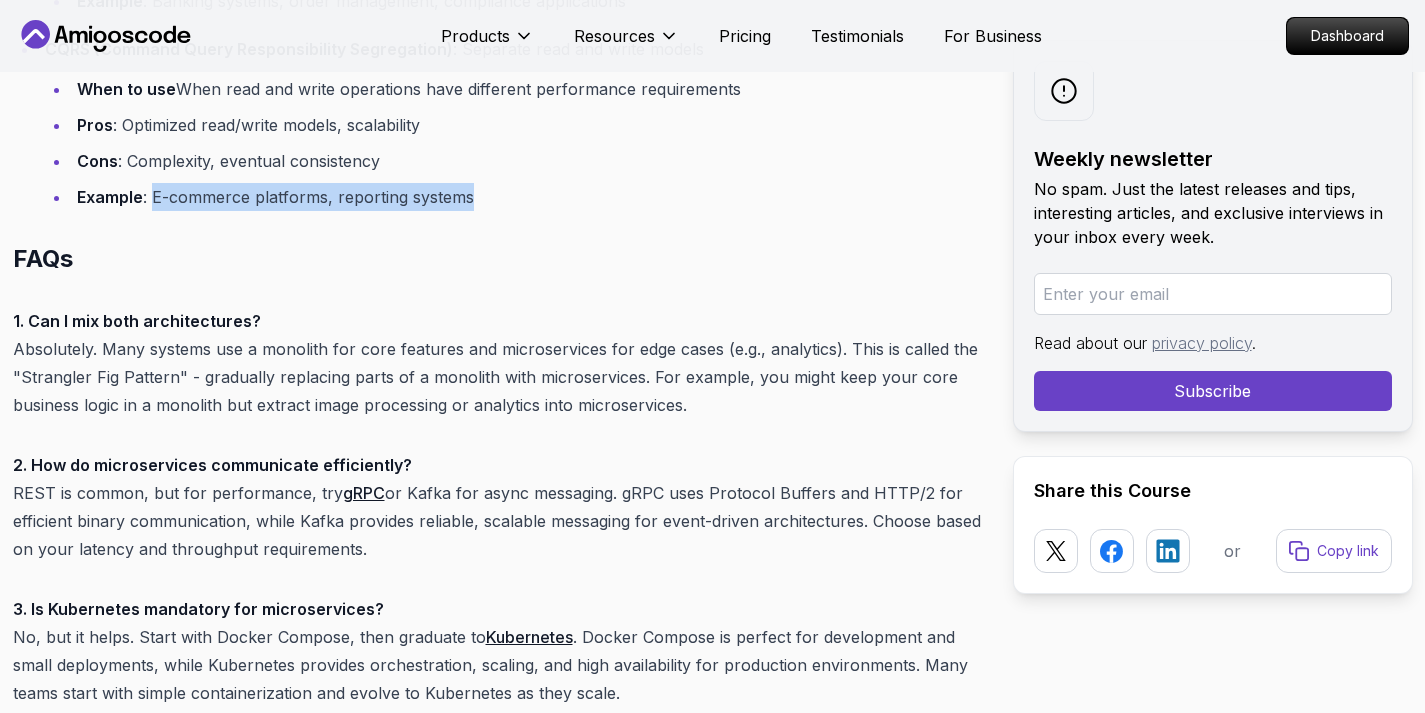 scroll, scrollTop: 15289, scrollLeft: 0, axis: vertical 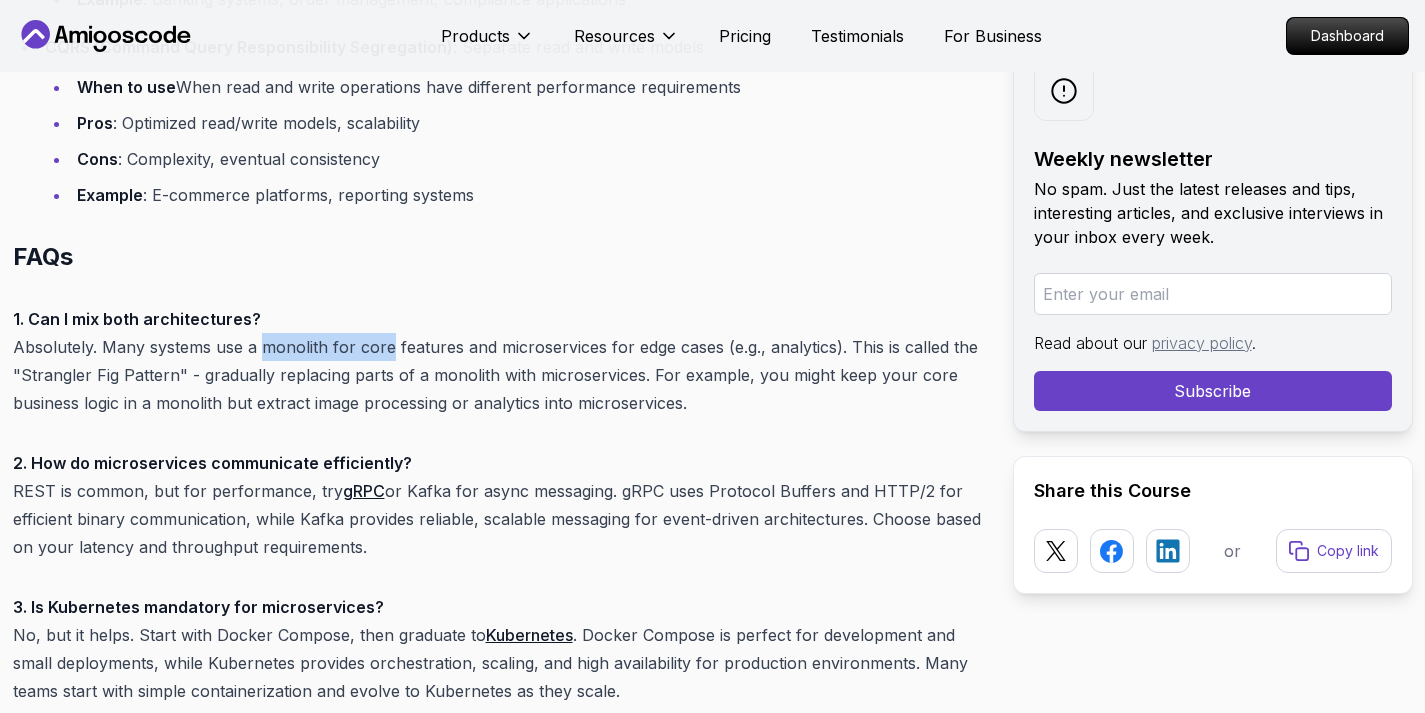 drag, startPoint x: 283, startPoint y: 322, endPoint x: 384, endPoint y: 322, distance: 101 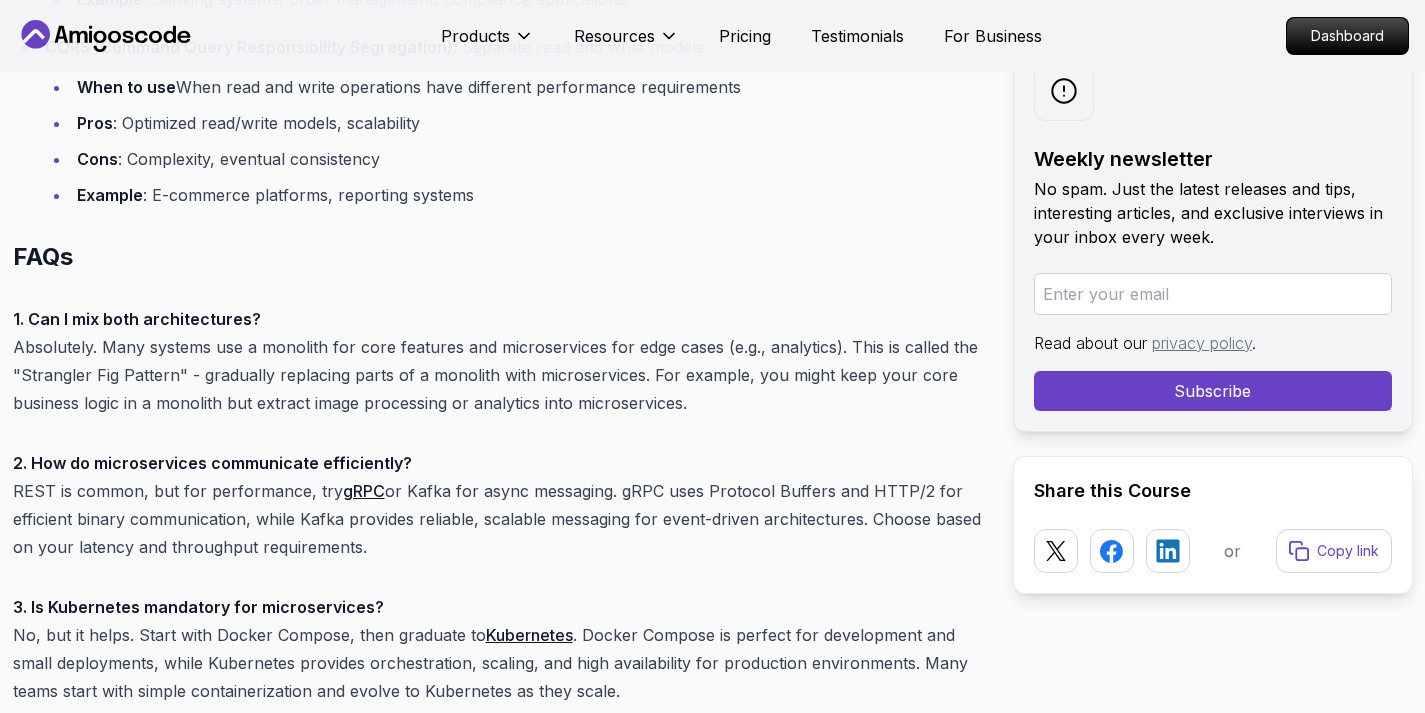click on "1. Can I mix both architectures?
Absolutely. Many systems use a monolith for core features and microservices for edge cases (e.g., analytics). This is called the "Strangler Fig Pattern" - gradually replacing parts of a monolith with microservices. For example, you might keep your core business logic in a monolith but extract image processing or analytics into microservices." at bounding box center (497, 361) 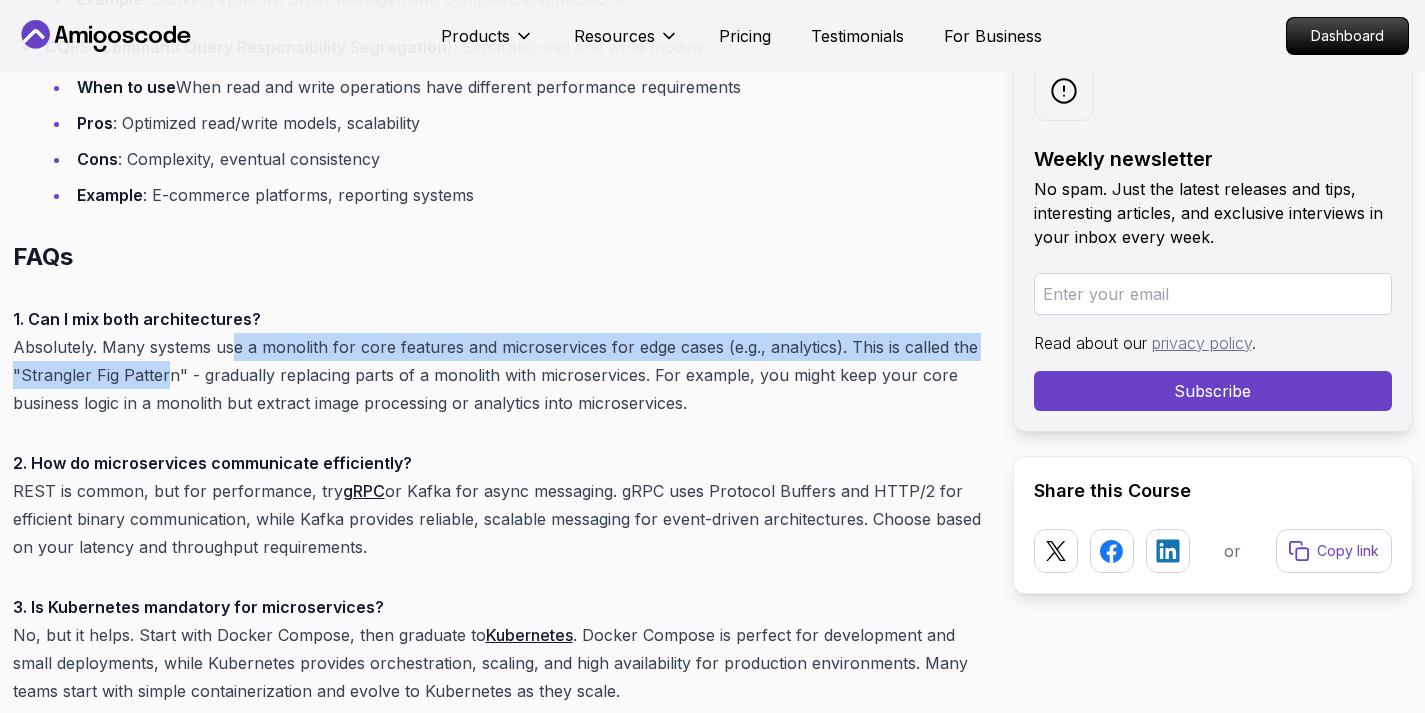 drag, startPoint x: 229, startPoint y: 323, endPoint x: 164, endPoint y: 346, distance: 68.94926 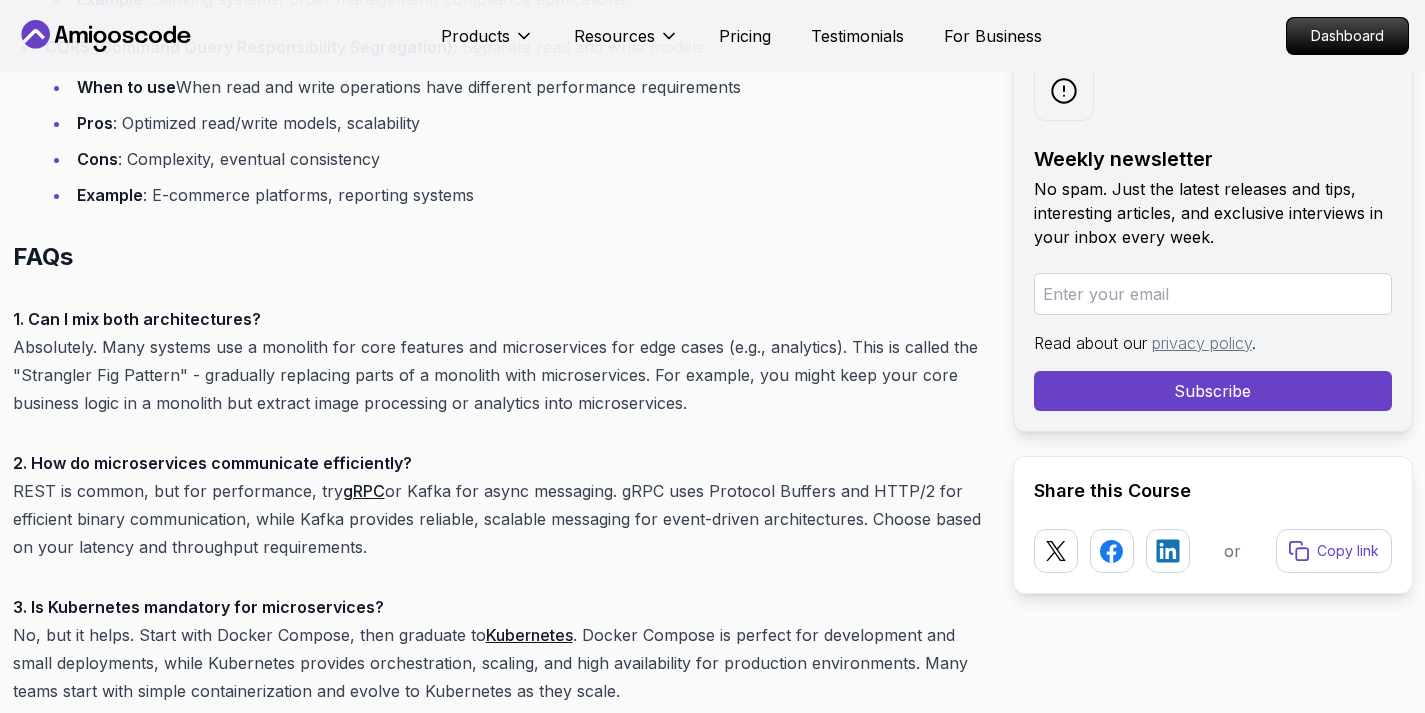 click on "1. Can I mix both architectures?
Absolutely. Many systems use a monolith for core features and microservices for edge cases (e.g., analytics). This is called the "Strangler Fig Pattern" - gradually replacing parts of a monolith with microservices. For example, you might keep your core business logic in a monolith but extract image processing or analytics into microservices." at bounding box center [497, 361] 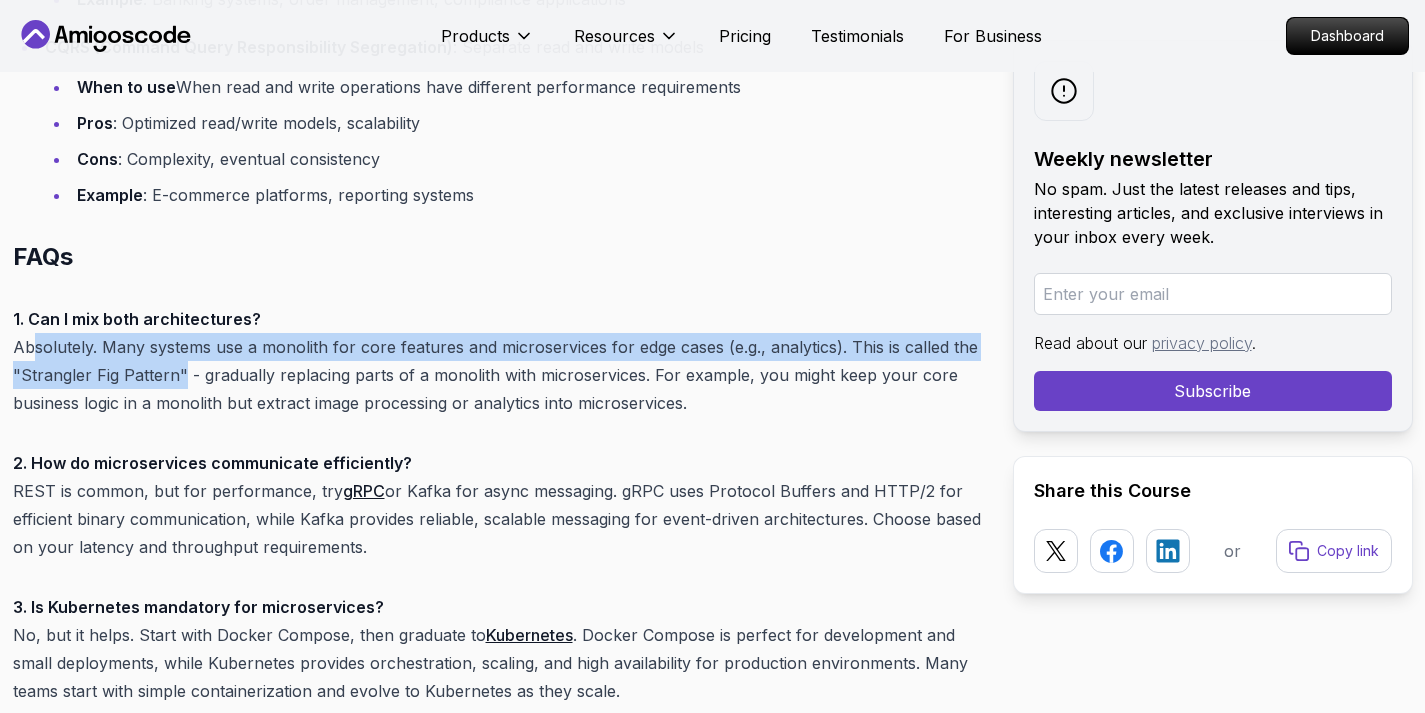 drag, startPoint x: 183, startPoint y: 349, endPoint x: 34, endPoint y: 328, distance: 150.4726 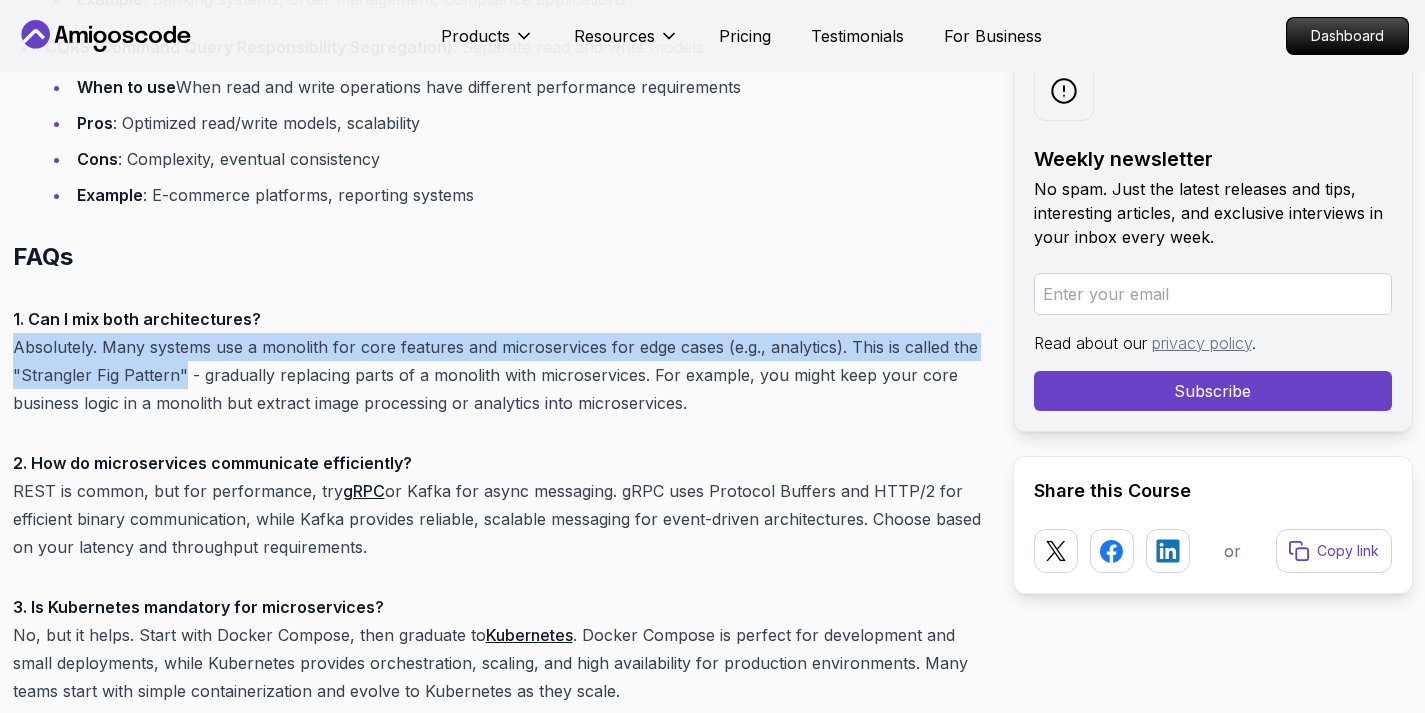 drag, startPoint x: 180, startPoint y: 345, endPoint x: 15, endPoint y: 328, distance: 165.87344 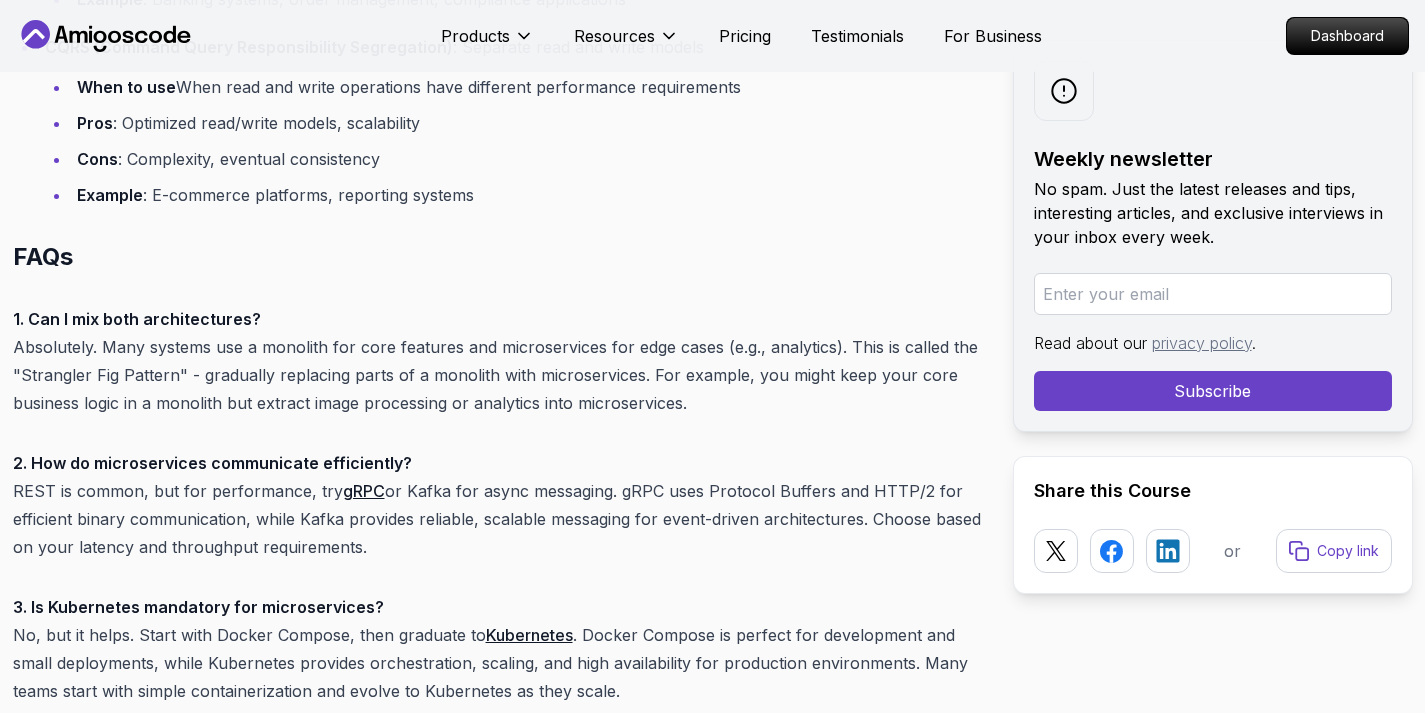 click on "Introduction
Ever found yourself stuck choosing between monolithic architecture vs microservices architecture for your next project? I've been there too. Early in my career, I inherited a sprawling monolith that became a nightmare to scale. Later, I overengineered a tiny app with microservices and spent more time debugging network calls than writing features. Let's break down these architectures so you can avoid my mistakes.
Table of Contents
What Is Monolithic Architecture?
What Is Microservices Architecture?
Key Differences
When to Use Each
Choose Monolithic If:
Choose Microservices If:
Common Pitfalls
Best Practices
For Monoliths:
For Microservices:
Alternatives Worth Considering
FAQs
Conclusion
What Is Monolithic Architecture?
Imagine building a house where the kitchen, bedroom, and bathroom are all one room. That's a monolith. In software terms:
Single codebase : All components (UI, business logic, database access) live together
Tight coupling" at bounding box center (497, -6175) 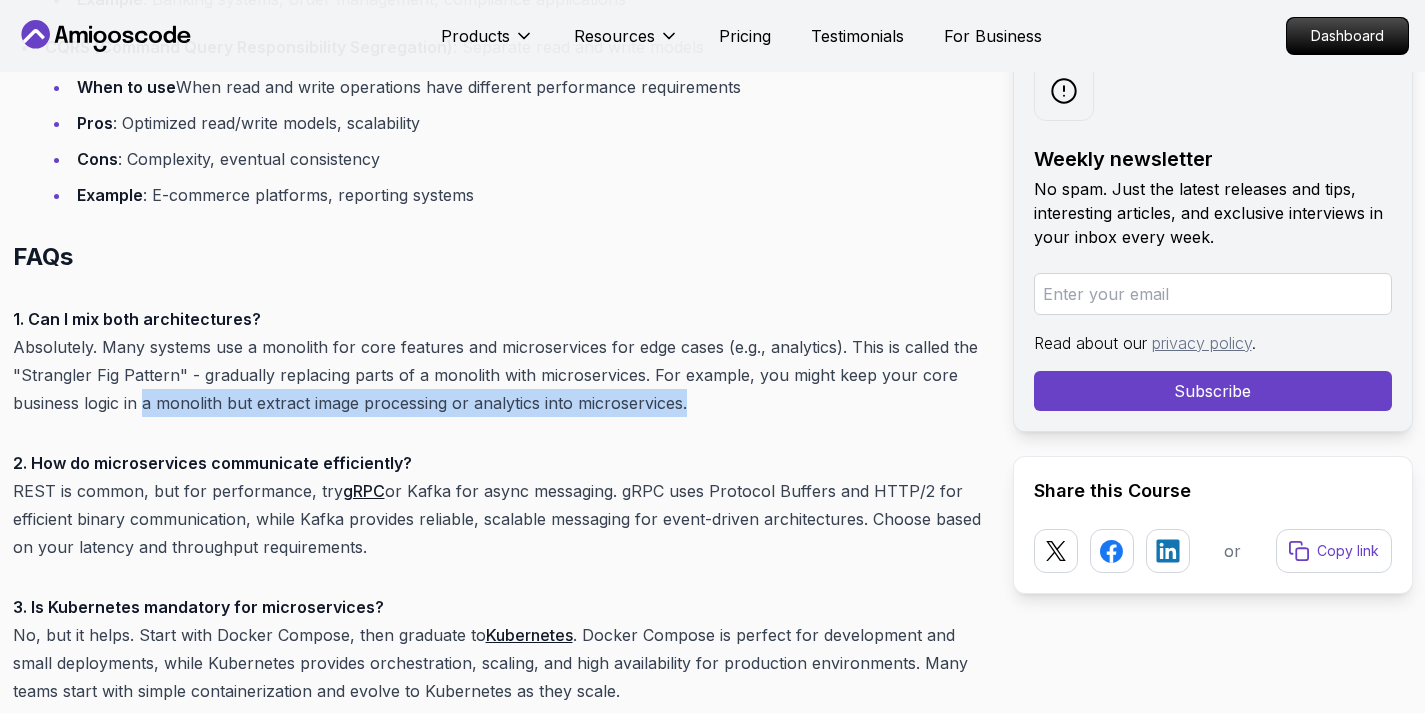drag, startPoint x: 144, startPoint y: 377, endPoint x: 716, endPoint y: 371, distance: 572.0315 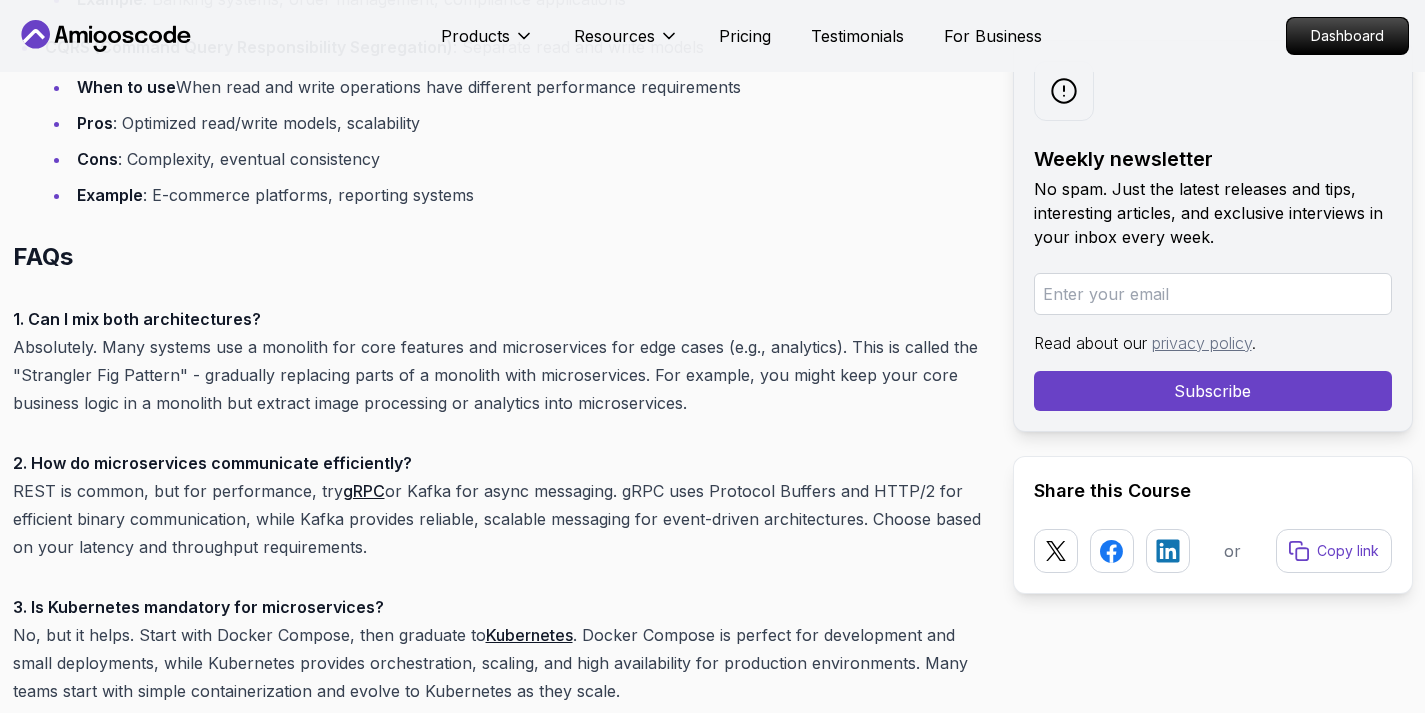 click on "2. How do microservices communicate efficiently?
REST is common, but for performance, try  gRPC  or Kafka for async messaging. gRPC uses Protocol Buffers and HTTP/2 for efficient binary communication, while Kafka provides reliable, scalable messaging for event-driven architectures. Choose based on your latency and throughput requirements." at bounding box center (497, 505) 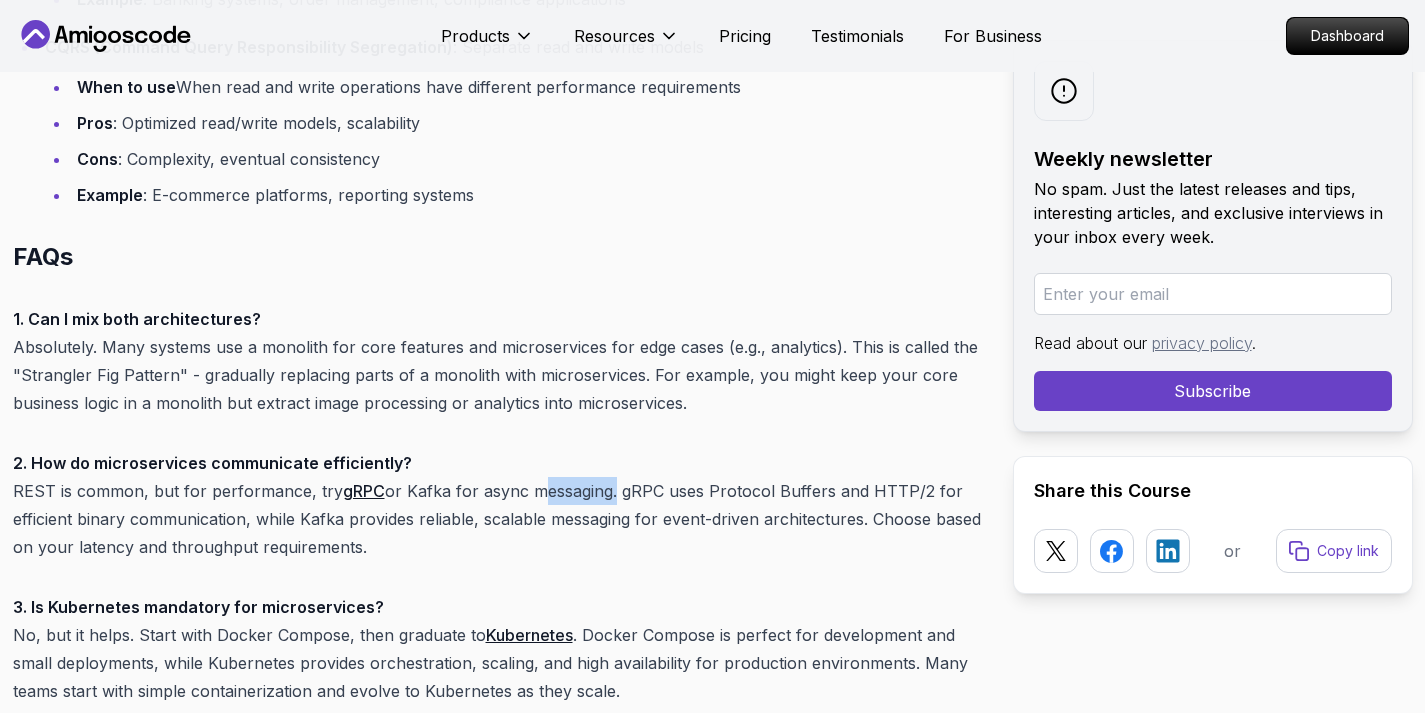 click on "2. How do microservices communicate efficiently?
REST is common, but for performance, try  gRPC  or Kafka for async messaging. gRPC uses Protocol Buffers and HTTP/2 for efficient binary communication, while Kafka provides reliable, scalable messaging for event-driven architectures. Choose based on your latency and throughput requirements." at bounding box center (497, 505) 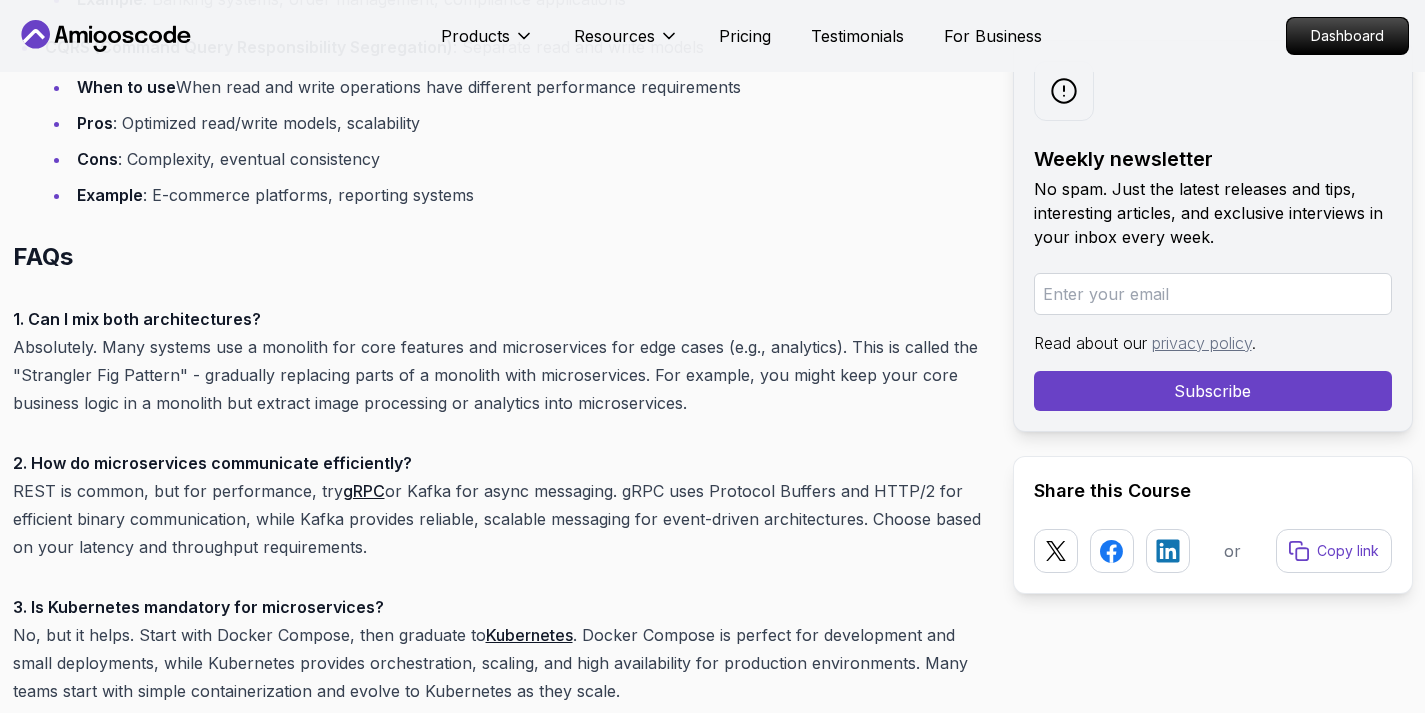 click on "Introduction
Ever found yourself stuck choosing between monolithic architecture vs microservices architecture for your next project? I've been there too. Early in my career, I inherited a sprawling monolith that became a nightmare to scale. Later, I overengineered a tiny app with microservices and spent more time debugging network calls than writing features. Let's break down these architectures so you can avoid my mistakes.
Table of Contents
What Is Monolithic Architecture?
What Is Microservices Architecture?
Key Differences
When to Use Each
Choose Monolithic If:
Choose Microservices If:
Common Pitfalls
Best Practices
For Monoliths:
For Microservices:
Alternatives Worth Considering
FAQs
Conclusion
What Is Monolithic Architecture?
Imagine building a house where the kitchen, bedroom, and bathroom are all one room. That's a monolith. In software terms:
Single codebase : All components (UI, business logic, database access) live together
Tight coupling" at bounding box center (497, -6175) 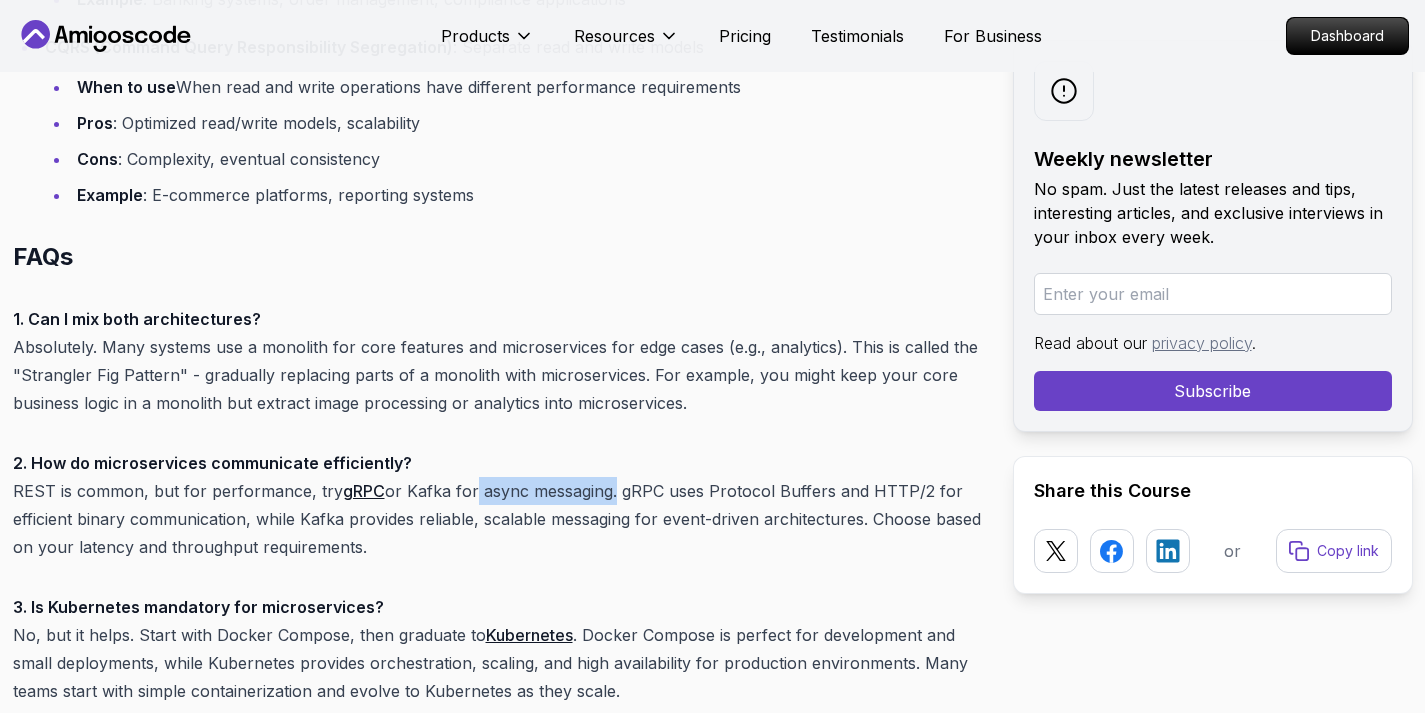 drag, startPoint x: 466, startPoint y: 462, endPoint x: 604, endPoint y: 462, distance: 138 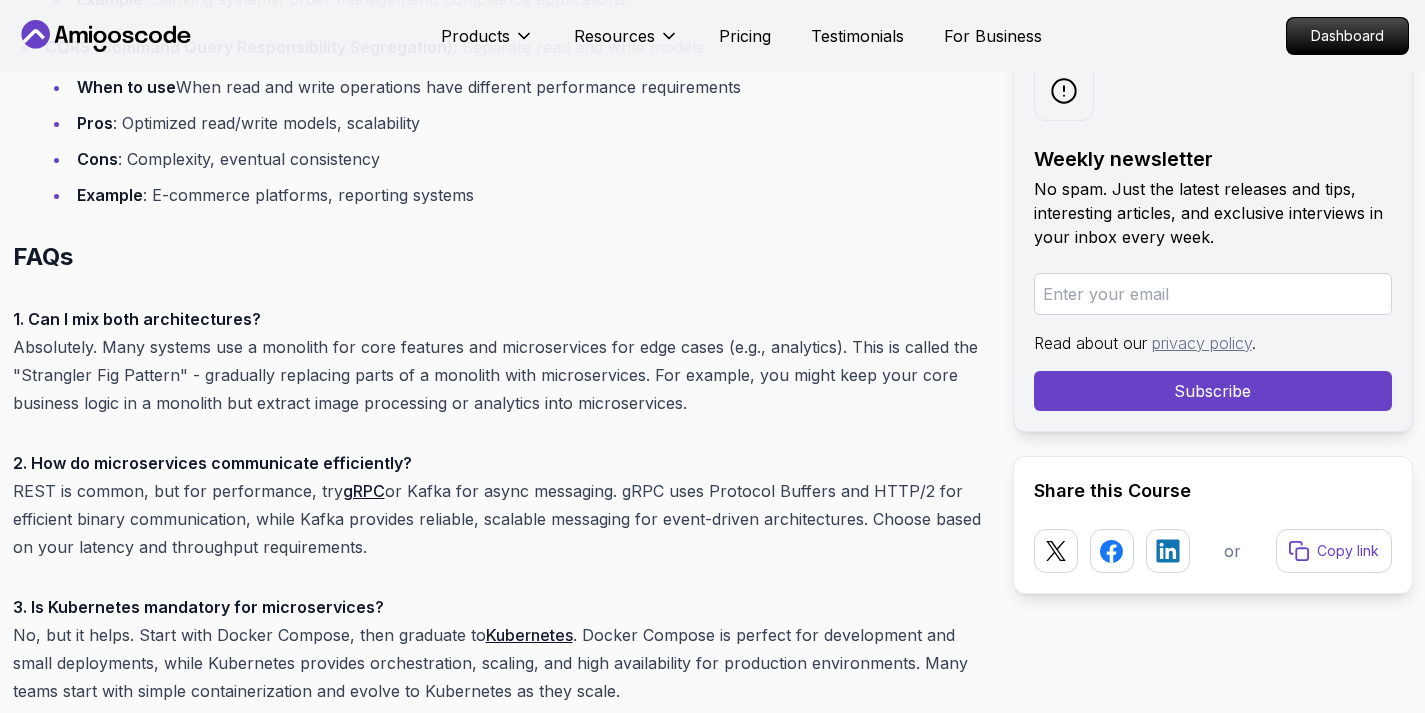 click on "2. How do microservices communicate efficiently?
REST is common, but for performance, try  gRPC  or Kafka for async messaging. gRPC uses Protocol Buffers and HTTP/2 for efficient binary communication, while Kafka provides reliable, scalable messaging for event-driven architectures. Choose based on your latency and throughput requirements." at bounding box center [497, 505] 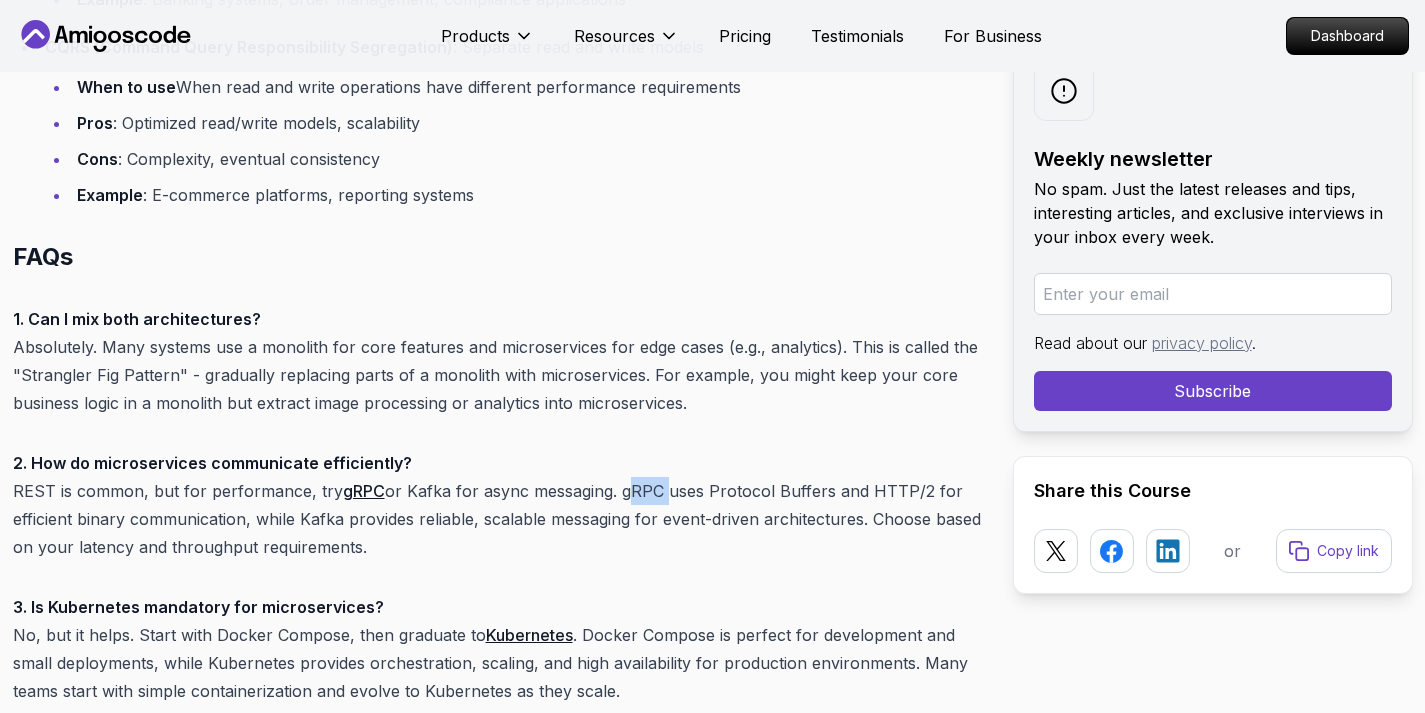 click on "2. How do microservices communicate efficiently?
REST is common, but for performance, try  gRPC  or Kafka for async messaging. gRPC uses Protocol Buffers and HTTP/2 for efficient binary communication, while Kafka provides reliable, scalable messaging for event-driven architectures. Choose based on your latency and throughput requirements." at bounding box center (497, 505) 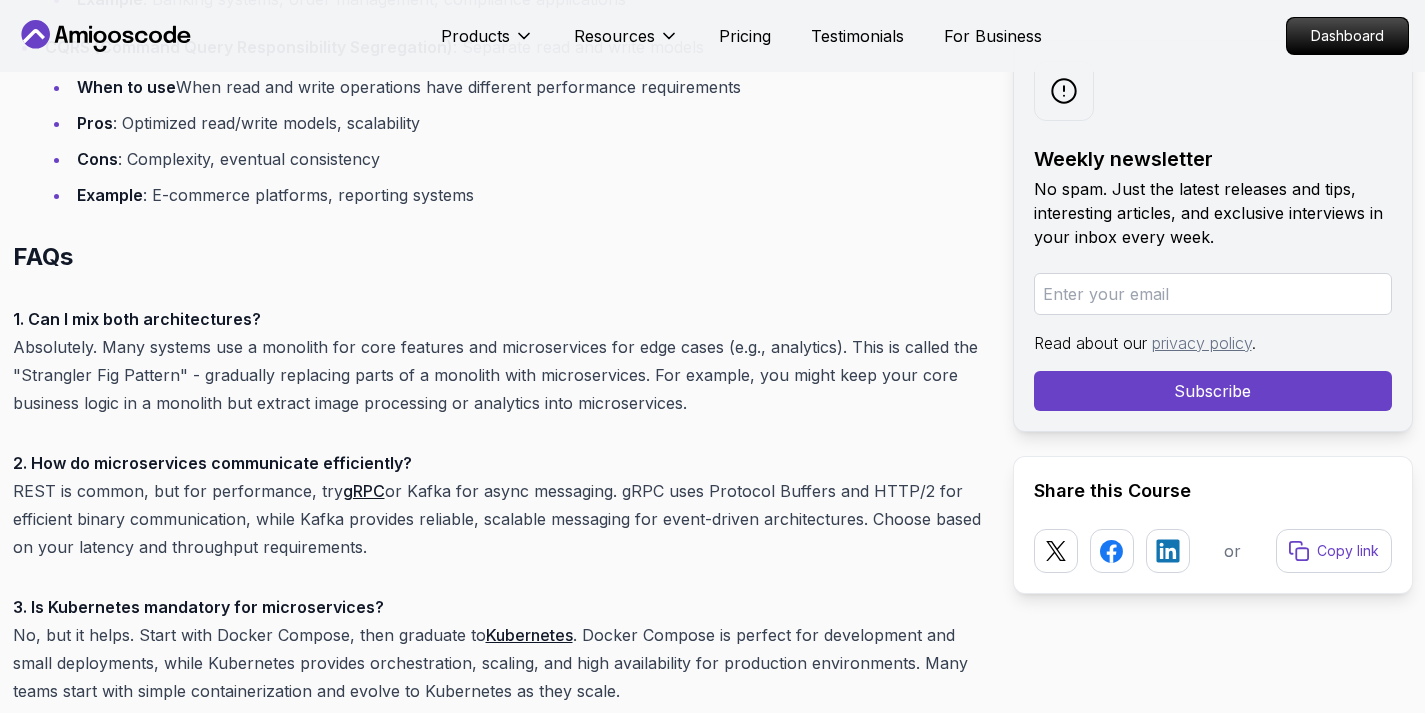 click on "2. How do microservices communicate efficiently?
REST is common, but for performance, try  gRPC  or Kafka for async messaging. gRPC uses Protocol Buffers and HTTP/2 for efficient binary communication, while Kafka provides reliable, scalable messaging for event-driven architectures. Choose based on your latency and throughput requirements." at bounding box center [497, 505] 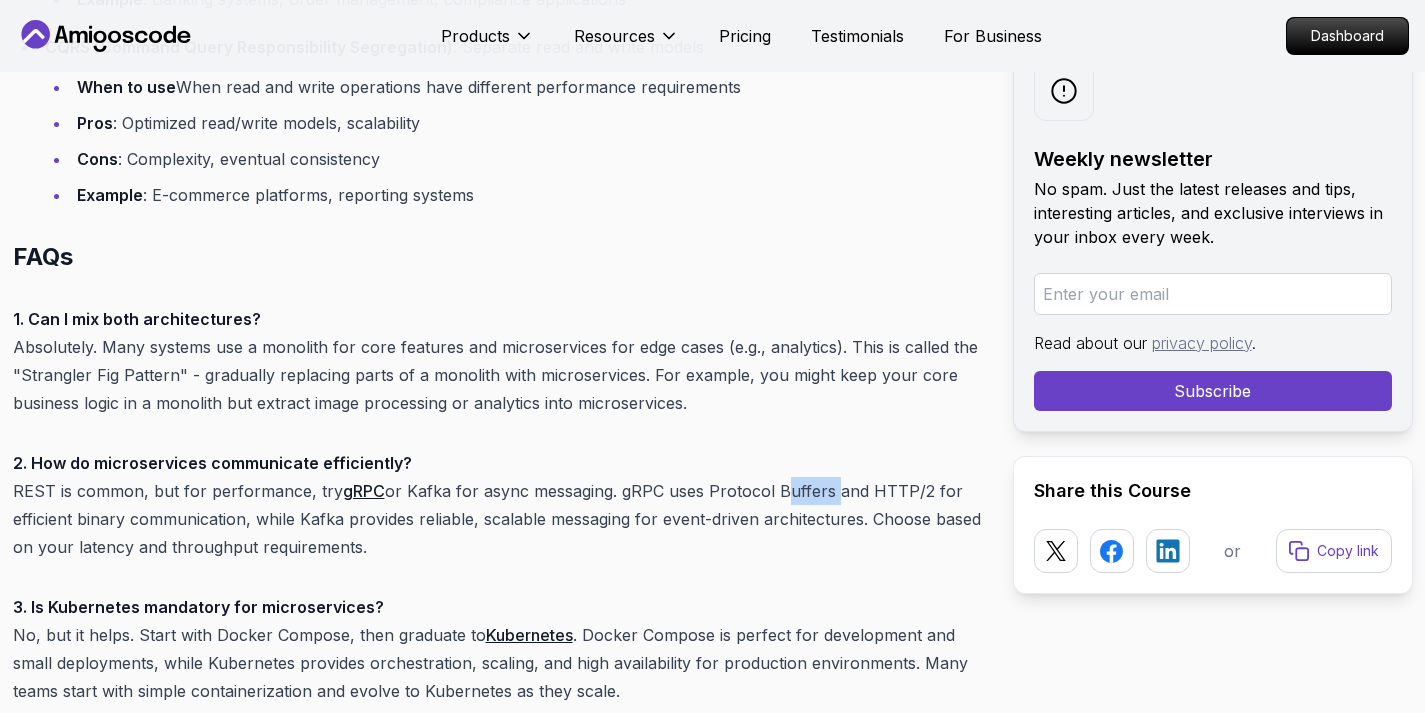 click on "2. How do microservices communicate efficiently?
REST is common, but for performance, try  gRPC  or Kafka for async messaging. gRPC uses Protocol Buffers and HTTP/2 for efficient binary communication, while Kafka provides reliable, scalable messaging for event-driven architectures. Choose based on your latency and throughput requirements." at bounding box center [497, 505] 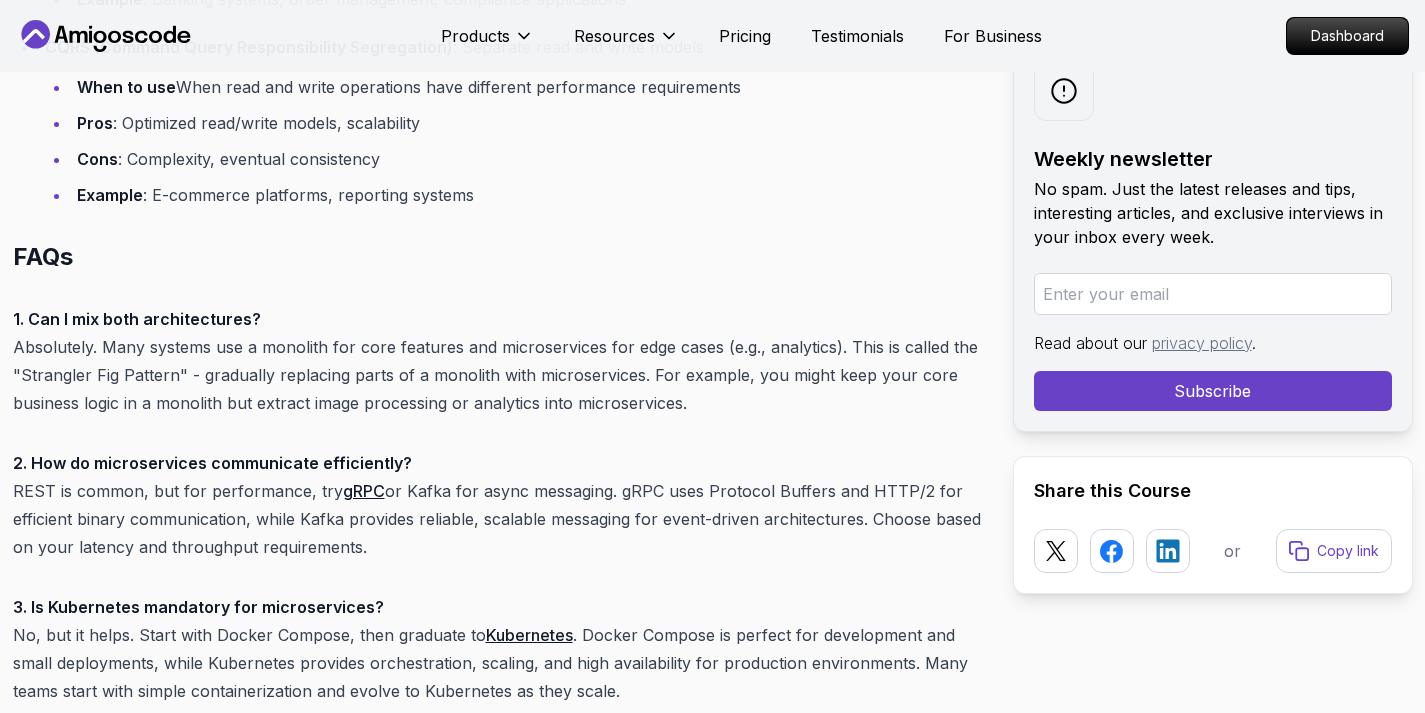 click on "2. How do microservices communicate efficiently?
REST is common, but for performance, try  gRPC  or Kafka for async messaging. gRPC uses Protocol Buffers and HTTP/2 for efficient binary communication, while Kafka provides reliable, scalable messaging for event-driven architectures. Choose based on your latency and throughput requirements." at bounding box center [497, 505] 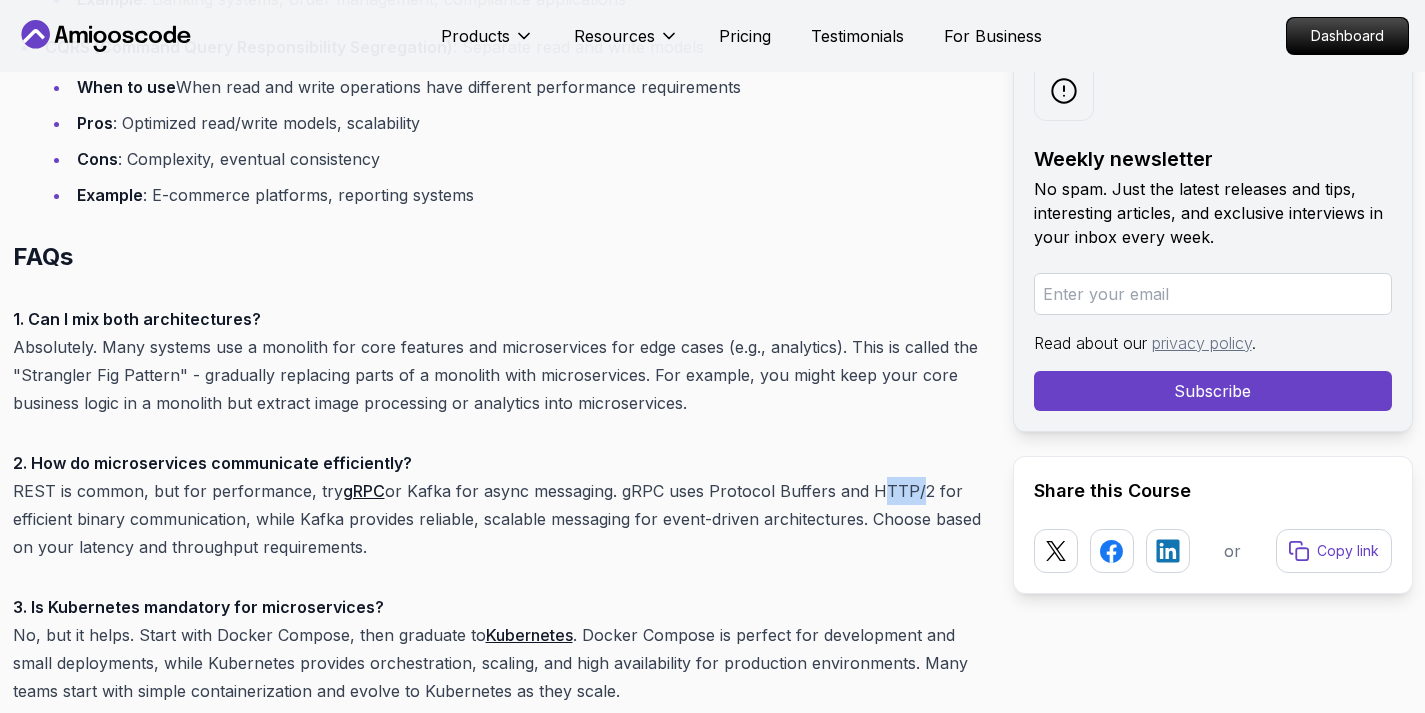 click on "2. How do microservices communicate efficiently?
REST is common, but for performance, try  gRPC  or Kafka for async messaging. gRPC uses Protocol Buffers and HTTP/2 for efficient binary communication, while Kafka provides reliable, scalable messaging for event-driven architectures. Choose based on your latency and throughput requirements." at bounding box center [497, 505] 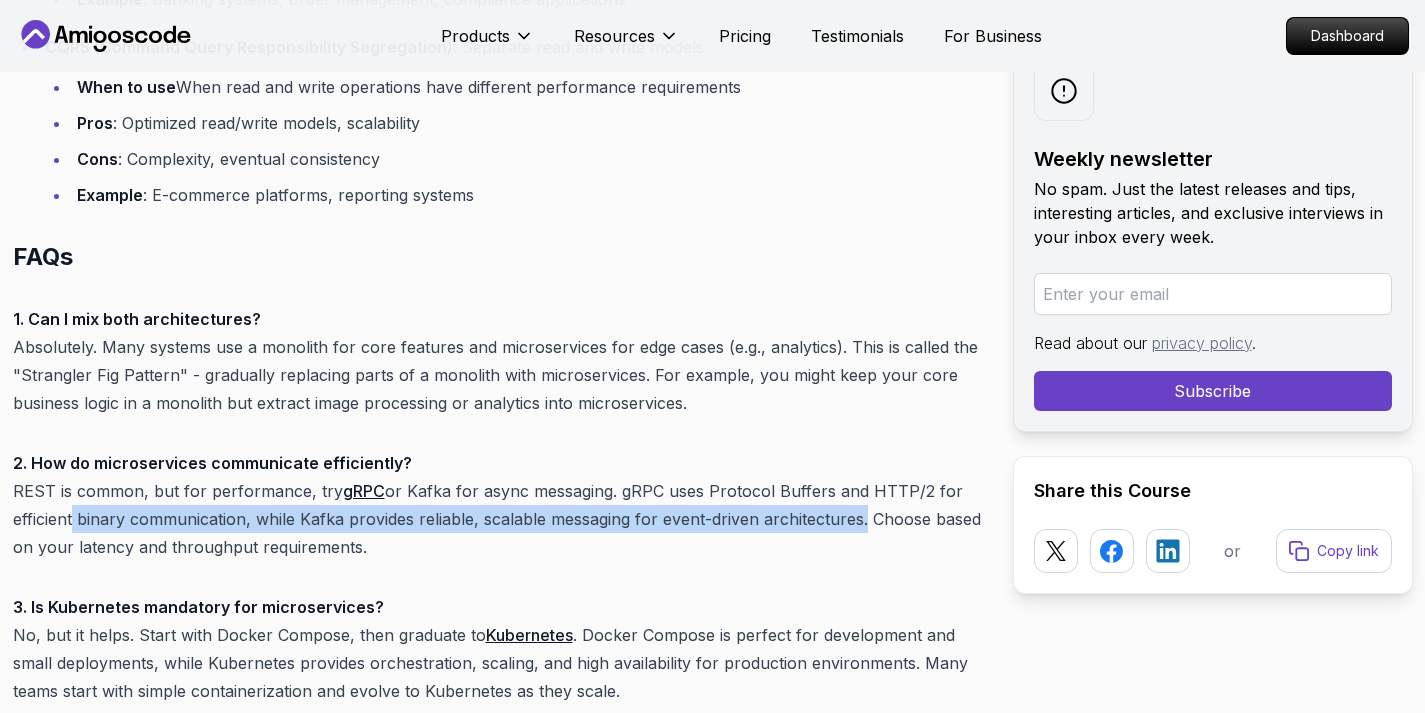 drag, startPoint x: 68, startPoint y: 488, endPoint x: 860, endPoint y: 492, distance: 792.0101 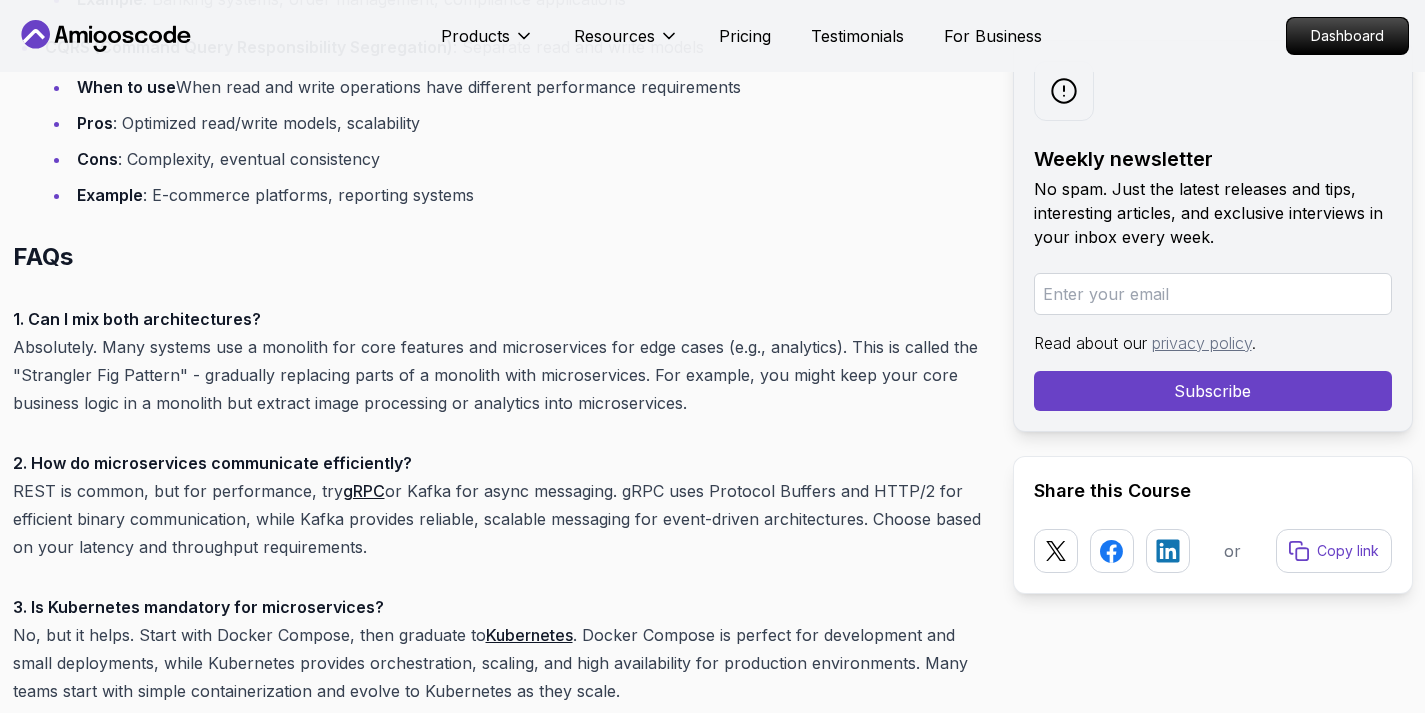 click on "2. How do microservices communicate efficiently?
REST is common, but for performance, try  gRPC  or Kafka for async messaging. gRPC uses Protocol Buffers and HTTP/2 for efficient binary communication, while Kafka provides reliable, scalable messaging for event-driven architectures. Choose based on your latency and throughput requirements." at bounding box center (497, 505) 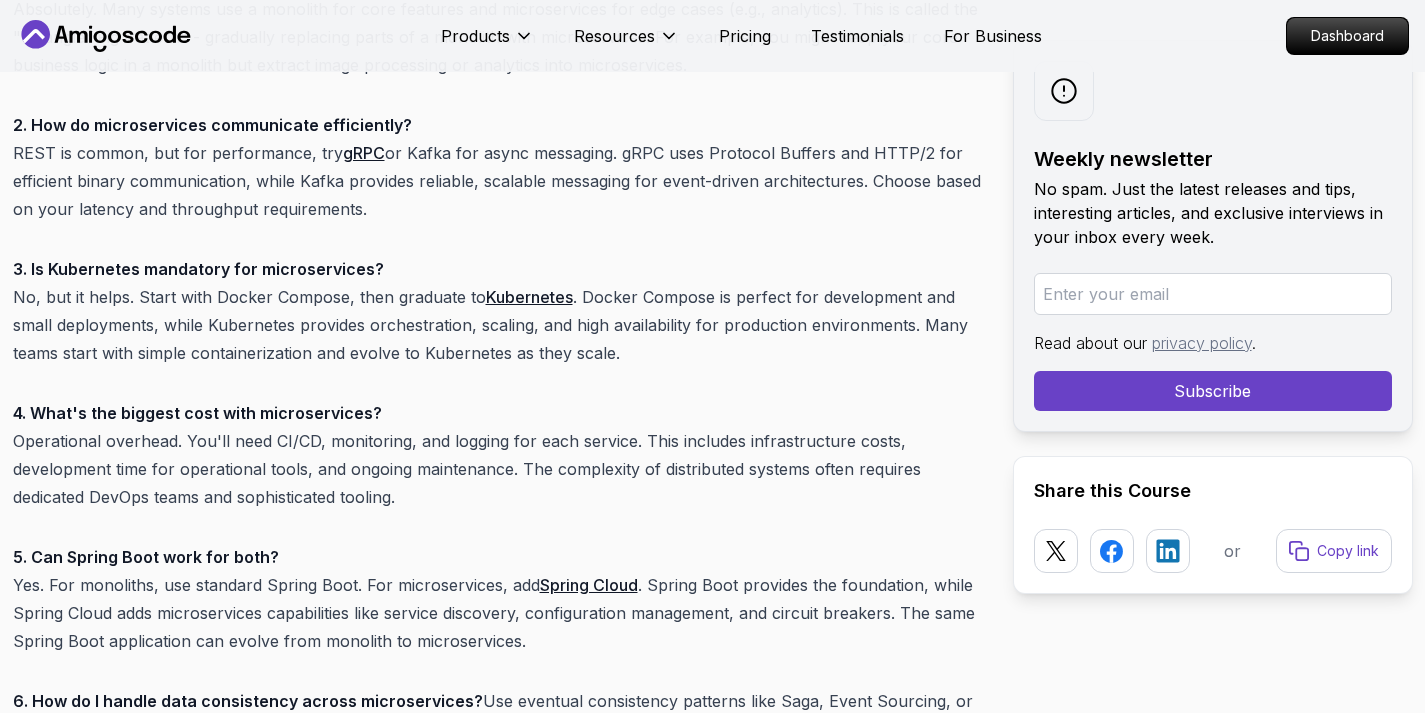 scroll, scrollTop: 15719, scrollLeft: 0, axis: vertical 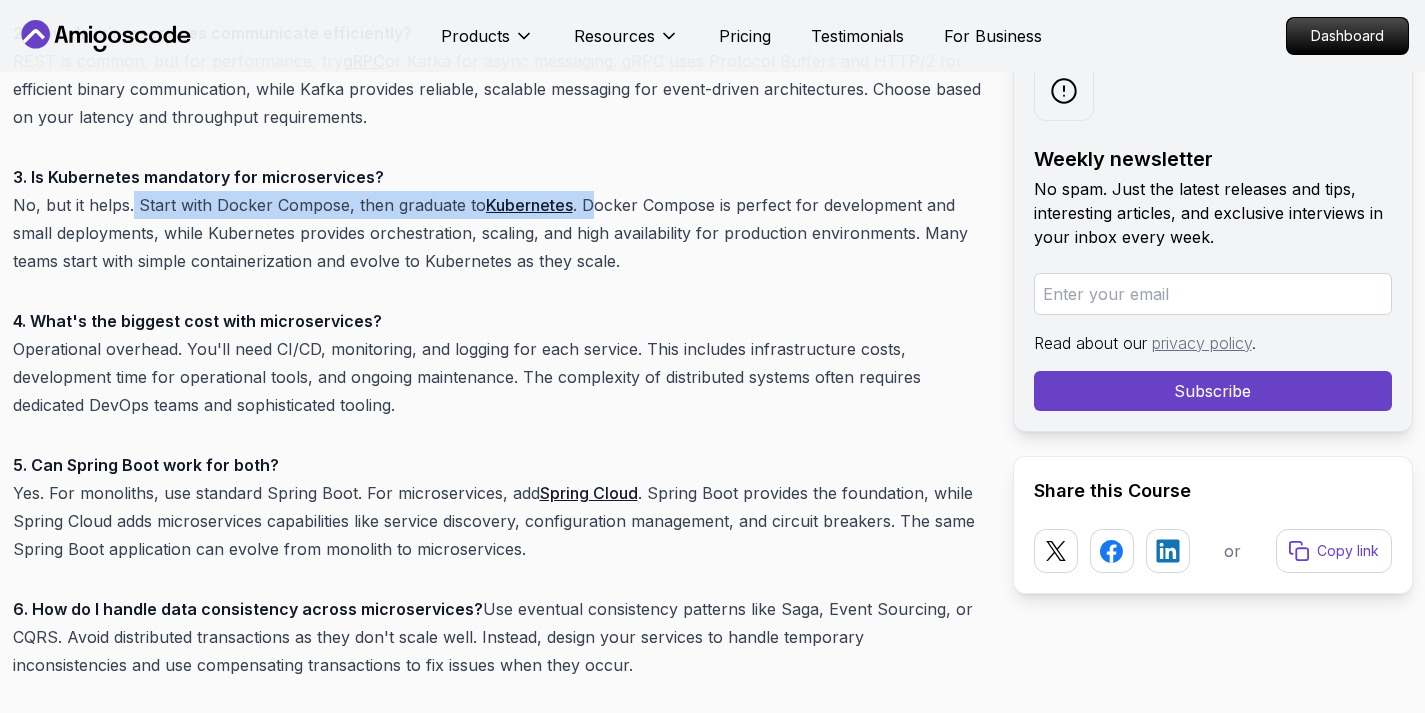 drag, startPoint x: 176, startPoint y: 178, endPoint x: 587, endPoint y: 163, distance: 411.27362 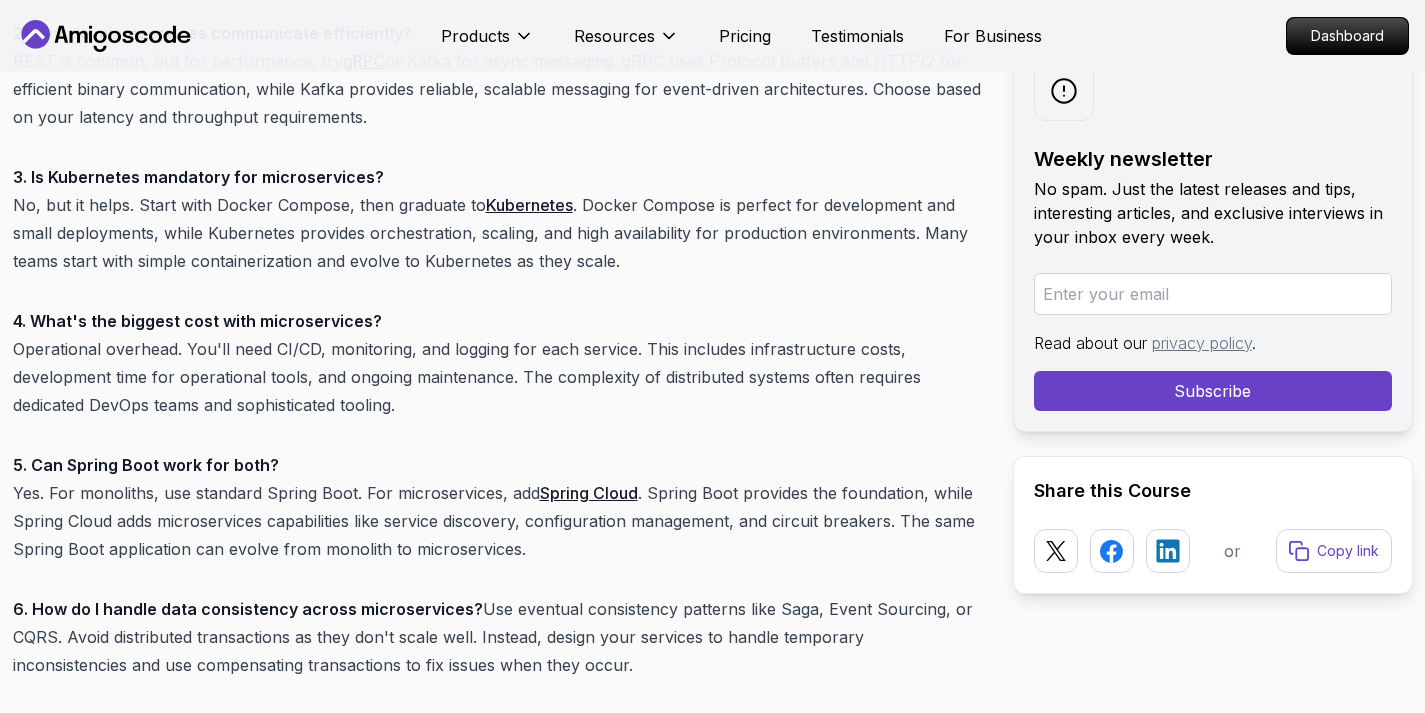 click on "3. Is Kubernetes mandatory for microservices?
No, but it helps. Start with Docker Compose, then graduate to  Kubernetes . Docker Compose is perfect for development and small deployments, while Kubernetes provides orchestration, scaling, and high availability for production environments. Many teams start with simple containerization and evolve to Kubernetes as they scale." at bounding box center [497, 219] 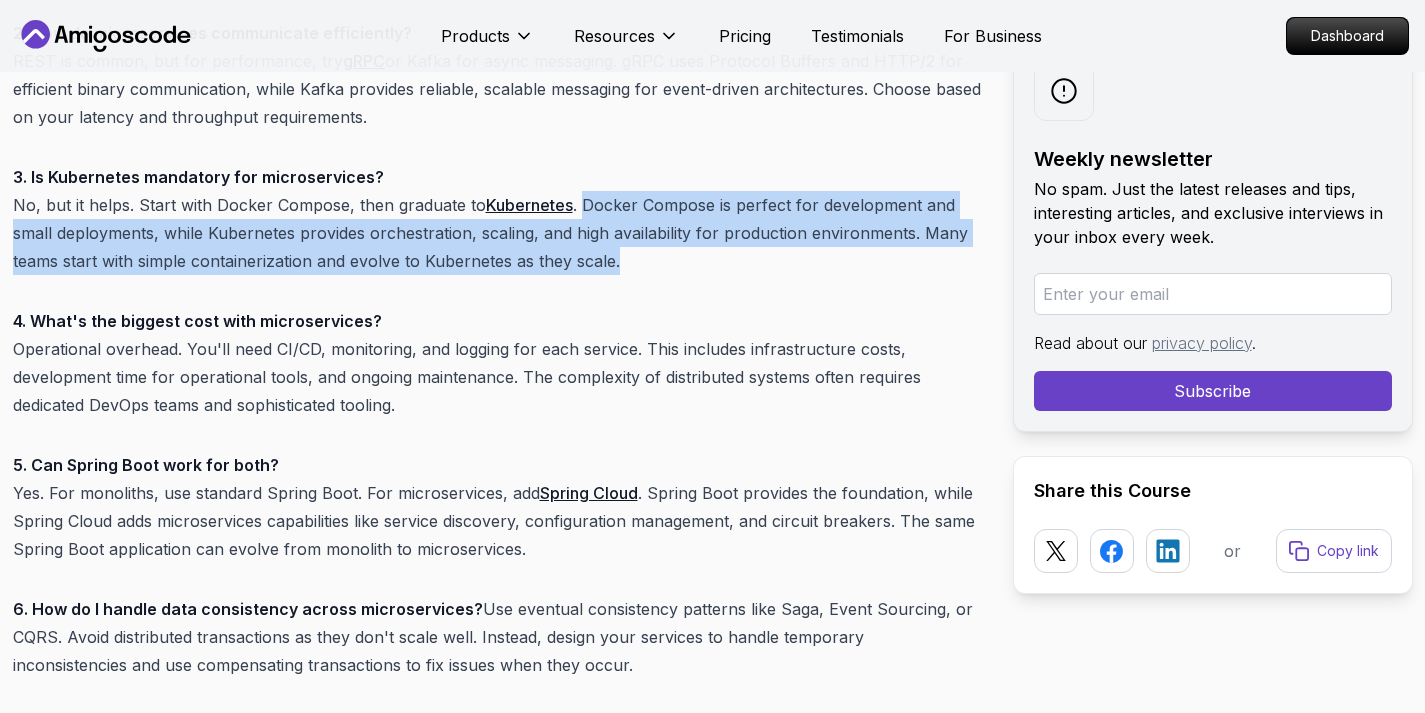 drag, startPoint x: 622, startPoint y: 175, endPoint x: 651, endPoint y: 233, distance: 64.84597 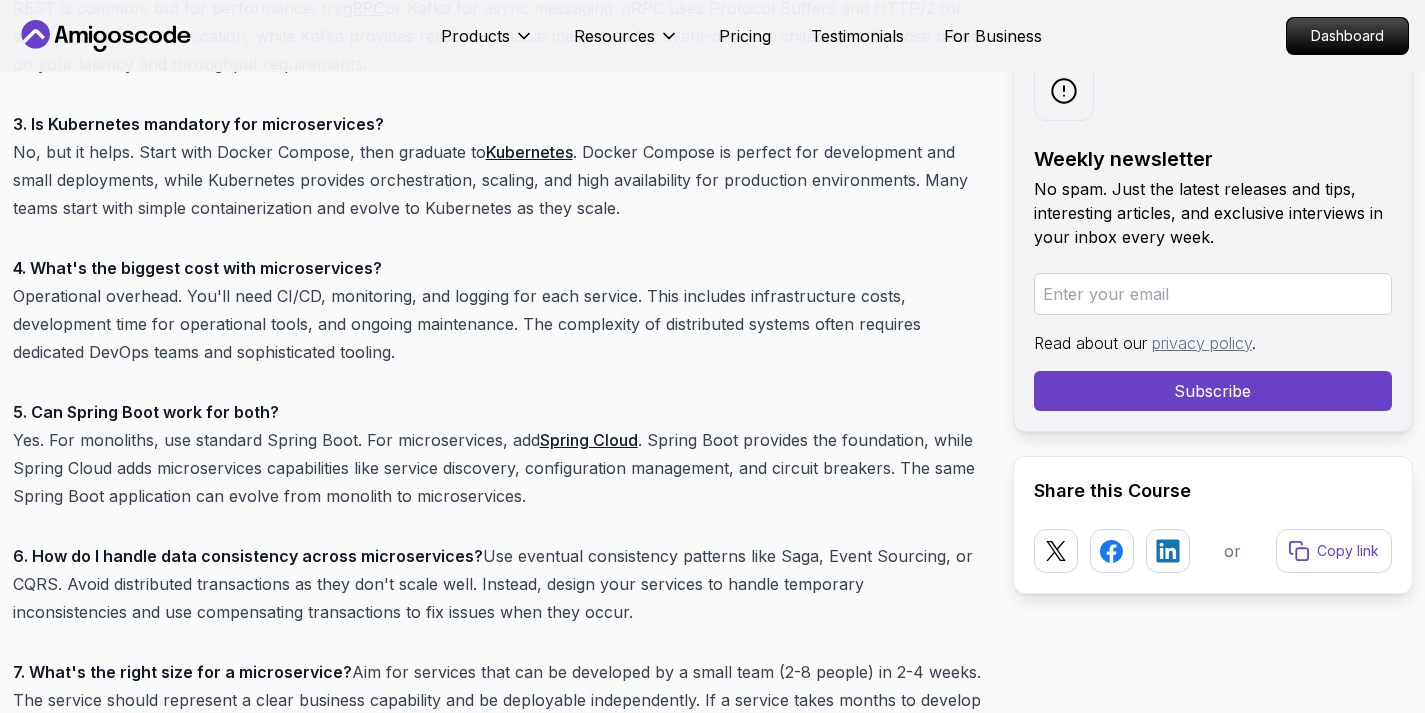 scroll, scrollTop: 15777, scrollLeft: 0, axis: vertical 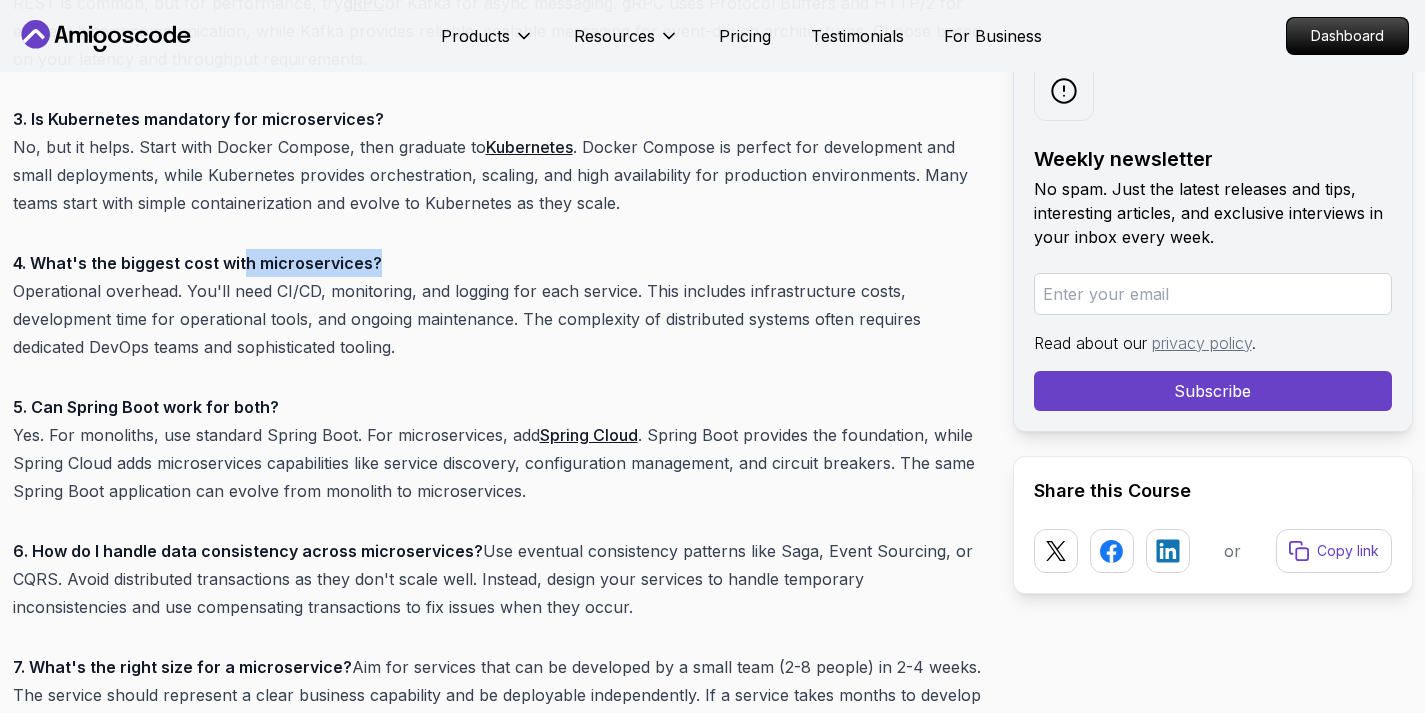 drag, startPoint x: 247, startPoint y: 231, endPoint x: 449, endPoint y: 237, distance: 202.0891 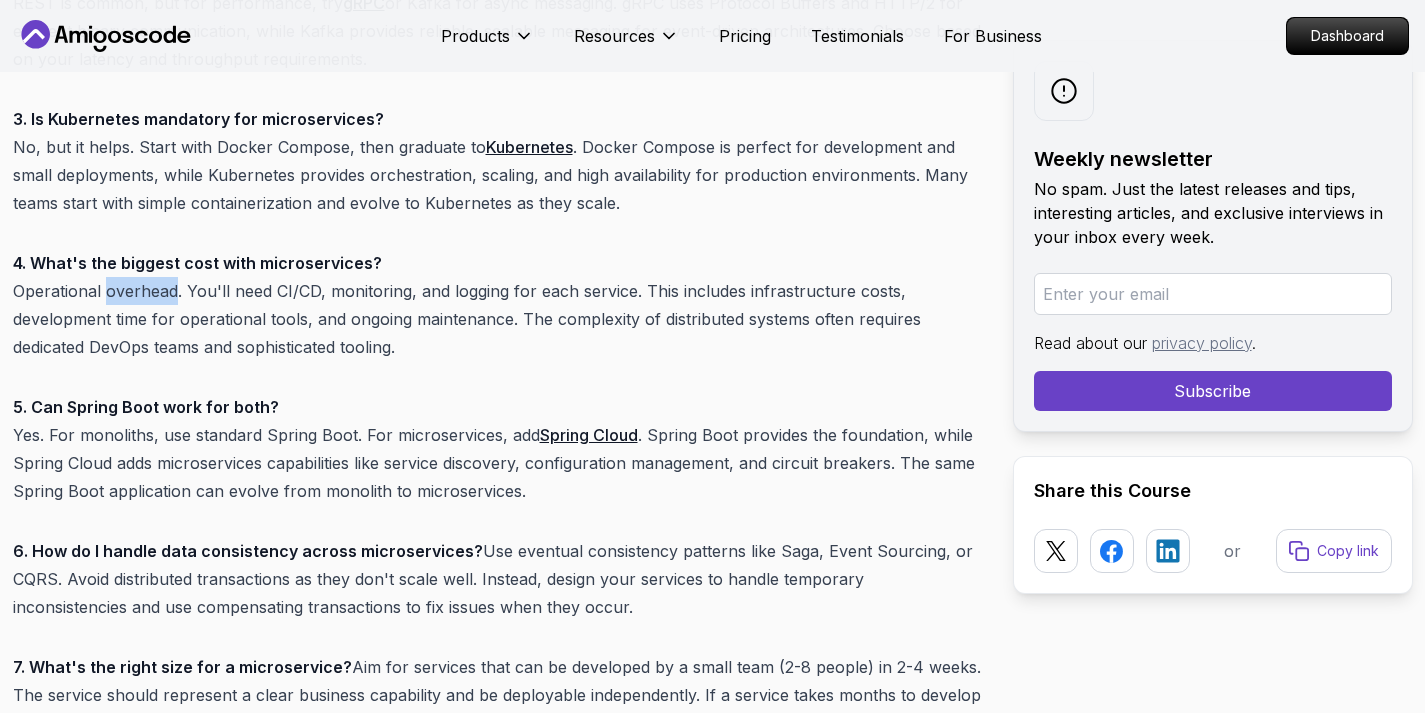 drag, startPoint x: 104, startPoint y: 261, endPoint x: 177, endPoint y: 263, distance: 73.02739 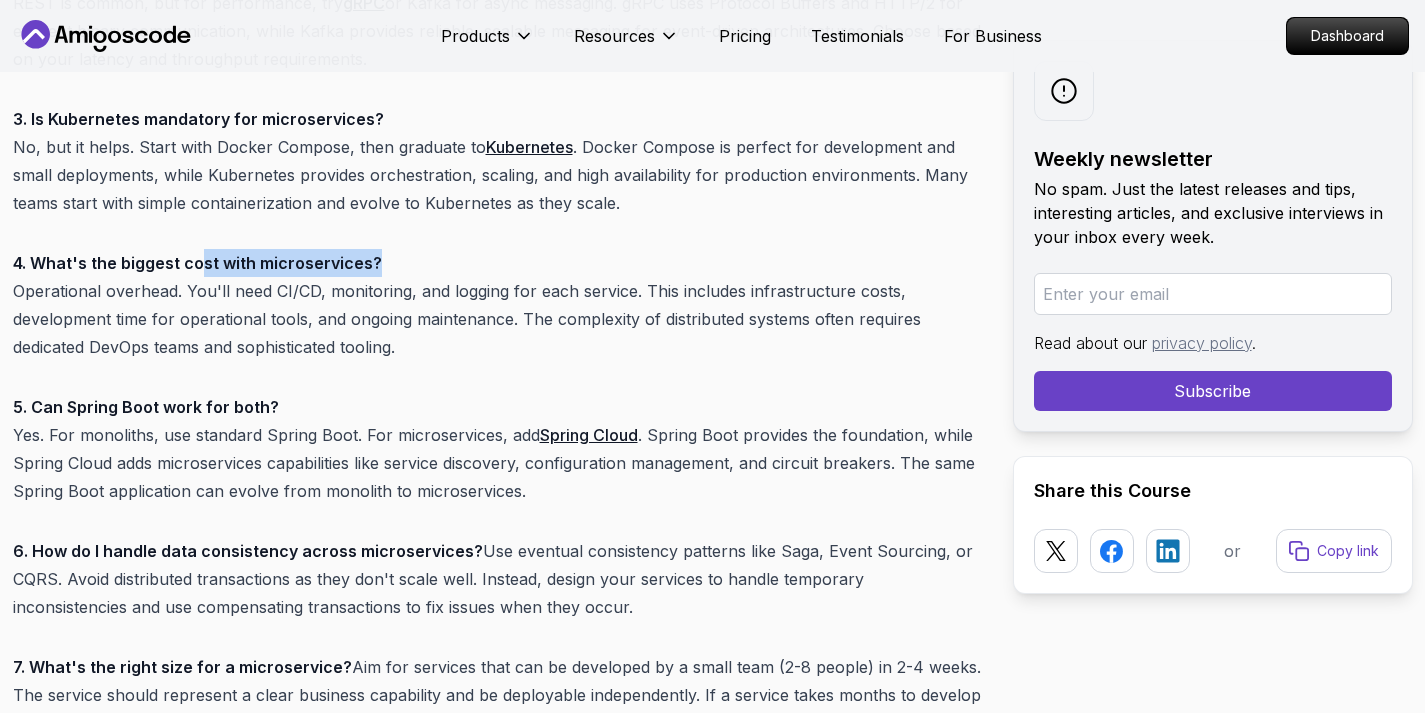 drag, startPoint x: 204, startPoint y: 234, endPoint x: 379, endPoint y: 235, distance: 175.00285 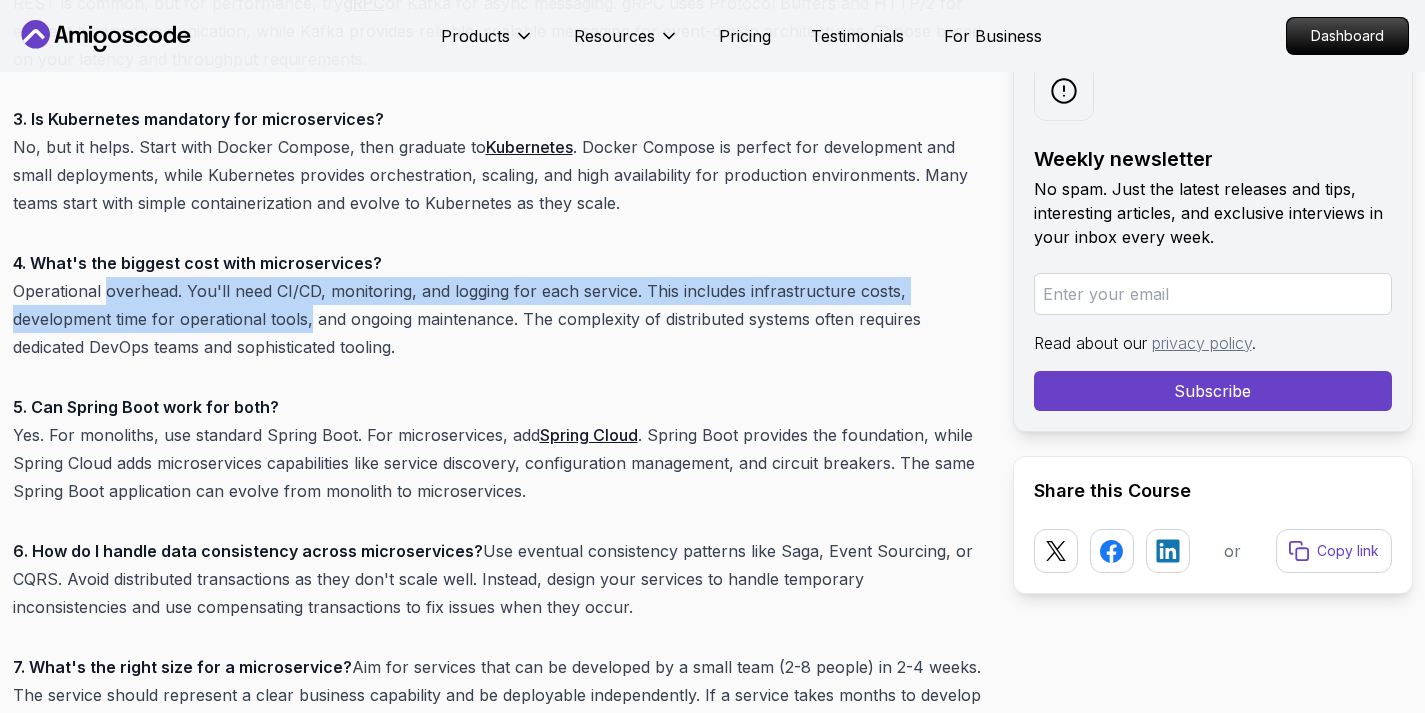 drag, startPoint x: 106, startPoint y: 260, endPoint x: 309, endPoint y: 299, distance: 206.71236 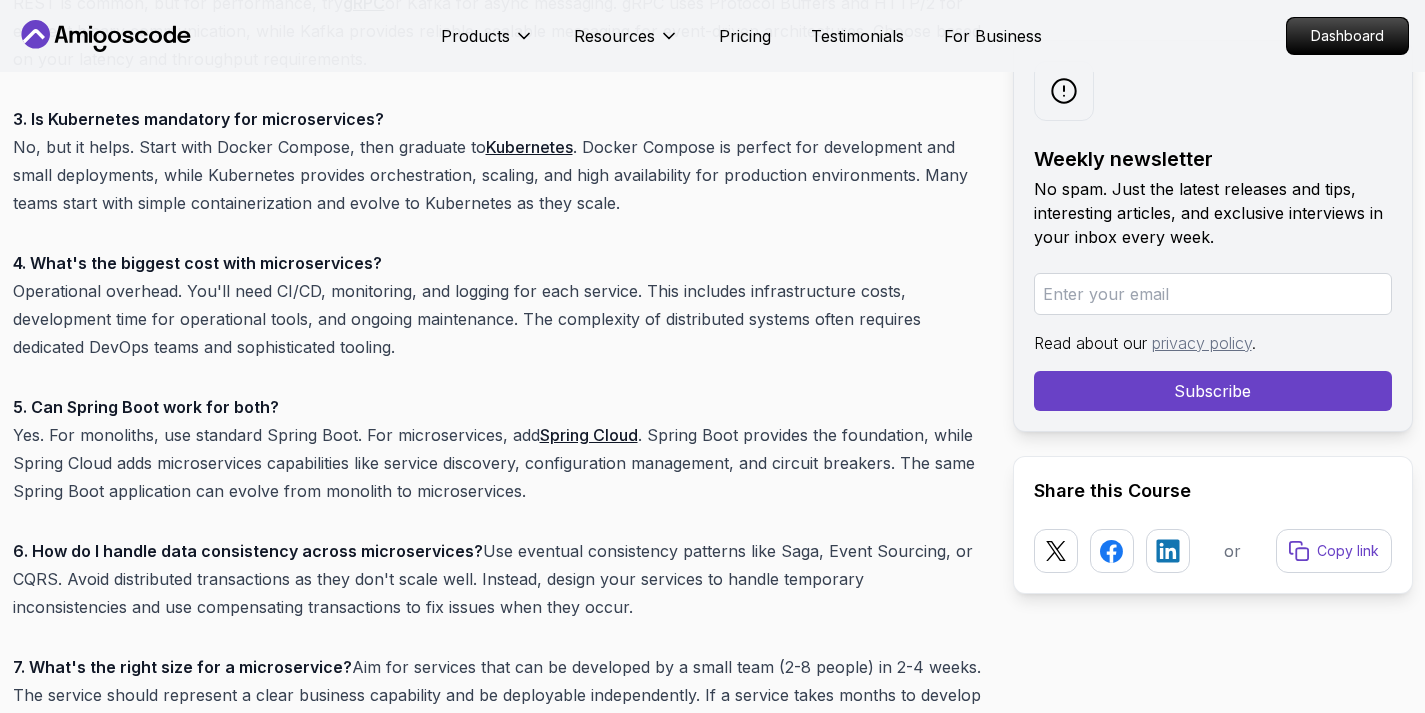 click on "4. What's the biggest cost with microservices?
Operational overhead. You'll need CI/CD, monitoring, and logging for each service. This includes infrastructure costs, development time for operational tools, and ongoing maintenance. The complexity of distributed systems often requires dedicated DevOps teams and sophisticated tooling." at bounding box center [497, 305] 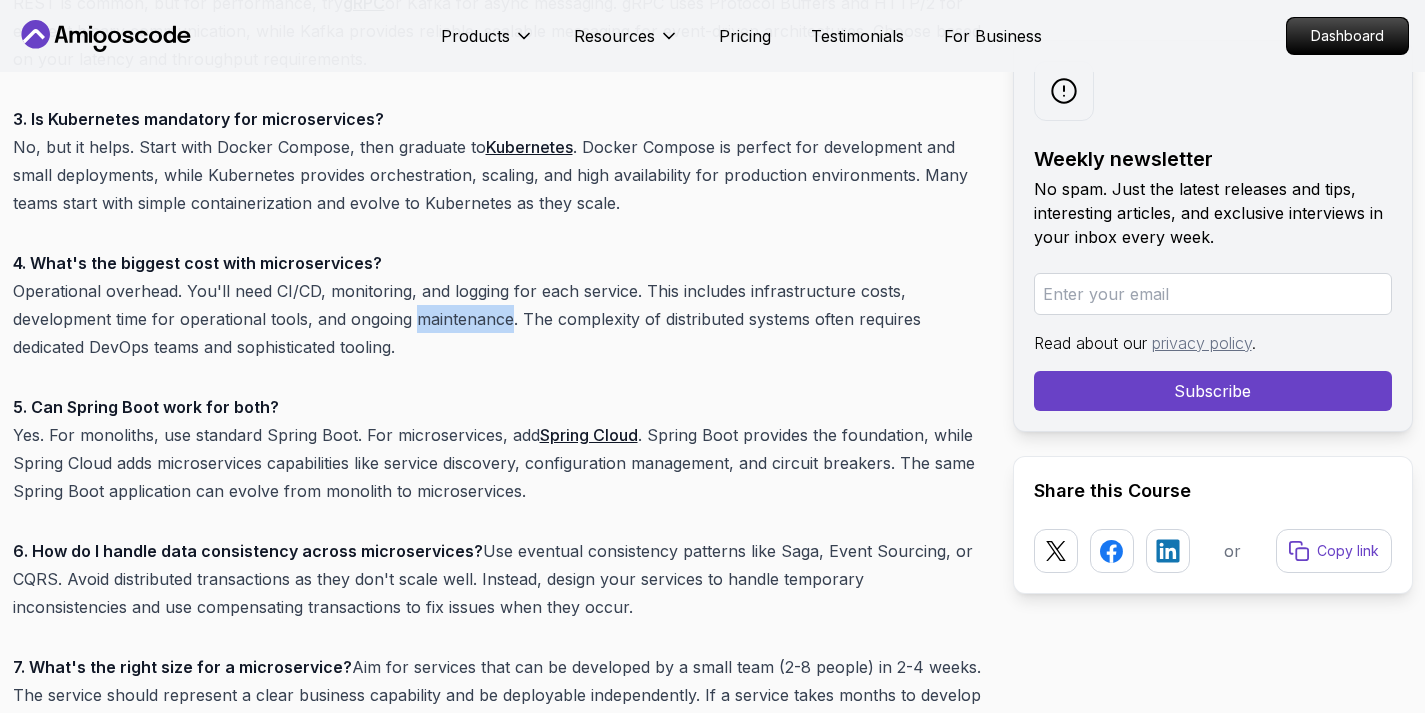 click on "4. What's the biggest cost with microservices?
Operational overhead. You'll need CI/CD, monitoring, and logging for each service. This includes infrastructure costs, development time for operational tools, and ongoing maintenance. The complexity of distributed systems often requires dedicated DevOps teams and sophisticated tooling." at bounding box center (497, 305) 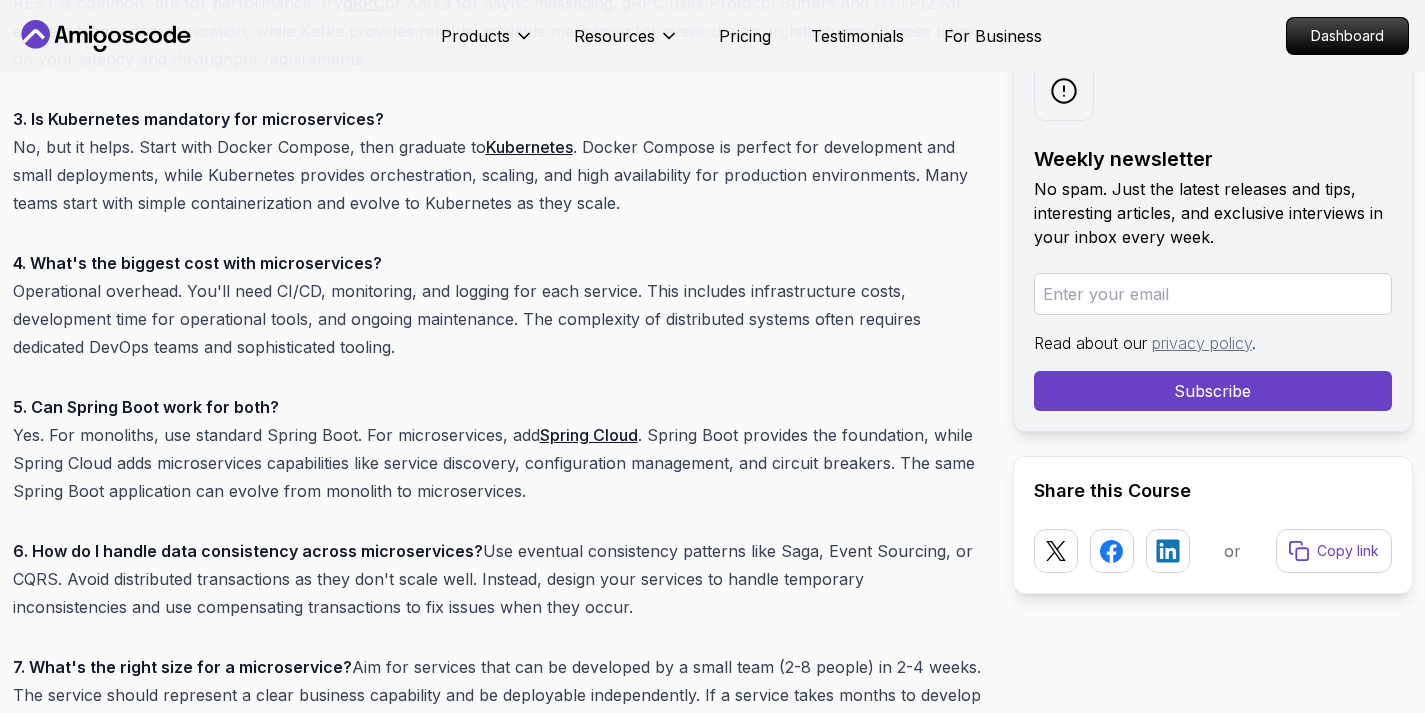 click on "4. What's the biggest cost with microservices?
Operational overhead. You'll need CI/CD, monitoring, and logging for each service. This includes infrastructure costs, development time for operational tools, and ongoing maintenance. The complexity of distributed systems often requires dedicated DevOps teams and sophisticated tooling." at bounding box center [497, 305] 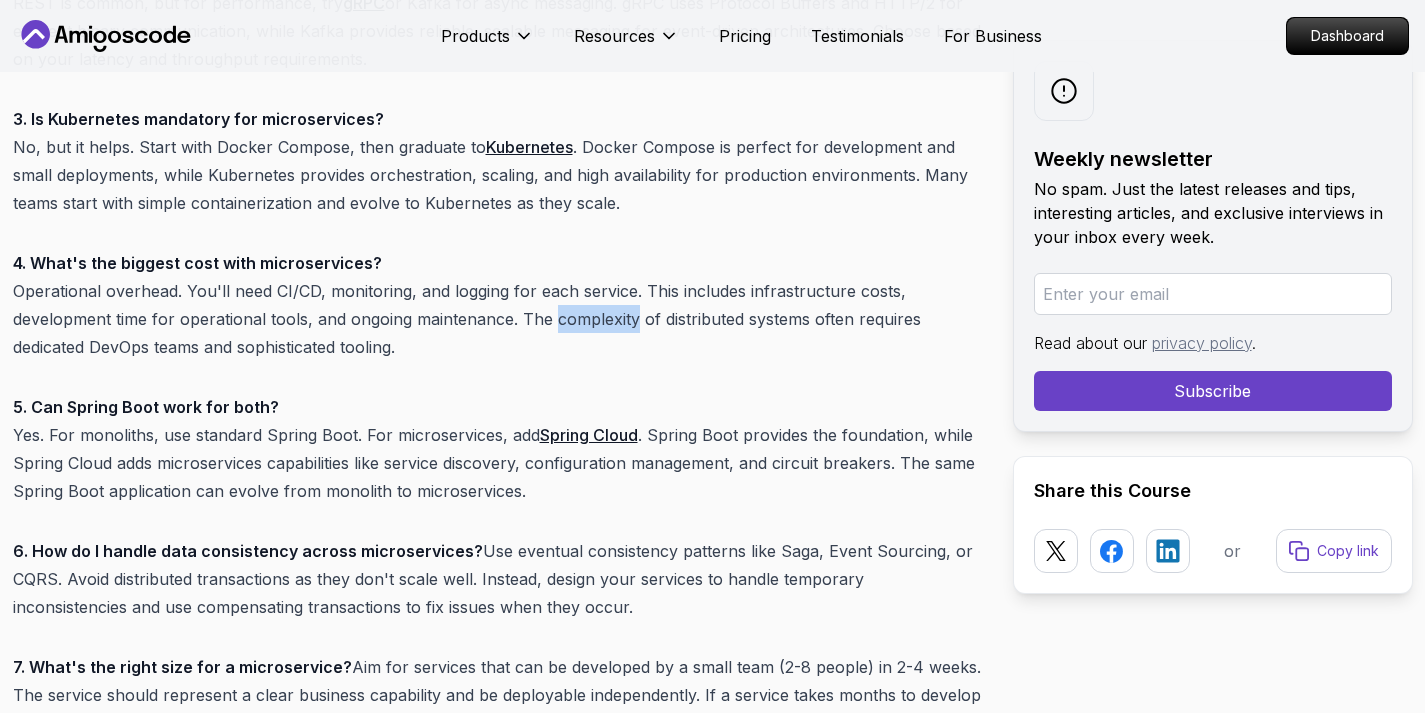 click on "4. What's the biggest cost with microservices?
Operational overhead. You'll need CI/CD, monitoring, and logging for each service. This includes infrastructure costs, development time for operational tools, and ongoing maintenance. The complexity of distributed systems often requires dedicated DevOps teams and sophisticated tooling." at bounding box center (497, 305) 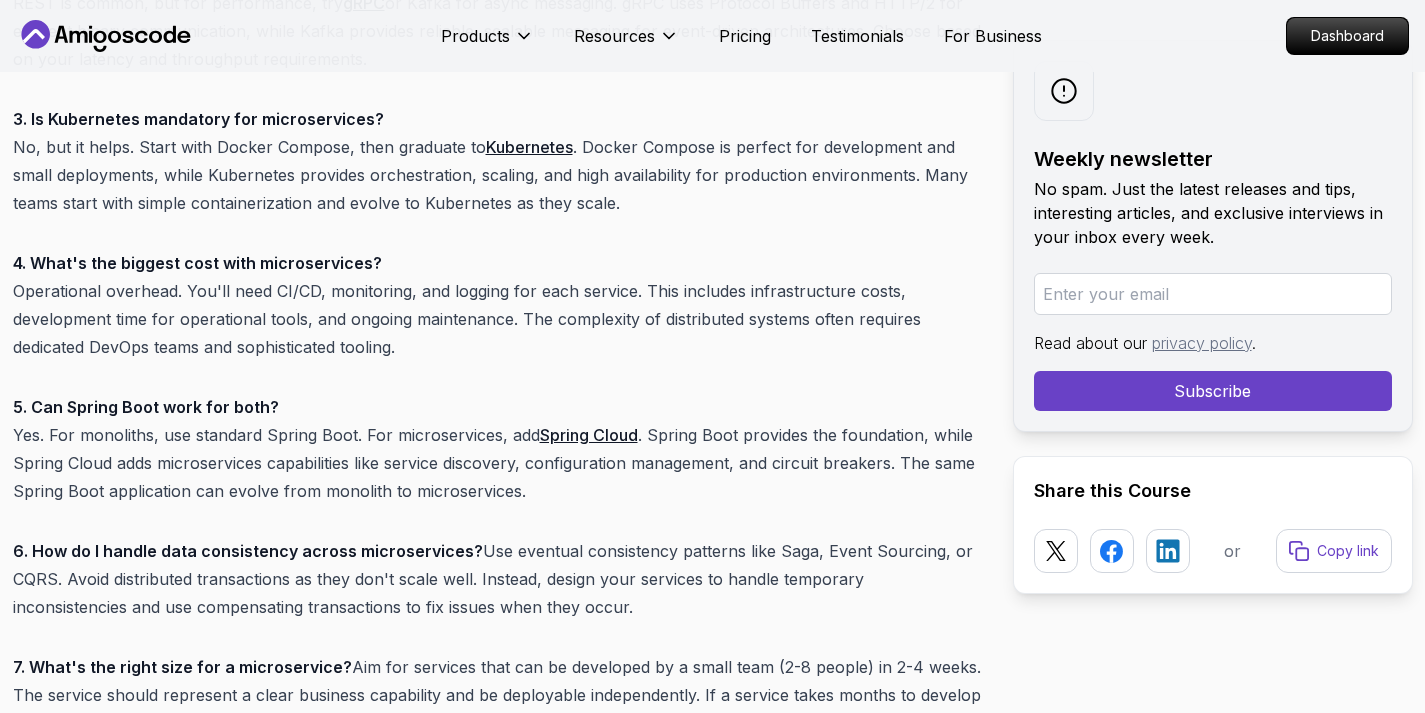 click on "4. What's the biggest cost with microservices?
Operational overhead. You'll need CI/CD, monitoring, and logging for each service. This includes infrastructure costs, development time for operational tools, and ongoing maintenance. The complexity of distributed systems often requires dedicated DevOps teams and sophisticated tooling." at bounding box center [497, 305] 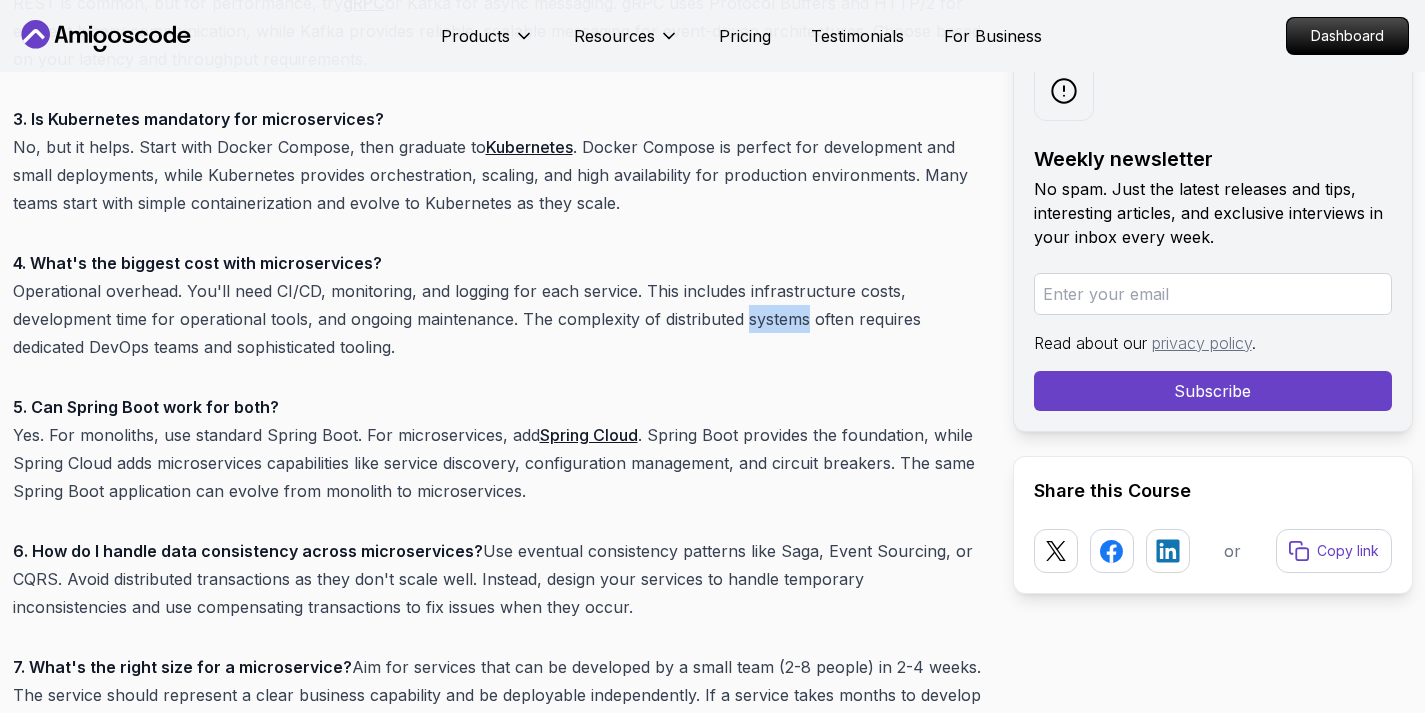 click on "4. What's the biggest cost with microservices?
Operational overhead. You'll need CI/CD, monitoring, and logging for each service. This includes infrastructure costs, development time for operational tools, and ongoing maintenance. The complexity of distributed systems often requires dedicated DevOps teams and sophisticated tooling." at bounding box center [497, 305] 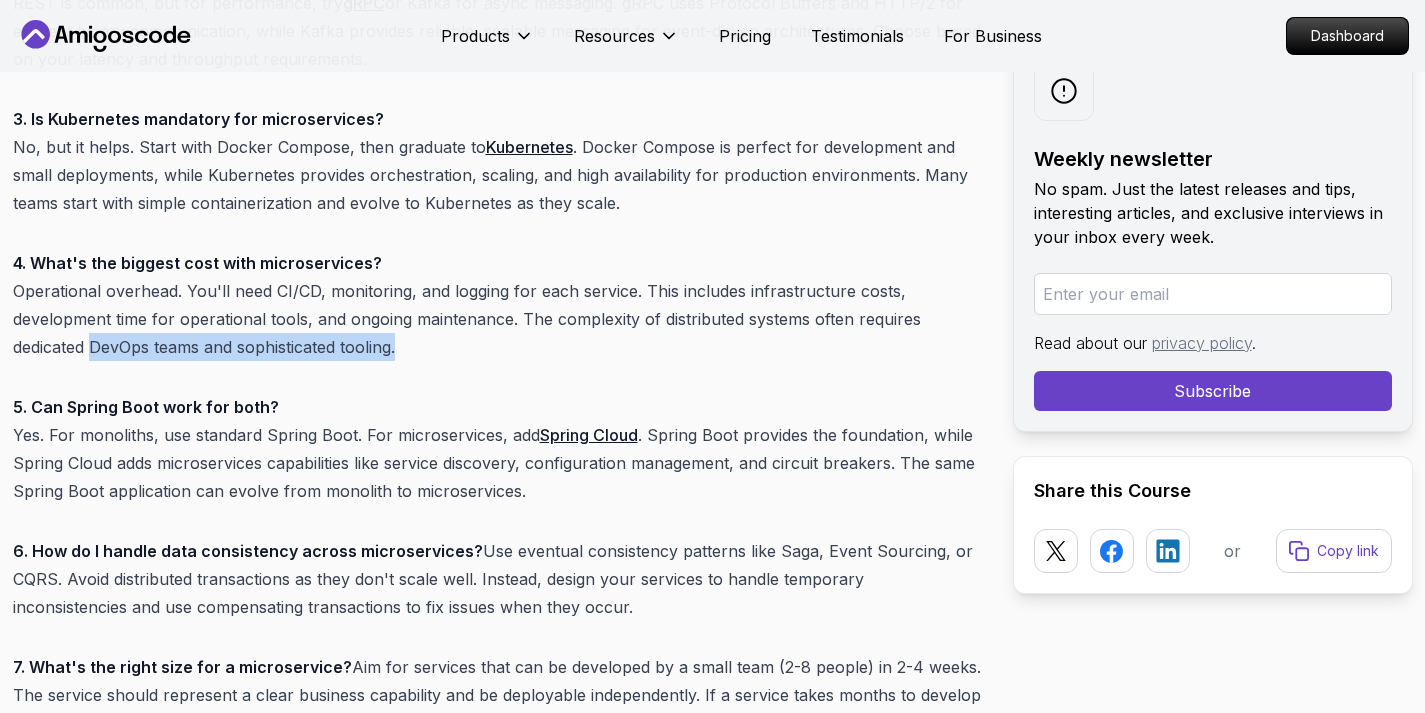 drag, startPoint x: 94, startPoint y: 323, endPoint x: 420, endPoint y: 326, distance: 326.0138 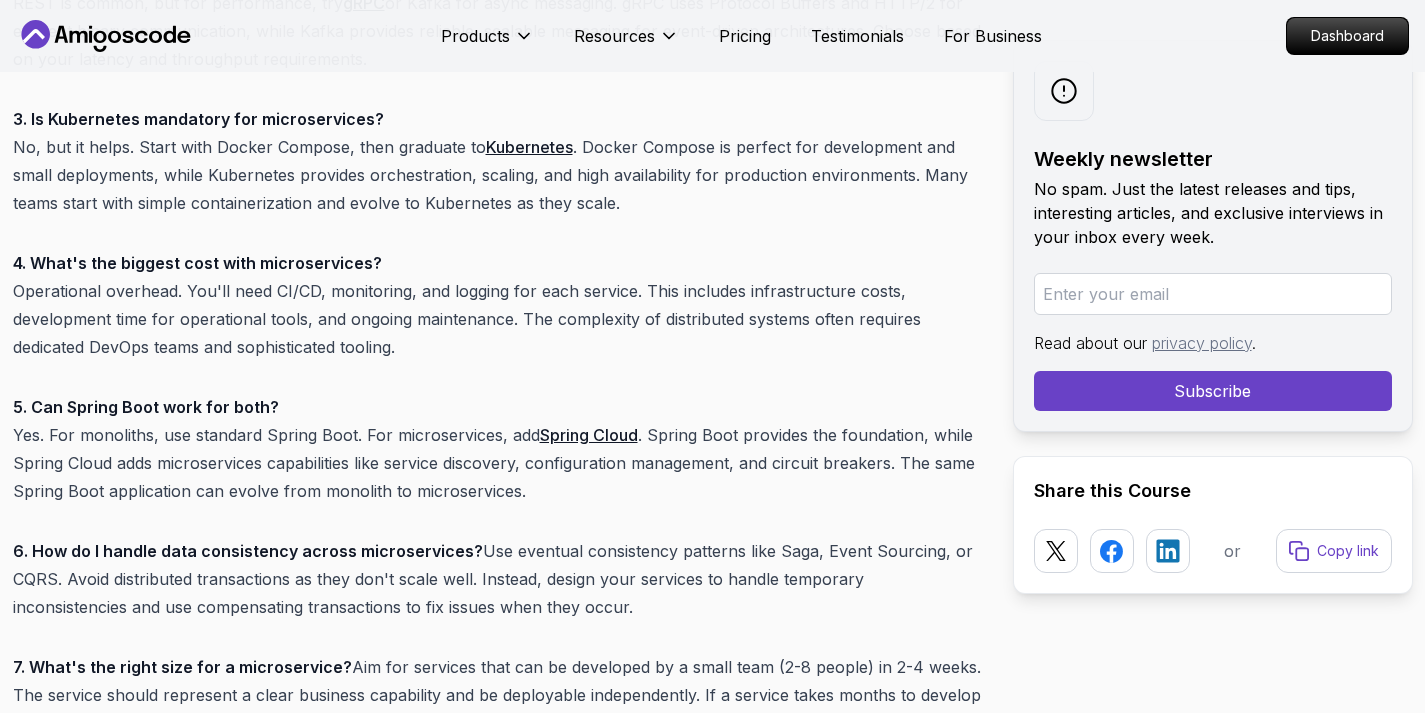 click on "Introduction
Ever found yourself stuck choosing between monolithic architecture vs microservices architecture for your next project? I've been there too. Early in my career, I inherited a sprawling monolith that became a nightmare to scale. Later, I overengineered a tiny app with microservices and spent more time debugging network calls than writing features. Let's break down these architectures so you can avoid my mistakes.
Table of Contents
What Is Monolithic Architecture?
What Is Microservices Architecture?
Key Differences
When to Use Each
Choose Monolithic If:
Choose Microservices If:
Common Pitfalls
Best Practices
For Monoliths:
For Microservices:
Alternatives Worth Considering
FAQs
Conclusion
What Is Monolithic Architecture?
Imagine building a house where the kitchen, bedroom, and bathroom are all one room. That's a monolith. In software terms:
Single codebase : All components (UI, business logic, database access) live together
Tight coupling" at bounding box center [497, -6663] 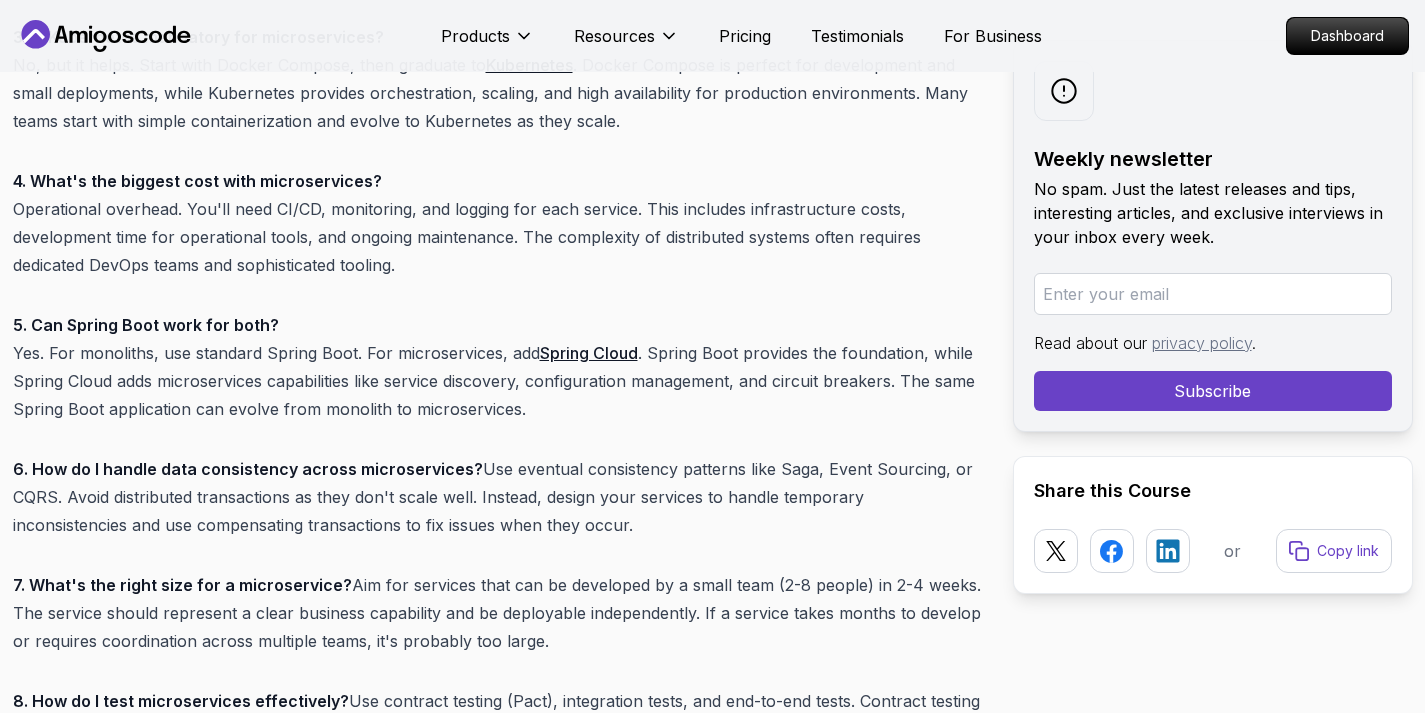 scroll, scrollTop: 15866, scrollLeft: 0, axis: vertical 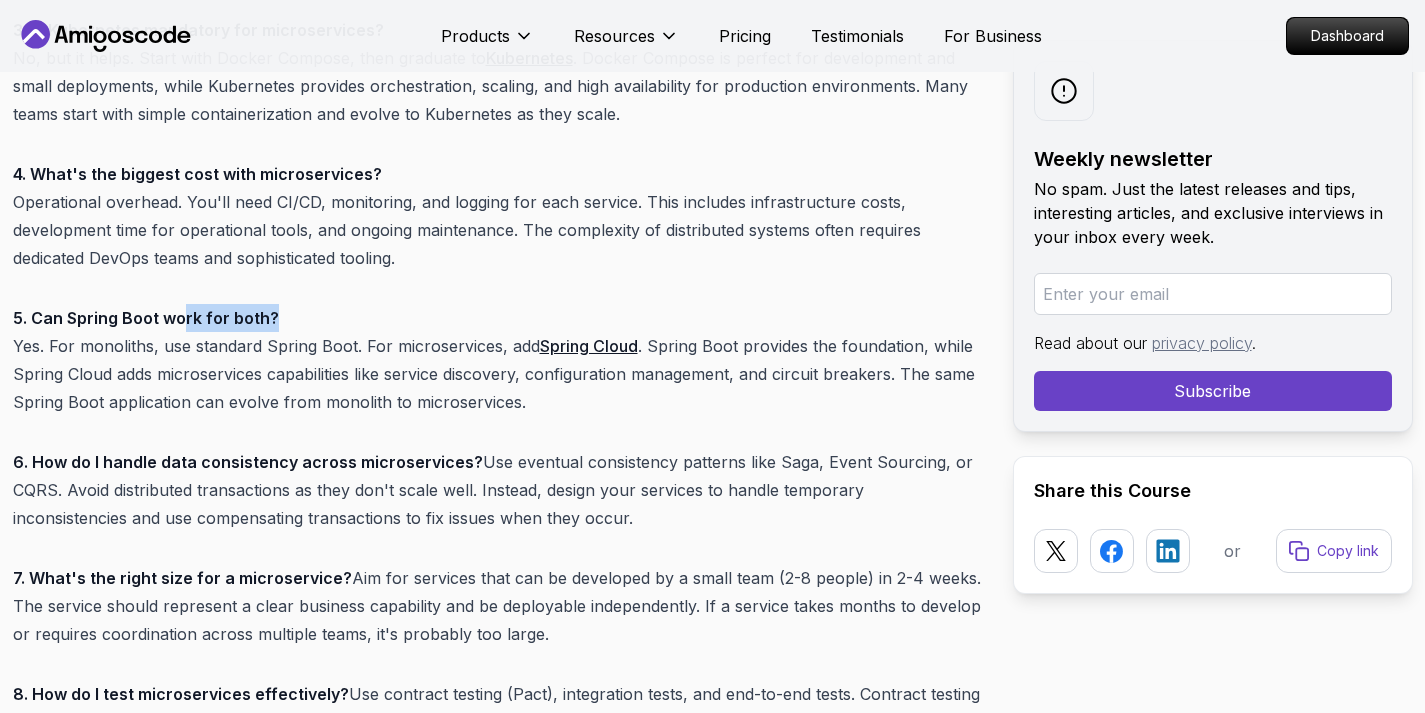 drag, startPoint x: 180, startPoint y: 285, endPoint x: 354, endPoint y: 284, distance: 174.00287 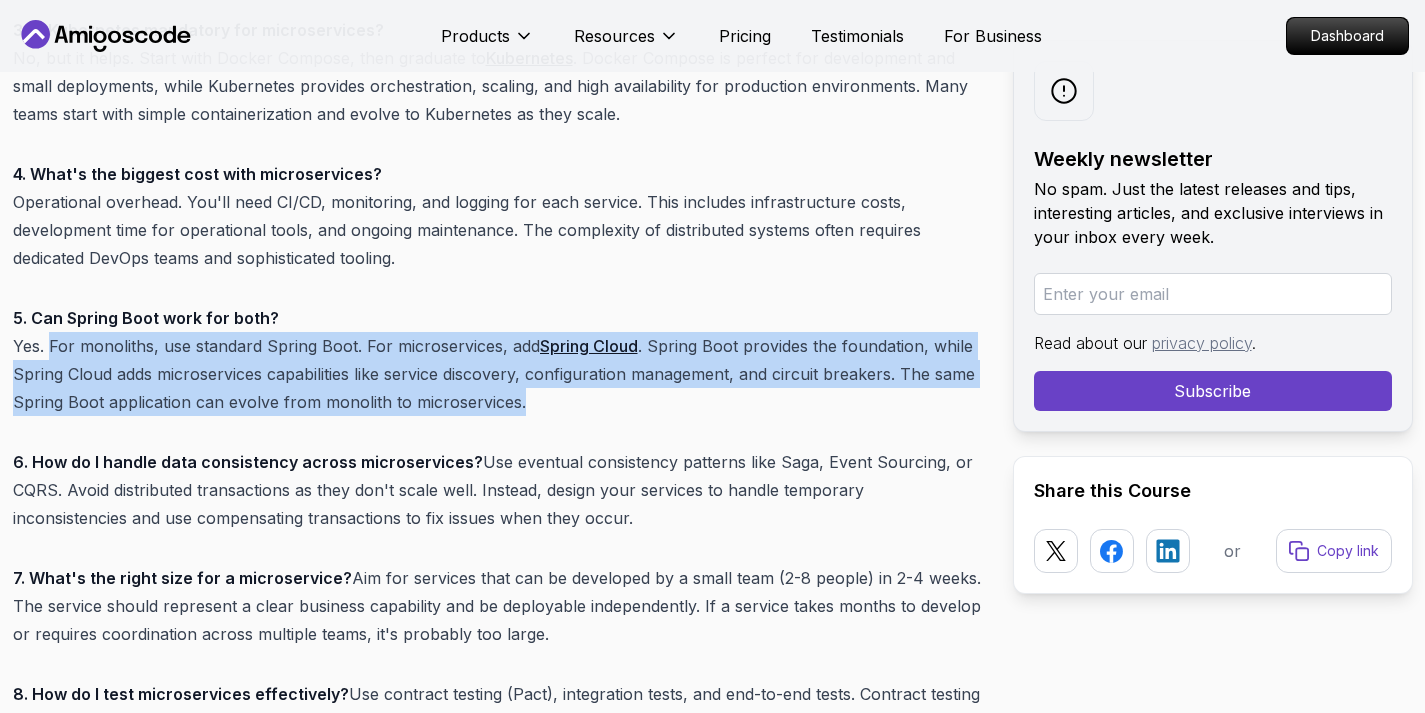 drag, startPoint x: 65, startPoint y: 320, endPoint x: 541, endPoint y: 380, distance: 479.7666 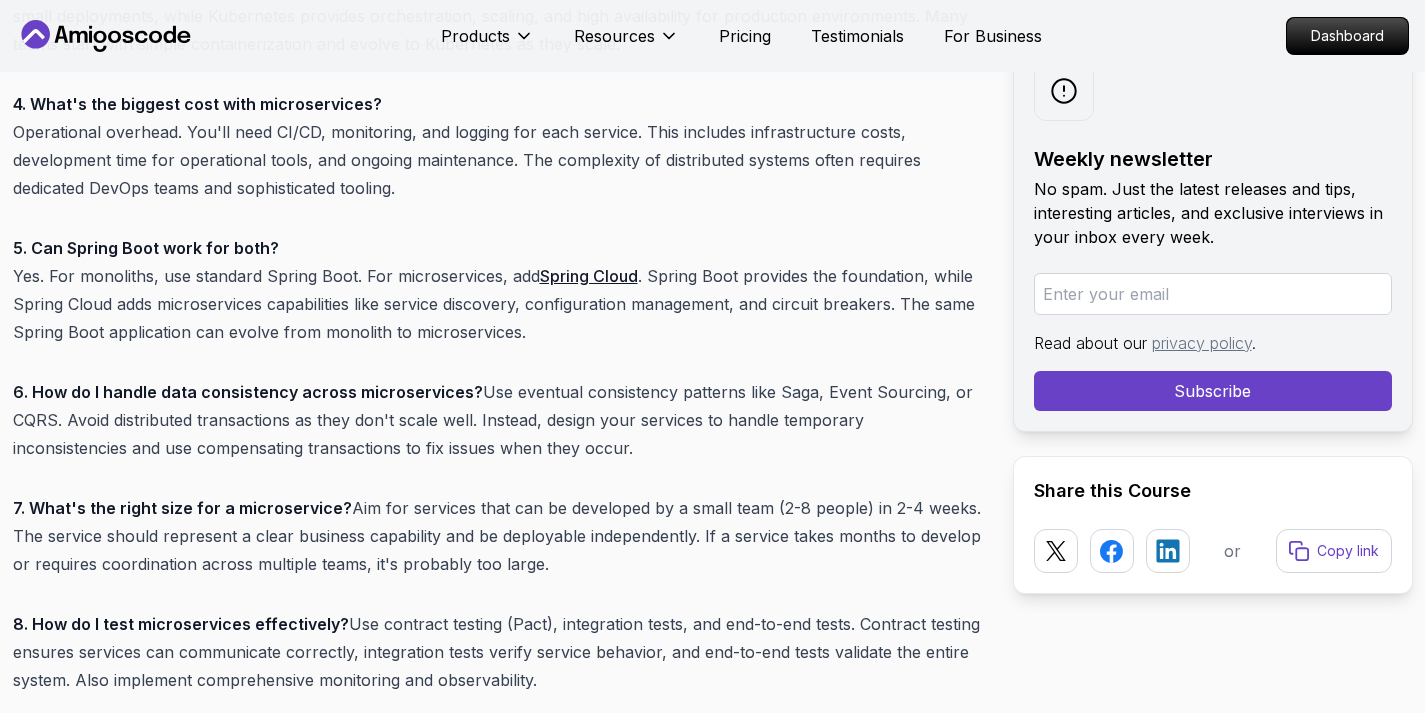 scroll, scrollTop: 15937, scrollLeft: 0, axis: vertical 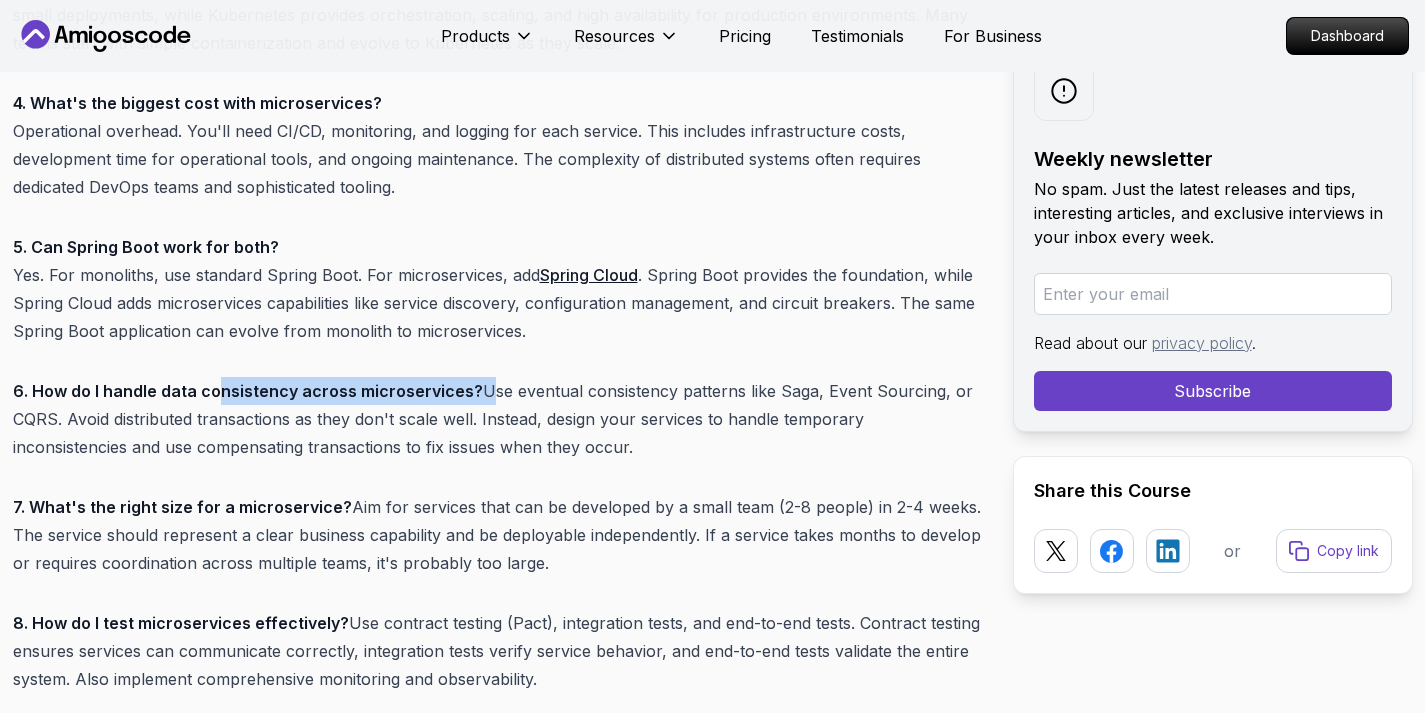 drag, startPoint x: 216, startPoint y: 368, endPoint x: 477, endPoint y: 364, distance: 261.03064 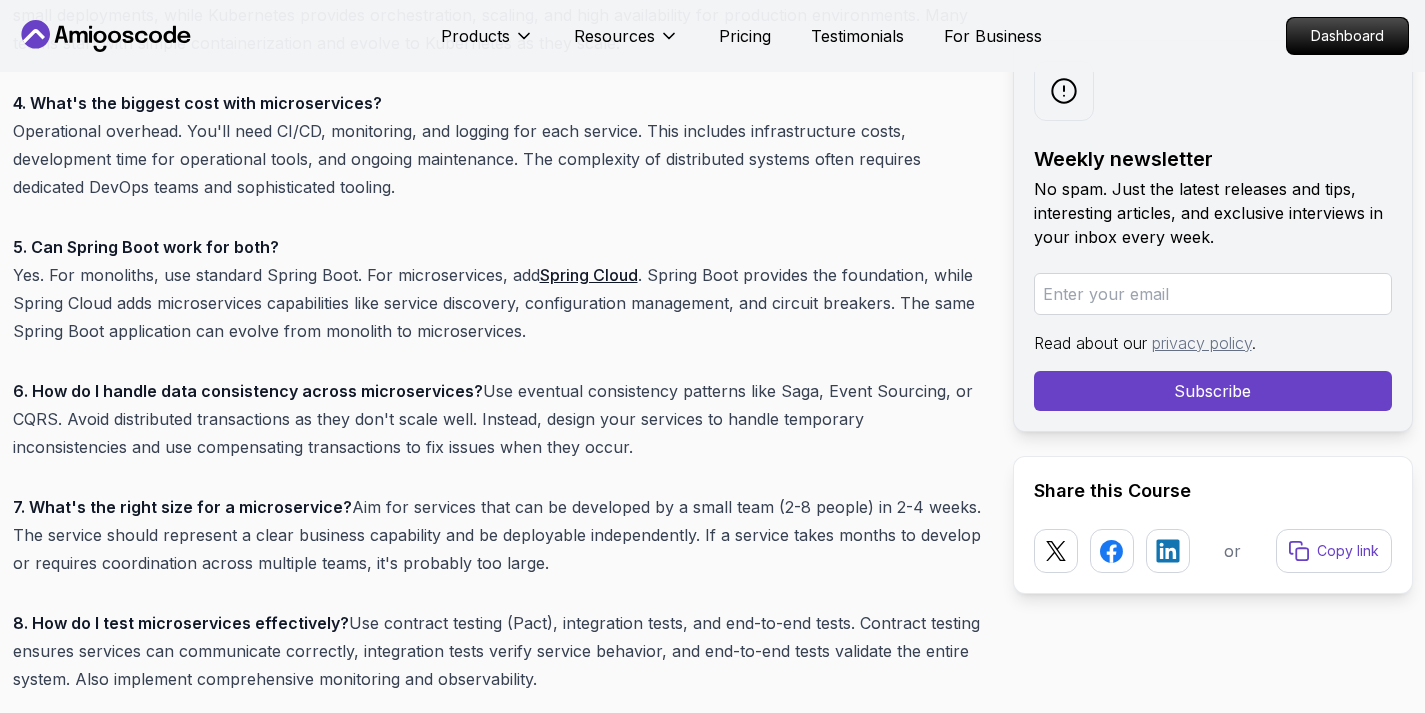 click on "6. How do I handle data consistency across microservices?
Use eventual consistency patterns like Saga, Event Sourcing, or CQRS. Avoid distributed transactions as they don't scale well. Instead, design your services to handle temporary inconsistencies and use compensating transactions to fix issues when they occur." at bounding box center (497, 419) 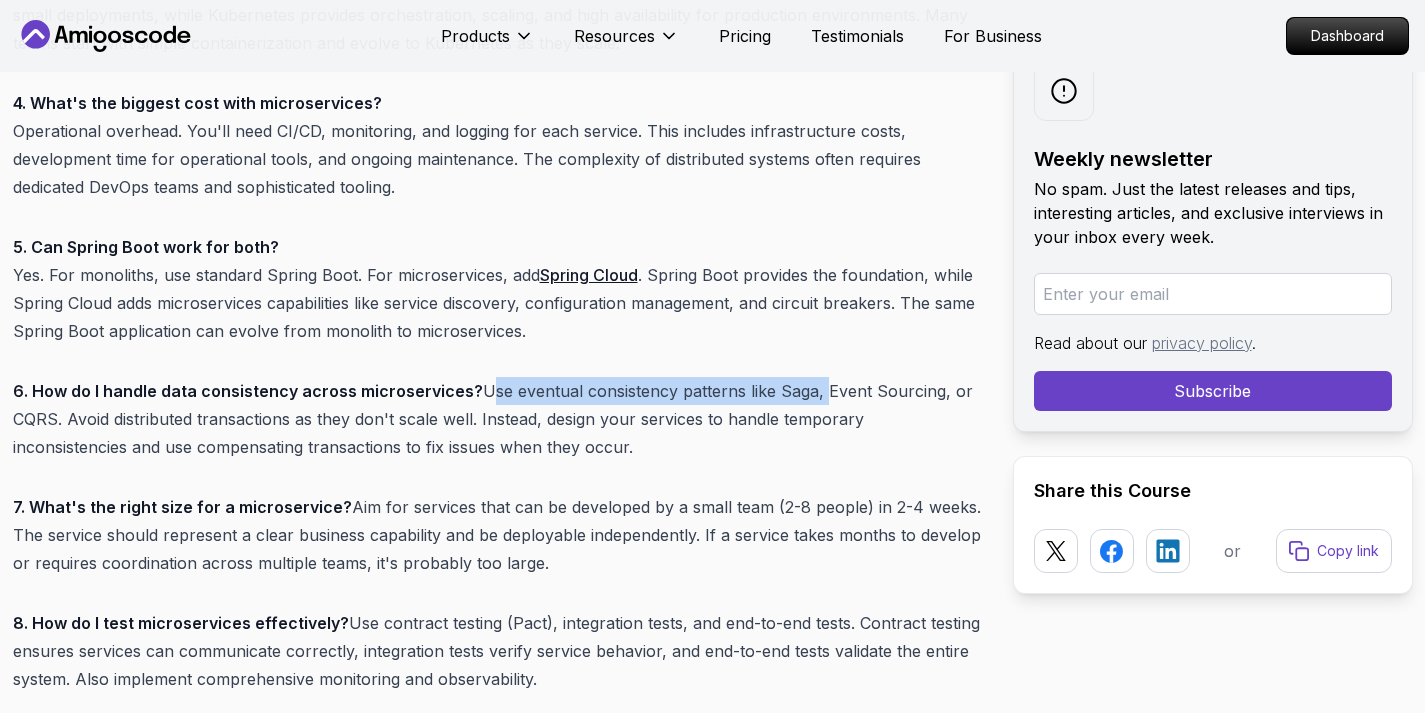 drag, startPoint x: 473, startPoint y: 364, endPoint x: 810, endPoint y: 368, distance: 337.02374 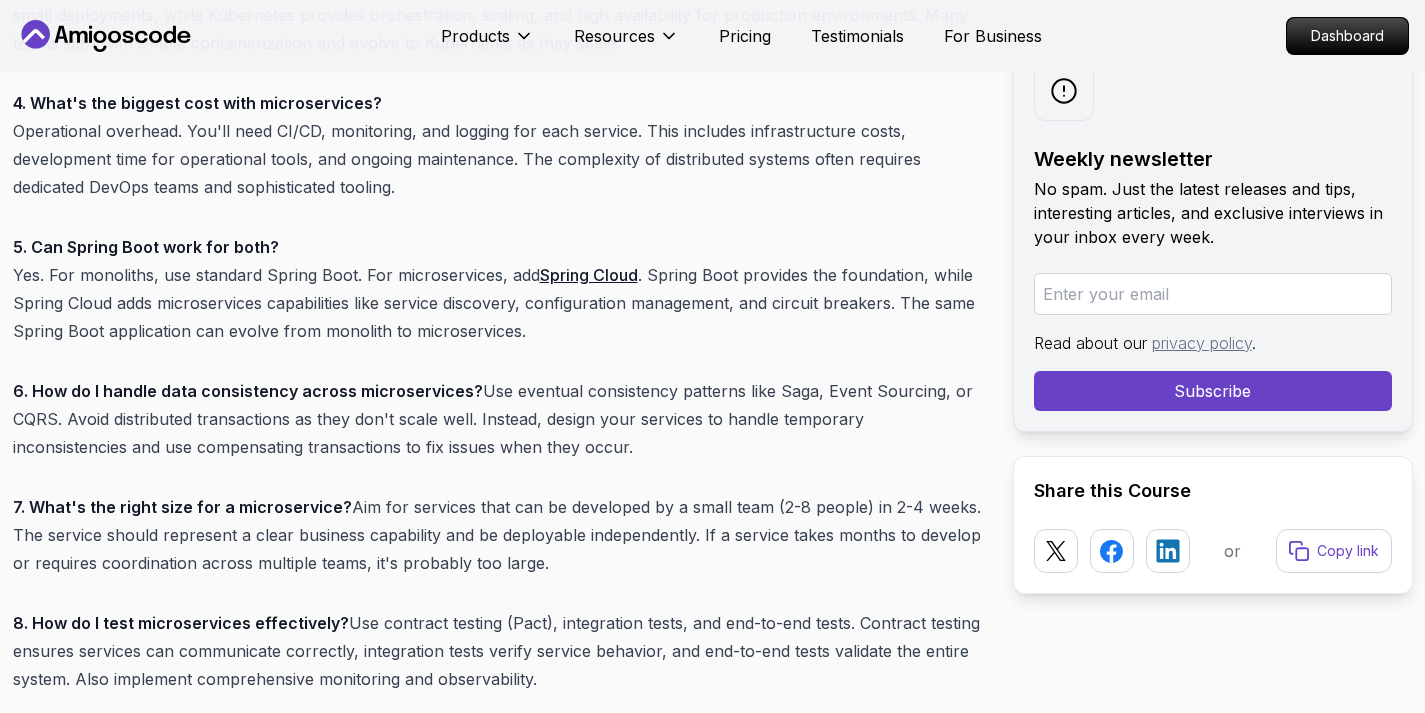 click on "6. How do I handle data consistency across microservices?
Use eventual consistency patterns like Saga, Event Sourcing, or CQRS. Avoid distributed transactions as they don't scale well. Instead, design your services to handle temporary inconsistencies and use compensating transactions to fix issues when they occur." at bounding box center (497, 419) 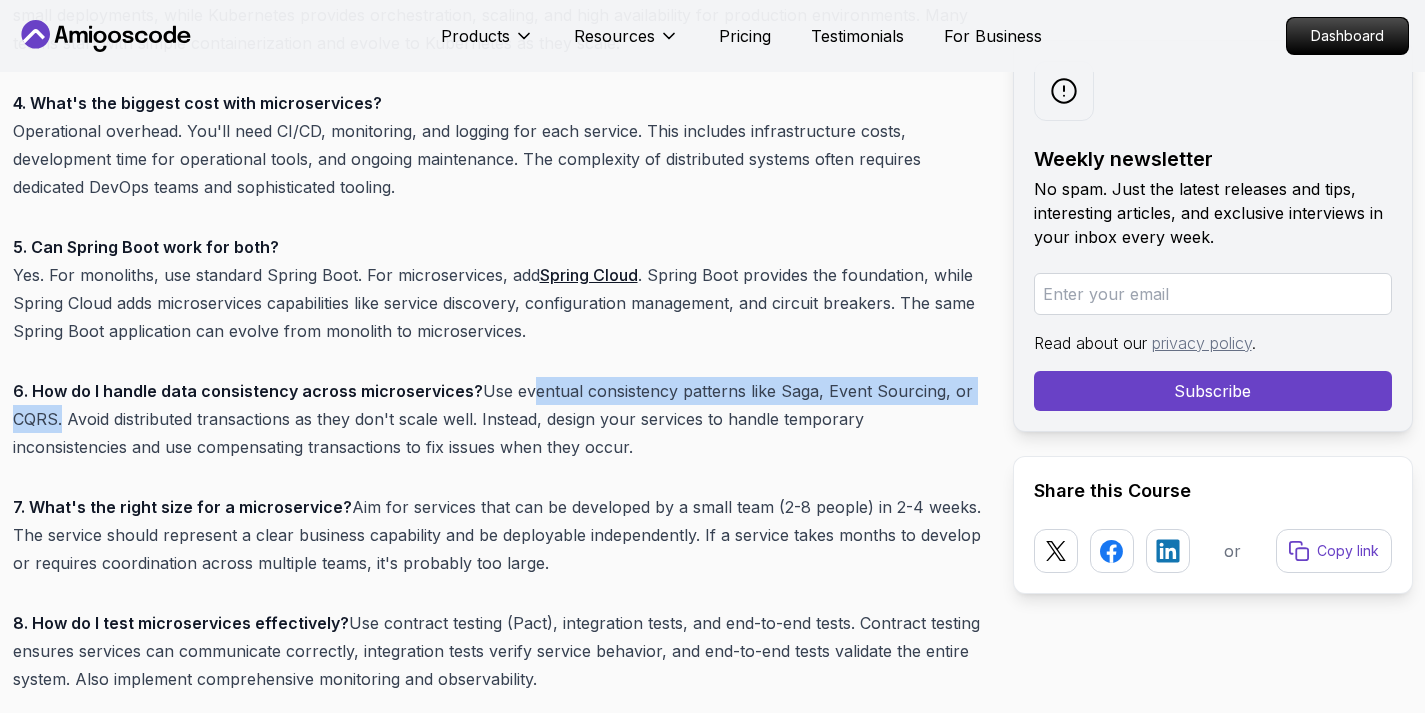 drag, startPoint x: 512, startPoint y: 365, endPoint x: 57, endPoint y: 389, distance: 455.63254 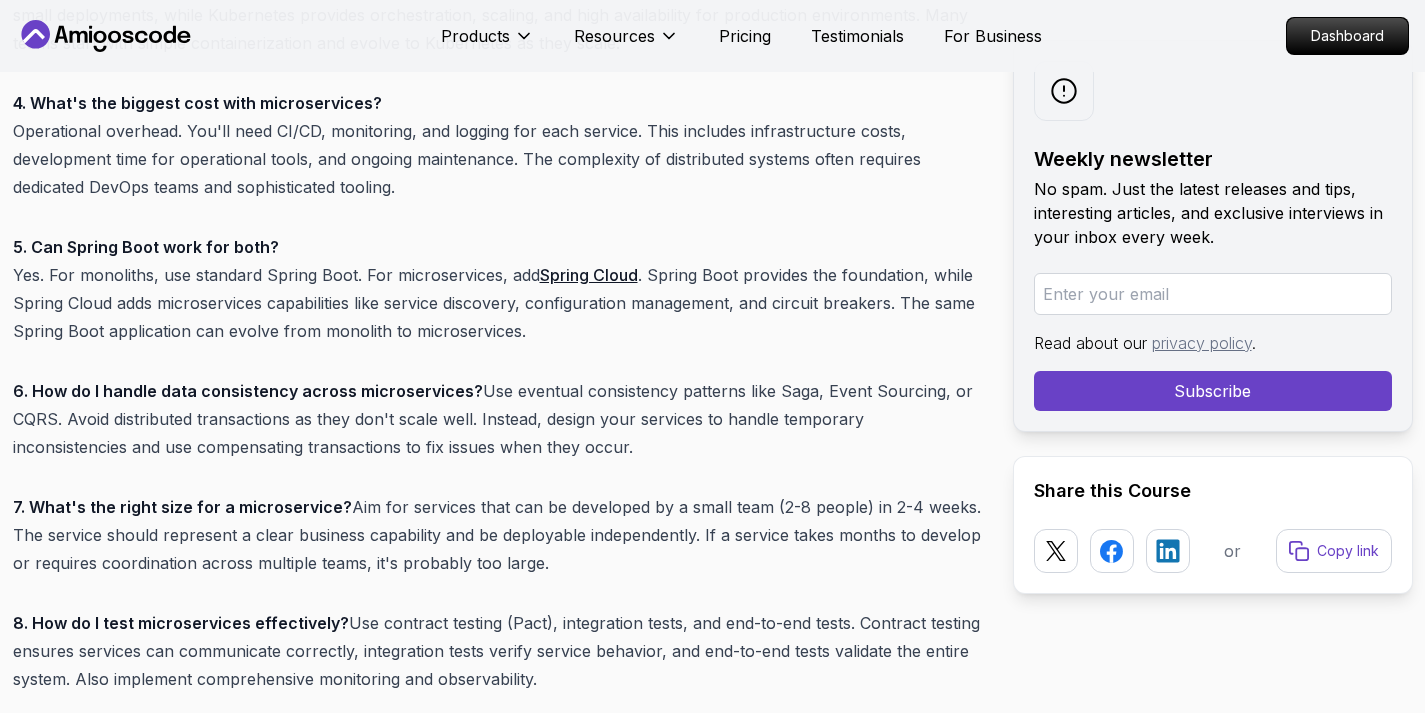 click on "6. How do I handle data consistency across microservices?
Use eventual consistency patterns like Saga, Event Sourcing, or CQRS. Avoid distributed transactions as they don't scale well. Instead, design your services to handle temporary inconsistencies and use compensating transactions to fix issues when they occur." at bounding box center [497, 419] 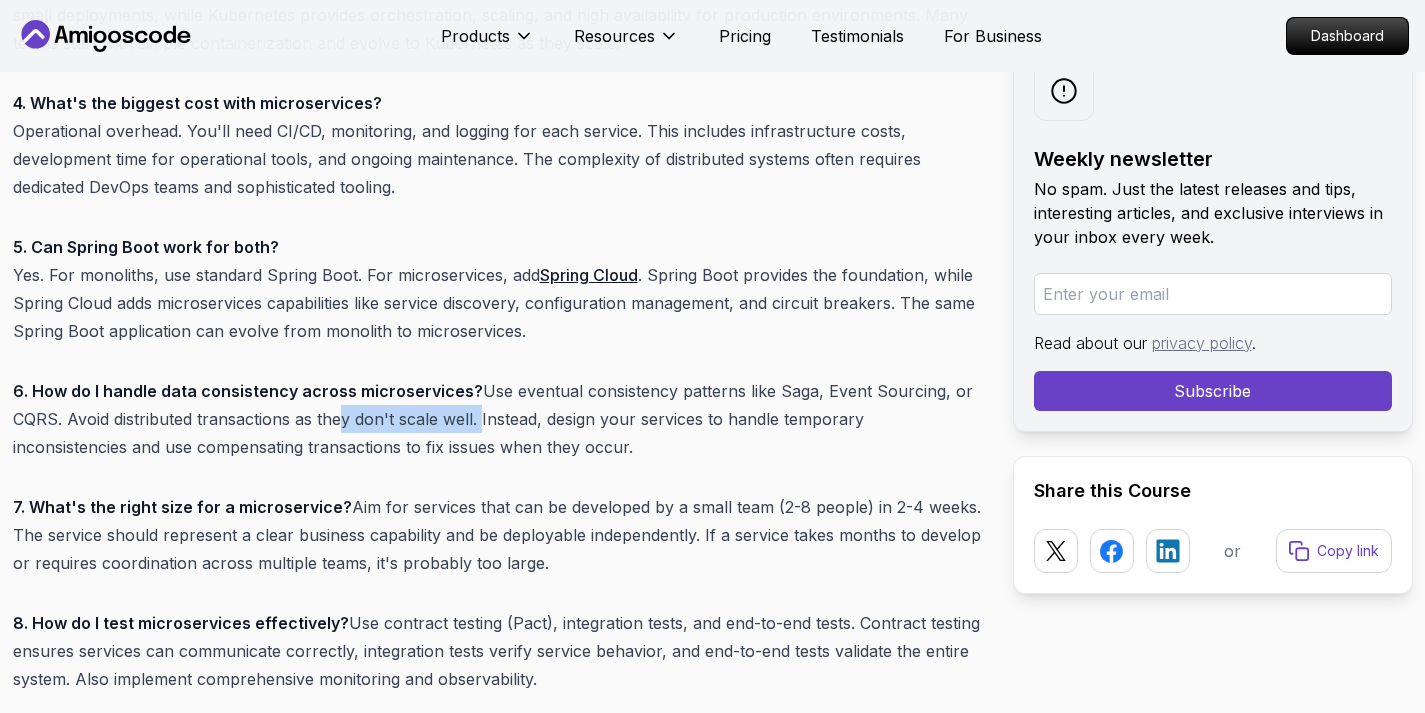 drag, startPoint x: 328, startPoint y: 390, endPoint x: 478, endPoint y: 391, distance: 150.00333 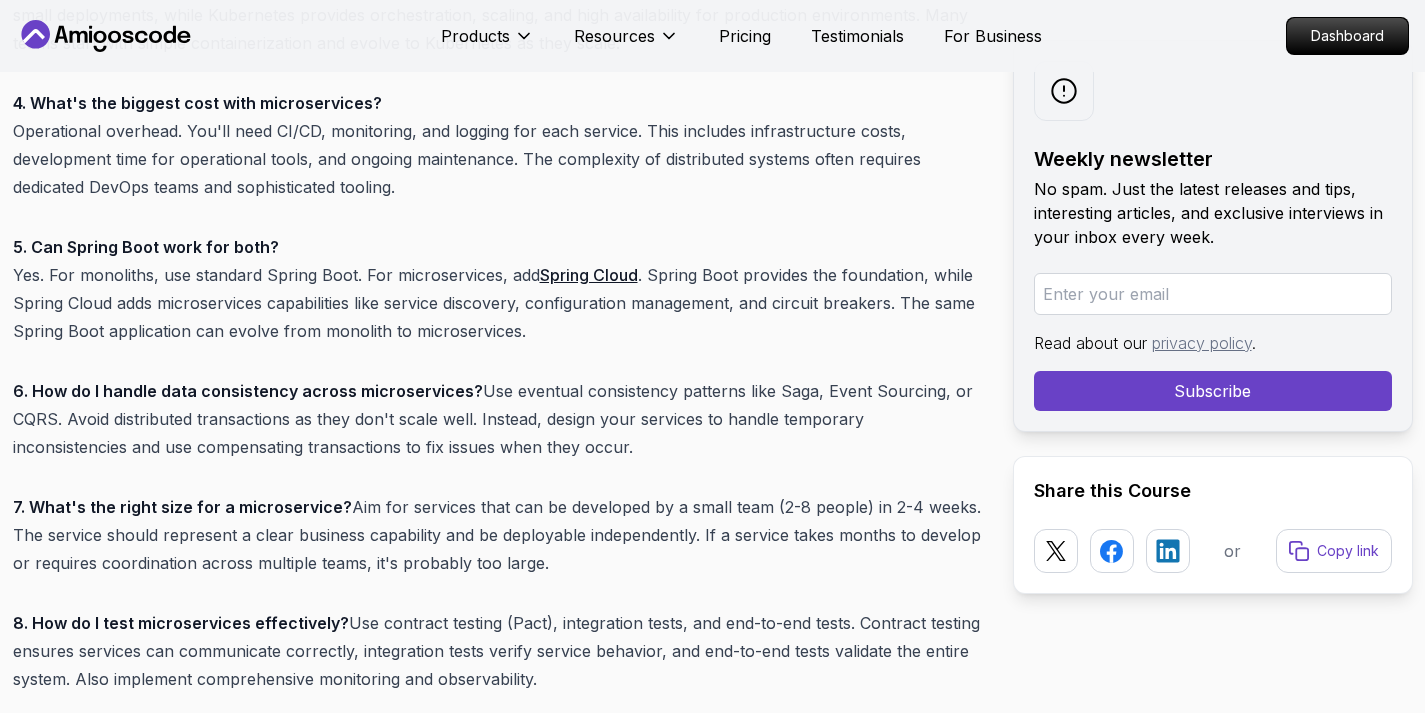 click on "6. How do I handle data consistency across microservices?
Use eventual consistency patterns like Saga, Event Sourcing, or CQRS. Avoid distributed transactions as they don't scale well. Instead, design your services to handle temporary inconsistencies and use compensating transactions to fix issues when they occur." at bounding box center [497, 419] 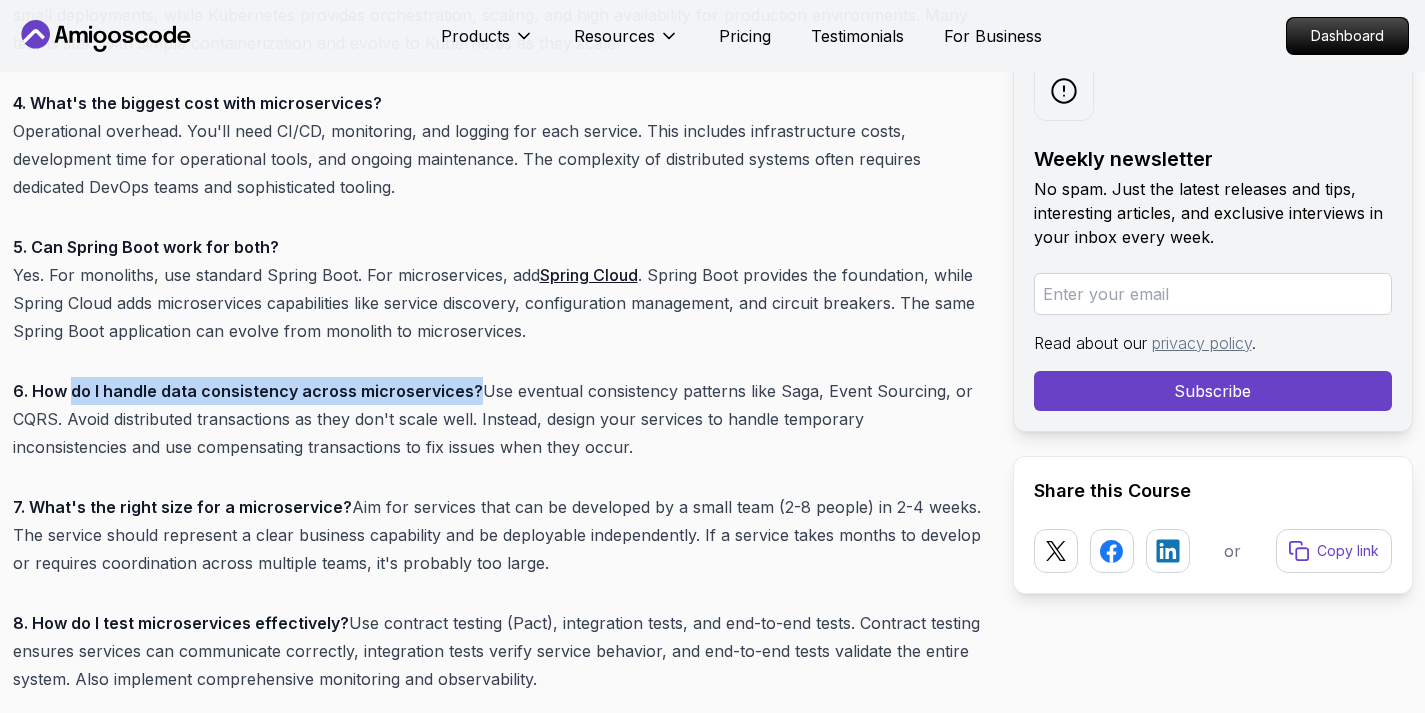 drag, startPoint x: 71, startPoint y: 364, endPoint x: 467, endPoint y: 367, distance: 396.01135 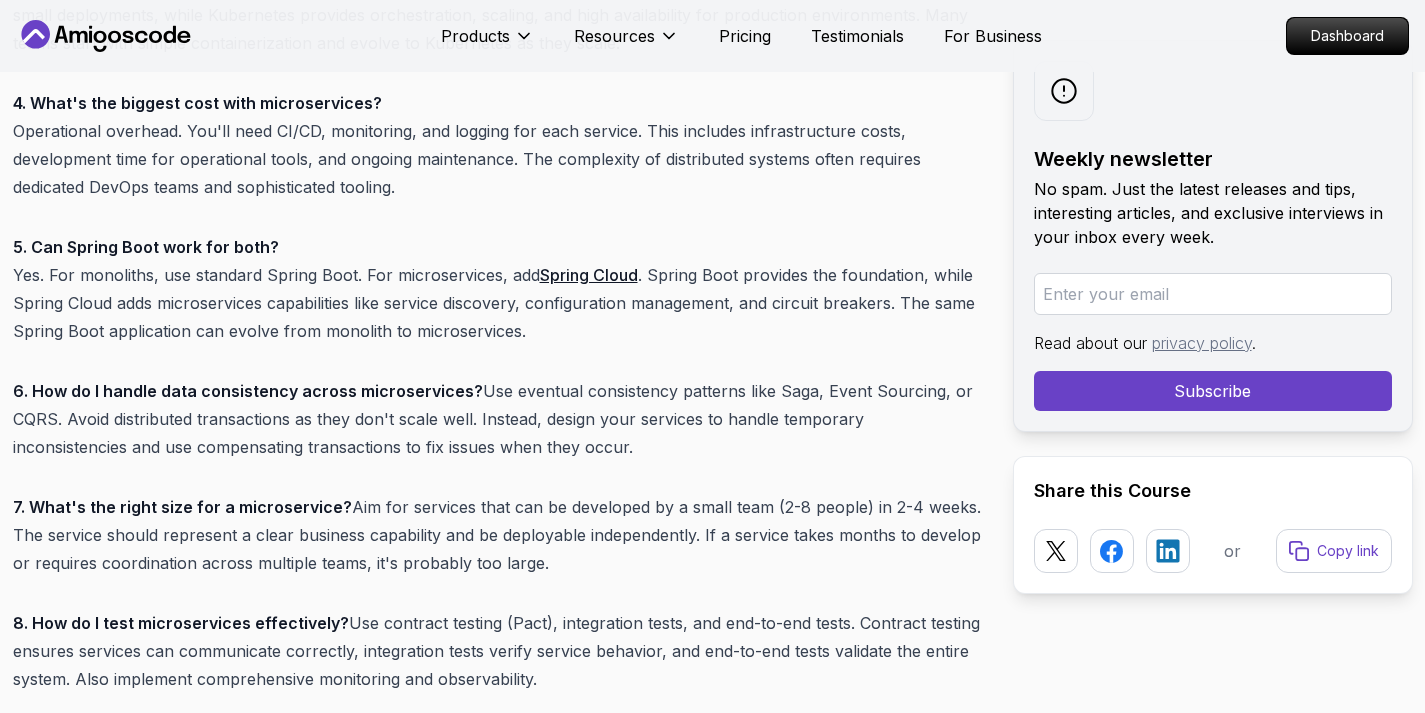 click on "5. Can Spring Boot work for both?
Yes. For monoliths, use standard Spring Boot. For microservices, add  Spring Cloud . Spring Boot provides the foundation, while Spring Cloud adds microservices capabilities like service discovery, configuration management, and circuit breakers. The same Spring Boot application can evolve from monolith to microservices." at bounding box center [497, 289] 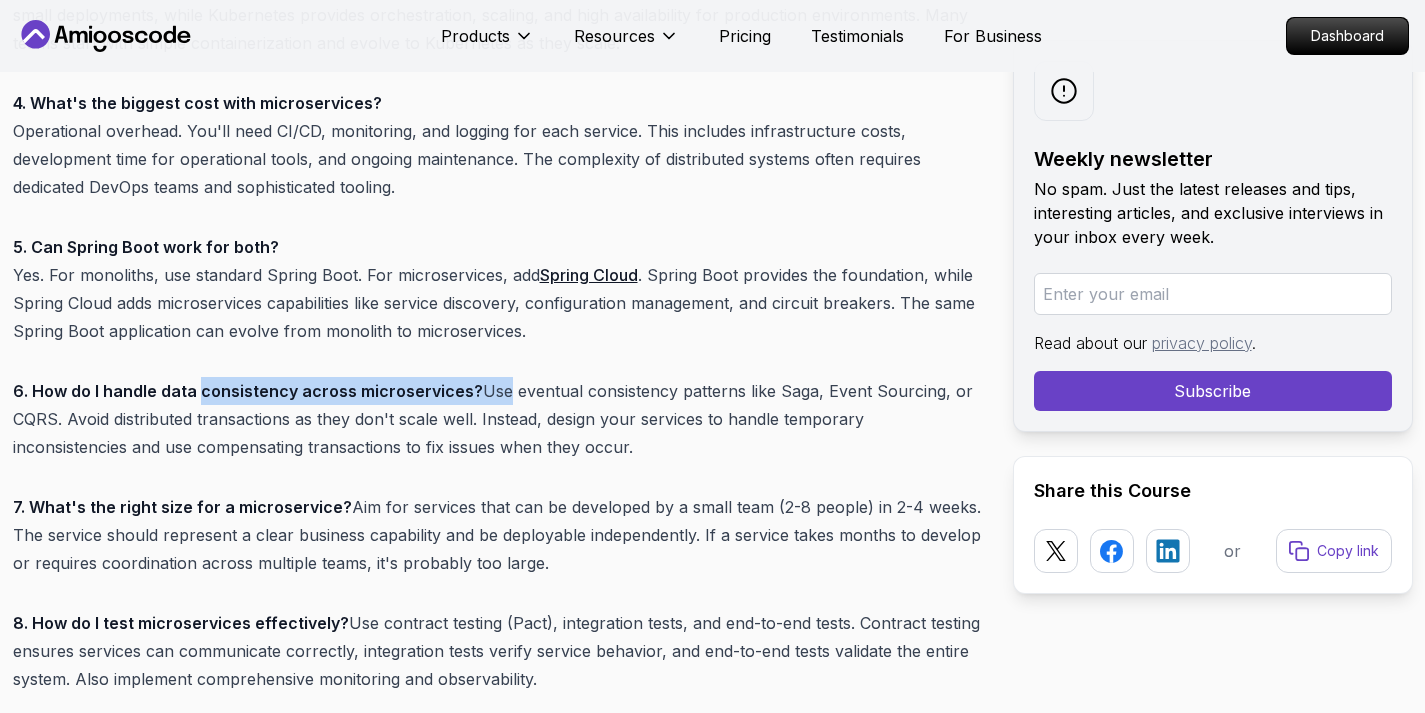 drag, startPoint x: 197, startPoint y: 368, endPoint x: 493, endPoint y: 366, distance: 296.00674 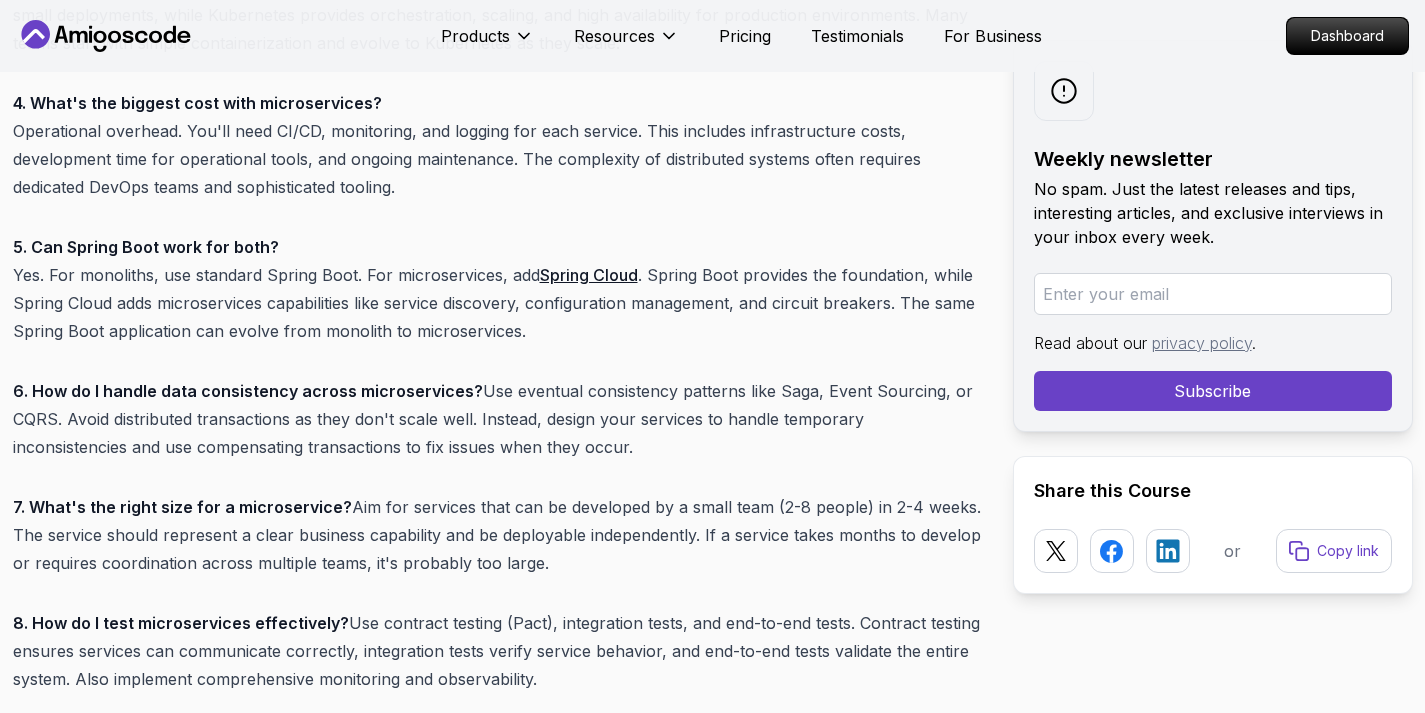 click on "6. How do I handle data consistency across microservices?
Use eventual consistency patterns like Saga, Event Sourcing, or CQRS. Avoid distributed transactions as they don't scale well. Instead, design your services to handle temporary inconsistencies and use compensating transactions to fix issues when they occur." at bounding box center (497, 419) 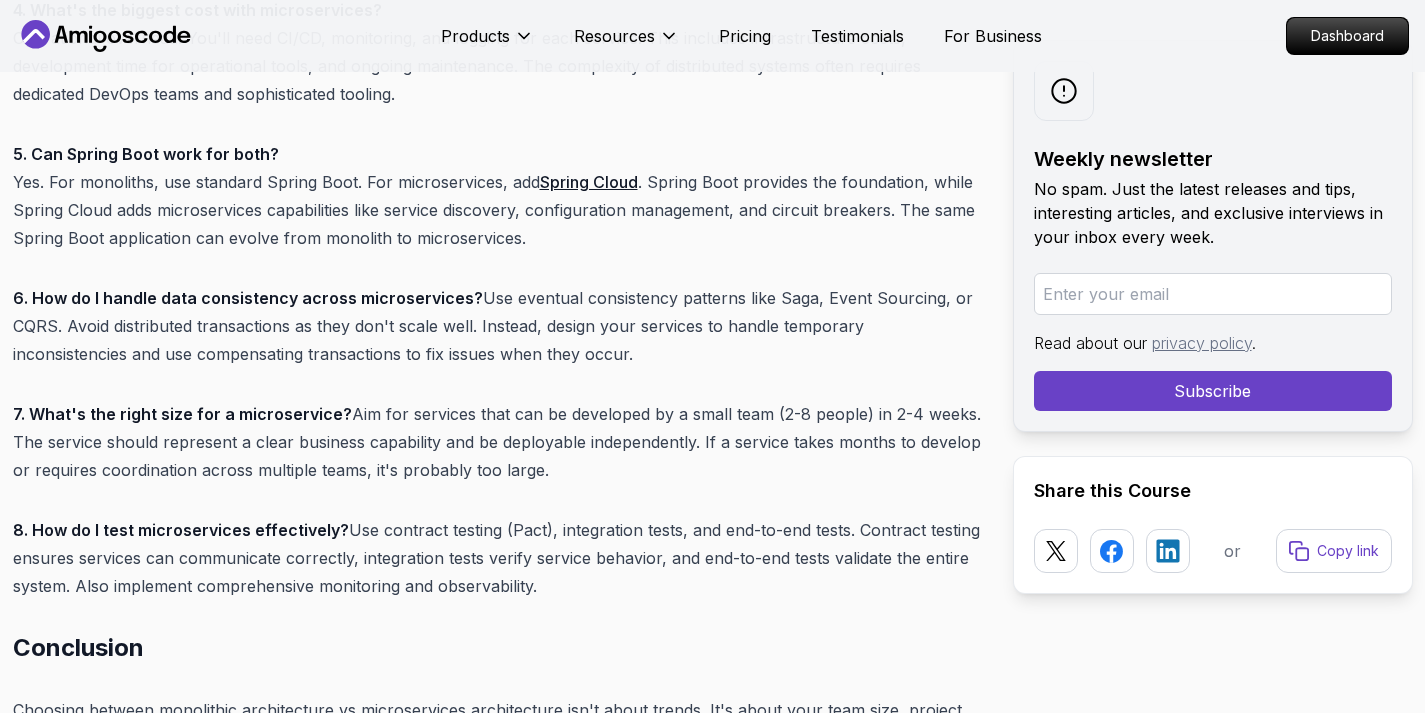 scroll, scrollTop: 16032, scrollLeft: 0, axis: vertical 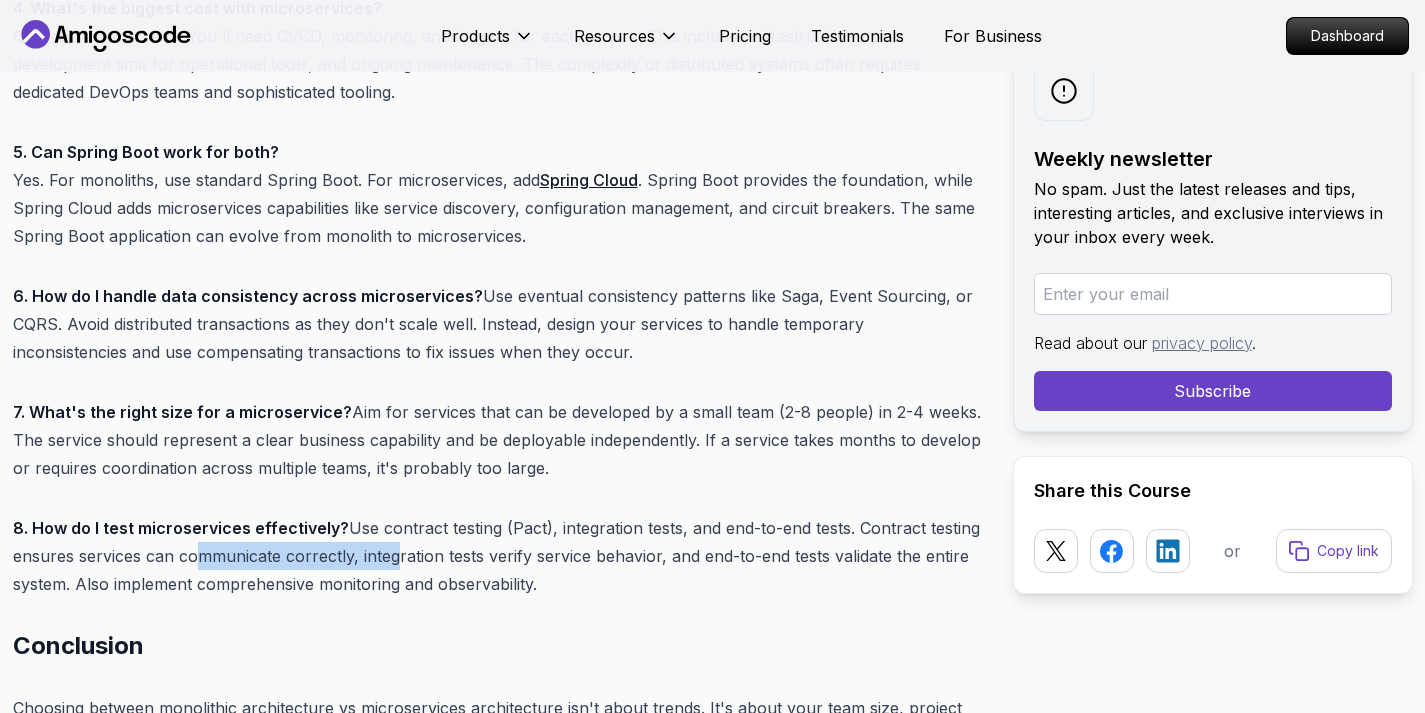 drag, startPoint x: 186, startPoint y: 529, endPoint x: 388, endPoint y: 537, distance: 202.15836 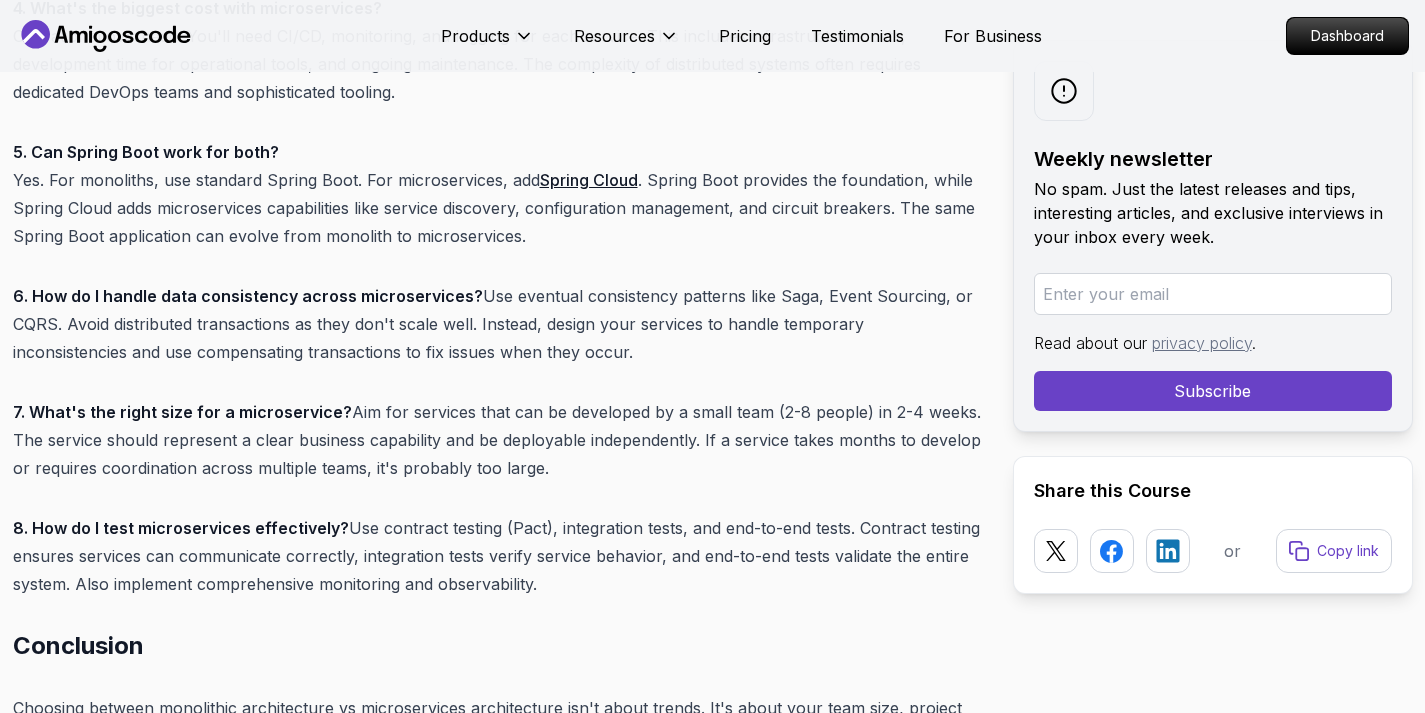 click on "8. How do I test microservices effectively?
Use contract testing (Pact), integration tests, and end-to-end tests. Contract testing ensures services can communicate correctly, integration tests verify service behavior, and end-to-end tests validate the entire system. Also implement comprehensive monitoring and observability." at bounding box center (497, 556) 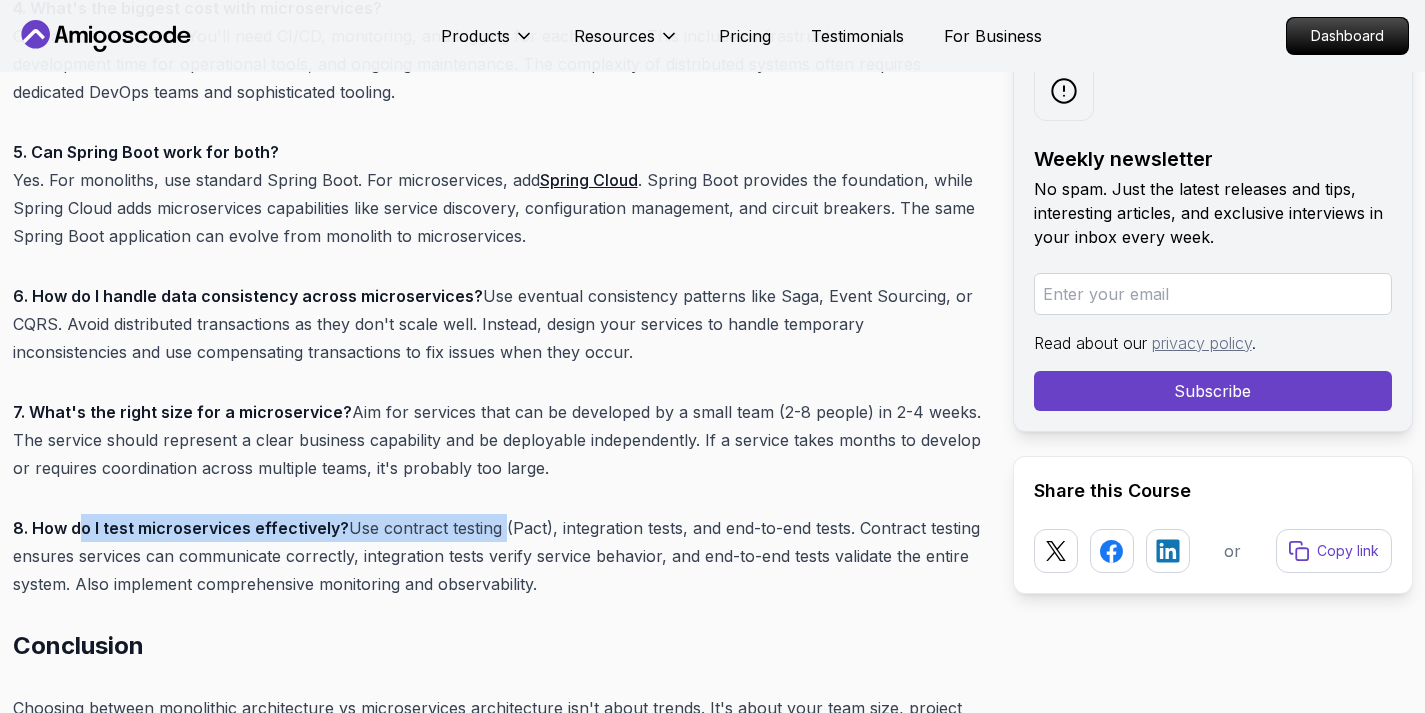 drag, startPoint x: 76, startPoint y: 501, endPoint x: 498, endPoint y: 495, distance: 422.04266 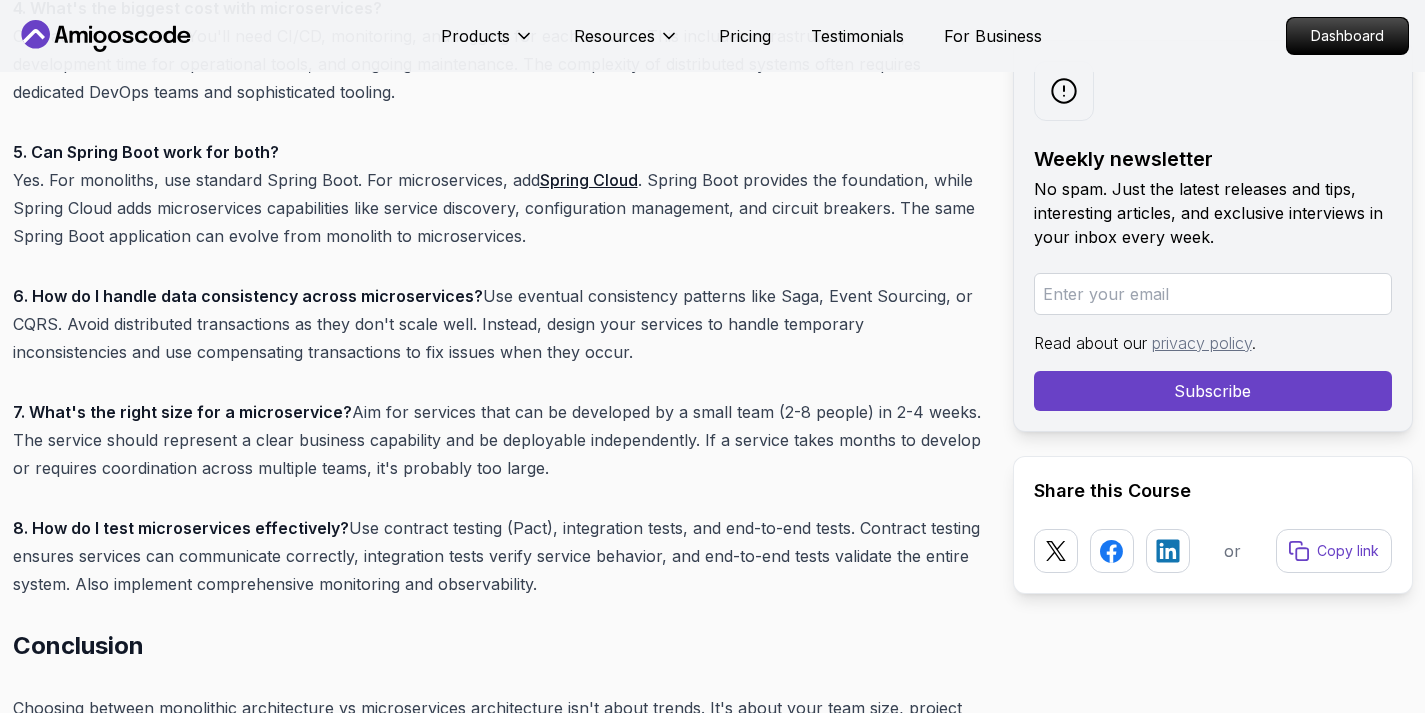 click on "8. How do I test microservices effectively?
Use contract testing (Pact), integration tests, and end-to-end tests. Contract testing ensures services can communicate correctly, integration tests verify service behavior, and end-to-end tests validate the entire system. Also implement comprehensive monitoring and observability." at bounding box center (497, 556) 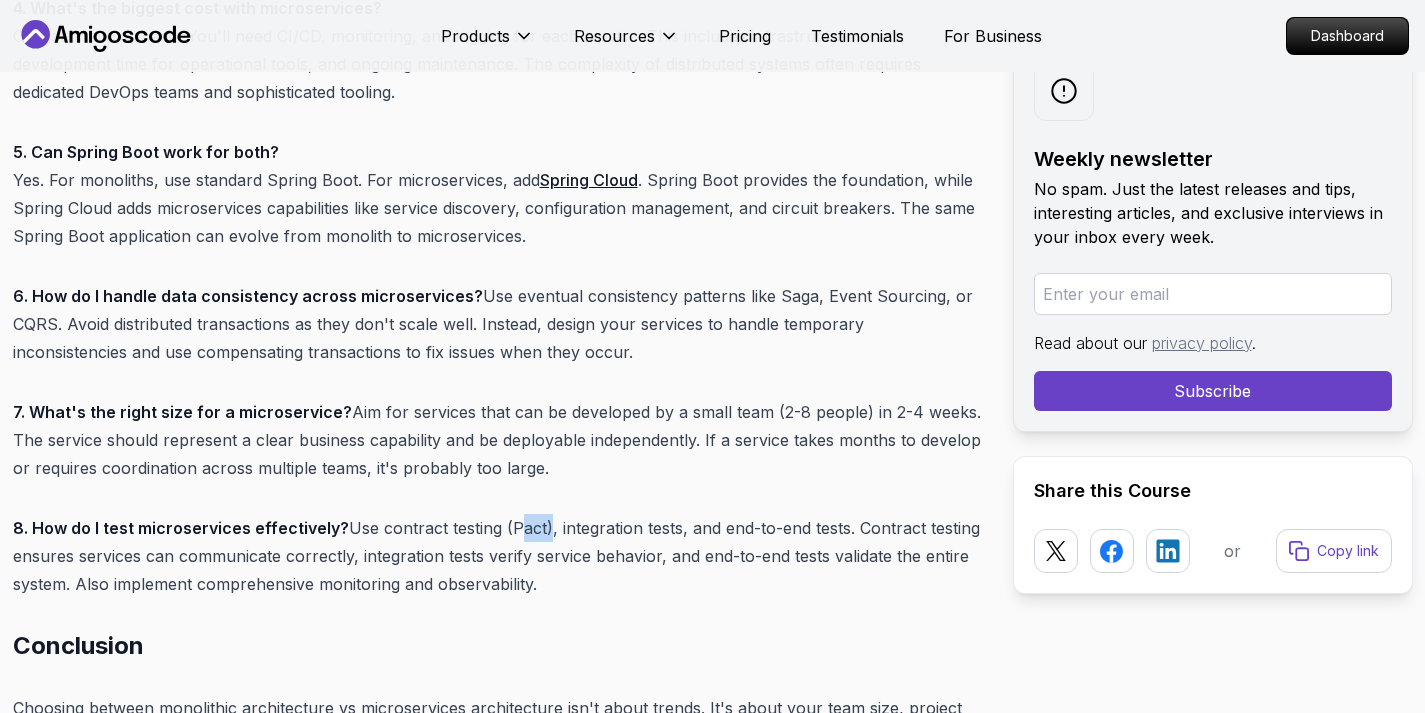 click on "8. How do I test microservices effectively?
Use contract testing (Pact), integration tests, and end-to-end tests. Contract testing ensures services can communicate correctly, integration tests verify service behavior, and end-to-end tests validate the entire system. Also implement comprehensive monitoring and observability." at bounding box center (497, 556) 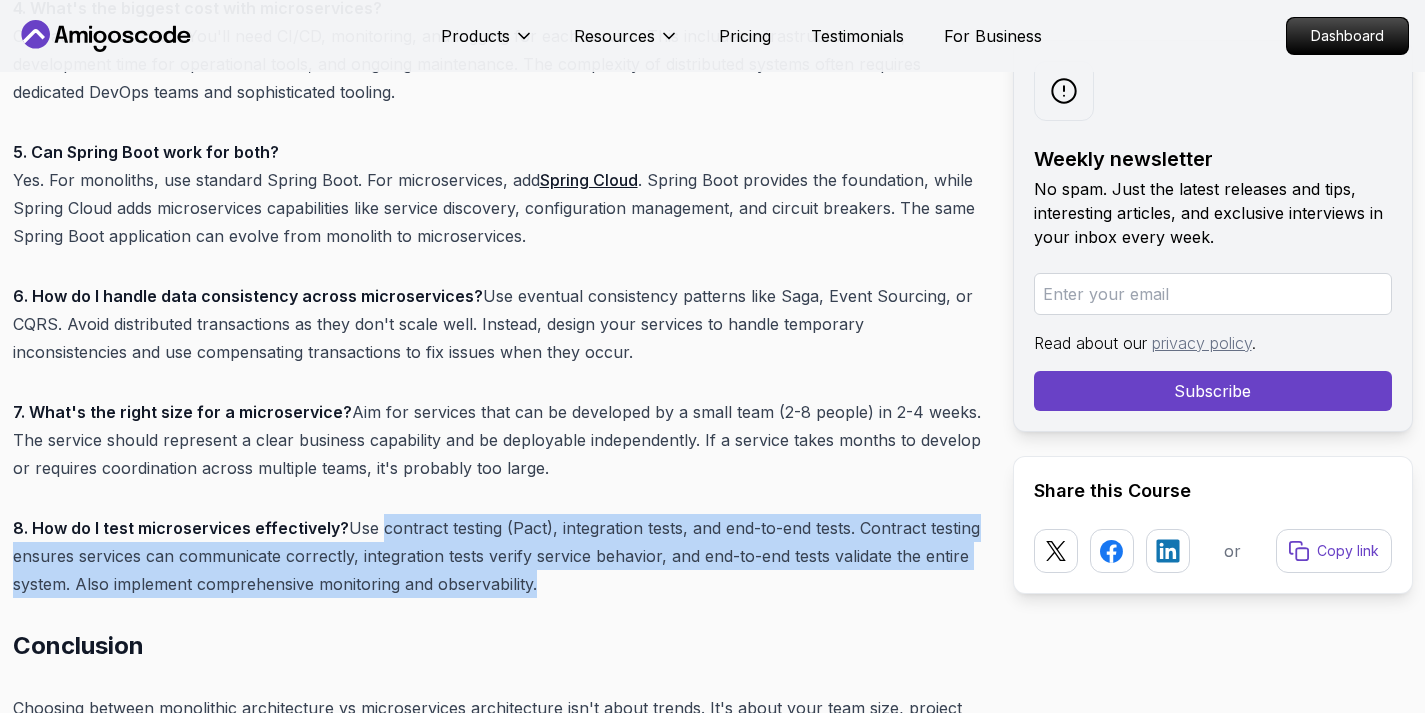 drag, startPoint x: 375, startPoint y: 499, endPoint x: 534, endPoint y: 553, distance: 167.91962 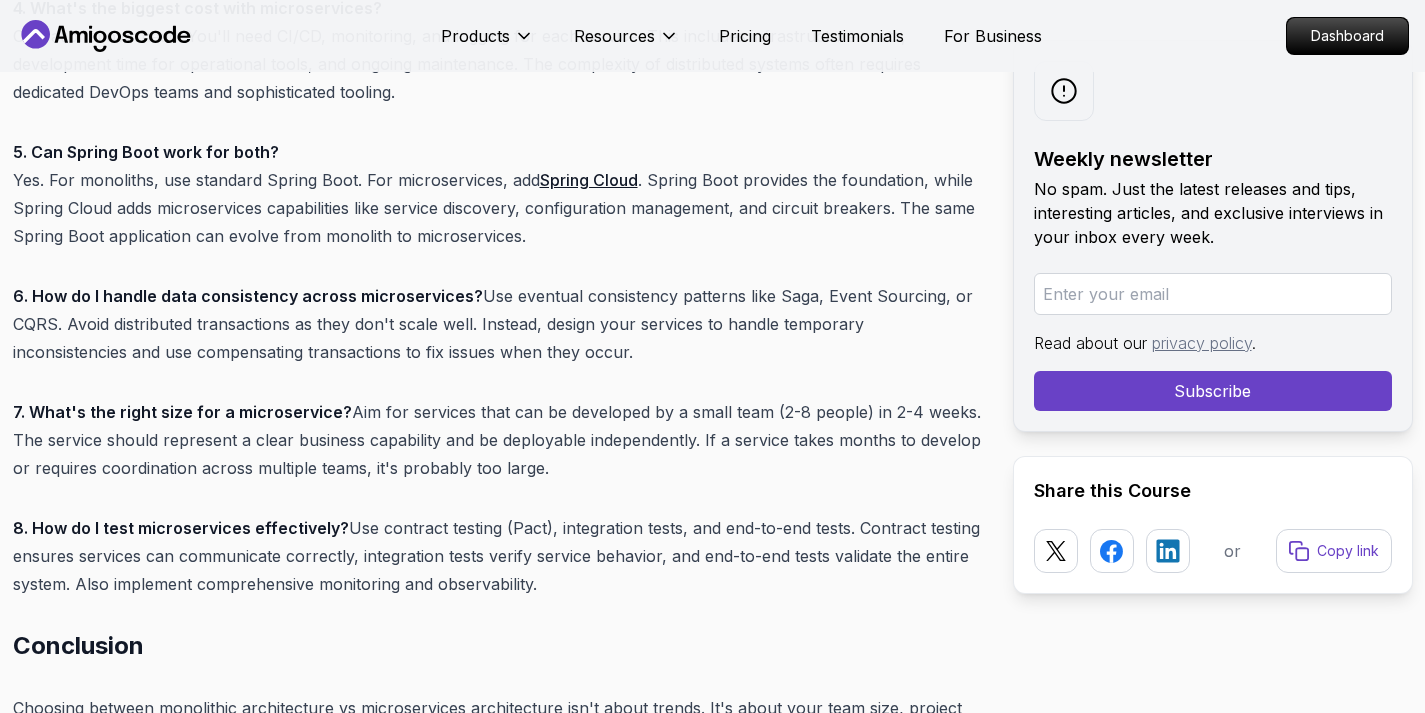 click on "8. How do I test microservices effectively?
Use contract testing (Pact), integration tests, and end-to-end tests. Contract testing ensures services can communicate correctly, integration tests verify service behavior, and end-to-end tests validate the entire system. Also implement comprehensive monitoring and observability." at bounding box center (497, 556) 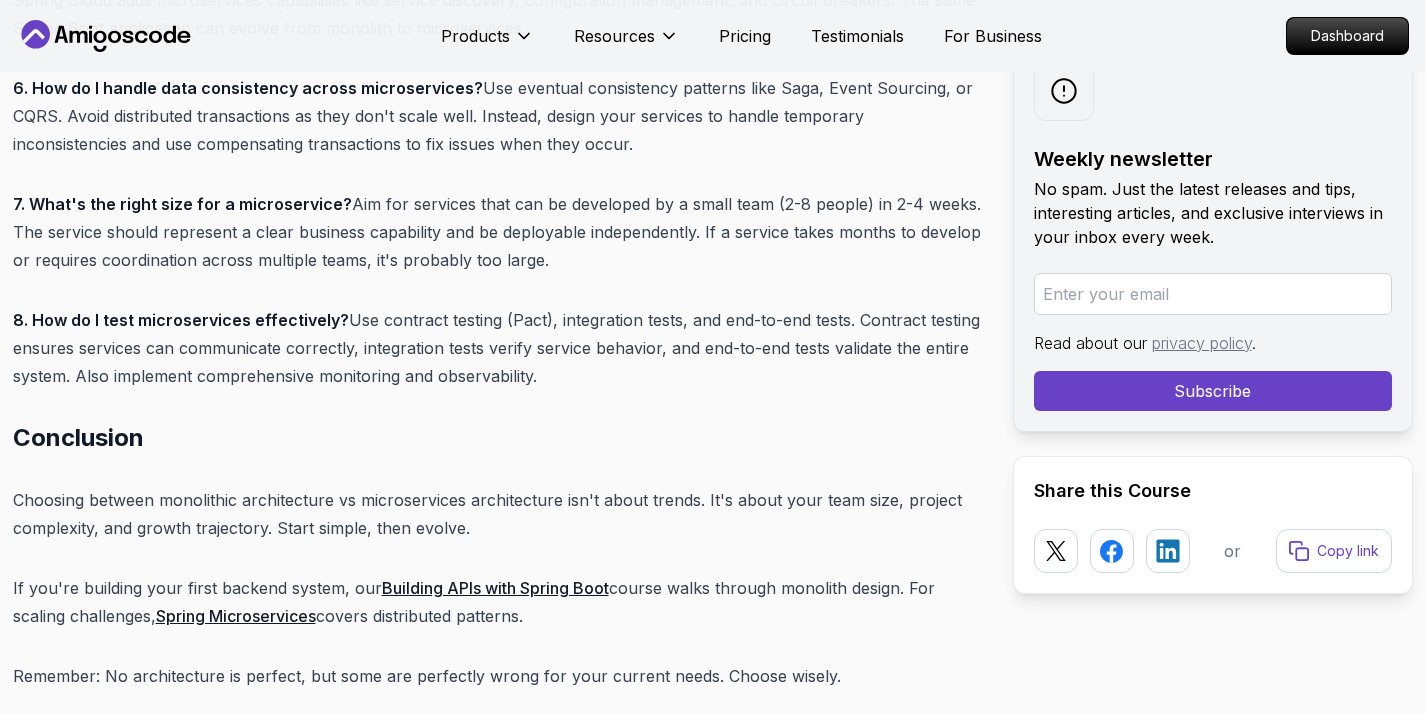 scroll, scrollTop: 16248, scrollLeft: 0, axis: vertical 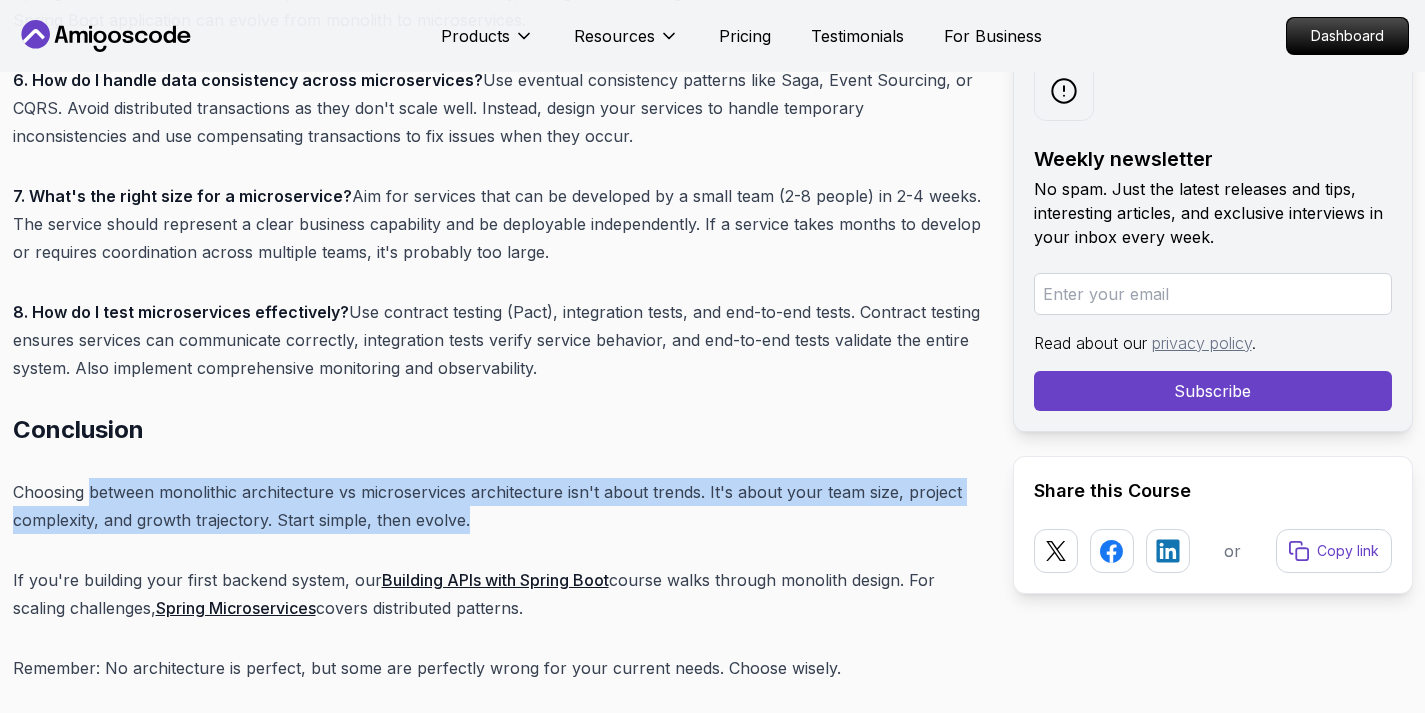 drag, startPoint x: 91, startPoint y: 458, endPoint x: 508, endPoint y: 490, distance: 418.226 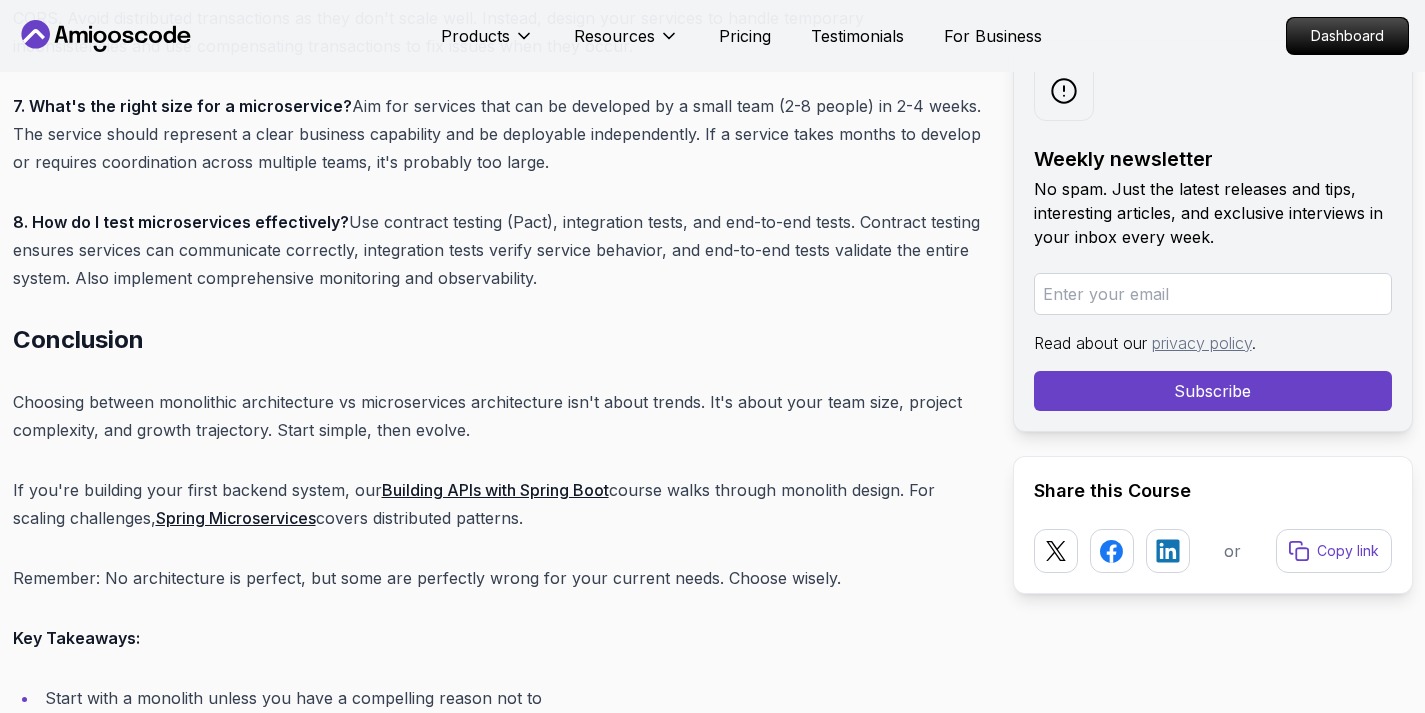 scroll, scrollTop: 16373, scrollLeft: 0, axis: vertical 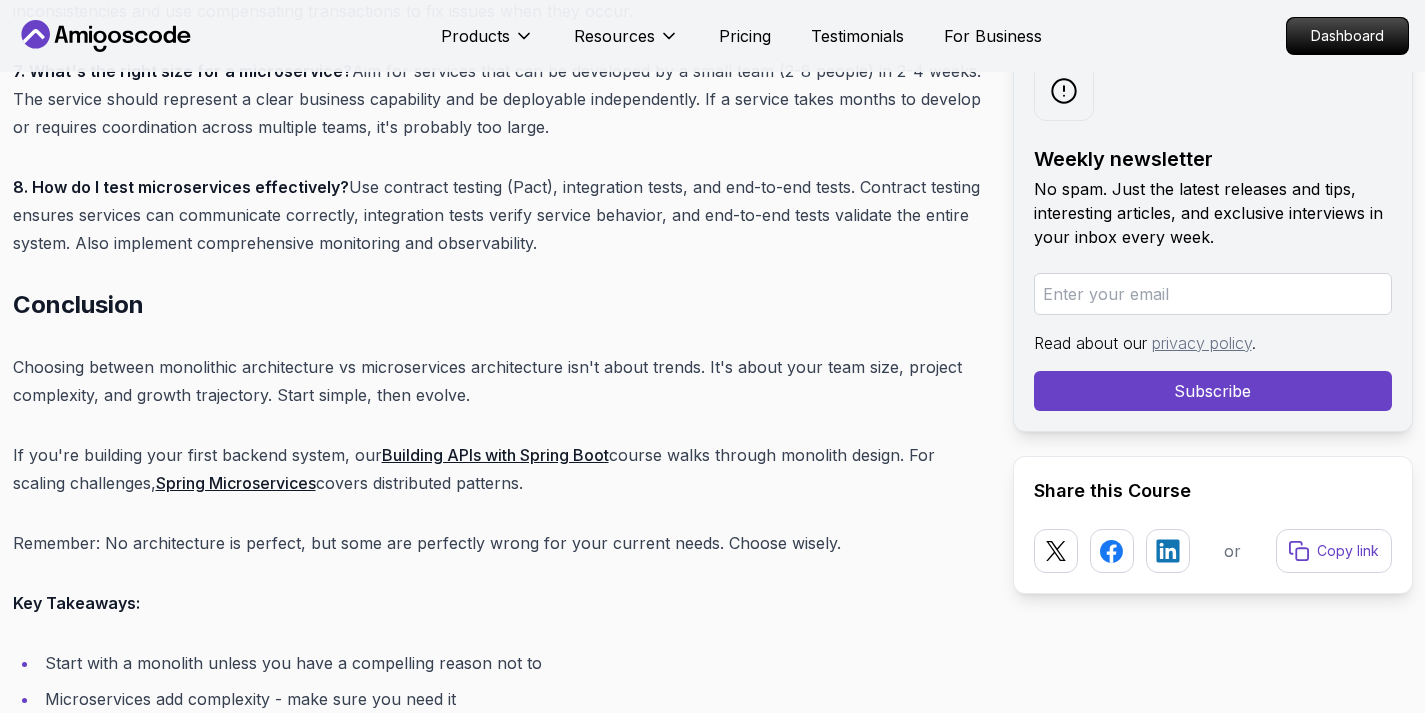 click on "Building APIs with Spring Boot" at bounding box center [495, 455] 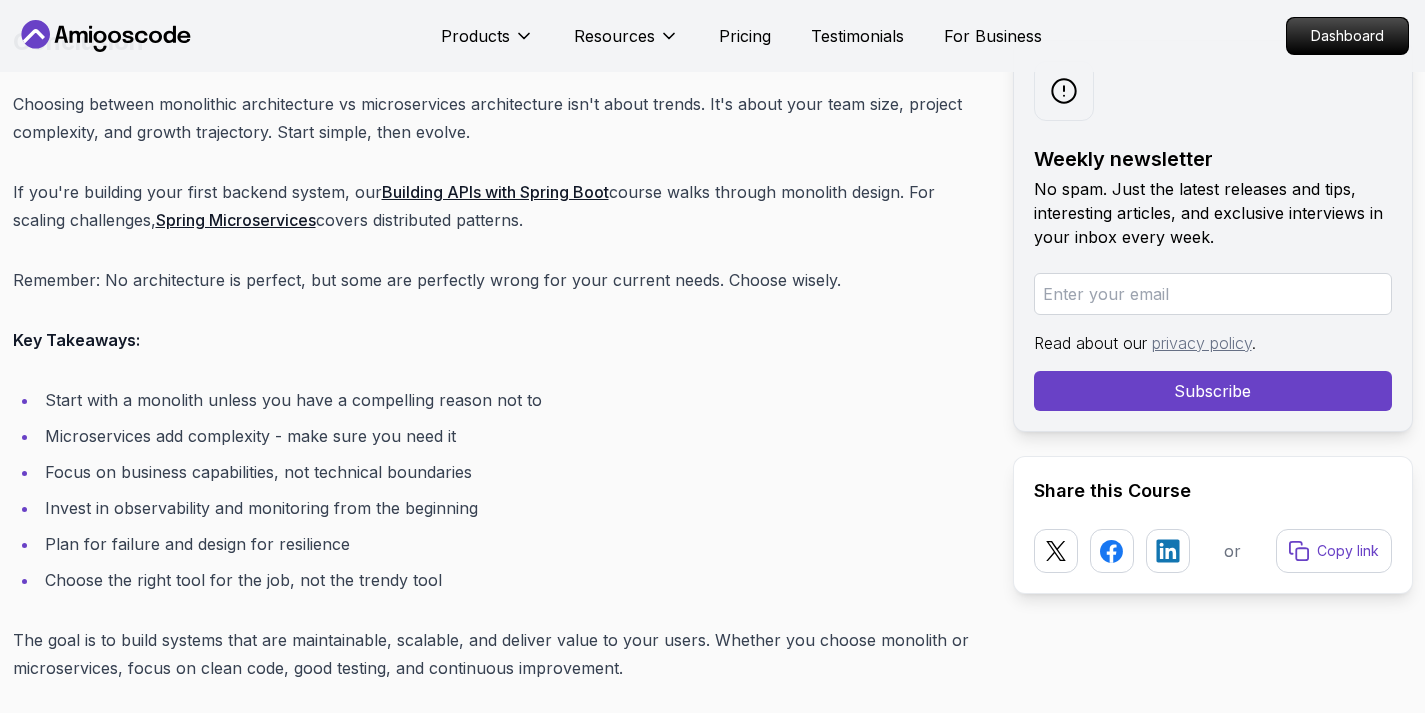 scroll, scrollTop: 16637, scrollLeft: 0, axis: vertical 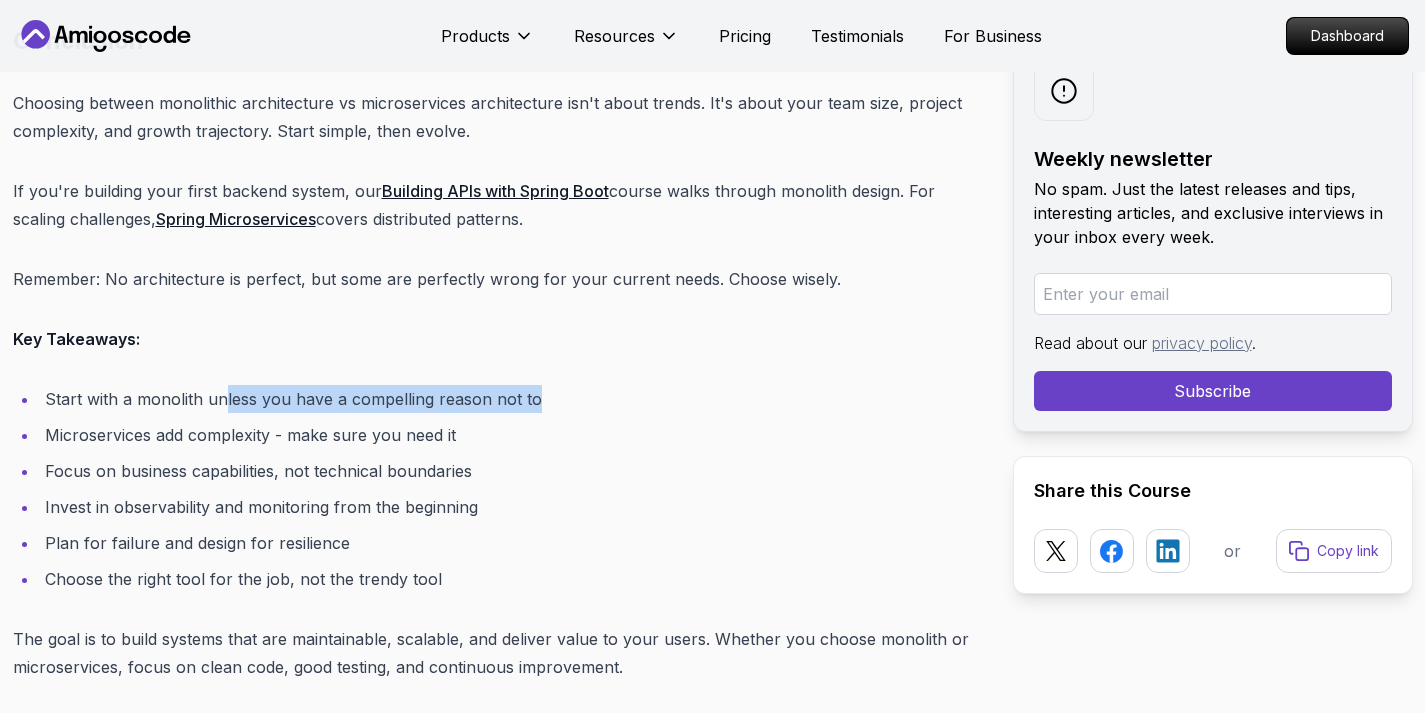 drag, startPoint x: 225, startPoint y: 377, endPoint x: 560, endPoint y: 370, distance: 335.07312 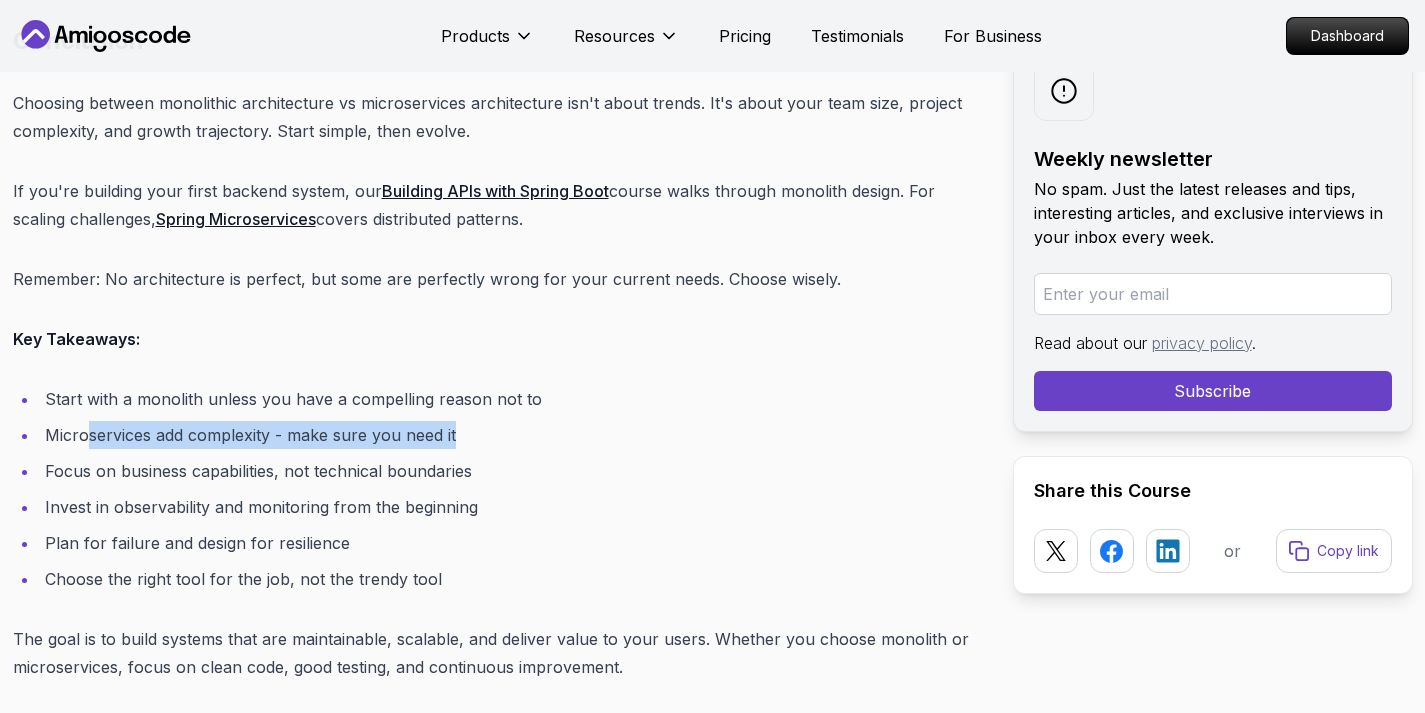 drag, startPoint x: 89, startPoint y: 404, endPoint x: 525, endPoint y: 403, distance: 436.00116 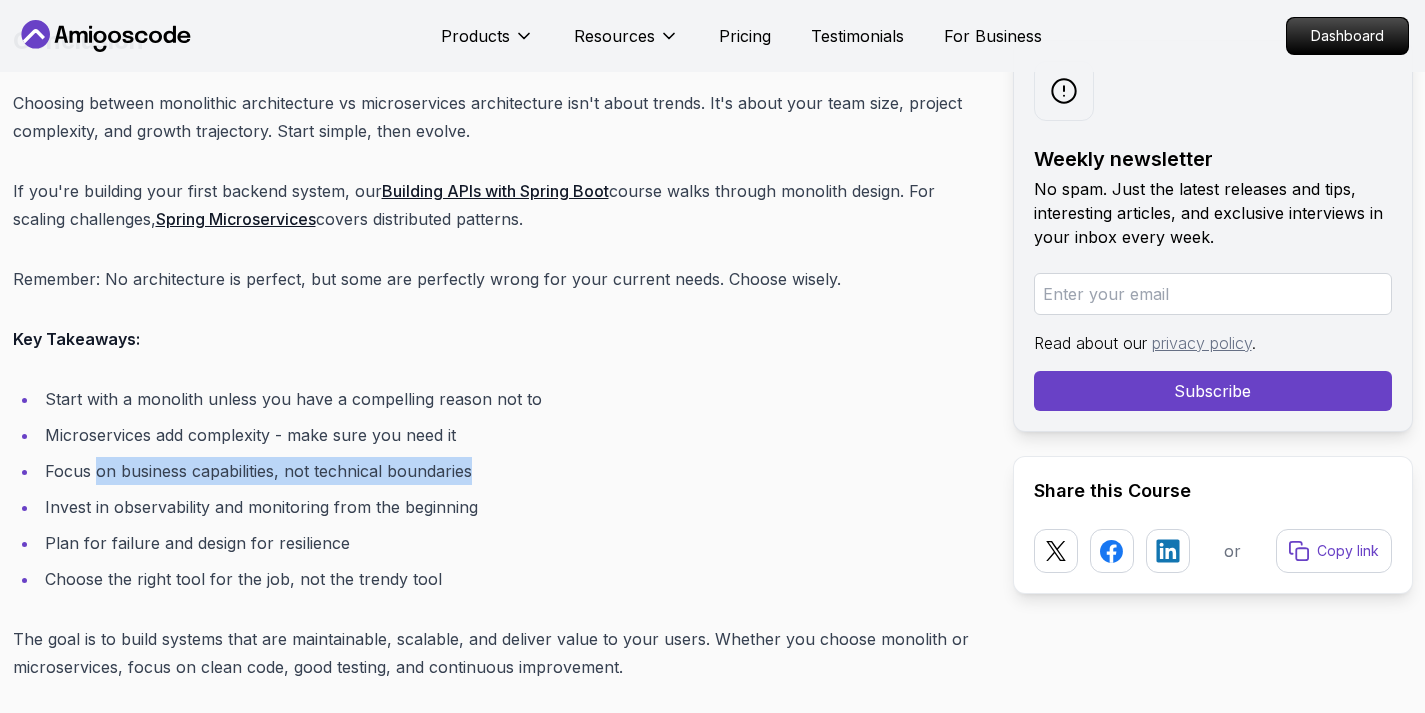 drag, startPoint x: 96, startPoint y: 449, endPoint x: 547, endPoint y: 445, distance: 451.01773 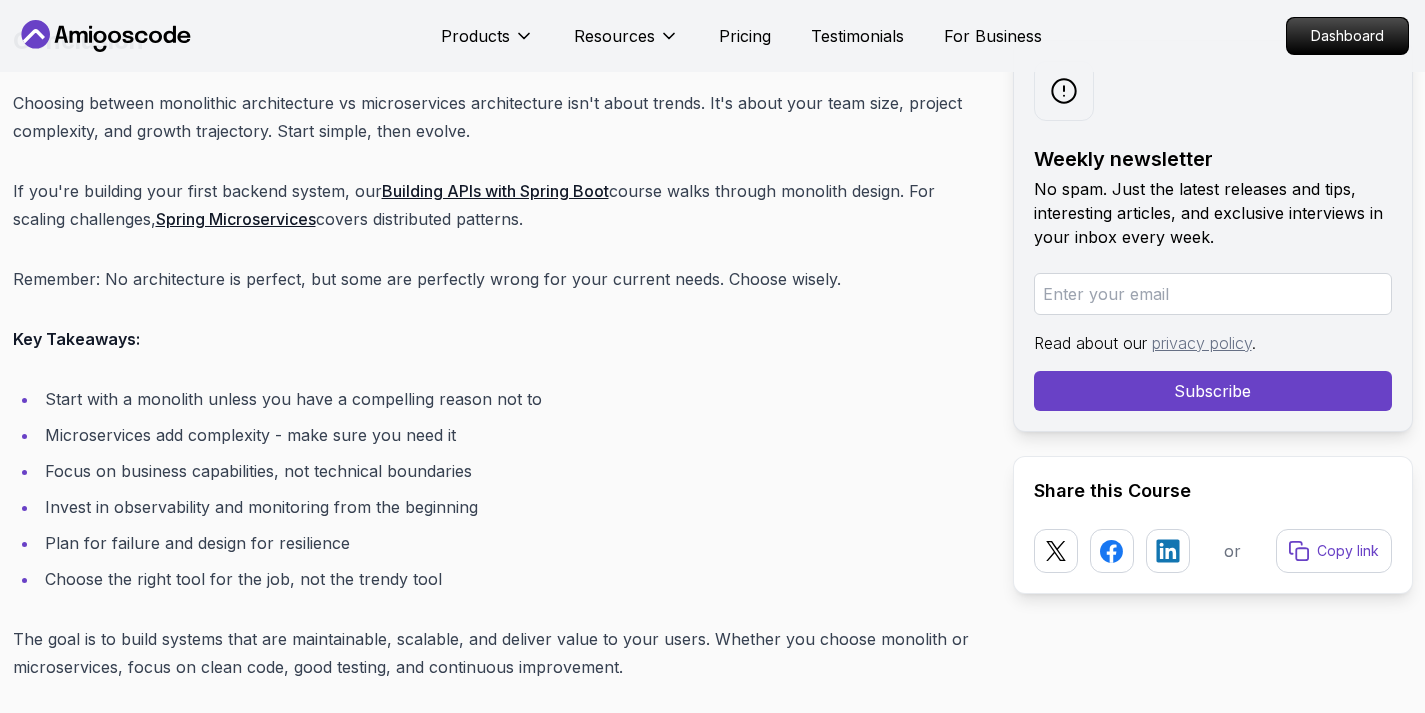 click on "Invest in observability and monitoring from the beginning" at bounding box center [510, 507] 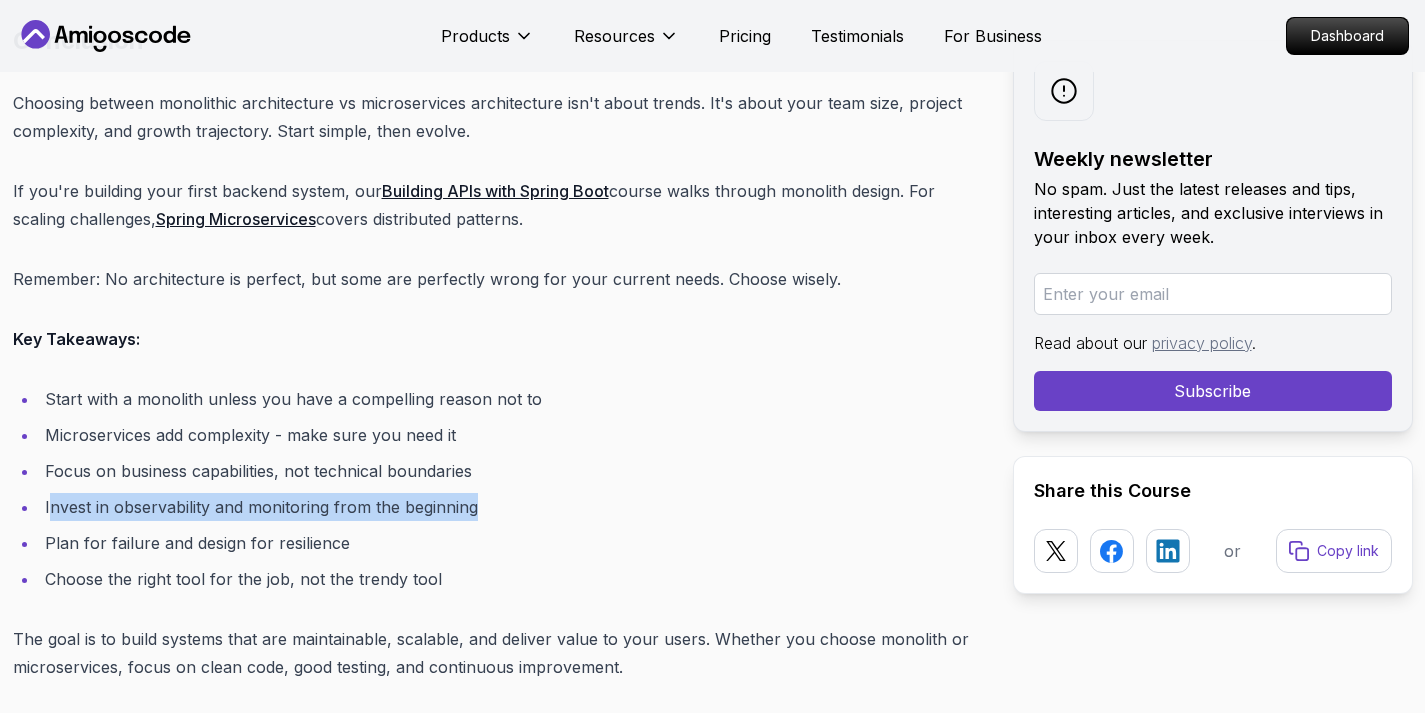 drag, startPoint x: 47, startPoint y: 484, endPoint x: 531, endPoint y: 487, distance: 484.0093 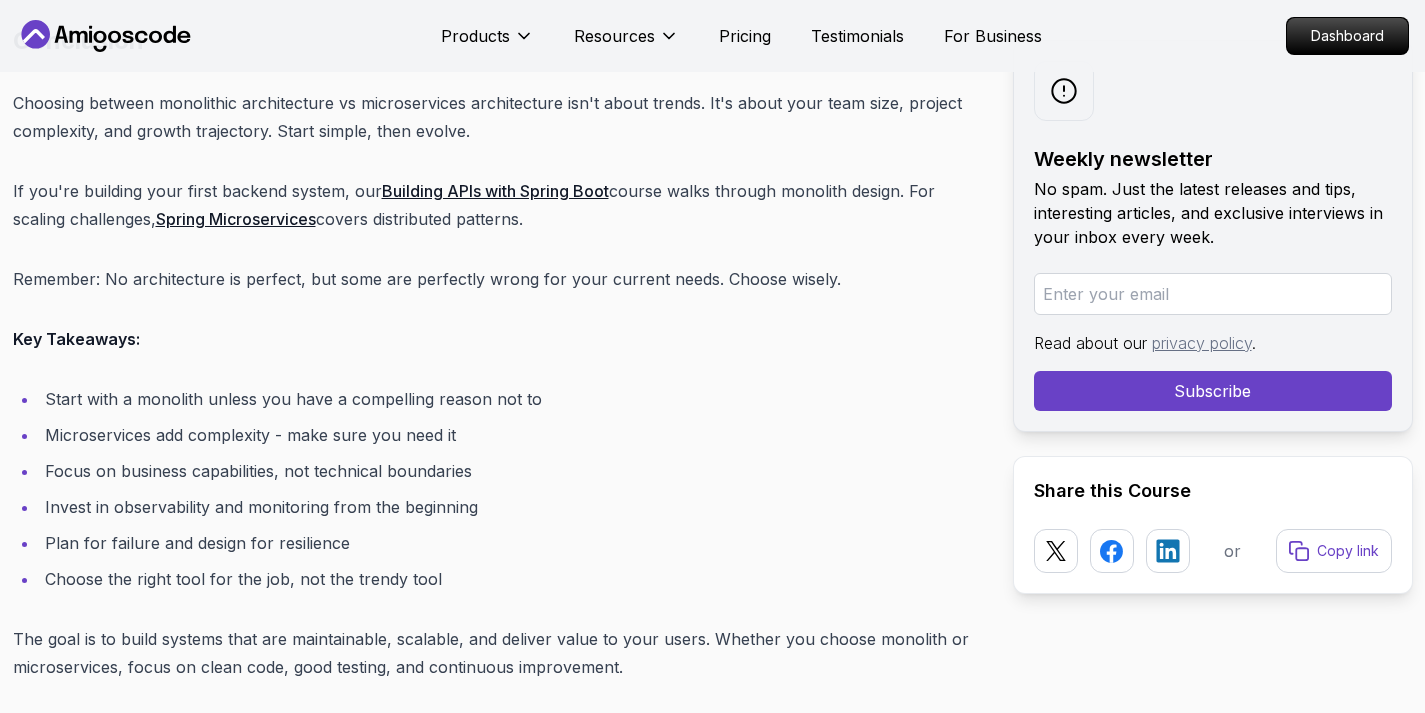 click on "Plan for failure and design for resilience" at bounding box center [510, 543] 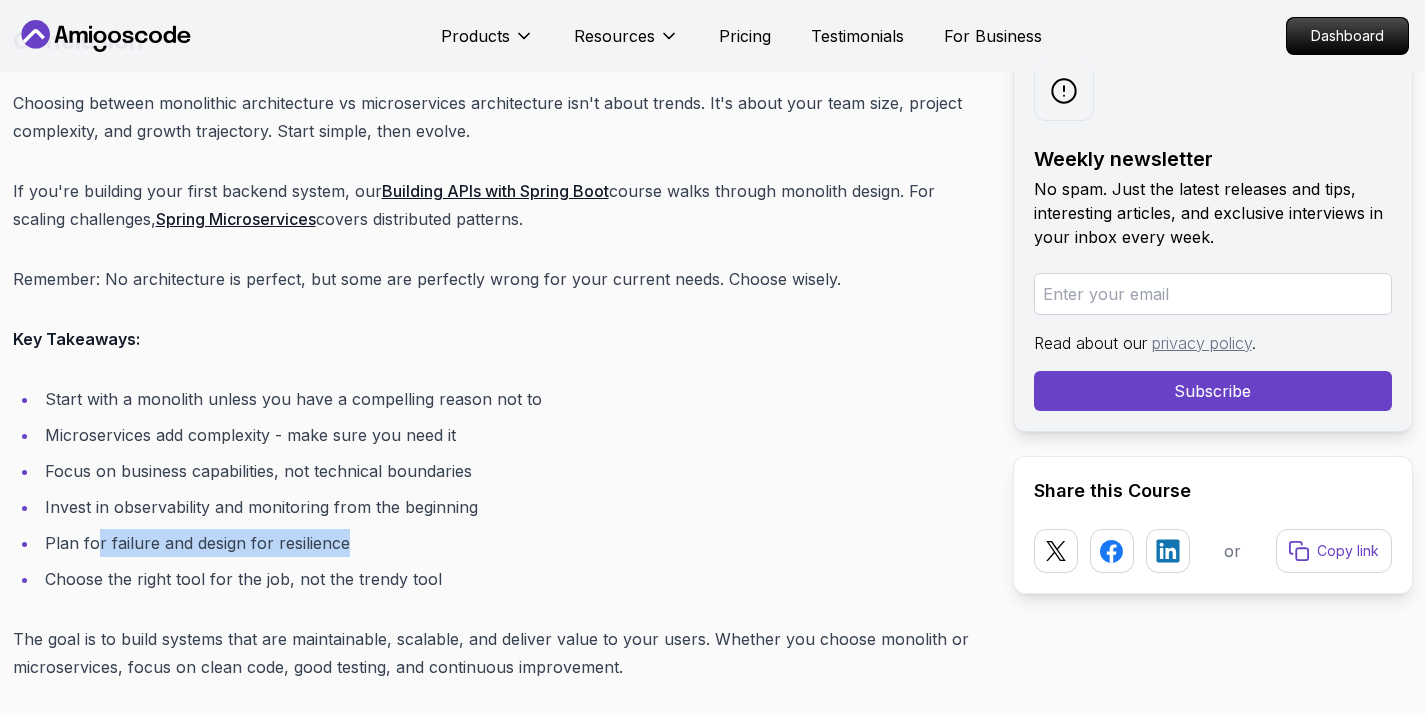 drag, startPoint x: 94, startPoint y: 515, endPoint x: 394, endPoint y: 519, distance: 300.02667 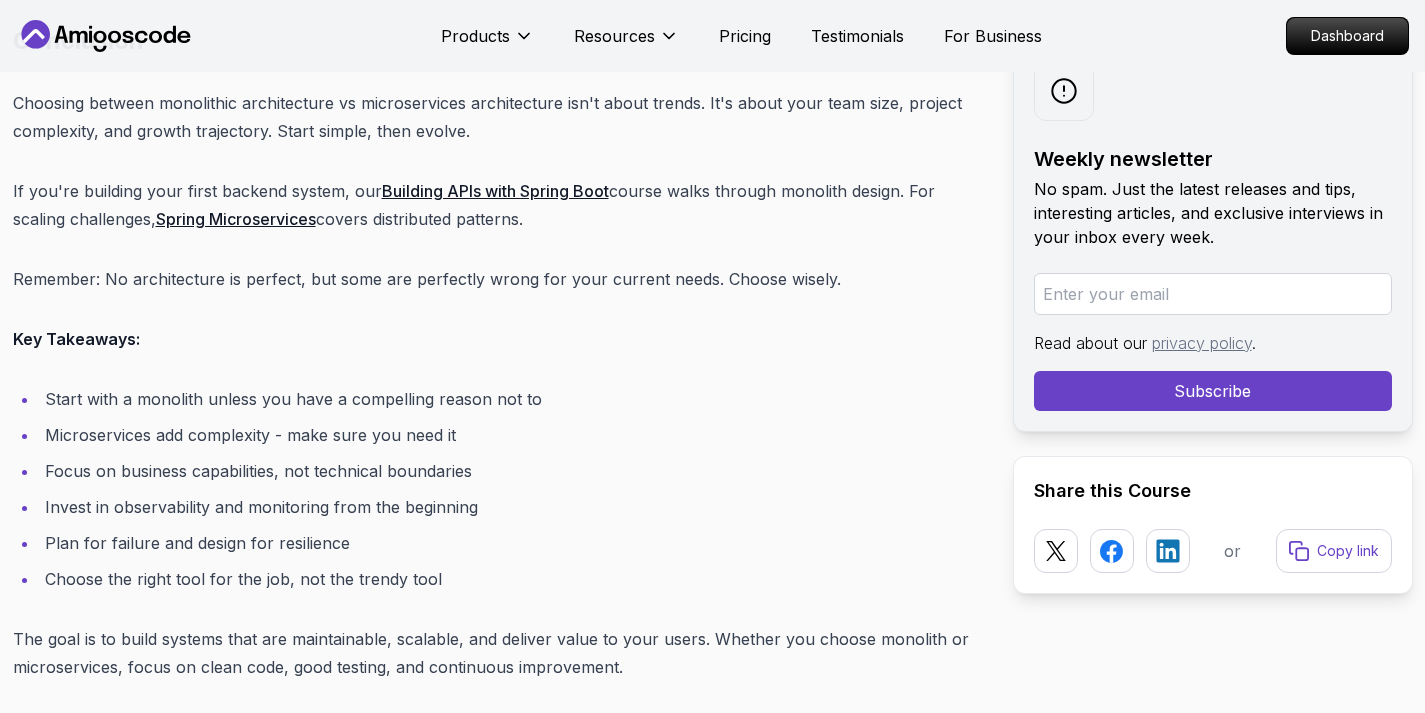 drag, startPoint x: 50, startPoint y: 550, endPoint x: 289, endPoint y: 553, distance: 239.01883 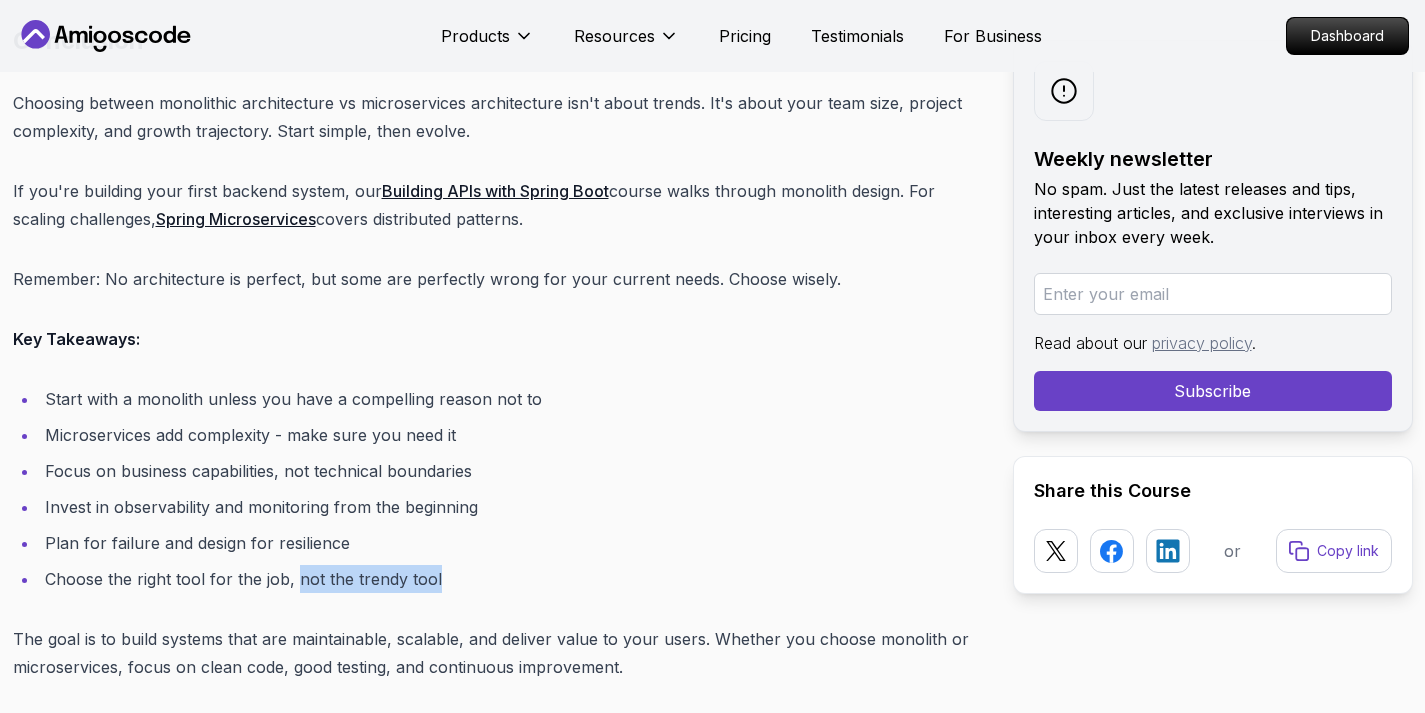 drag, startPoint x: 293, startPoint y: 553, endPoint x: 469, endPoint y: 552, distance: 176.00284 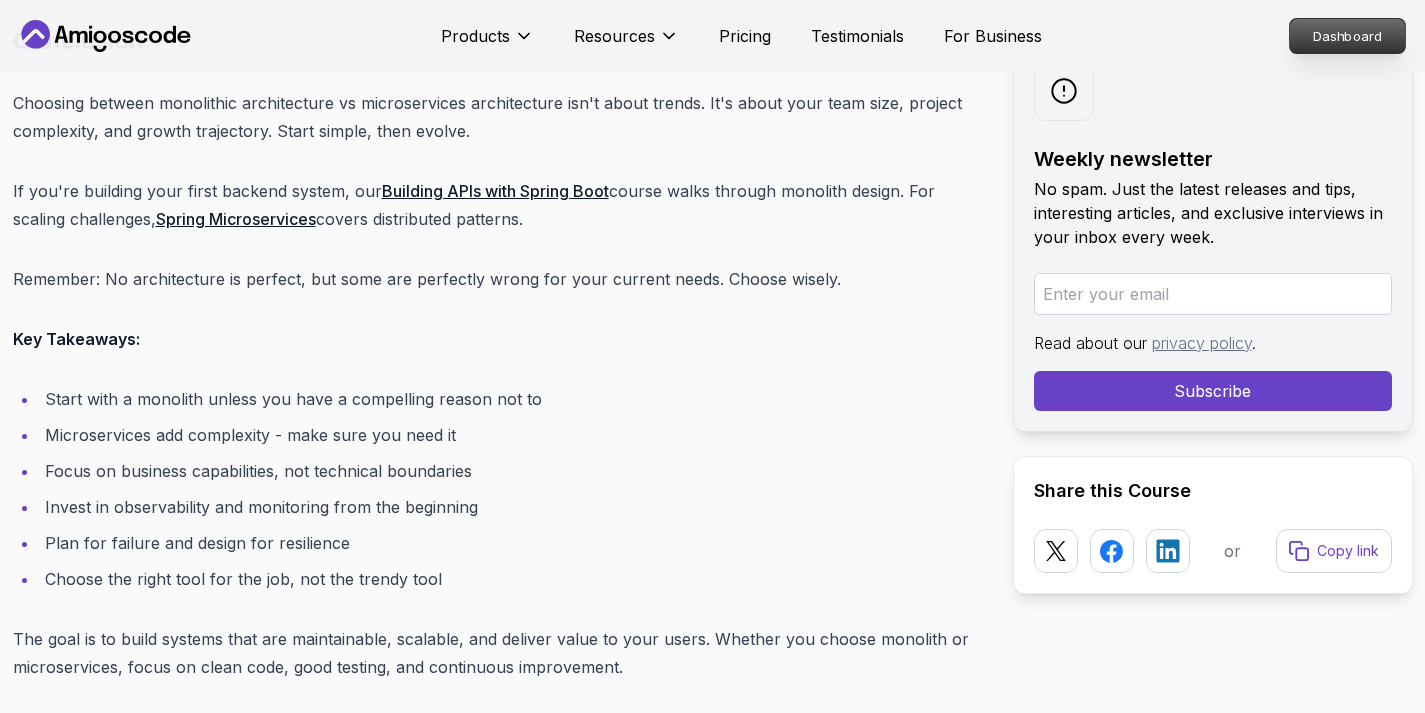 click on "Dashboard" at bounding box center [1347, 36] 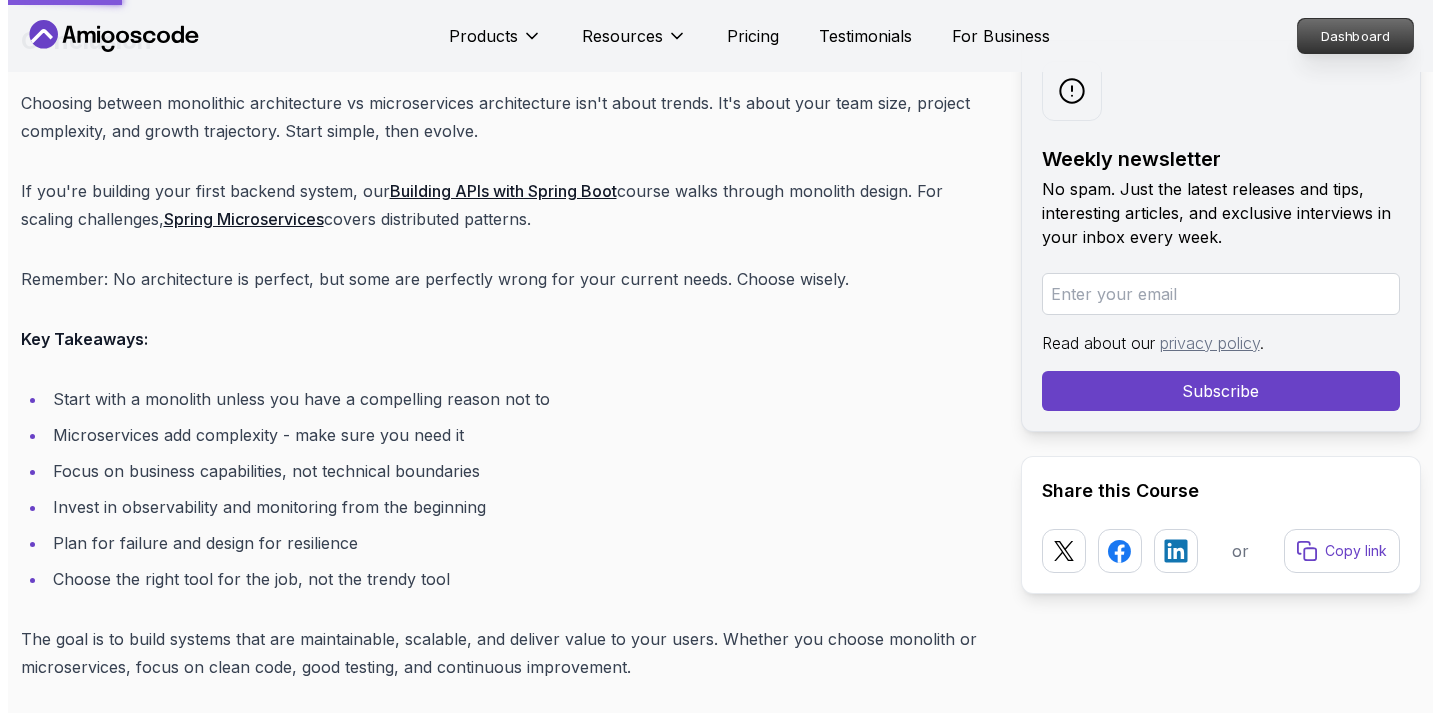 scroll, scrollTop: 0, scrollLeft: 0, axis: both 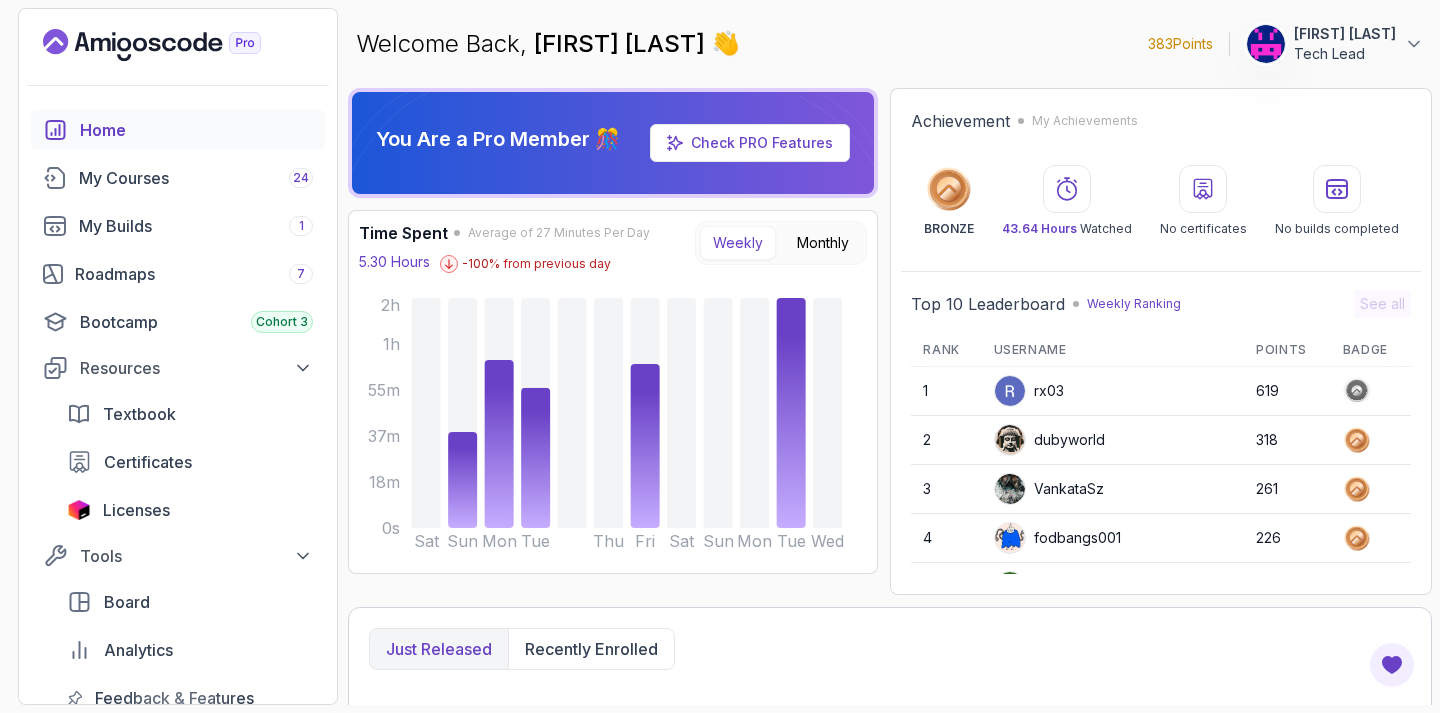 click on "Welcome Back, [FULL_NAME] 👋 383 Points [FULL_NAME] Tech Lead" at bounding box center [890, 44] 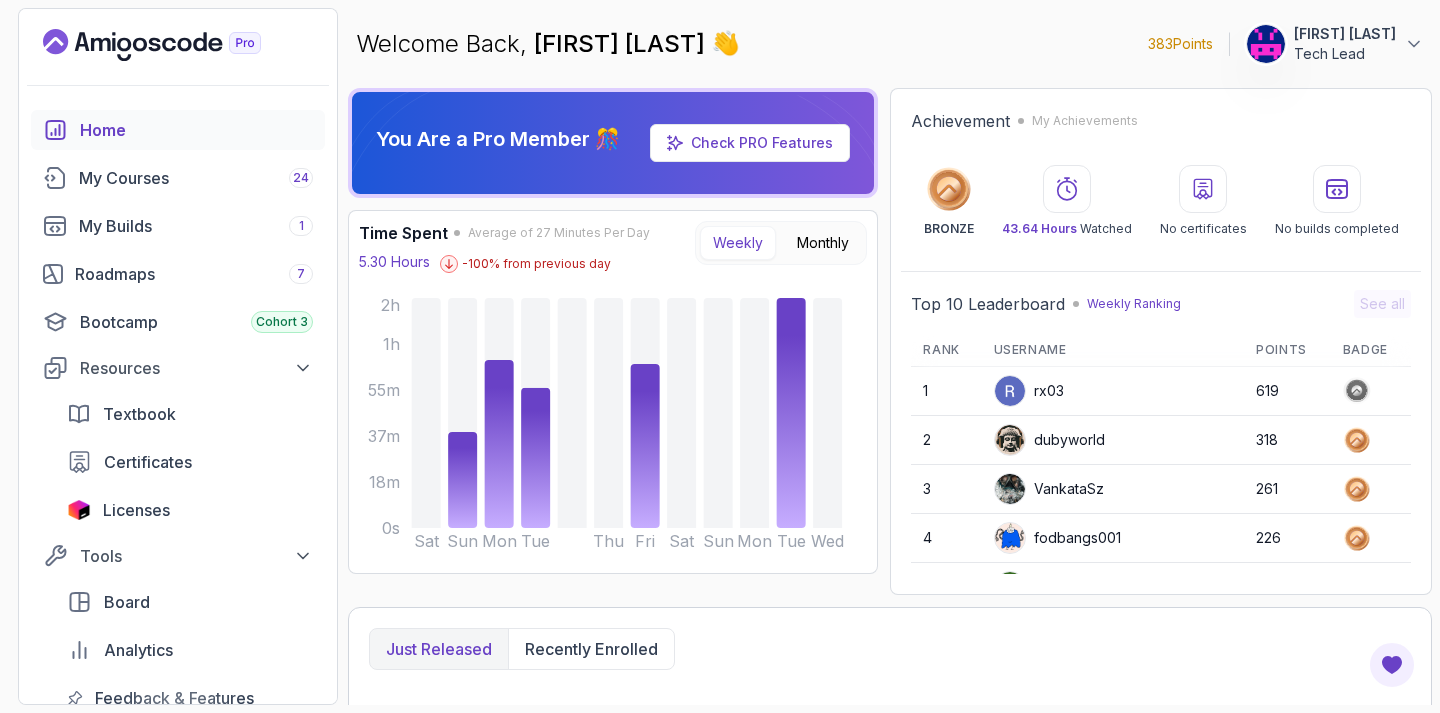 scroll, scrollTop: 282, scrollLeft: 0, axis: vertical 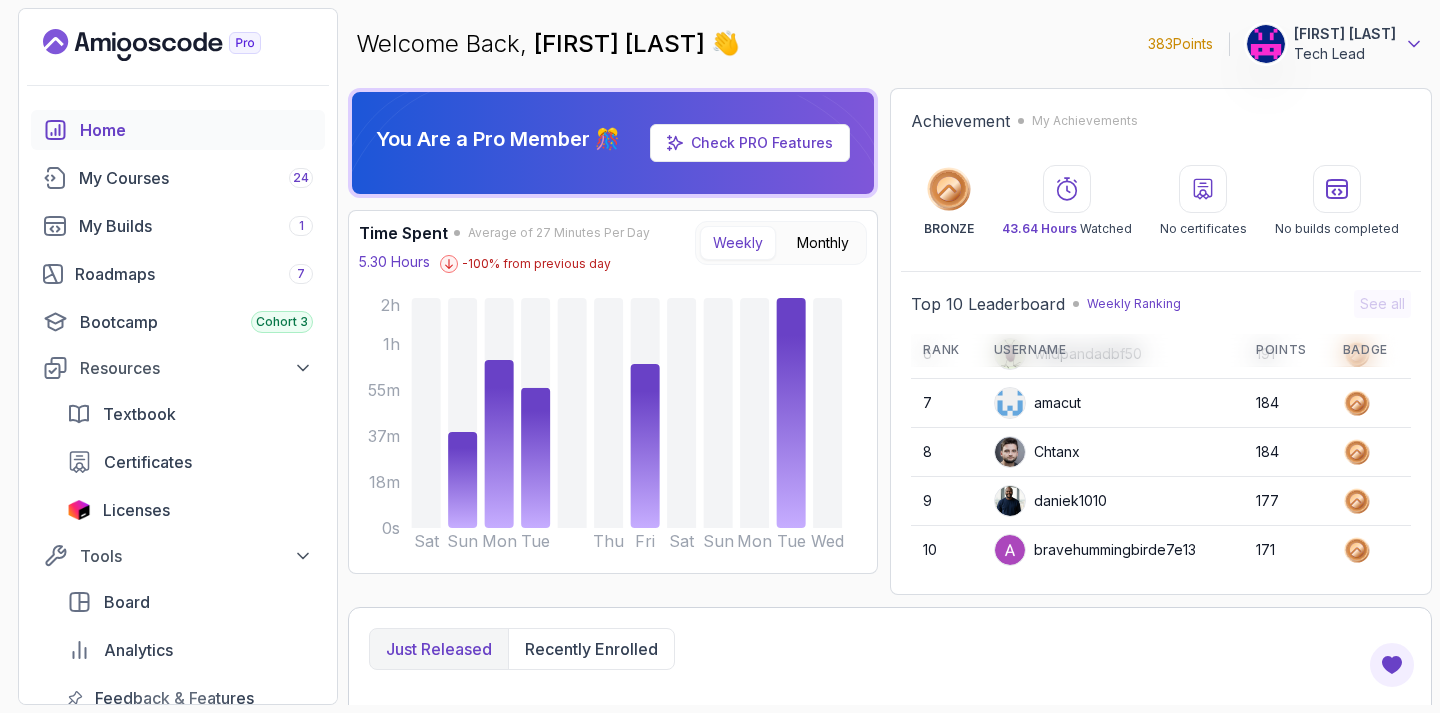 click 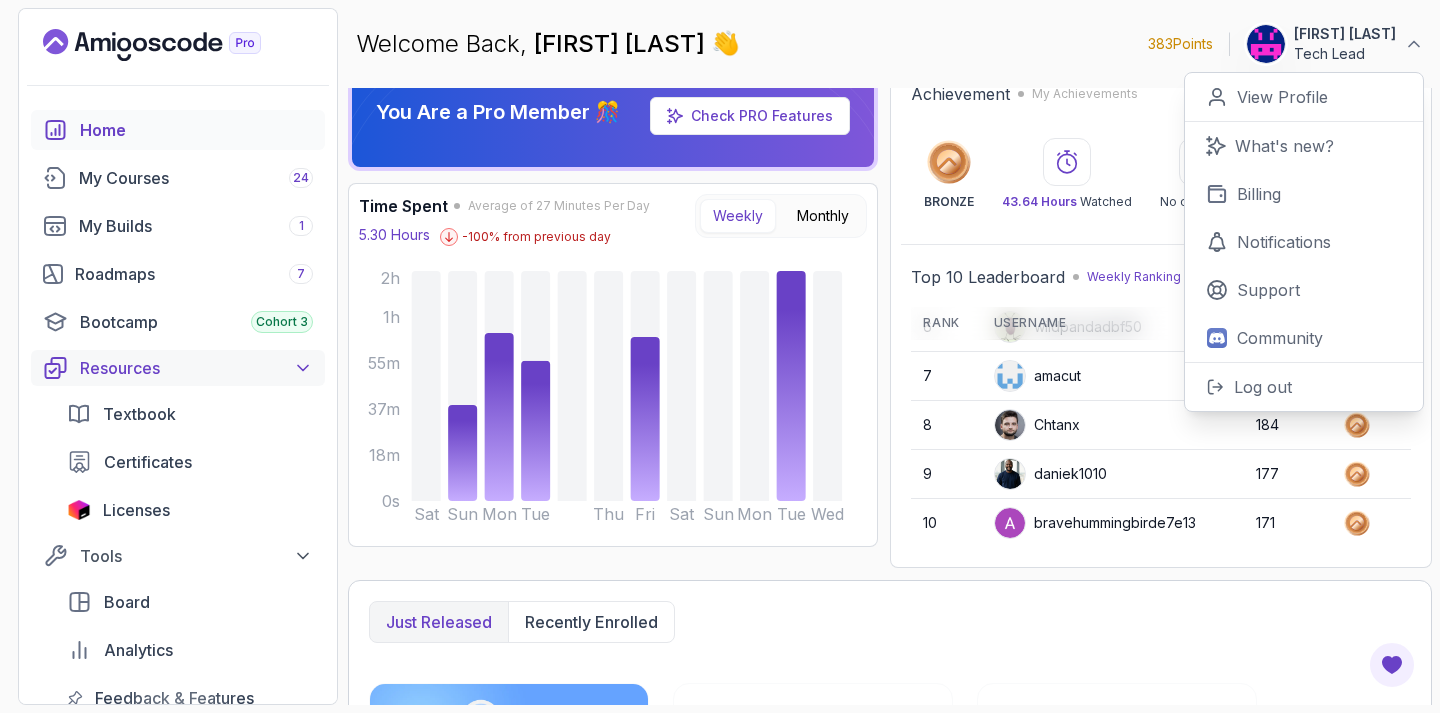 scroll, scrollTop: 0, scrollLeft: 0, axis: both 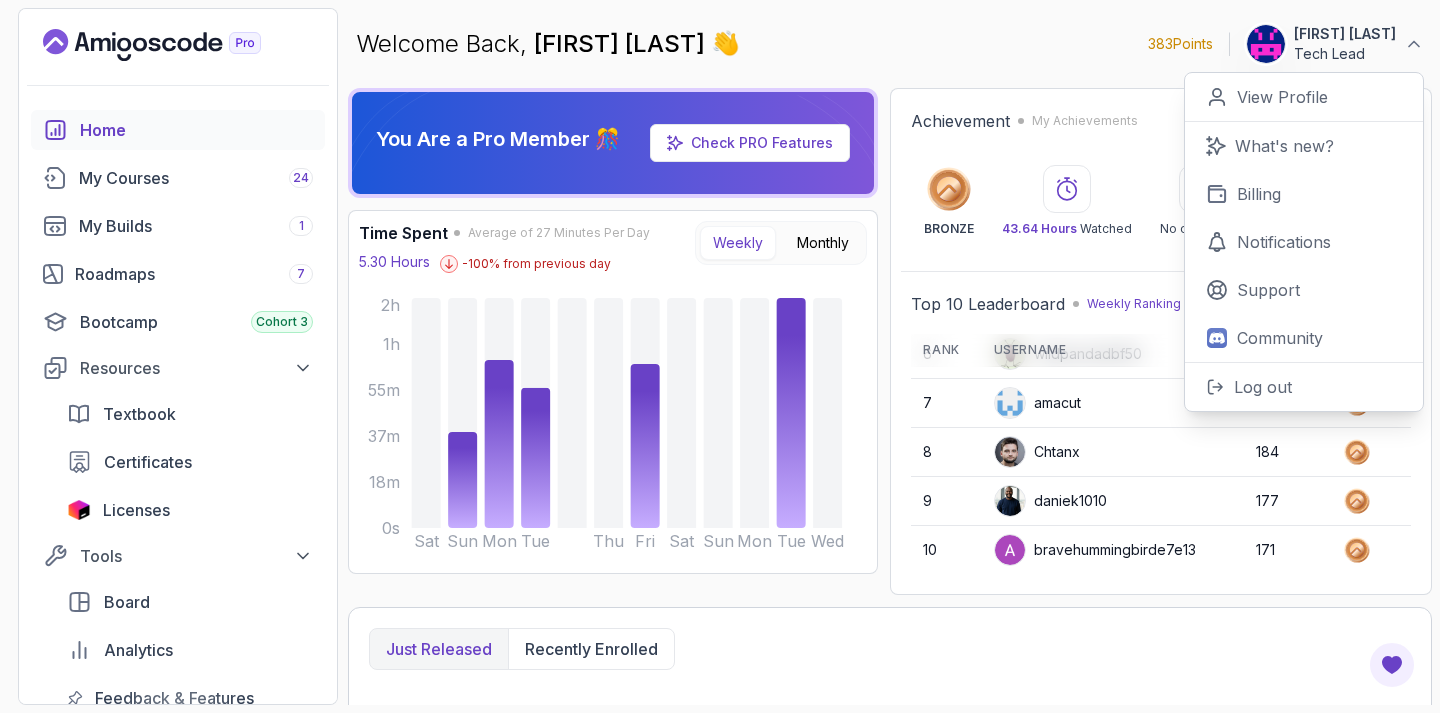 click on "Welcome Back, [FIRST] [LAST] 👋 383 Points [FIRST] [LAST] Tech Lead 0 Points View Profile What's new? Billing Notifications Support Community Log out" at bounding box center (890, 44) 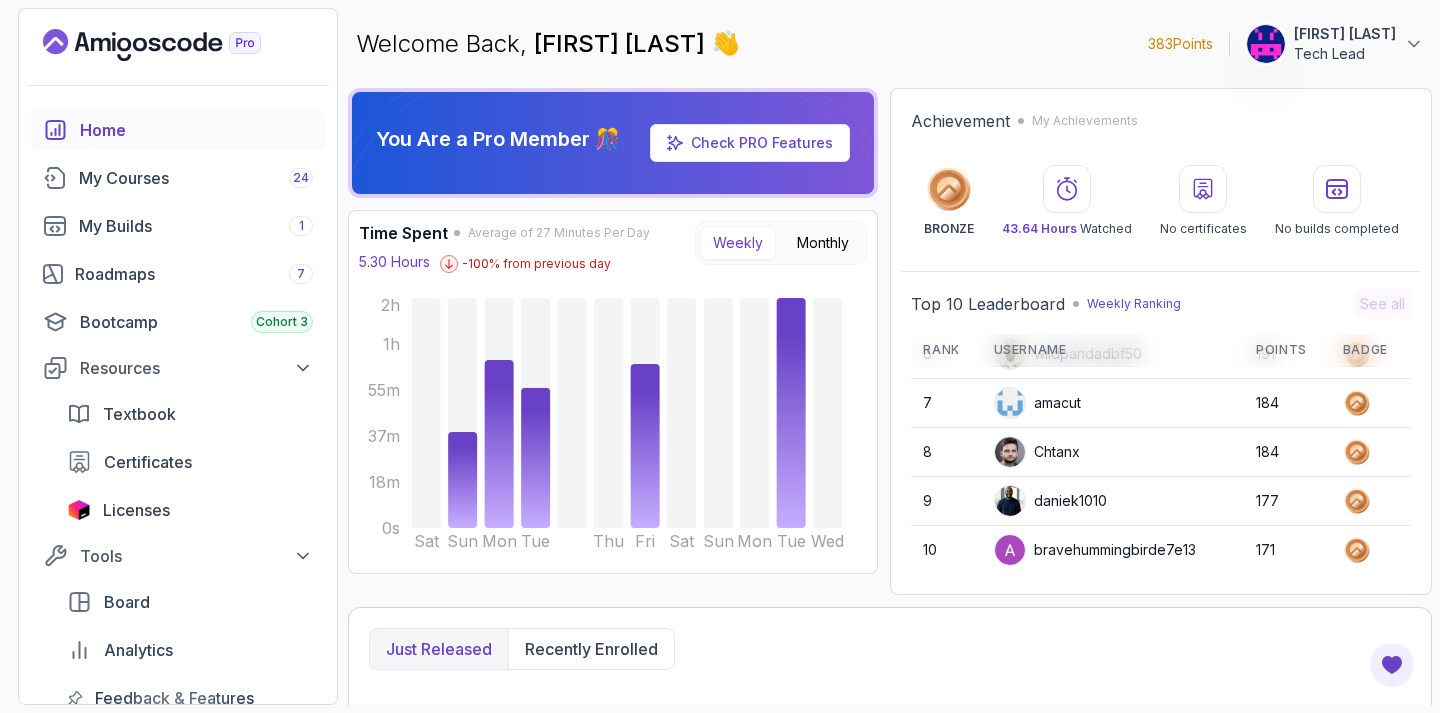 click on "[FIRST] [LAST]" at bounding box center (1345, 34) 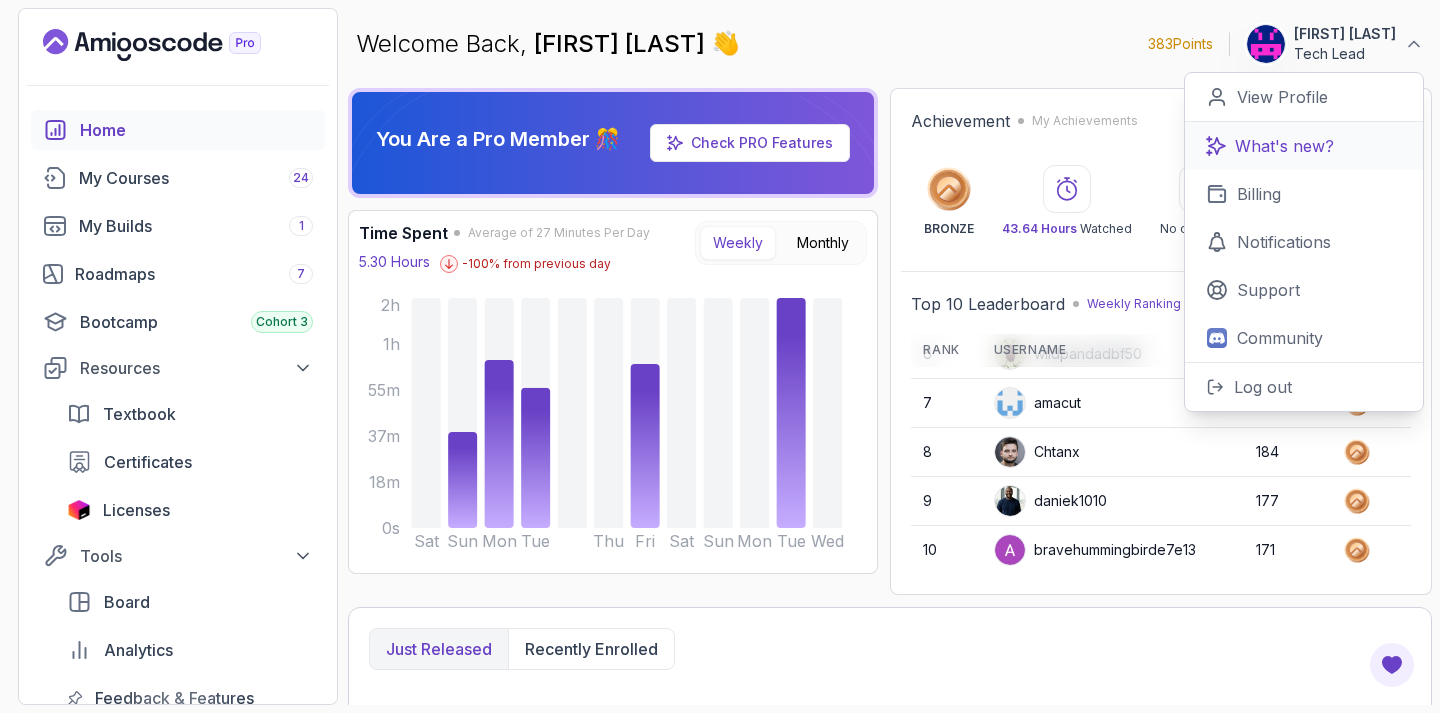 click on "What's new?" at bounding box center [1284, 146] 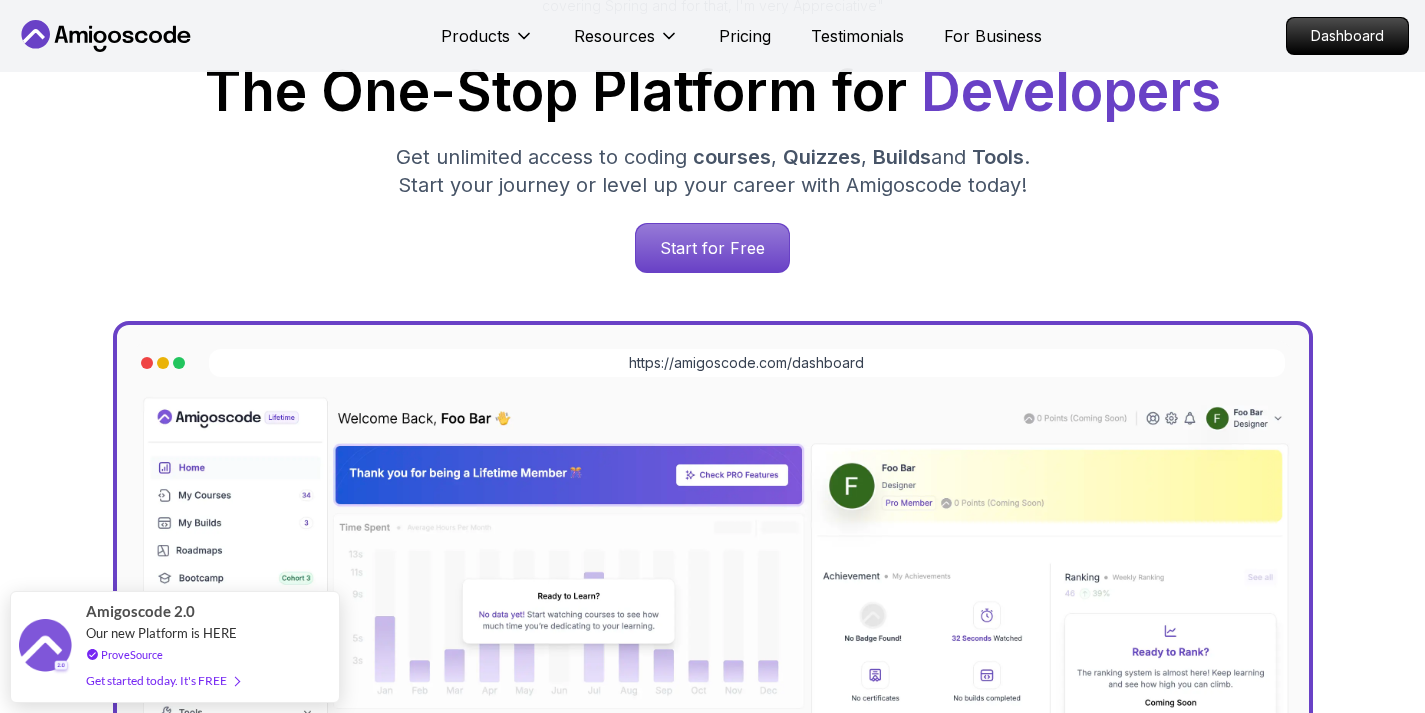 scroll, scrollTop: 248, scrollLeft: 0, axis: vertical 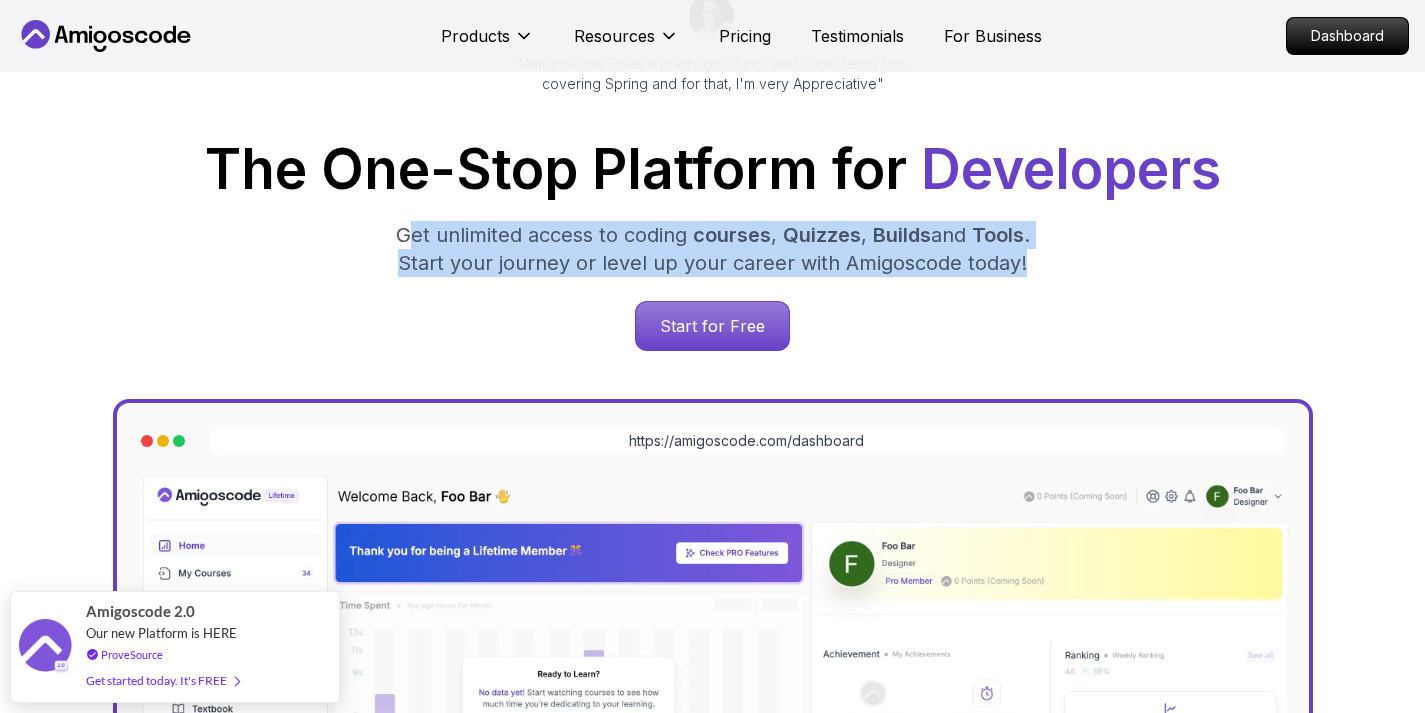 drag, startPoint x: 401, startPoint y: 230, endPoint x: 1049, endPoint y: 265, distance: 648.9445 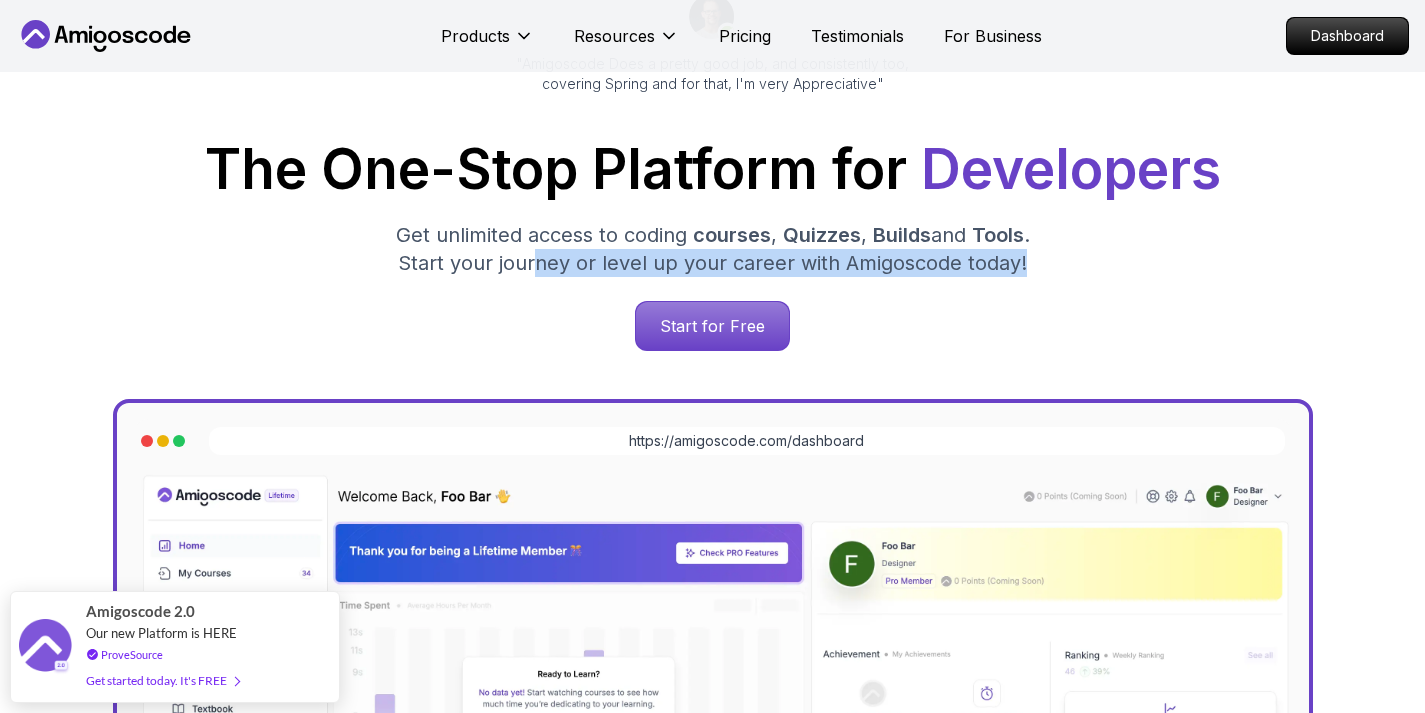 drag, startPoint x: 534, startPoint y: 258, endPoint x: 1091, endPoint y: 275, distance: 557.25934 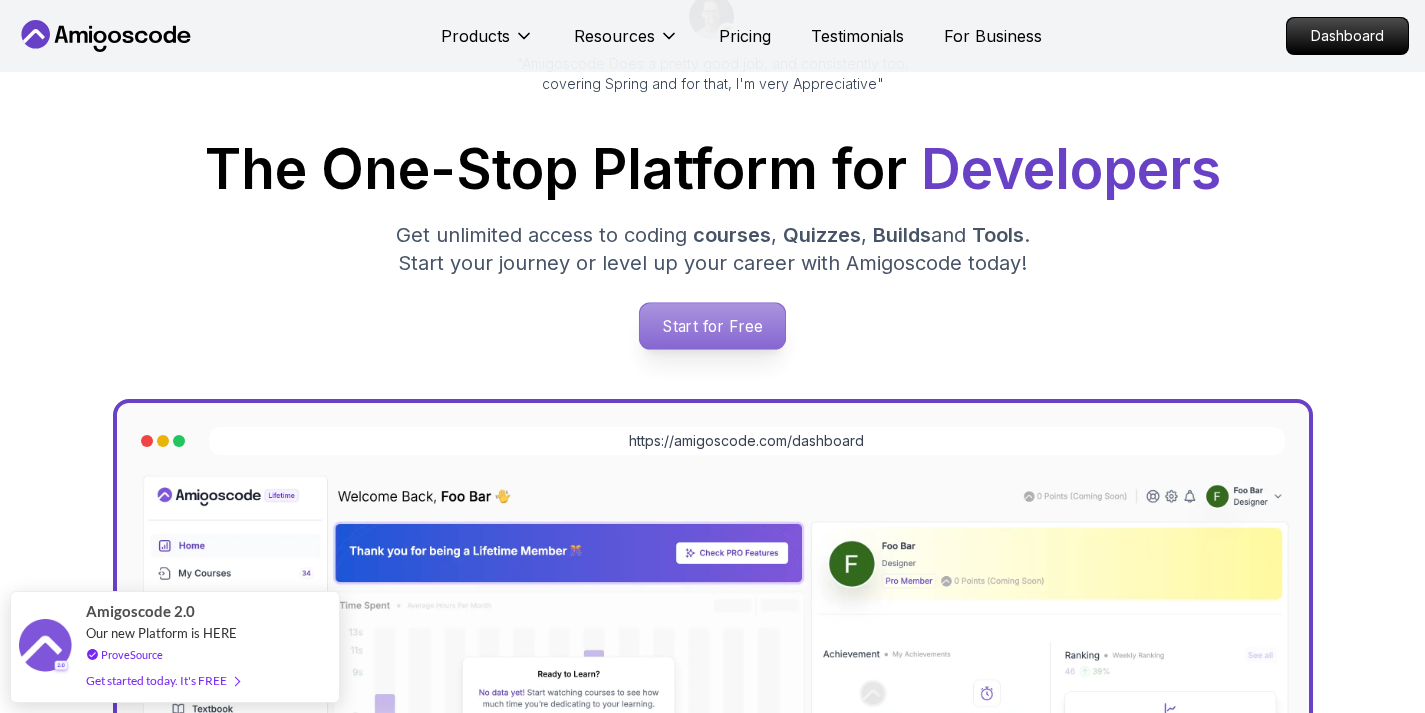 click on "Start for Free" at bounding box center (712, 326) 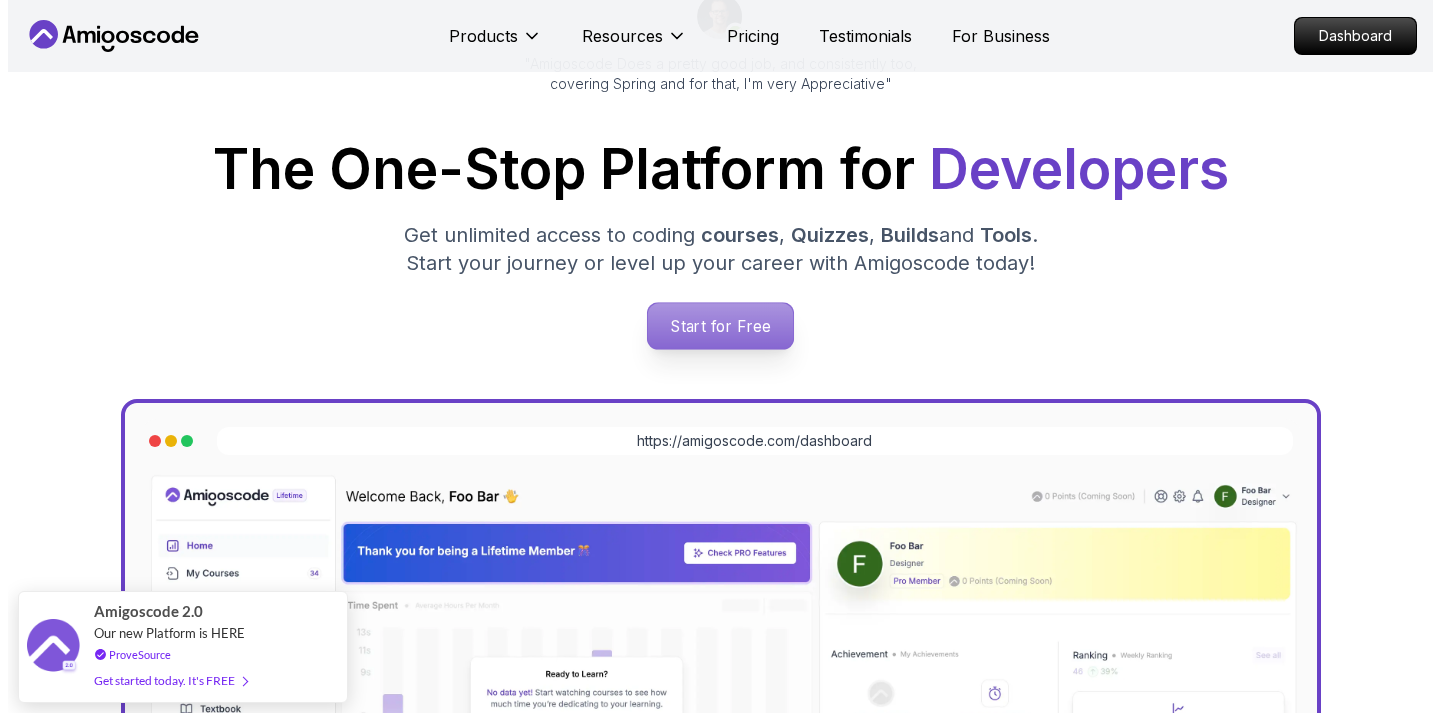 scroll, scrollTop: 0, scrollLeft: 0, axis: both 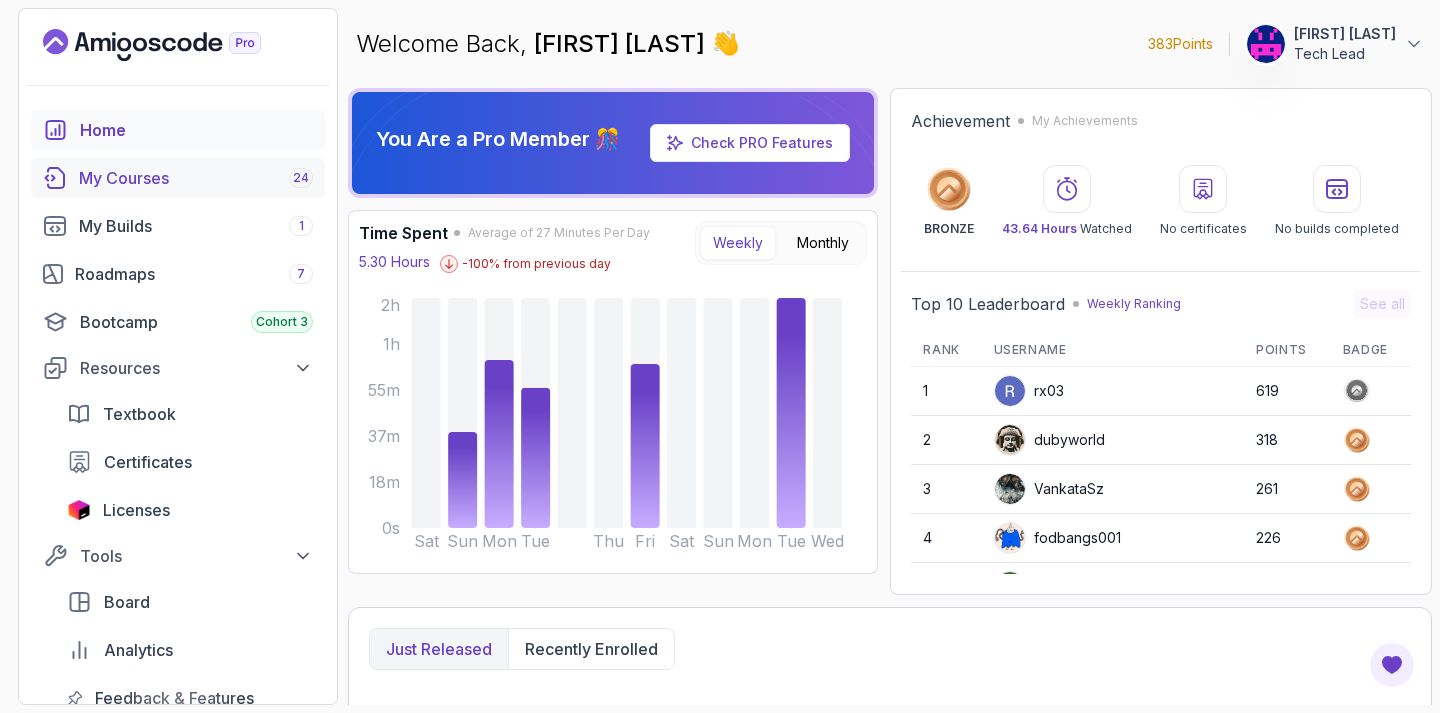 click on "My Courses 24" at bounding box center [196, 178] 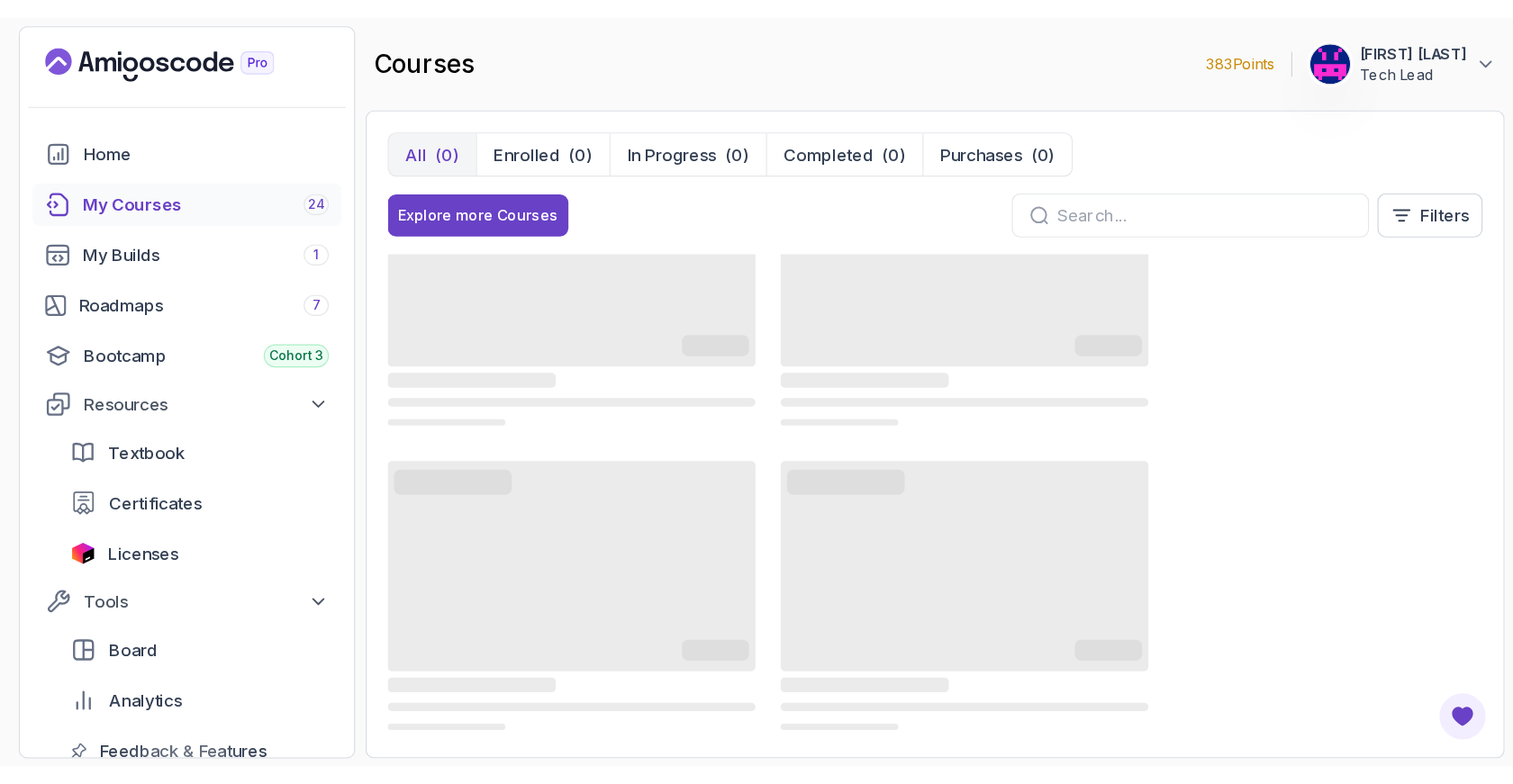 scroll, scrollTop: 0, scrollLeft: 0, axis: both 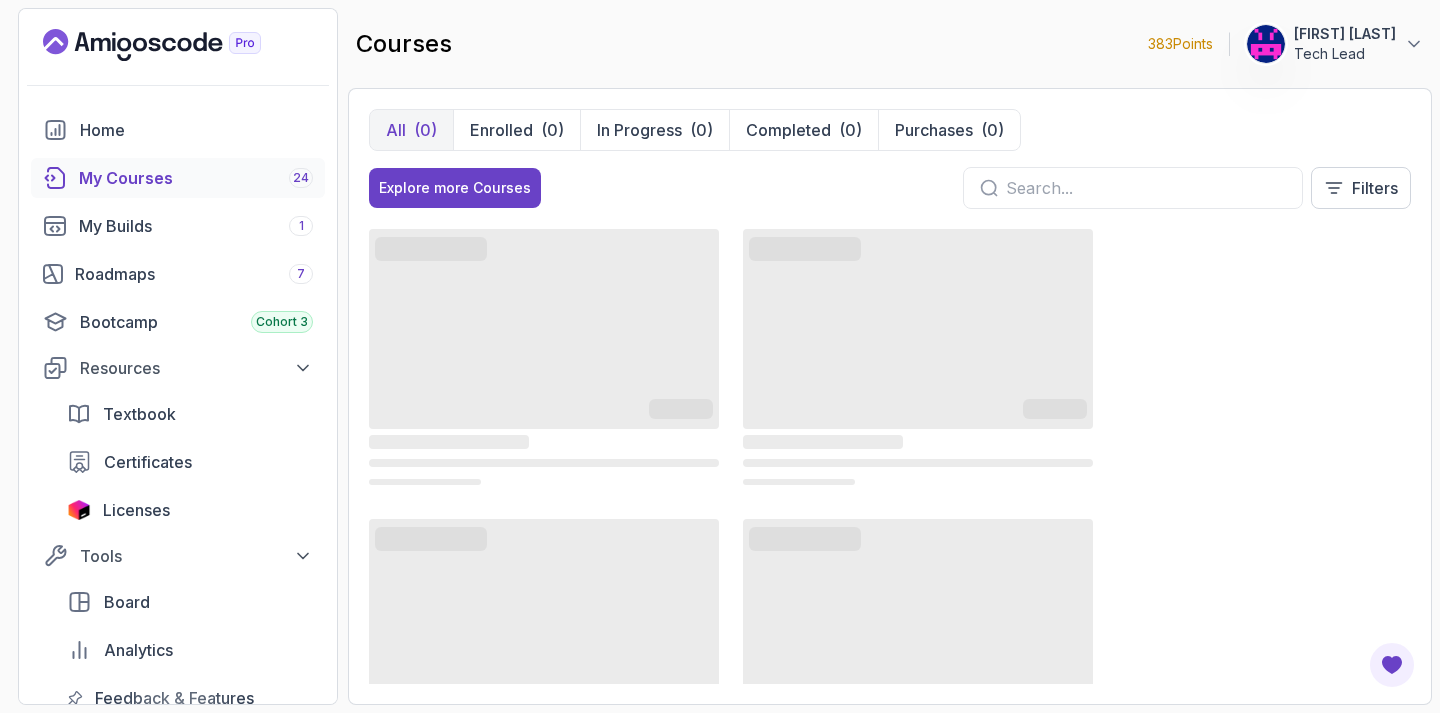 click at bounding box center (1146, 188) 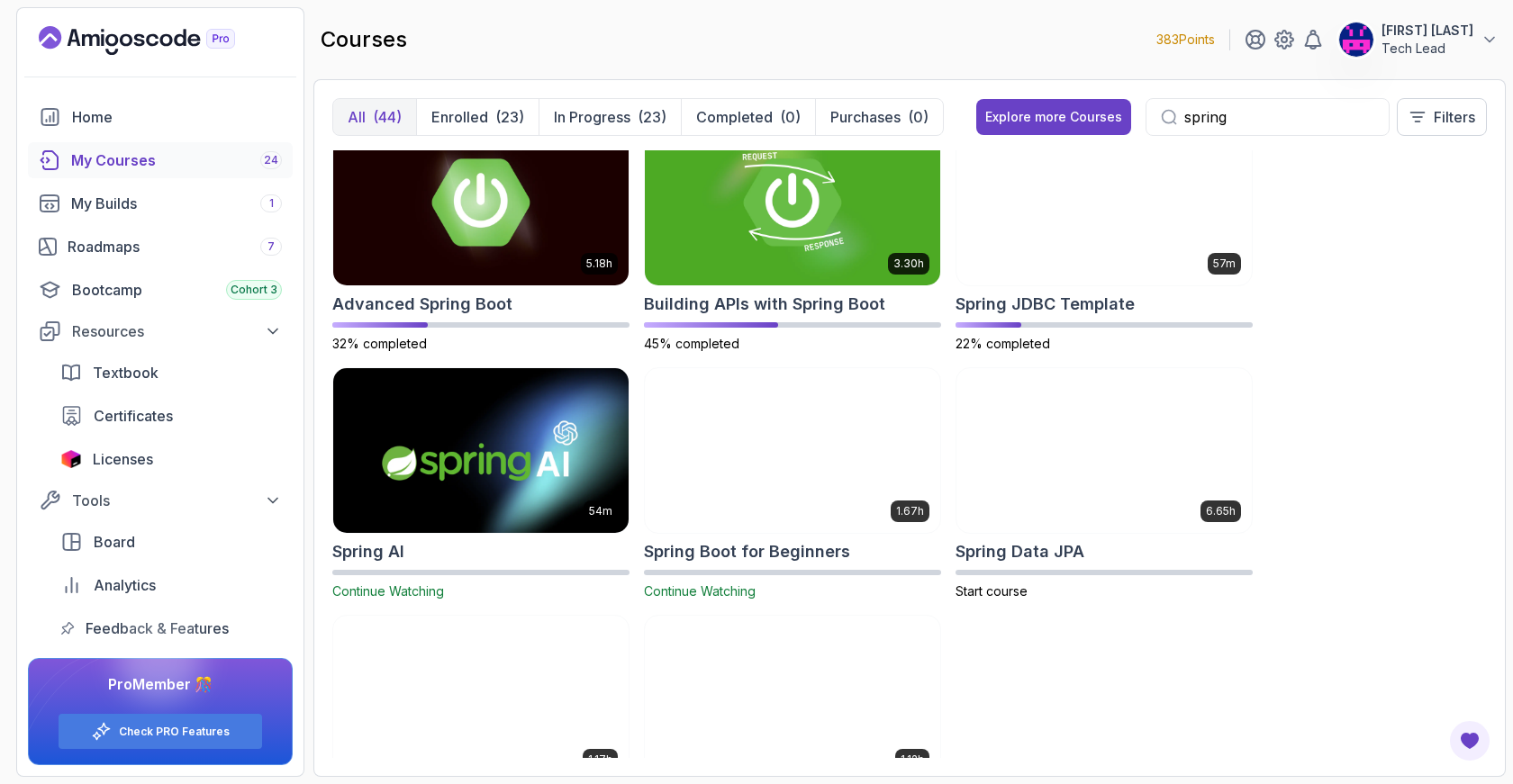 scroll, scrollTop: 0, scrollLeft: 0, axis: both 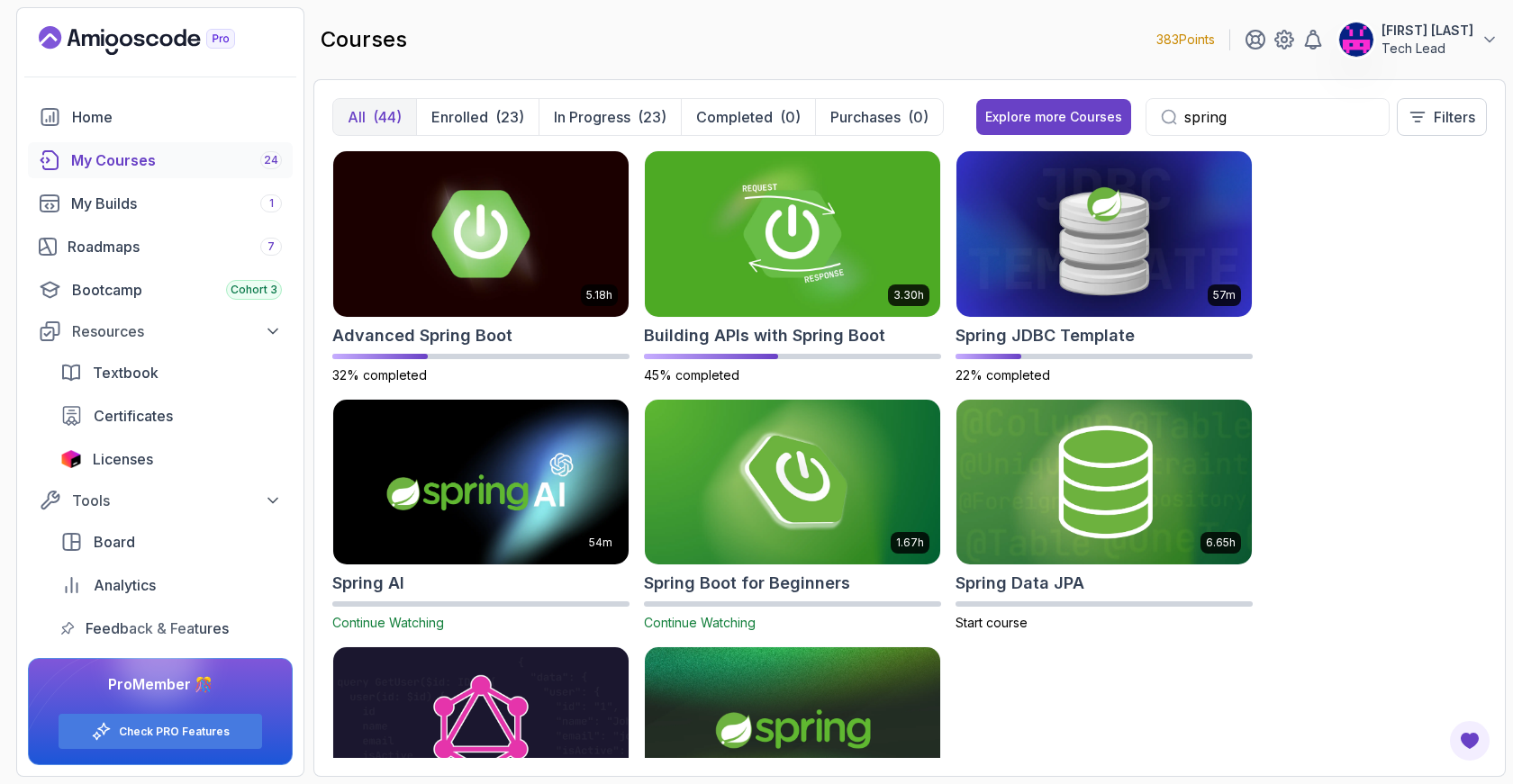 click on "spring" at bounding box center [1279, 117] 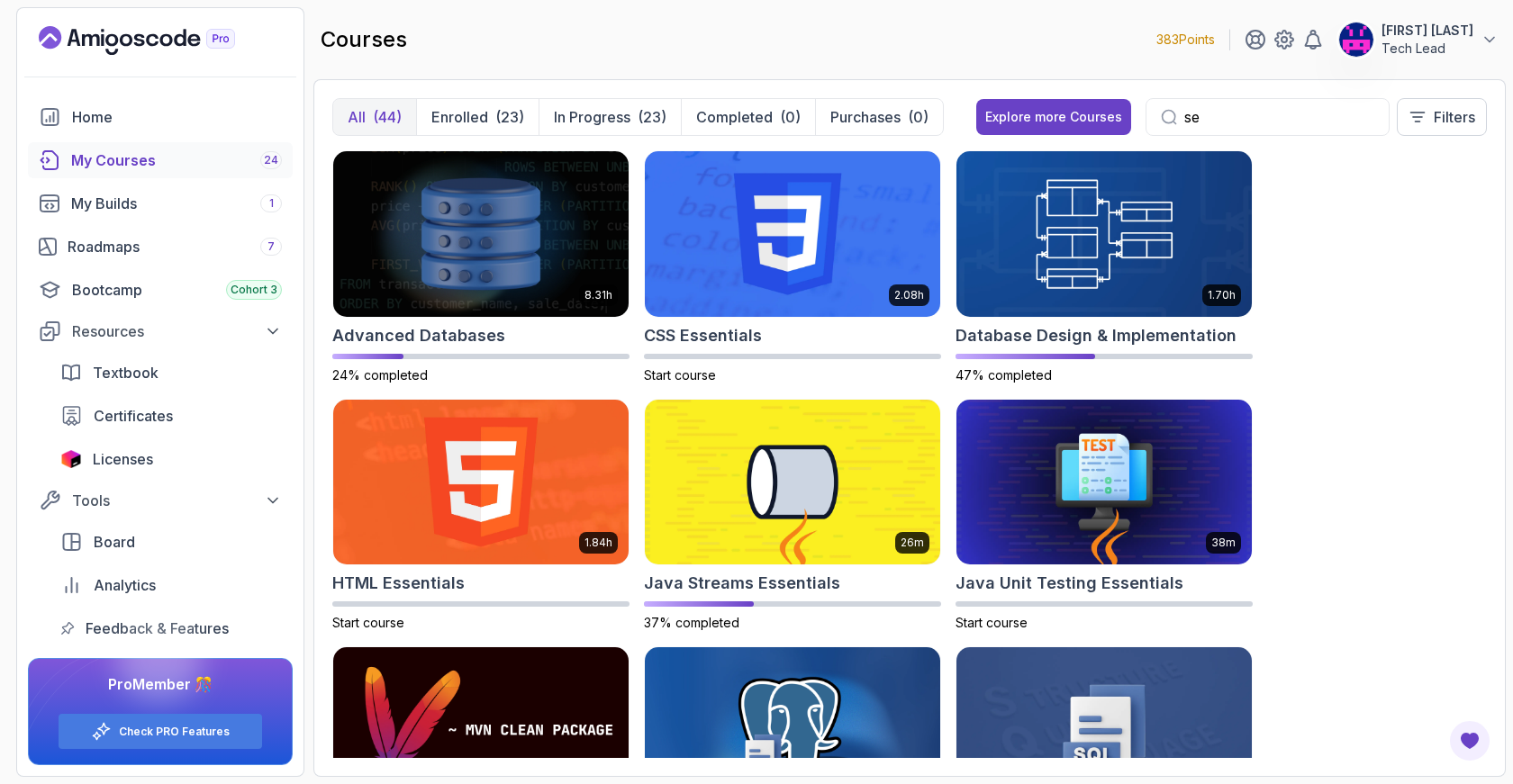 type on "s" 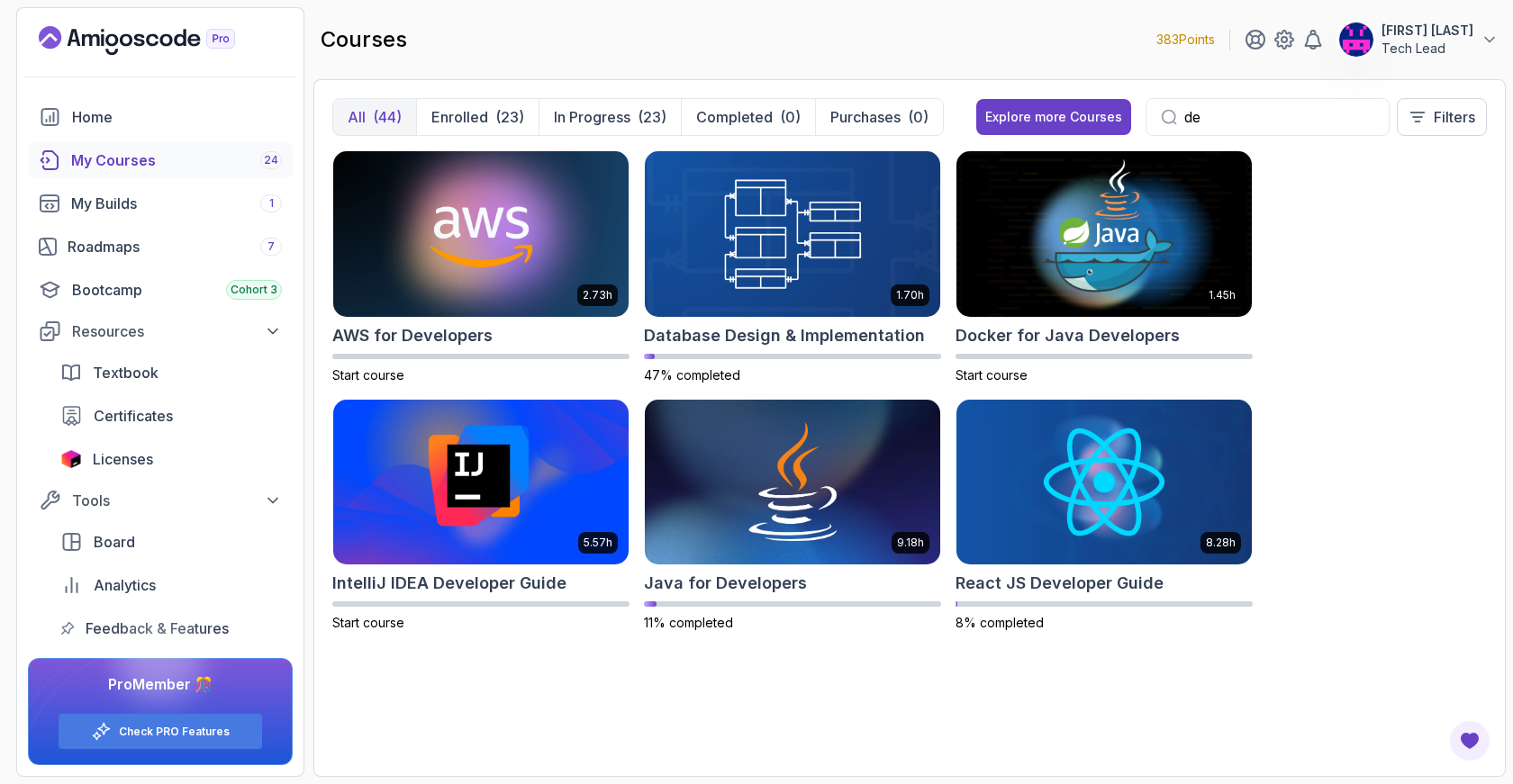 type on "d" 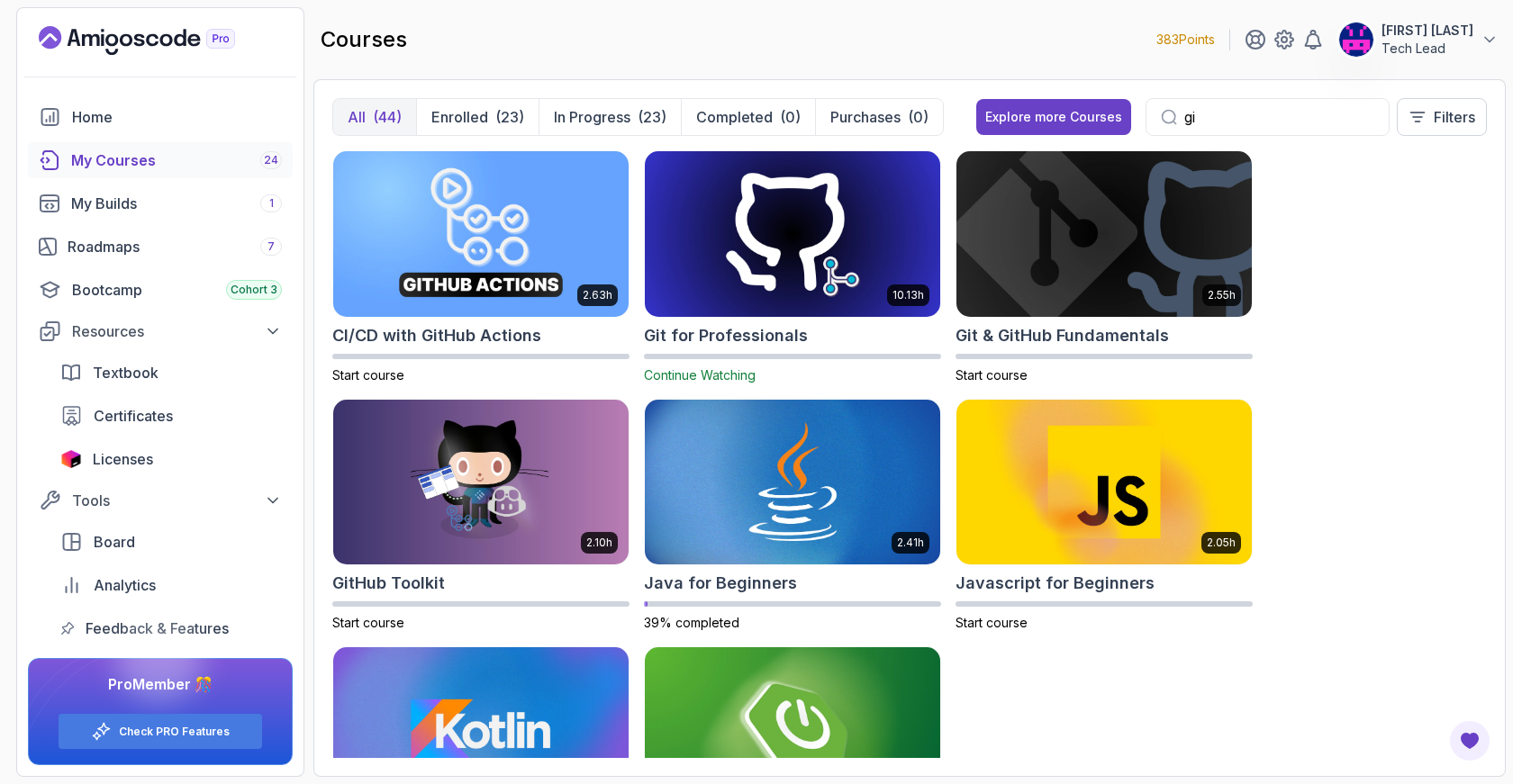 type on "g" 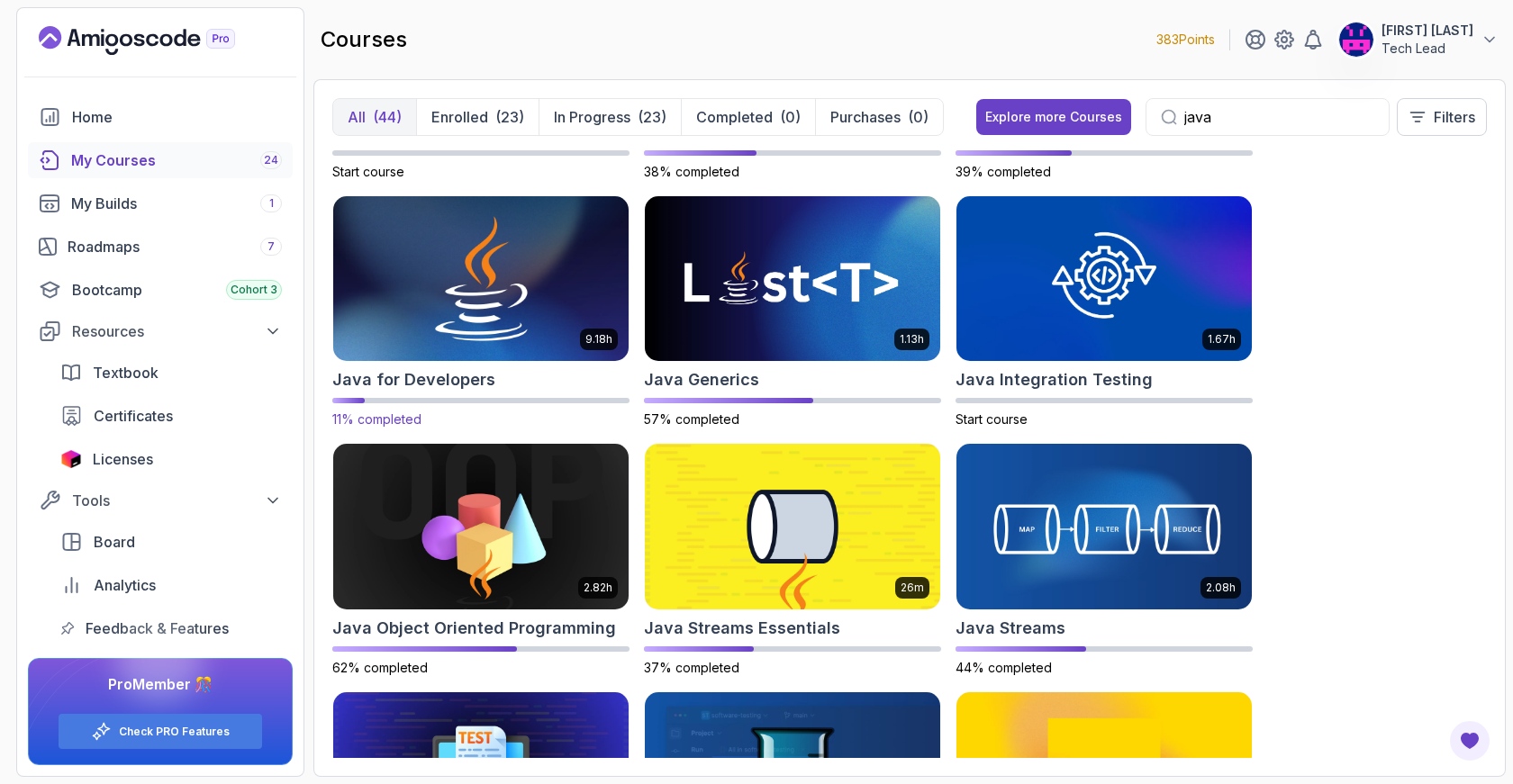 scroll, scrollTop: 219, scrollLeft: 0, axis: vertical 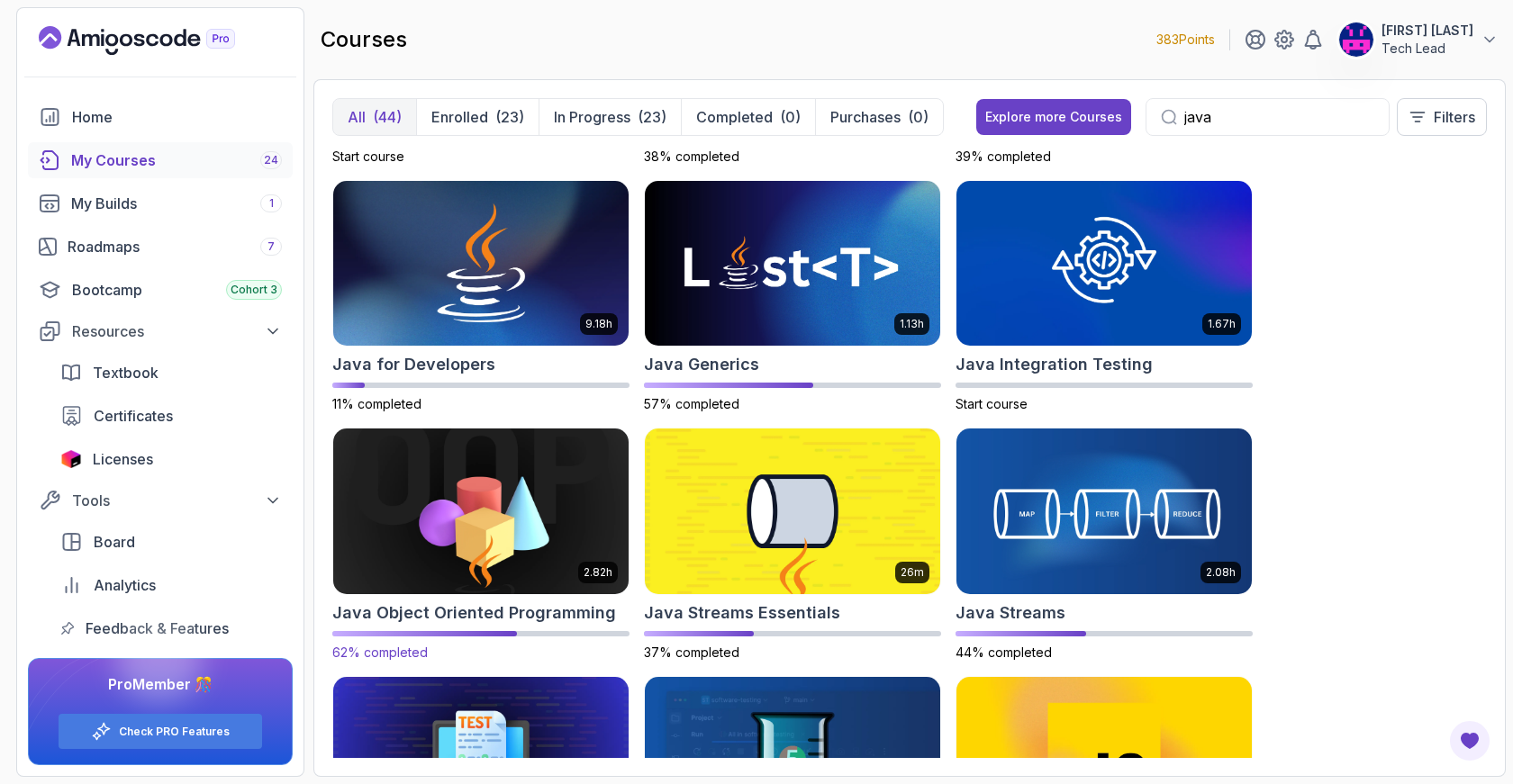 type on "java" 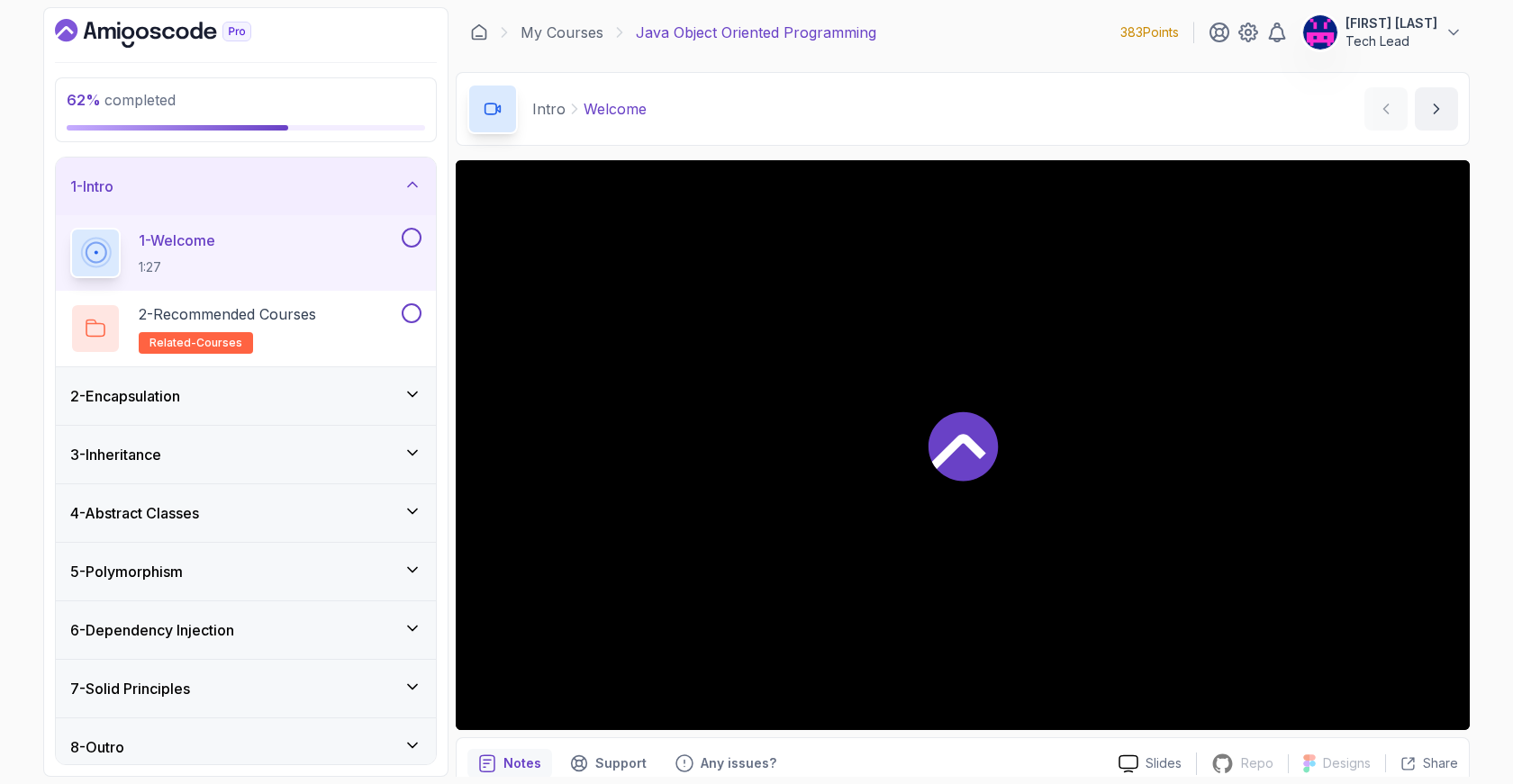 click on "2  -  Encapsulation" at bounding box center (125, 396) 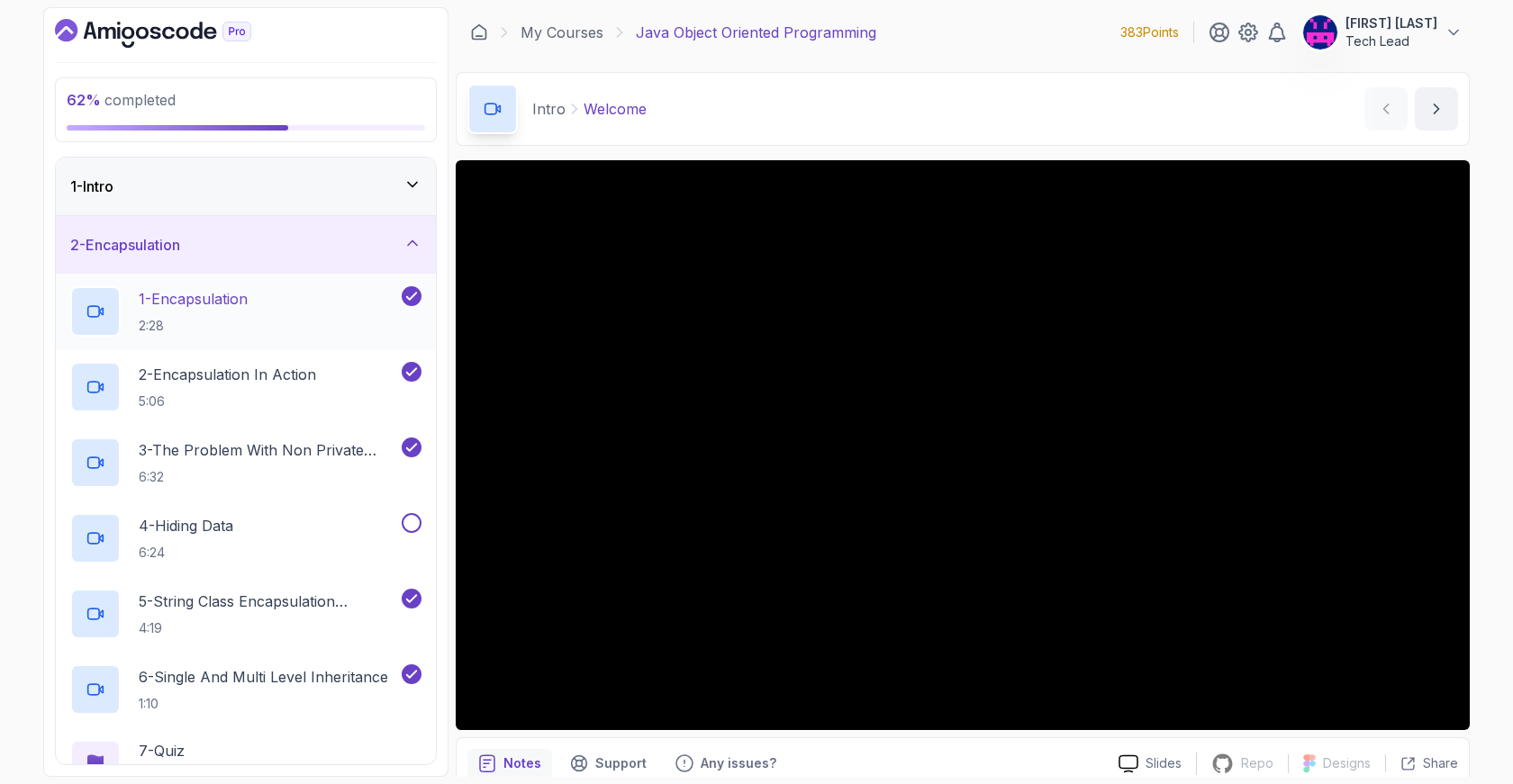 click on "1  -  Encapsulation" at bounding box center [193, 299] 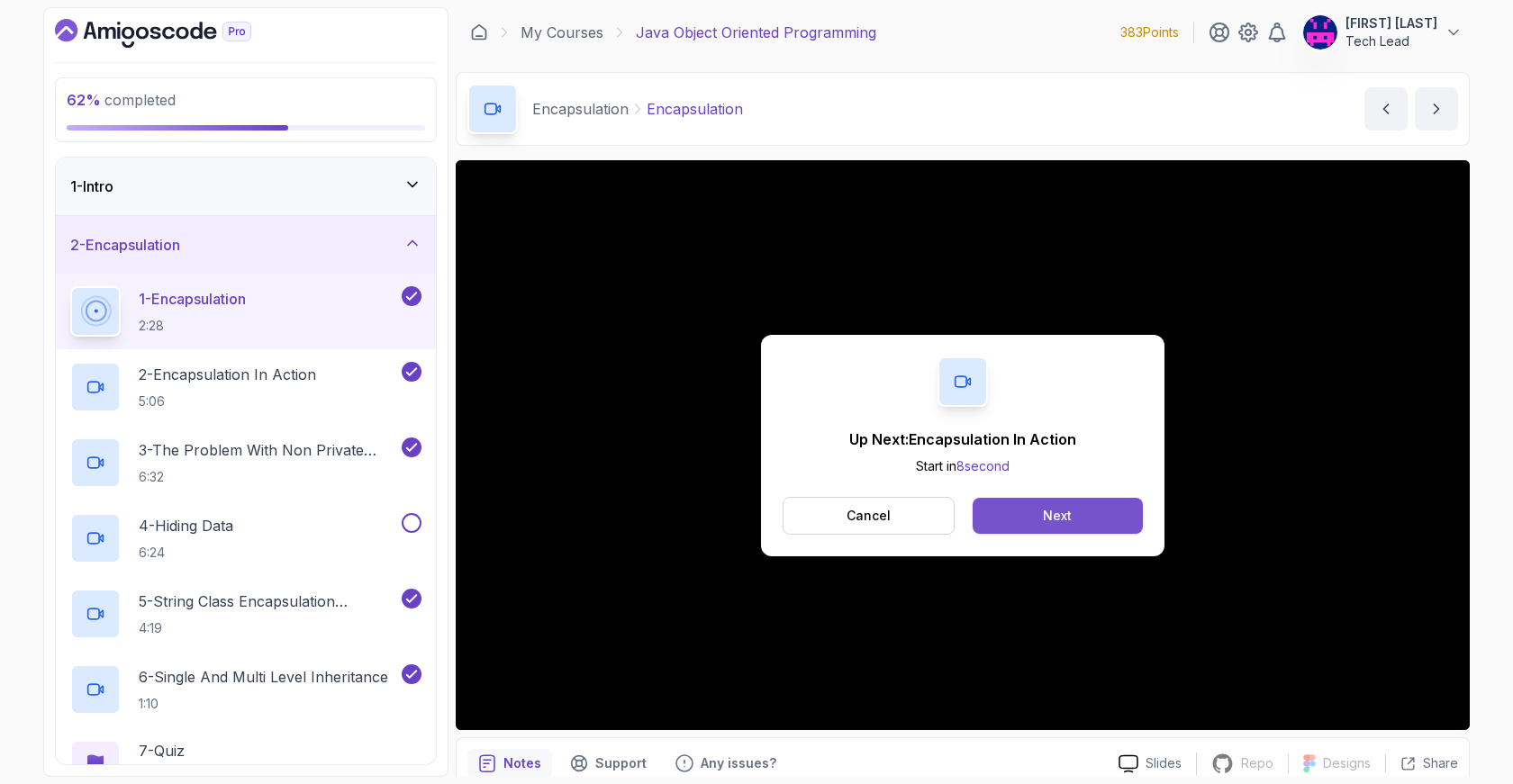 click on "Next" at bounding box center (1057, 516) 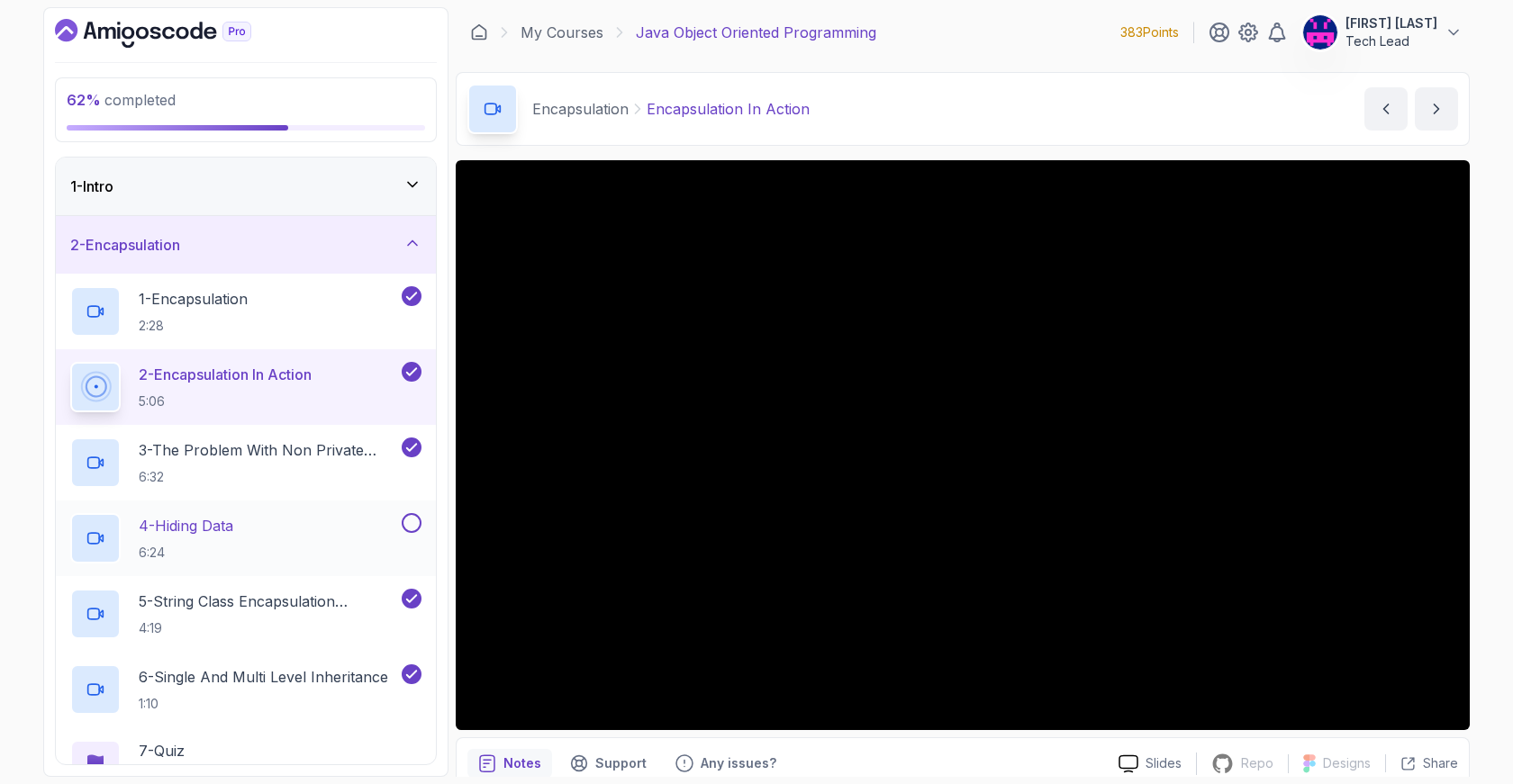 click on "4  -  Hiding Data" at bounding box center (186, 526) 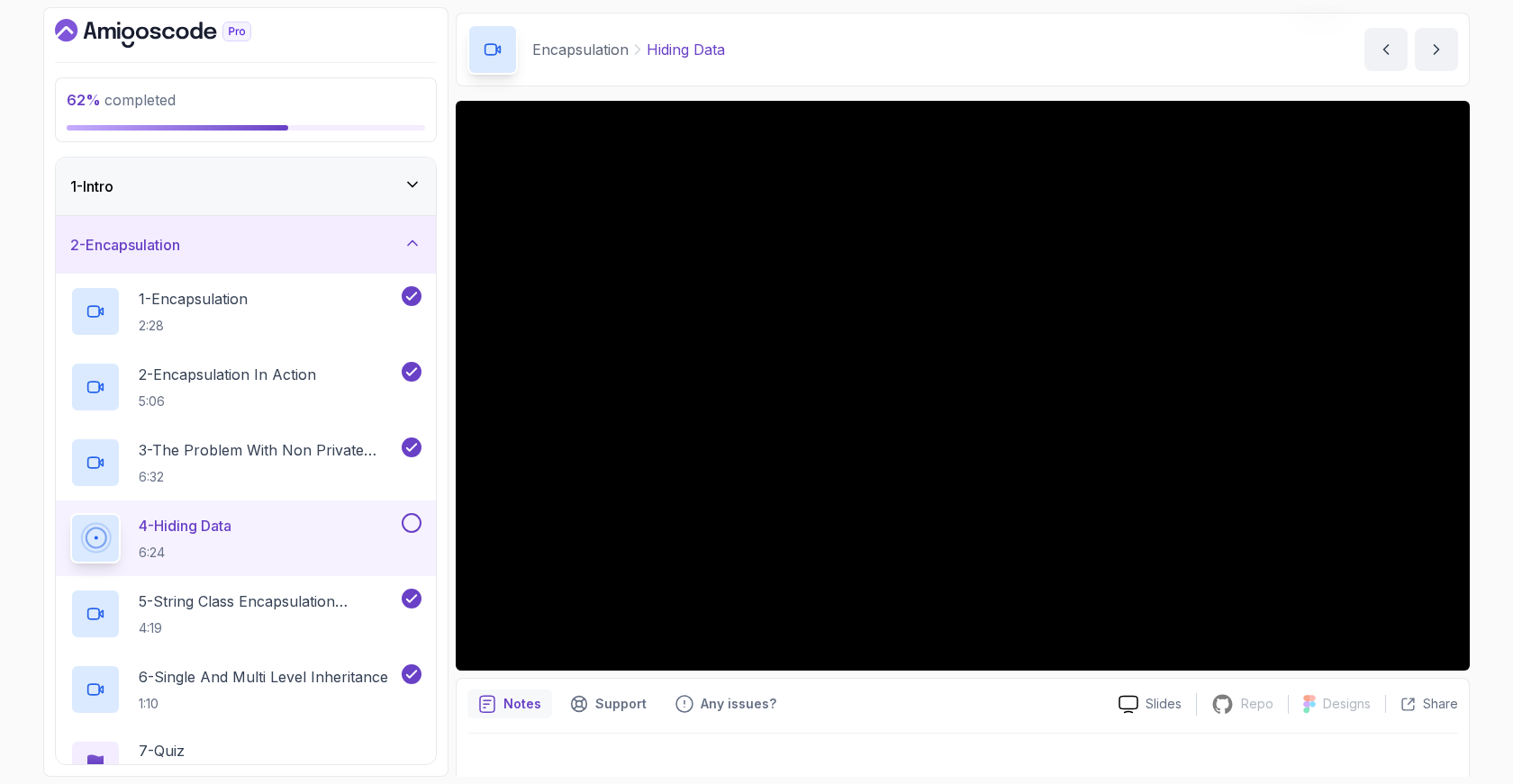 scroll, scrollTop: 63, scrollLeft: 0, axis: vertical 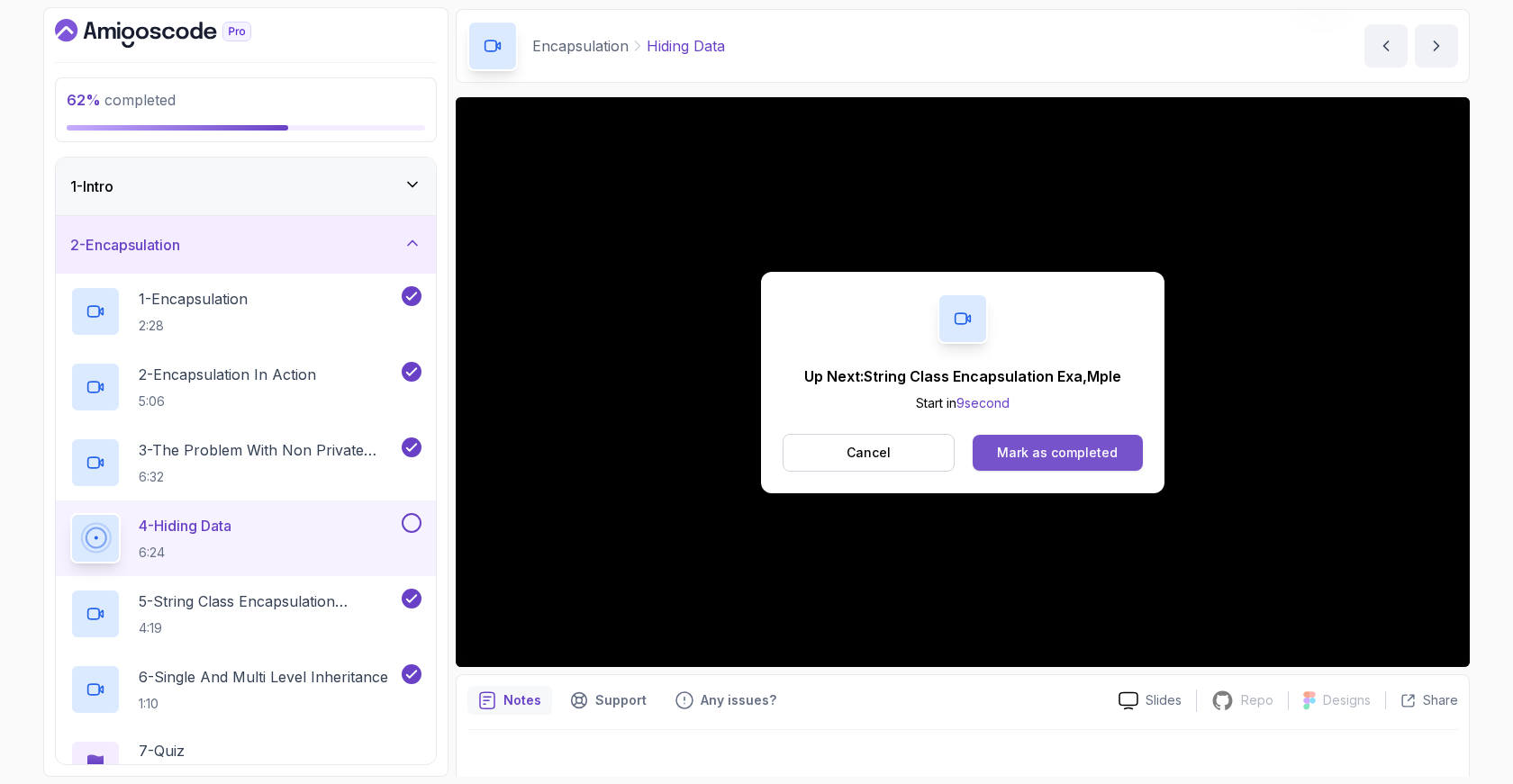 click on "Mark as completed" at bounding box center [1057, 453] 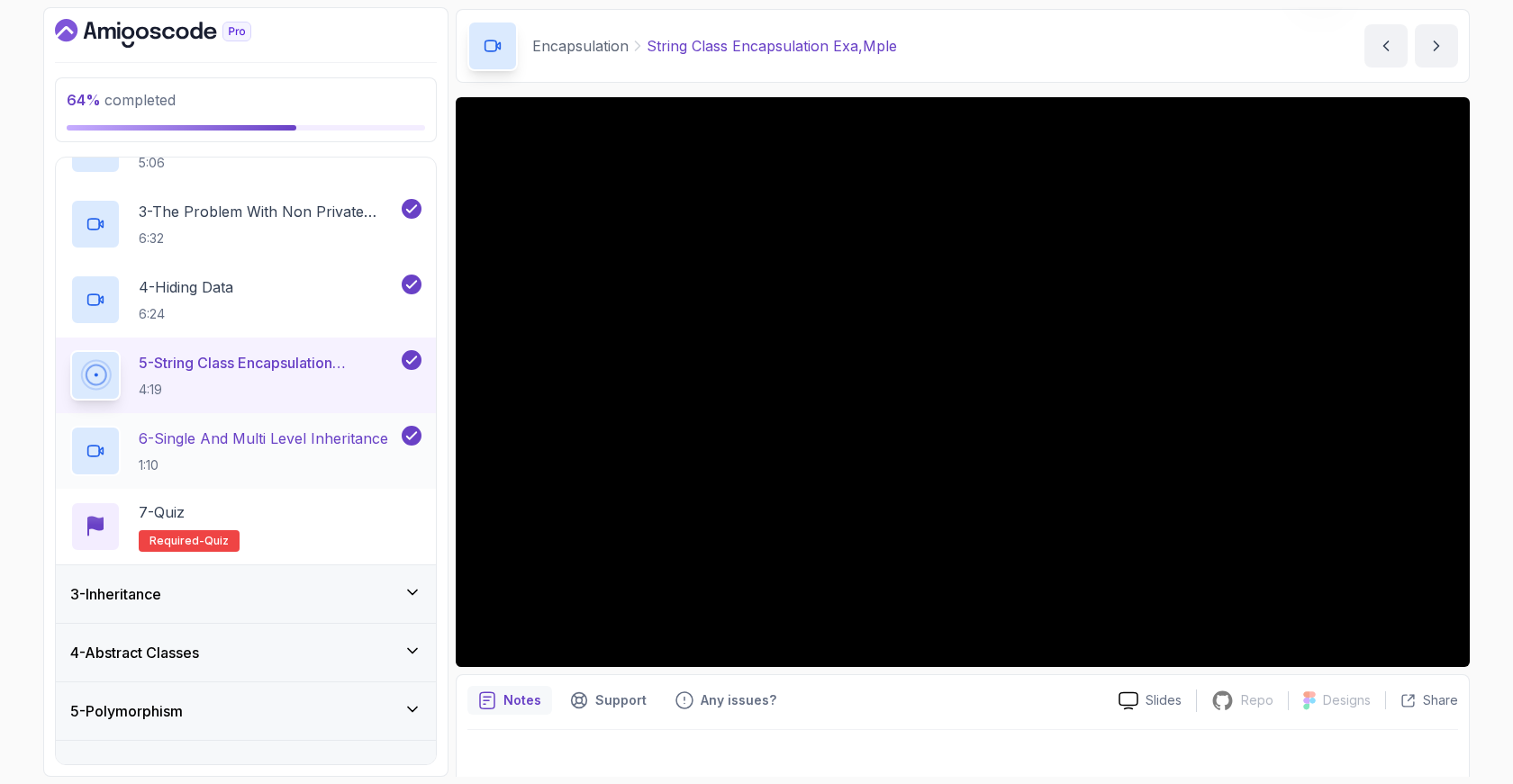 scroll, scrollTop: 246, scrollLeft: 0, axis: vertical 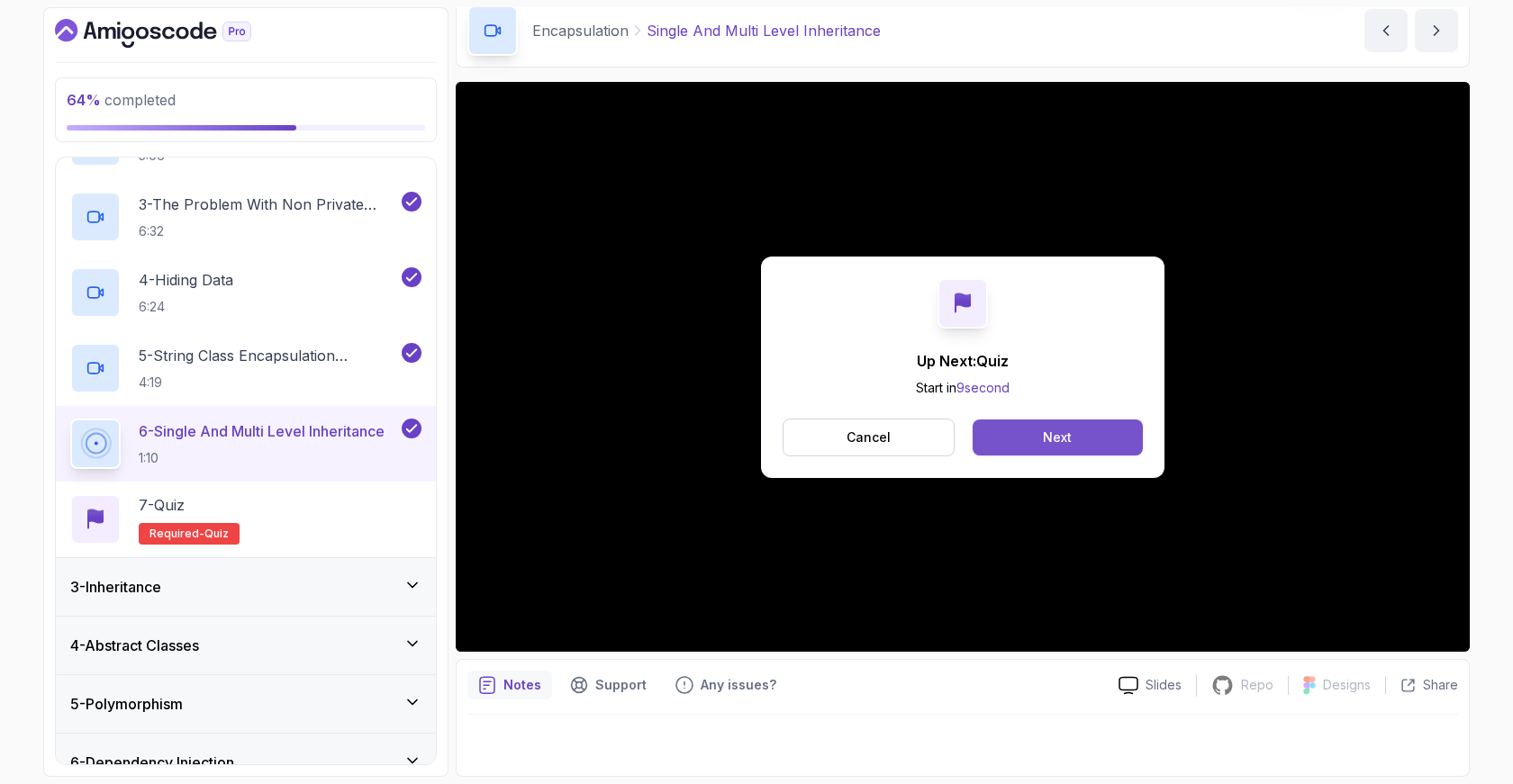 click on "Next" at bounding box center [1057, 437] 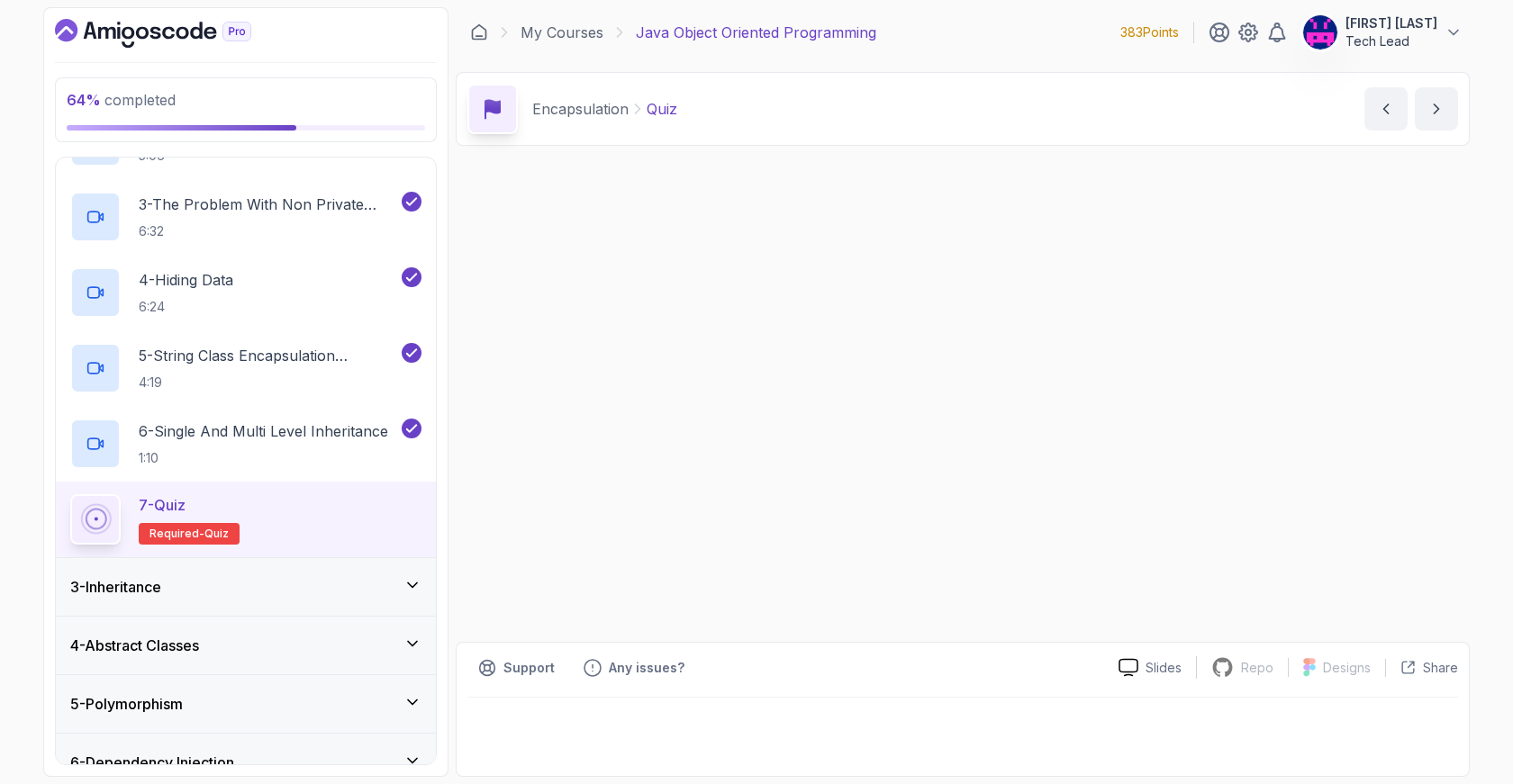 scroll, scrollTop: 0, scrollLeft: 0, axis: both 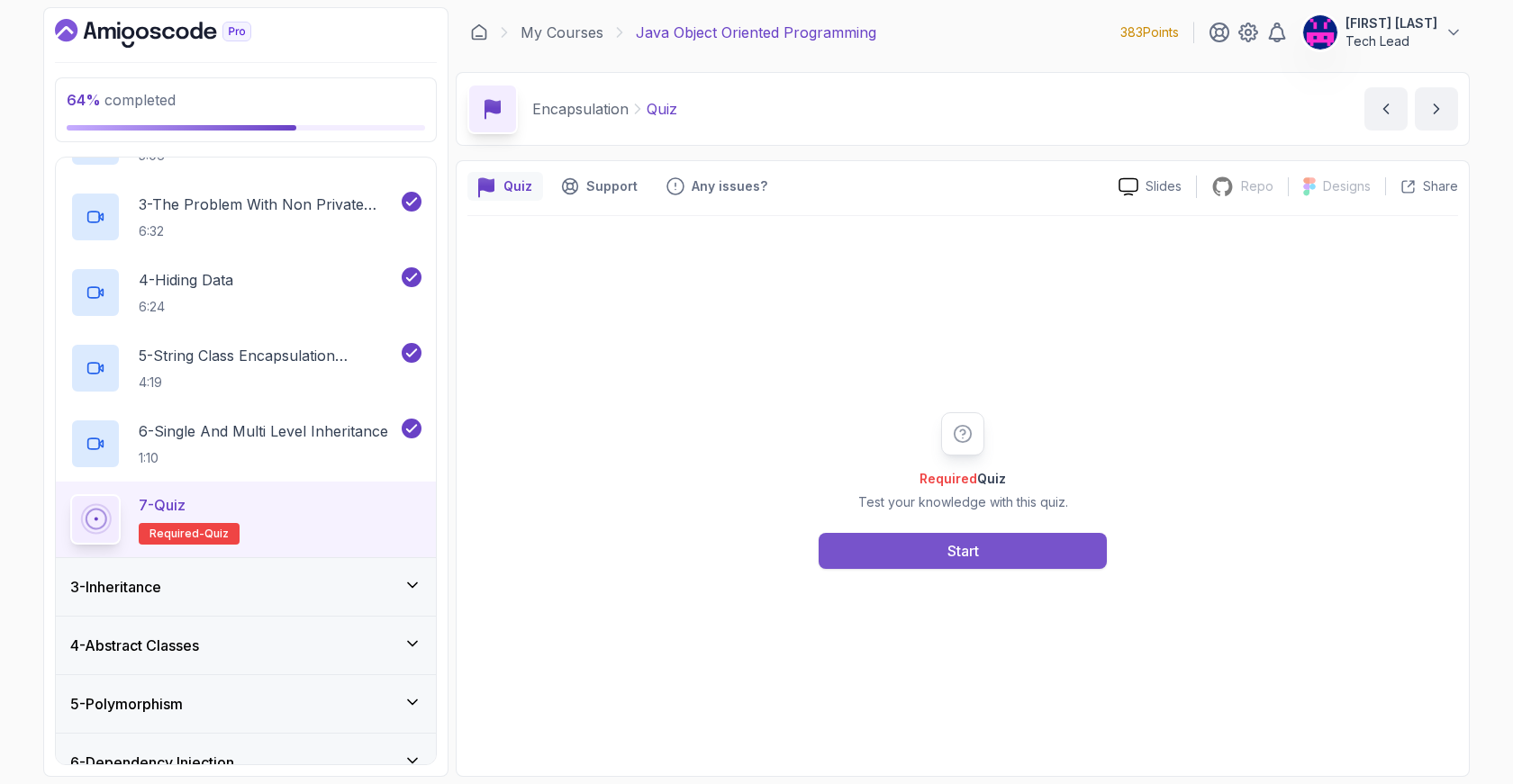 click on "Start" at bounding box center [963, 551] 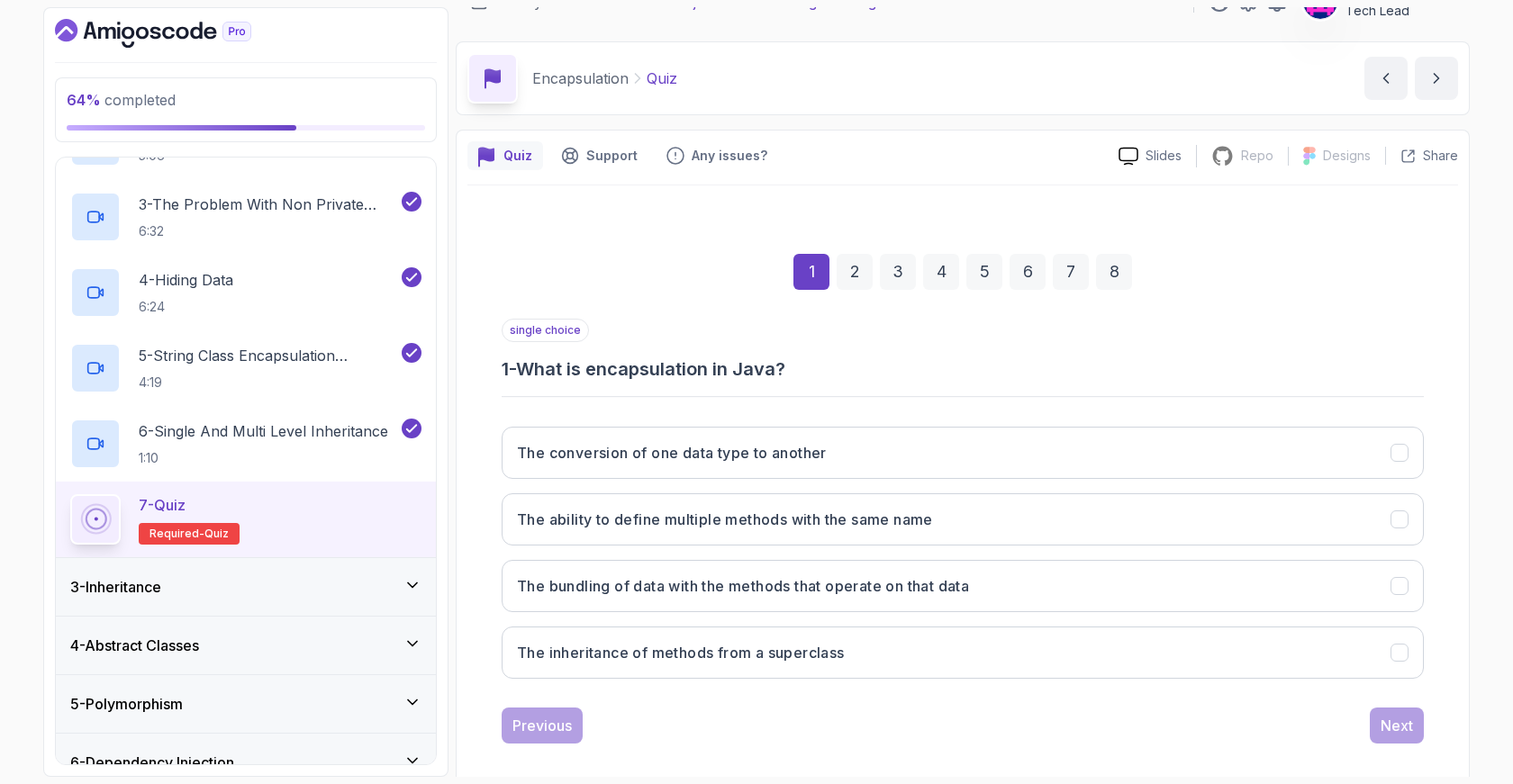 scroll, scrollTop: 49, scrollLeft: 0, axis: vertical 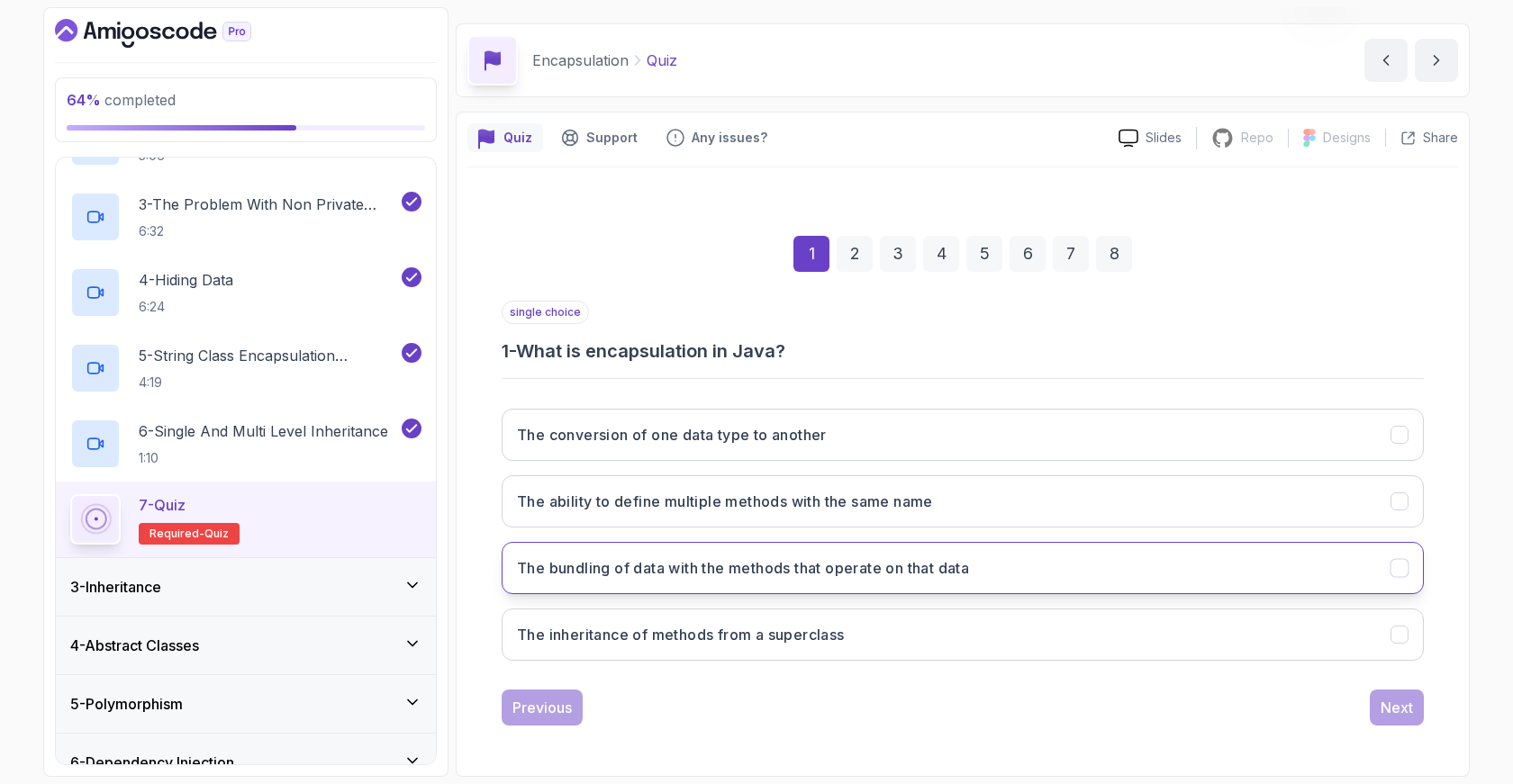 click on "The bundling of data with the methods that operate on that data" at bounding box center (743, 568) 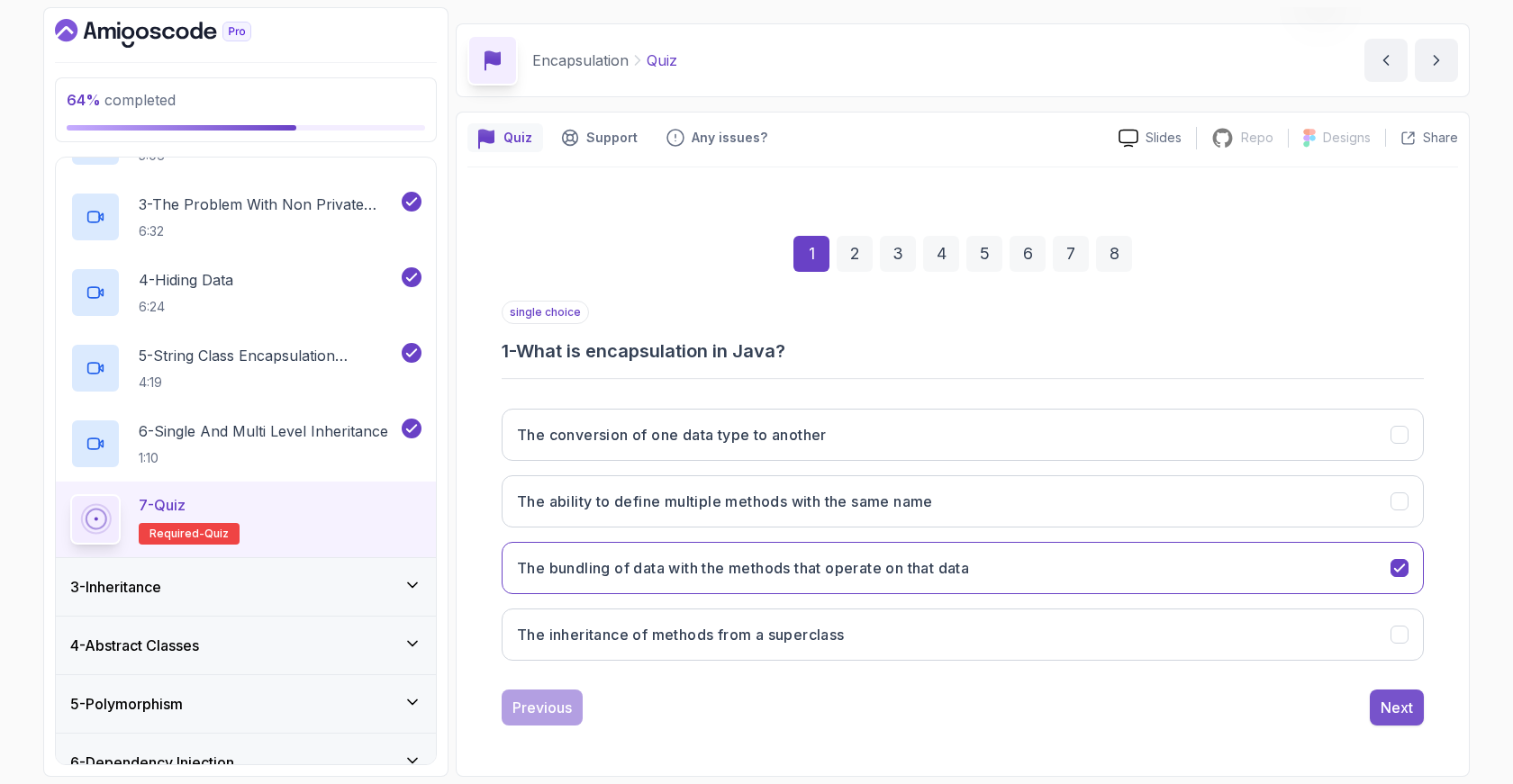 click on "Next" at bounding box center (1397, 707) 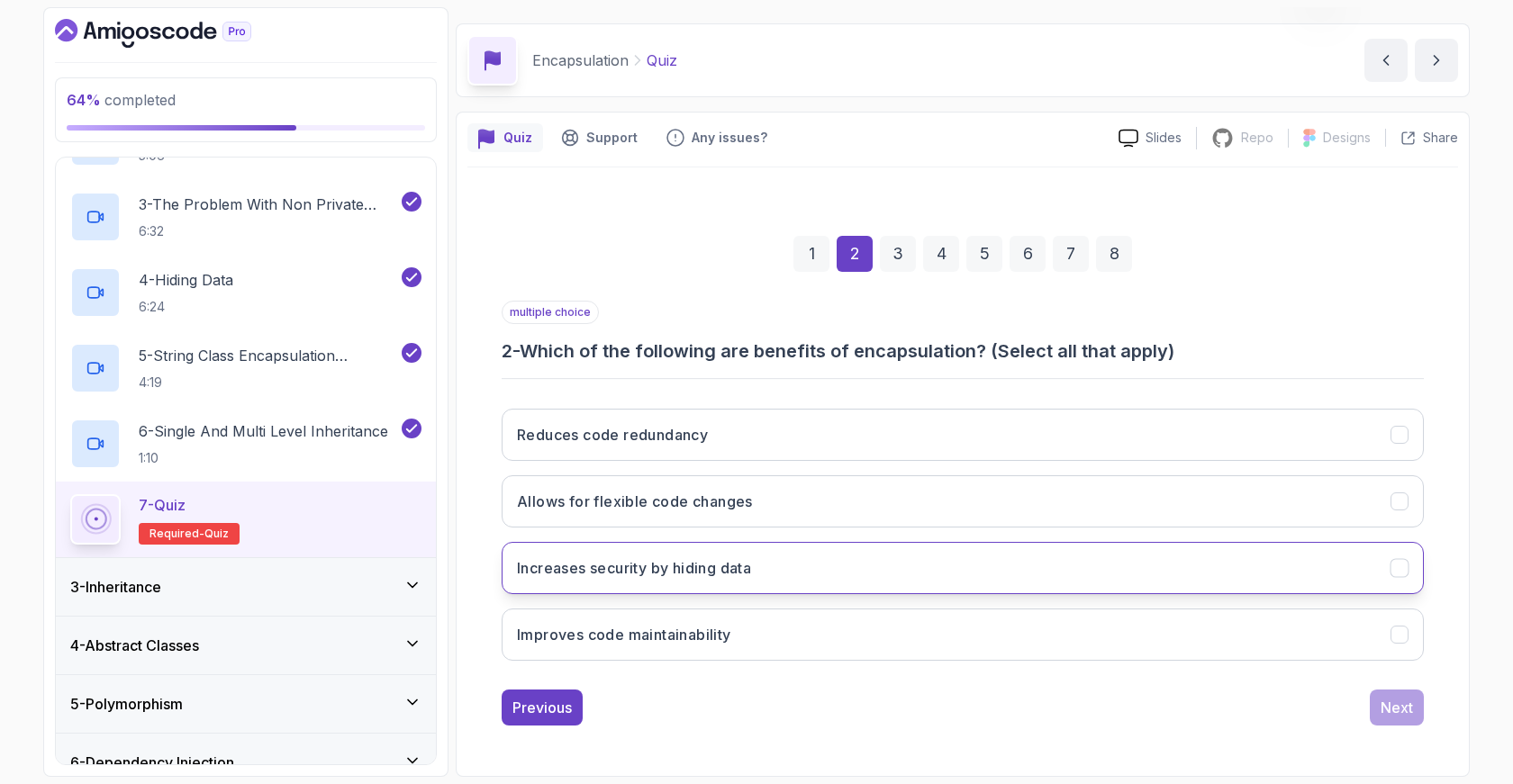 click on "Increases security by hiding data" at bounding box center (963, 568) 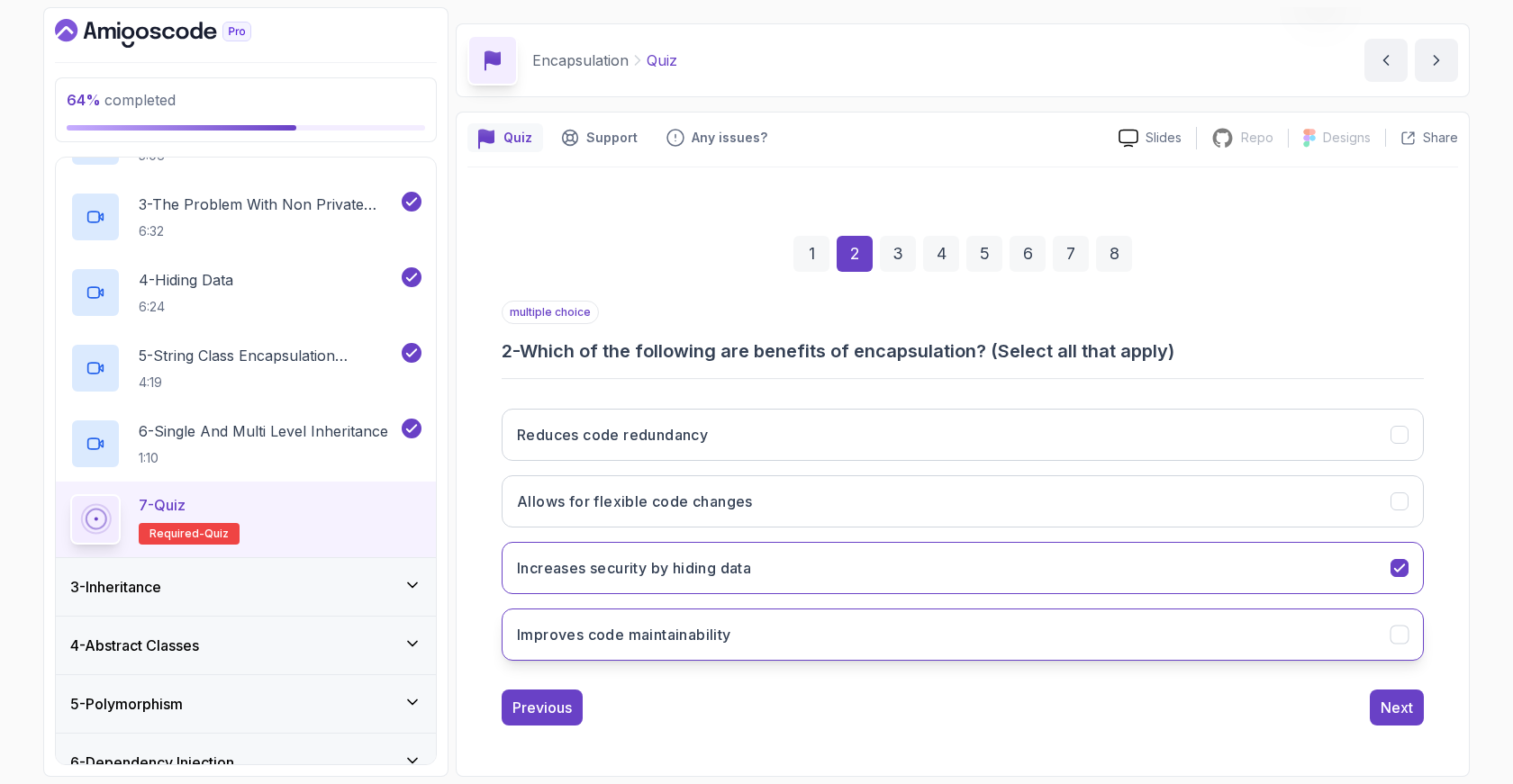 click on "Improves code maintainability" at bounding box center [963, 635] 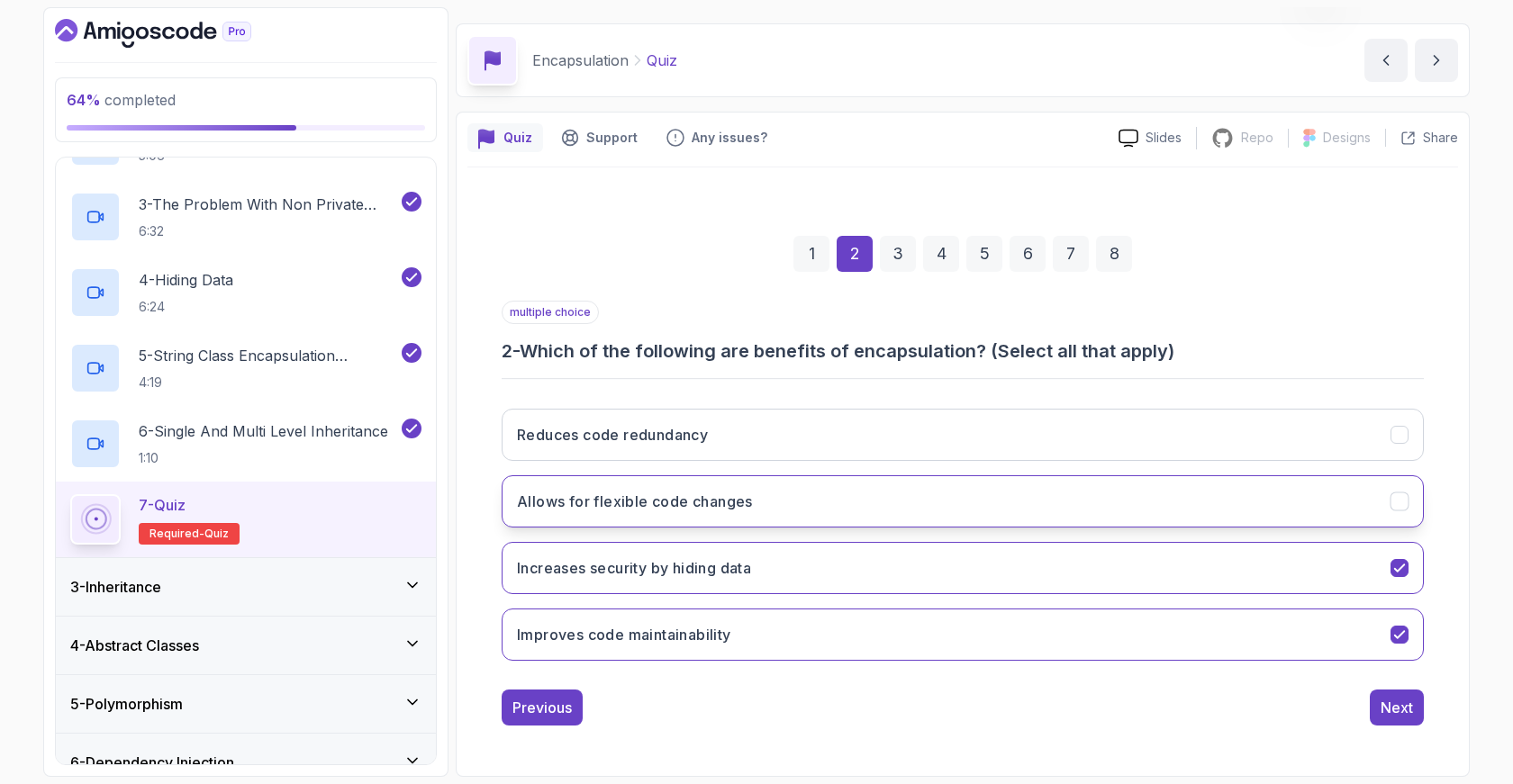 click on "Allows for flexible code changes" at bounding box center [963, 501] 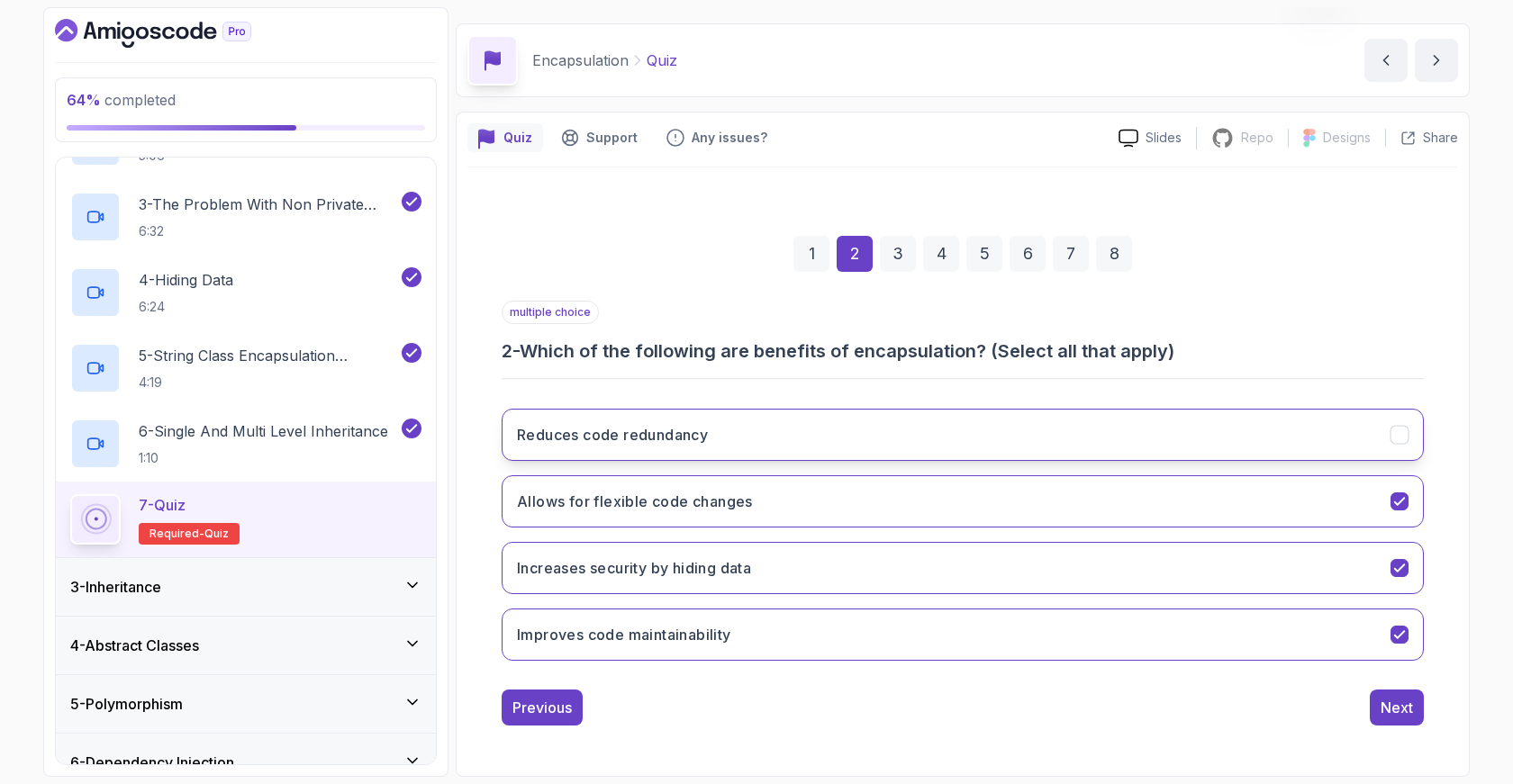 click on "Reduces code redundancy" at bounding box center (963, 435) 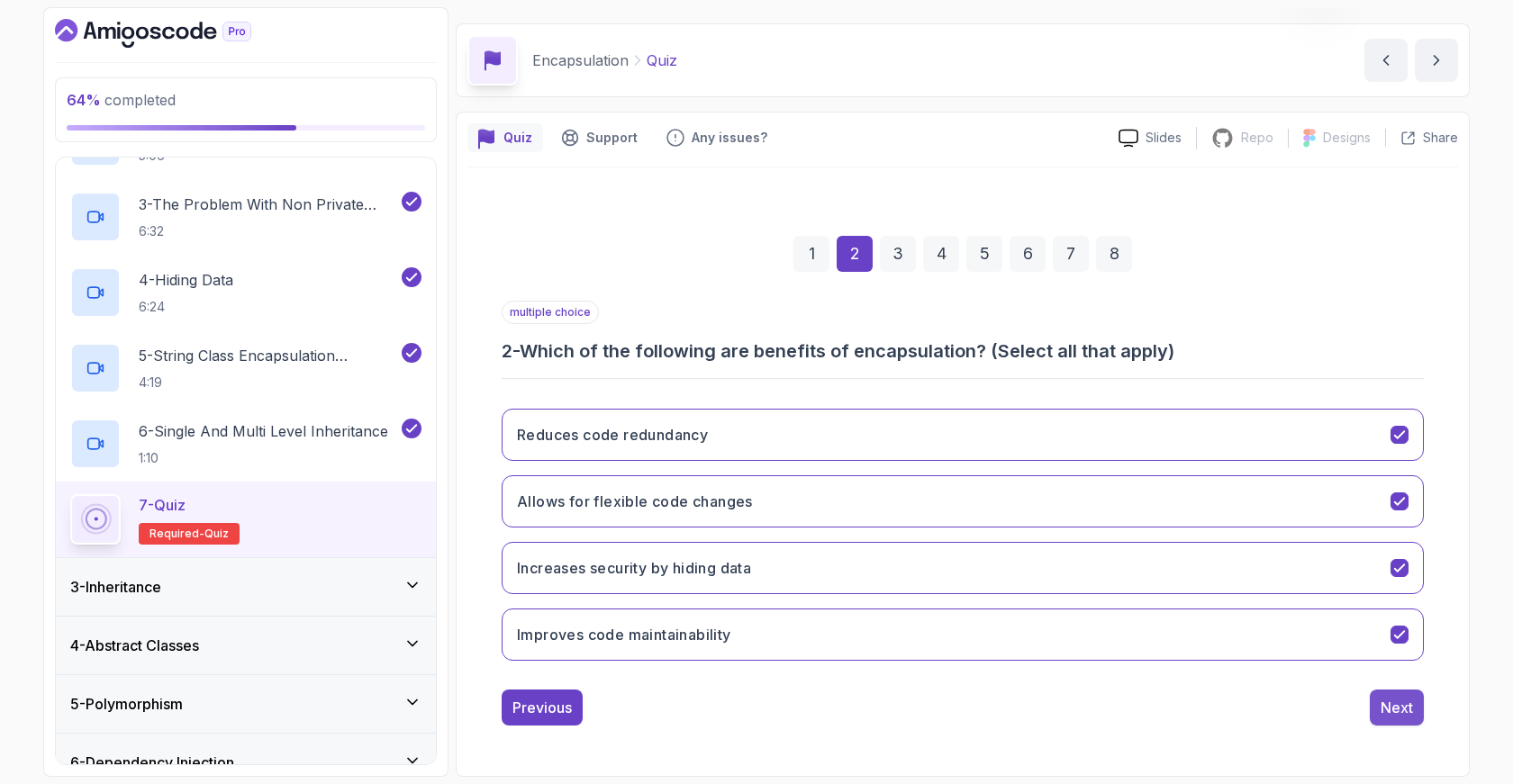click on "Next" at bounding box center (1397, 707) 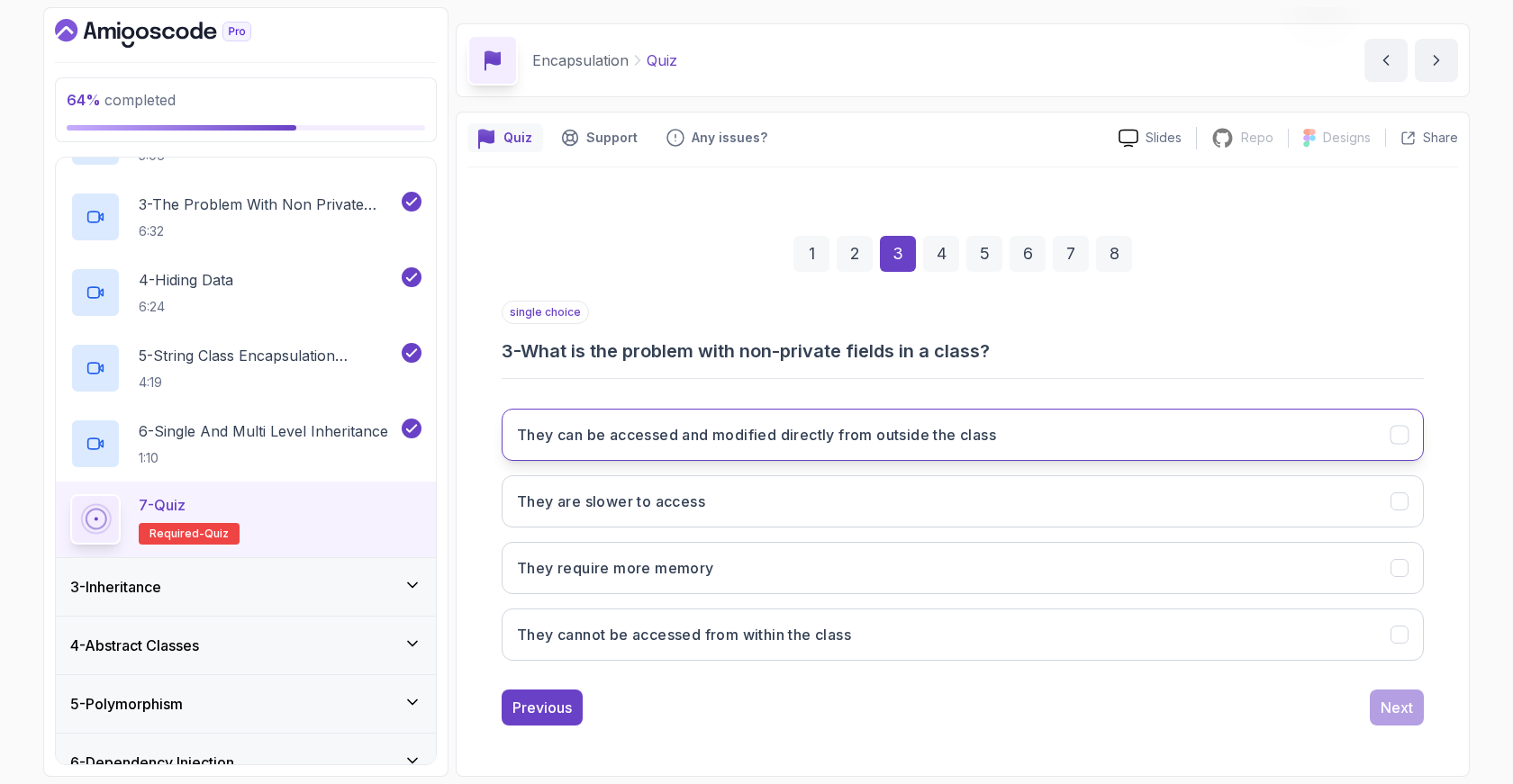click on "They can be accessed and modified directly from outside the class" at bounding box center [756, 435] 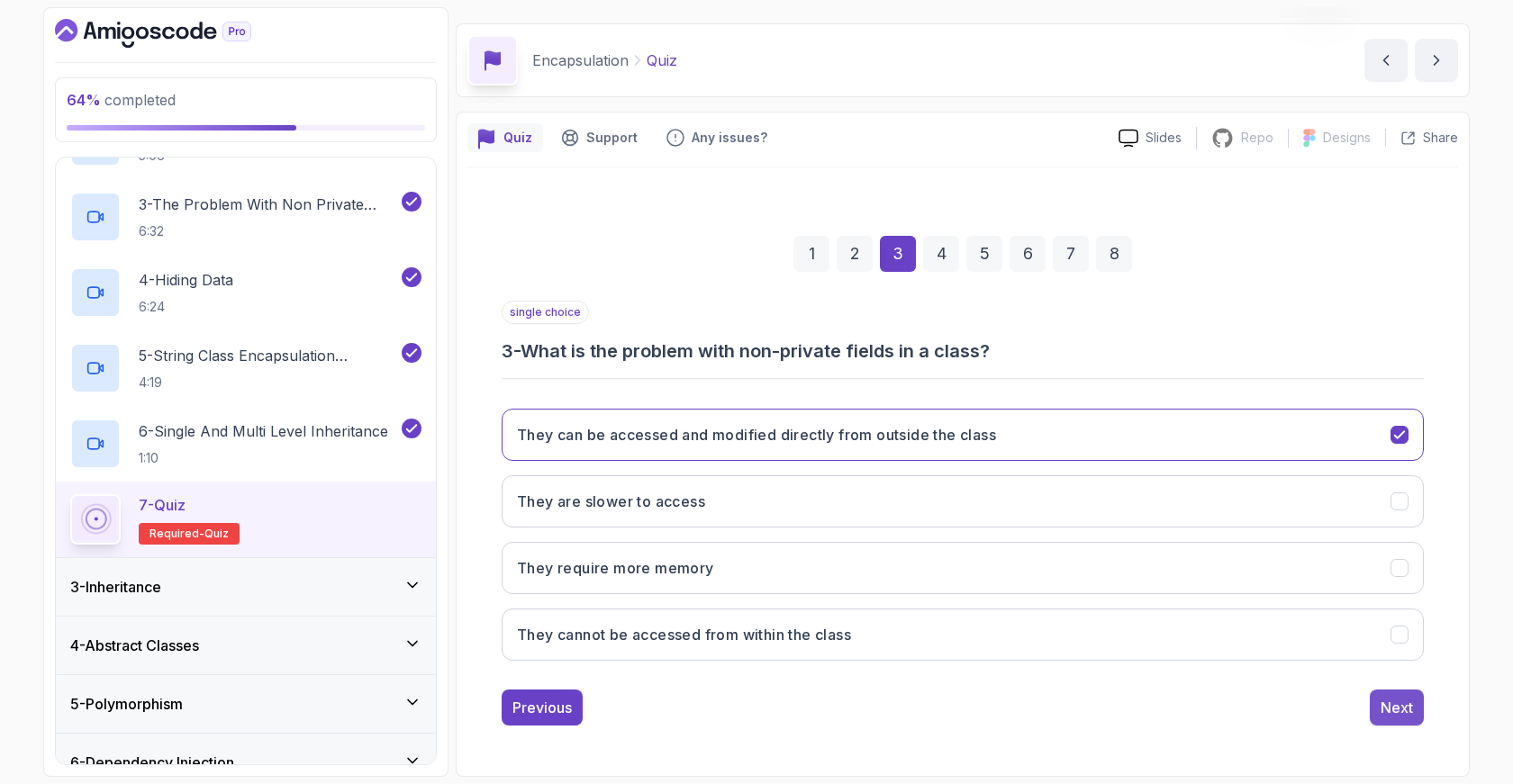 click on "Next" at bounding box center [1397, 707] 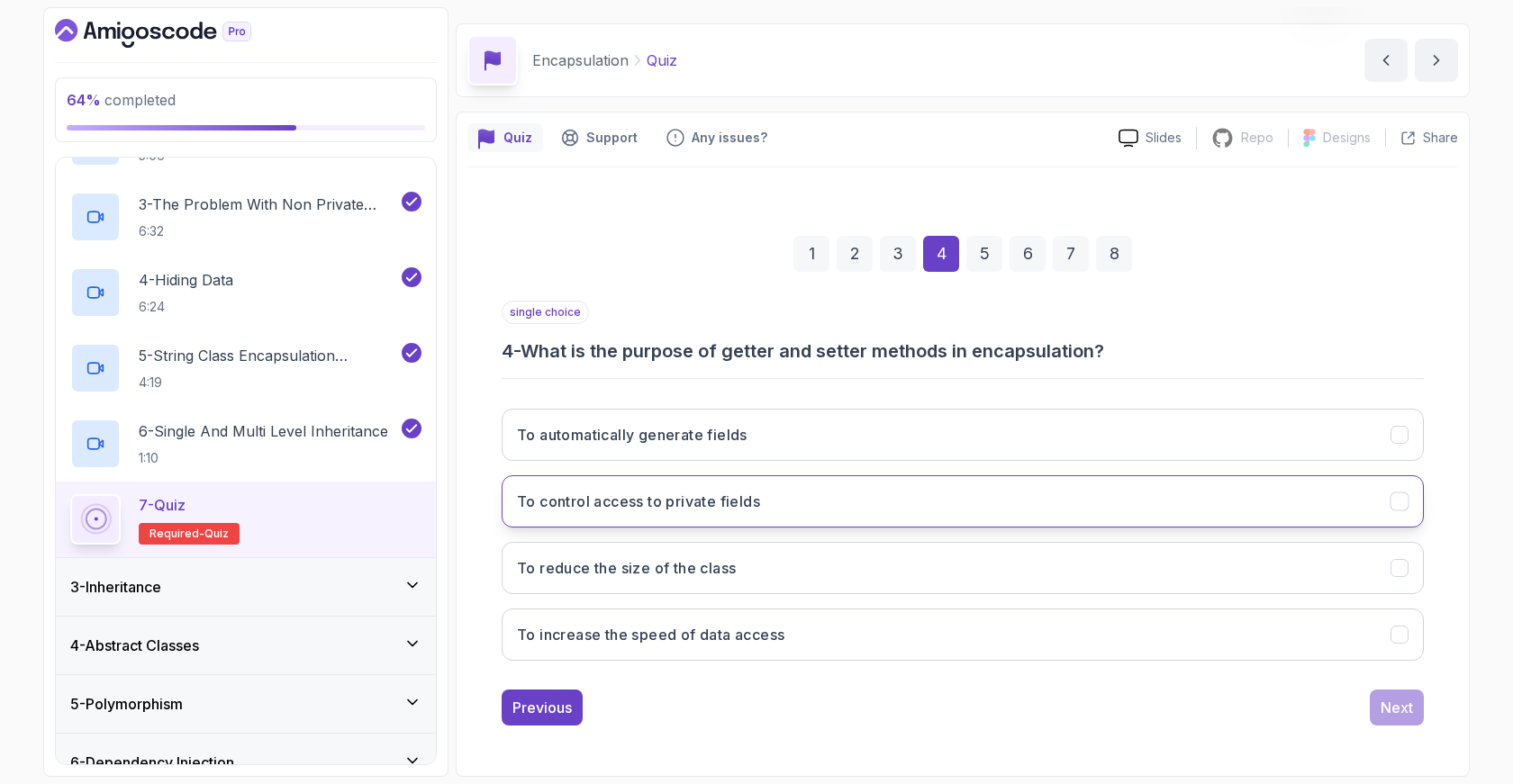 click on "To control access to private fields" at bounding box center [963, 501] 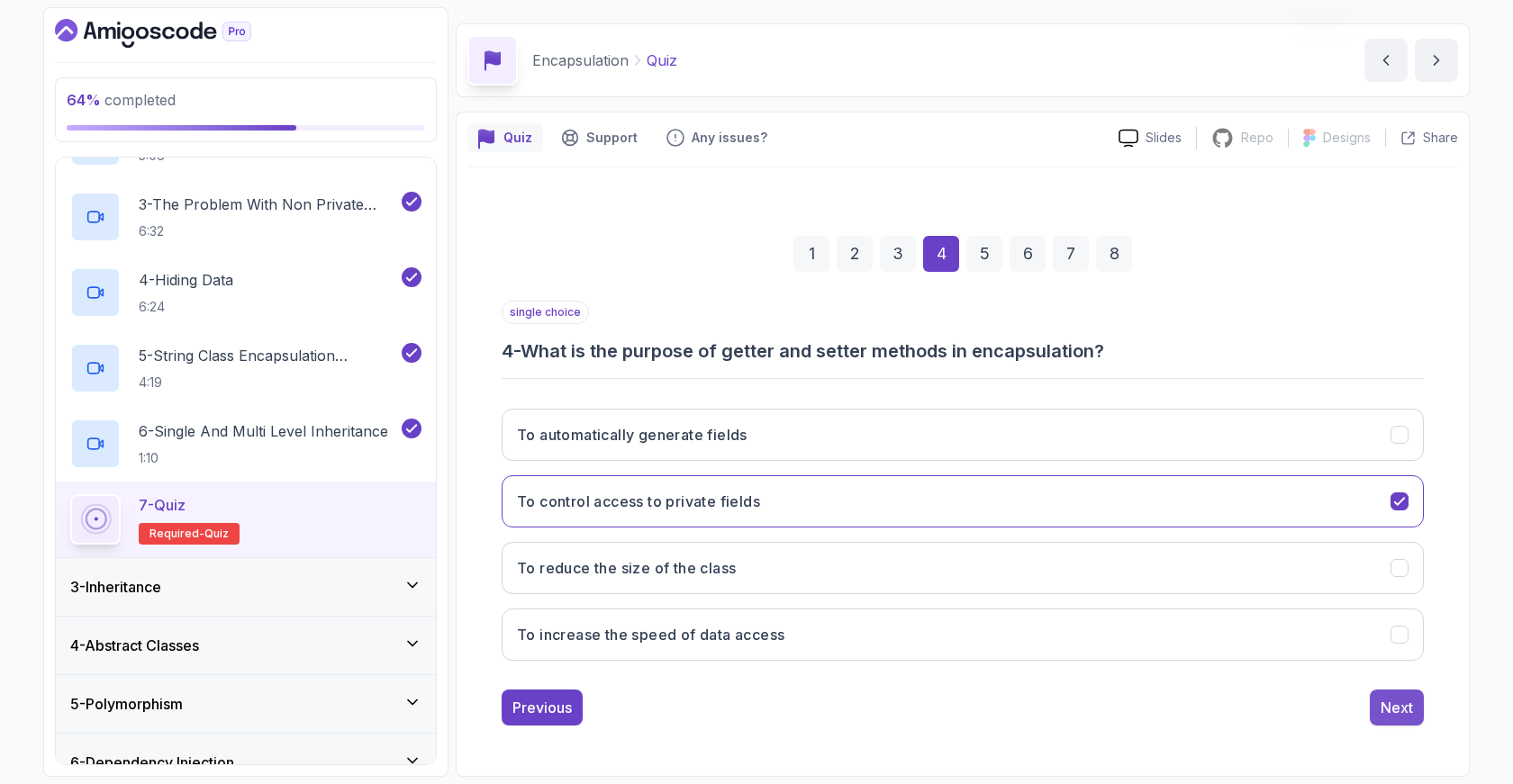 click on "Next" at bounding box center [1397, 707] 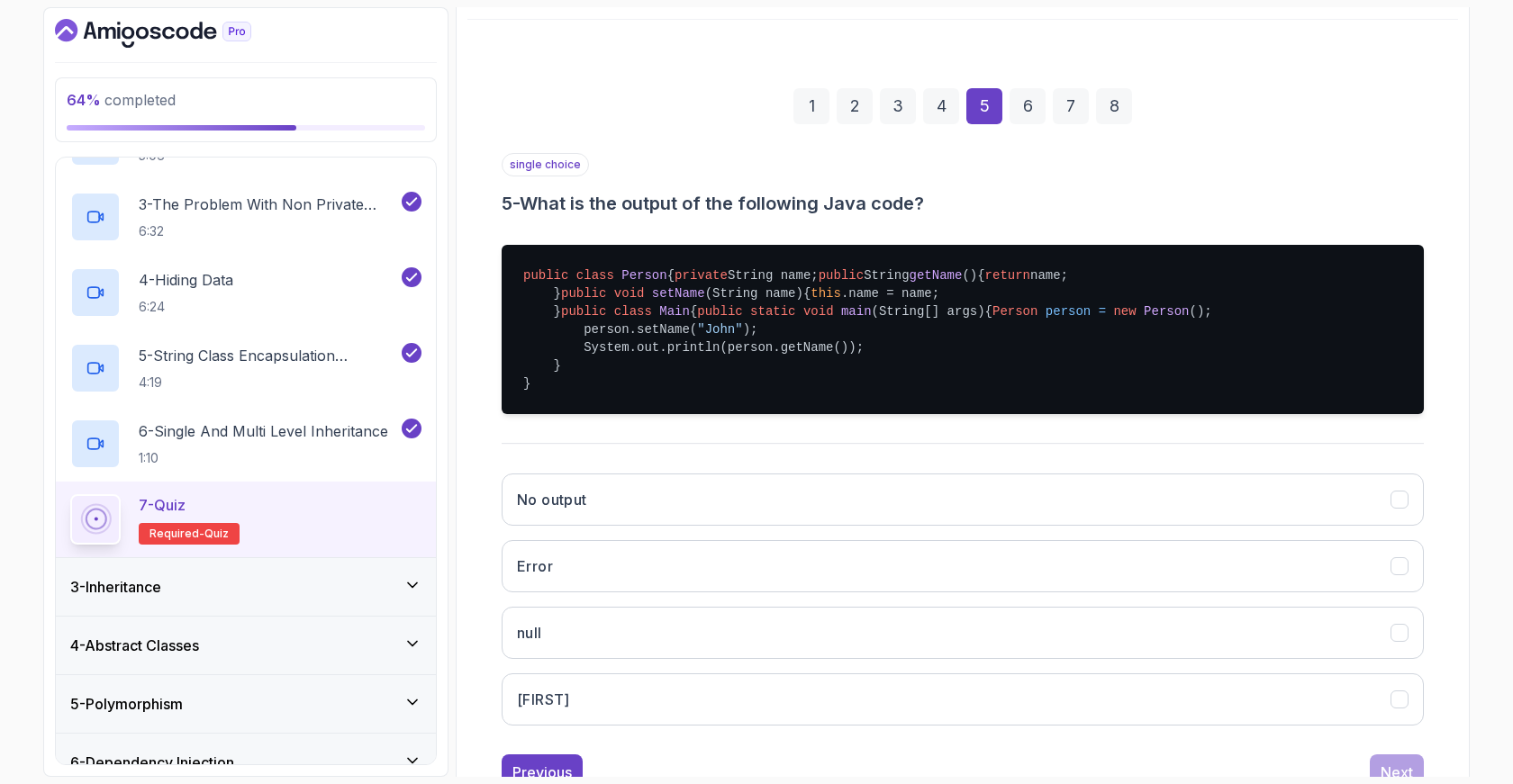scroll, scrollTop: 423, scrollLeft: 0, axis: vertical 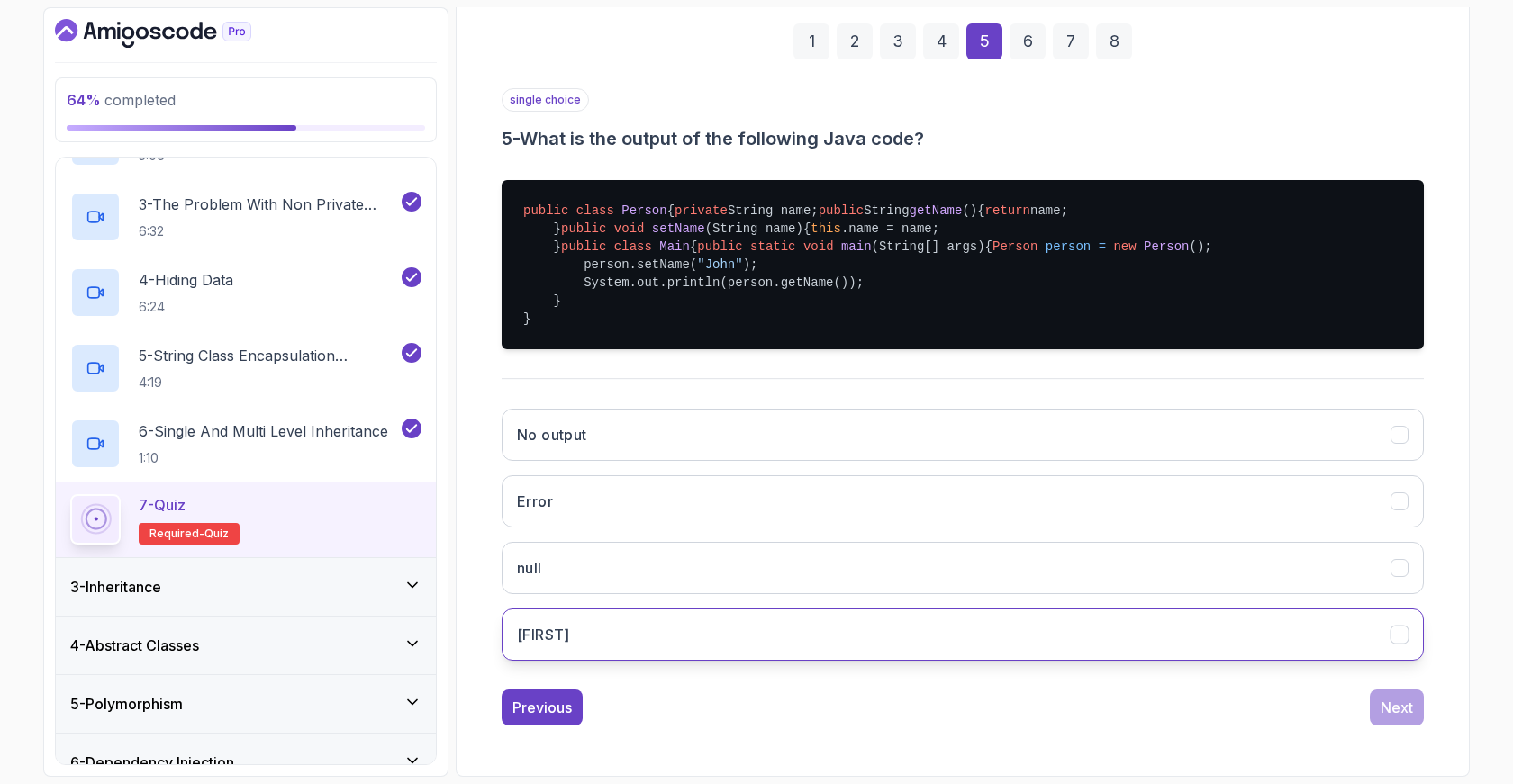 click 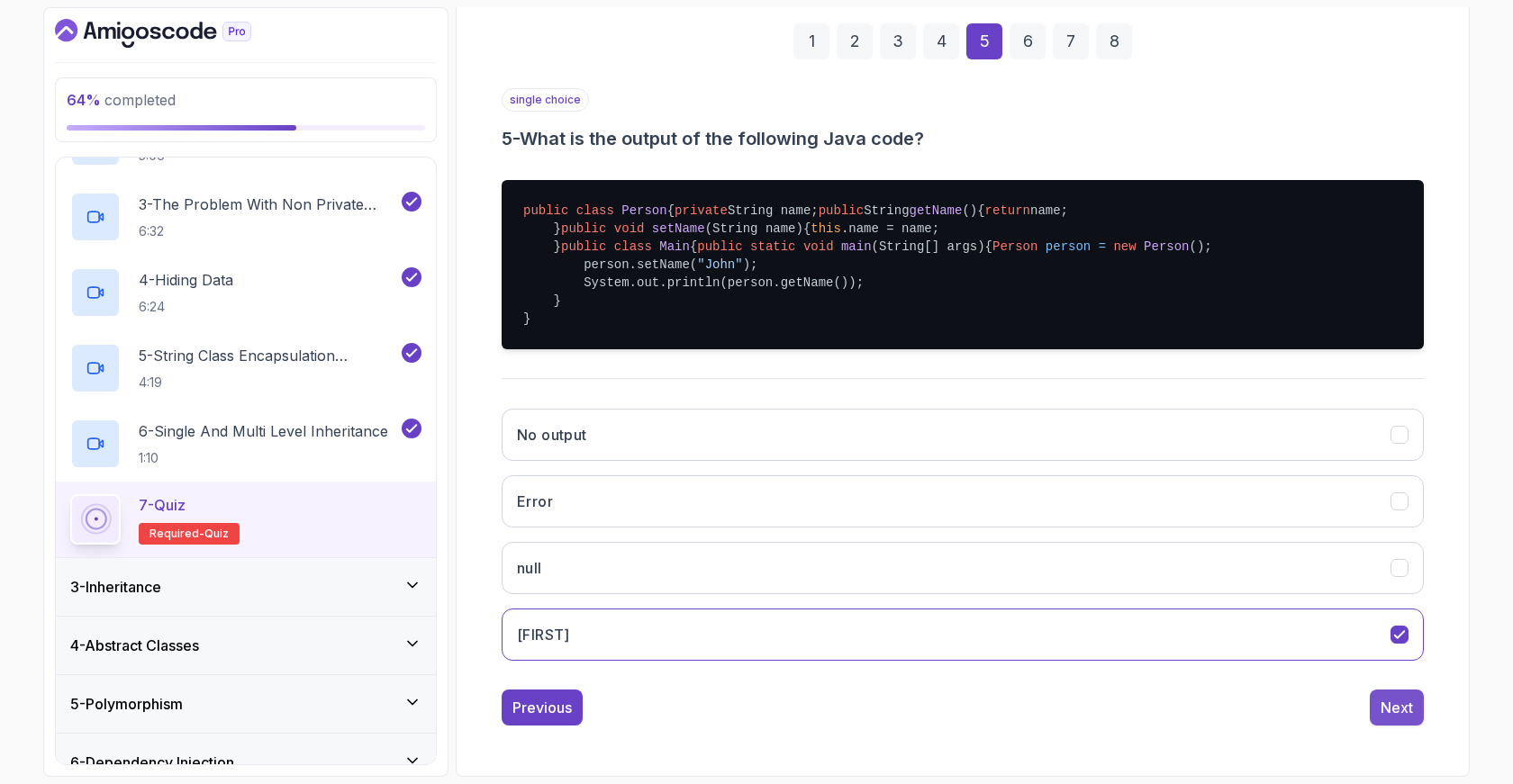 click on "Next" at bounding box center (1397, 707) 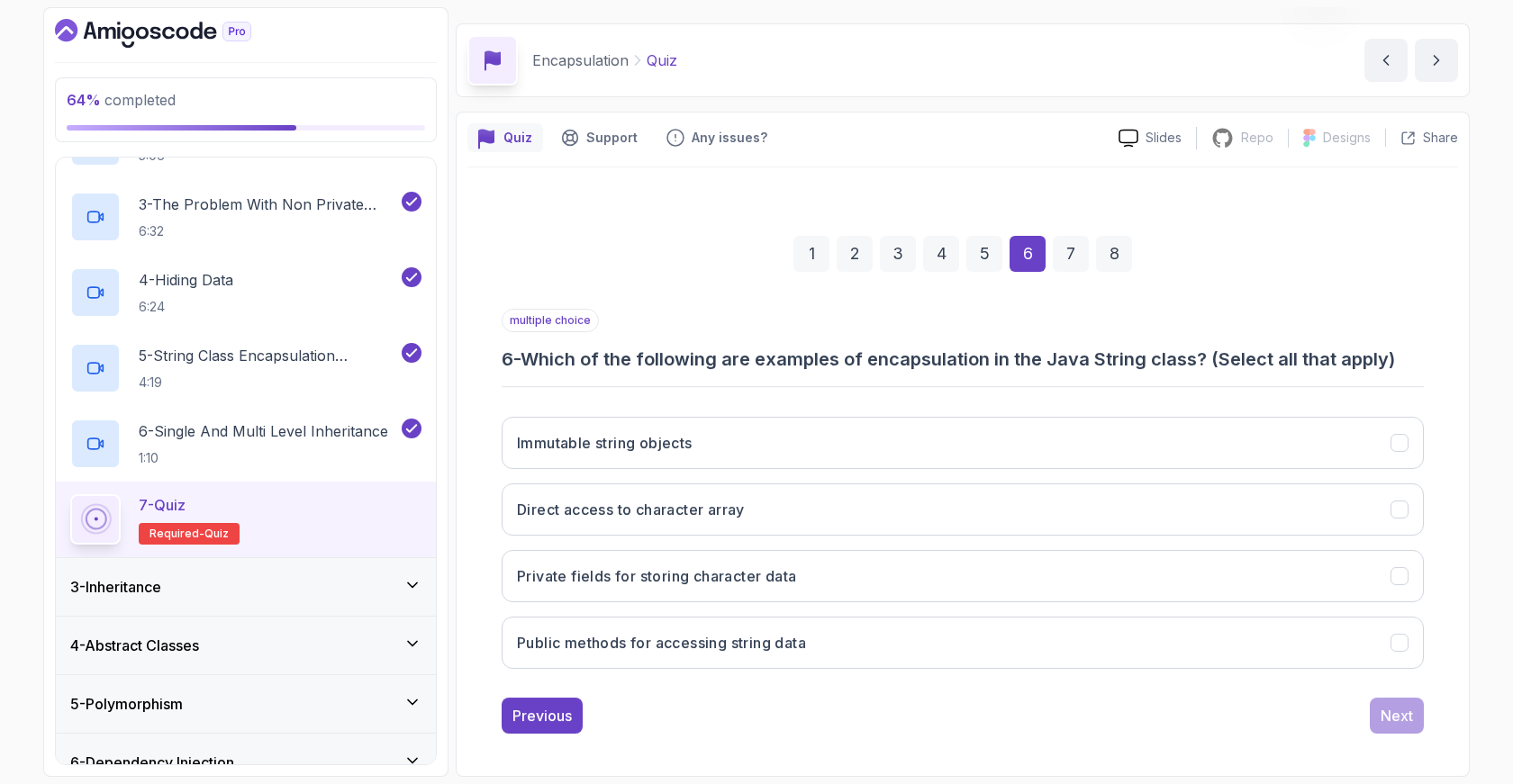 scroll, scrollTop: 49, scrollLeft: 0, axis: vertical 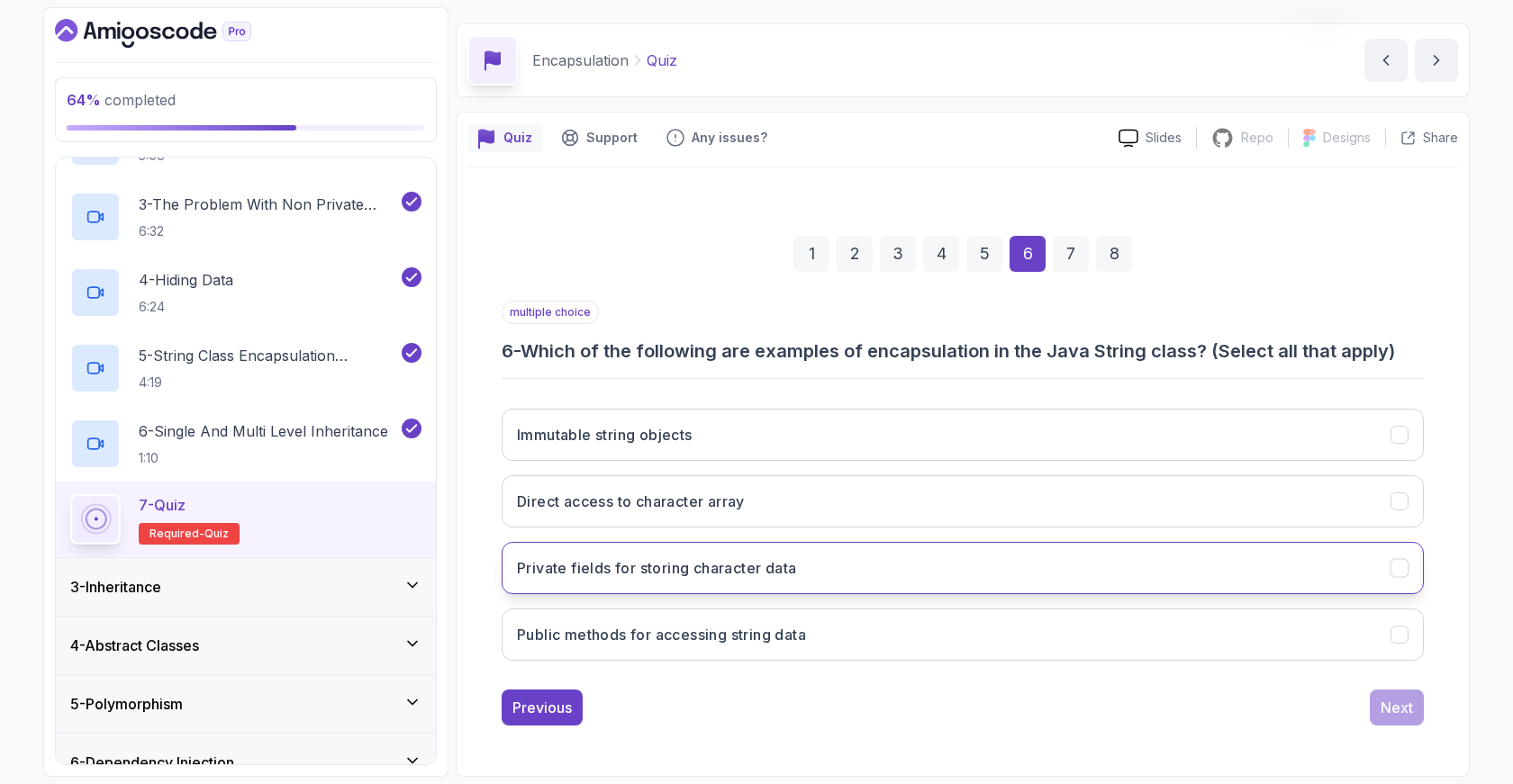 click on "Private fields for storing character data" at bounding box center [963, 568] 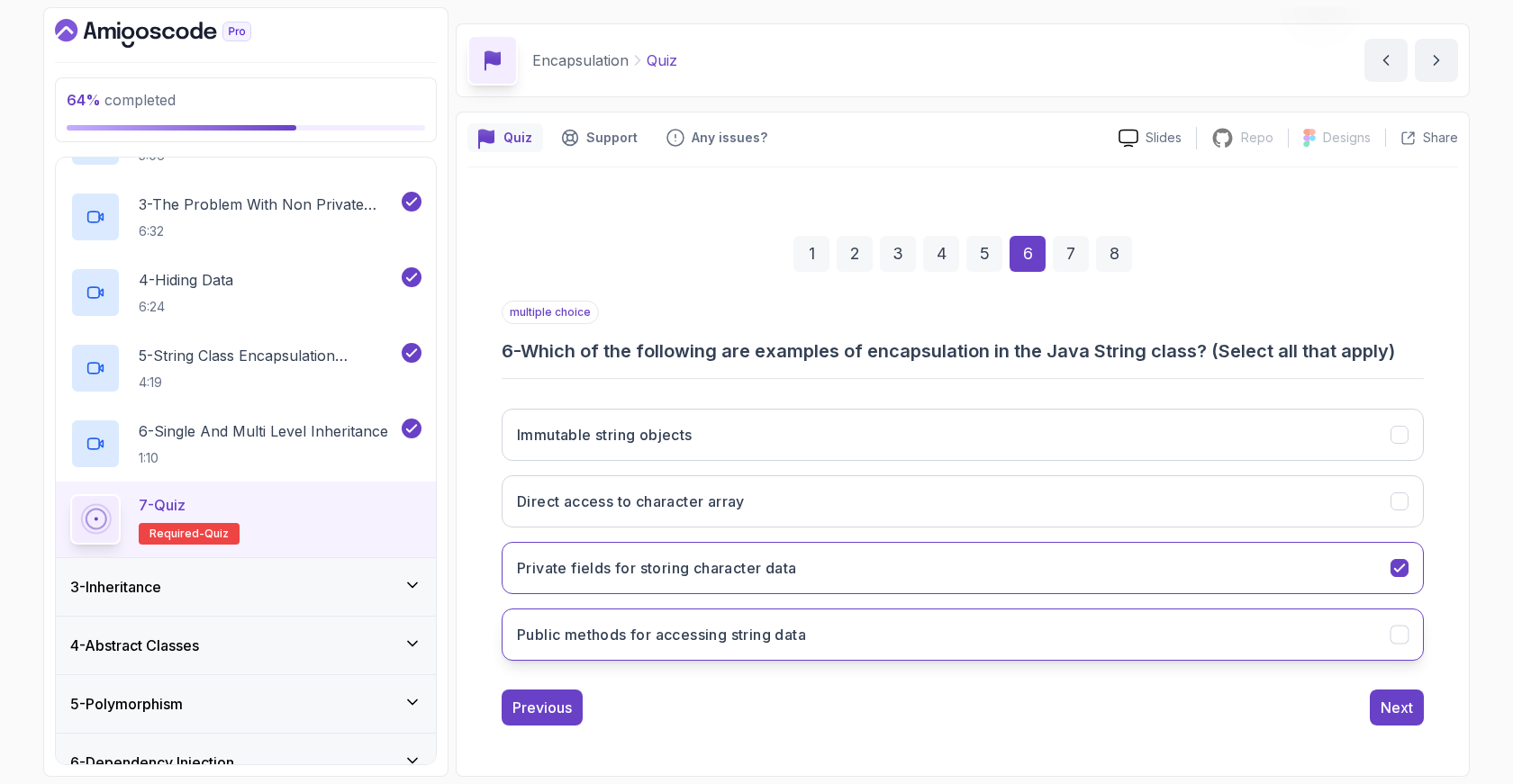 click on "Public methods for accessing string data" at bounding box center (963, 635) 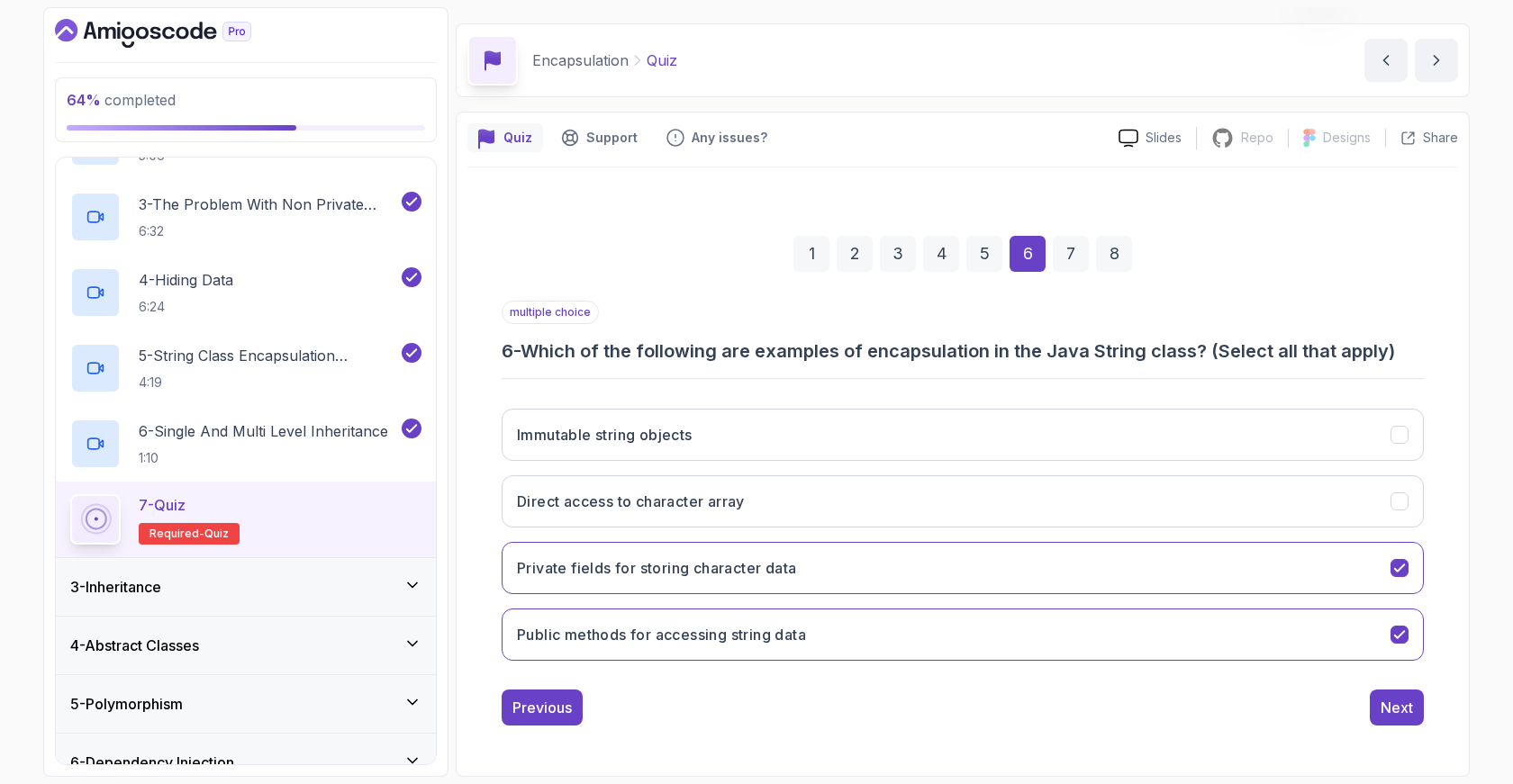 click on "multiple choice 6 - Which of the following are examples of encapsulation in the Java String class? (Select all that apply) Immutable string objects Direct access to character array Private fields for storing character data Public methods for accessing string data Previous Next" at bounding box center (963, 513) 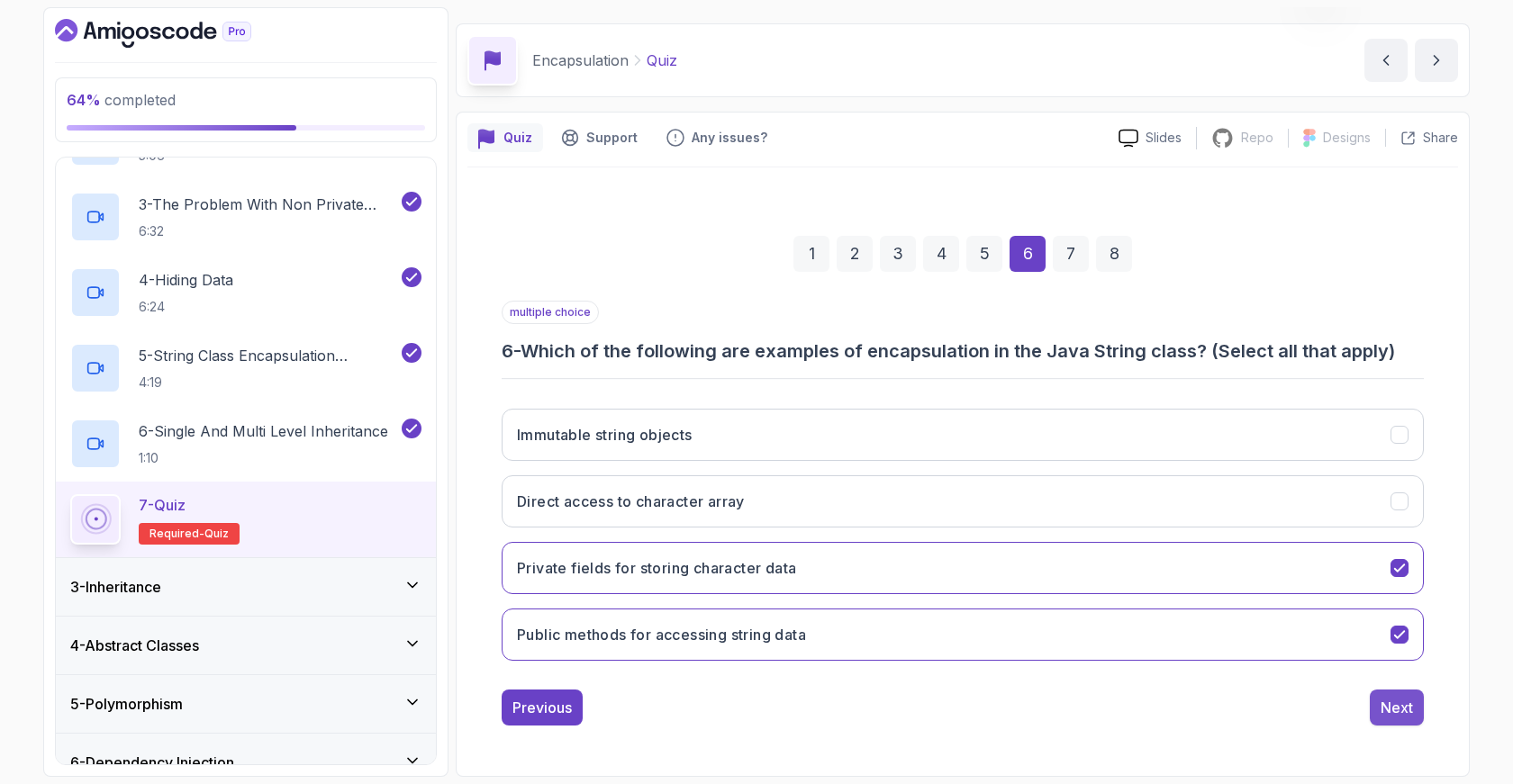 click on "Next" at bounding box center [1397, 707] 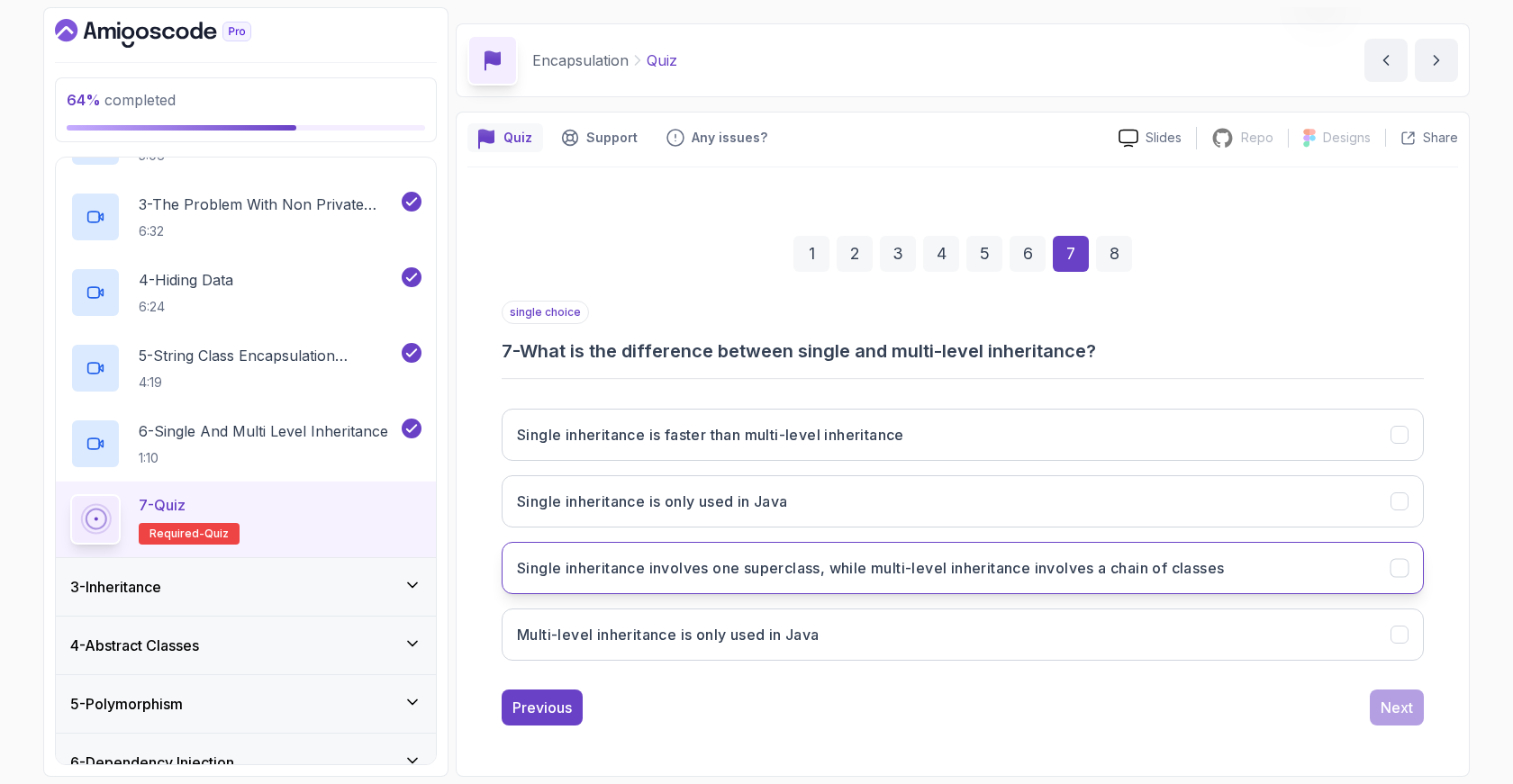 click on "Single inheritance involves one superclass, while multi-level inheritance involves a chain of classes" at bounding box center (870, 568) 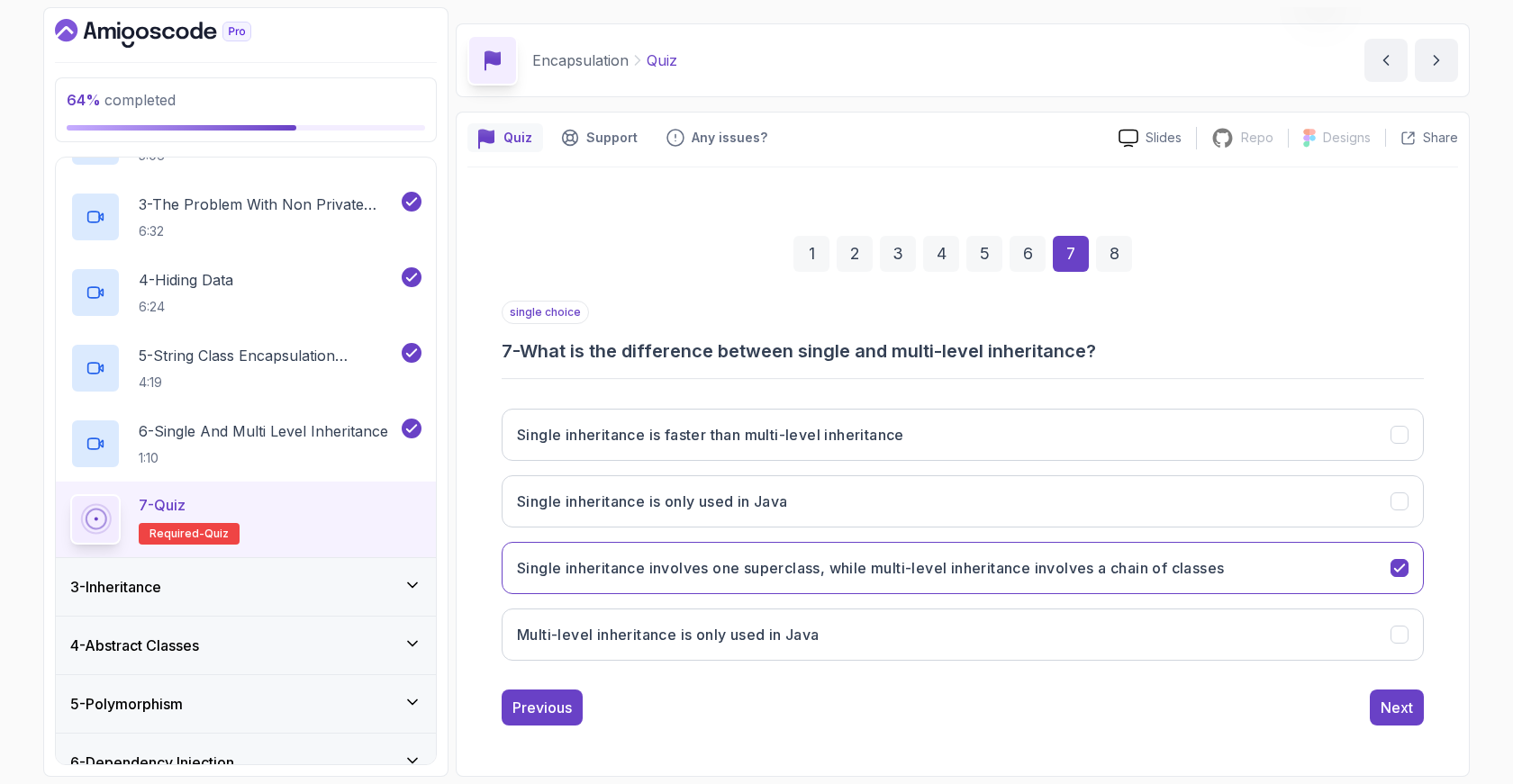 click on "single choice 7  -  What is the difference between single and multi-level inheritance? Single inheritance is faster than multi-level inheritance Single inheritance is only used in Java Single inheritance involves one superclass, while multi-level inheritance involves a chain of classes Multi-level inheritance is only used in Java Previous Next" at bounding box center [963, 513] 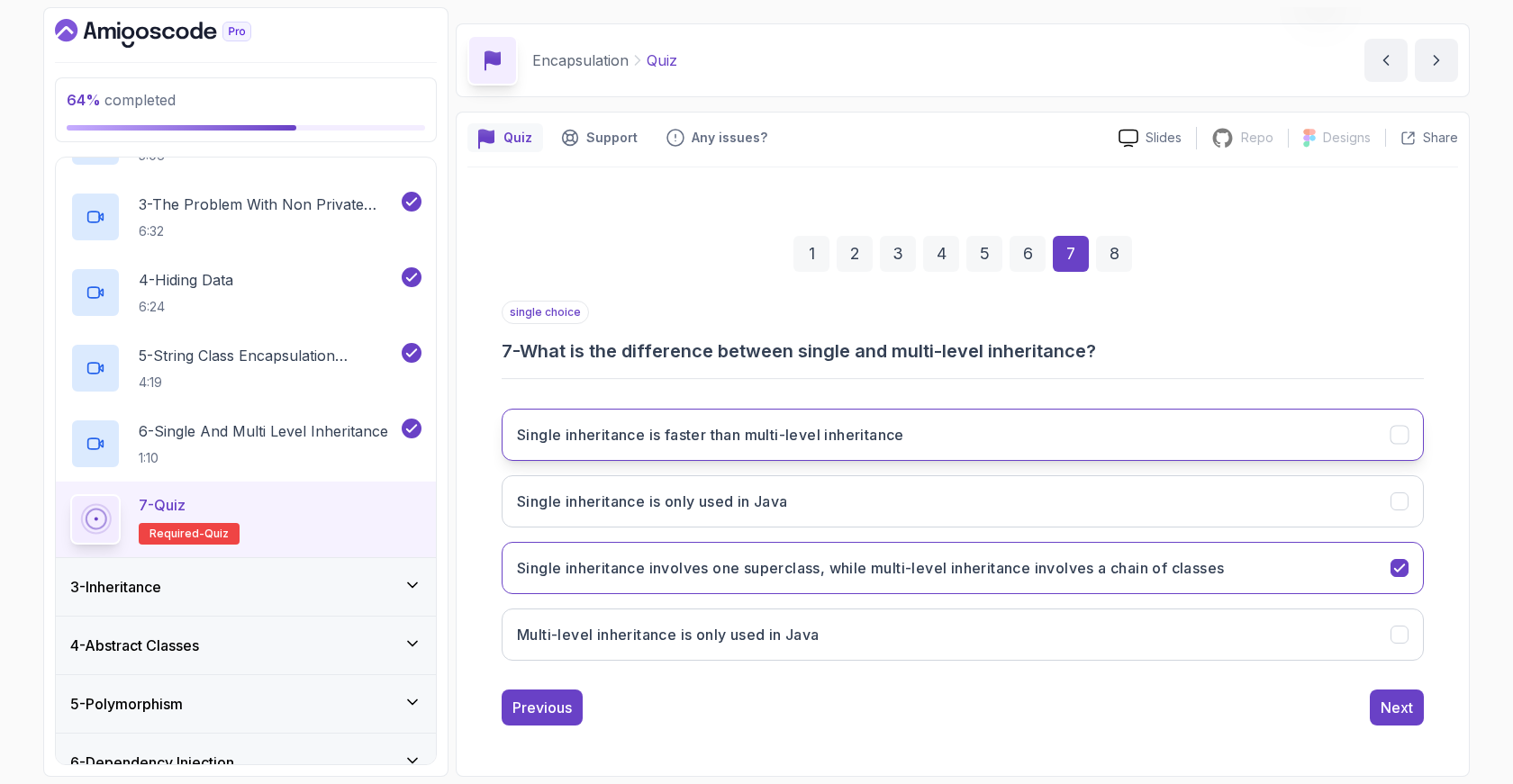 click on "Single inheritance is faster than multi-level inheritance" at bounding box center (711, 435) 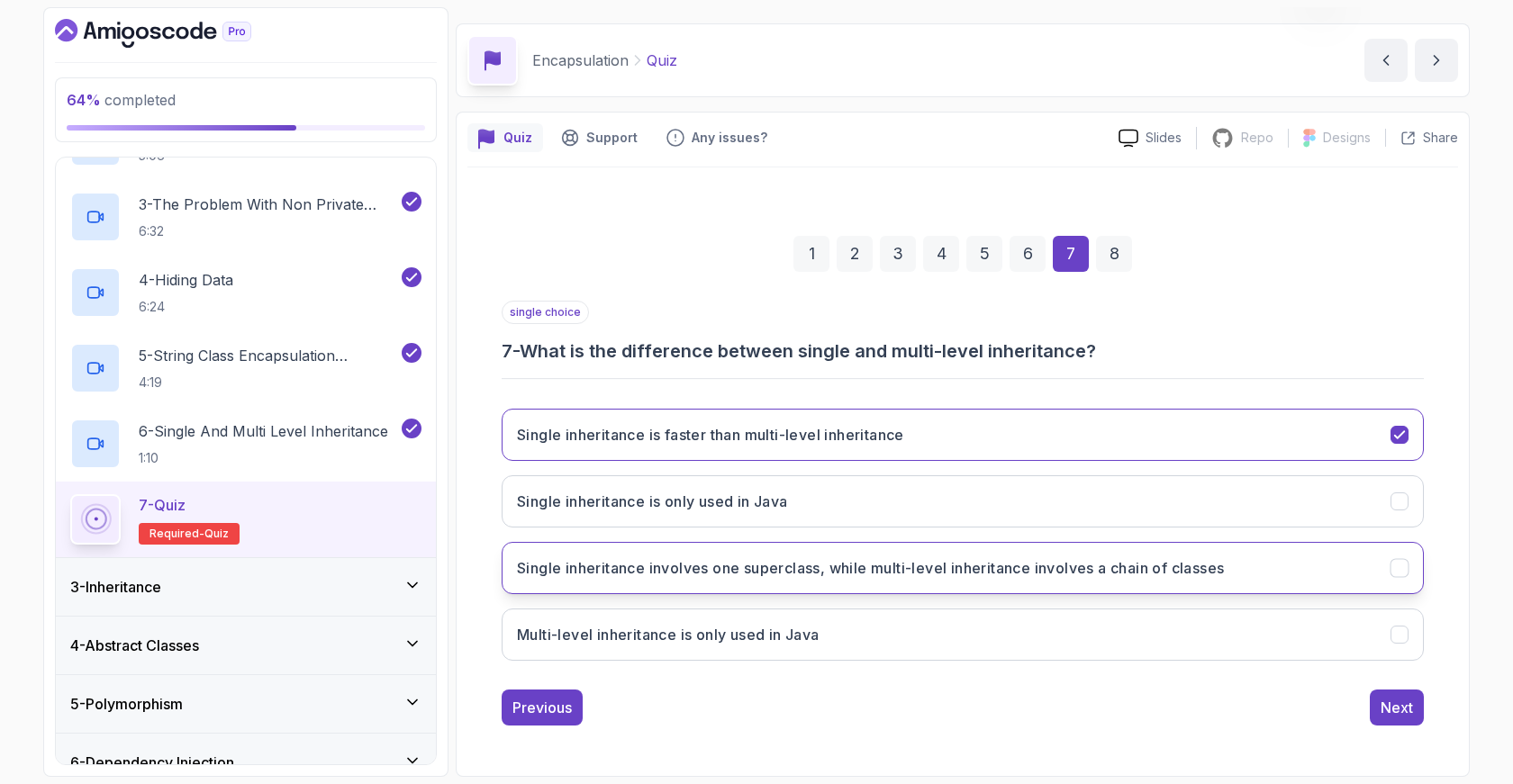 drag, startPoint x: 1385, startPoint y: 570, endPoint x: 1392, endPoint y: 577, distance: 9.899495 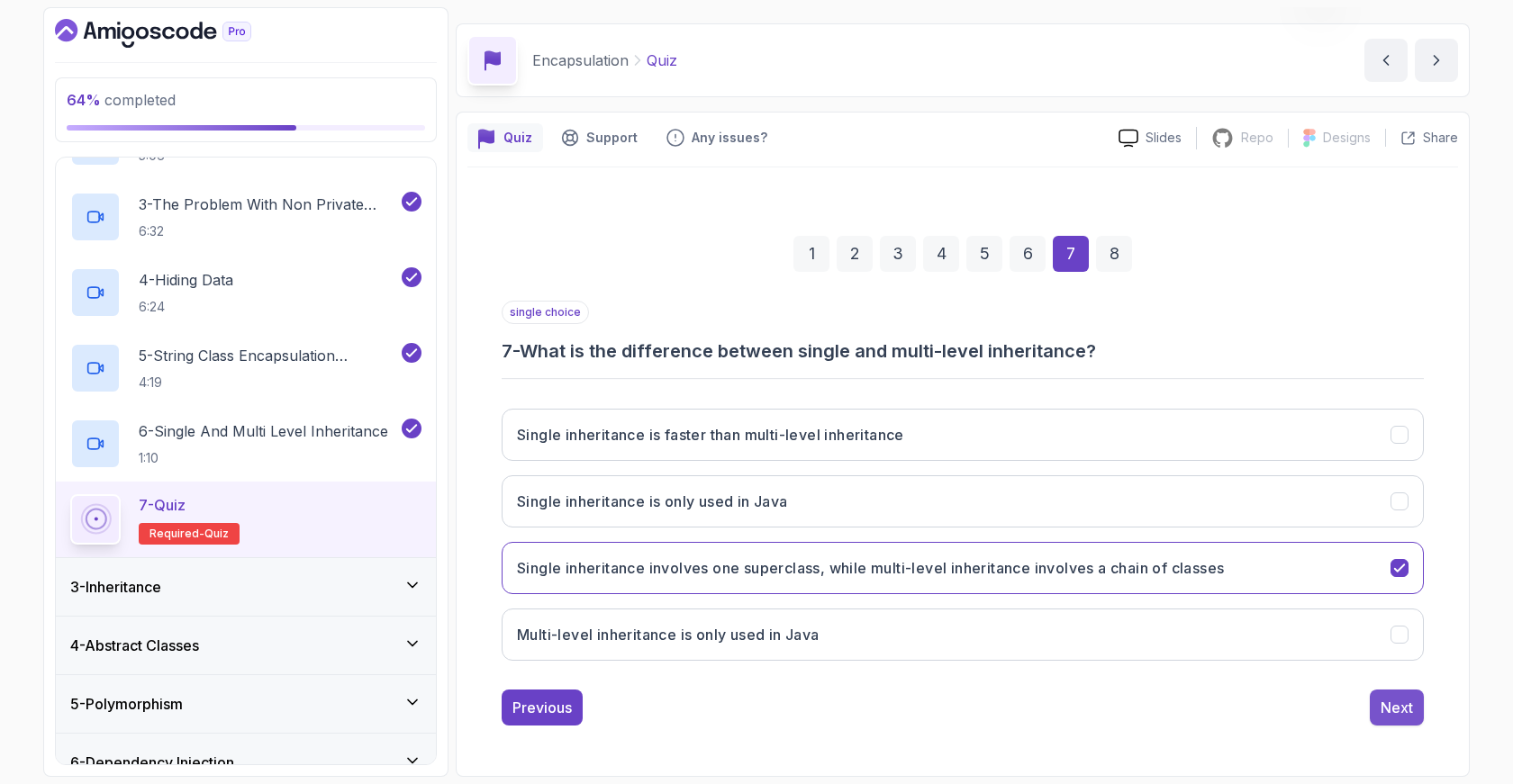 click on "Next" at bounding box center (1397, 707) 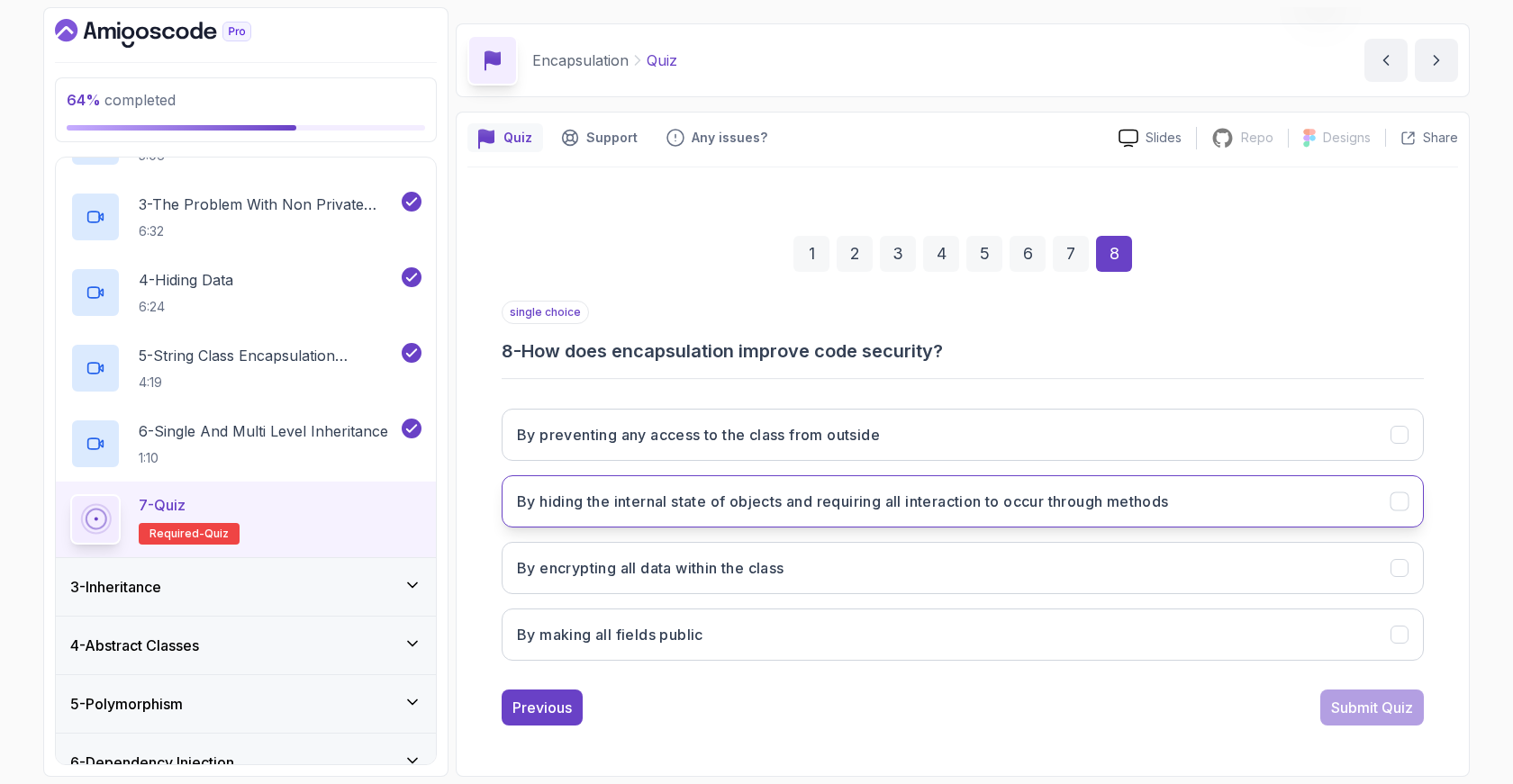 click on "By hiding the internal state of objects and requiring all interaction to occur through methods" at bounding box center [843, 501] 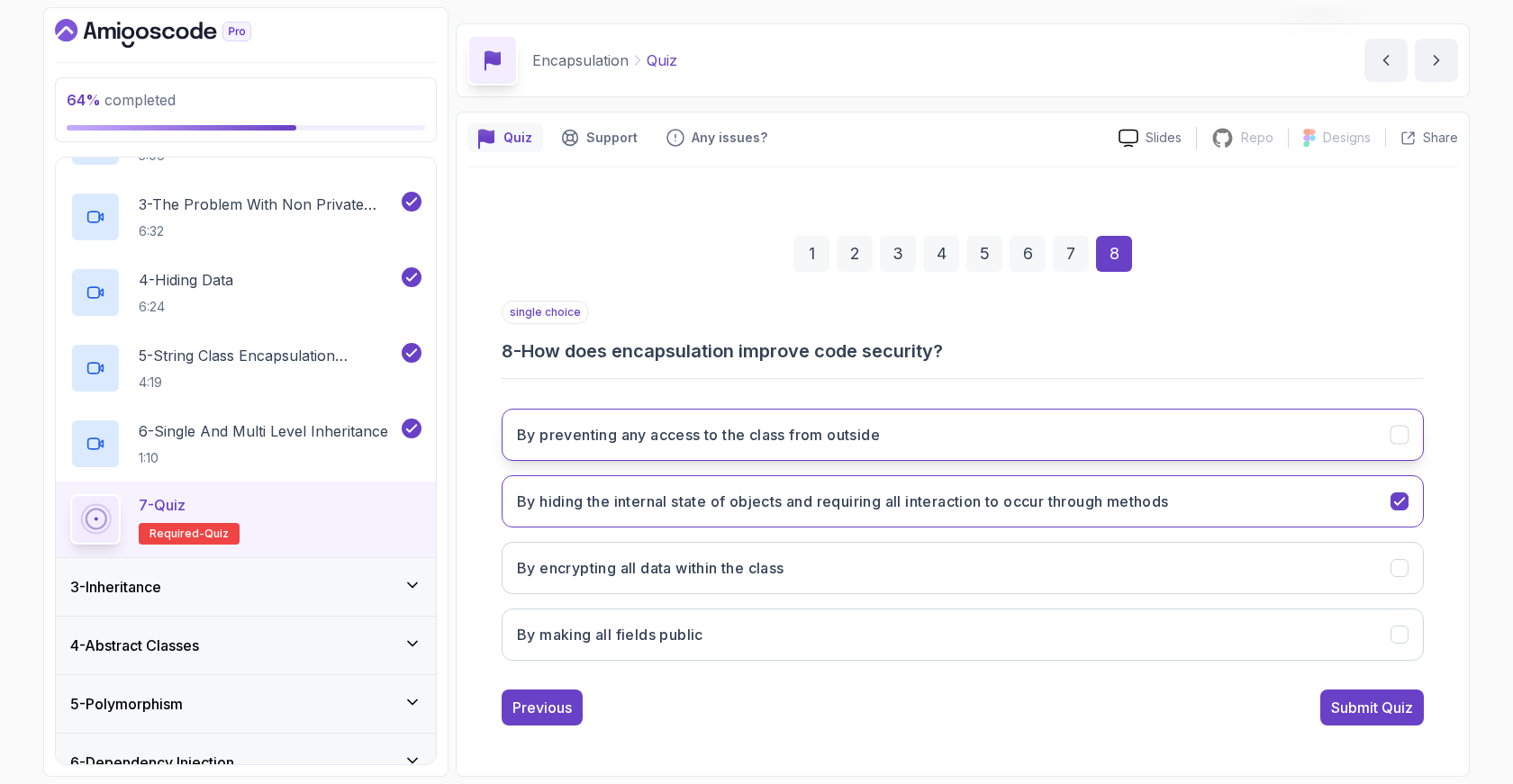 click on "By preventing any access to the class from outside" at bounding box center [698, 435] 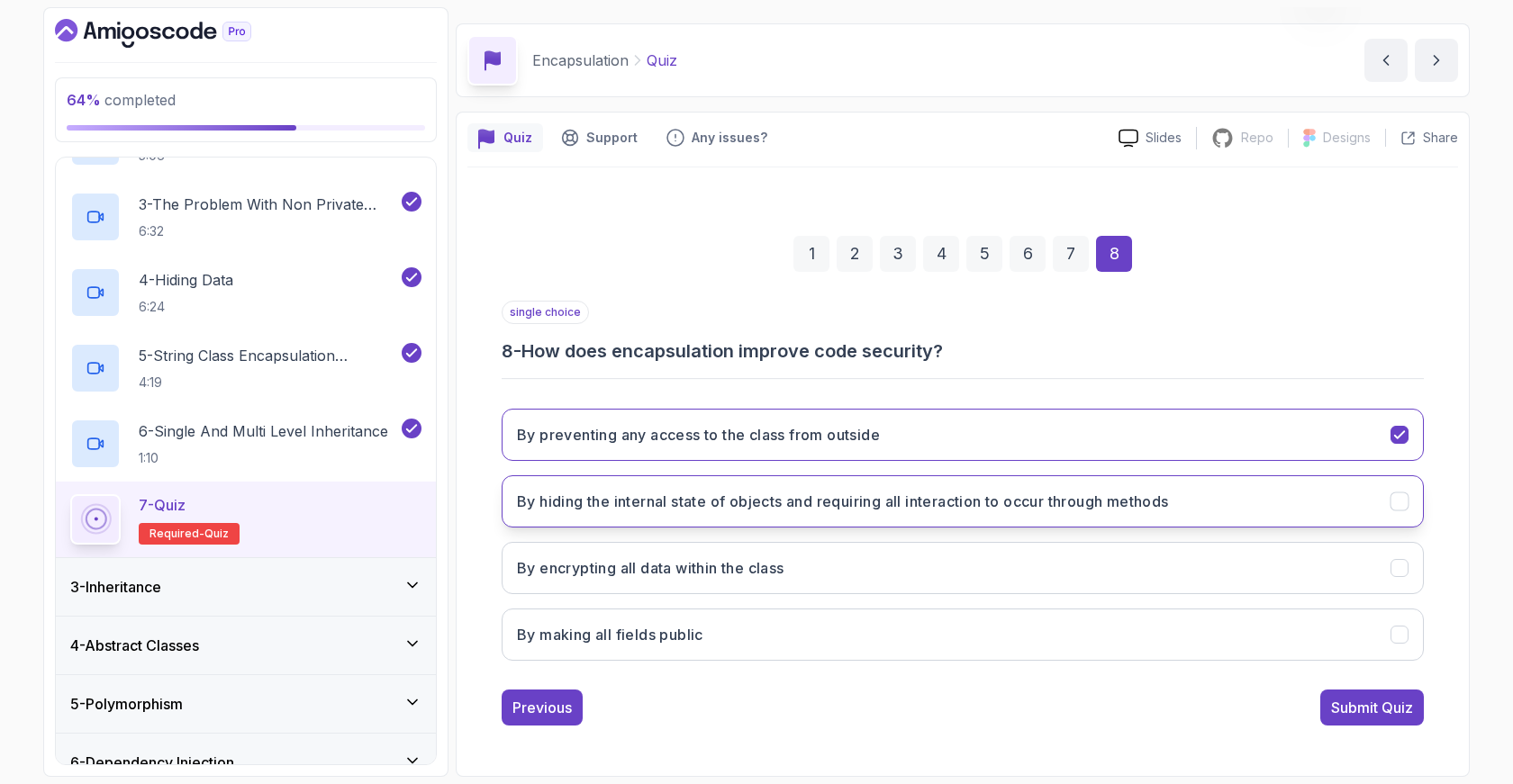 click on "By hiding the internal state of objects and requiring all interaction to occur through methods" at bounding box center (963, 501) 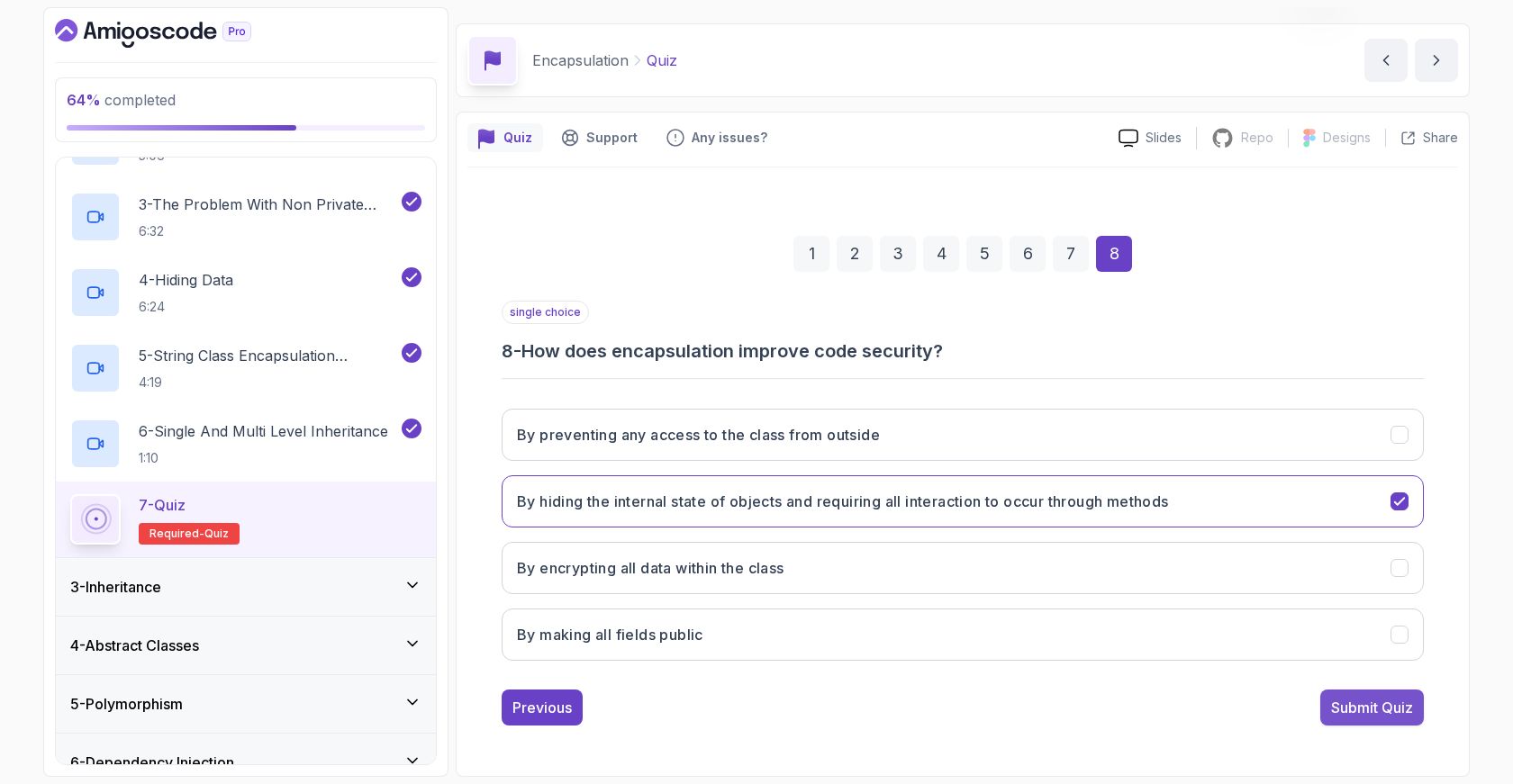 click on "Submit Quiz" at bounding box center [1372, 707] 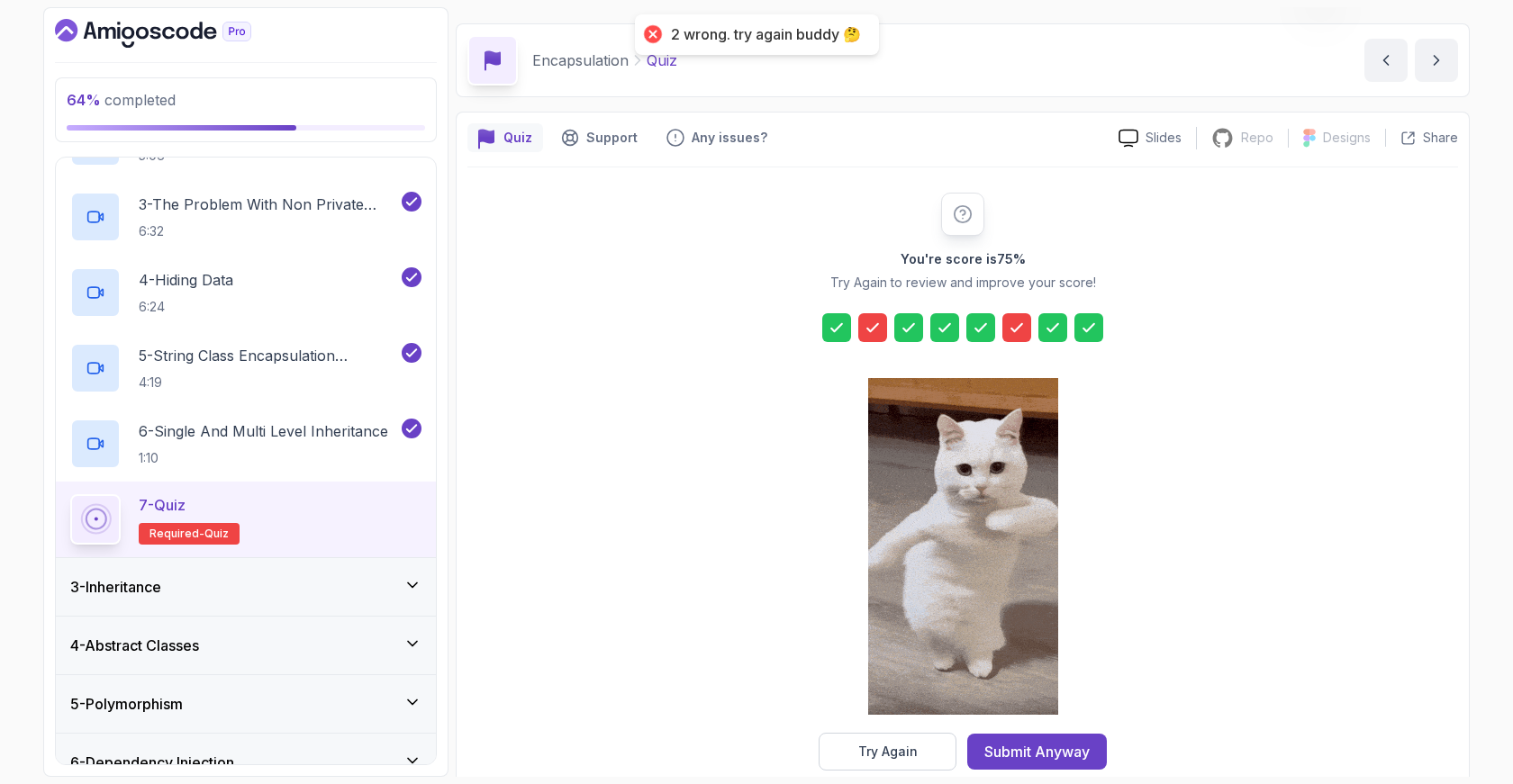click at bounding box center (873, 328) 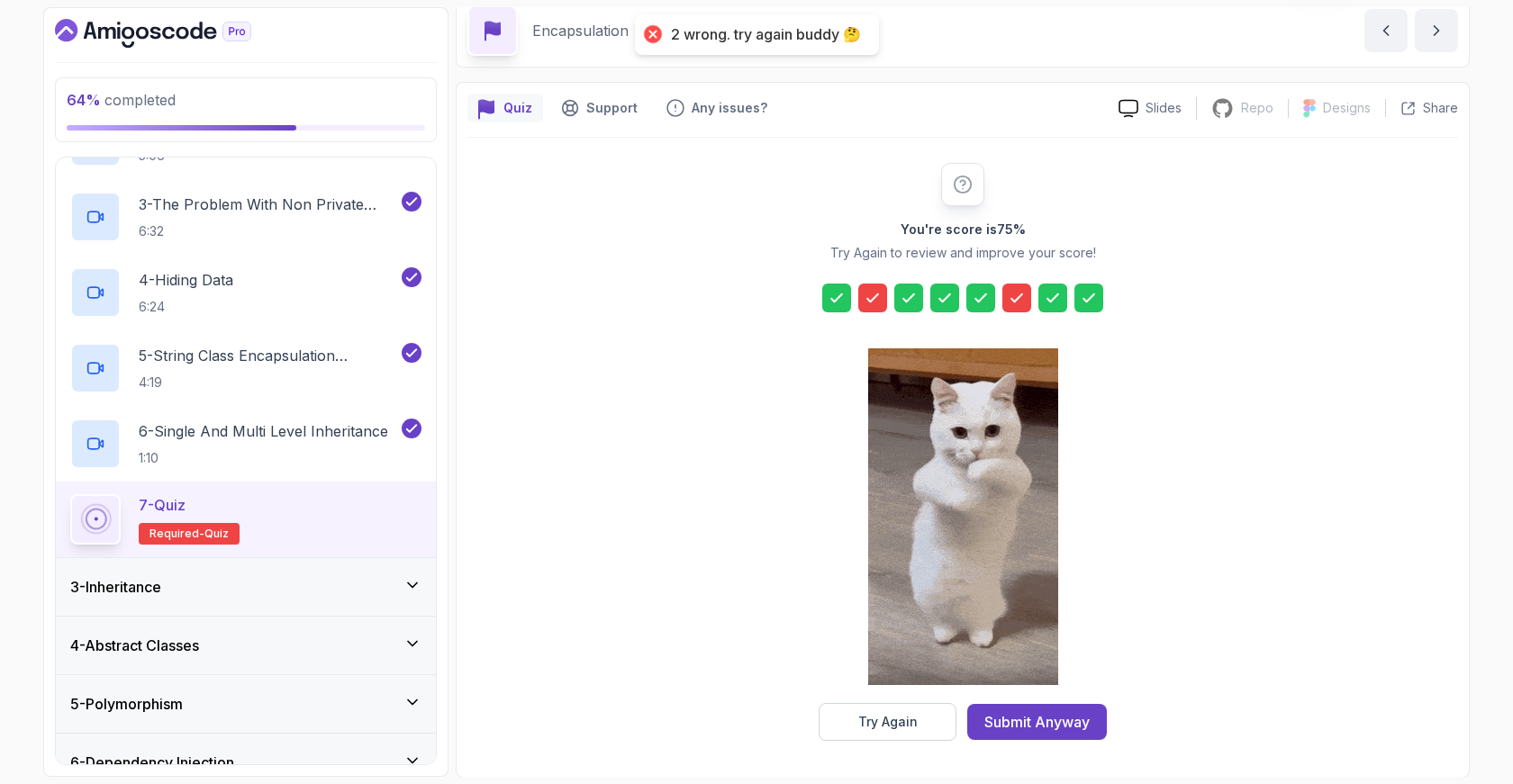 scroll, scrollTop: 79, scrollLeft: 0, axis: vertical 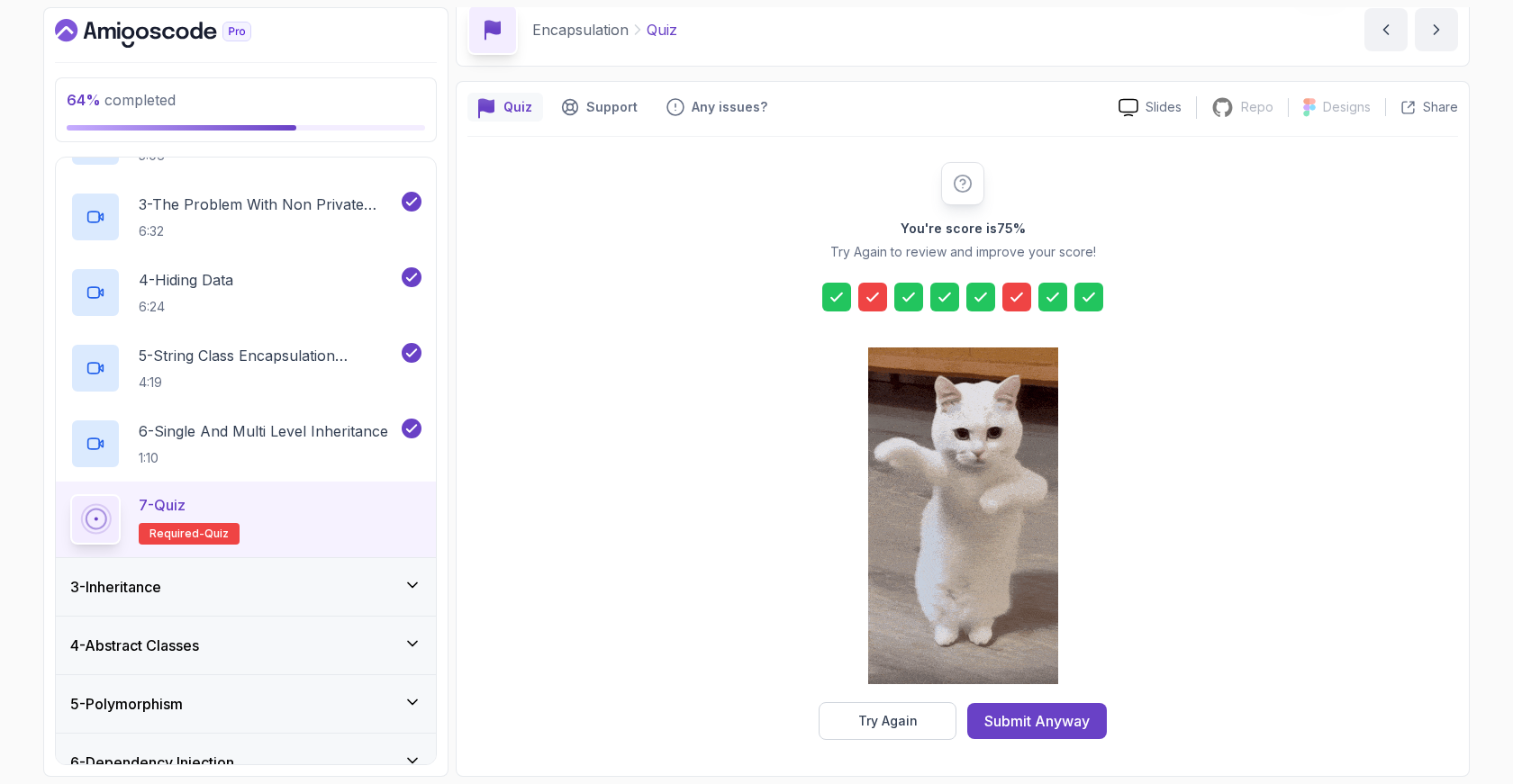 click 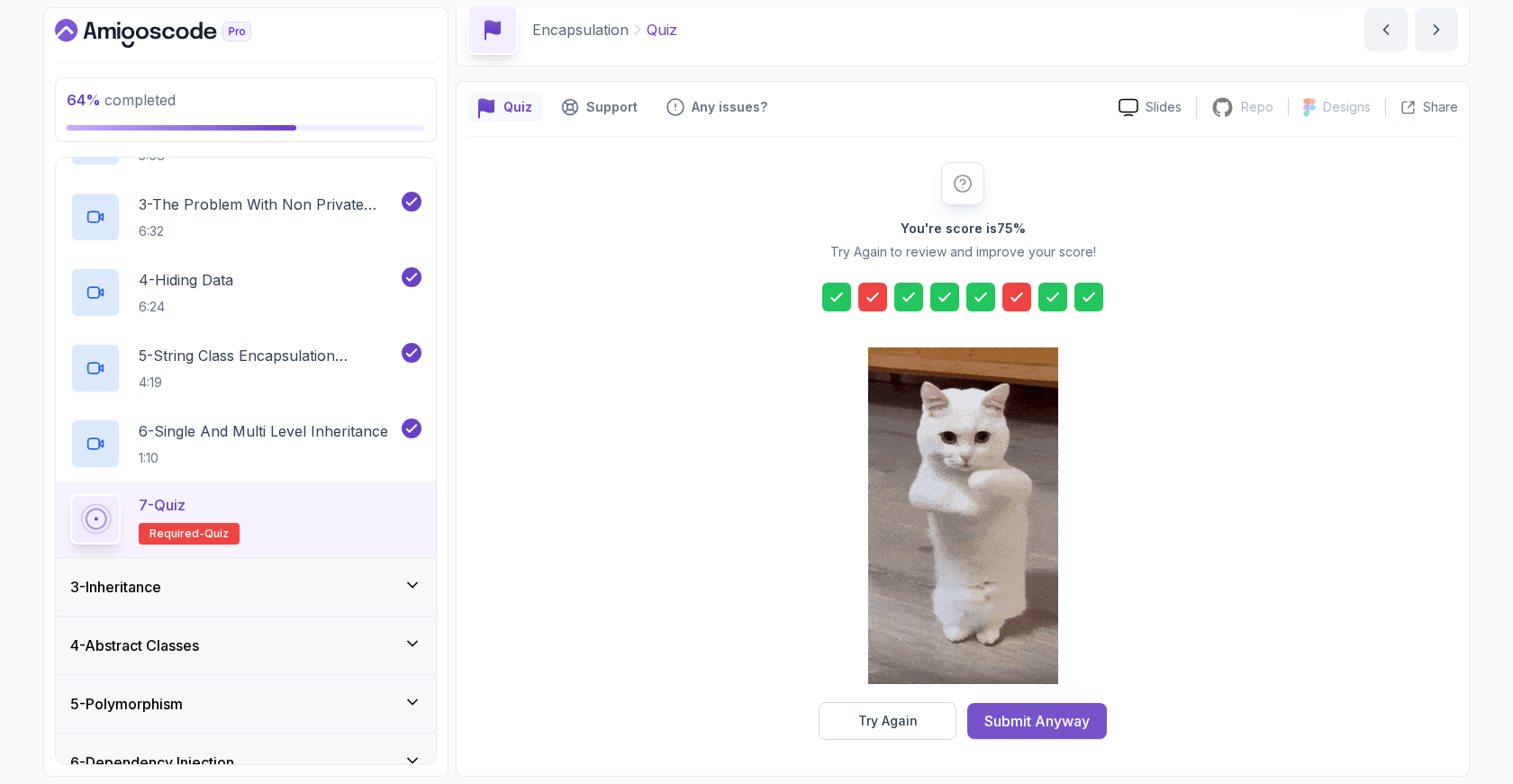 click on "Submit Anyway" at bounding box center [1037, 721] 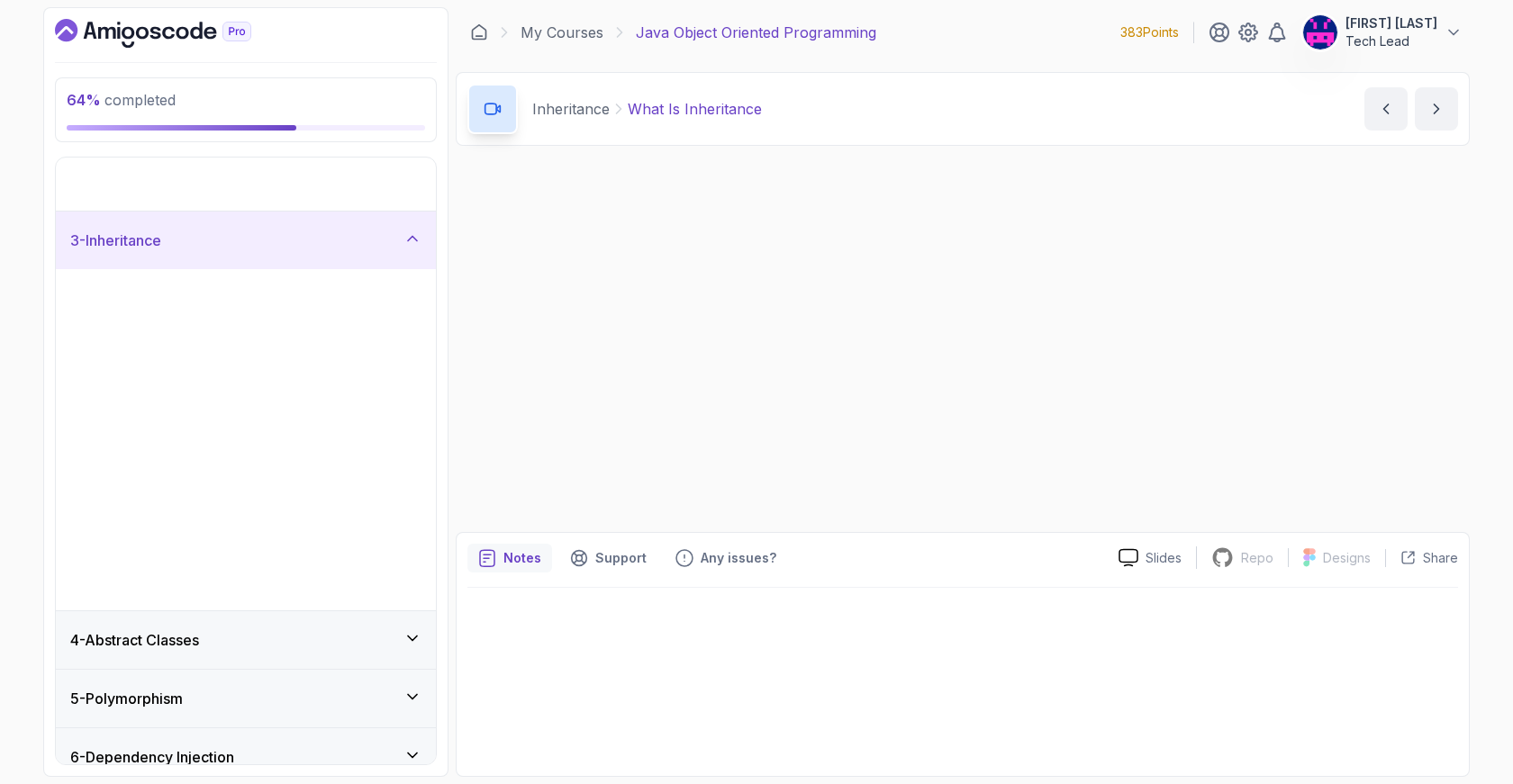 scroll, scrollTop: 0, scrollLeft: 0, axis: both 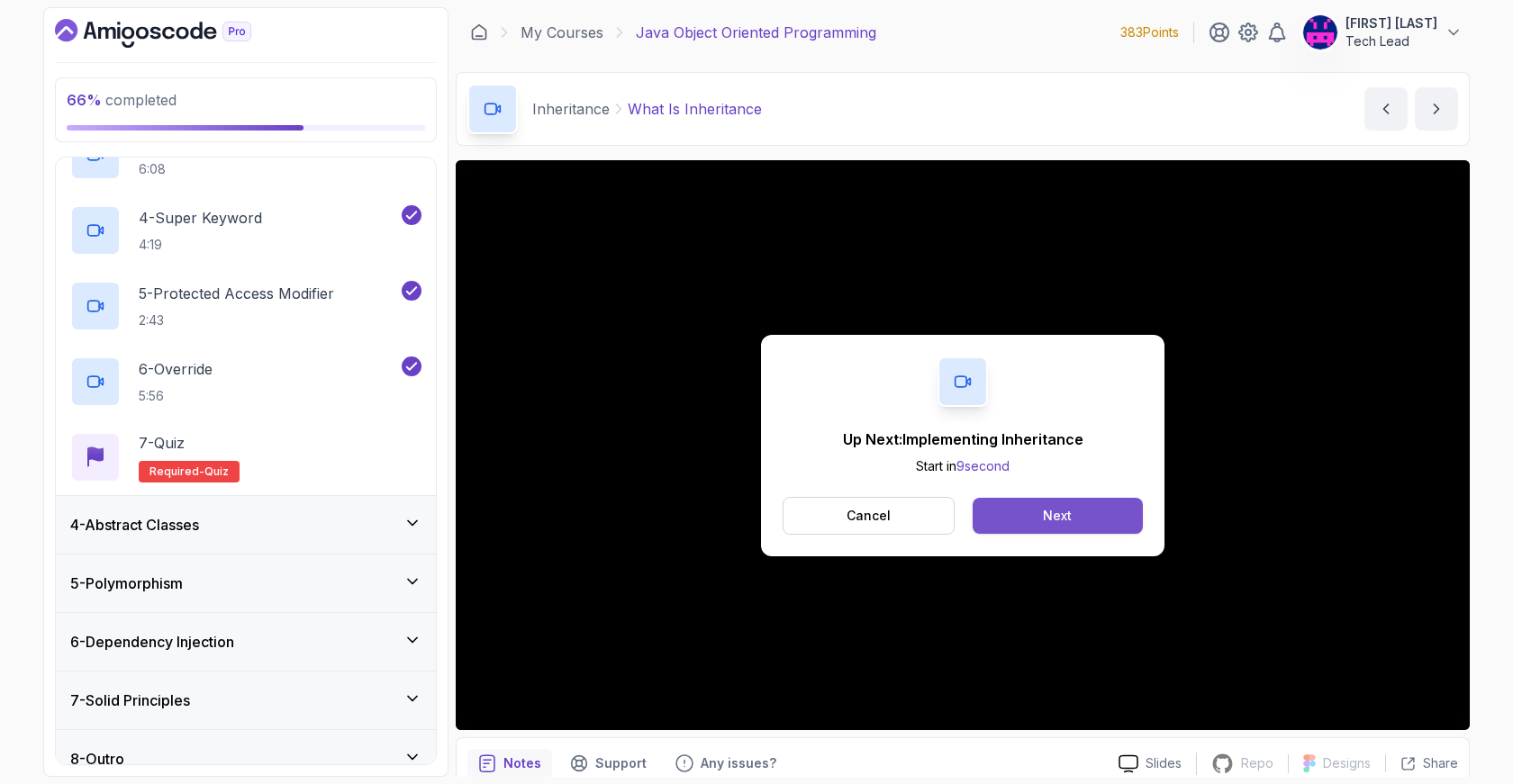 click on "Next" at bounding box center (1057, 516) 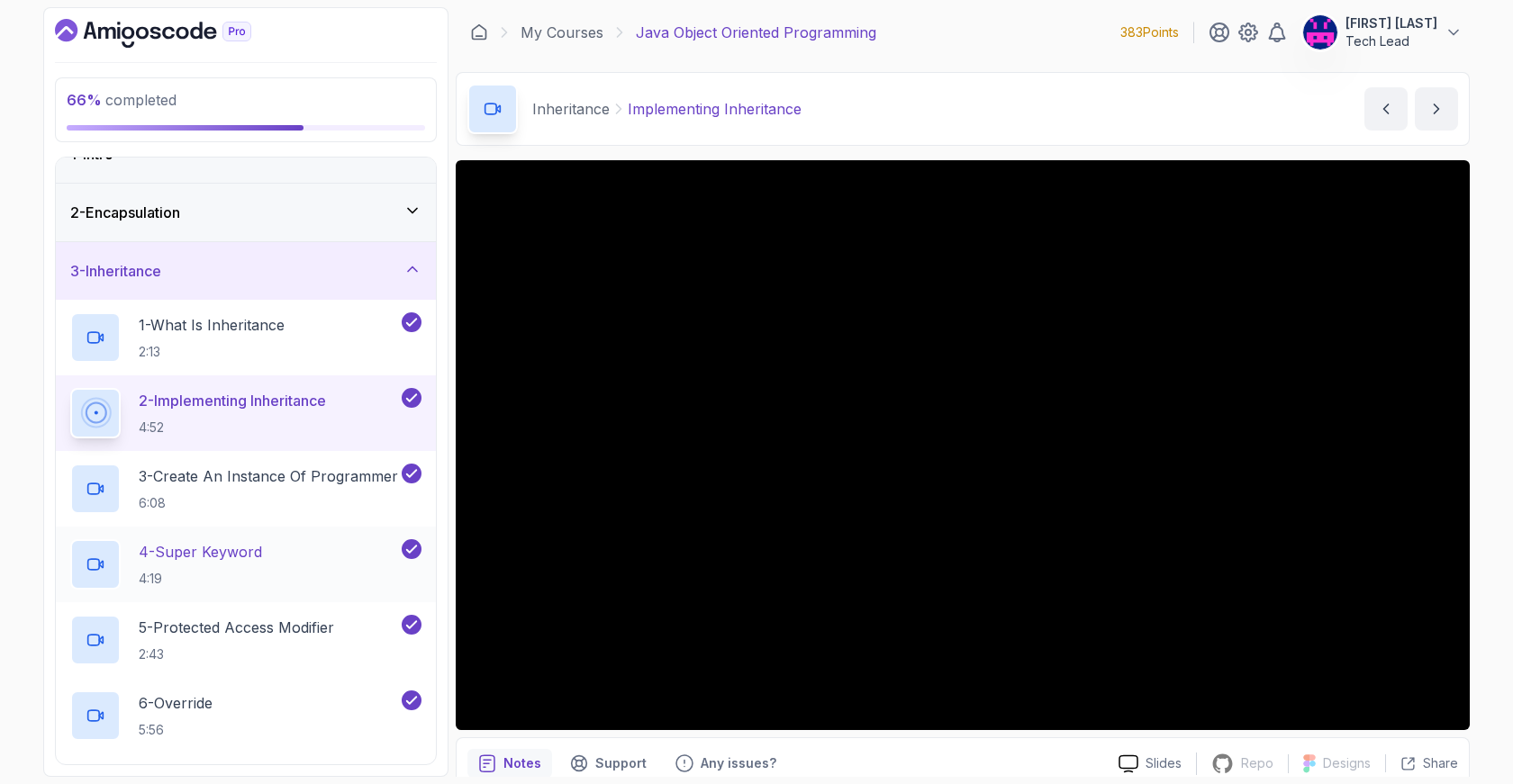 scroll, scrollTop: 0, scrollLeft: 0, axis: both 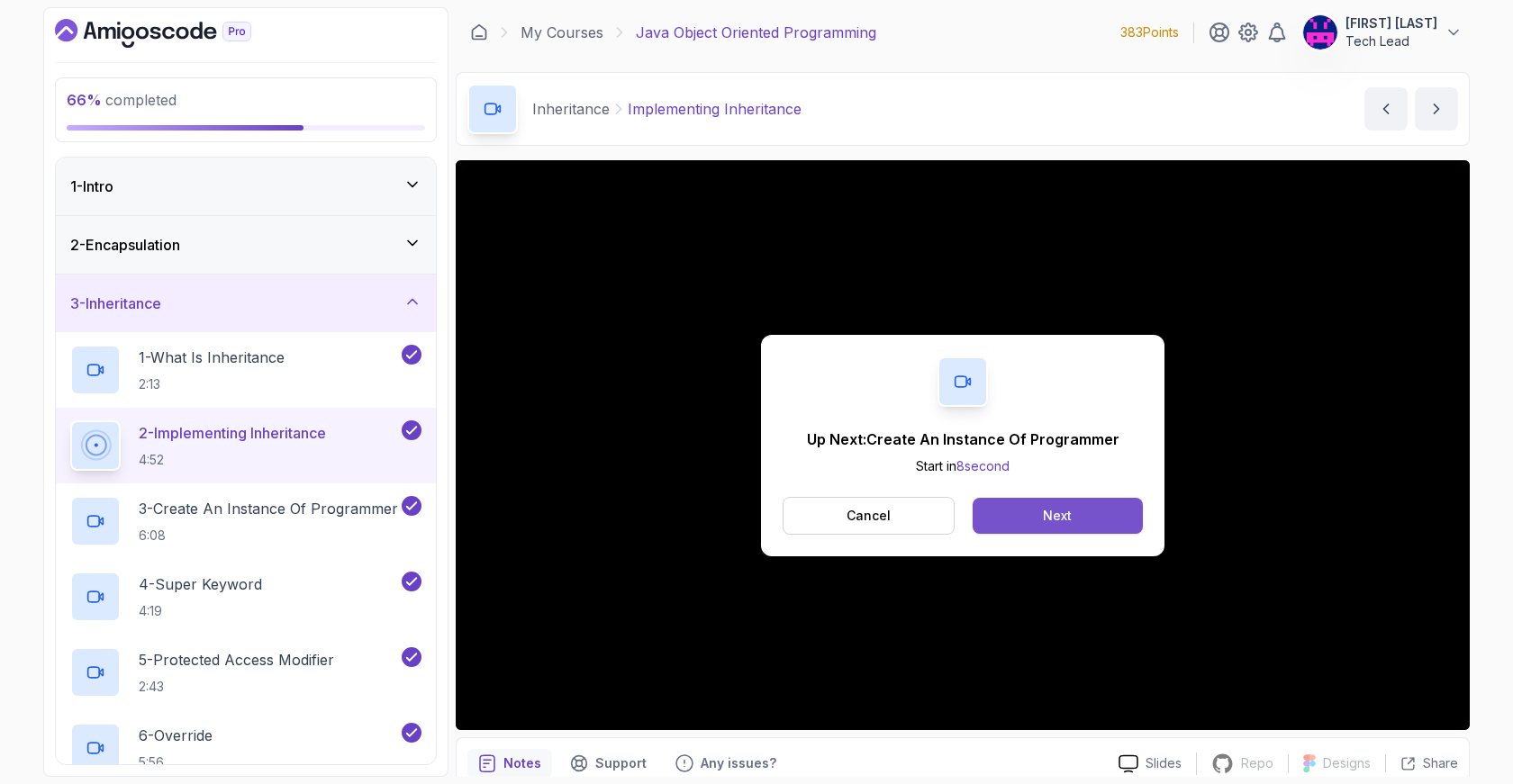 click on "Next" at bounding box center [1057, 516] 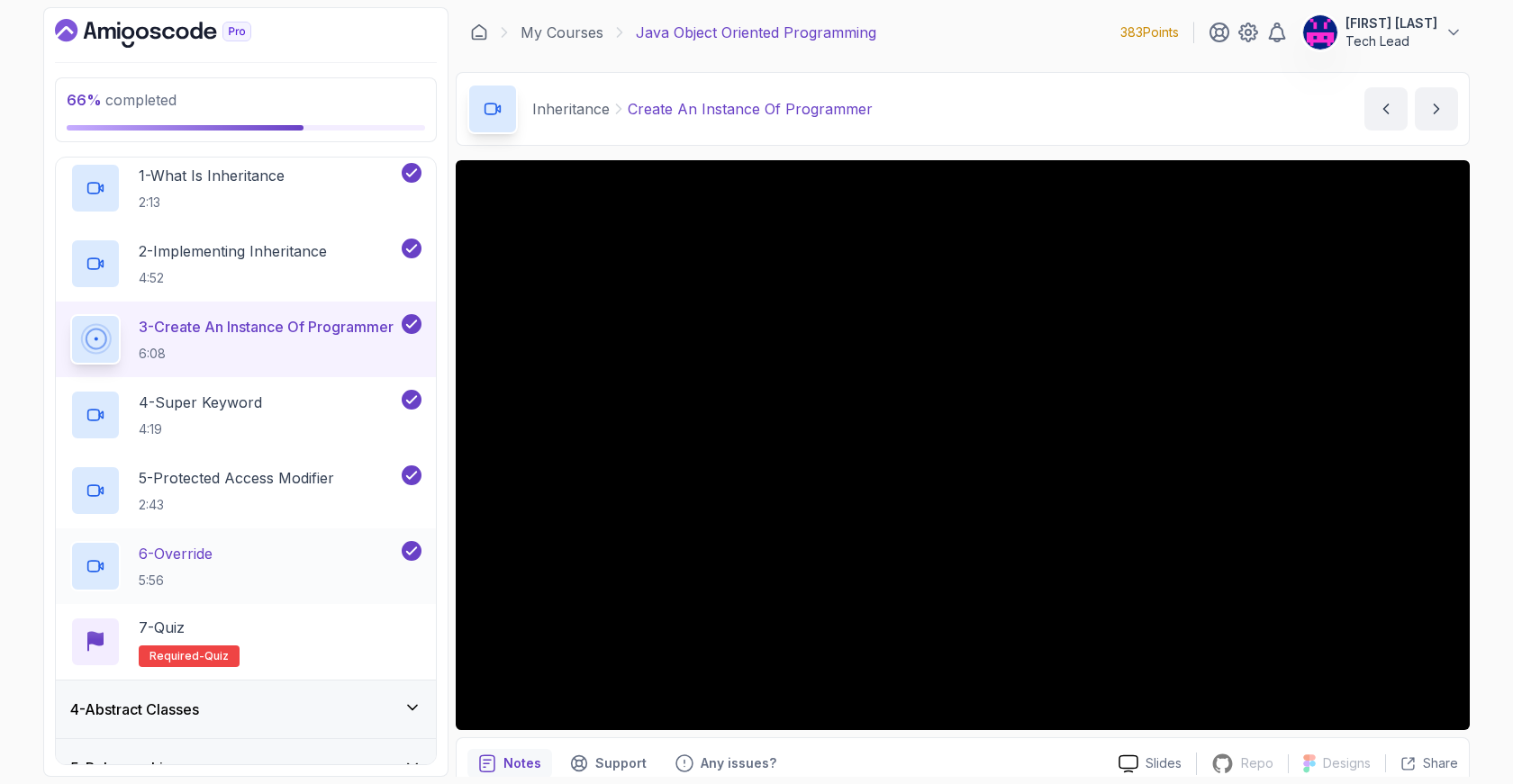 scroll, scrollTop: 87, scrollLeft: 0, axis: vertical 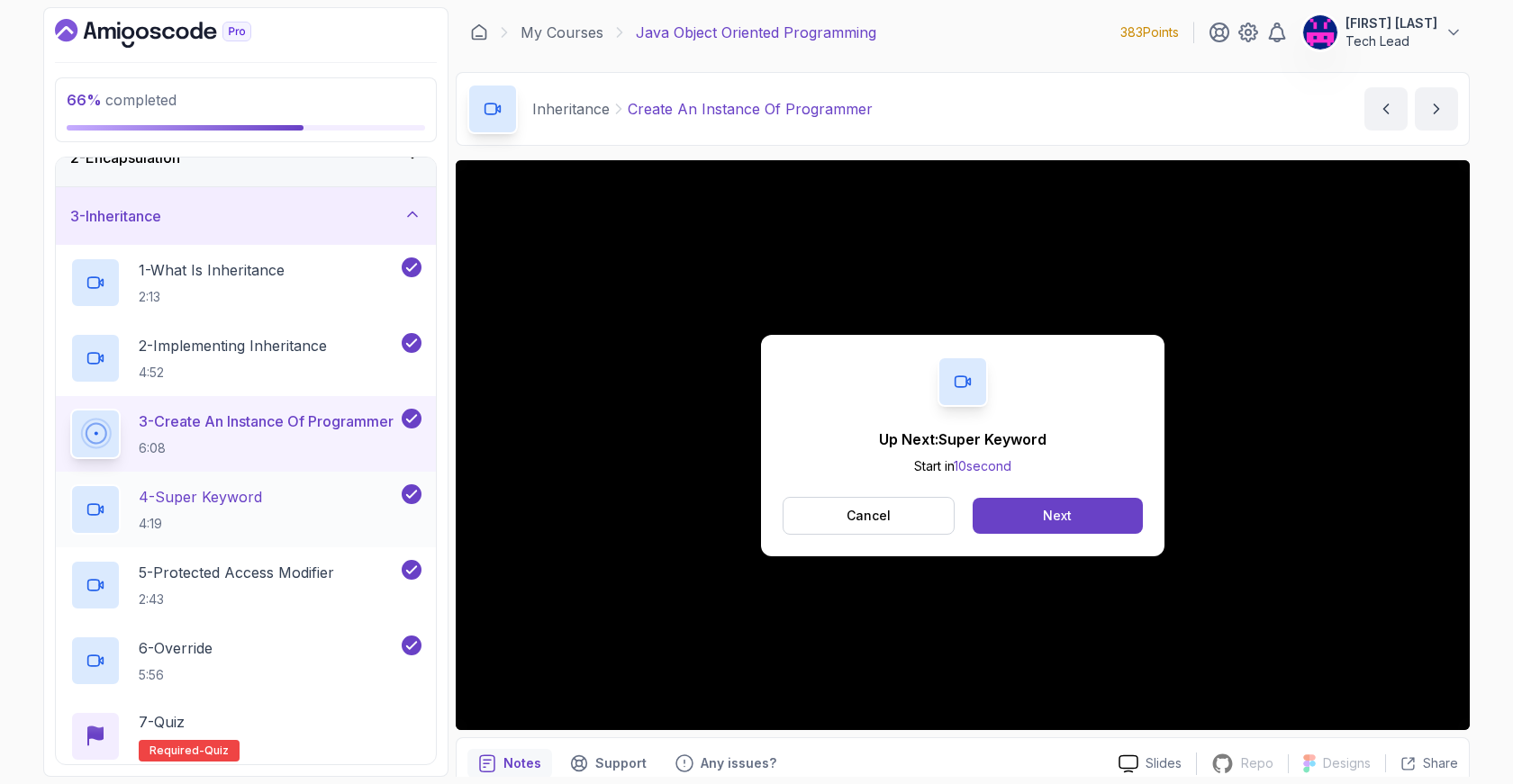 click on "4  -  Super Keyword 4:19" at bounding box center [234, 509] 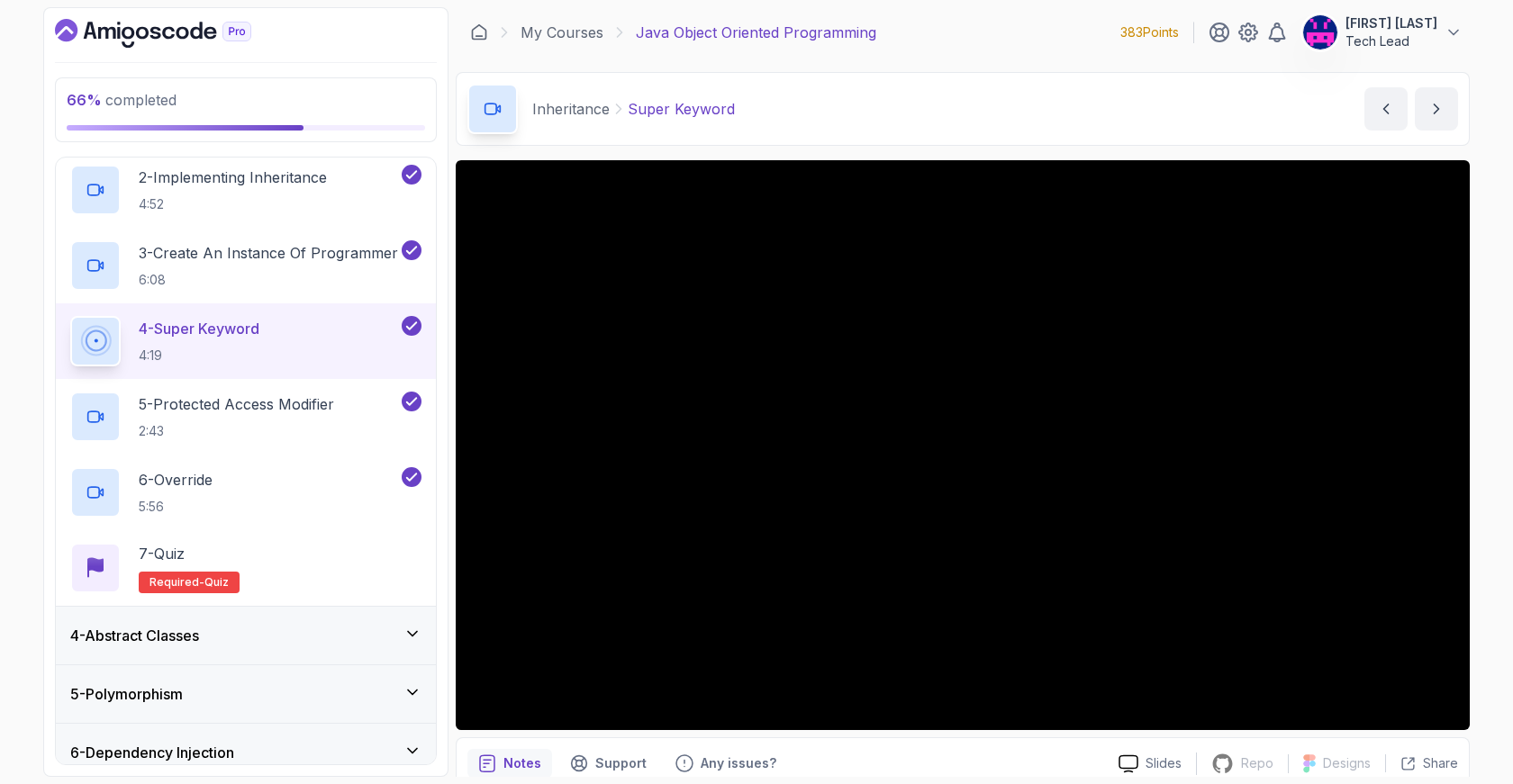 scroll, scrollTop: 270, scrollLeft: 0, axis: vertical 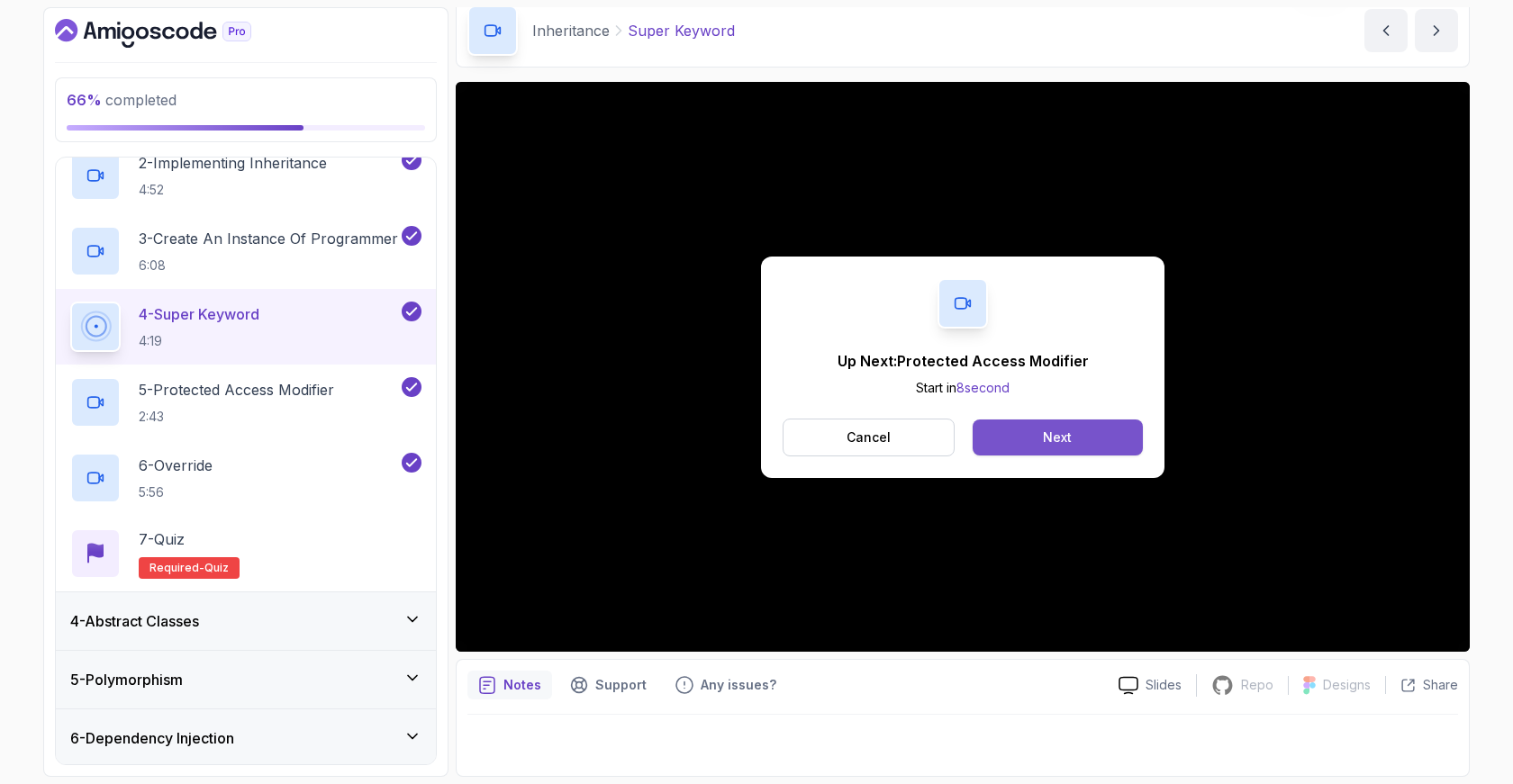 click on "Next" at bounding box center (1057, 437) 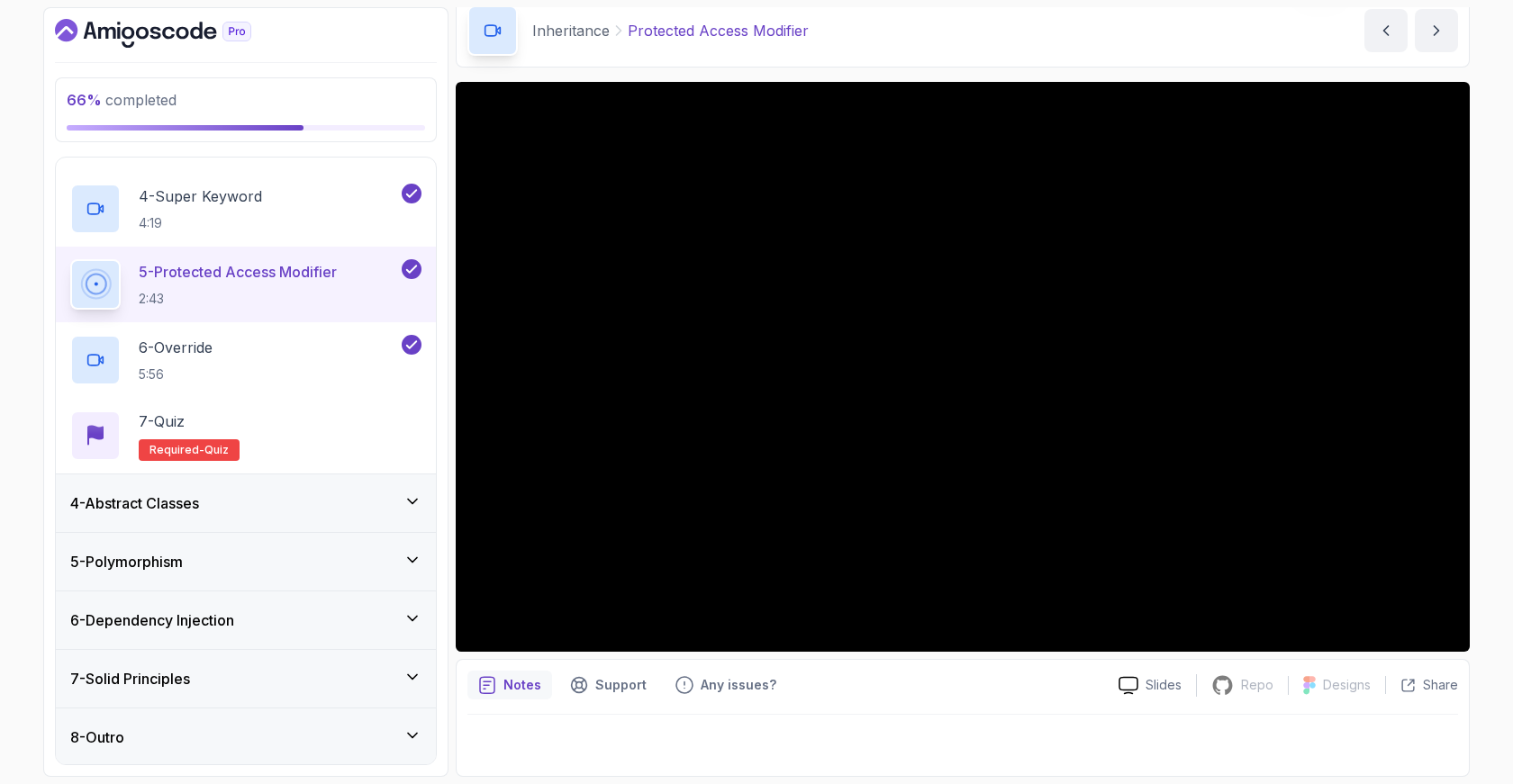 scroll, scrollTop: 390, scrollLeft: 0, axis: vertical 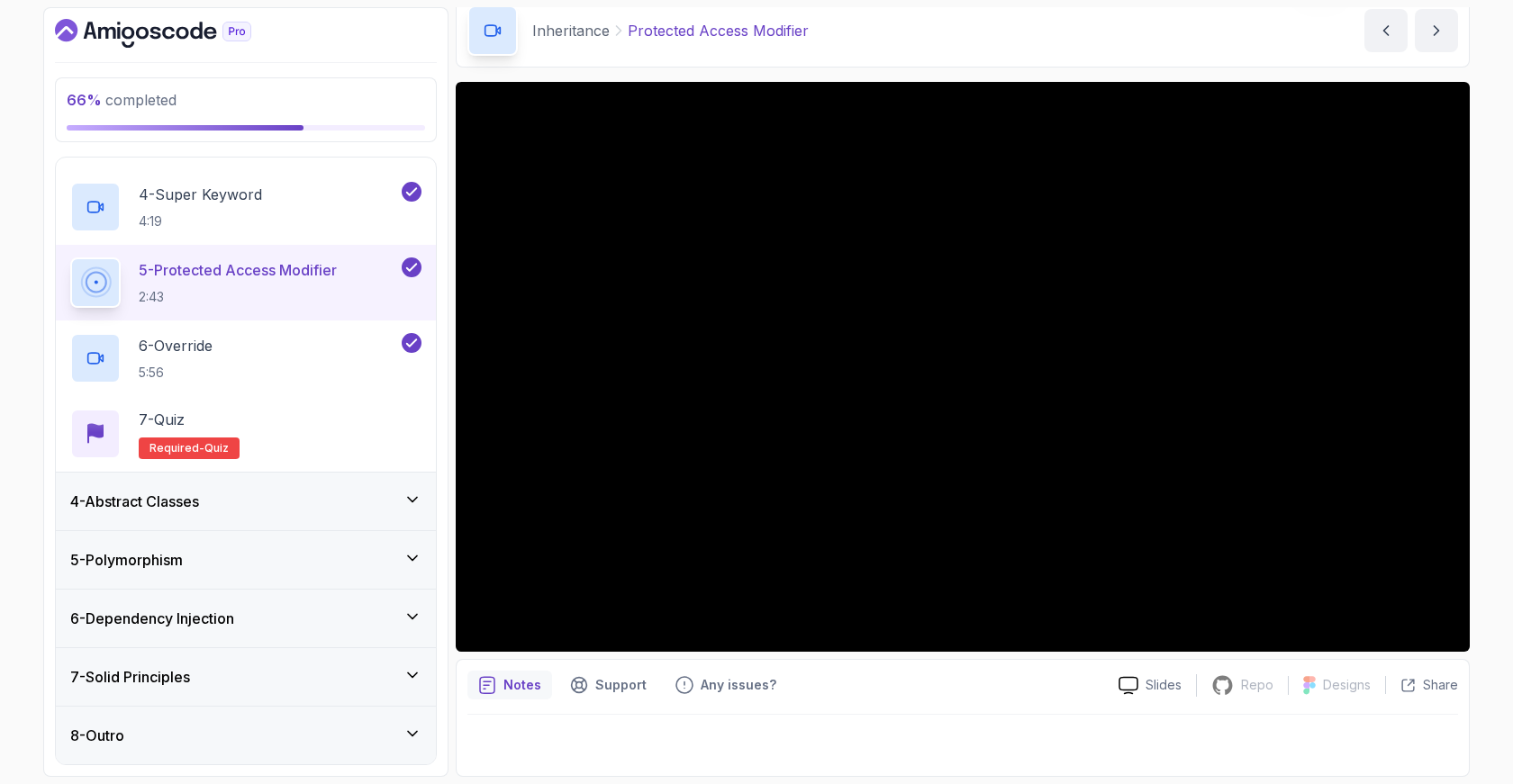 click on "4  -  Abstract Classes" at bounding box center (246, 501) 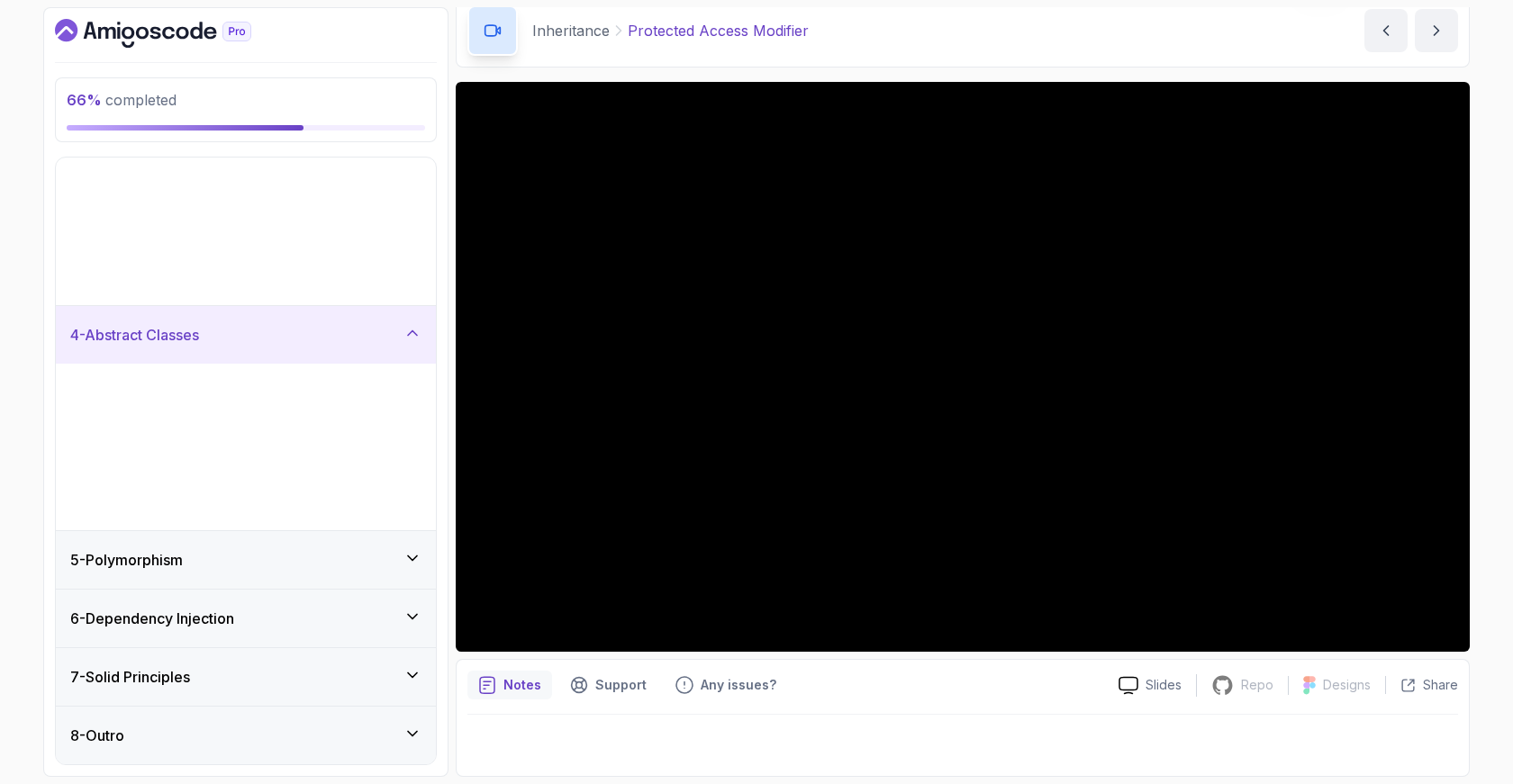 scroll, scrollTop: 0, scrollLeft: 0, axis: both 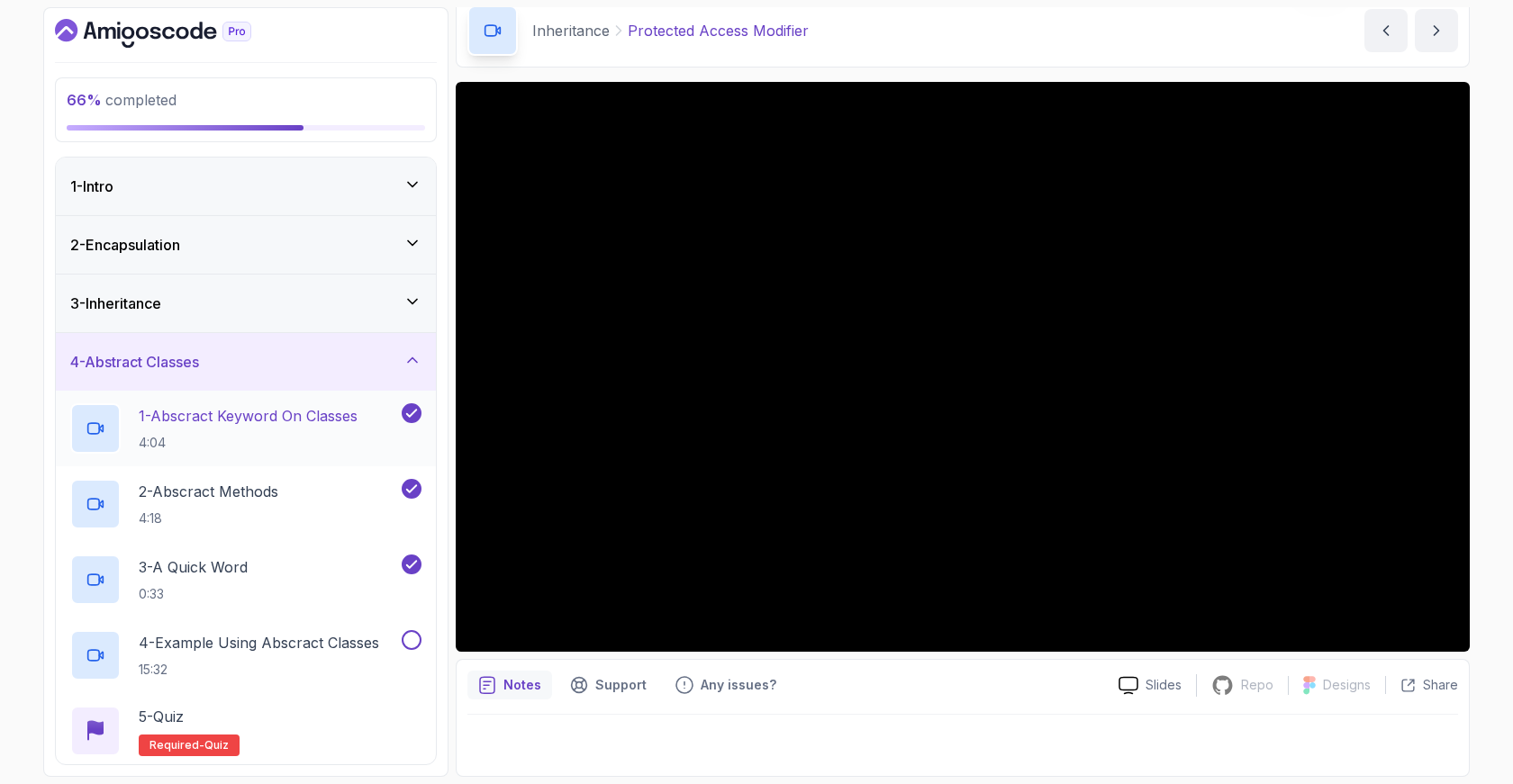 click on "1  -  Abscract Keyword On Classes" at bounding box center (248, 416) 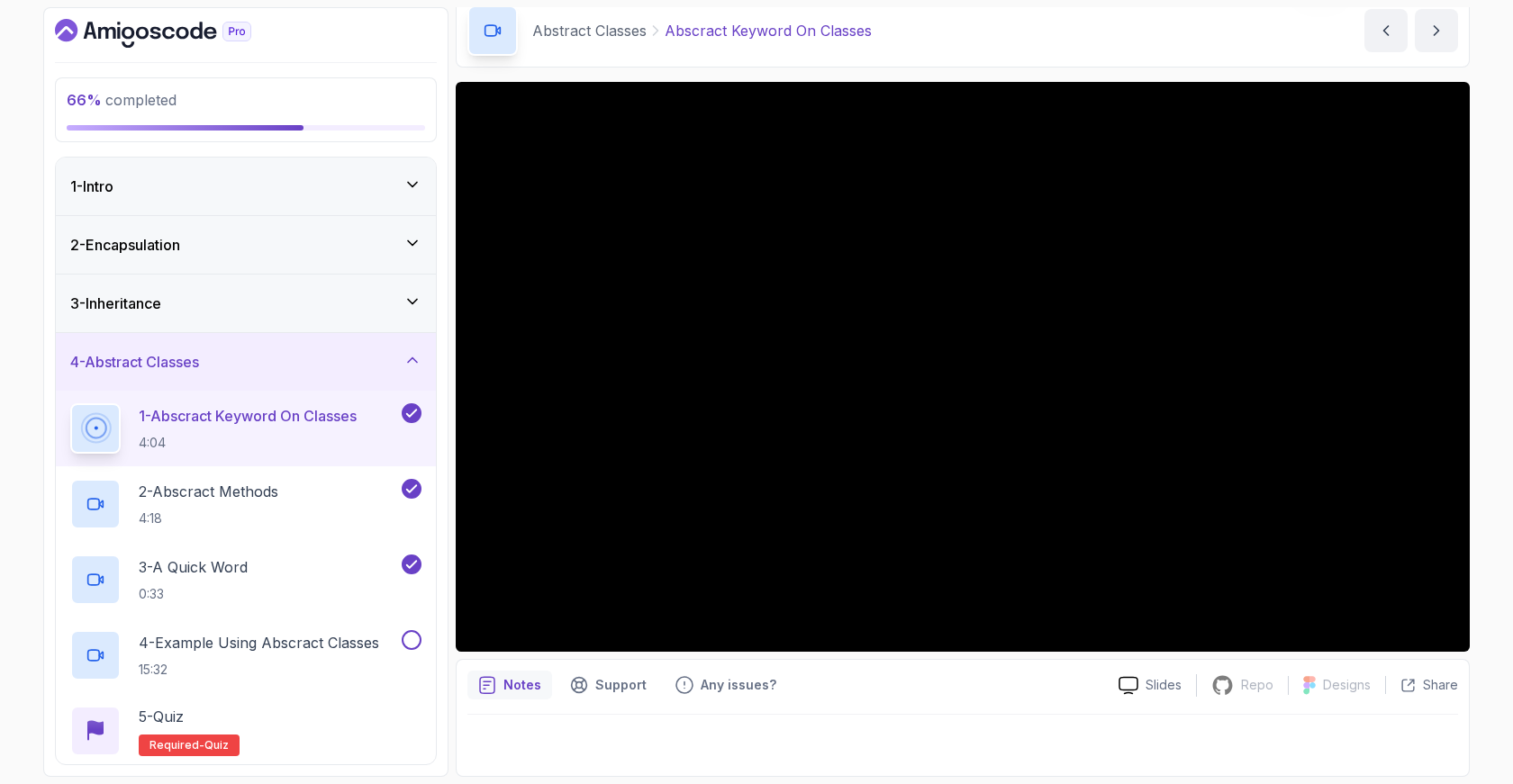click on "3  -  Inheritance" at bounding box center [246, 303] 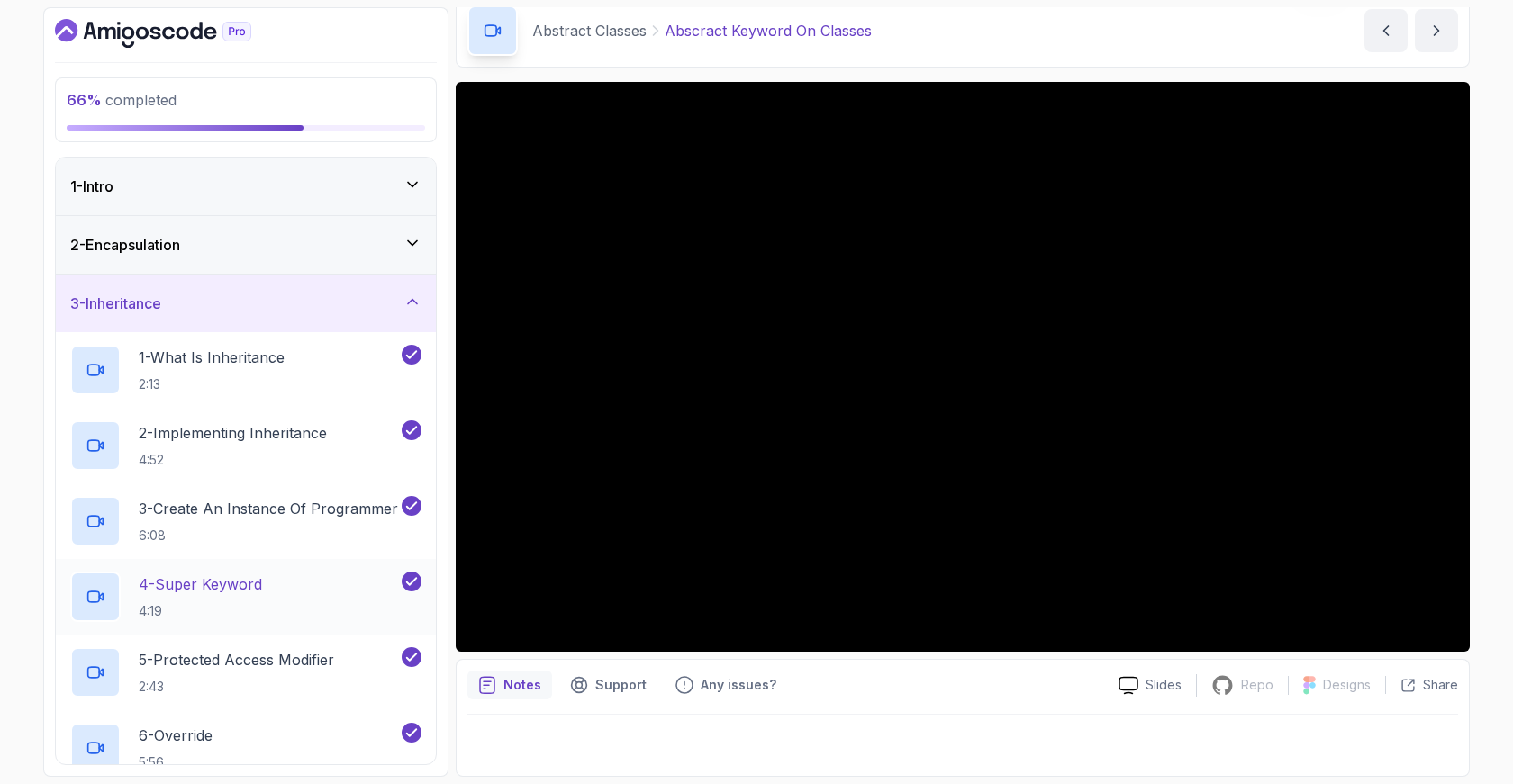 scroll, scrollTop: 338, scrollLeft: 0, axis: vertical 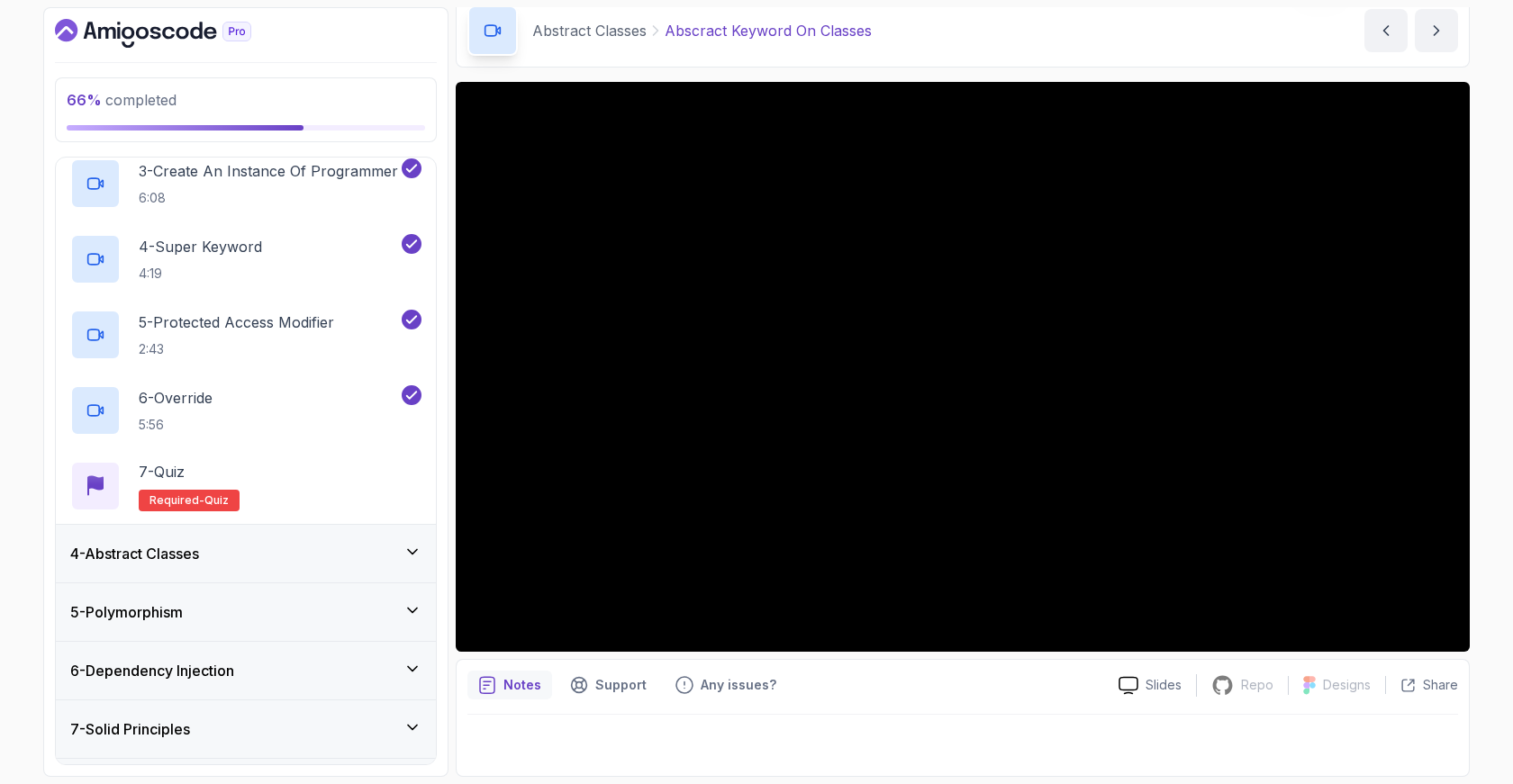 click 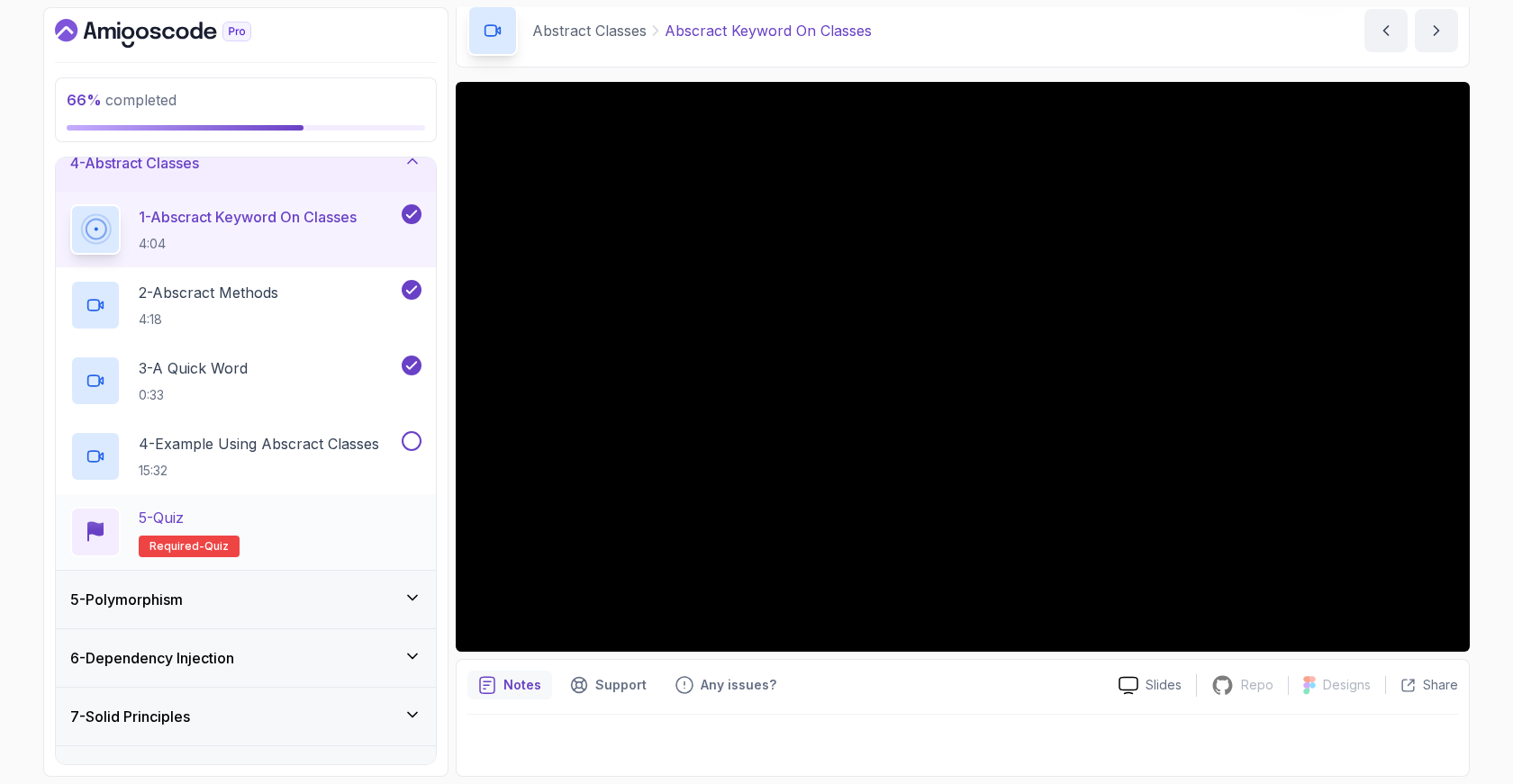 scroll, scrollTop: 239, scrollLeft: 0, axis: vertical 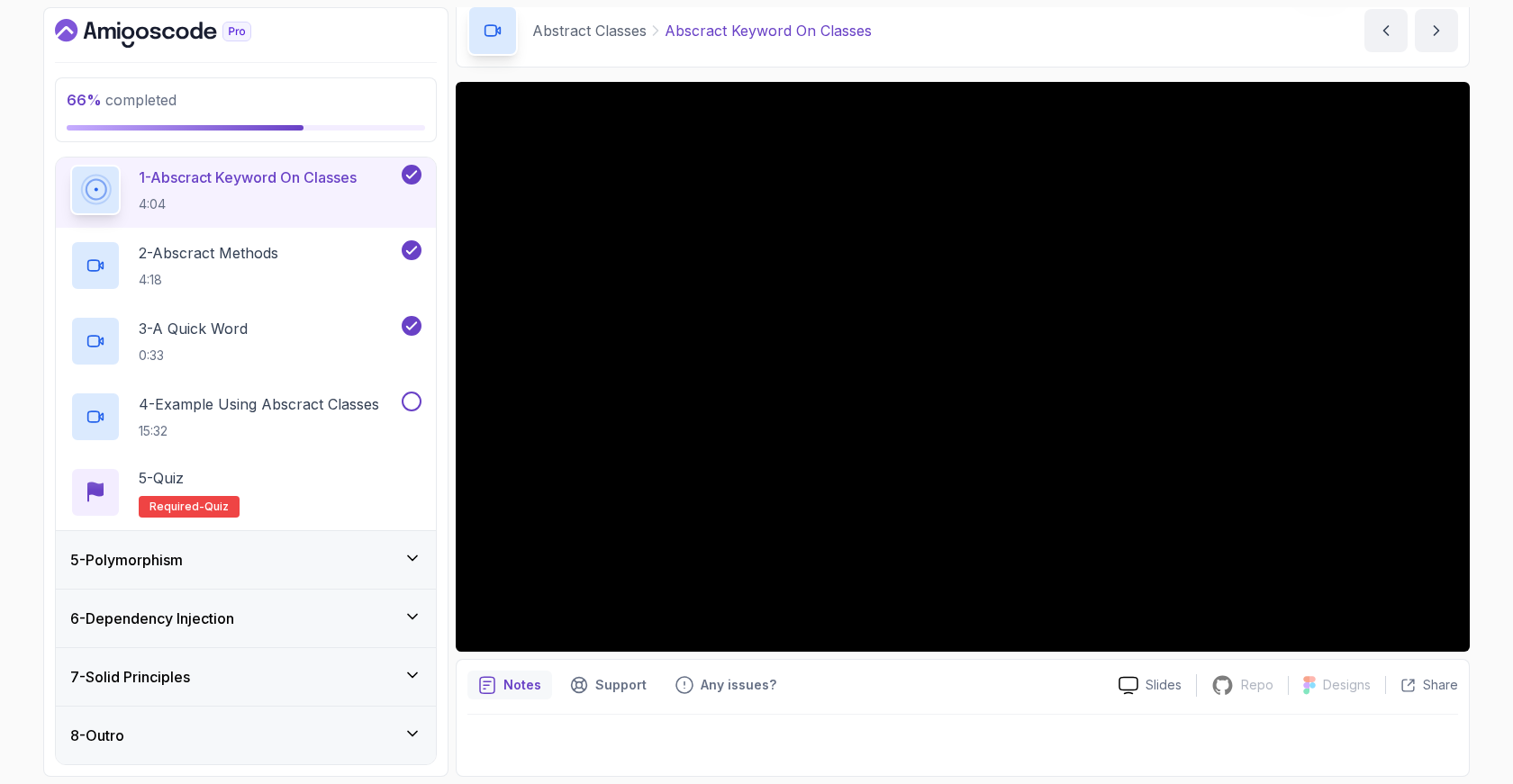 click on "5  -  Polymorphism" at bounding box center (246, 560) 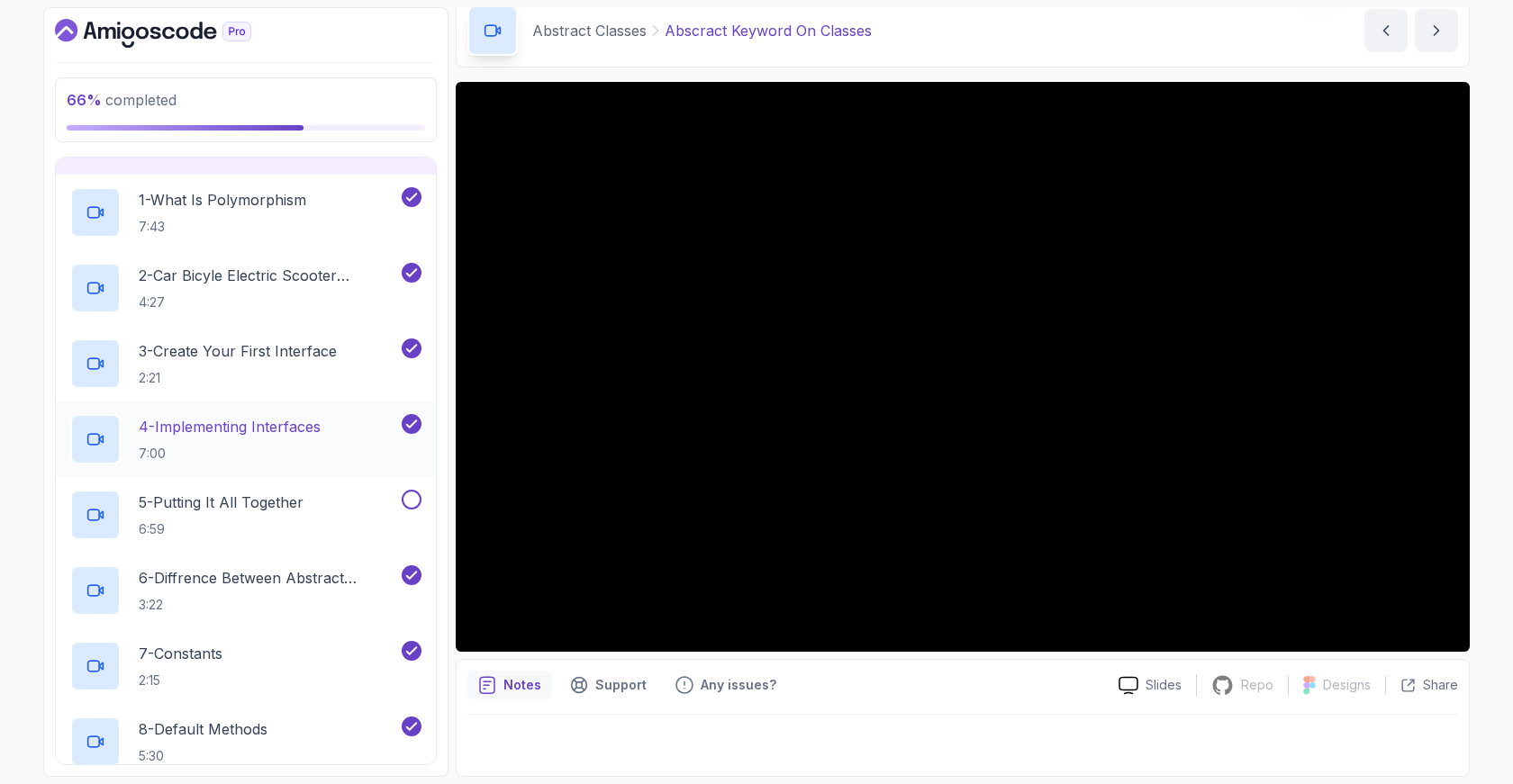 scroll, scrollTop: 280, scrollLeft: 0, axis: vertical 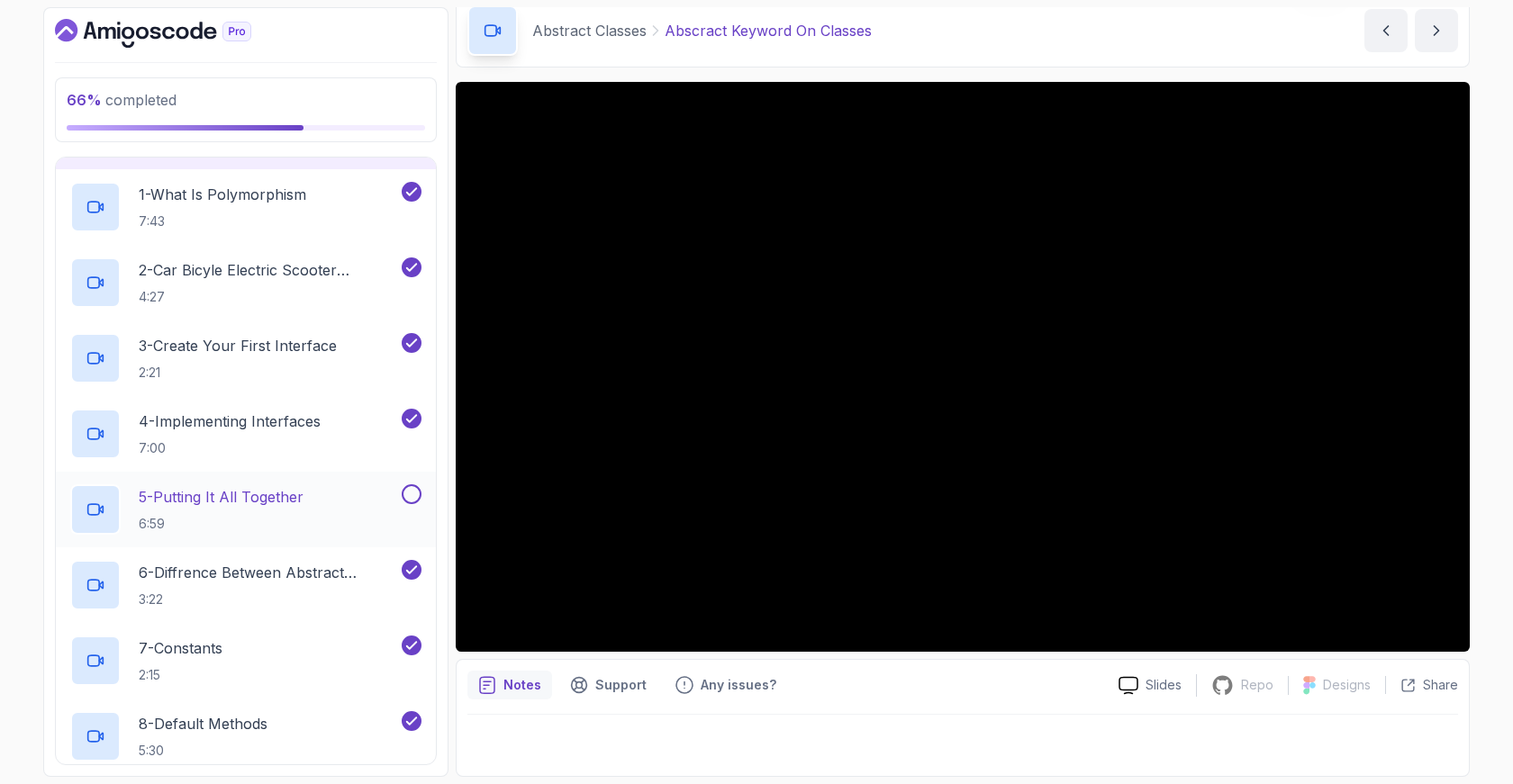 click on "5  -  Putting It All Together" at bounding box center [221, 497] 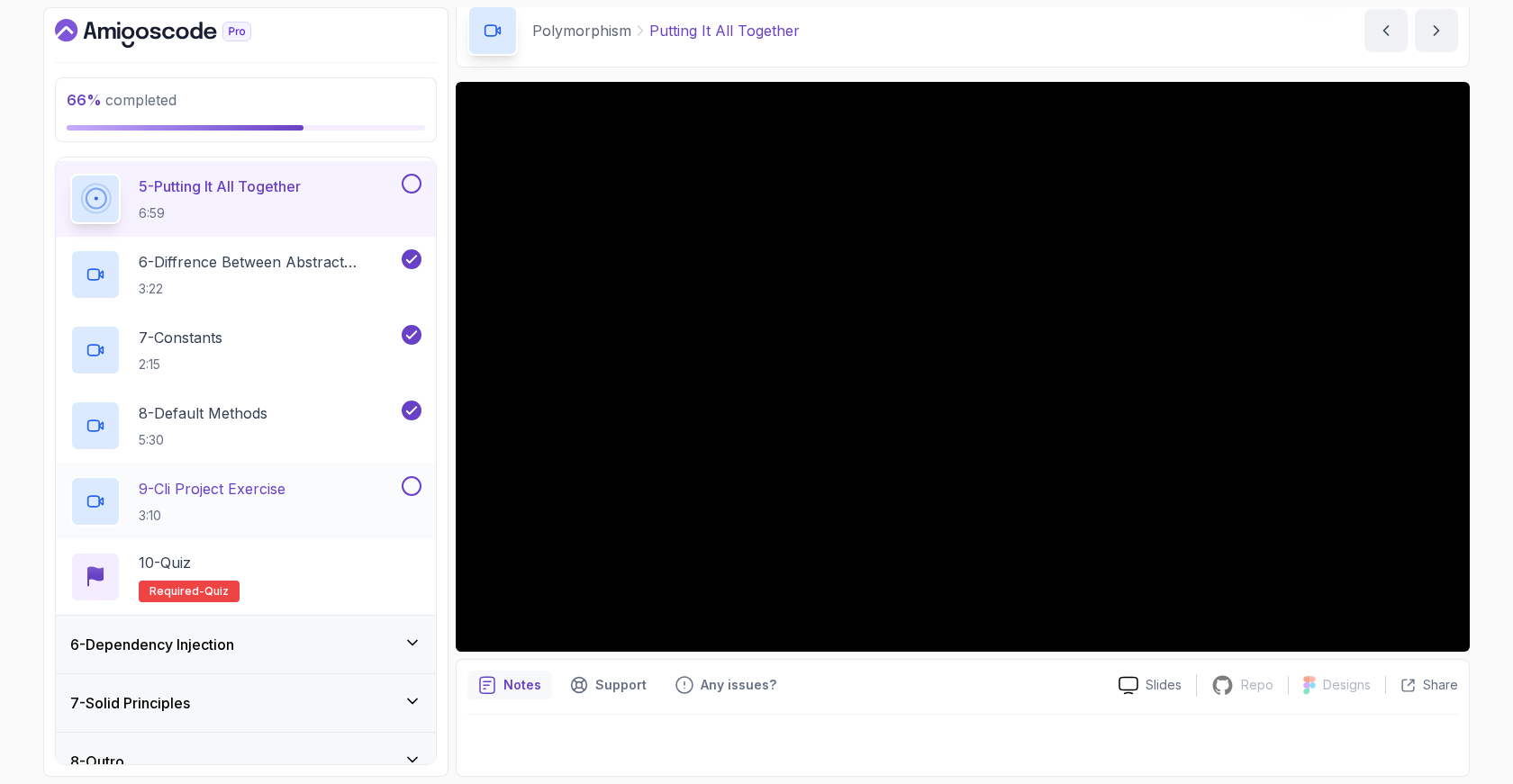 scroll, scrollTop: 539, scrollLeft: 0, axis: vertical 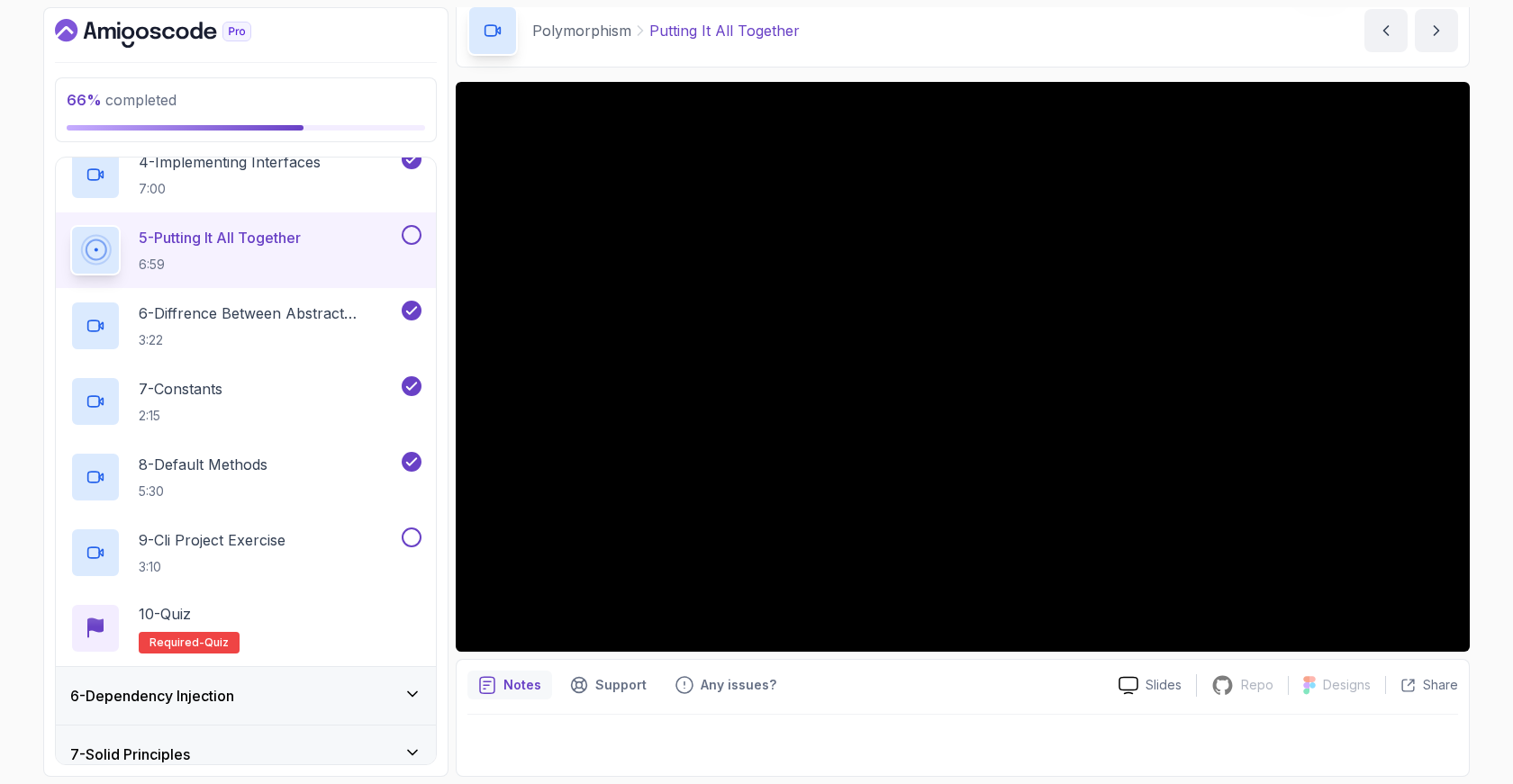 click 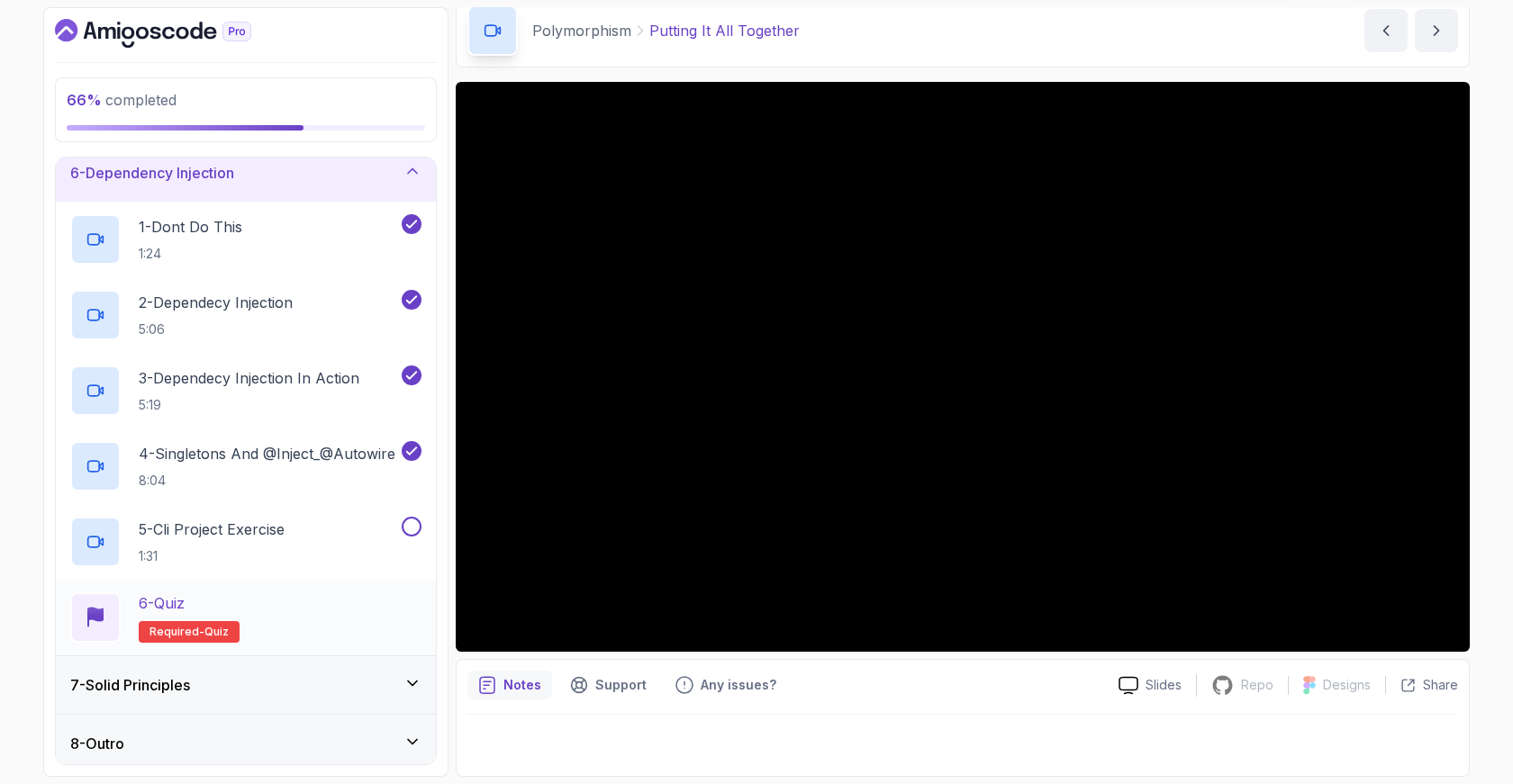 scroll, scrollTop: 314, scrollLeft: 0, axis: vertical 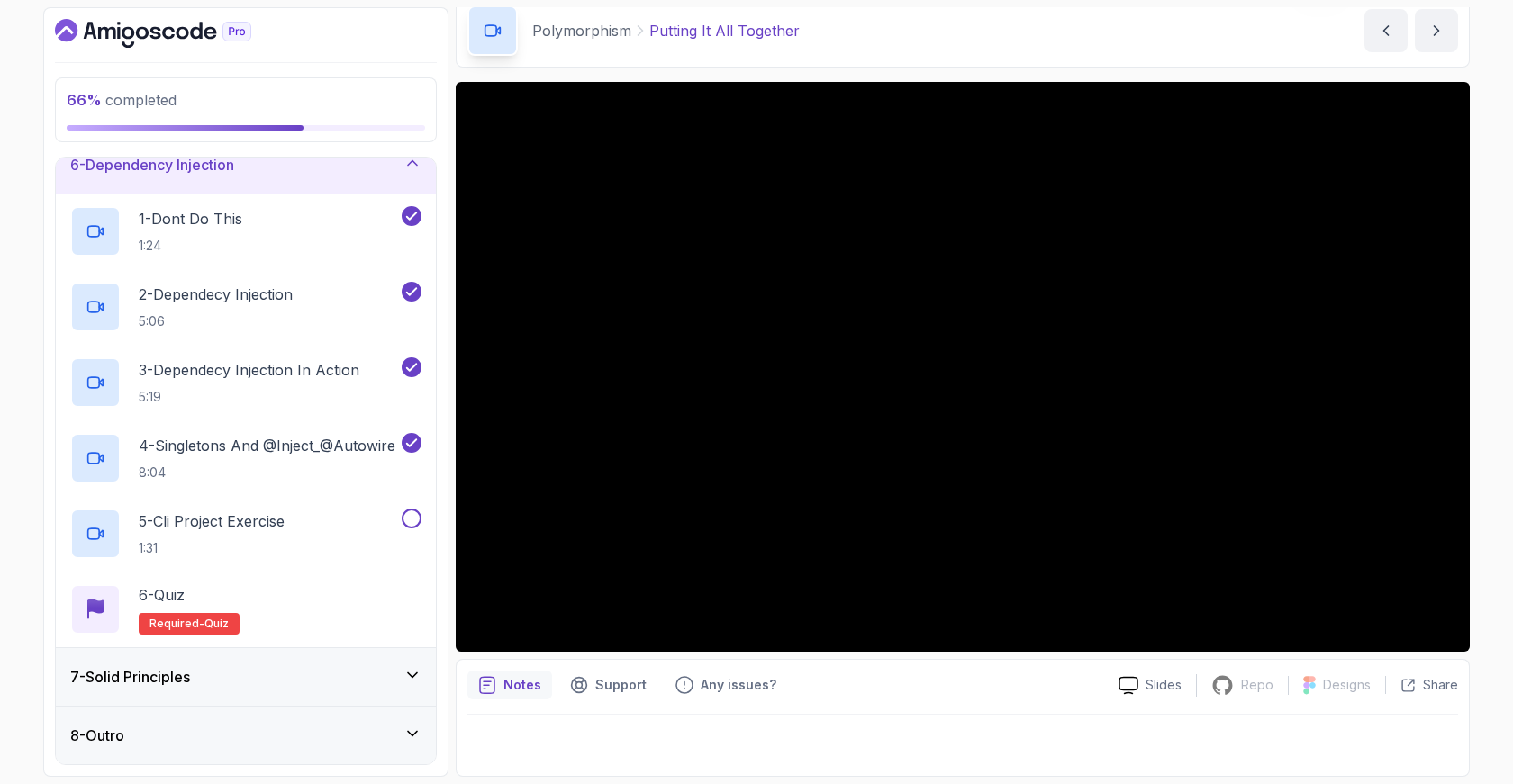 click 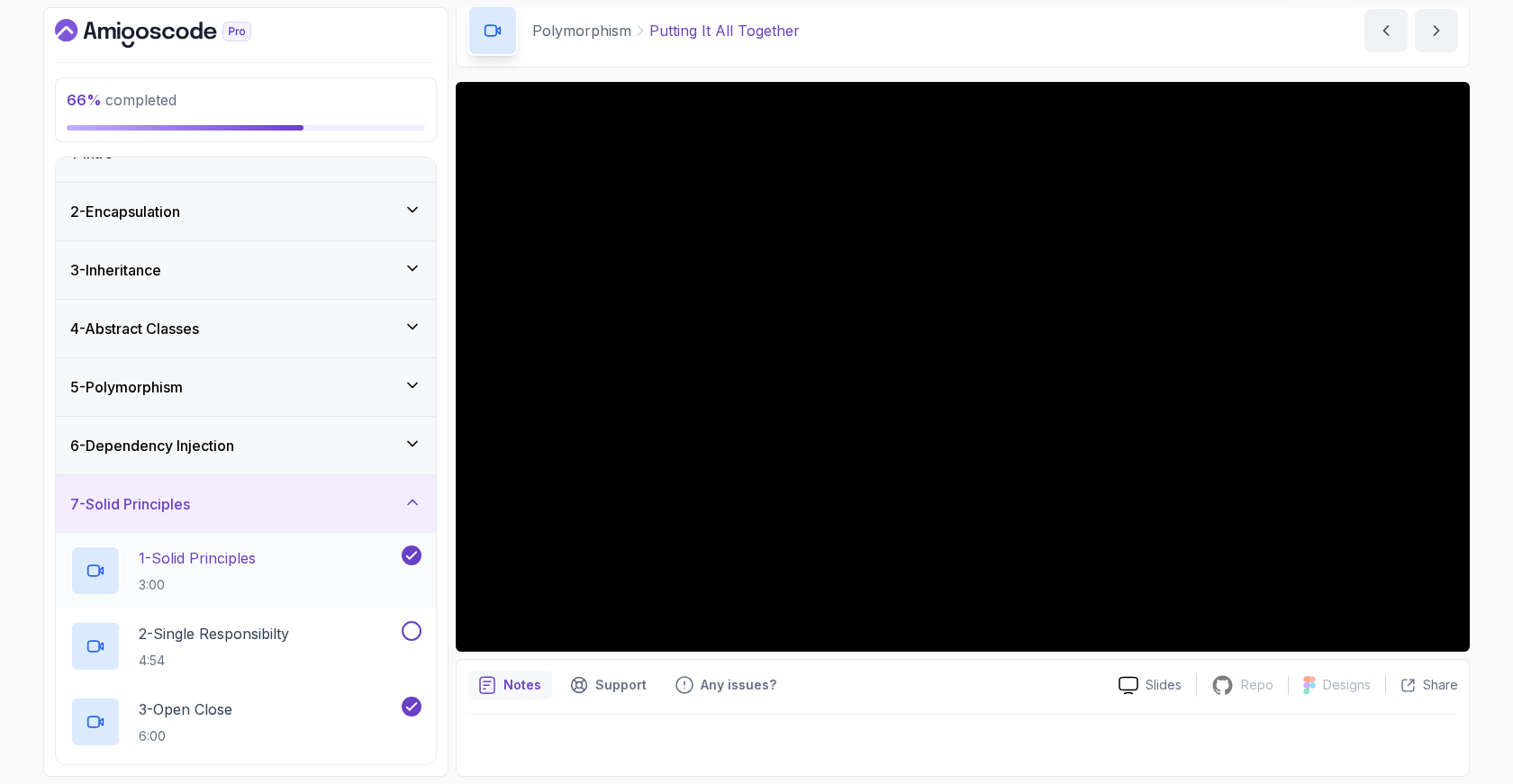 scroll, scrollTop: 14, scrollLeft: 0, axis: vertical 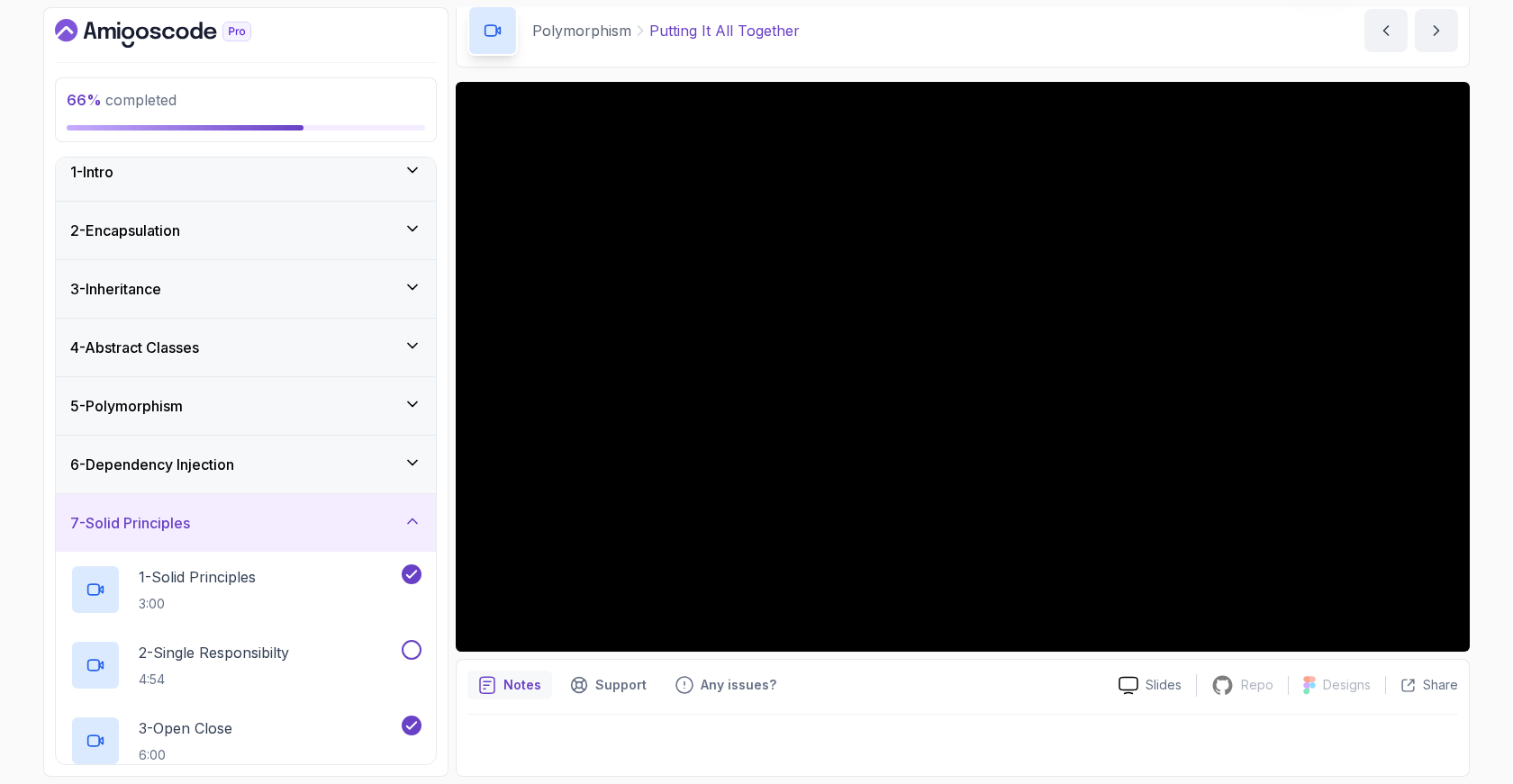 click 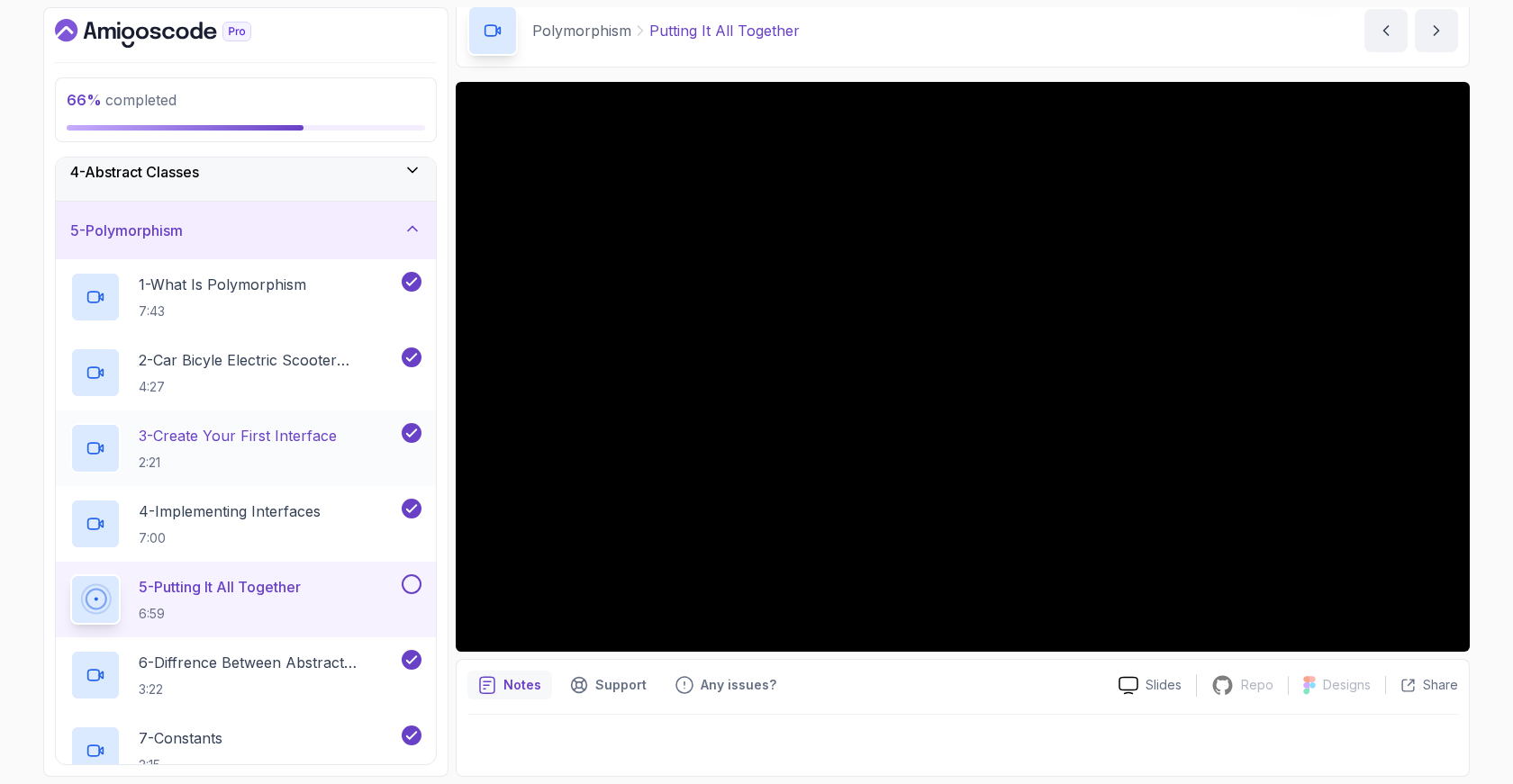 scroll, scrollTop: 217, scrollLeft: 0, axis: vertical 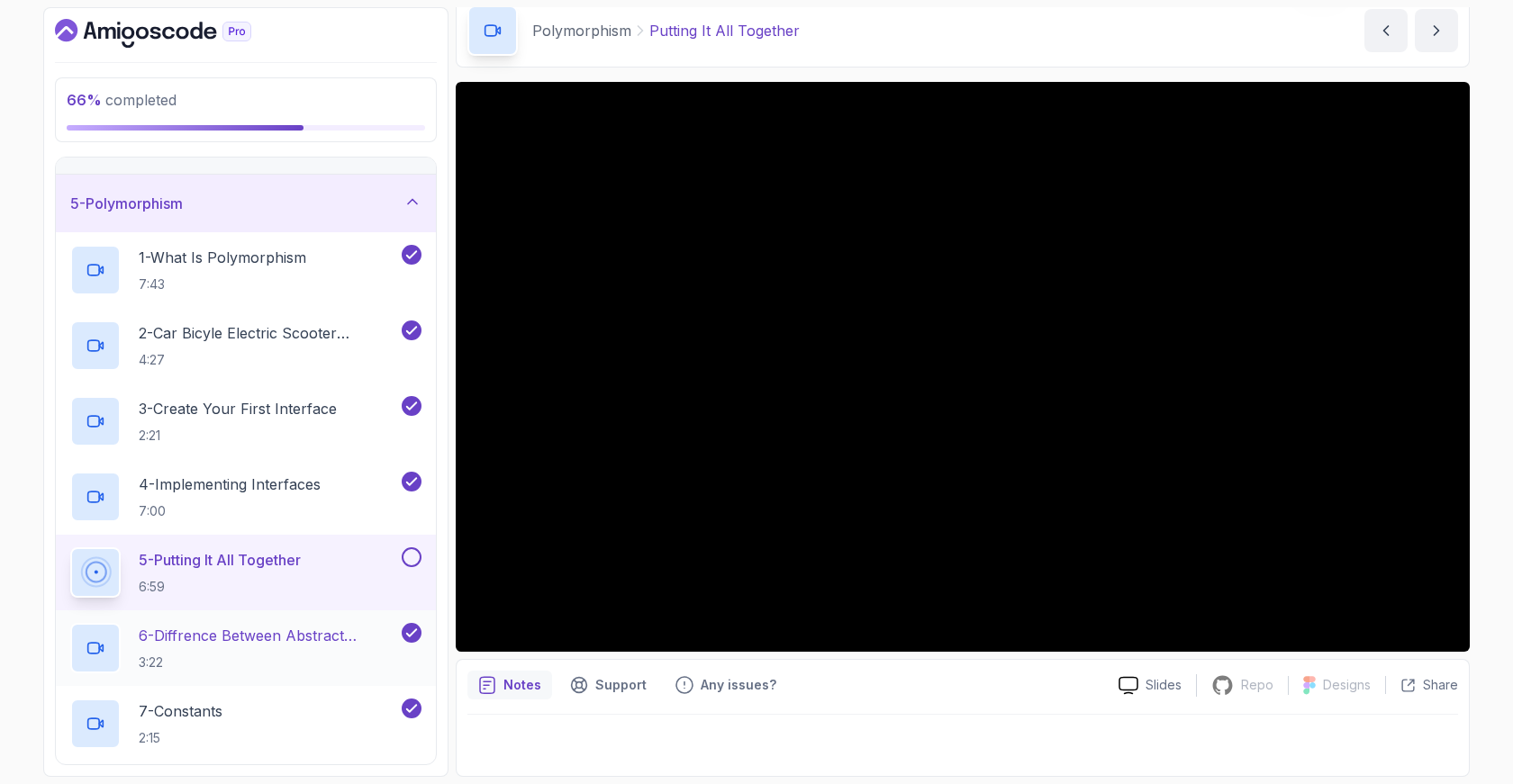 click on "6  -  Diffrence Between Abstract Classes And Interfaces" at bounding box center [268, 635] 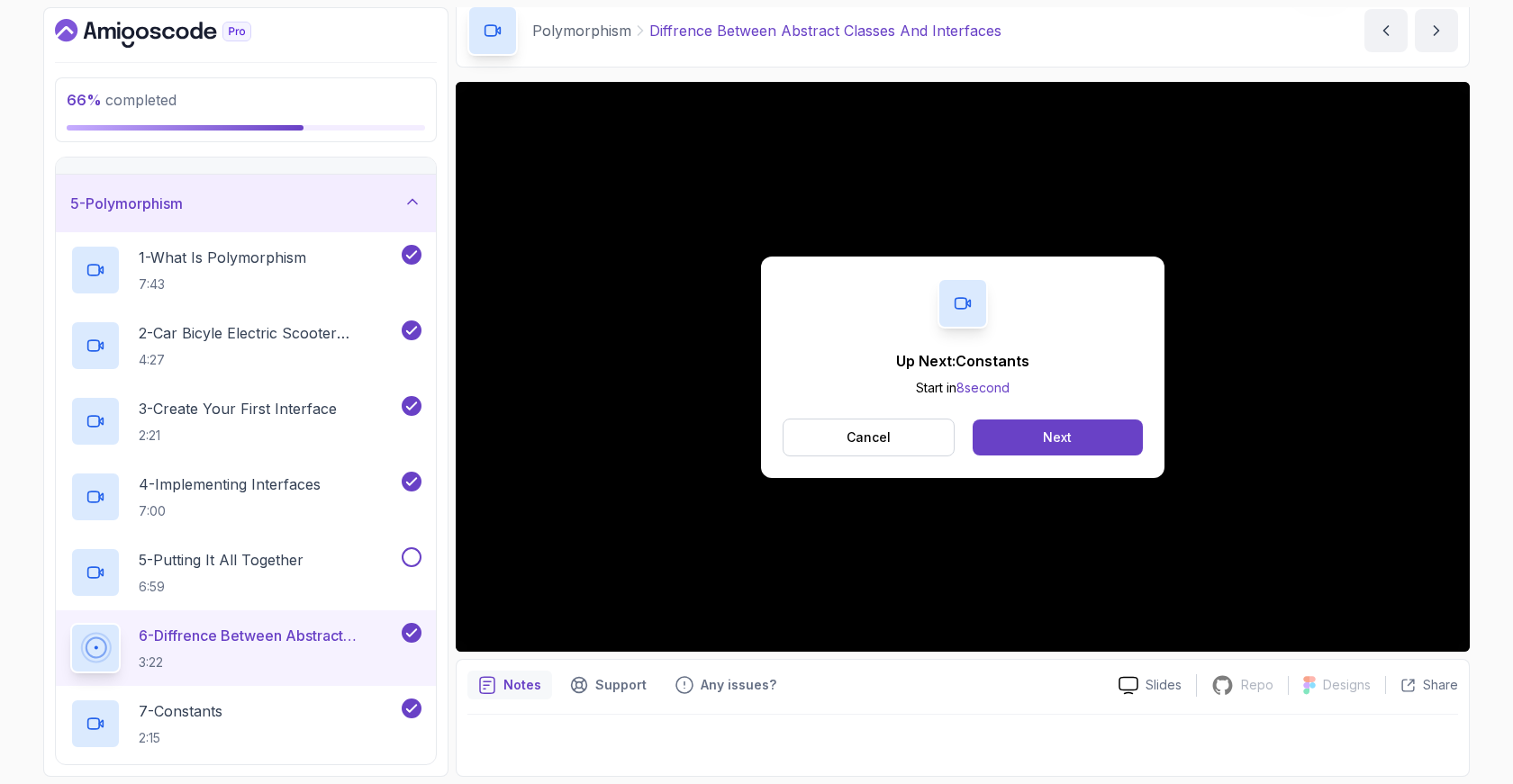 click on "Up Next:  Constants Start in  8  second Cancel Next" at bounding box center [963, 366] 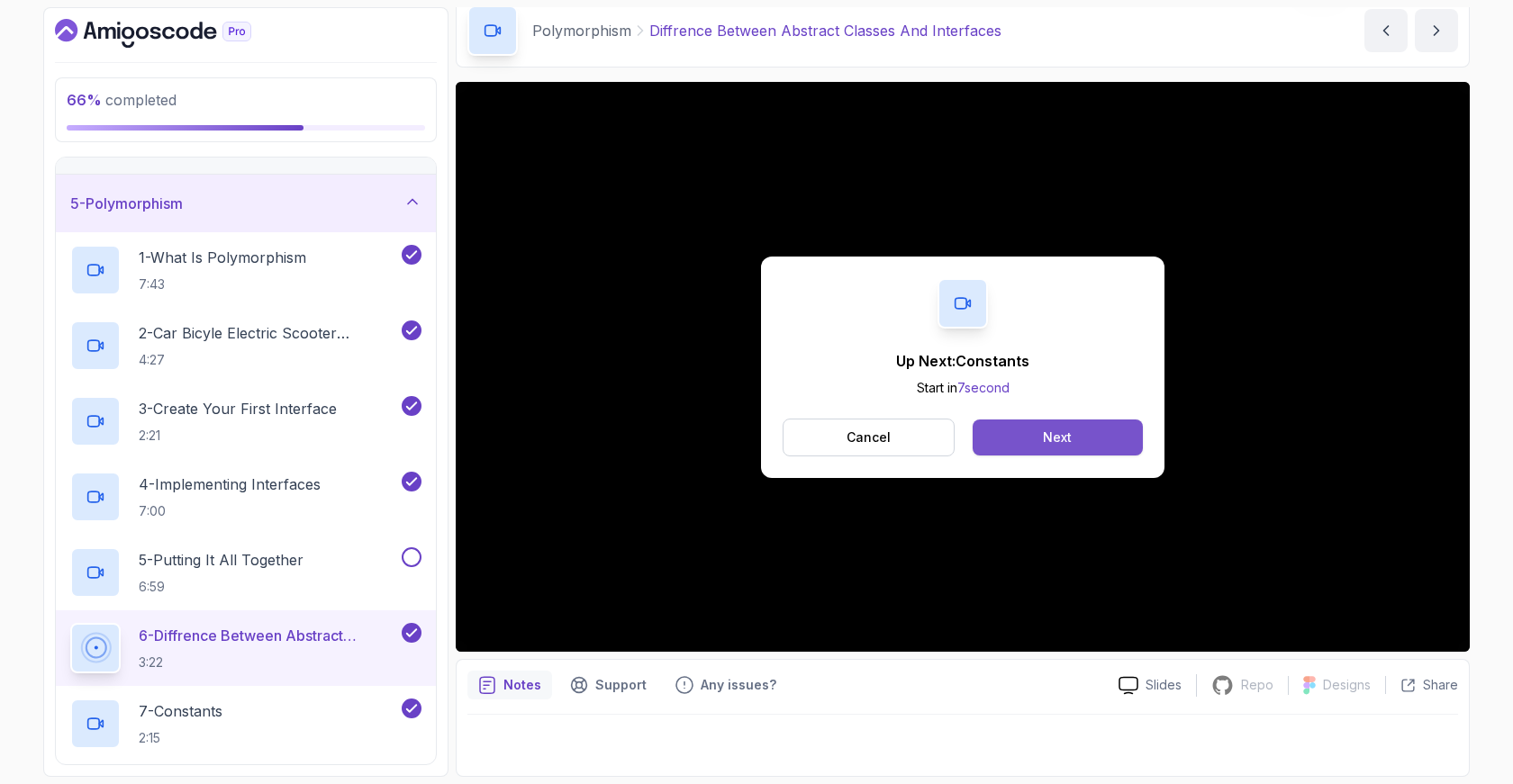 click on "Next" at bounding box center [1057, 437] 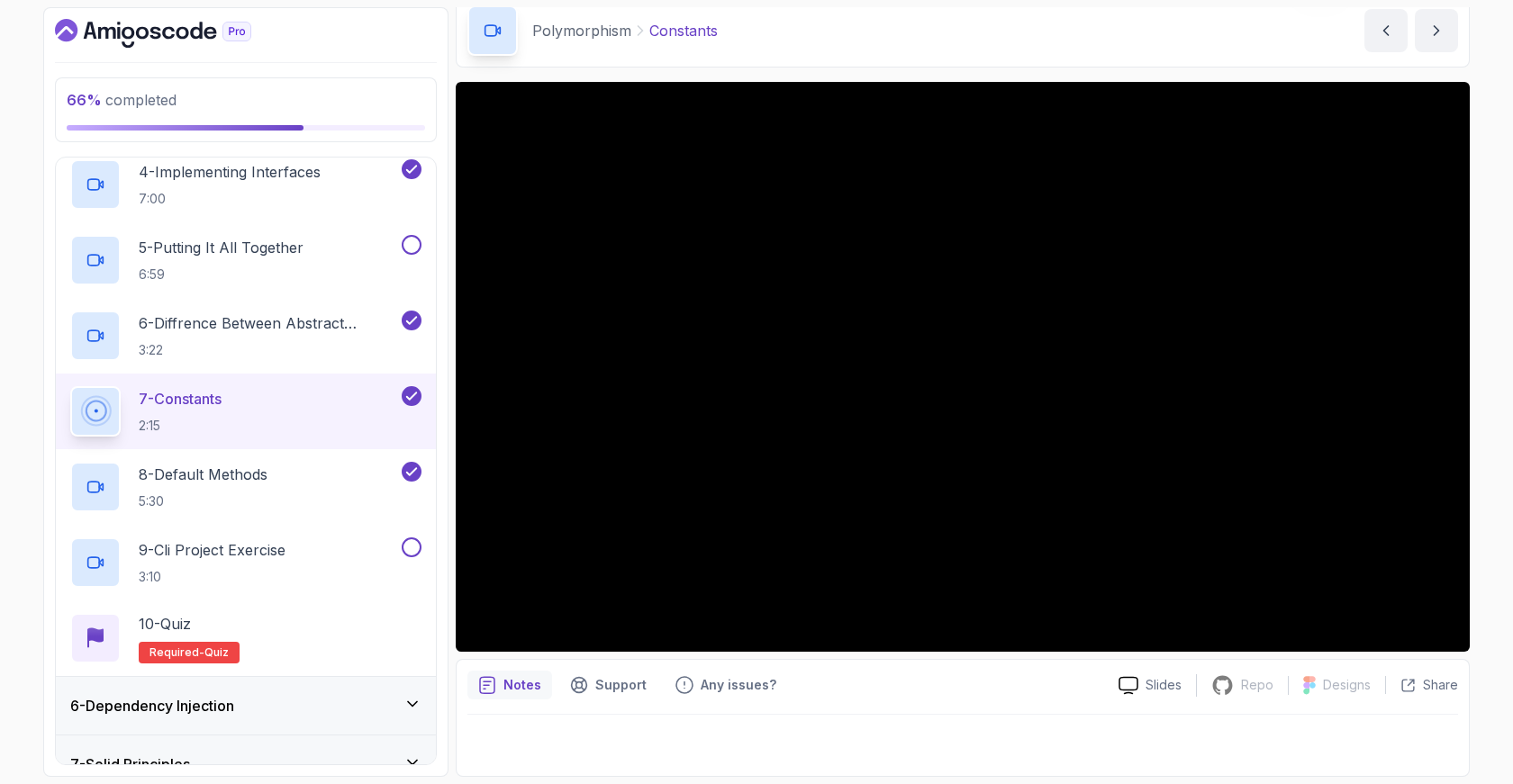 scroll, scrollTop: 553, scrollLeft: 0, axis: vertical 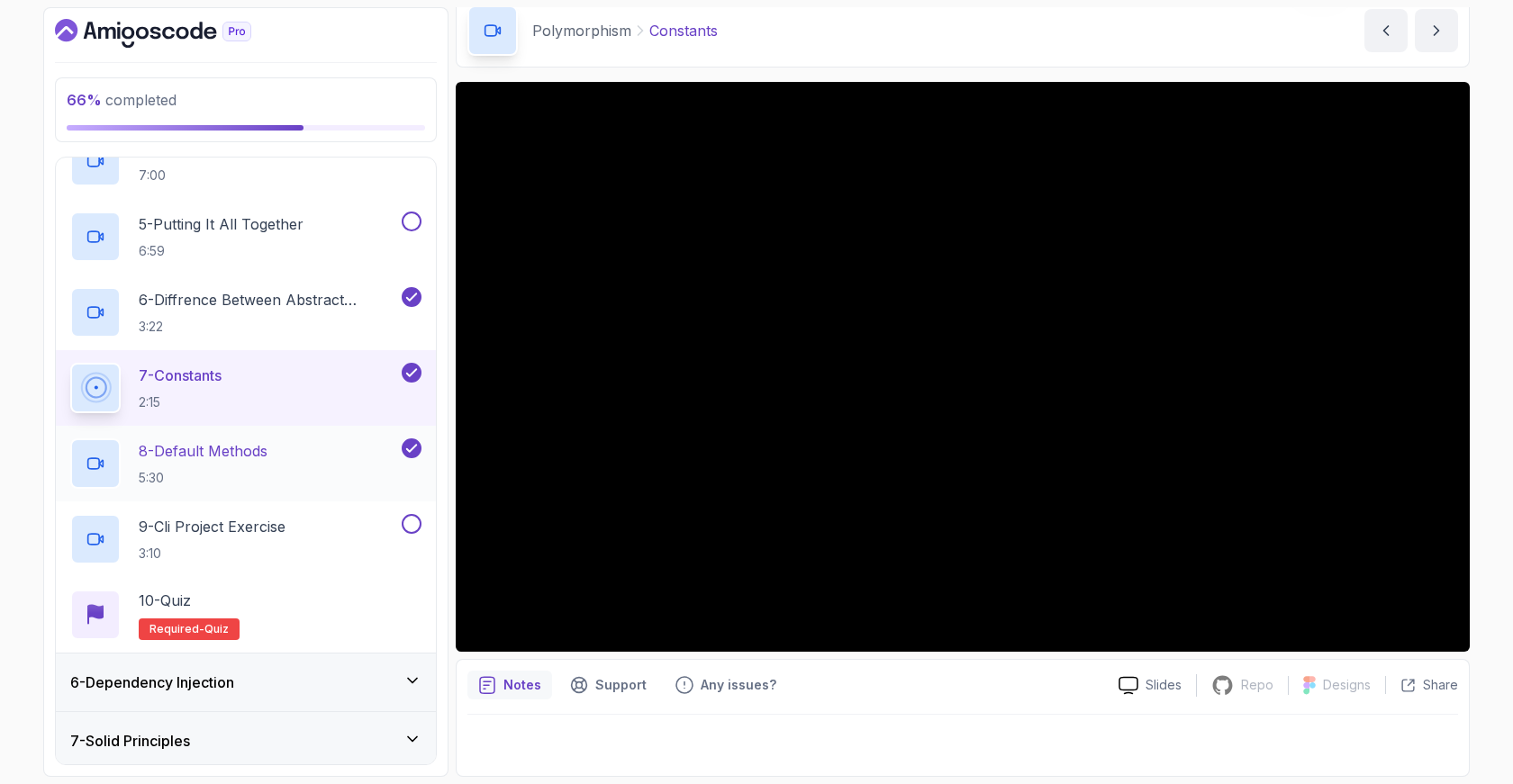click on "8  -  Default Methods" at bounding box center (203, 451) 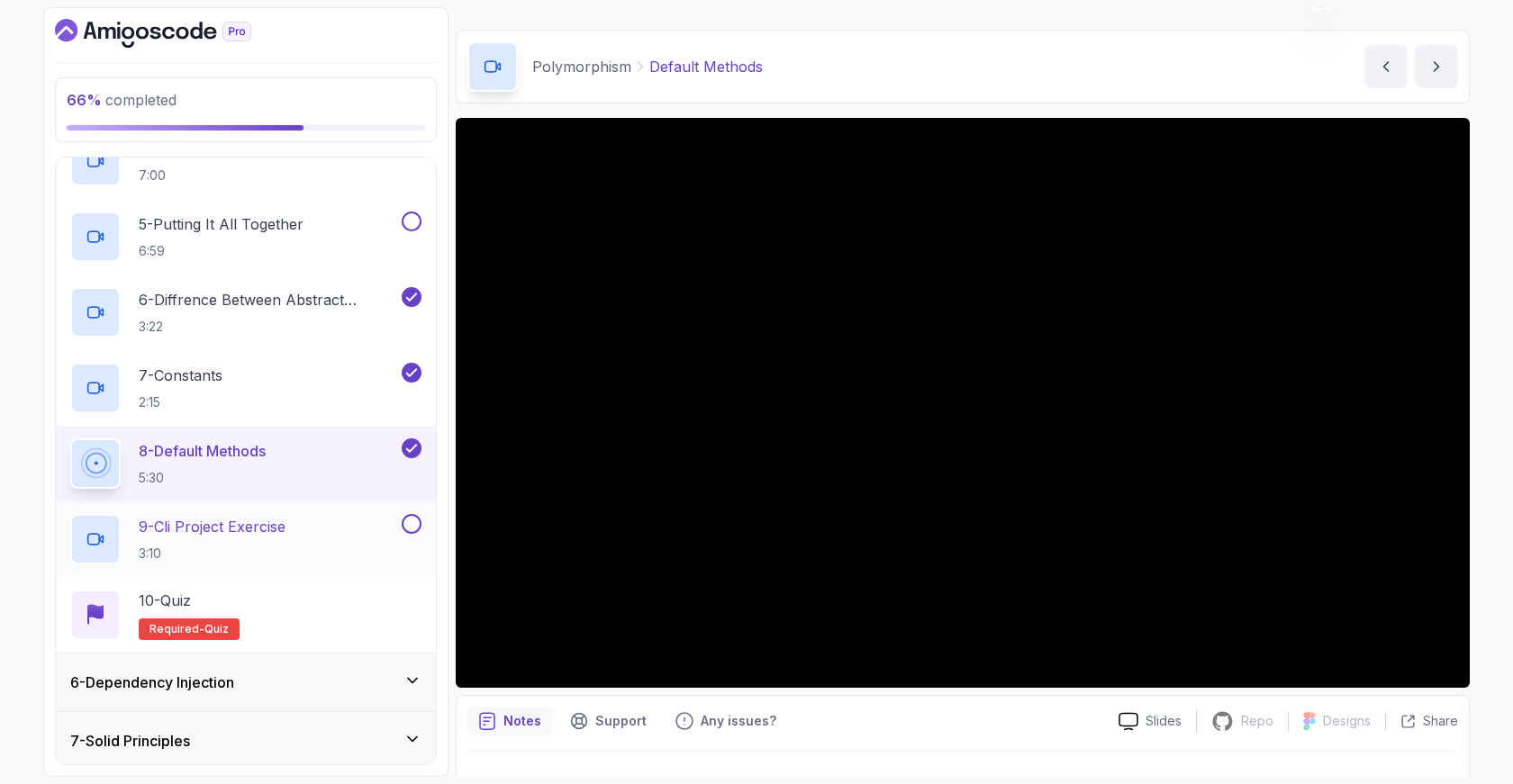 scroll, scrollTop: 78, scrollLeft: 0, axis: vertical 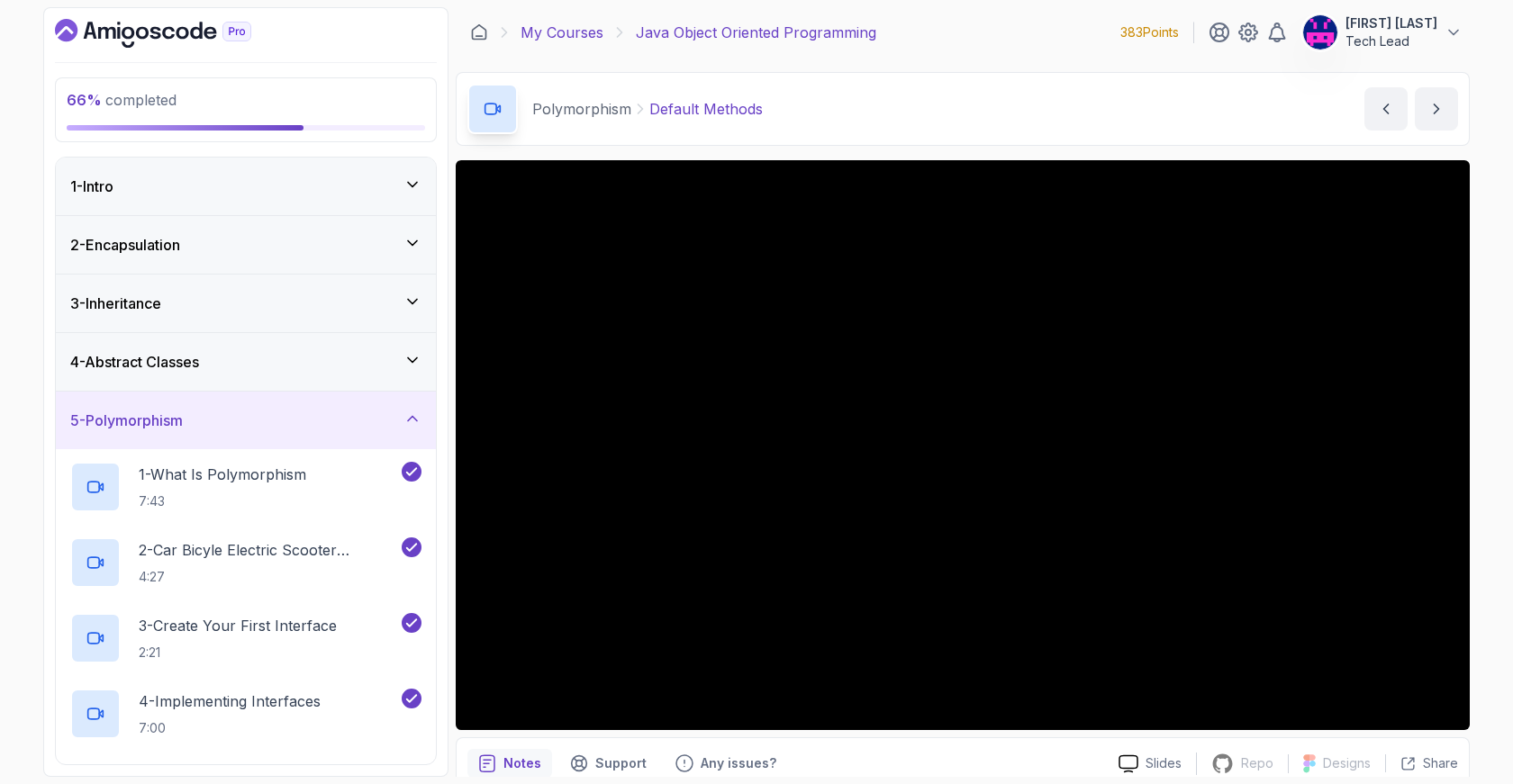 click on "My Courses" at bounding box center (562, 32) 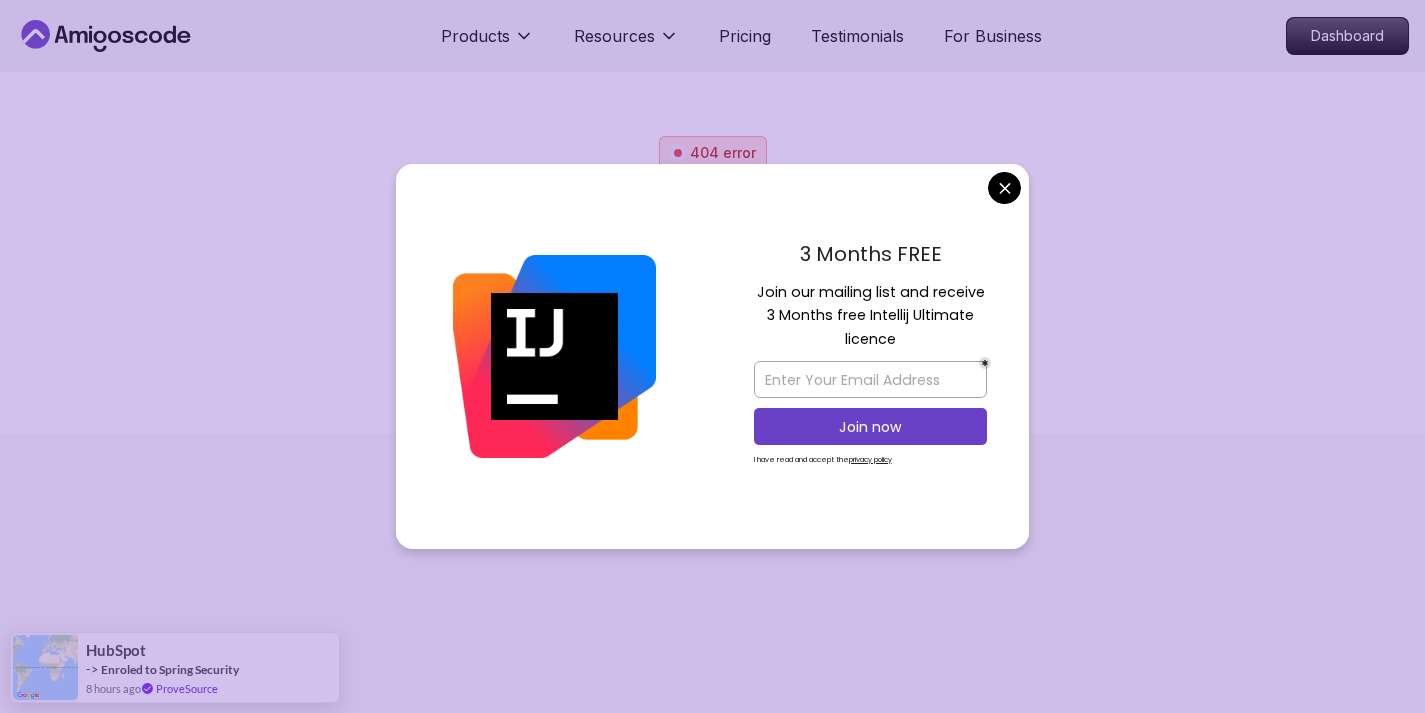 scroll, scrollTop: 0, scrollLeft: 0, axis: both 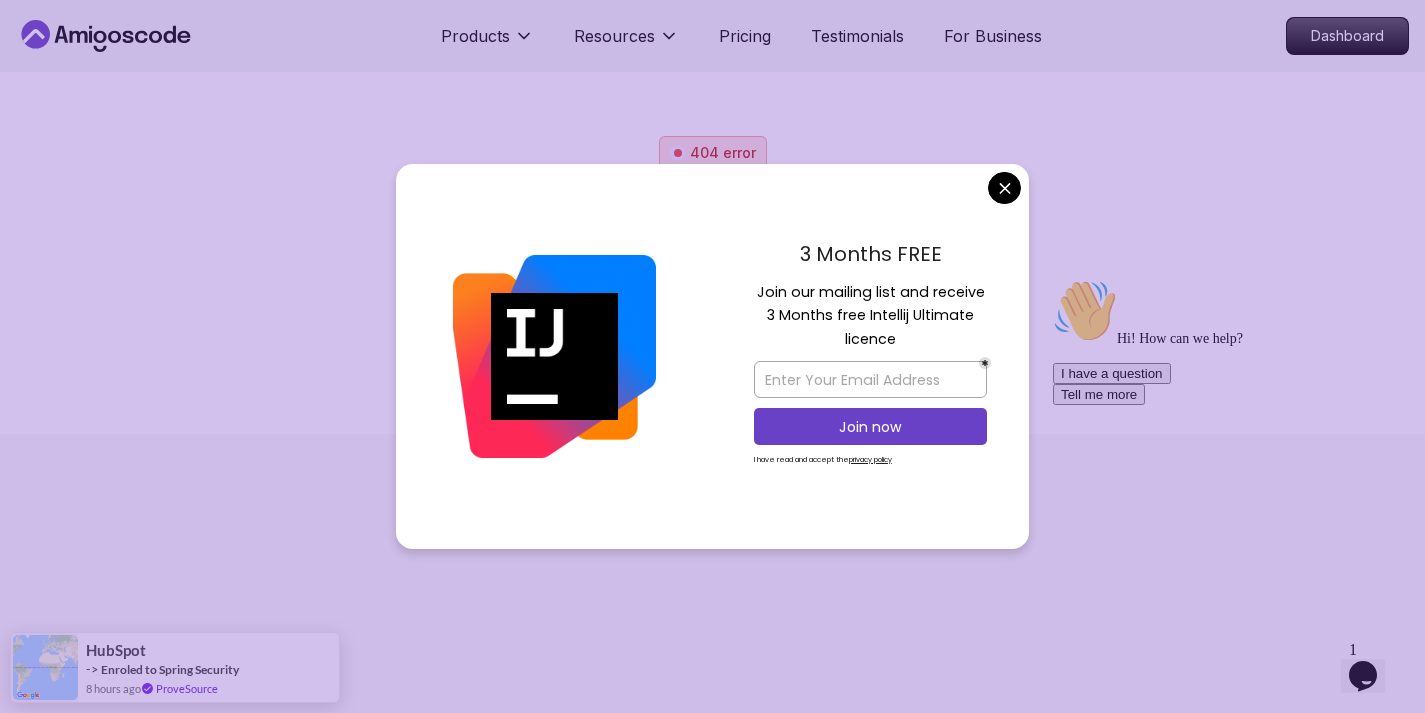 click on "Products Resources Pricing Testimonials For Business Dashboard  404 error We can’t find this page   The page you are looking for doesn’t exist or has been moved. Go home PRODUCTS Portfolly Courses Builds soon Bootcamp Roadmaps Textbook RESOURCES Team Blogs Newsletter Community QUICK LINKS Pricing Testimonials Merch Support Legal Terms Privacy Assalamualaikum 👋 © 2025 Amigoscode. All rights reserved. hello@[example.com] © 2025 Amigoscode. All rights reserved.
HubSpot ->   Enroled to Spring Security 8 hours ago     ProveSource" at bounding box center [712, 356] 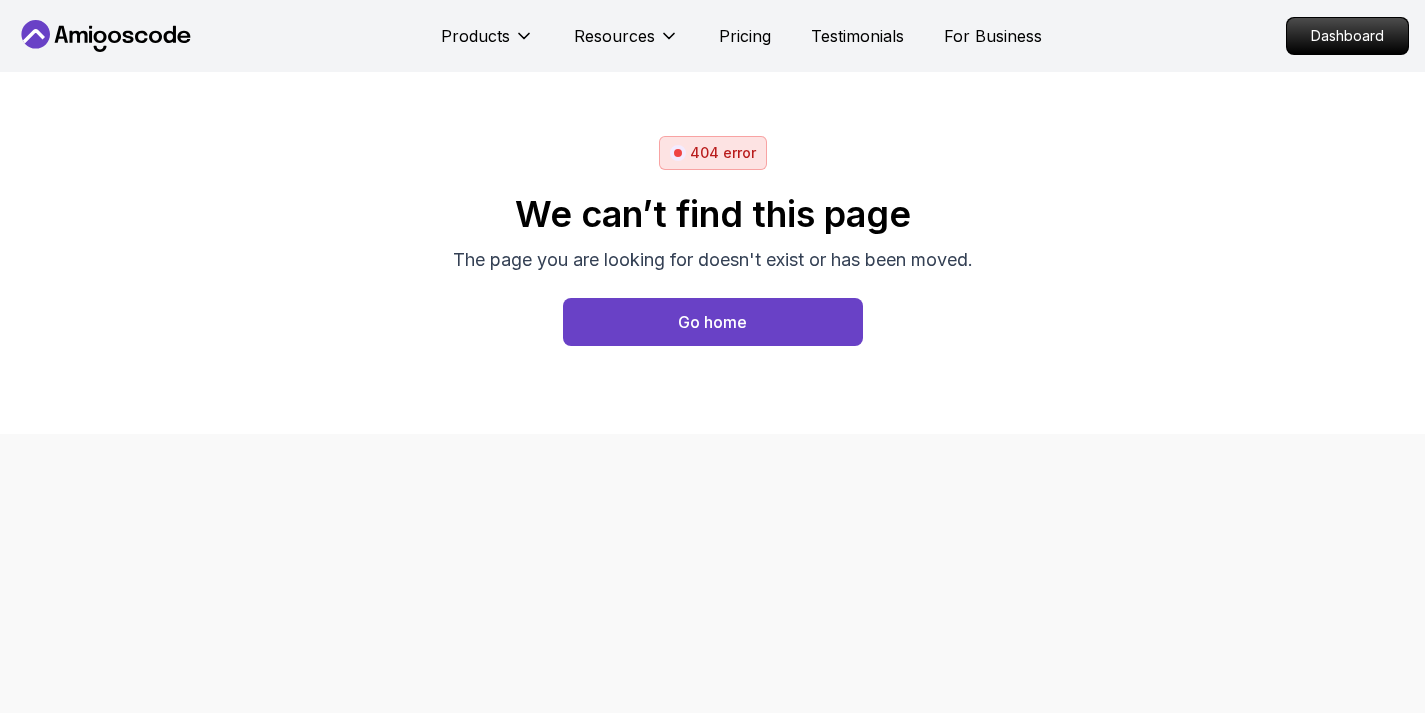 scroll, scrollTop: 0, scrollLeft: 0, axis: both 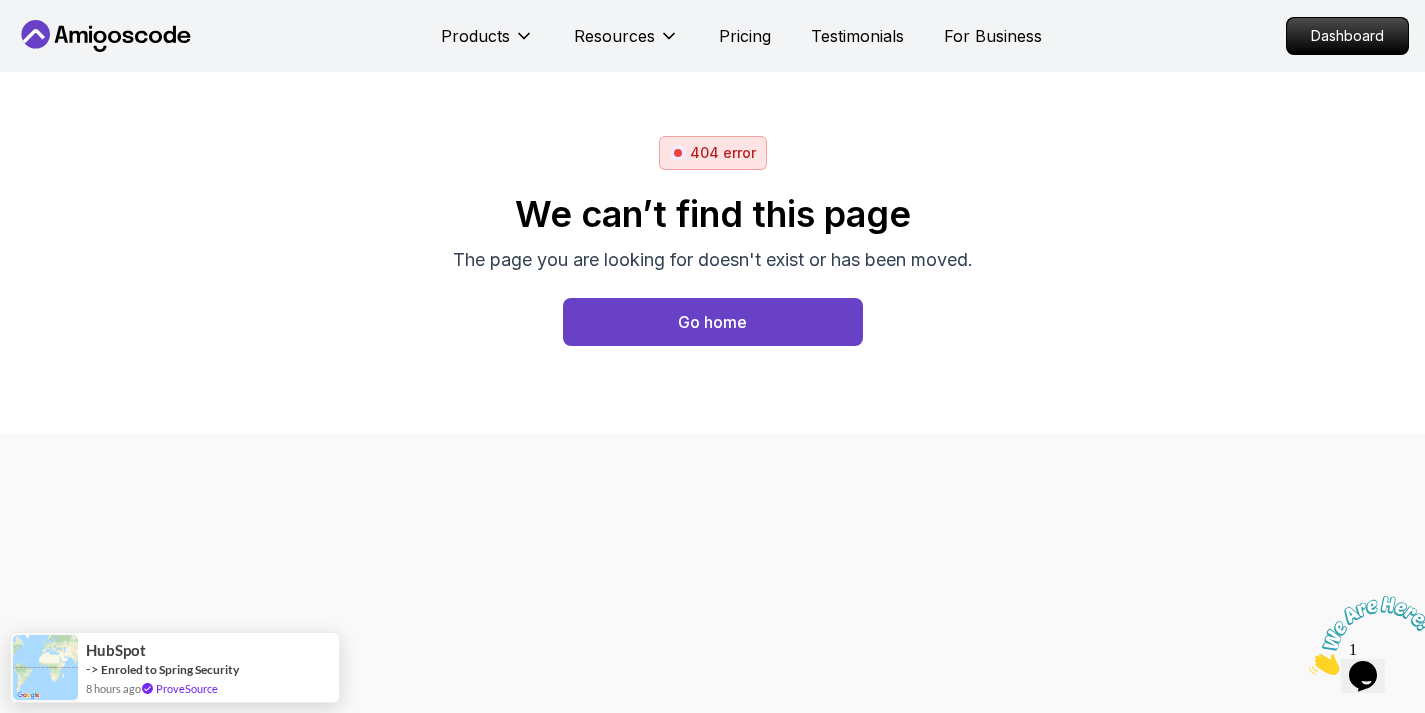 click on "Products Resources Pricing Testimonials For Business Dashboard  404 error We can’t find this page   The page you are looking for doesn’t exist or has been moved. Go home PRODUCTS Portfolly Courses Builds soon Bootcamp Roadmaps Textbook RESOURCES Team Blogs Newsletter Community QUICK LINKS Pricing Testimonials Merch Support Legal Terms Privacy Assalamualaikum 👋 © 2025 Amigoscode. All rights reserved. hello@[example.com] © 2025 Amigoscode. All rights reserved.
HubSpot ->   Enroled to Spring Security 8 hours ago     ProveSource" at bounding box center [712, 356] 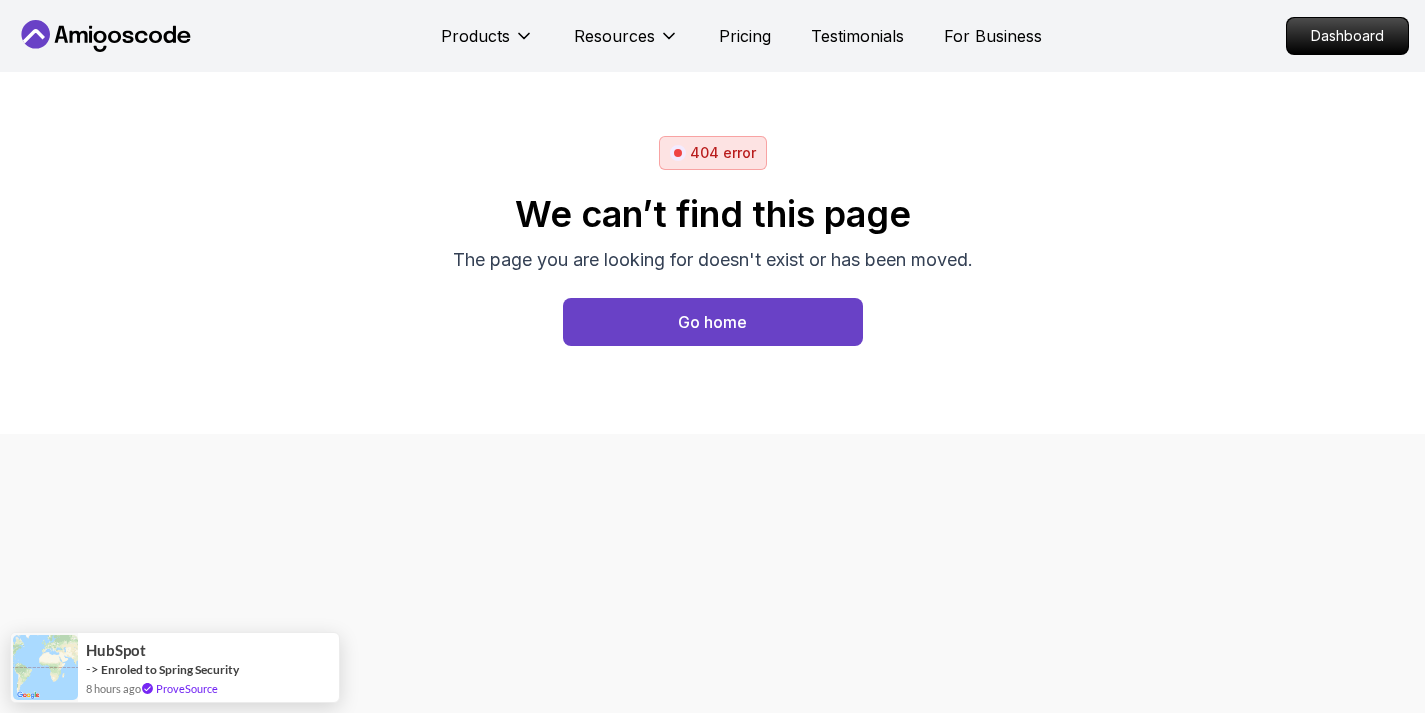 scroll, scrollTop: 0, scrollLeft: 0, axis: both 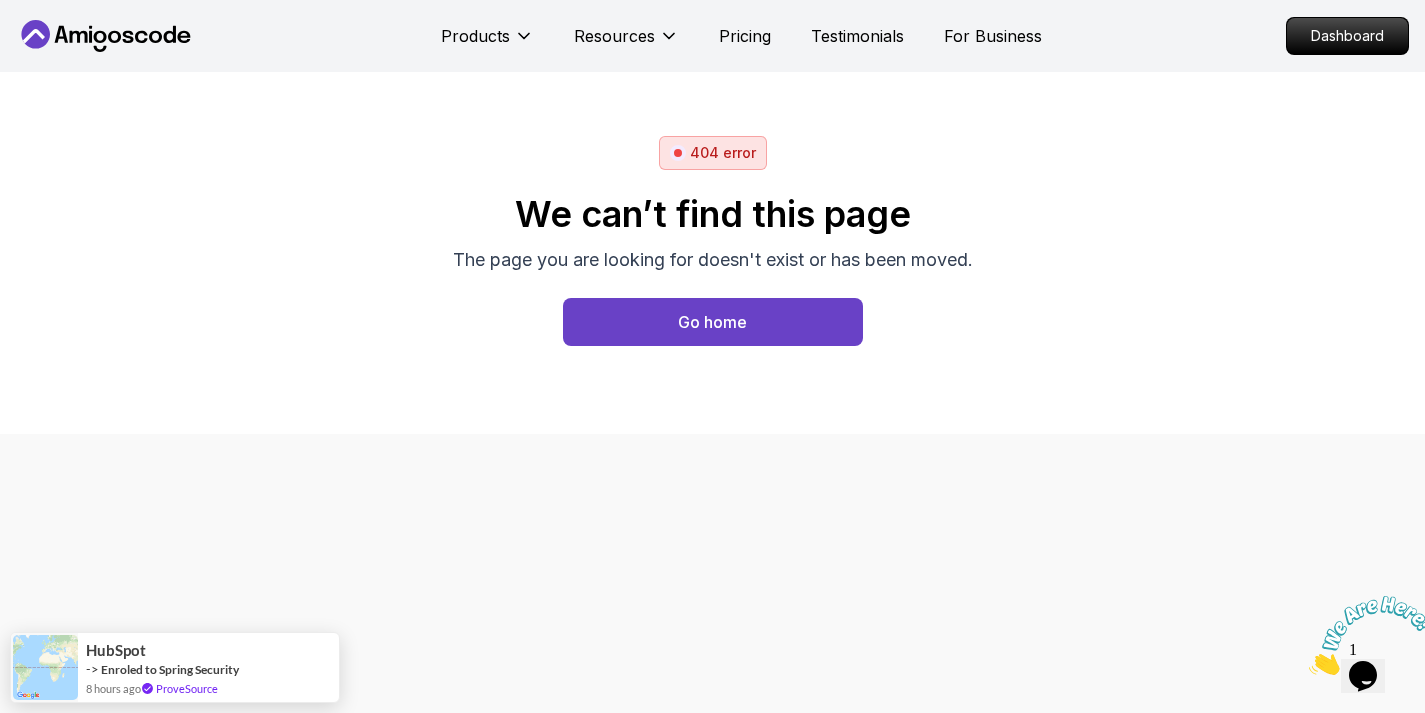 click on "Products Resources Pricing Testimonials For Business Dashboard  404 error We can’t find this page   The page you are looking for doesn't exist or has been moved. Go home PRODUCTS Portfolly Courses Builds soon Bootcamp Roadmaps Textbook RESOURCES Team Blogs Newsletter Community QUICK LINKS Pricing Testimonials Merch Support Legal Terms Privacy Assalamualaikum 👋 © 2025 Amigoscode. All rights reserved. hello@example.com © 2025 Amigoscode. All rights reserved.
HubSpot ->   Enroled to Spring Security 8 hours ago     ProveSource" at bounding box center [712, 356] 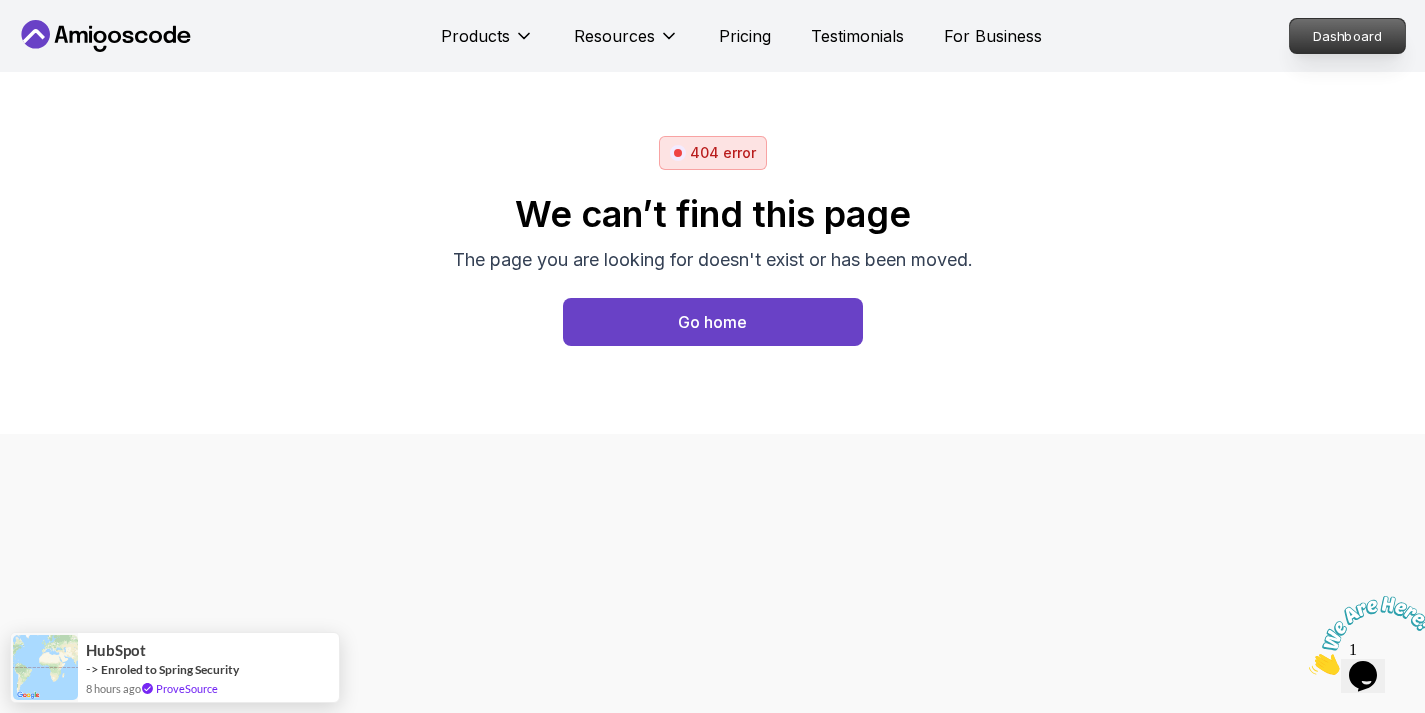 click on "Dashboard" at bounding box center [1347, 36] 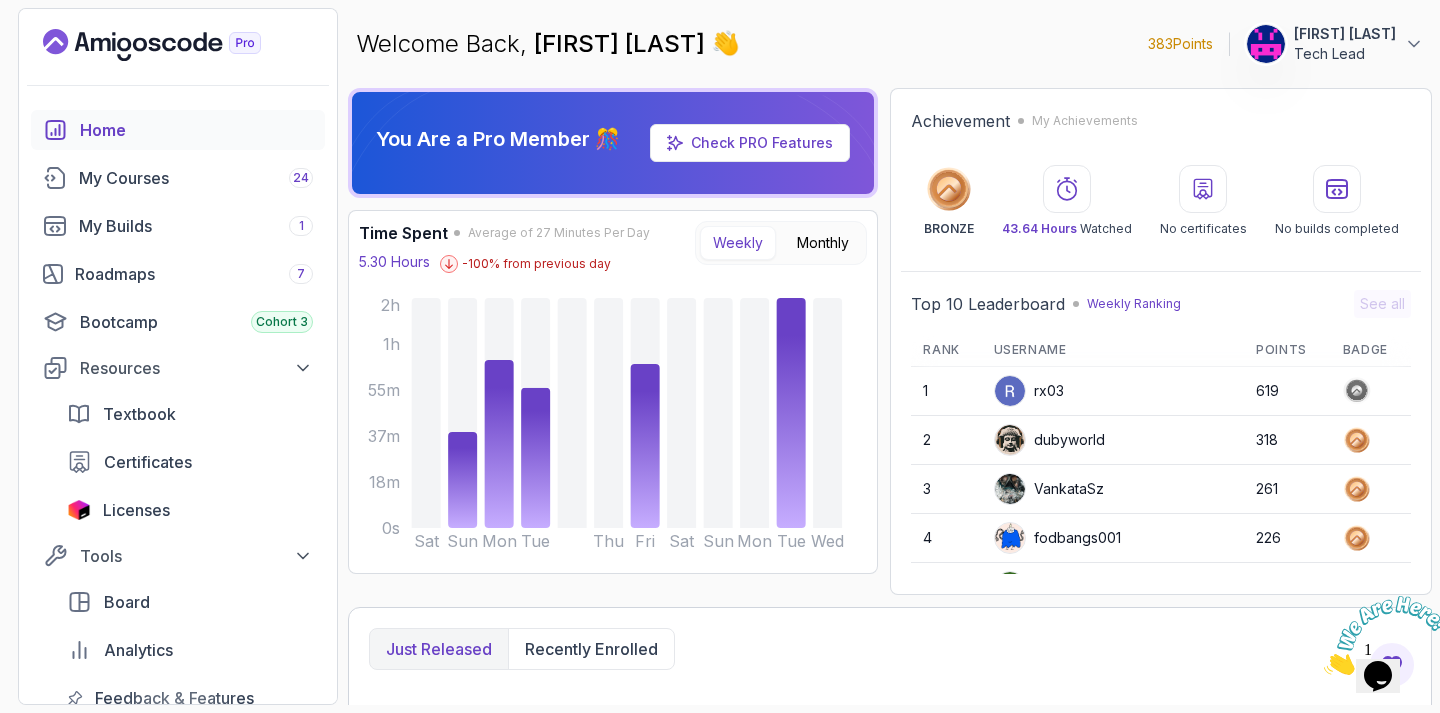click at bounding box center (1386, 635) 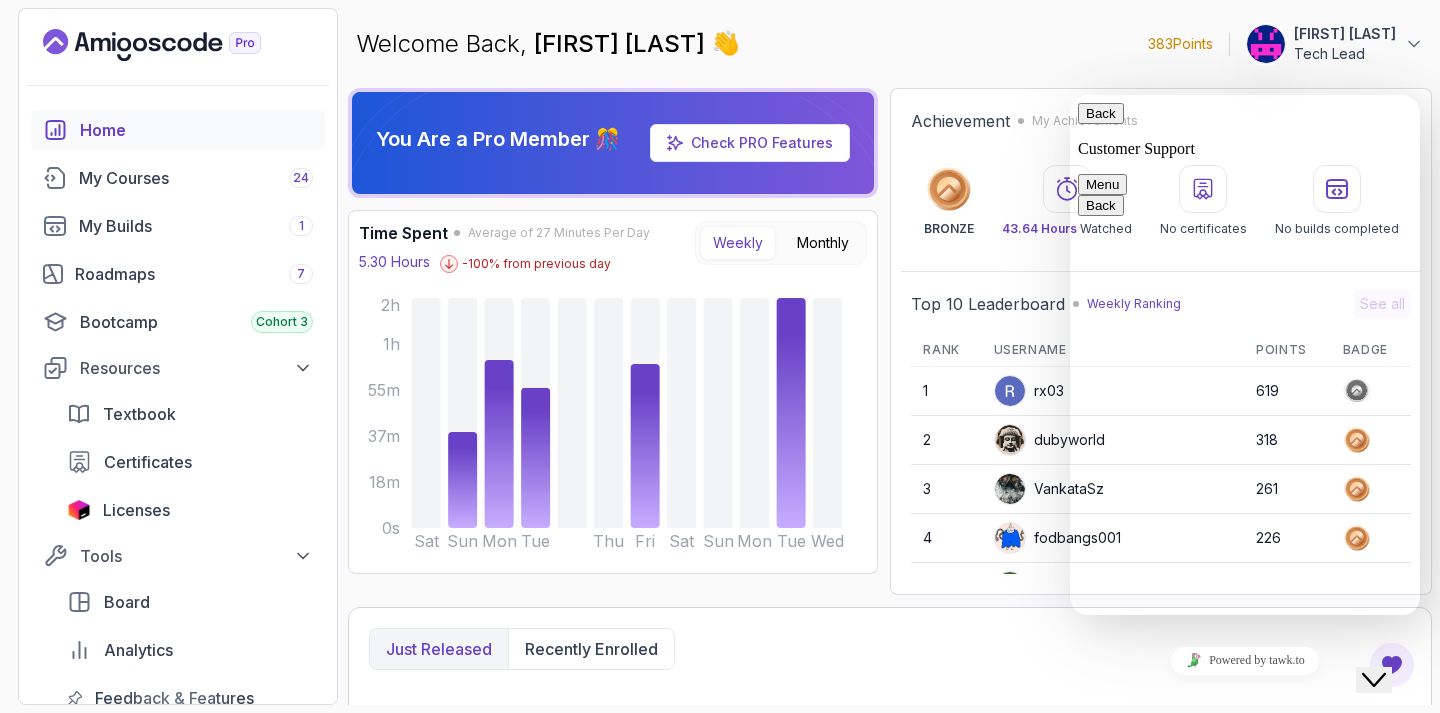 click on "Menu" at bounding box center [1102, 184] 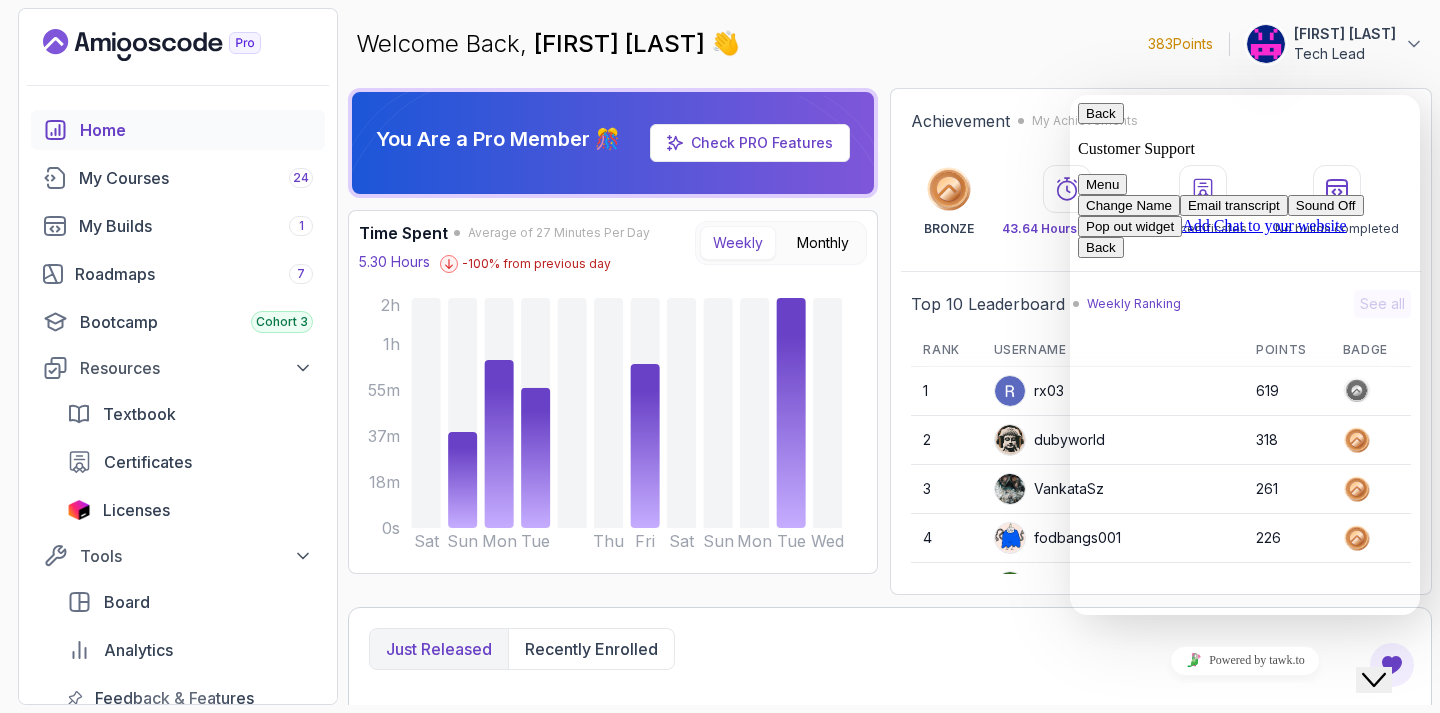 click on "Welcome Back,   Dipendra Parmar   👋 383  Points Dipendra Parmar Tech Lead" at bounding box center [890, 44] 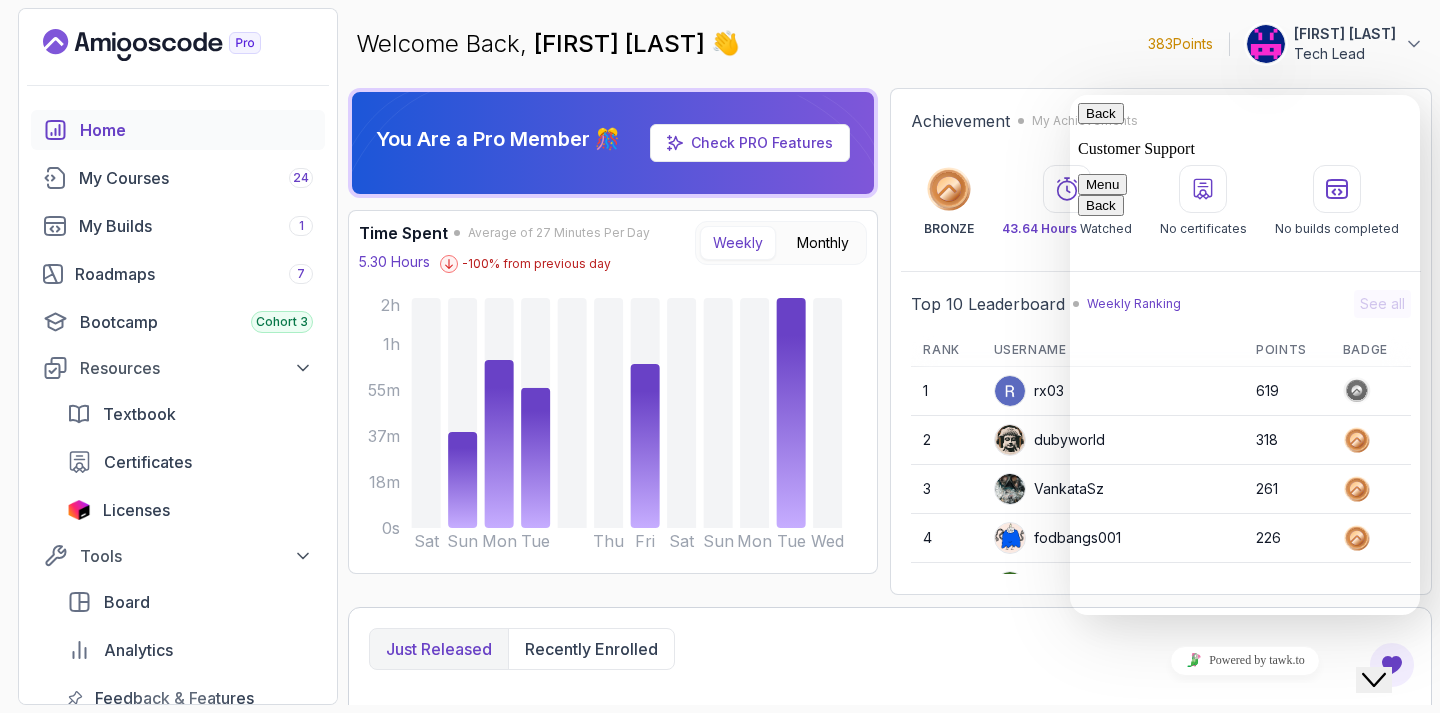 click on "Menu" at bounding box center (1102, 184) 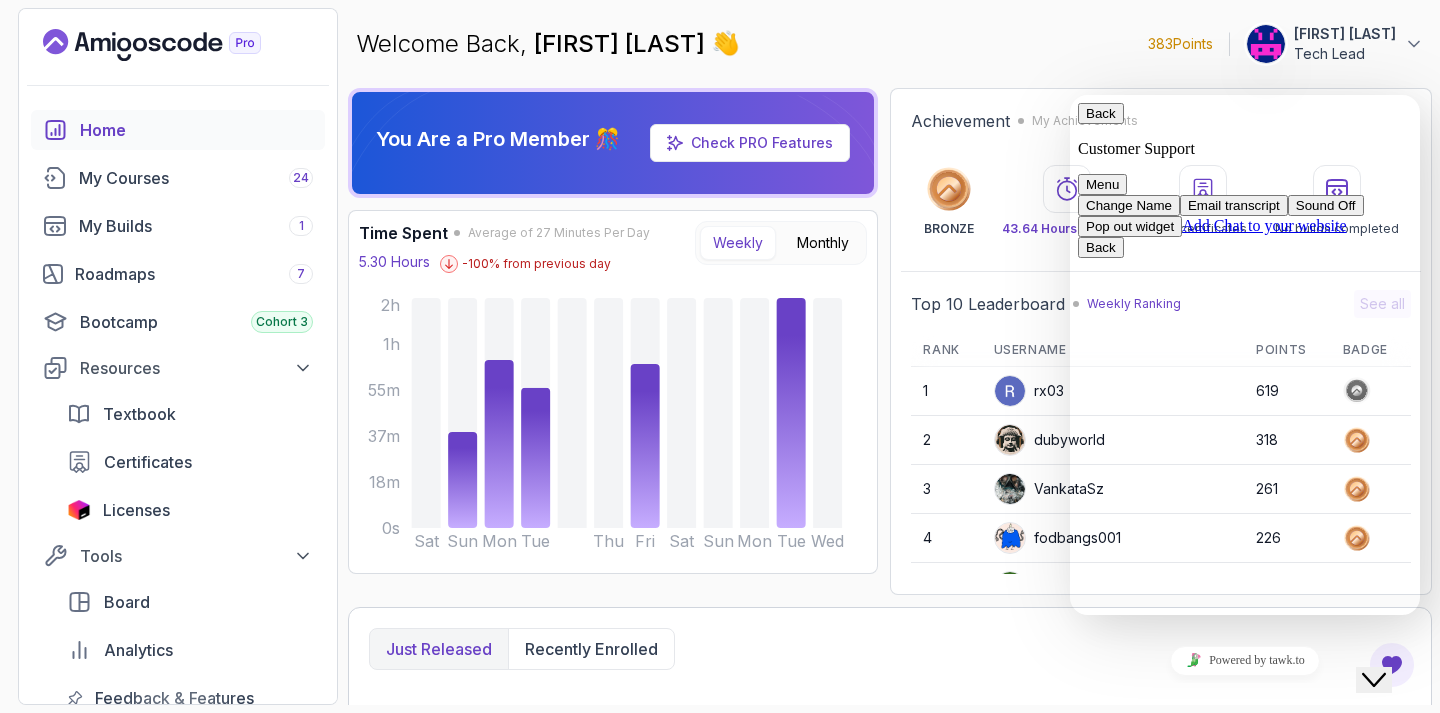 click on "Welcome Back, [FULL_NAME] 👋 383 Points [FULL_NAME] Tech Lead" at bounding box center (890, 44) 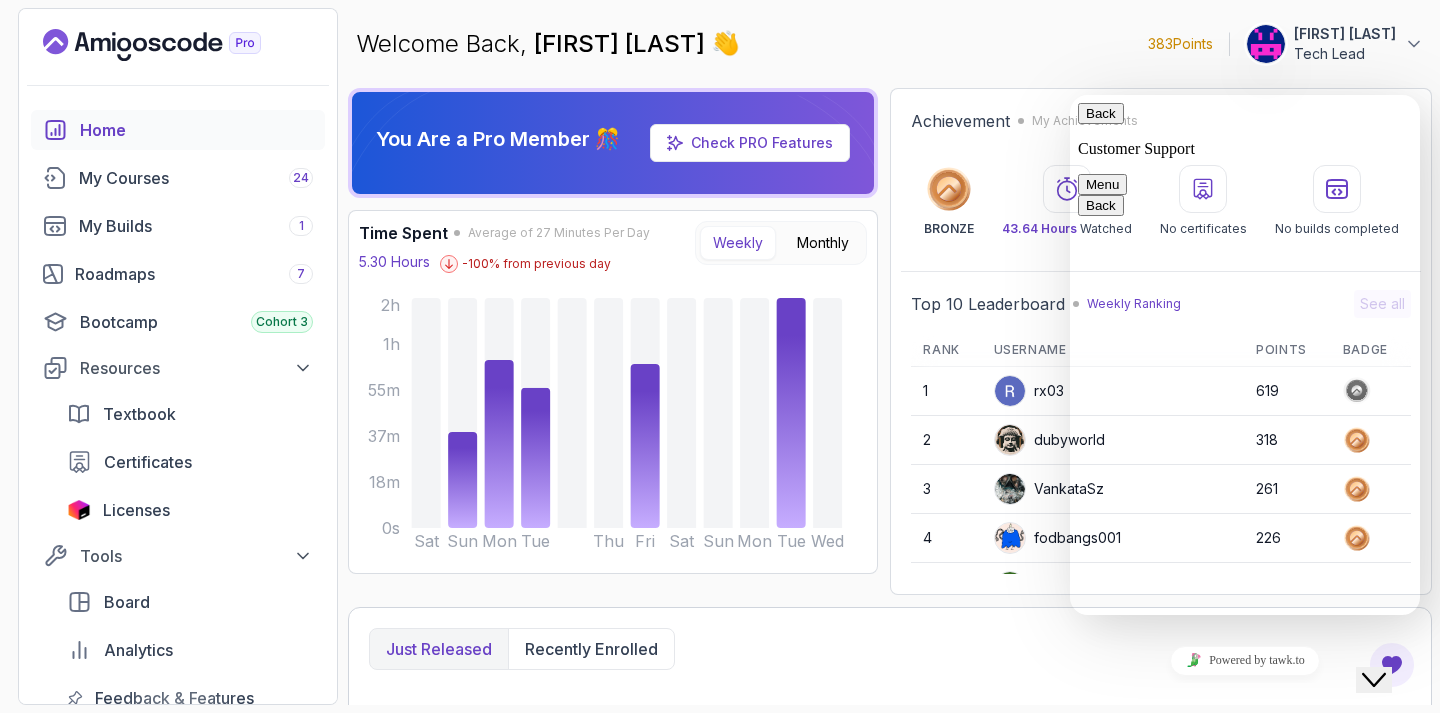 click on "Welcome Back, [FULL_NAME] 👋 383 Points [FULL_NAME] Tech Lead" at bounding box center [890, 44] 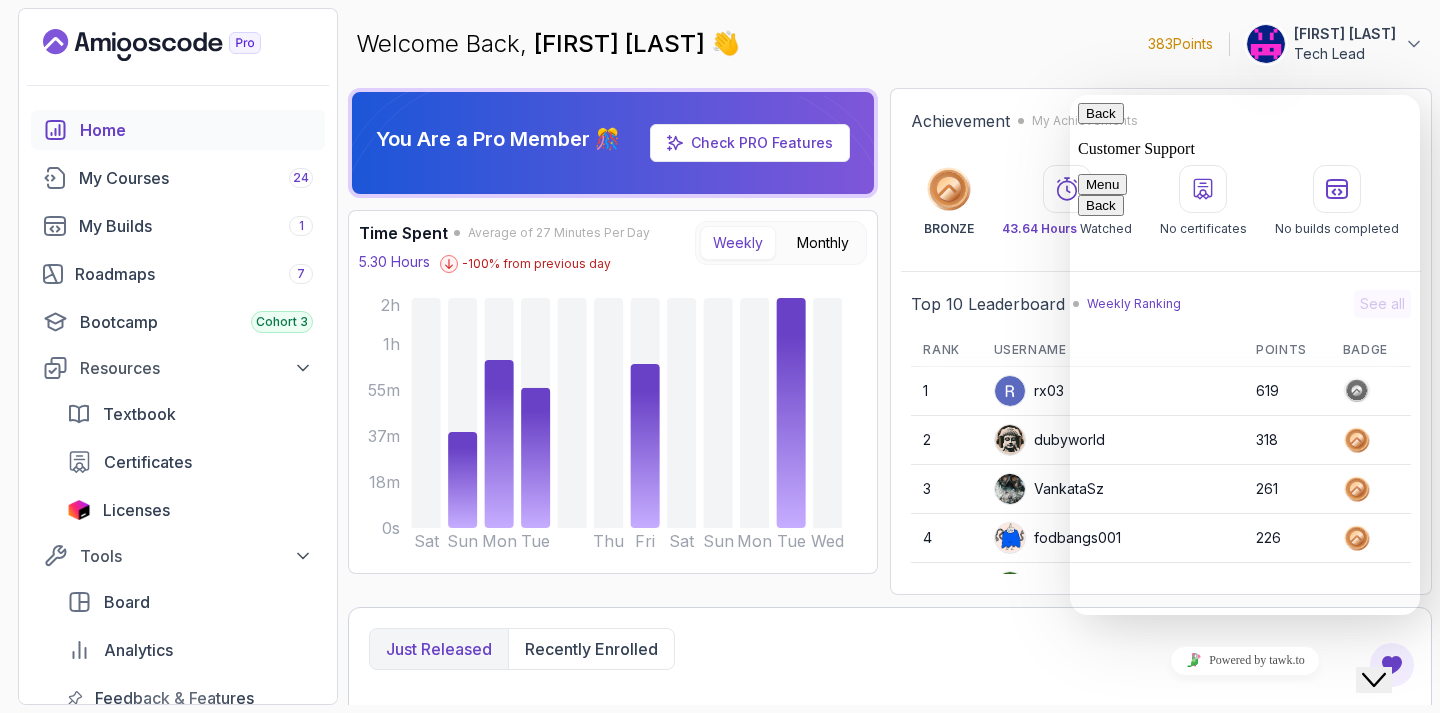 click on "Back" at bounding box center [1101, 113] 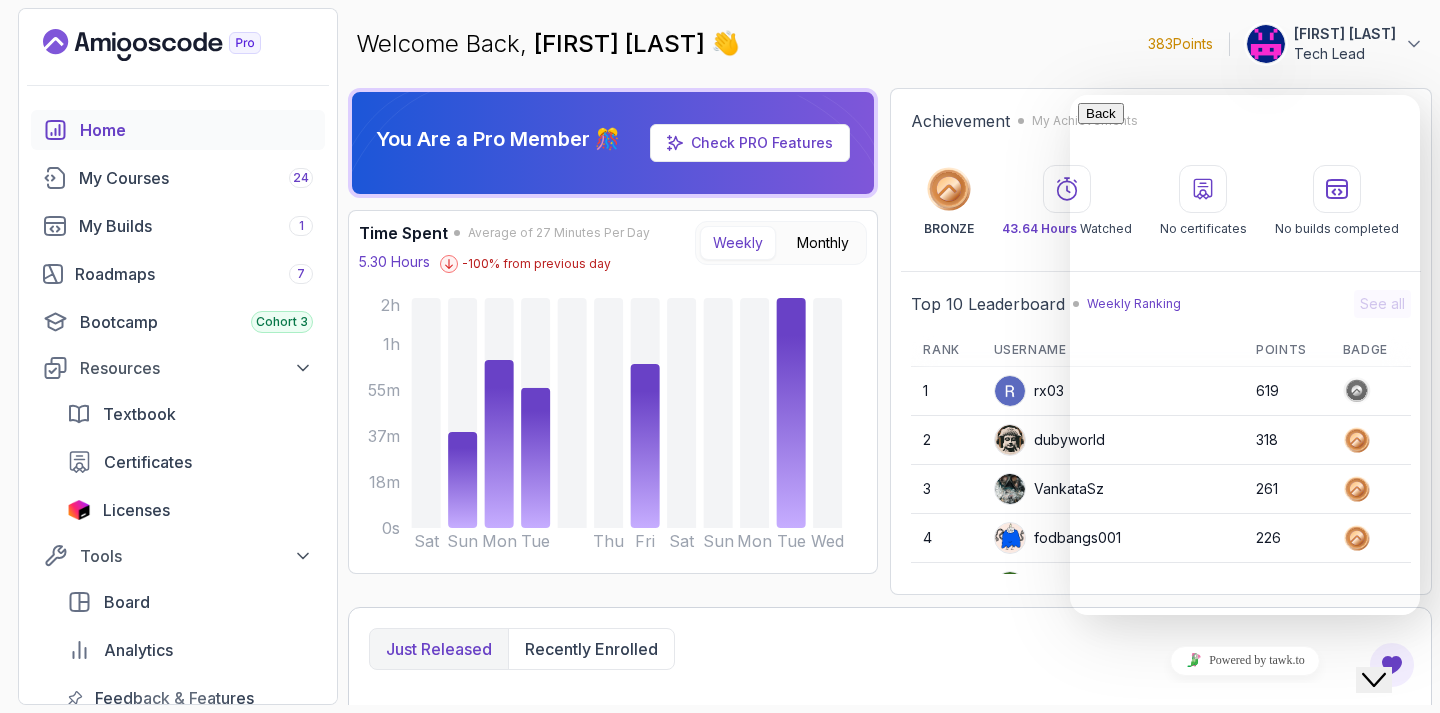 click at bounding box center [1086, 938] 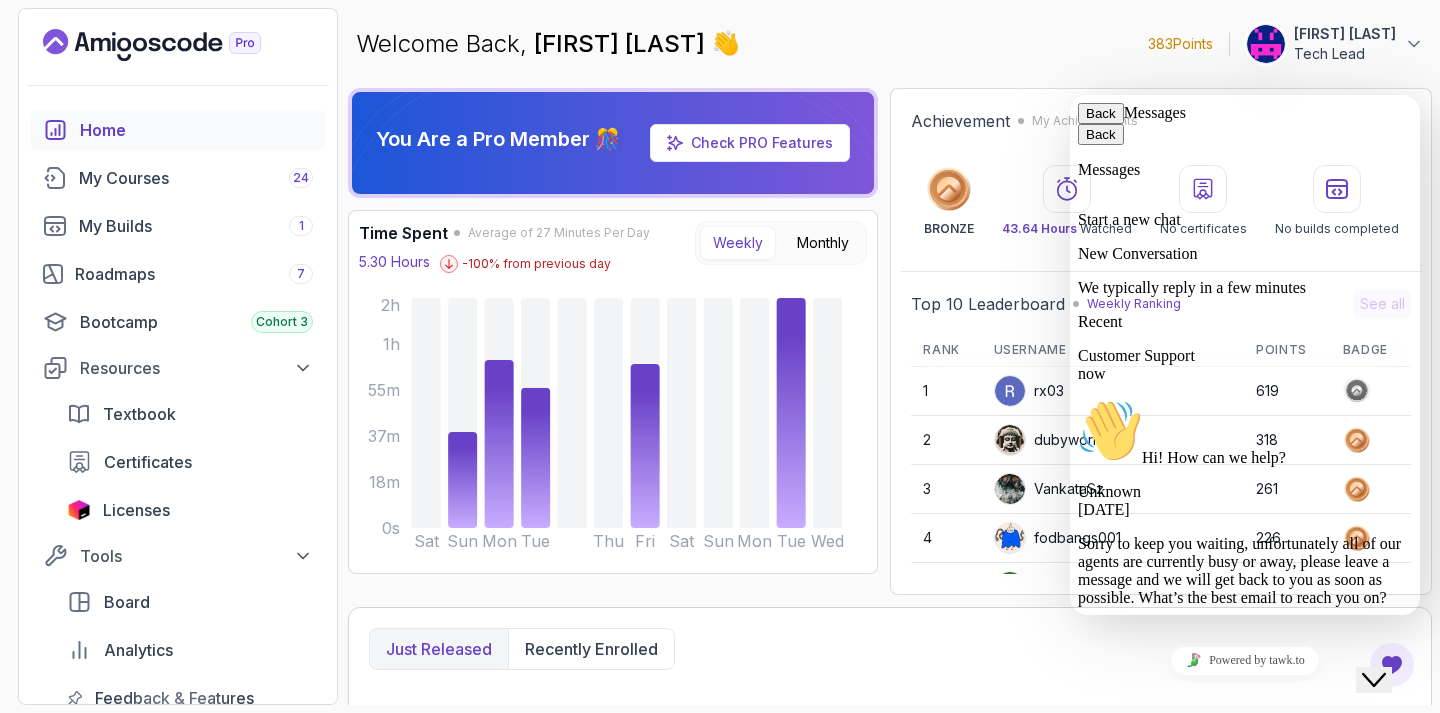 click on "Welcome Back, [FULL_NAME] 👋 383 Points [FULL_NAME] Tech Lead" at bounding box center [890, 44] 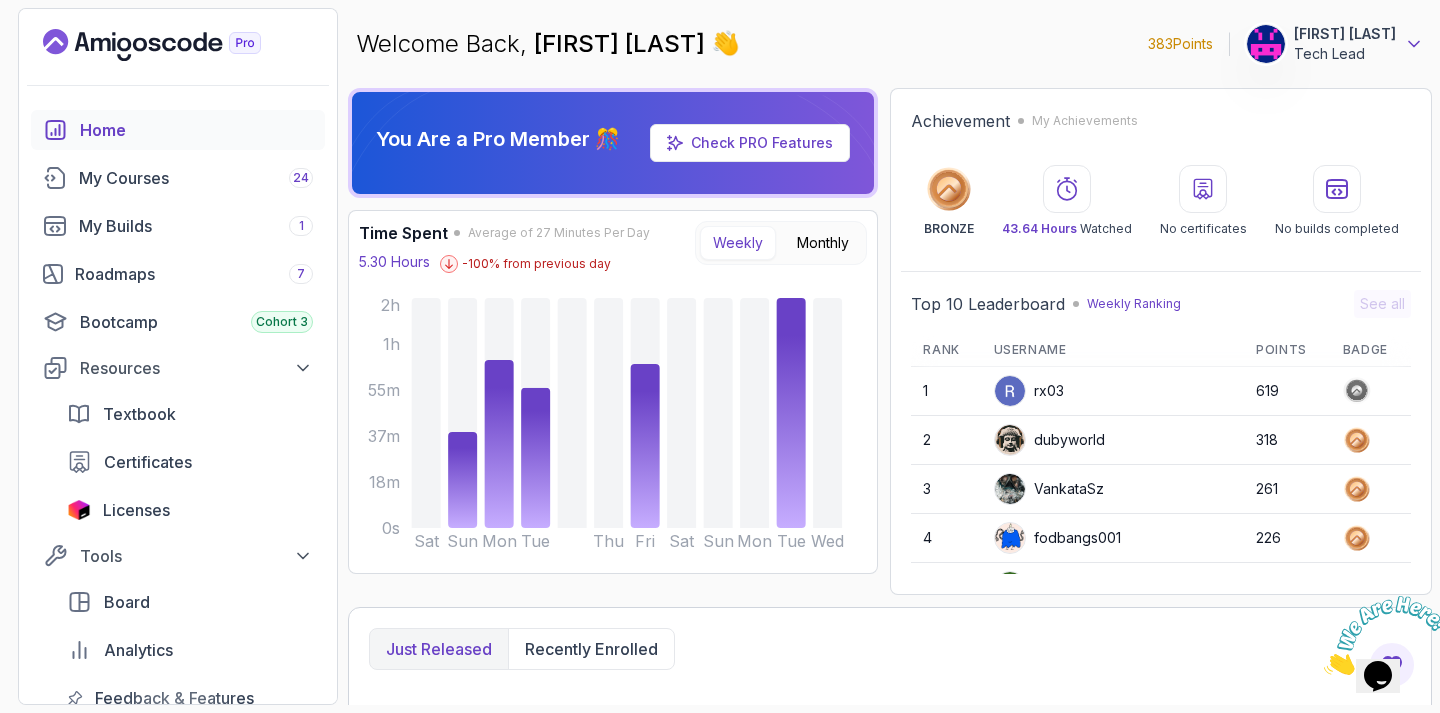 click 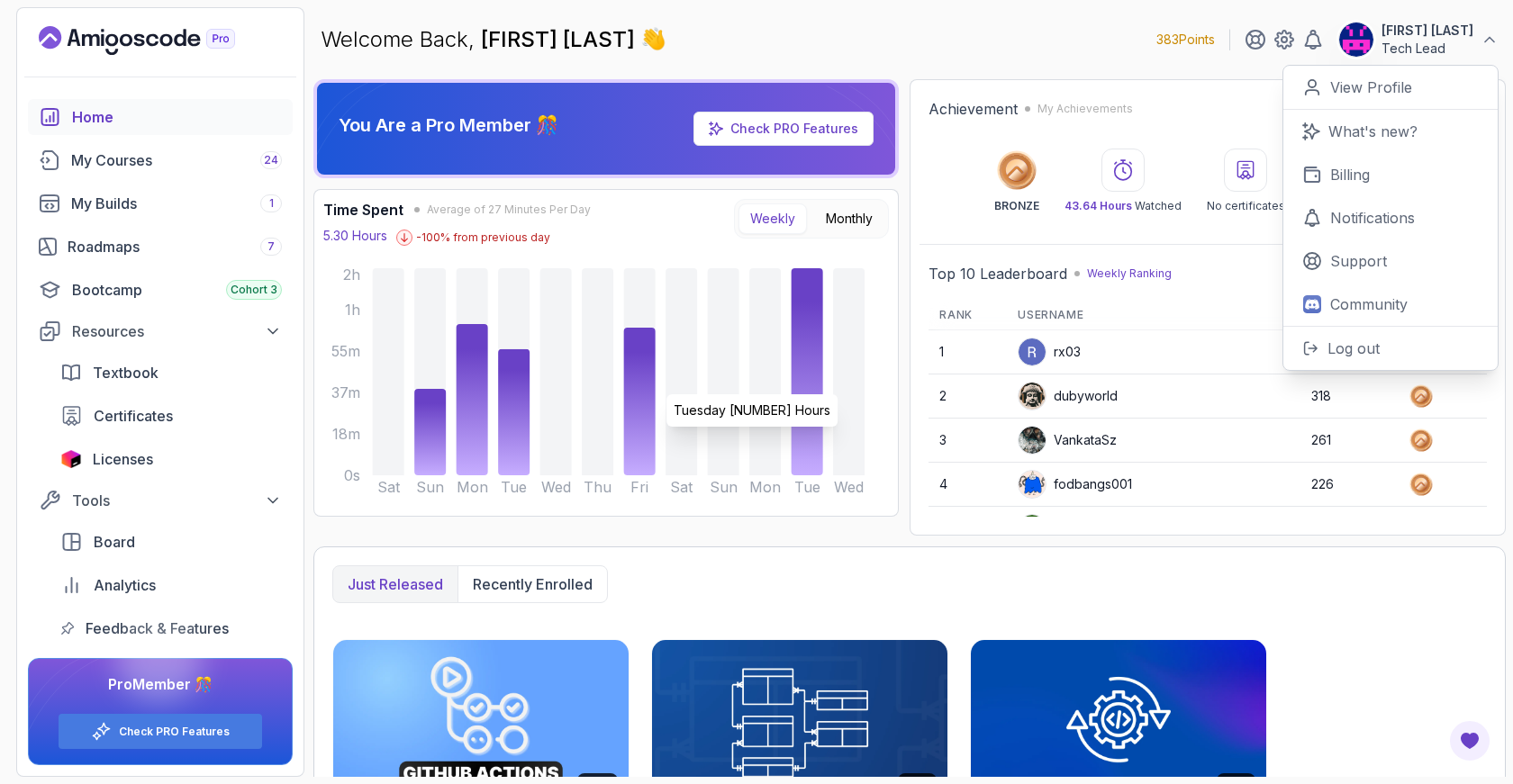 scroll, scrollTop: 0, scrollLeft: 0, axis: both 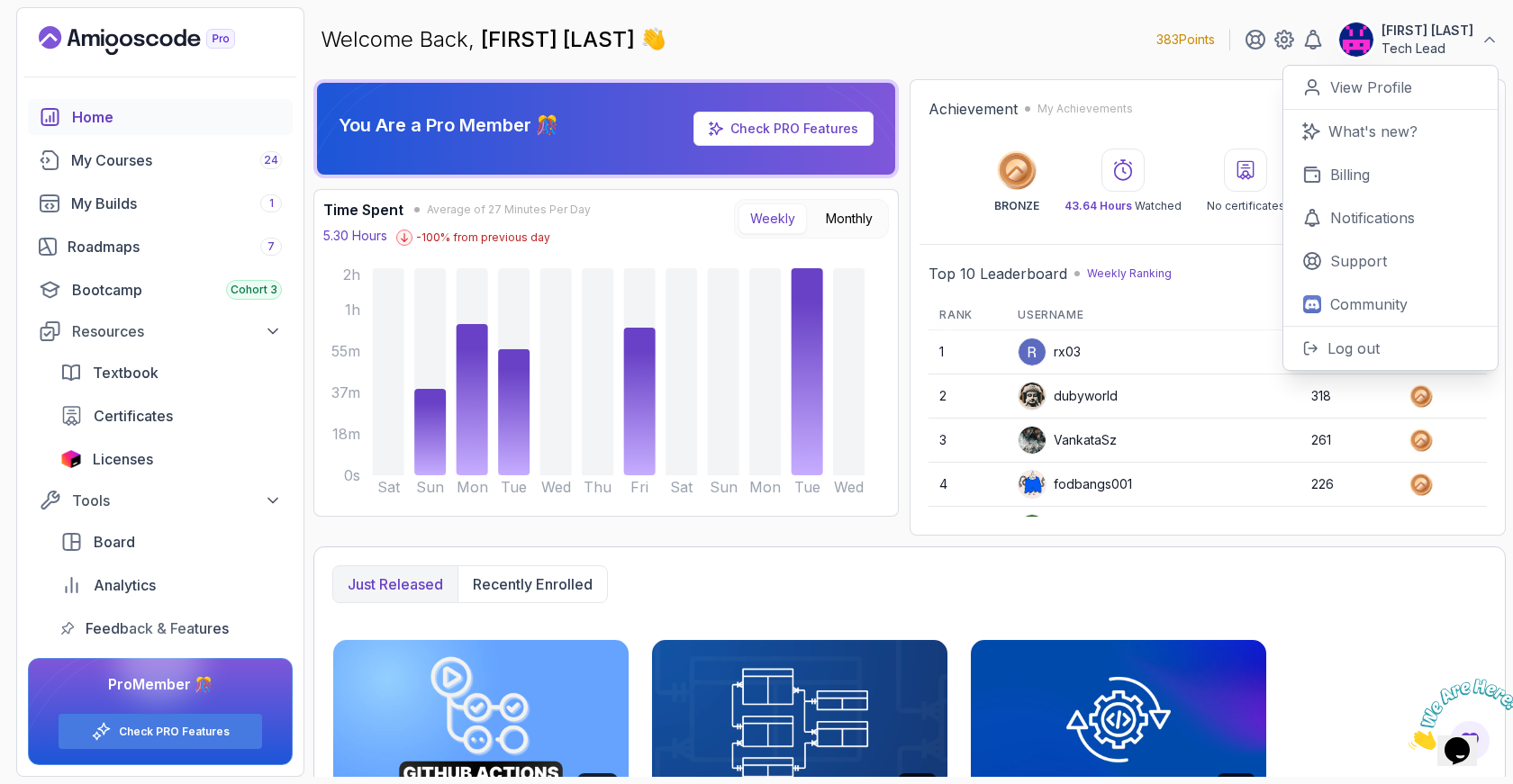click on "Home" at bounding box center (177, 117) 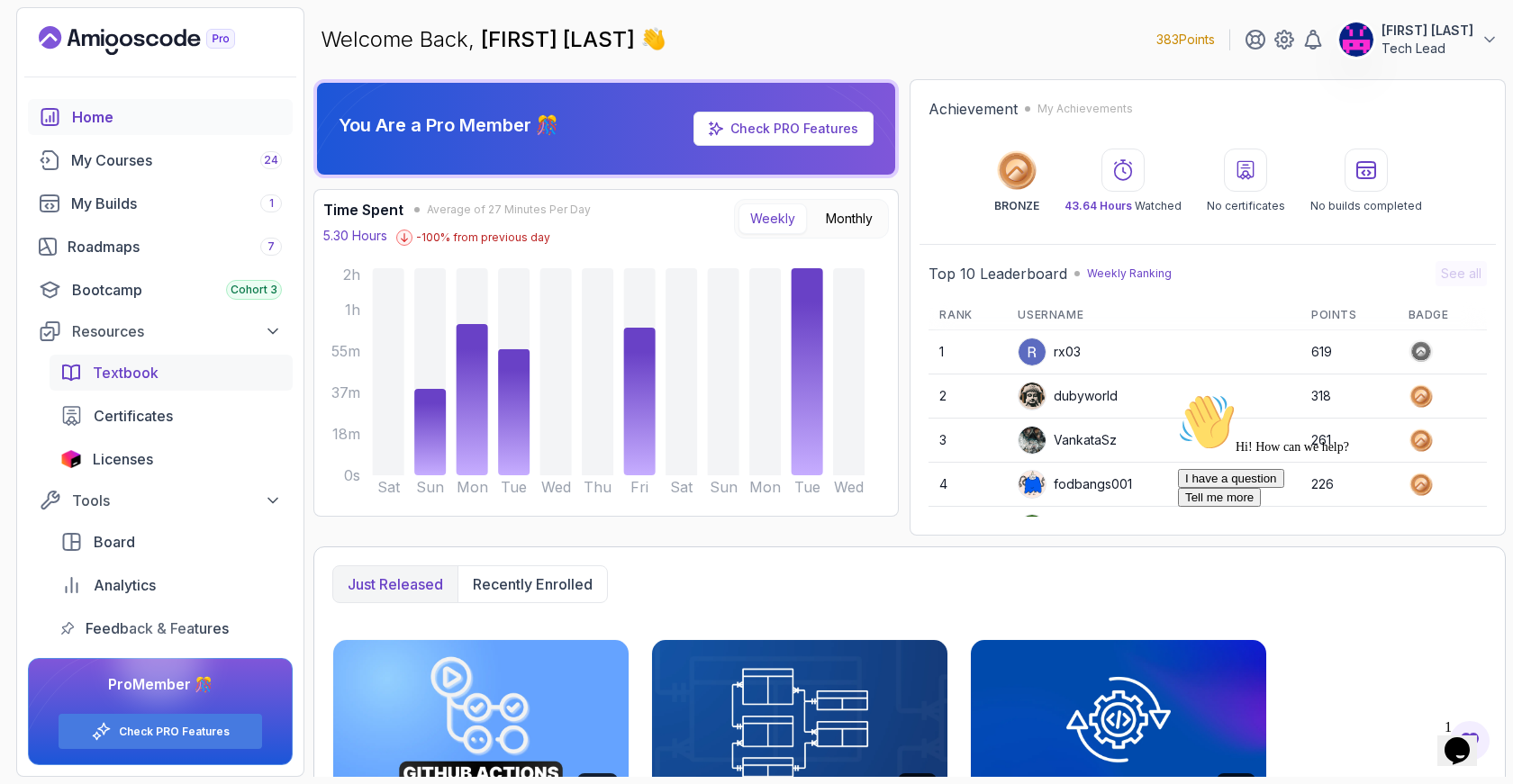 click on "Textbook" at bounding box center [125, 373] 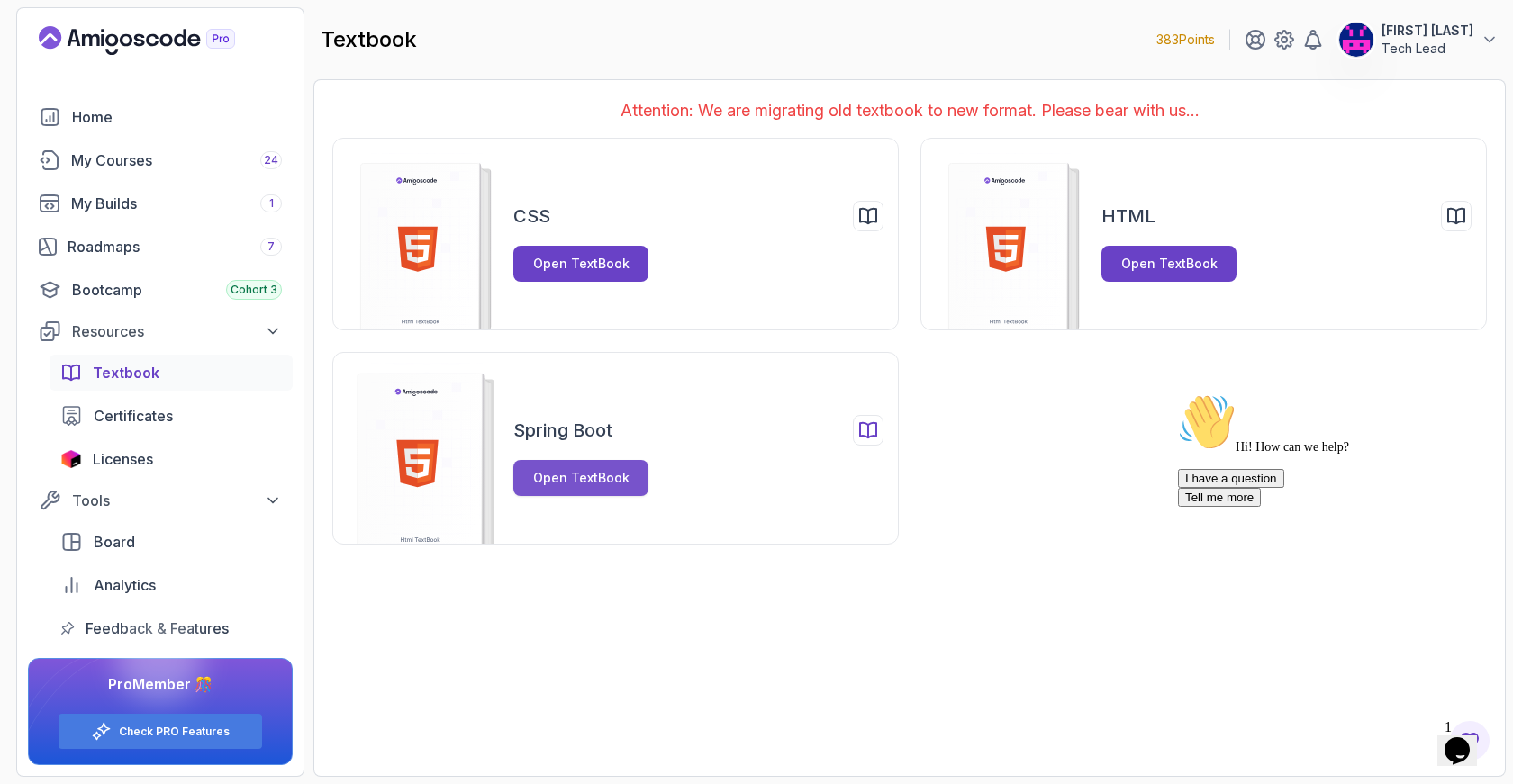 click on "Open TextBook" at bounding box center [581, 478] 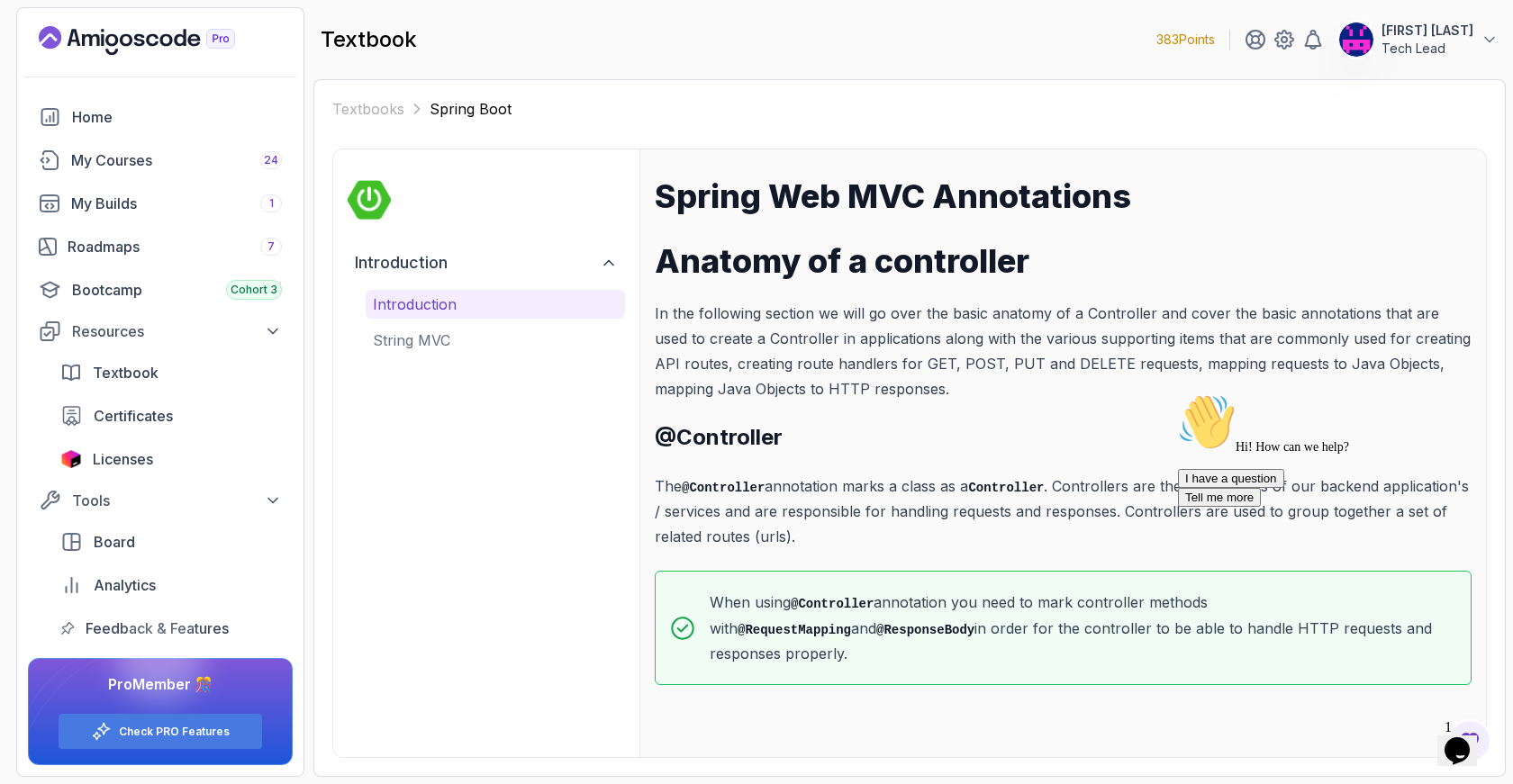 click on "Hi! How can we help? I have a question Tell me more" at bounding box center [1340, 450] 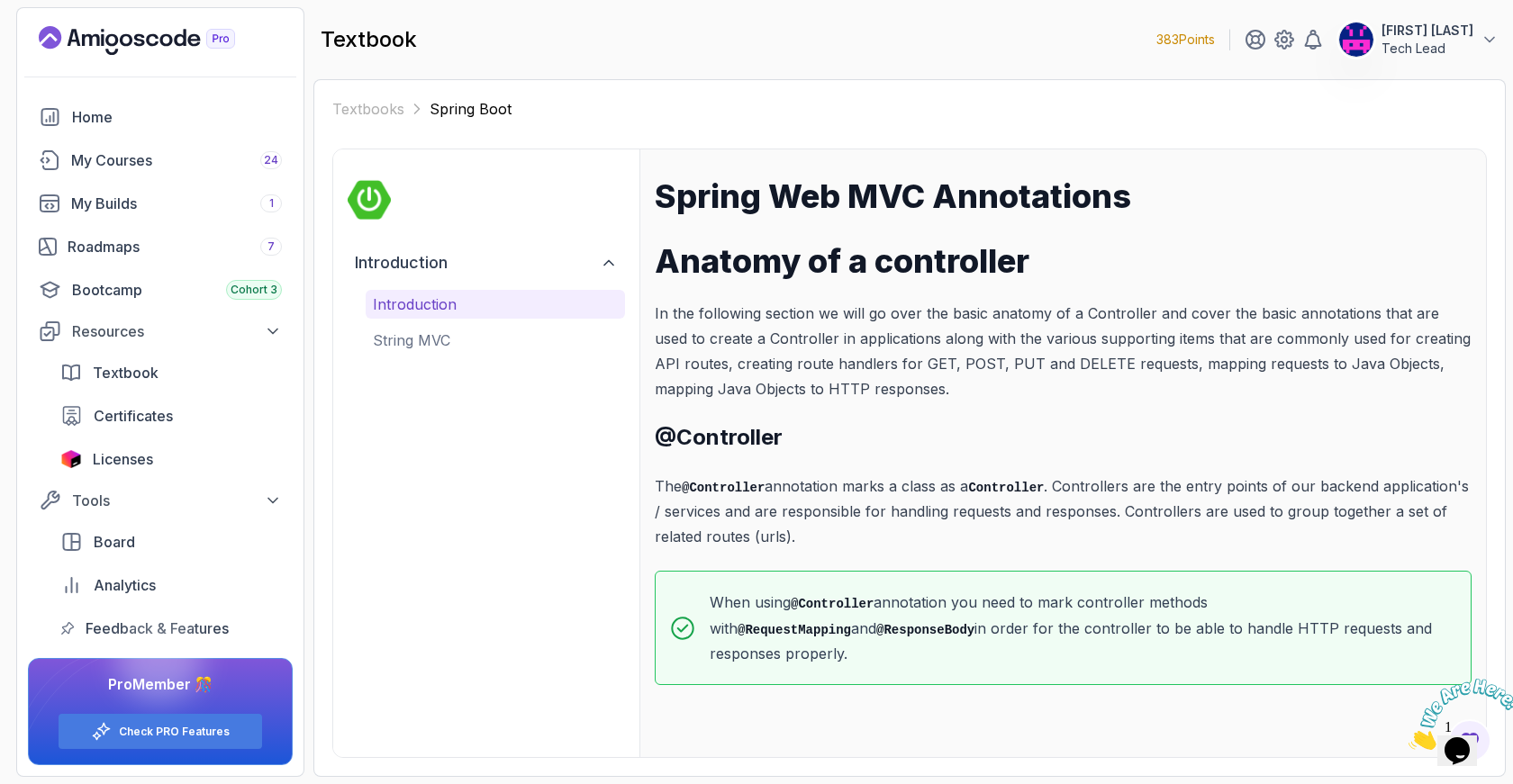 drag, startPoint x: 916, startPoint y: 600, endPoint x: 1409, endPoint y: 596, distance: 493.0162 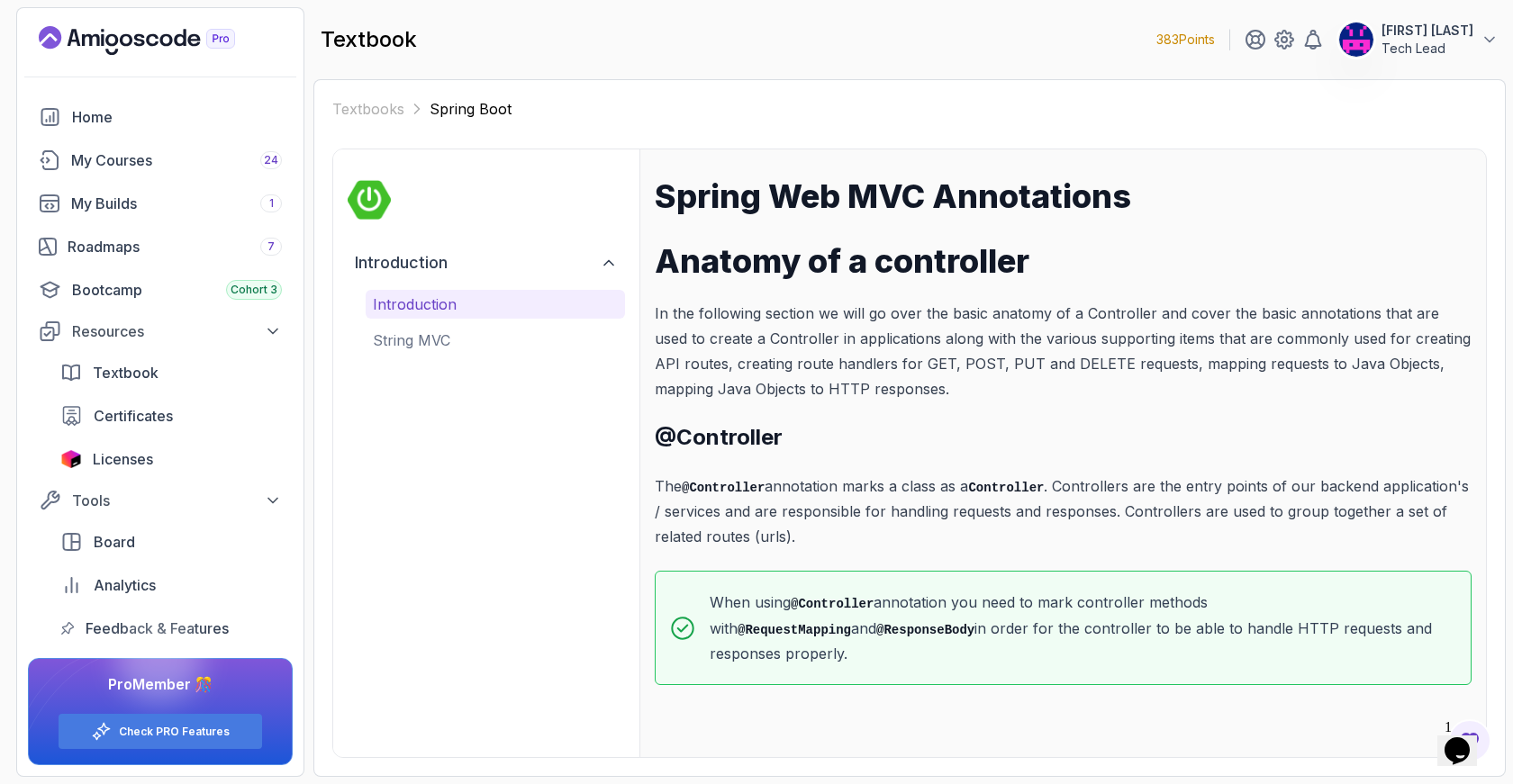 click 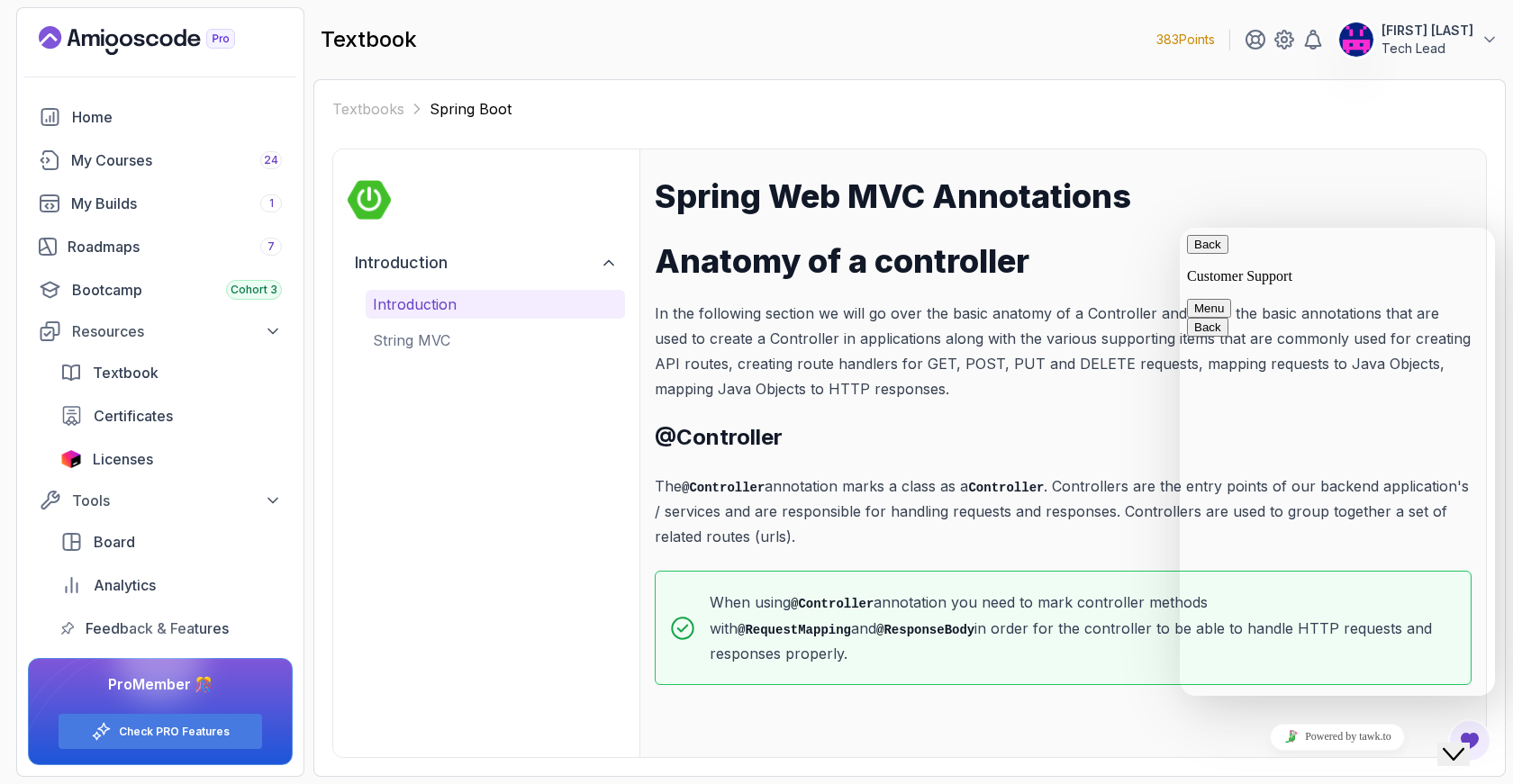 click at bounding box center [1180, 228] 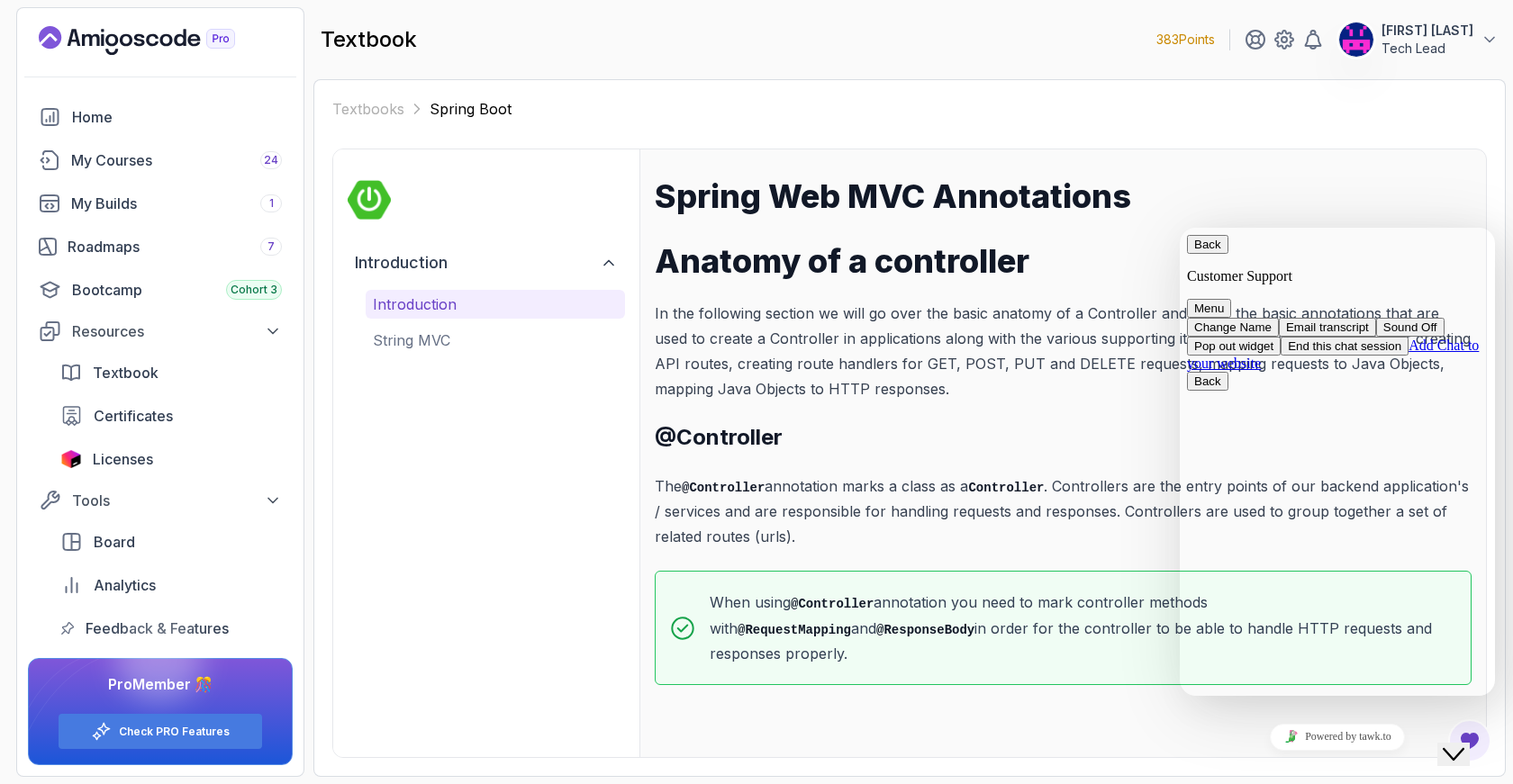 click on "End this chat session" at bounding box center (1345, 346) 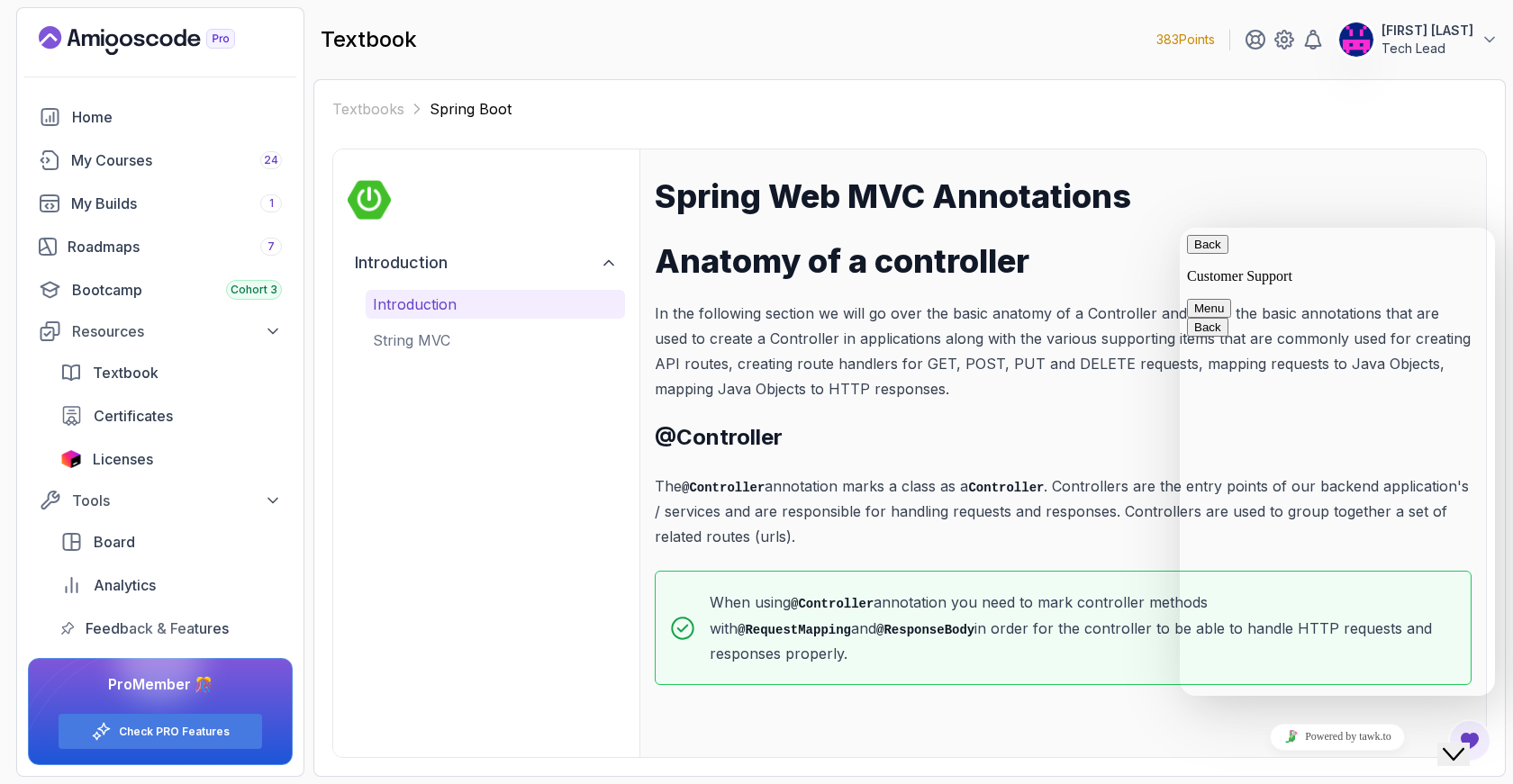 click on "End Chat" at bounding box center [1272, 830] 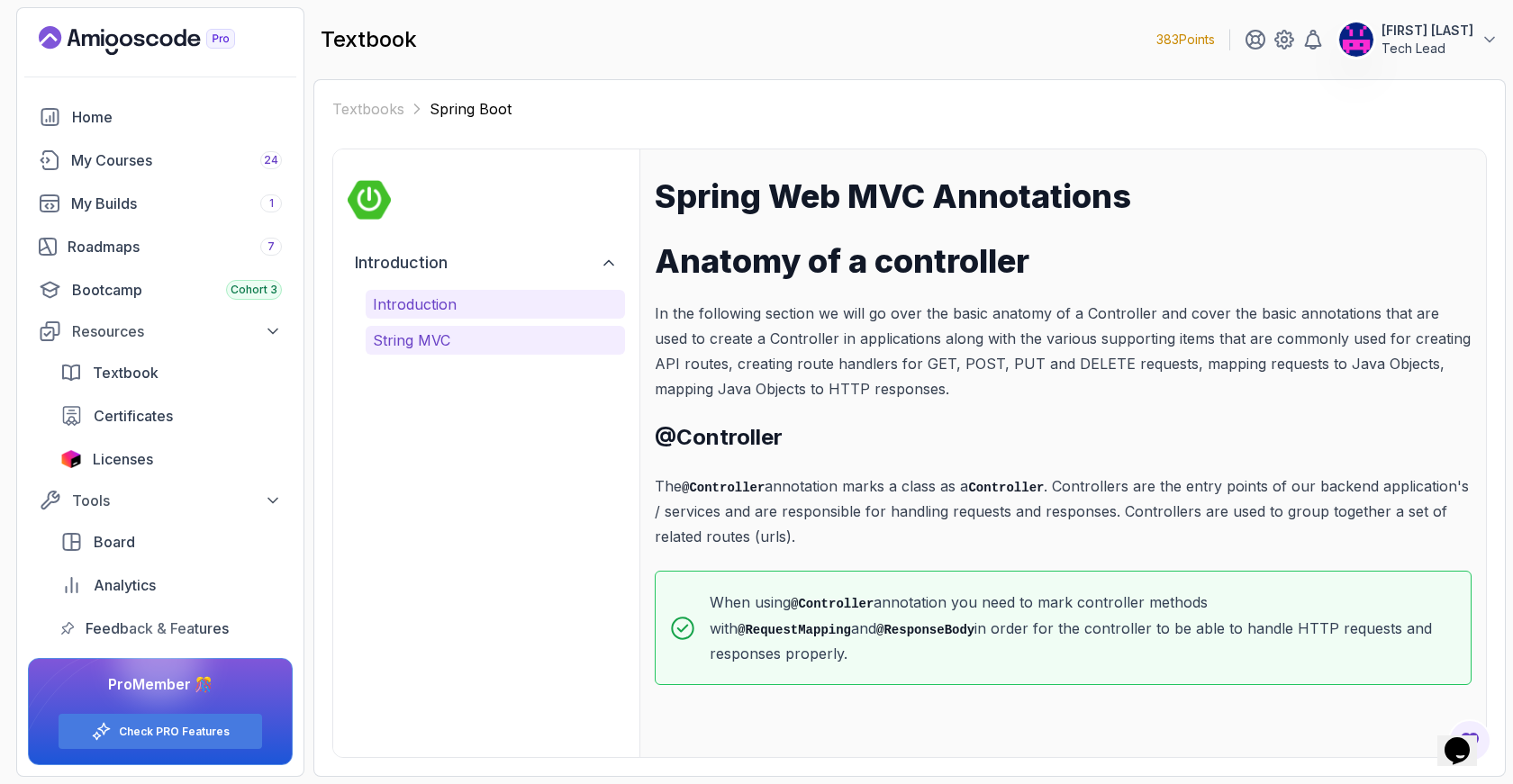 click on "String MVC" at bounding box center (495, 340) 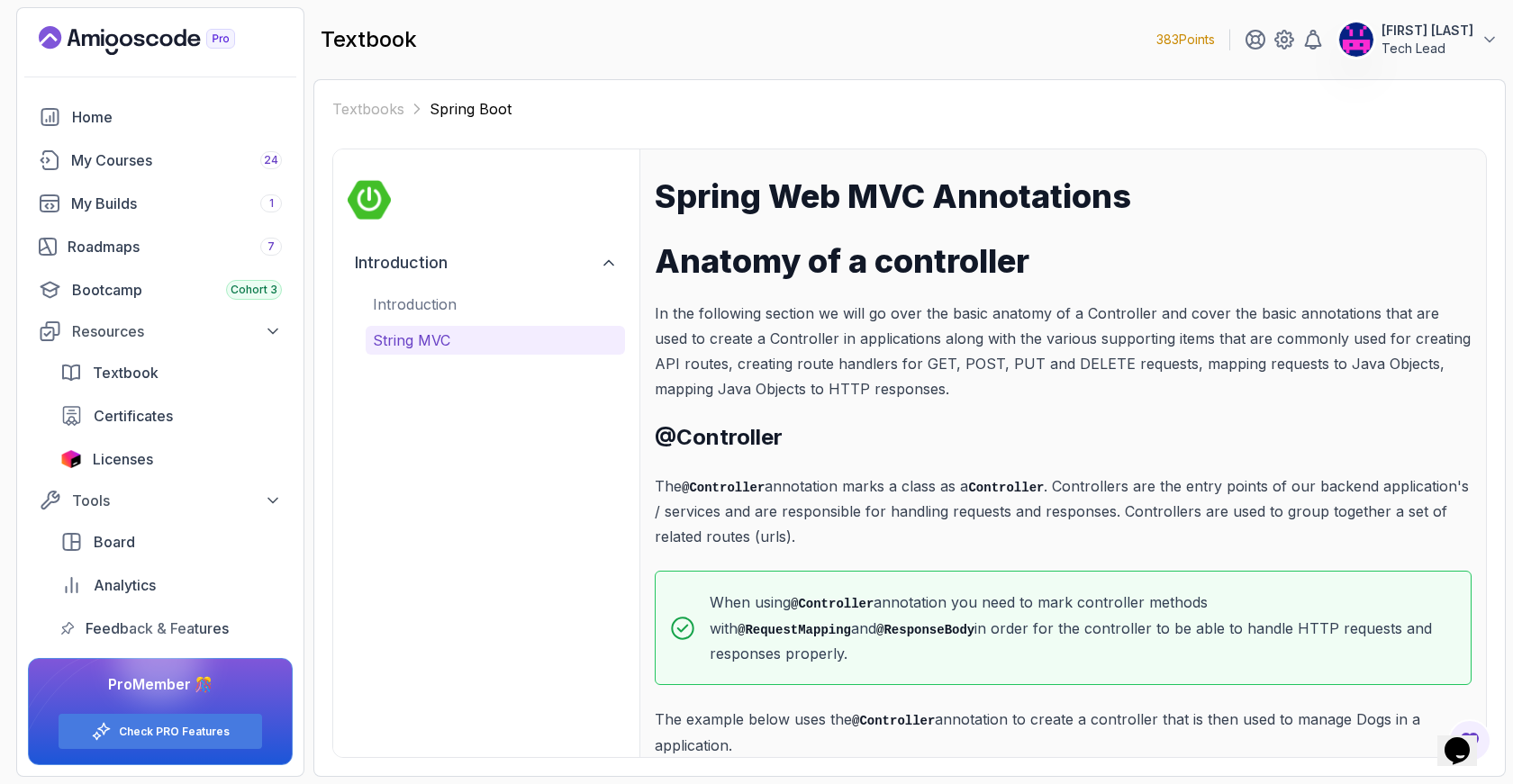 click on "Spring Web MVC Annotations
Anatomy of a controller
In the following section we will go over the basic anatomy of a Controller and
cover the basic annotations that are used to create a Controller in applications
along with the various supporting items that are commonly used for creating API
routes, creating route handlers for GET, POST, PUT and DELETE requests, mapping
requests to Java Objects, mapping Java Objects to HTTP responses.
@Controller
The  @Controller  annotation marks a class as a  Controller . Controllers are
the entry points of our backend application's / services and are responsible for
handling requests and responses. Controllers are used to group together a set of
related routes (urls).
When using  @Controller  annotation you need to mark controller methods
with  @RequestMapping  and  @ResponseBody  in order for the controller to
be able to handle HTTP requests and responses properly.
The example below uses the  @Controller
@ Controller  // Mark class as a Controller
@ ( )" at bounding box center (1063, 4204) 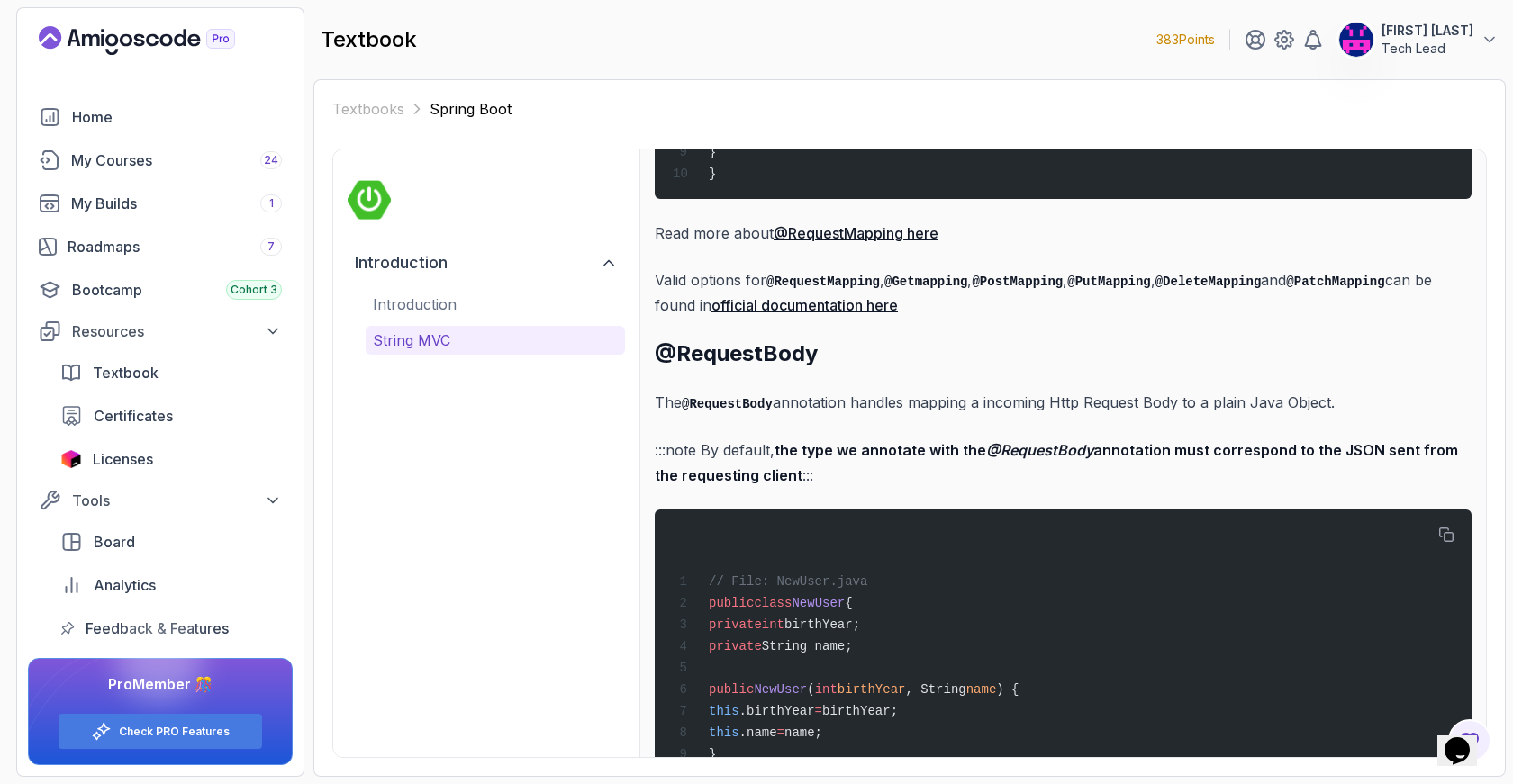 scroll, scrollTop: 2381, scrollLeft: 0, axis: vertical 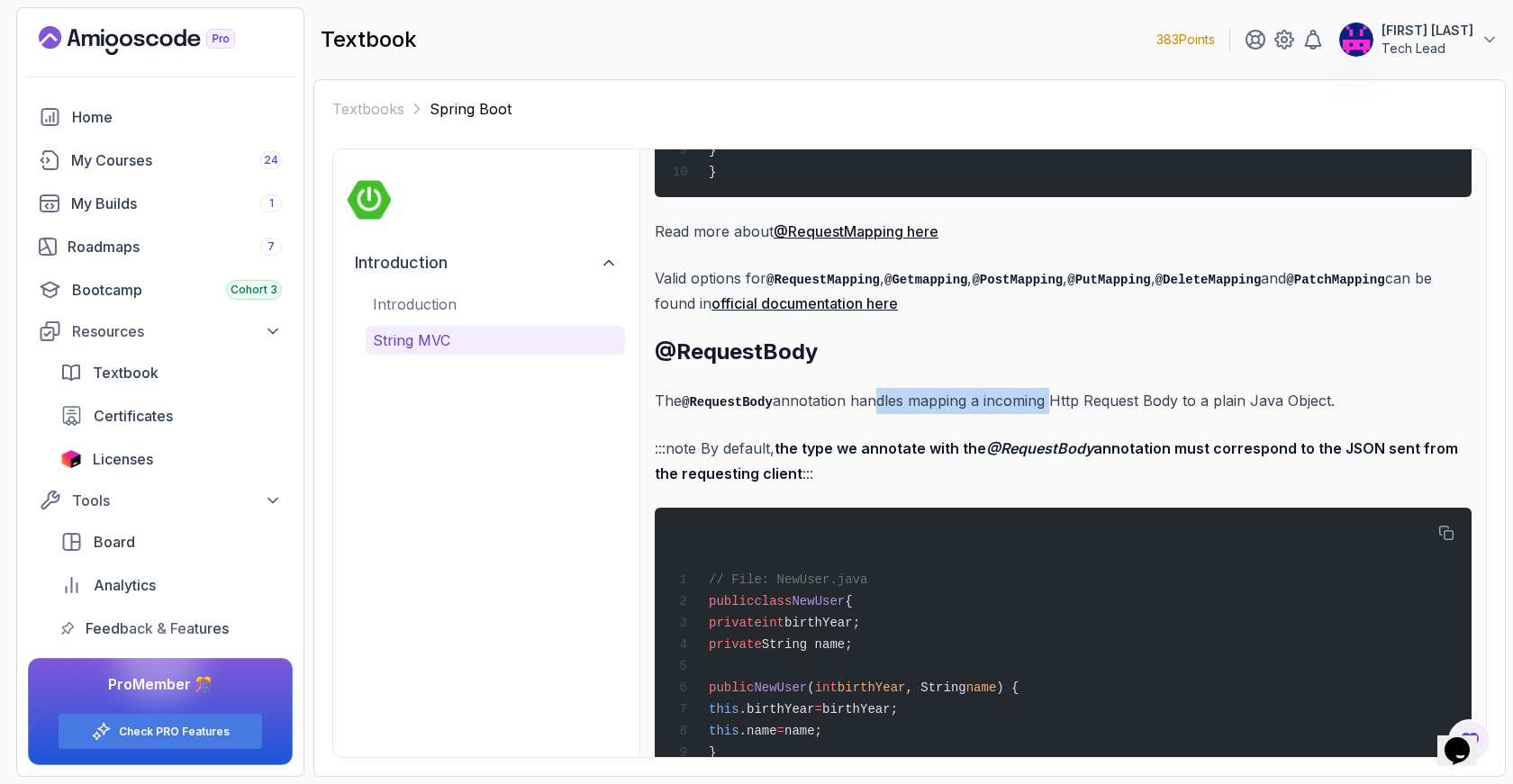 drag, startPoint x: 872, startPoint y: 372, endPoint x: 1047, endPoint y: 371, distance: 175.00286 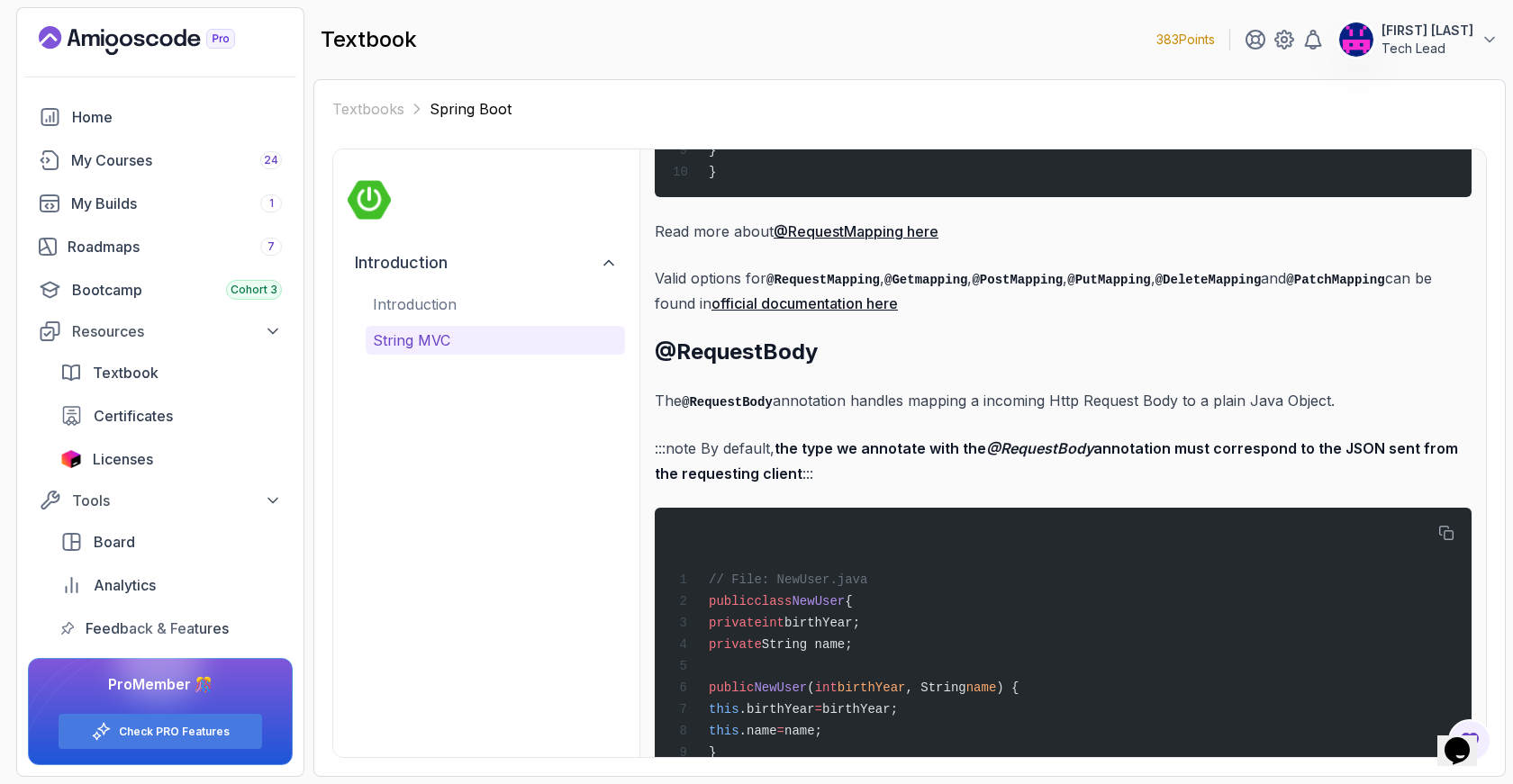 click on "The  @RequestBody  annotation handles mapping a incoming Http Request Body to a
plain Java Object." at bounding box center [1063, 401] 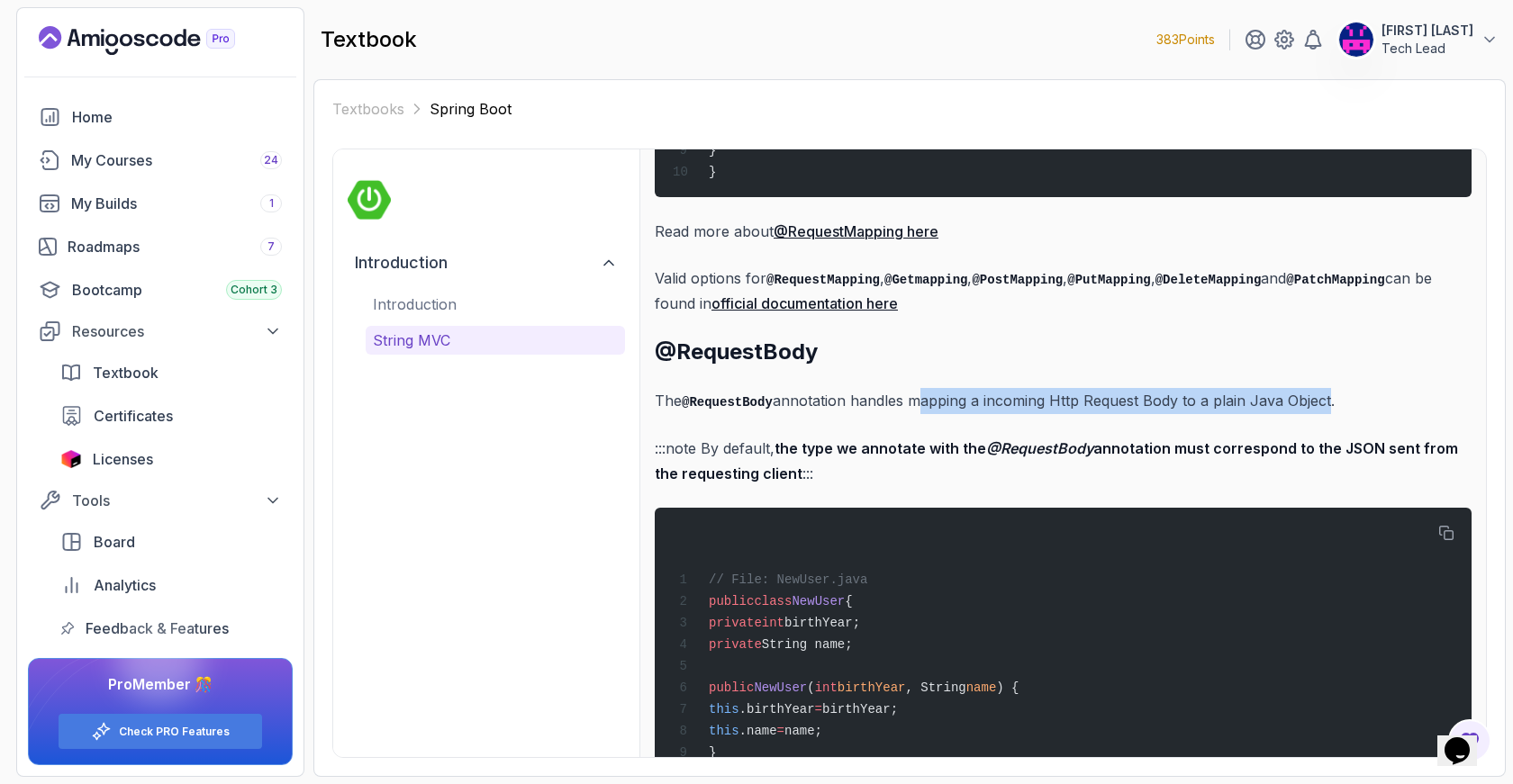 drag, startPoint x: 912, startPoint y: 375, endPoint x: 1330, endPoint y: 367, distance: 418.07655 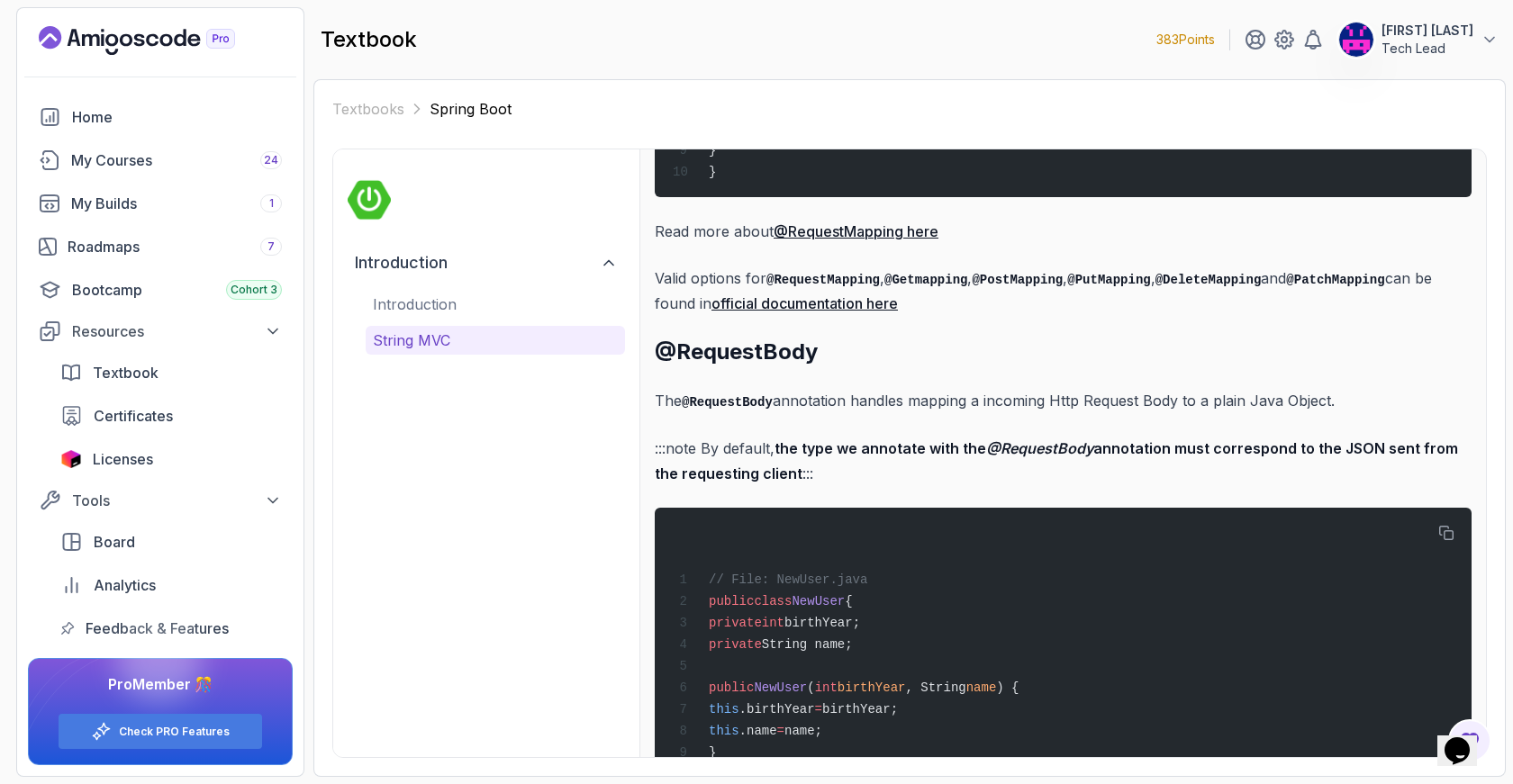 click on "The  @RequestBody  annotation handles mapping a incoming Http Request Body to a
plain Java Object." at bounding box center [1063, 401] 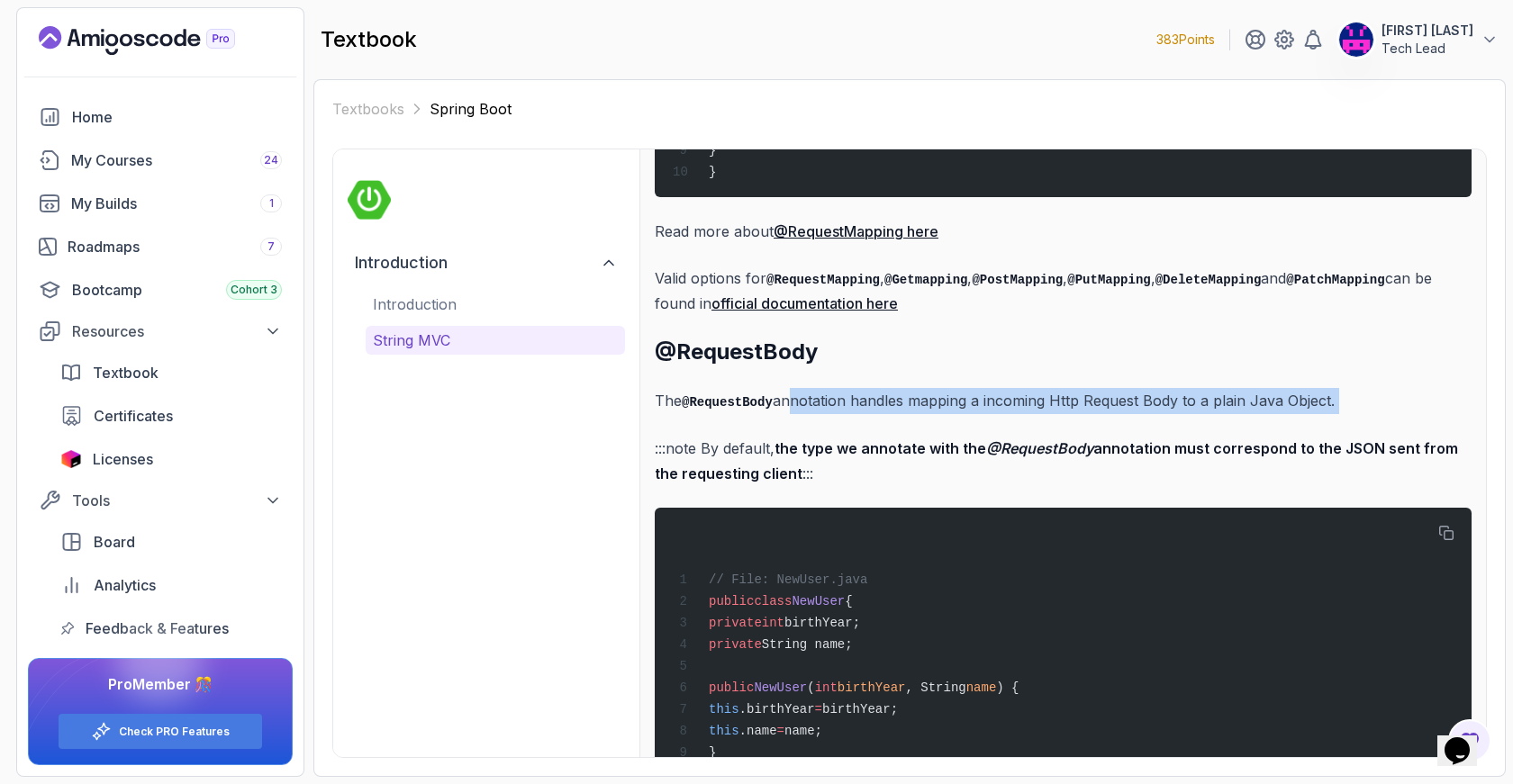 drag, startPoint x: 785, startPoint y: 373, endPoint x: 1408, endPoint y: 394, distance: 623.3538 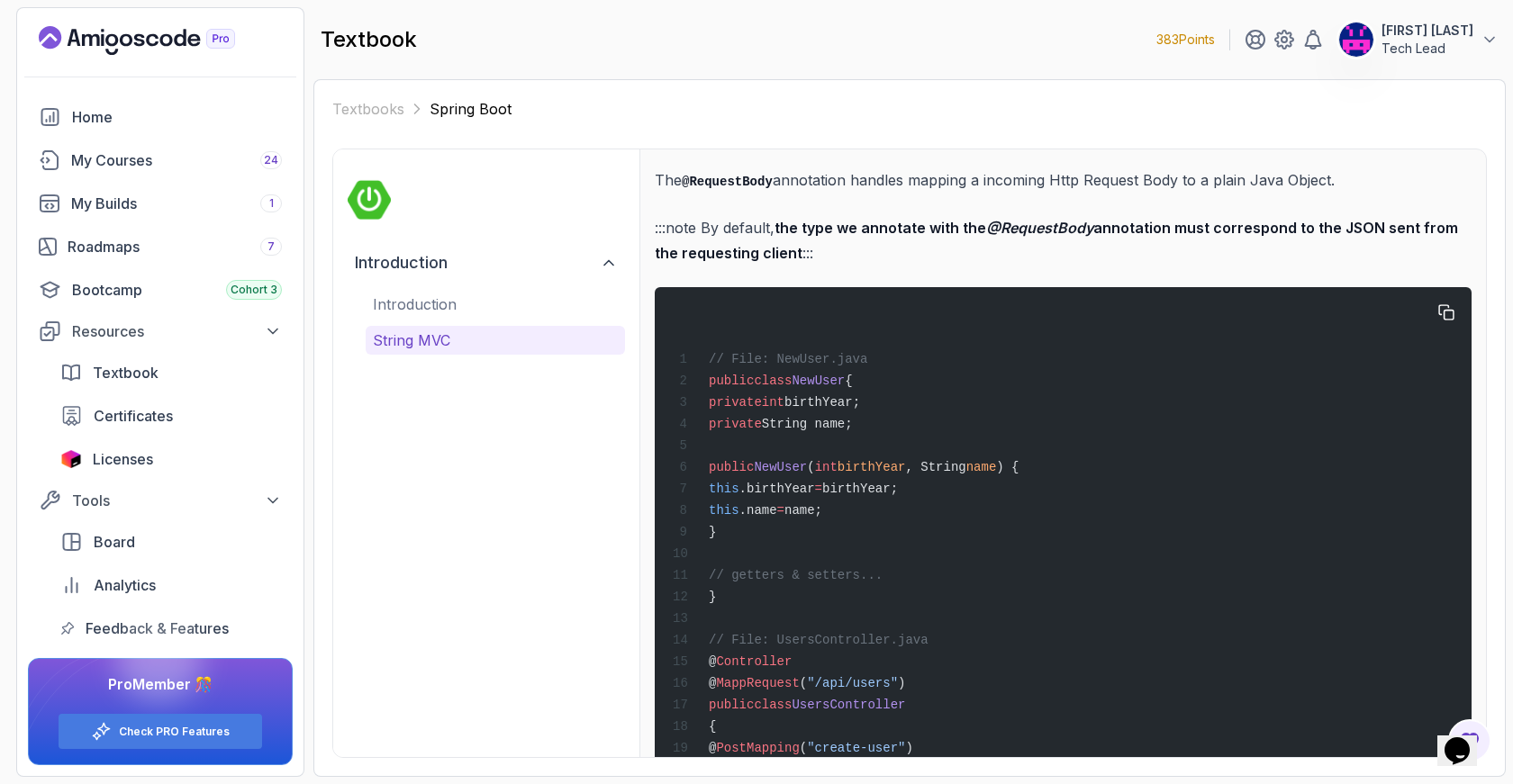 scroll, scrollTop: 2603, scrollLeft: 0, axis: vertical 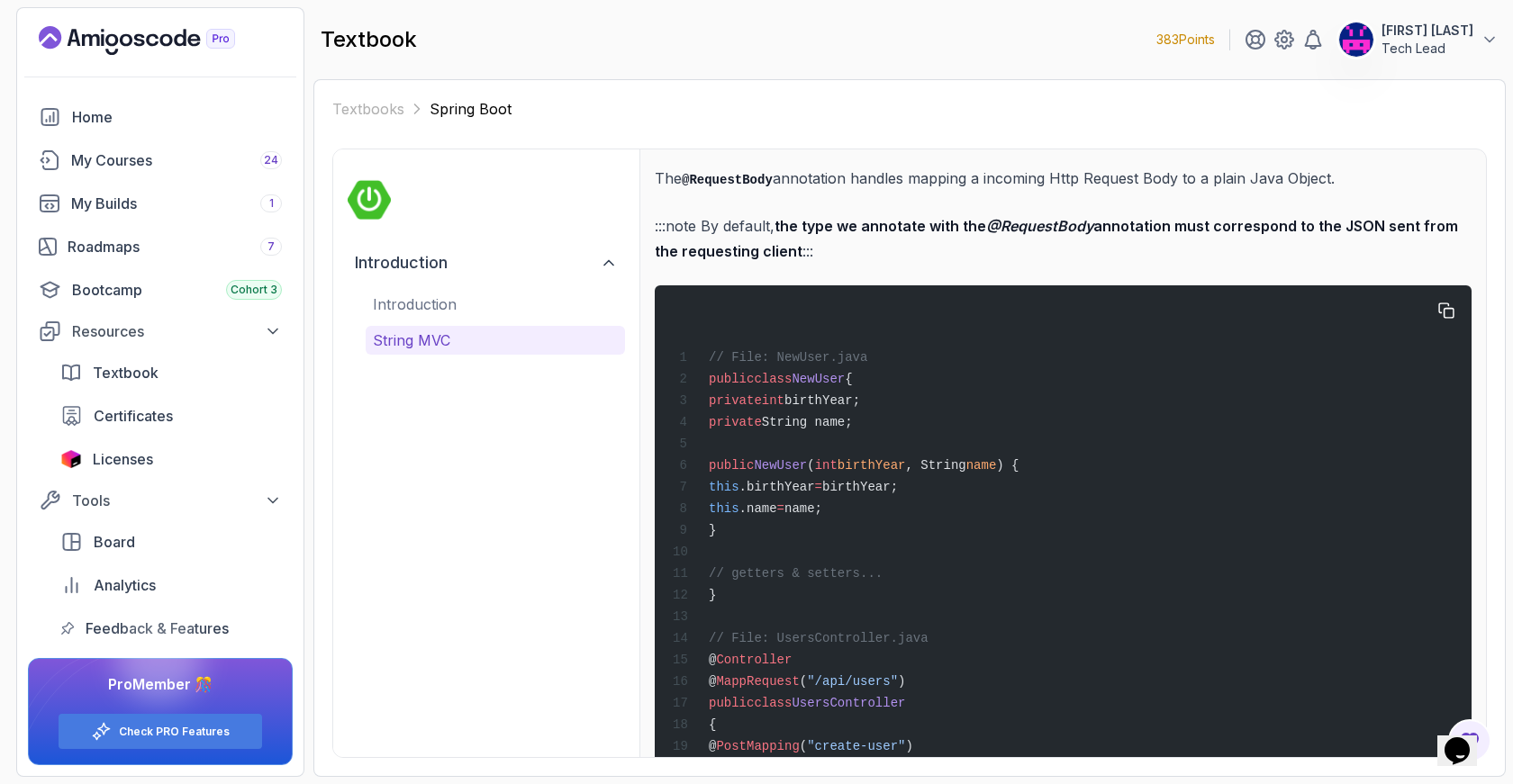 drag, startPoint x: 838, startPoint y: 368, endPoint x: 874, endPoint y: 398, distance: 46.861498 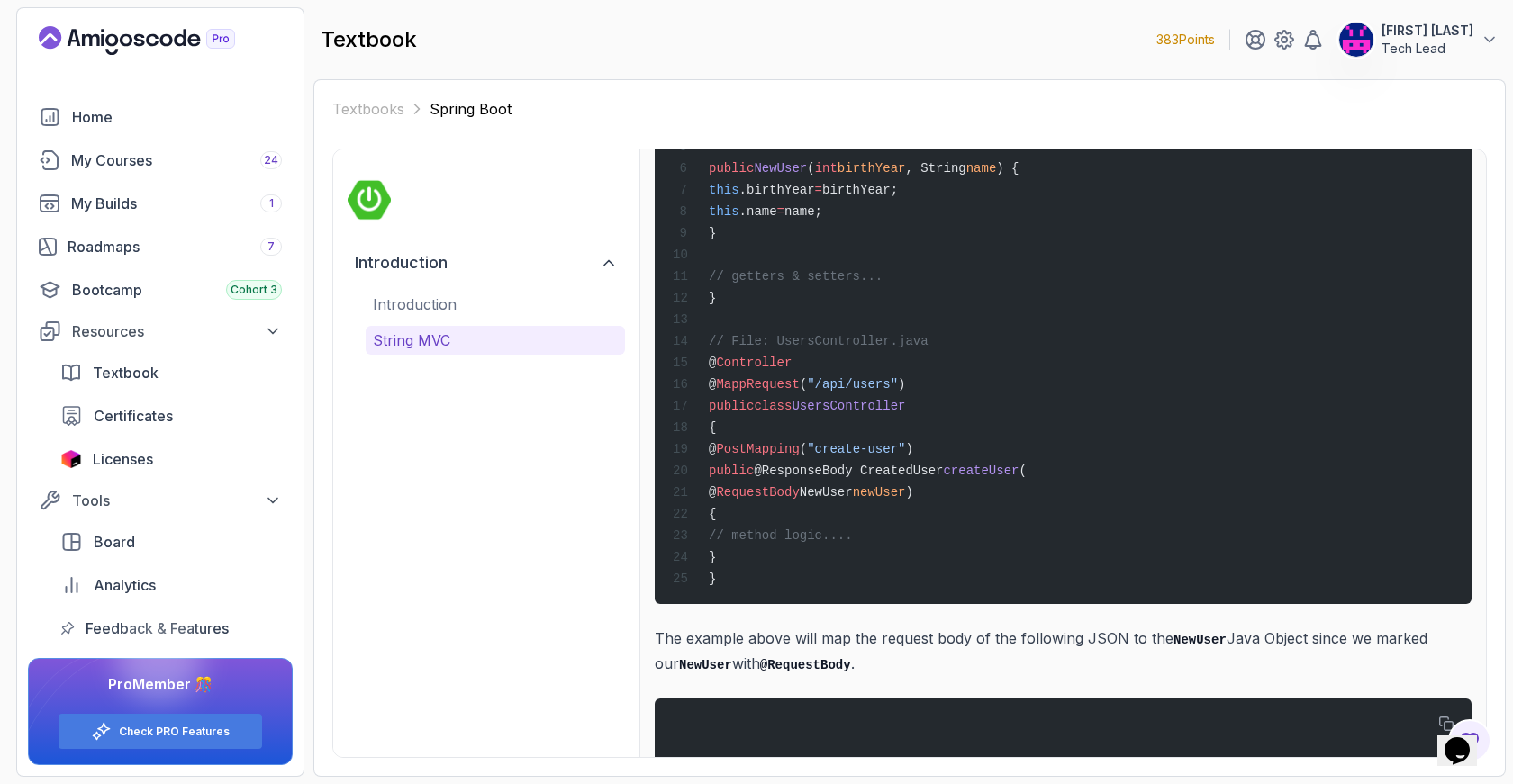scroll, scrollTop: 2911, scrollLeft: 0, axis: vertical 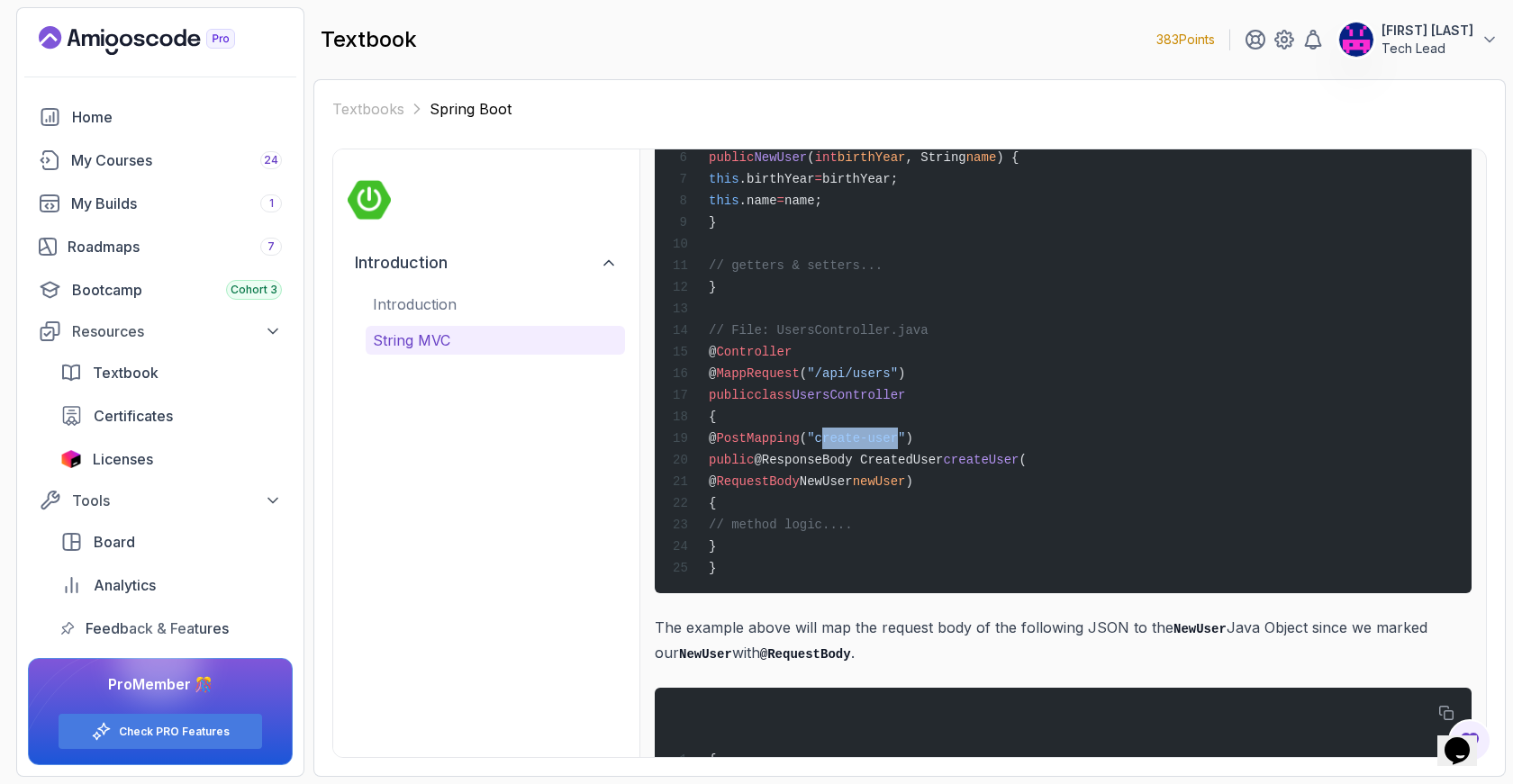 drag, startPoint x: 847, startPoint y: 411, endPoint x: 926, endPoint y: 410, distance: 79.006329 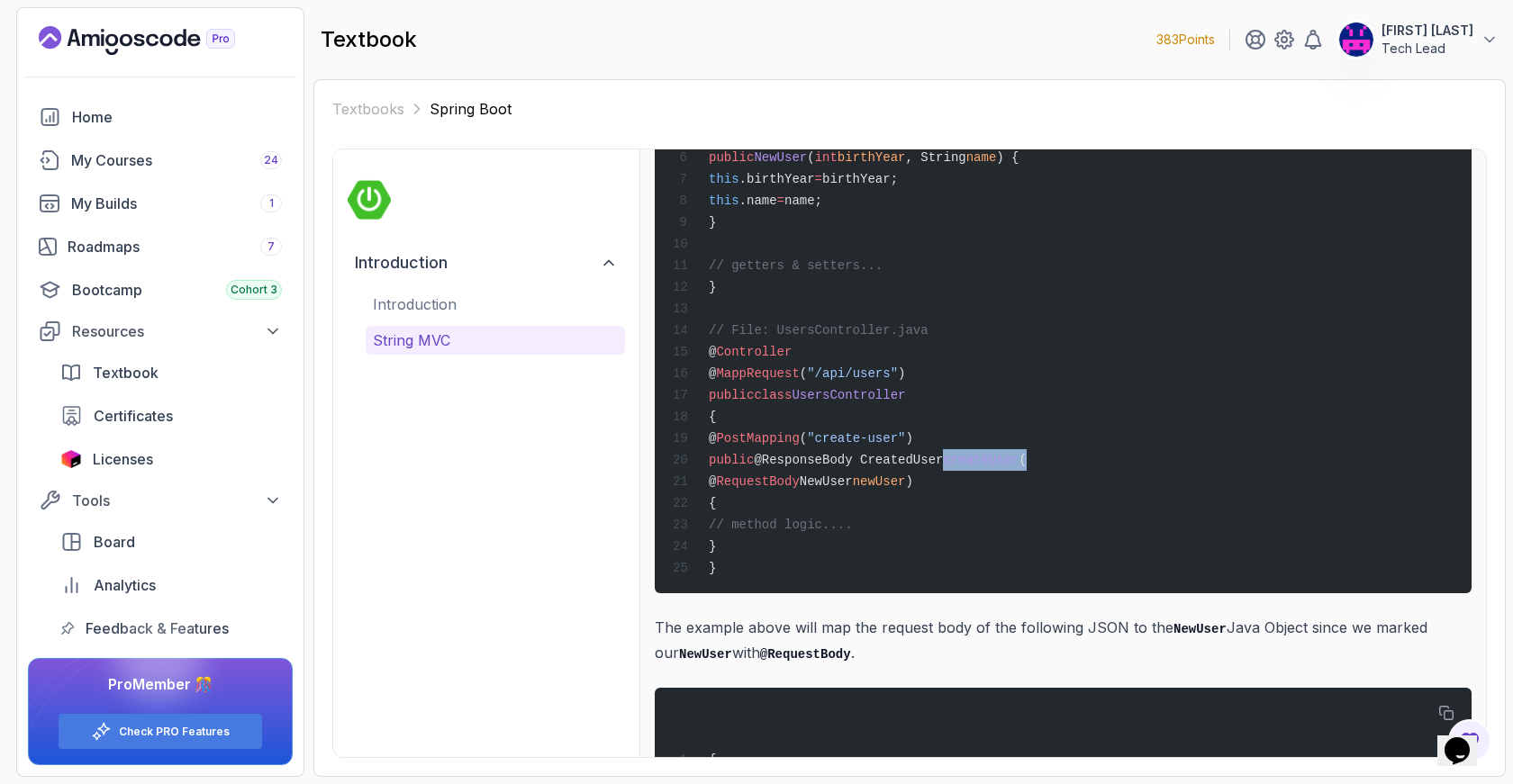 drag, startPoint x: 987, startPoint y: 428, endPoint x: 1083, endPoint y: 428, distance: 96 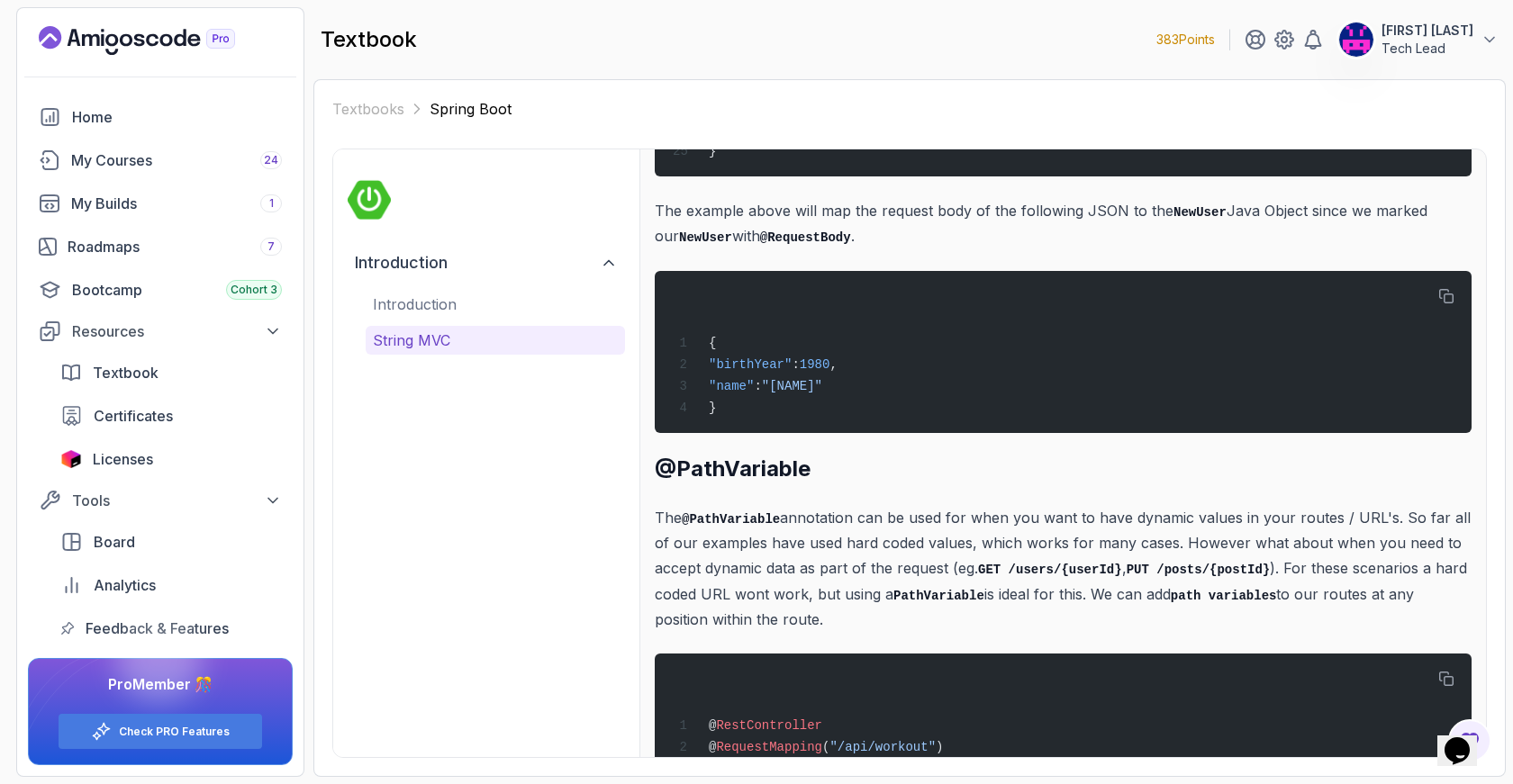 scroll, scrollTop: 3338, scrollLeft: 0, axis: vertical 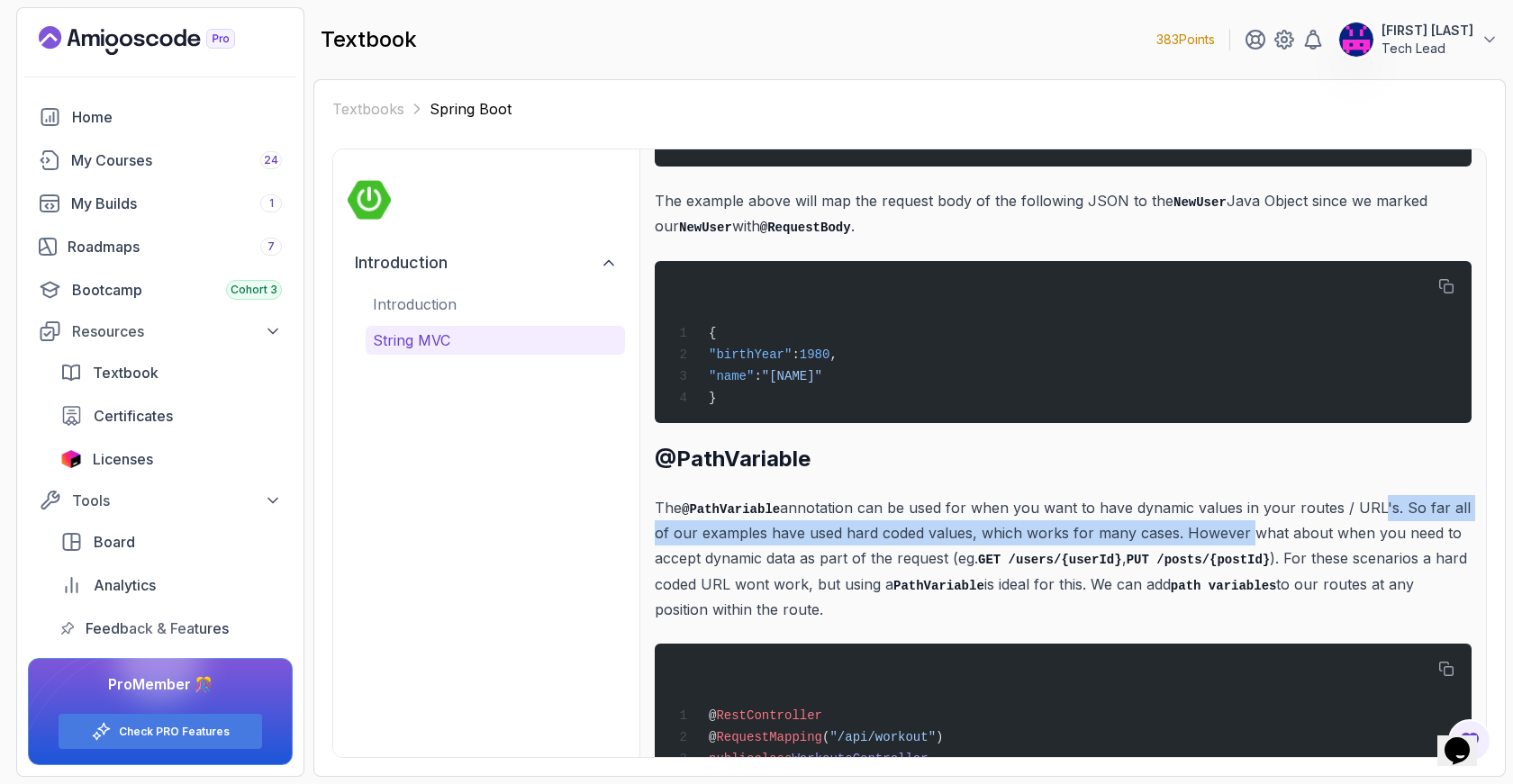 drag, startPoint x: 1391, startPoint y: 475, endPoint x: 1244, endPoint y: 498, distance: 148.78844 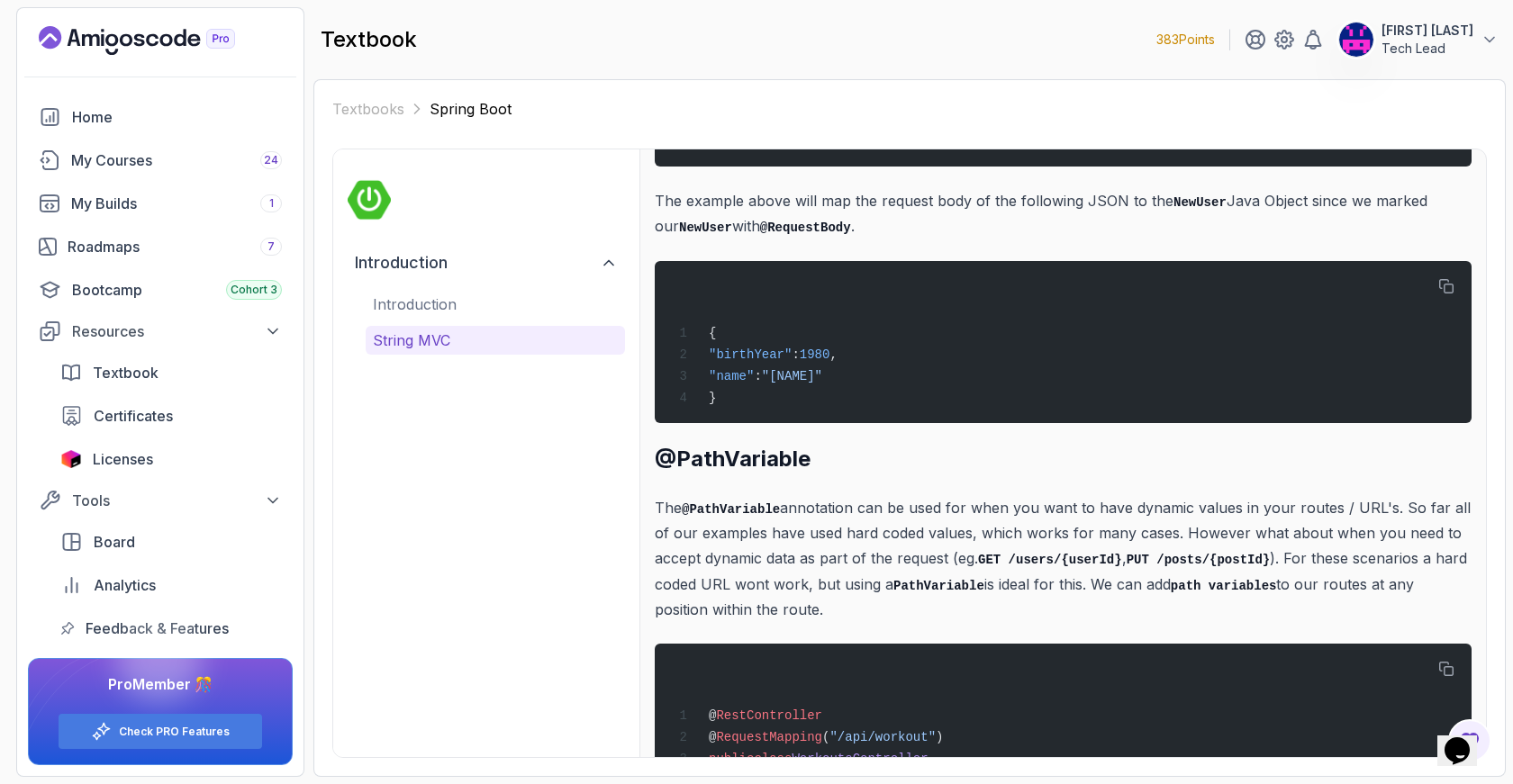 click on "The  @PathVariable  annotation can be used for when you want to have dynamic
values in your routes / URL's. So far all of our examples have used hard coded
values, which works for many cases. However what about when you need to accept
dynamic data as part of the request (eg.  GET /users/{userId} ,
PUT /posts/{postId} ). For these scenarios a hard coded URL wont work, but
using a  PathVariable  is ideal for this. We can add  path variables  to our
routes at any position within the route." at bounding box center [1063, 559] 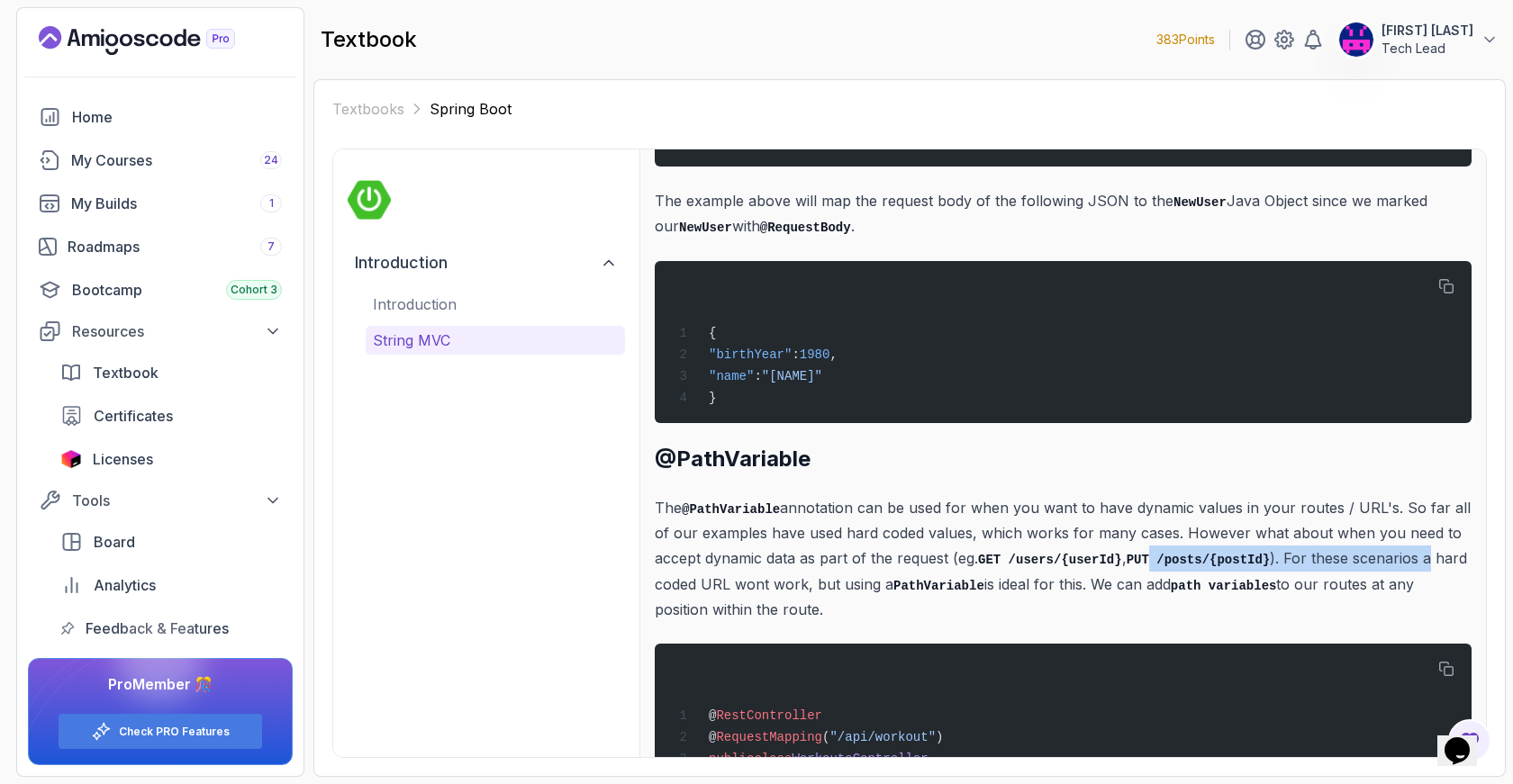 drag, startPoint x: 1160, startPoint y: 530, endPoint x: 1455, endPoint y: 532, distance: 295.0068 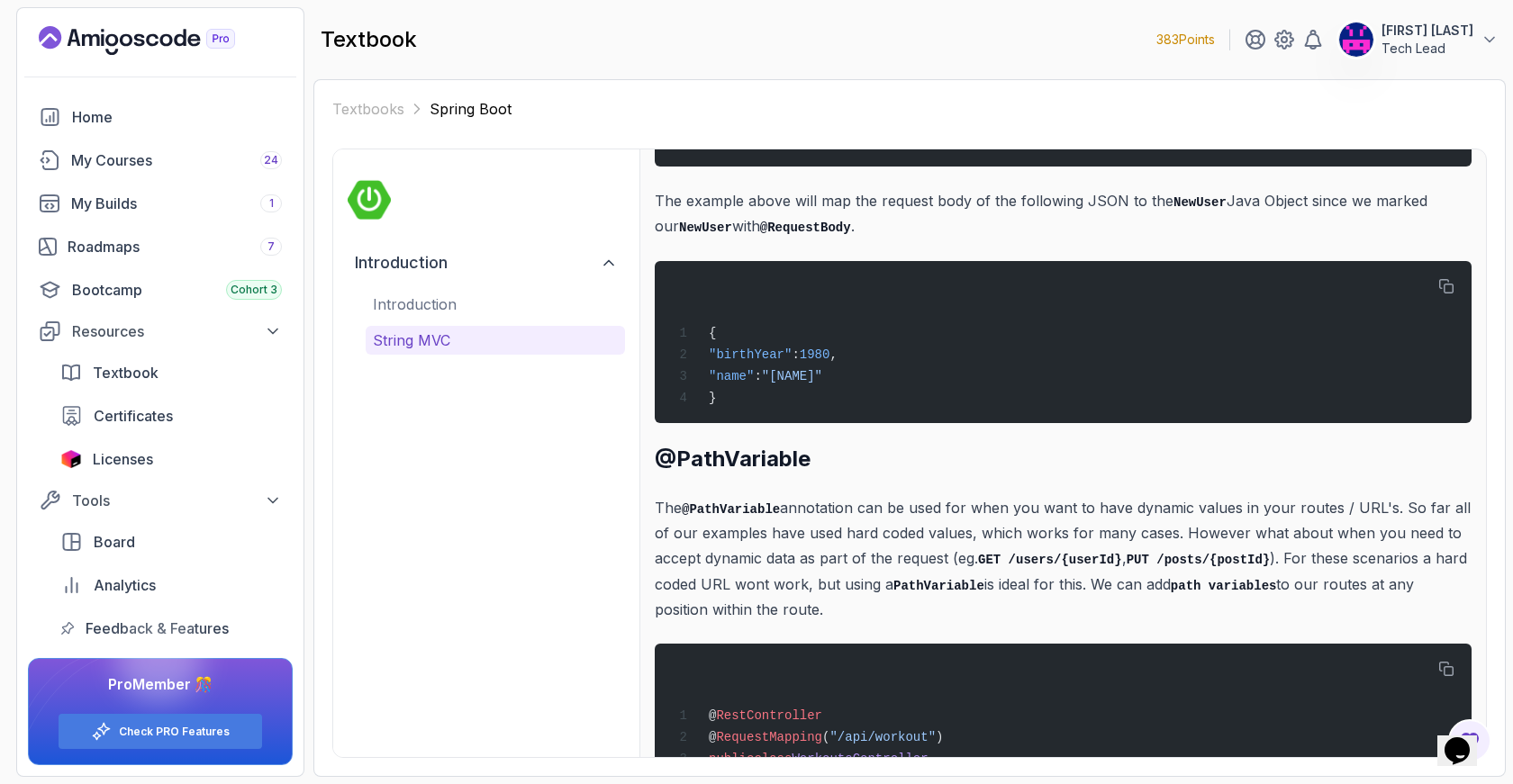 click on "Spring Web MVC Annotations
Anatomy of a controller
In the following section we will go over the basic anatomy of a Controller and
cover the basic annotations that are used to create a Controller in applications
along with the various supporting items that are commonly used for creating API
routes, creating route handlers for GET, POST, PUT and DELETE requests, mapping
requests to Java Objects, mapping Java Objects to HTTP responses.
@Controller
The  @Controller  annotation marks a class as a  Controller . Controllers are
the entry points of our backend application's / services and are responsible for
handling requests and responses. Controllers are used to group together a set of
related routes (urls).
When using  @Controller  annotation you need to mark controller methods
with  @RequestMapping  and  @ResponseBody  in order for the controller to
be able to handle HTTP requests and responses properly.
The example below uses the  @Controller
@ Controller  // Mark class as a Controller
@ ( )" at bounding box center [1063, 866] 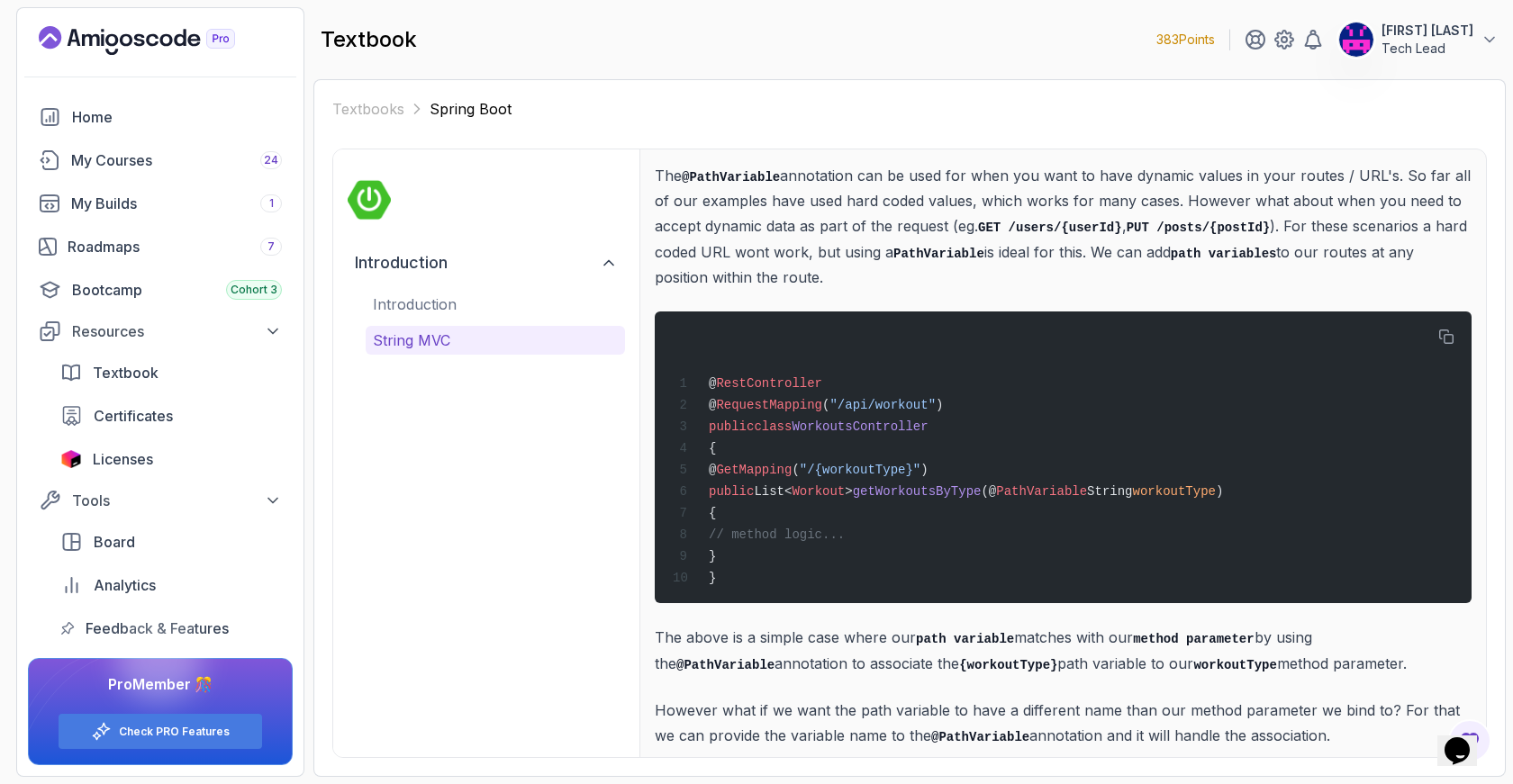 scroll, scrollTop: 3671, scrollLeft: 0, axis: vertical 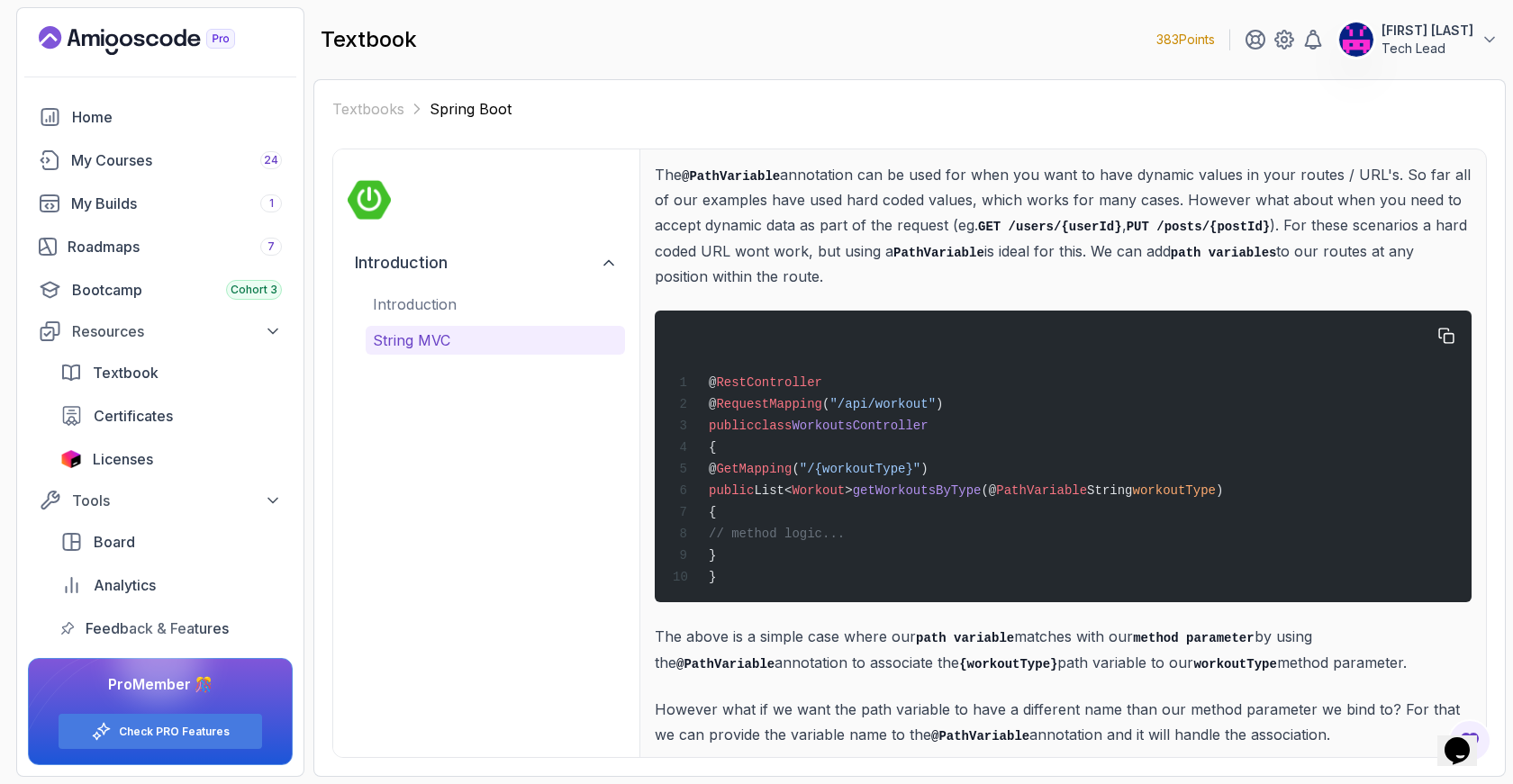 click on "workoutType" at bounding box center (1174, 491) 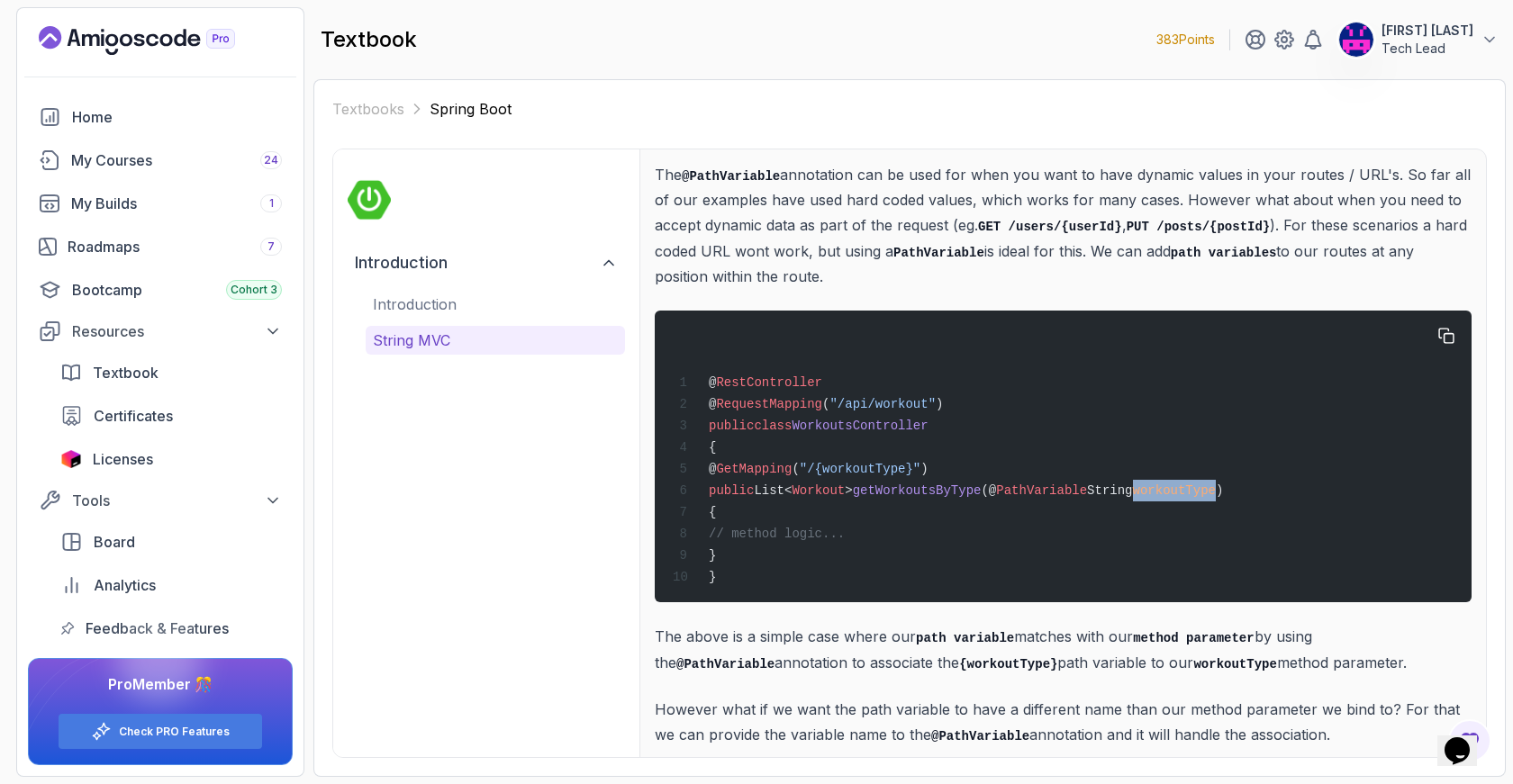 click on "workoutType" at bounding box center [1174, 491] 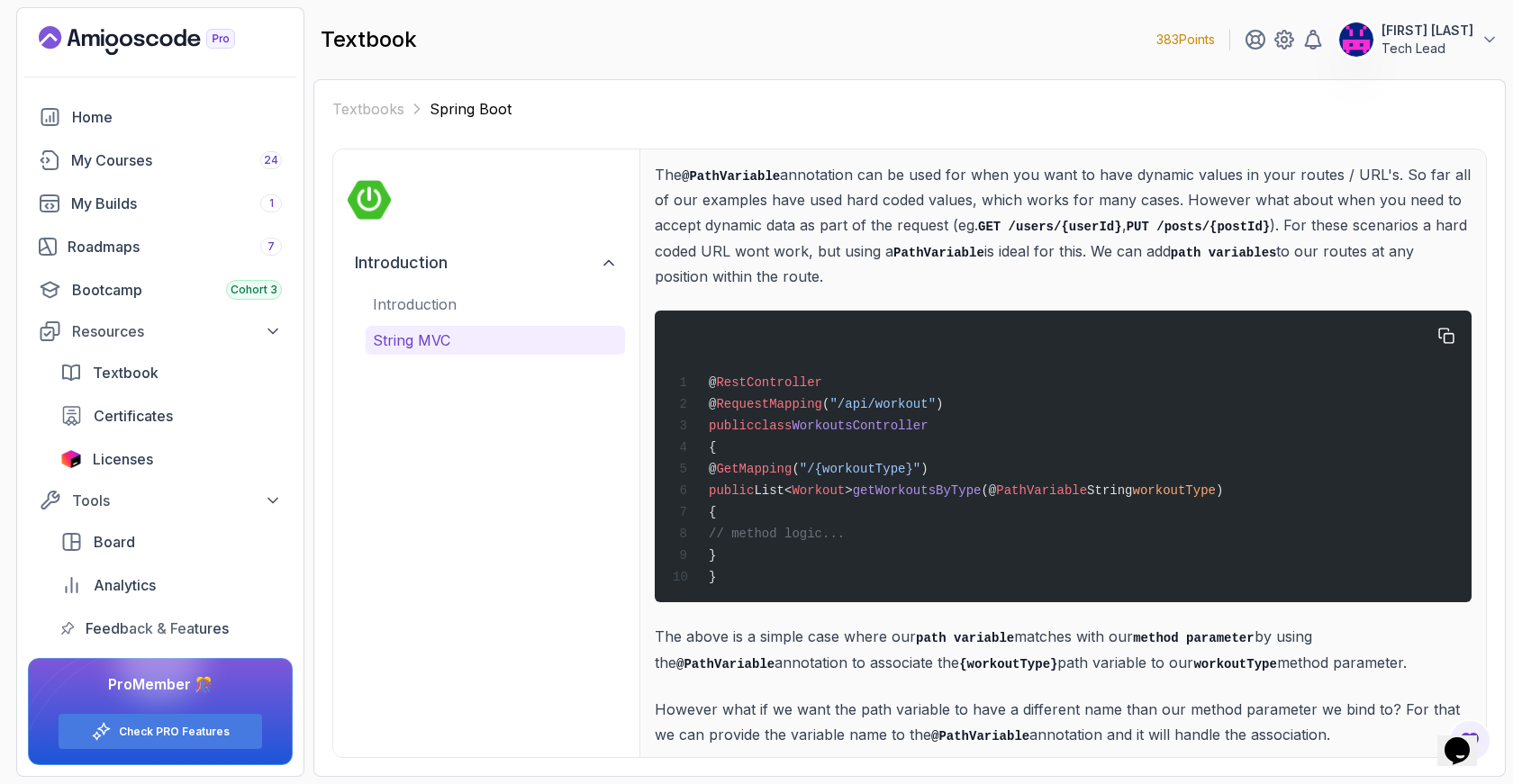 click on "@ RestController
@ RequestMapping ( "/api/workout" )
public  class  WorkoutsController
{
@ GetMapping ( "/{workoutType}" )
public  List< Workout >  getWorkoutsByType (@ PathVariable  String  workoutType )
{
// method logic...
}
}" at bounding box center [1063, 456] 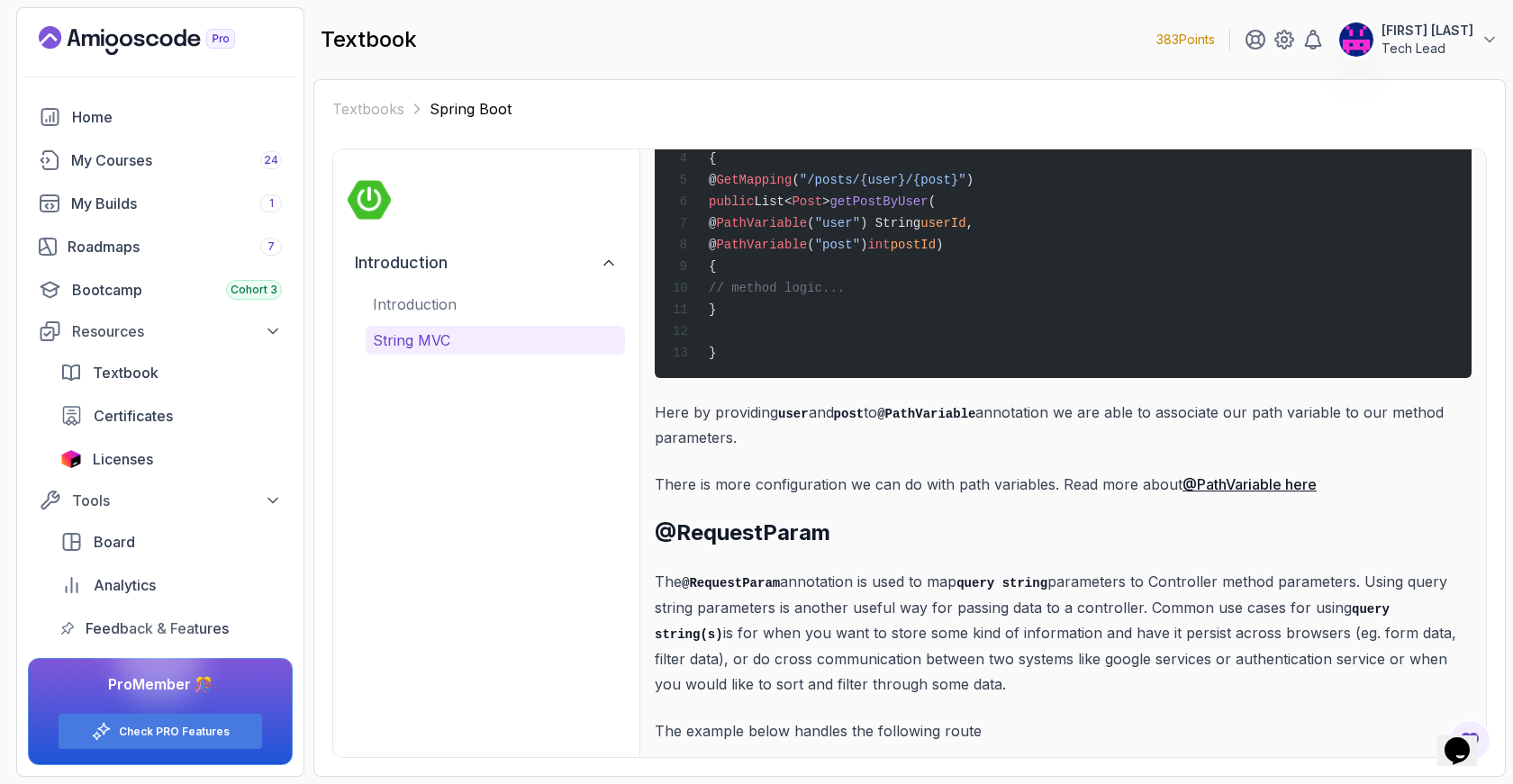 scroll, scrollTop: 4430, scrollLeft: 0, axis: vertical 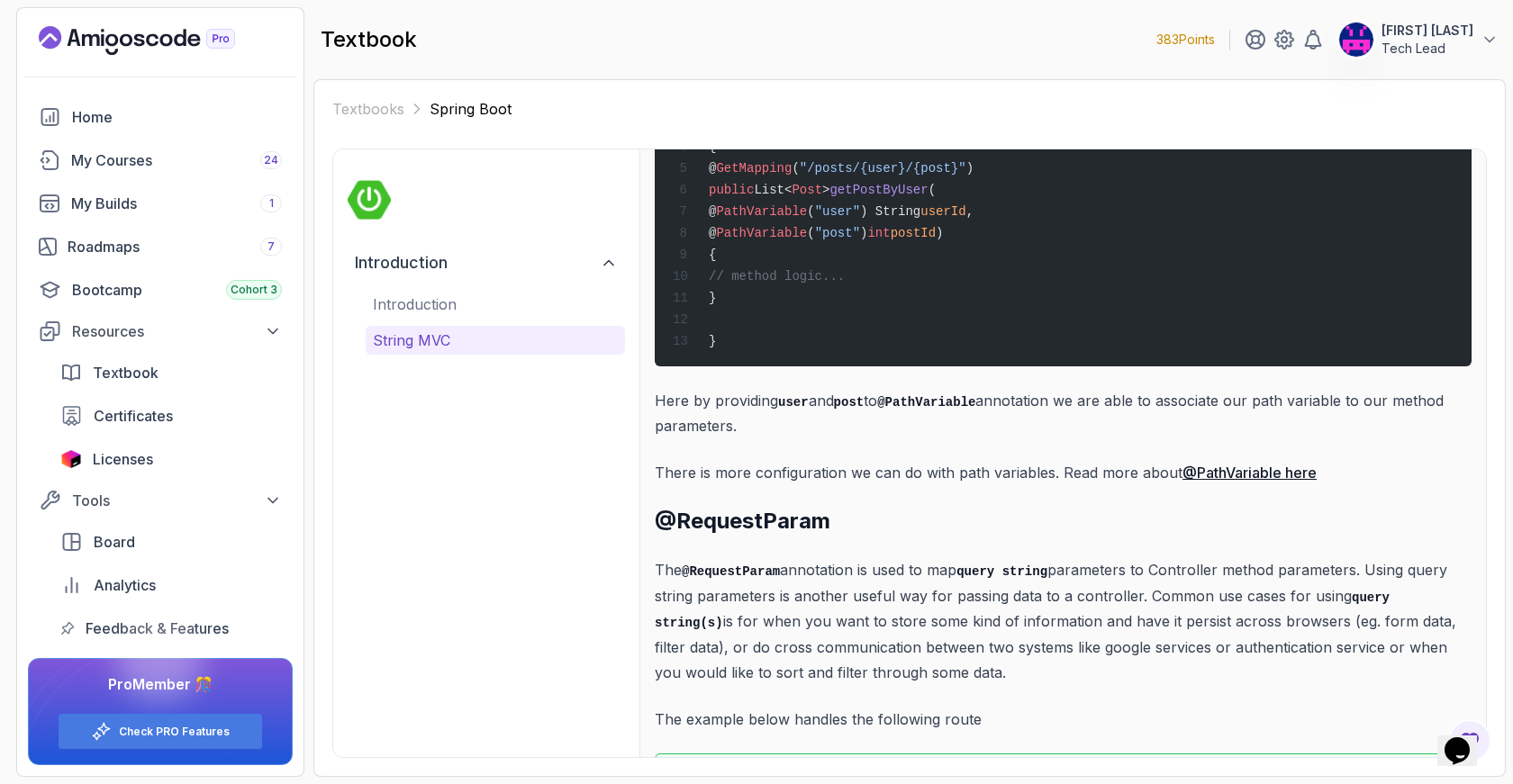 click on "The  @RequestParam  annotation is used to map  query string  parameters to
Controller method parameters. Using query string parameters is another useful
way for passing data to a controller. Common use cases for using
query string(s)  is for when you want to store some kind of information and
have it persist across browsers (eg. form data, filter data), or do cross
communication between two systems like google services or authentication service
or when you would like to sort and filter through some data." at bounding box center (1063, 621) 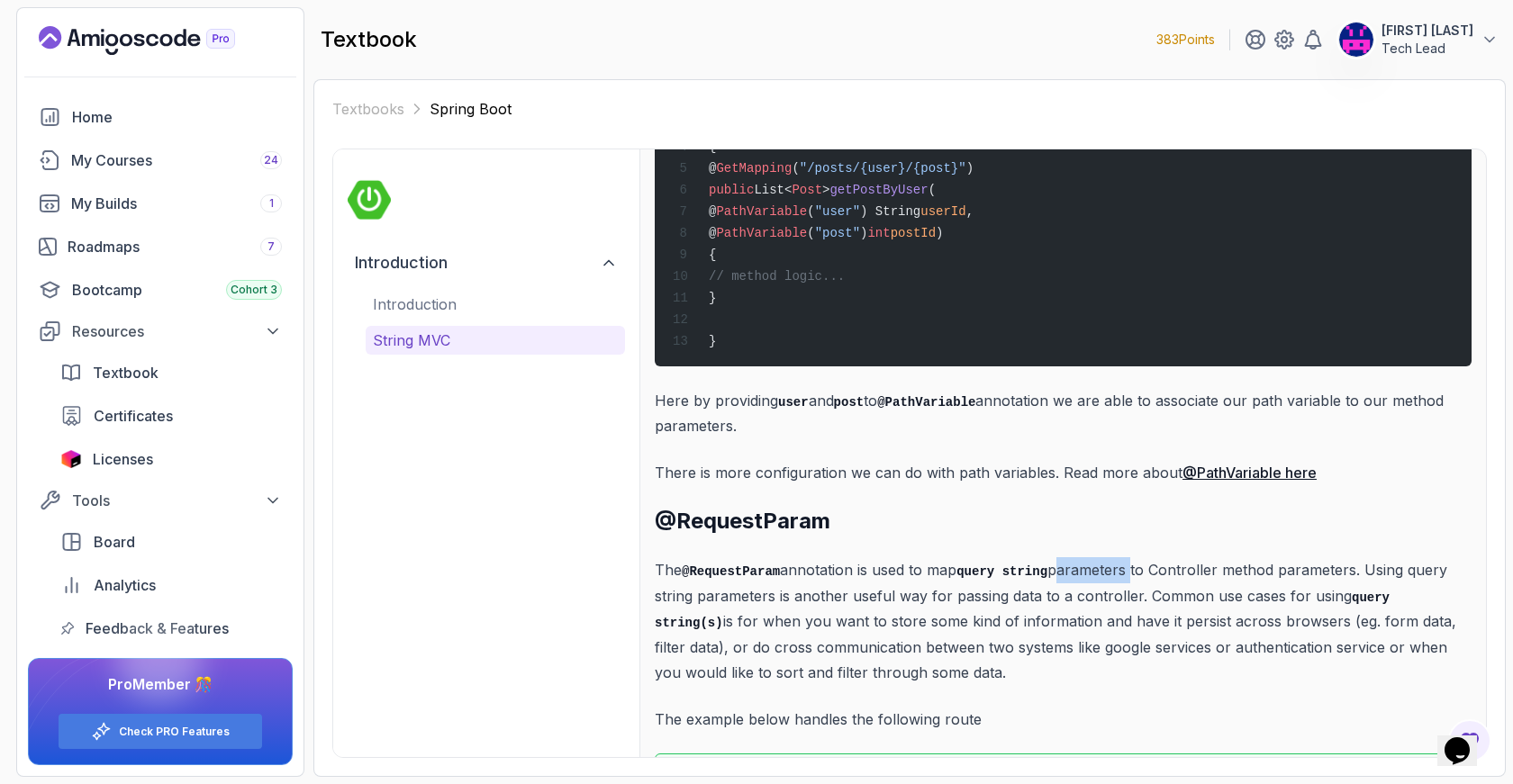 click on "The  @RequestParam  annotation is used to map  query string  parameters to
Controller method parameters. Using query string parameters is another useful
way for passing data to a controller. Common use cases for using
query string(s)  is for when you want to store some kind of information and
have it persist across browsers (eg. form data, filter data), or do cross
communication between two systems like google services or authentication service
or when you would like to sort and filter through some data." at bounding box center [1063, 621] 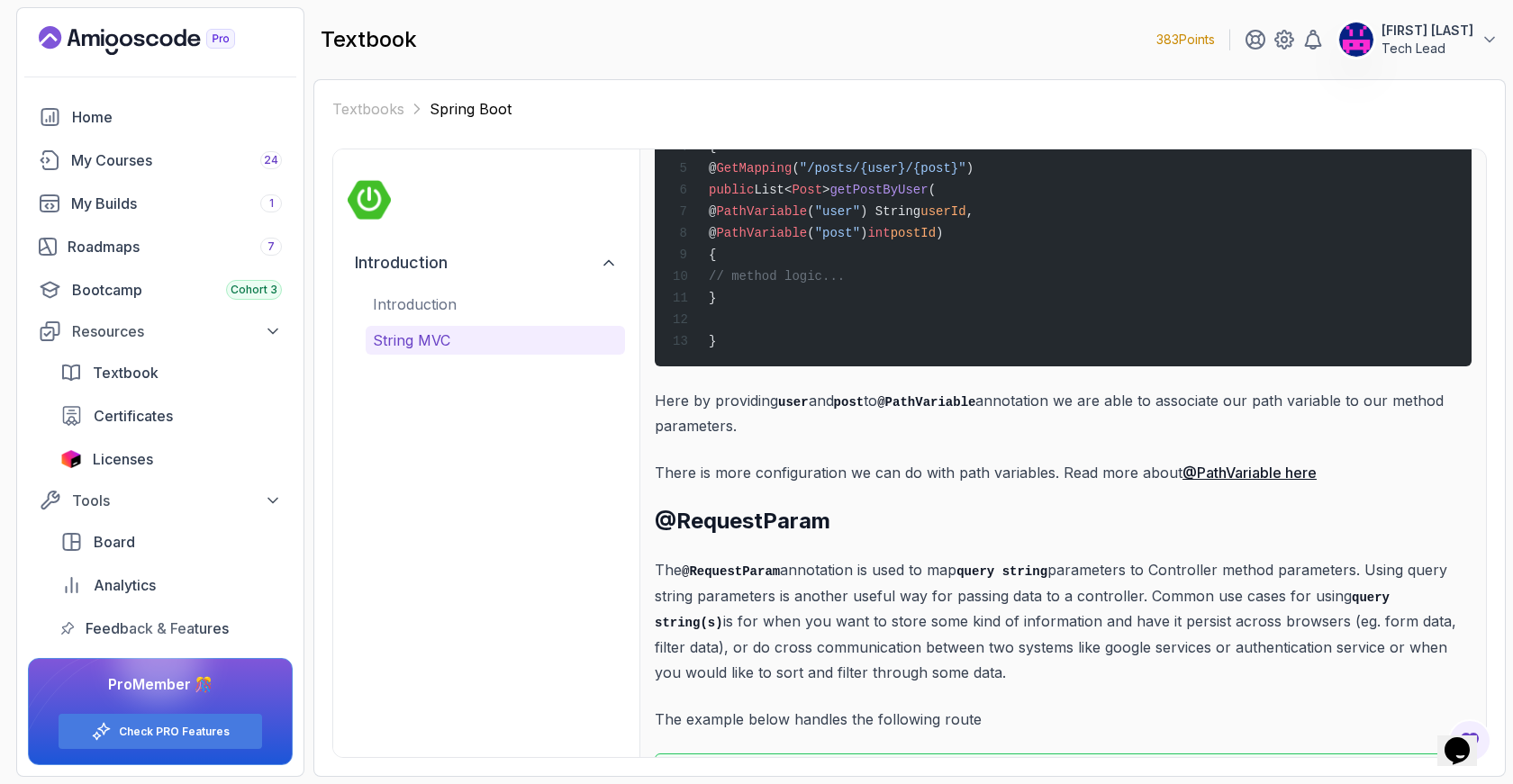 click on "query string" at bounding box center (1001, 572) 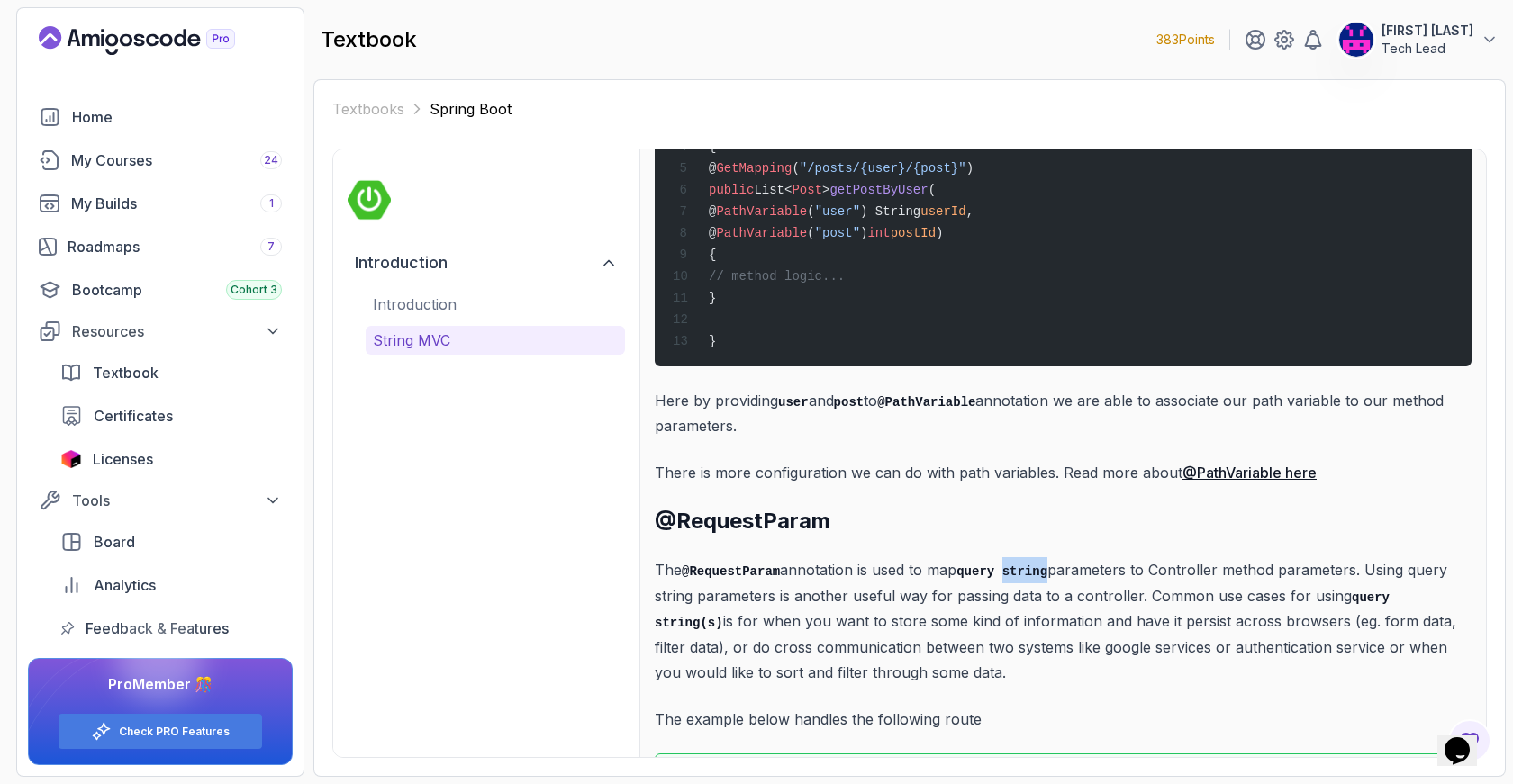 click on "query string" at bounding box center [1001, 572] 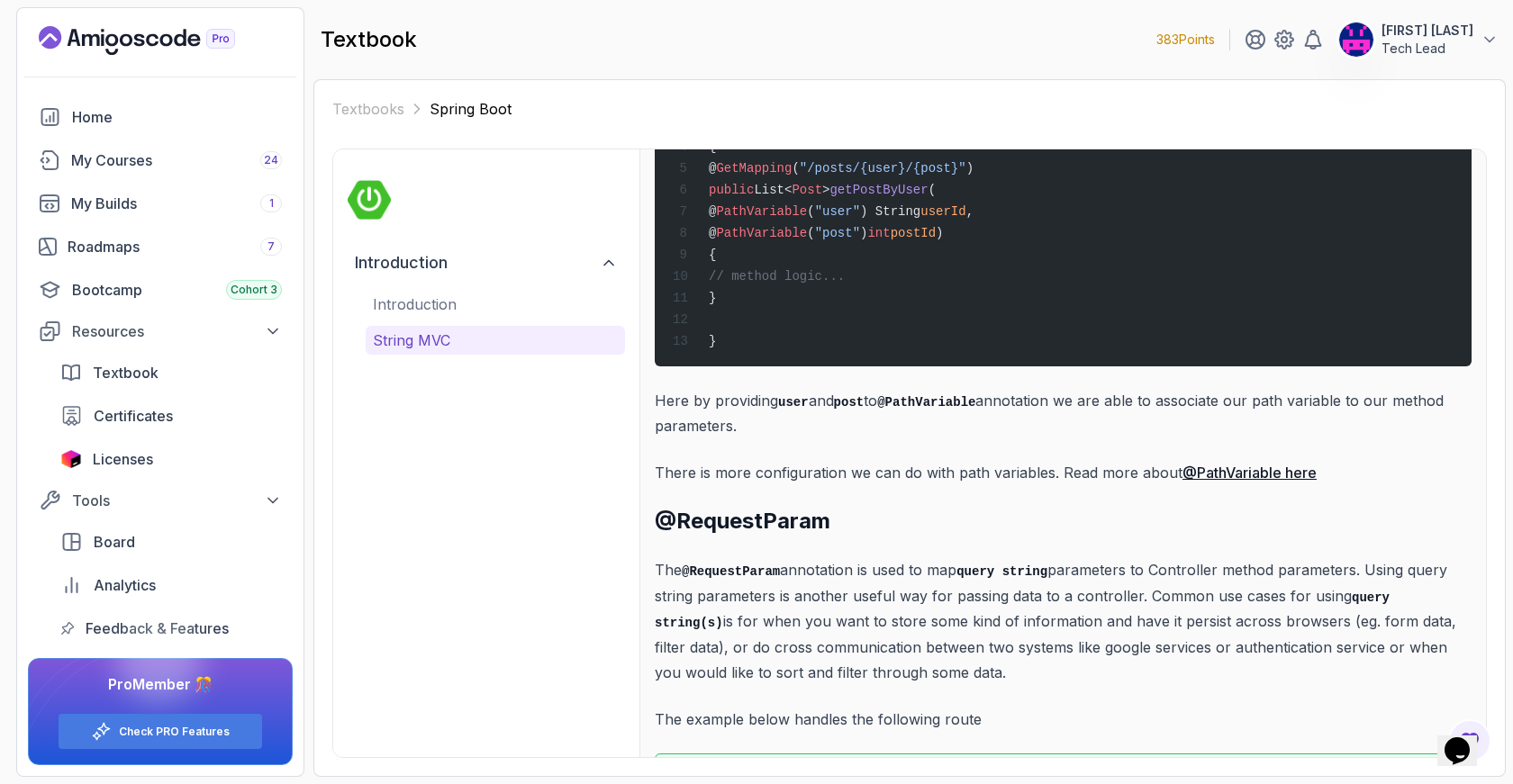 click on "query string" at bounding box center (1001, 572) 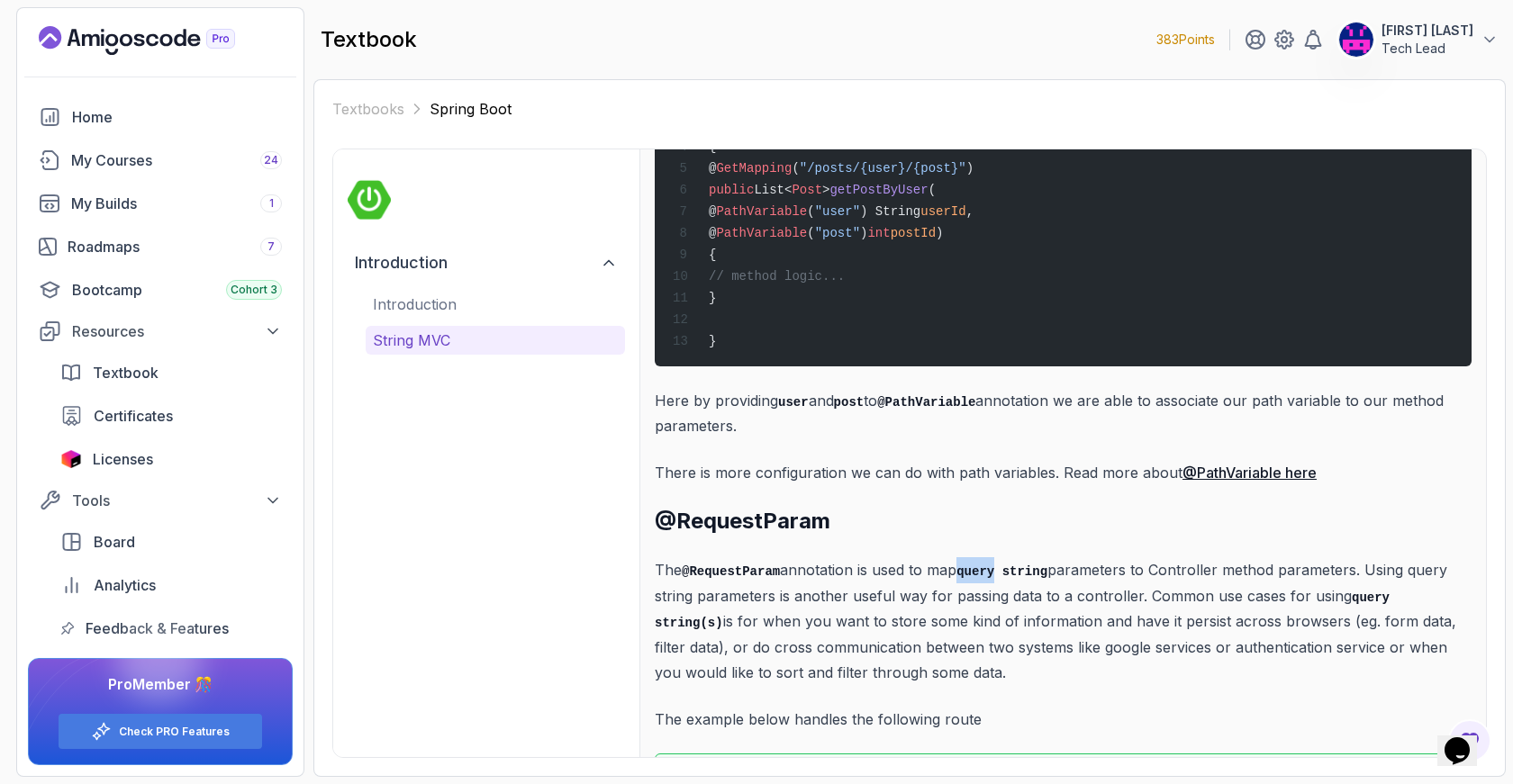 click on "query string" at bounding box center (1001, 572) 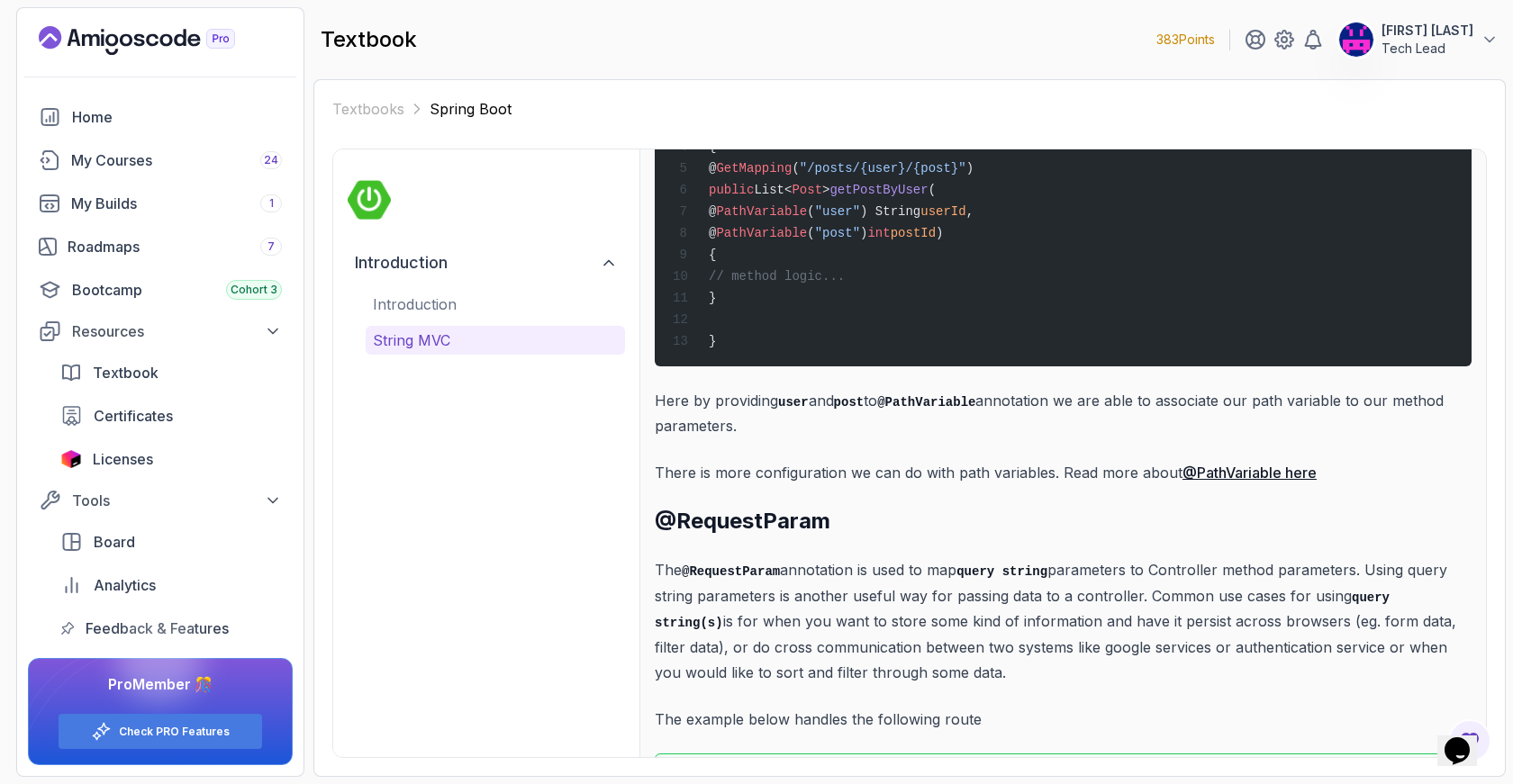 click on "query string" at bounding box center [1001, 572] 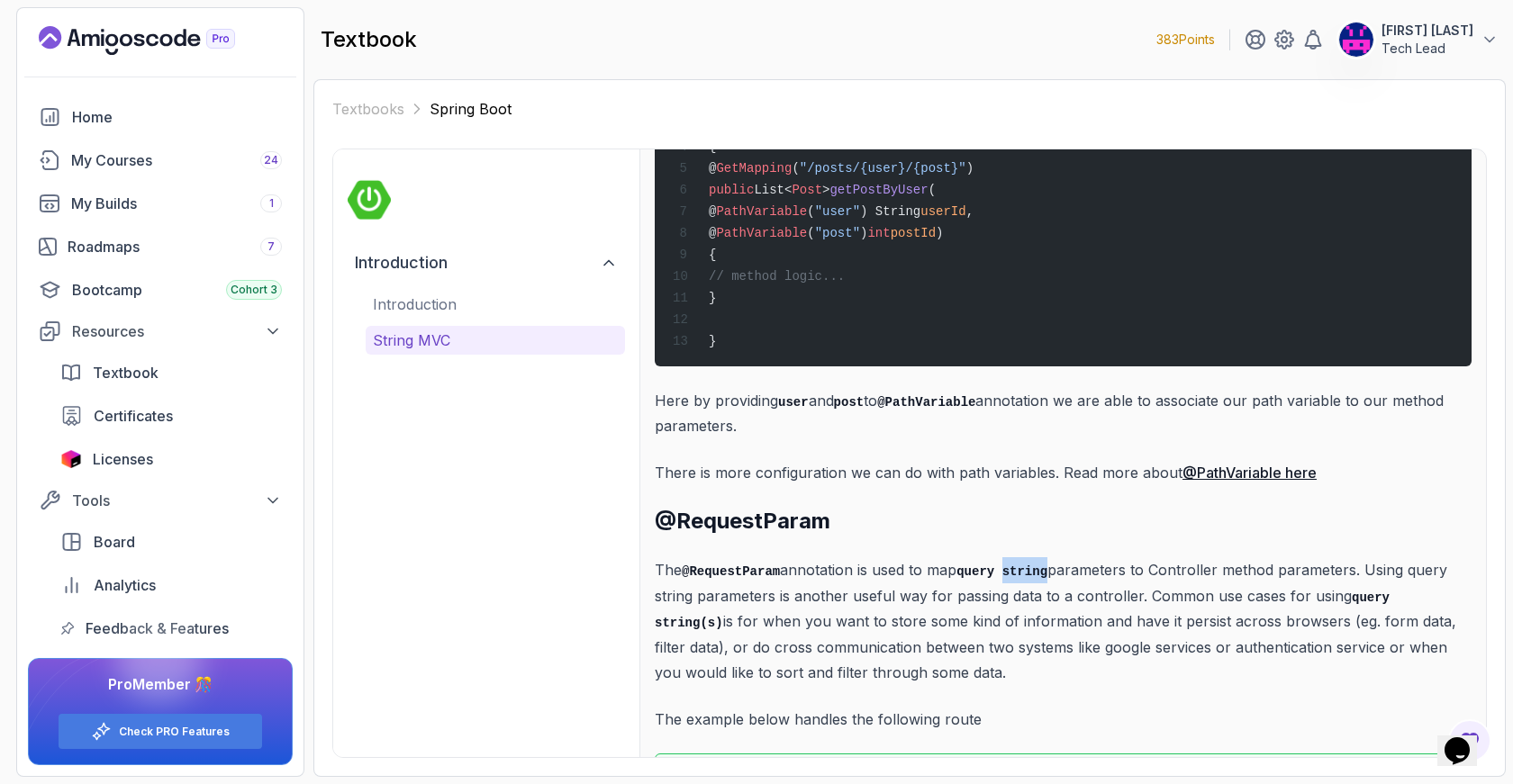 click on "query string" at bounding box center [1001, 572] 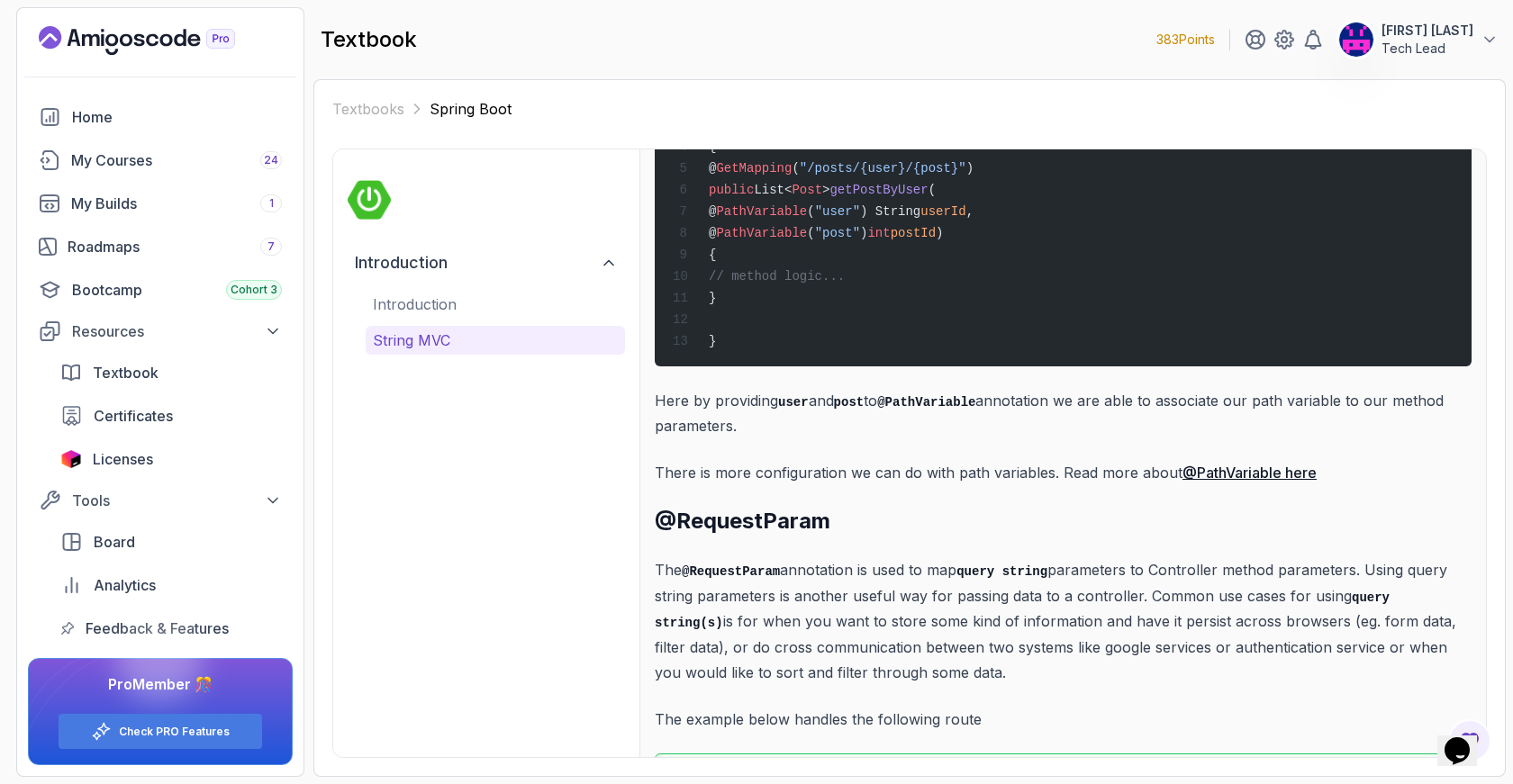 click on "query string" at bounding box center (1001, 572) 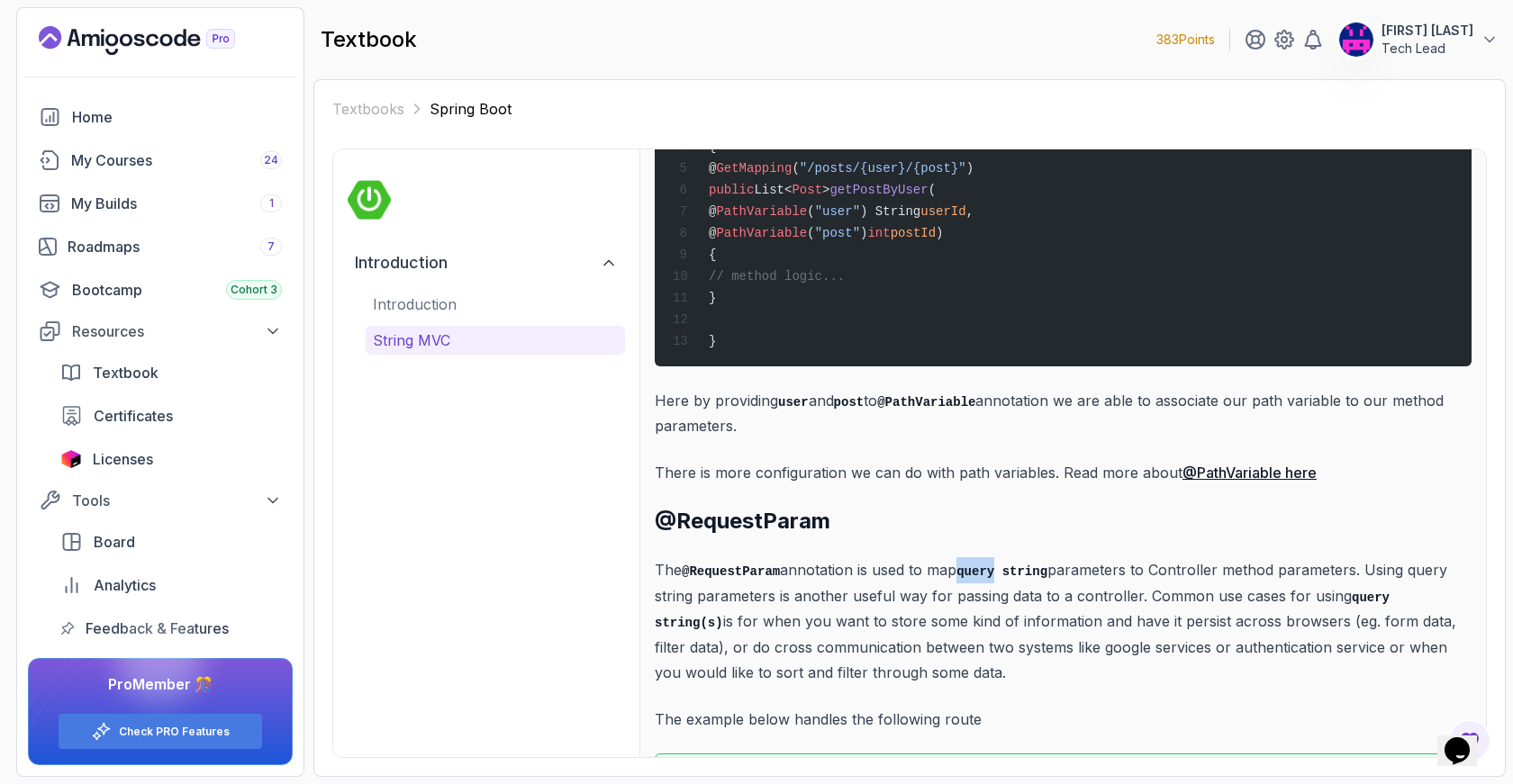 click on "query string" at bounding box center (1001, 572) 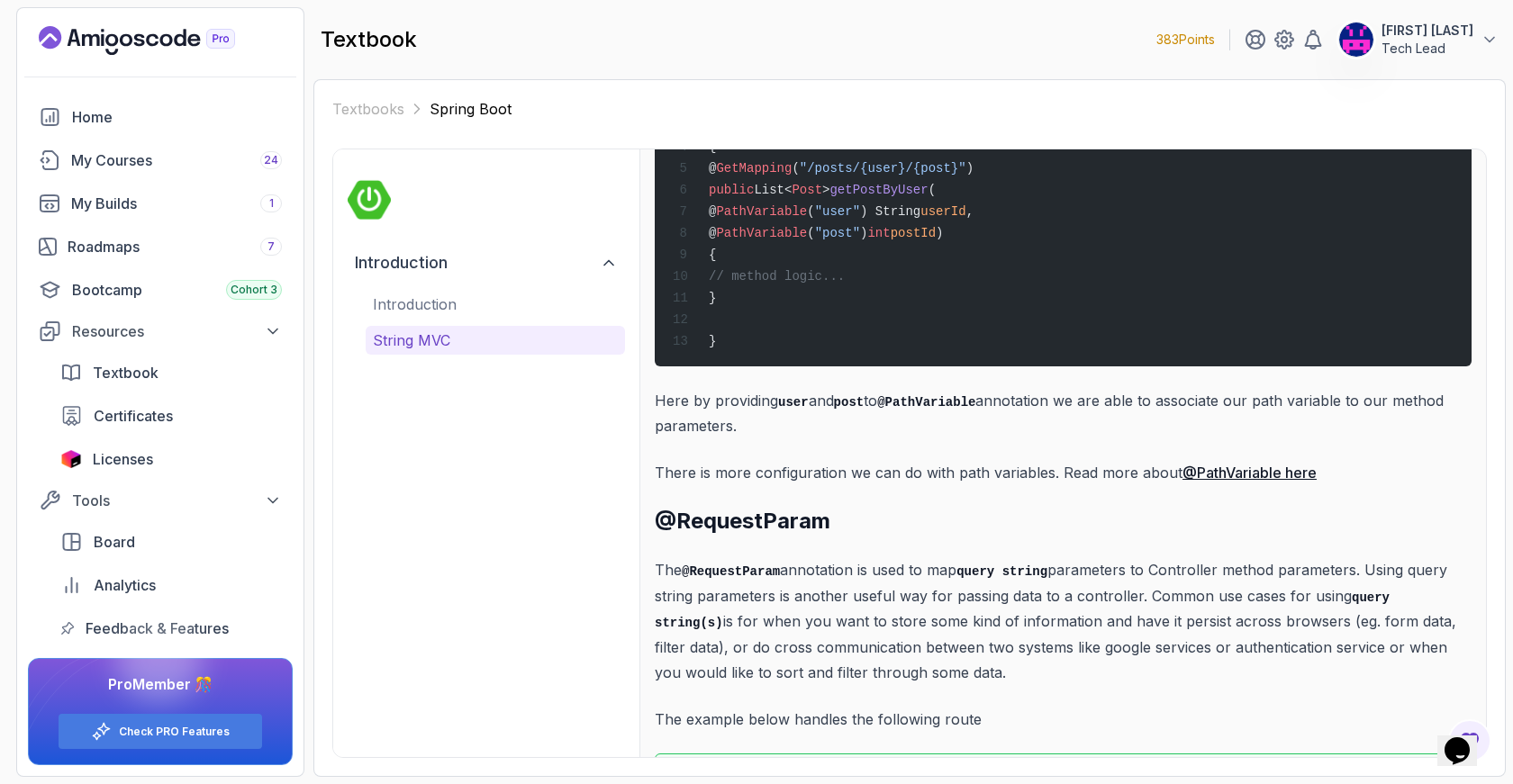 click on "query string" at bounding box center [1001, 572] 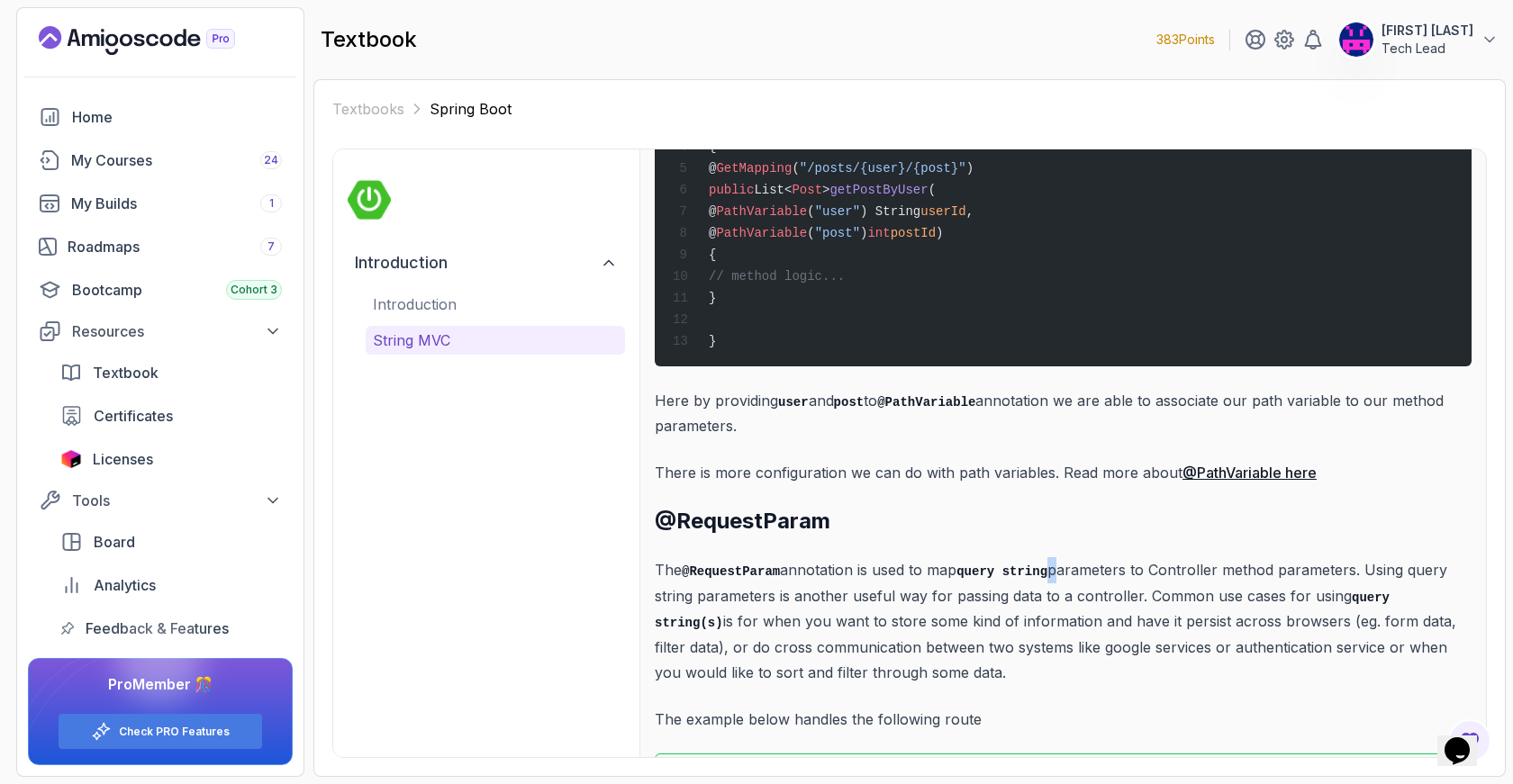 click on "query string" at bounding box center (1001, 572) 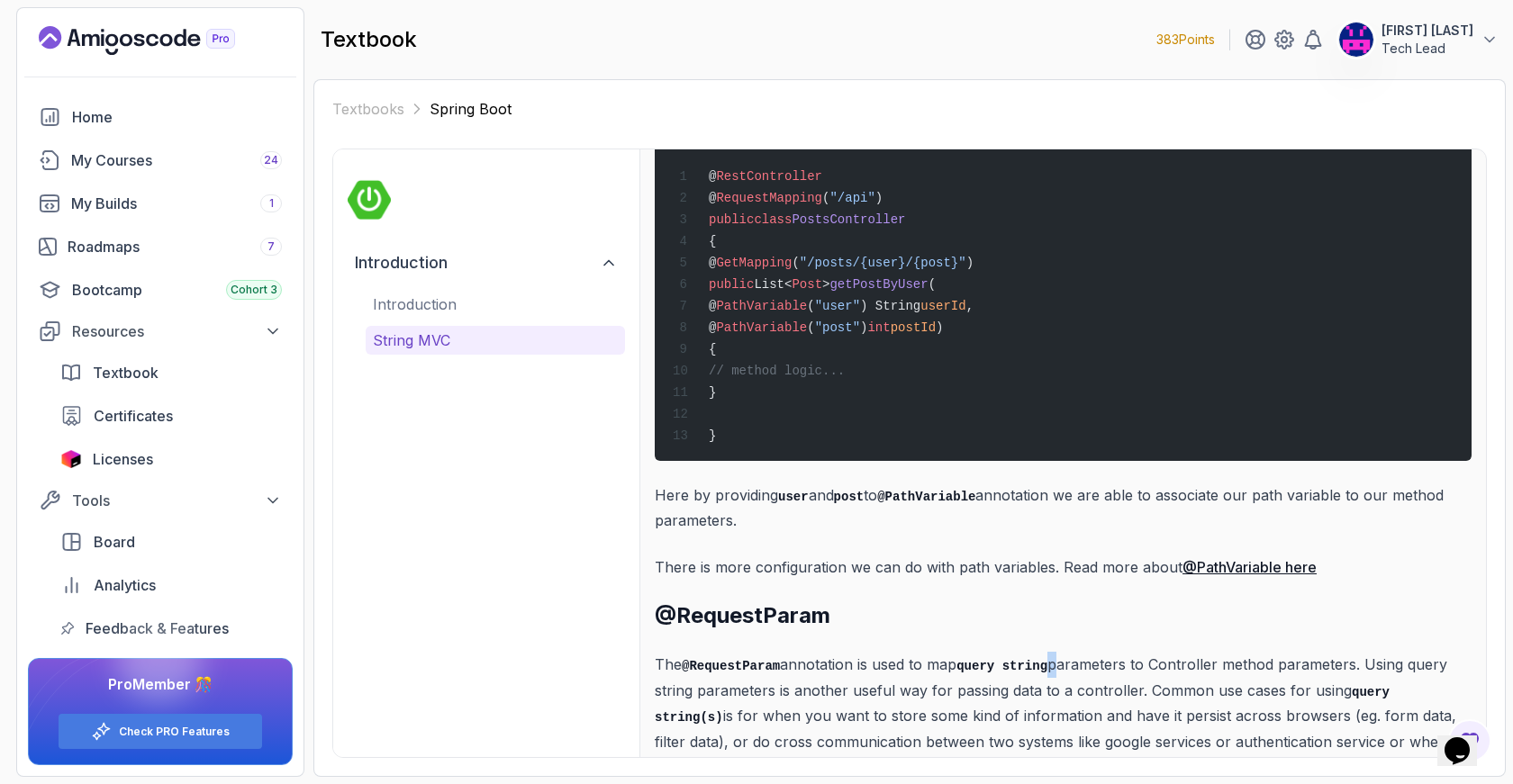 scroll, scrollTop: 4532, scrollLeft: 0, axis: vertical 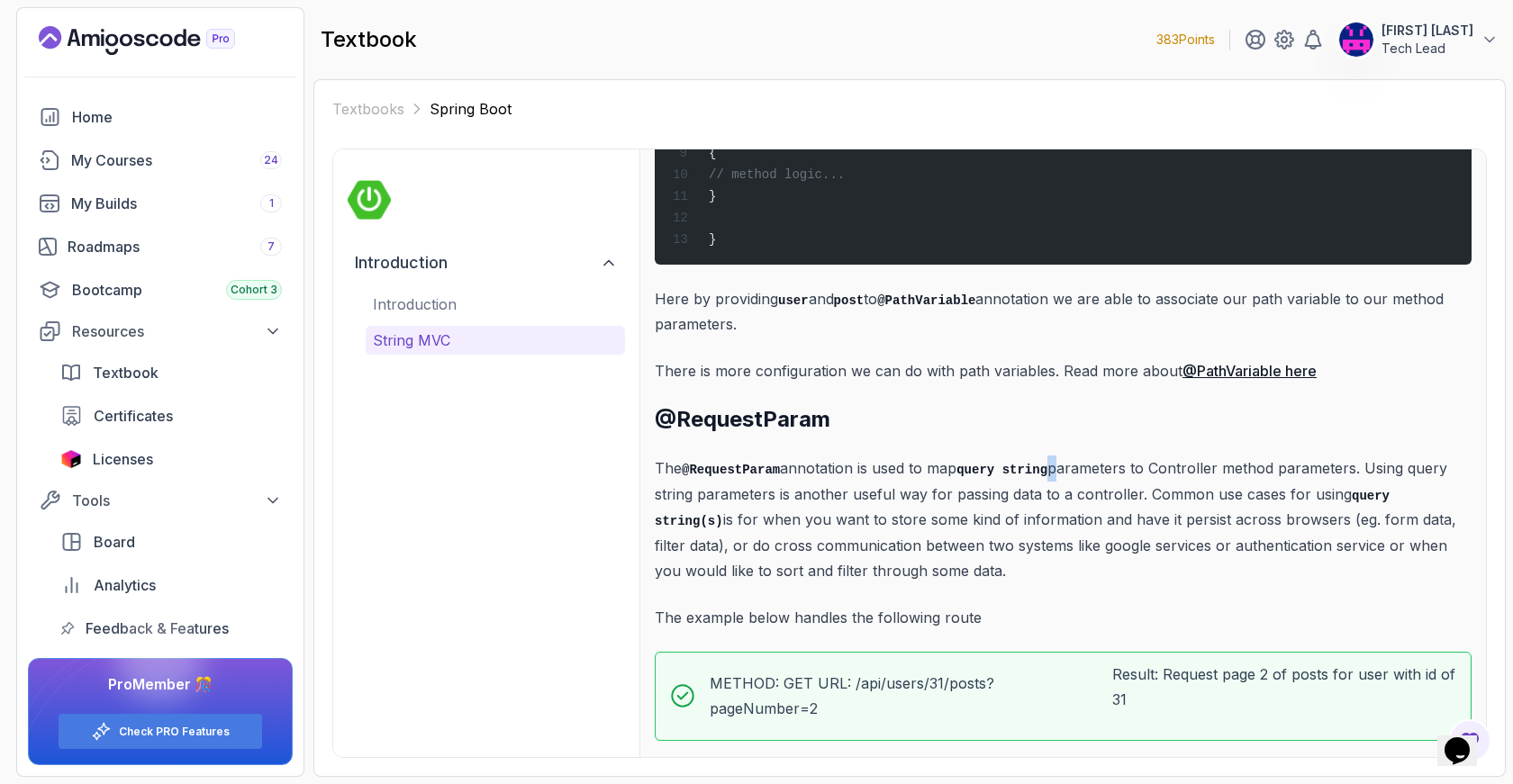 drag, startPoint x: 1163, startPoint y: 429, endPoint x: 881, endPoint y: 541, distance: 303.42709 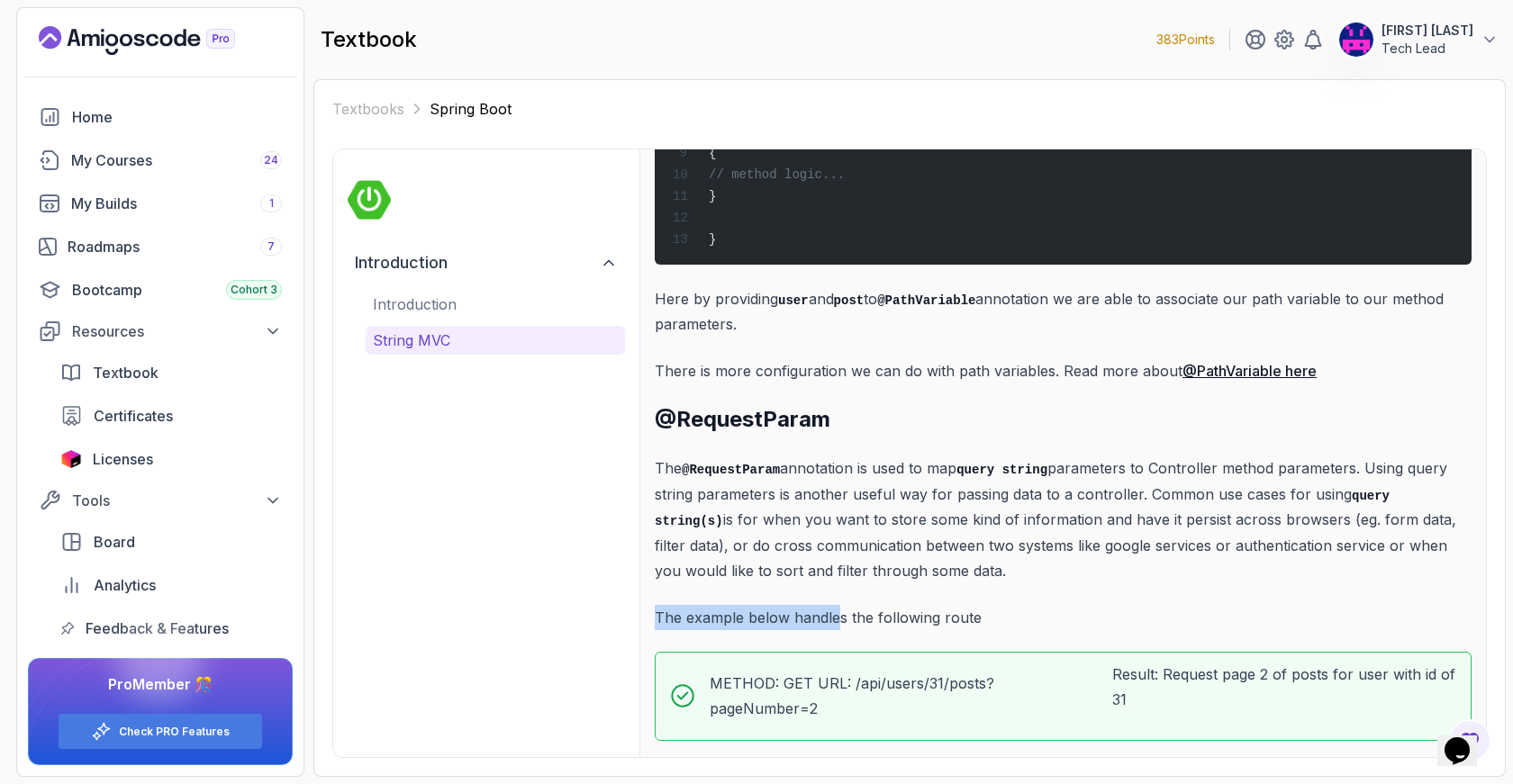 drag, startPoint x: 655, startPoint y: 584, endPoint x: 838, endPoint y: 582, distance: 183.0109 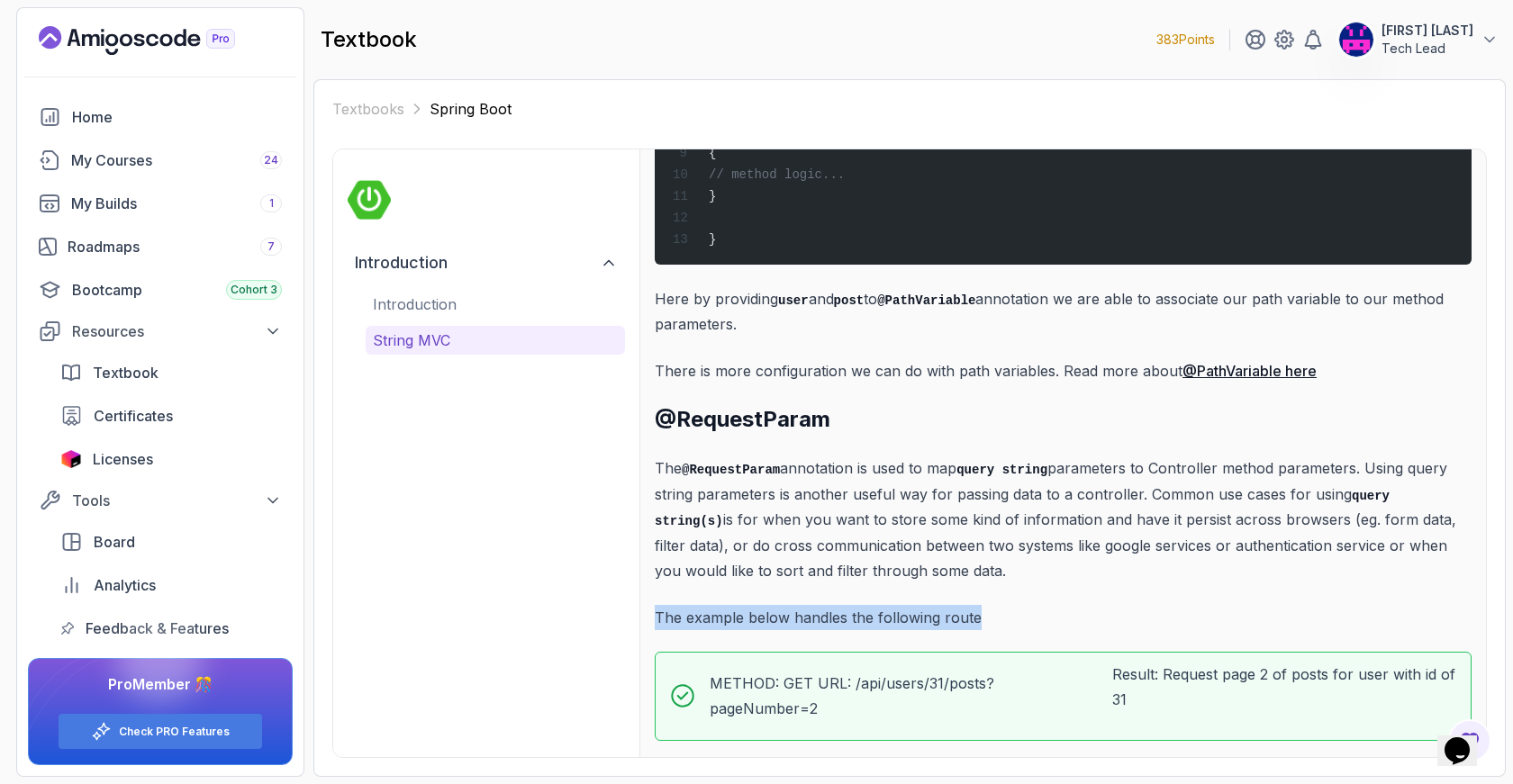 drag, startPoint x: 656, startPoint y: 583, endPoint x: 985, endPoint y: 587, distance: 329.02432 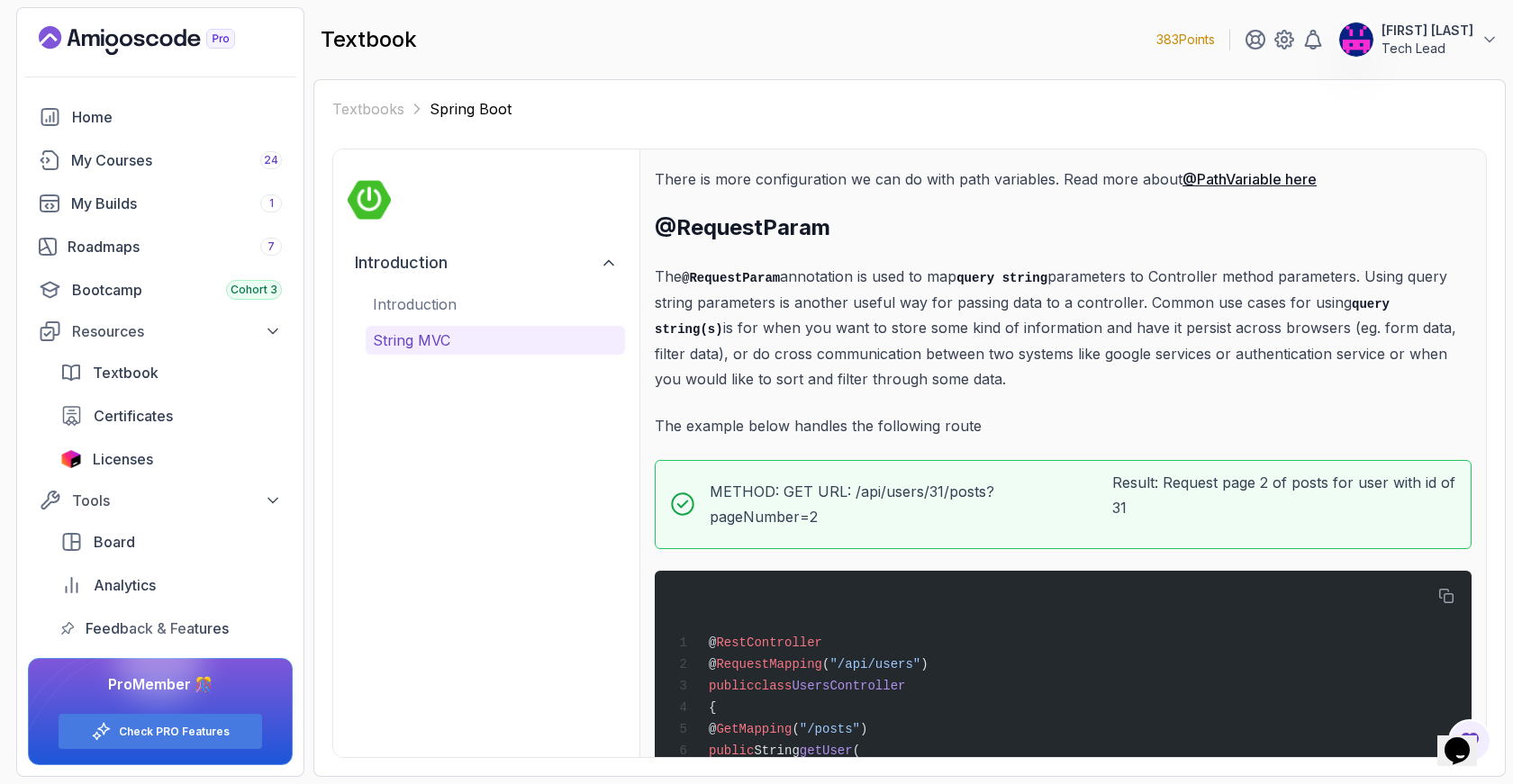 scroll, scrollTop: 4797, scrollLeft: 0, axis: vertical 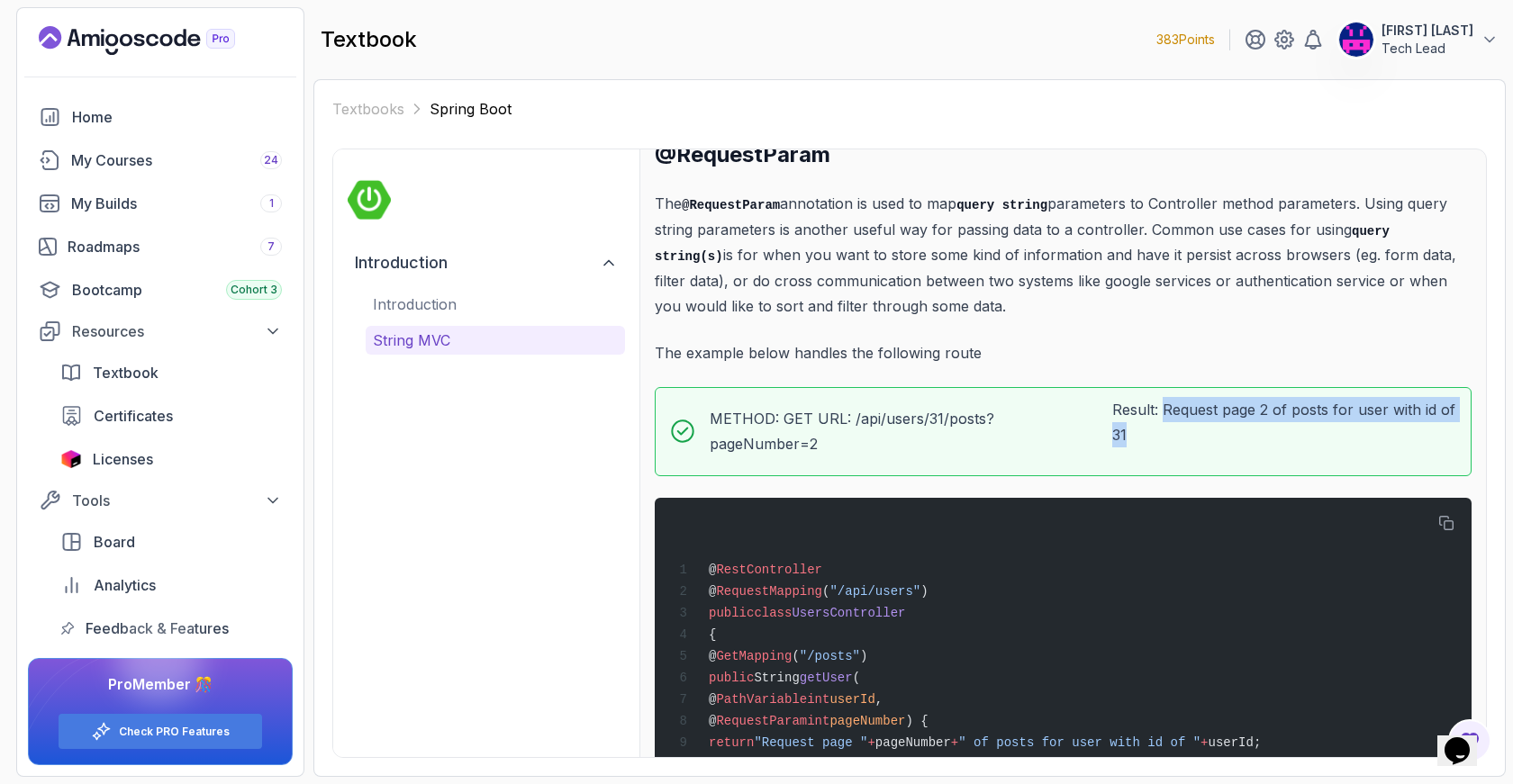 drag, startPoint x: 1163, startPoint y: 375, endPoint x: 1470, endPoint y: 392, distance: 307.47032 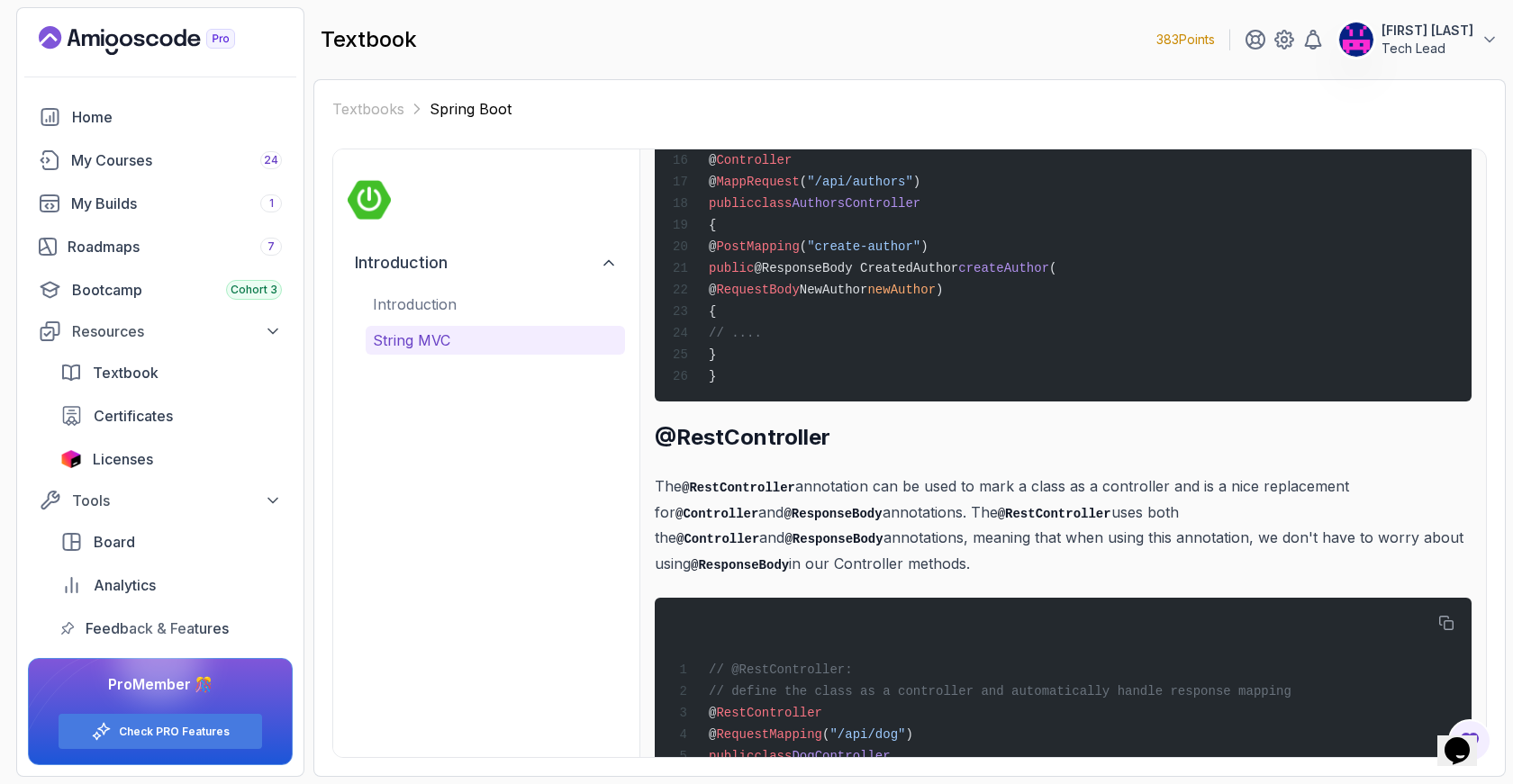 scroll, scrollTop: 7303, scrollLeft: 0, axis: vertical 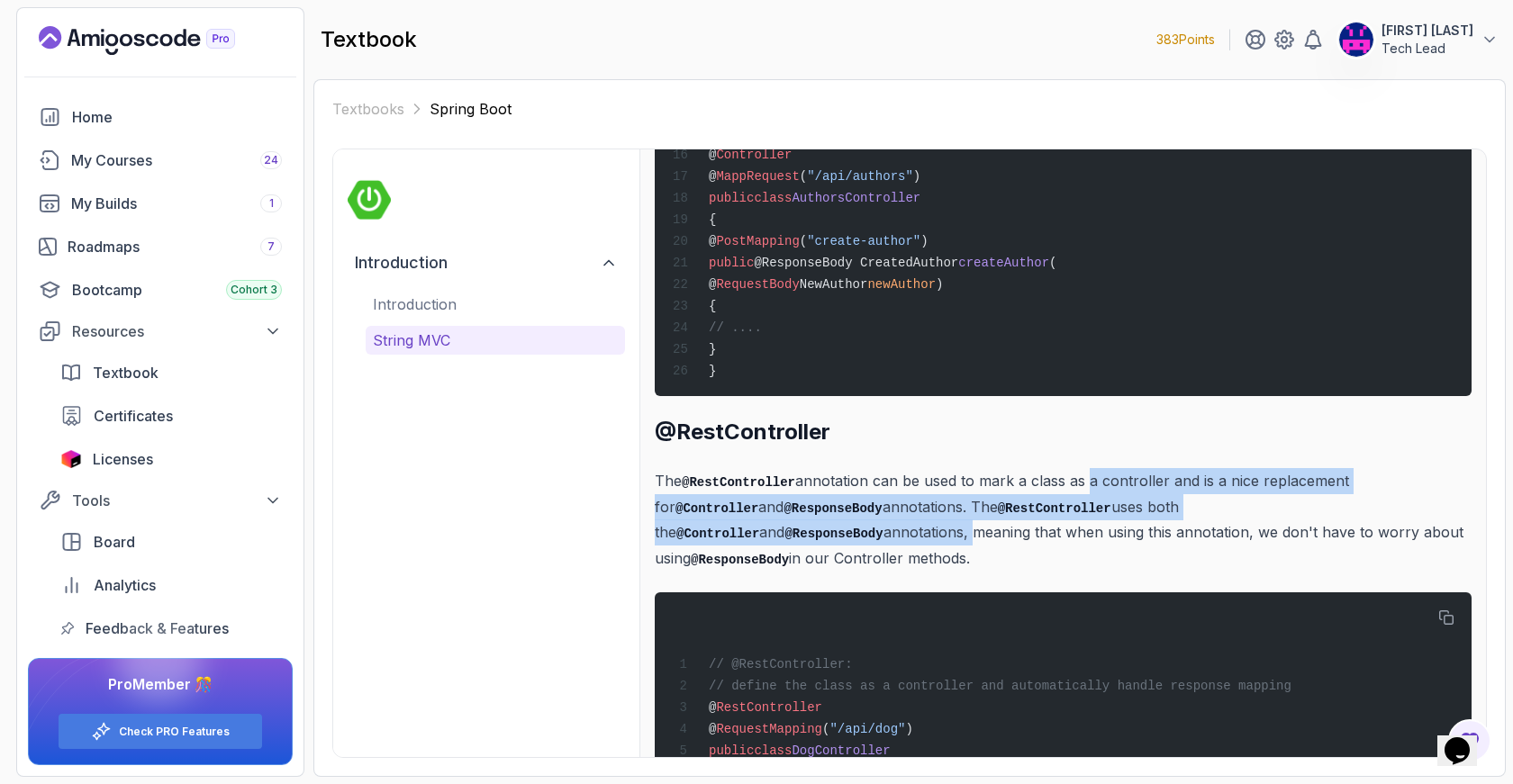 drag, startPoint x: 1091, startPoint y: 449, endPoint x: 1448, endPoint y: 475, distance: 357.94553 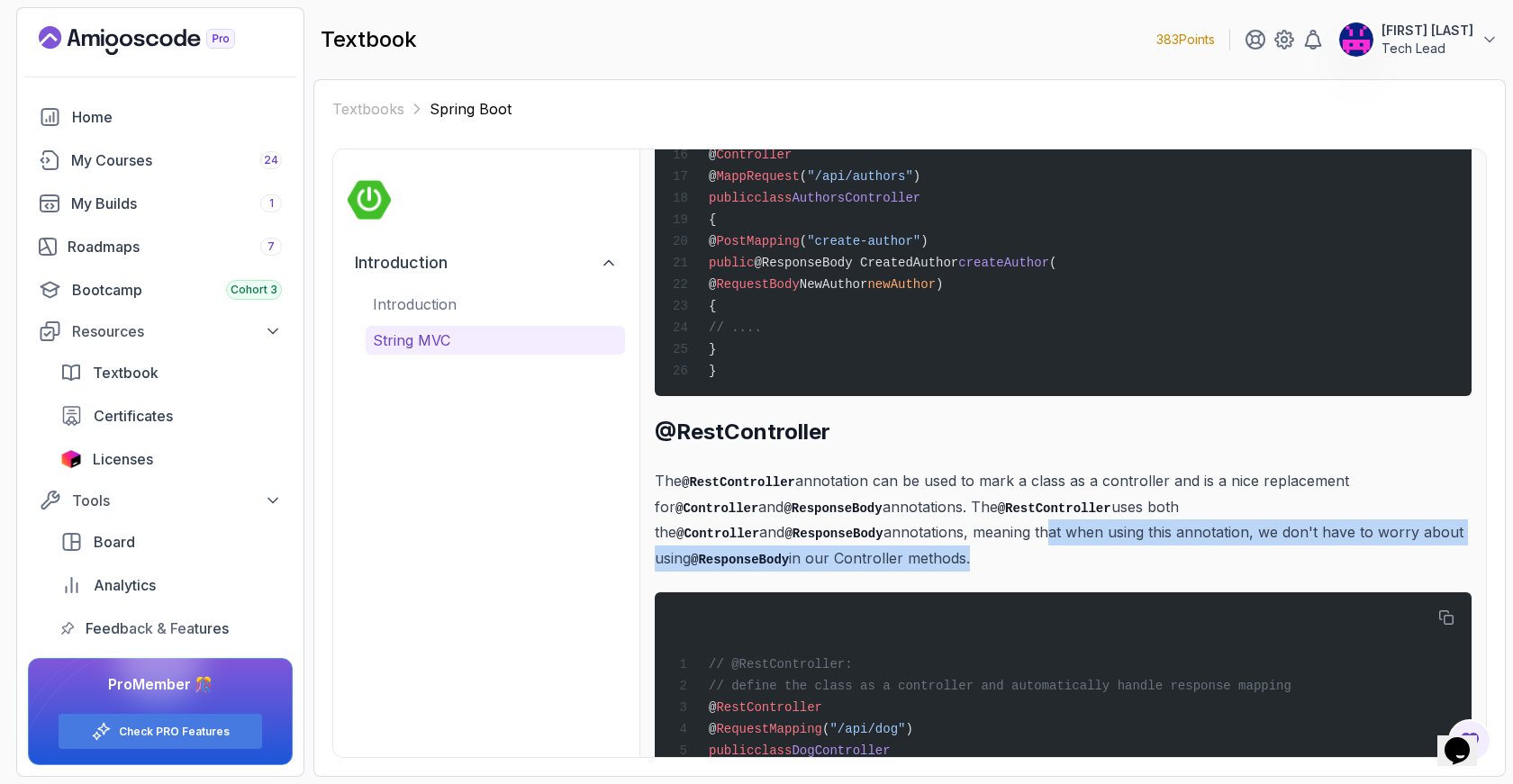 drag, startPoint x: 721, startPoint y: 490, endPoint x: 1459, endPoint y: 492, distance: 738.0027 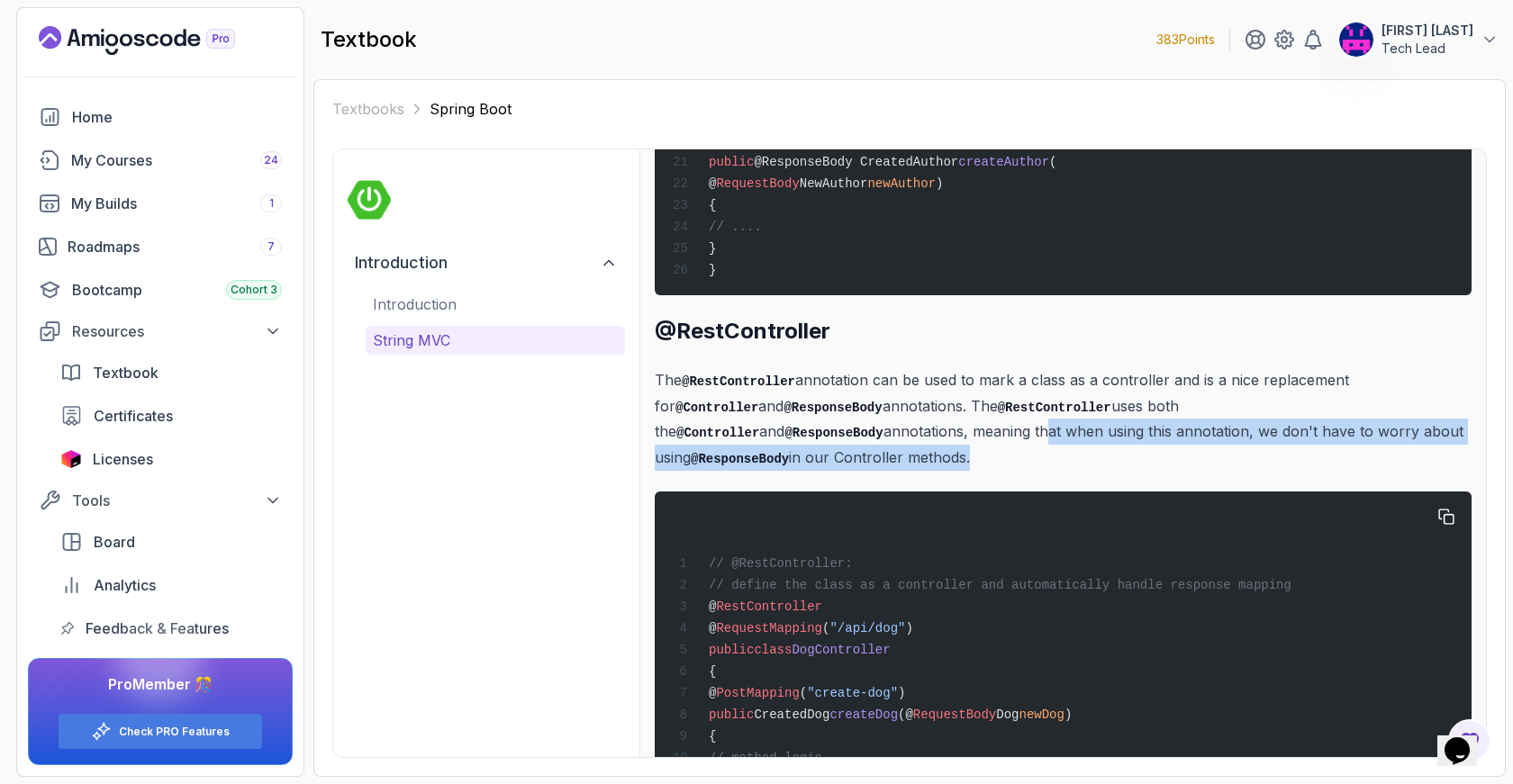 scroll, scrollTop: 7436, scrollLeft: 0, axis: vertical 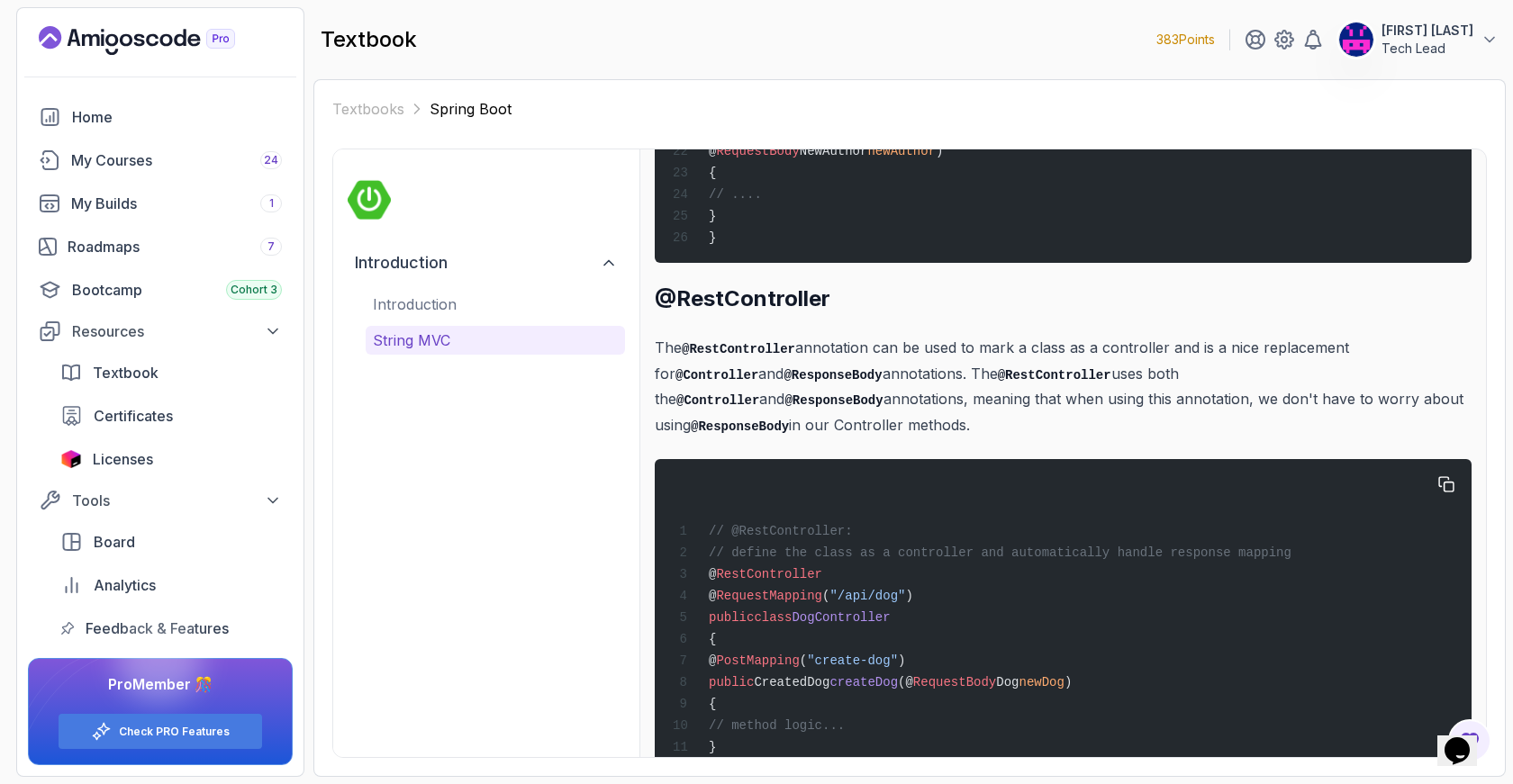 click on "createDog" at bounding box center [864, 682] 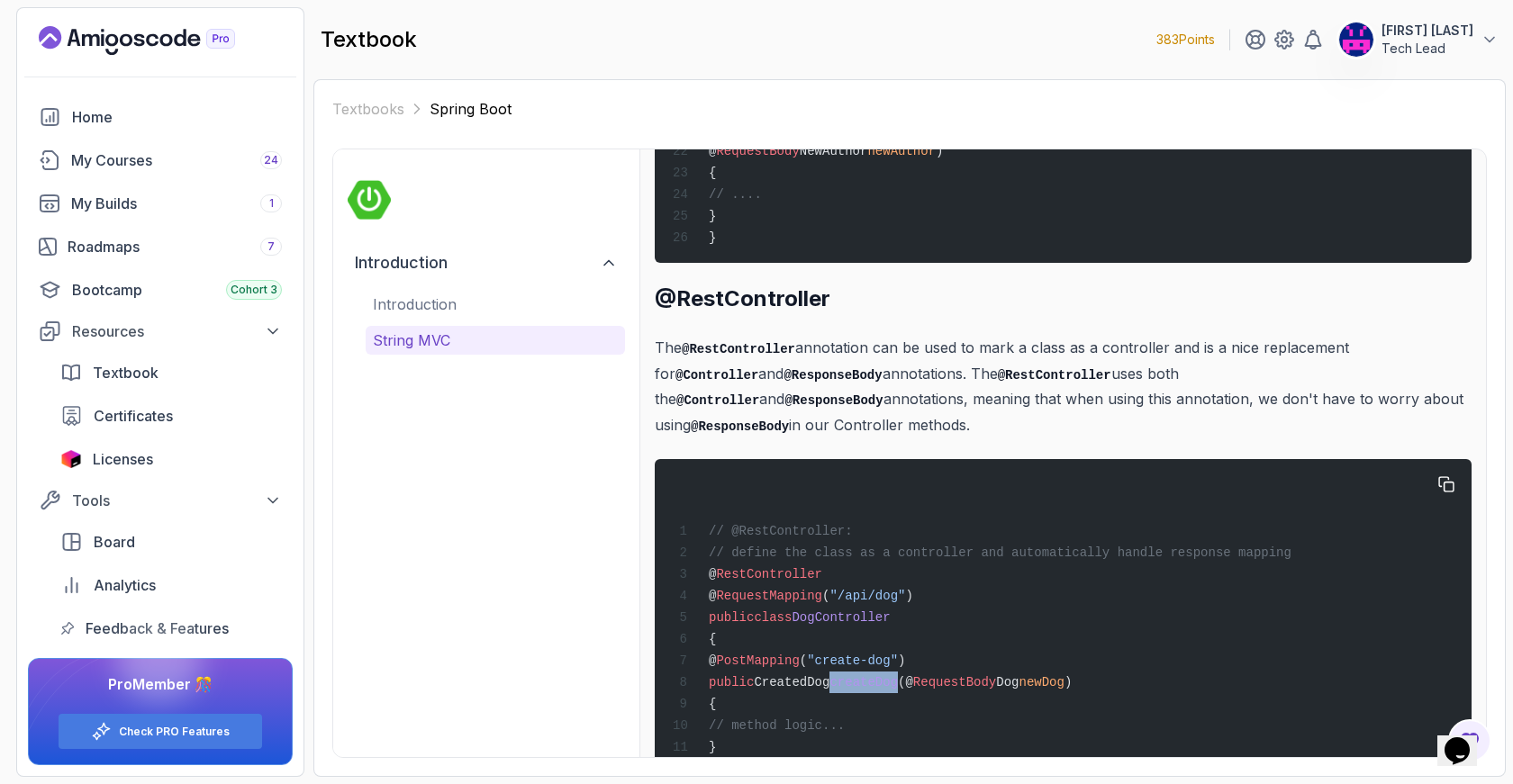 click on "createDog" at bounding box center (864, 682) 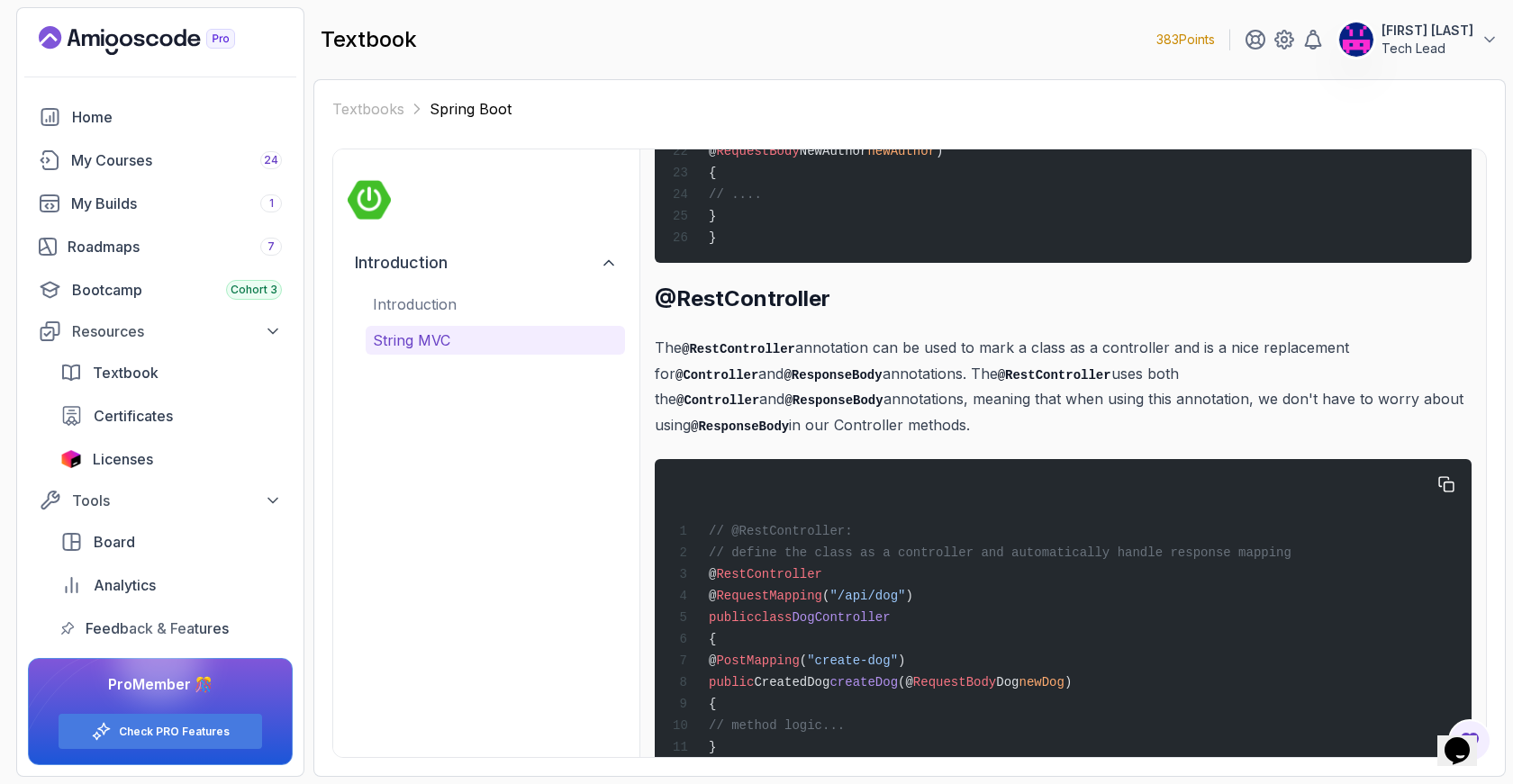 click on "RequestBody" at bounding box center [955, 682] 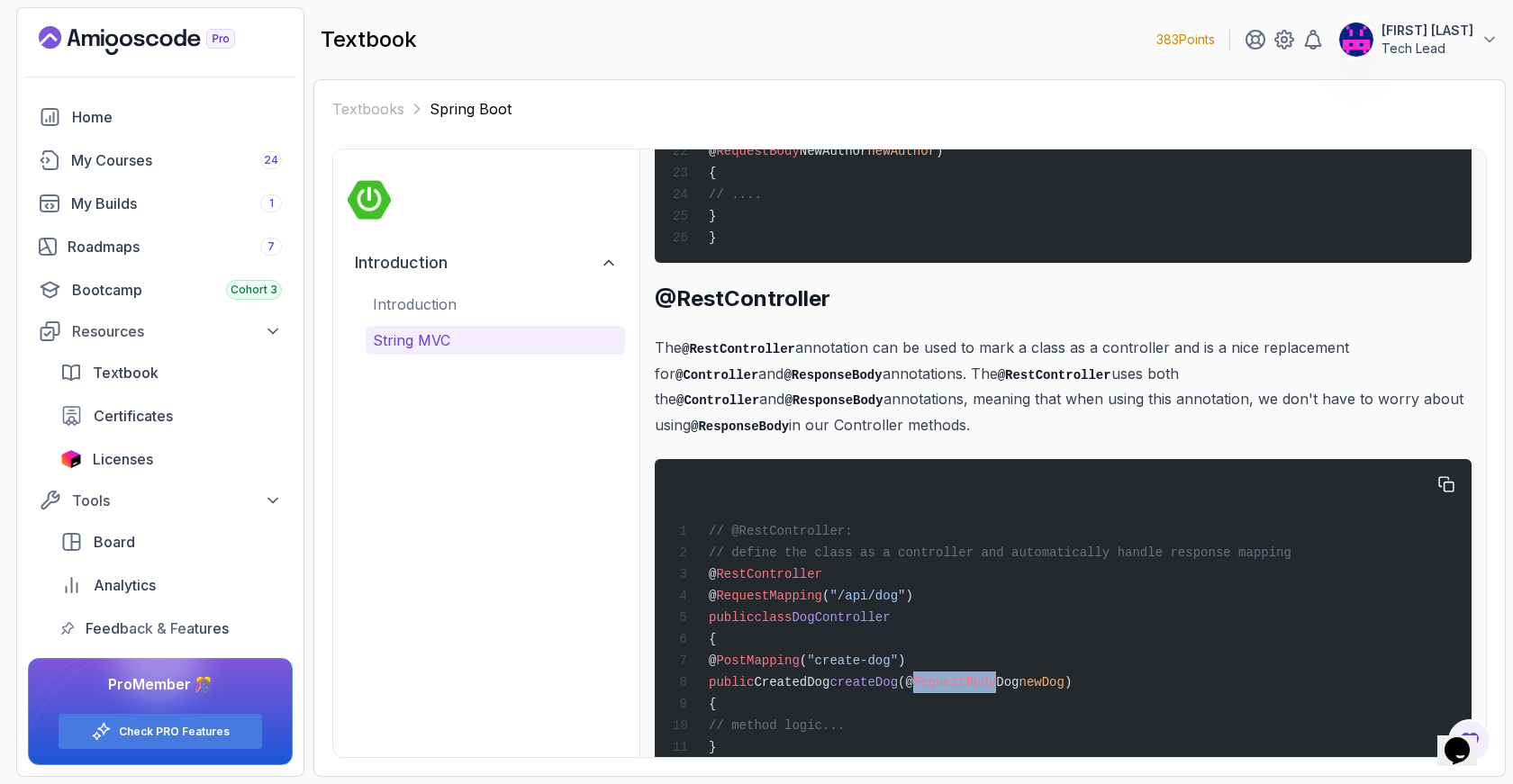 click on "RequestBody" at bounding box center (955, 682) 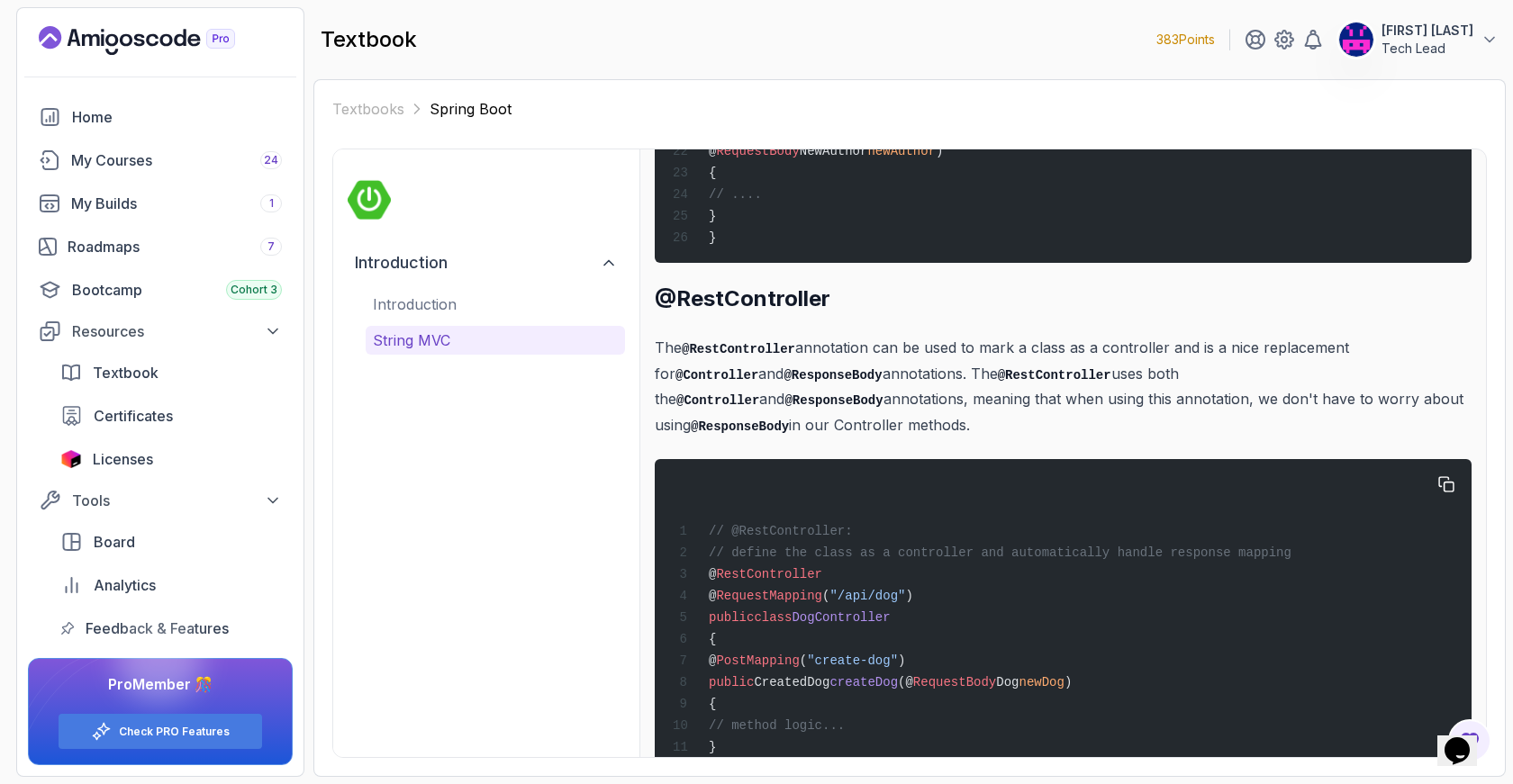 click on "// @RestController:
// define the class as a controller and automatically handle response mapping
@ RestController
@ RequestMapping ( "/api/dog" )
public  class  DogController
{
@ PostMapping ( "create-dog" )
public  CreatedDog  createDog (@ RequestBody  Dog  newDog )
{
// method logic...
}
}" at bounding box center [1063, 626] 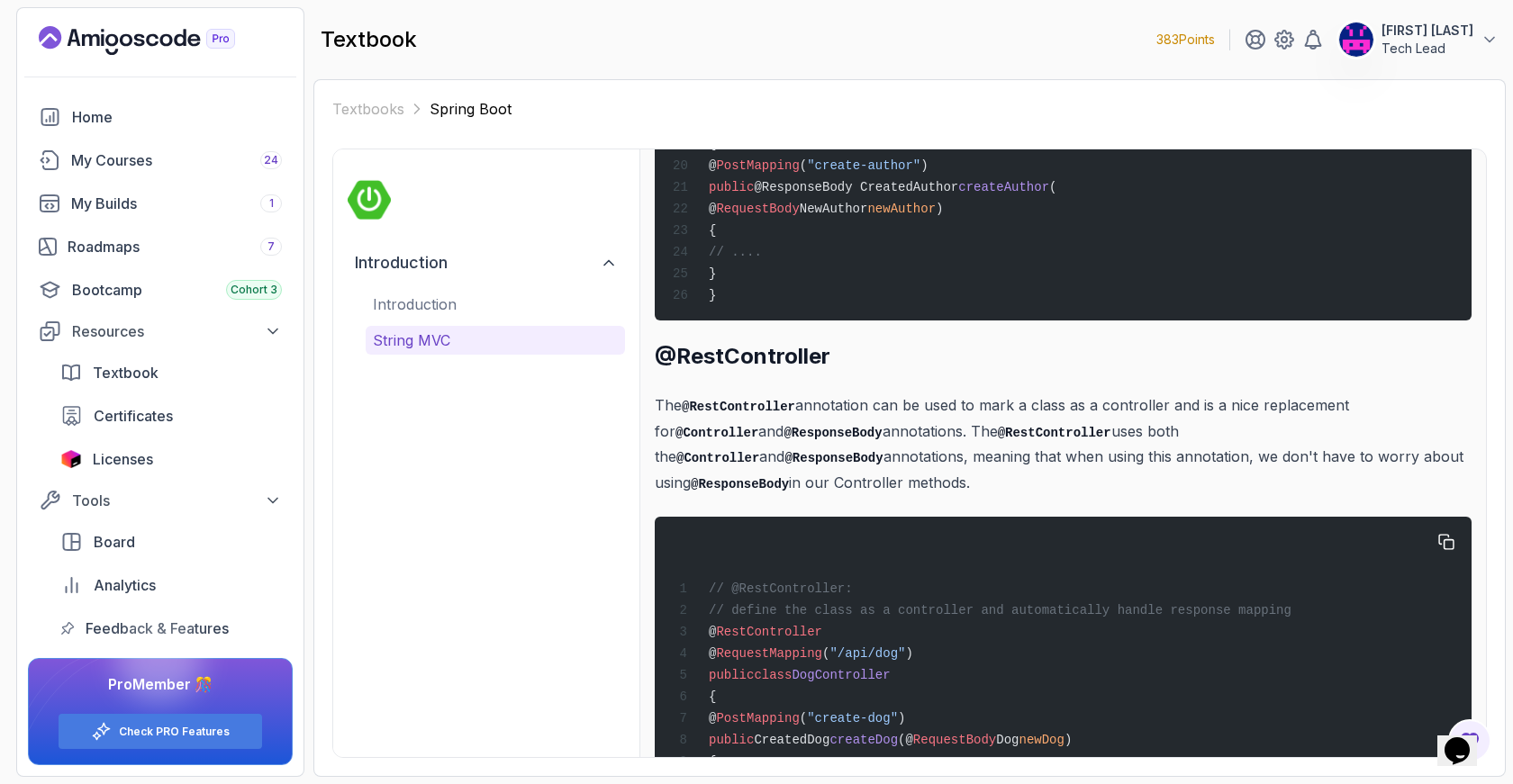 scroll, scrollTop: 7436, scrollLeft: 0, axis: vertical 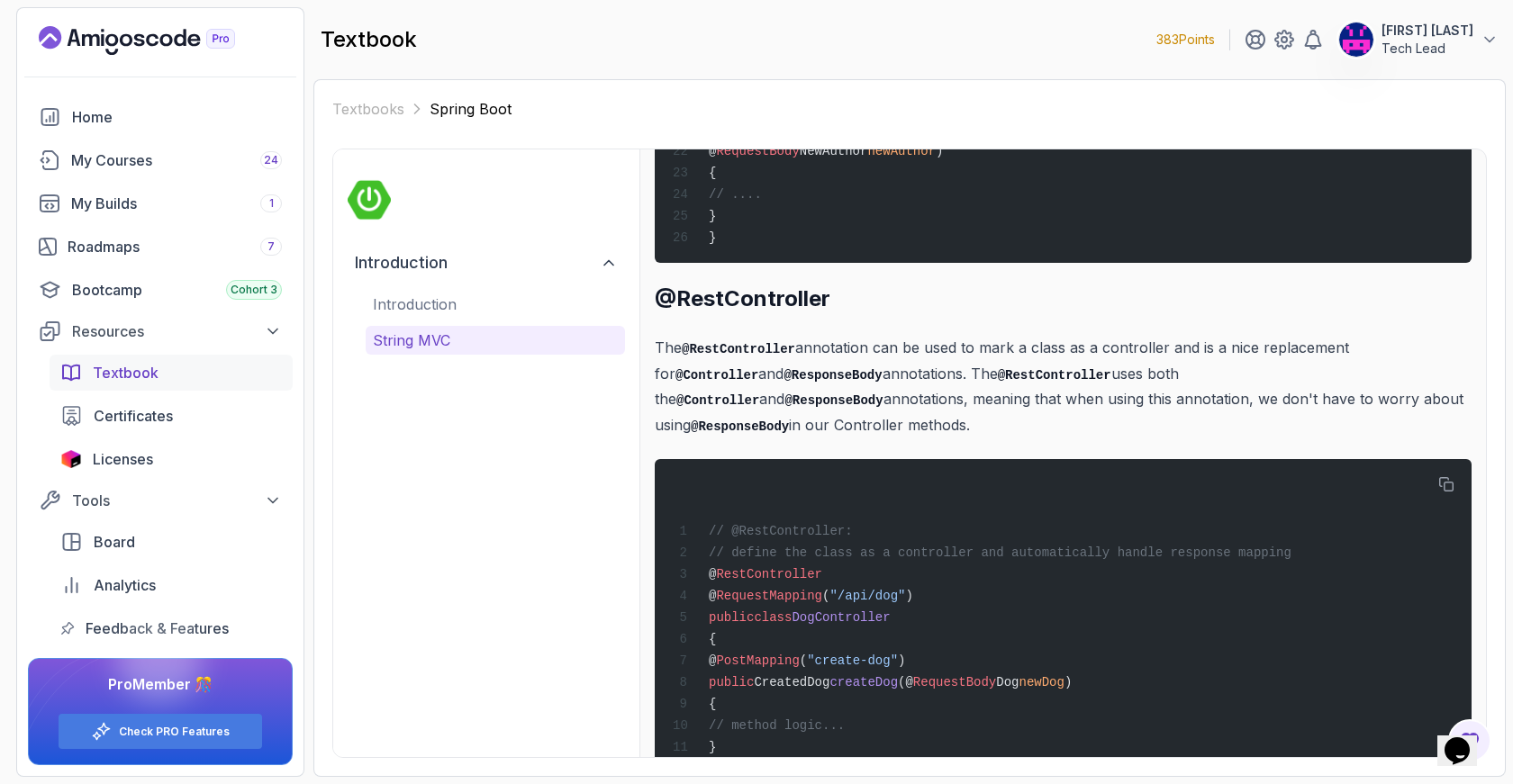click on "Textbook" at bounding box center [125, 373] 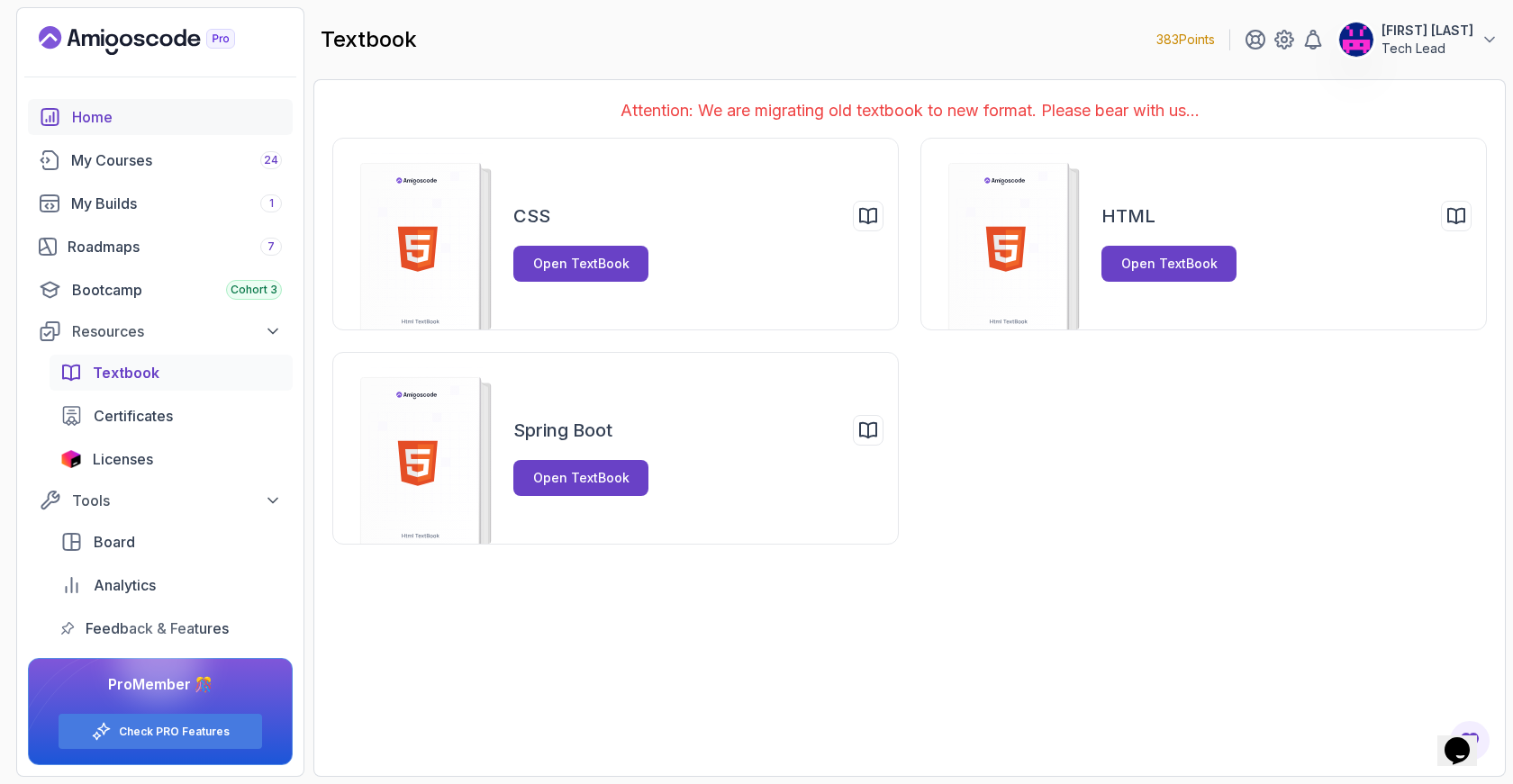 click on "Home" at bounding box center (177, 117) 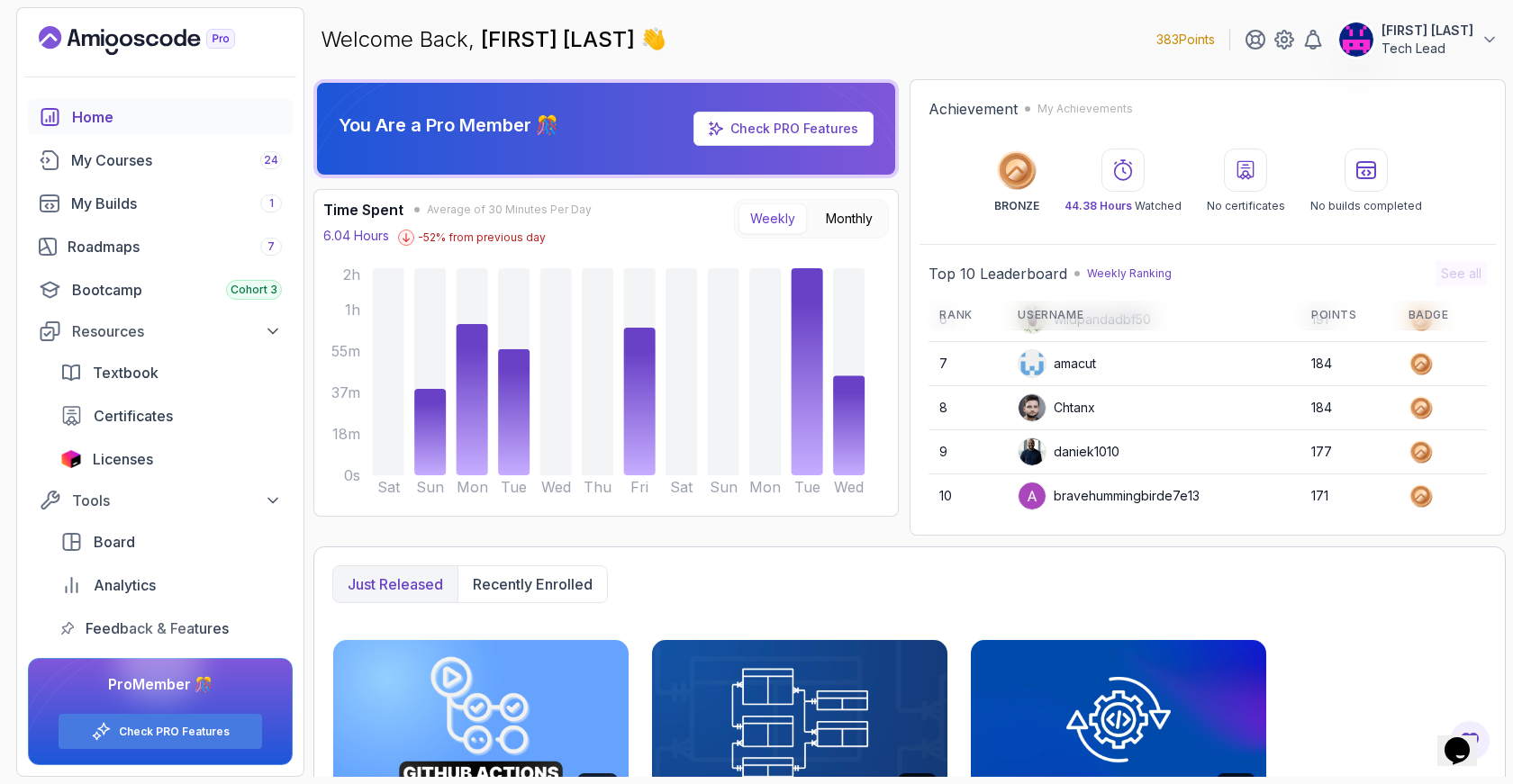 scroll, scrollTop: 254, scrollLeft: 0, axis: vertical 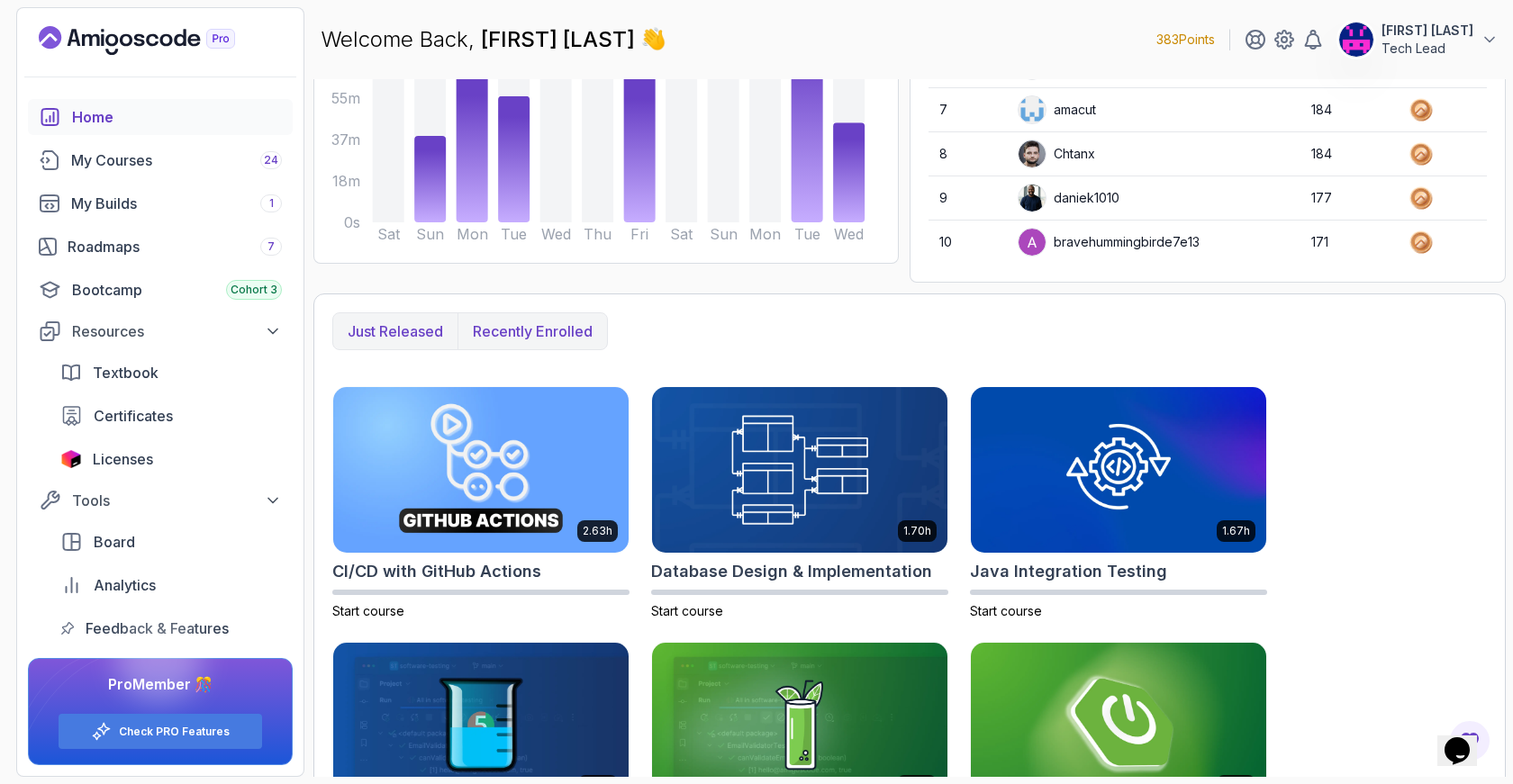 click on "Recently enrolled" at bounding box center (532, 331) 